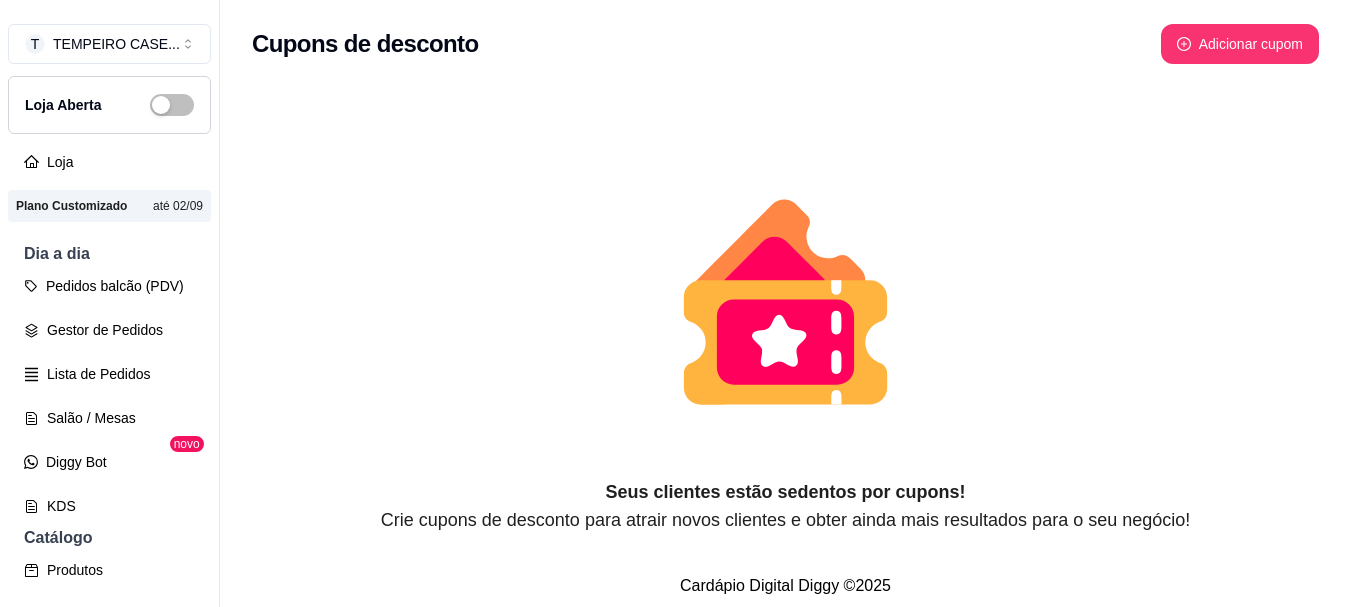 scroll, scrollTop: 0, scrollLeft: 0, axis: both 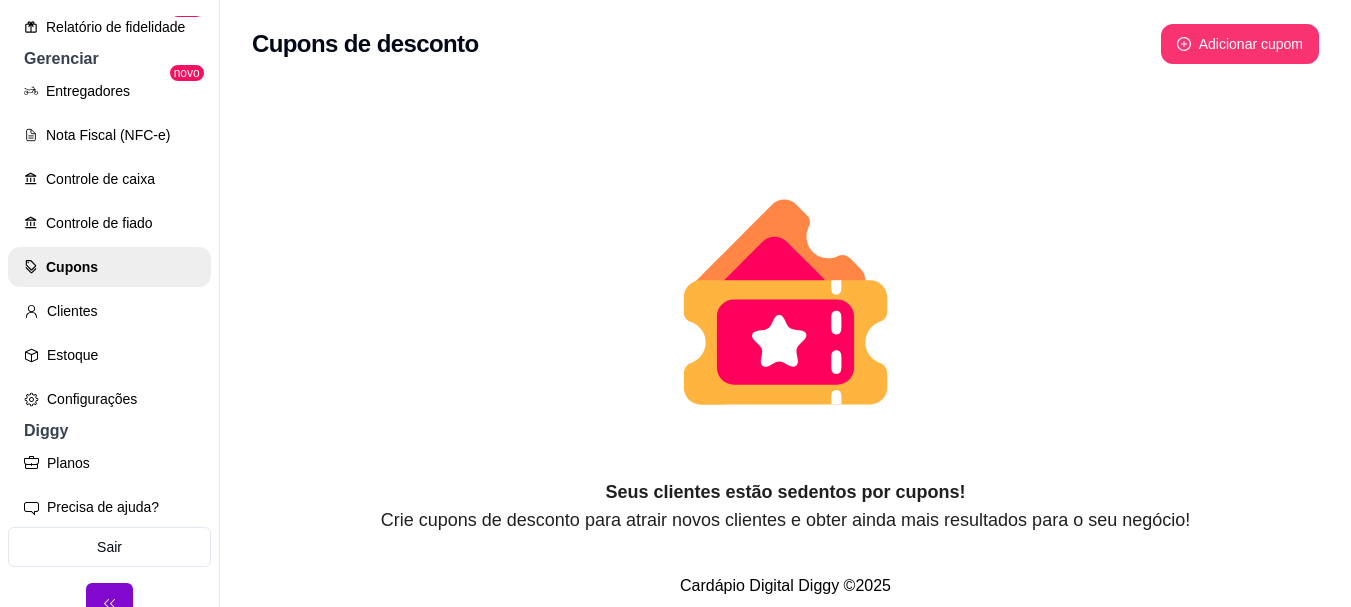 click on "Configurações" at bounding box center (109, 399) 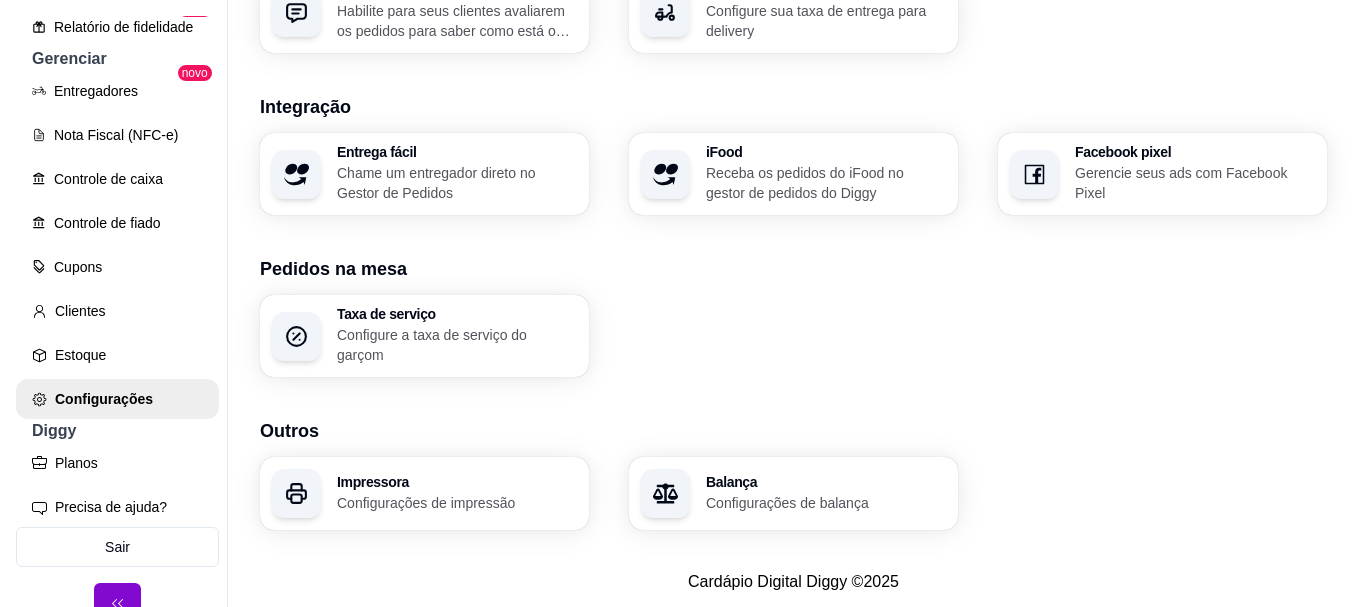 scroll, scrollTop: 817, scrollLeft: 0, axis: vertical 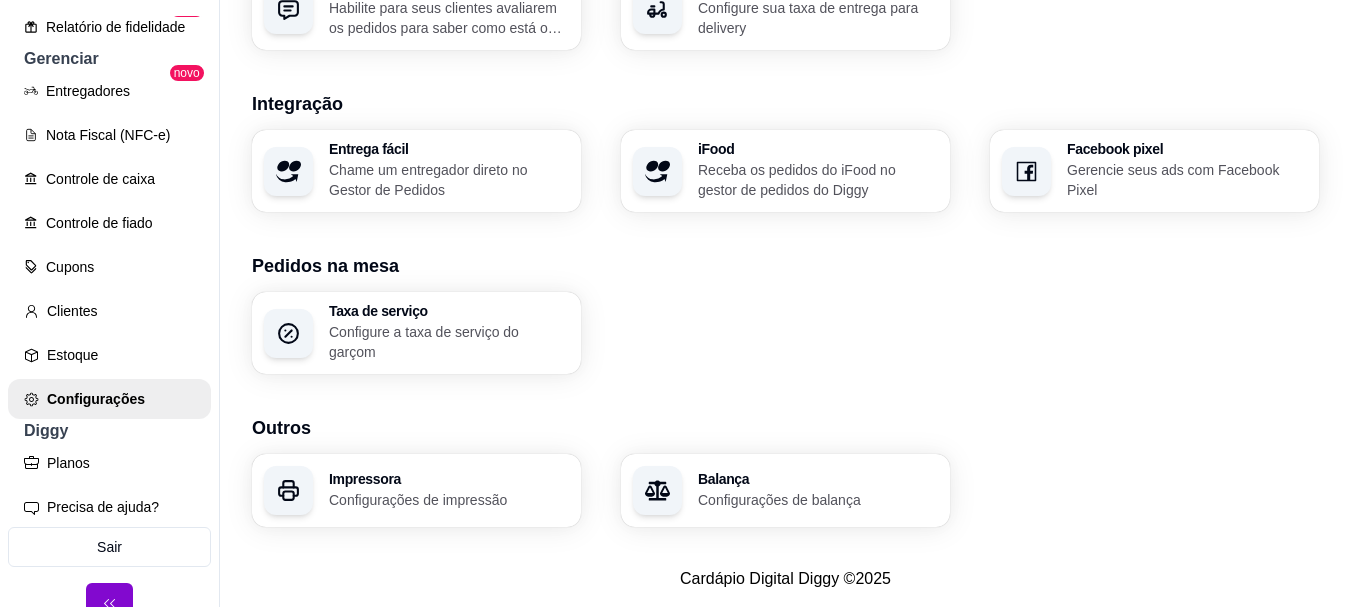 click on "Configurações de impressão" at bounding box center (449, 500) 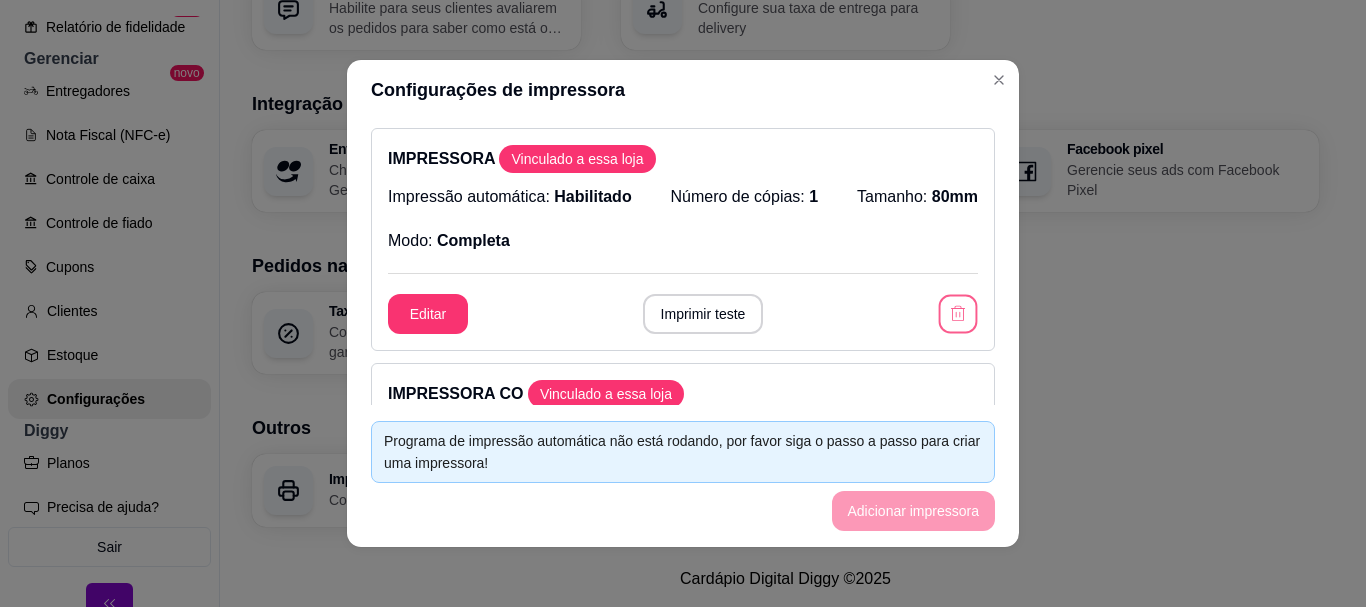 click 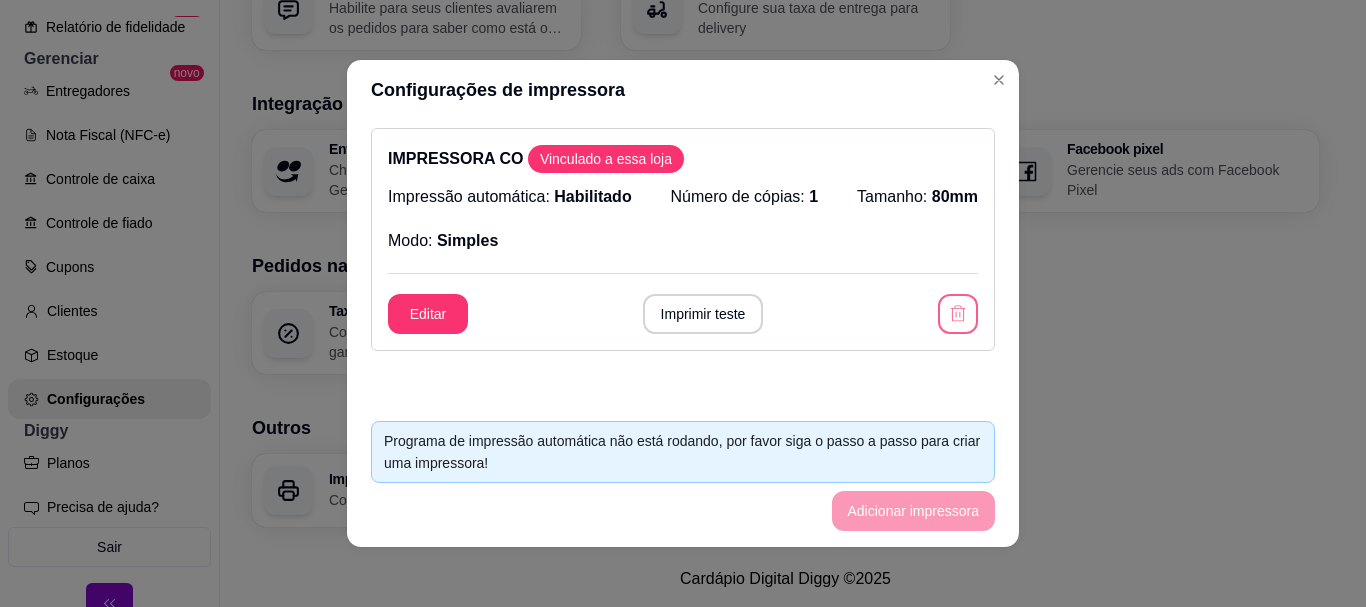 click 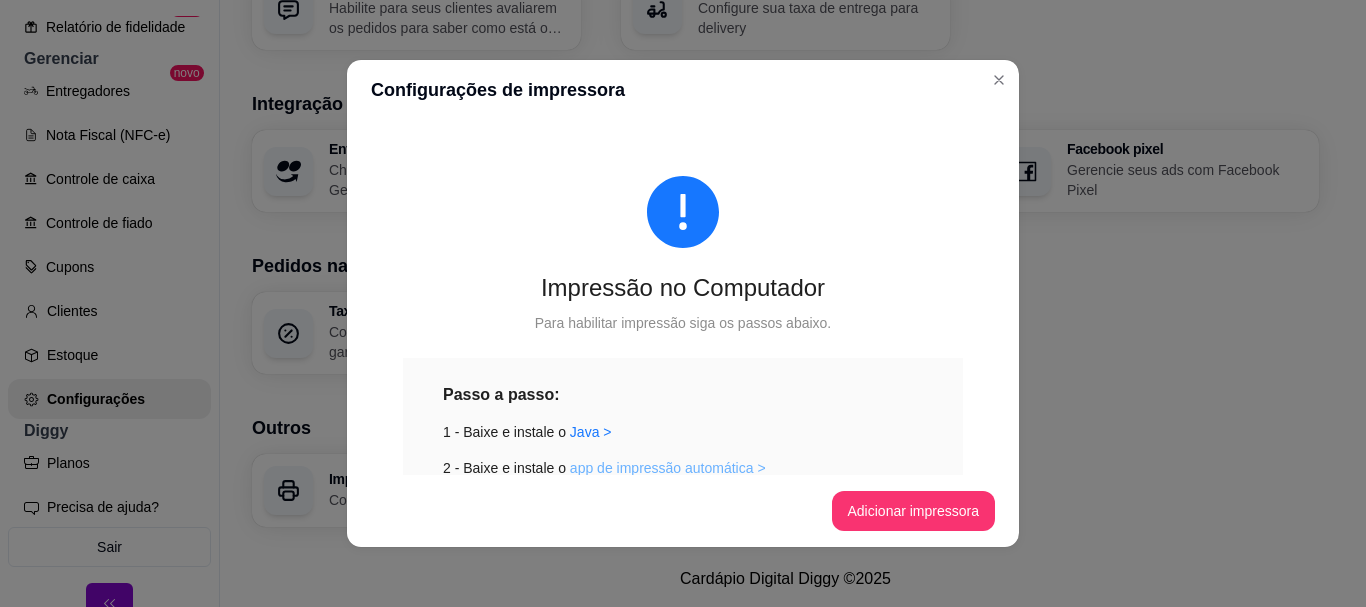 click on "app de impressão automática >" at bounding box center [668, 468] 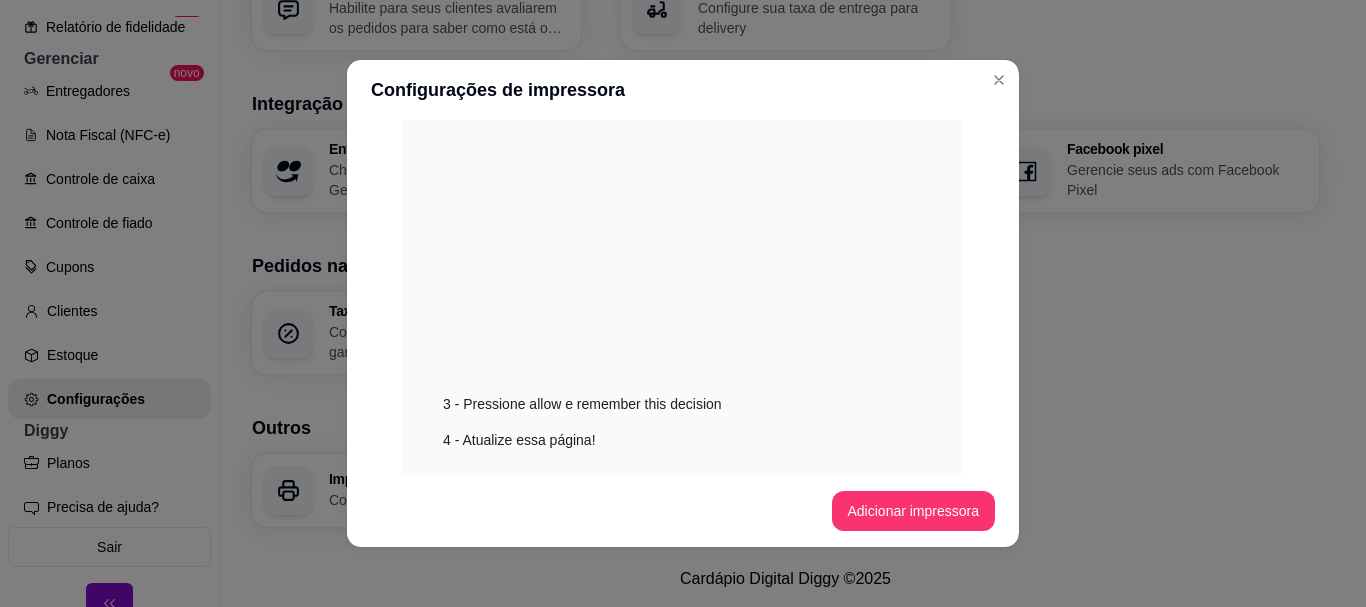 scroll, scrollTop: 455, scrollLeft: 0, axis: vertical 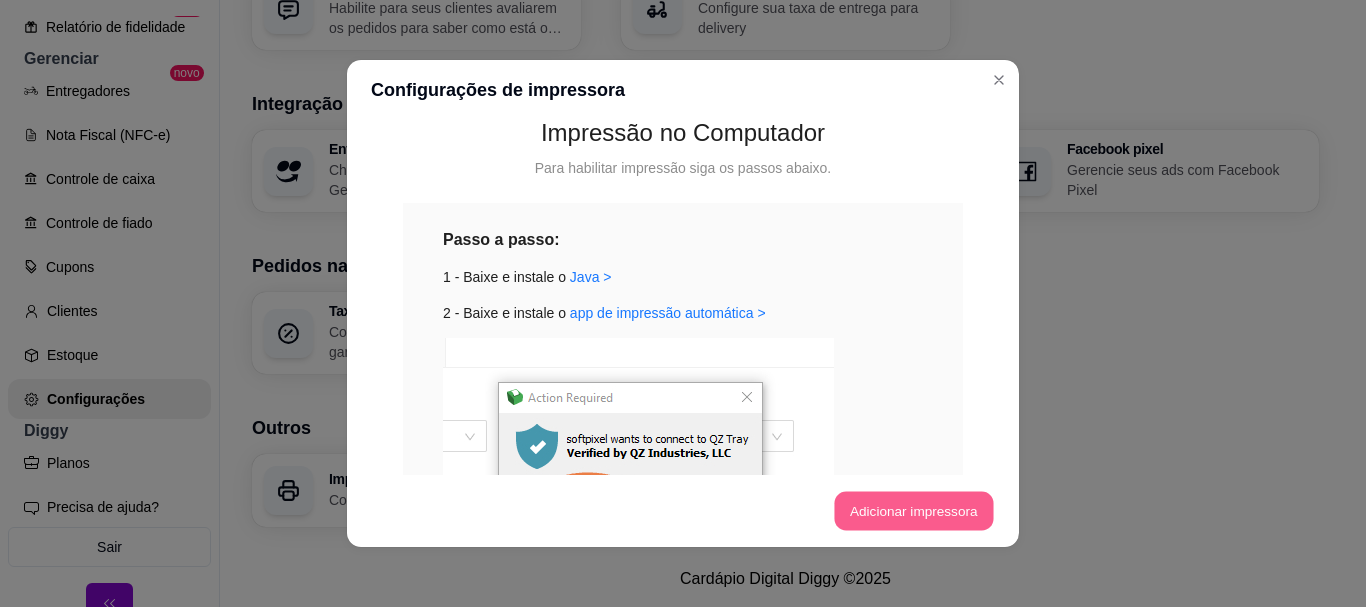 click on "Adicionar impressora" at bounding box center (913, 511) 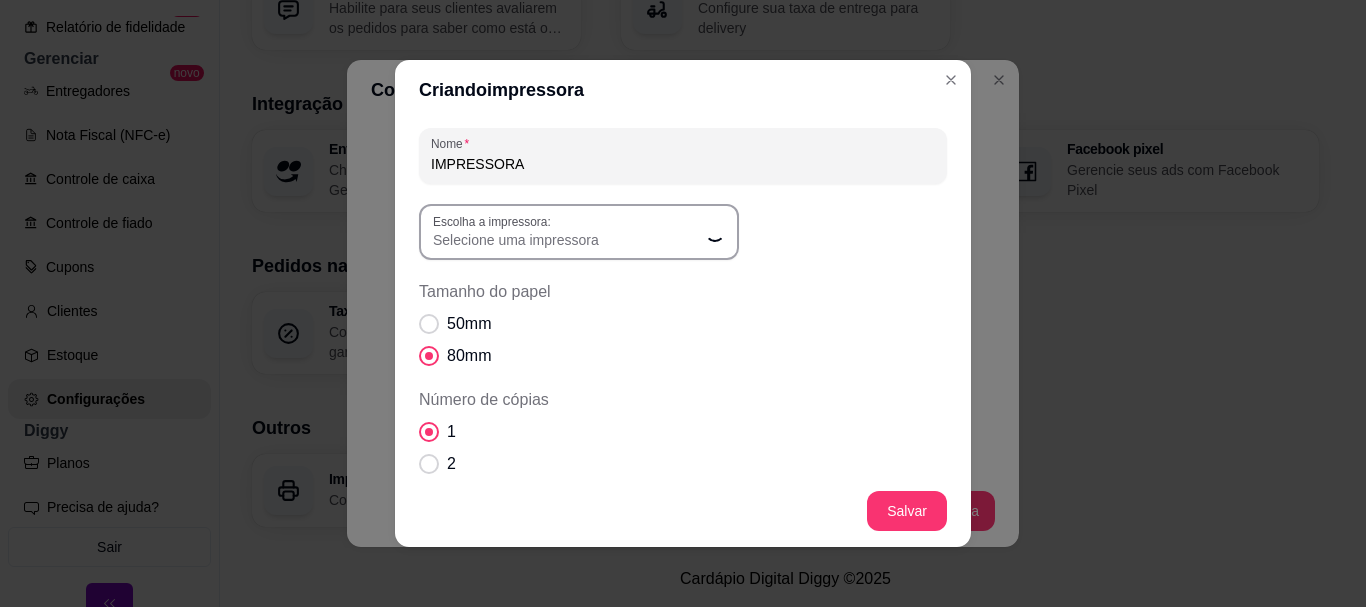 click on "Selecione uma impressora" at bounding box center (567, 232) 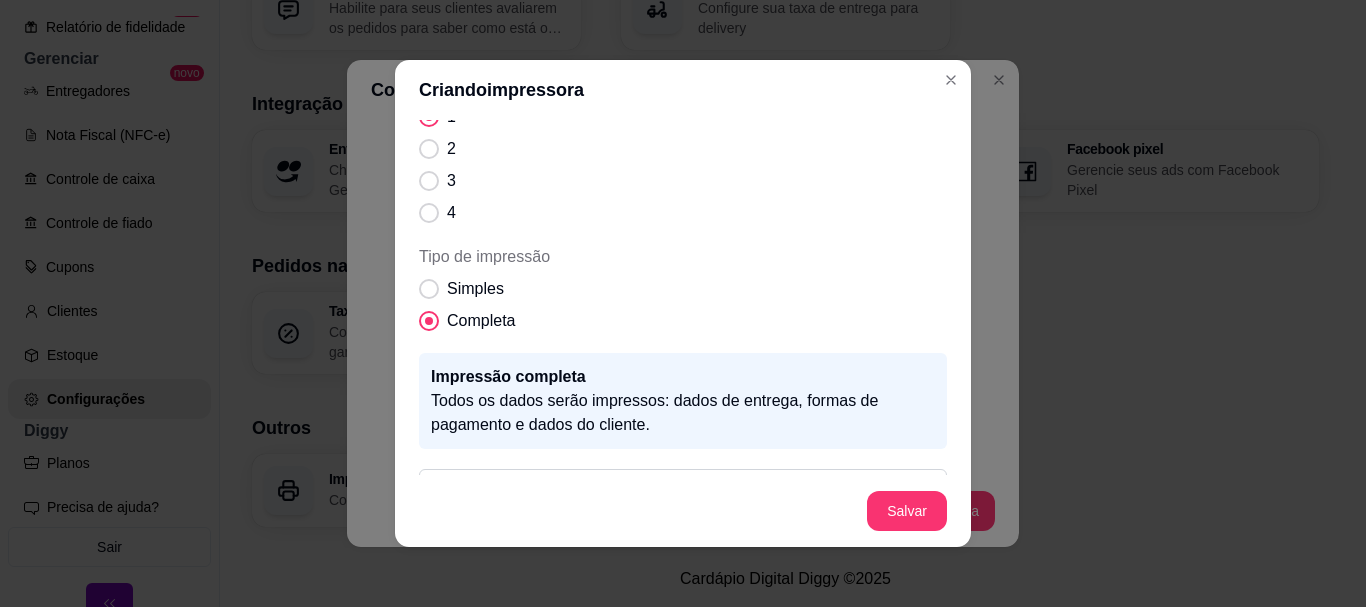 scroll, scrollTop: 375, scrollLeft: 0, axis: vertical 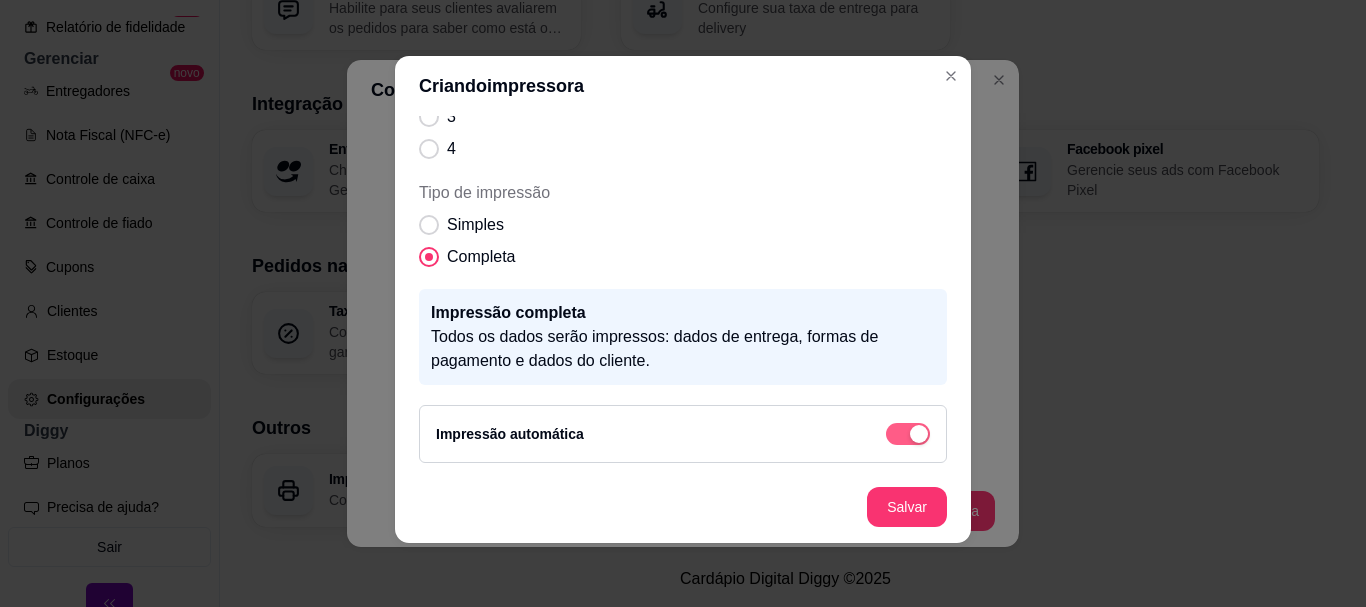 click at bounding box center [908, 434] 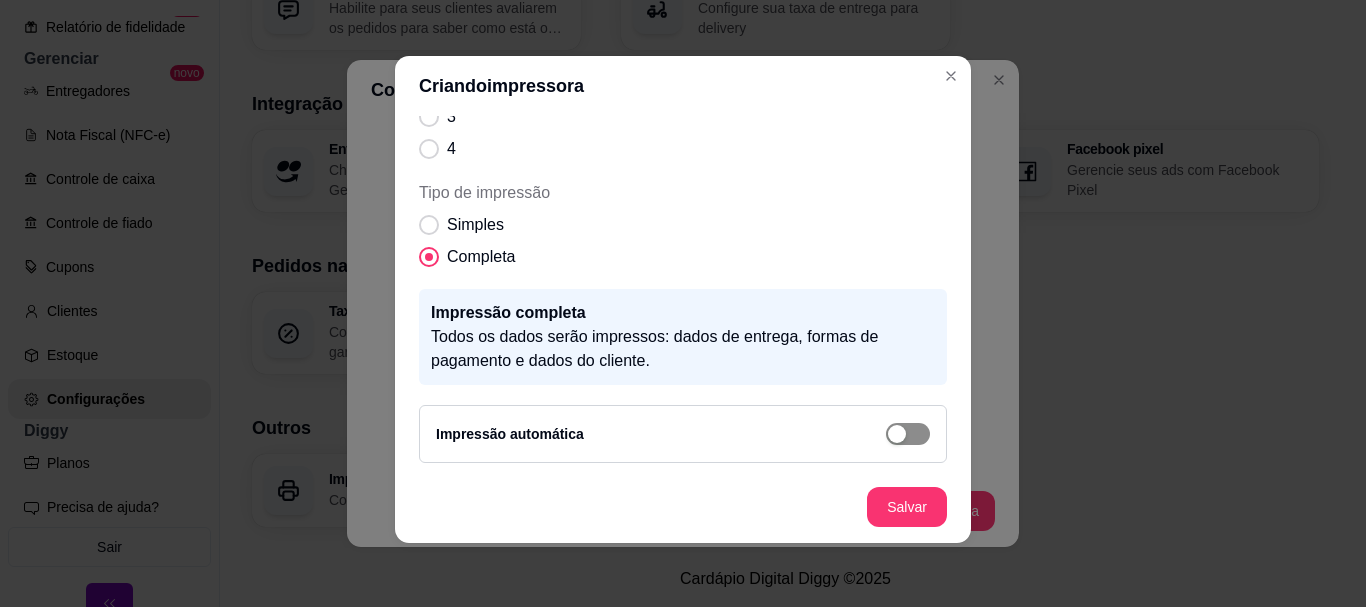 click at bounding box center [897, 434] 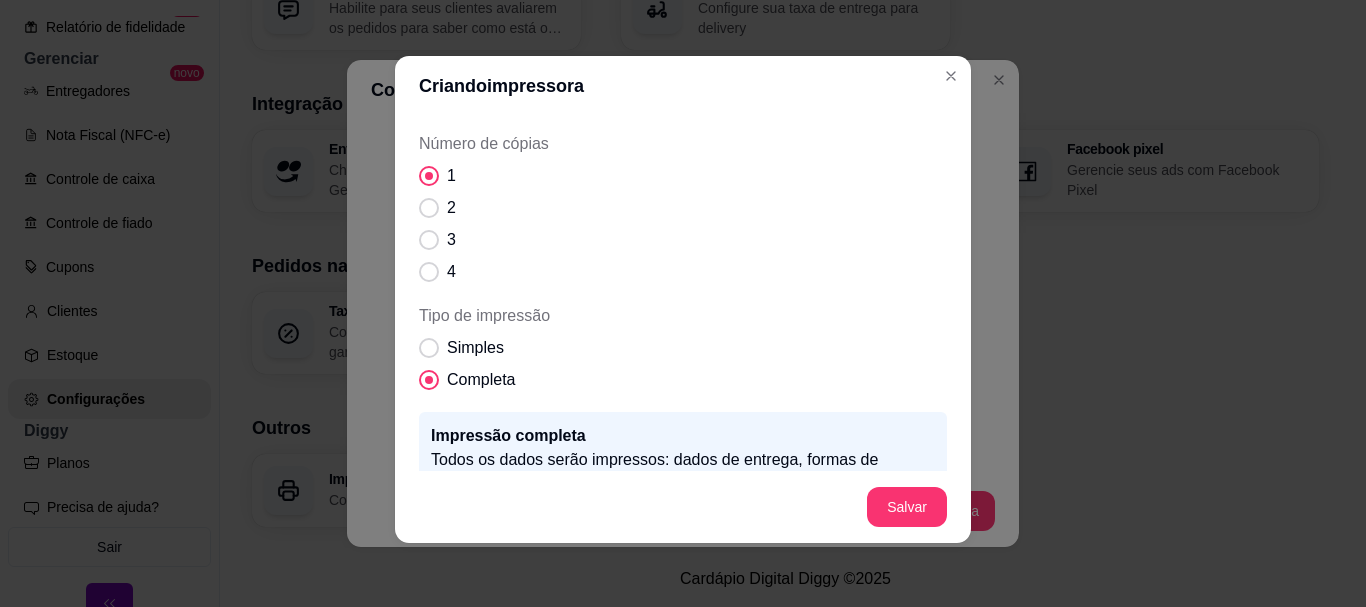 scroll, scrollTop: 0, scrollLeft: 0, axis: both 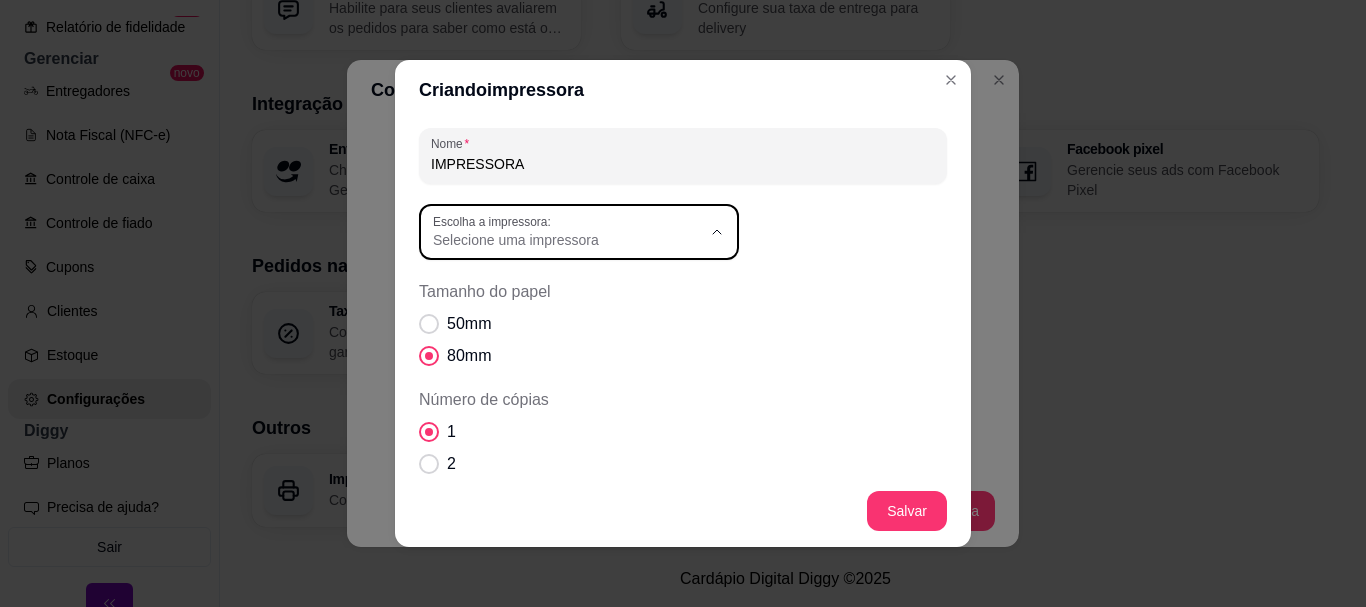 click on "Selecione uma impressora" at bounding box center [567, 240] 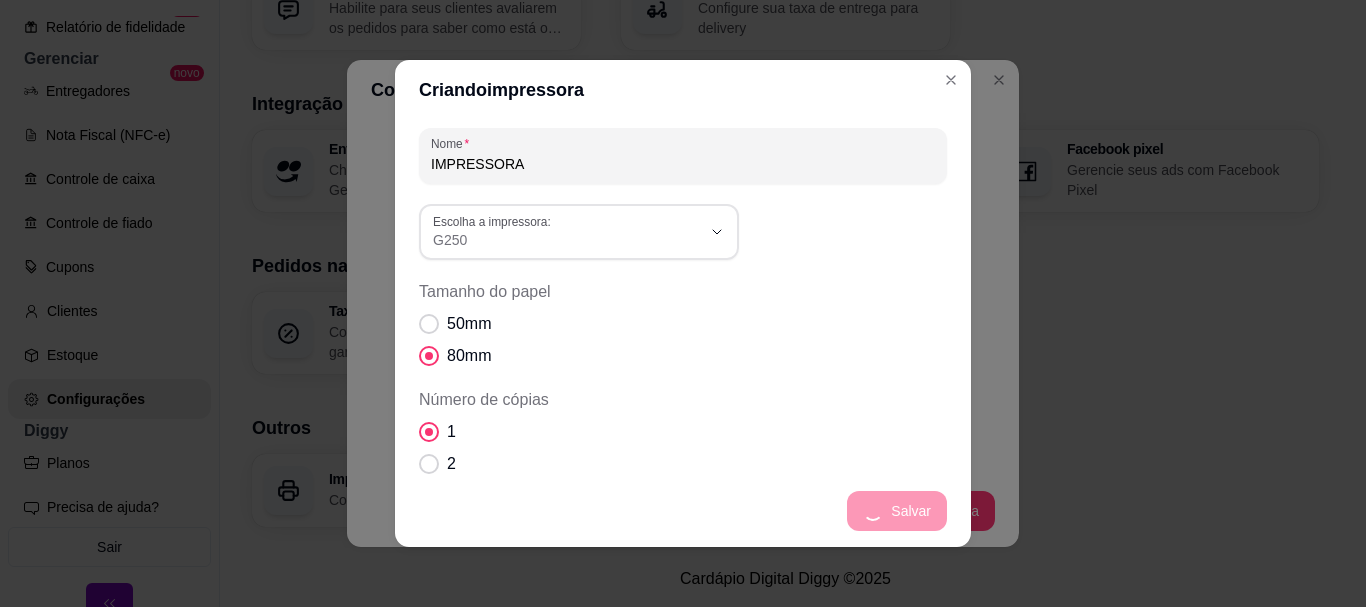 scroll, scrollTop: 390, scrollLeft: 0, axis: vertical 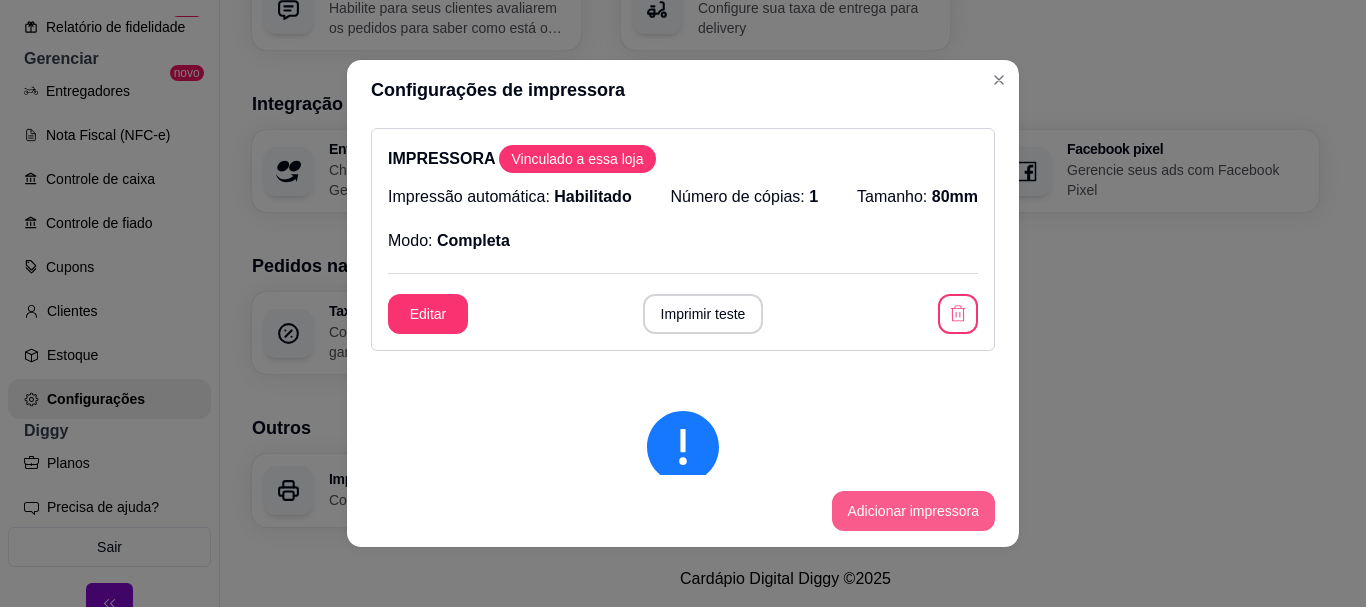 click on "Adicionar impressora" at bounding box center (914, 511) 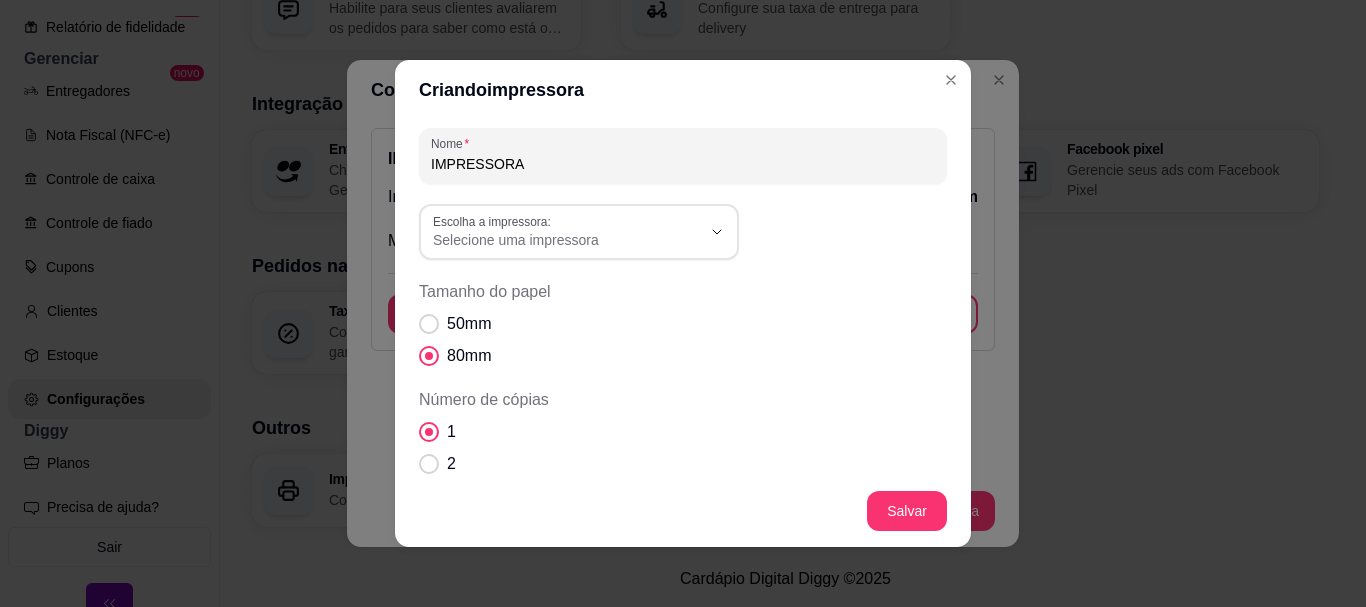 drag, startPoint x: 510, startPoint y: 165, endPoint x: 321, endPoint y: 111, distance: 196.56297 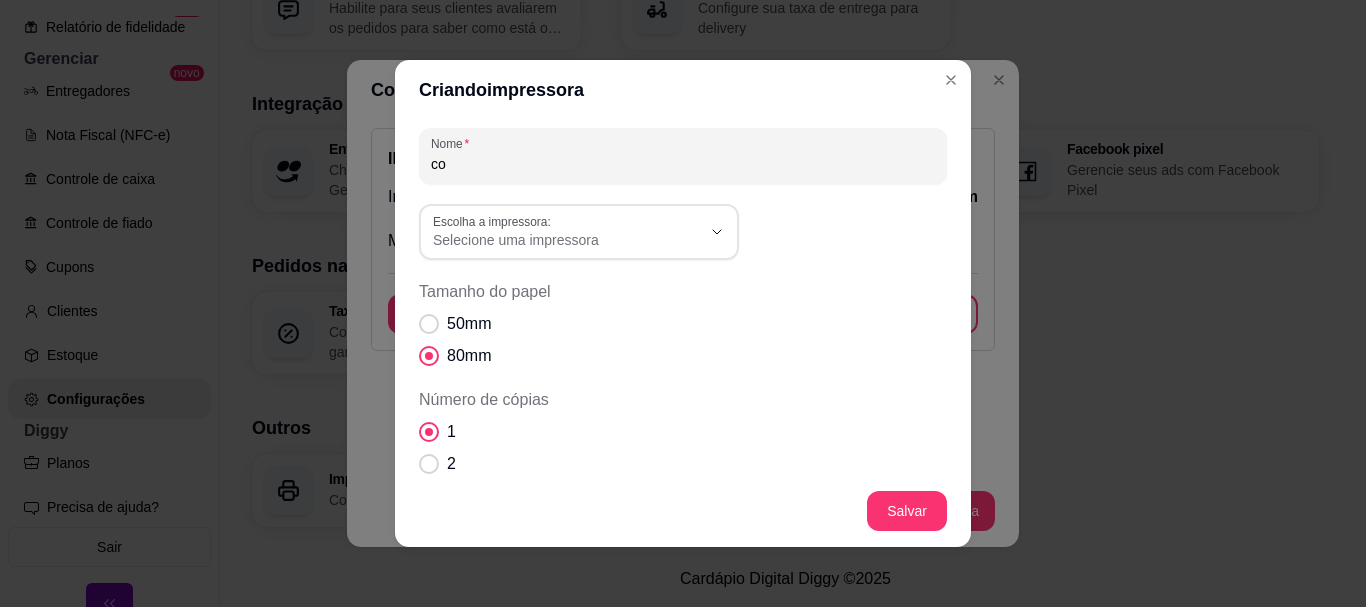 type on "c" 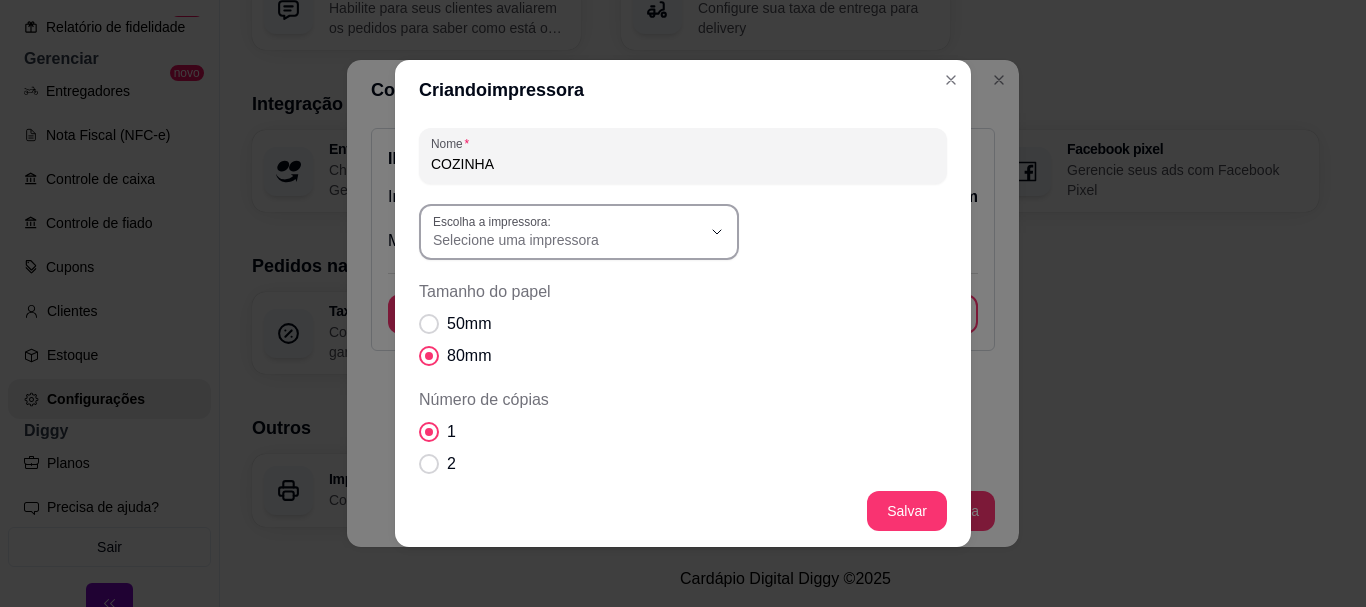 type on "COZINHA" 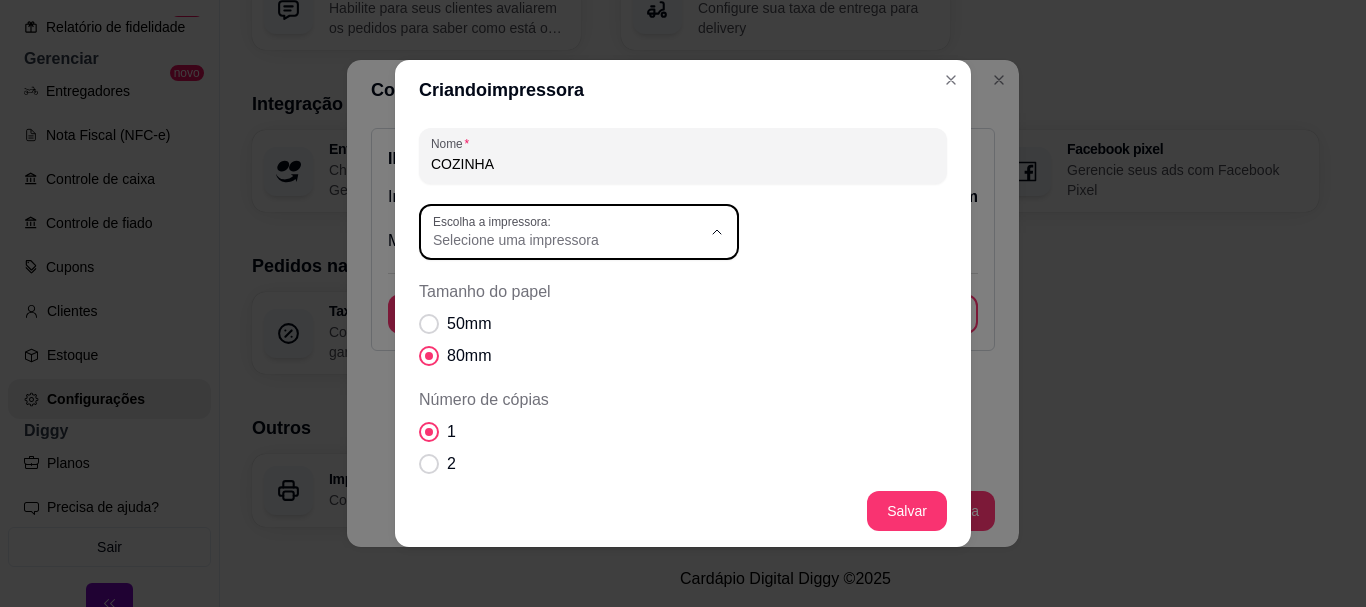 click on "G250" at bounding box center [561, 418] 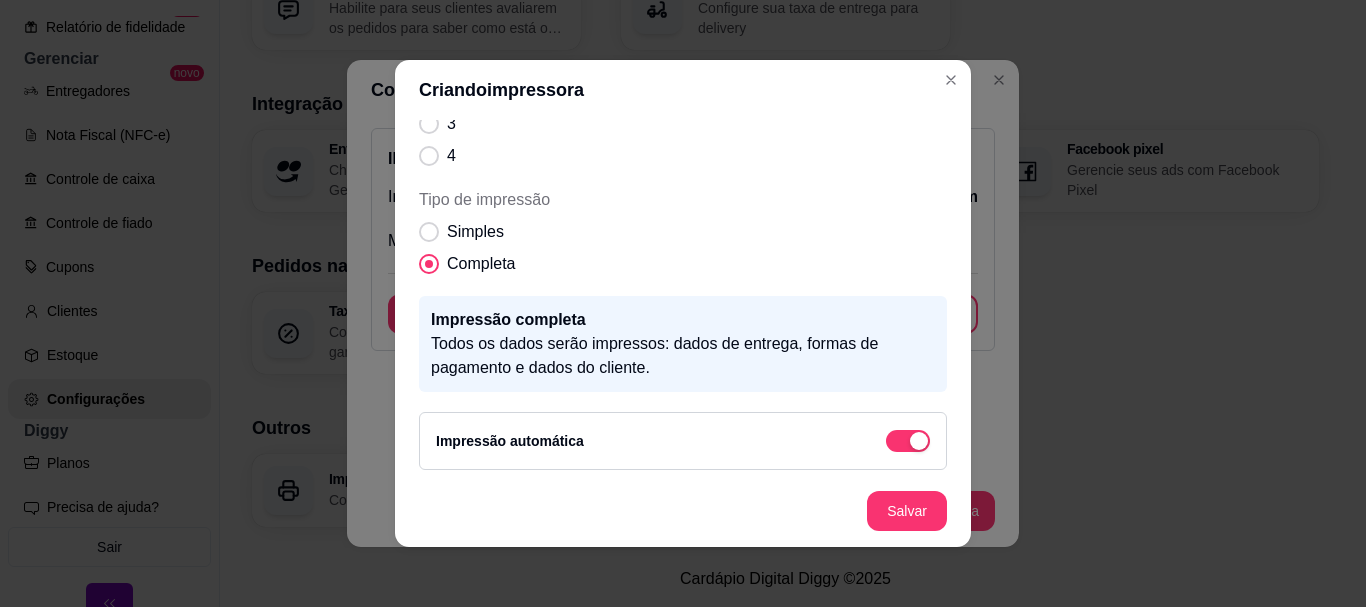 scroll, scrollTop: 375, scrollLeft: 0, axis: vertical 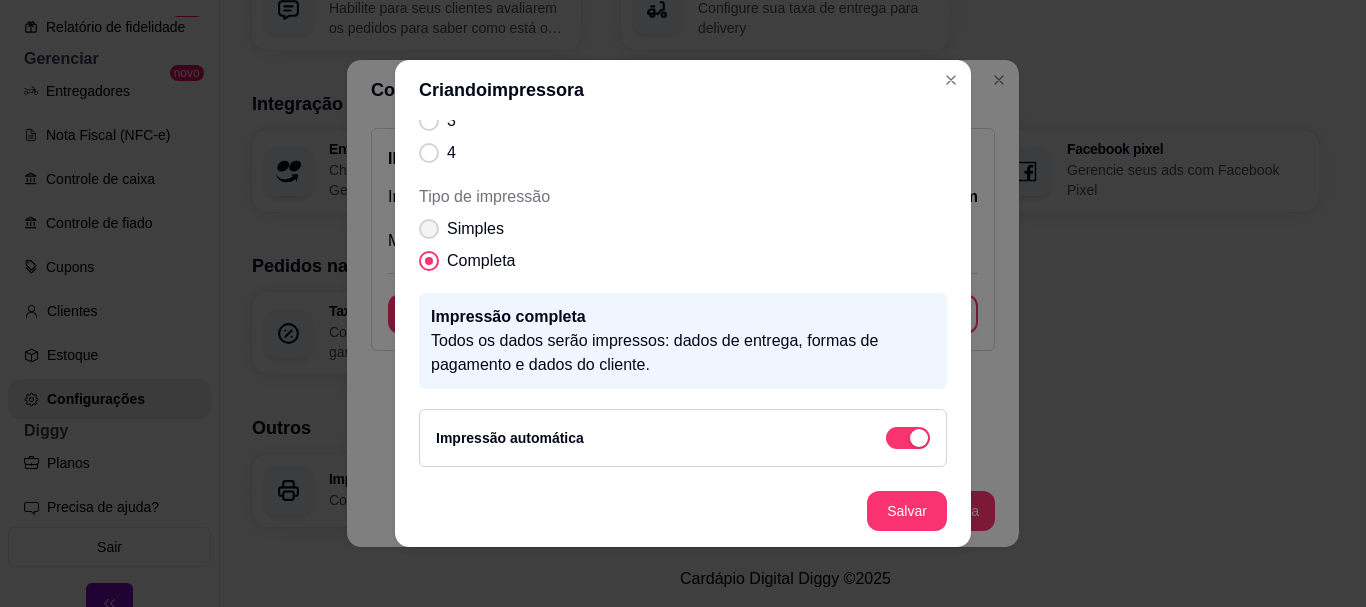click on "Simples" at bounding box center (475, 229) 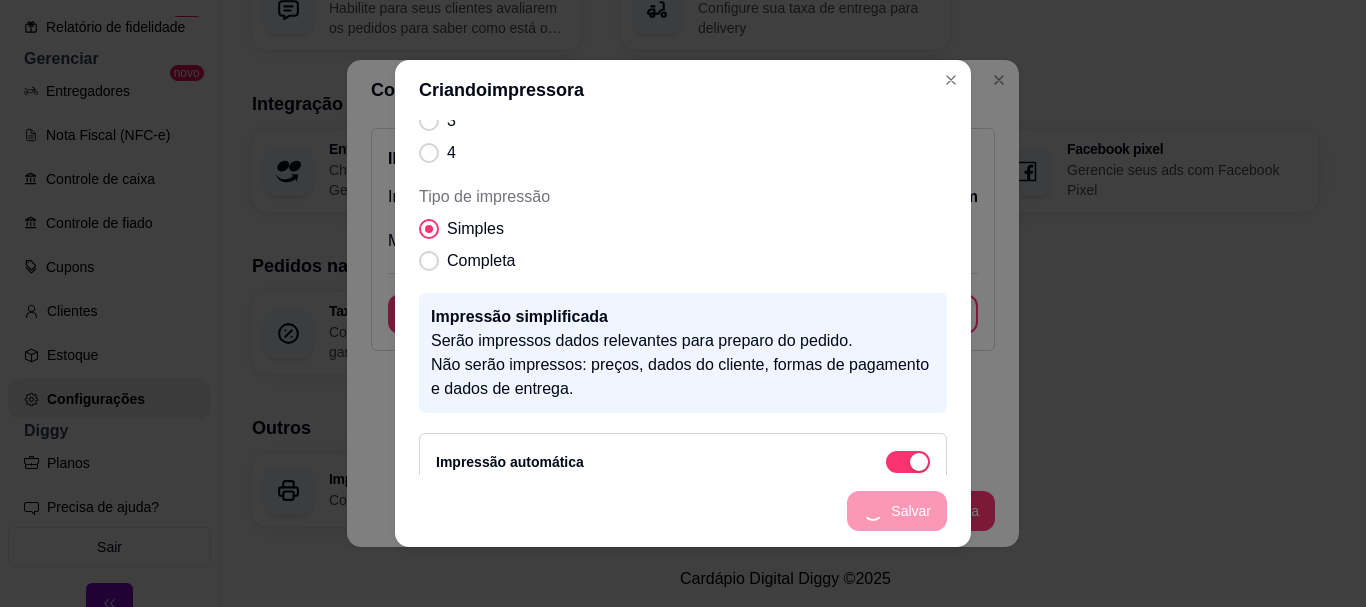 scroll, scrollTop: 299, scrollLeft: 0, axis: vertical 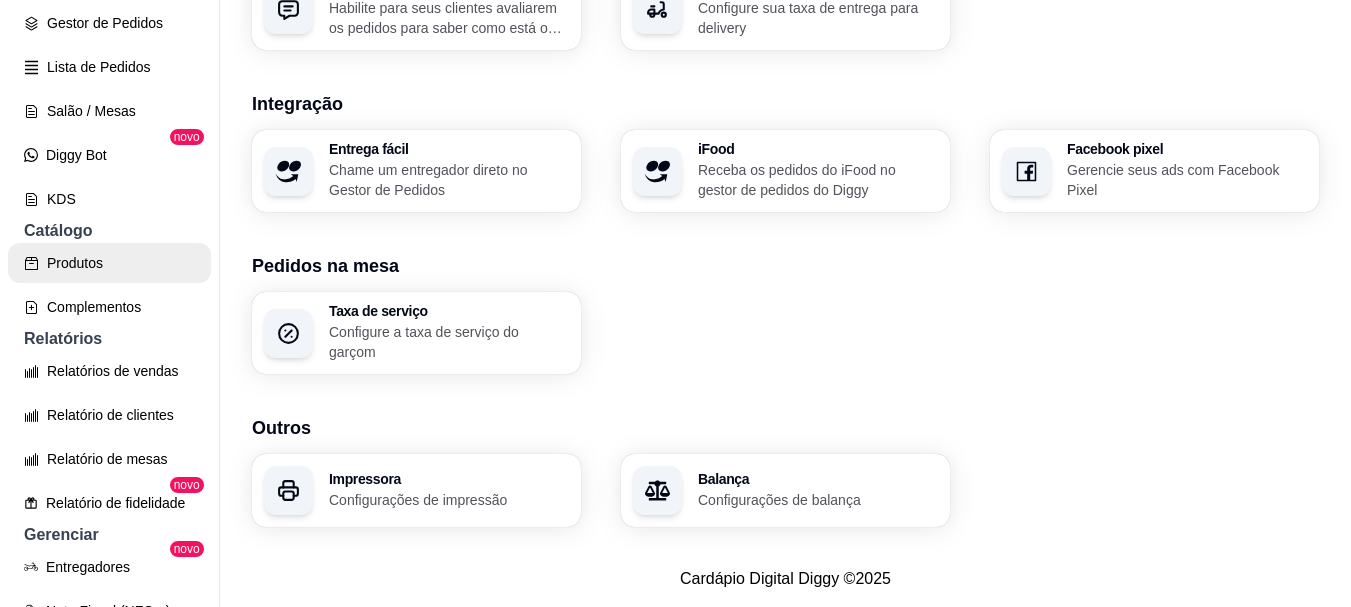 click on "Produtos" at bounding box center [109, 263] 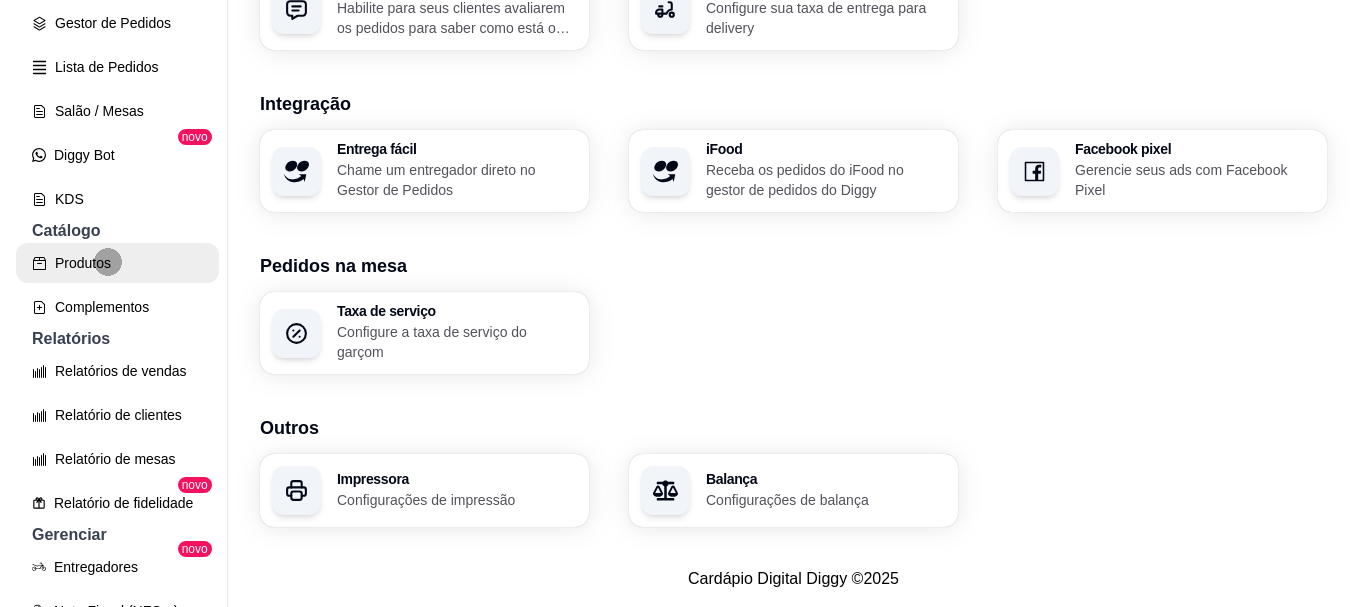 scroll, scrollTop: 0, scrollLeft: 0, axis: both 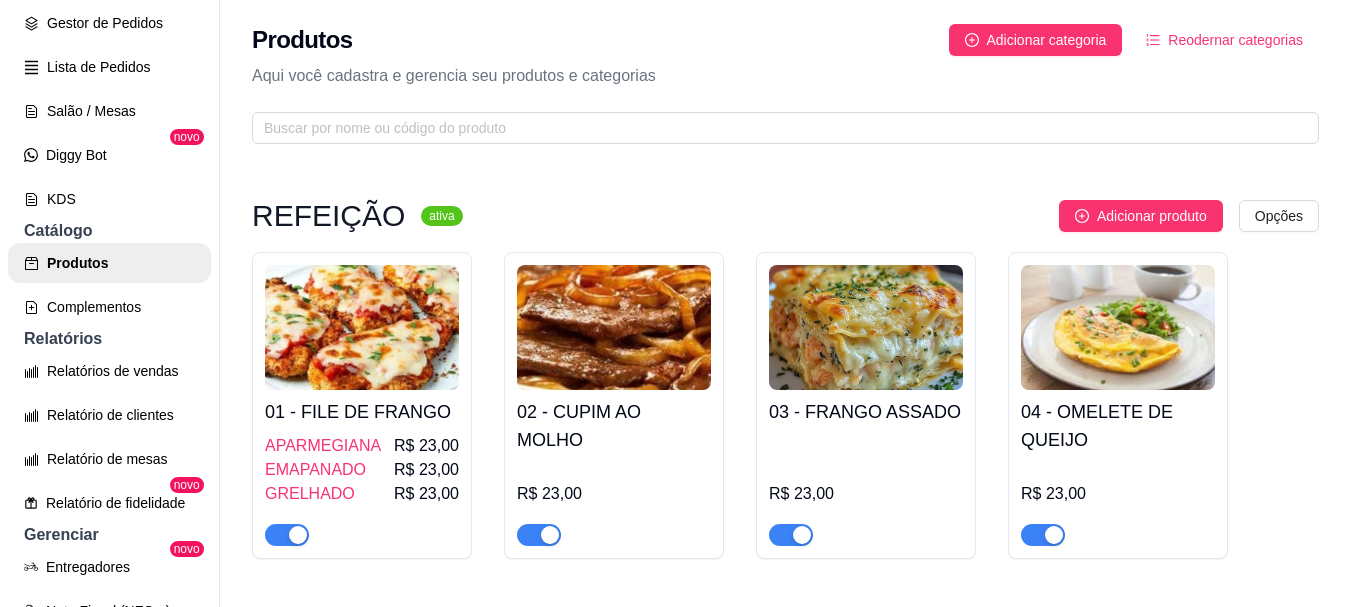 click on "02 - CUPIM AO MOLHO" at bounding box center [614, 426] 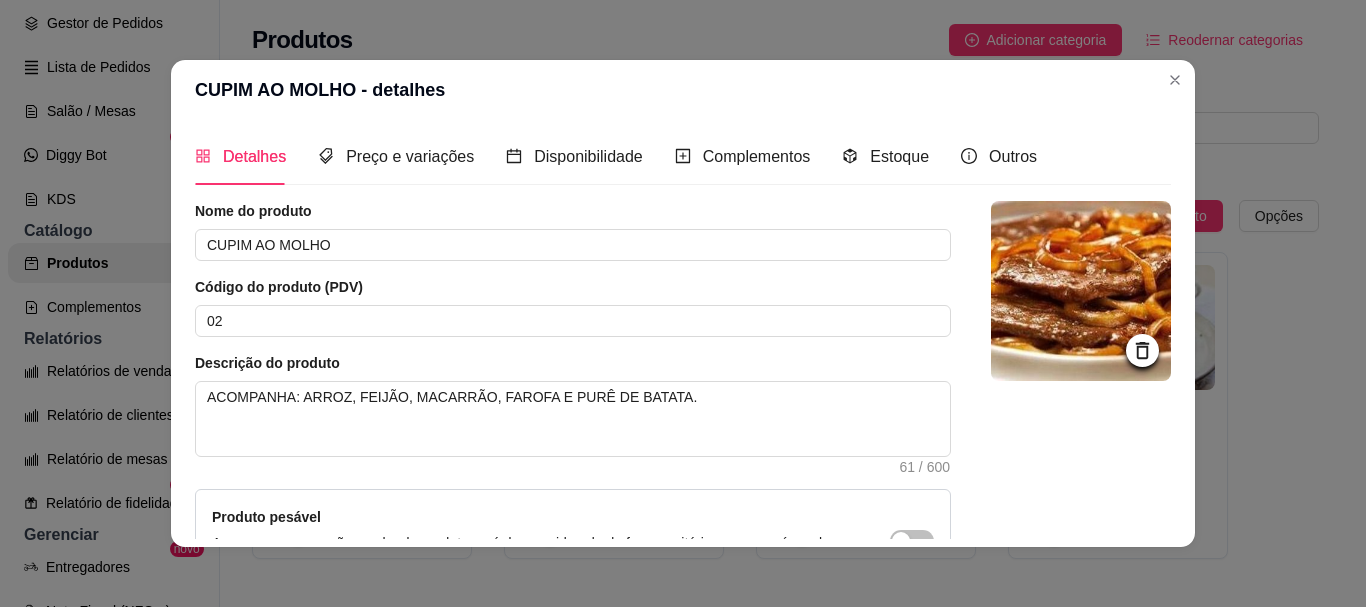 click on "Detalhes Preço e variações Disponibilidade Complementos Estoque Outros Nome do produto CUPIM AO MOLHO Código do produto (PDV) 02 Descrição do produto ACOMPANHA: ARROZ, FEIJÃO, MACARRÃO, FAROFA E PURÊ DE BATATA.
61 / 600 Produto pesável Ao marcar essa opção o valor do produto será desconsiderado da forma unitária e começará a valer por Kilograma. Quantidade miníma para pedido Ao habilitar seus clientes terão que pedir uma quantidade miníma desse produto. Copiar link do produto Deletar produto Salvar" at bounding box center [683, 333] 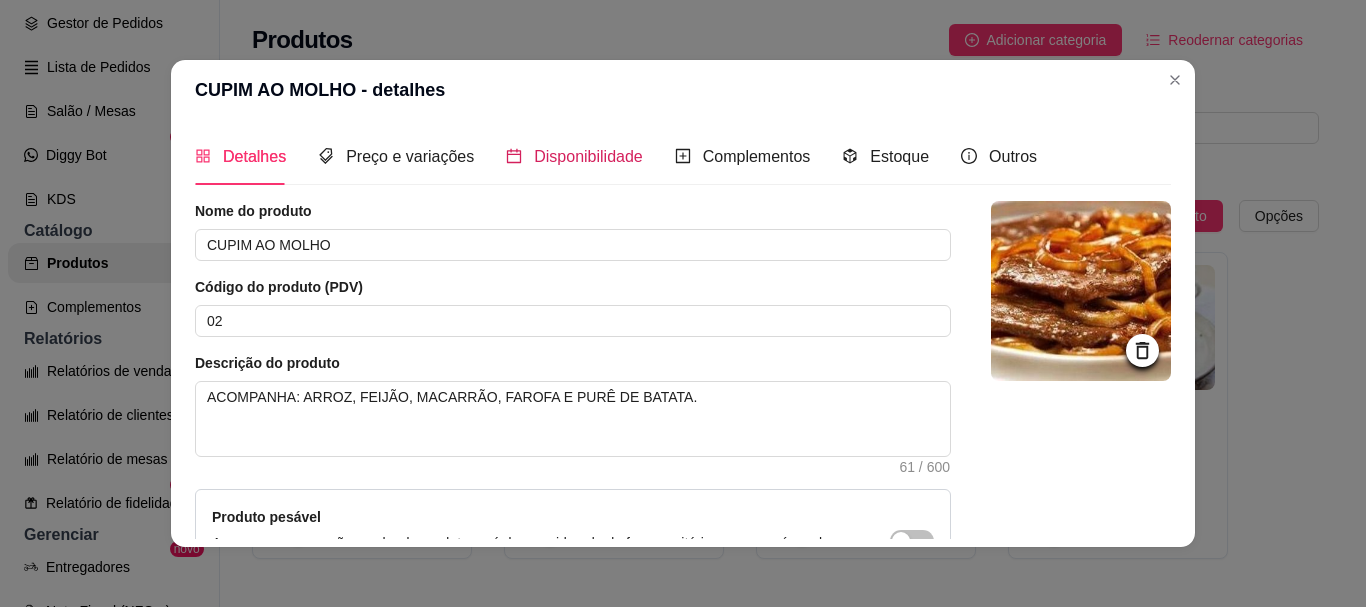 click on "Disponibilidade" at bounding box center (574, 156) 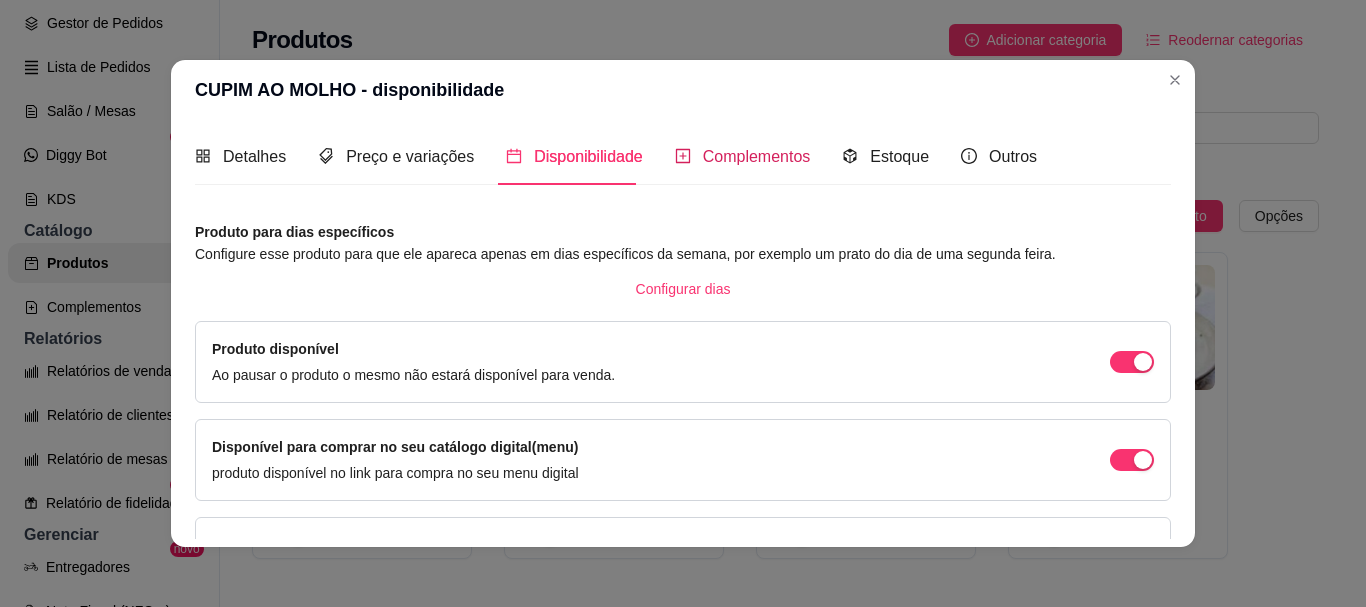 click on "Complementos" at bounding box center (757, 156) 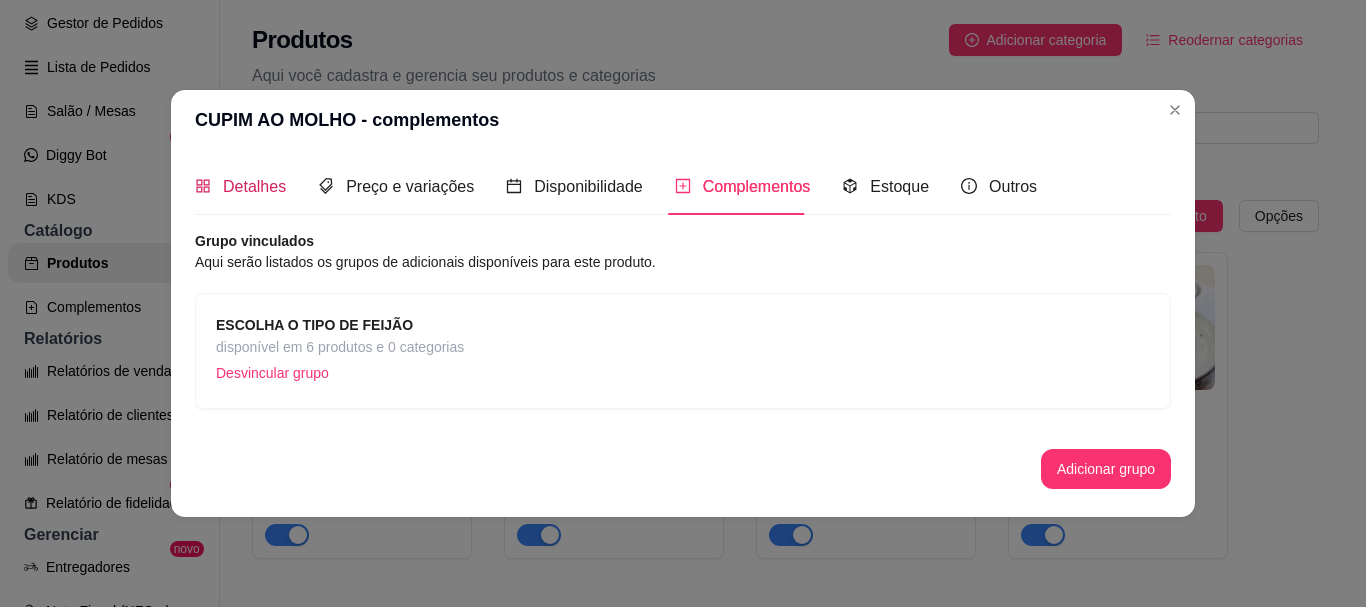 click on "Detalhes" at bounding box center (254, 186) 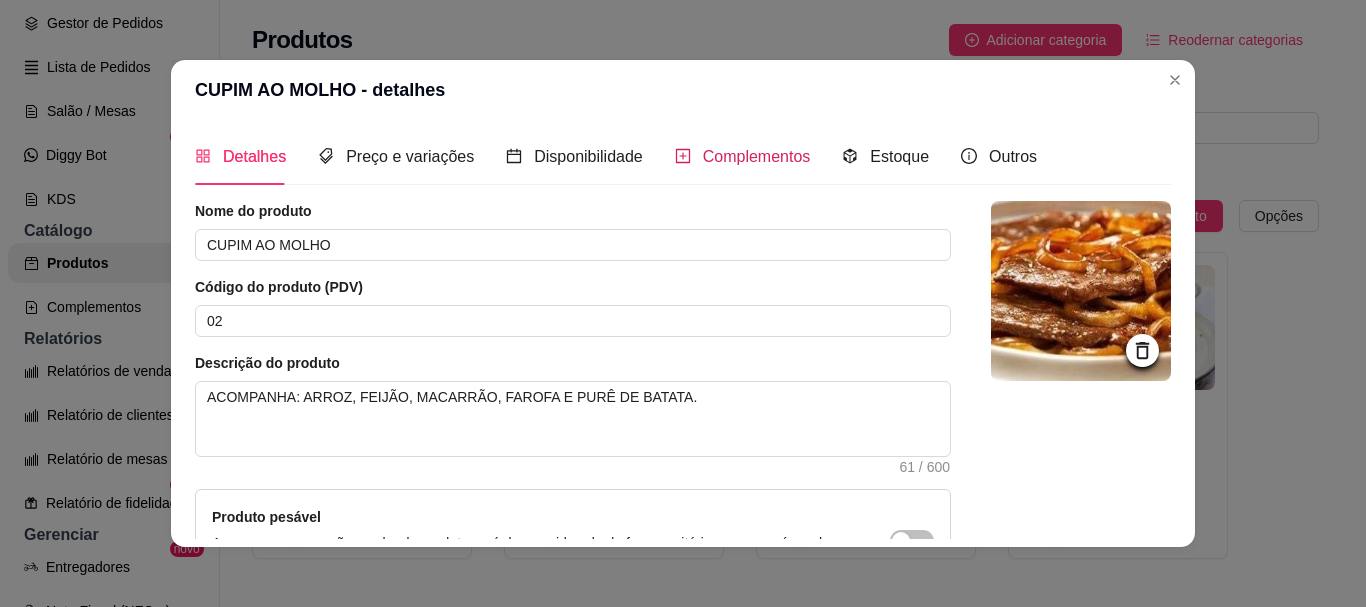 click on "Complementos" at bounding box center [757, 156] 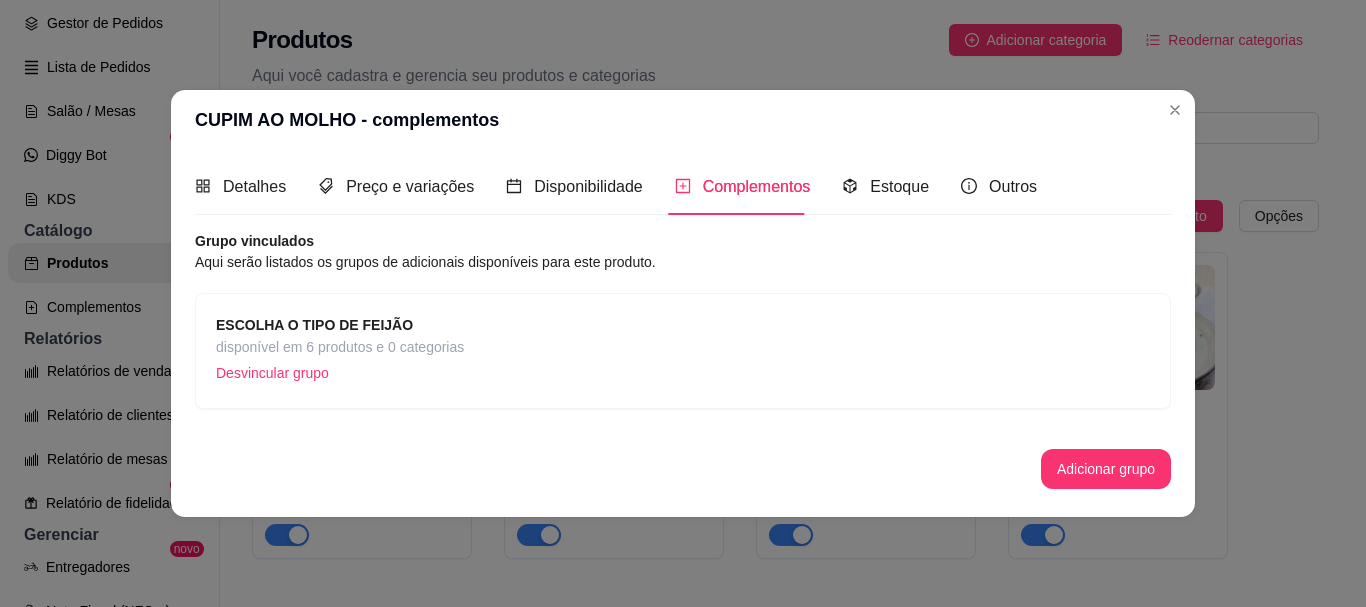 click on "ESCOLHA O TIPO DE FEIJÃO disponível em 6 produtos e 0 categorias  Desvincular grupo" at bounding box center [683, 351] 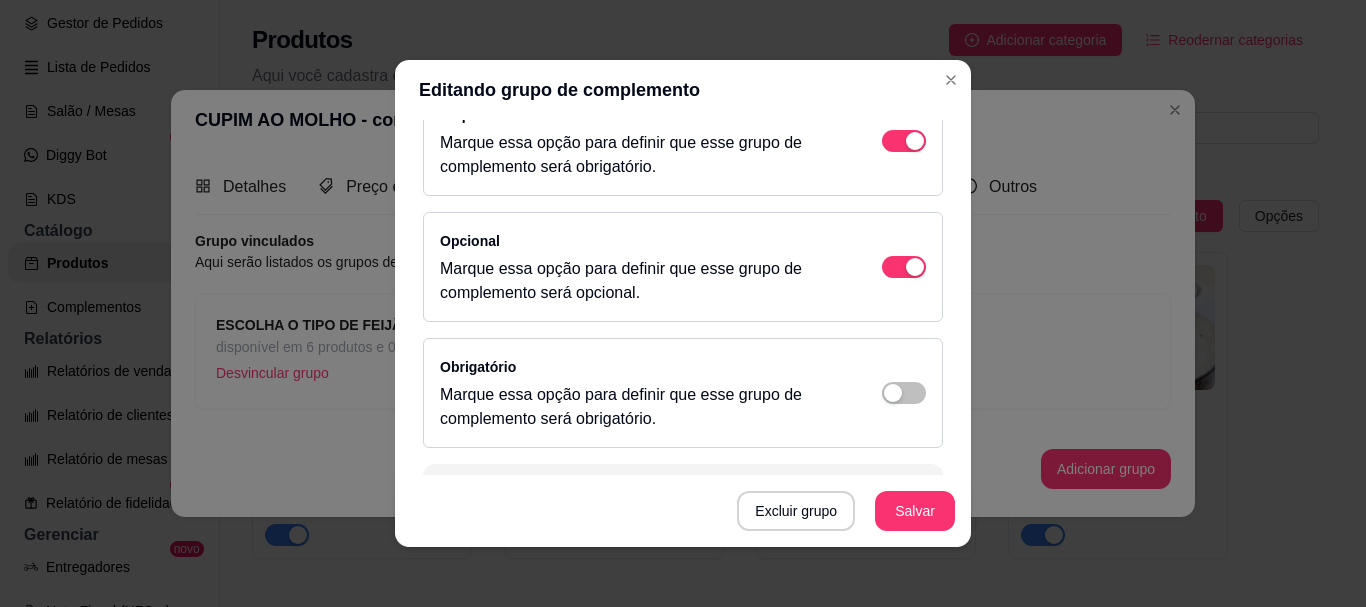 scroll, scrollTop: 200, scrollLeft: 0, axis: vertical 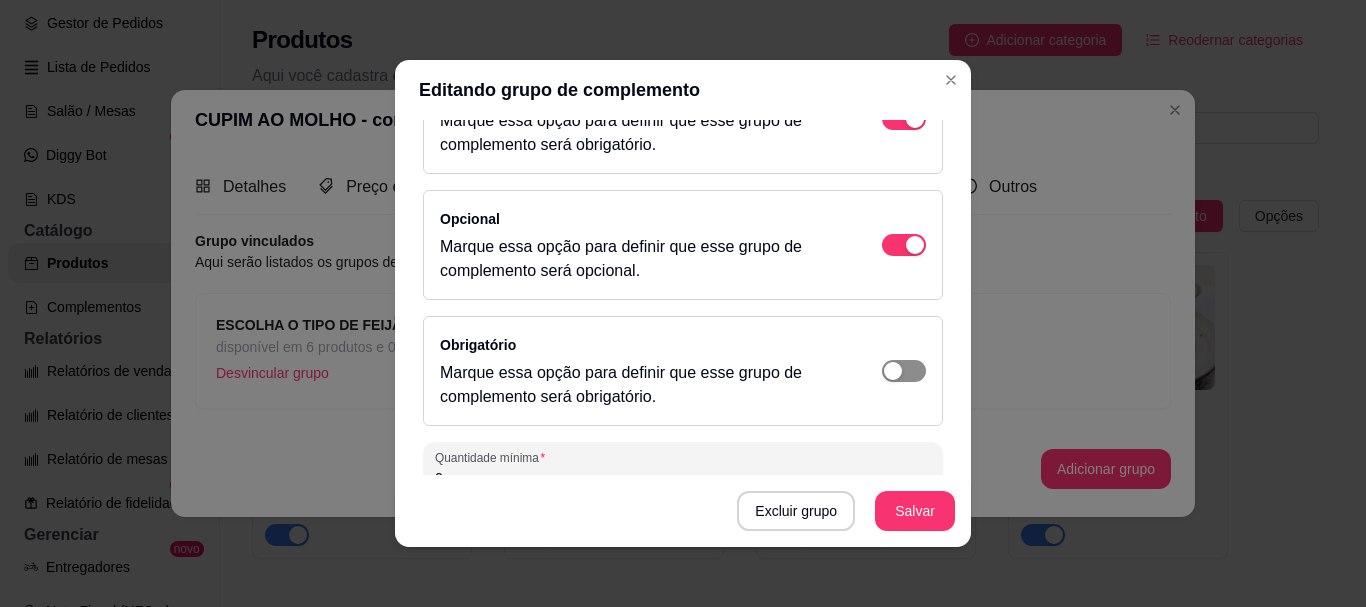 click at bounding box center (915, 119) 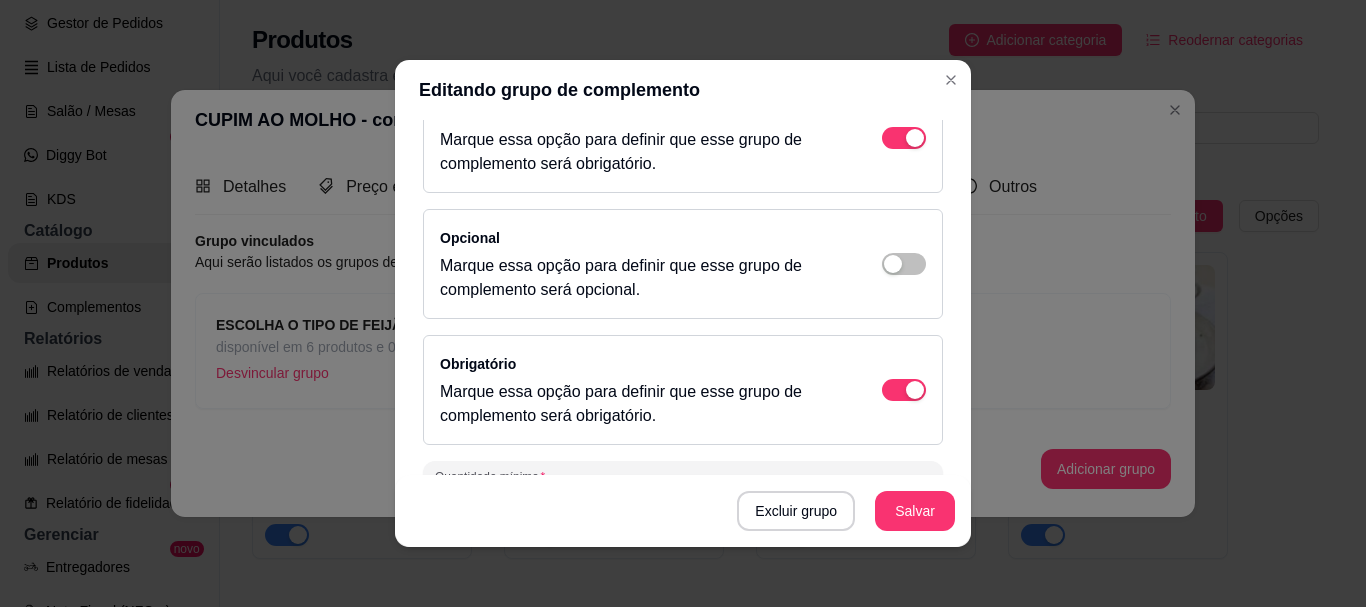 scroll, scrollTop: 0, scrollLeft: 0, axis: both 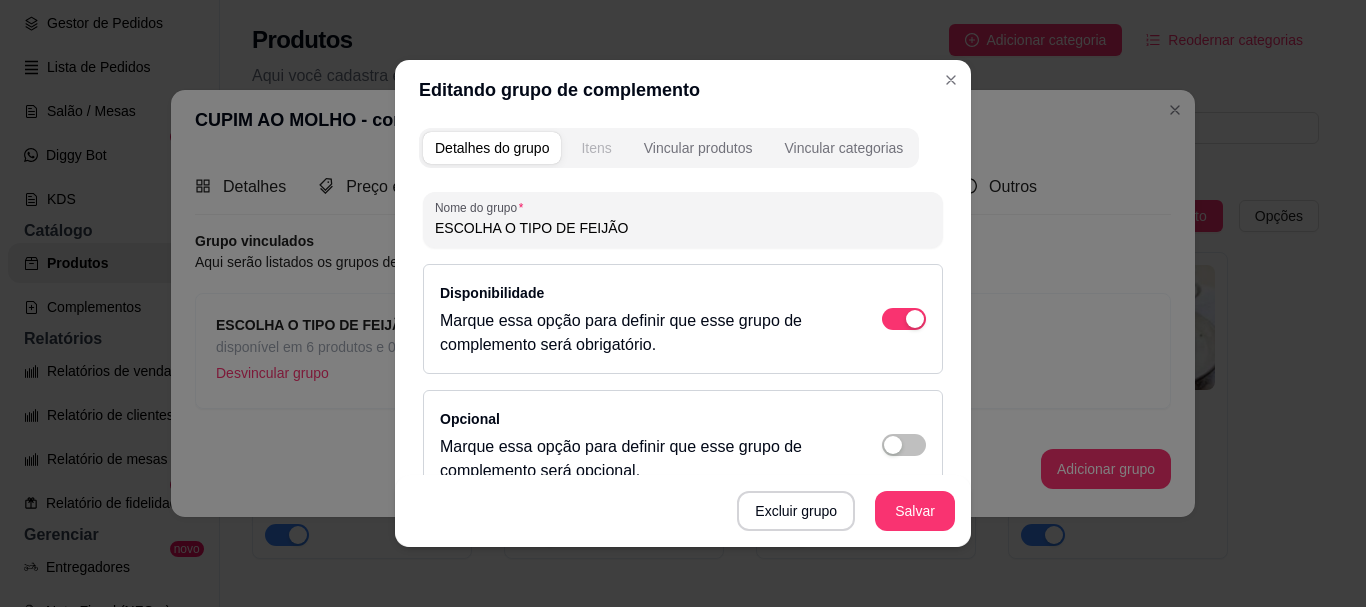 click on "Itens" at bounding box center (596, 148) 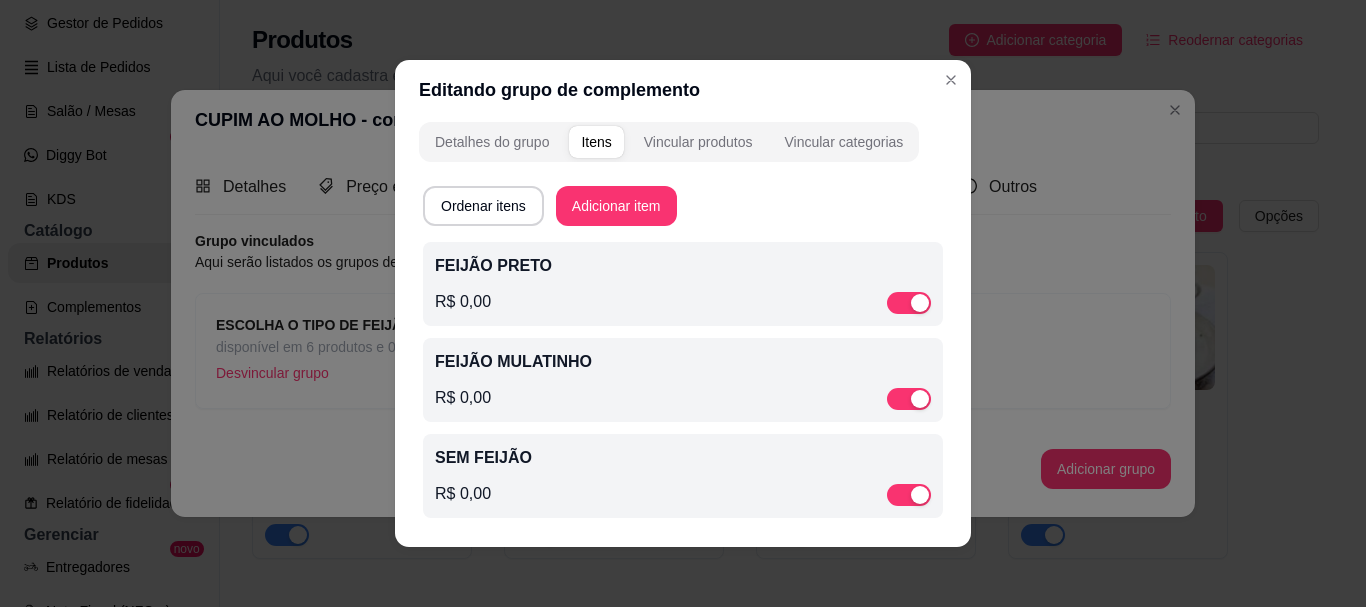 scroll, scrollTop: 12, scrollLeft: 0, axis: vertical 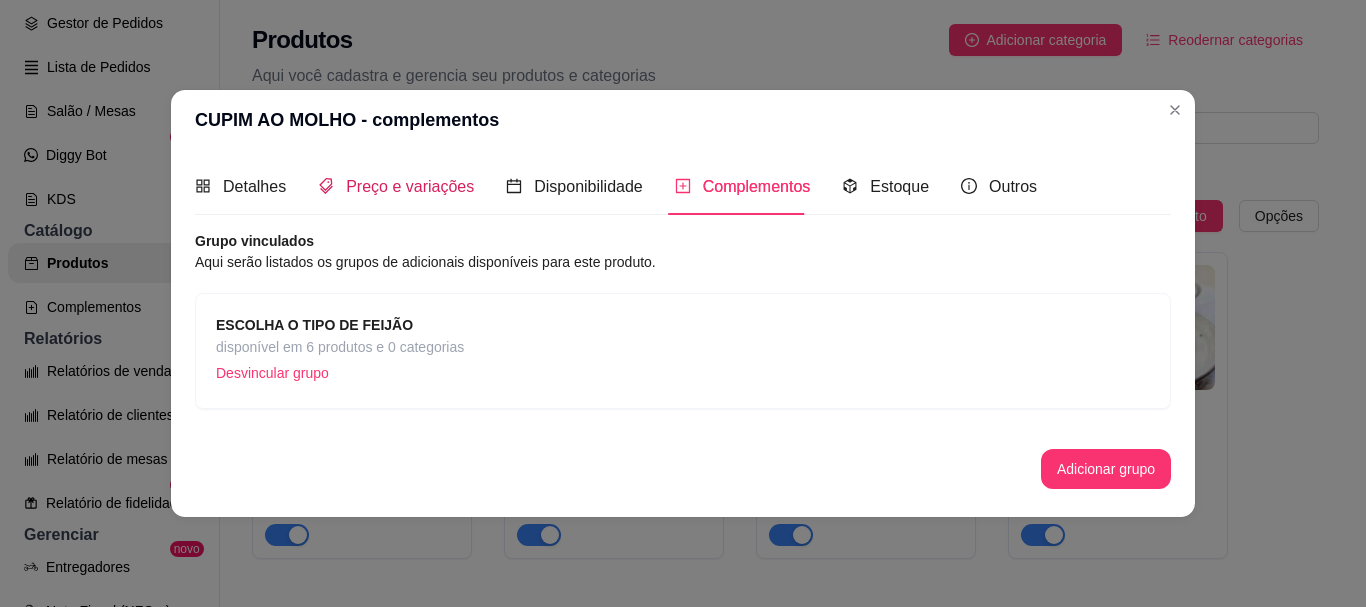 click on "Preço e variações" at bounding box center (410, 186) 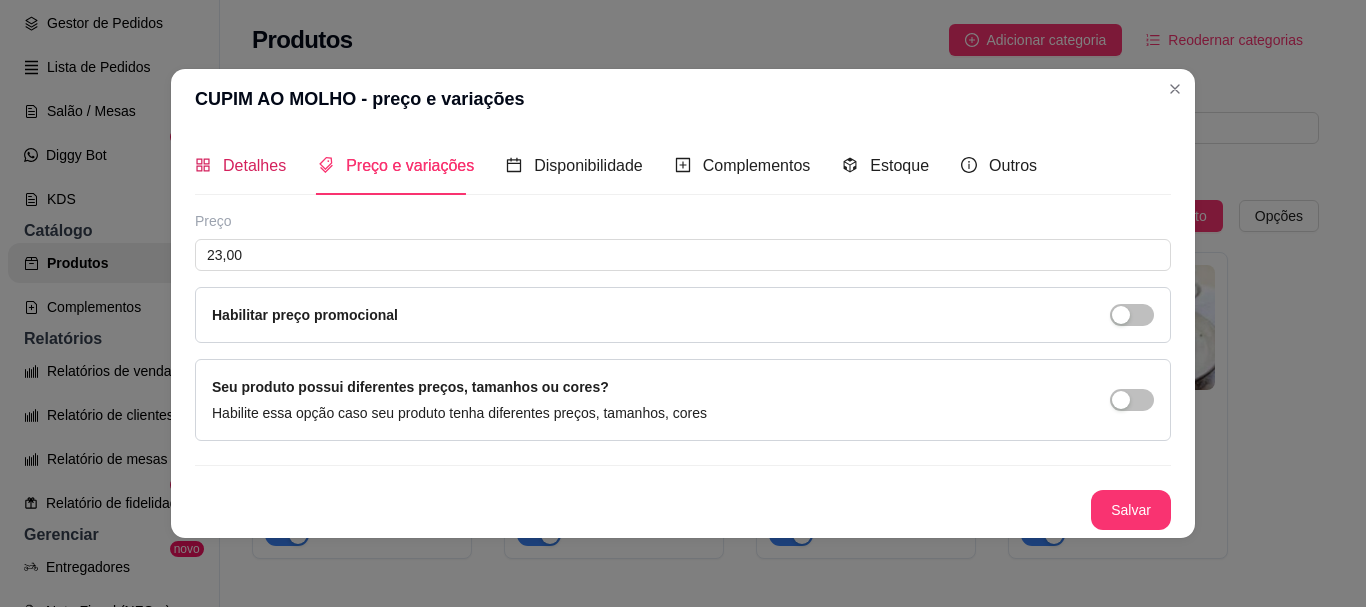 click on "Detalhes" at bounding box center [254, 165] 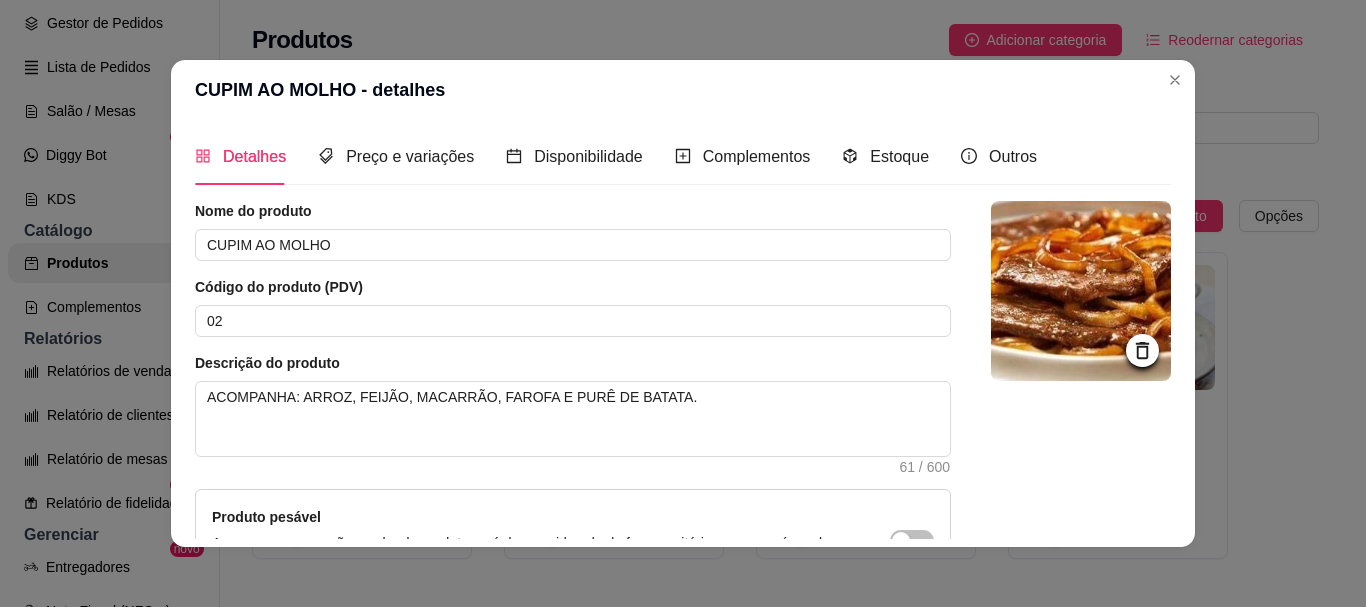 click at bounding box center (1081, 291) 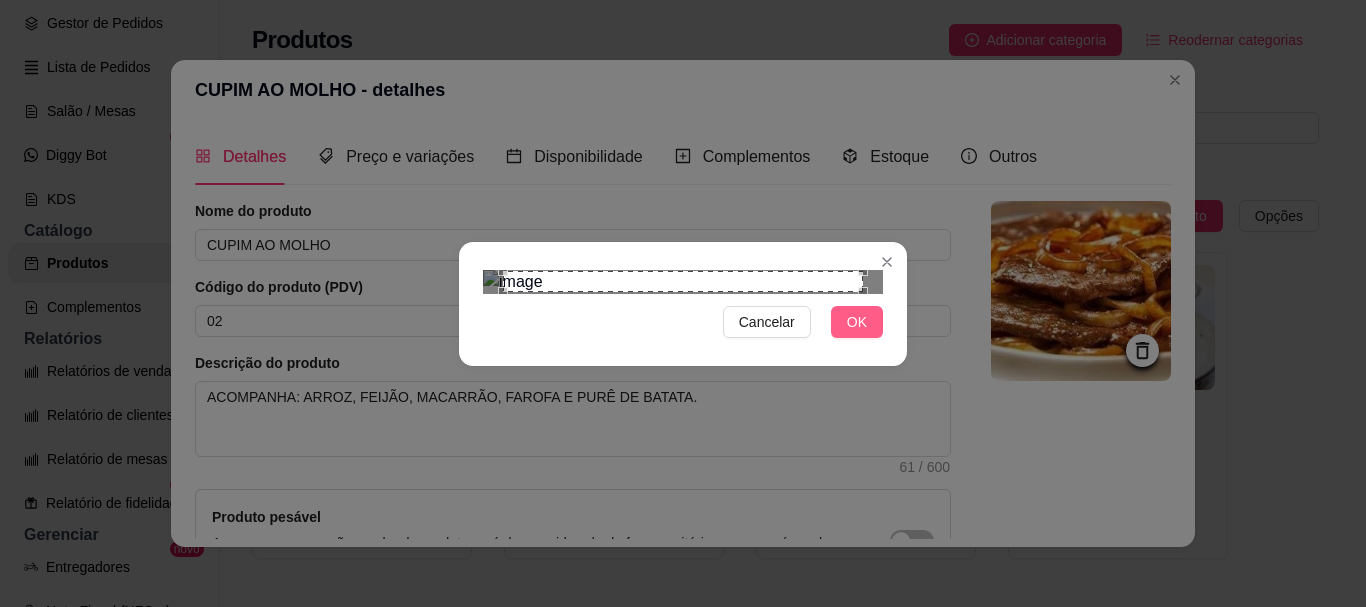 click on "OK" at bounding box center [857, 322] 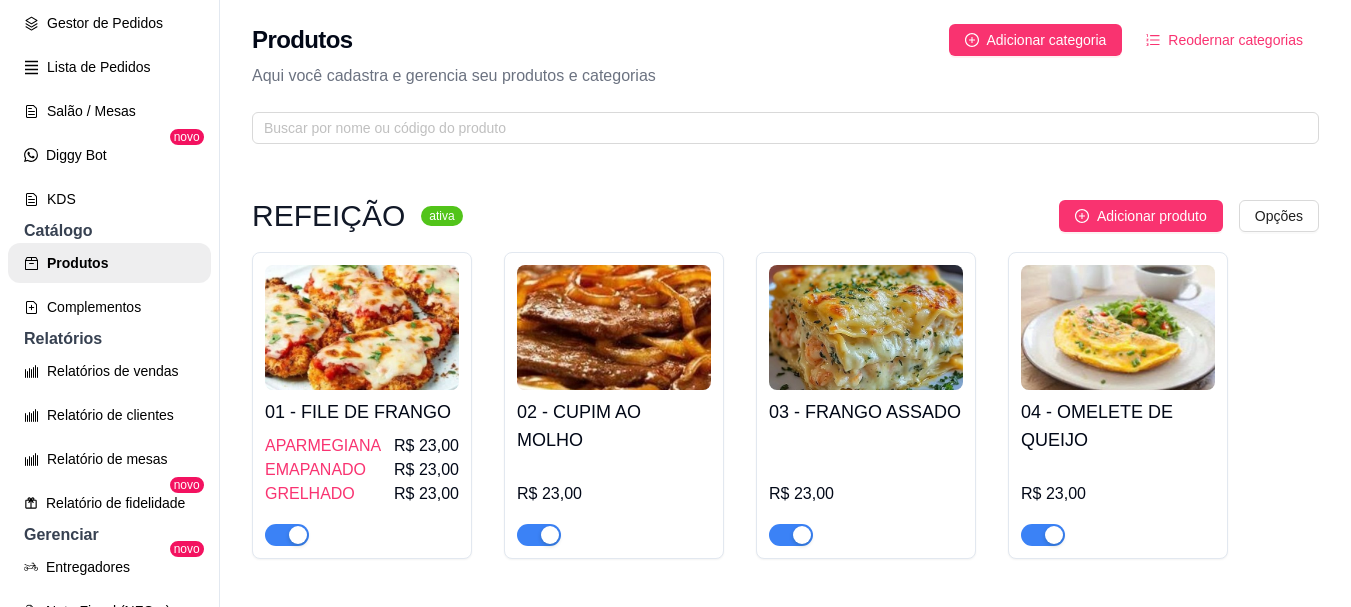 click at bounding box center [614, 327] 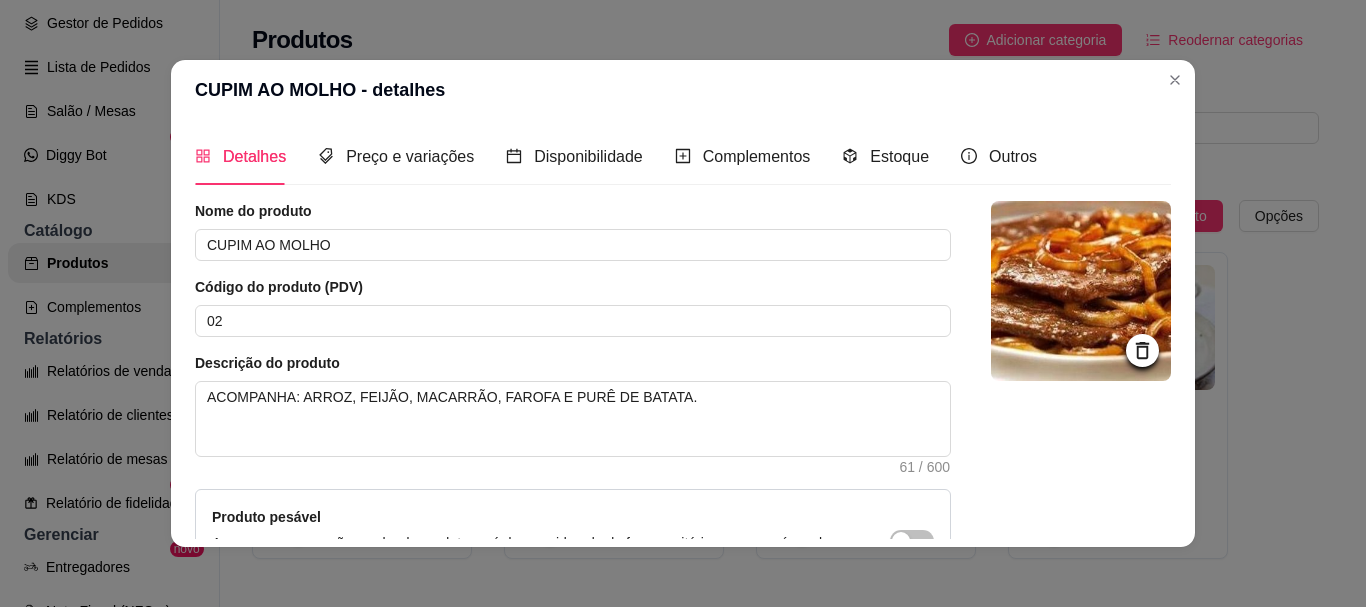 click at bounding box center [1081, 291] 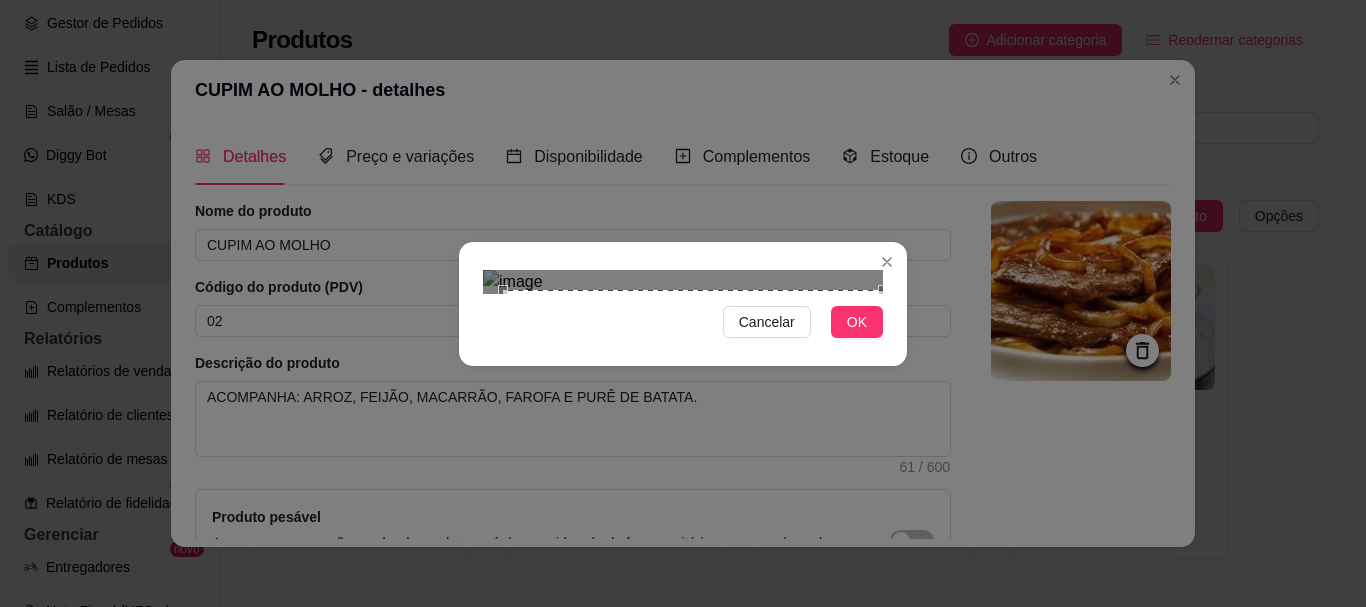 click on "Cancelar OK" at bounding box center (683, 303) 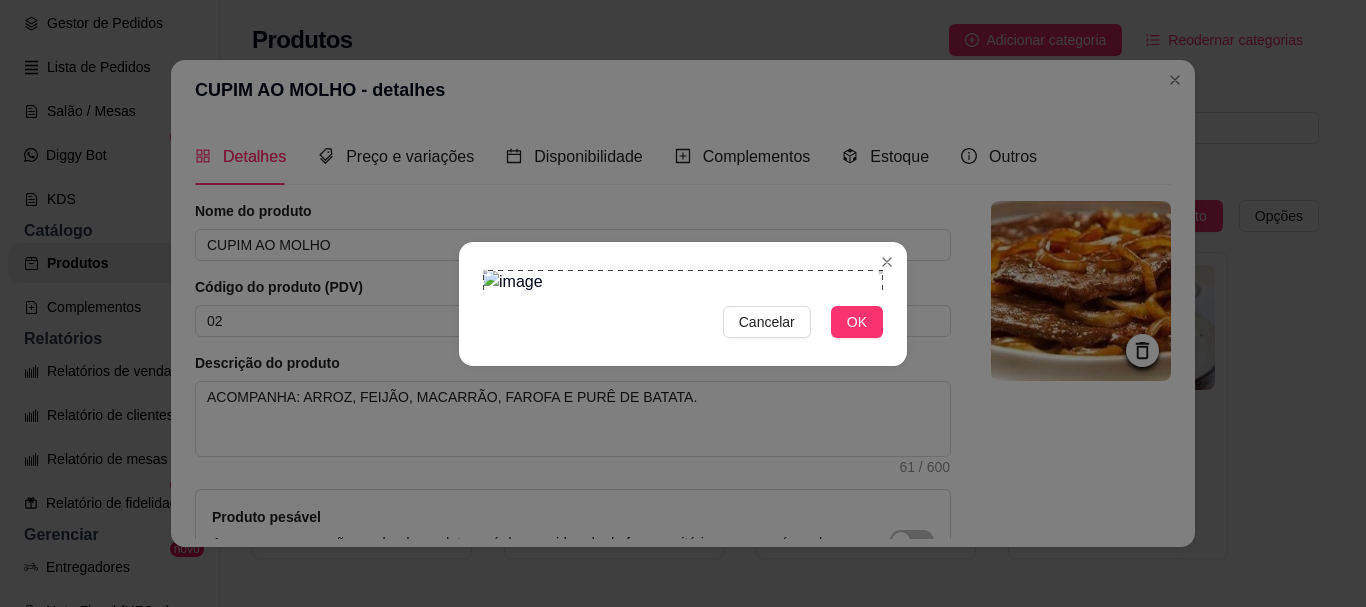 click on "Cancelar OK" at bounding box center (683, 303) 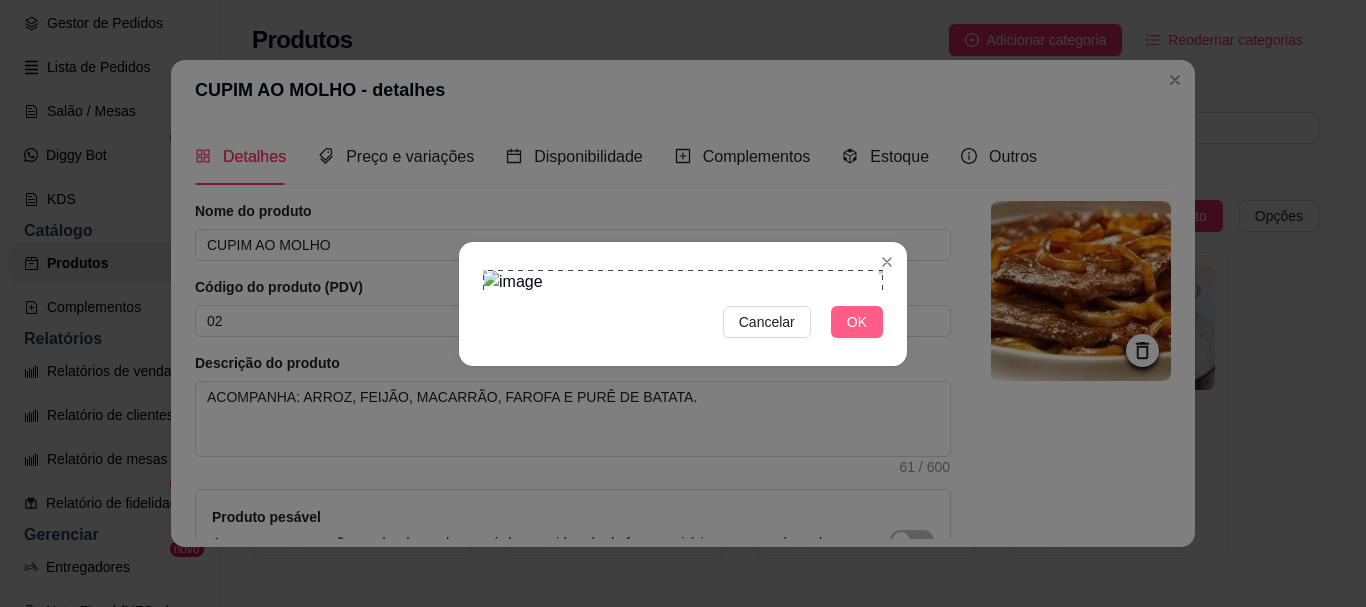click on "OK" at bounding box center (857, 322) 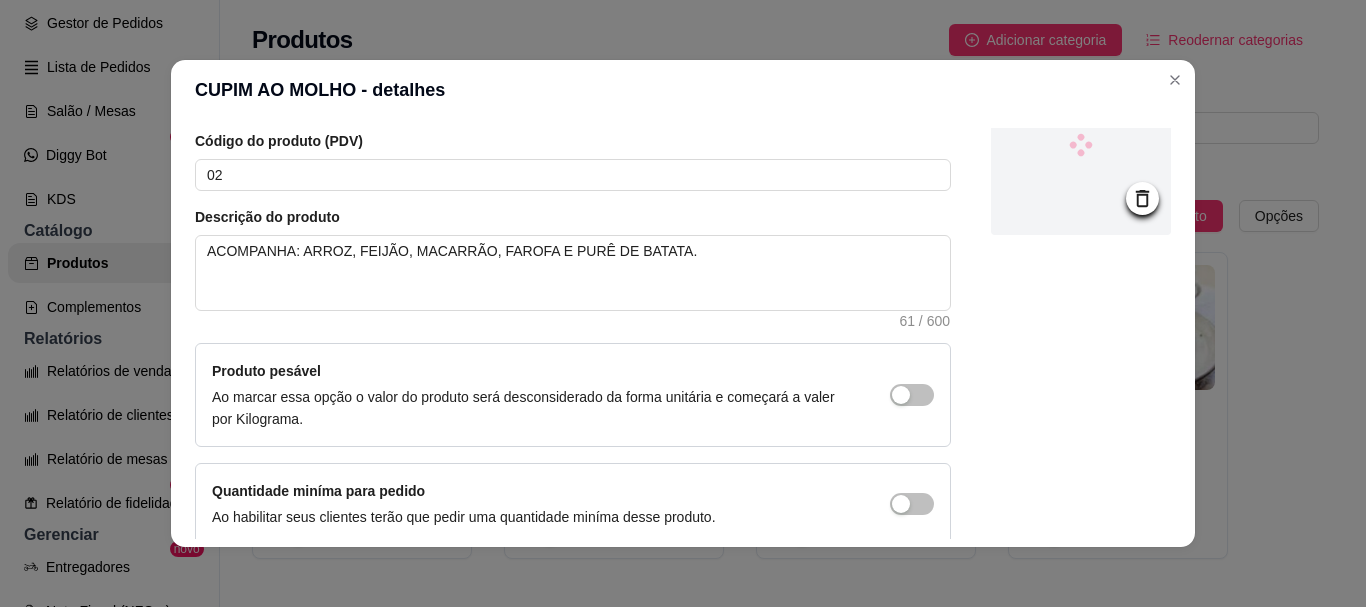 scroll, scrollTop: 241, scrollLeft: 0, axis: vertical 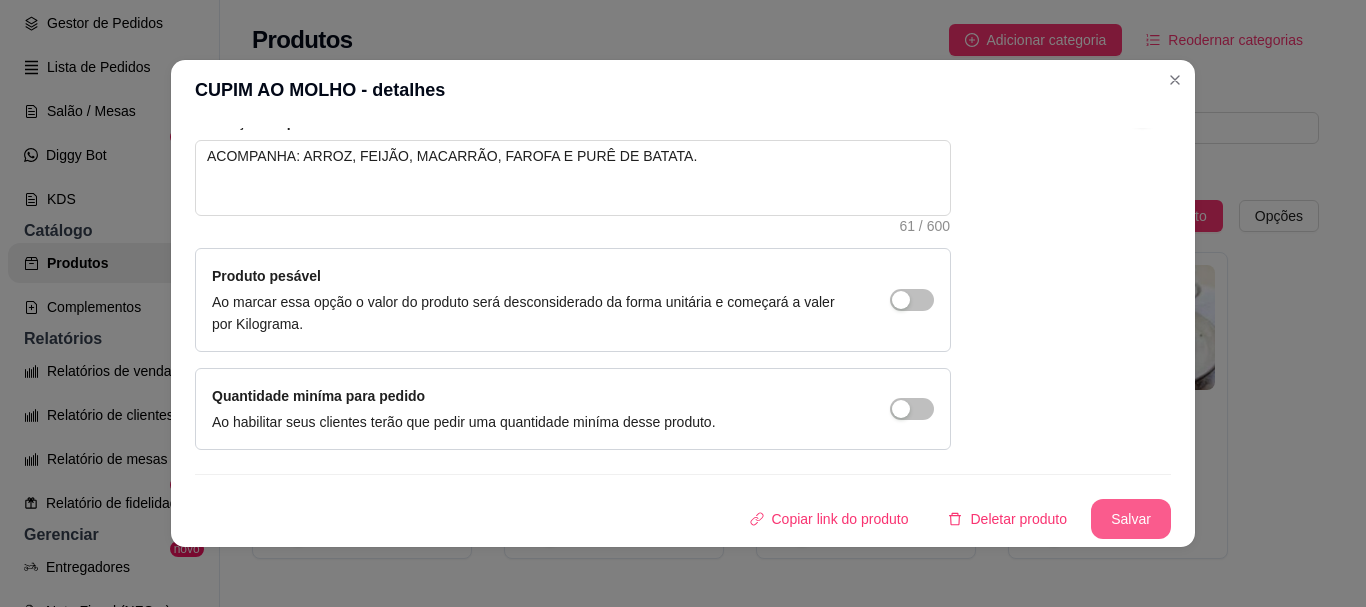 click on "Salvar" at bounding box center (1131, 519) 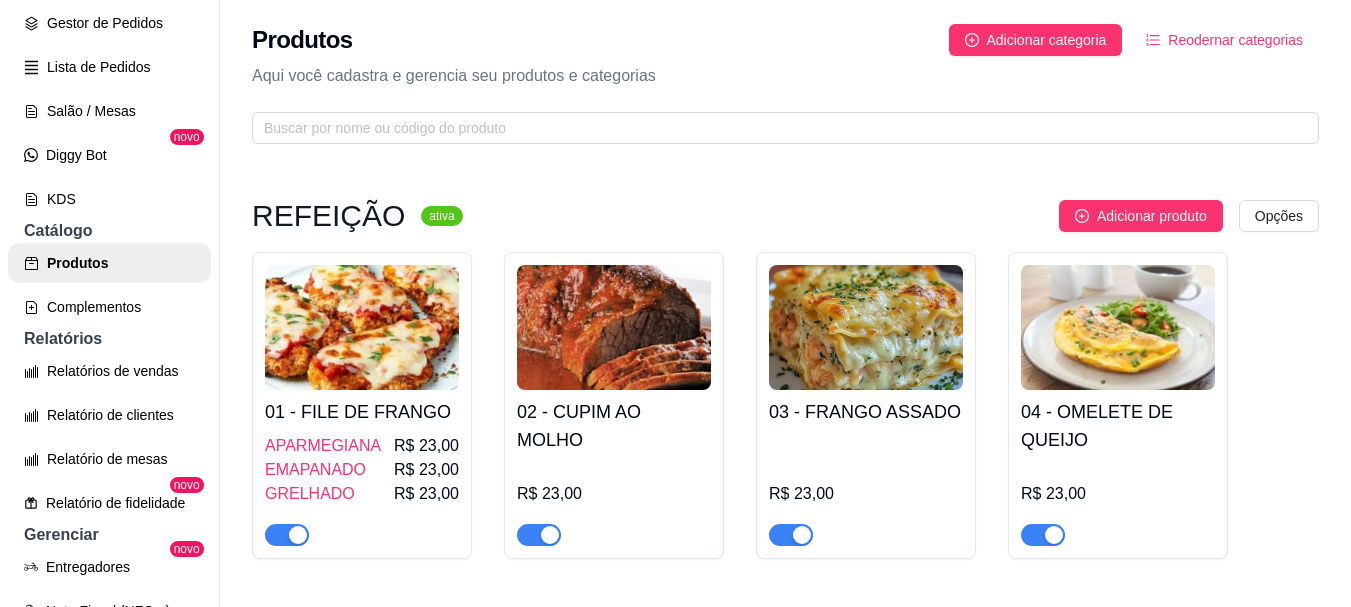 click at bounding box center [866, 327] 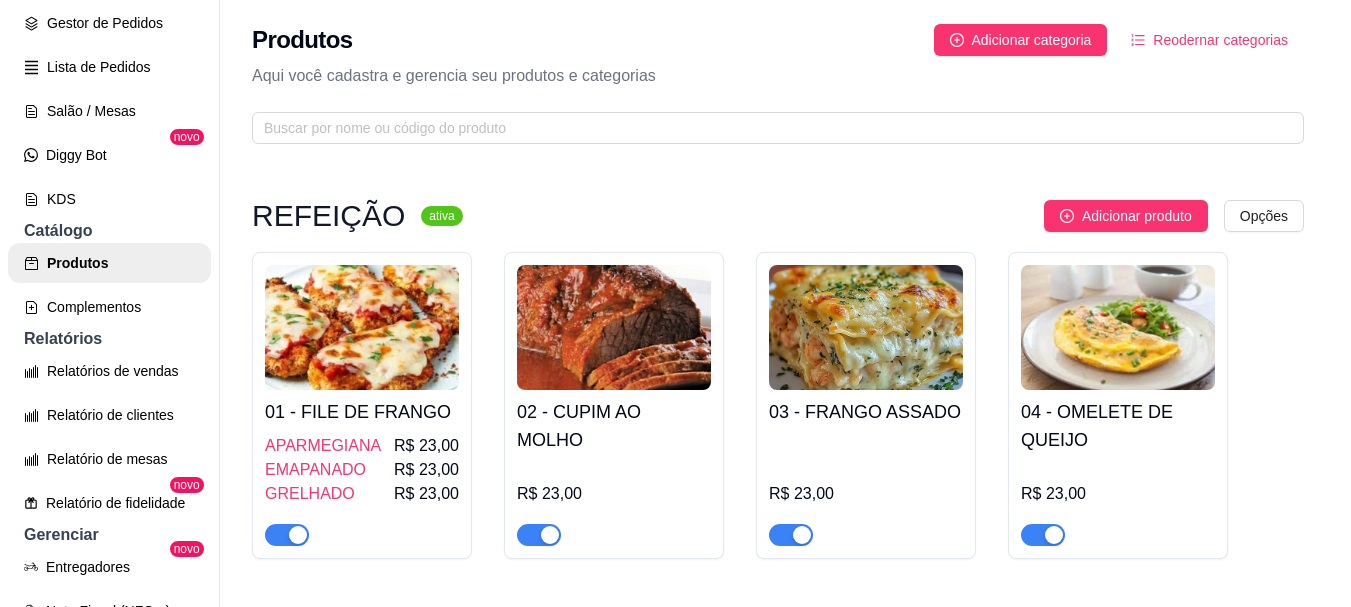 type 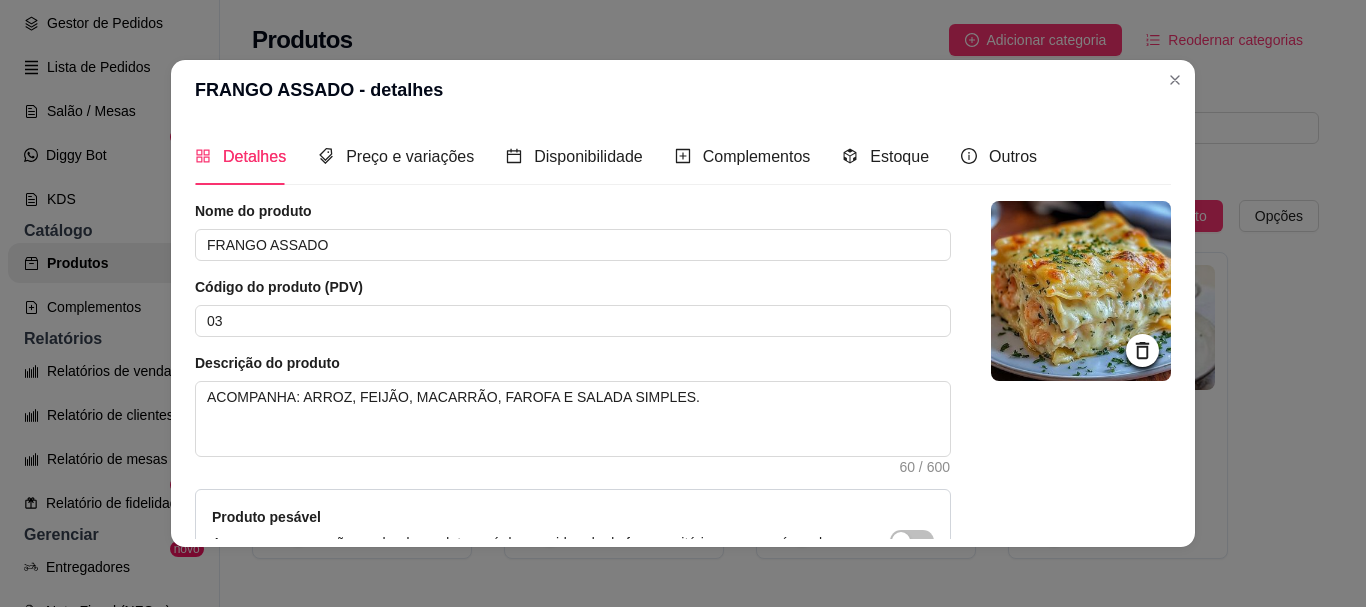 click at bounding box center (1081, 291) 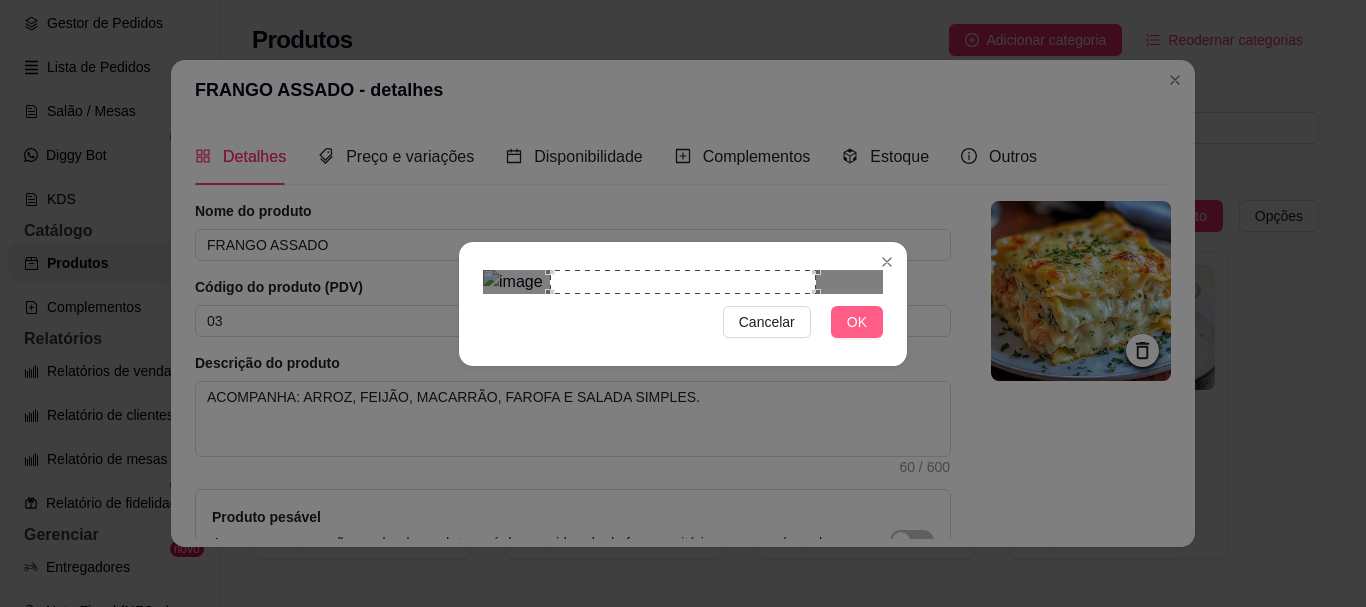 click on "OK" at bounding box center [857, 322] 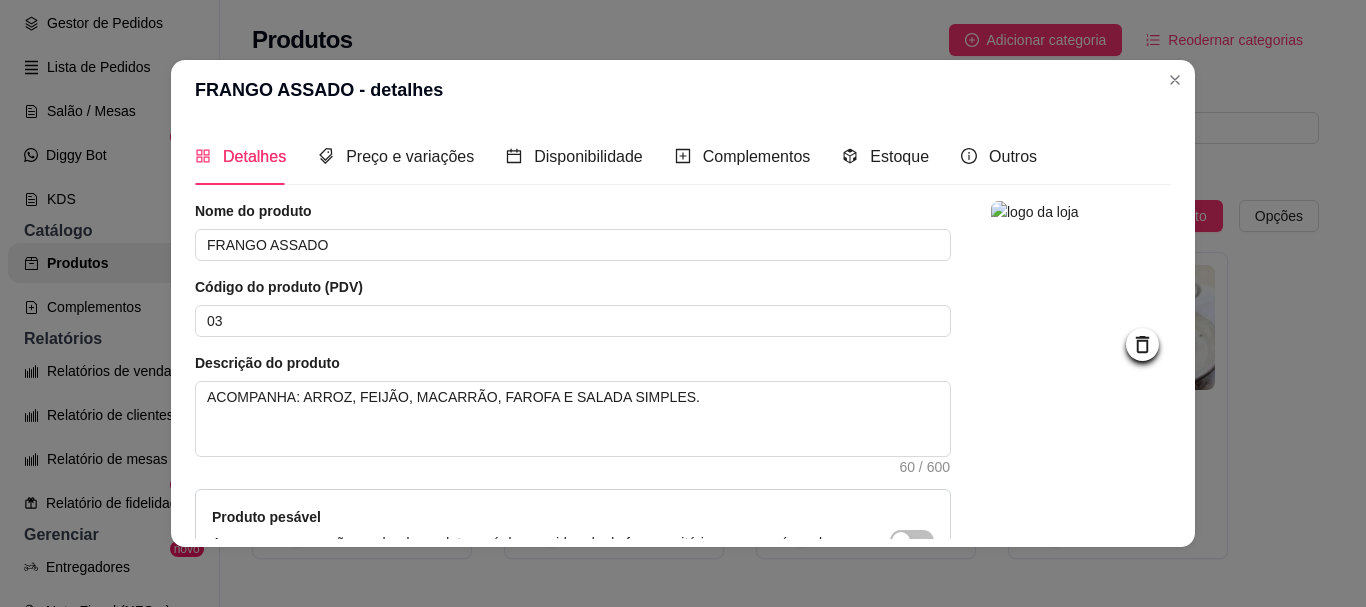 click at bounding box center [1081, 291] 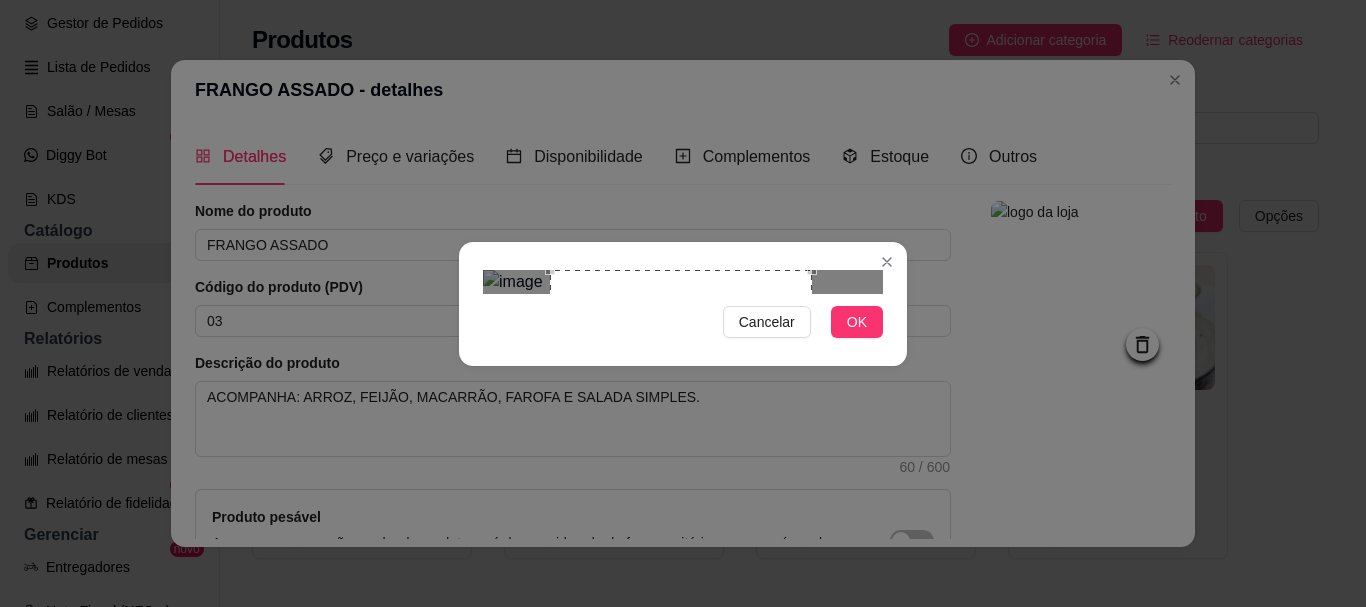 click at bounding box center (681, 401) 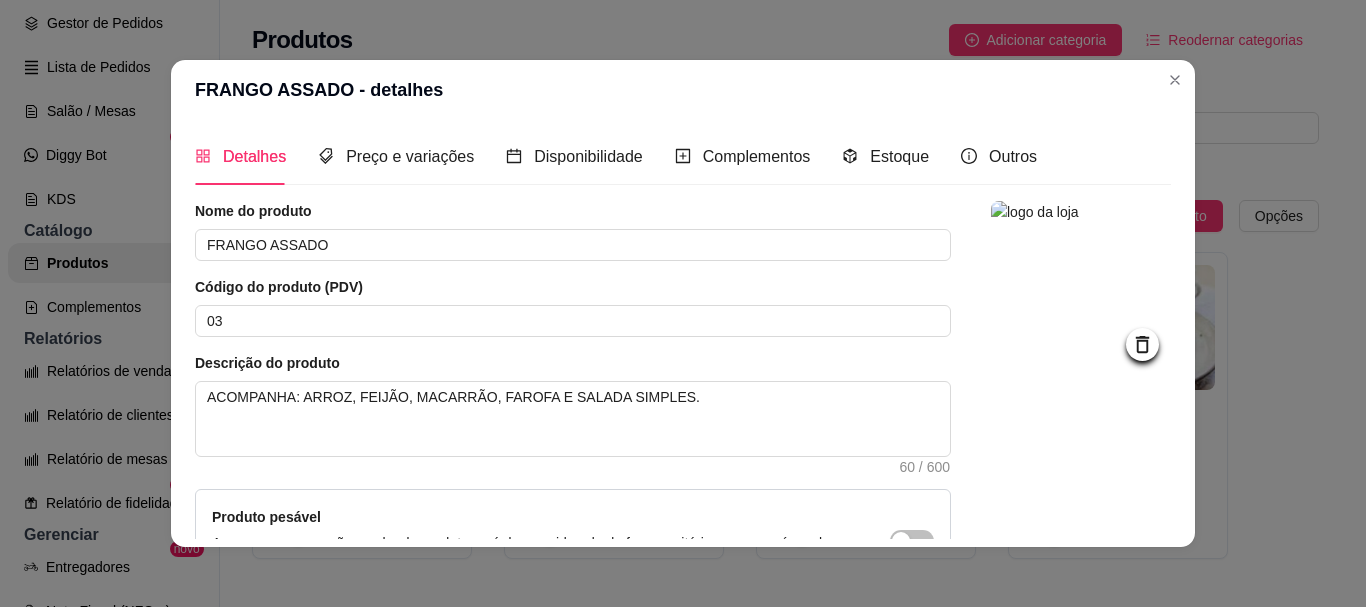 click at bounding box center [1081, 291] 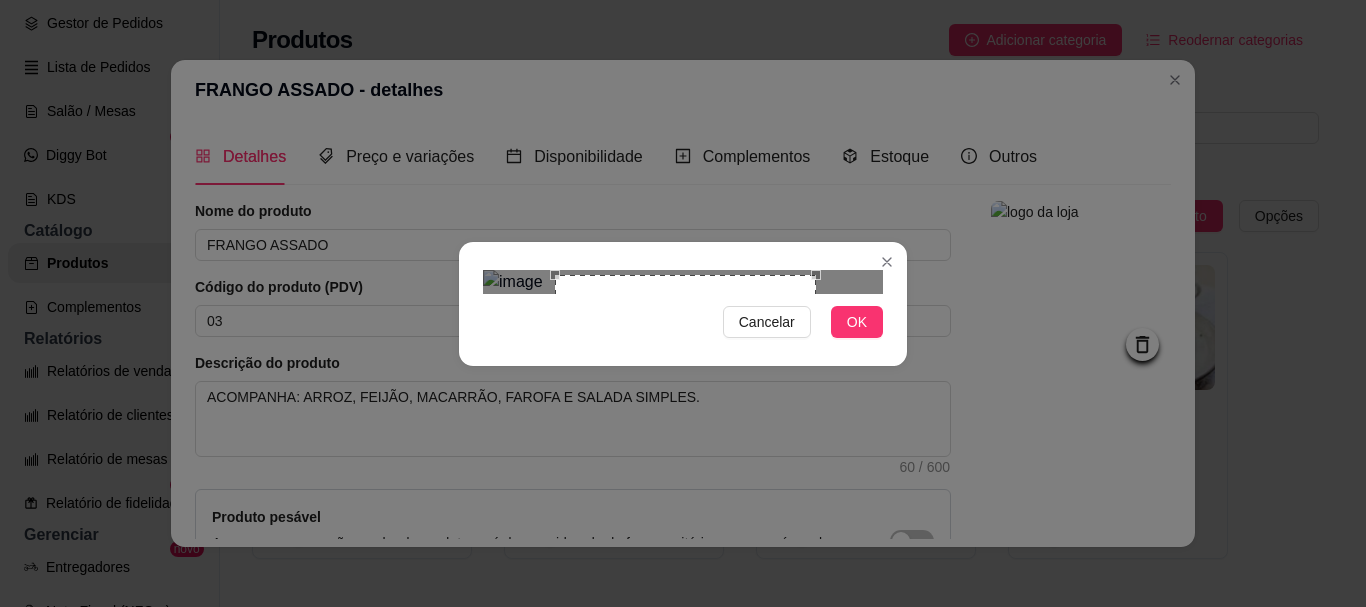 click at bounding box center [685, 405] 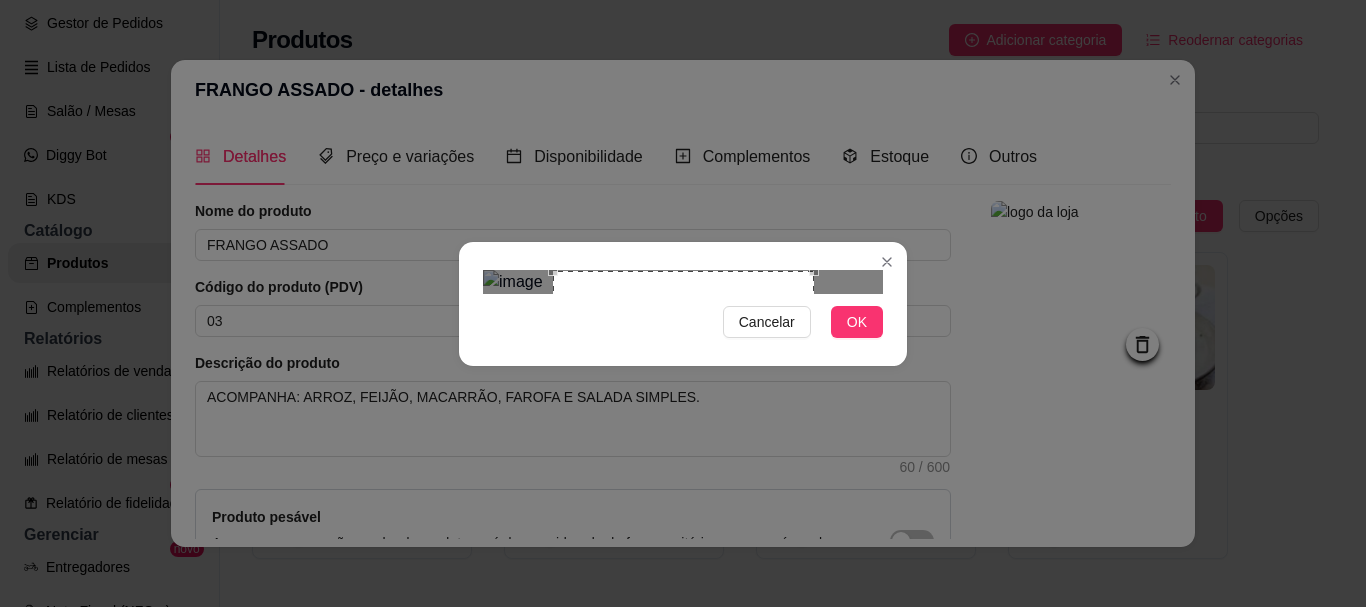 click at bounding box center [683, 401] 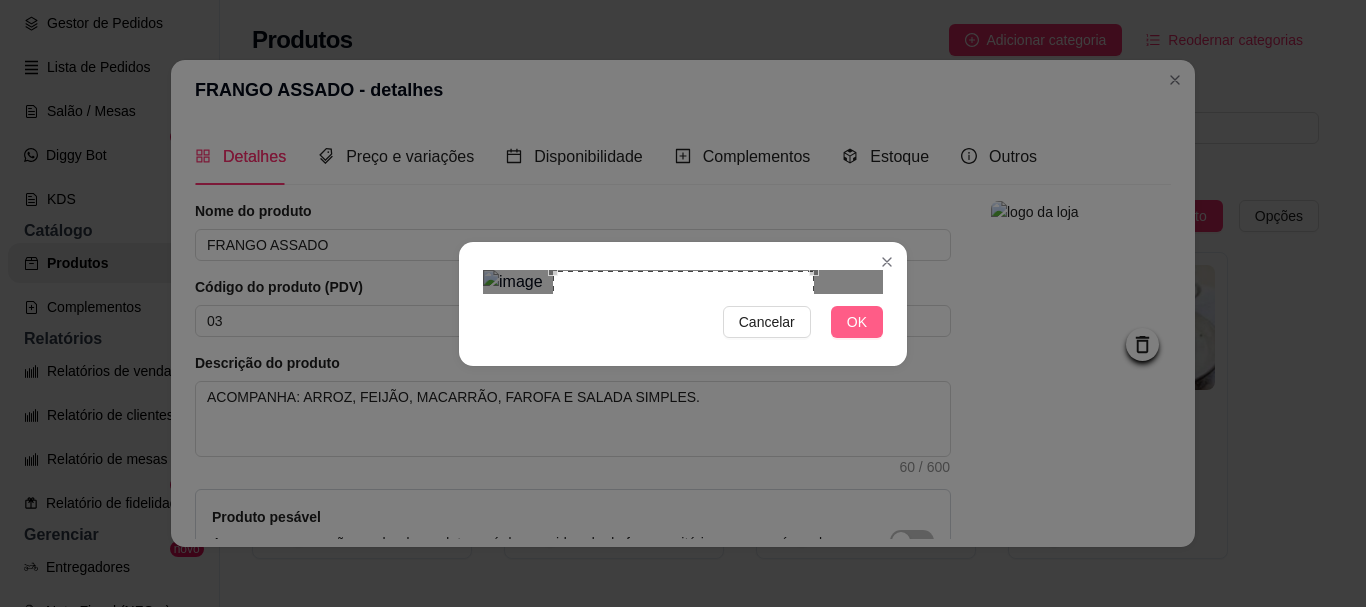 click on "OK" at bounding box center [857, 322] 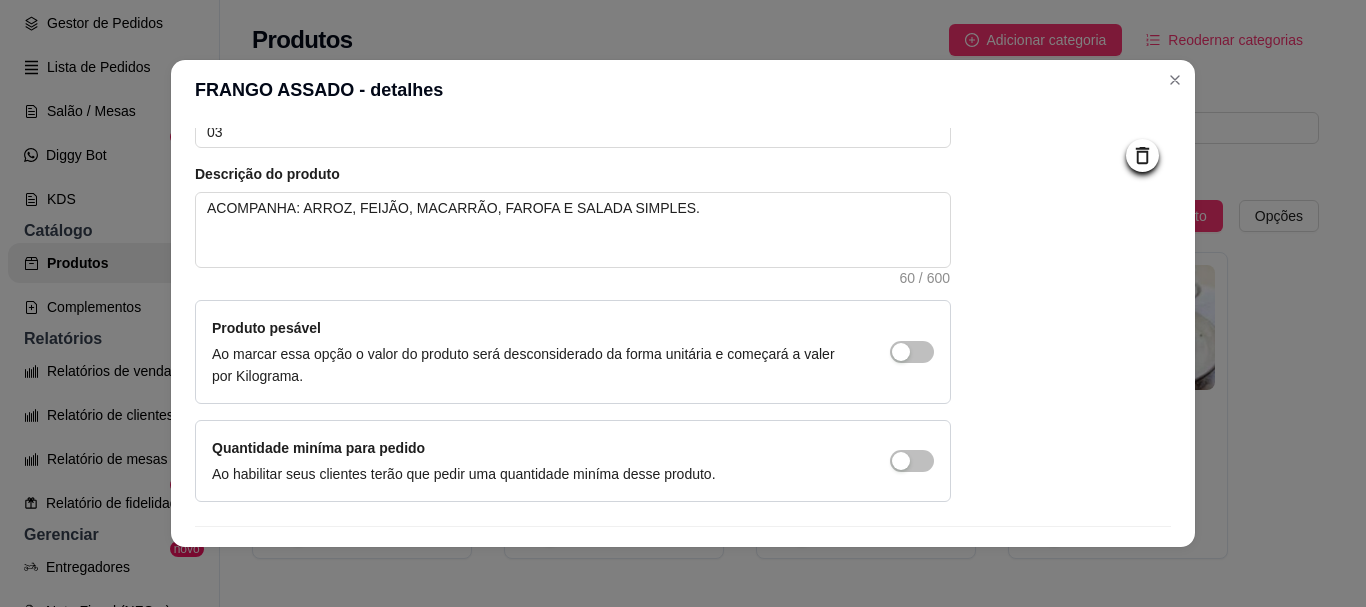 scroll, scrollTop: 241, scrollLeft: 0, axis: vertical 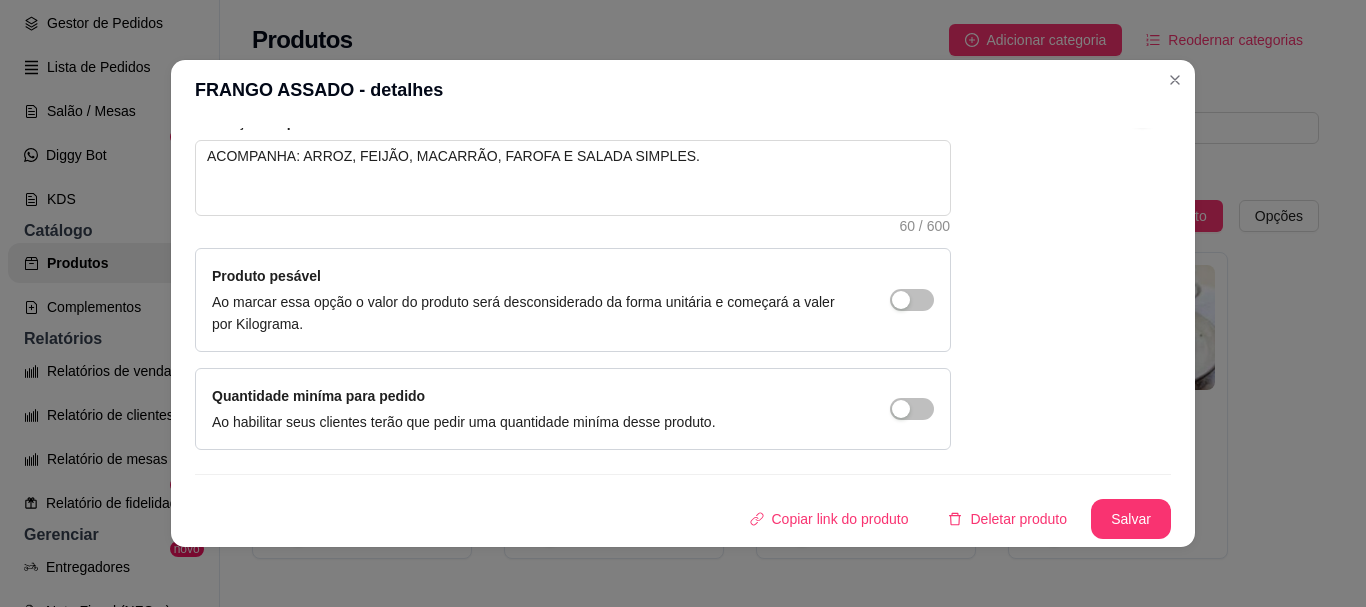 click on "Salvar" at bounding box center (1131, 519) 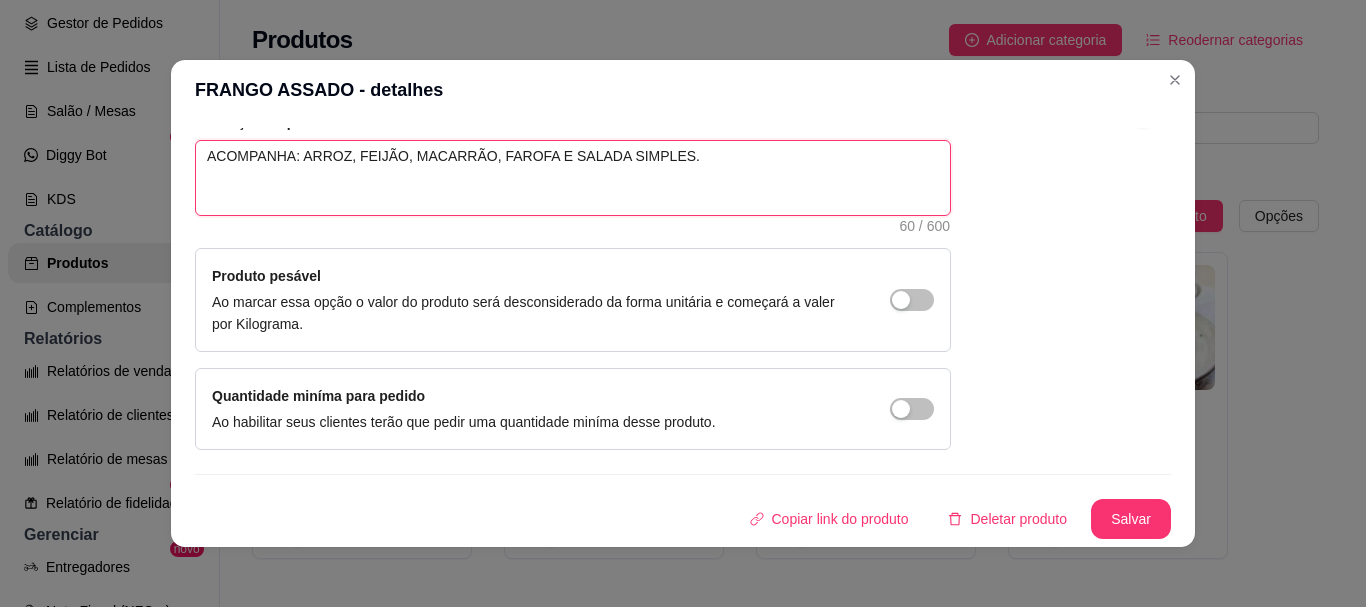click on "ACOMPANHA: ARROZ, FEIJÃO, MACARRÃO, FAROFA E SALADA SIMPLES." at bounding box center [573, 178] 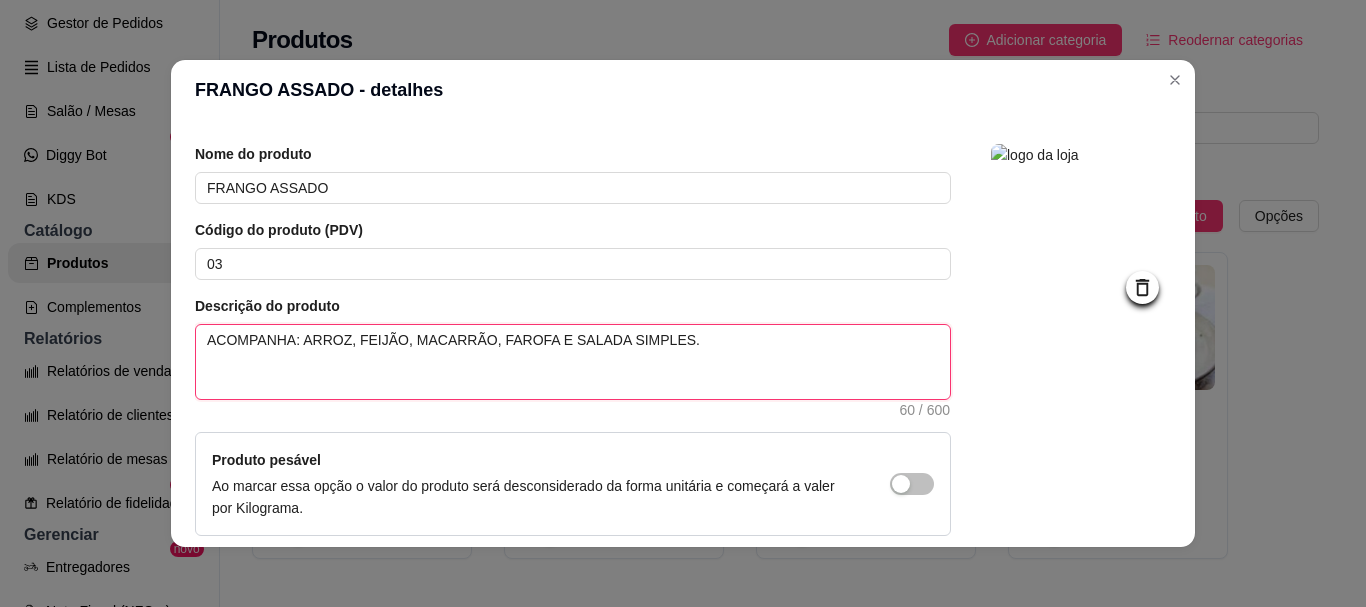 scroll, scrollTop: 41, scrollLeft: 0, axis: vertical 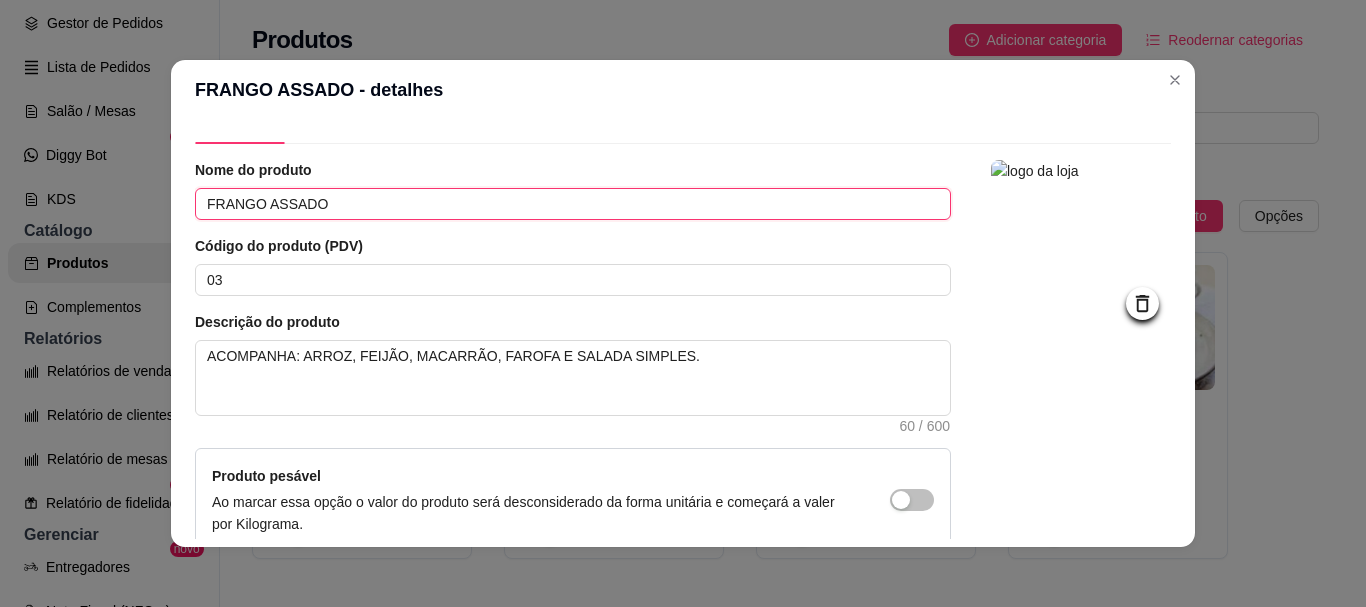 click on "FRANGO ASSADO" at bounding box center [573, 204] 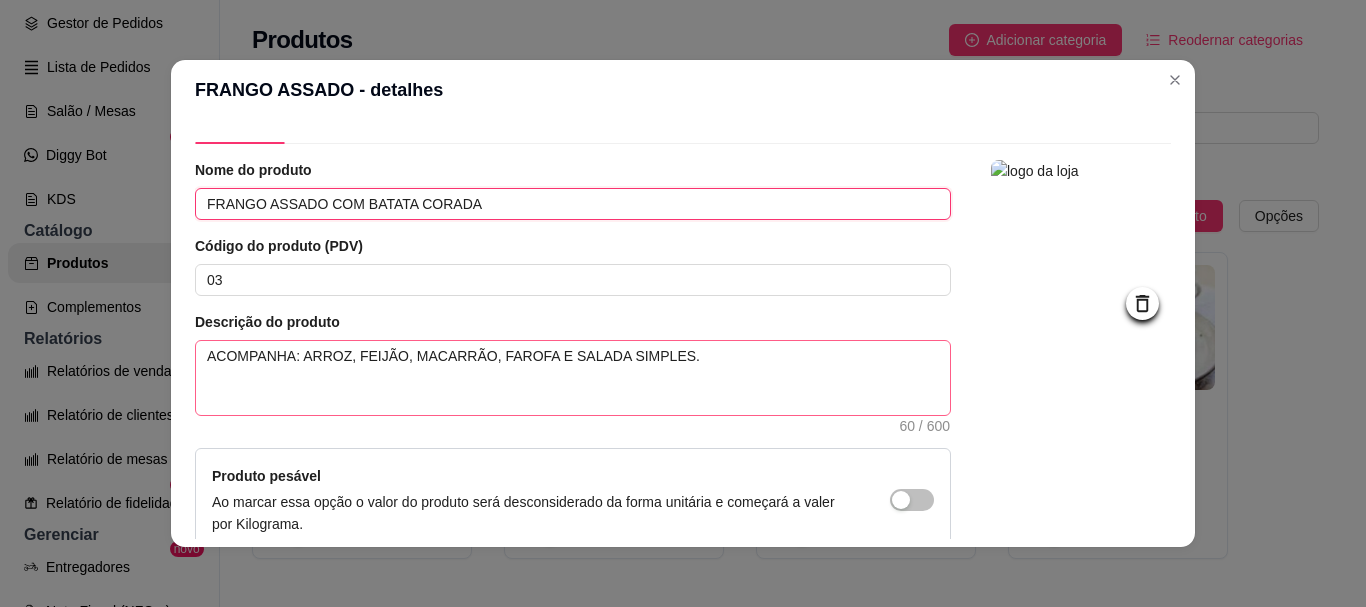 type on "FRANGO ASSADO COM BATATA CORADA" 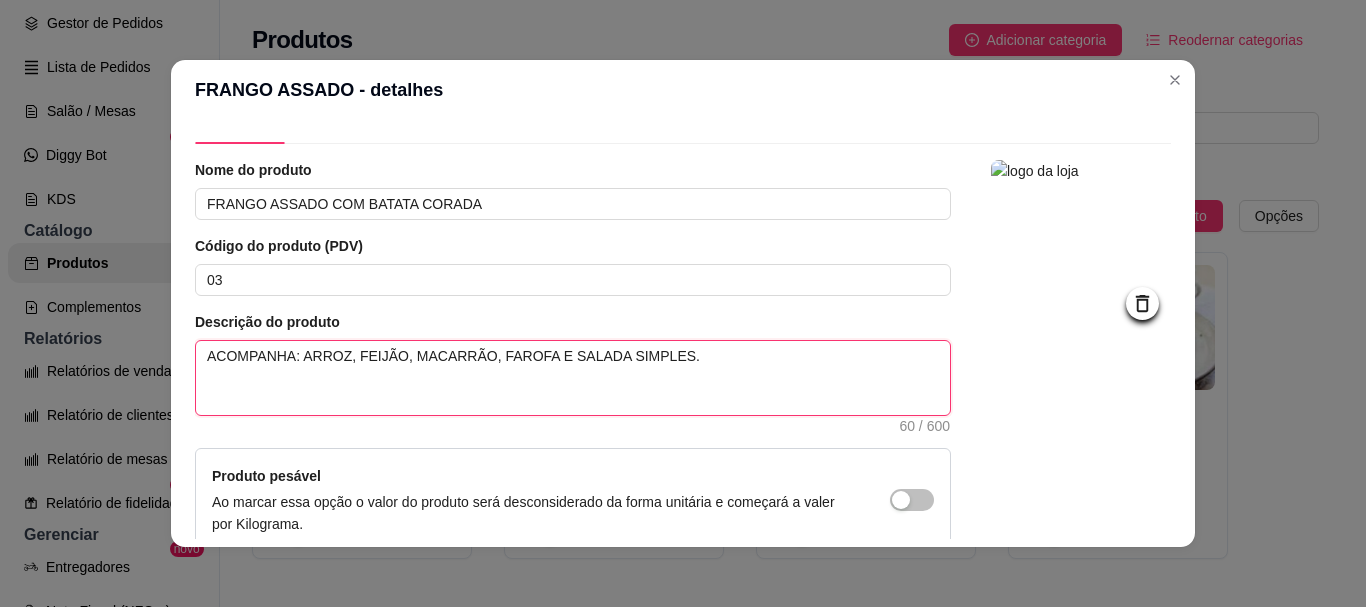 click on "ACOMPANHA: ARROZ, FEIJÃO, MACARRÃO, FAROFA E SALADA SIMPLES." at bounding box center (573, 378) 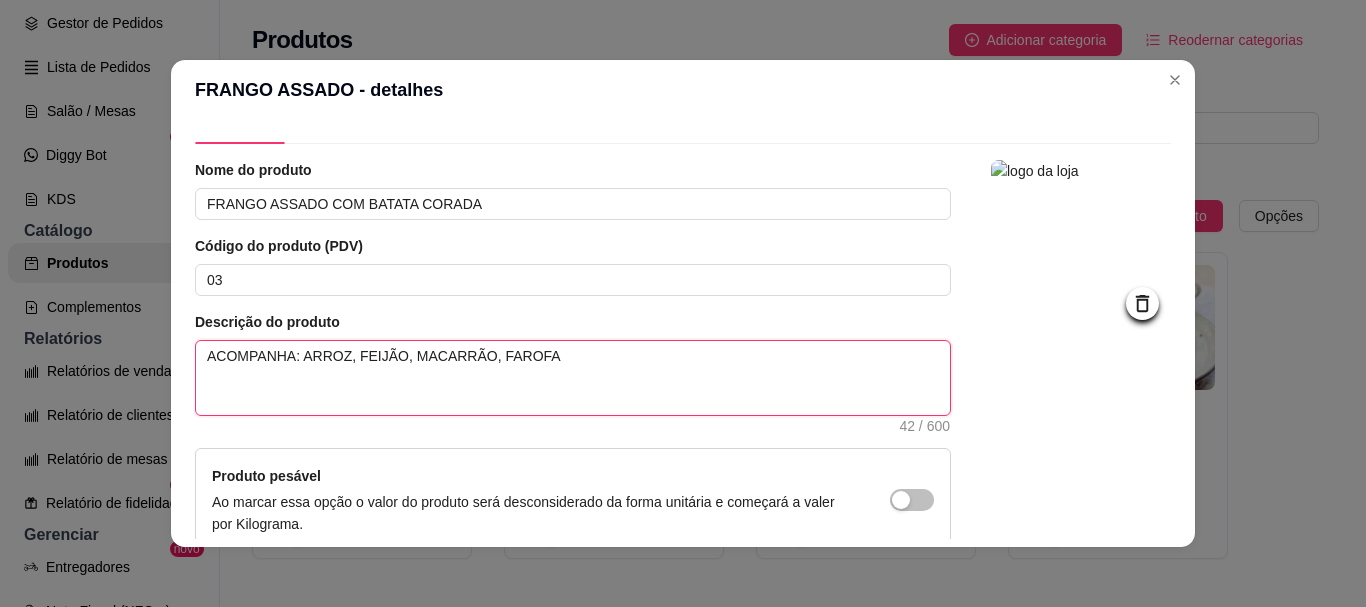 type 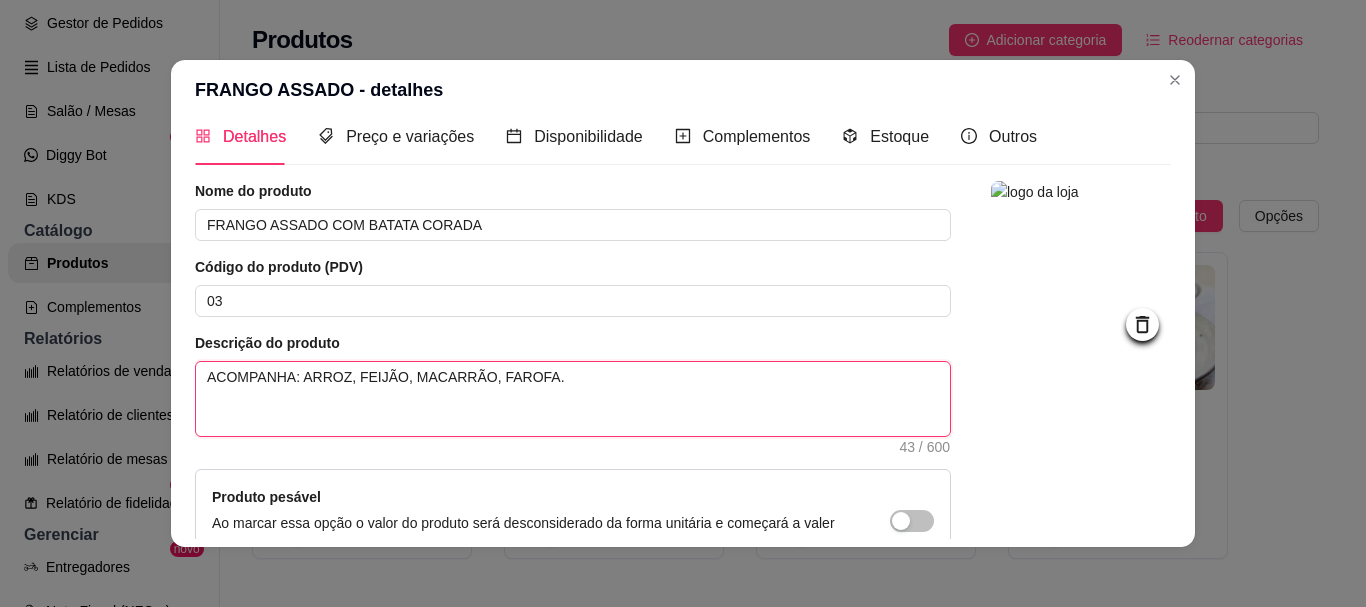 scroll, scrollTop: 0, scrollLeft: 0, axis: both 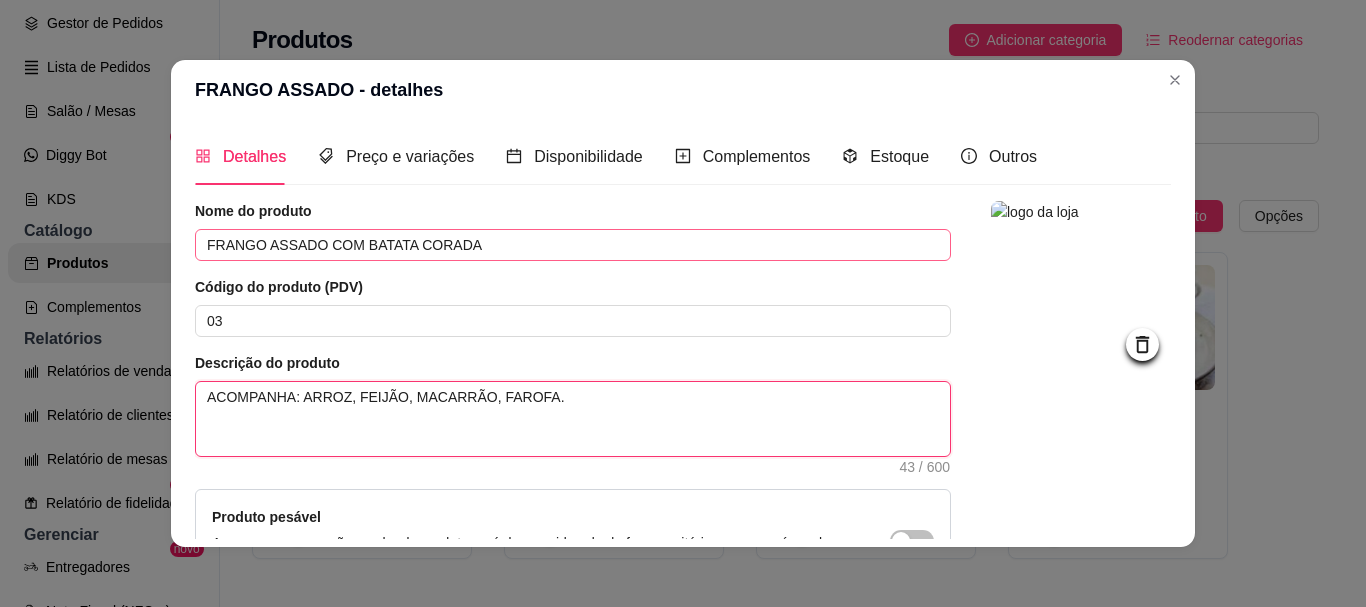 type on "ACOMPANHA: ARROZ, FEIJÃO, MACARRÃO, FAROFA." 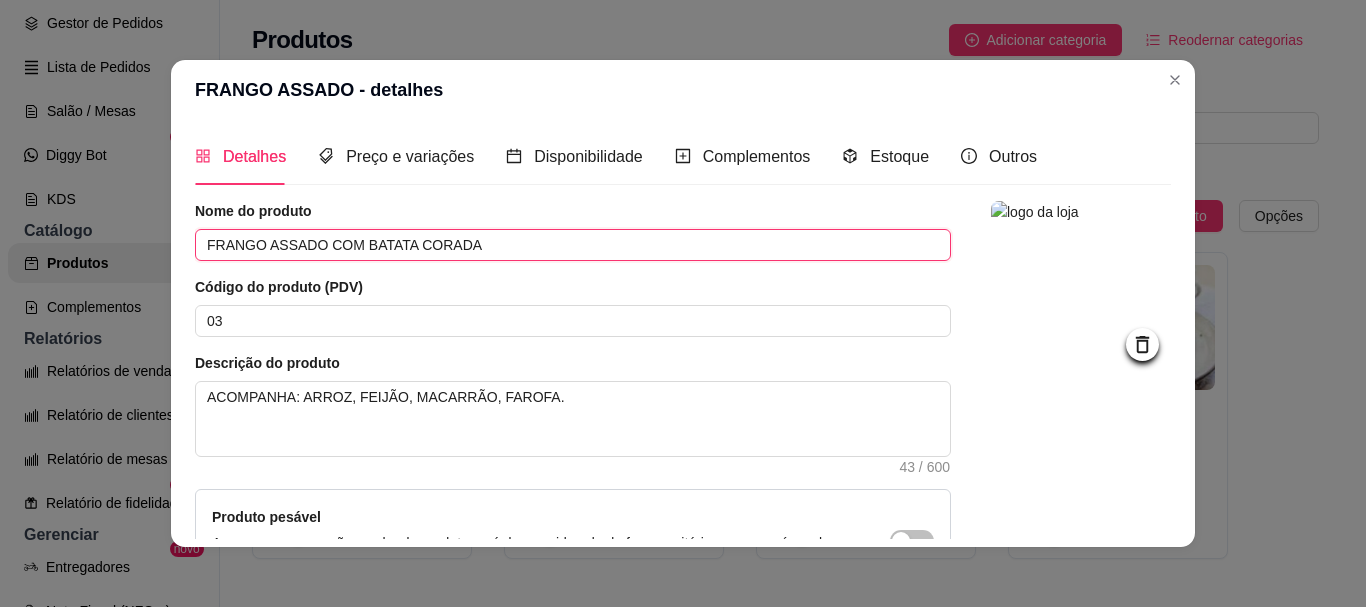 drag, startPoint x: 508, startPoint y: 248, endPoint x: 313, endPoint y: 232, distance: 195.6553 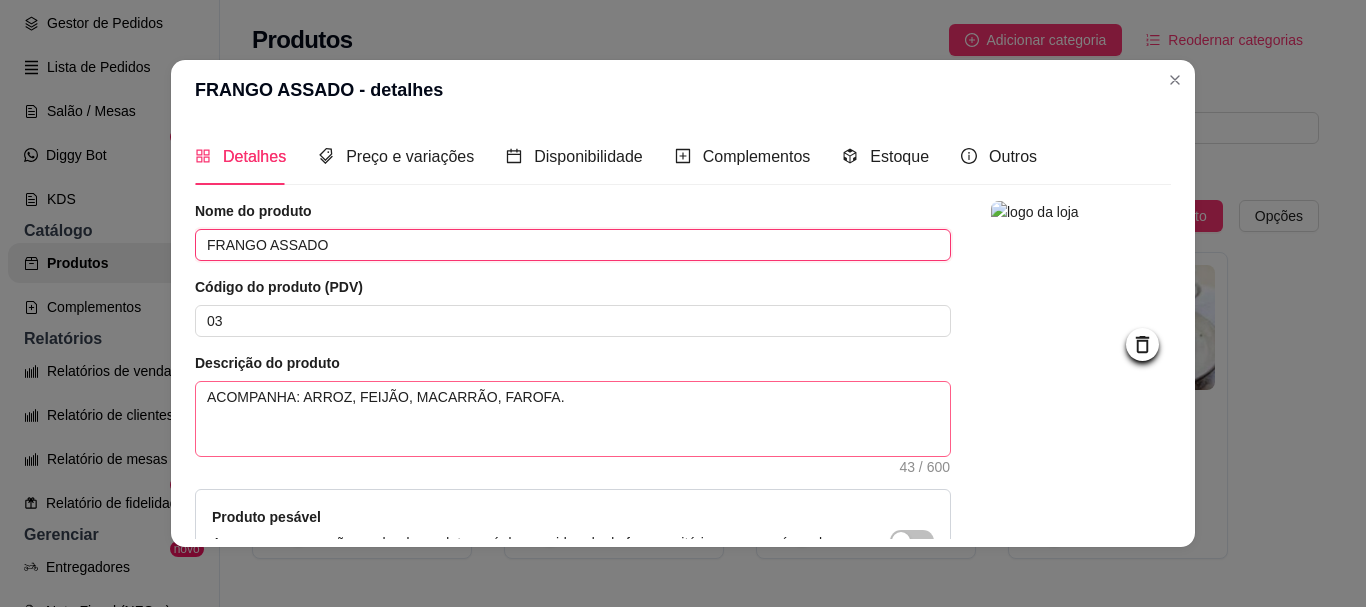 type on "FRANGO ASSADO" 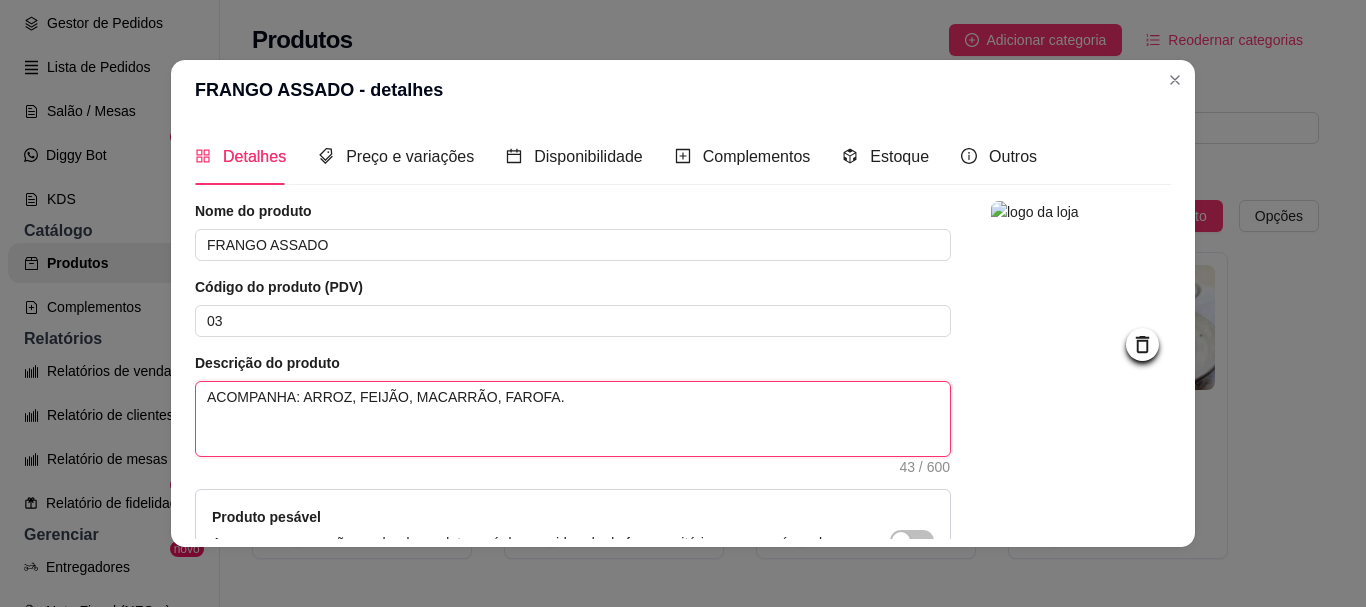 click on "ACOMPANHA: ARROZ, FEIJÃO, MACARRÃO, FAROFA." at bounding box center (573, 419) 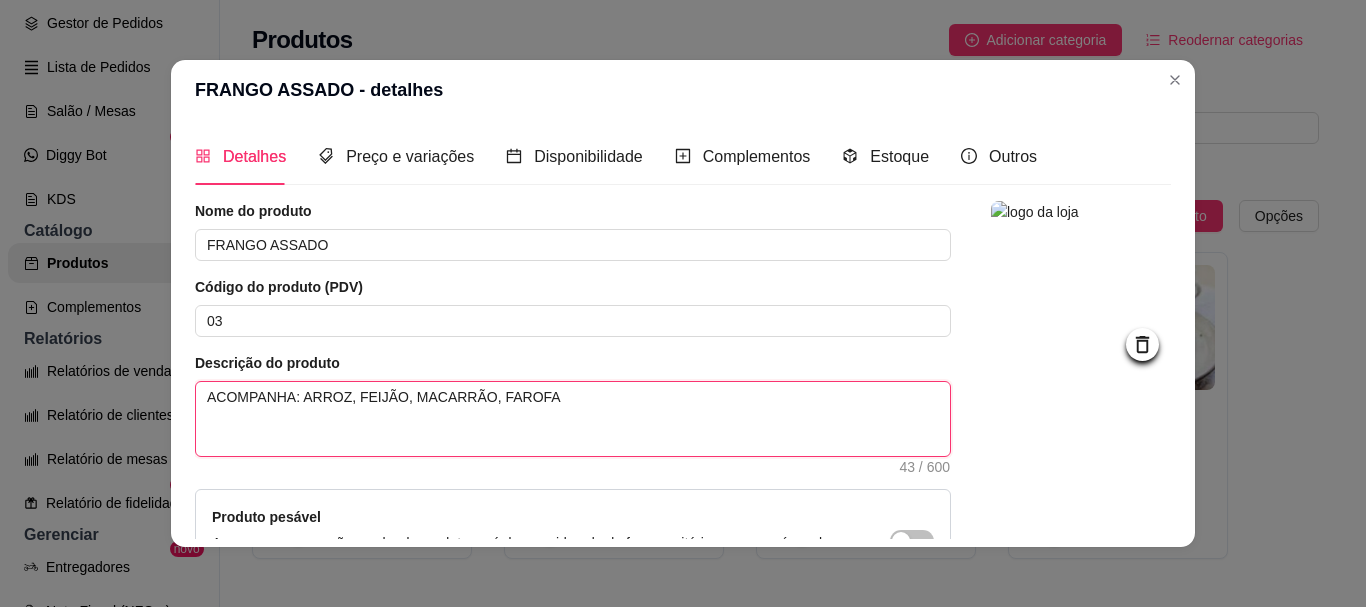 type 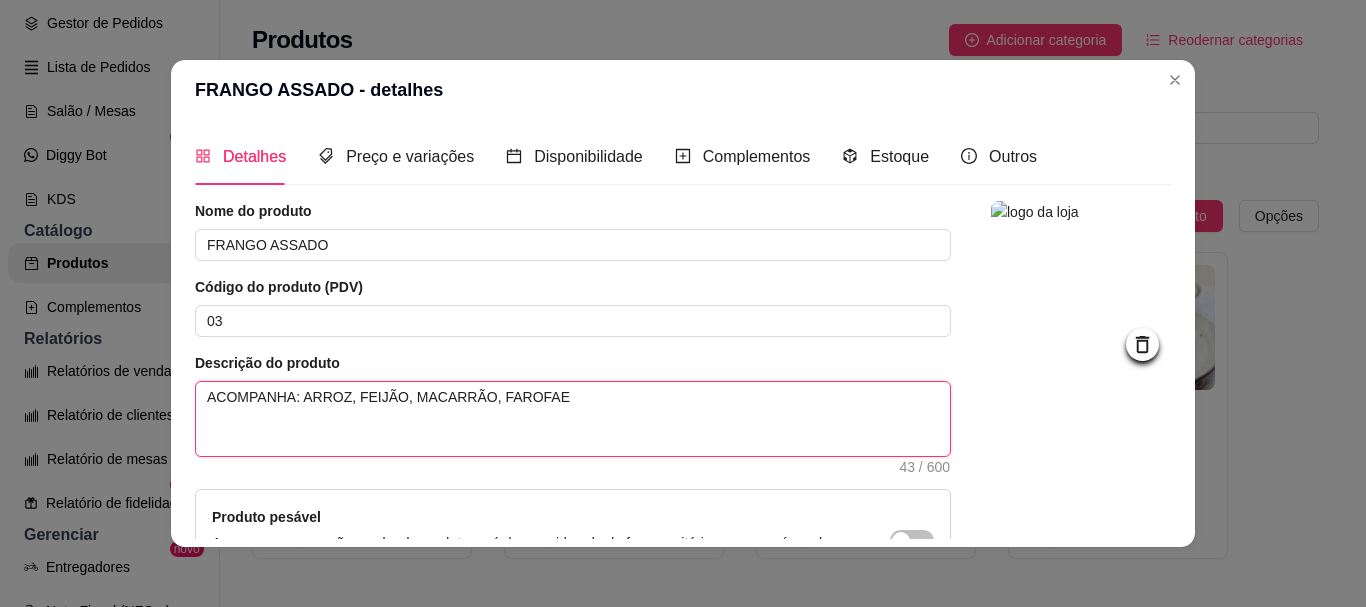 type on "ACOMPANHA: ARROZ, FEIJÃO, MACARRÃO, FAROFAE" 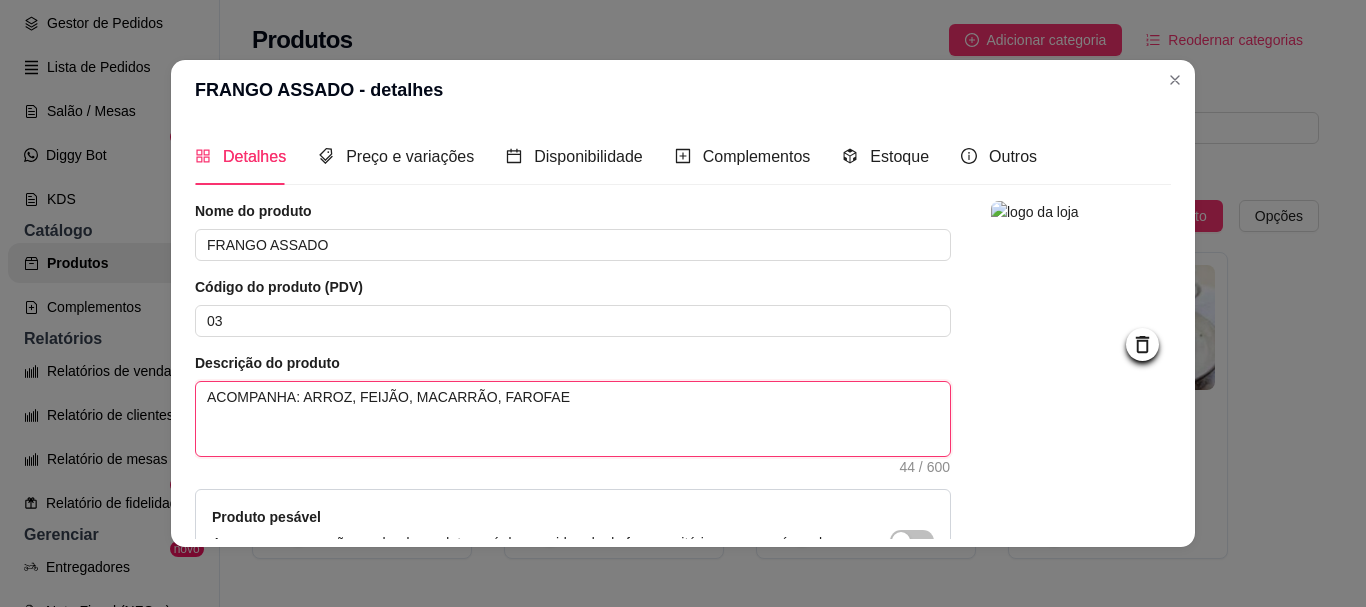 type 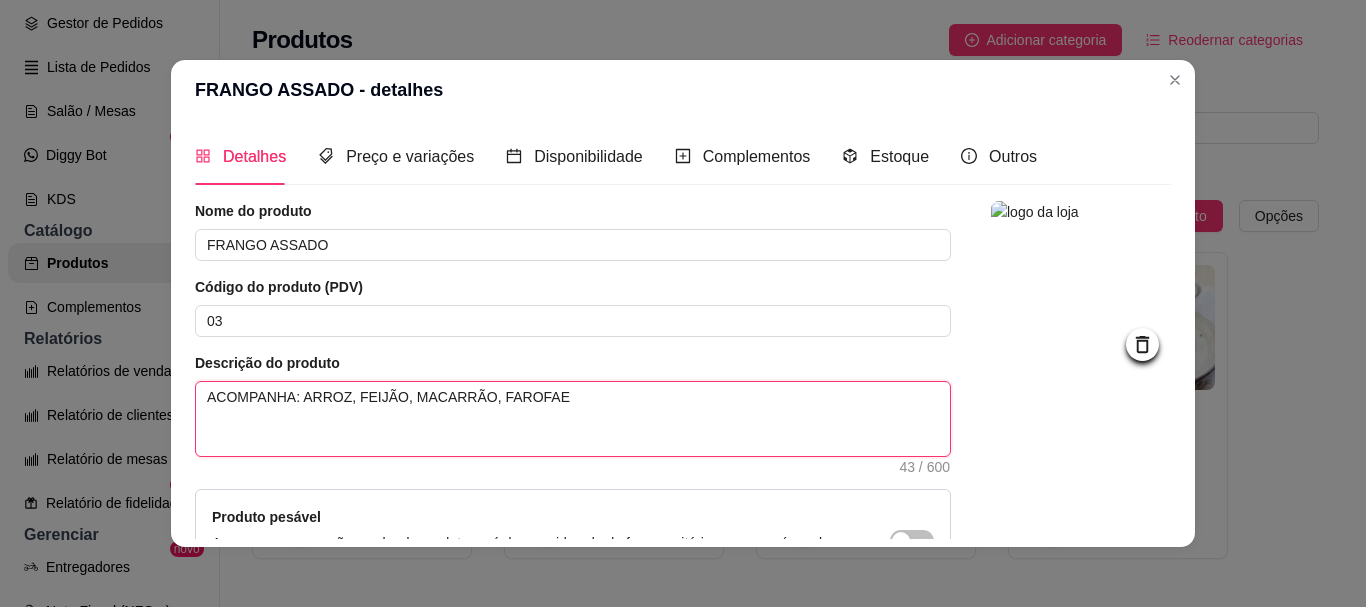 type 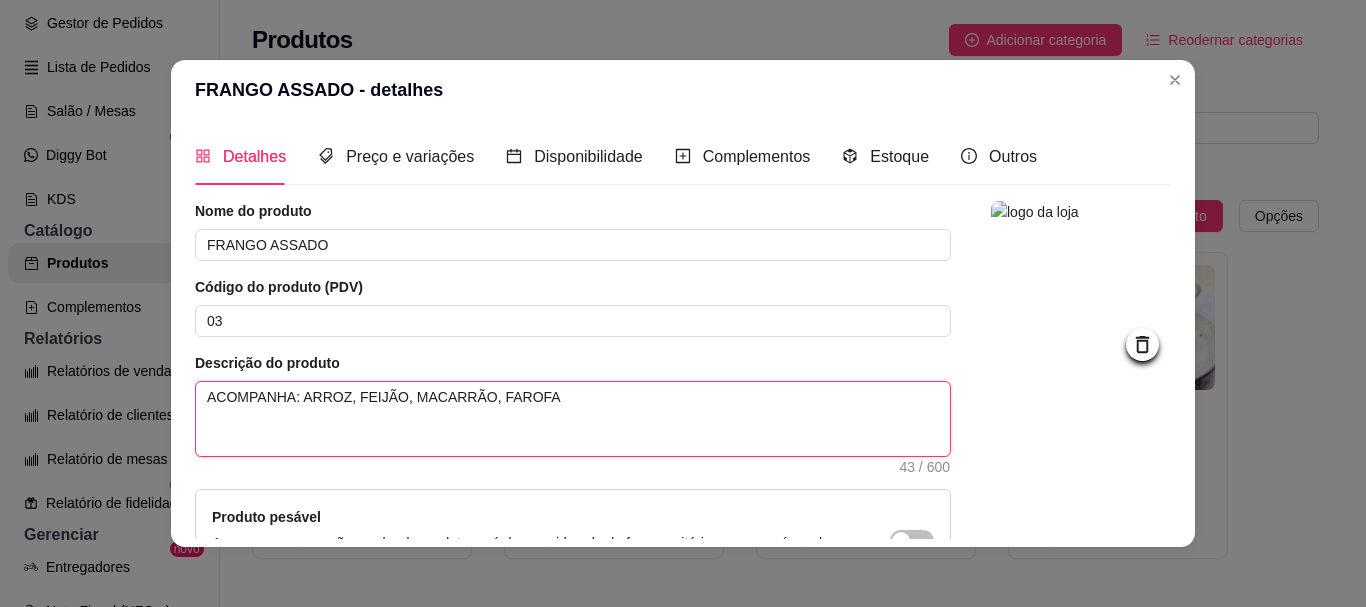 type on "ACOMPANHA: ARROZ, FEIJÃO, MACARRÃO, FAROFA" 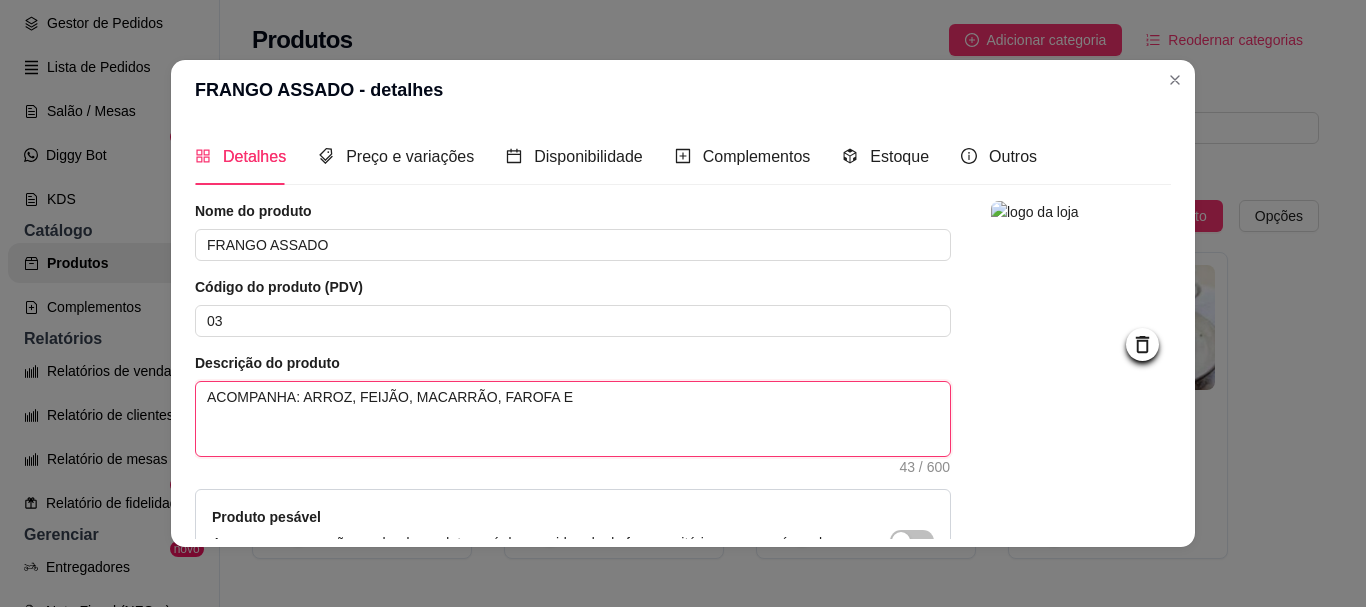 type on "ACOMPANHA: ARROZ, FEIJÃO, MACARRÃO, FAROFA E" 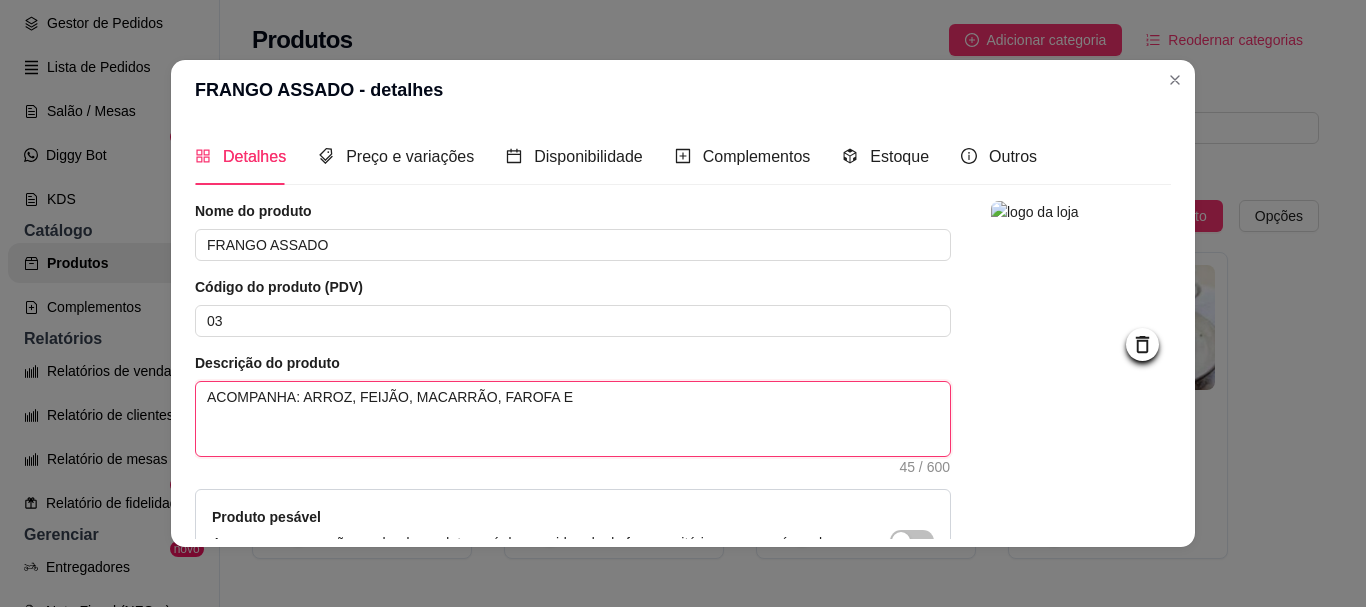 type 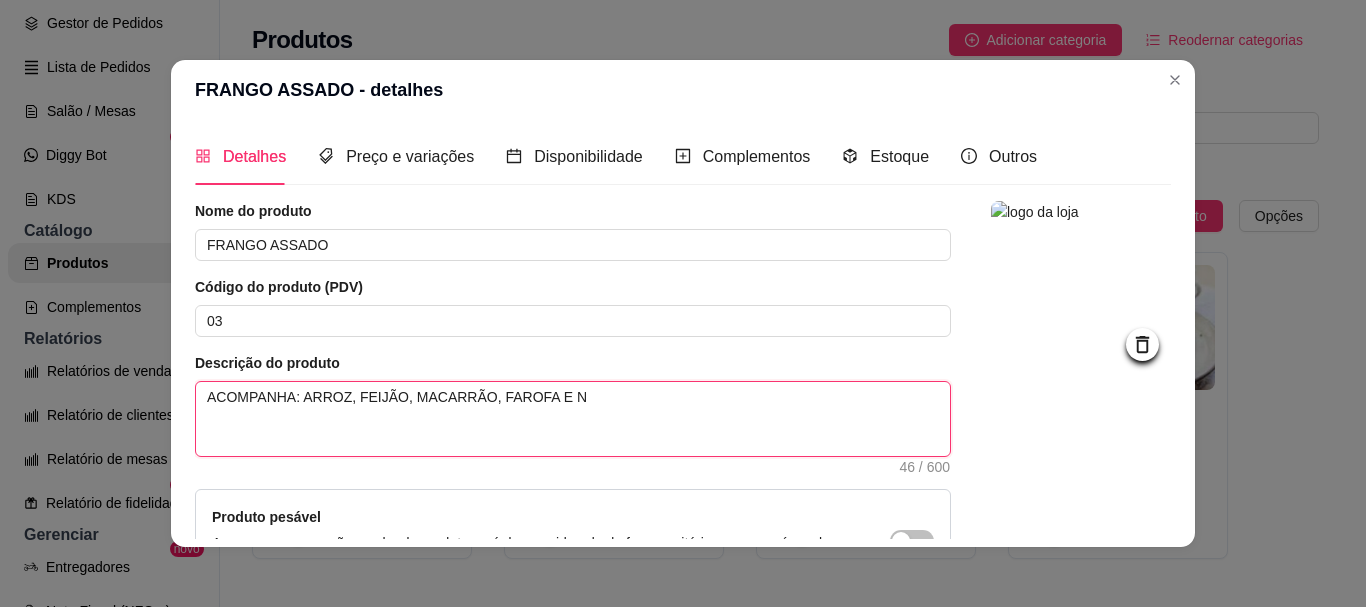 type 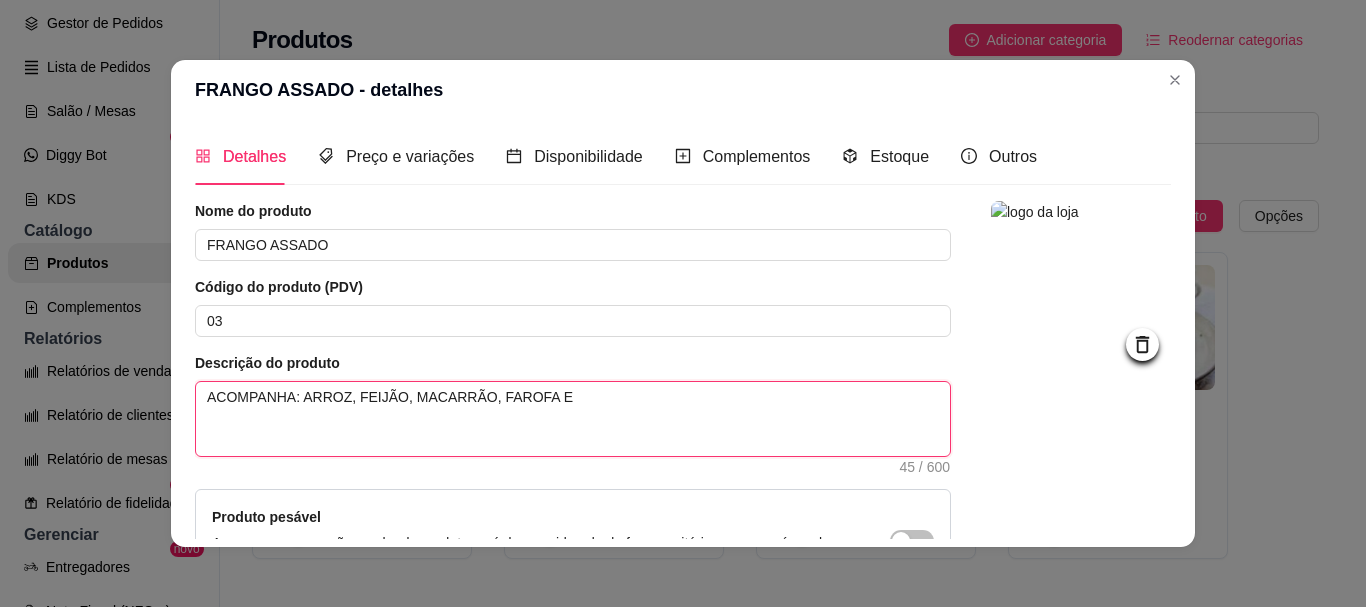 type 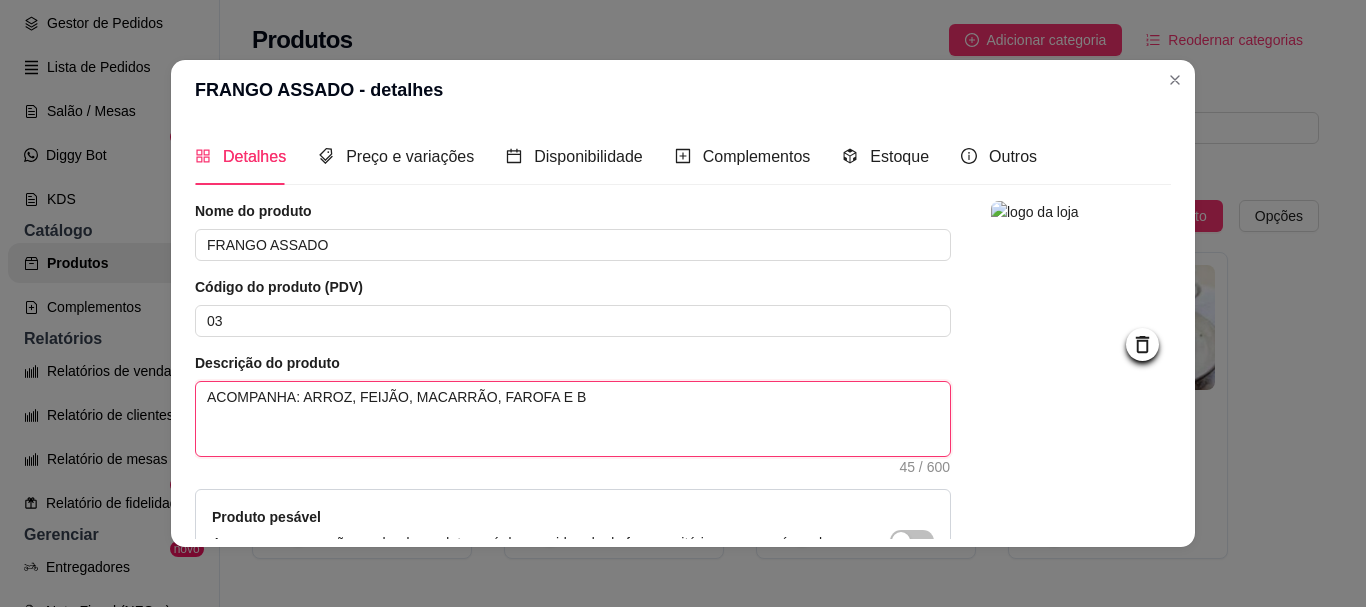 type 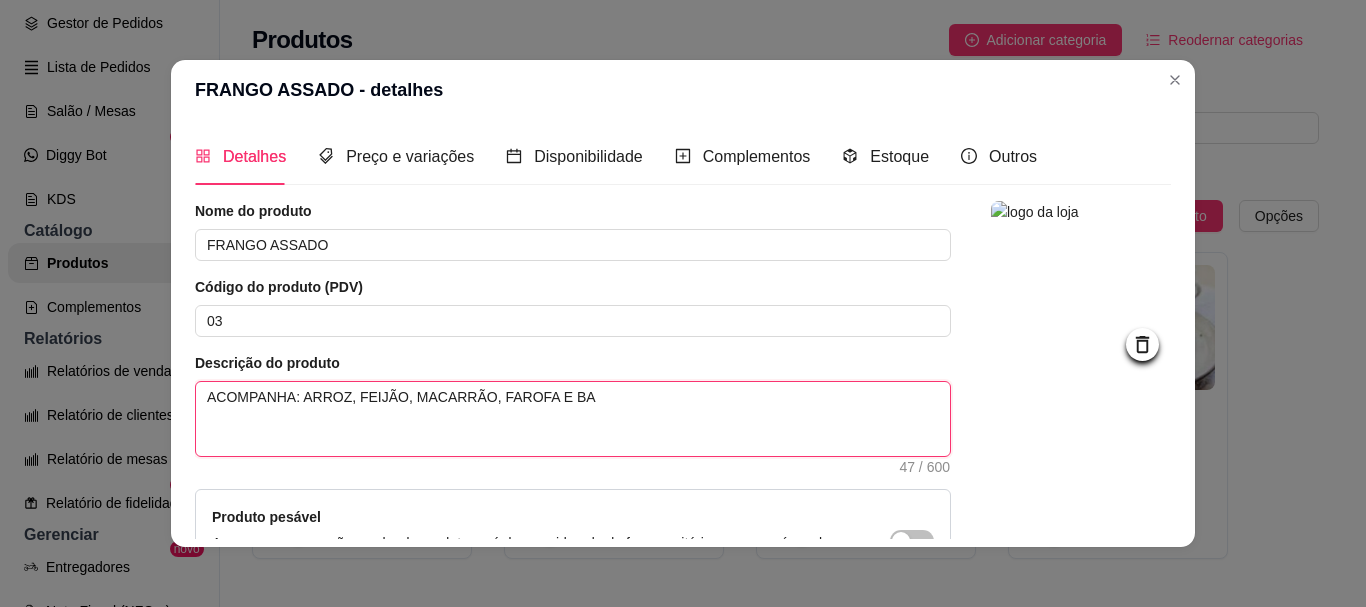 type 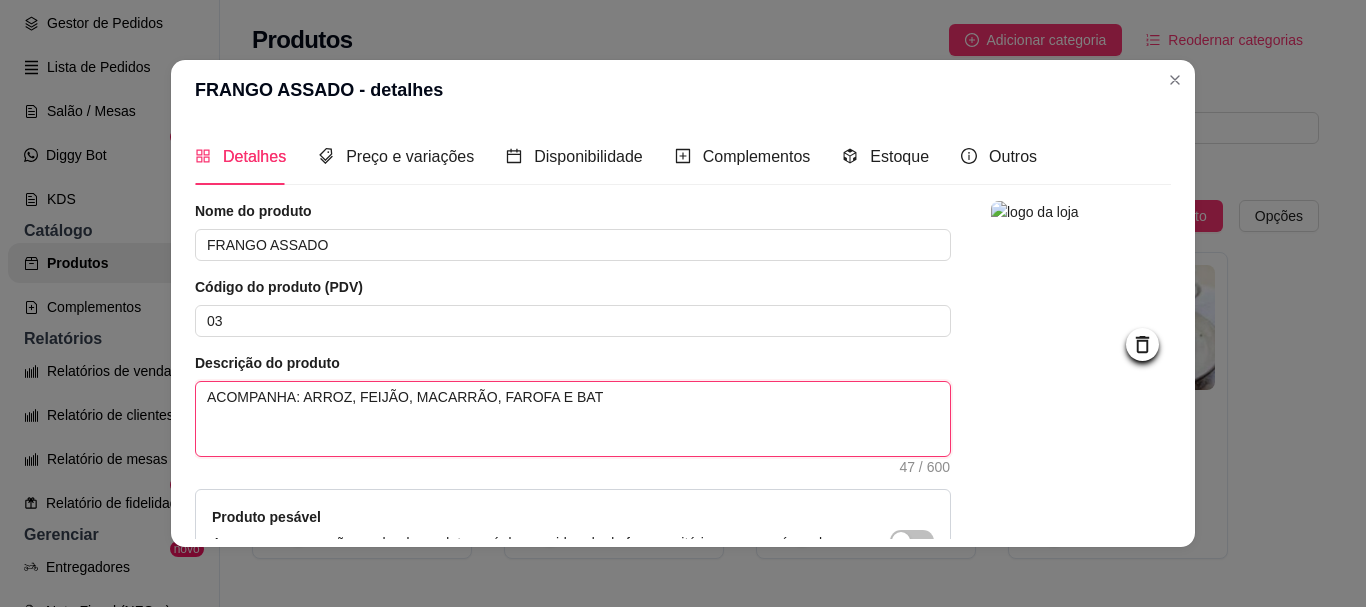 type 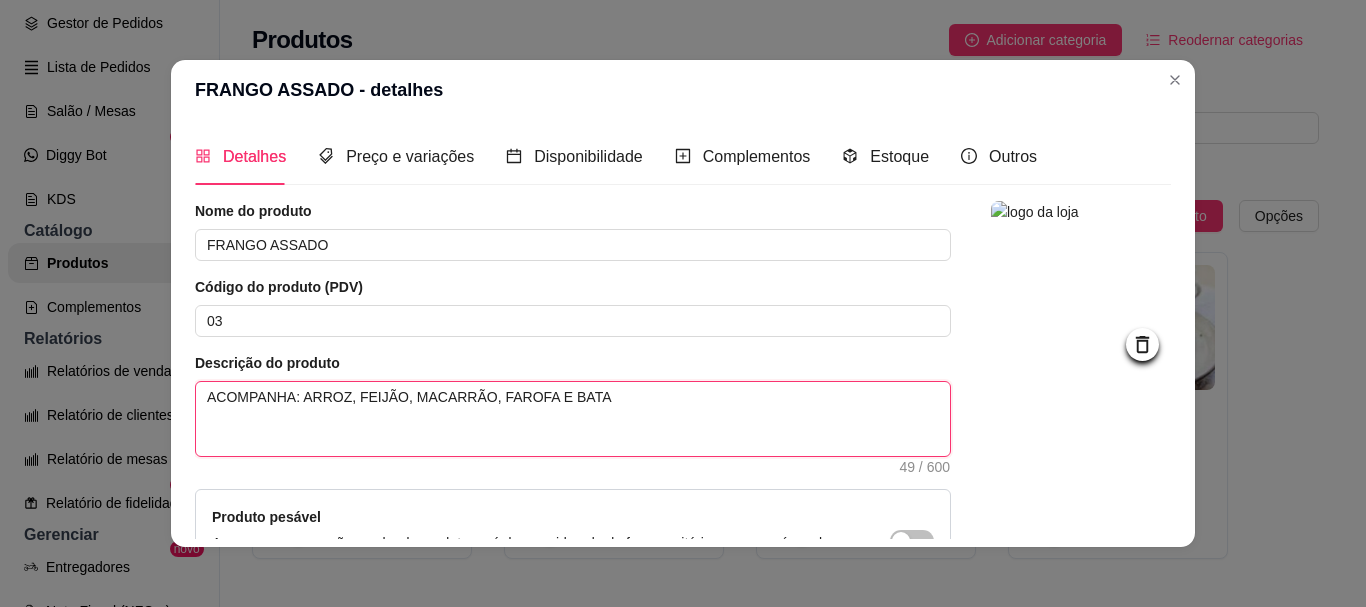 type 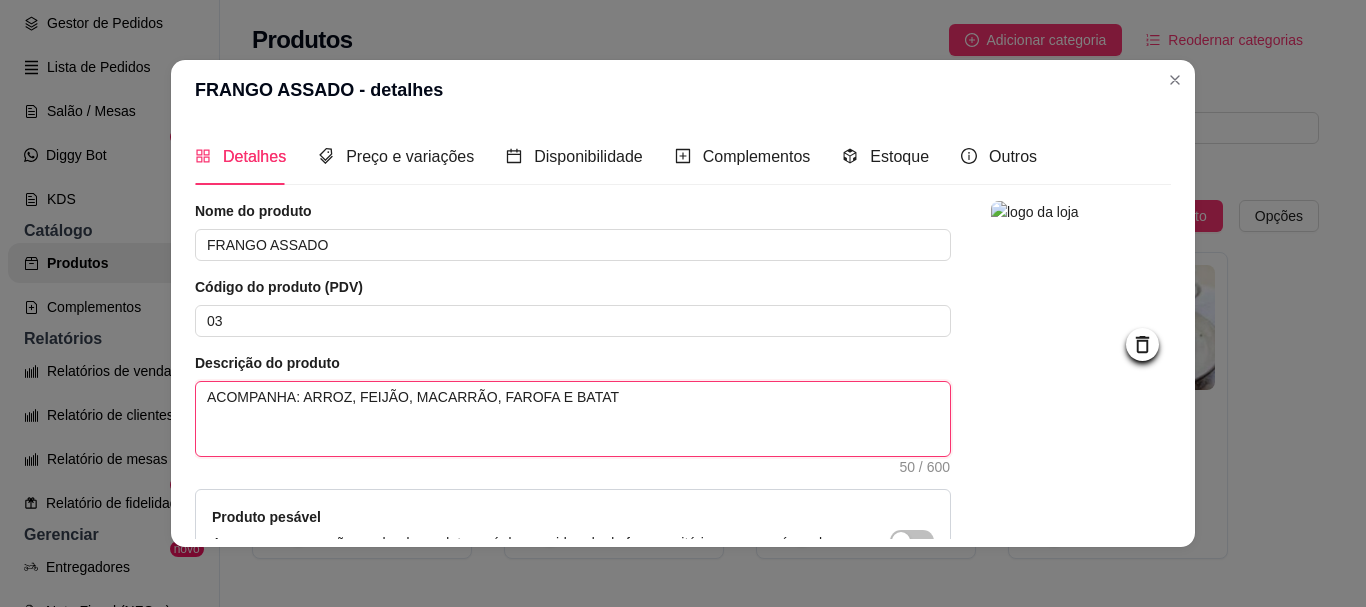 type 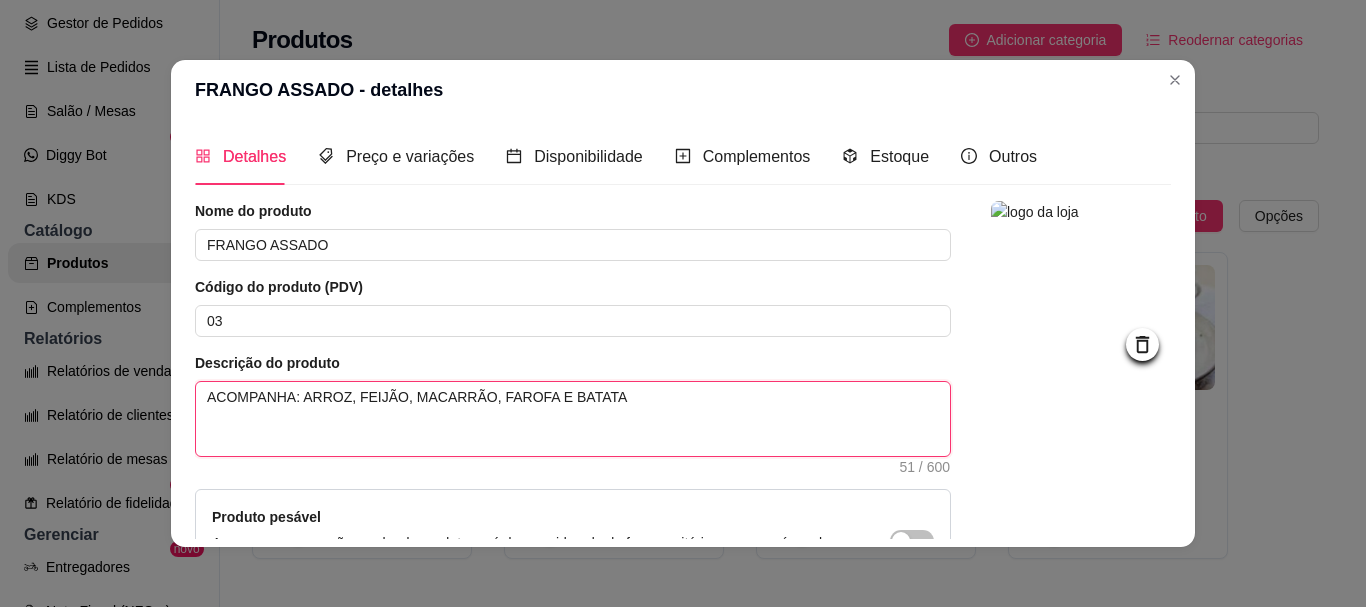type 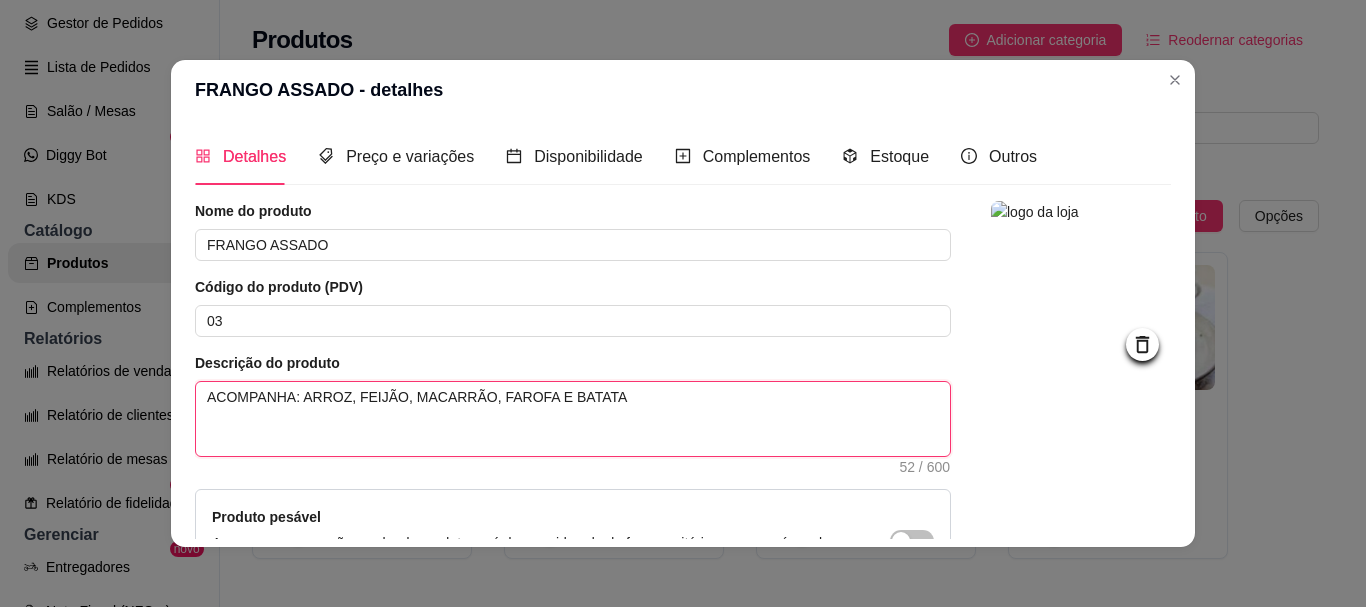 type 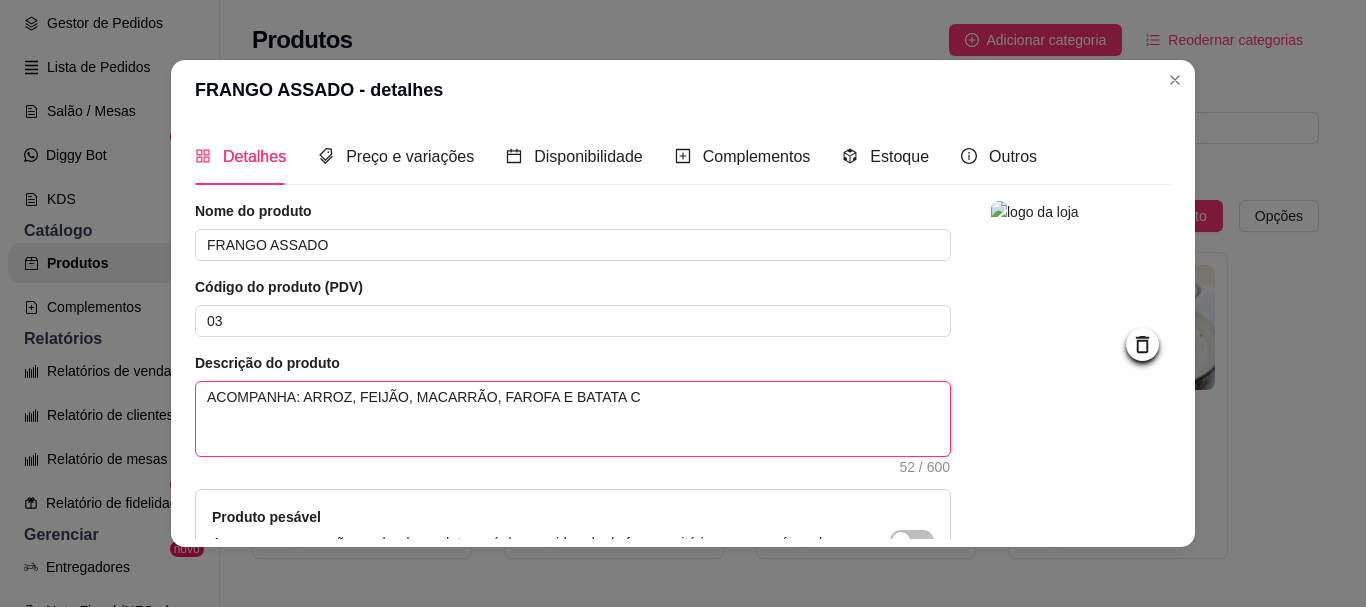 type 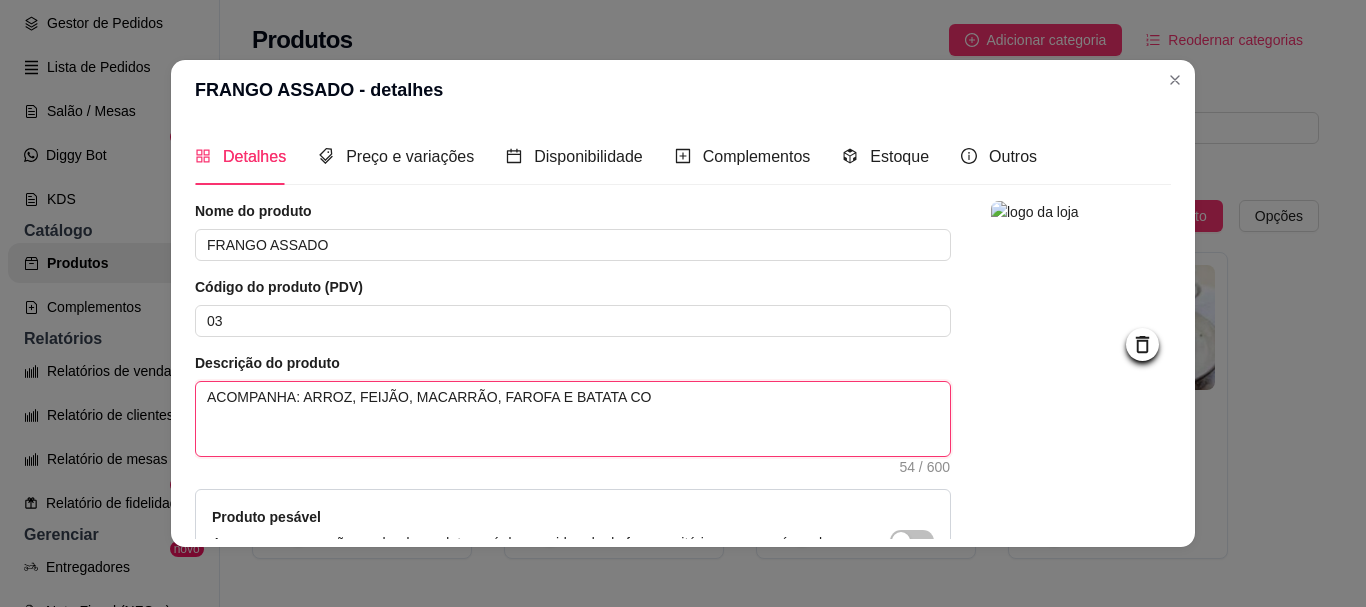 type 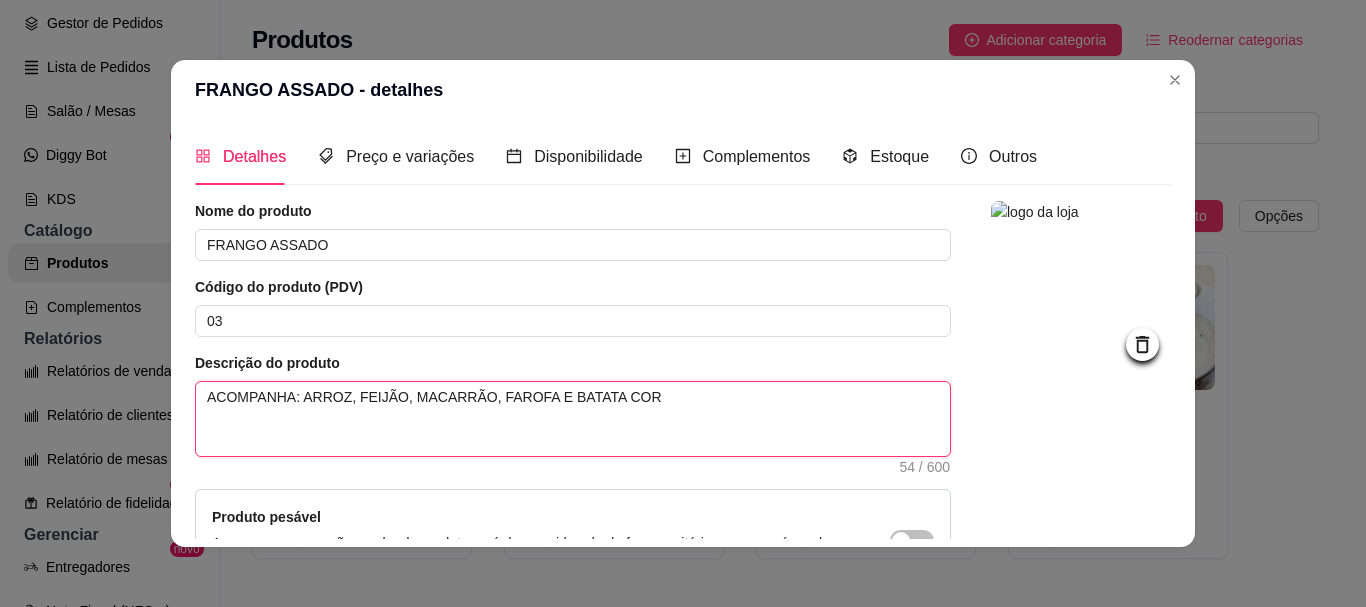 type 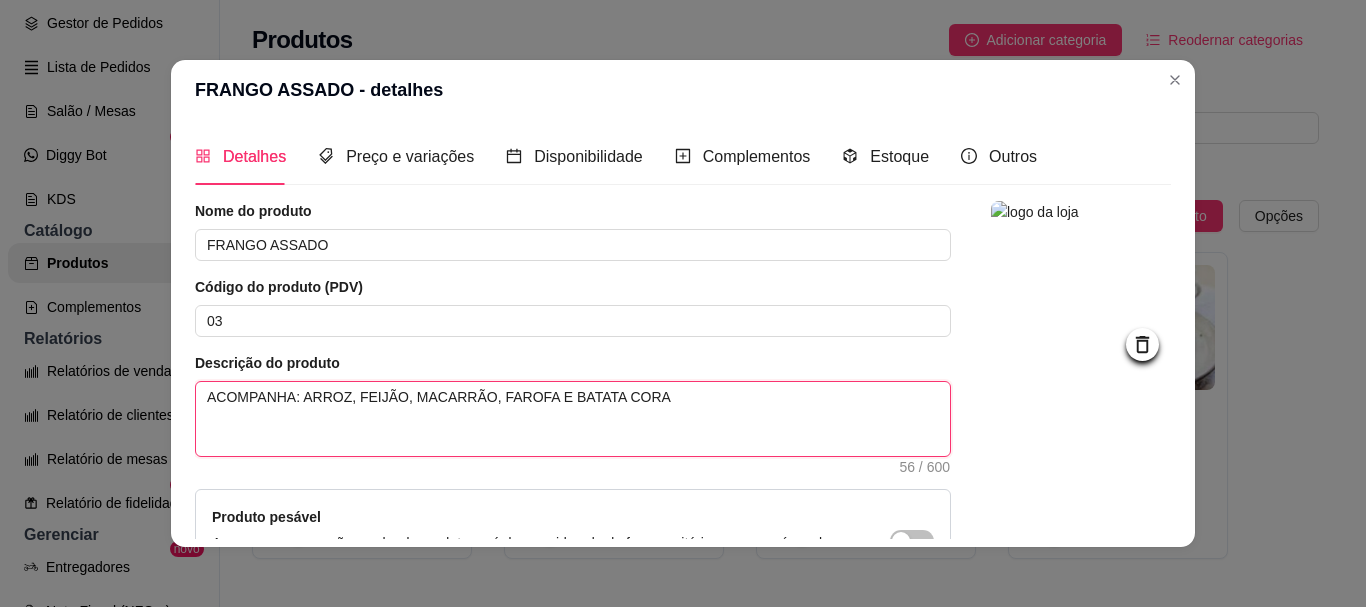 type 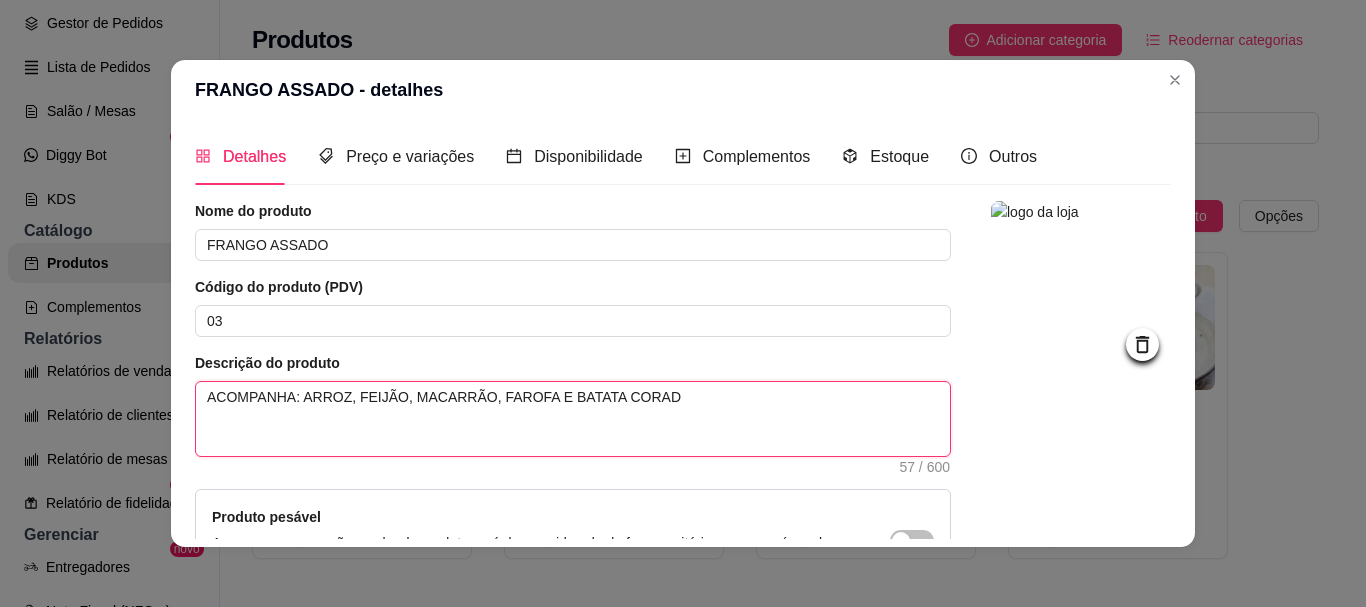 type 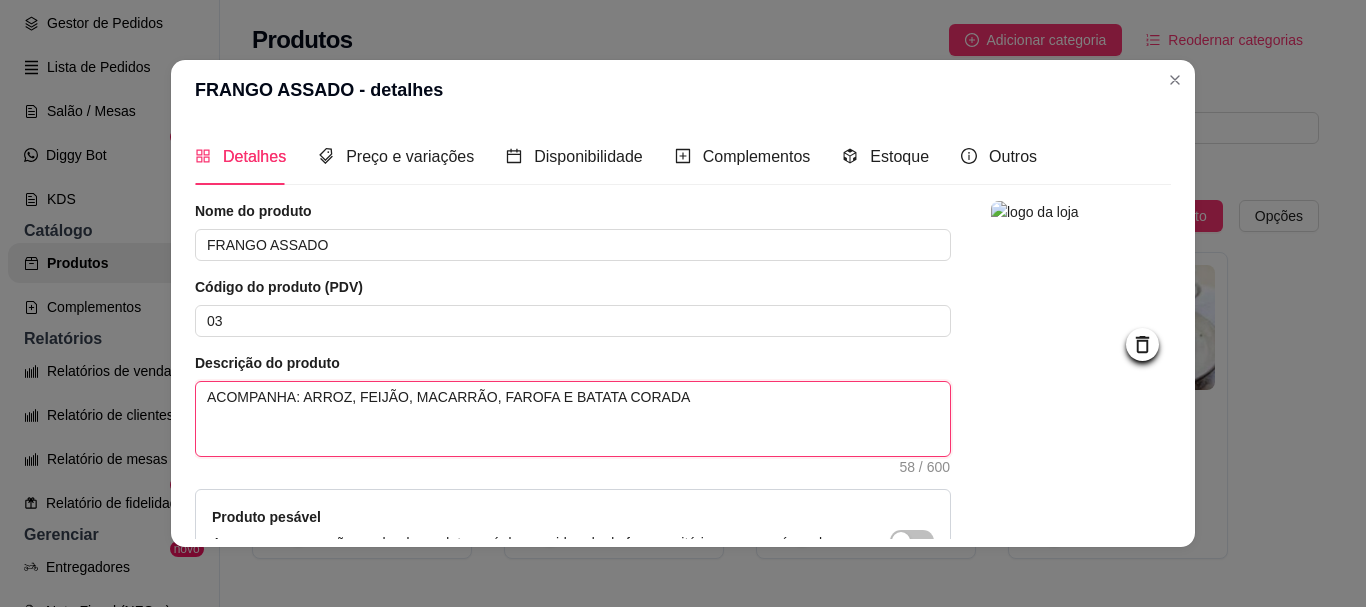 type 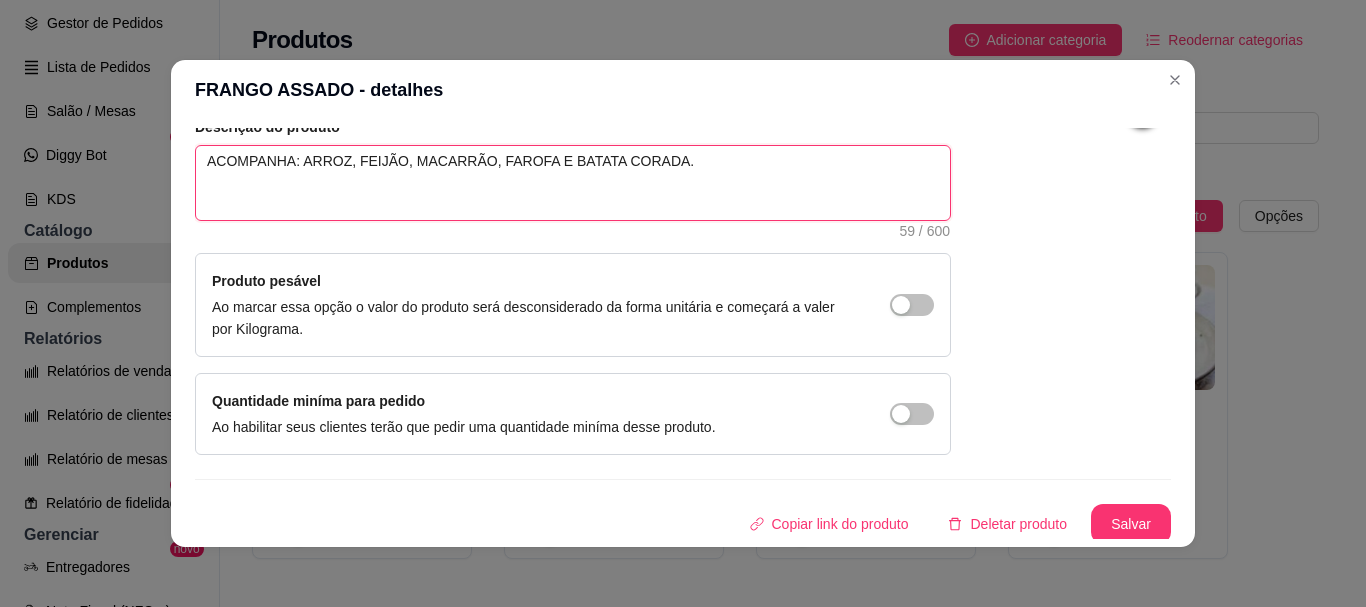 scroll, scrollTop: 241, scrollLeft: 0, axis: vertical 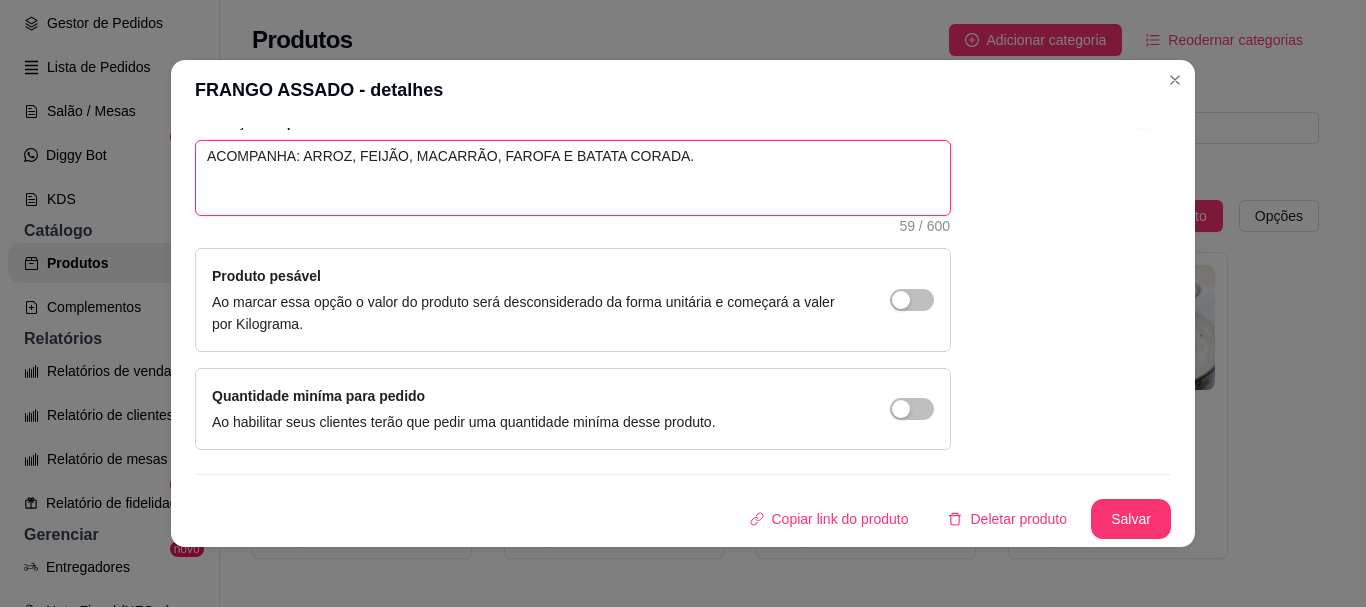 type on "ACOMPANHA: ARROZ, FEIJÃO, MACARRÃO, FAROFA E BATATA CORADA." 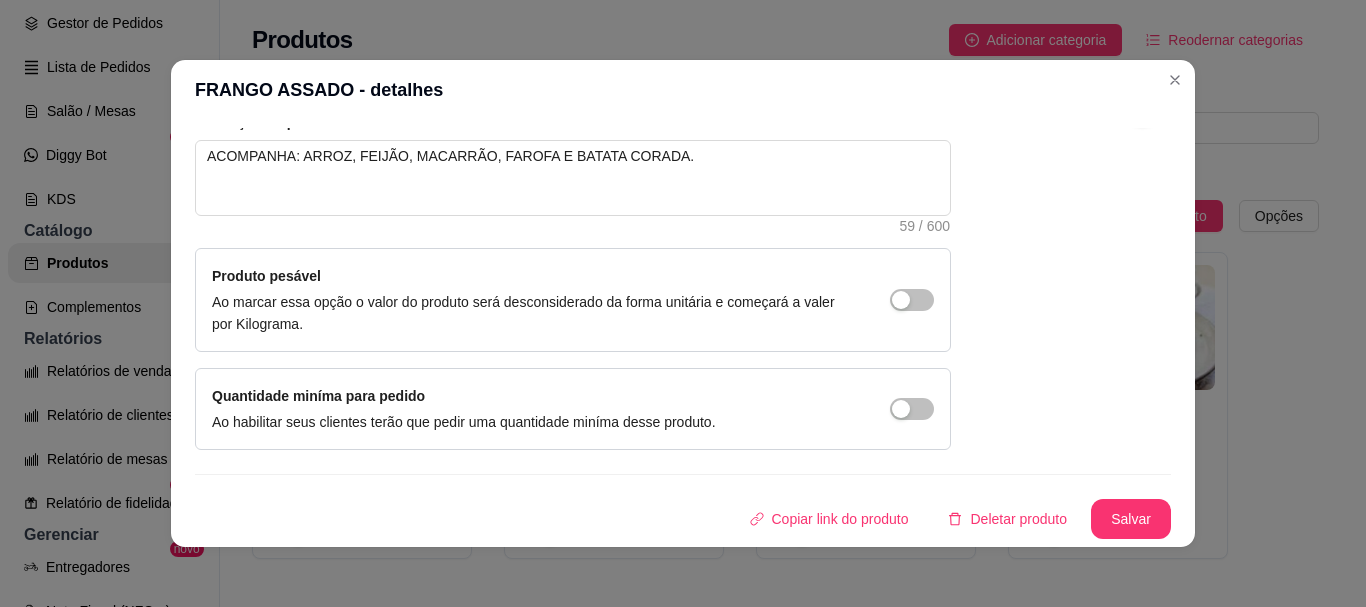 click on "Salvar" at bounding box center [1131, 519] 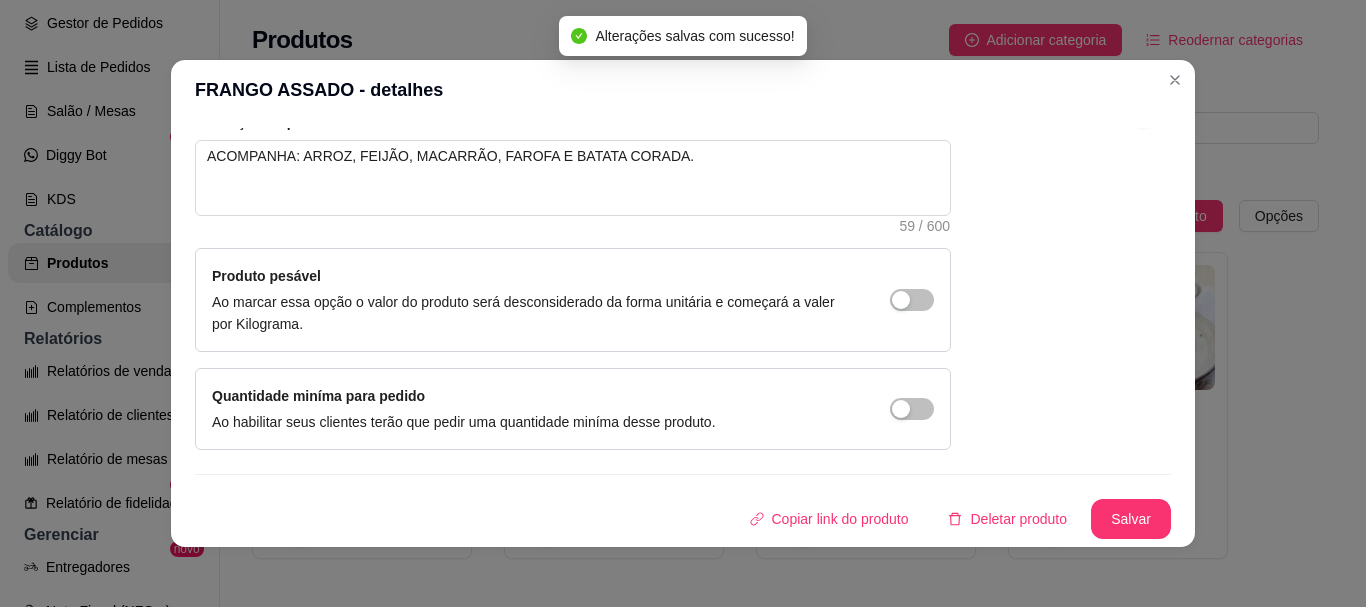 scroll, scrollTop: 0, scrollLeft: 0, axis: both 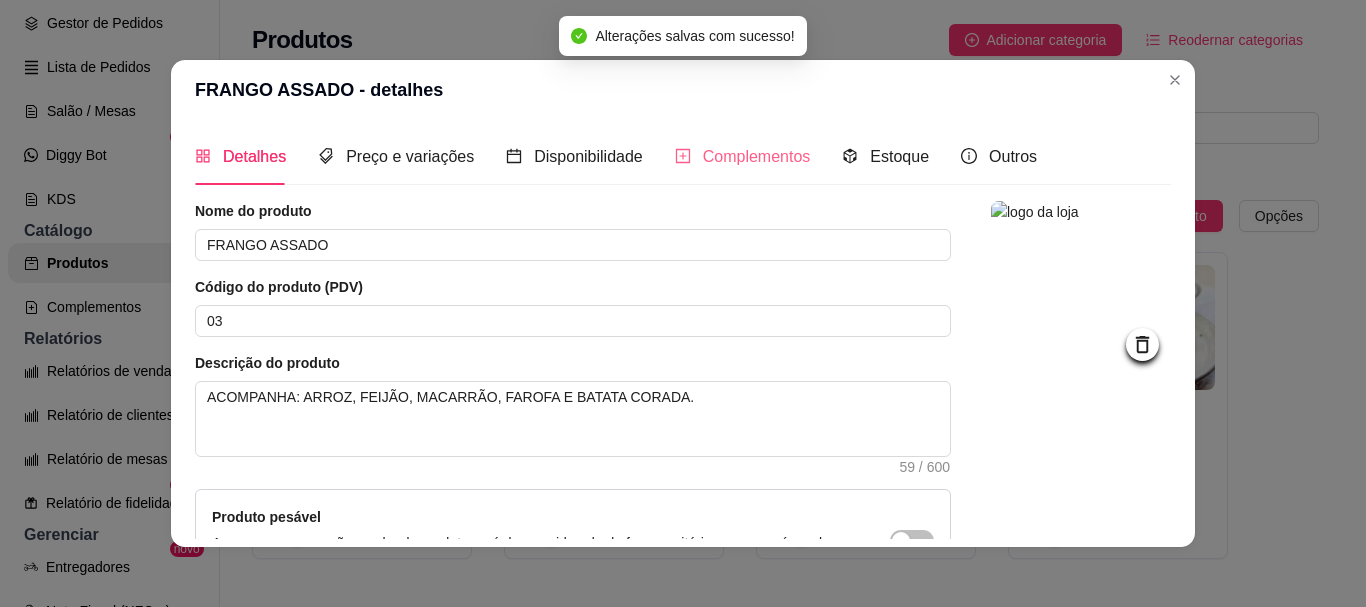 click on "Complementos" at bounding box center (743, 156) 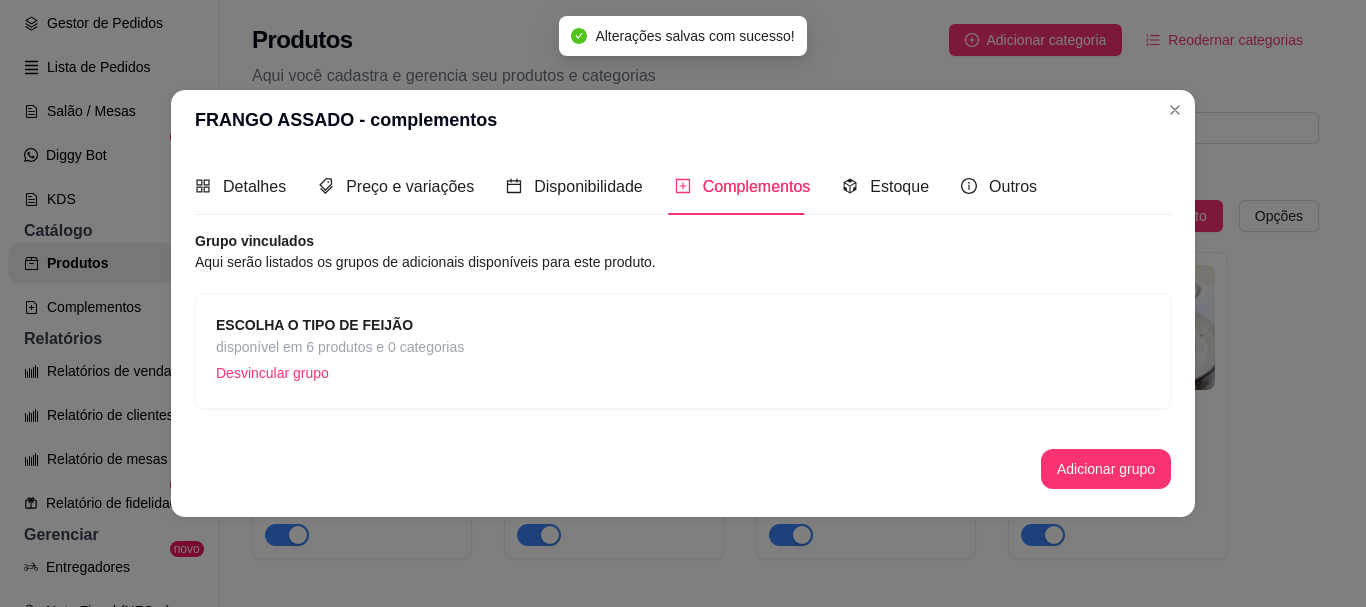 click on "disponível em 6 produtos e 0 categorias" at bounding box center [340, 347] 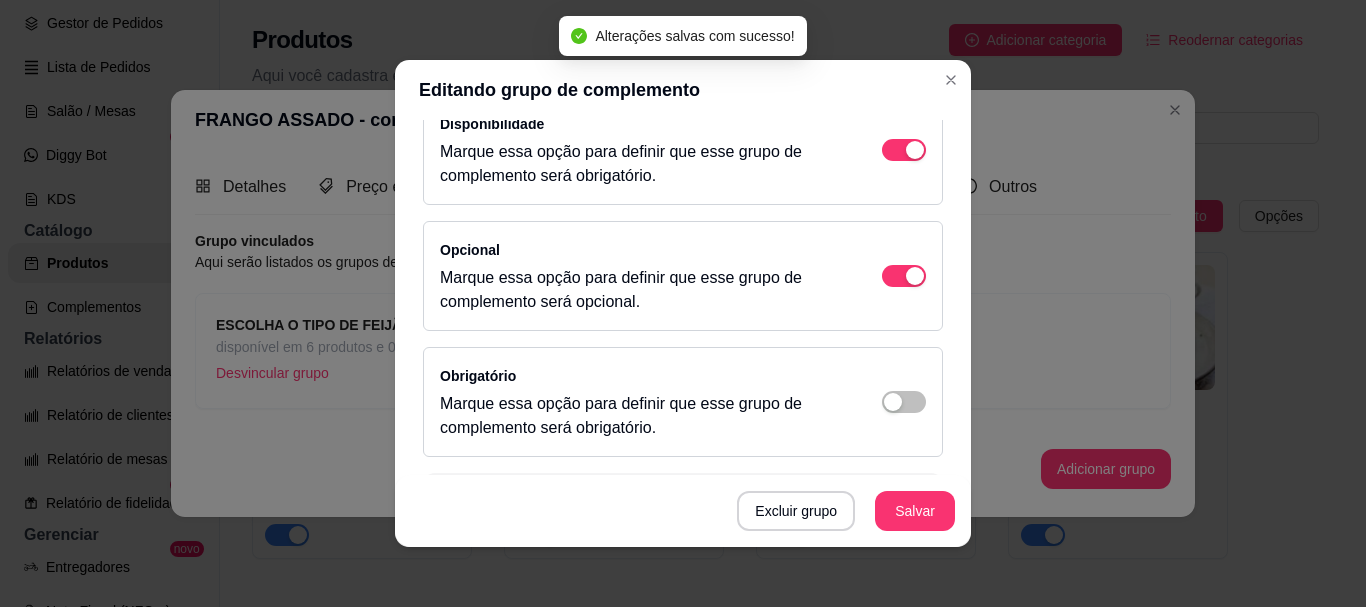 scroll, scrollTop: 355, scrollLeft: 0, axis: vertical 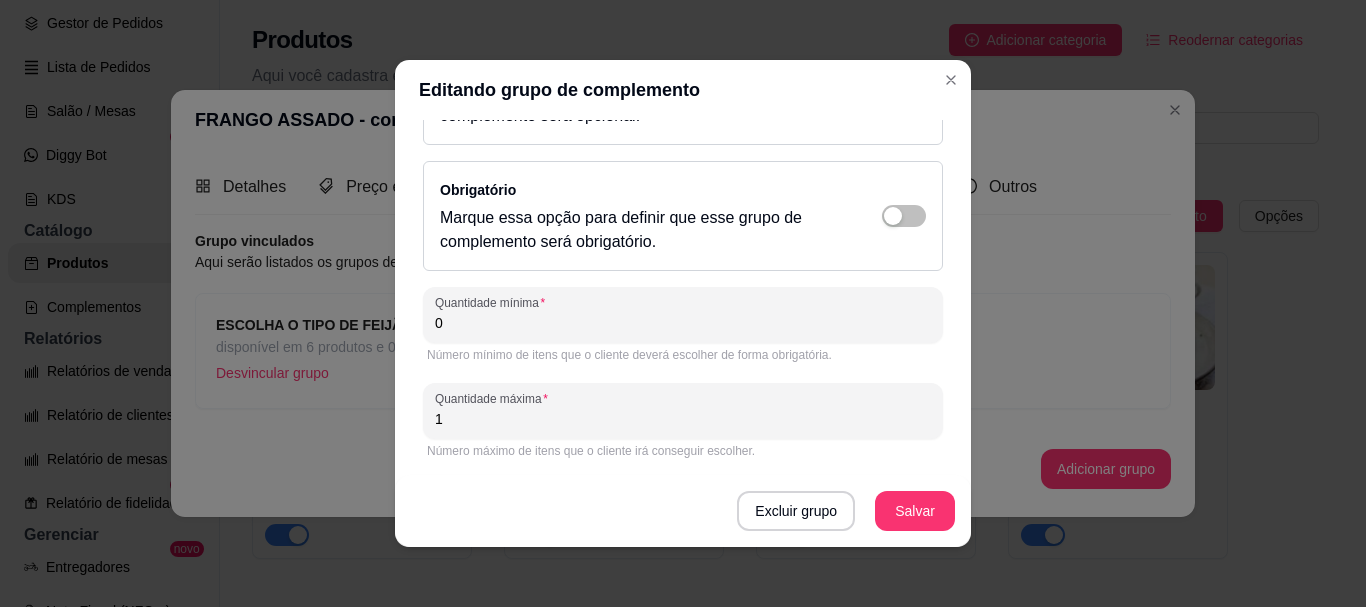 click at bounding box center (904, -36) 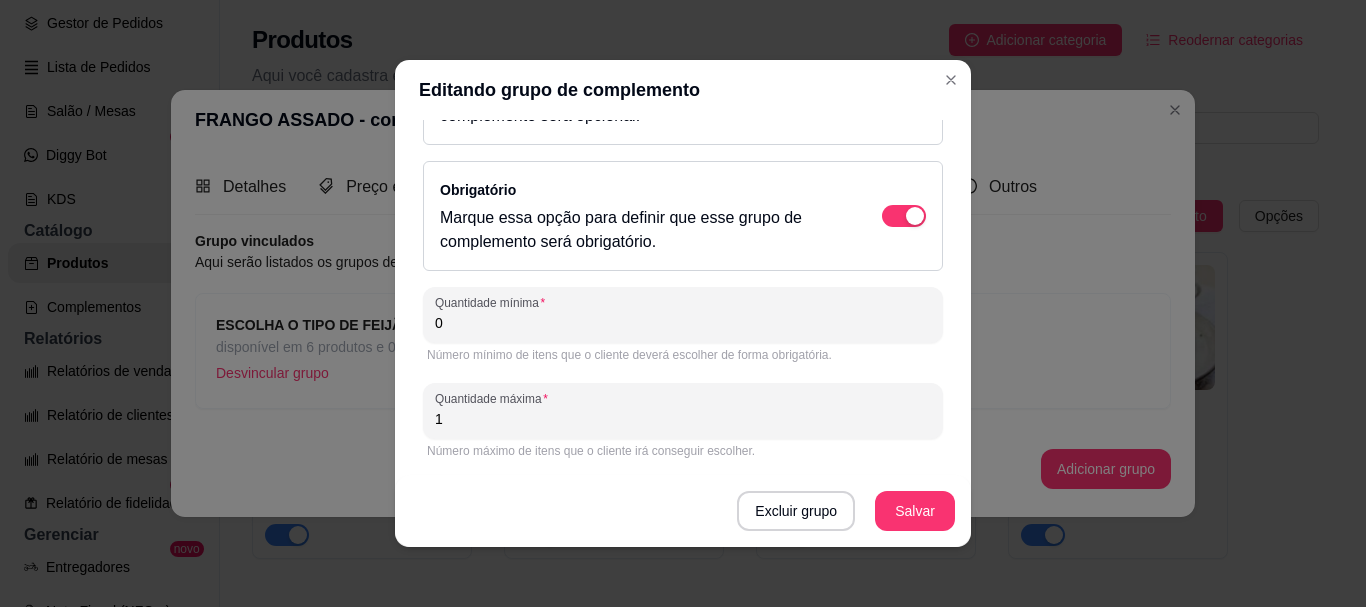 click on "Salvar" at bounding box center [915, 511] 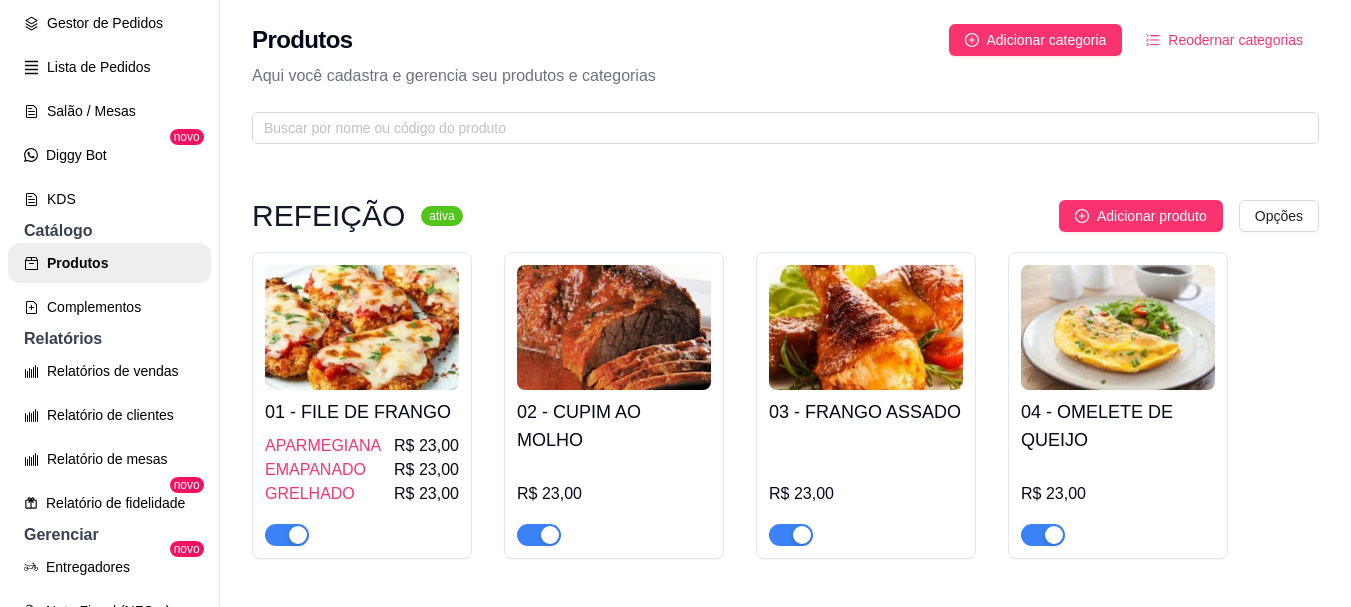 click at bounding box center (1118, 327) 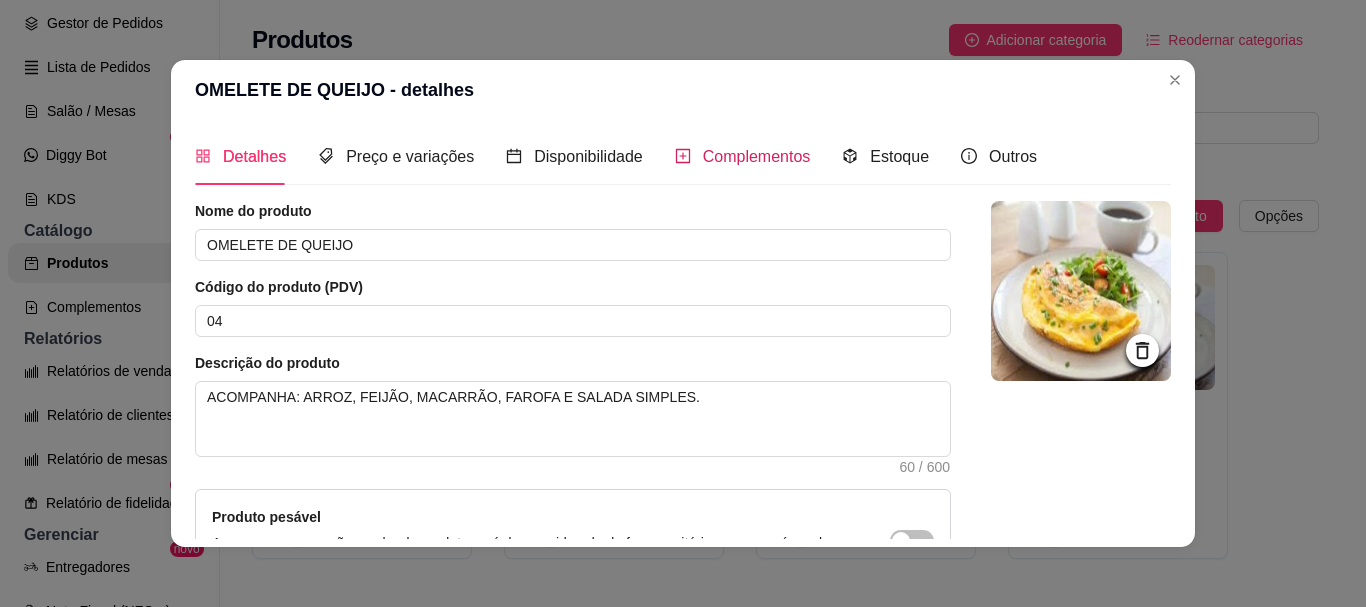 click on "Complementos" at bounding box center [757, 156] 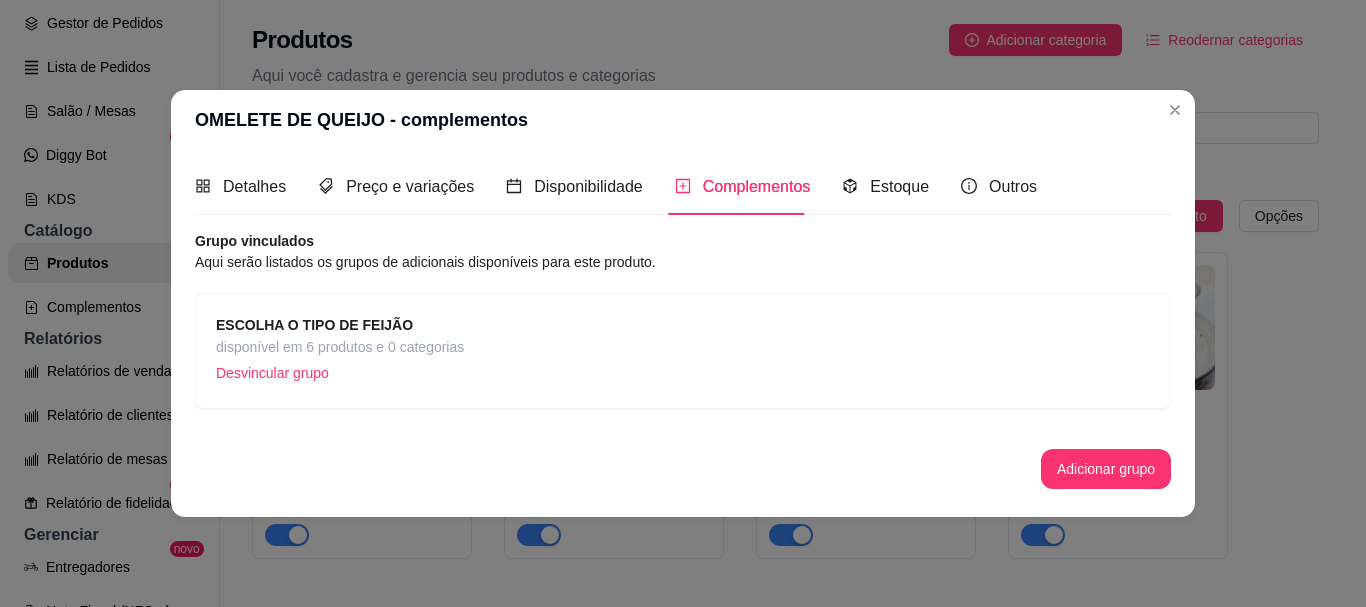 click on "ESCOLHA O TIPO DE FEIJÃO" at bounding box center [314, 325] 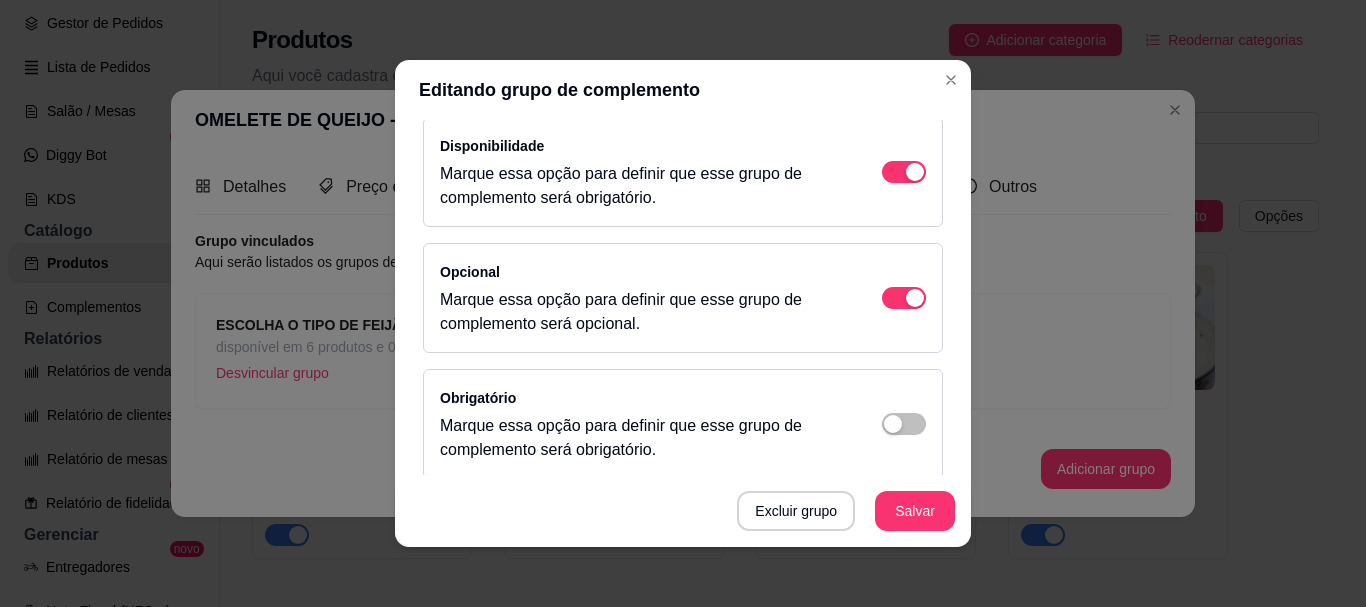 scroll, scrollTop: 355, scrollLeft: 0, axis: vertical 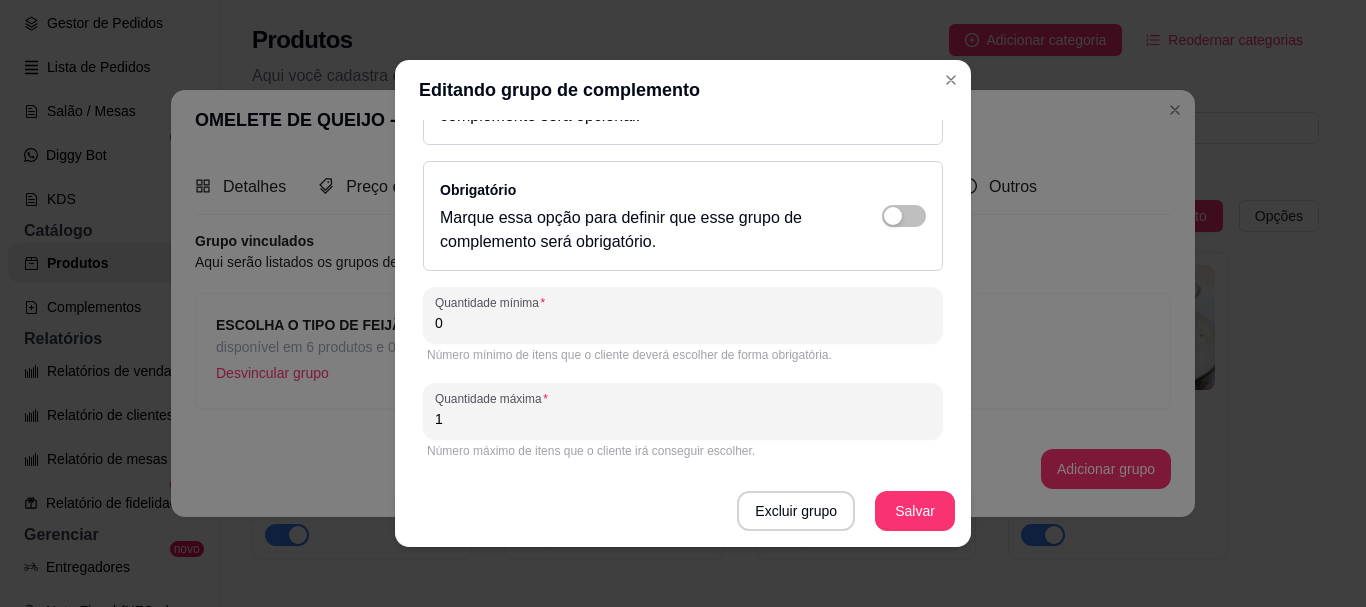 click on "Obrigatório Marque essa opção para definir que esse grupo de complemento será obrigatório." at bounding box center (683, 216) 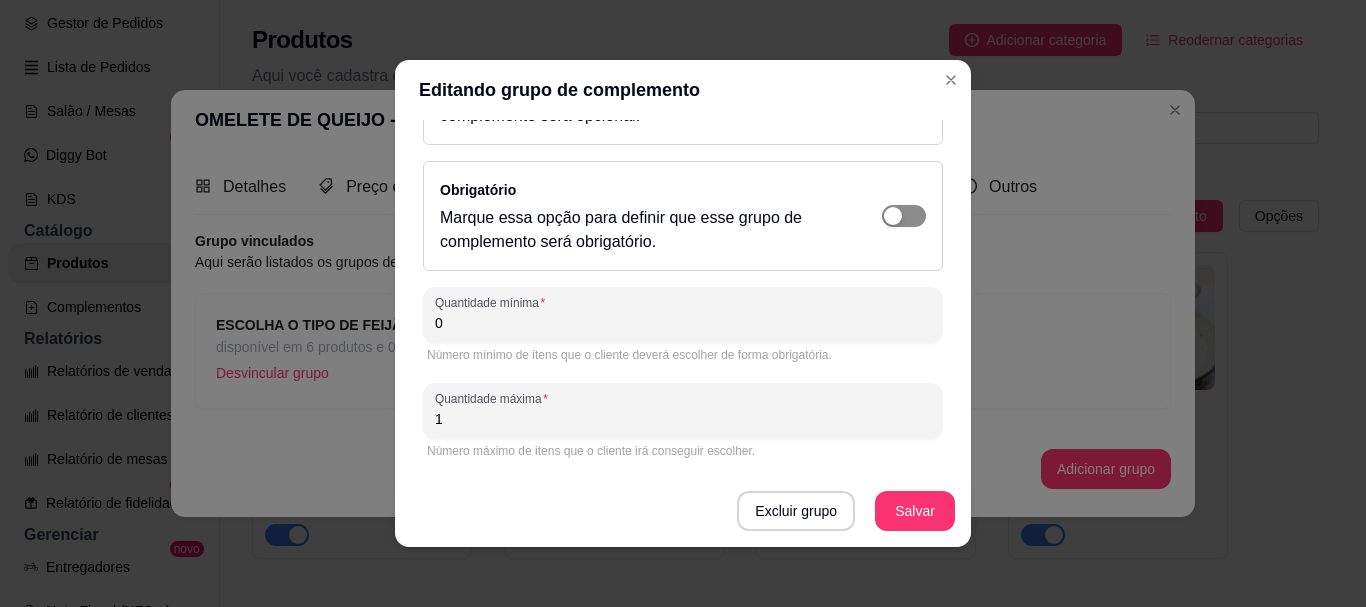 click at bounding box center [915, -36] 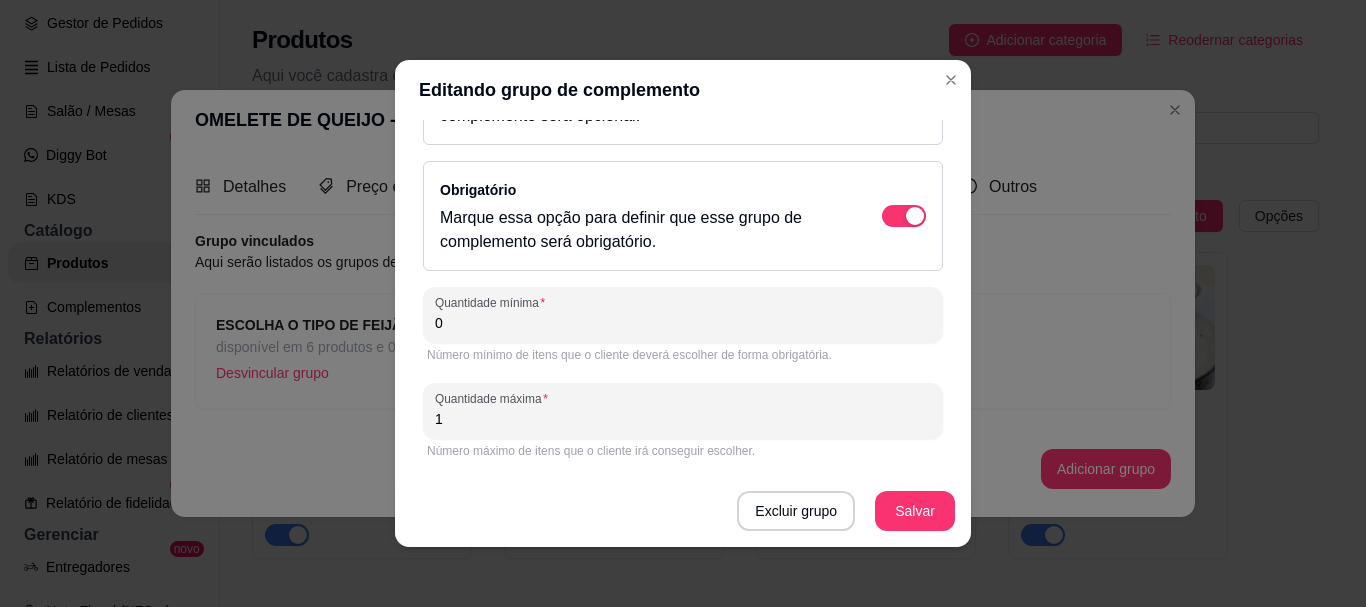 click on "Excluir grupo Salvar" at bounding box center (683, 511) 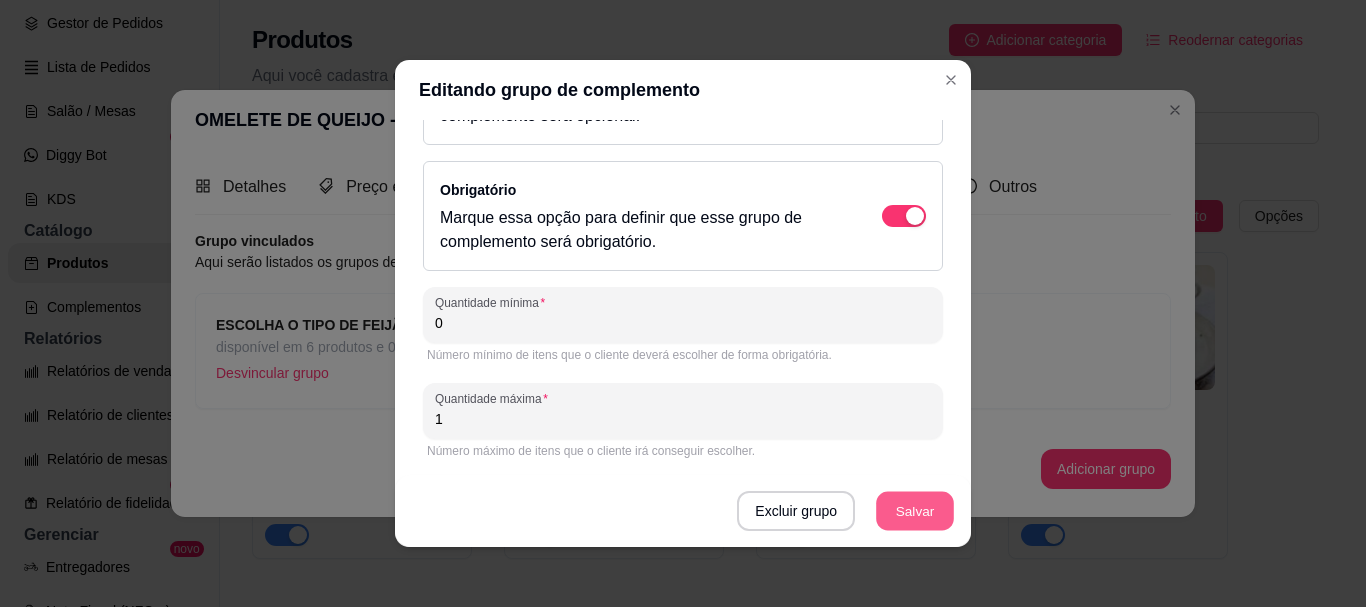 click on "Salvar" at bounding box center (915, 511) 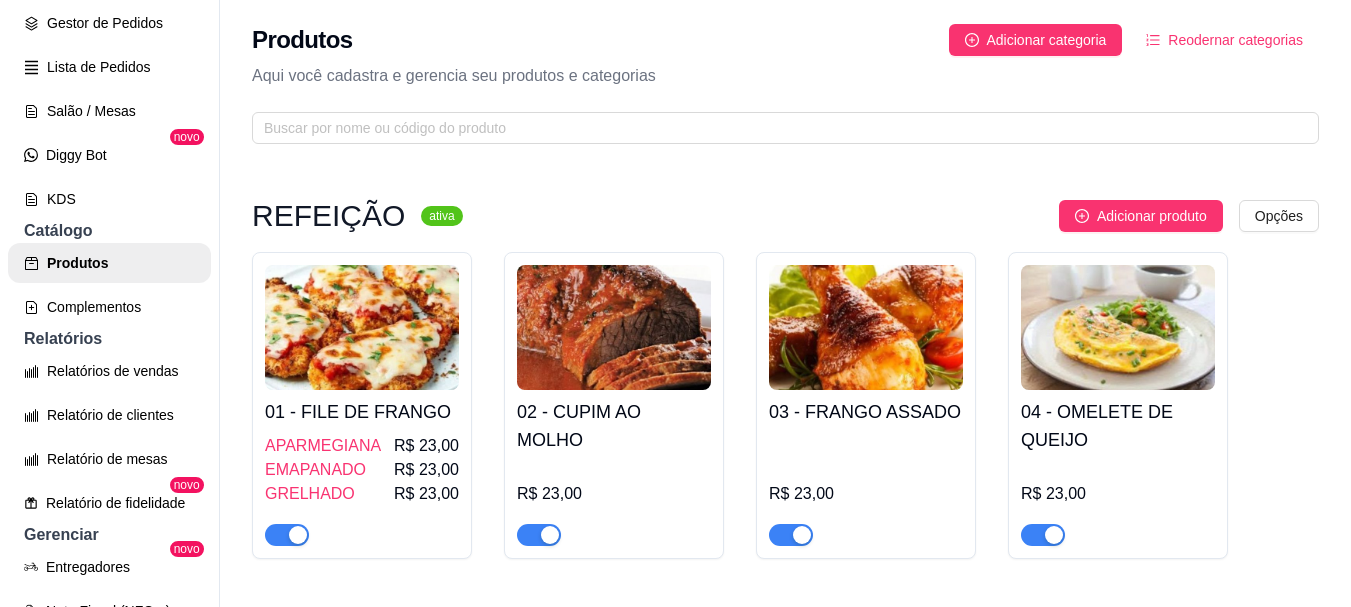 click at bounding box center [614, 327] 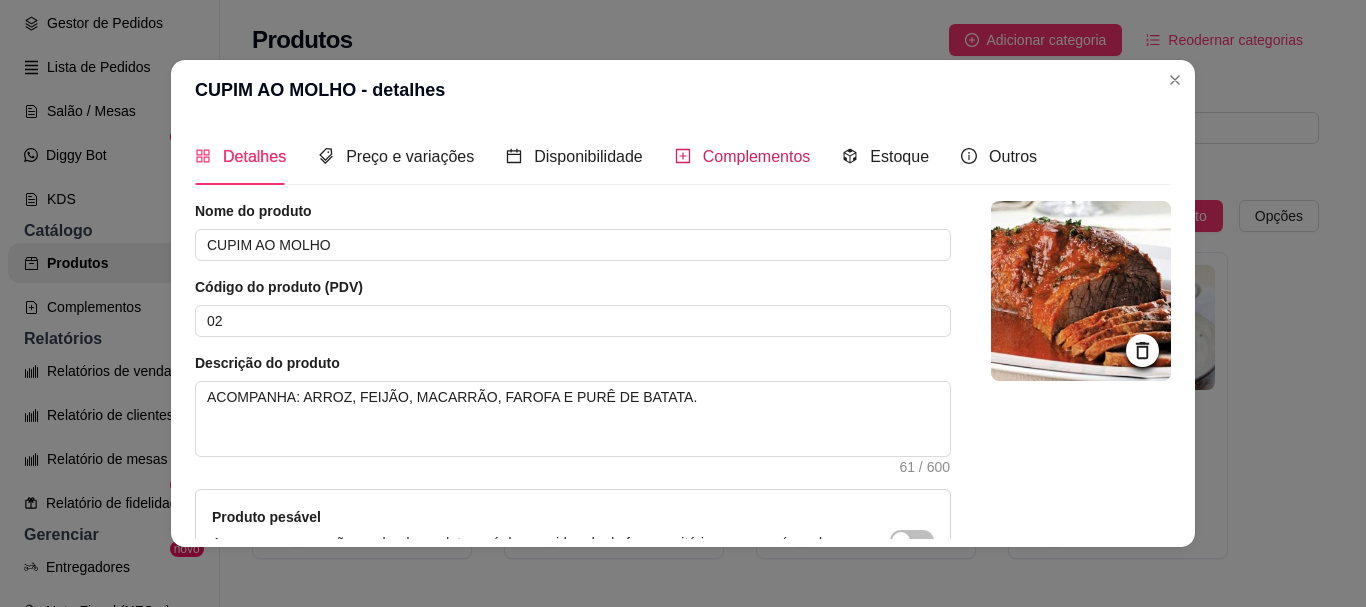 click on "Complementos" at bounding box center (757, 156) 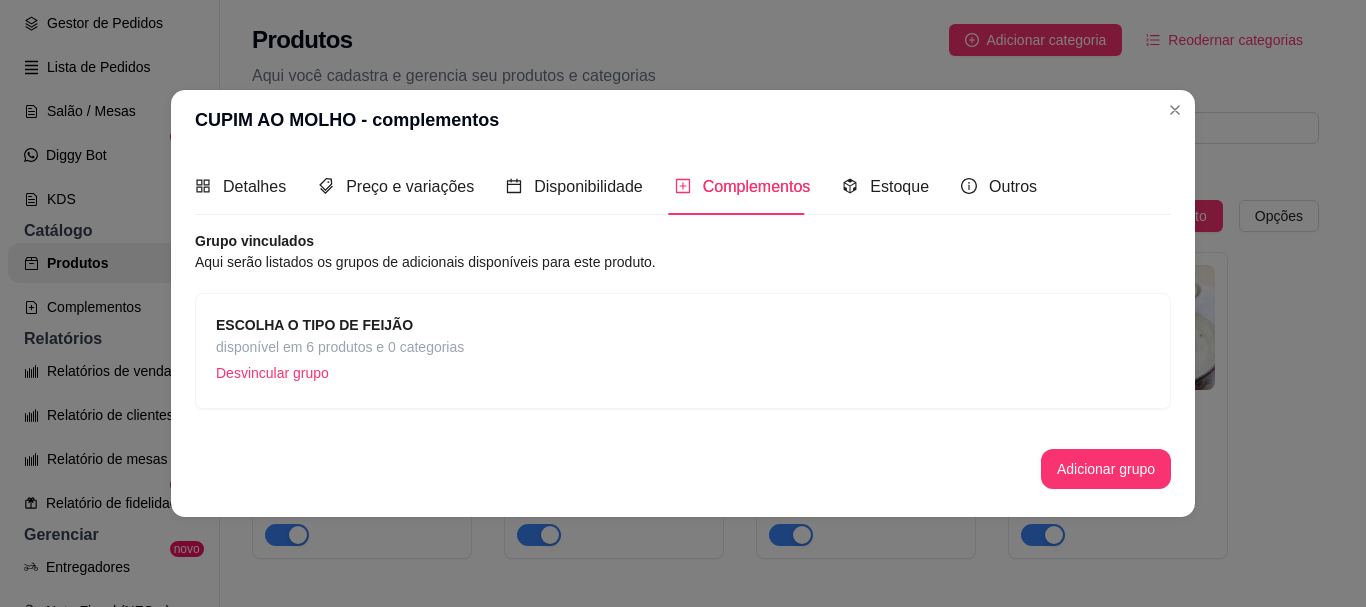 click on "ESCOLHA O TIPO DE FEIJÃO disponível em 6 produtos e 0 categorias  Desvincular grupo" at bounding box center (683, 351) 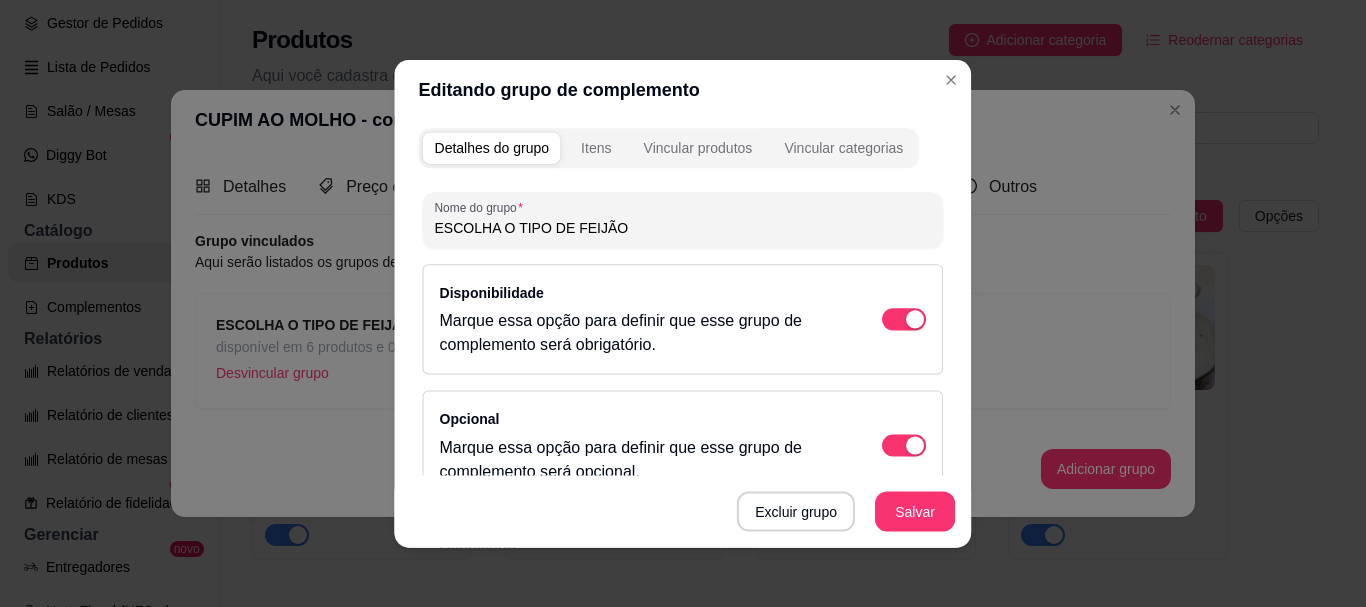 scroll, scrollTop: 355, scrollLeft: 0, axis: vertical 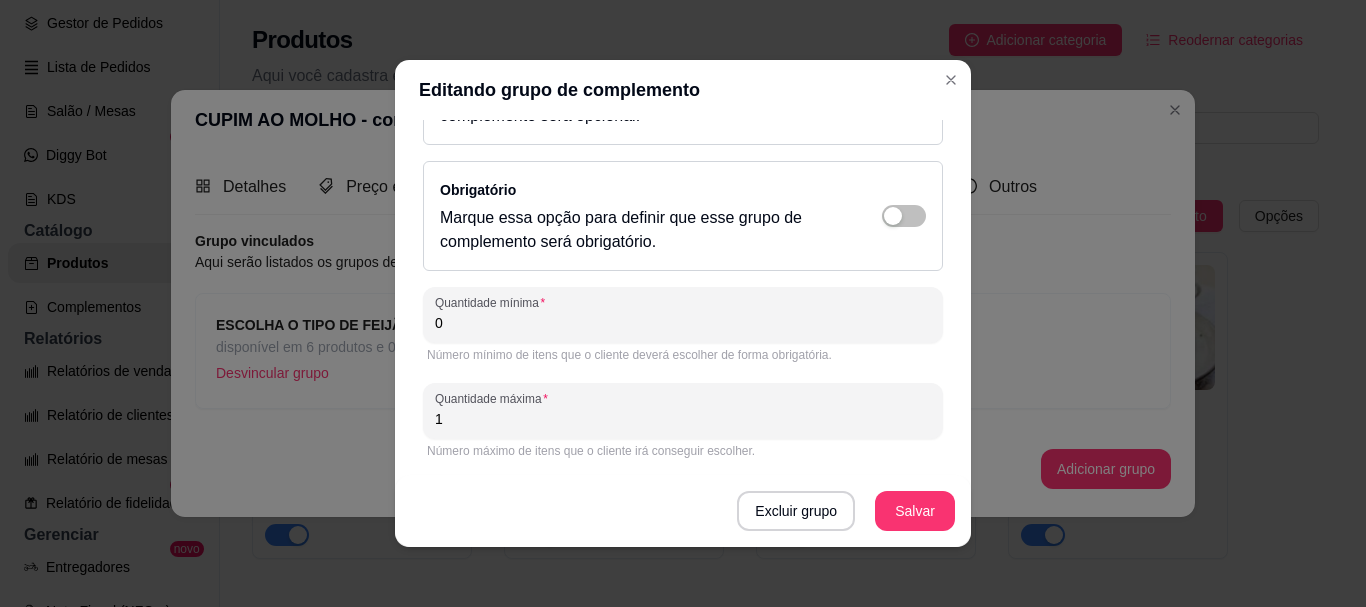 click on "Obrigatório Marque essa opção para definir que esse grupo de complemento será obrigatório." at bounding box center (683, 216) 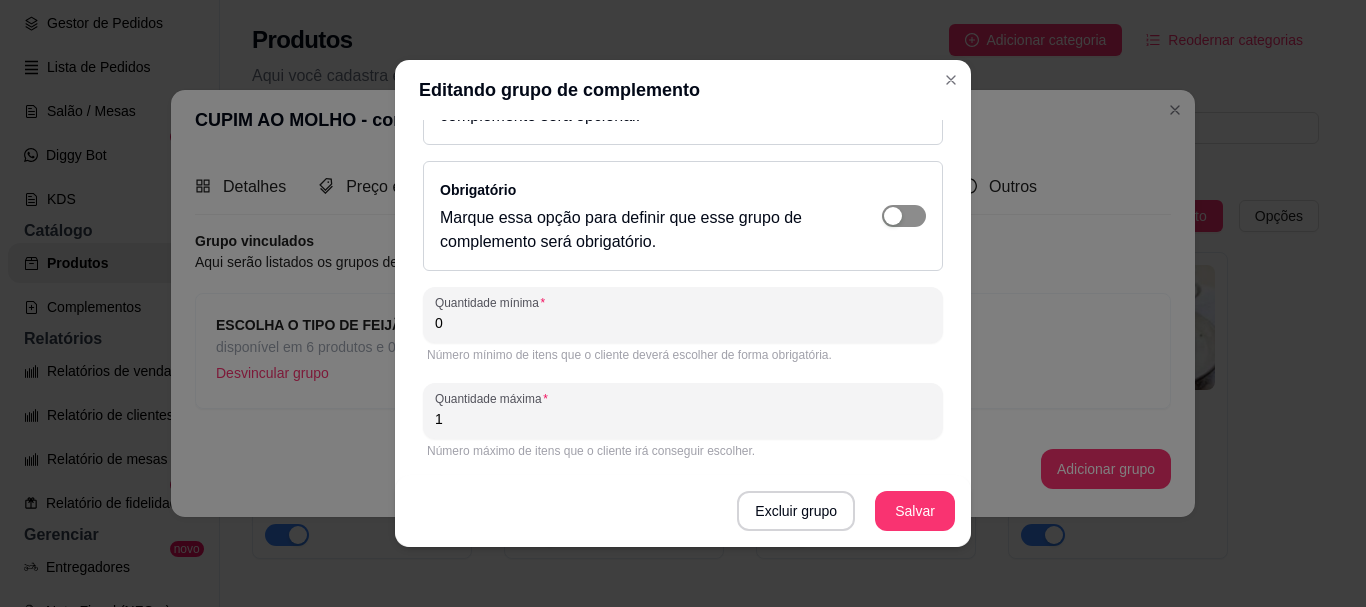 click at bounding box center (904, -36) 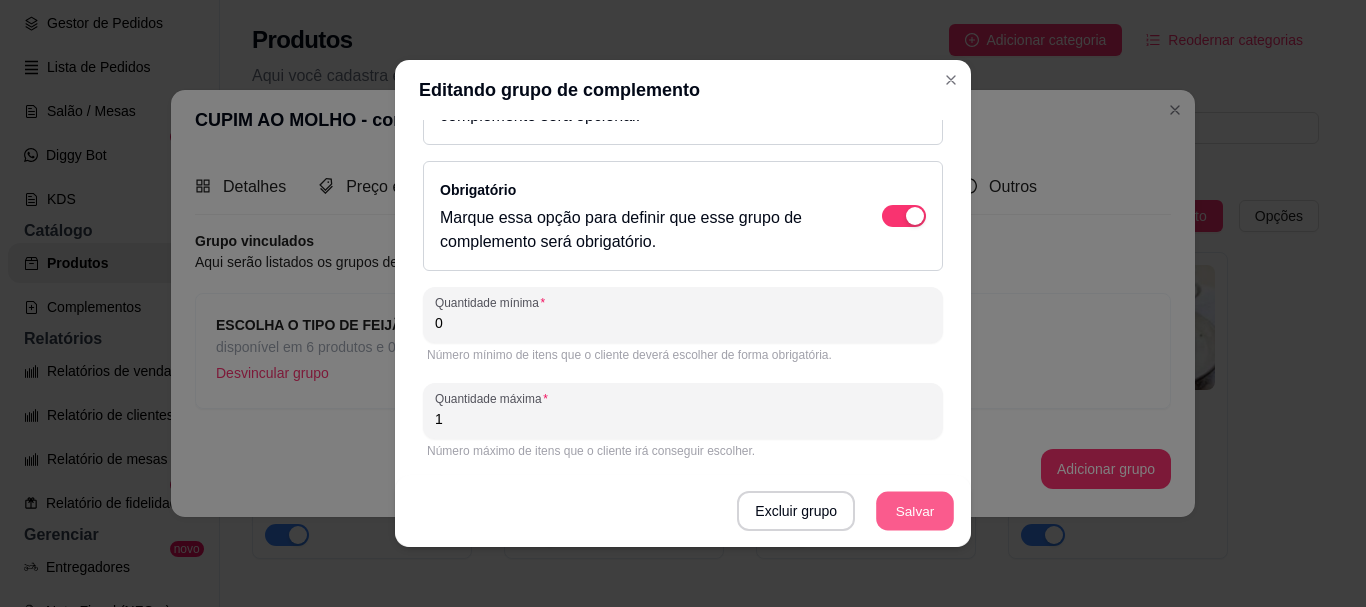 click on "Salvar" at bounding box center [915, 511] 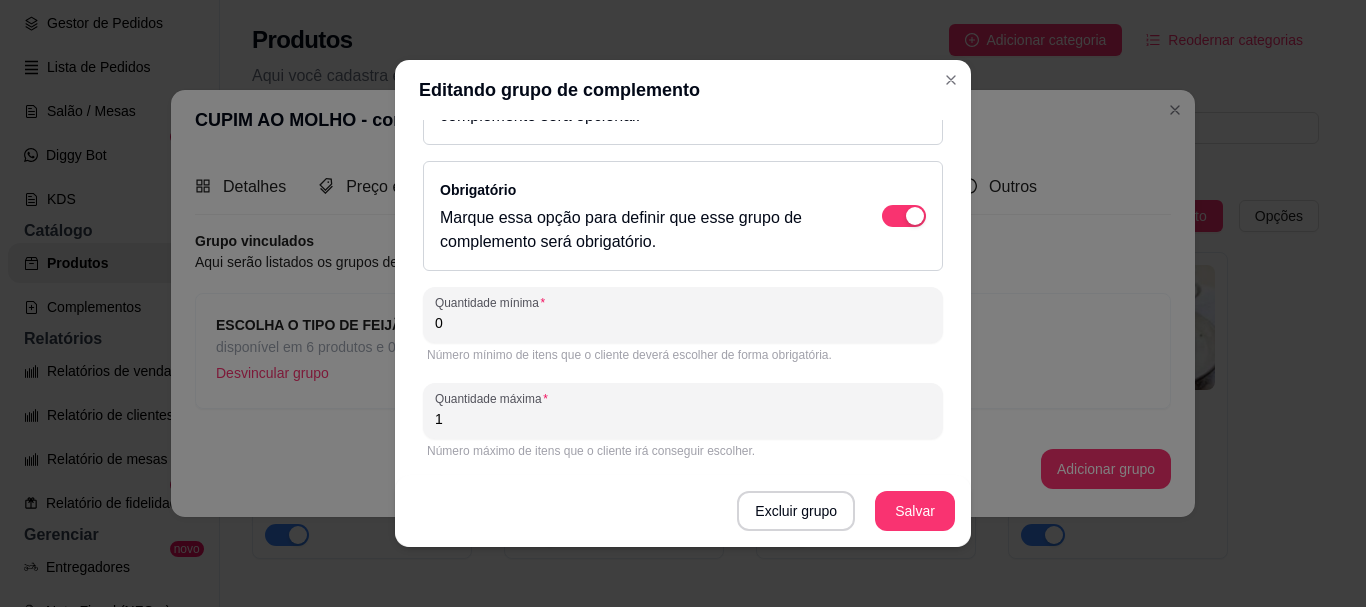 drag, startPoint x: 757, startPoint y: 334, endPoint x: 399, endPoint y: 334, distance: 358 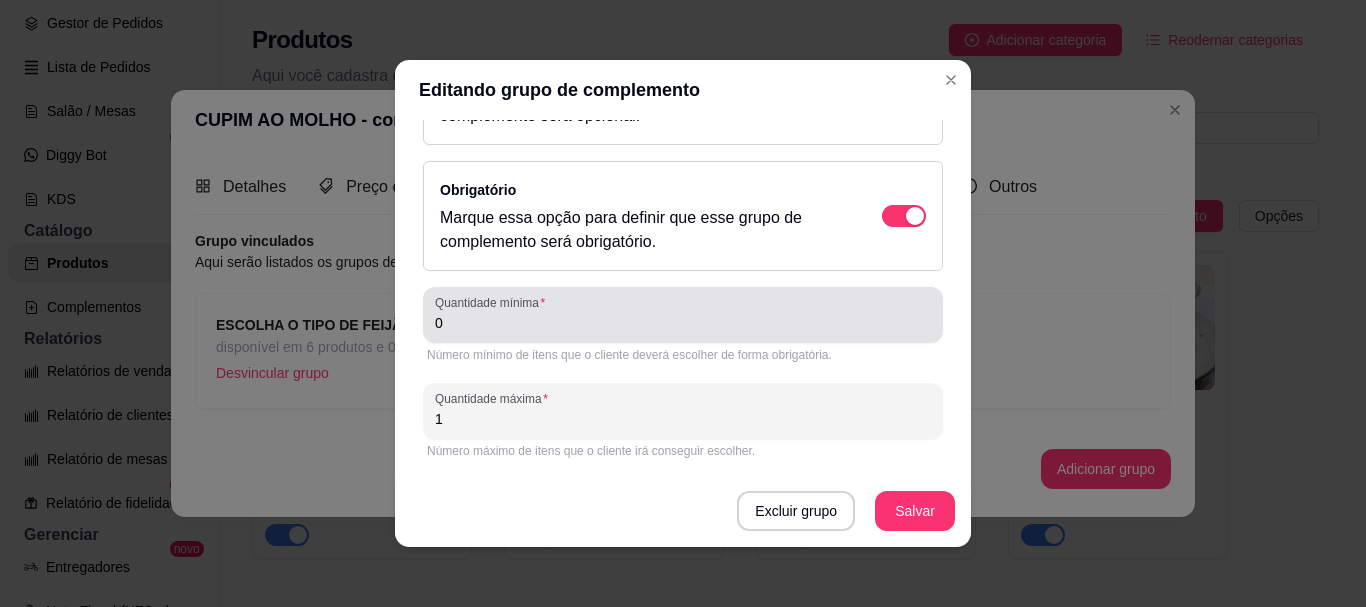 click on "0" at bounding box center (683, 323) 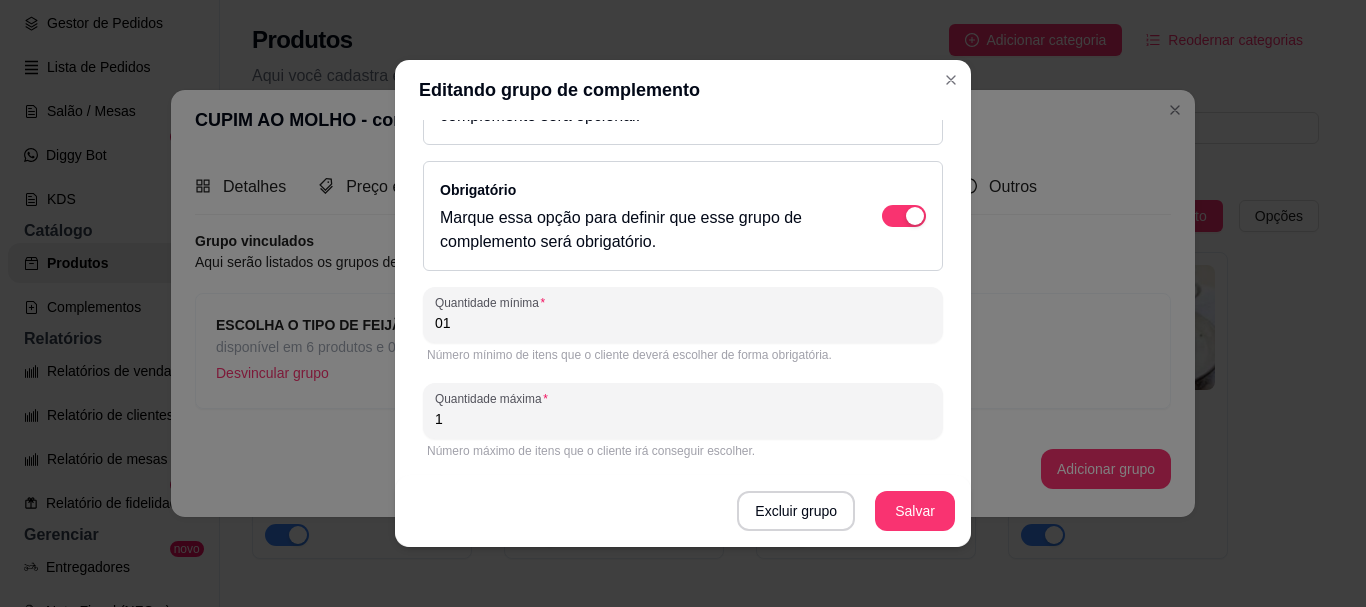 drag, startPoint x: 461, startPoint y: 330, endPoint x: 391, endPoint y: 330, distance: 70 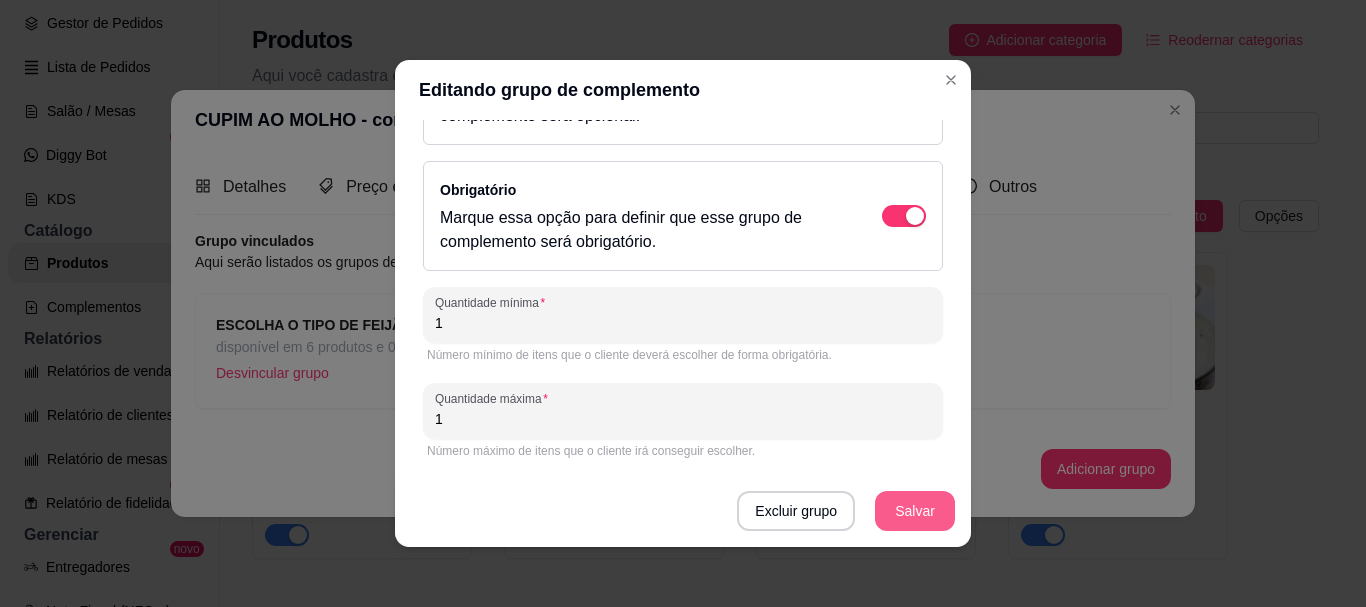 type on "1" 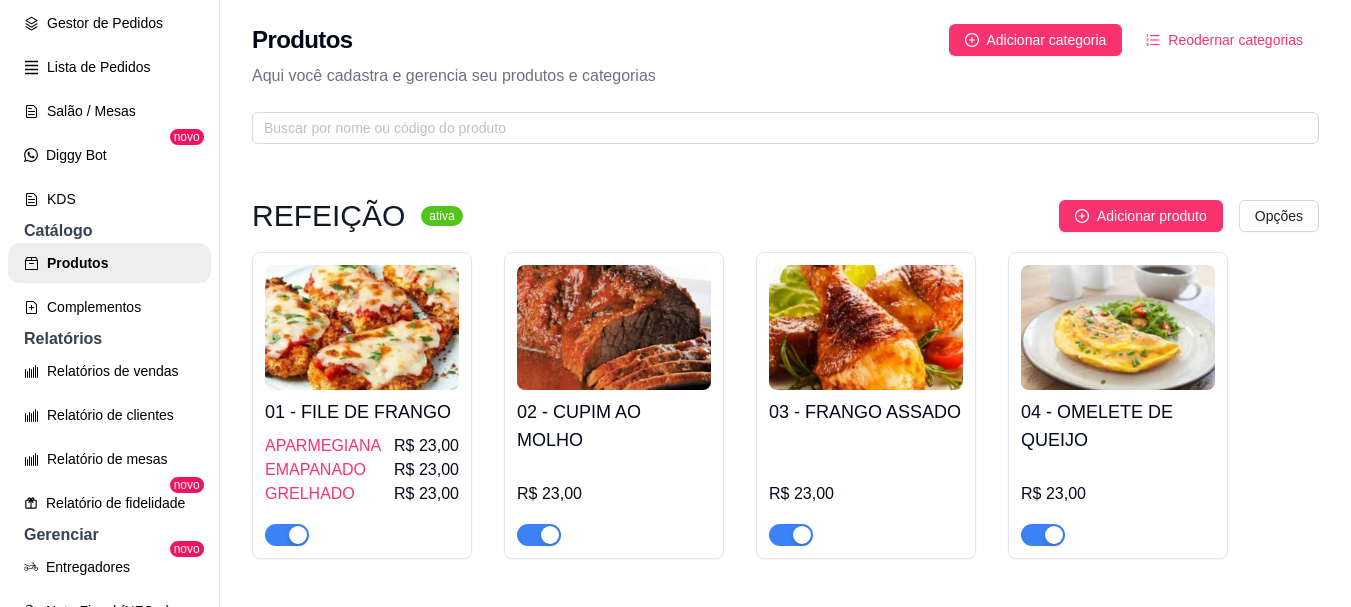 click at bounding box center [362, 327] 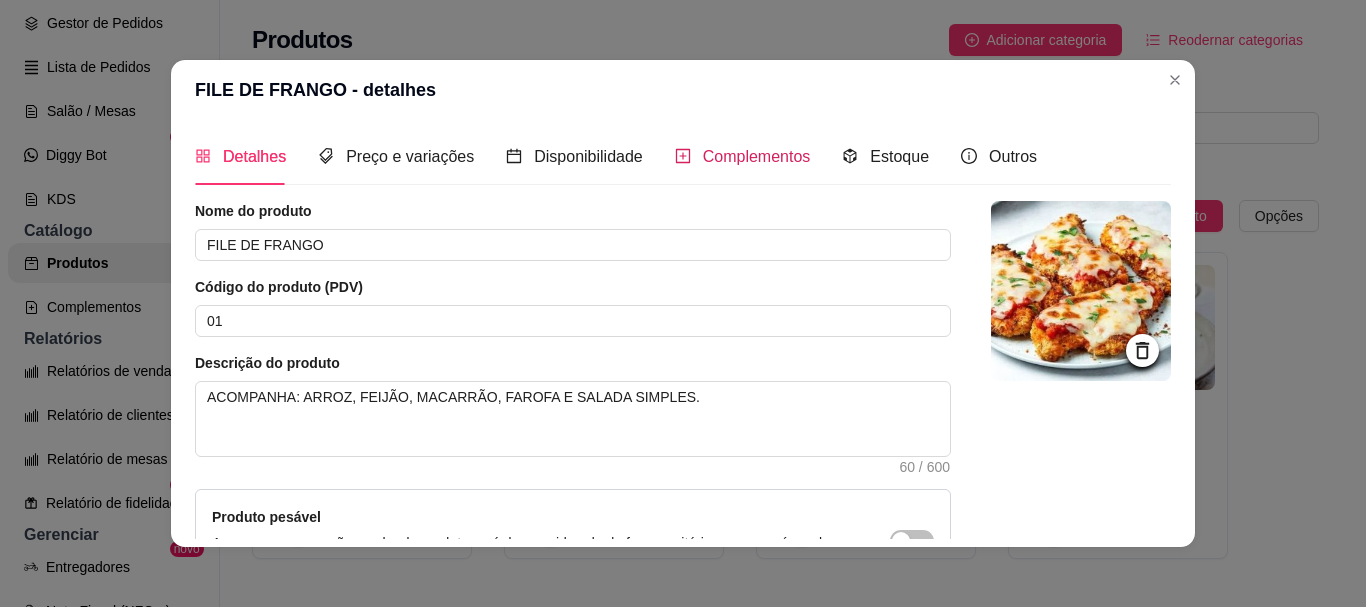 click on "Complementos" at bounding box center [757, 156] 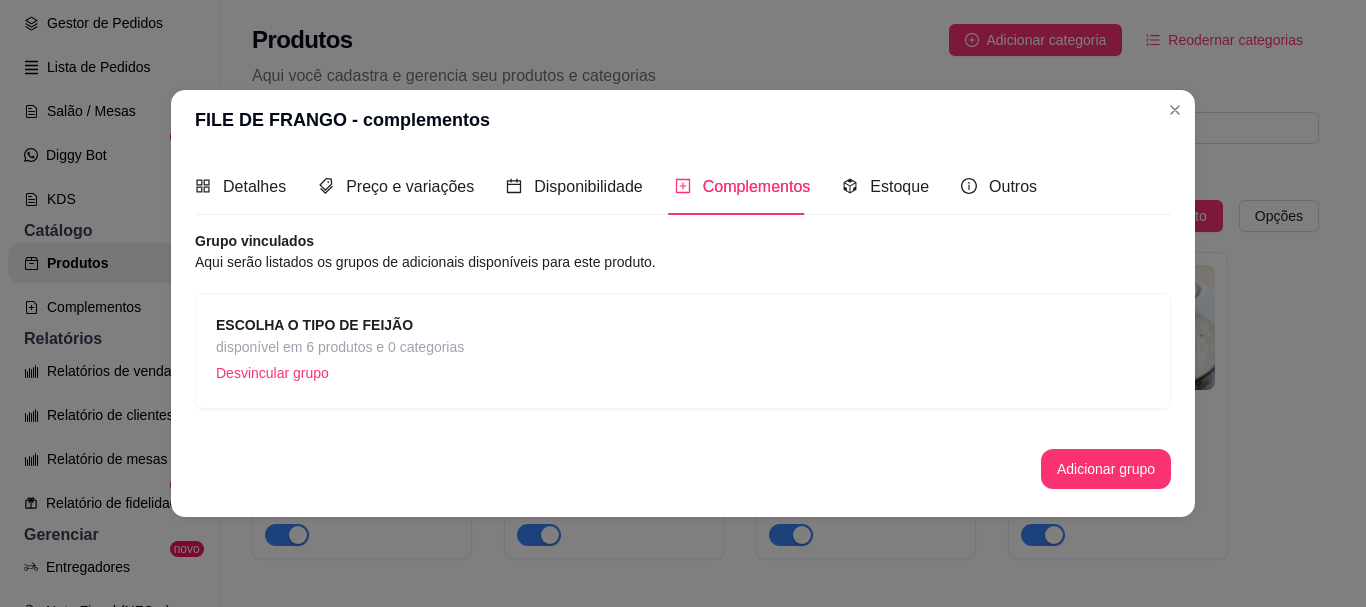 click on "Desvincular grupo" at bounding box center [340, 373] 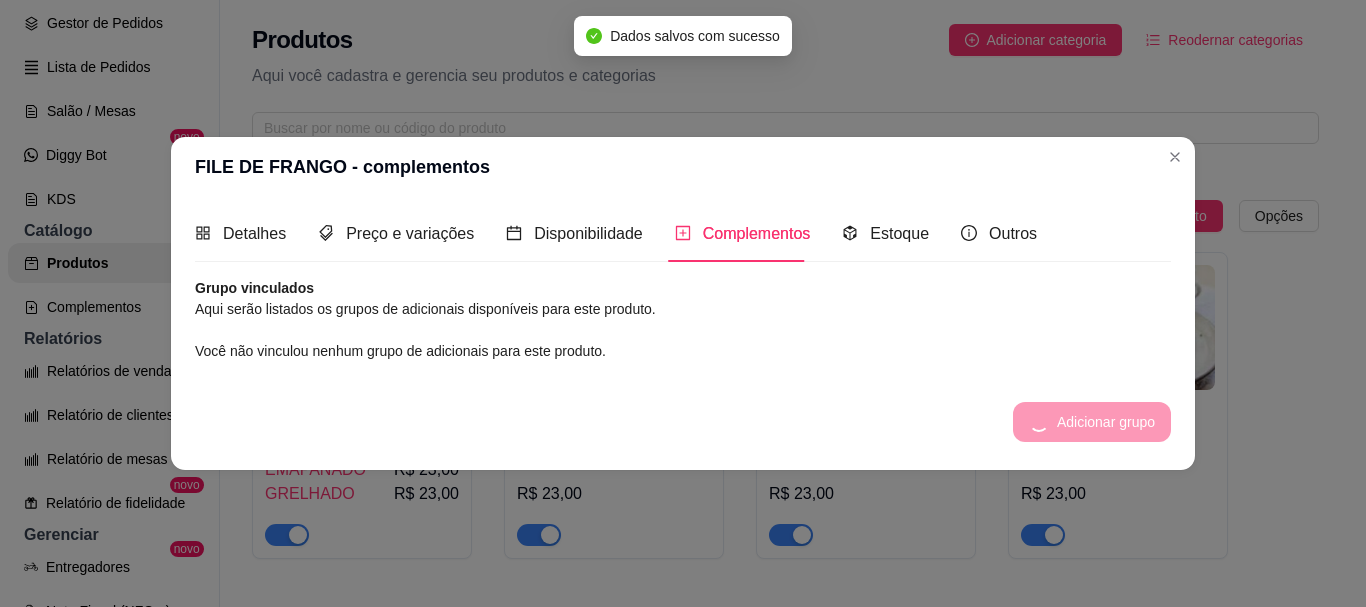 click on "Detalhes Preço e variações Disponibilidade Complementos Estoque Outros Nome do produto FILE DE FRANGO Código do produto (PDV) 01 Descrição do produto ACOMPANHA: ARROZ, FEIJÃO, MACARRÃO, FAROFA E SALADA SIMPLES. 60 / 600 Produto pesável Ao marcar essa opção o valor do produto será desconsiderado da forma unitária e começará a valer por Kilograma. Quantidade miníma para pedido Ao habilitar seus clientes terão que pedir uma quantidade miníma desse produto. Copiar link do produto Deletar produto Salvar Grupo vinculados Aqui serão listados os grupos de adicionais disponíveis para este produto. Você não vinculou nenhum grupo de adicionais para este produto. Adicionar grupo" at bounding box center (683, 333) 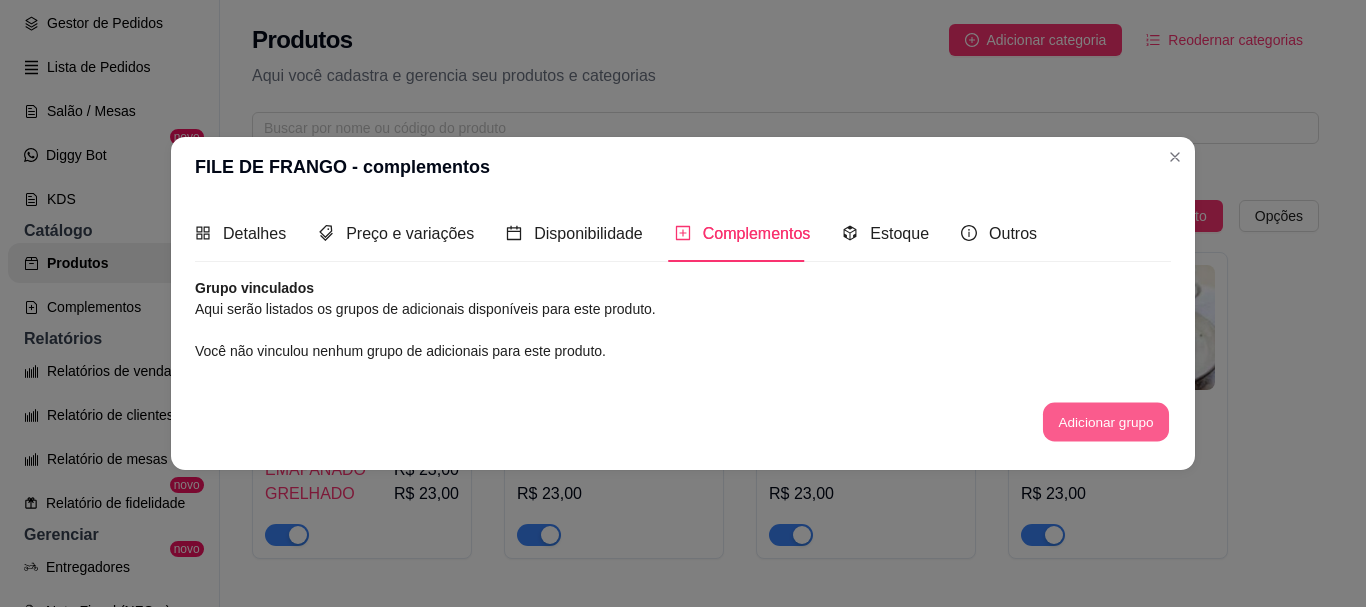 click on "Adicionar grupo" at bounding box center (1106, 422) 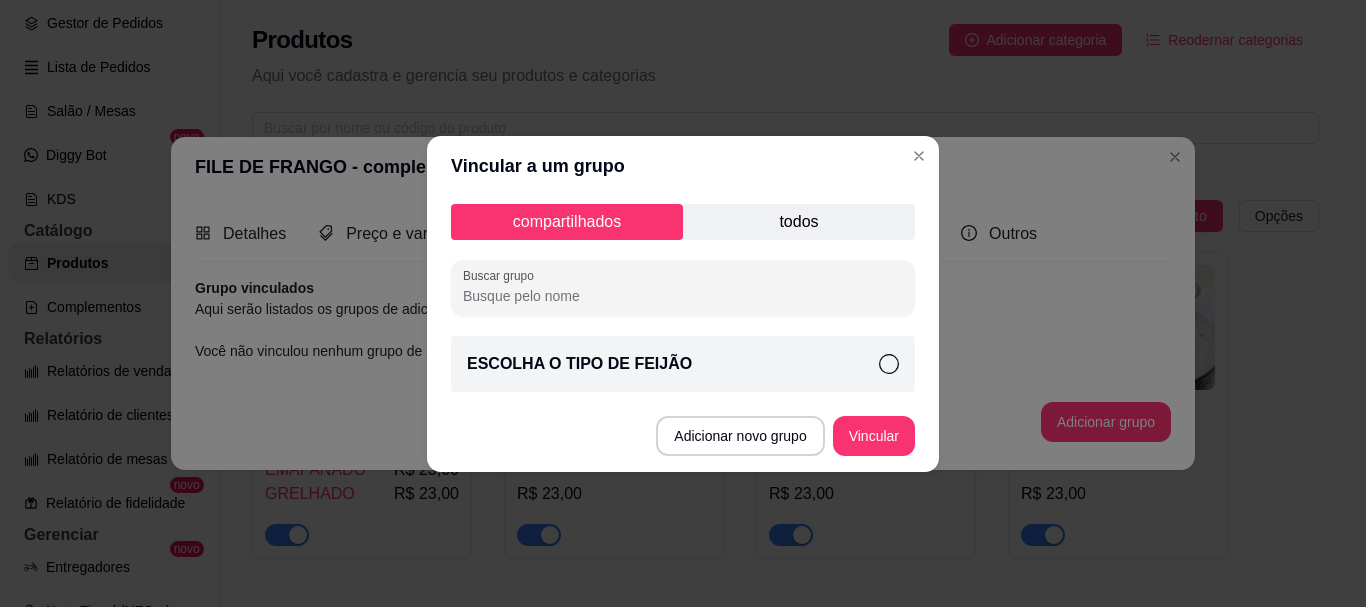 click on "compartilhados todos Buscar grupo ESCOLHA O TIPO DE FEIJÃO" at bounding box center [683, 298] 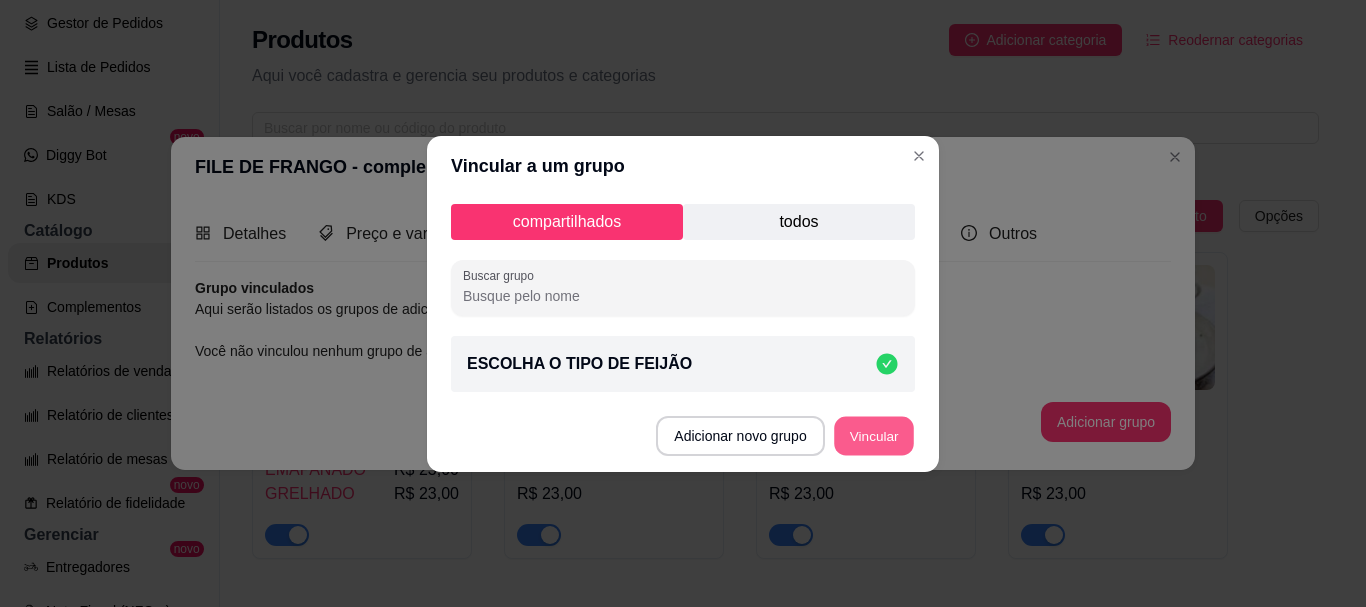 click on "Vincular" at bounding box center (874, 435) 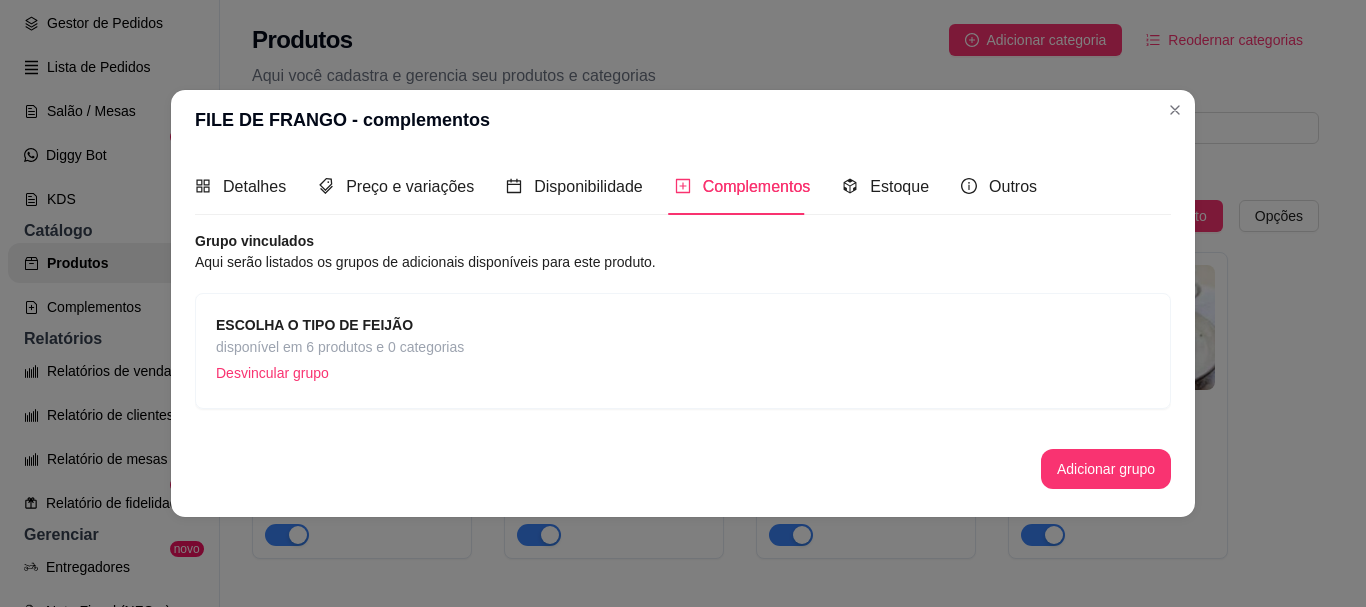 click on "disponível em 6 produtos e 0 categorias" at bounding box center [340, 347] 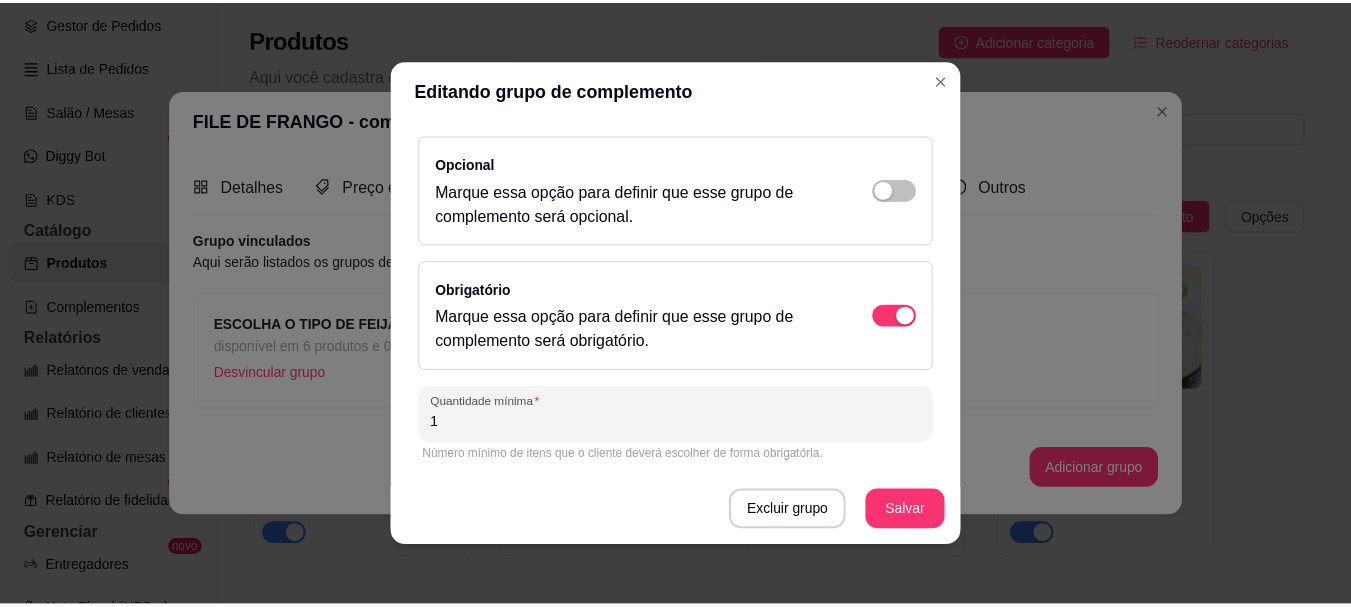 scroll, scrollTop: 355, scrollLeft: 0, axis: vertical 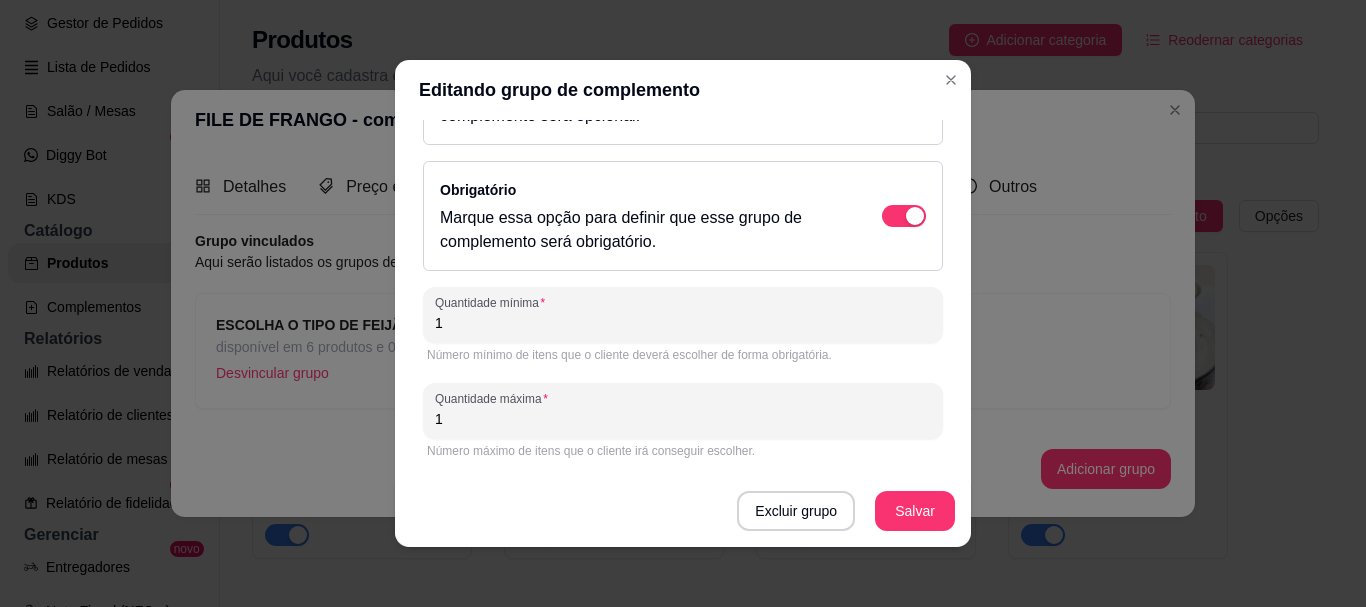 click on "Editando grupo de complemento" at bounding box center [683, 90] 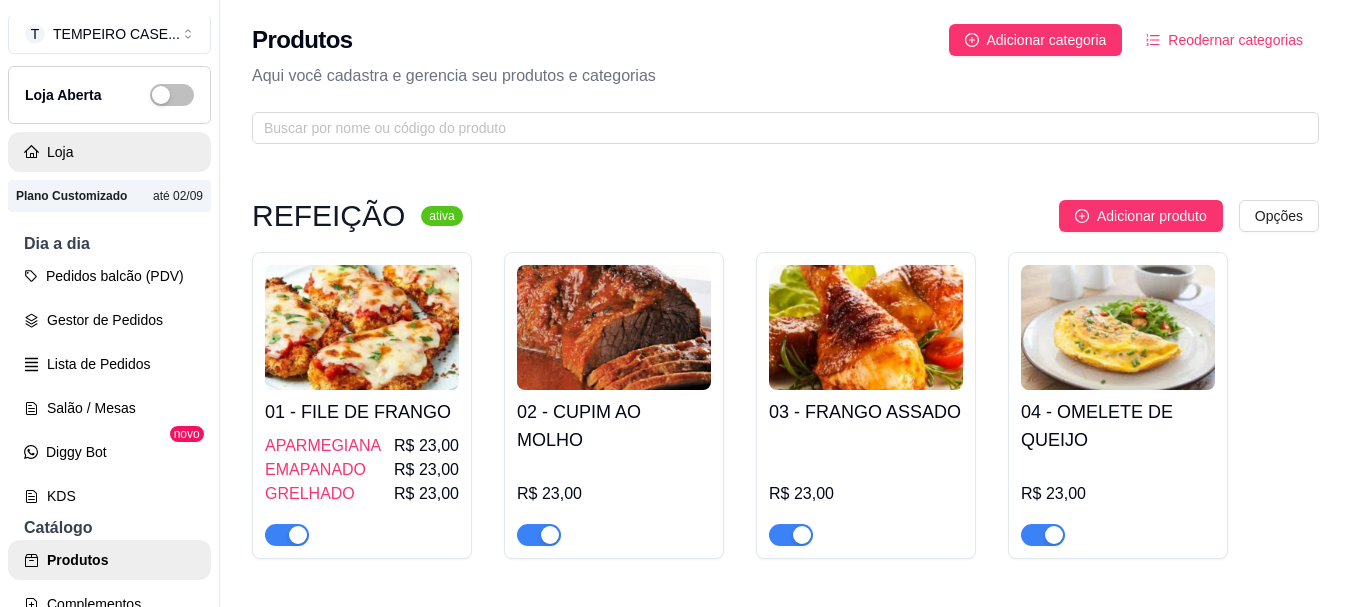 scroll, scrollTop: 0, scrollLeft: 0, axis: both 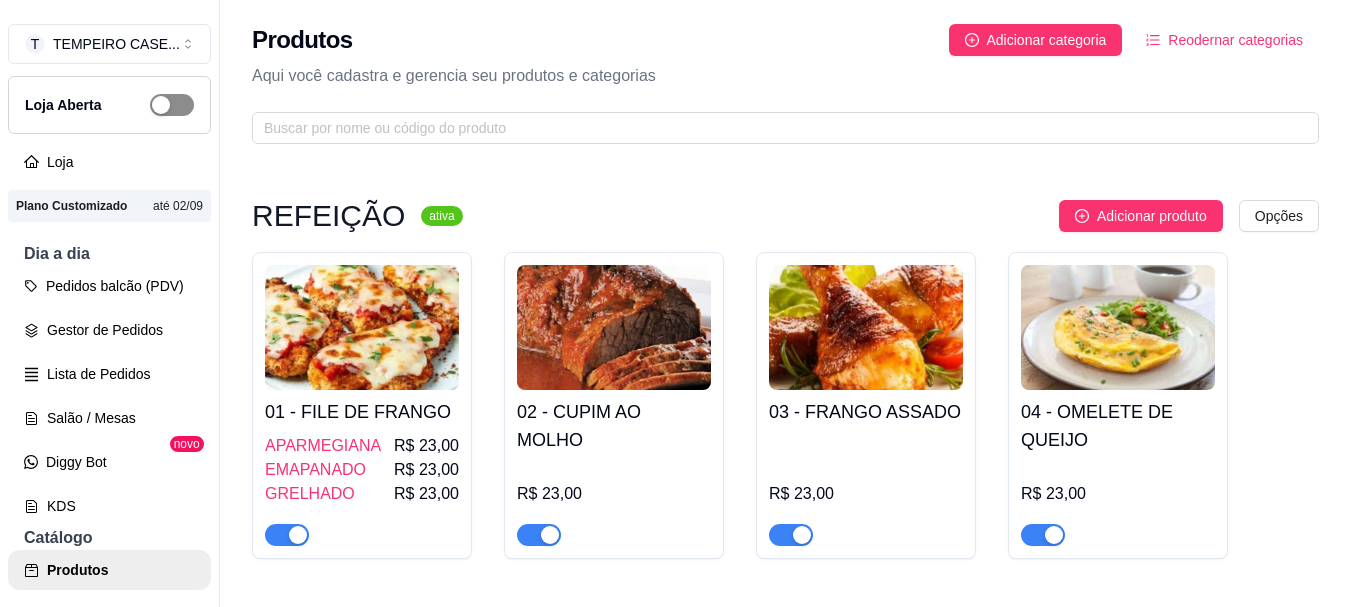 click at bounding box center (161, 105) 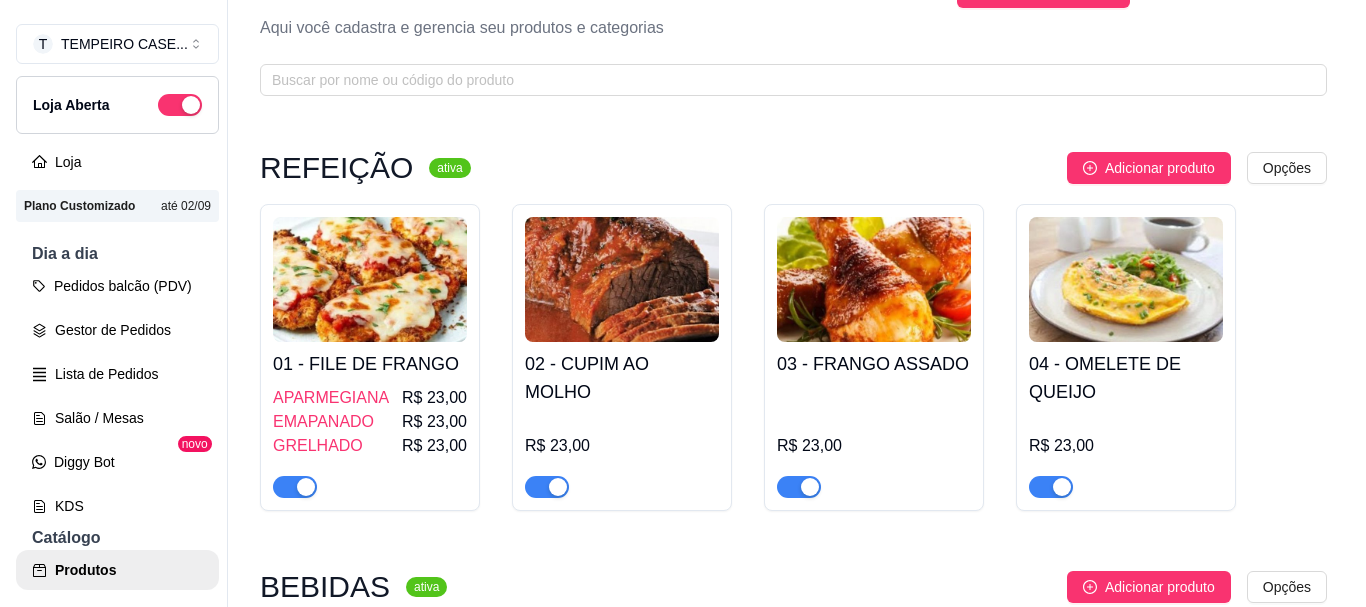 scroll, scrollTop: 0, scrollLeft: 0, axis: both 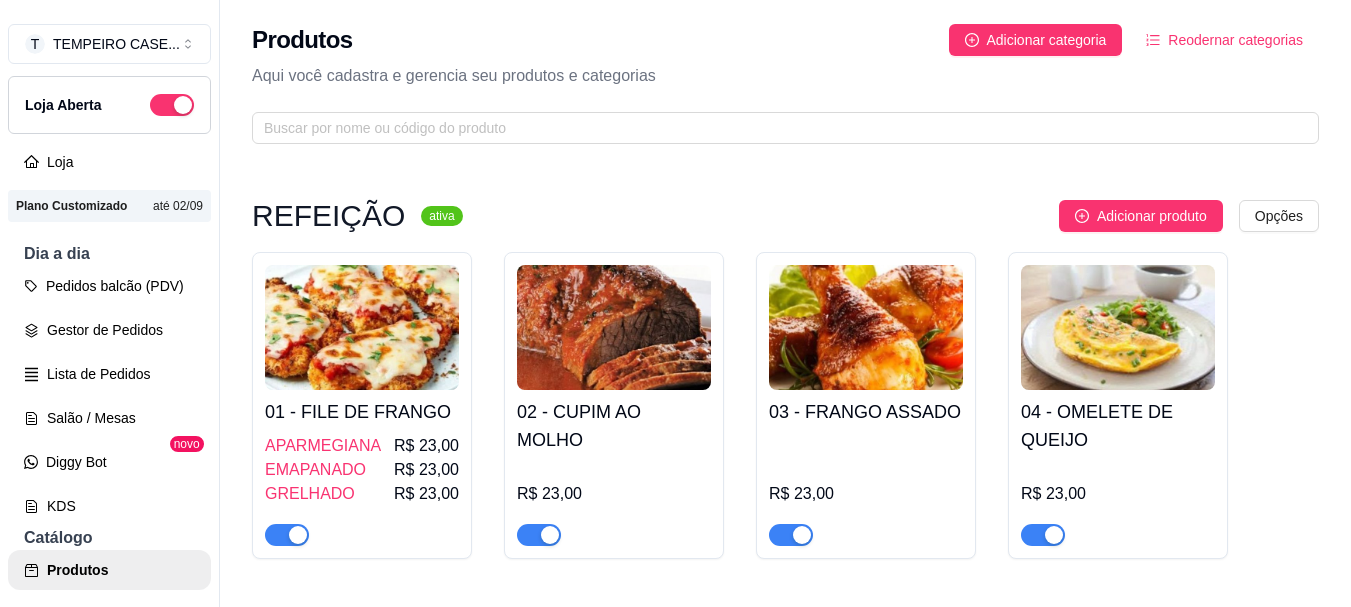 click at bounding box center (614, 327) 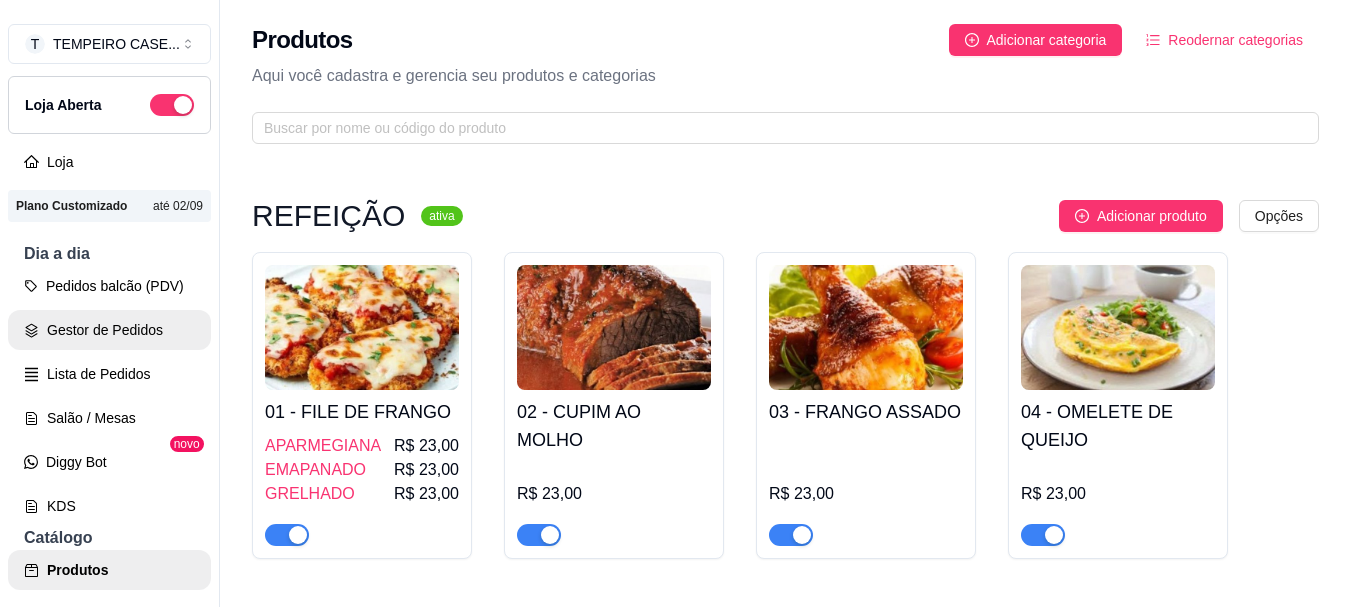 click on "Gestor de Pedidos" at bounding box center (109, 330) 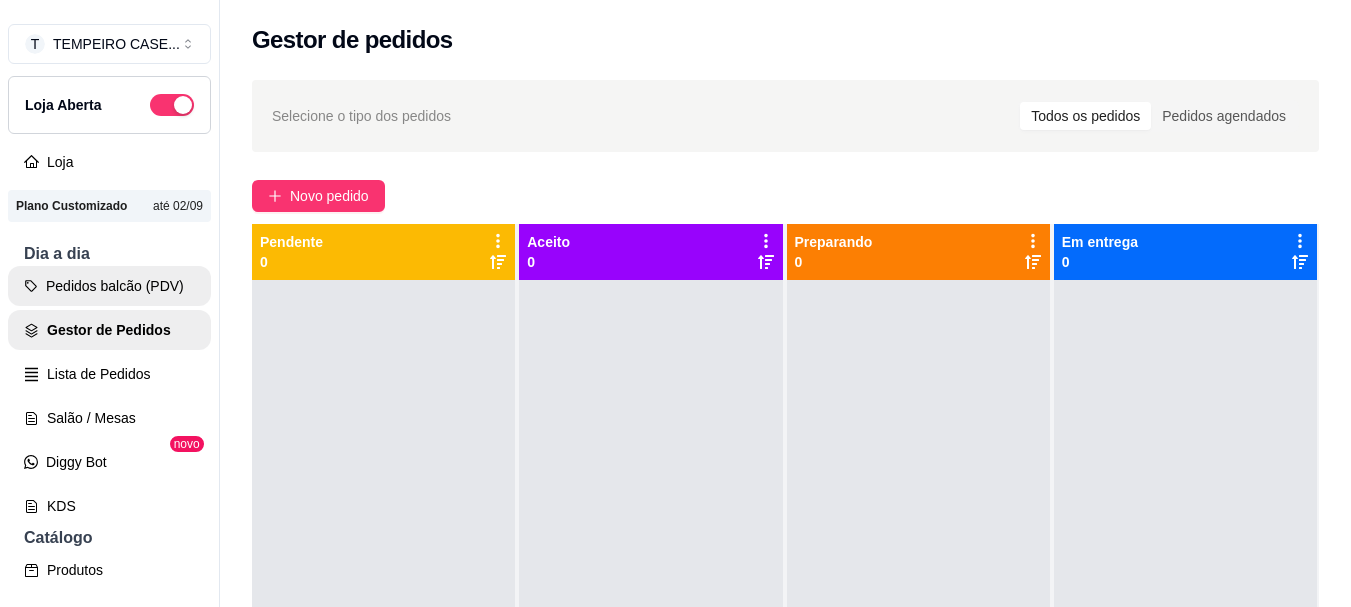 click on "Pedidos balcão (PDV)" at bounding box center [109, 286] 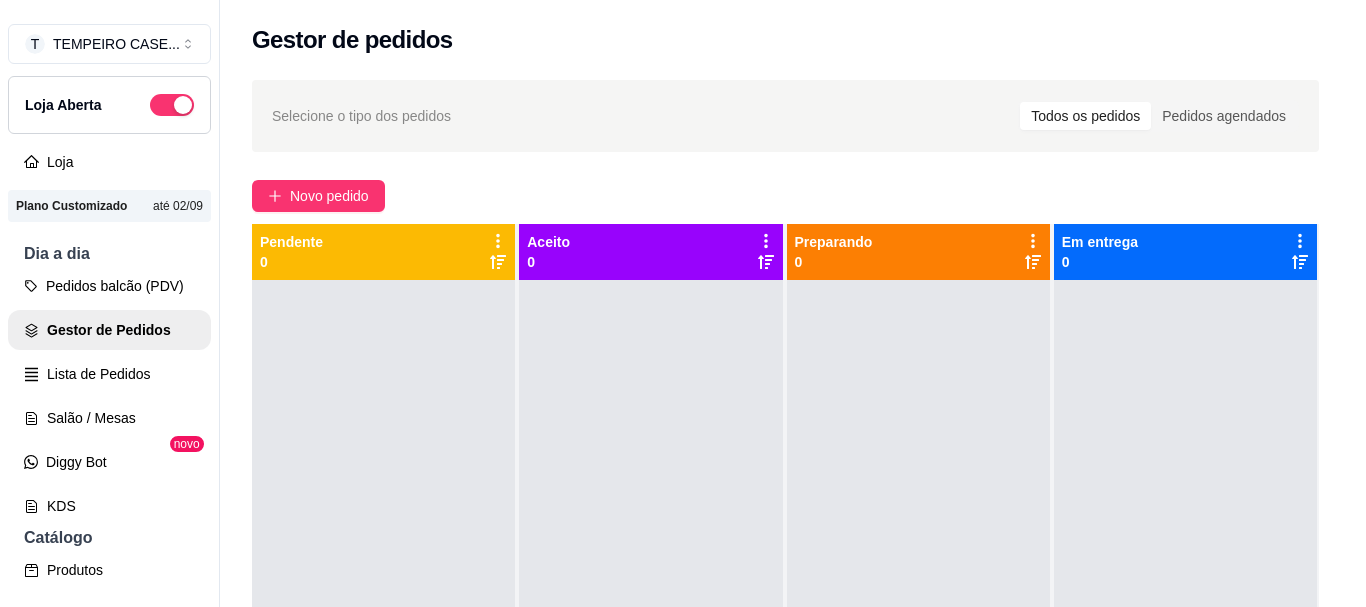 click at bounding box center [142, 356] 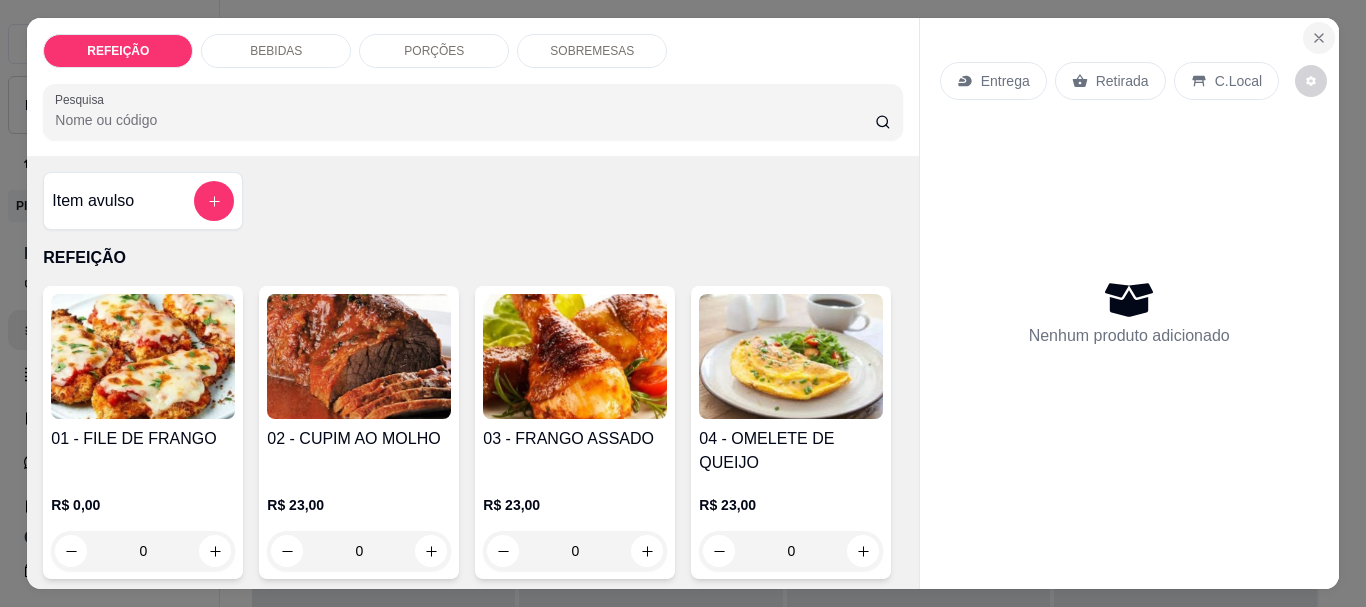 click 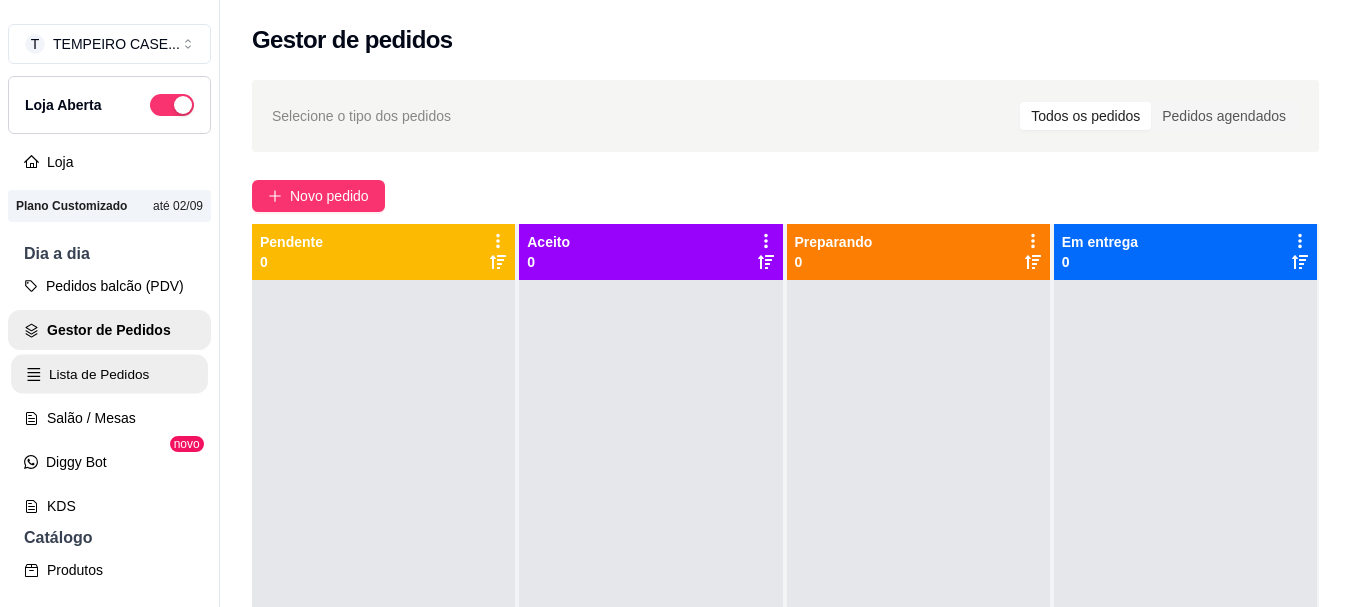 click on "Lista de Pedidos" at bounding box center (109, 374) 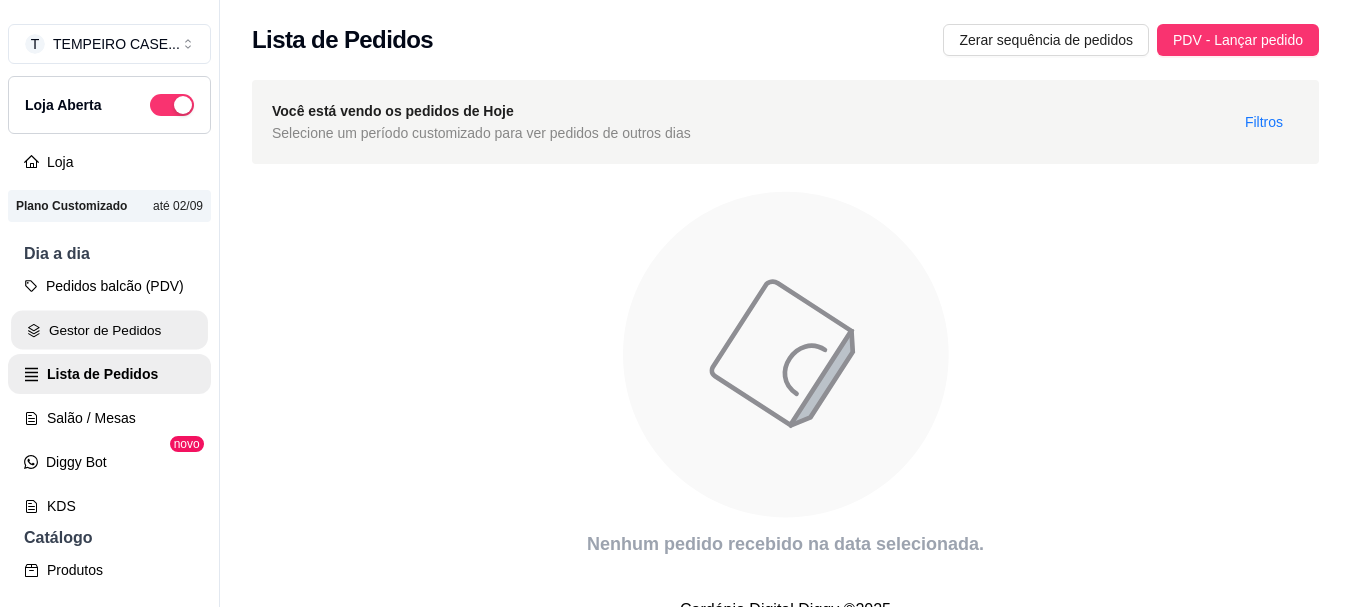 click on "Gestor de Pedidos" at bounding box center (109, 330) 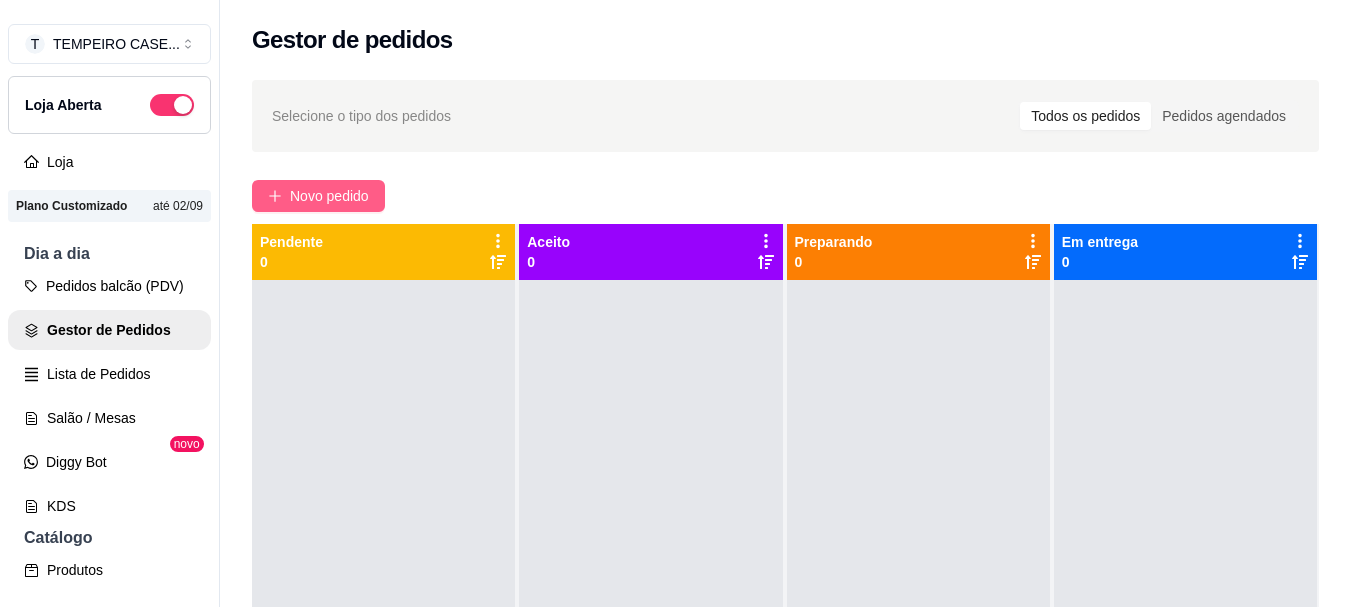 click on "Novo pedido" at bounding box center (329, 196) 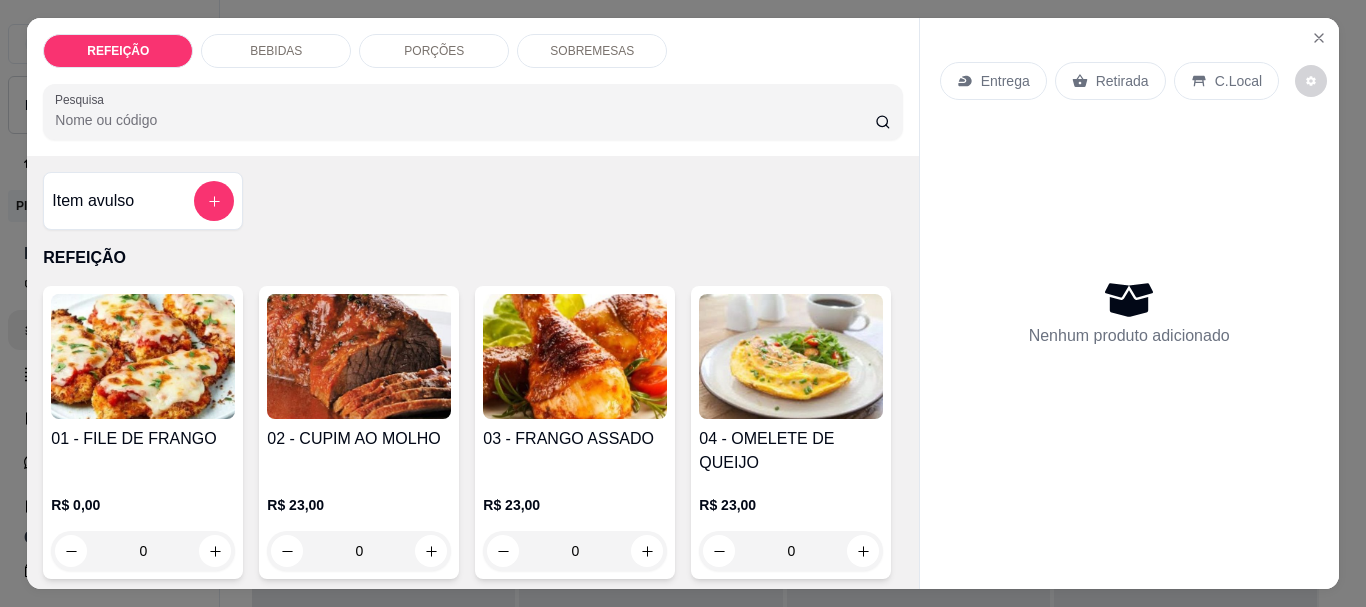 click at bounding box center (359, 356) 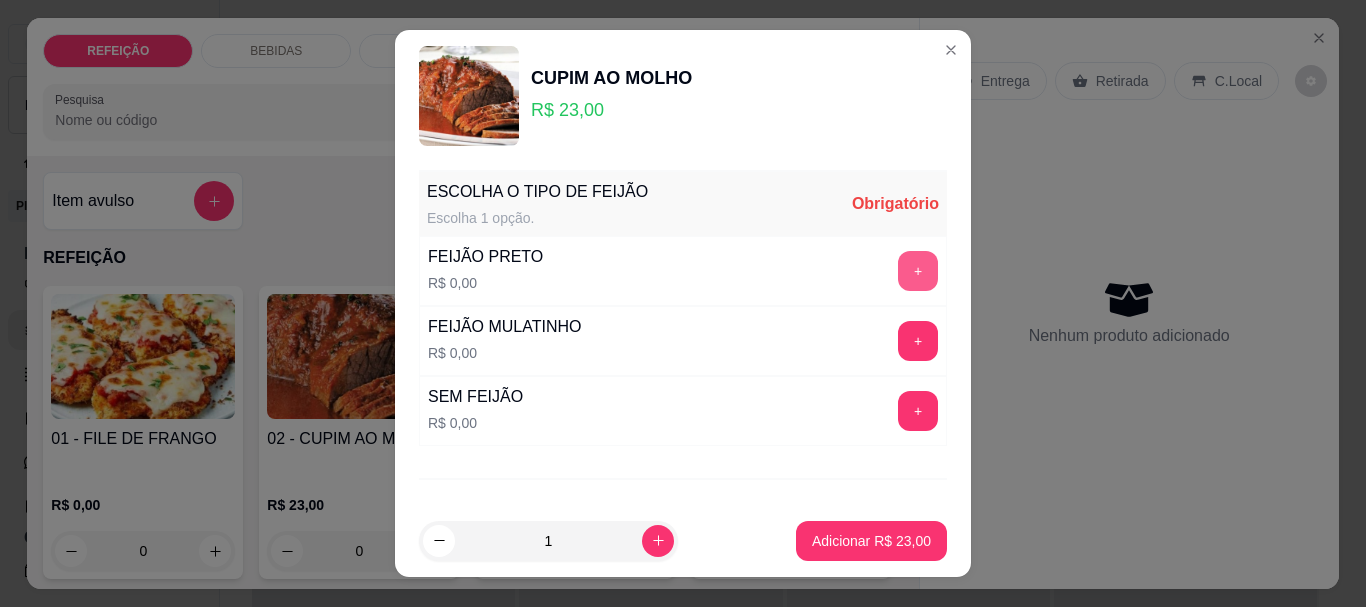 click on "+" at bounding box center (918, 271) 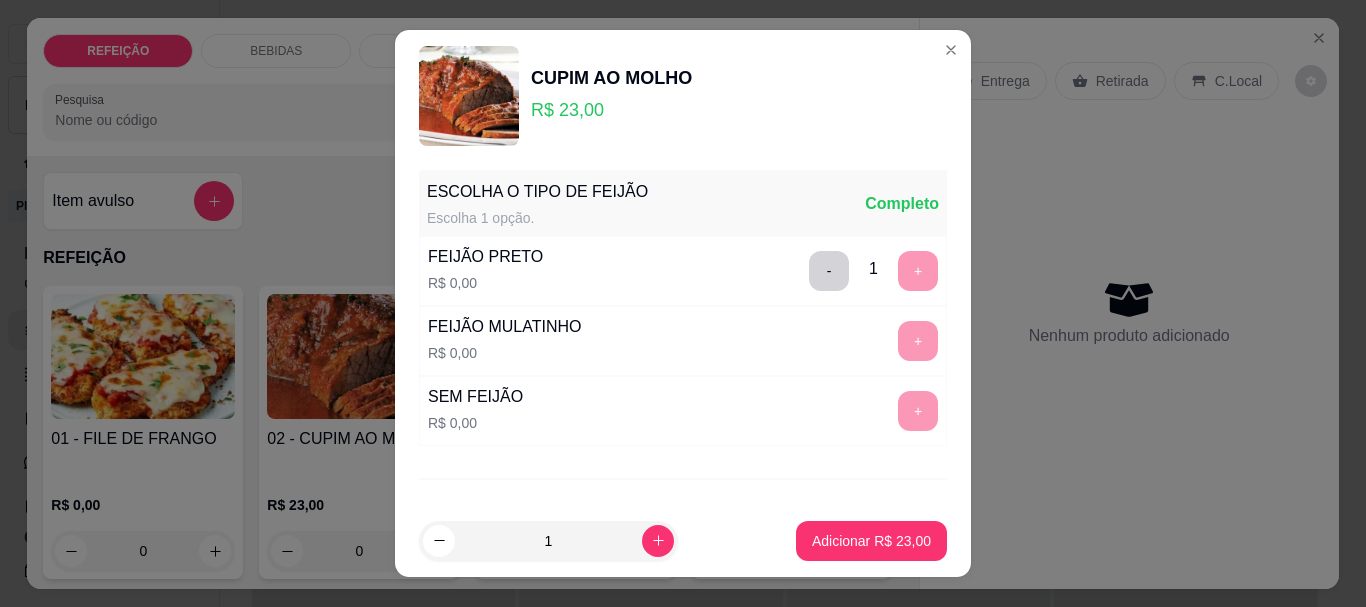 scroll, scrollTop: 91, scrollLeft: 0, axis: vertical 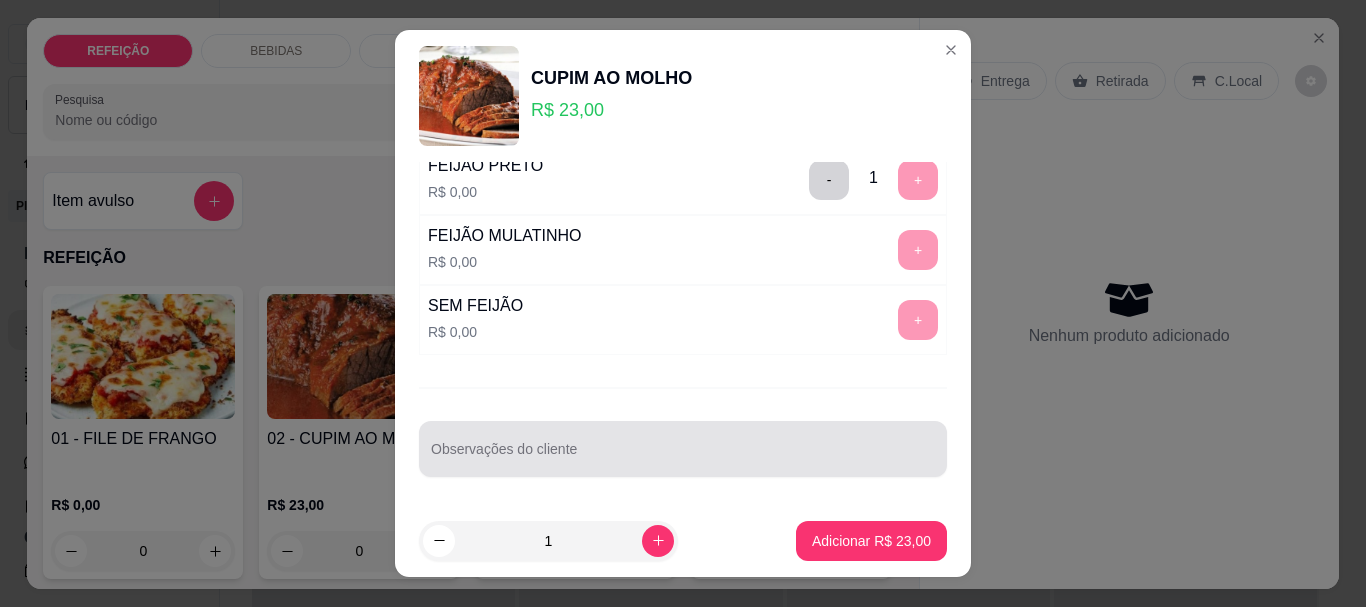 click at bounding box center (683, 449) 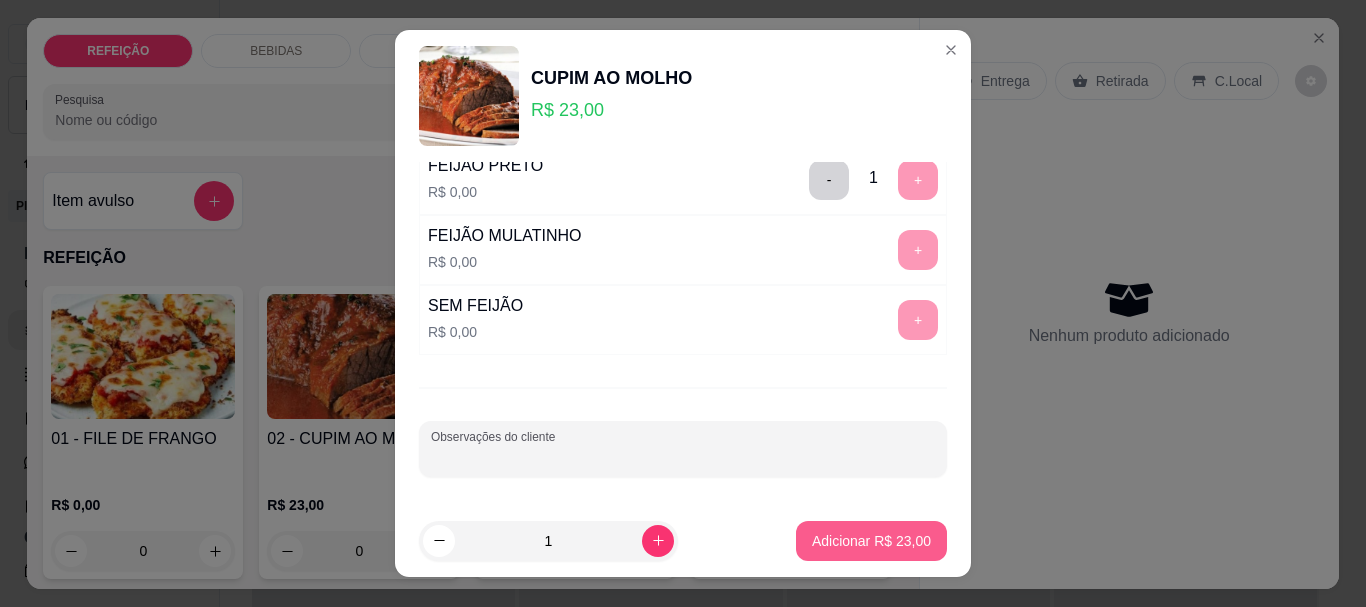 click on "Adicionar   R$ 23,00" at bounding box center (871, 541) 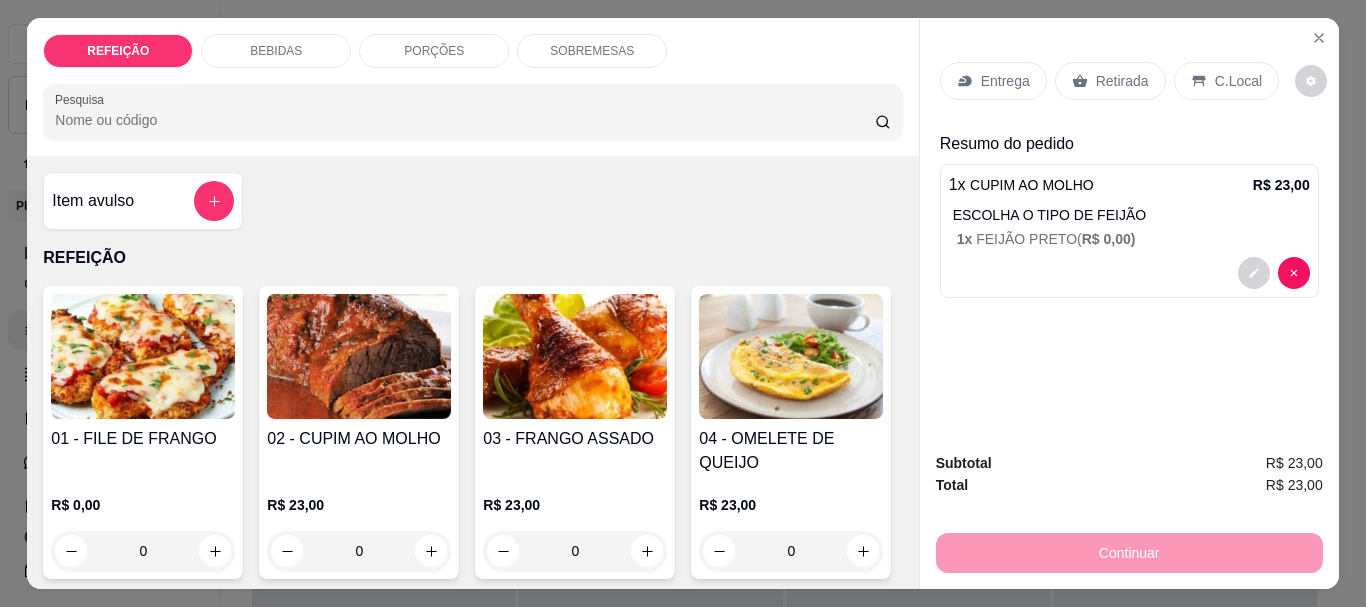 click on "Entrega" at bounding box center (1005, 81) 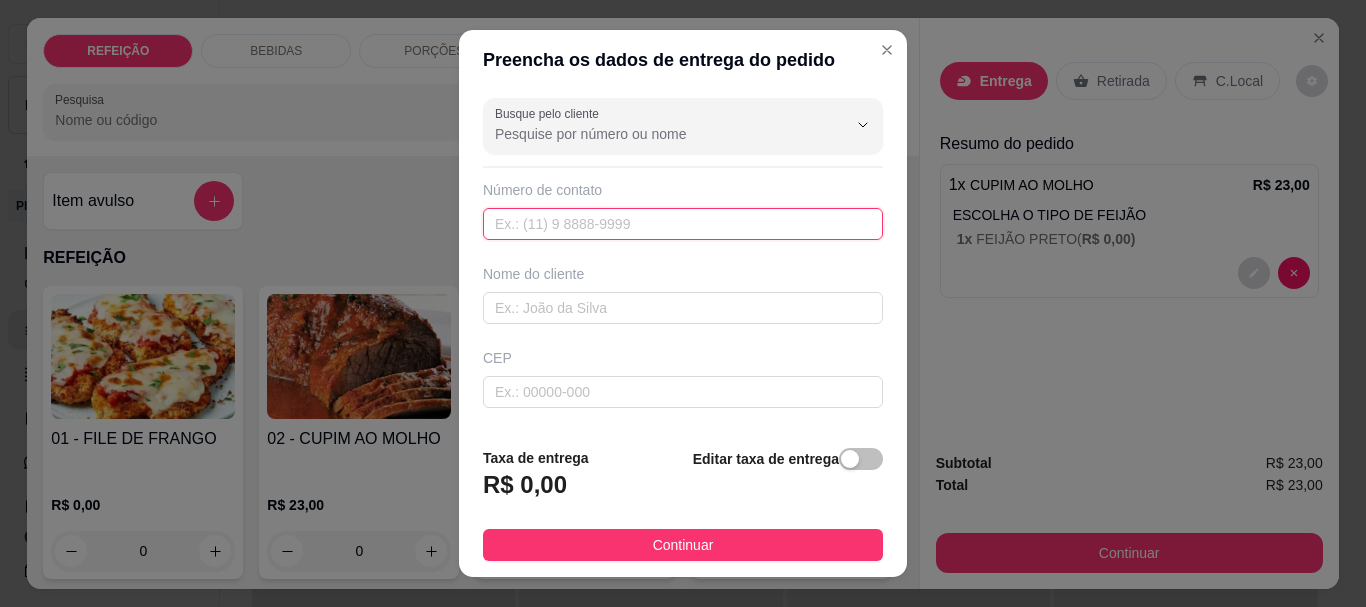 paste on "(81) 9996-4730" 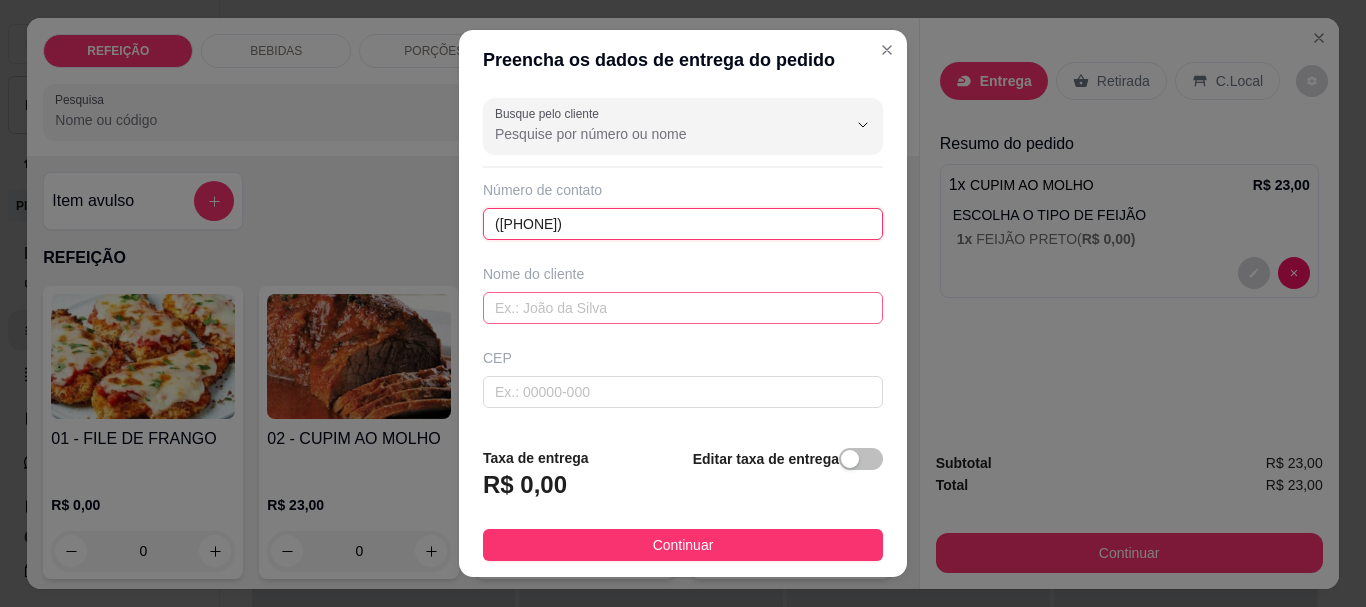 type on "(81) 9996-4730" 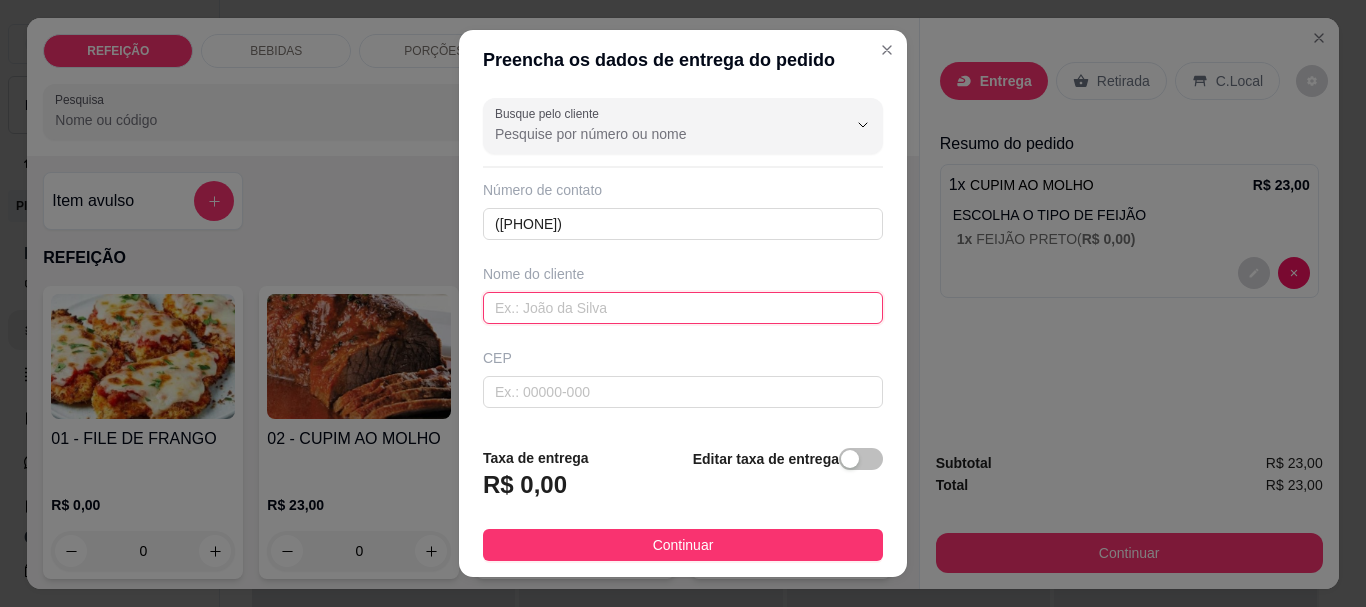 click at bounding box center (683, 308) 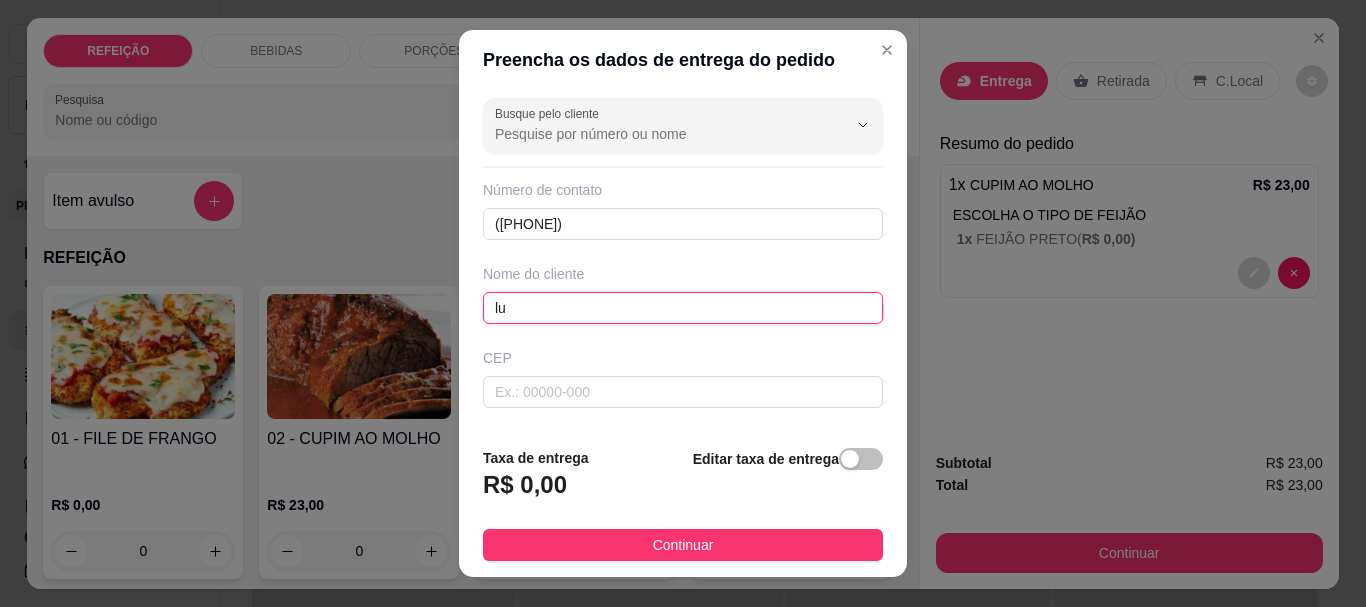type on "l" 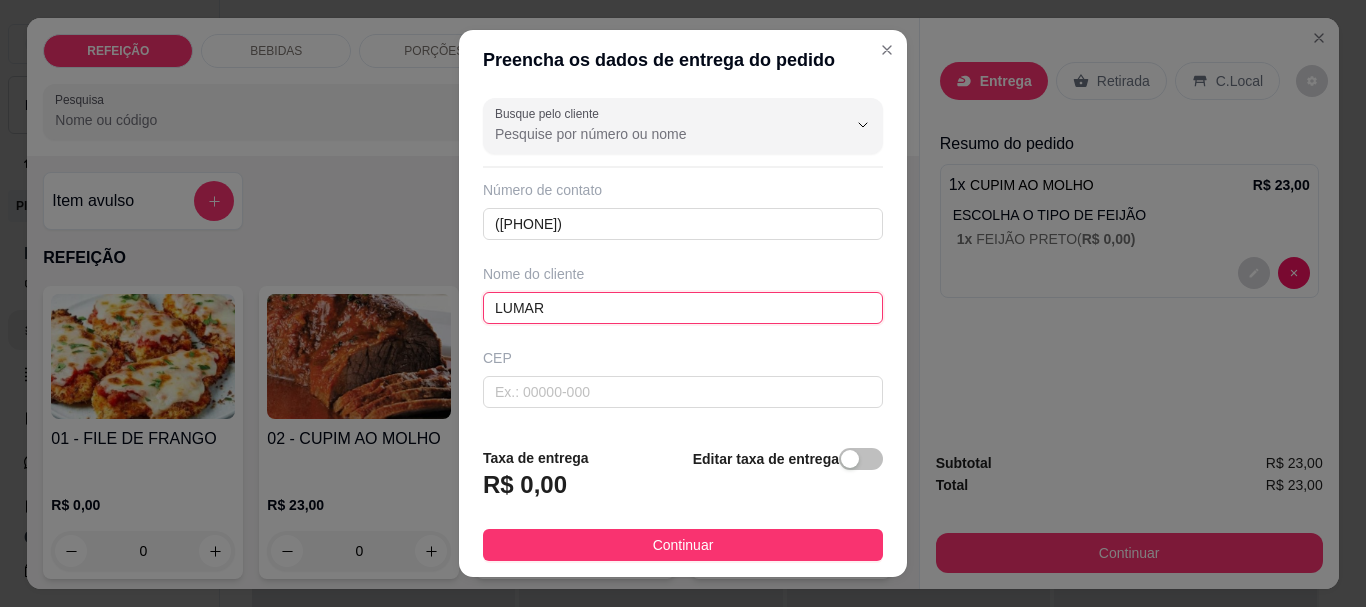 scroll, scrollTop: 200, scrollLeft: 0, axis: vertical 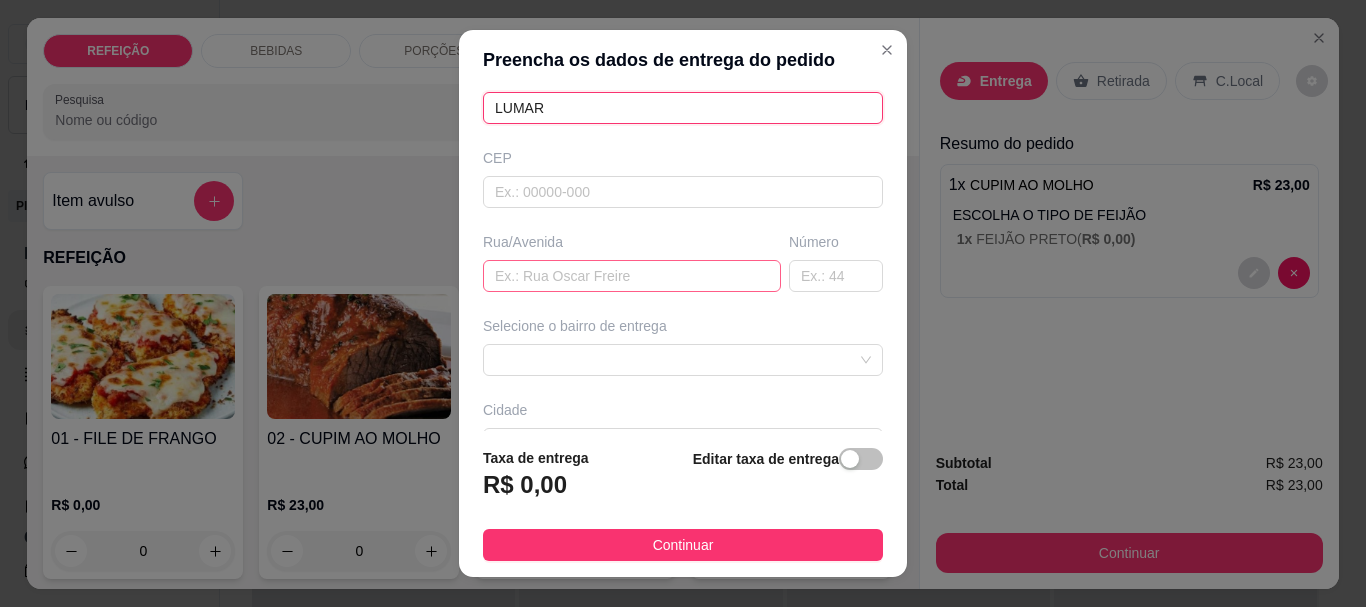 type on "LUMAR" 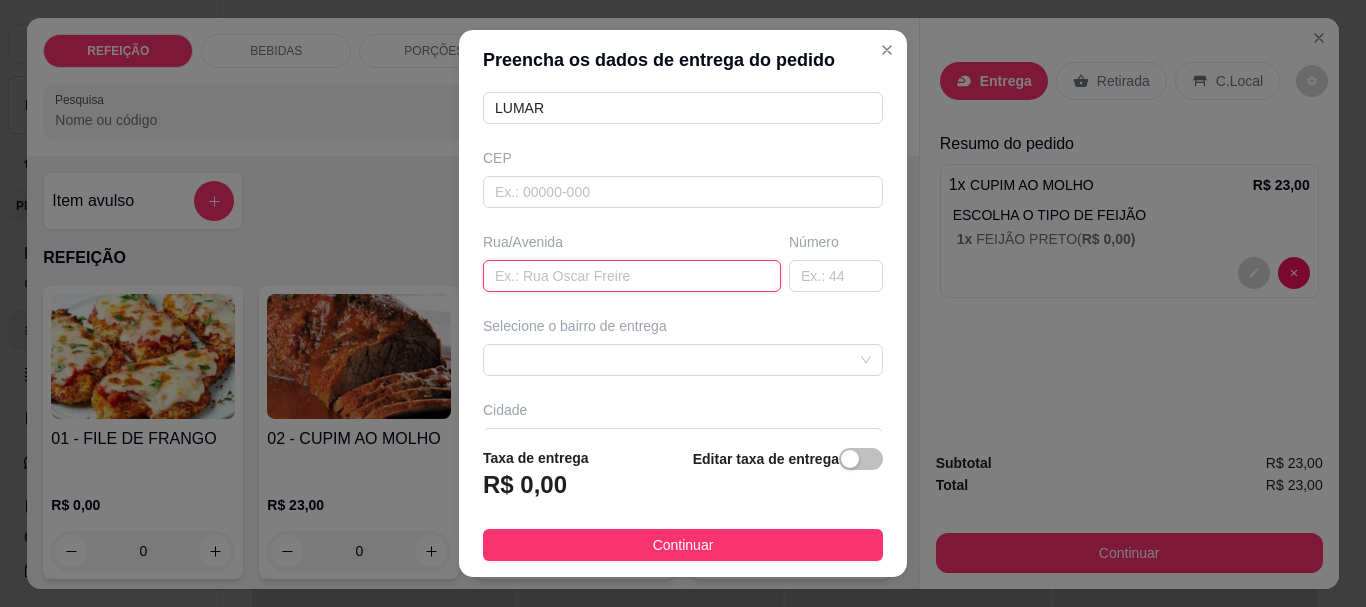 click at bounding box center (632, 276) 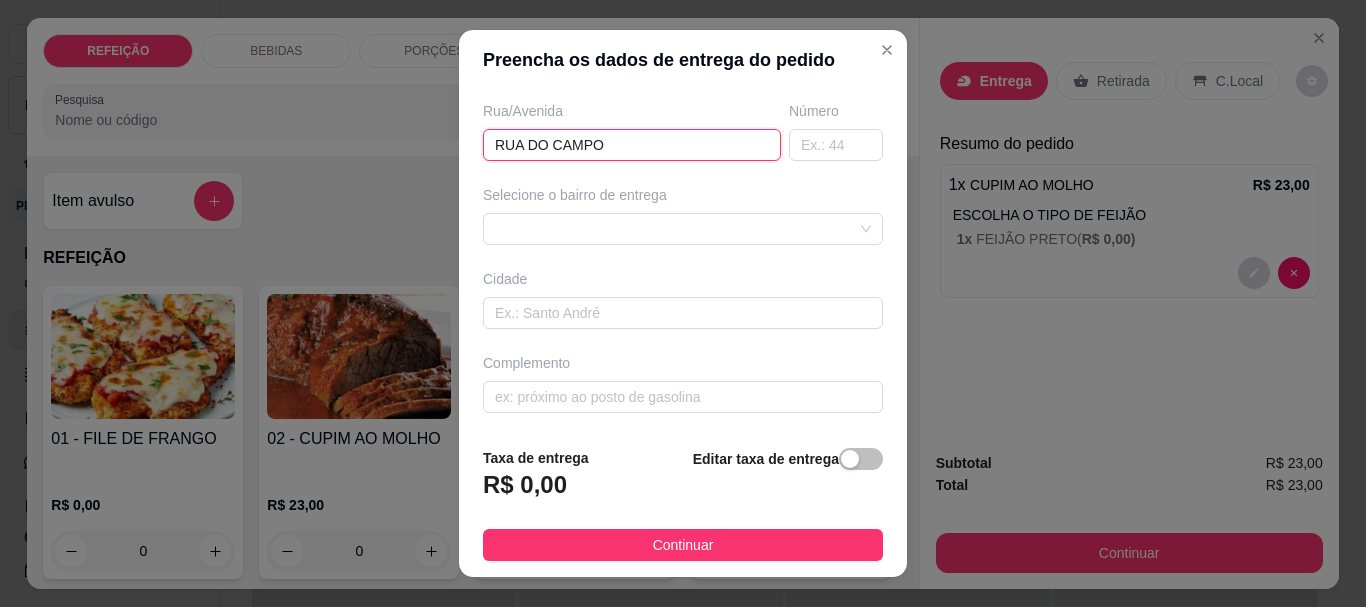 scroll, scrollTop: 333, scrollLeft: 0, axis: vertical 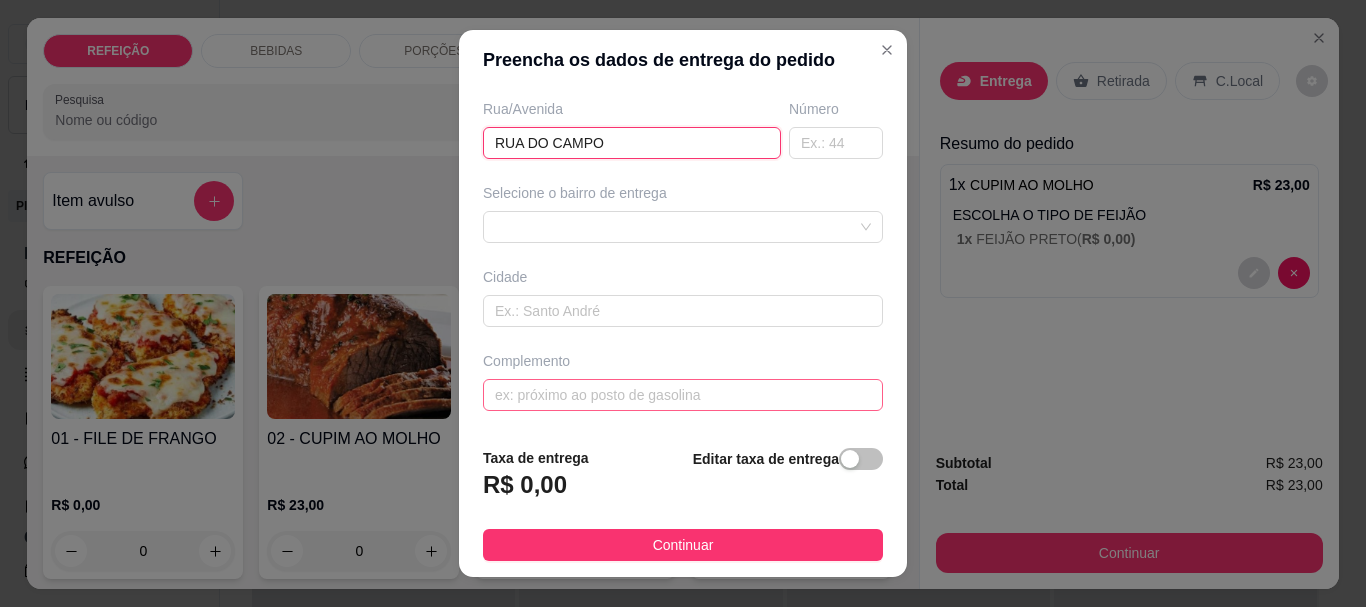 type on "RUA DO CAMPO" 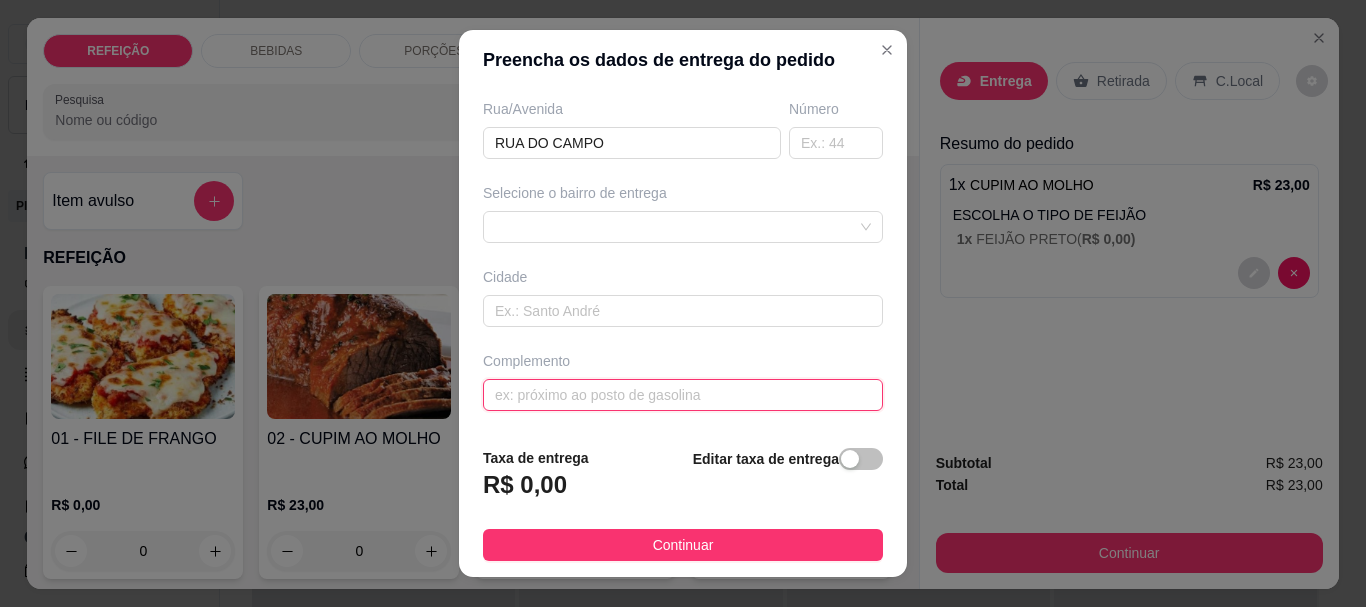 click at bounding box center [683, 395] 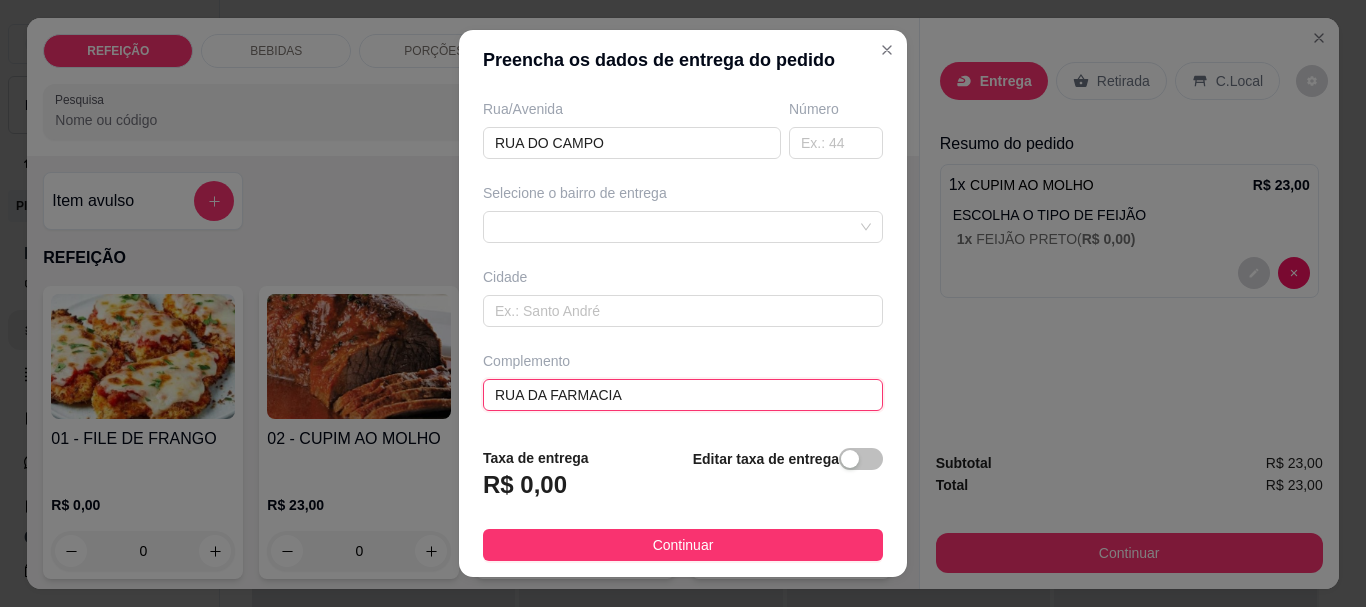 scroll, scrollTop: 34, scrollLeft: 0, axis: vertical 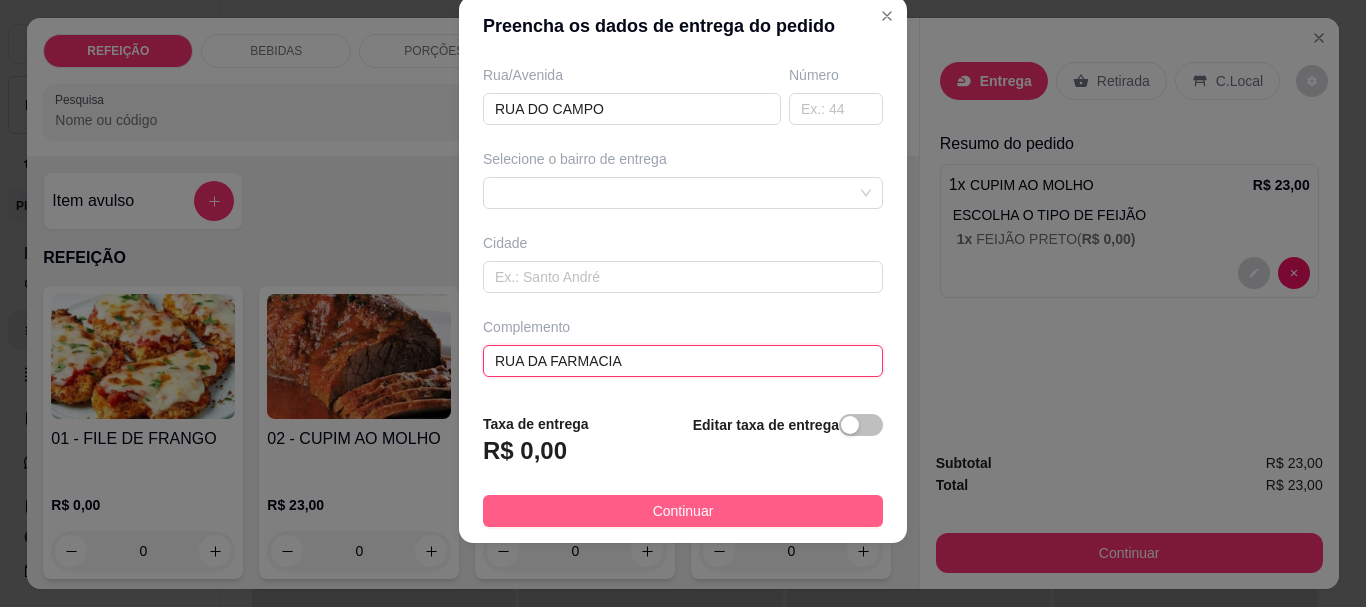 type on "RUA DA FARMACIA" 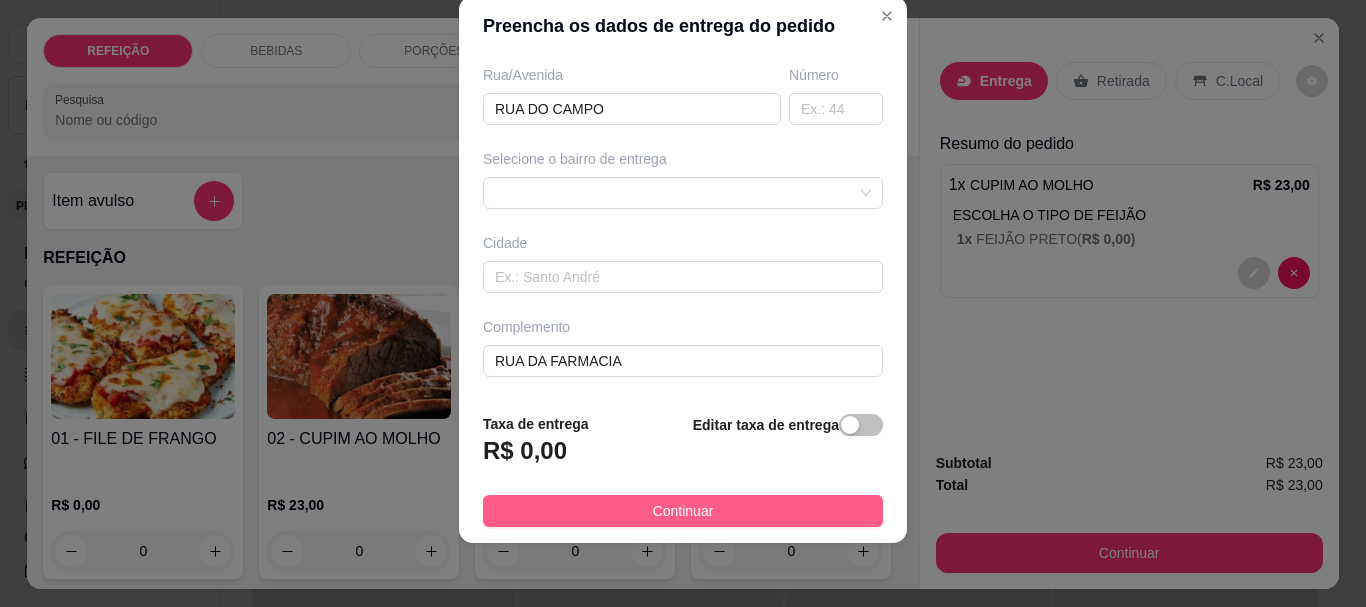 click on "Continuar" at bounding box center (683, 511) 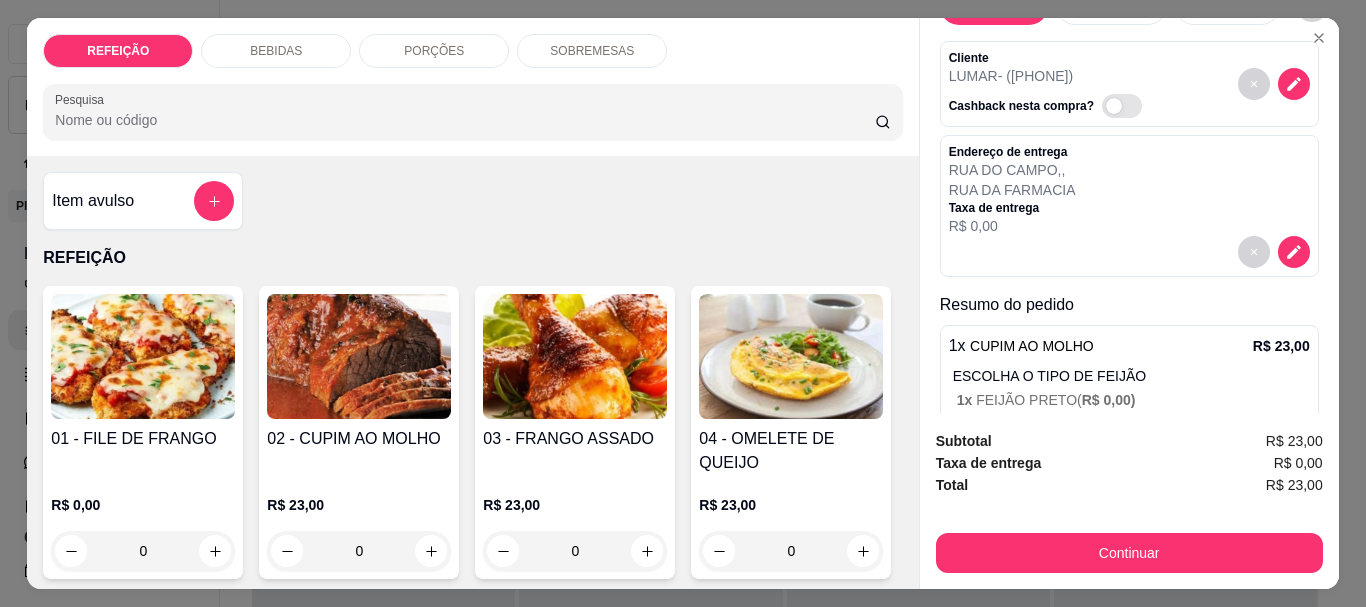 scroll, scrollTop: 148, scrollLeft: 0, axis: vertical 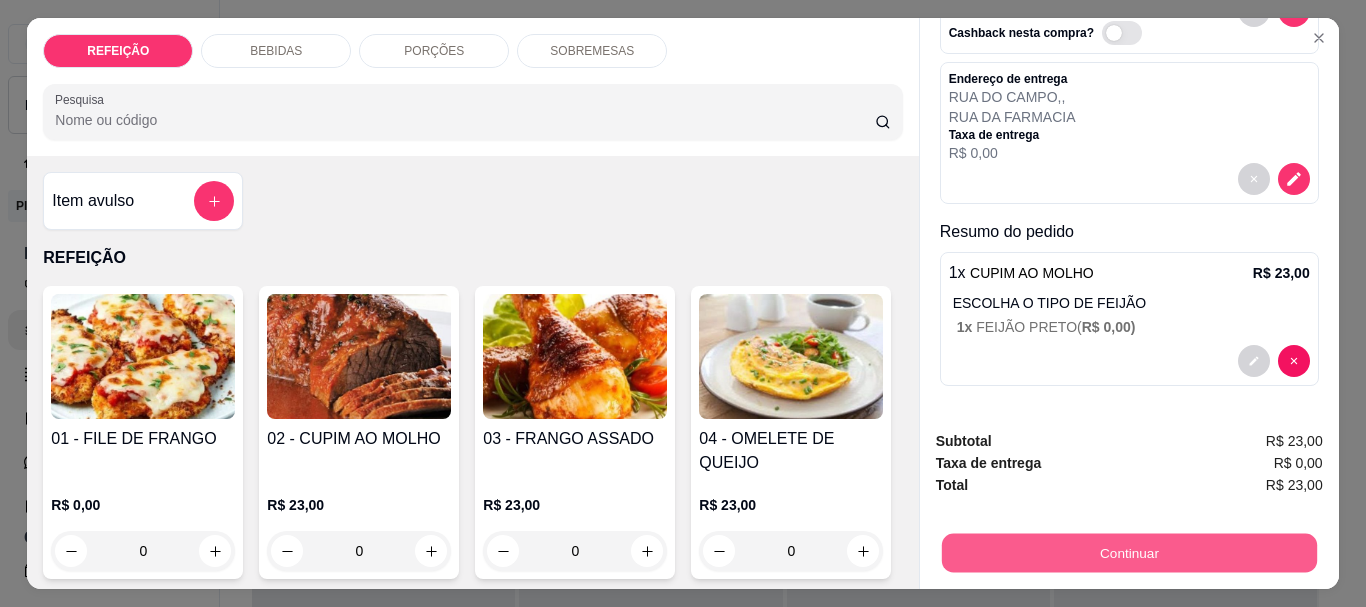 click on "Continuar" at bounding box center (1128, 552) 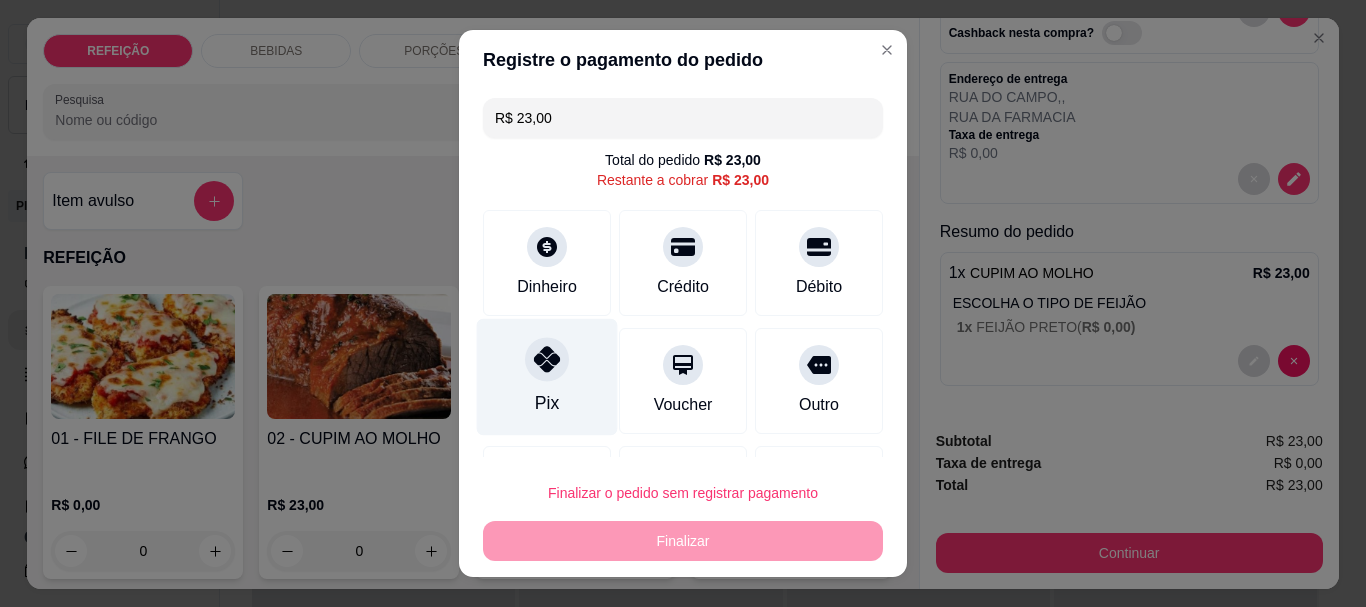 click on "Pix" at bounding box center (547, 377) 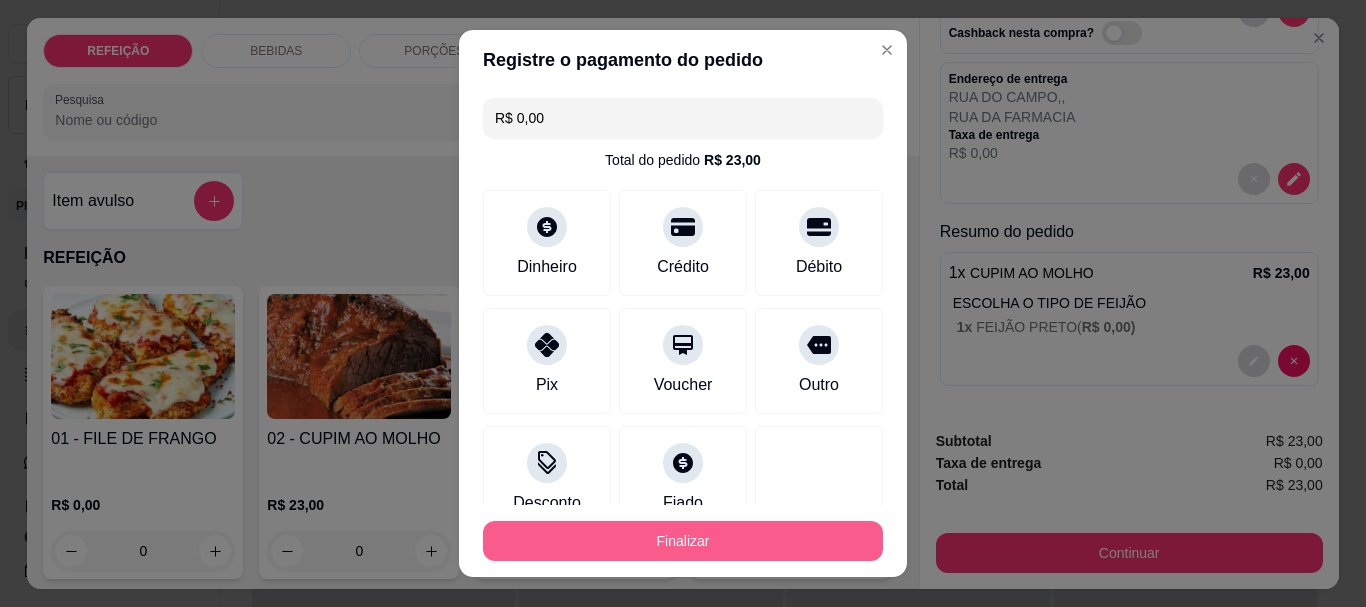 click on "Finalizar" at bounding box center (683, 541) 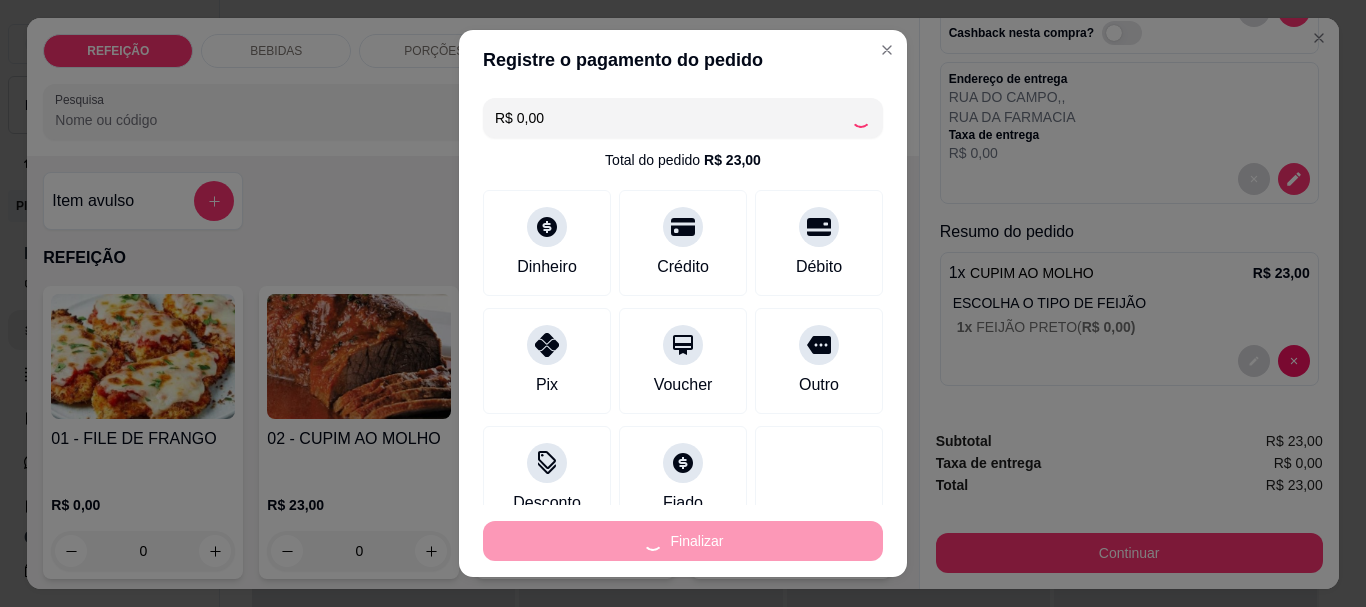 type on "-R$ 23,00" 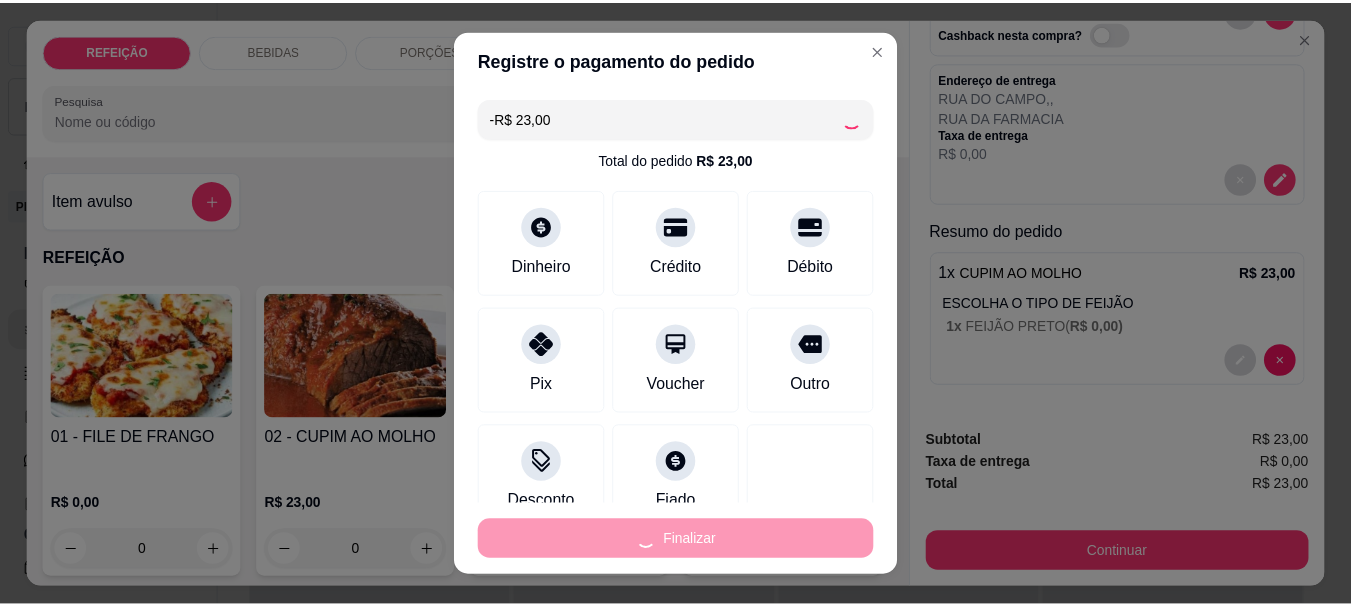 scroll, scrollTop: 0, scrollLeft: 0, axis: both 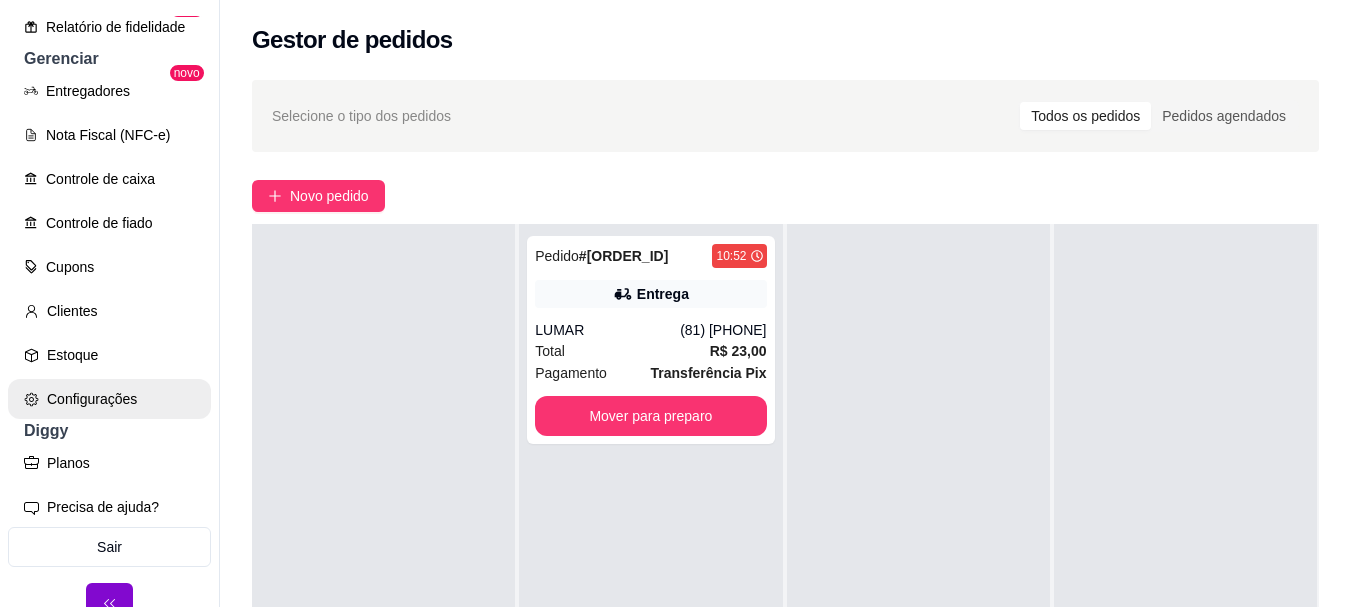 click on "Configurações" at bounding box center (109, 399) 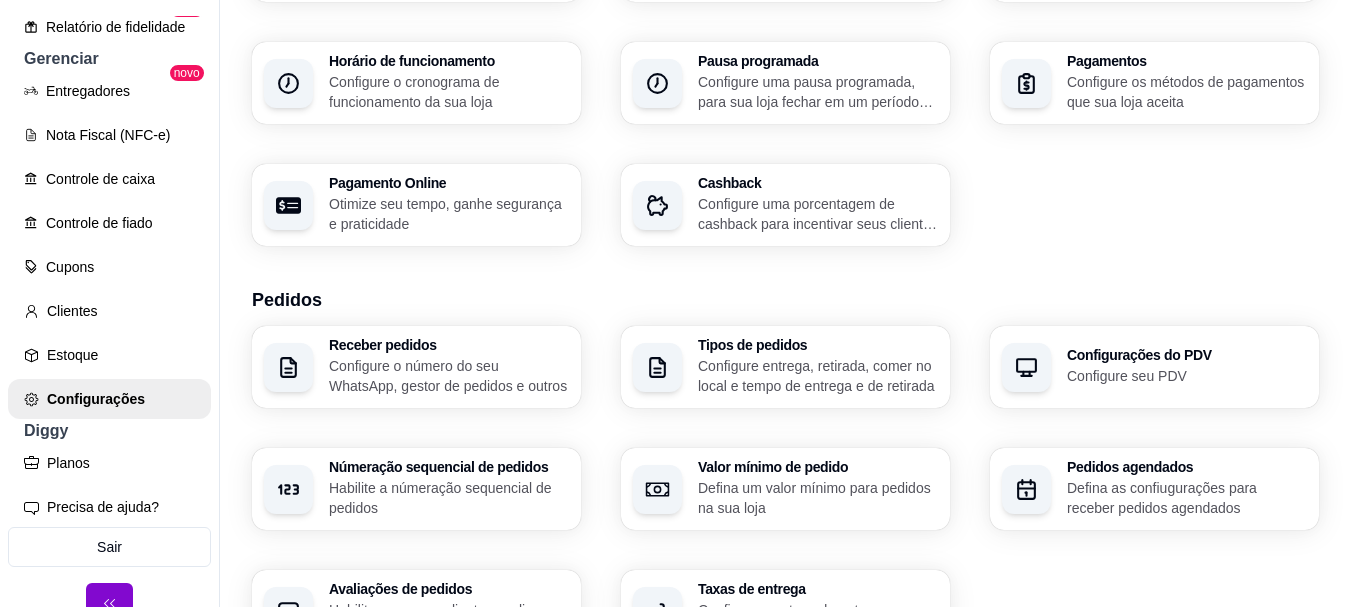 scroll, scrollTop: 300, scrollLeft: 0, axis: vertical 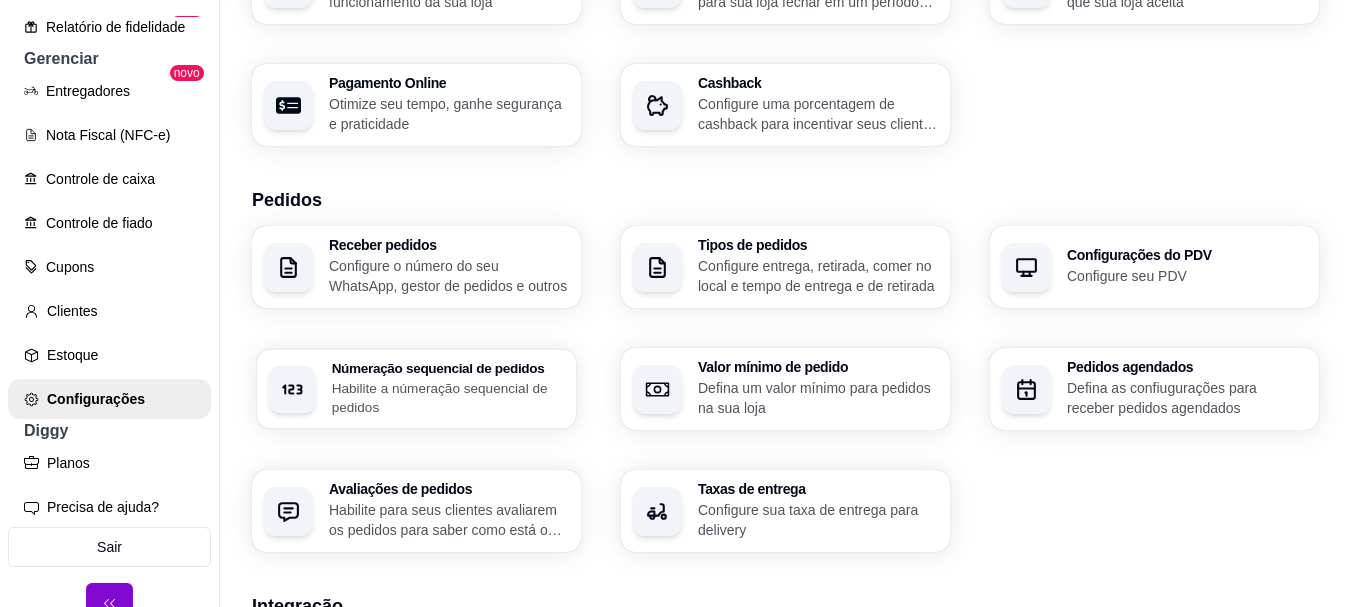 click on "Habilite a númeração sequencial de pedidos" at bounding box center [448, 397] 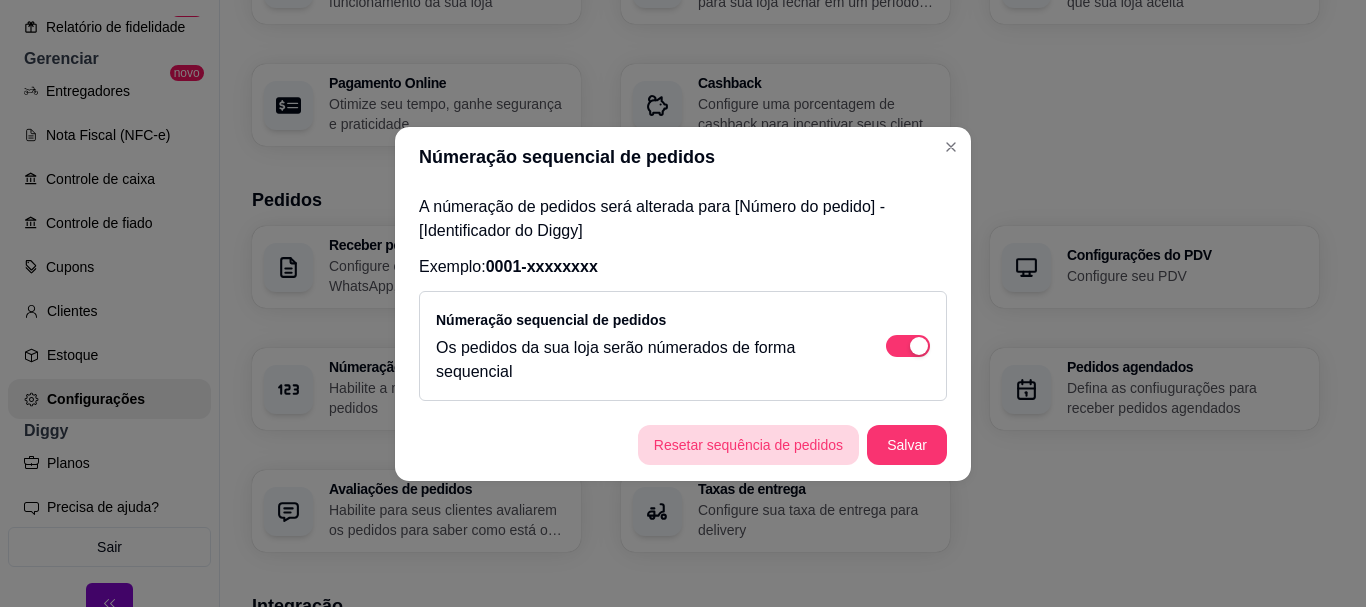 click on "Resetar sequência de pedidos" at bounding box center (748, 445) 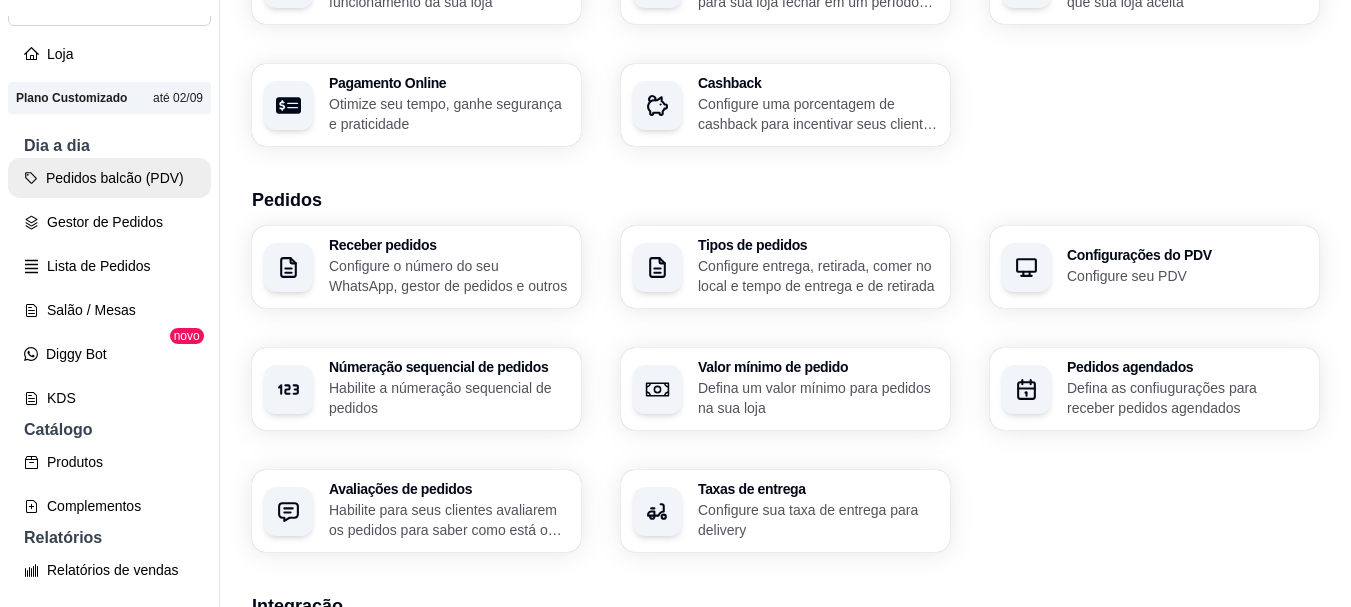 scroll, scrollTop: 107, scrollLeft: 0, axis: vertical 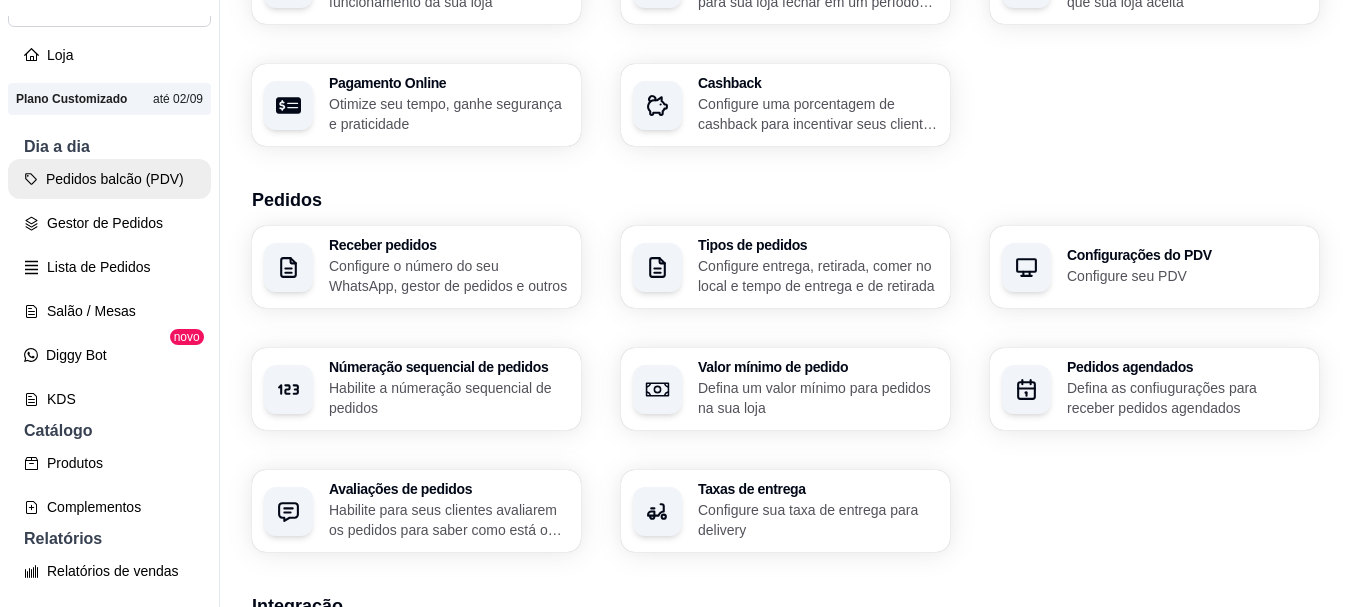 click on "Pedidos balcão (PDV)" at bounding box center [109, 179] 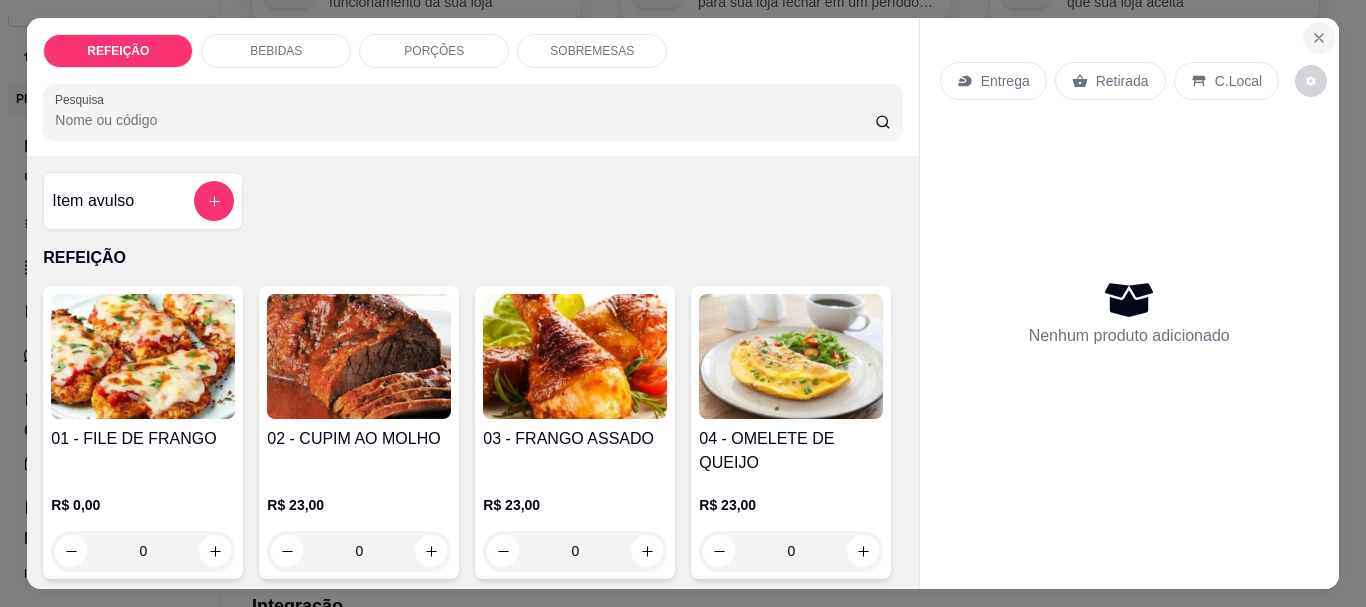 click at bounding box center [1319, 38] 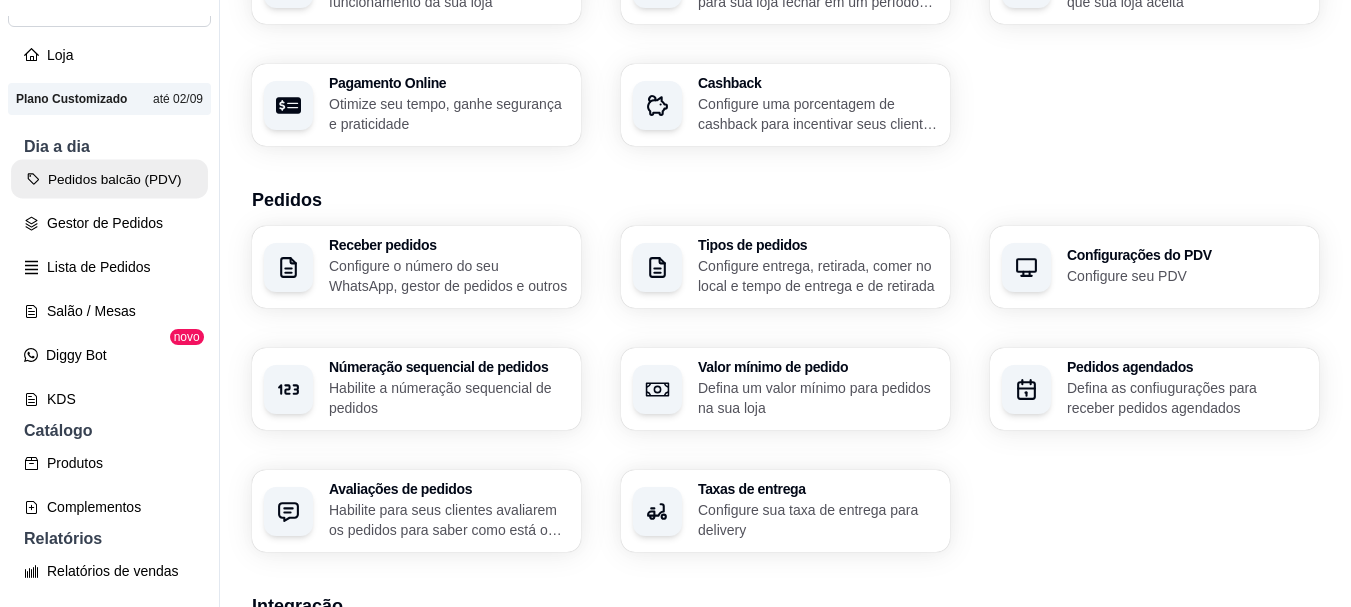 click on "Pedidos balcão (PDV)" at bounding box center (109, 179) 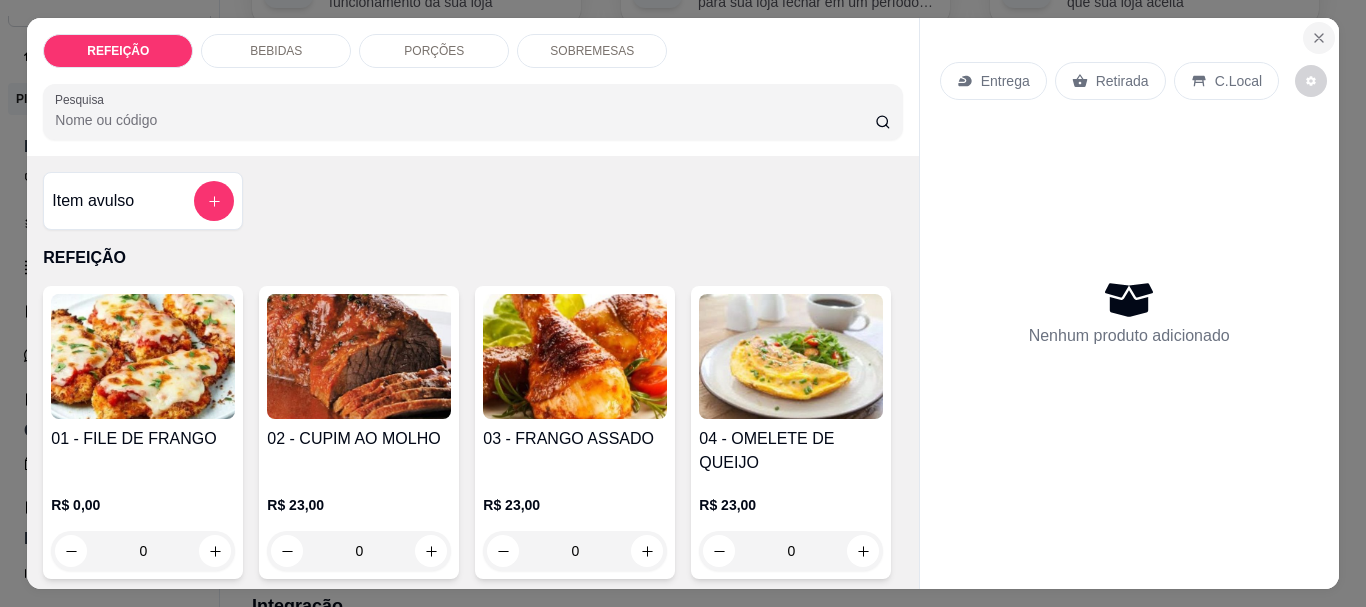 click 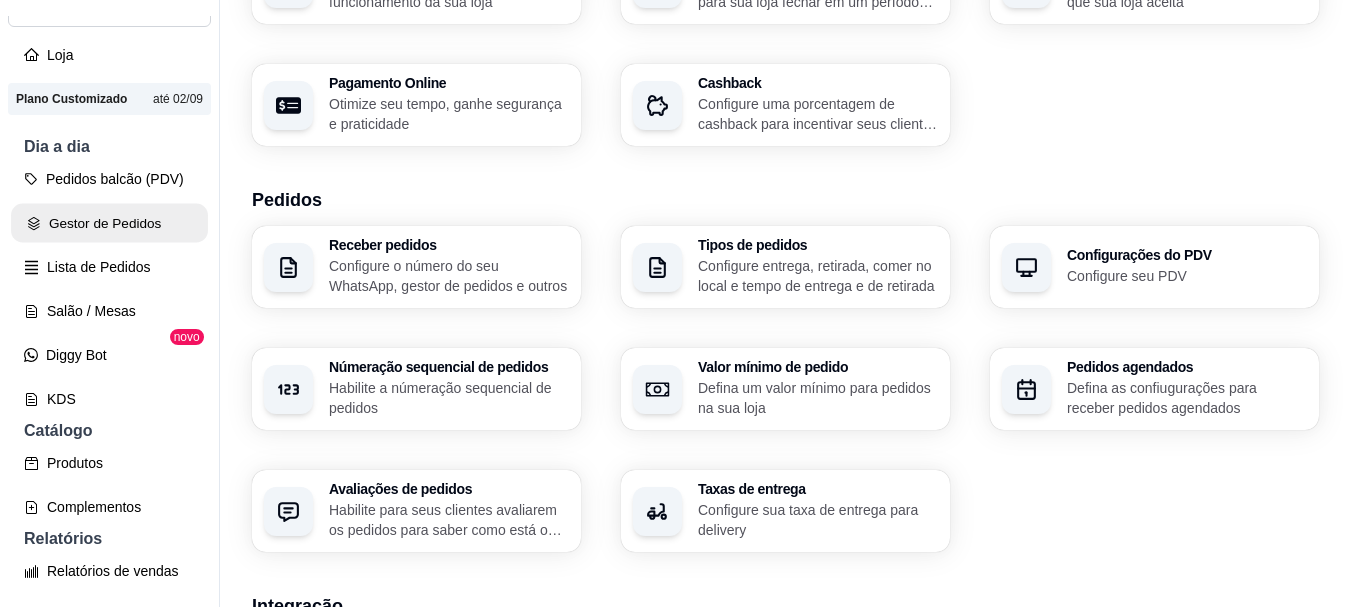 click on "Gestor de Pedidos" at bounding box center [109, 223] 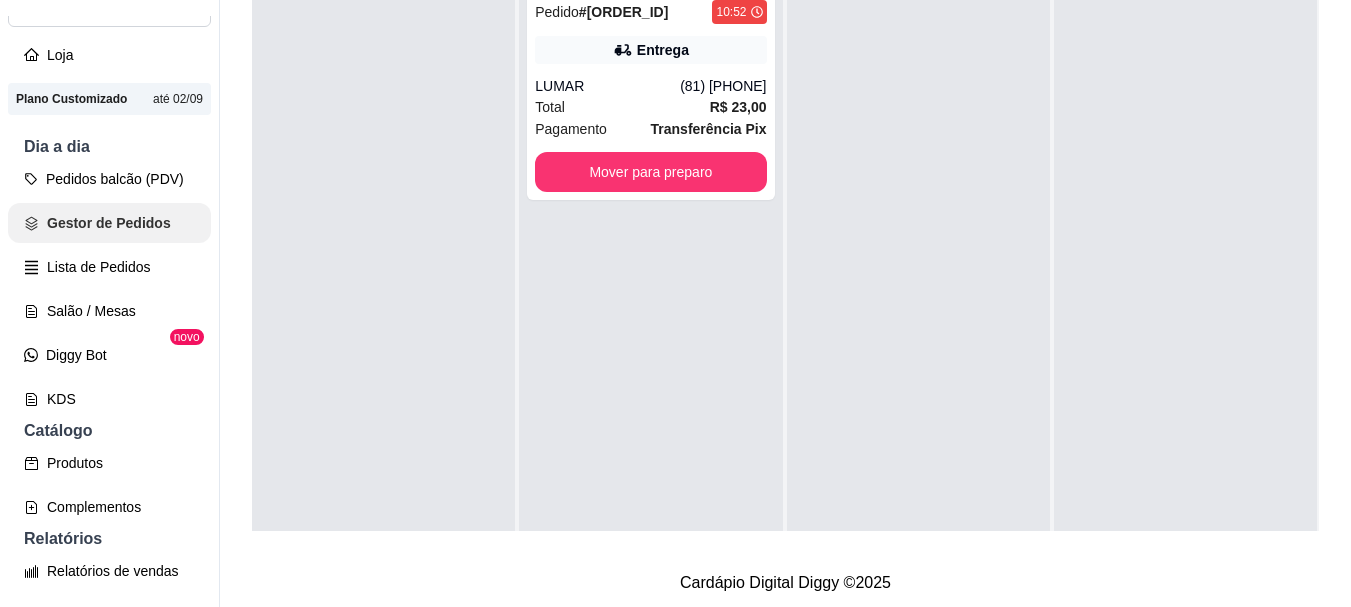 scroll, scrollTop: 0, scrollLeft: 0, axis: both 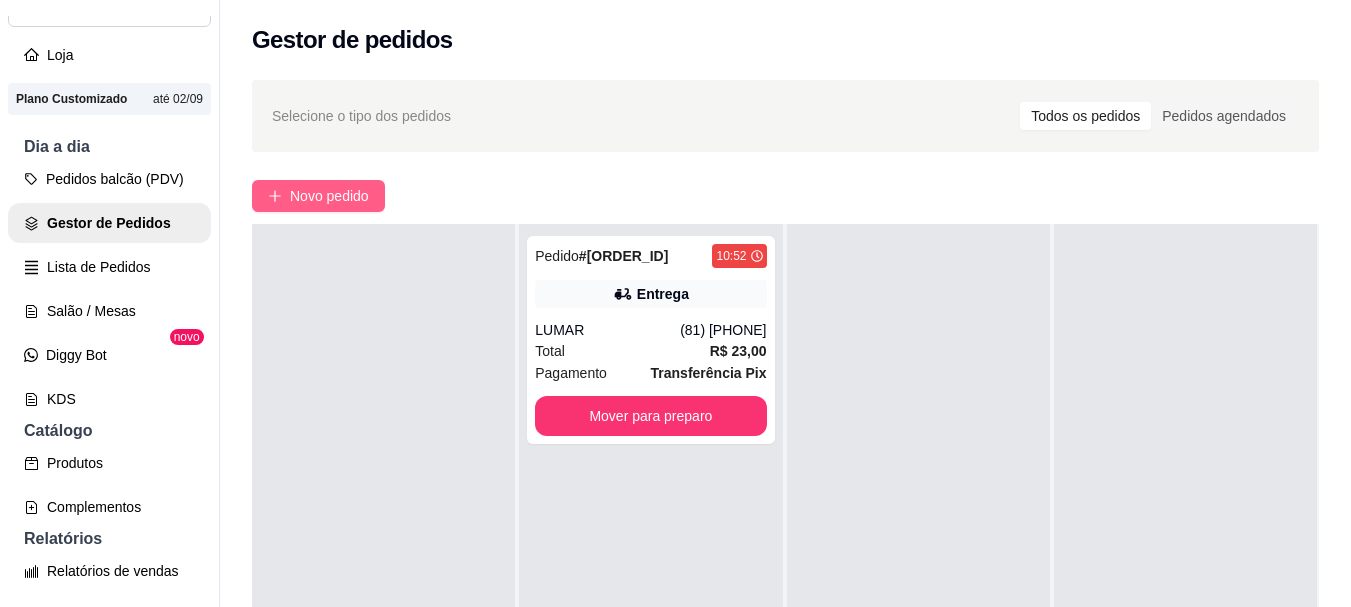 click on "Novo pedido" at bounding box center (329, 196) 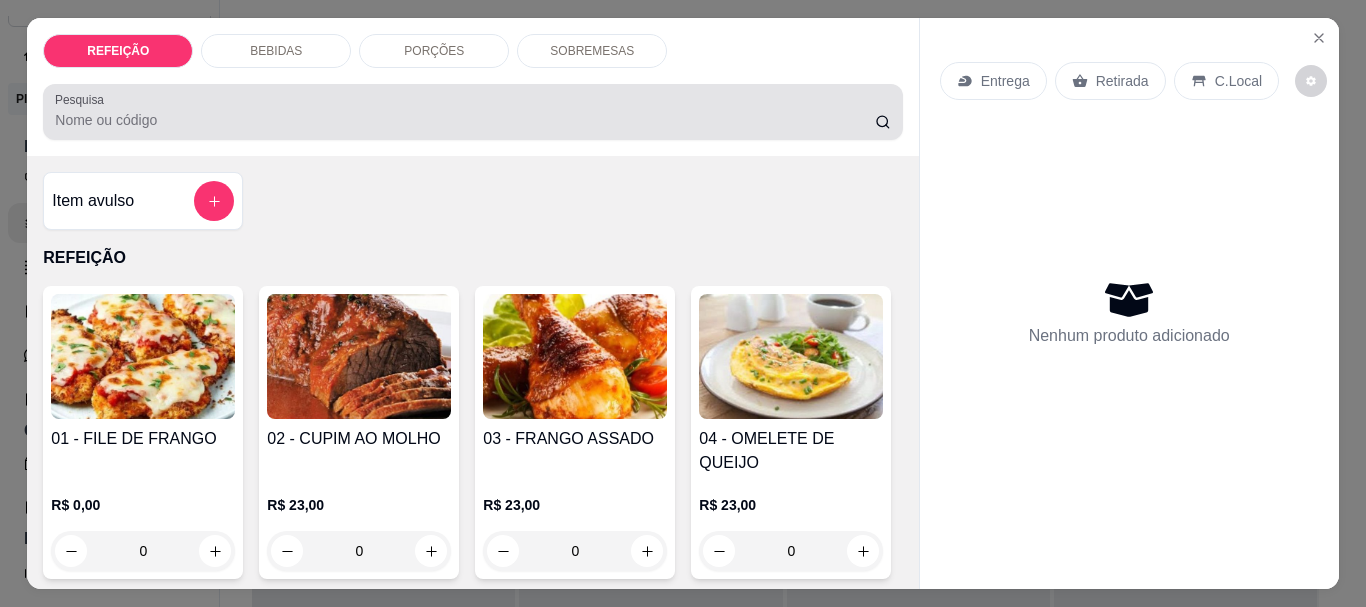 click on "Pesquisa" at bounding box center (465, 120) 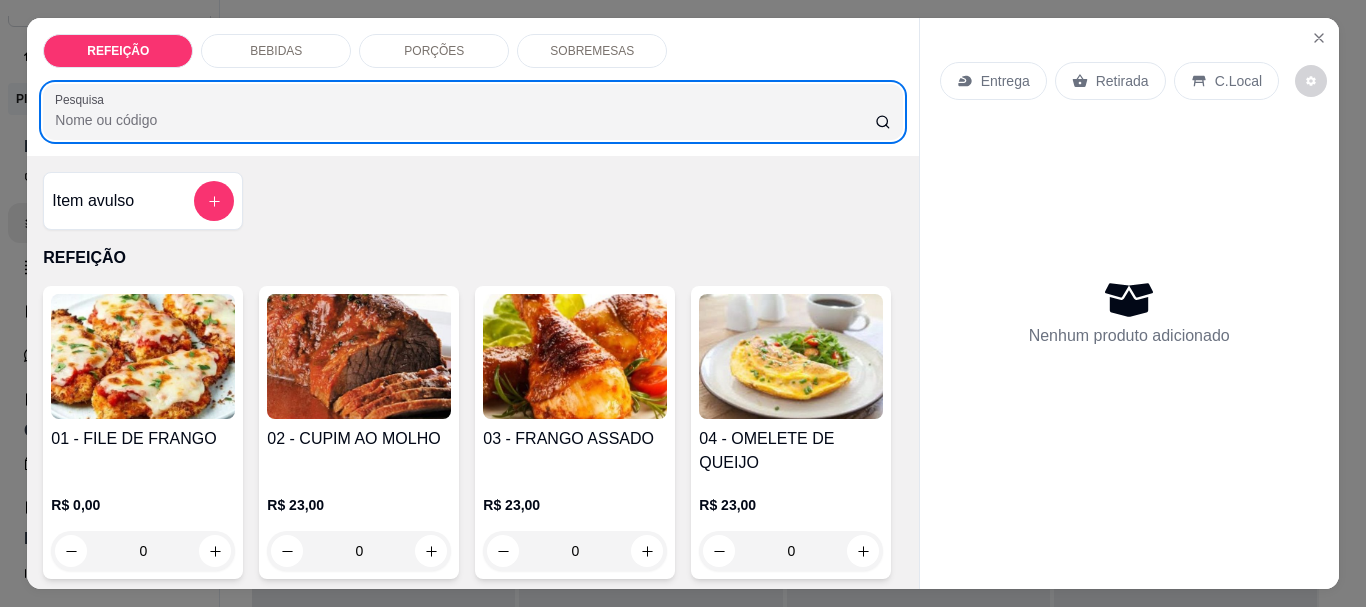 click at bounding box center (575, 356) 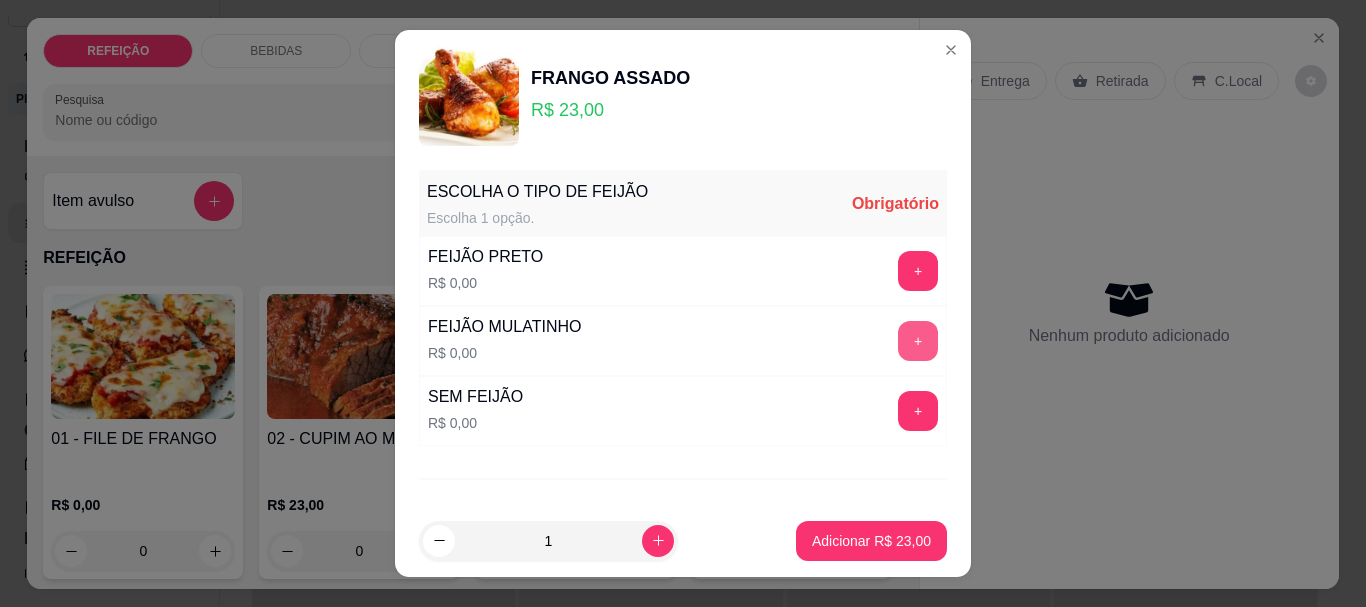 click on "+" at bounding box center [918, 341] 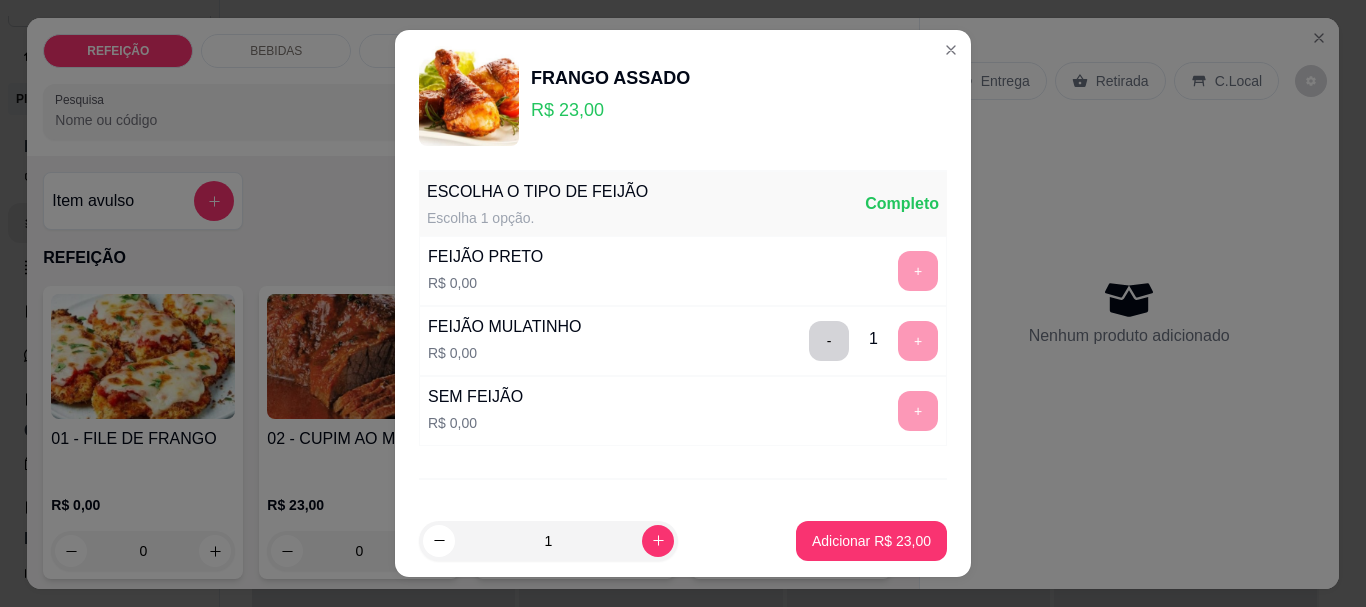 click on "- 1 +" at bounding box center [873, 341] 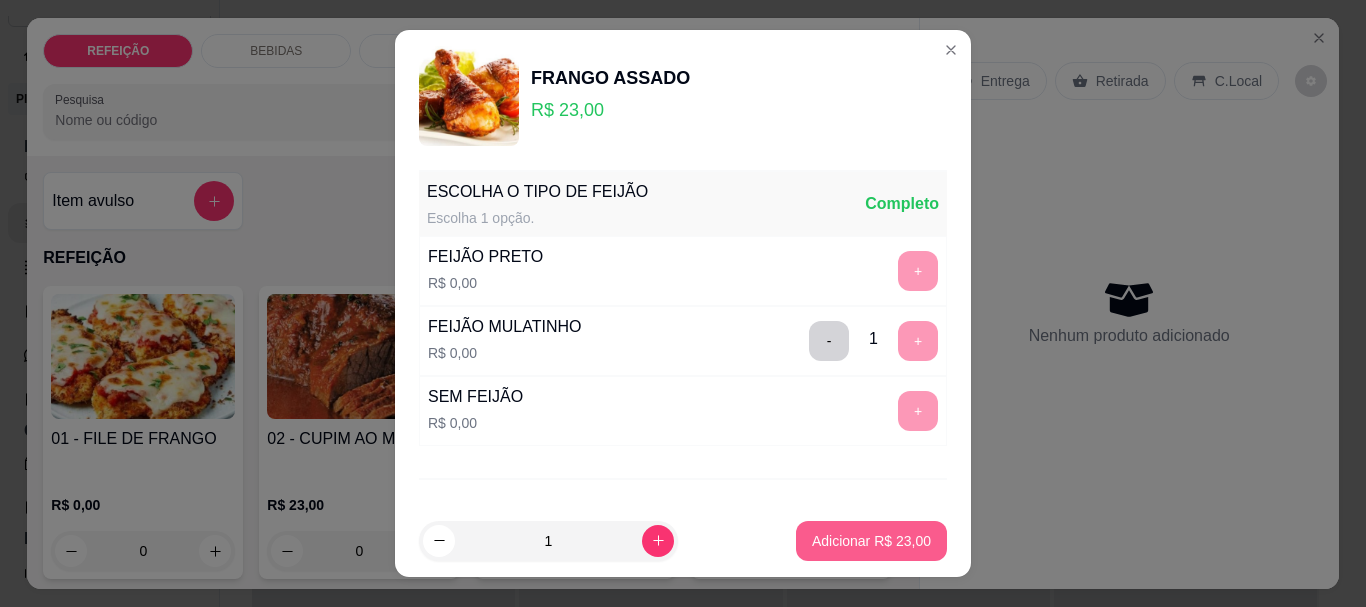 click on "Adicionar   R$ 23,00" at bounding box center [871, 541] 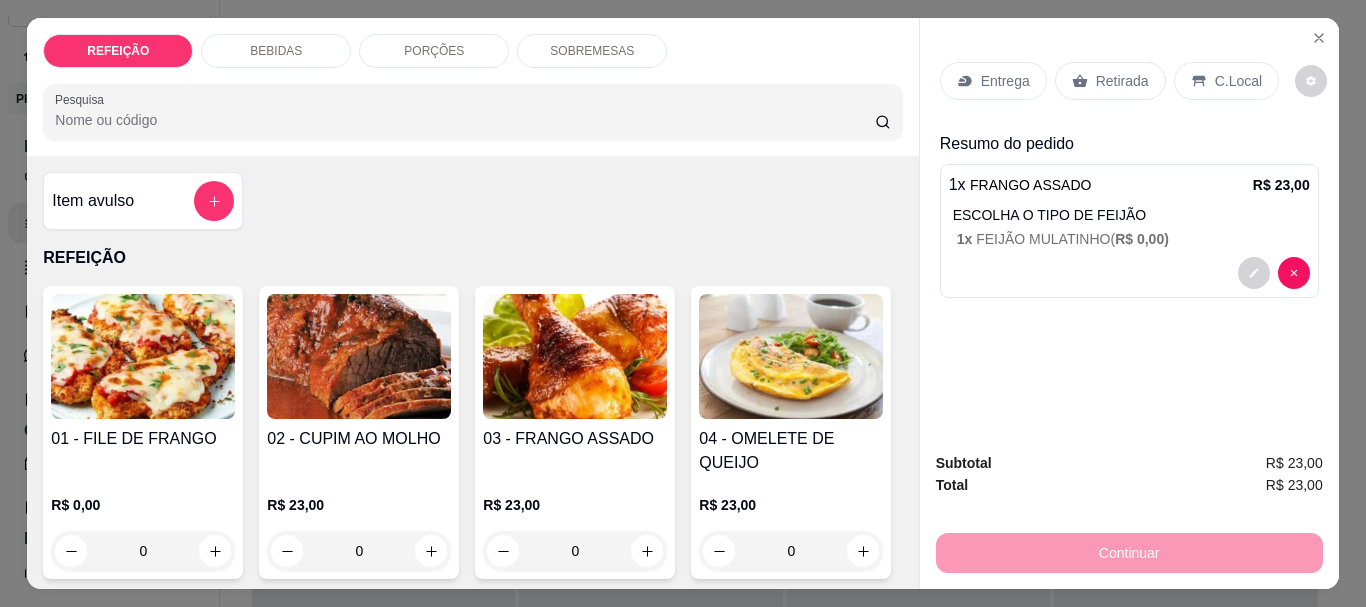 click at bounding box center [575, 356] 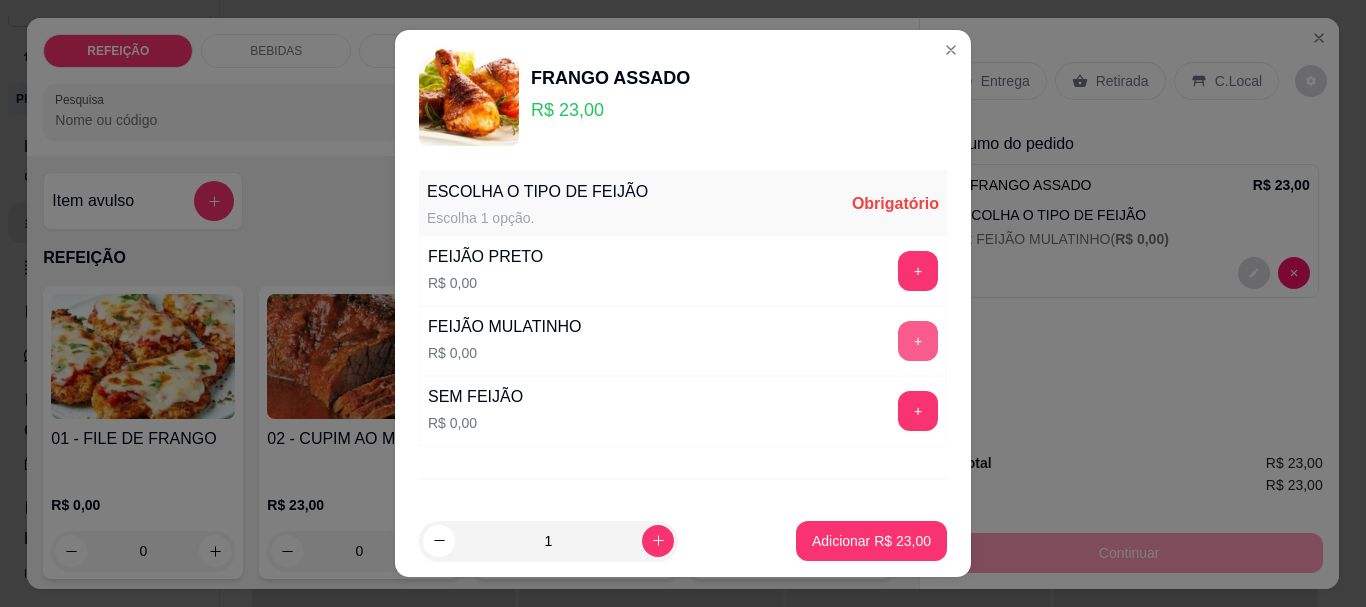 click on "+" at bounding box center [918, 341] 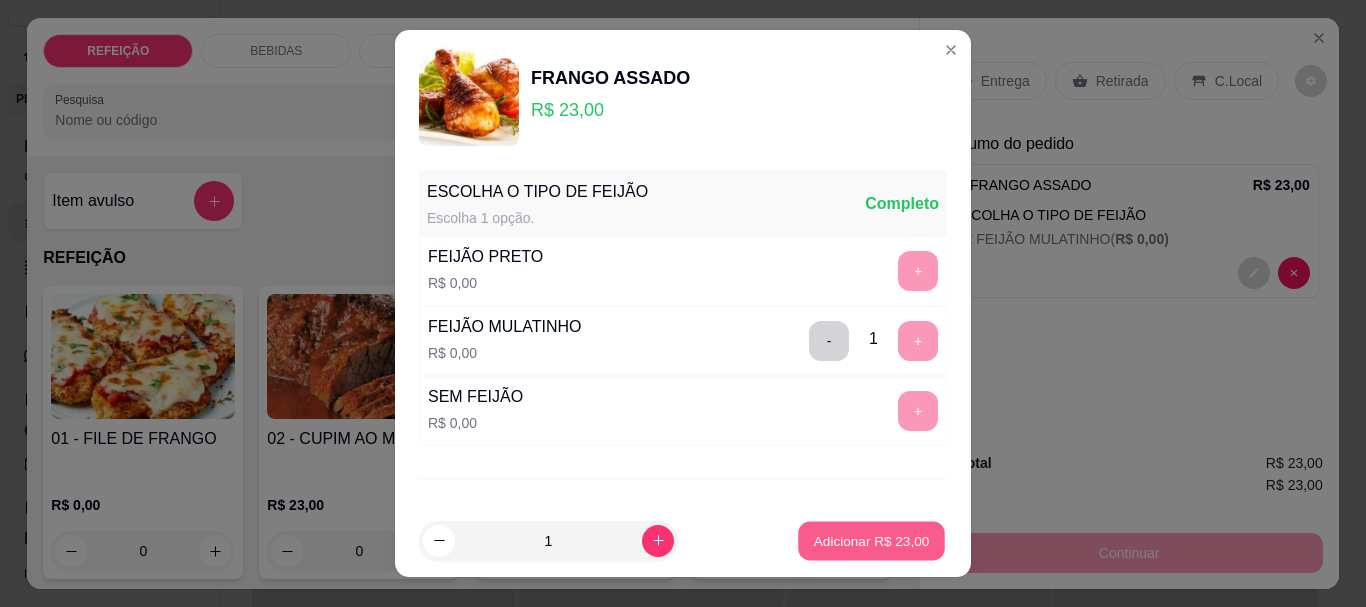 click on "Adicionar   R$ 23,00" at bounding box center [871, 540] 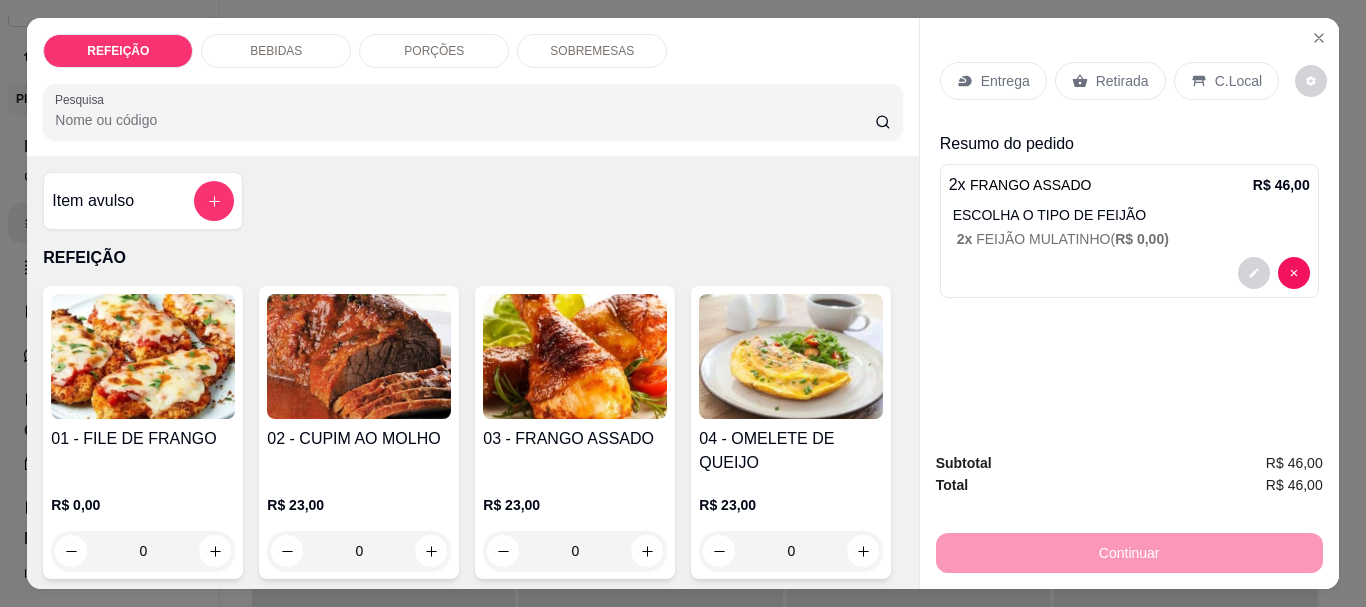 click on "Entrega" at bounding box center [1005, 81] 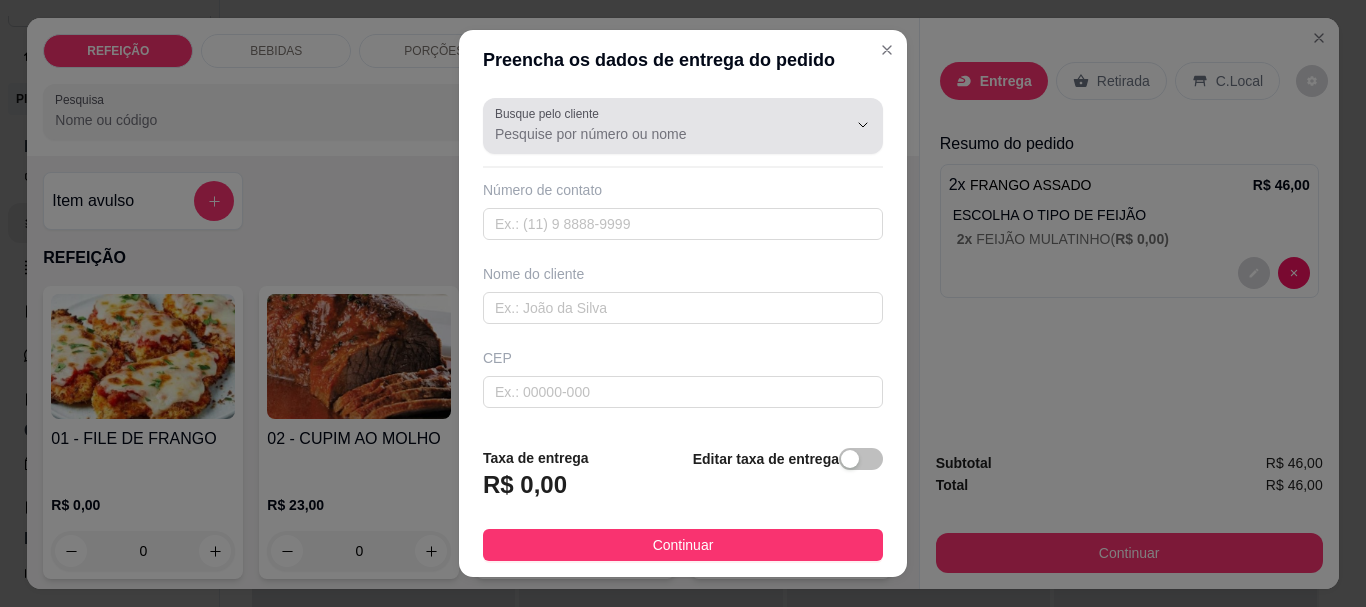 click on "Busque pelo cliente" at bounding box center (655, 134) 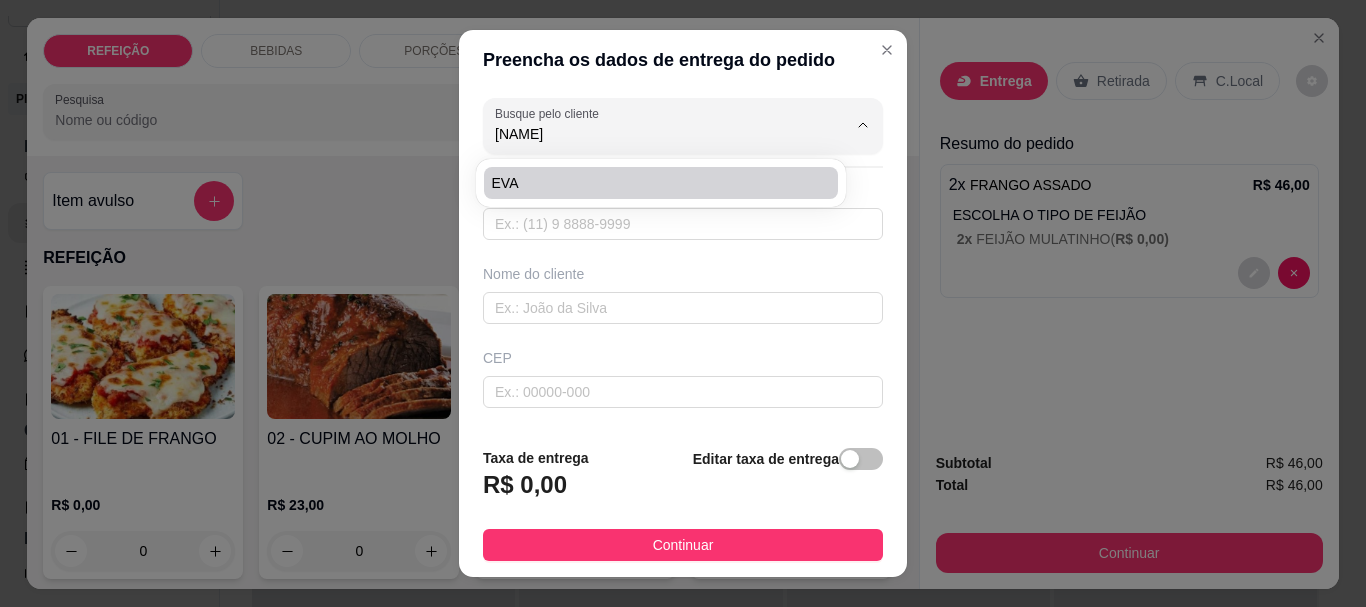 click on "EVA" at bounding box center [661, 183] 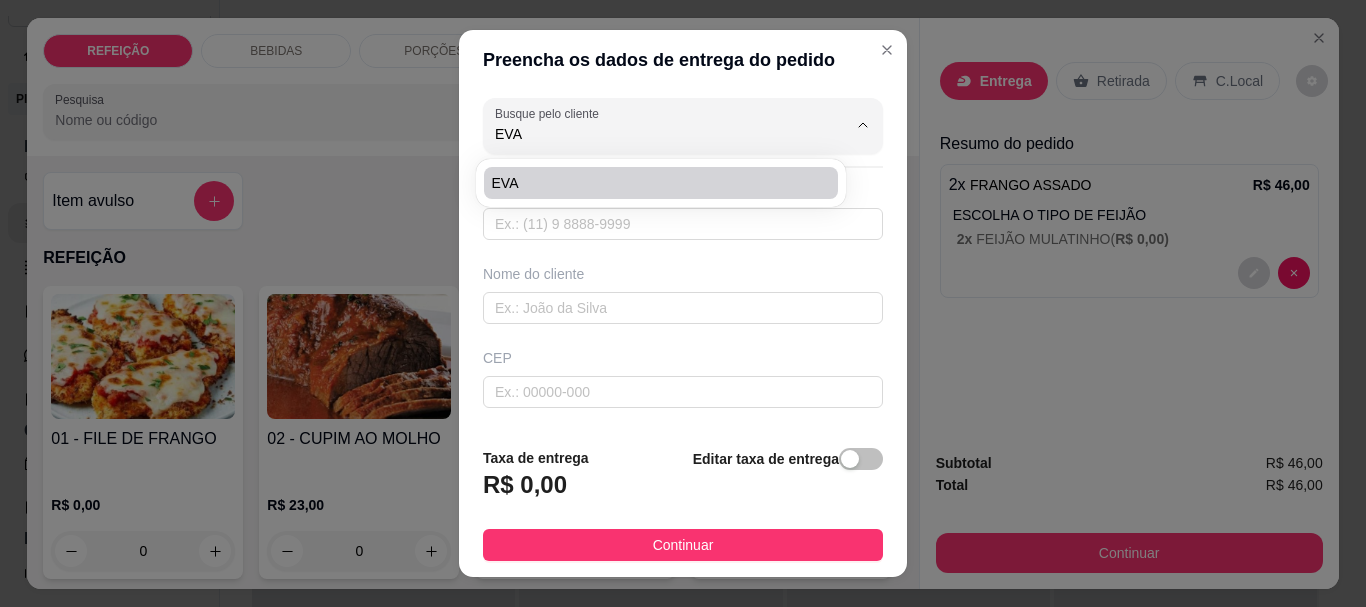 type on "81[PHONE]" 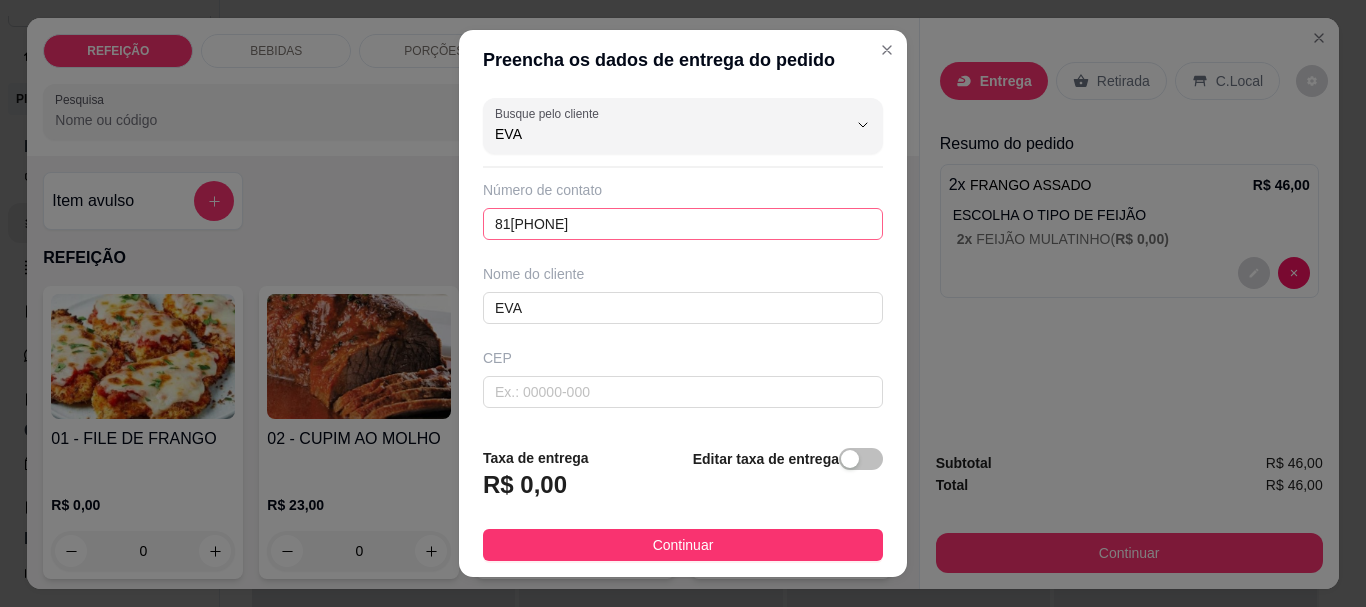 type on "EVA" 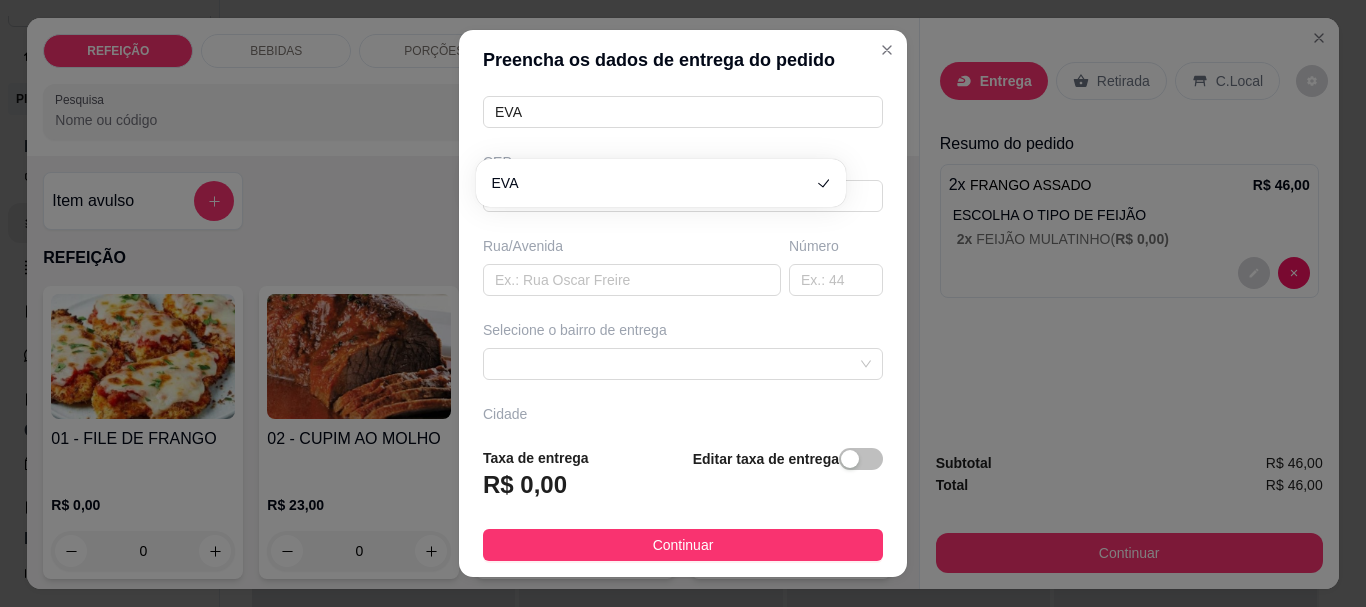 scroll, scrollTop: 200, scrollLeft: 0, axis: vertical 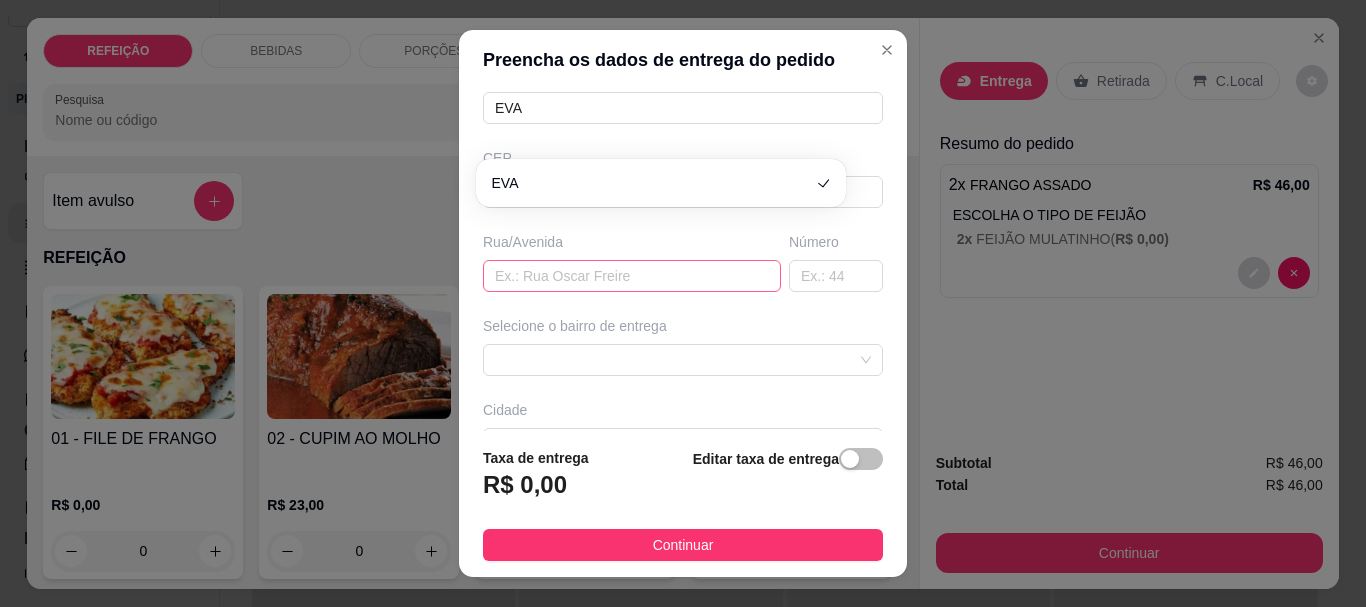 click at bounding box center (632, 276) 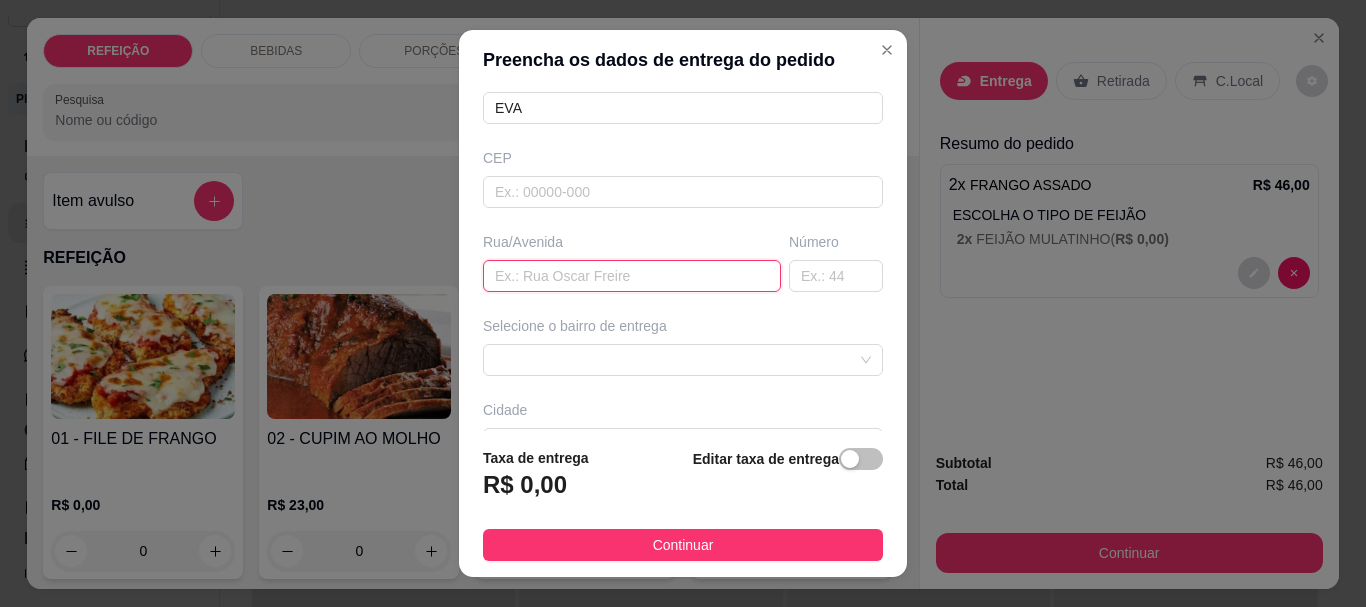 click at bounding box center (632, 276) 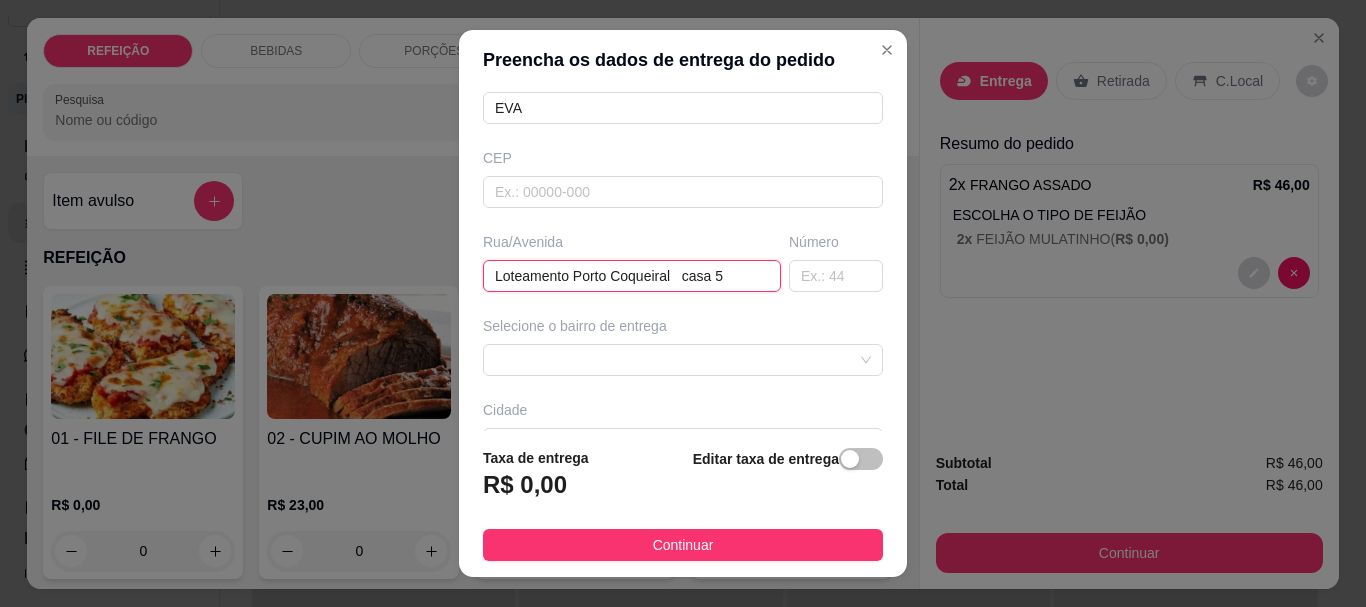 drag, startPoint x: 718, startPoint y: 273, endPoint x: 671, endPoint y: 279, distance: 47.38143 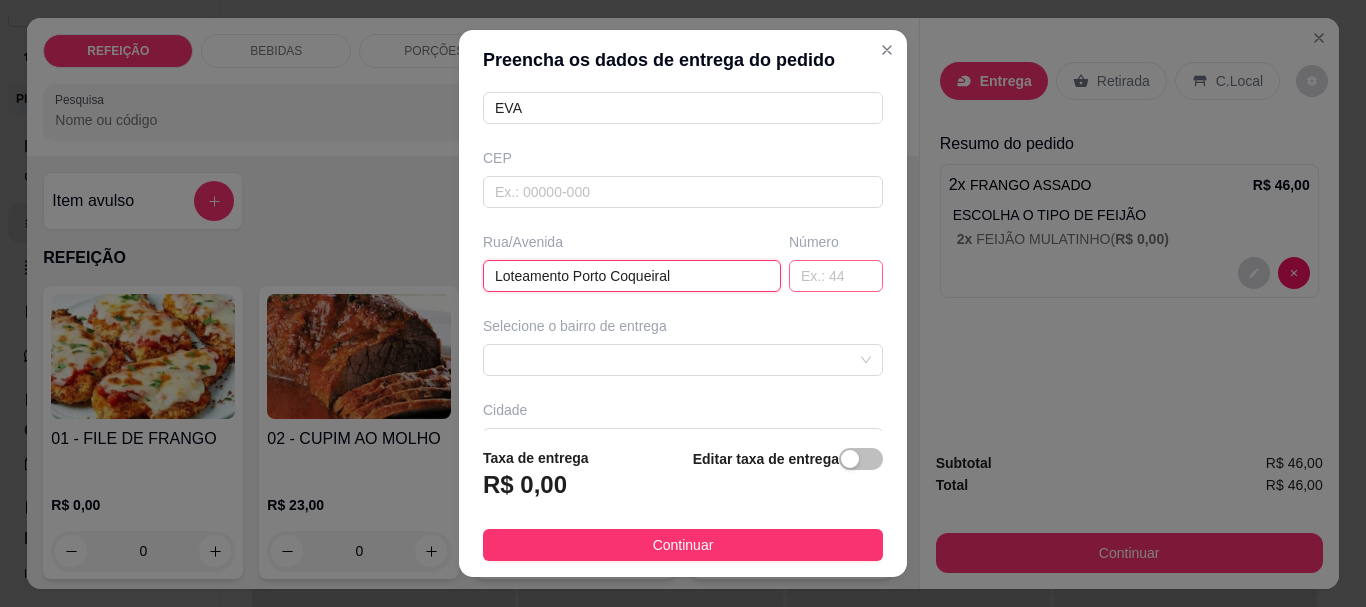 type on "Loteamento Porto Coqueiral" 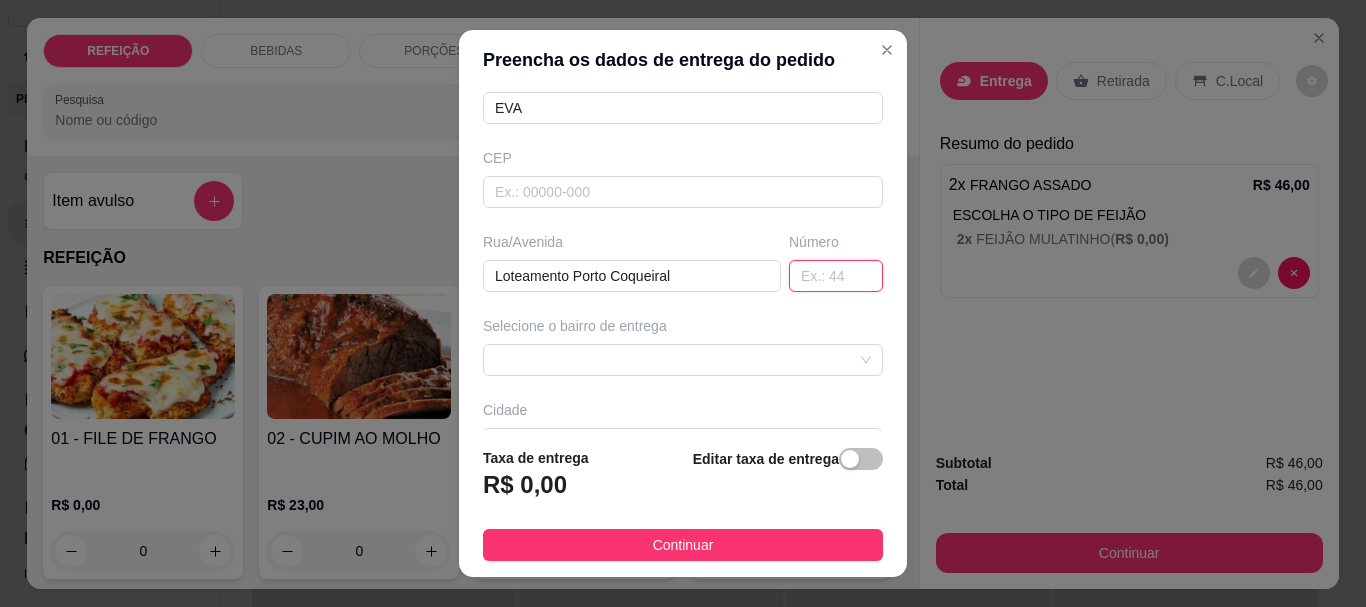 click at bounding box center [836, 276] 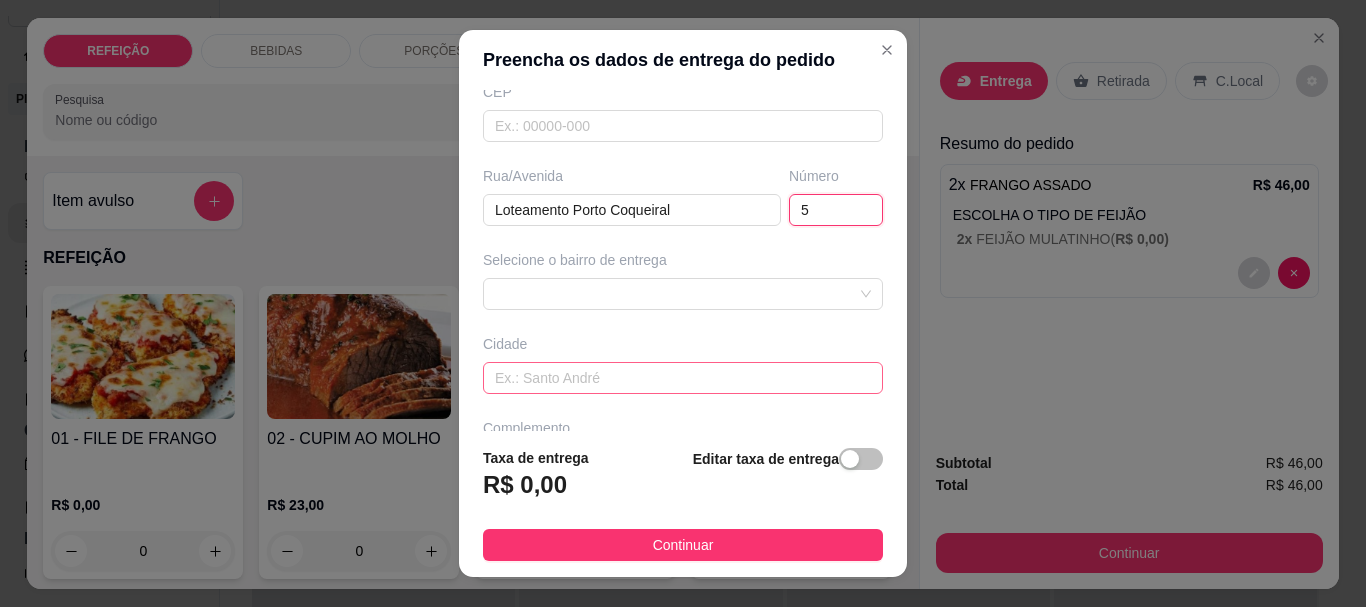 scroll, scrollTop: 333, scrollLeft: 0, axis: vertical 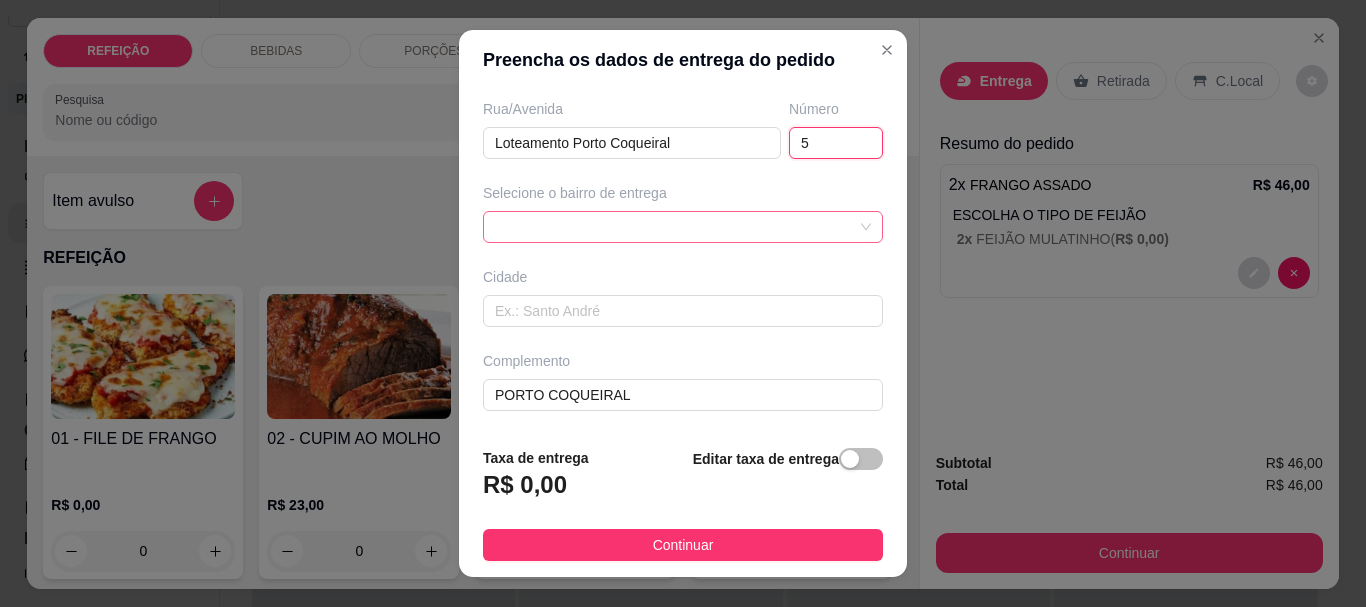 click at bounding box center [683, 227] 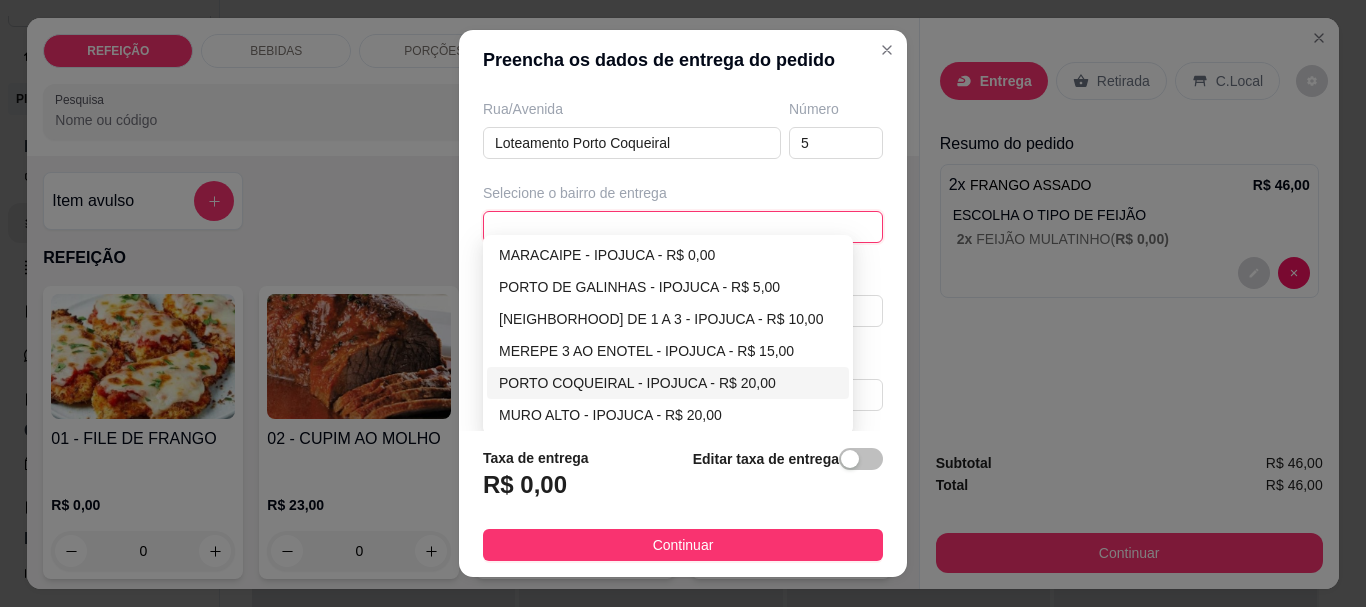 click on "PORTO COQUEIRAL - IPOJUCA -  R$ 20,00" at bounding box center [668, 383] 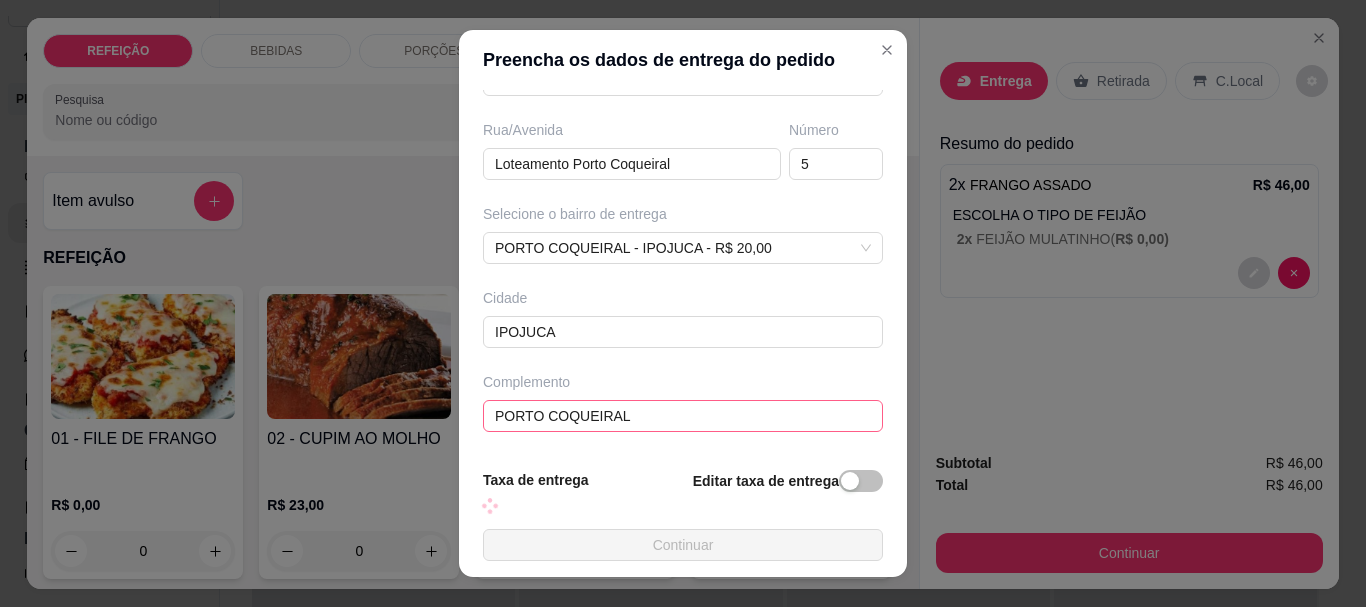 scroll, scrollTop: 333, scrollLeft: 0, axis: vertical 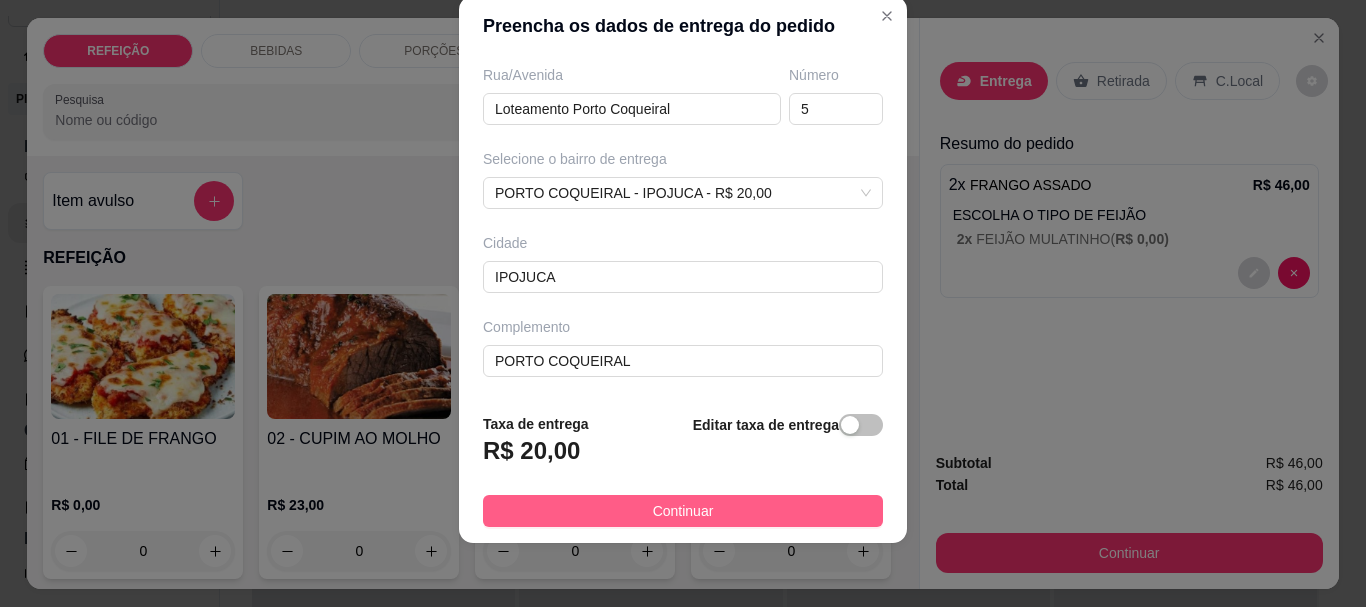 click on "Continuar" at bounding box center [683, 511] 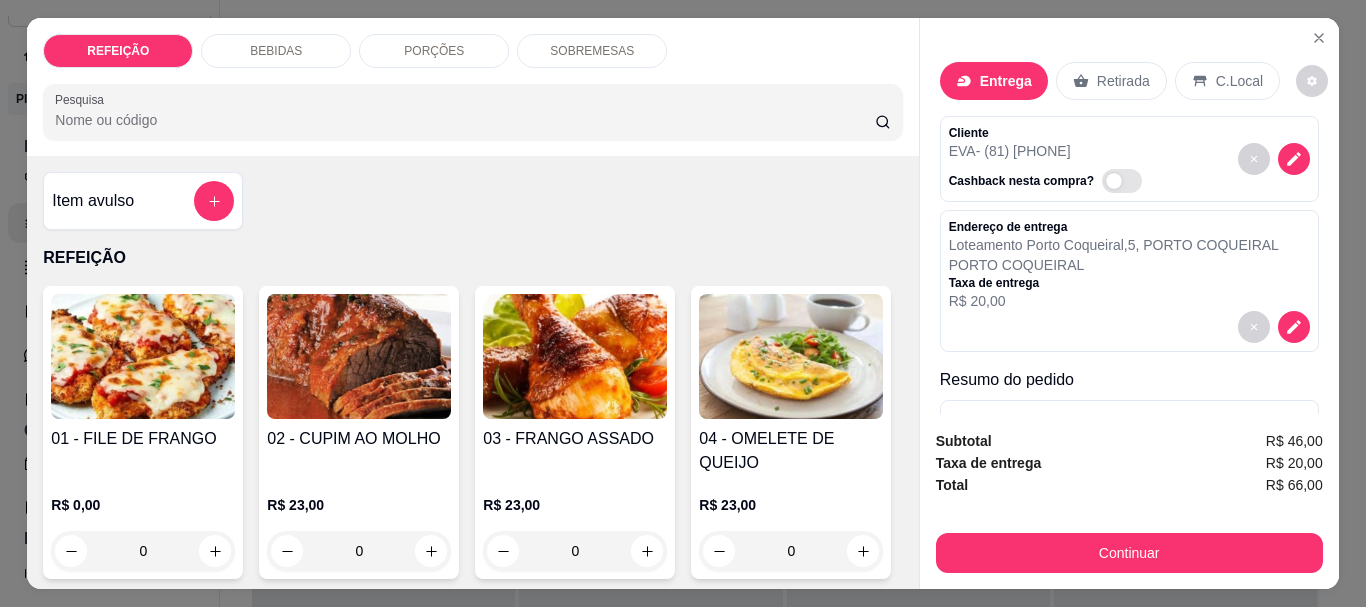 scroll, scrollTop: 148, scrollLeft: 0, axis: vertical 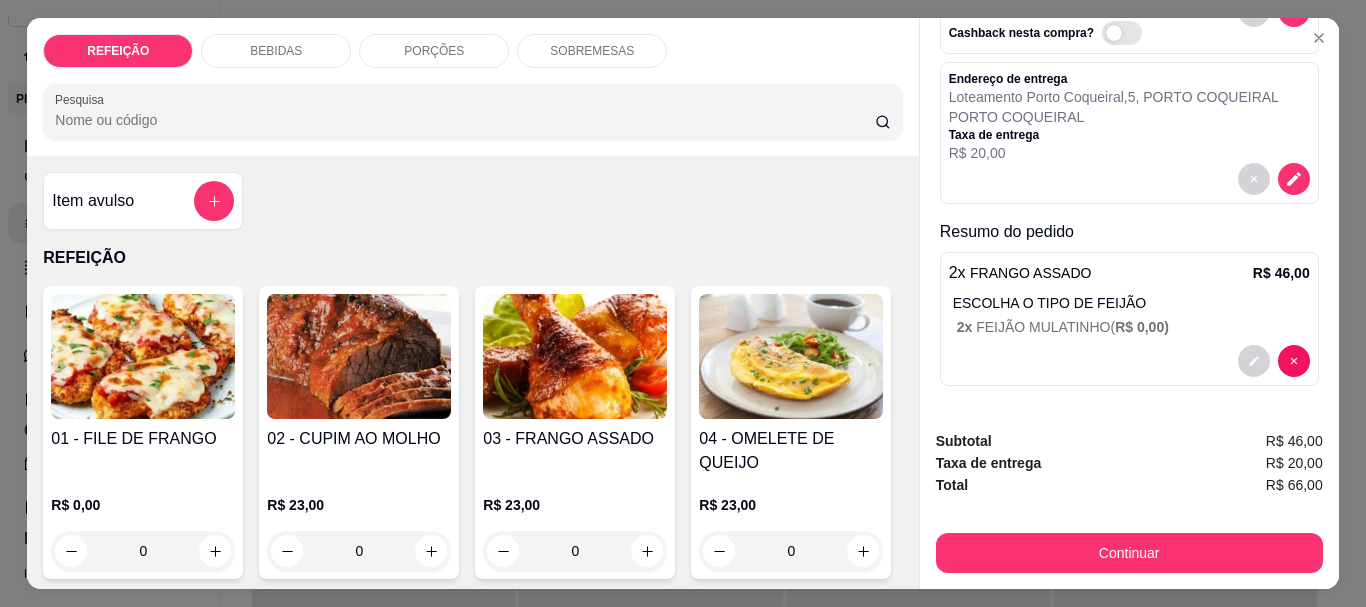 click on "ESCOLHA O TIPO DE FEIJÃO" at bounding box center (1131, 303) 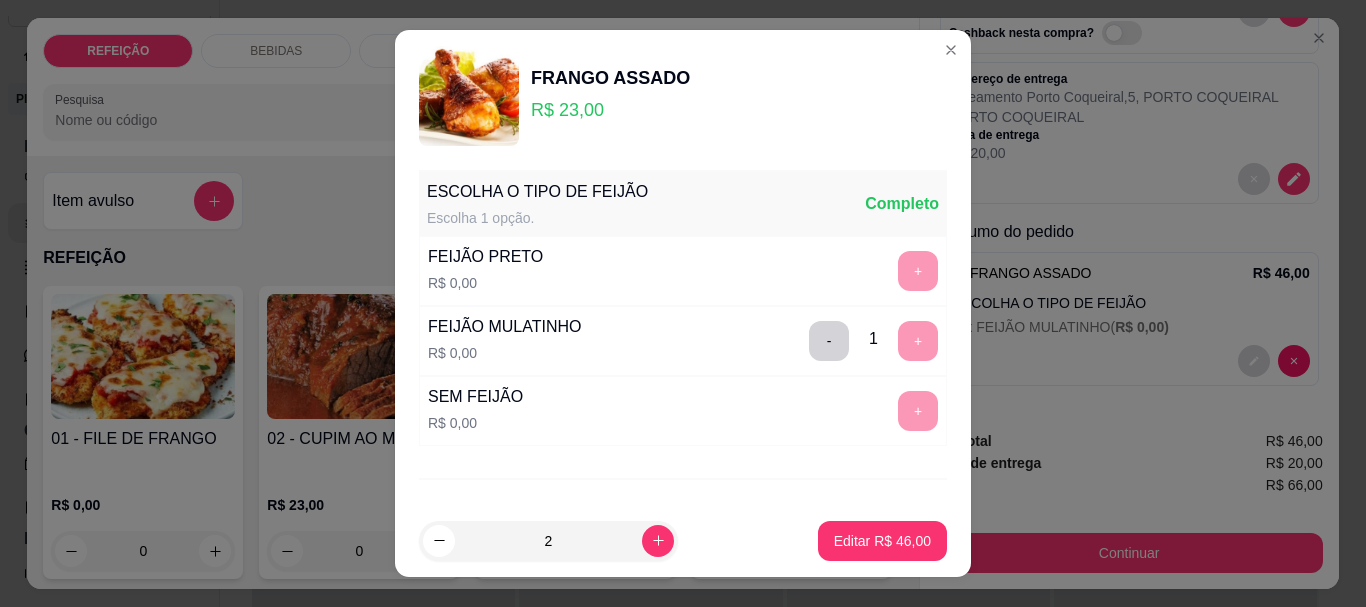 scroll, scrollTop: 91, scrollLeft: 0, axis: vertical 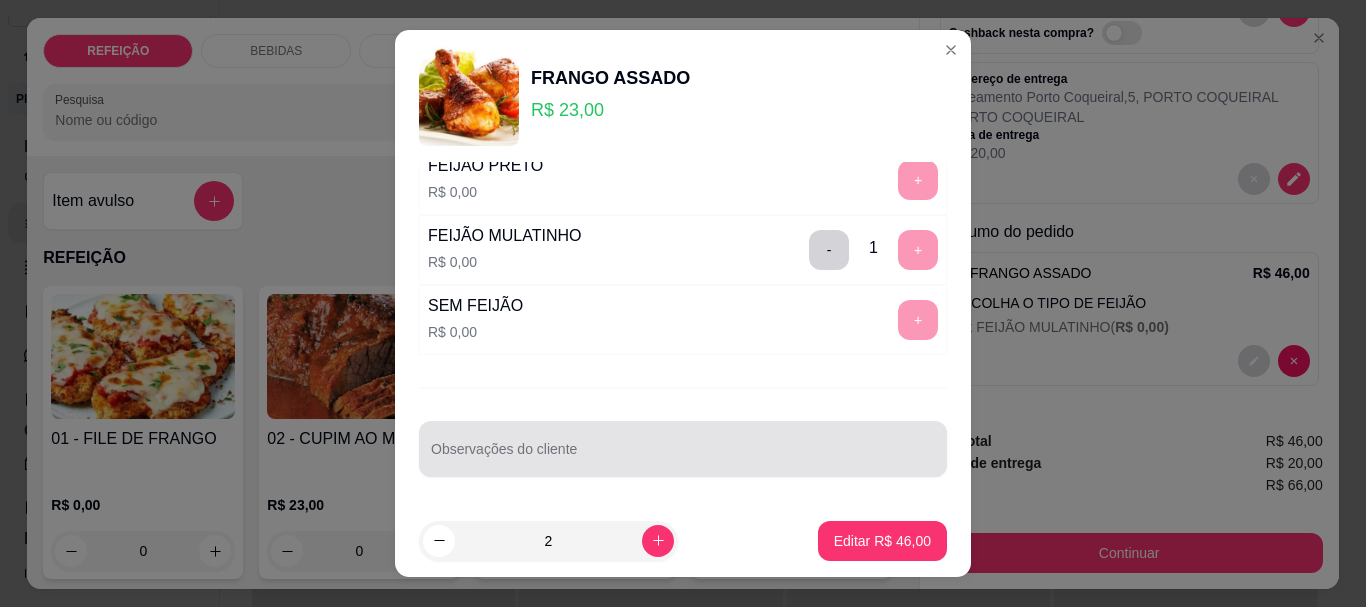 click on "Observações do cliente" at bounding box center (683, 449) 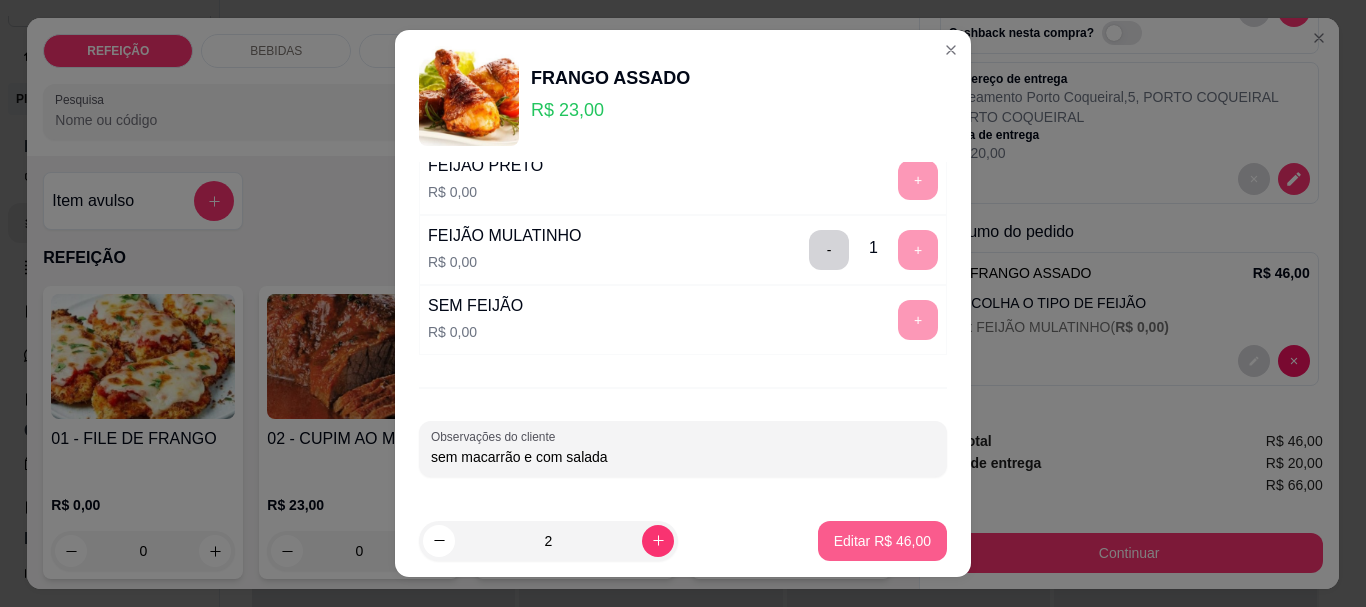 type on "sem macarrão e com salada" 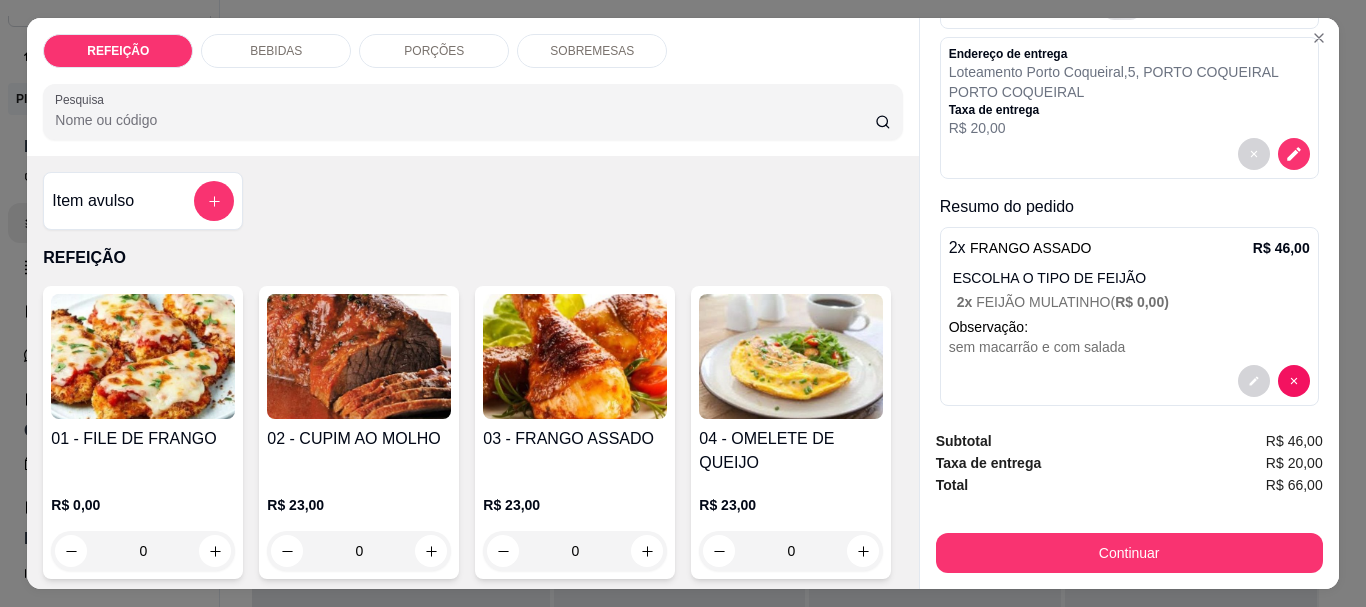 scroll, scrollTop: 193, scrollLeft: 0, axis: vertical 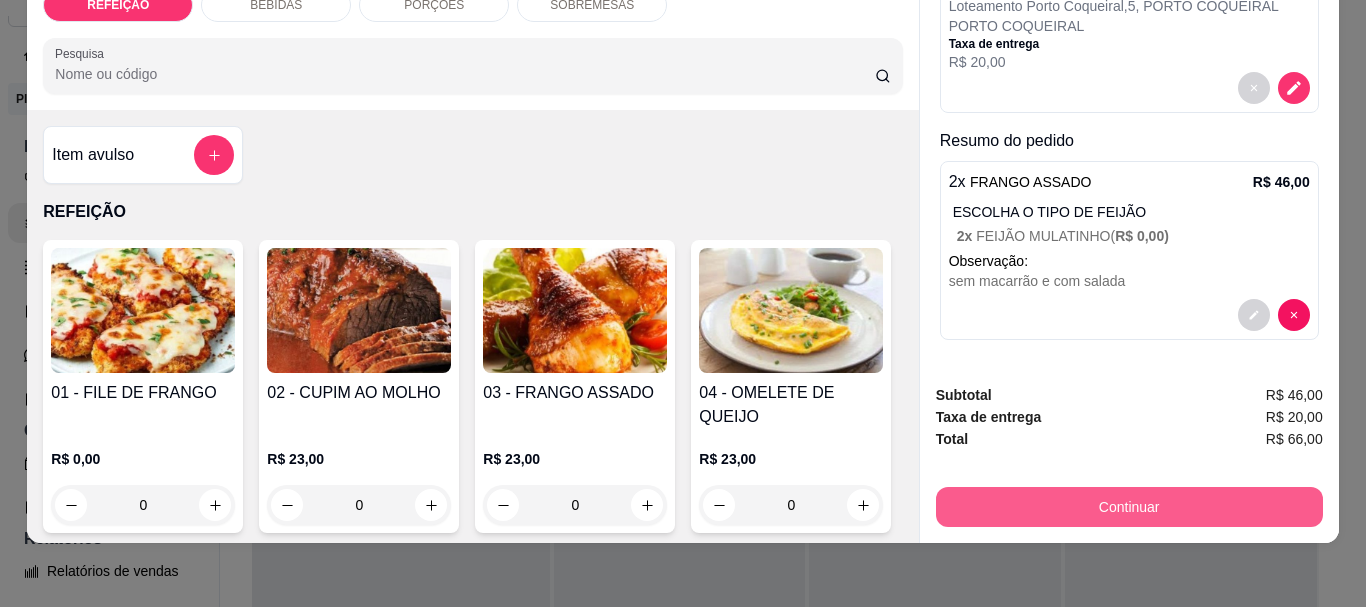 click on "Continuar" at bounding box center (1129, 507) 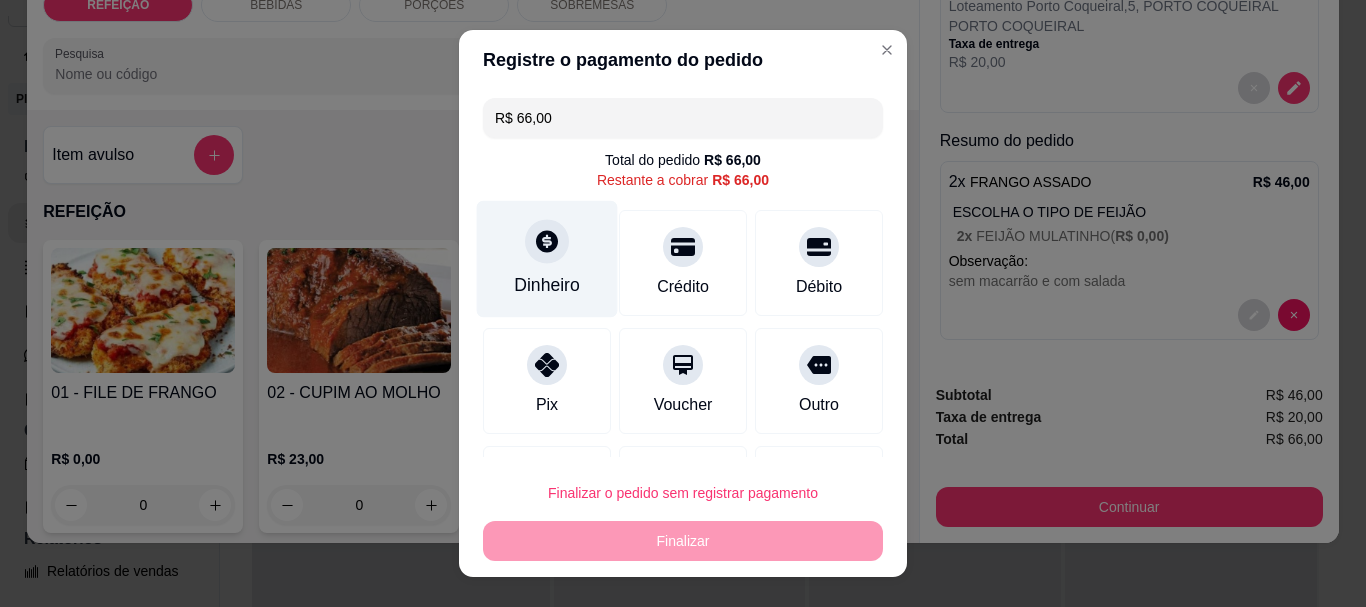 click on "Dinheiro" at bounding box center (547, 259) 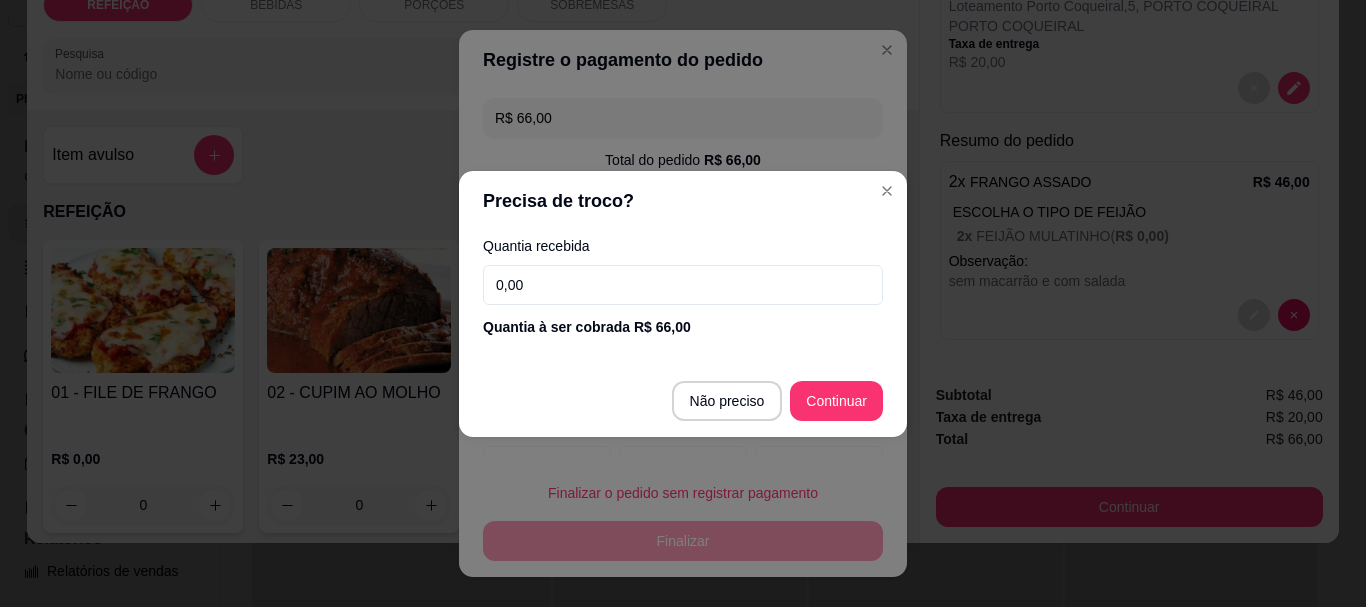 drag, startPoint x: 563, startPoint y: 281, endPoint x: 458, endPoint y: 281, distance: 105 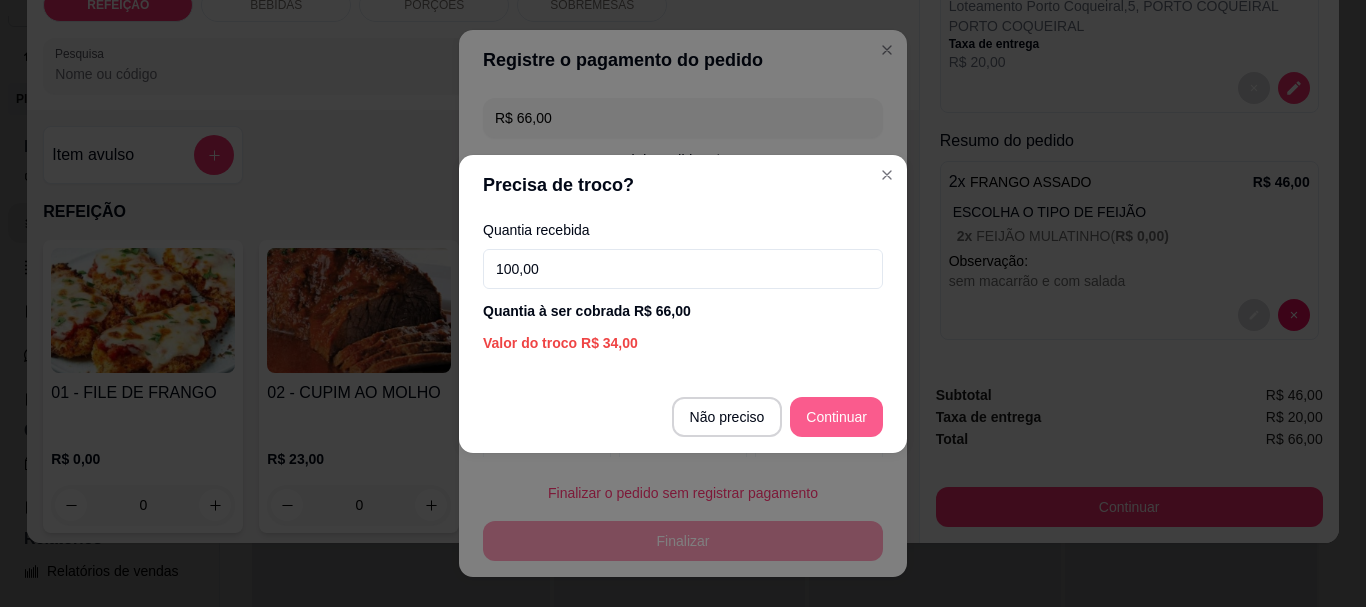 type on "100,00" 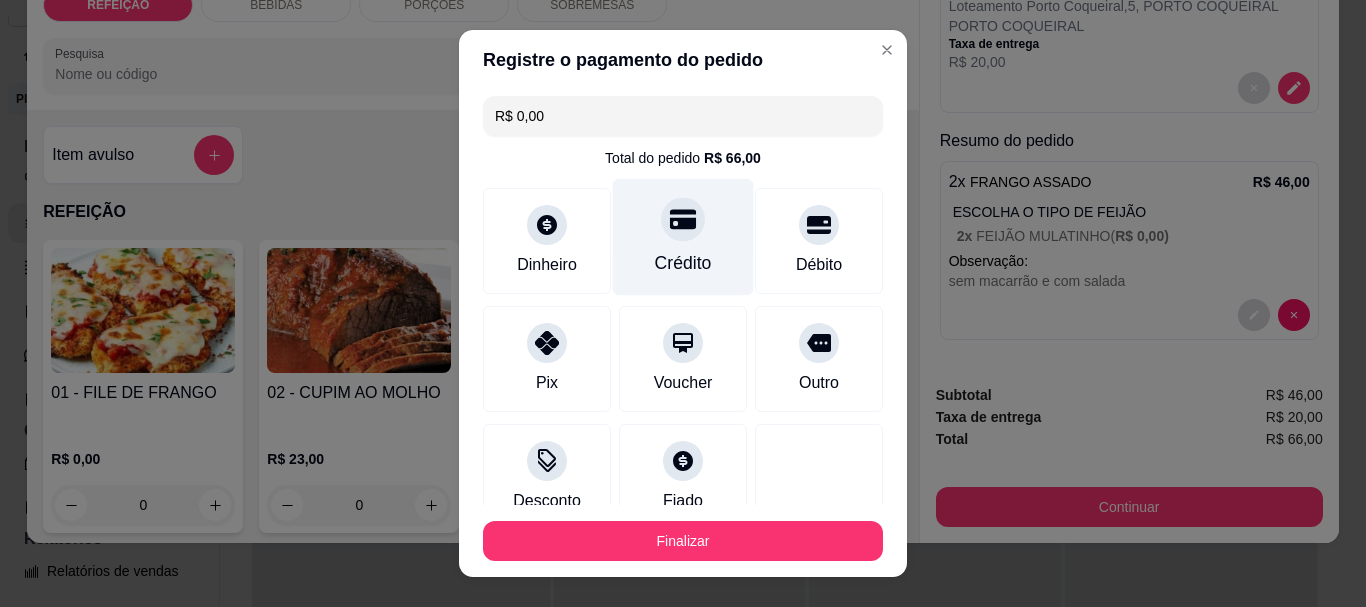 scroll, scrollTop: 0, scrollLeft: 0, axis: both 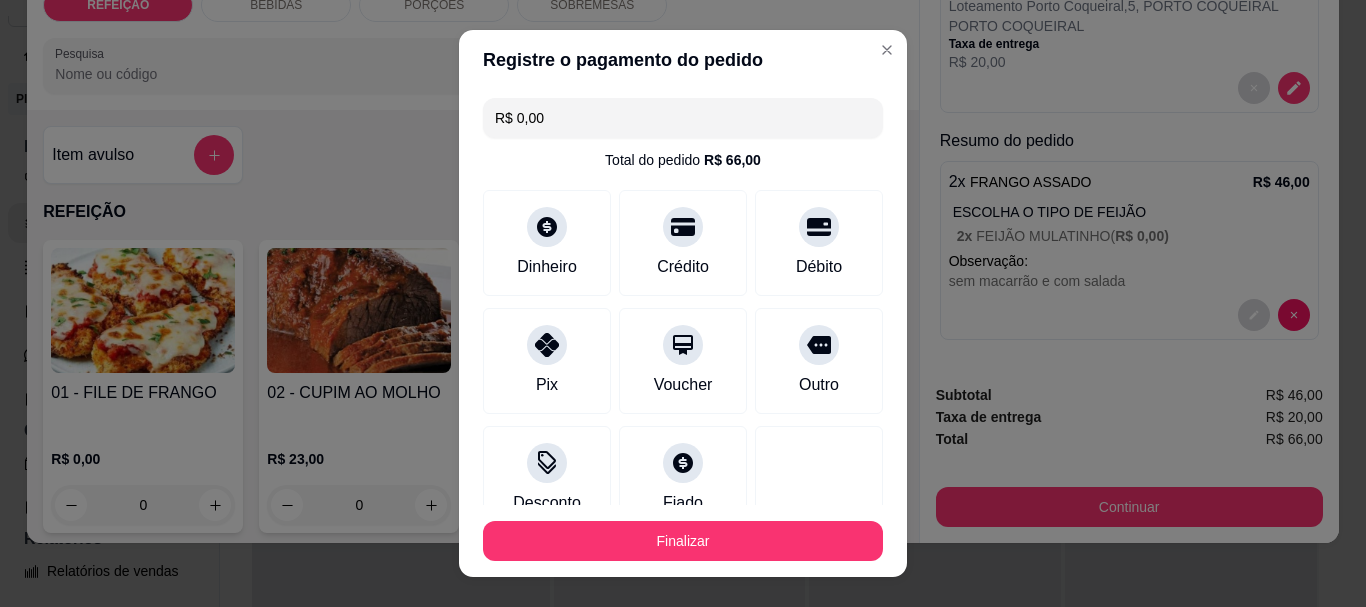 click on "R$ 0,00" at bounding box center [683, 118] 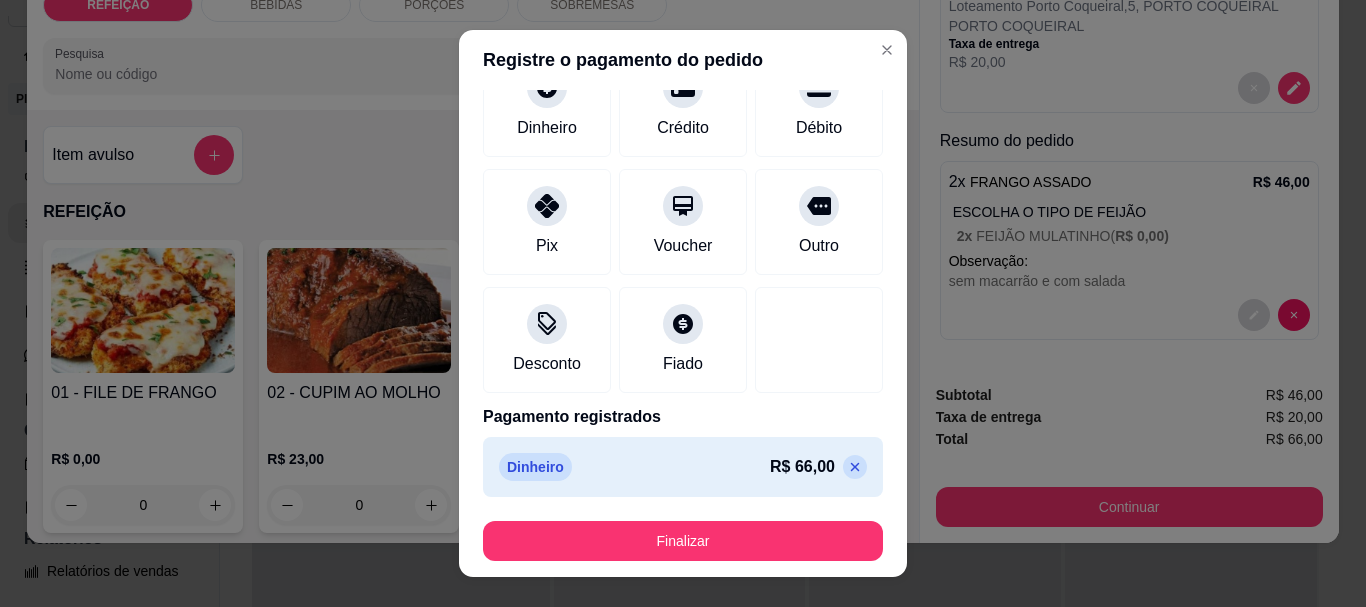 click 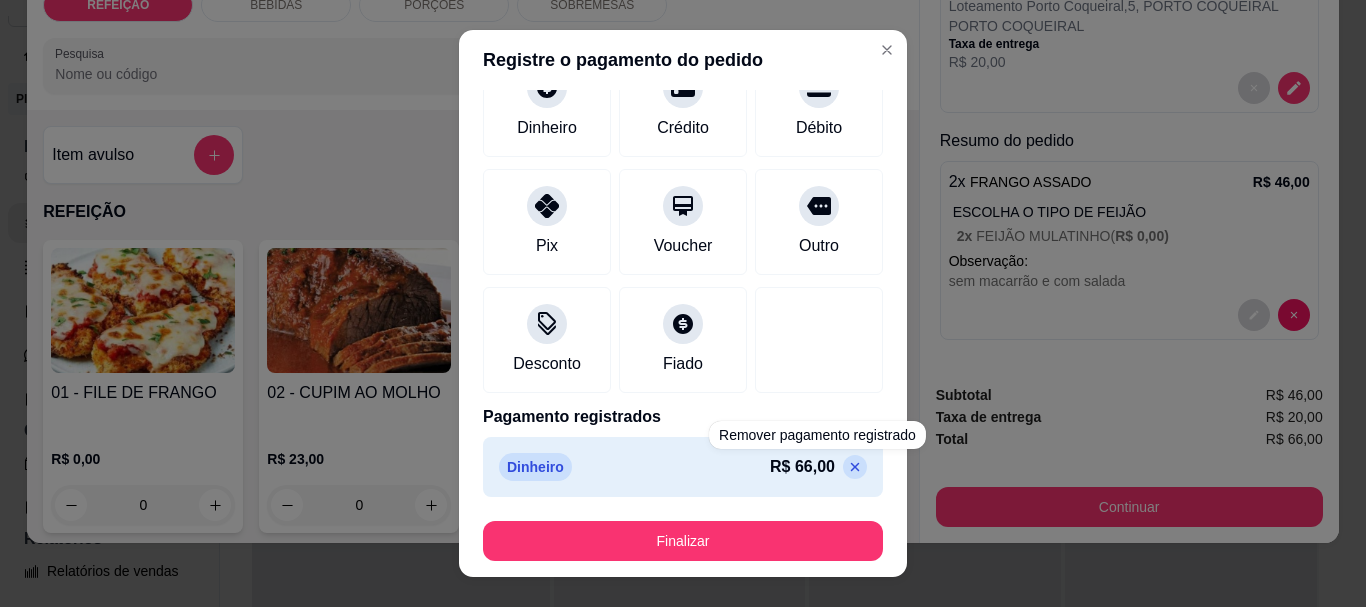 type on "R$ 66,00" 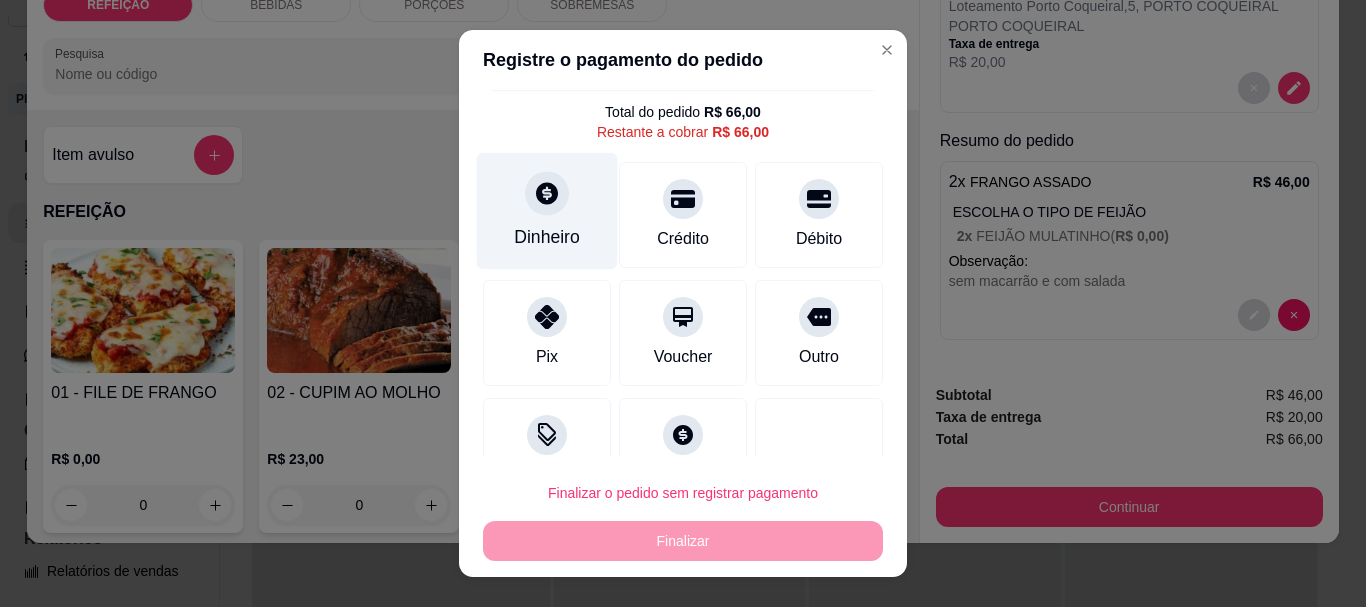 scroll, scrollTop: 0, scrollLeft: 0, axis: both 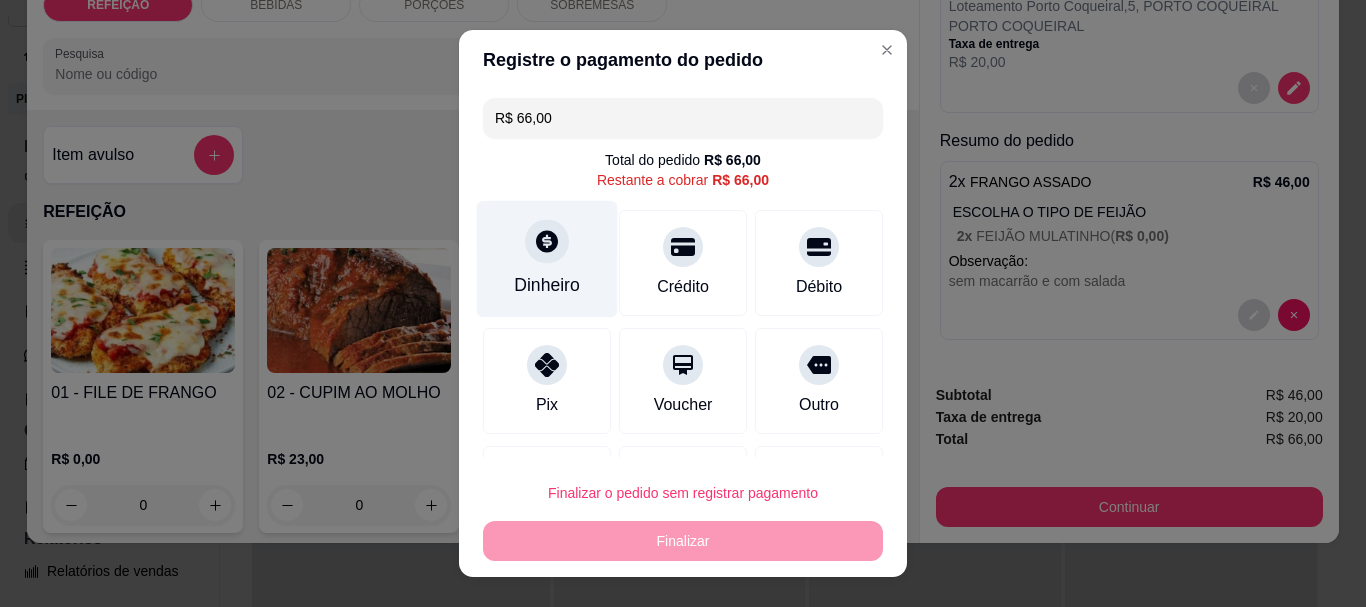 click 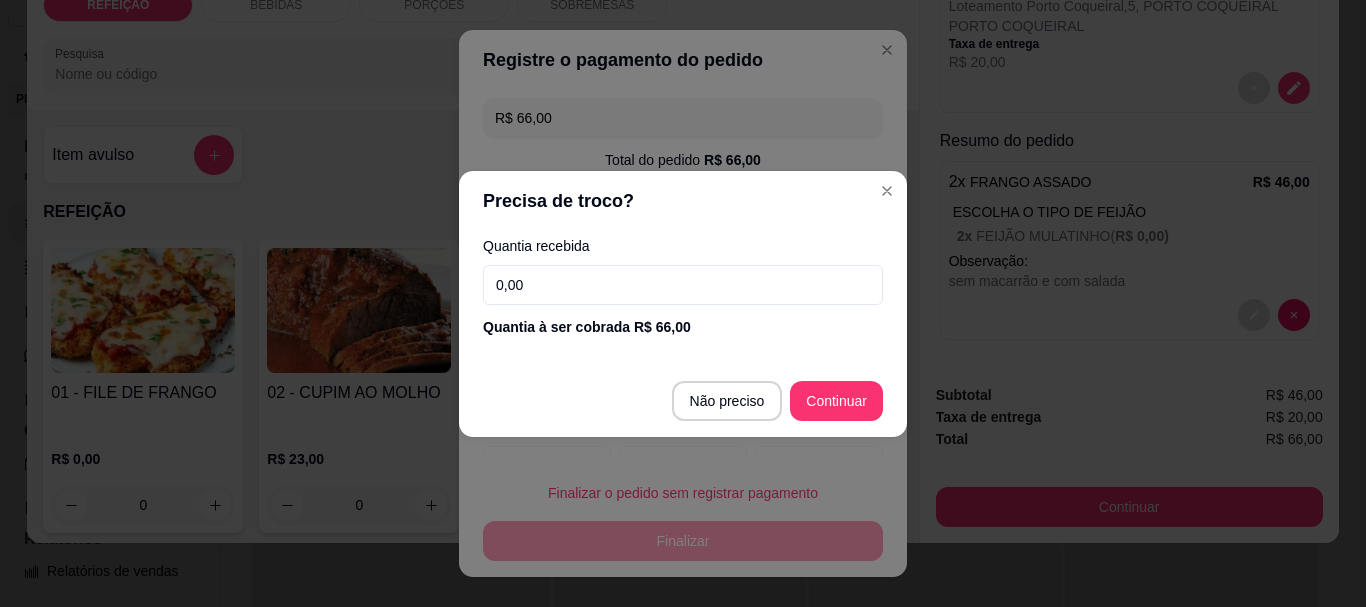 click on "0,00" at bounding box center [683, 285] 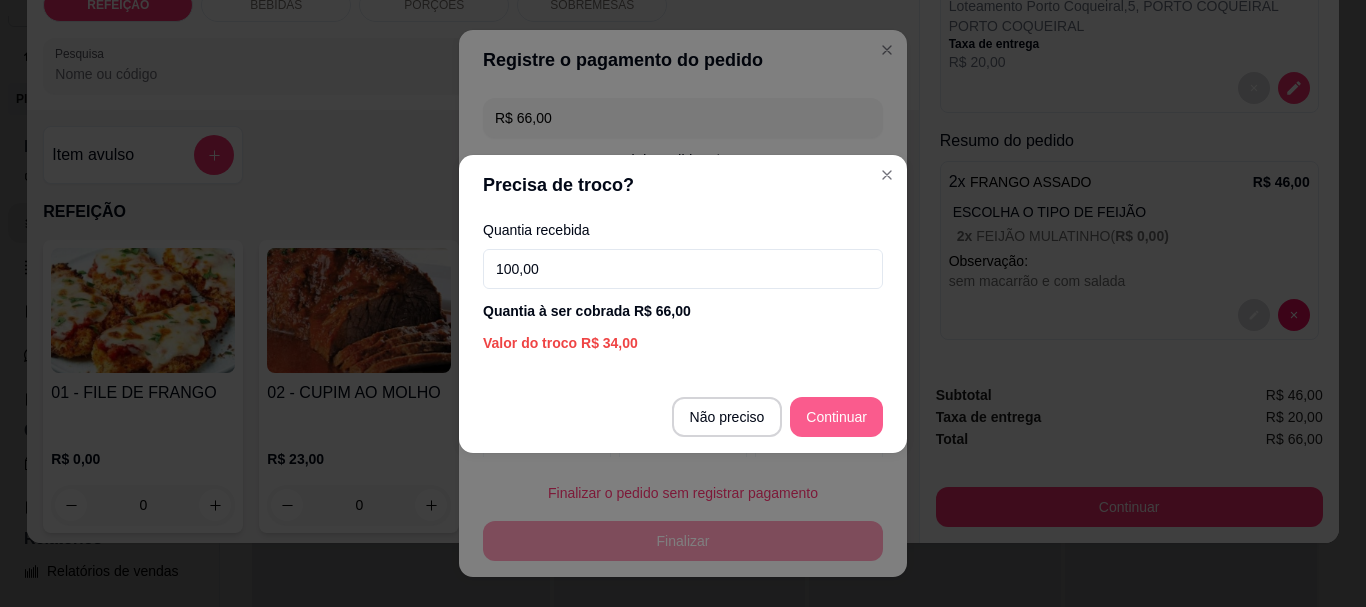 type on "100,00" 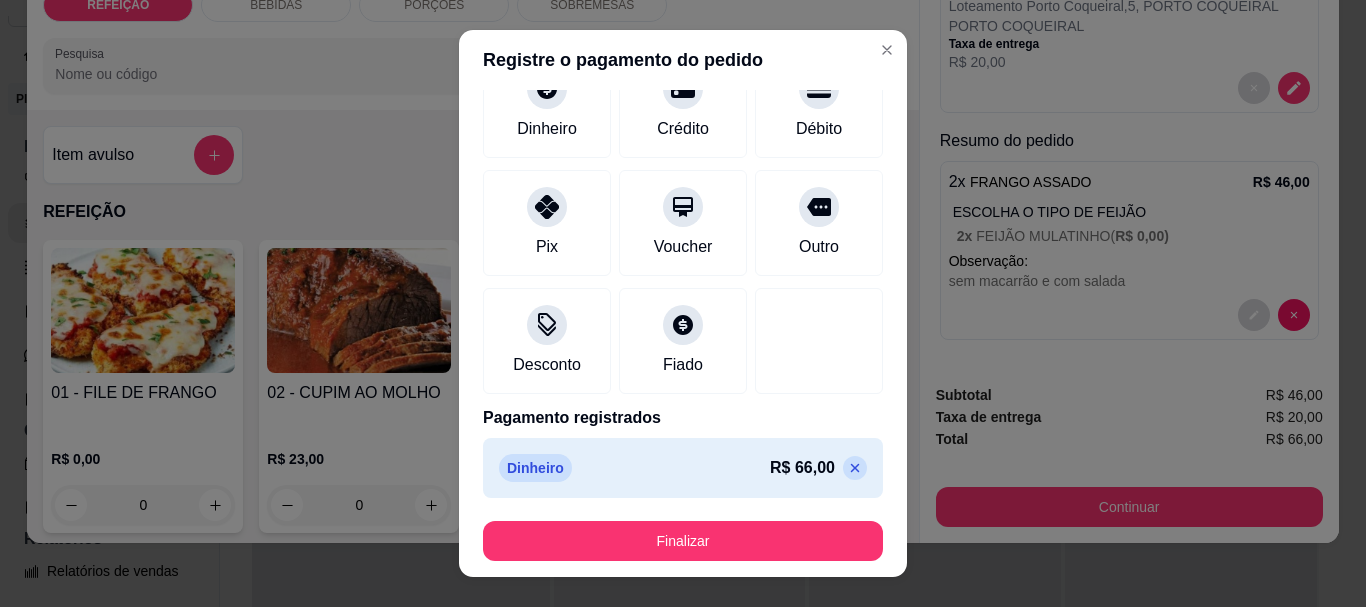 scroll, scrollTop: 139, scrollLeft: 0, axis: vertical 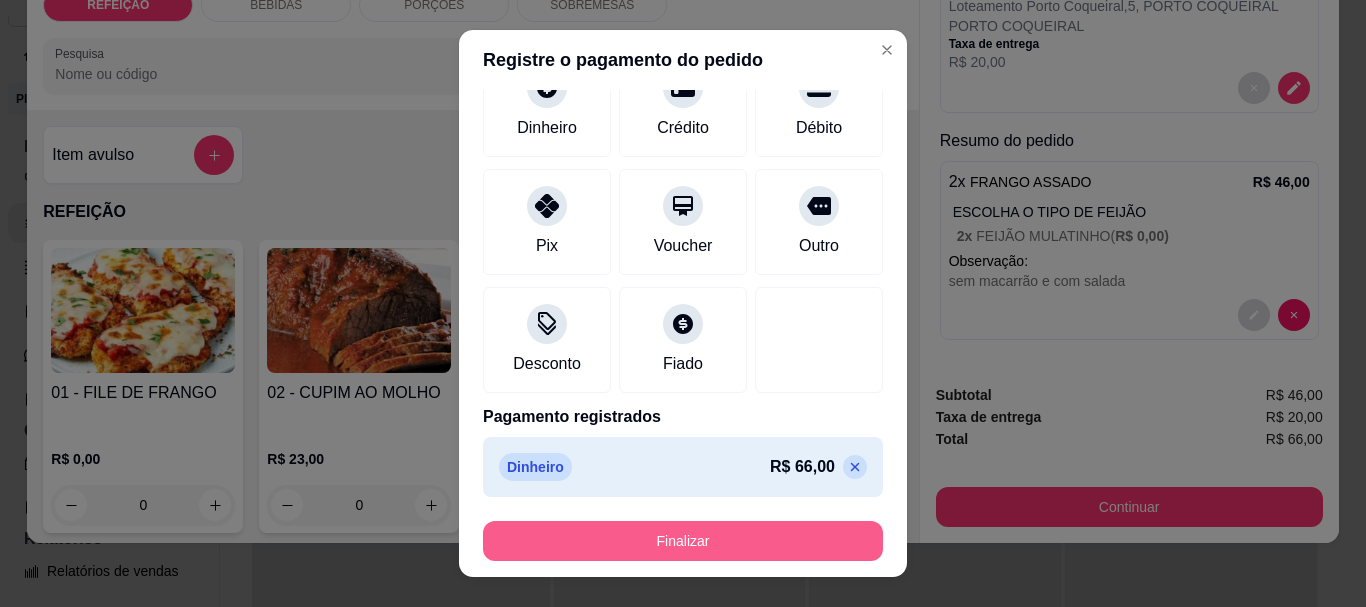 click on "Finalizar" at bounding box center [683, 541] 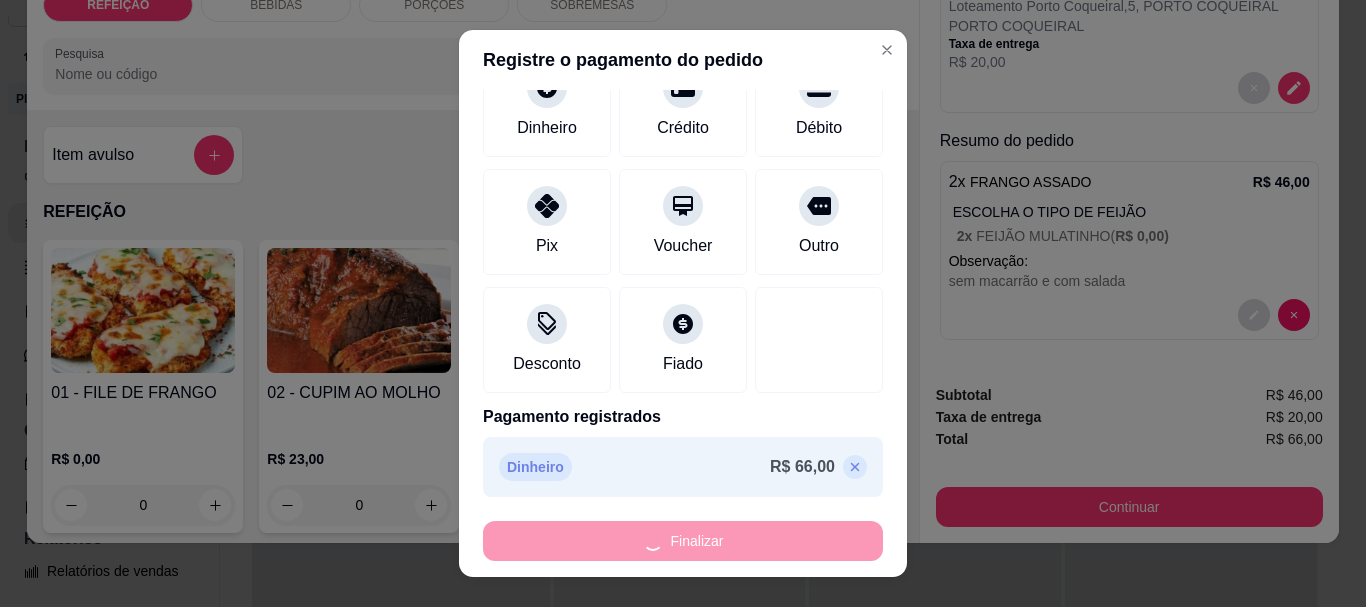 type on "-R$ 66,00" 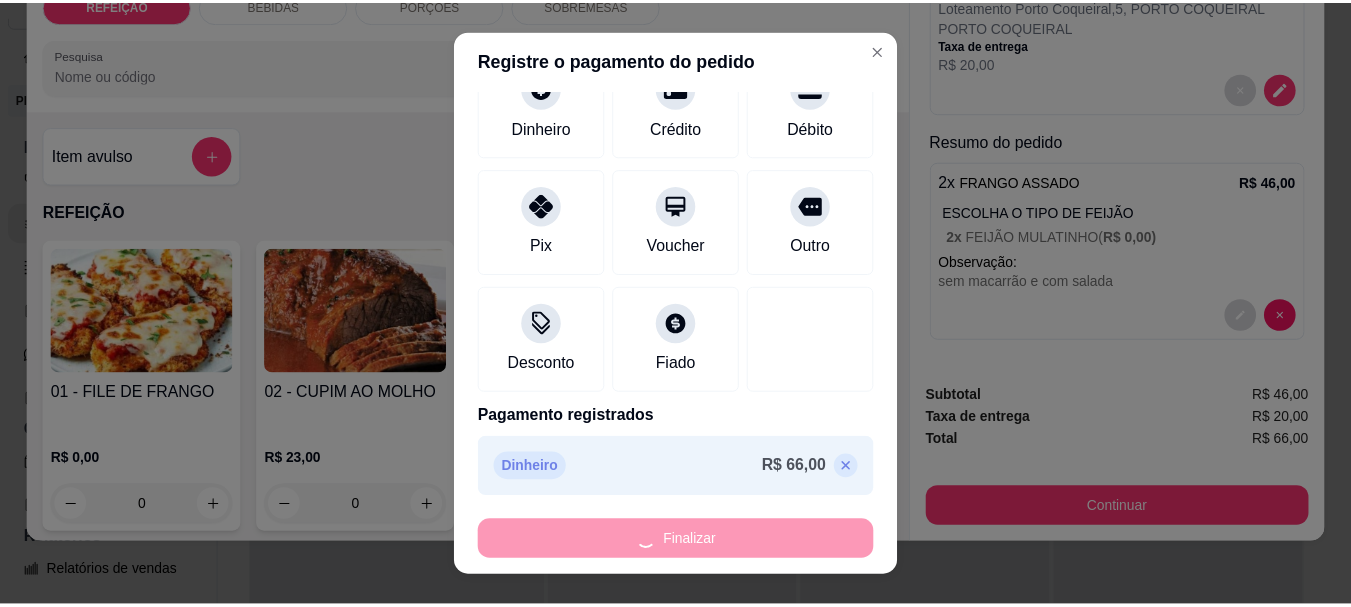 scroll, scrollTop: 0, scrollLeft: 0, axis: both 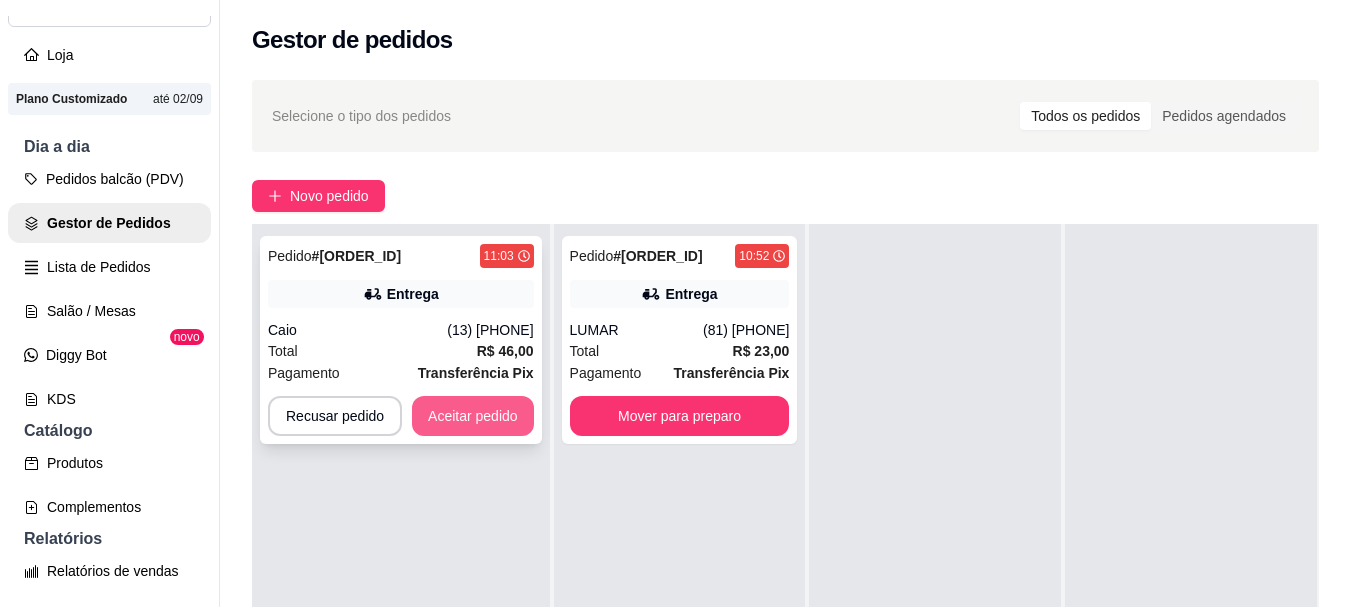 click on "Aceitar pedido" at bounding box center (473, 416) 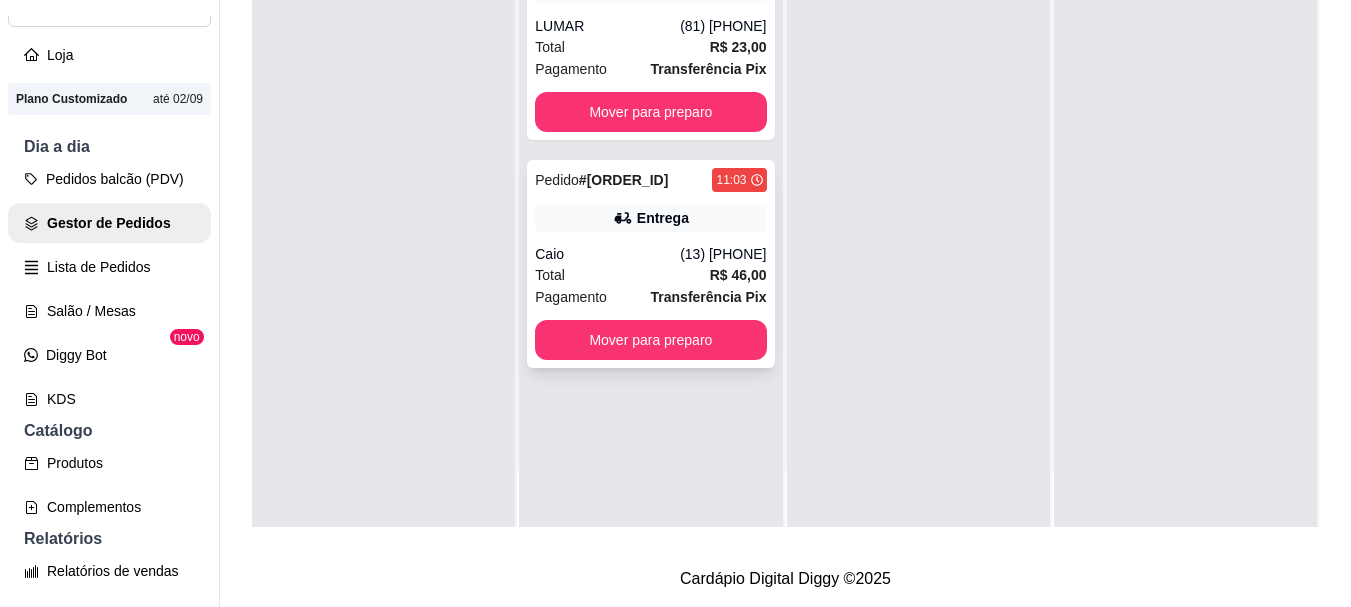 scroll, scrollTop: 319, scrollLeft: 0, axis: vertical 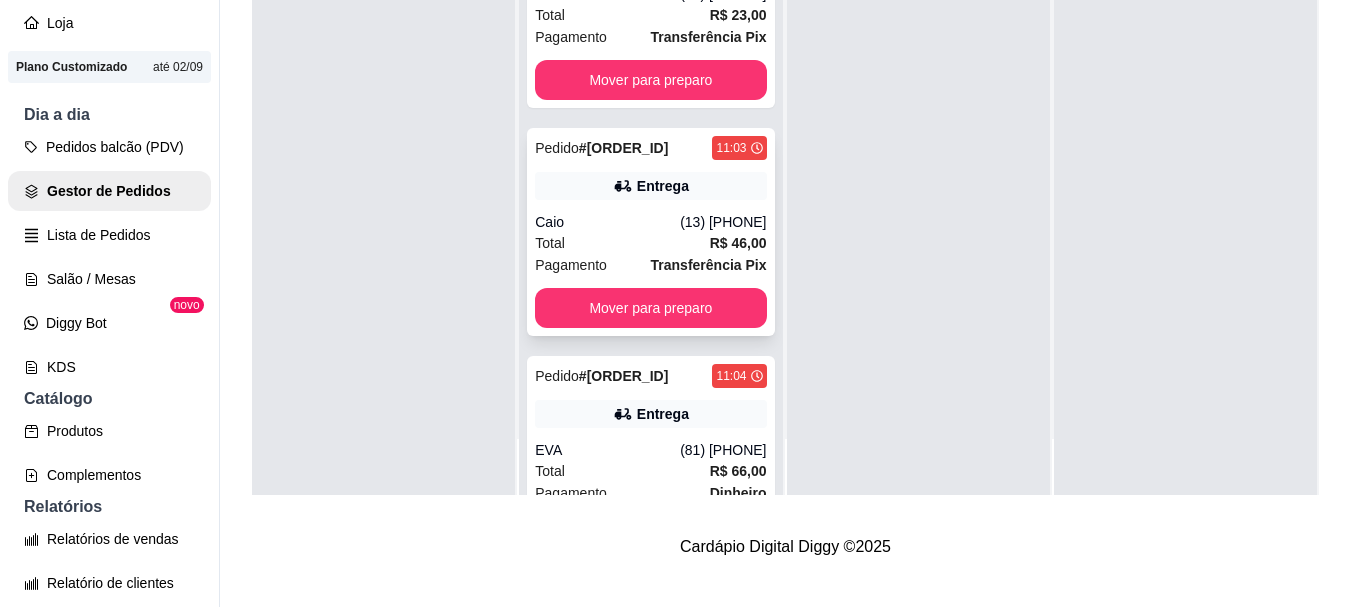 click on "Total R$ 46,00" at bounding box center (650, 243) 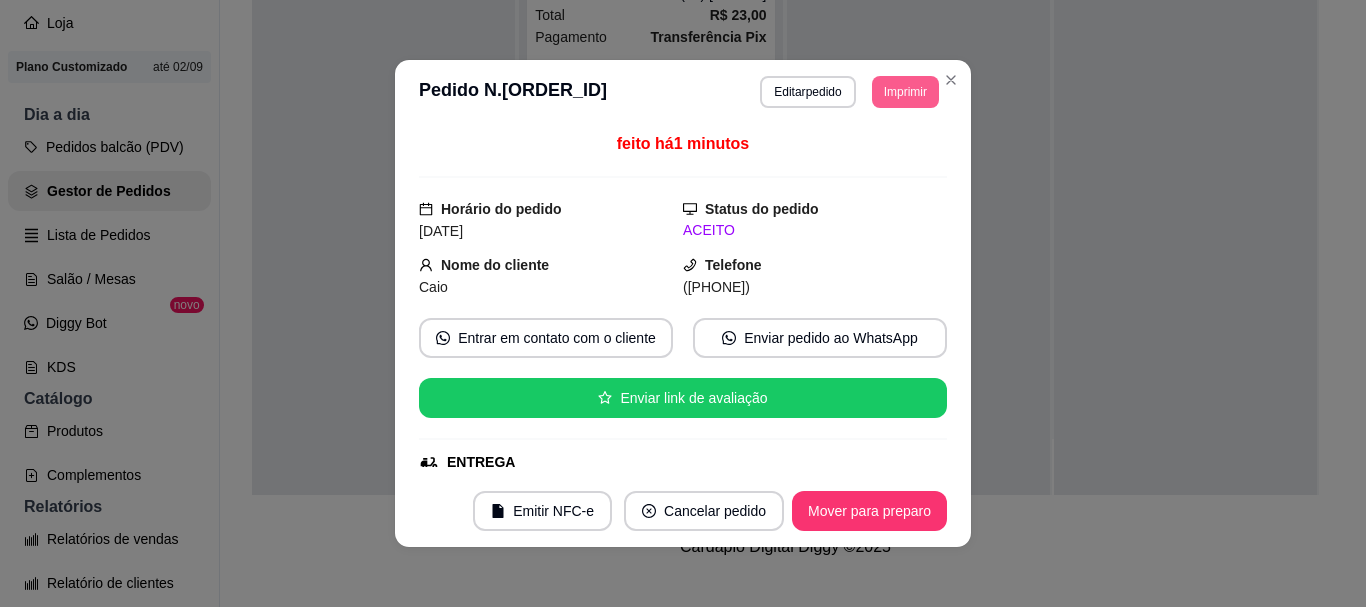 click on "Imprimir" at bounding box center (905, 92) 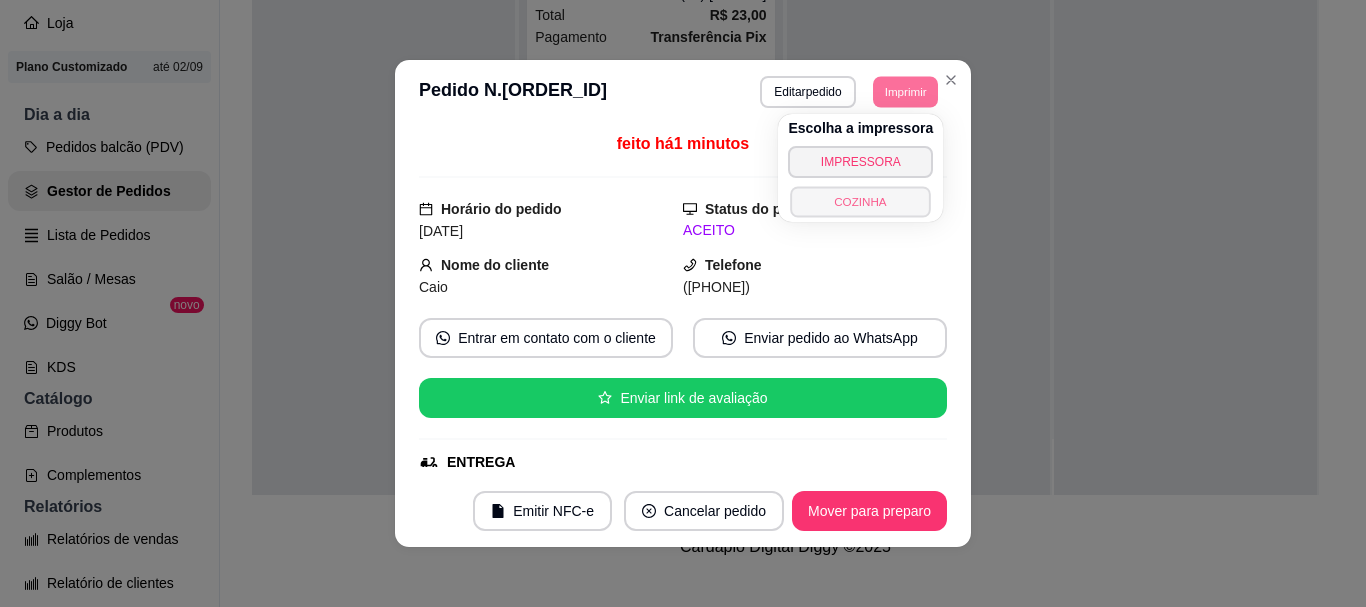 click on "COZINHA" at bounding box center (861, 201) 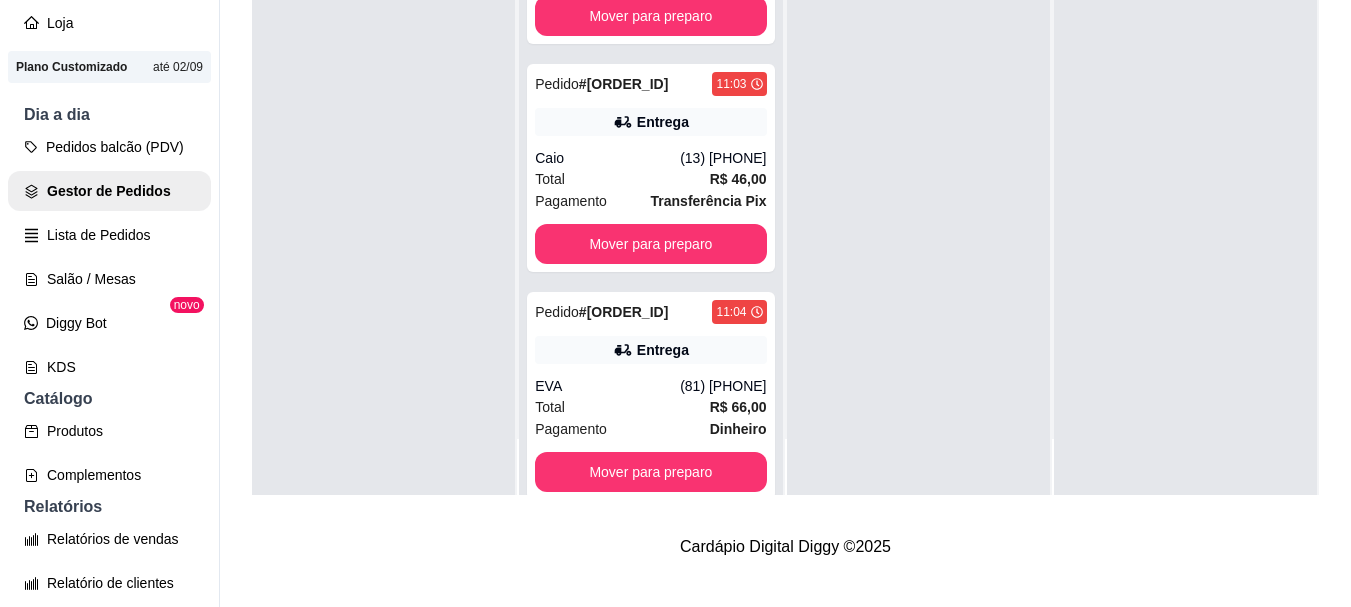 scroll, scrollTop: 97, scrollLeft: 0, axis: vertical 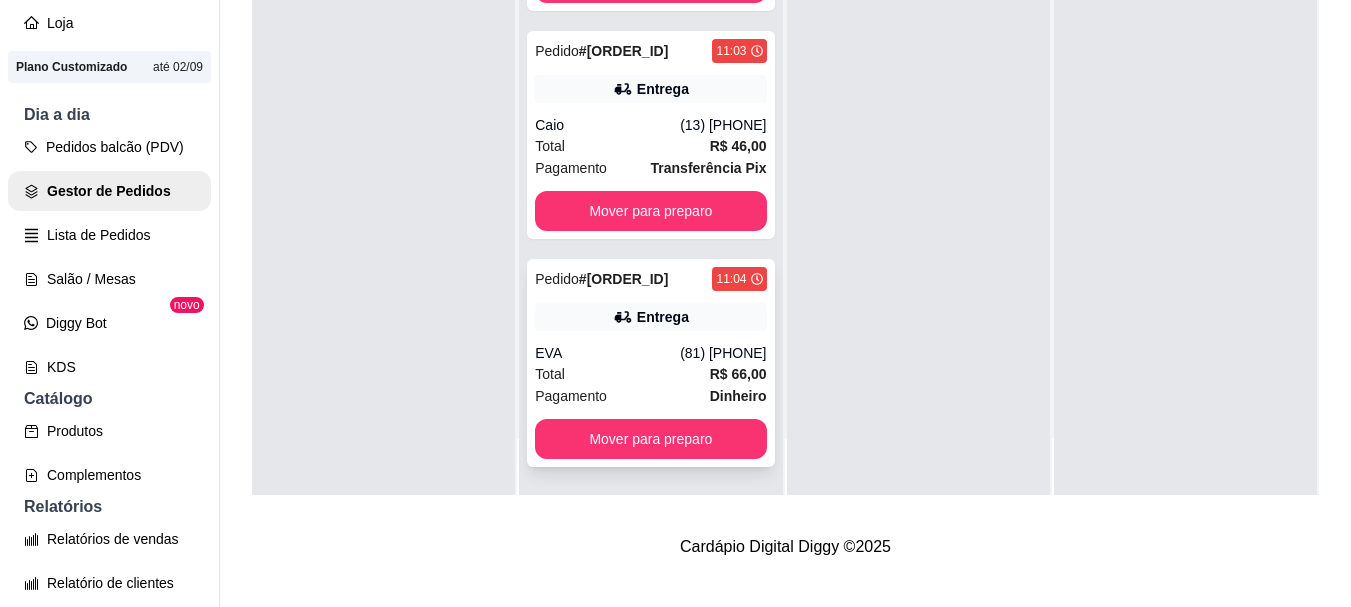 click on "Pedido  # 0002-43ed5 11:04 Entrega [NAME] ([PHONE]) Total R$ 66,00 Pagamento Dinheiro Mover para preparo" at bounding box center [650, 363] 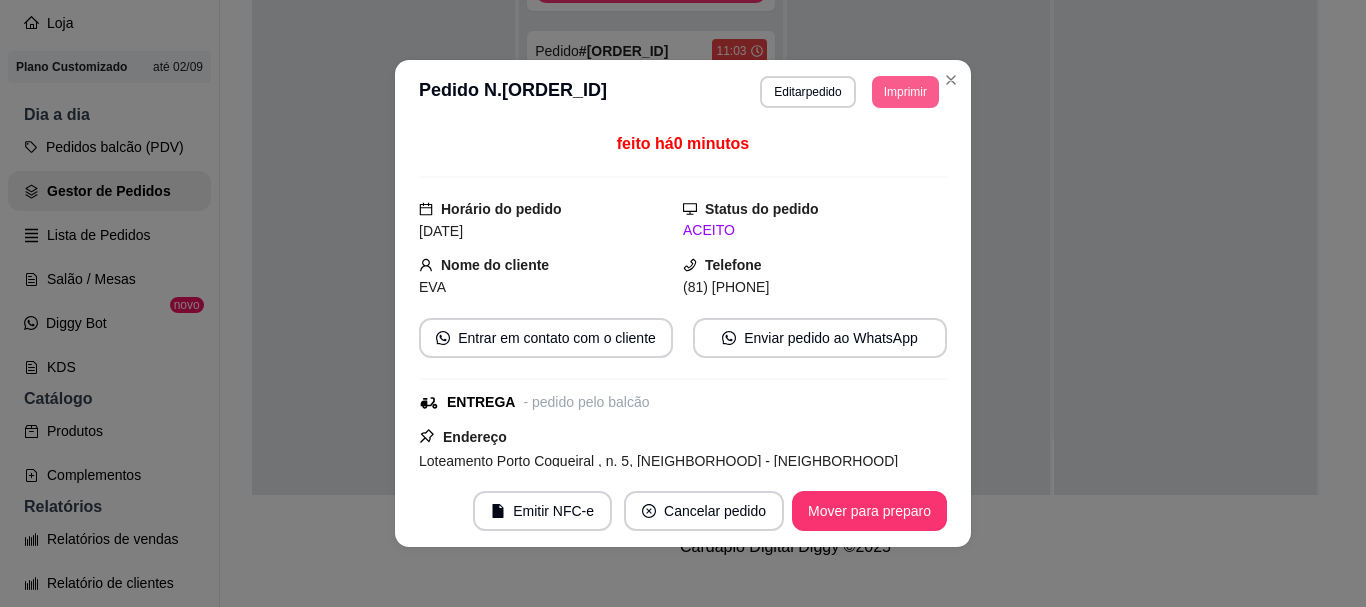 click on "Imprimir" at bounding box center [905, 92] 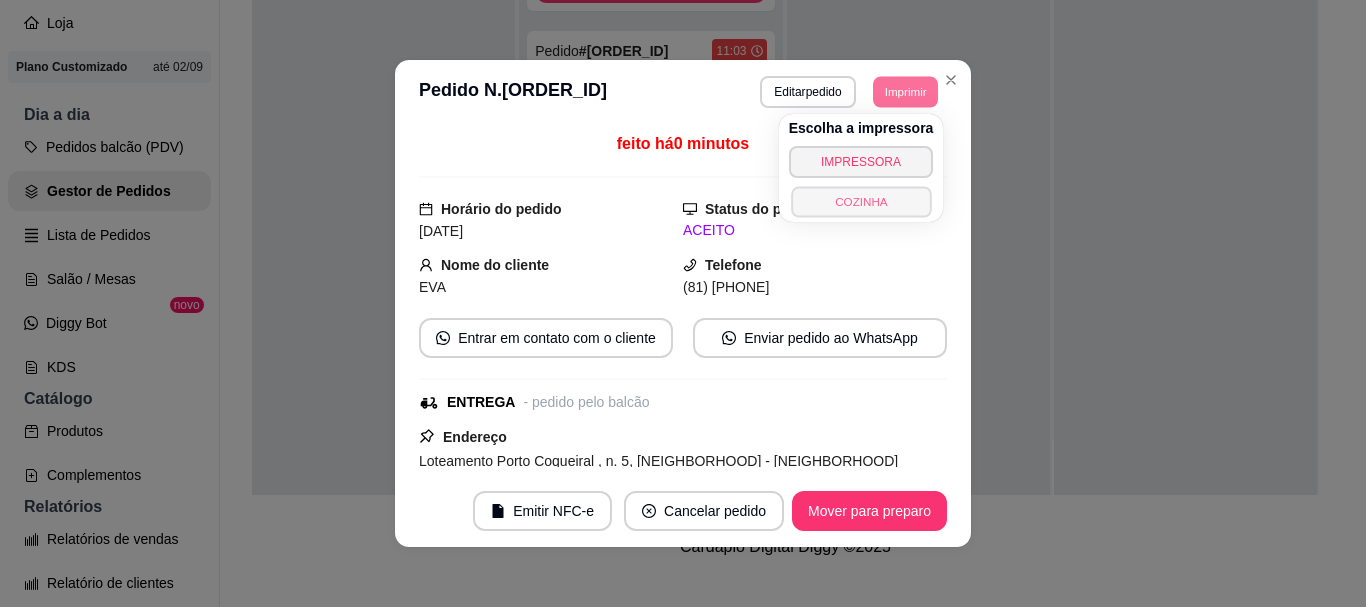 click on "COZINHA" at bounding box center [861, 201] 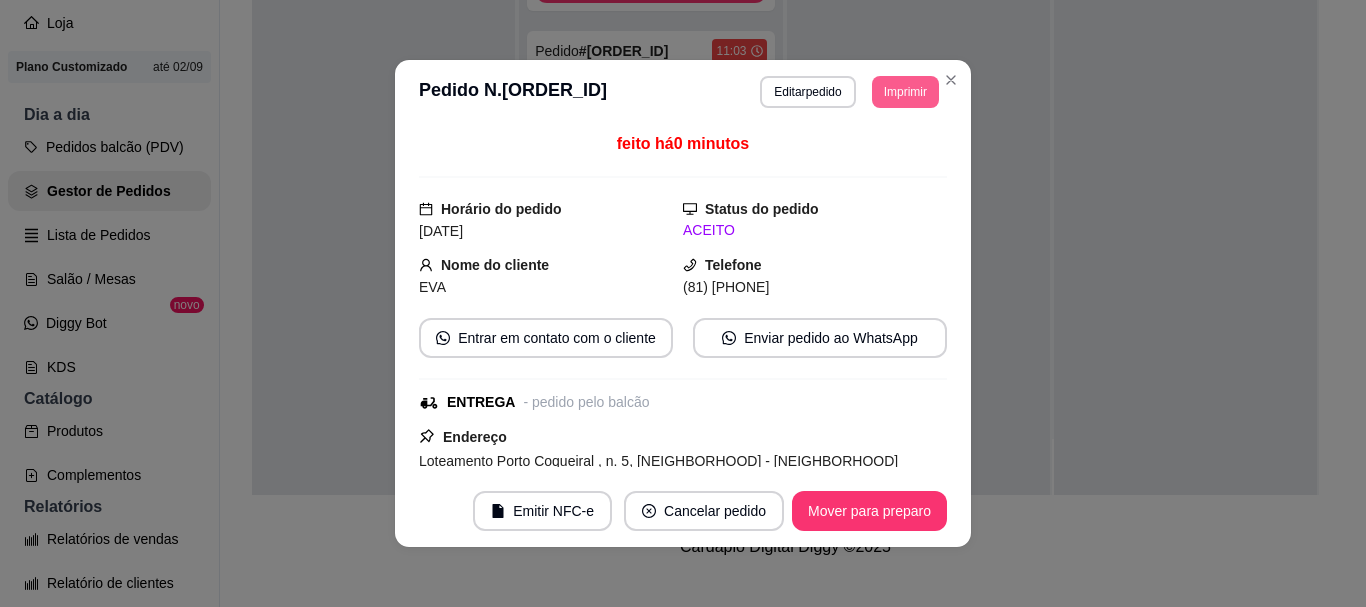 click on "**********" at bounding box center (683, 92) 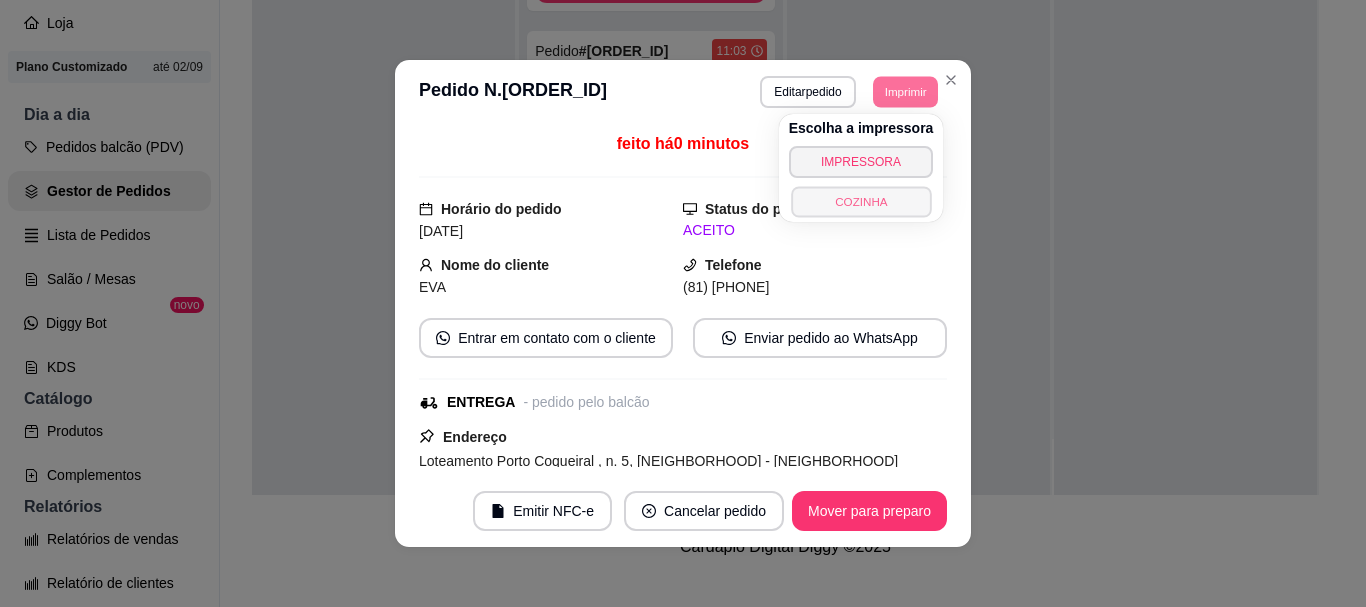 click on "COZINHA" at bounding box center (861, 201) 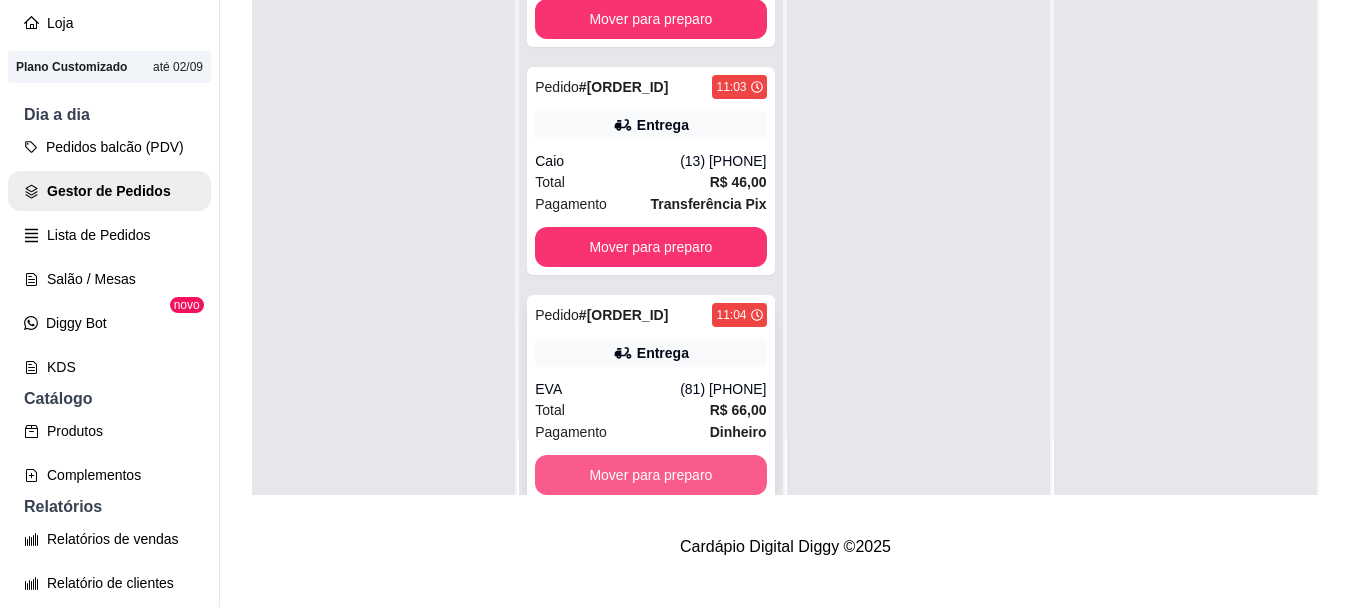 scroll, scrollTop: 0, scrollLeft: 0, axis: both 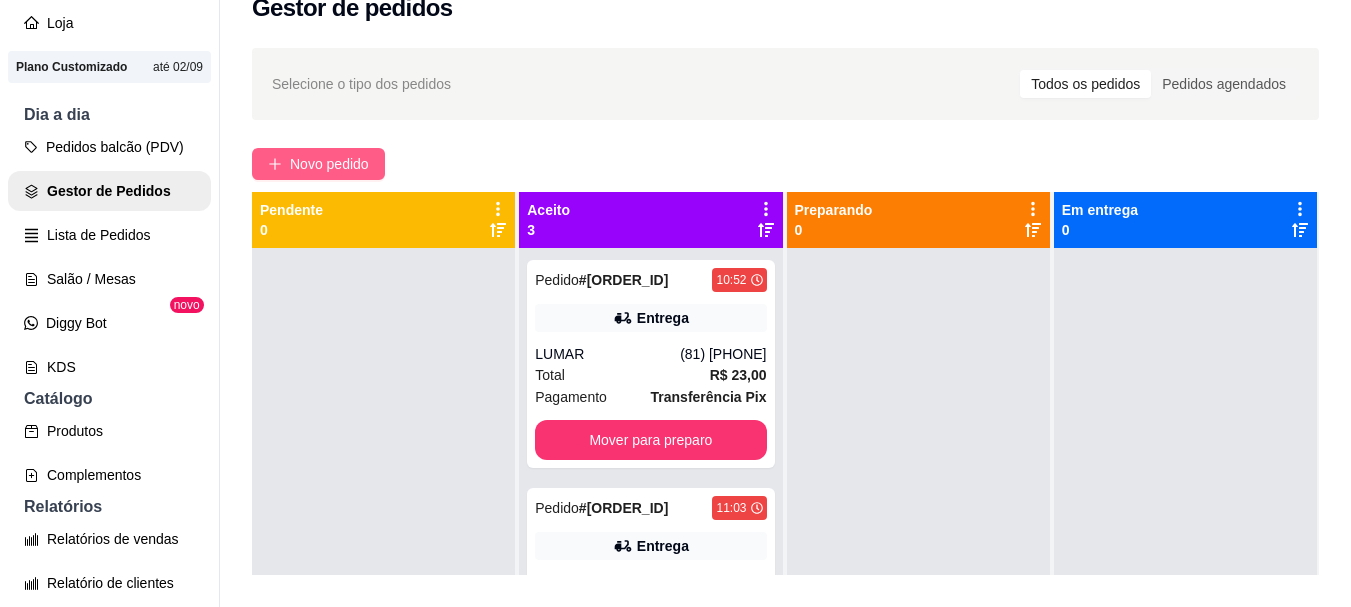 click on "Novo pedido" at bounding box center [329, 164] 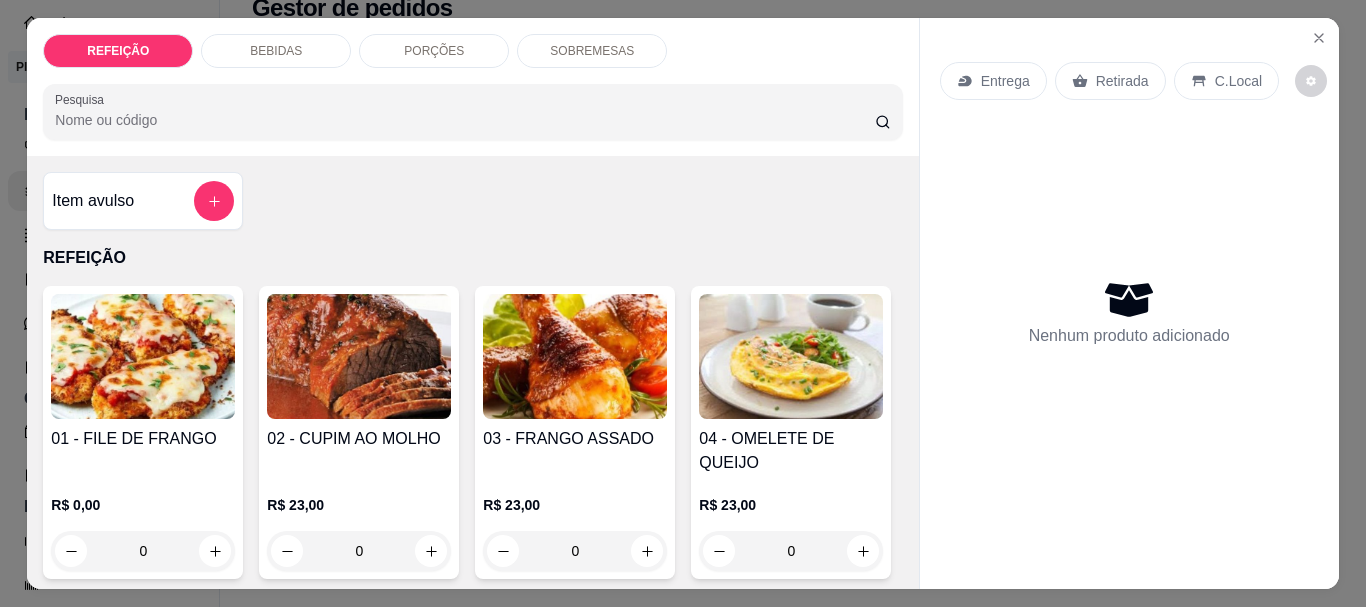 click on "Entrega" at bounding box center [1005, 81] 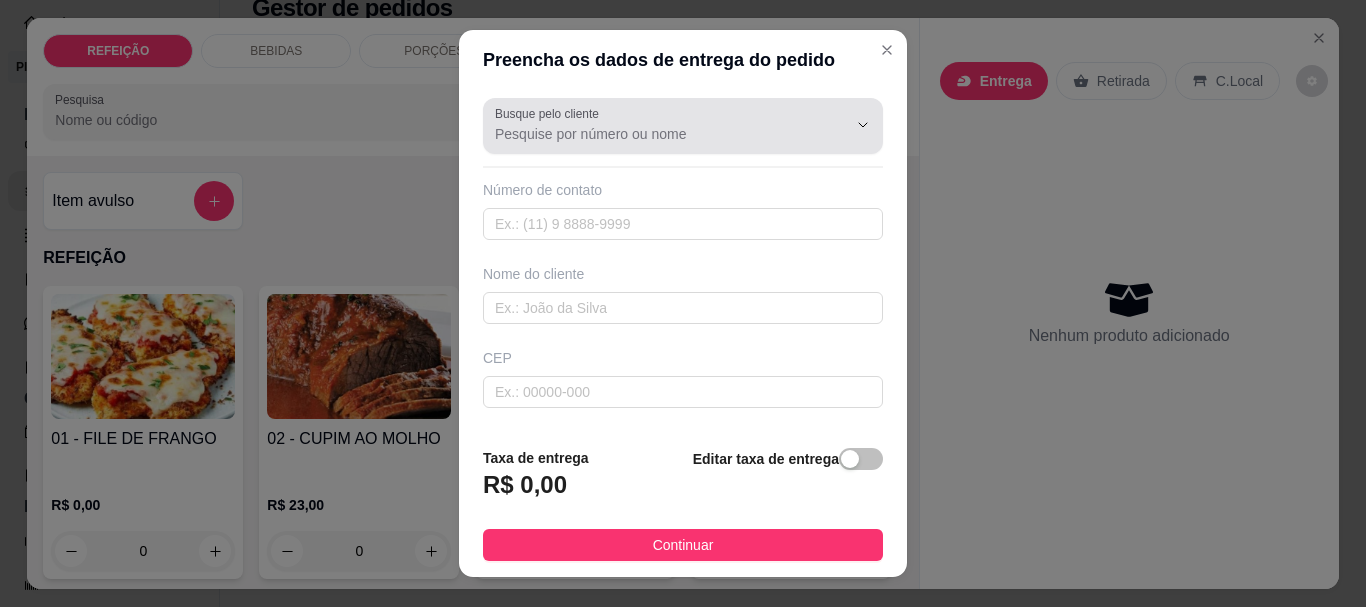 click on "Busque pelo cliente" at bounding box center (655, 134) 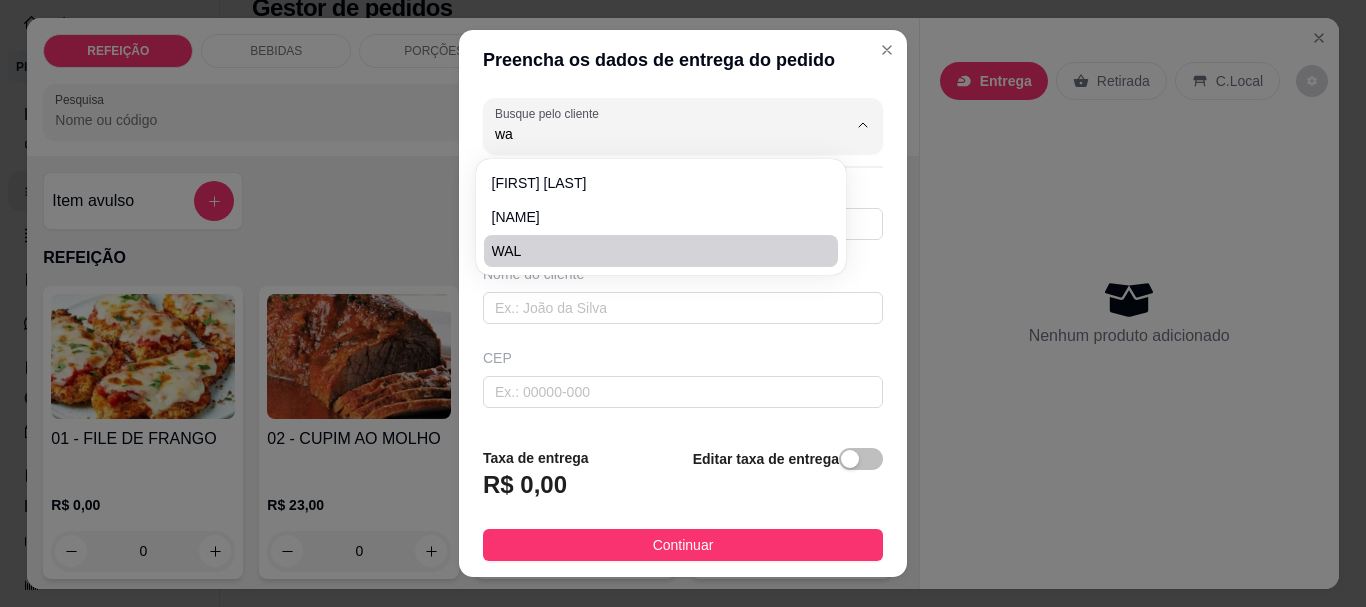 click on "WAL" at bounding box center [651, 251] 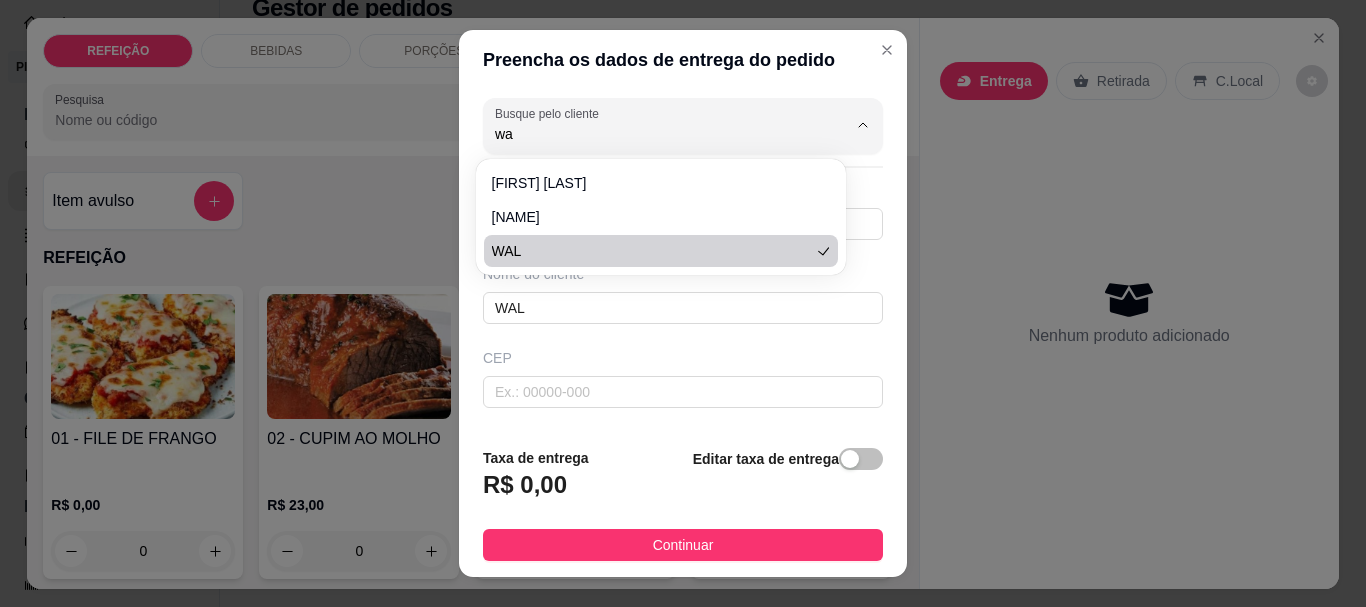 type on "WAL" 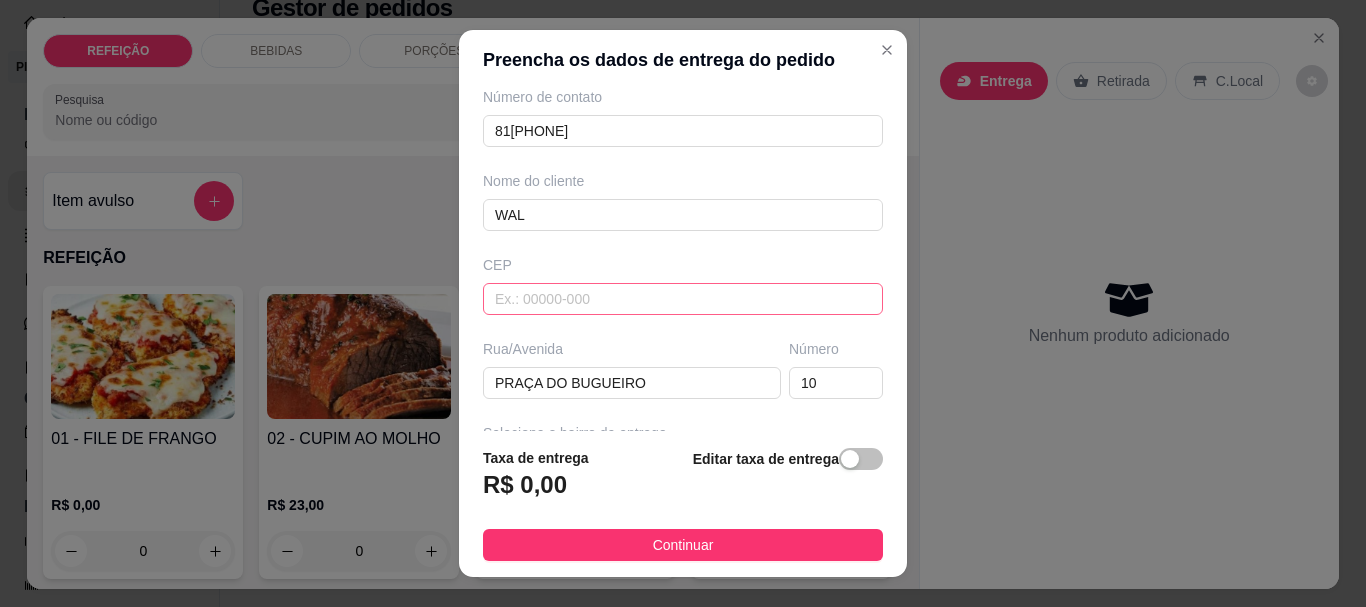 scroll, scrollTop: 200, scrollLeft: 0, axis: vertical 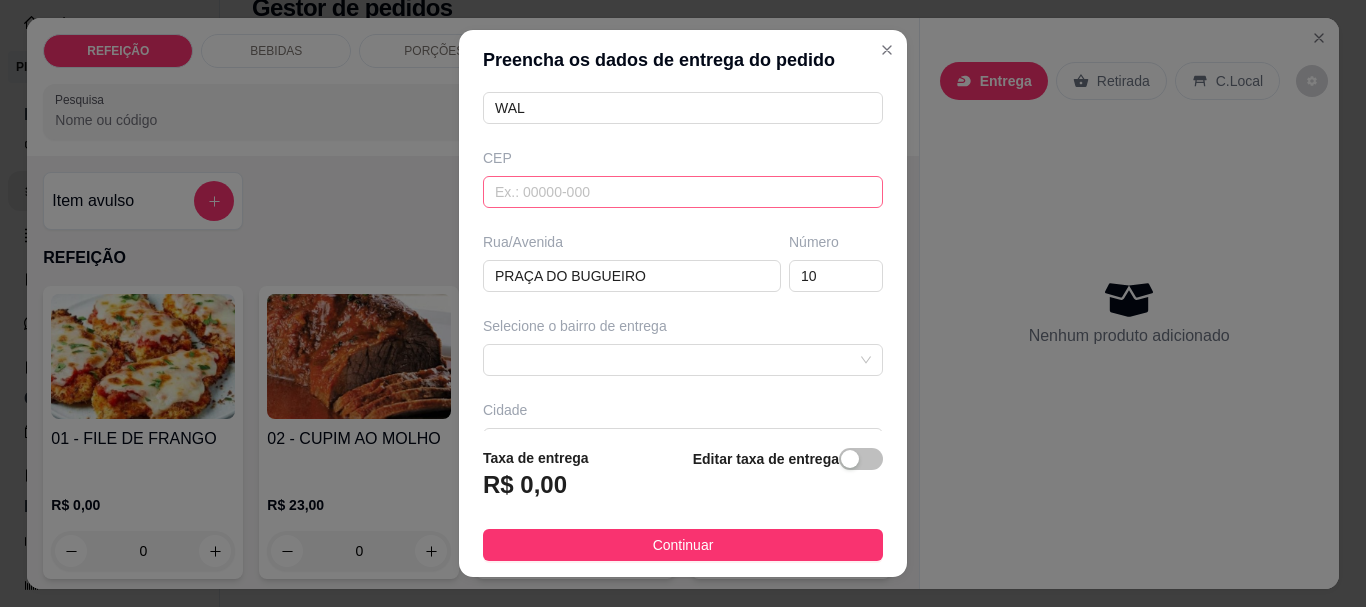 type on "WAL" 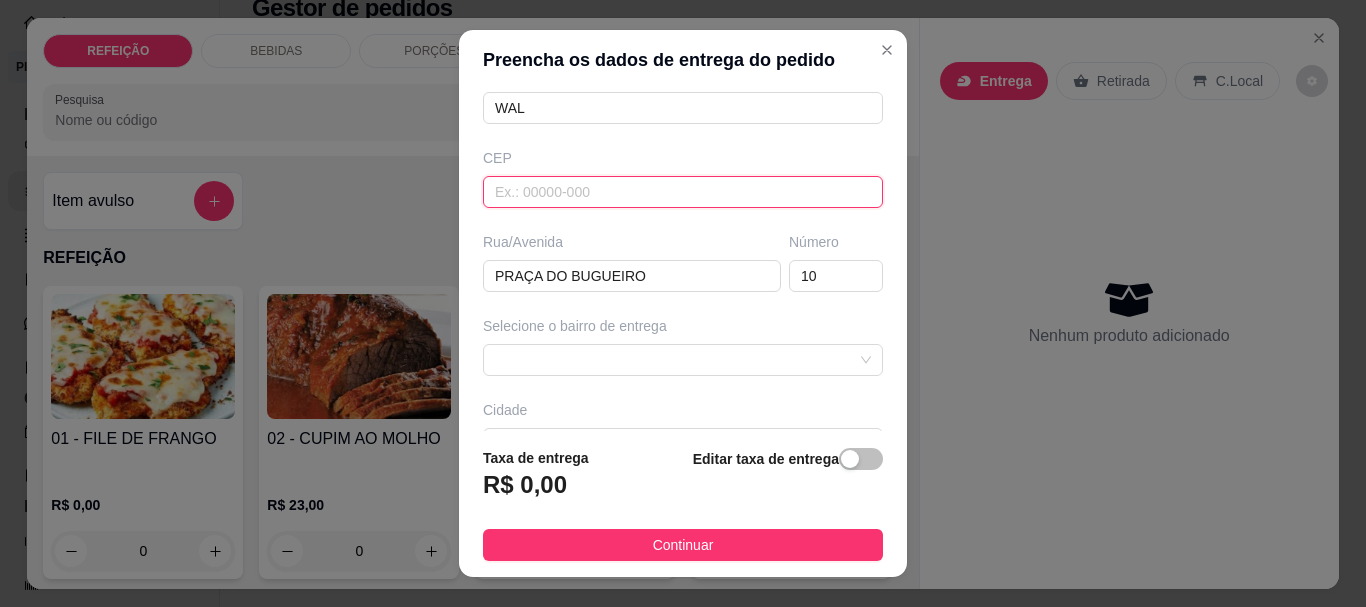 click at bounding box center [683, 192] 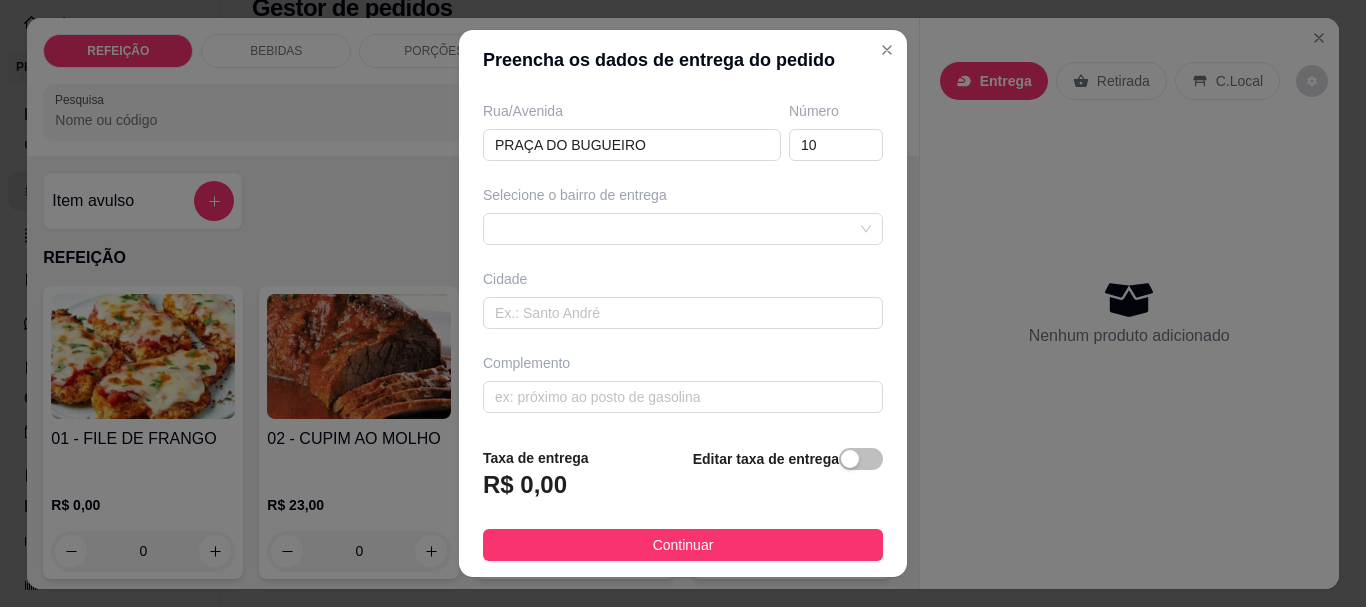 scroll, scrollTop: 333, scrollLeft: 0, axis: vertical 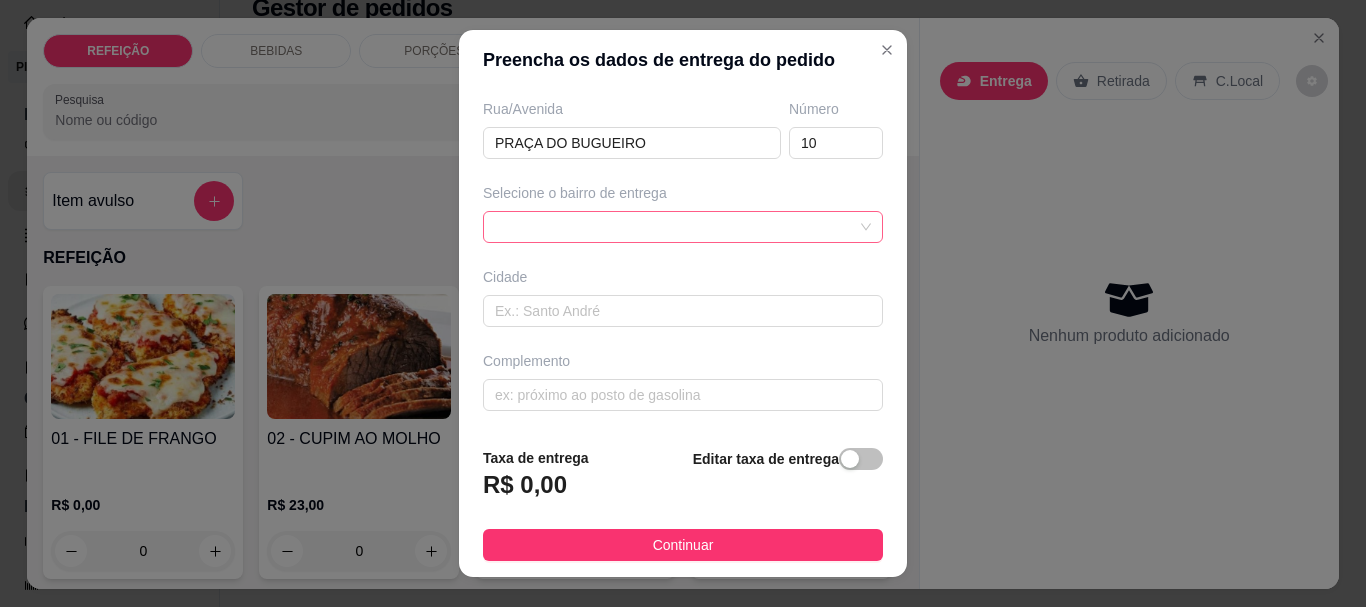 click at bounding box center (683, 227) 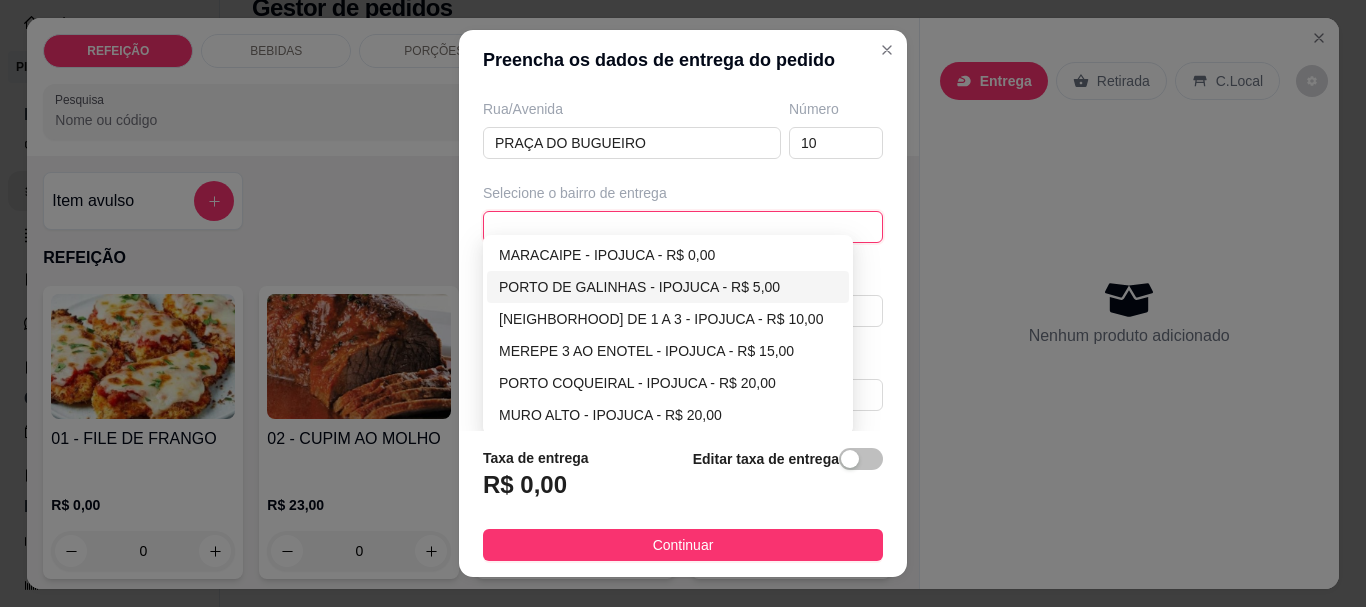 click on "PORTO DE GALINHAS - IPOJUCA -  R$ 5,00" at bounding box center (668, 287) 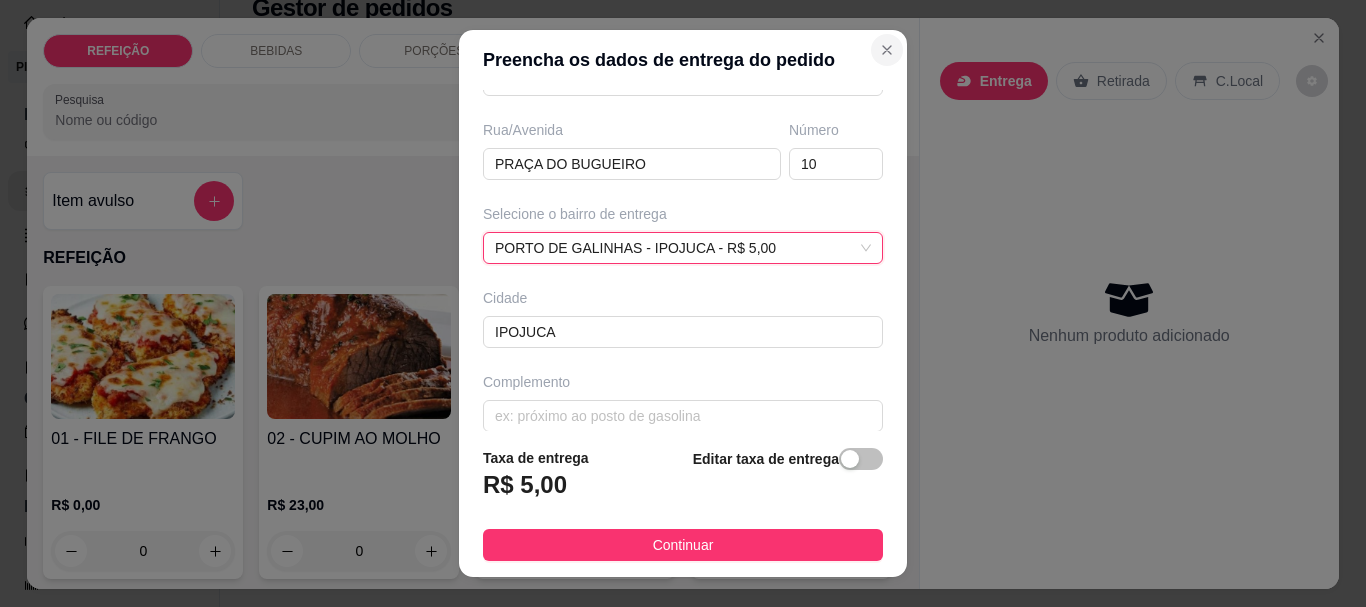 scroll, scrollTop: 333, scrollLeft: 0, axis: vertical 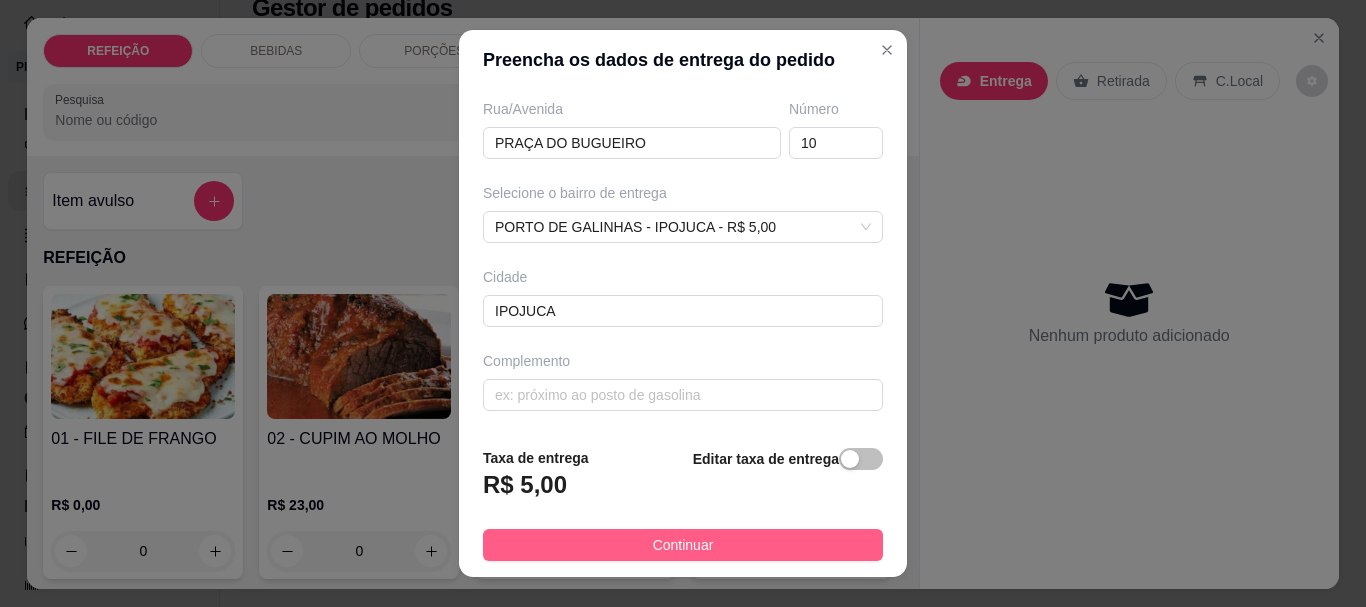 click on "Continuar" at bounding box center (683, 545) 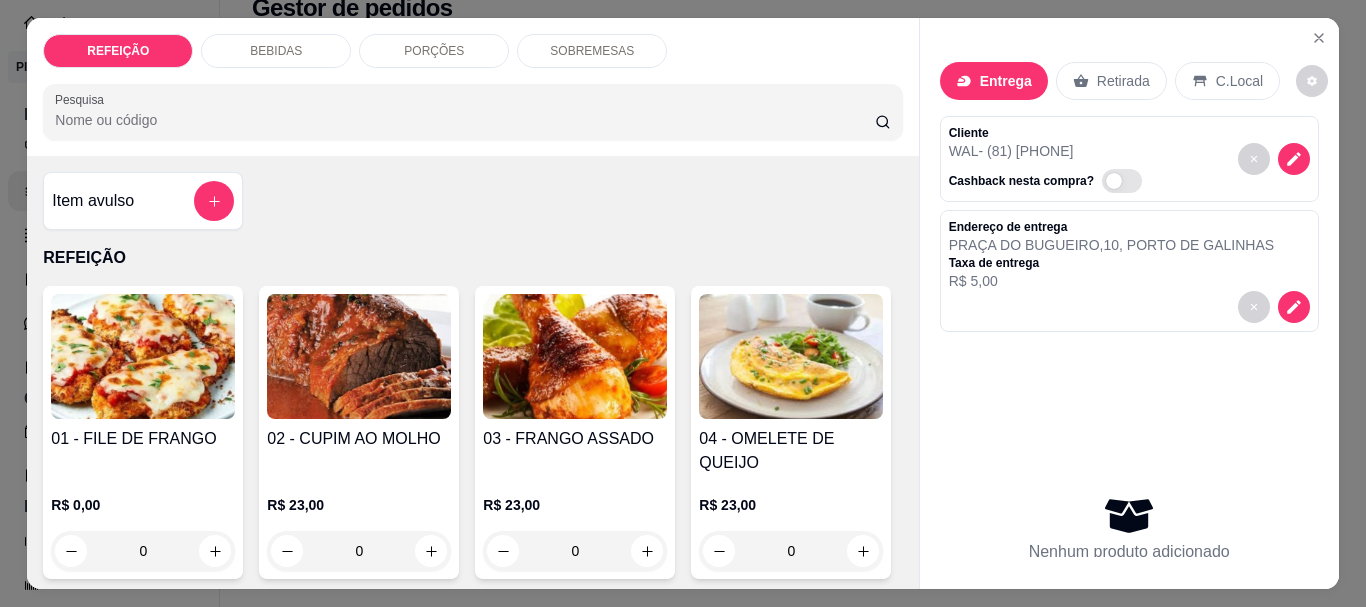 click at bounding box center [359, 356] 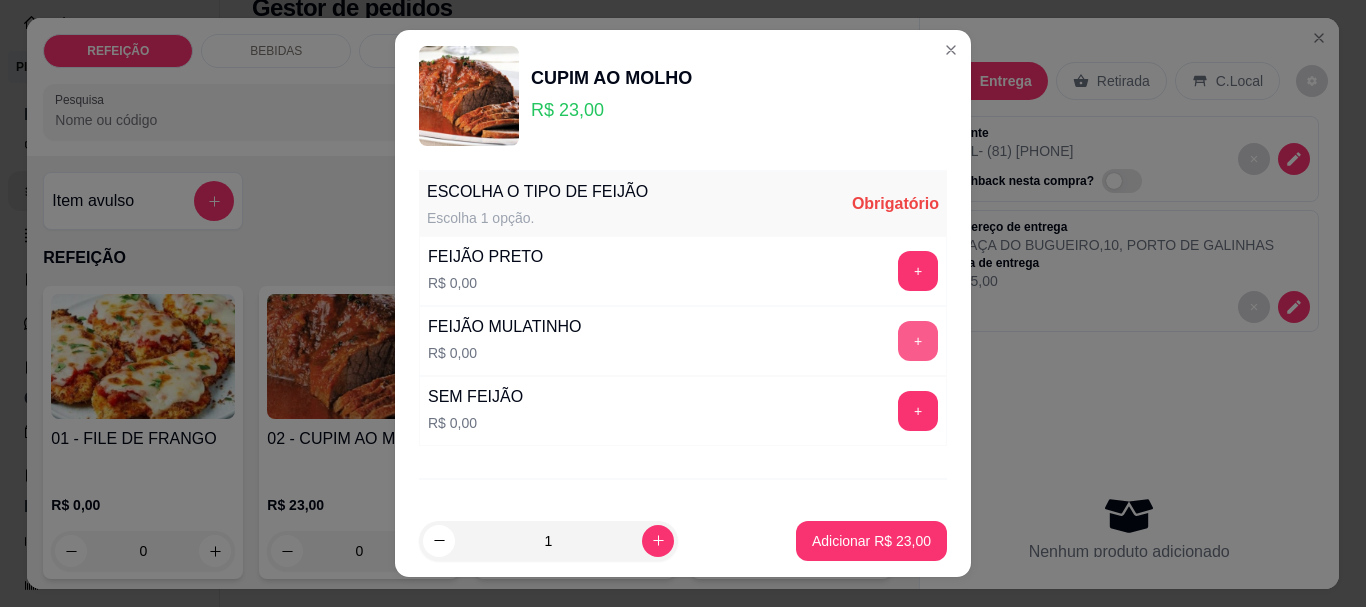 click on "+" at bounding box center (918, 341) 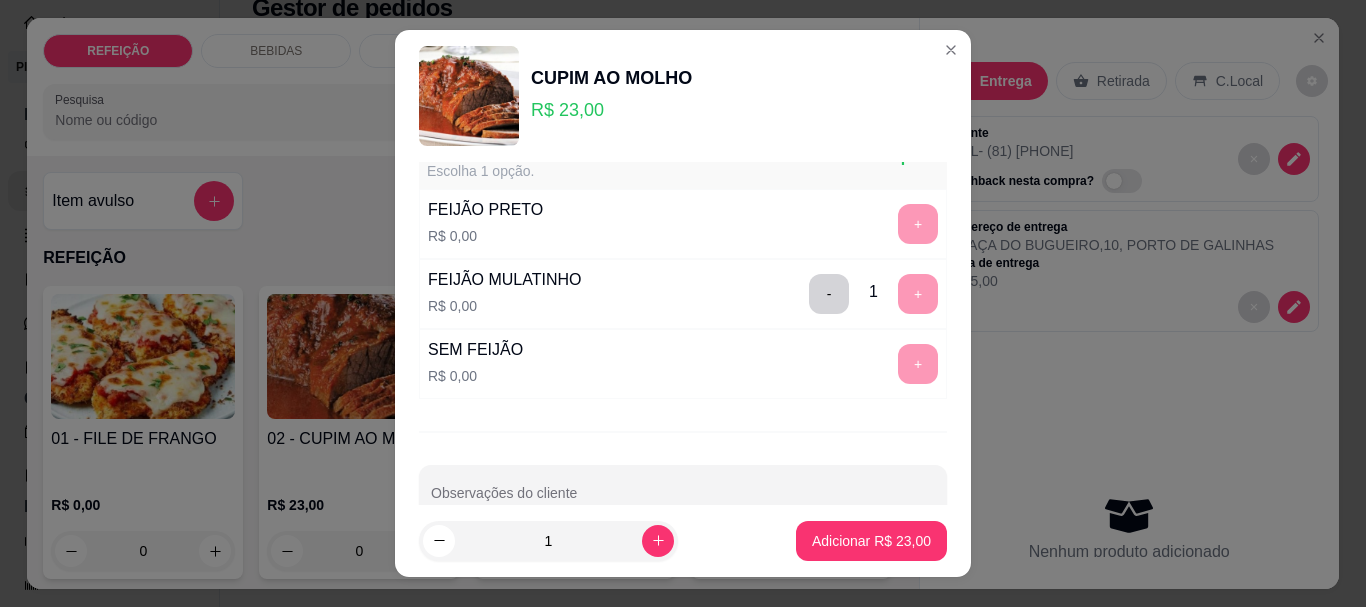 scroll, scrollTop: 91, scrollLeft: 0, axis: vertical 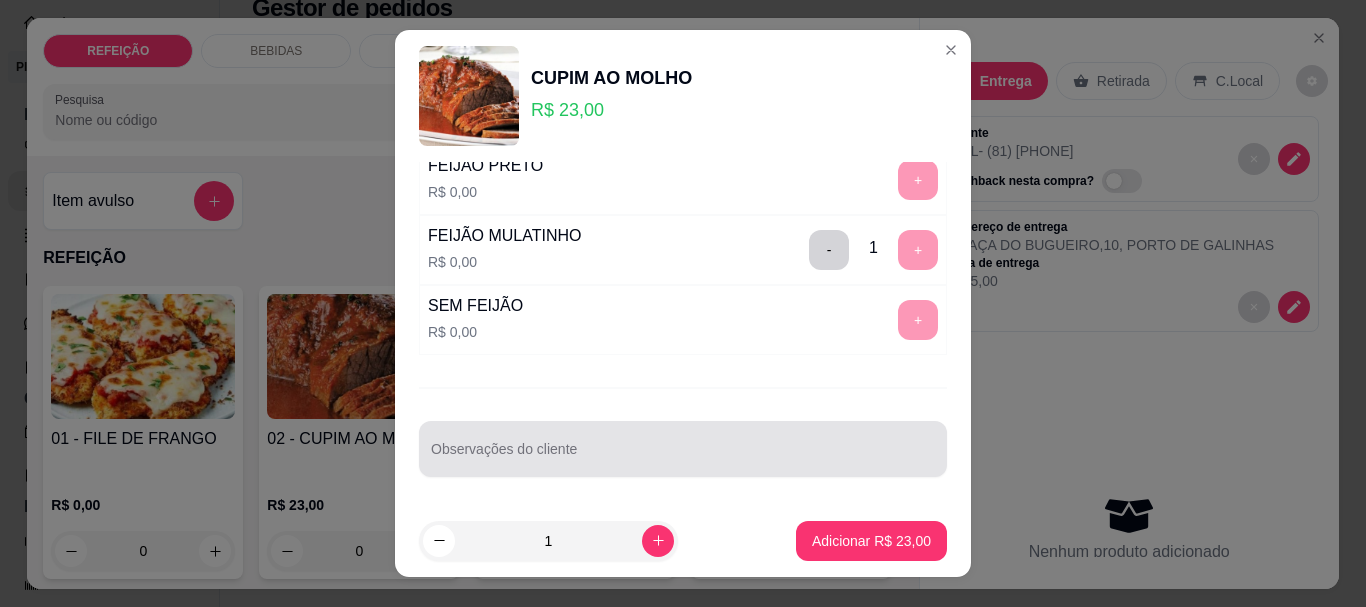 click on "Observações do cliente" at bounding box center (683, 457) 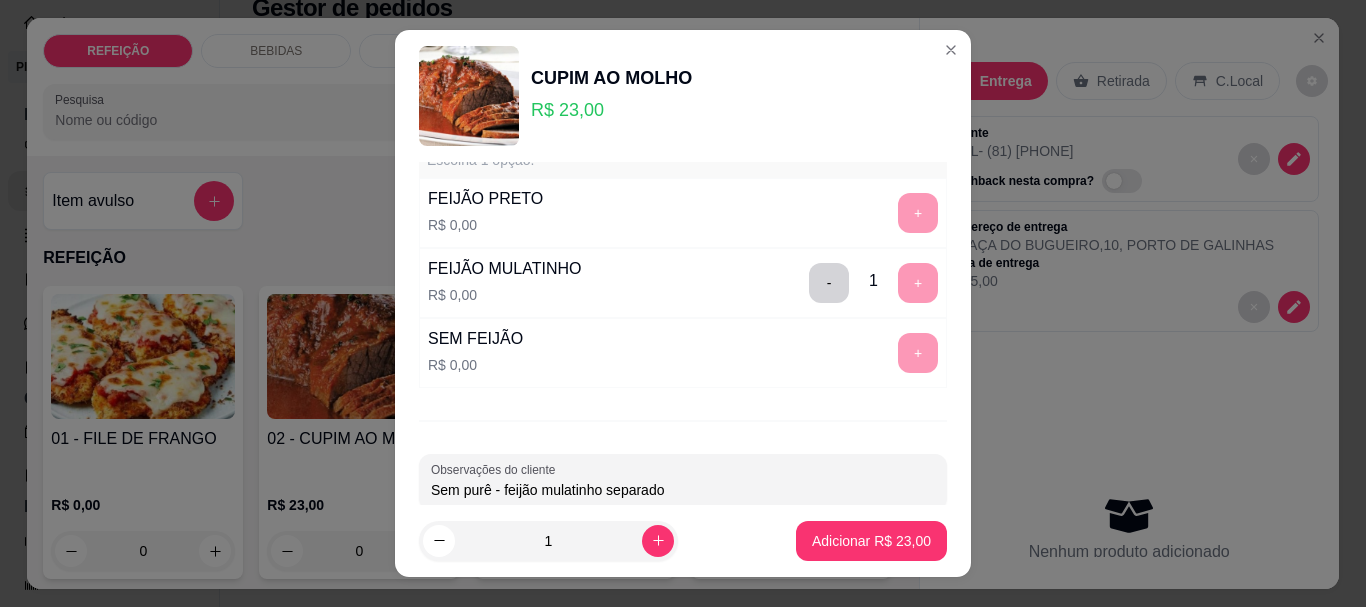 scroll, scrollTop: 91, scrollLeft: 0, axis: vertical 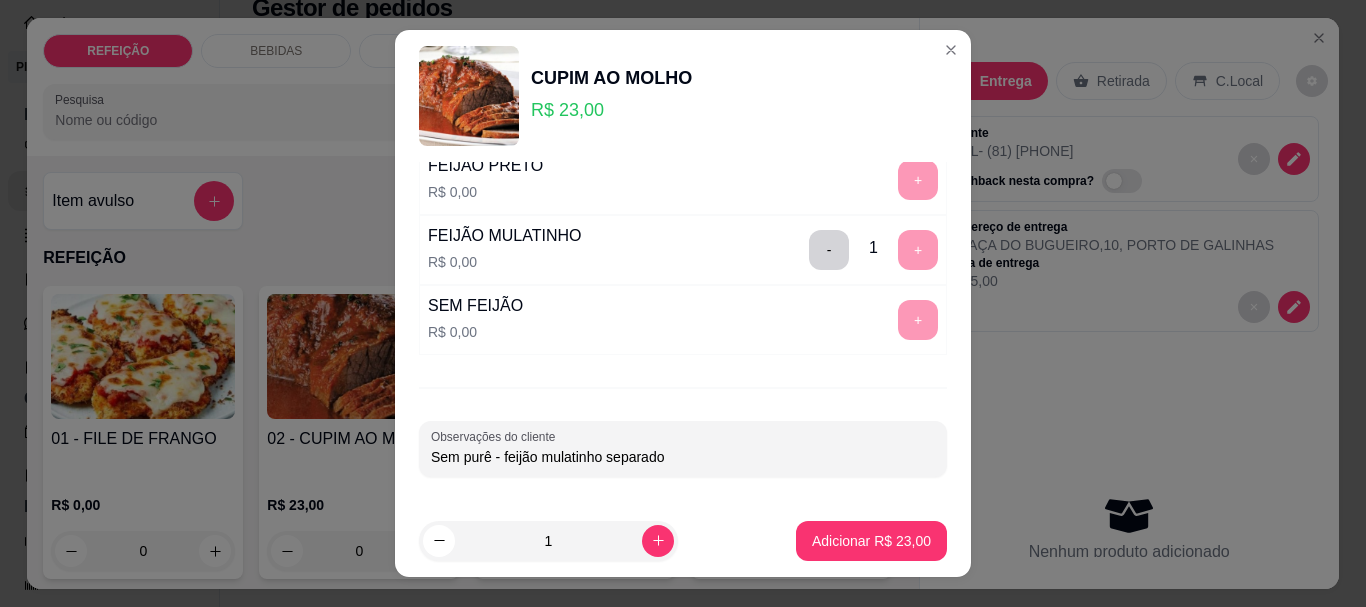 drag, startPoint x: 596, startPoint y: 456, endPoint x: 533, endPoint y: 455, distance: 63.007935 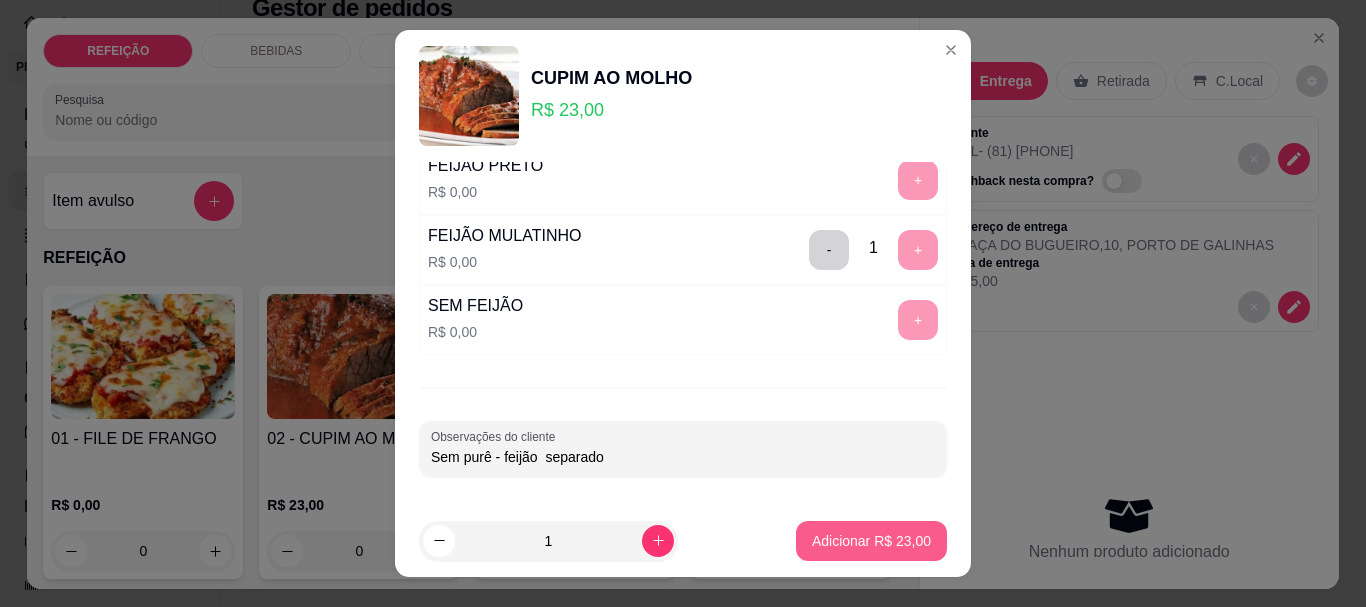type on "Sem purê - feijão  separado" 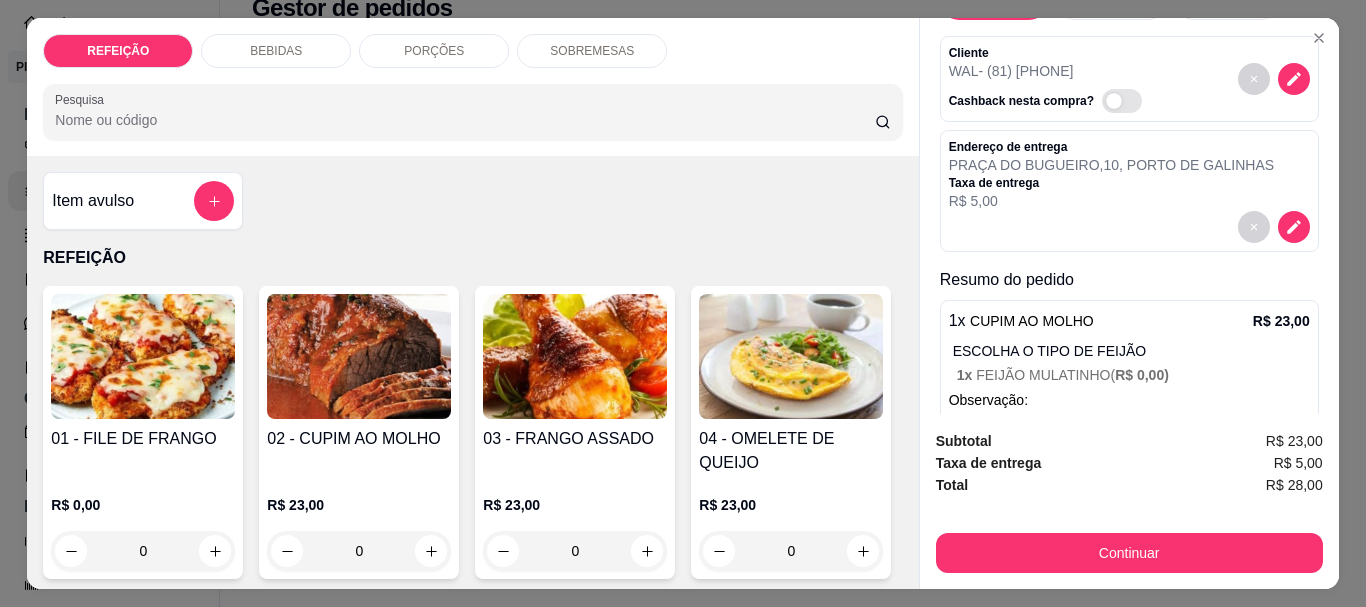 scroll, scrollTop: 173, scrollLeft: 0, axis: vertical 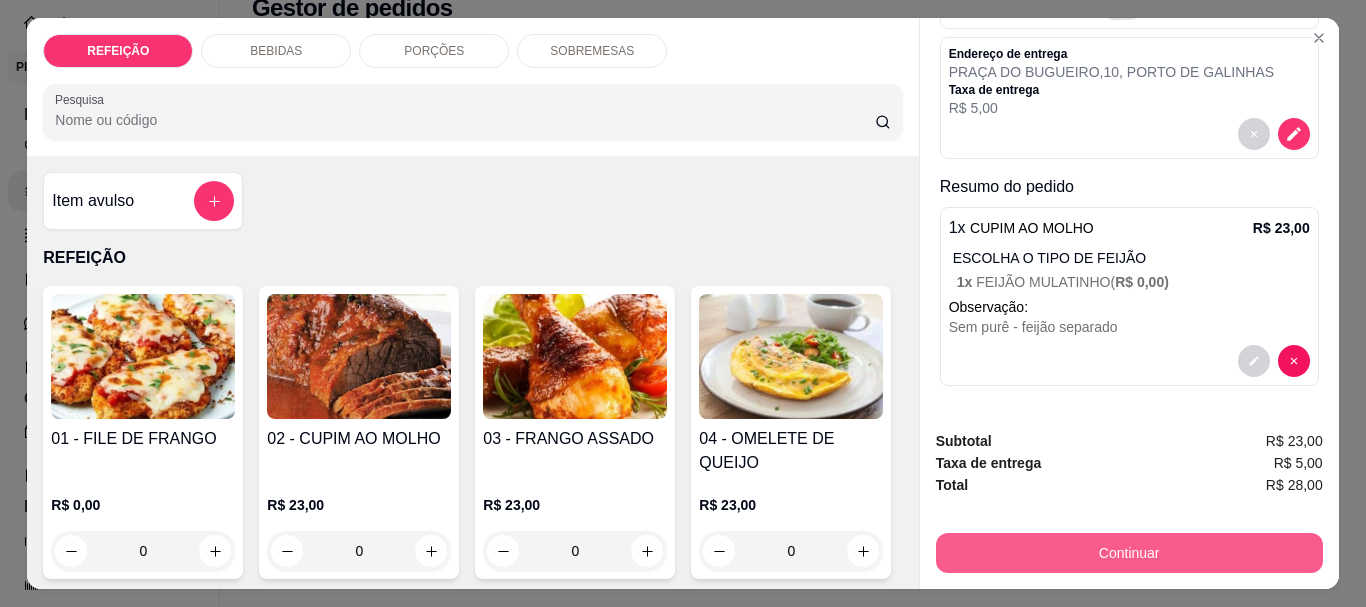 click on "Continuar" at bounding box center [1129, 553] 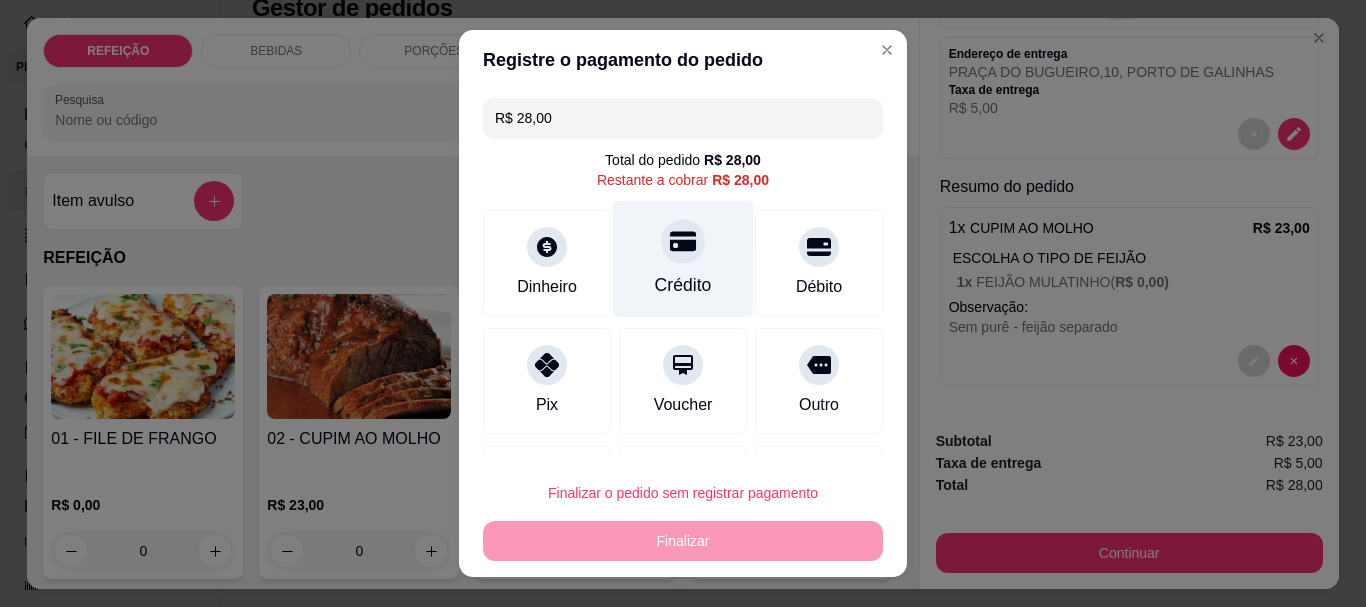click on "Crédito" at bounding box center (683, 259) 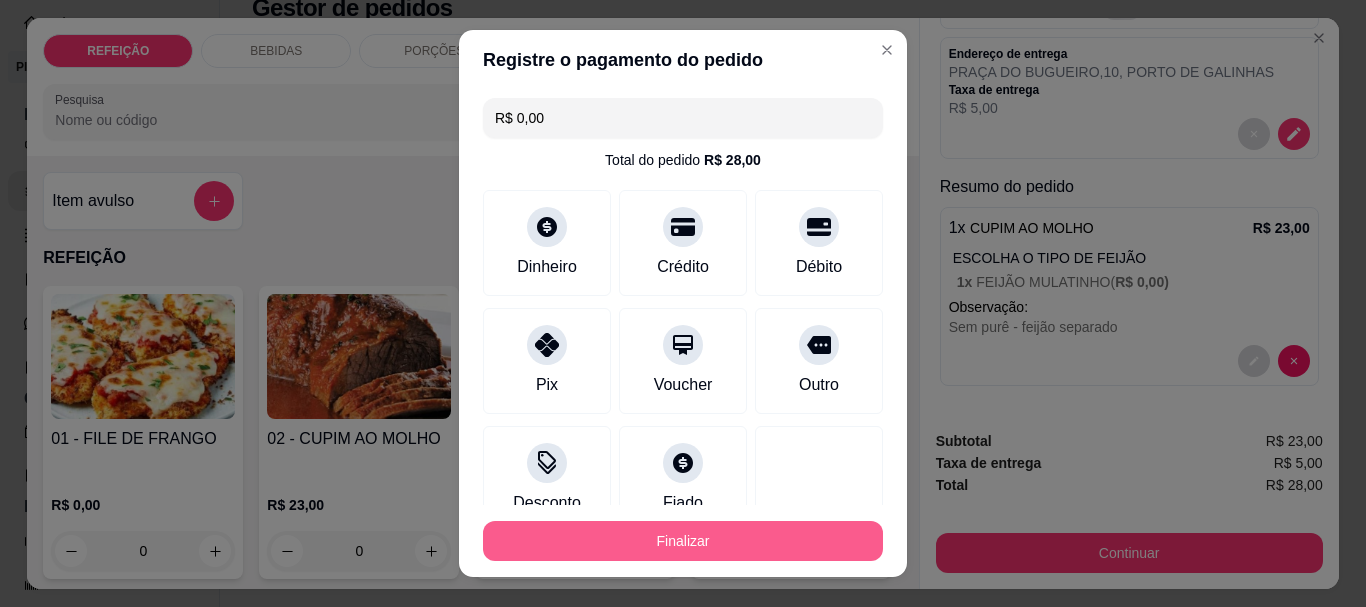 click on "Finalizar" at bounding box center (683, 541) 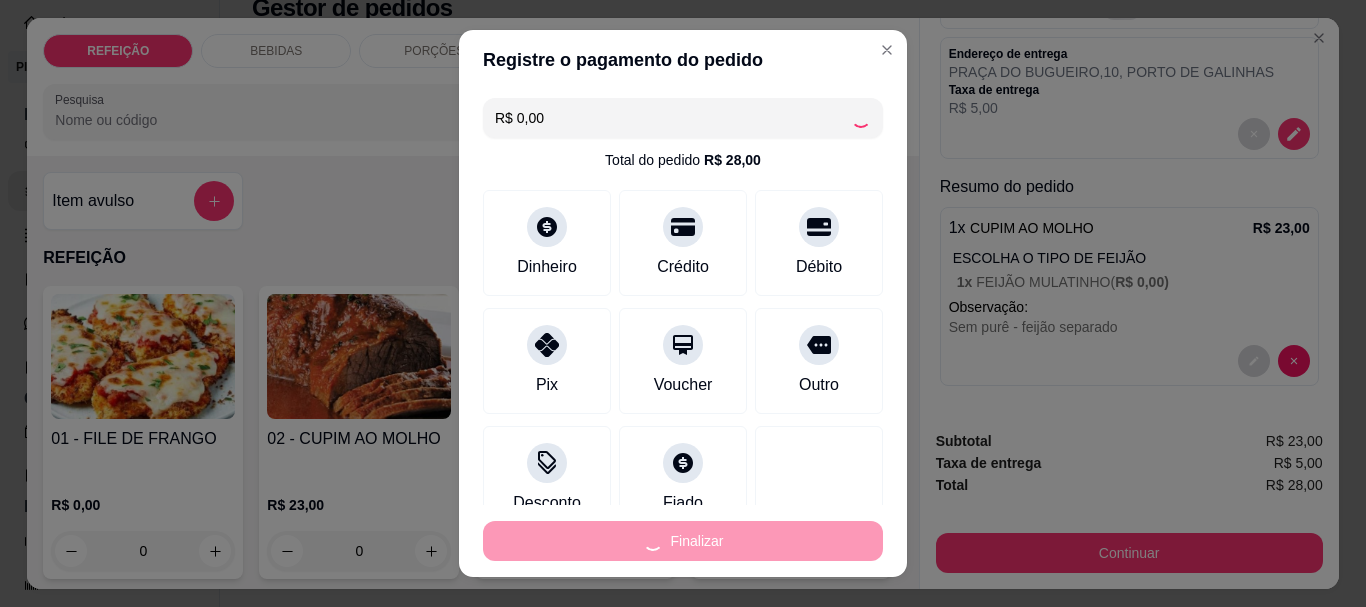 type on "-R$ 28,00" 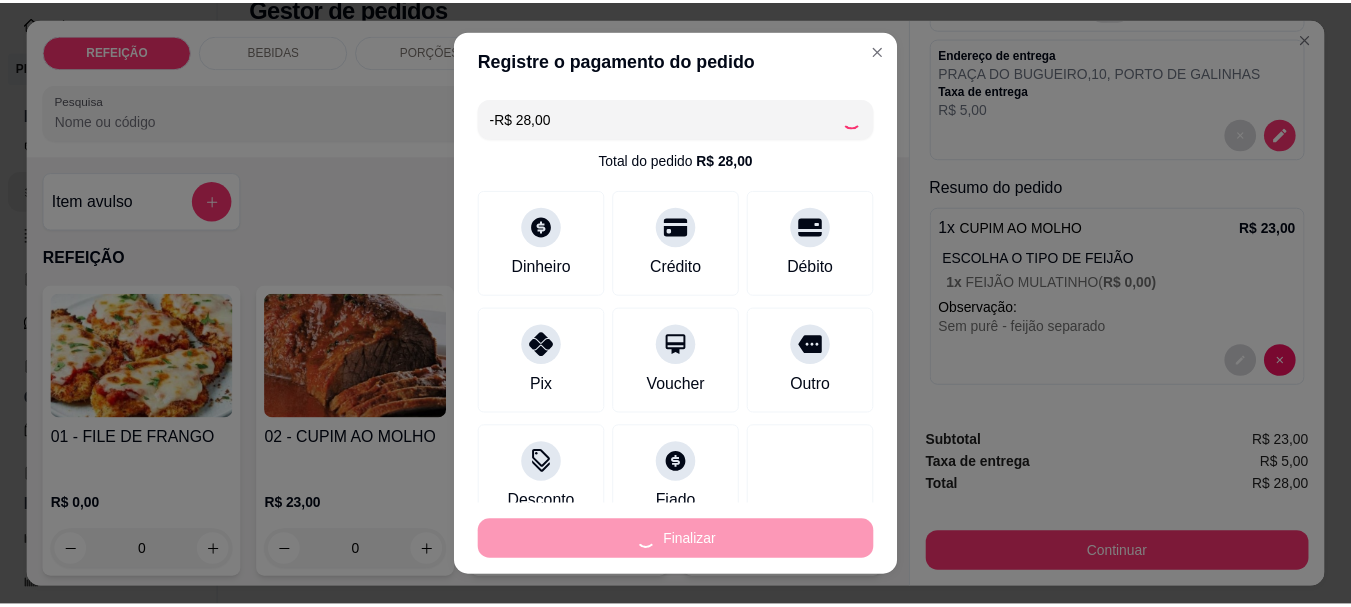 scroll, scrollTop: 0, scrollLeft: 0, axis: both 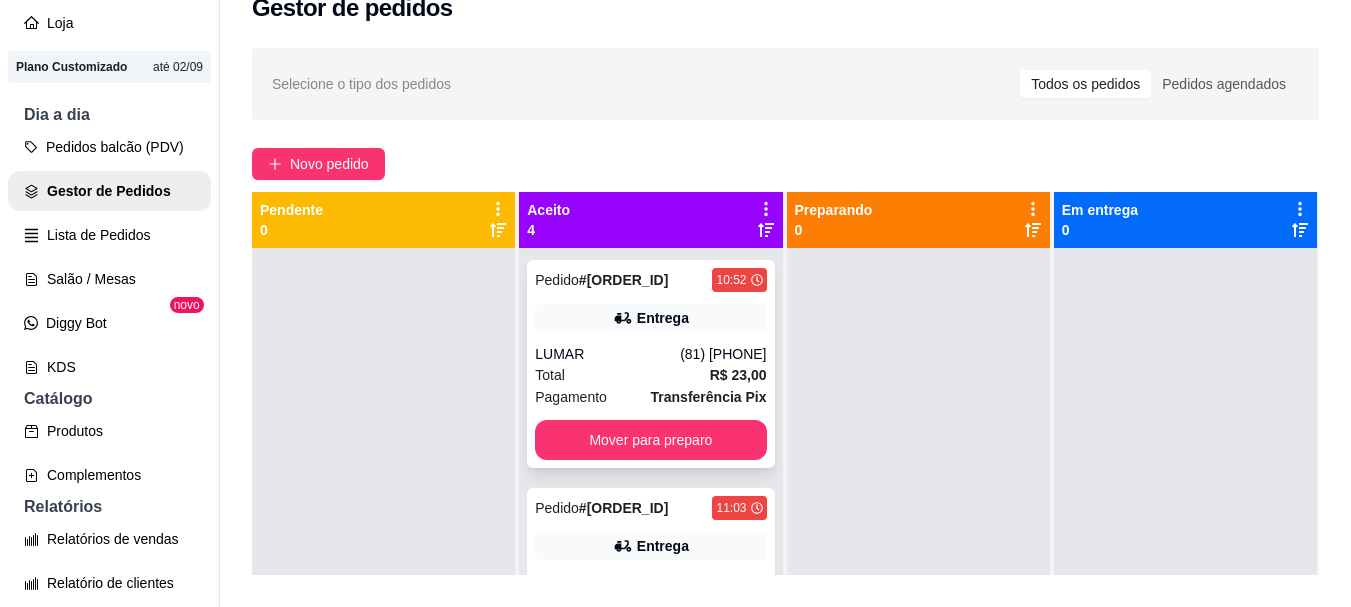 click on "Pedido  # 0119-3e7cb 10:52 Entrega LUMAR (81) 9996-4730 Total R$ 23,00 Pagamento Transferência Pix Mover para preparo" at bounding box center [650, 364] 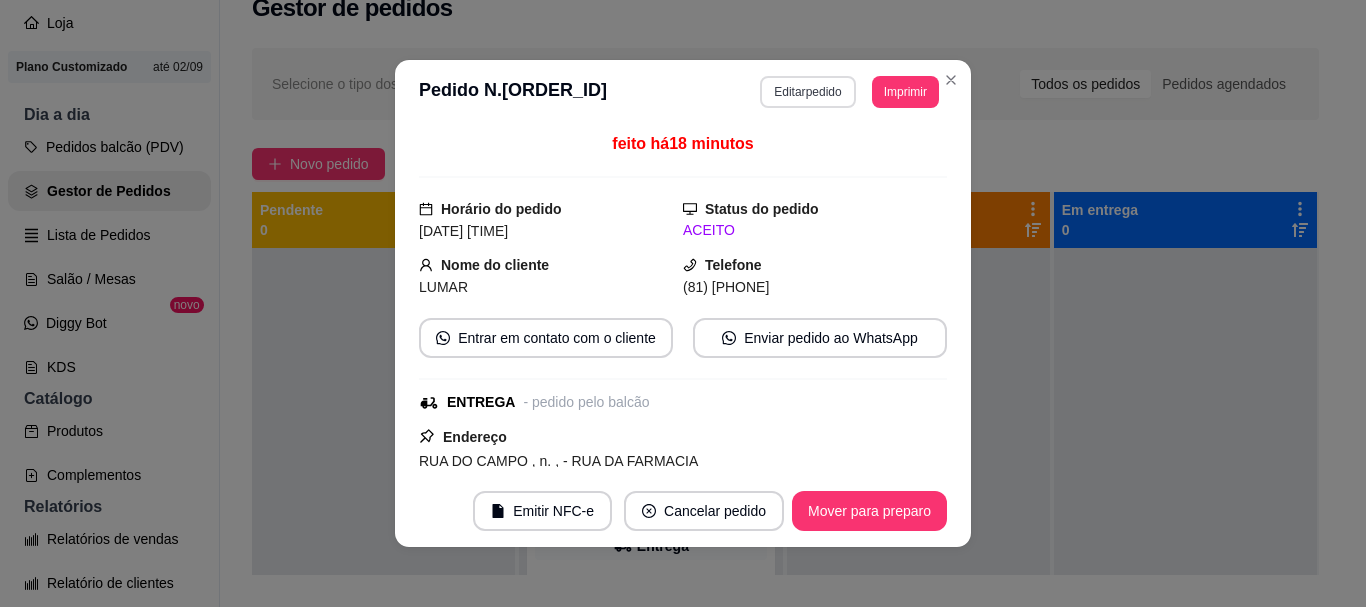 click on "Editar  pedido" at bounding box center (807, 92) 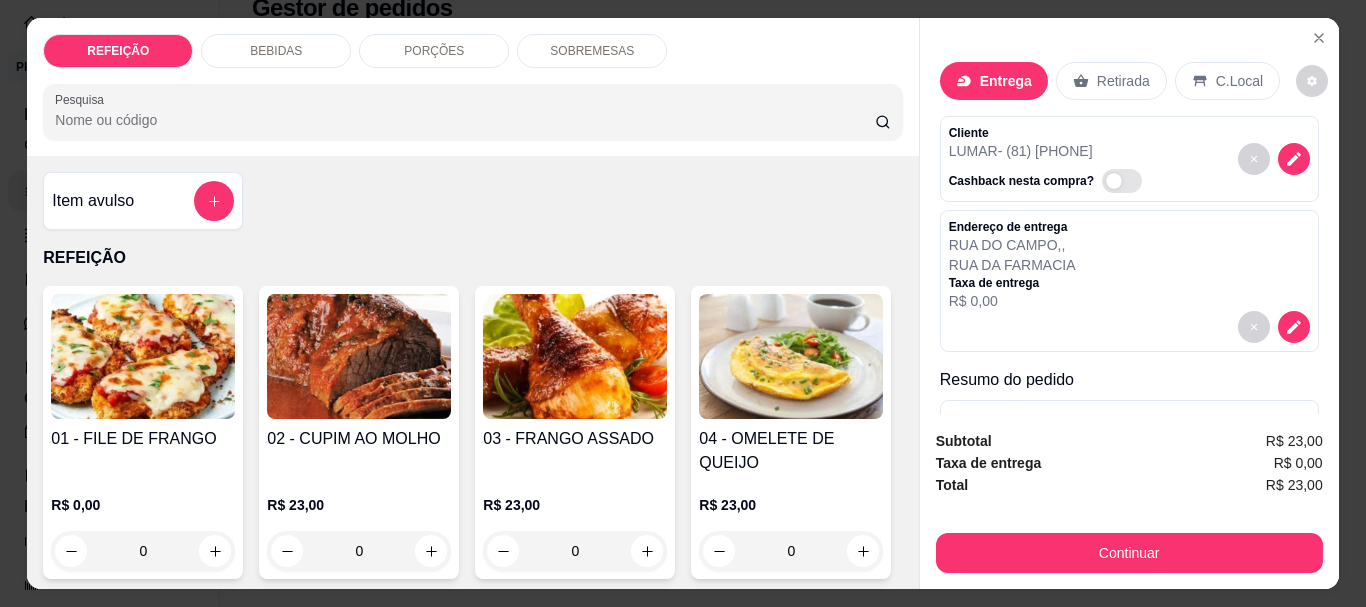 click on "PORÇÕES" at bounding box center [434, 51] 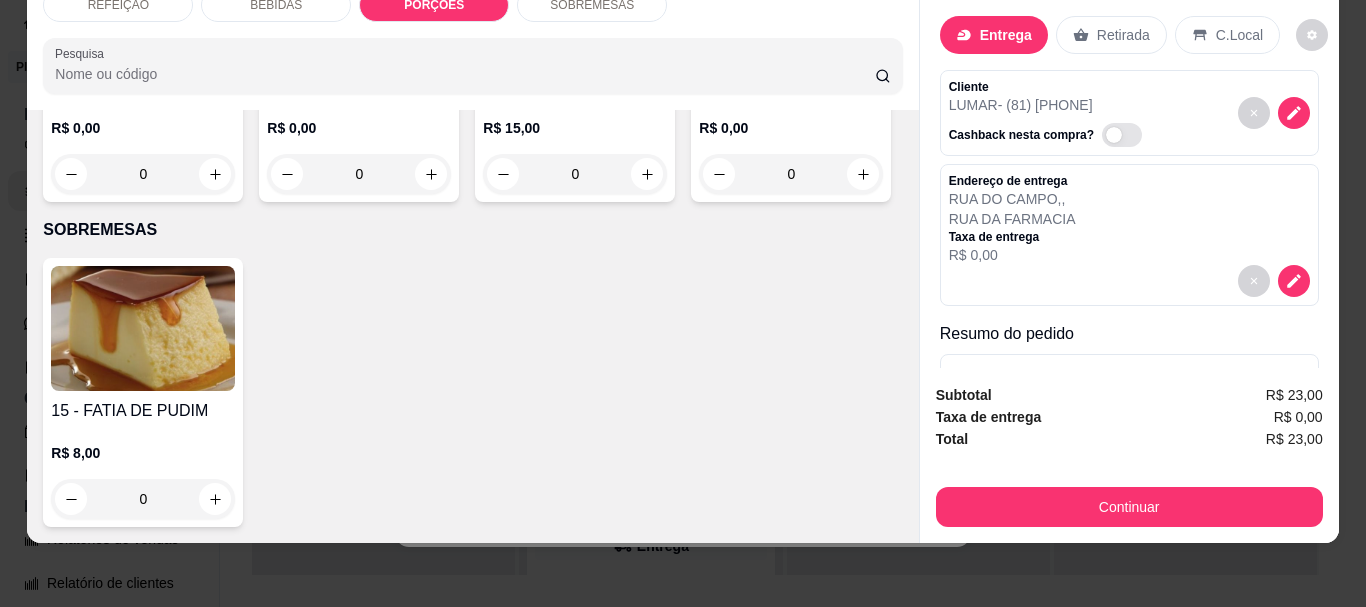 click on "10 - BATATA FRITA" at bounding box center [143, 62] 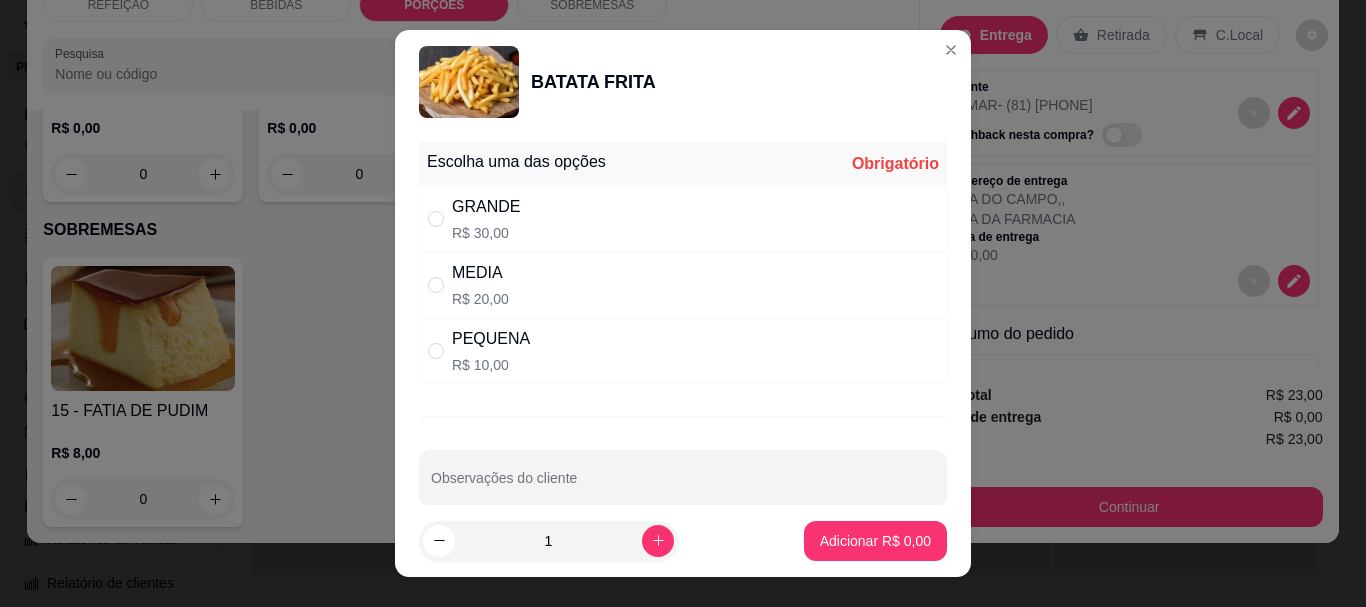 click on "PEQUENA R$ 10,00" at bounding box center [683, 351] 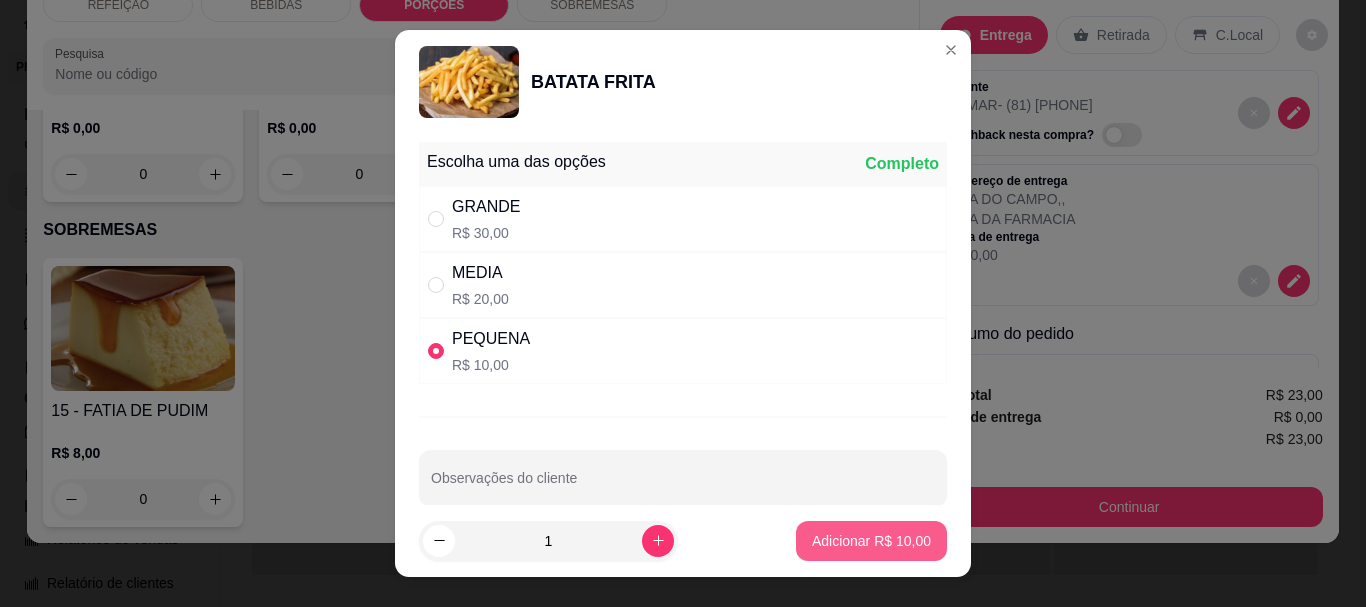 click on "Adicionar   R$ 10,00" at bounding box center [871, 541] 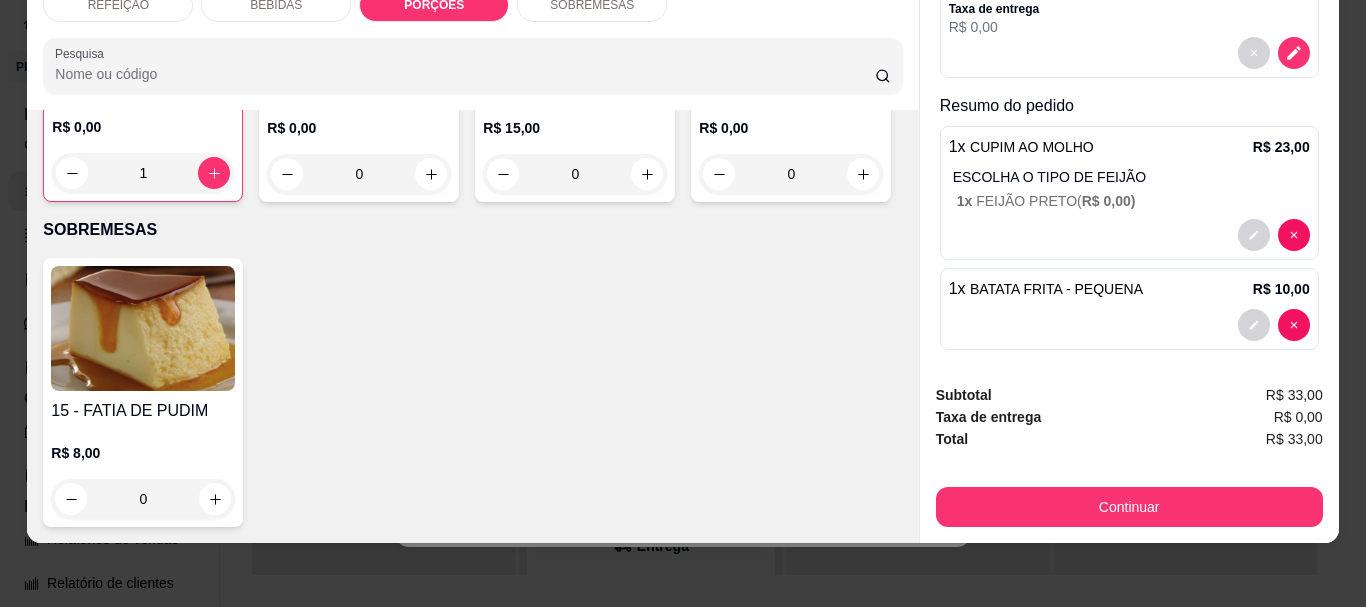scroll, scrollTop: 238, scrollLeft: 0, axis: vertical 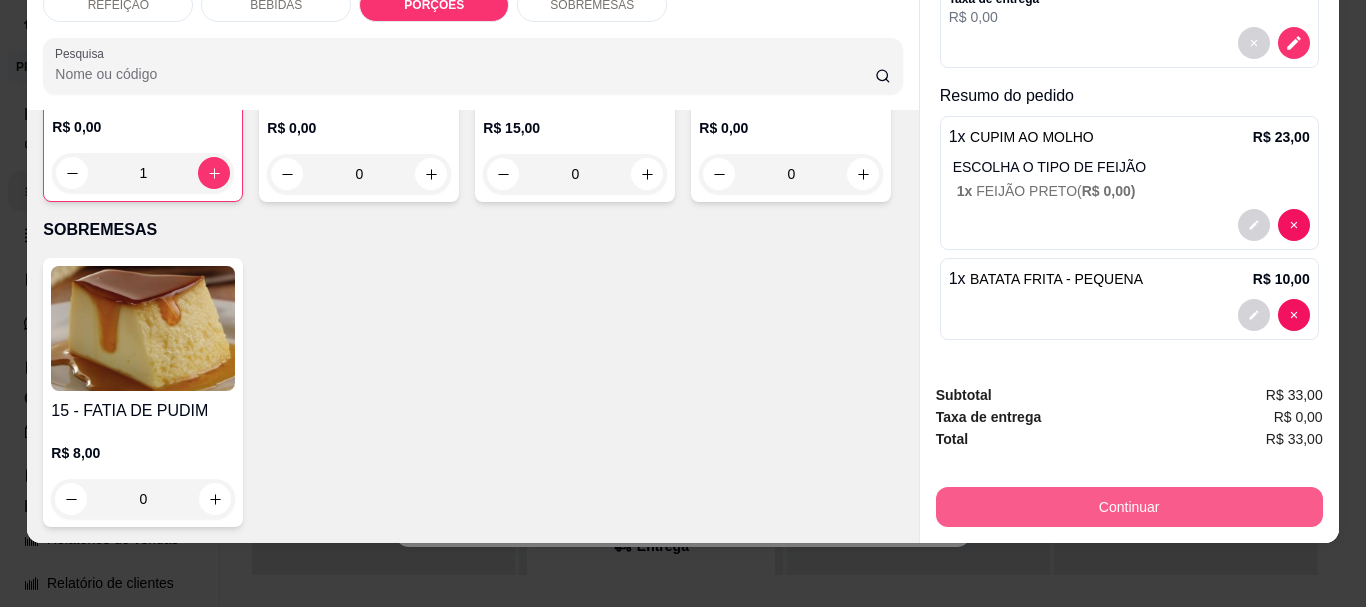 click on "Continuar" at bounding box center (1129, 507) 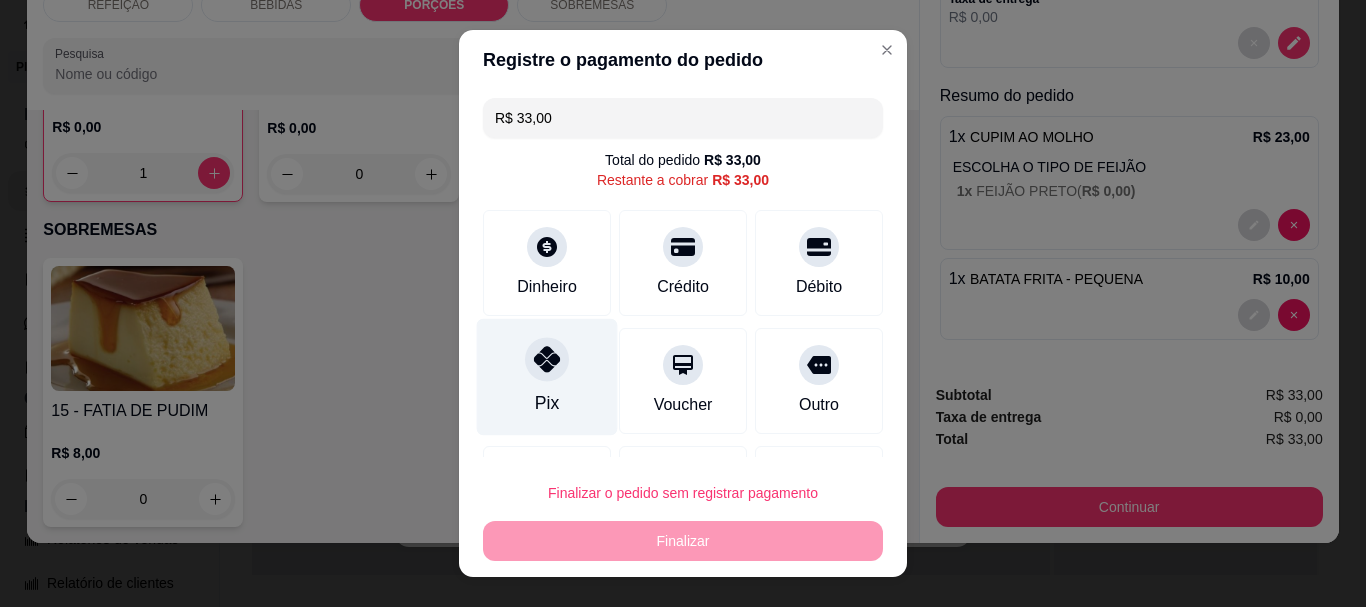 click on "Pix" at bounding box center [547, 377] 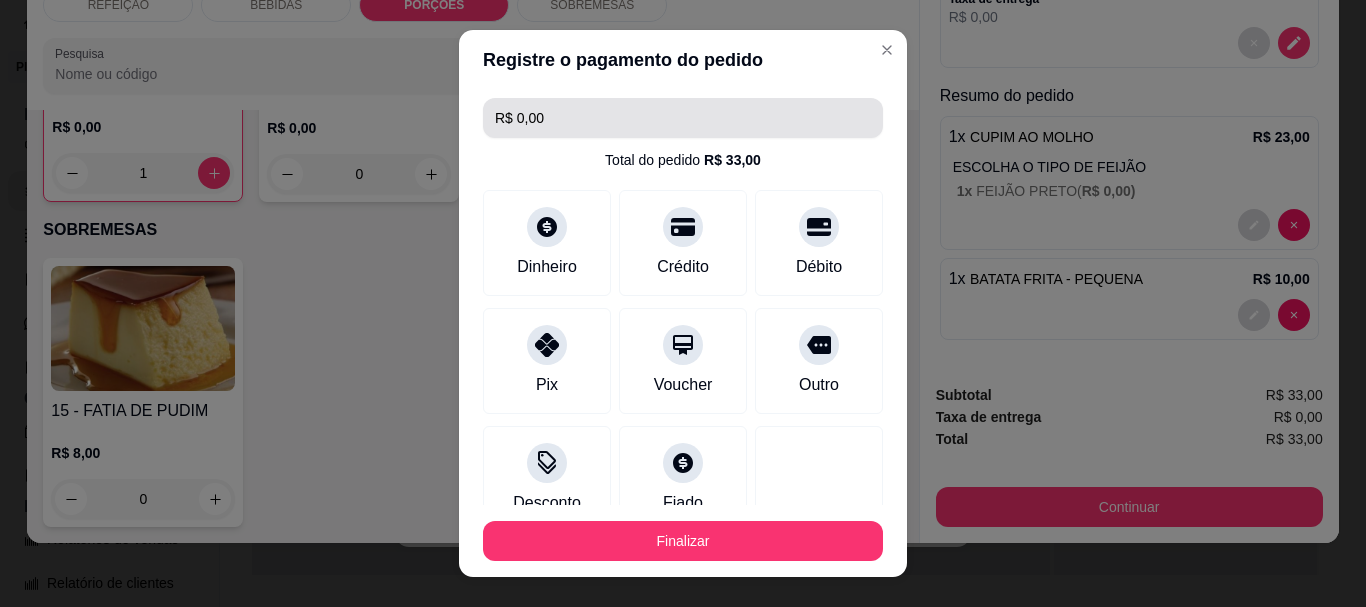 drag, startPoint x: 602, startPoint y: 126, endPoint x: 328, endPoint y: 144, distance: 274.5906 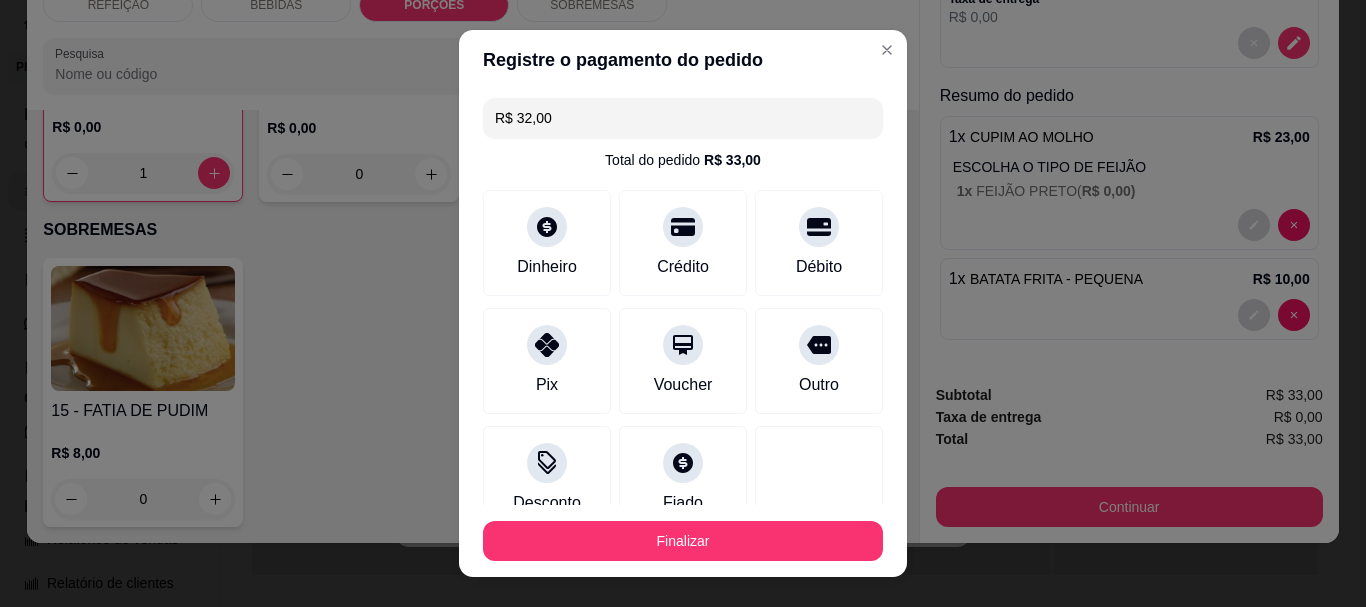 type on "R$ 32,00" 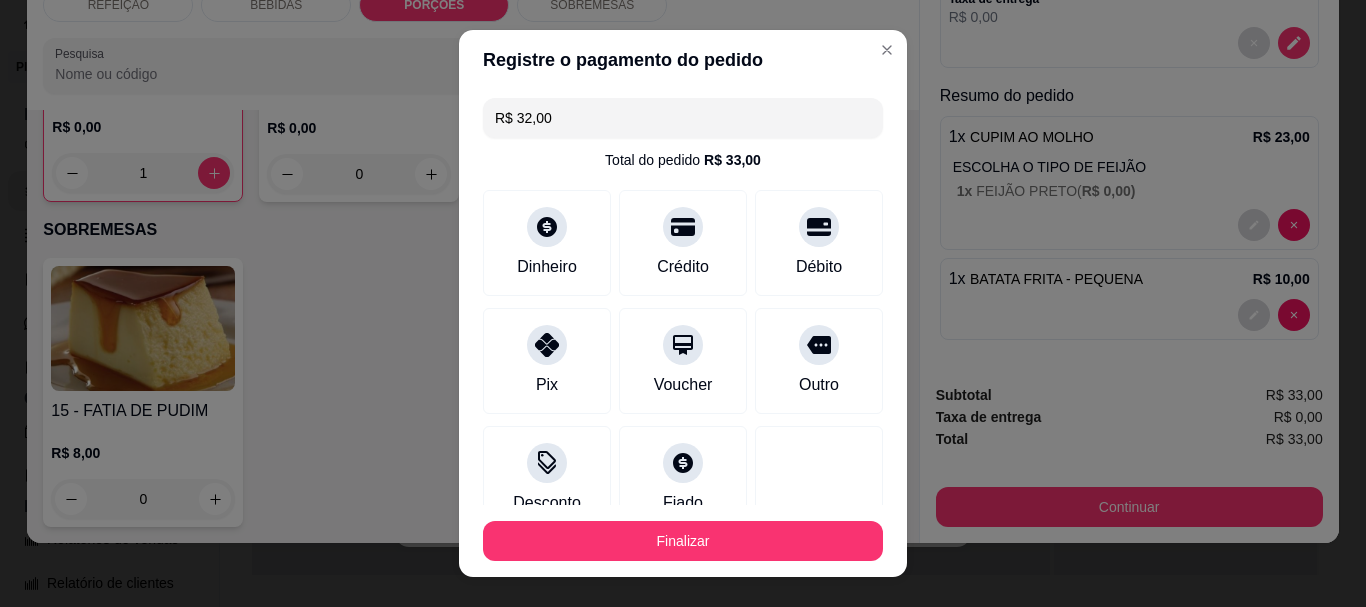 click on "Finalizar" at bounding box center (683, 541) 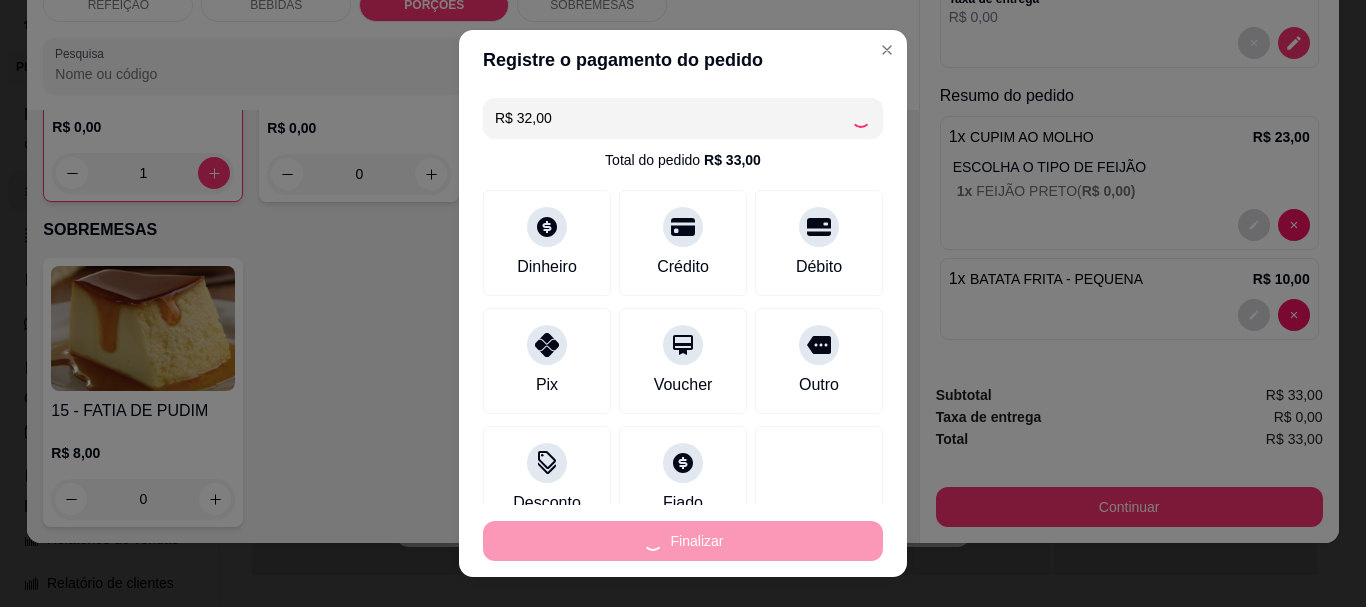 type on "0" 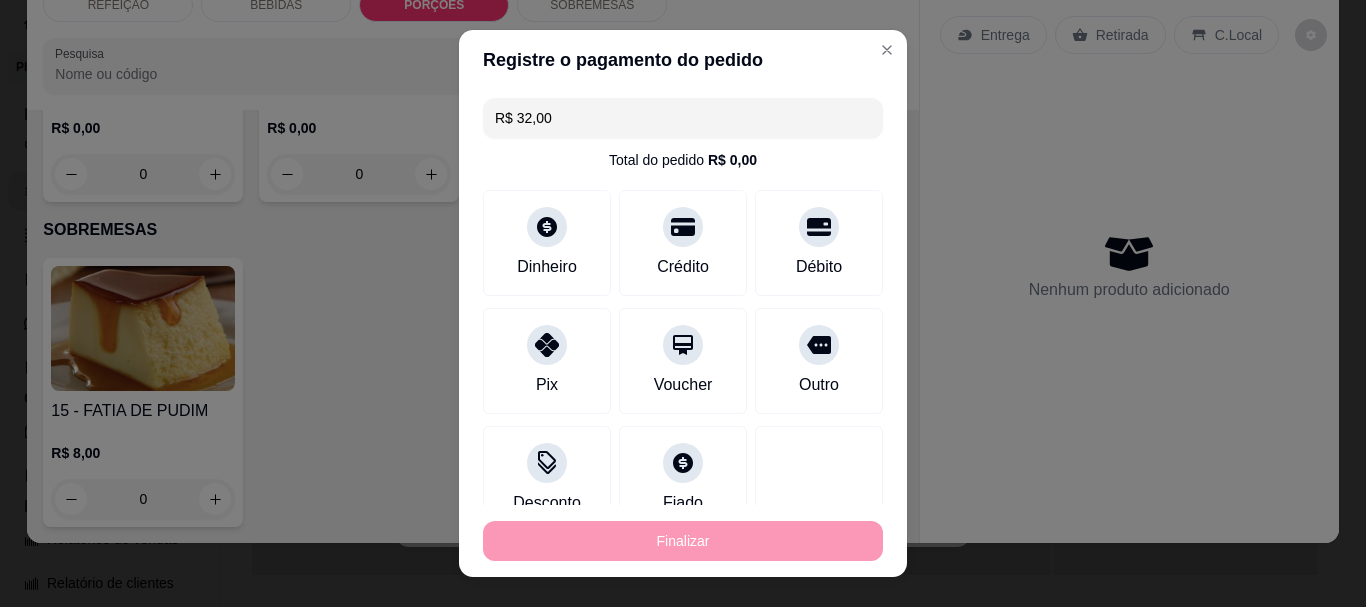 type on "-R$ 33,00" 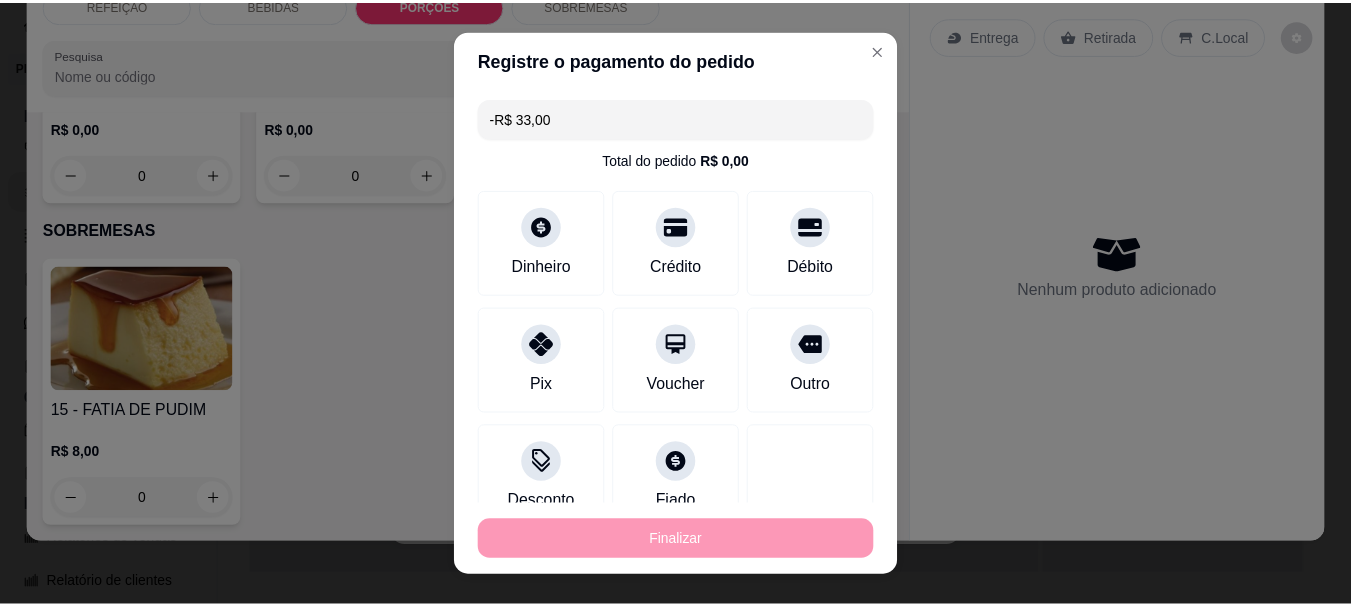 scroll, scrollTop: 0, scrollLeft: 0, axis: both 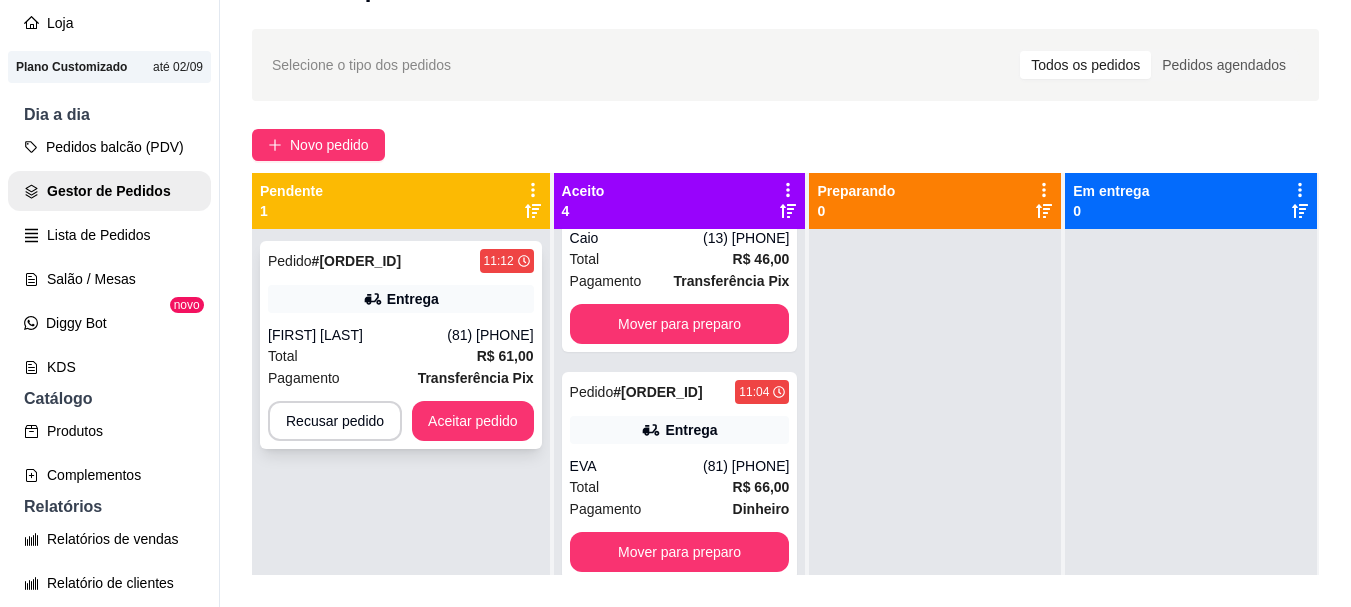 click on "Total R$ 61,00" at bounding box center (401, 356) 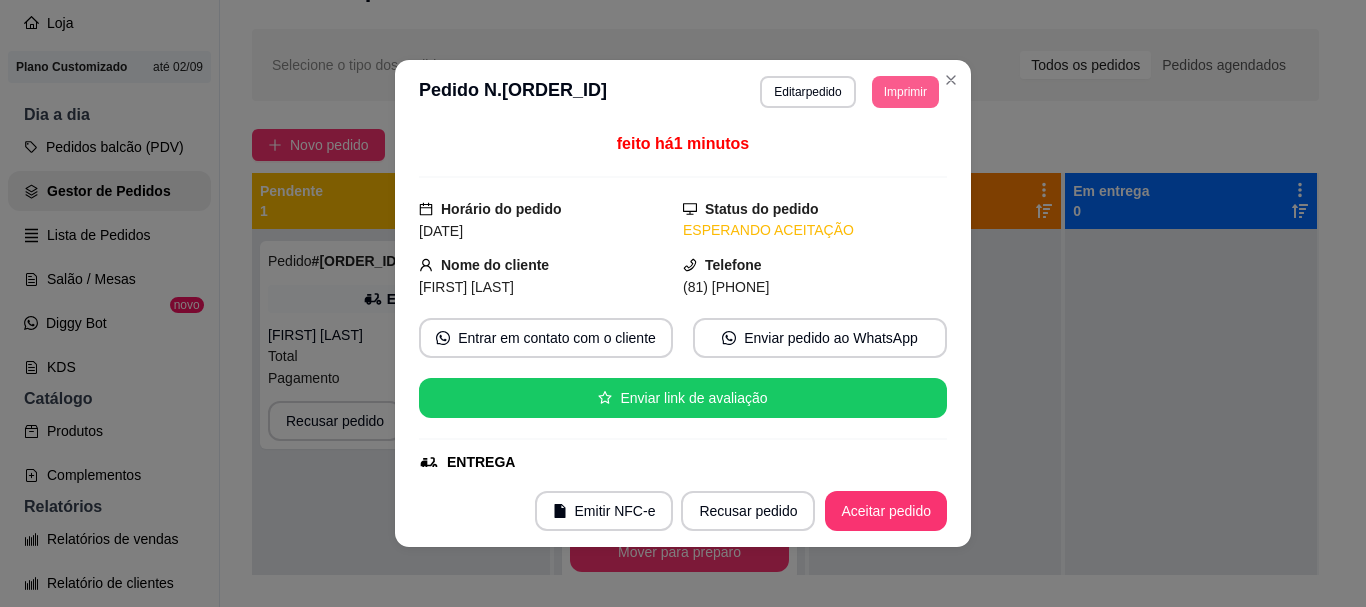 click on "Imprimir" at bounding box center (905, 92) 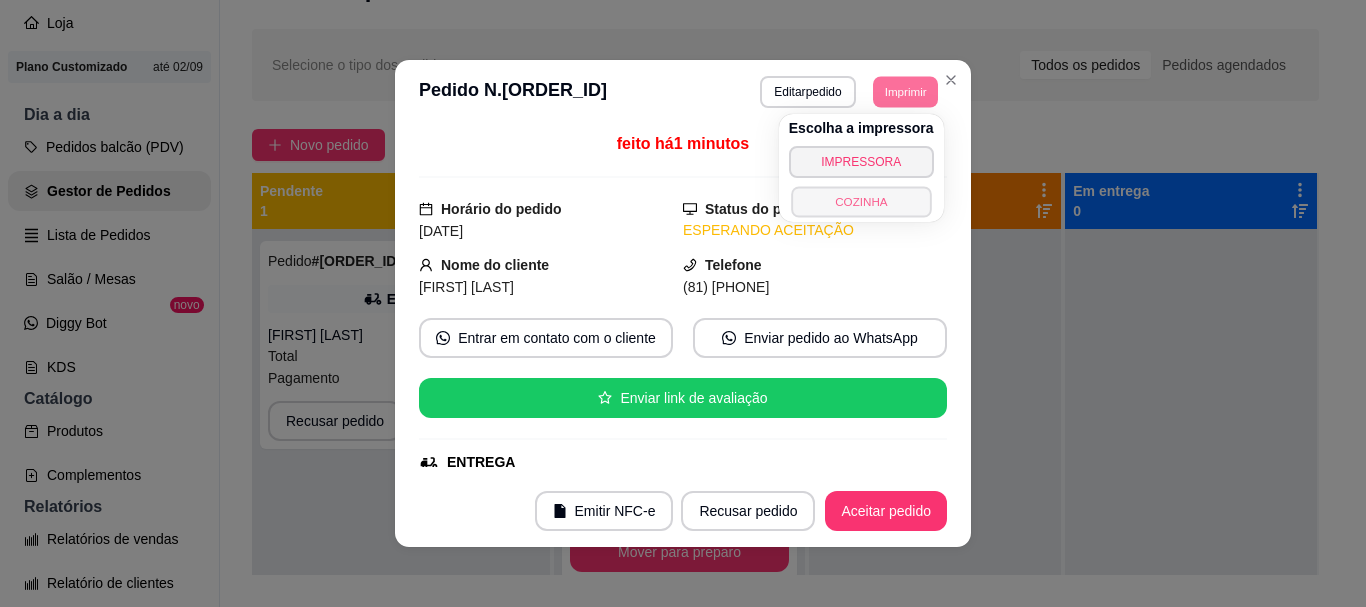 click on "COZINHA" at bounding box center (861, 201) 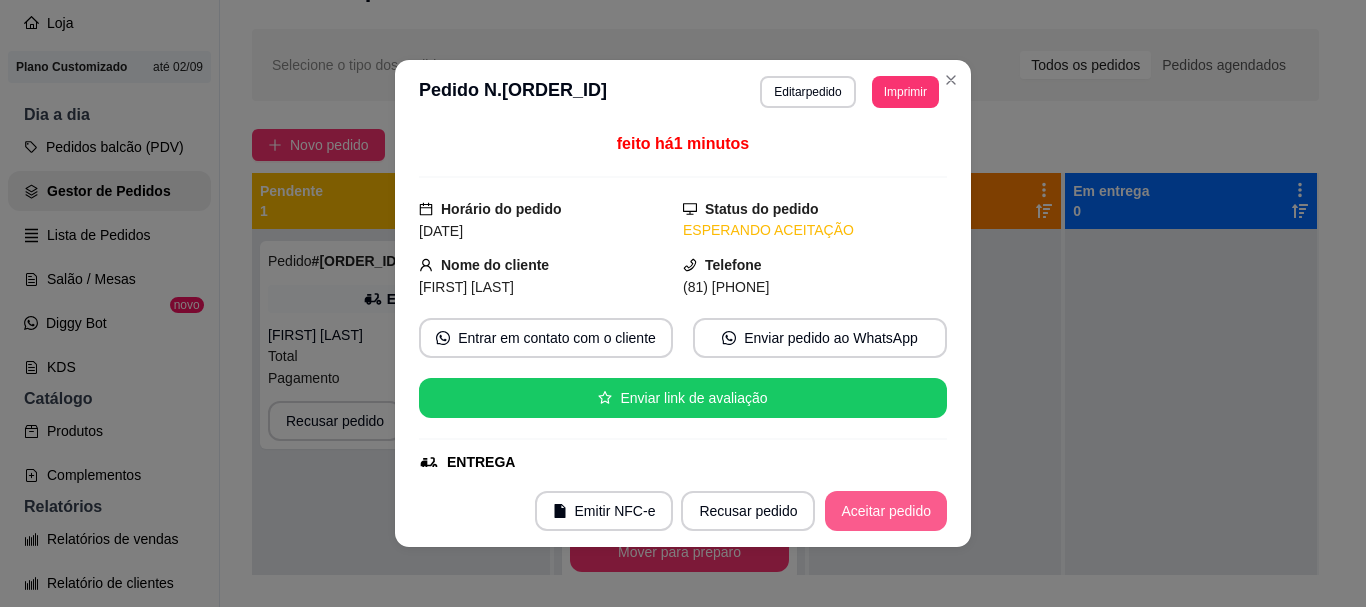 click on "Aceitar pedido" at bounding box center [886, 511] 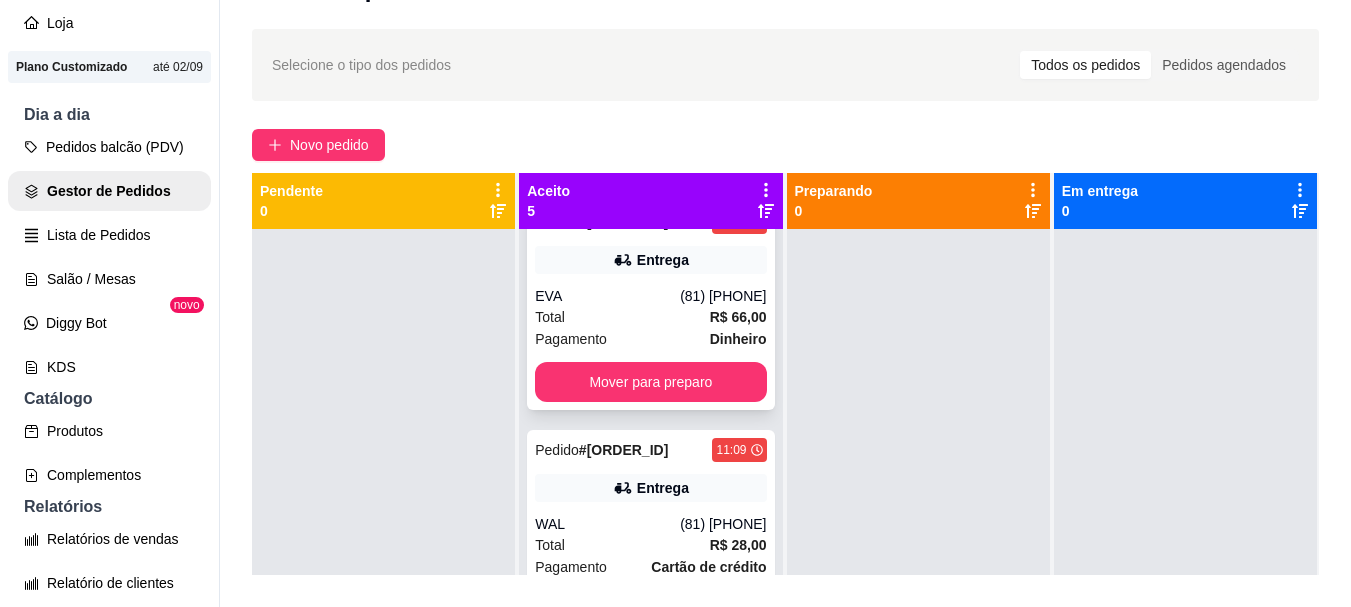 scroll, scrollTop: 553, scrollLeft: 0, axis: vertical 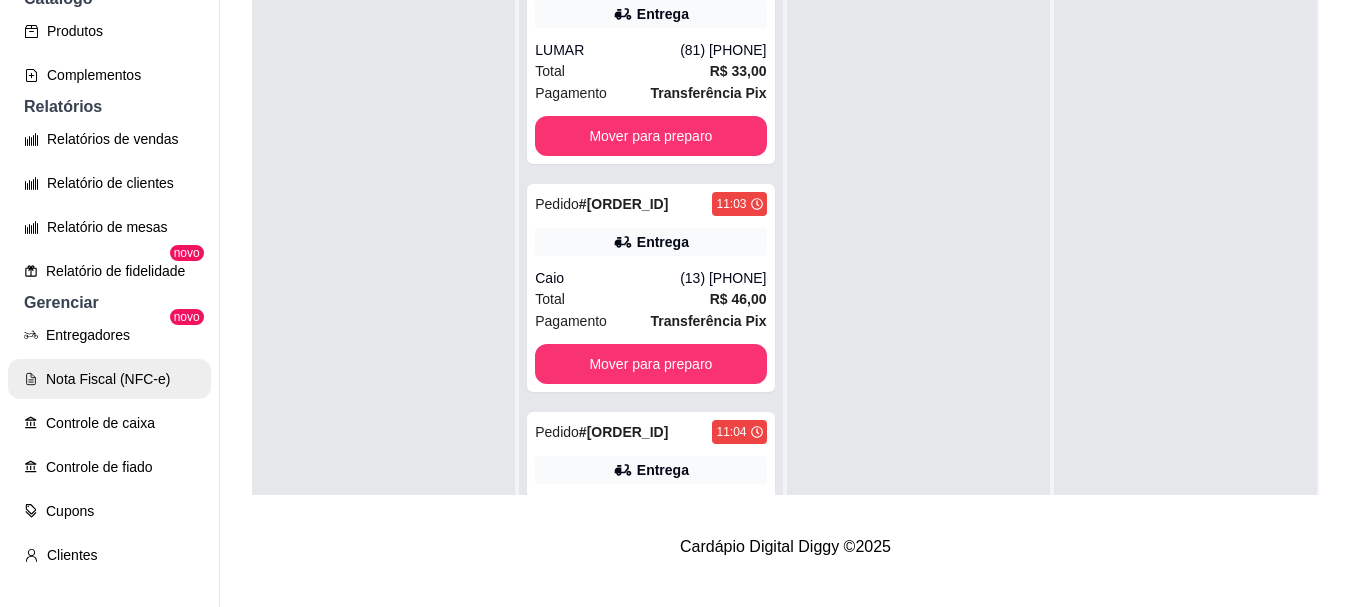 click on "Nota Fiscal (NFC-e)" at bounding box center (109, 379) 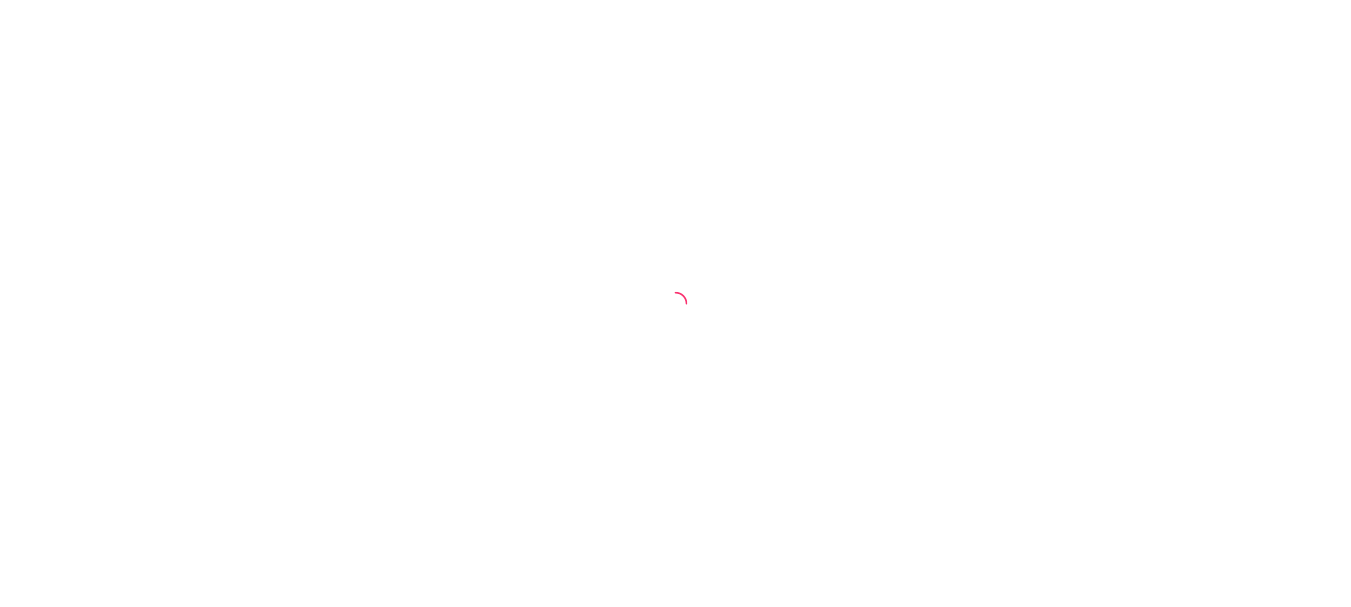 scroll, scrollTop: 0, scrollLeft: 0, axis: both 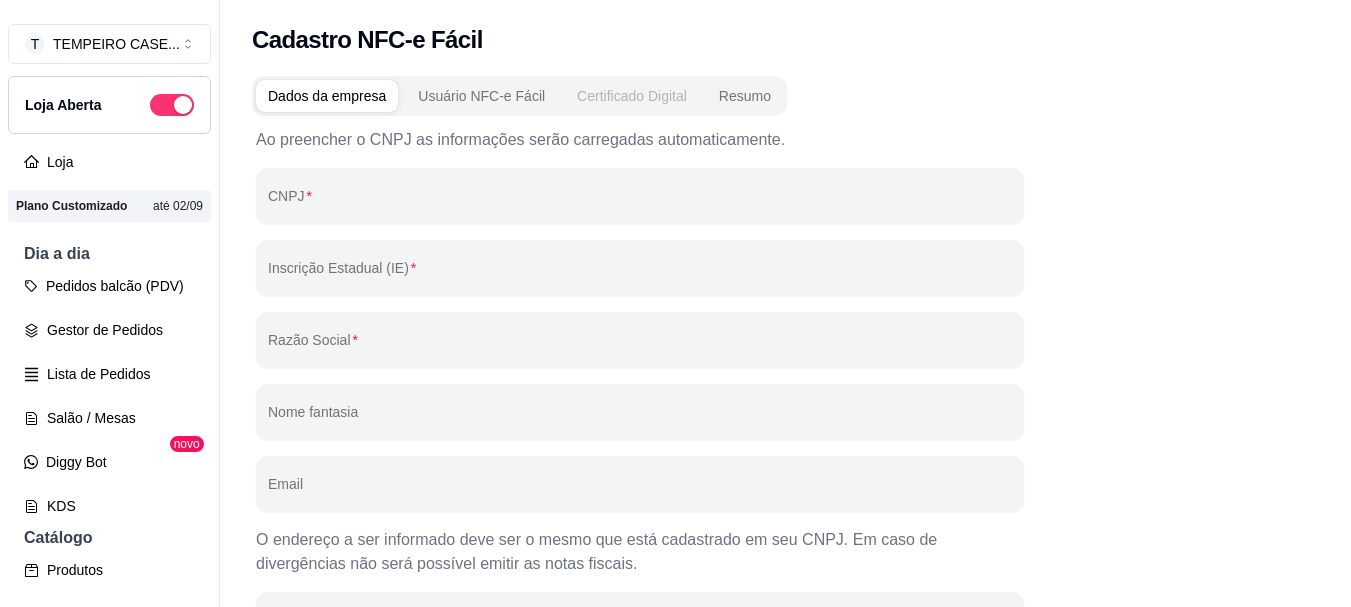 click on "Certificado Digital" at bounding box center [632, 96] 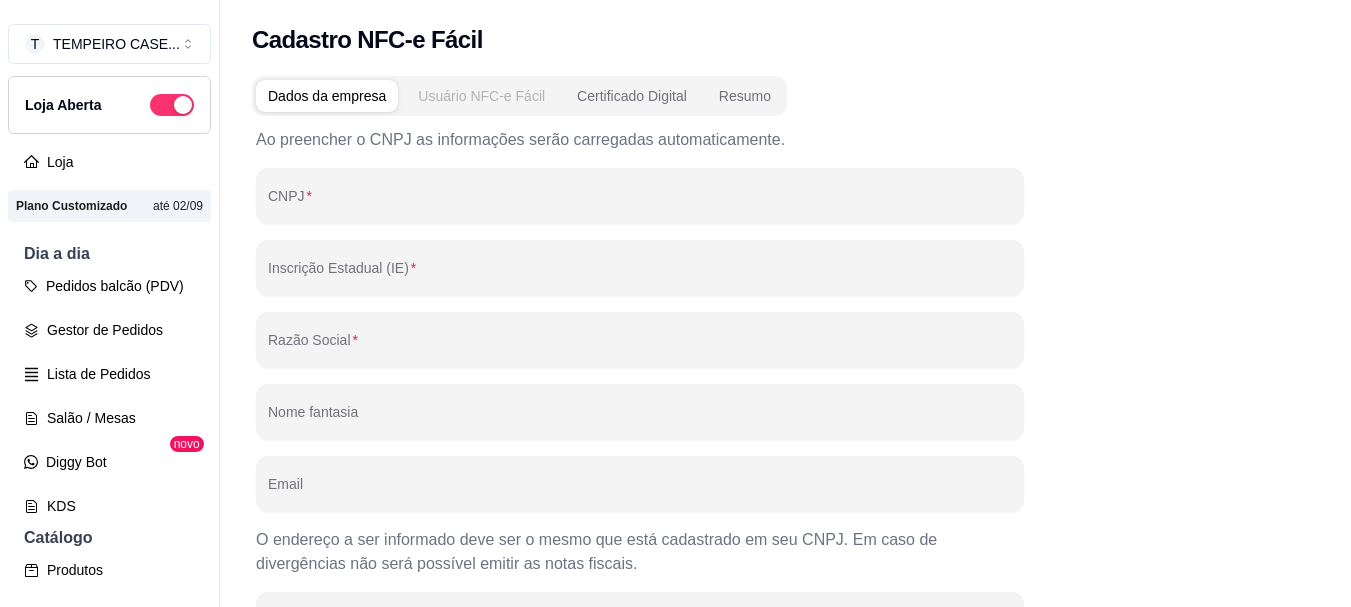 click on "Usuário NFC-e Fácil" at bounding box center (481, 96) 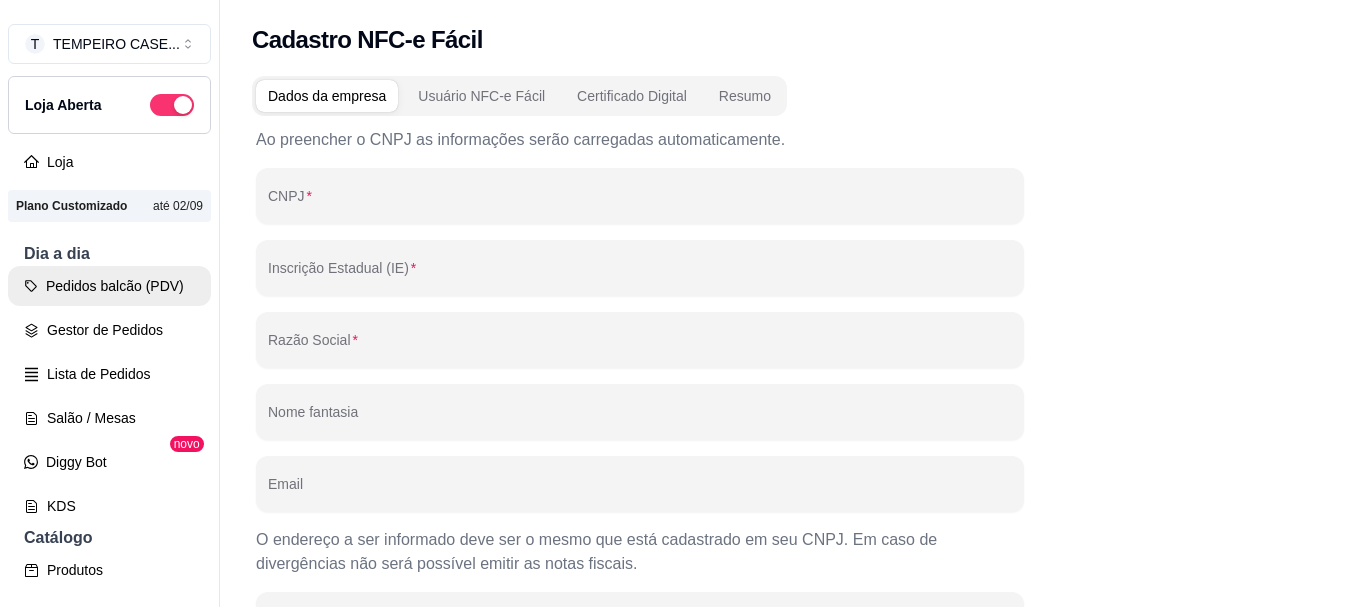 click on "Pedidos balcão (PDV)" at bounding box center (109, 286) 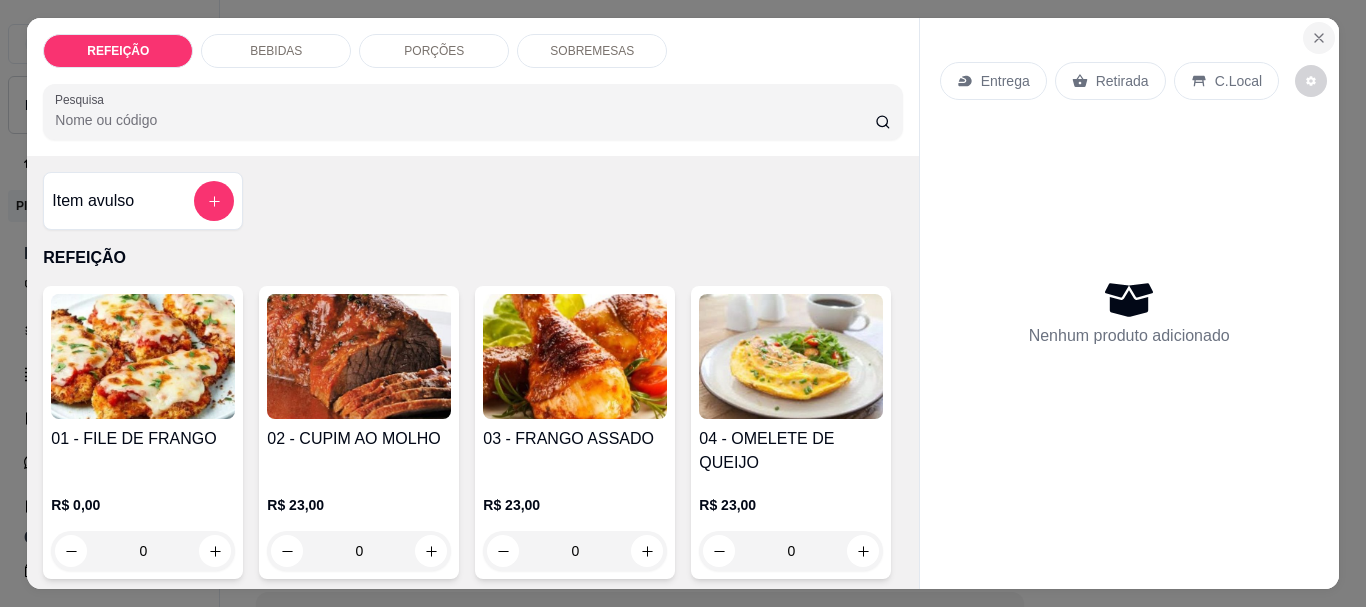 click at bounding box center [1319, 38] 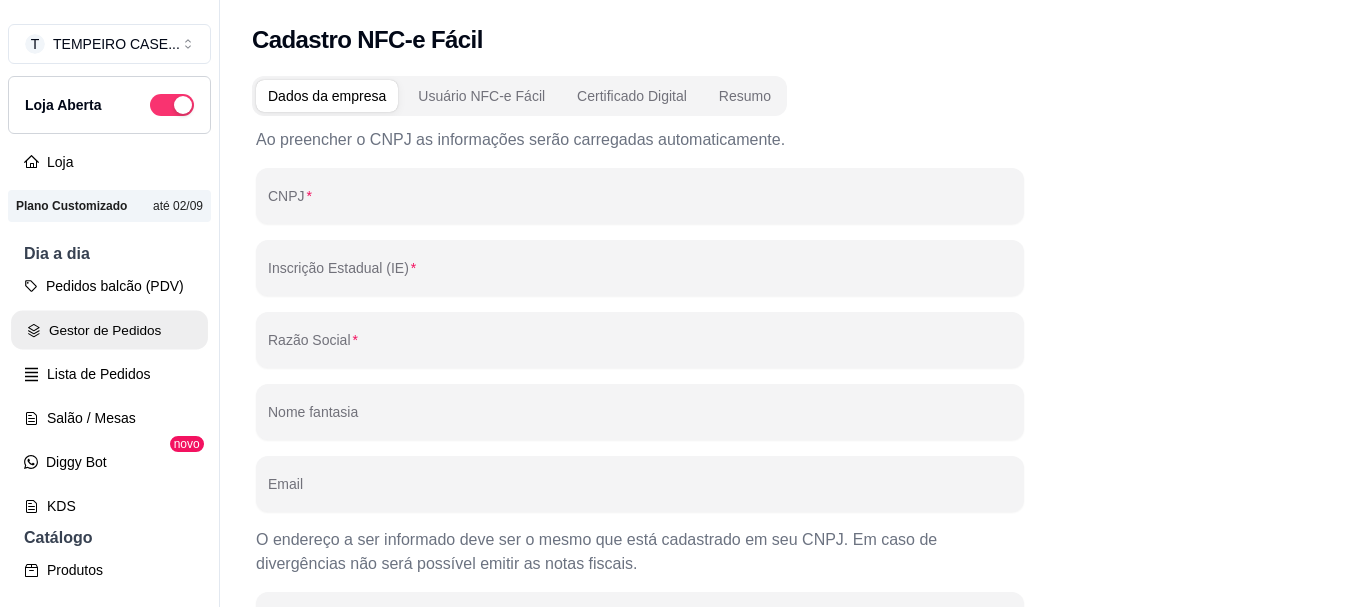 click on "Gestor de Pedidos" at bounding box center (109, 330) 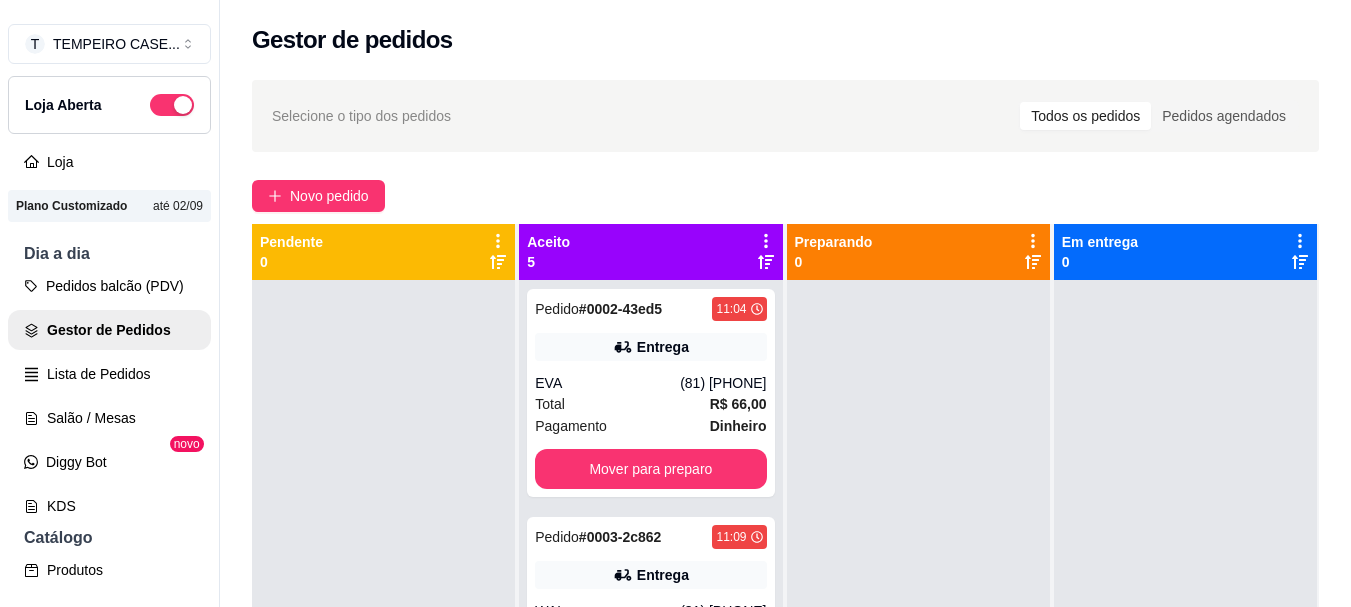 scroll, scrollTop: 553, scrollLeft: 0, axis: vertical 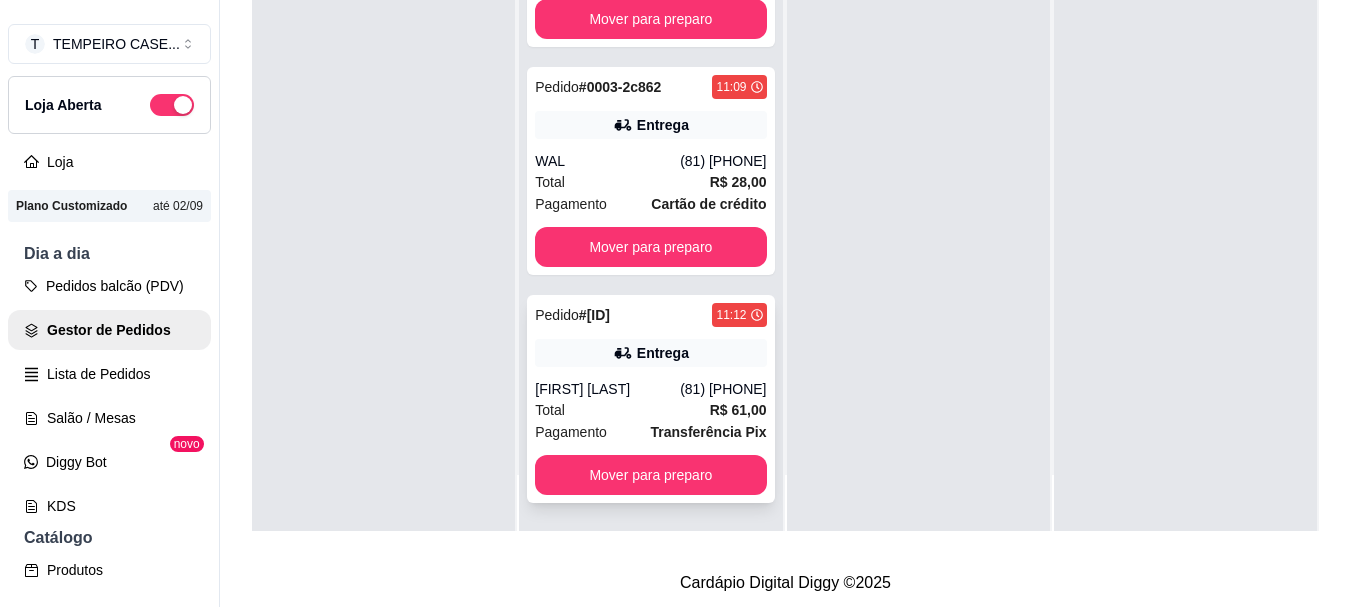 click on "[FIRST] [LAST]" at bounding box center [607, 389] 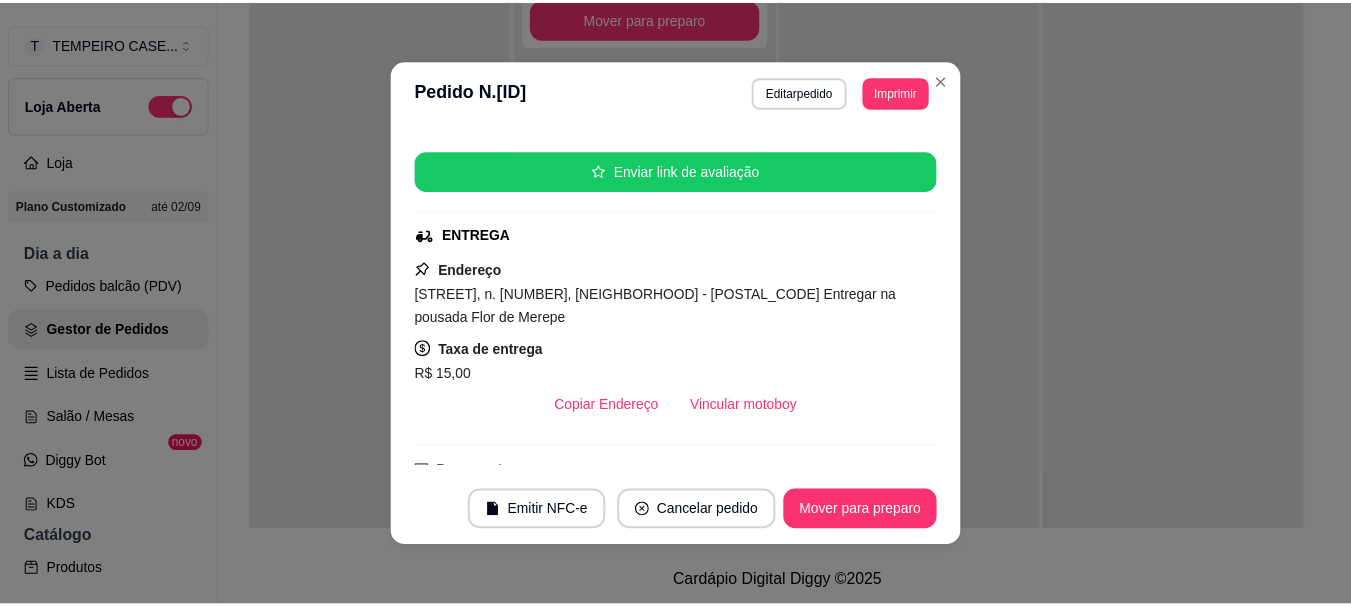 scroll, scrollTop: 224, scrollLeft: 0, axis: vertical 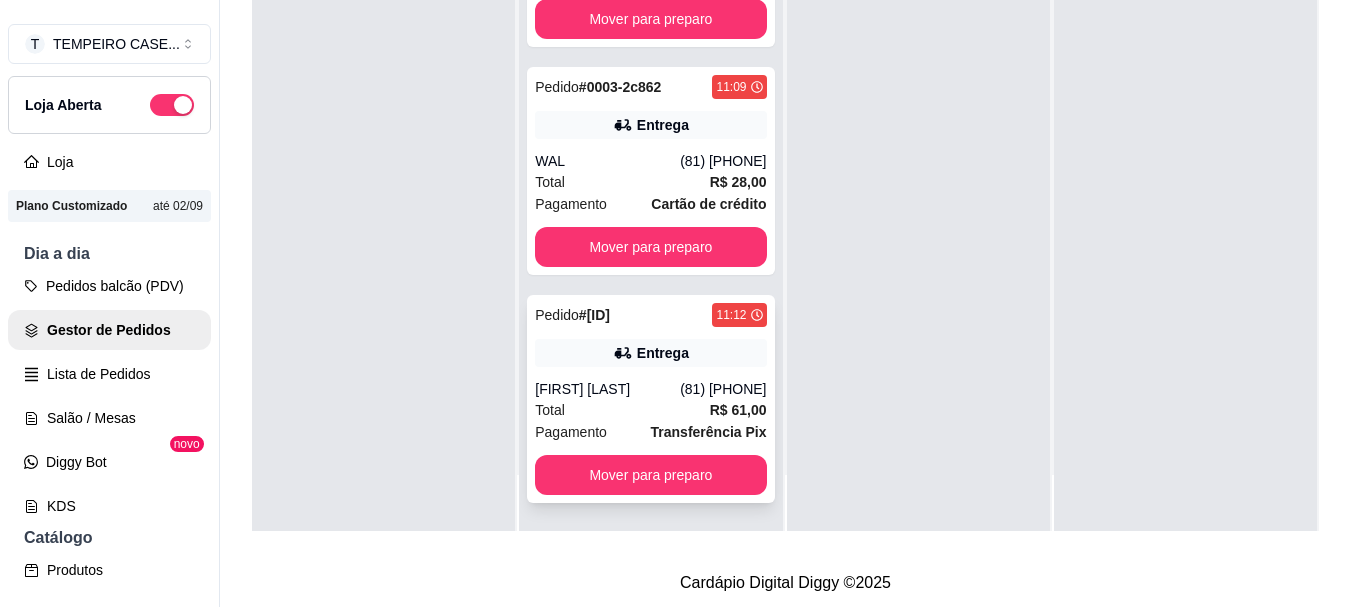 click on "Entrega" at bounding box center (650, 353) 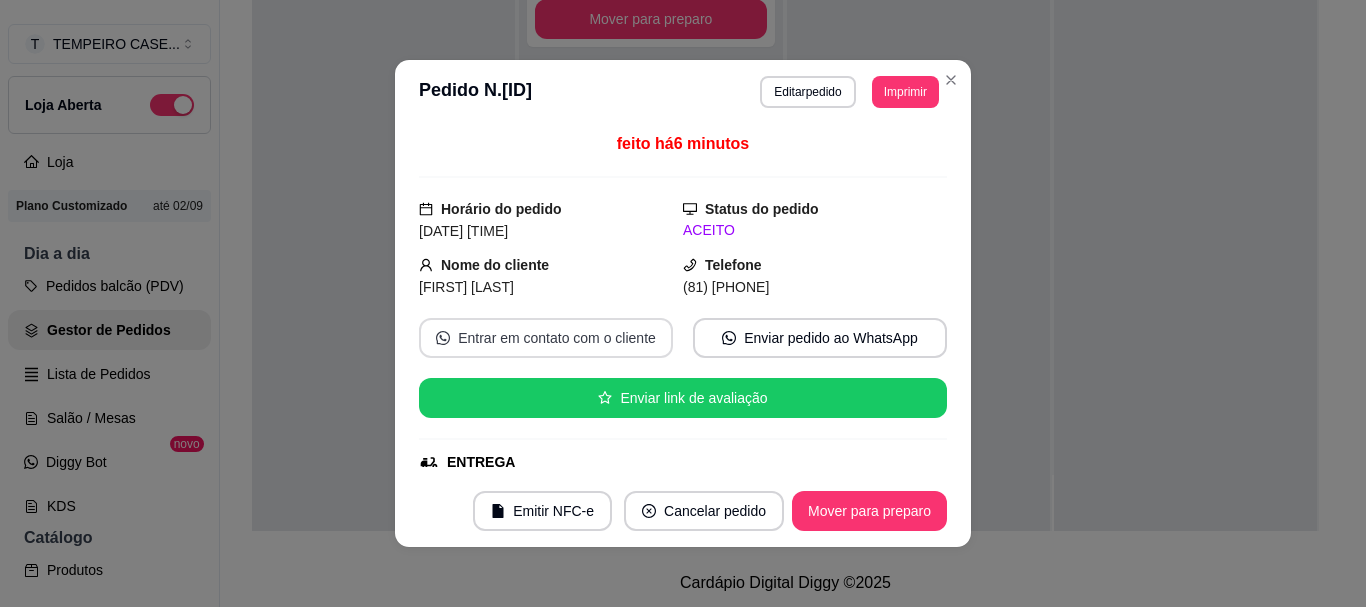 scroll, scrollTop: 524, scrollLeft: 0, axis: vertical 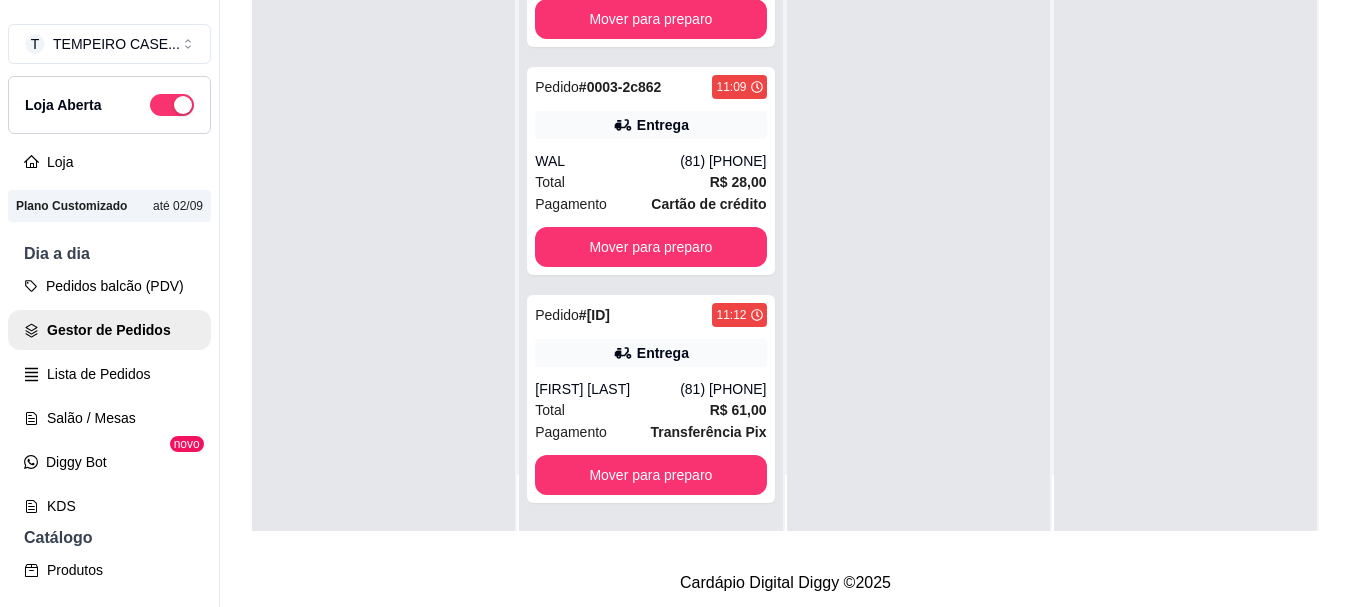 click at bounding box center (383, 227) 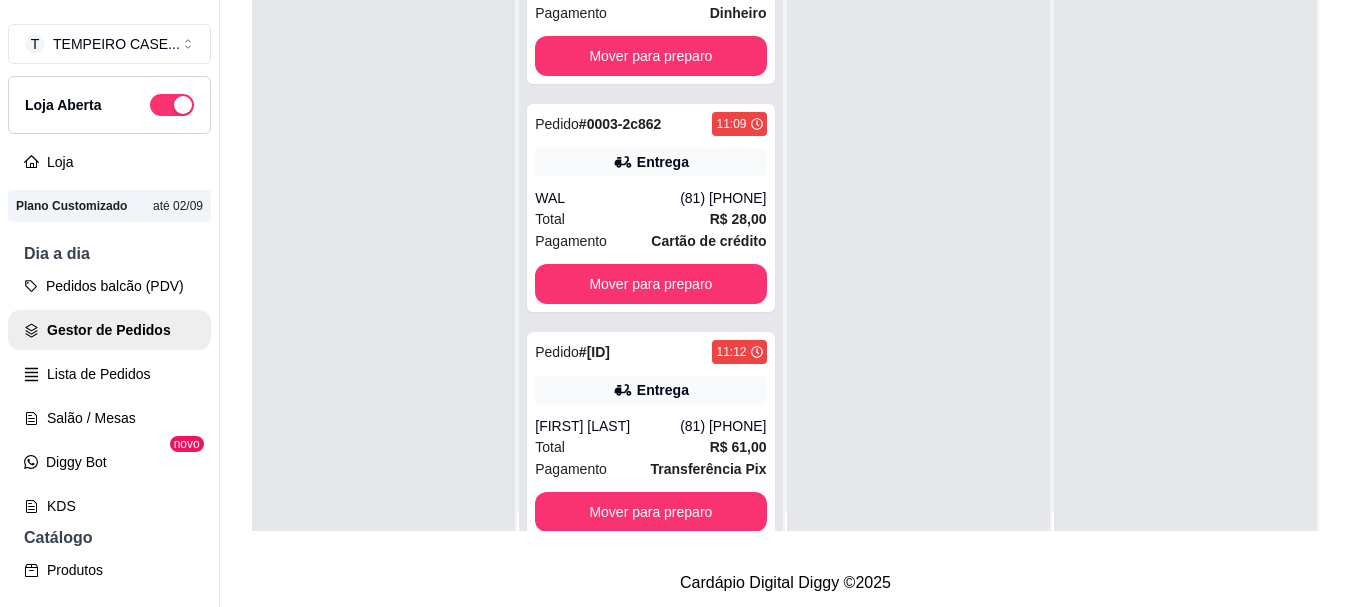 scroll, scrollTop: 0, scrollLeft: 0, axis: both 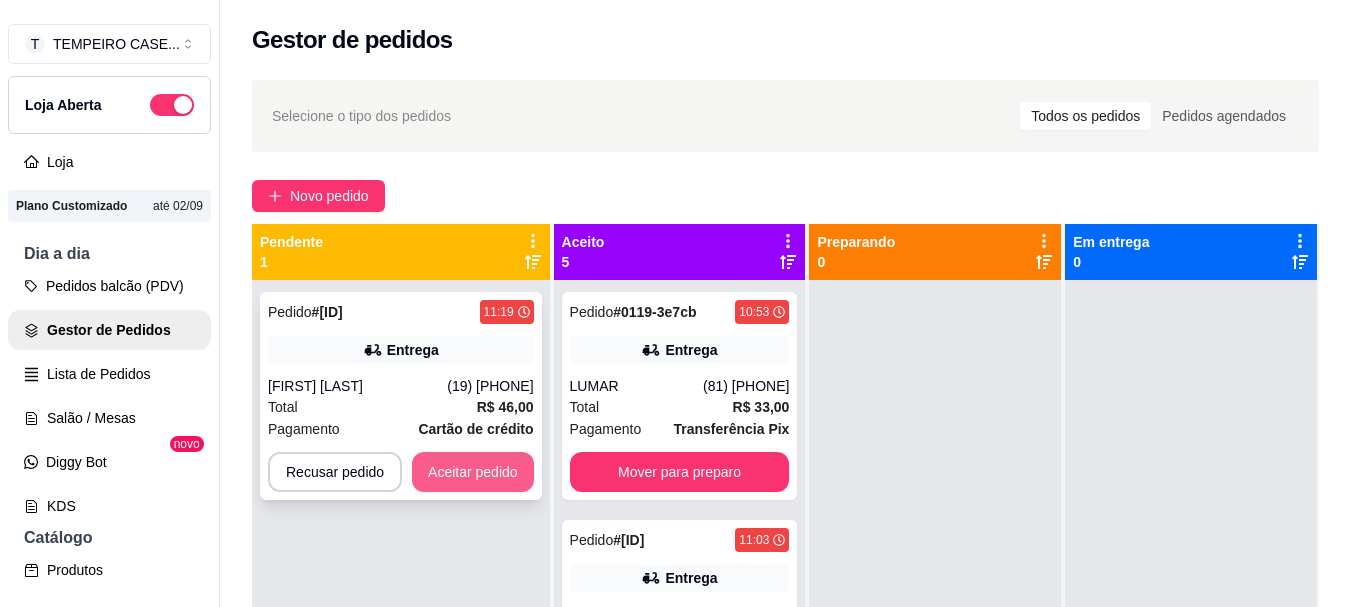 click on "Aceitar pedido" at bounding box center (473, 472) 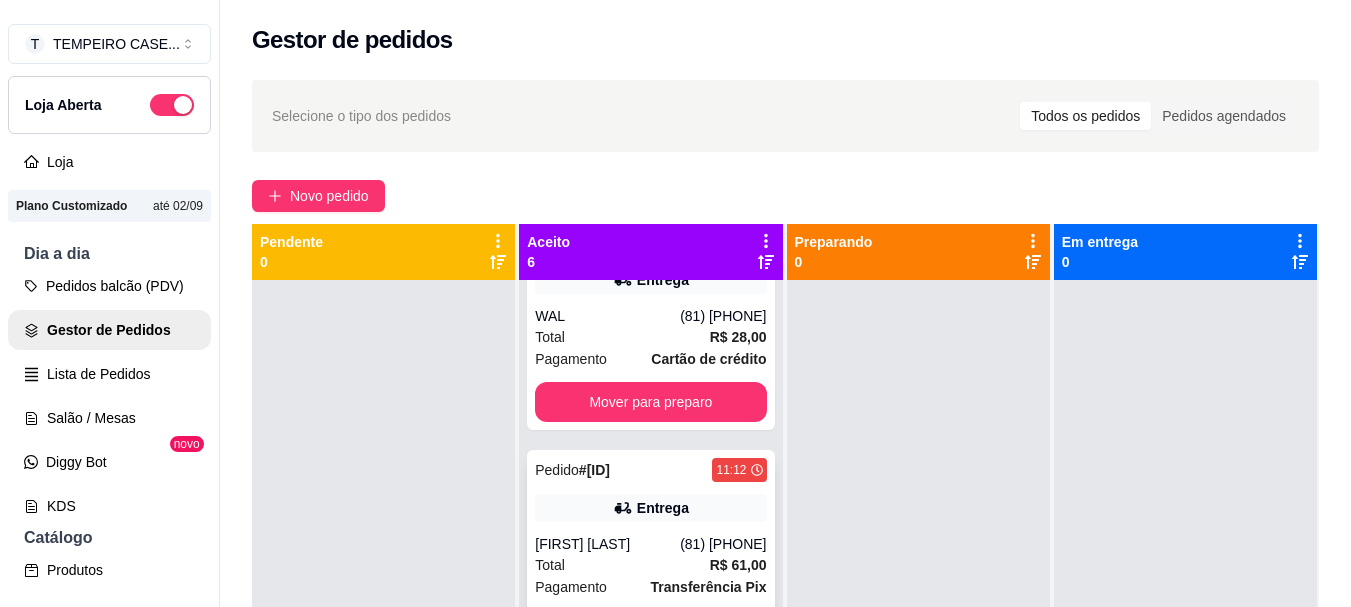scroll, scrollTop: 781, scrollLeft: 0, axis: vertical 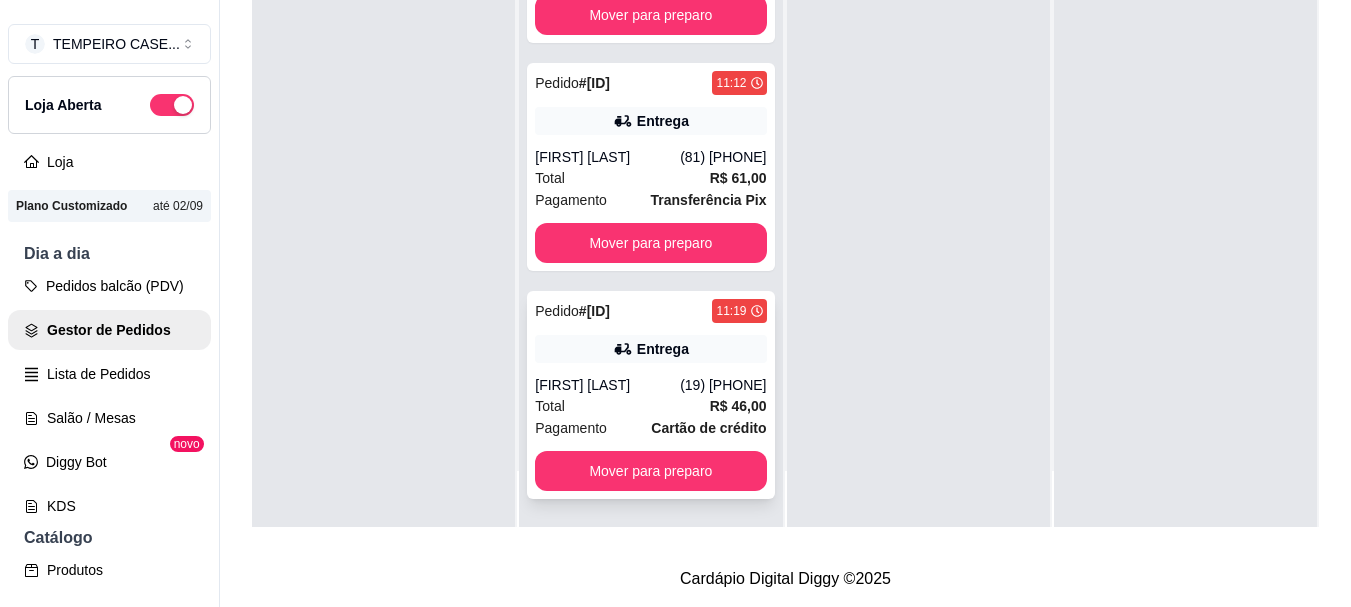 click 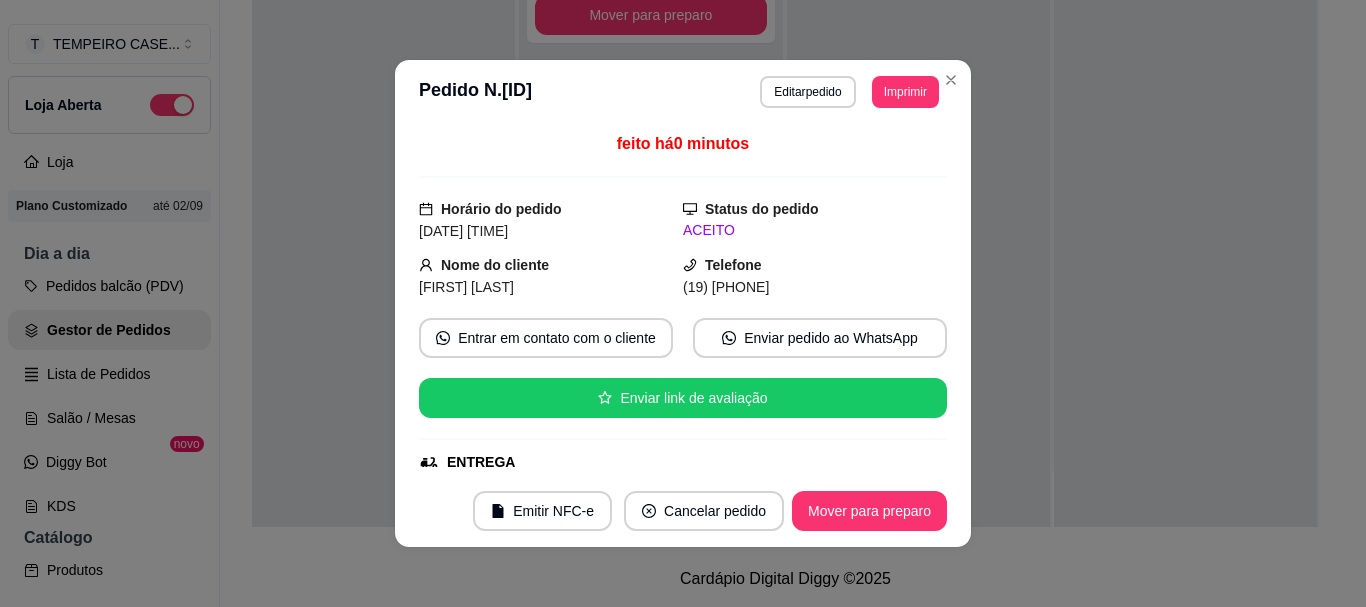 drag, startPoint x: 906, startPoint y: 434, endPoint x: 791, endPoint y: 454, distance: 116.72617 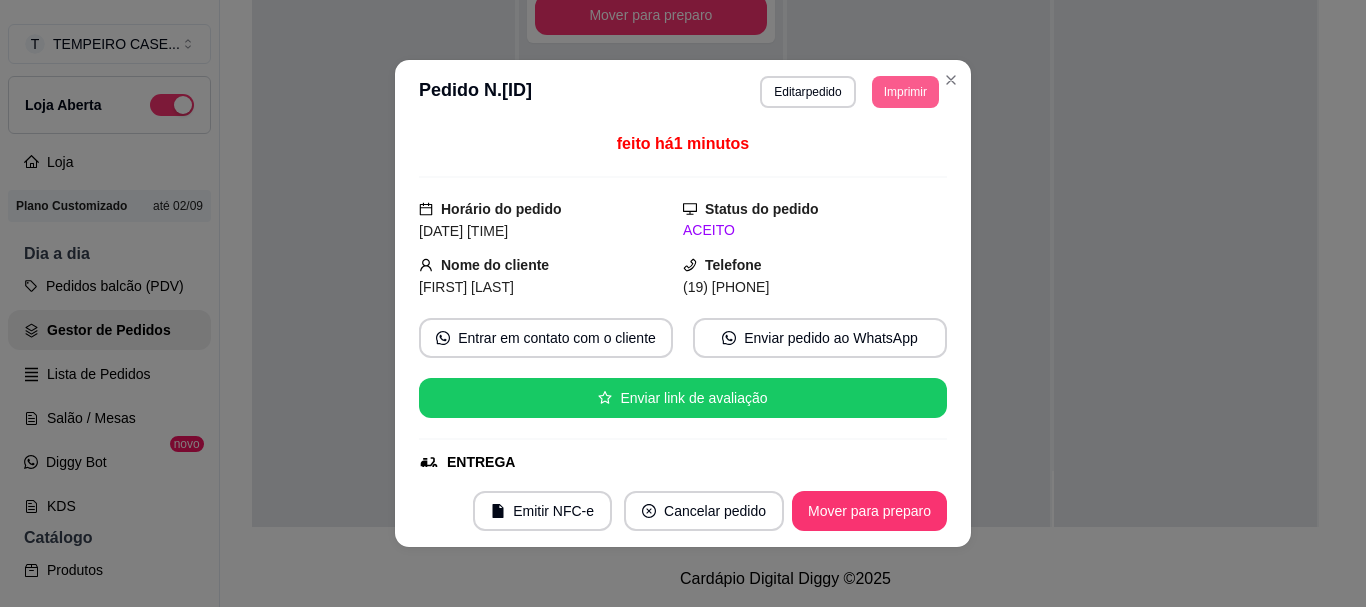 click on "Imprimir" at bounding box center (905, 92) 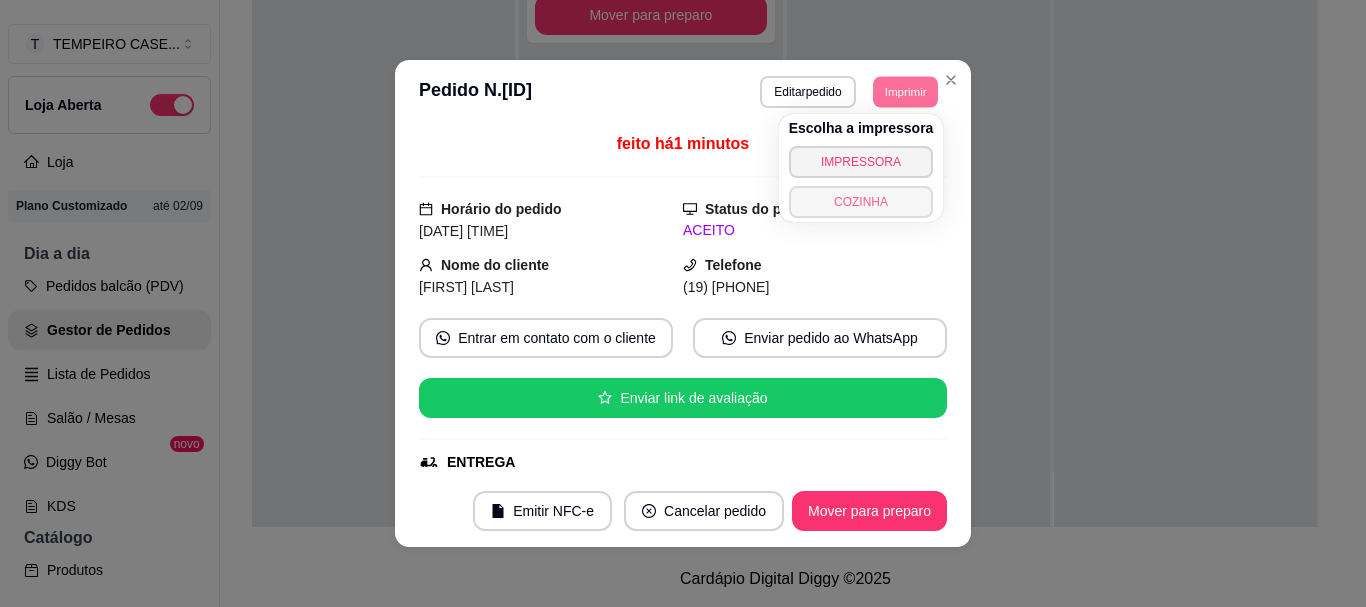 click on "COZINHA" at bounding box center [861, 202] 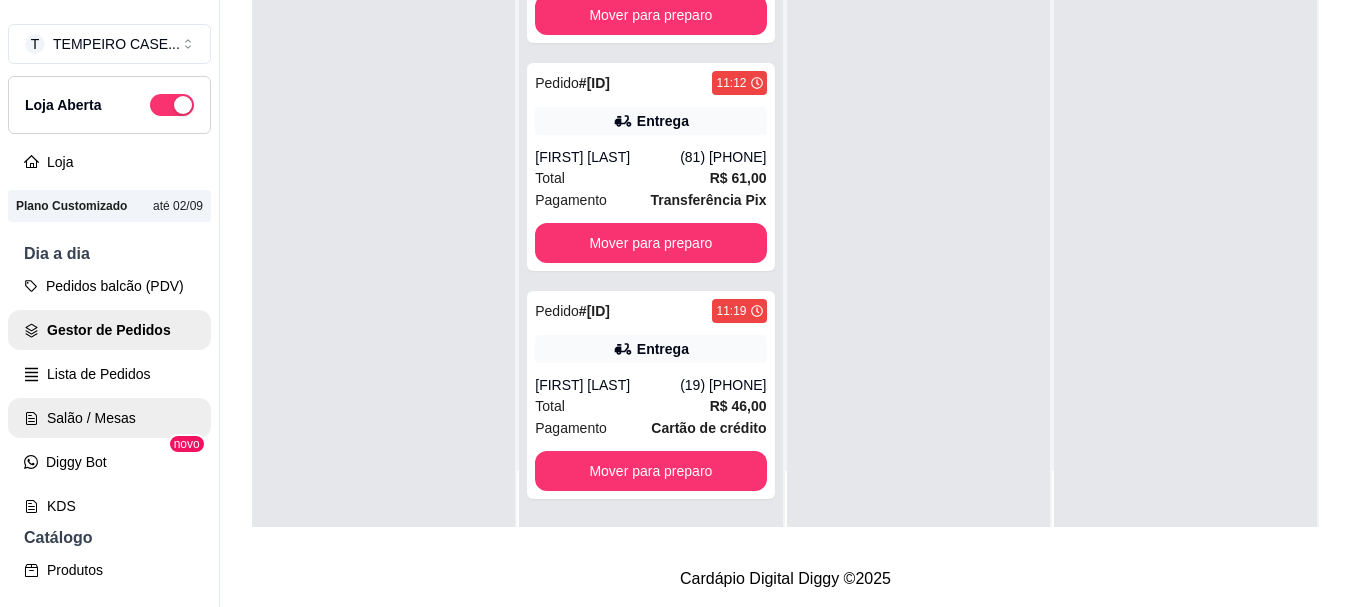 click on "Salão / Mesas" at bounding box center (109, 418) 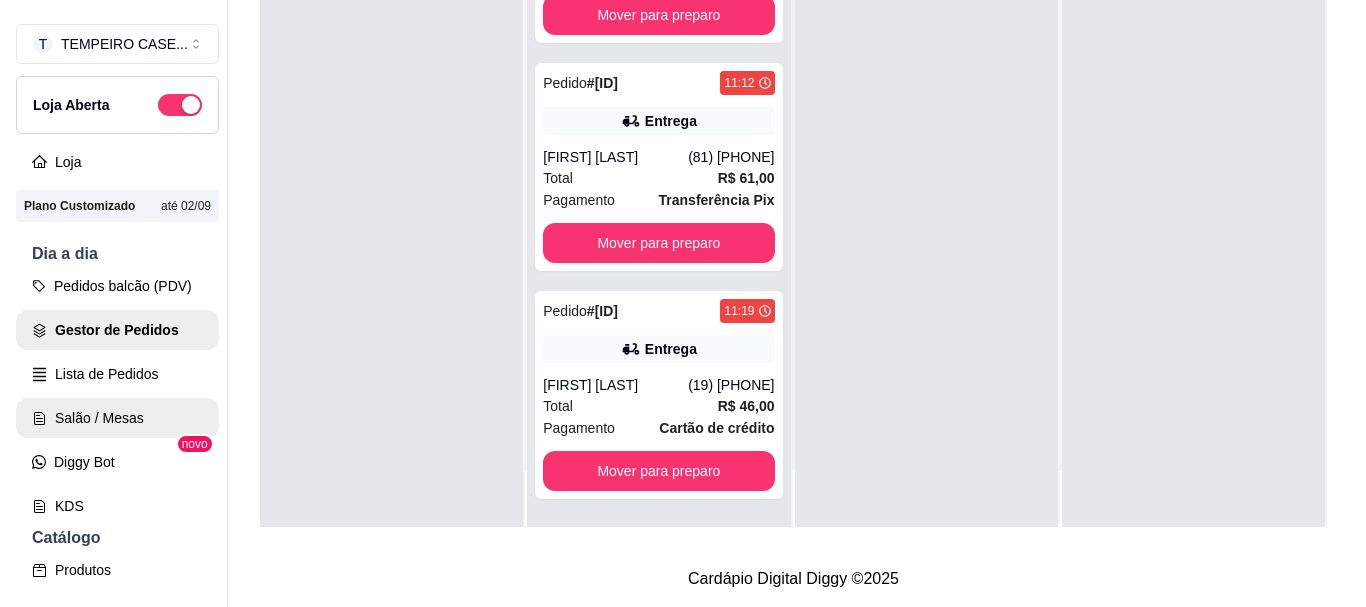 scroll, scrollTop: 0, scrollLeft: 0, axis: both 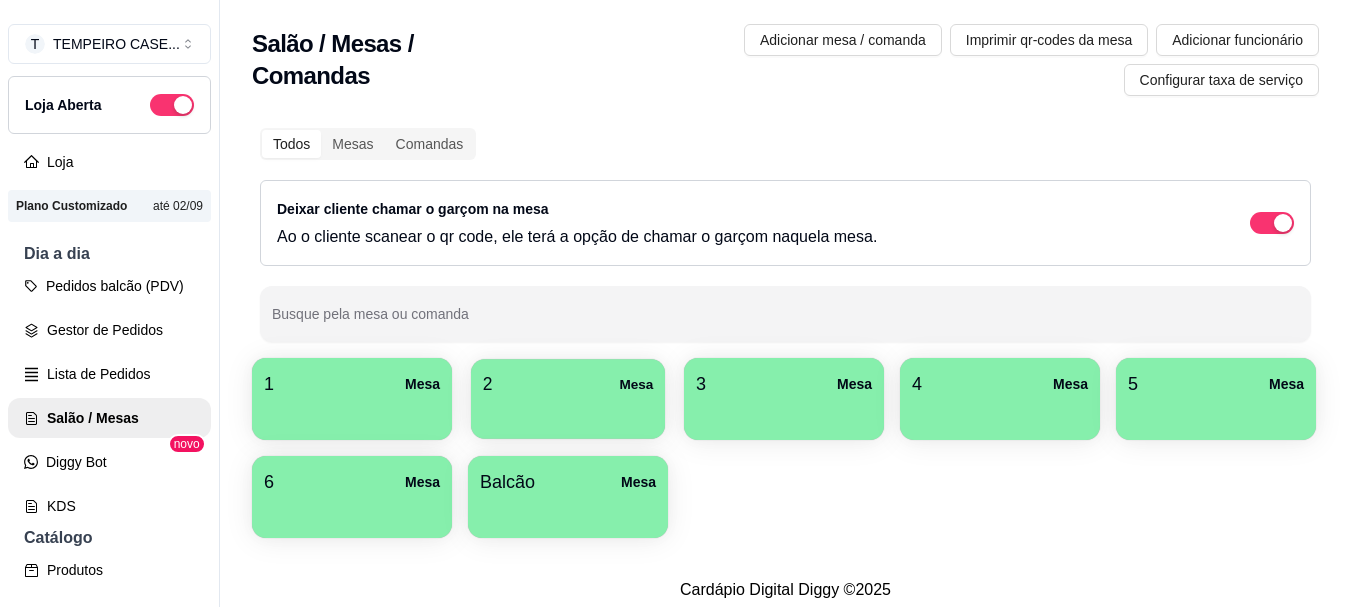 click at bounding box center [568, 412] 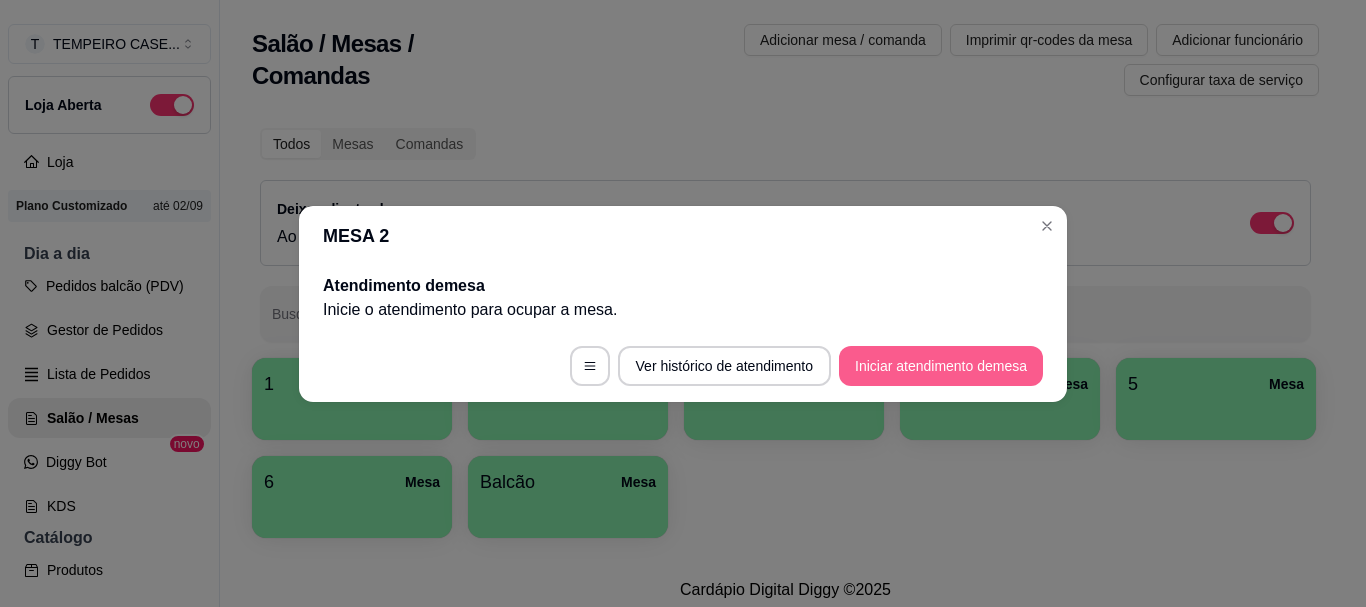click on "Iniciar atendimento de  mesa" at bounding box center (941, 366) 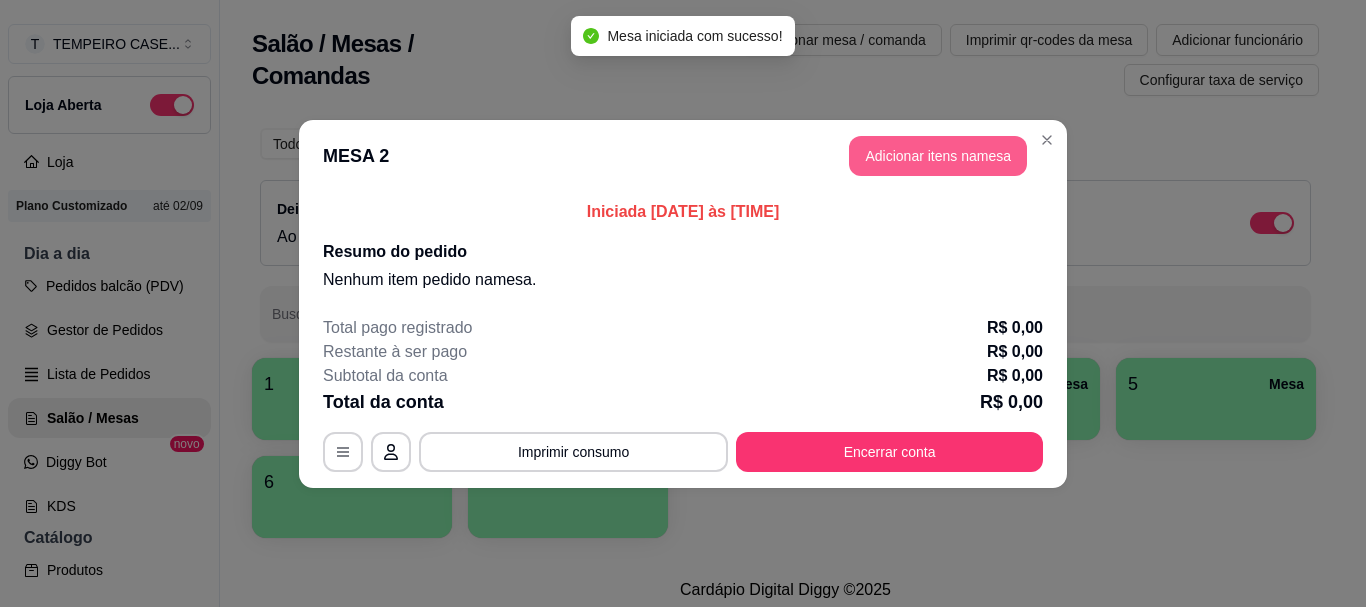 click on "Adicionar itens na  mesa" at bounding box center (938, 156) 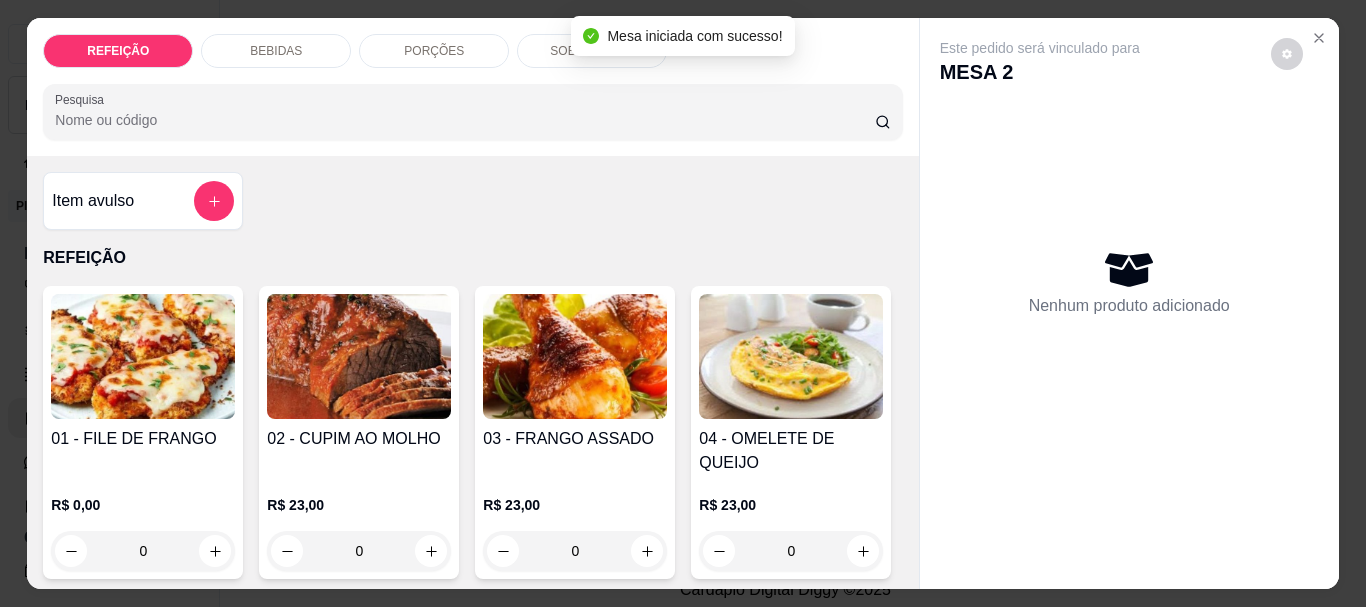click on "01 - FILE DE FRANGO" at bounding box center [143, 439] 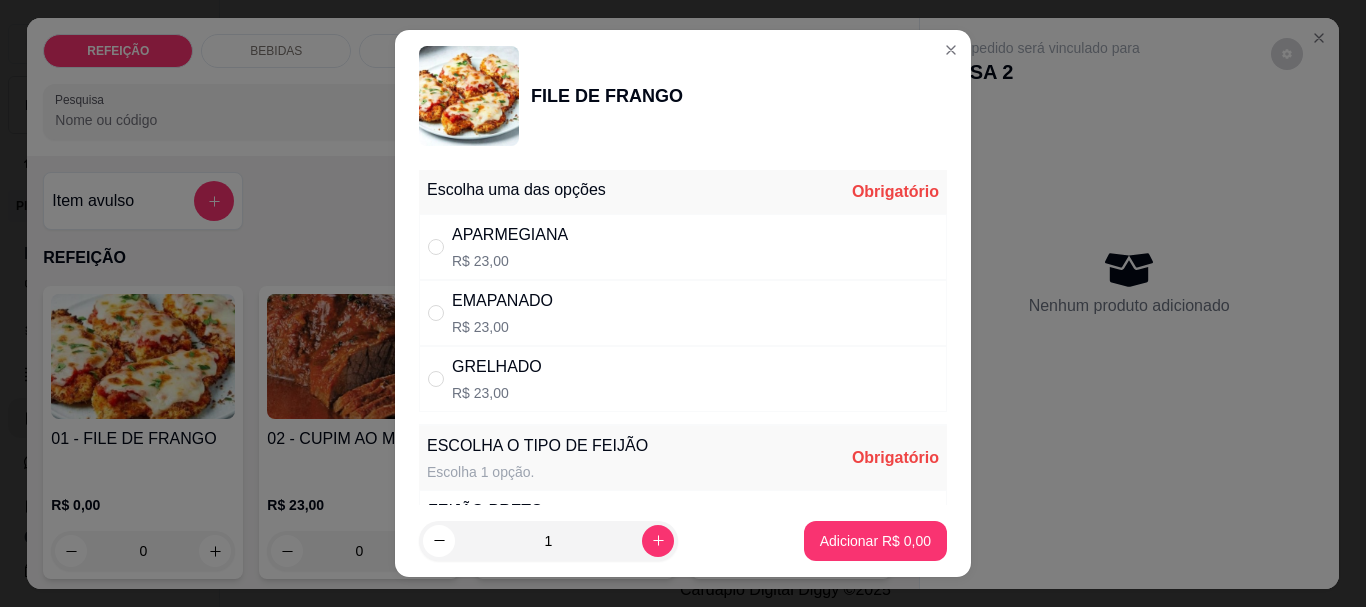 click on "APARMEGIANA R$ 23,00" at bounding box center (683, 247) 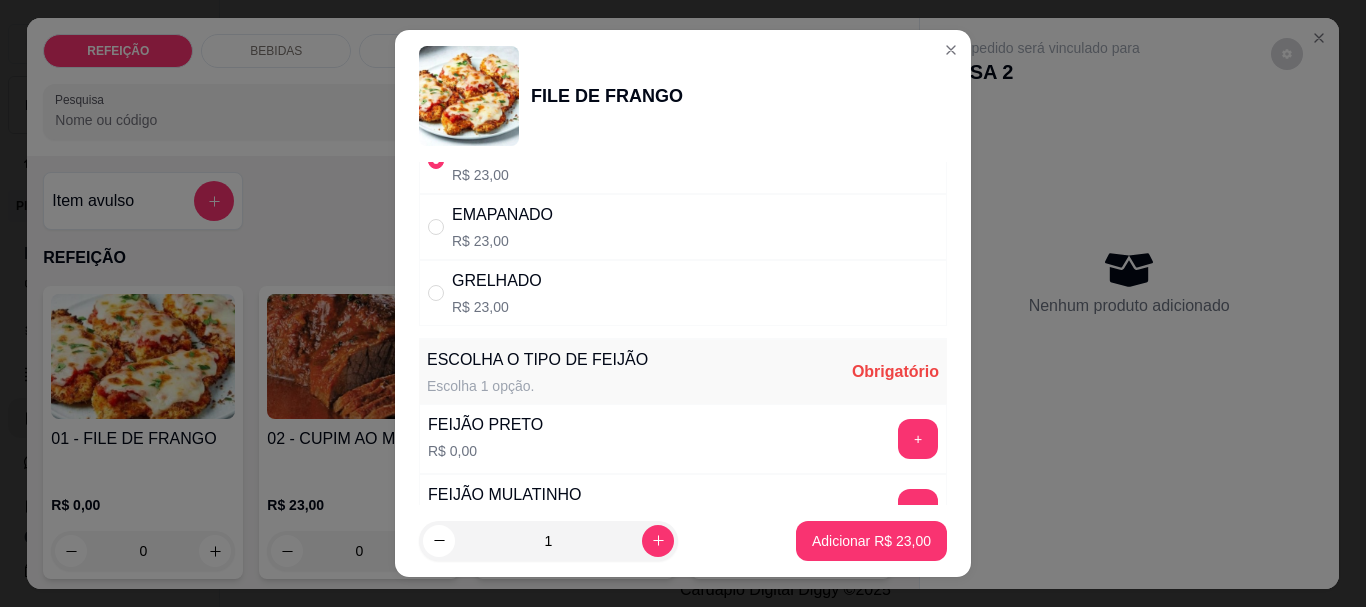 scroll, scrollTop: 200, scrollLeft: 0, axis: vertical 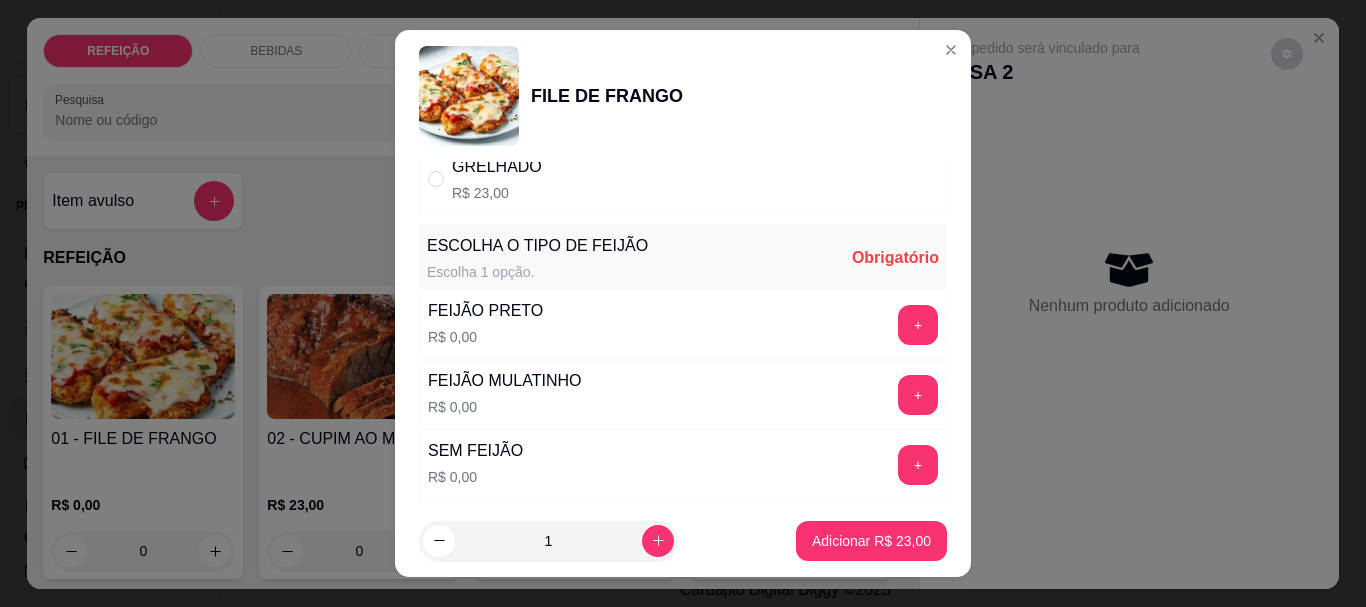 click on "+" at bounding box center (918, 395) 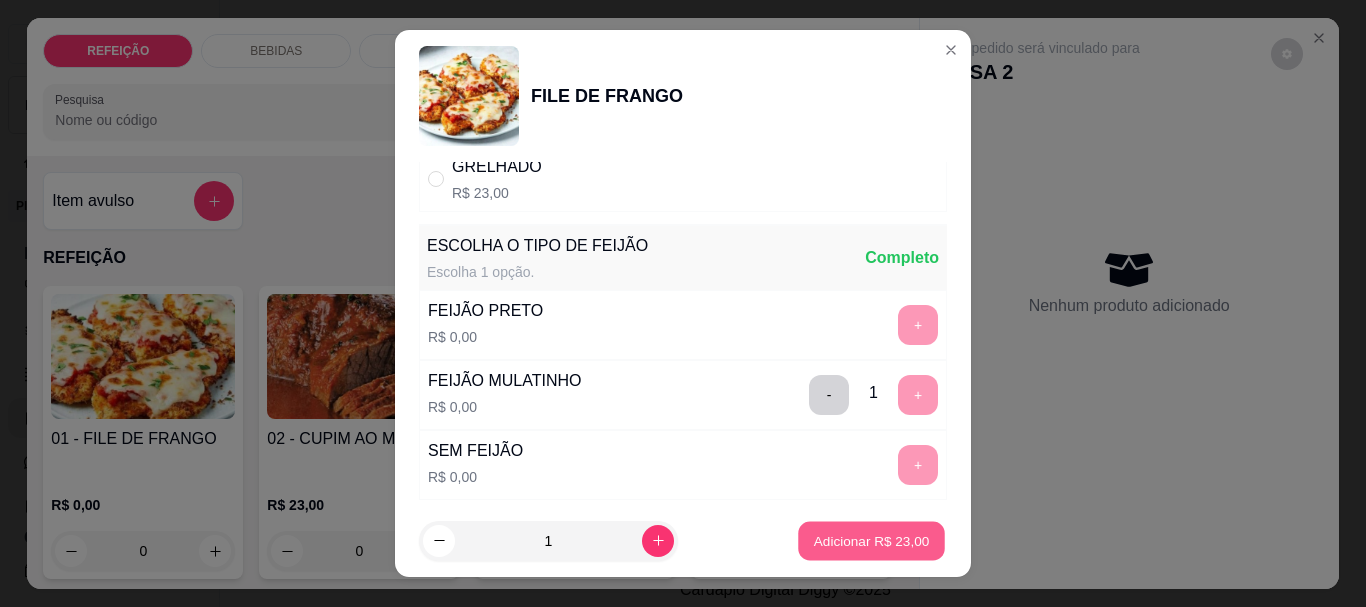 click on "Adicionar   R$ 23,00" at bounding box center [872, 540] 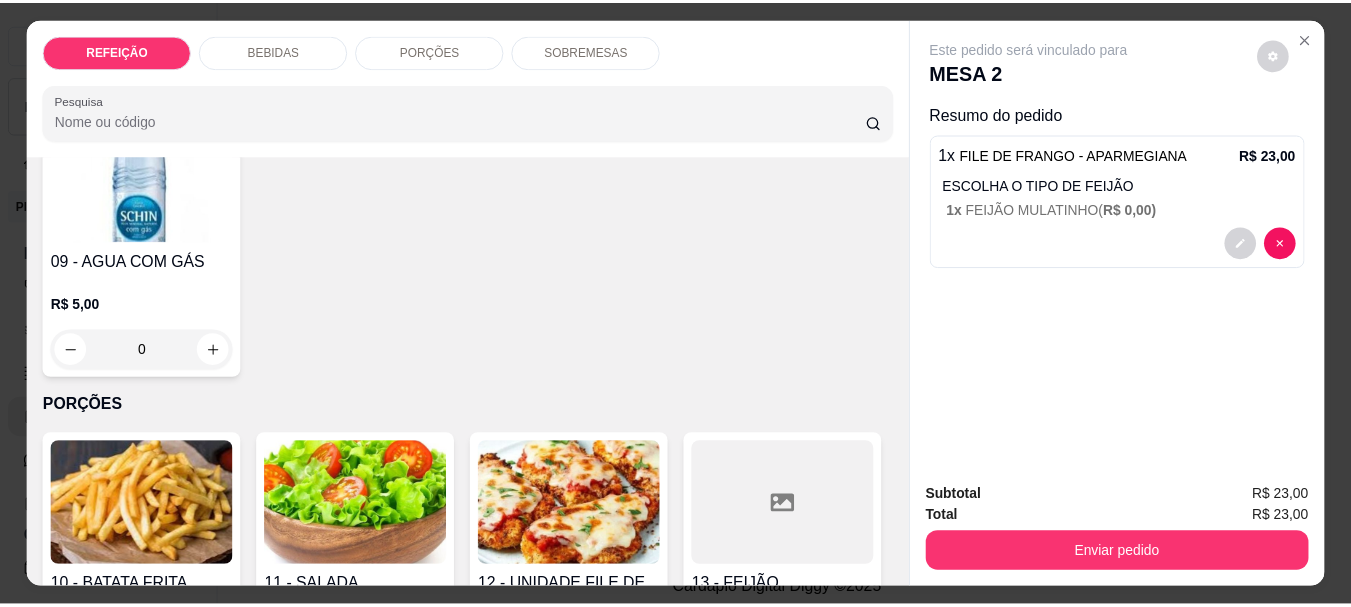 scroll, scrollTop: 800, scrollLeft: 0, axis: vertical 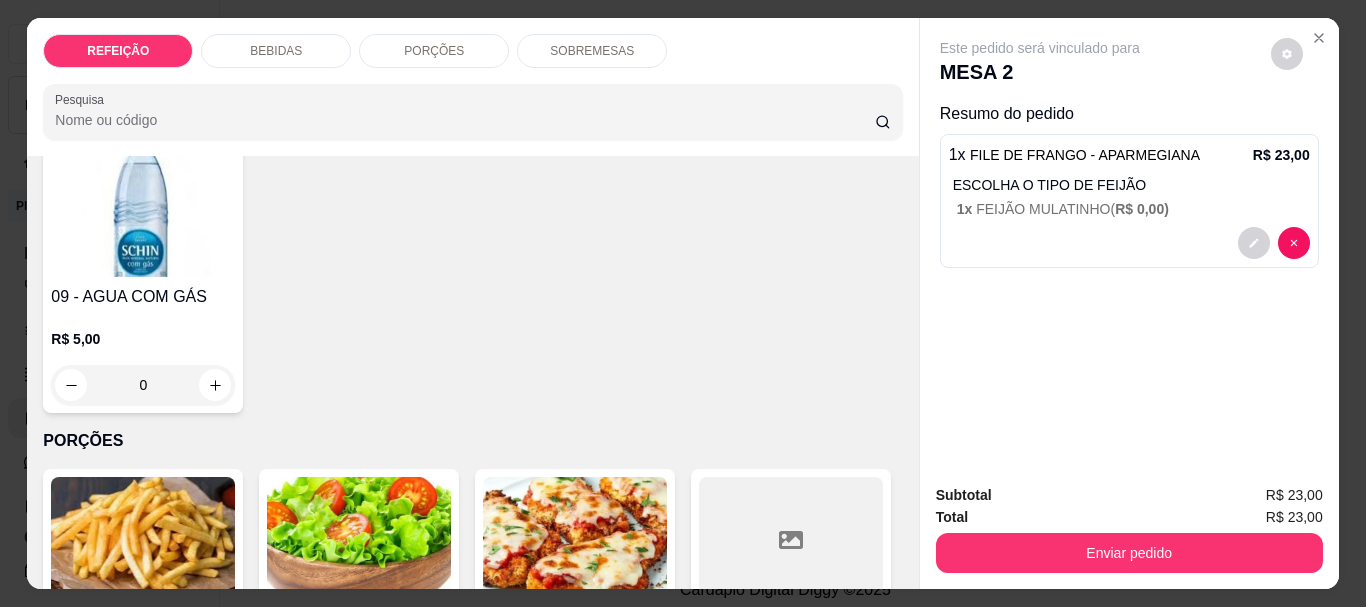 click at bounding box center [647, 100] 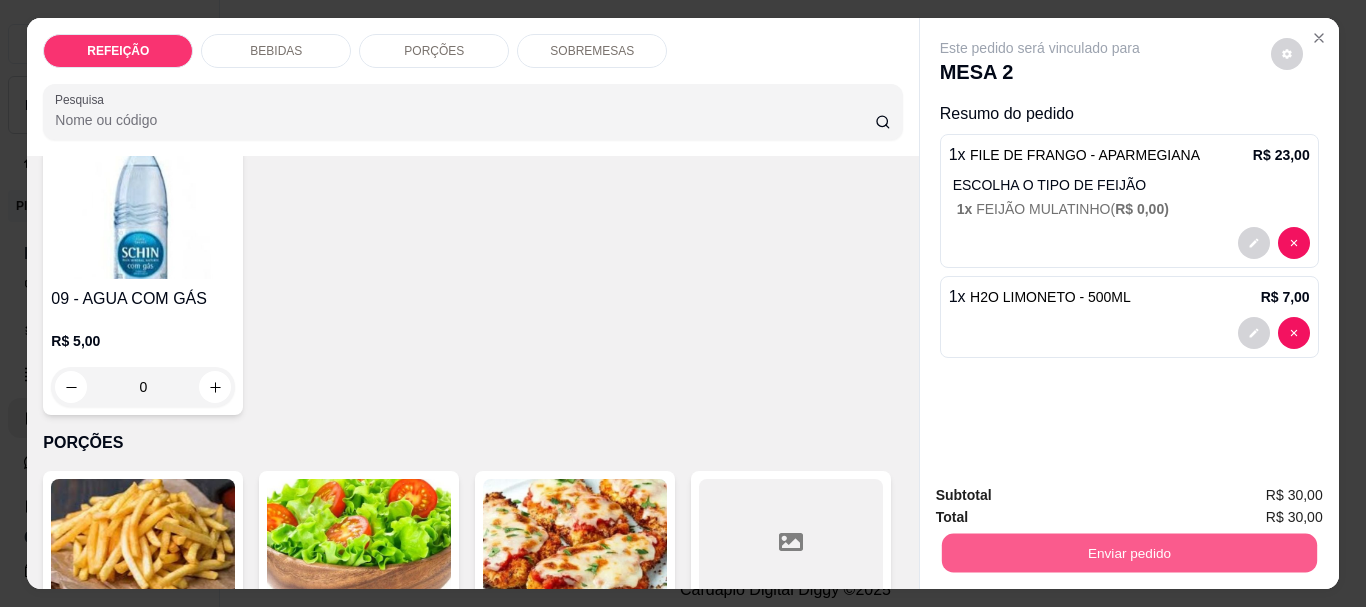 click on "Enviar pedido" at bounding box center [1128, 552] 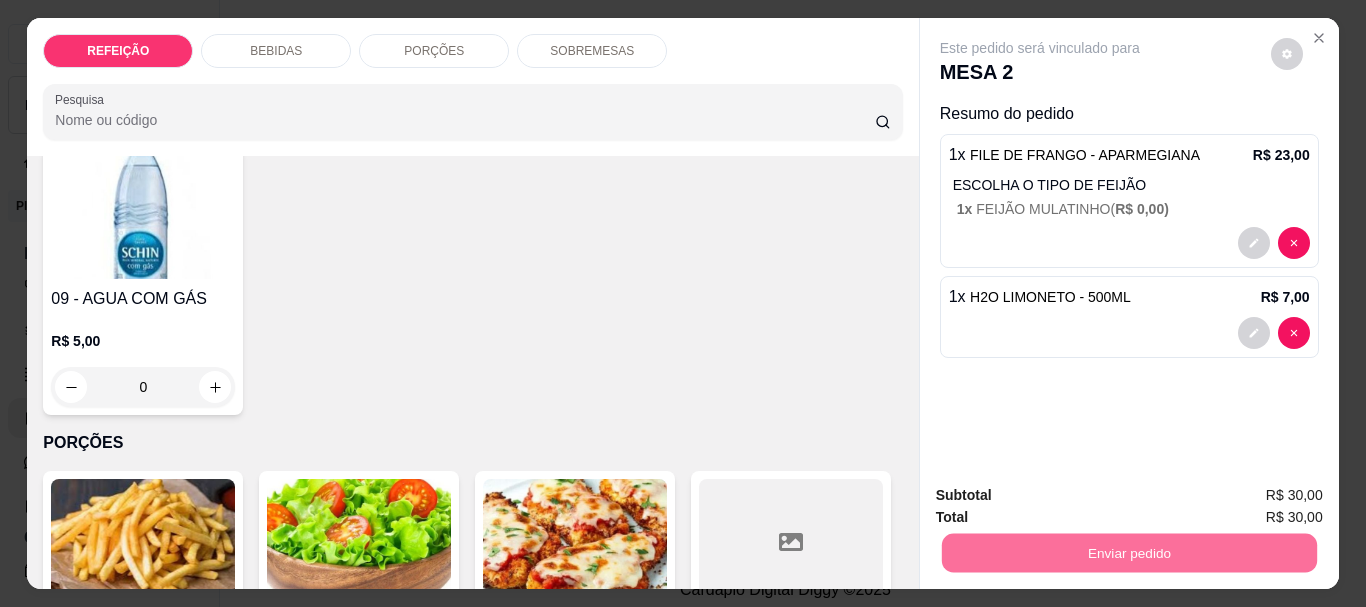 click on "Não registrar e enviar pedido" at bounding box center (1063, 496) 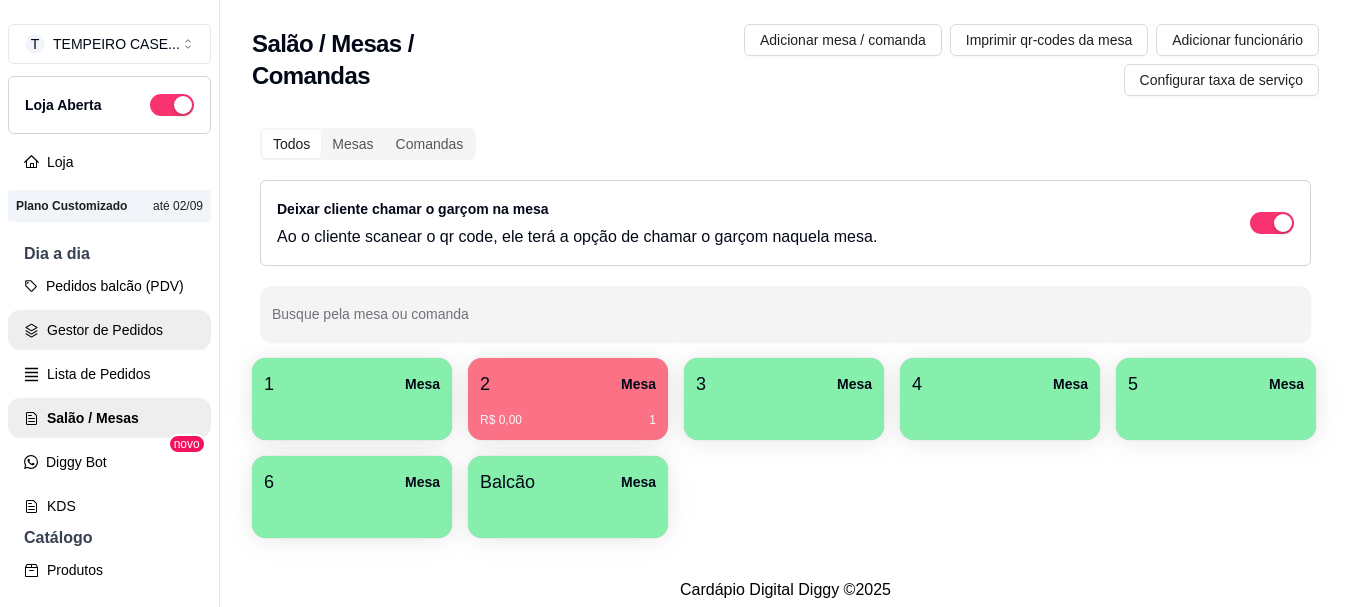 click on "Gestor de Pedidos" at bounding box center (109, 330) 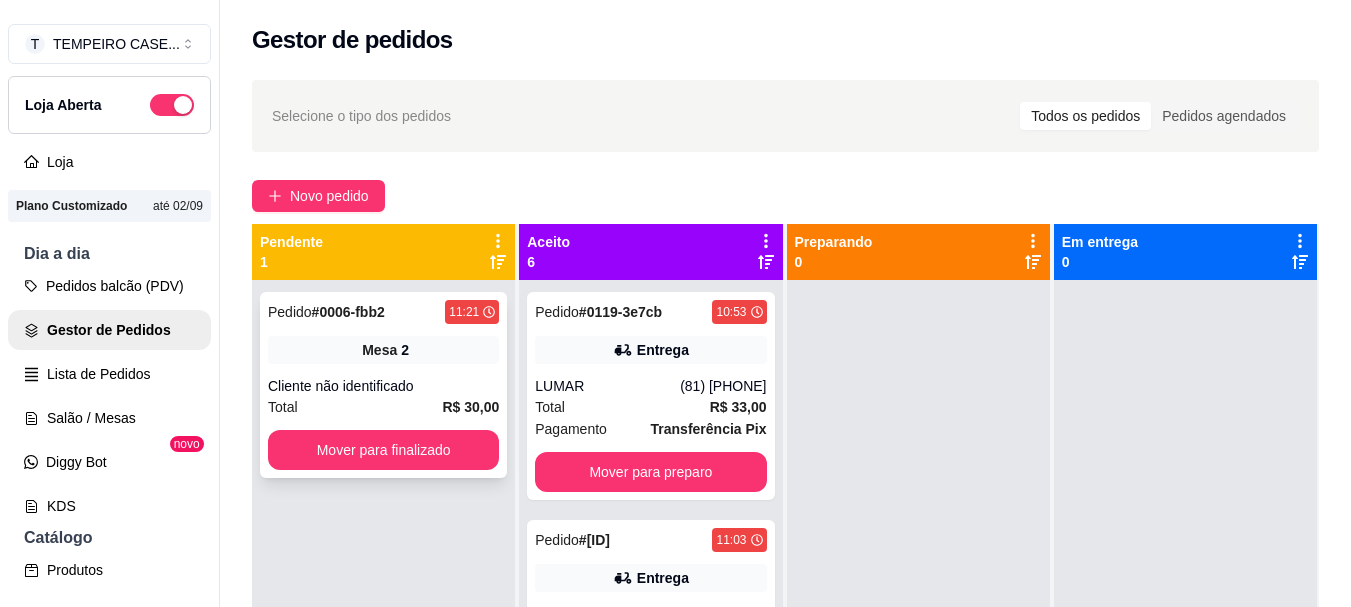 scroll, scrollTop: 56, scrollLeft: 0, axis: vertical 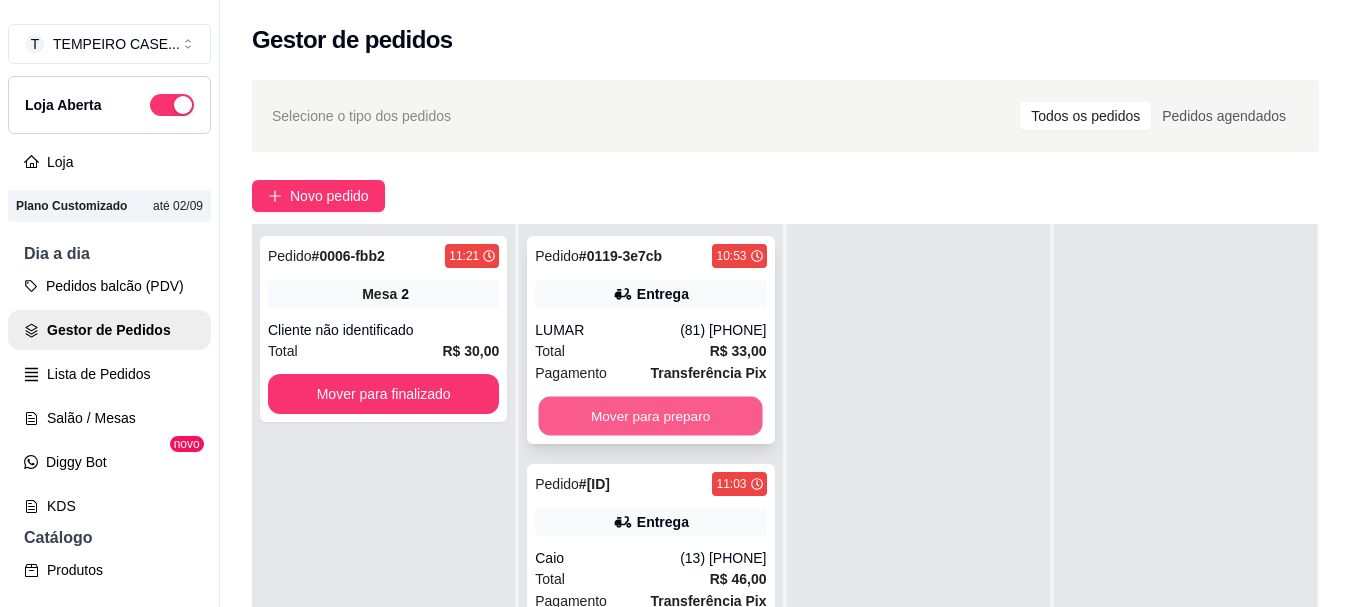 click on "Mover para preparo" at bounding box center [651, 416] 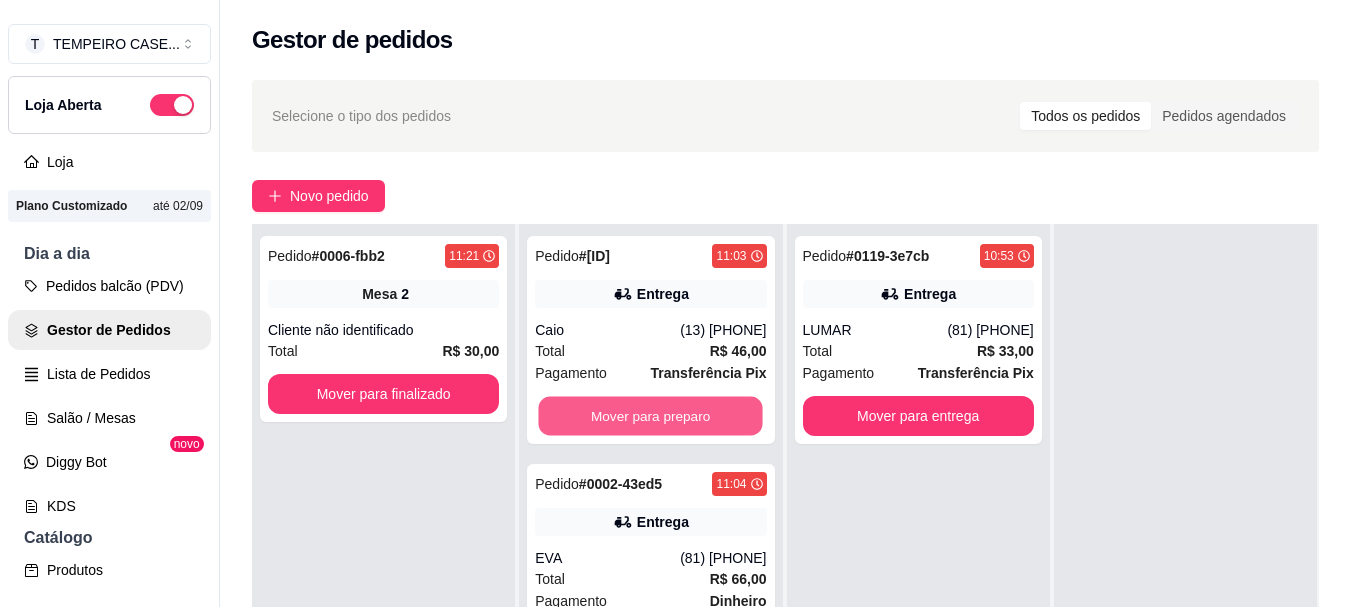 click on "Mover para preparo" at bounding box center [651, 416] 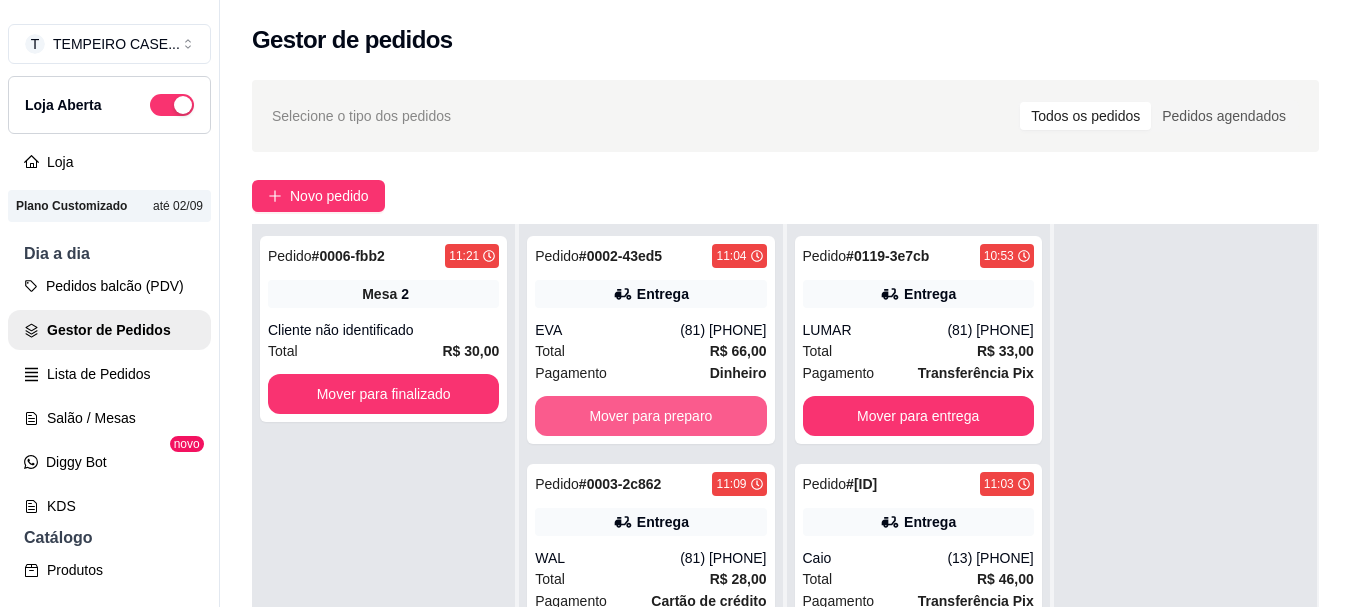 click on "Mover para preparo" at bounding box center (650, 416) 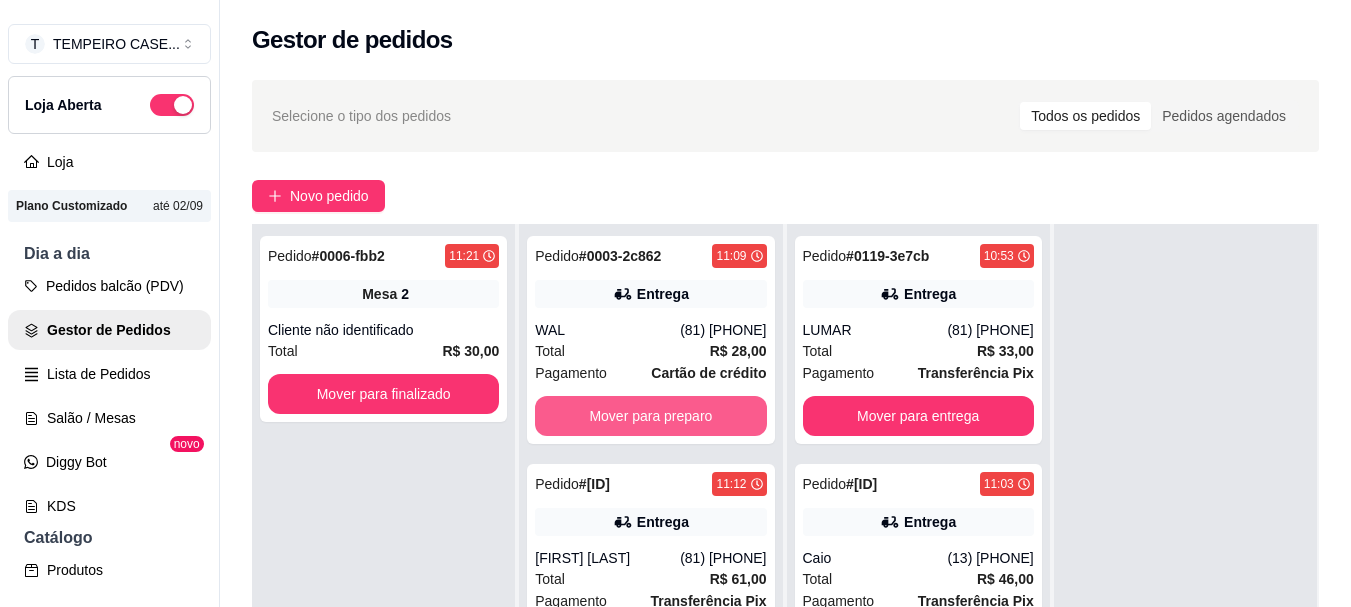 click on "Mover para preparo" at bounding box center [650, 416] 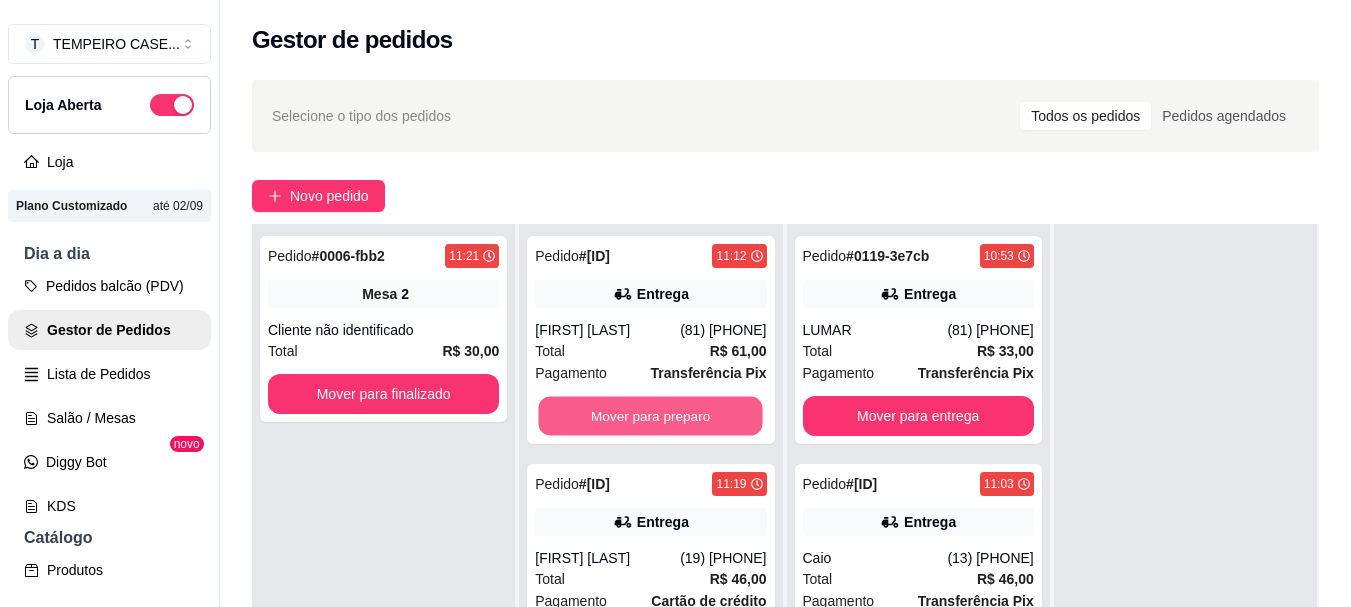click on "Mover para preparo" at bounding box center [651, 416] 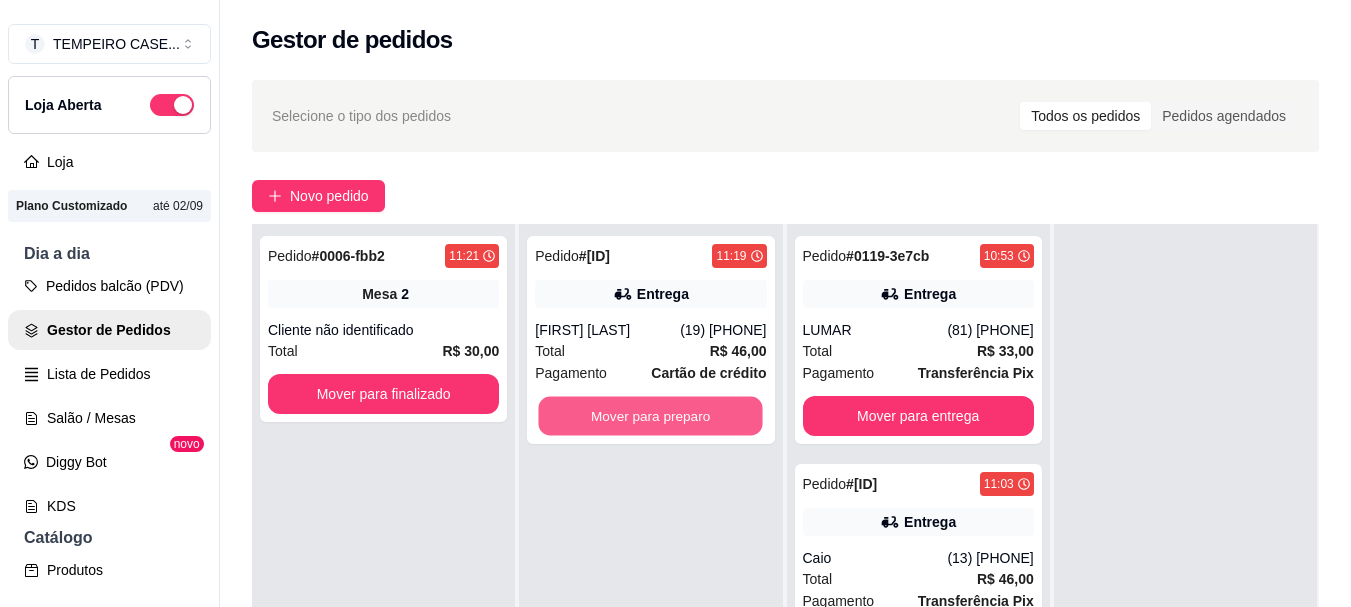 click on "Mover para preparo" at bounding box center [651, 416] 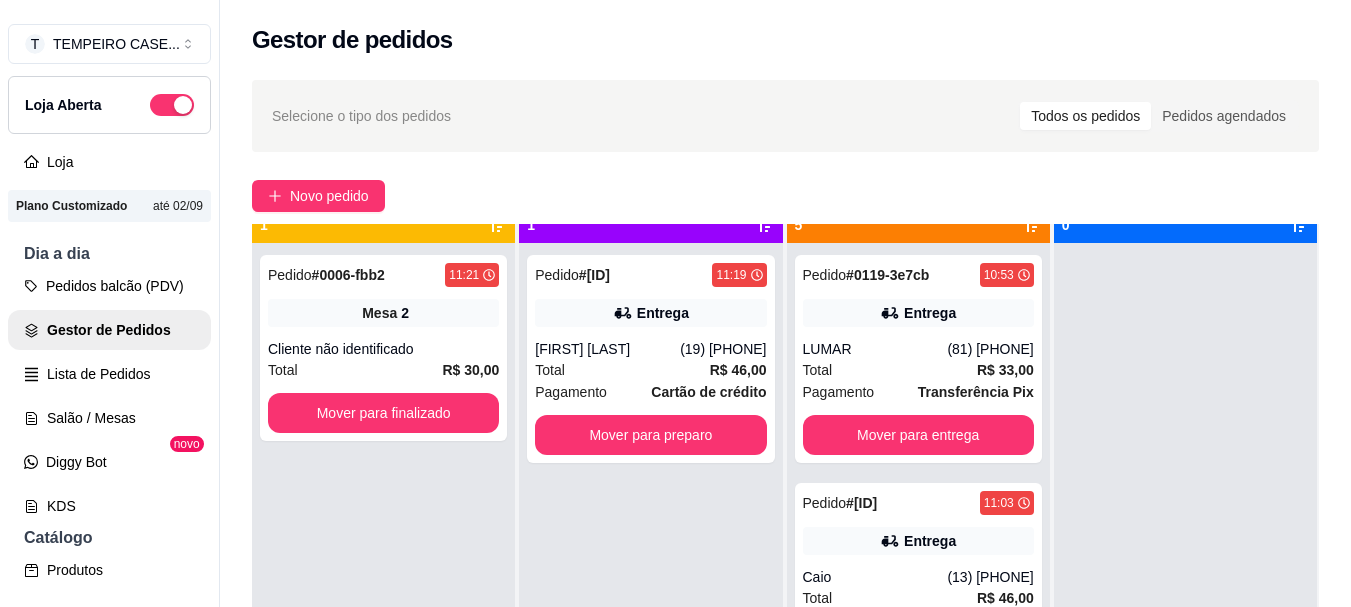 scroll, scrollTop: 56, scrollLeft: 0, axis: vertical 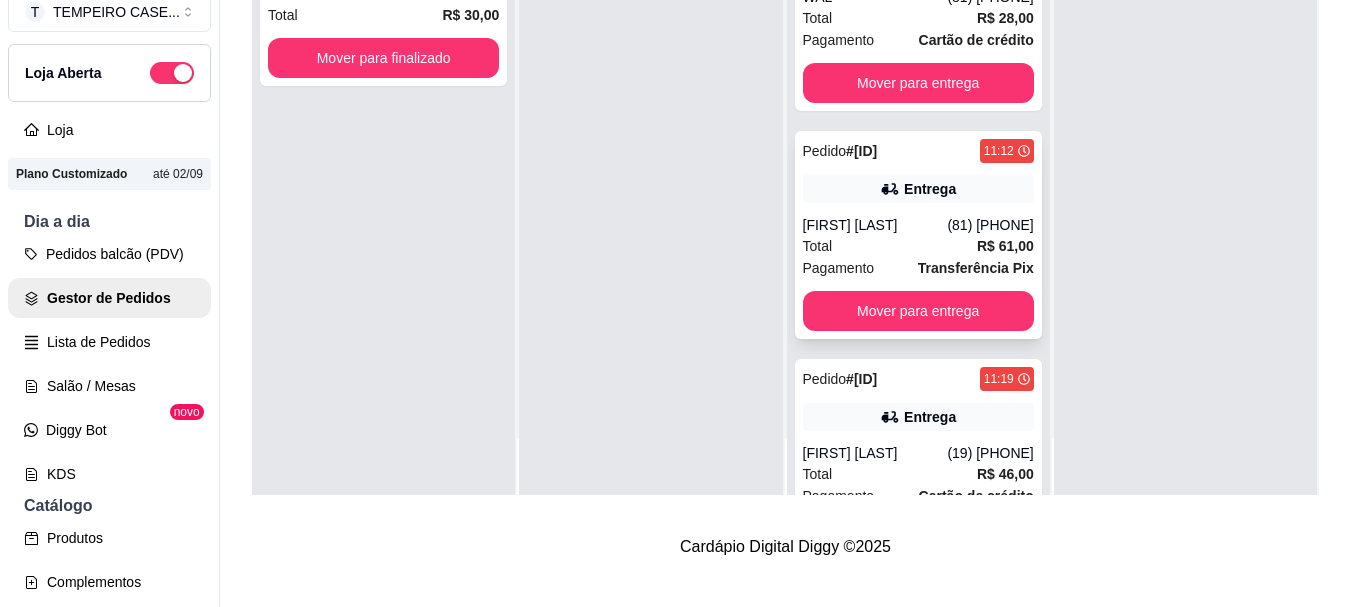click on "Pedido  # 0004-3f0659ad 11:12 Entrega Matheus salina  (81) 98128-5818 Total R$ 61,00 Pagamento Transferência Pix Mover para entrega" at bounding box center (918, 235) 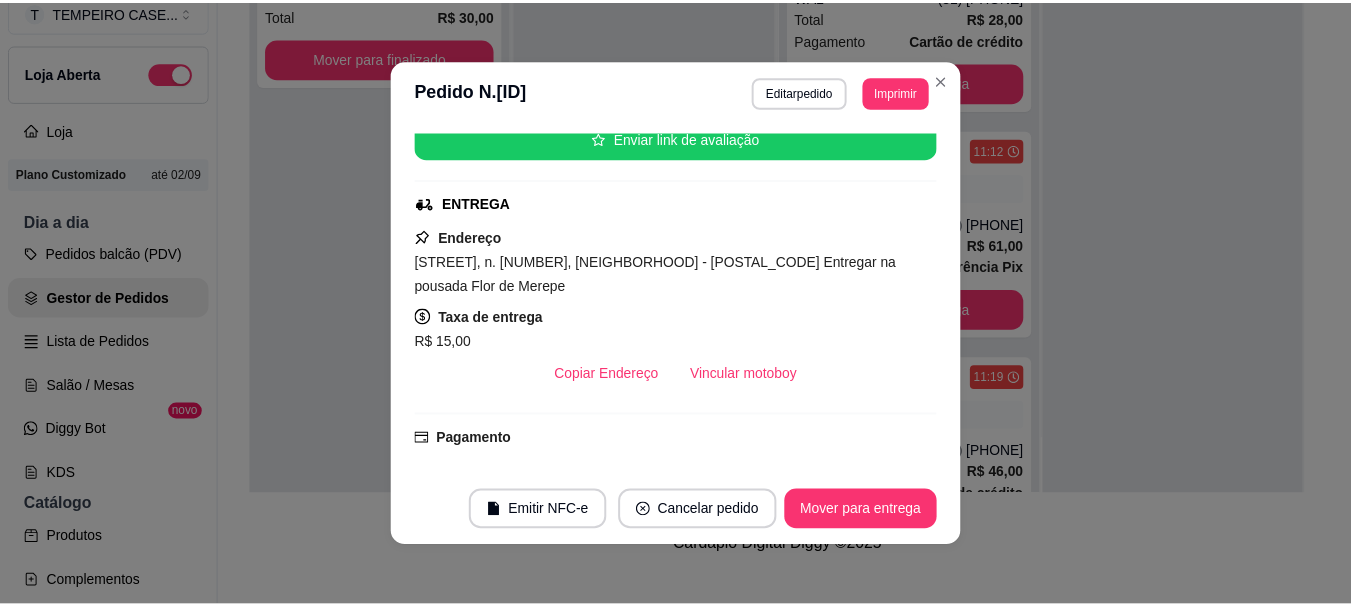 scroll, scrollTop: 224, scrollLeft: 0, axis: vertical 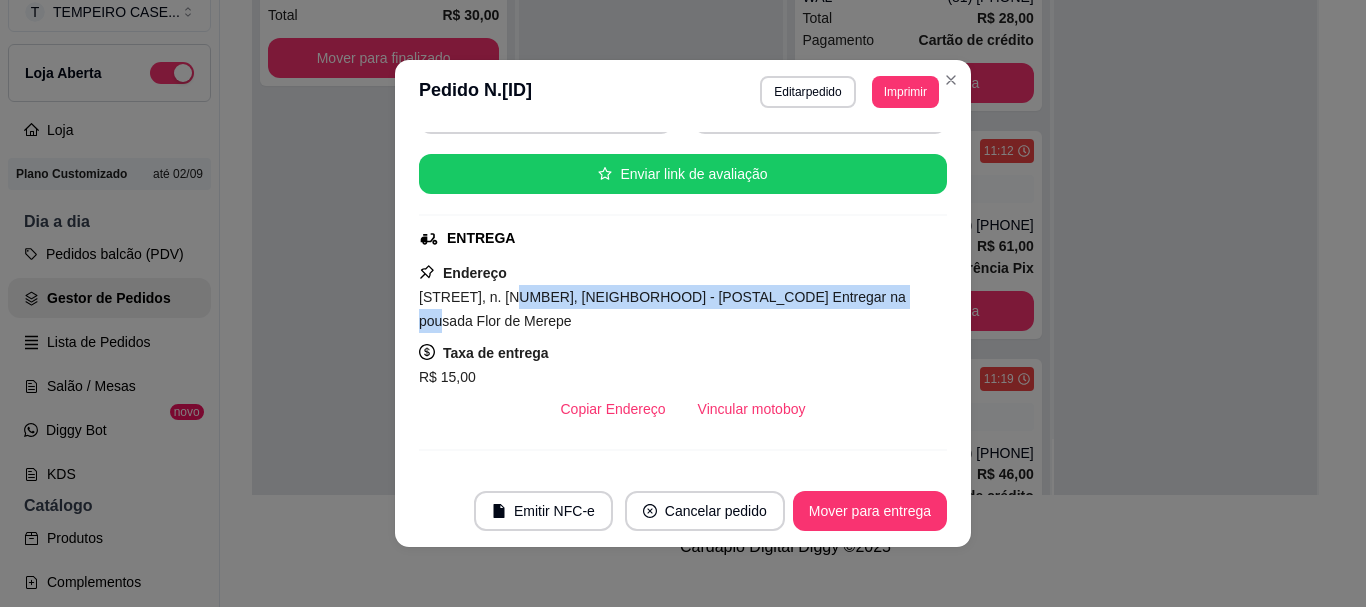 drag, startPoint x: 510, startPoint y: 299, endPoint x: 873, endPoint y: 293, distance: 363.0496 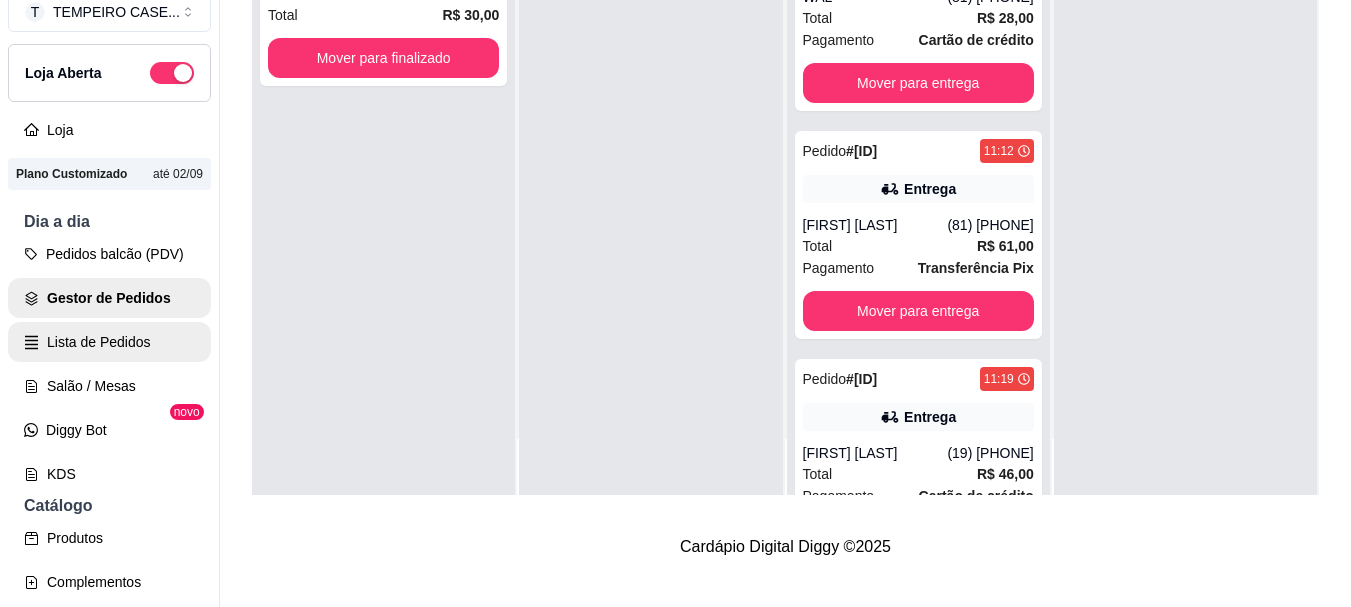 click on "Lista de Pedidos" at bounding box center (109, 342) 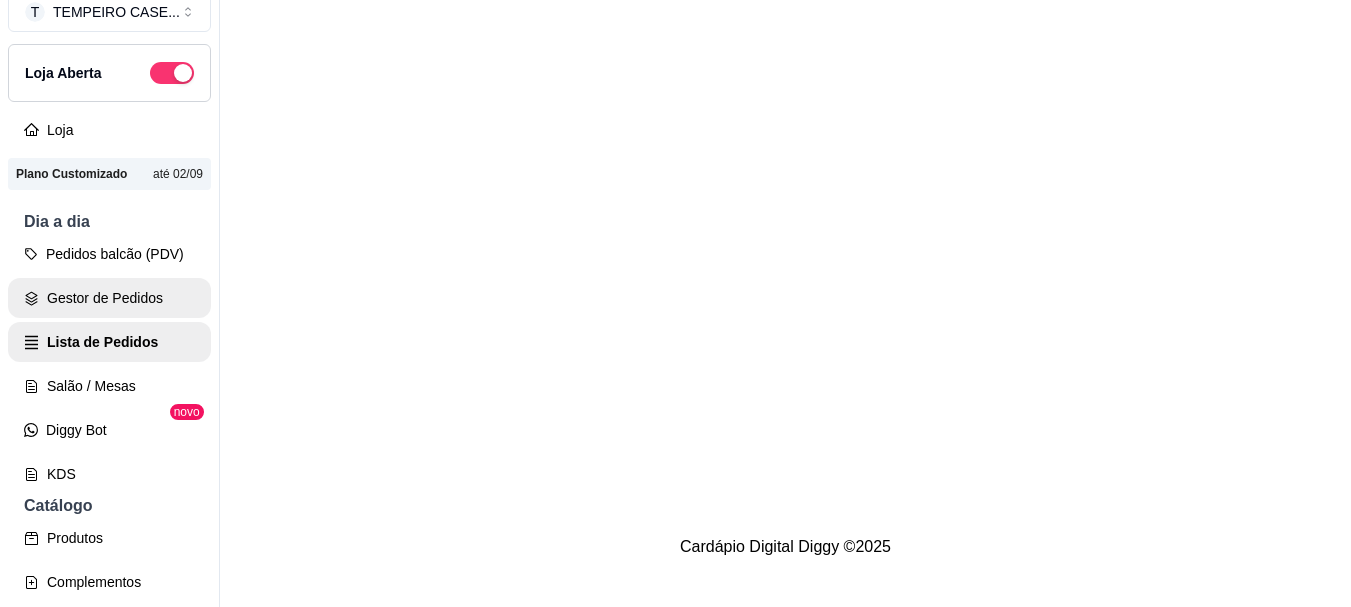 scroll, scrollTop: 0, scrollLeft: 0, axis: both 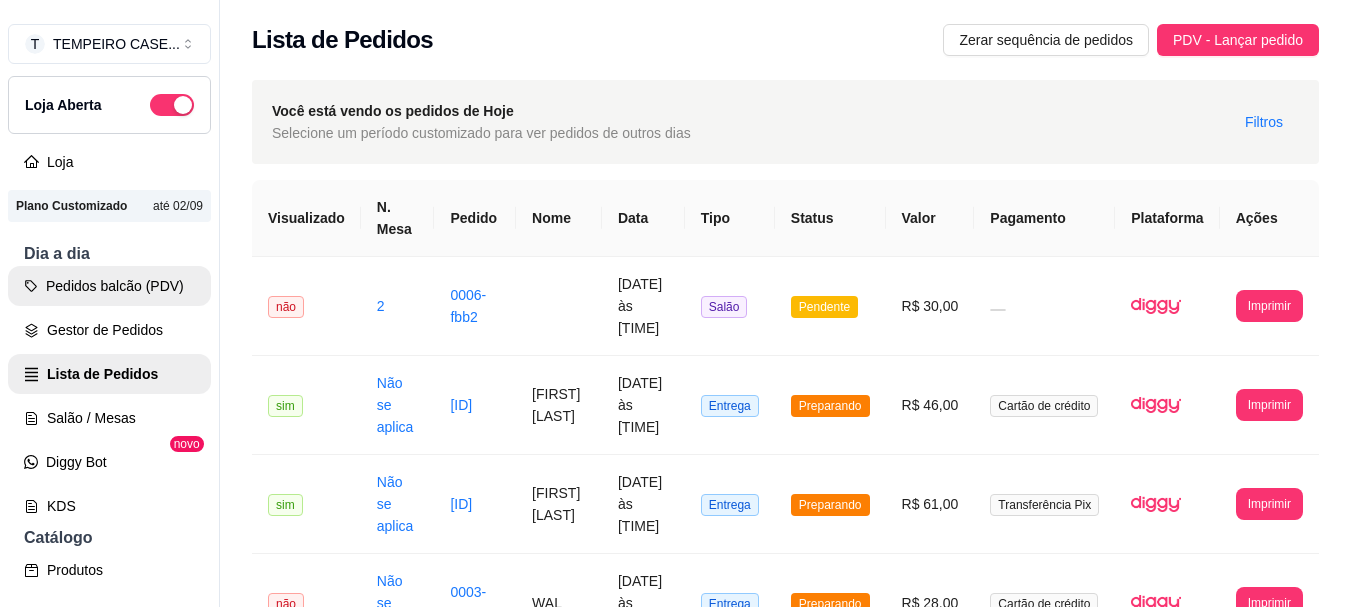click on "Pedidos balcão (PDV)" at bounding box center [109, 286] 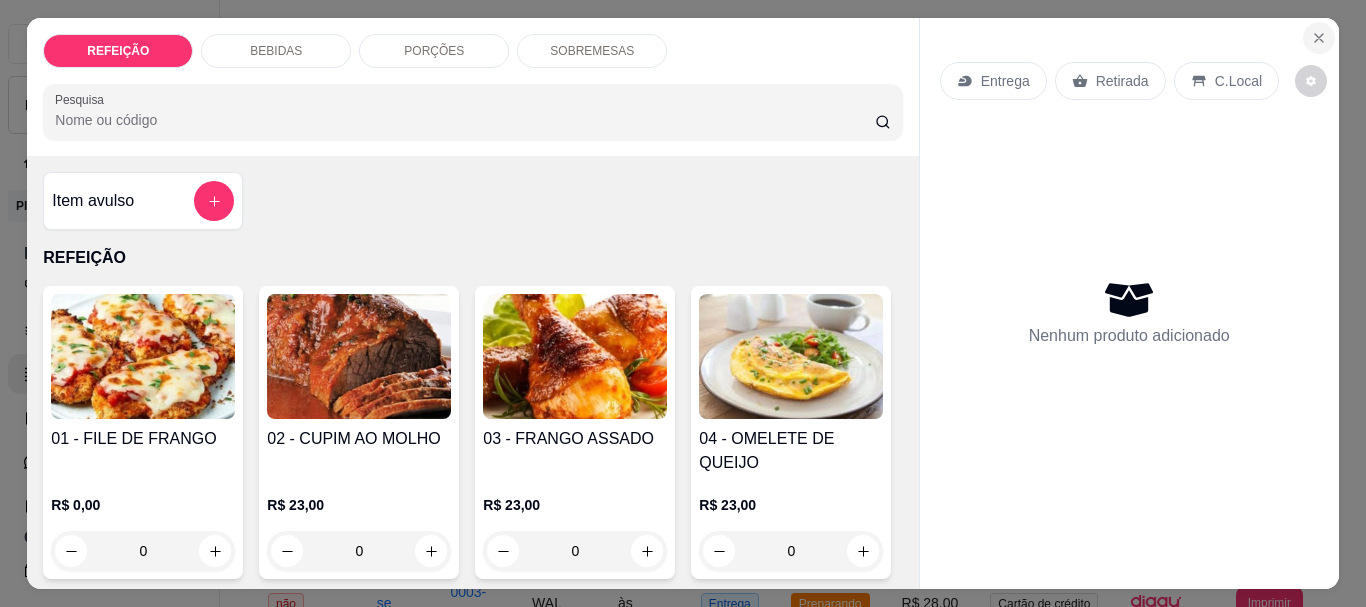 click at bounding box center [1319, 38] 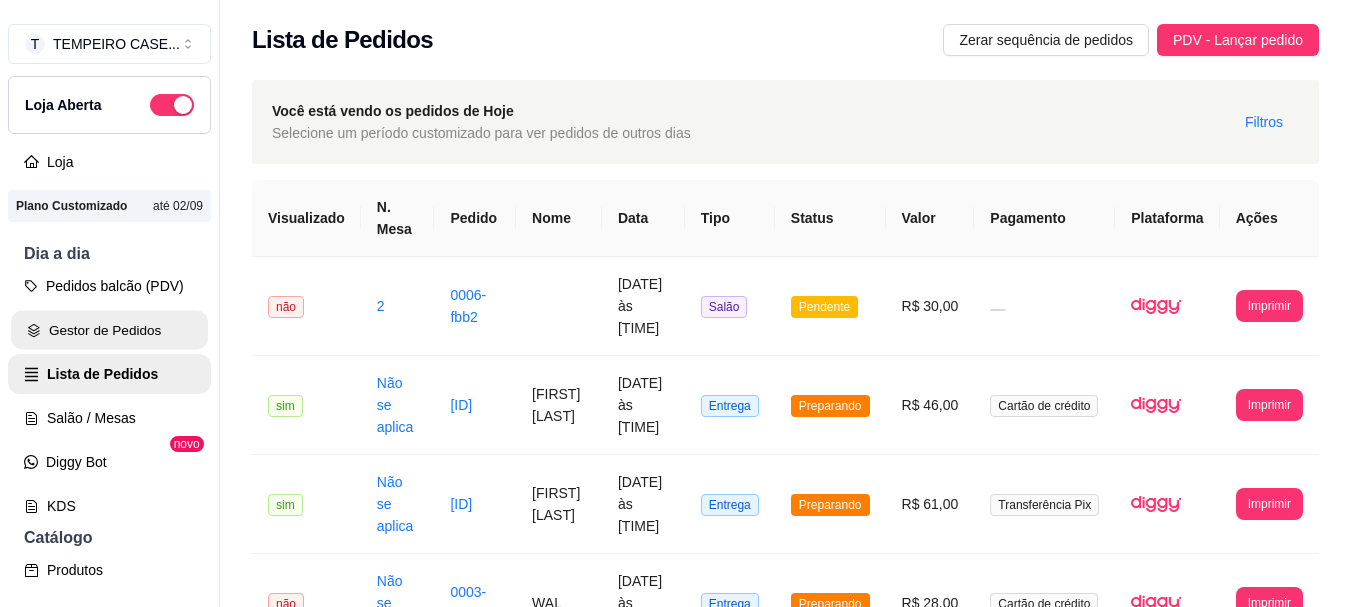 click on "Gestor de Pedidos" at bounding box center (109, 330) 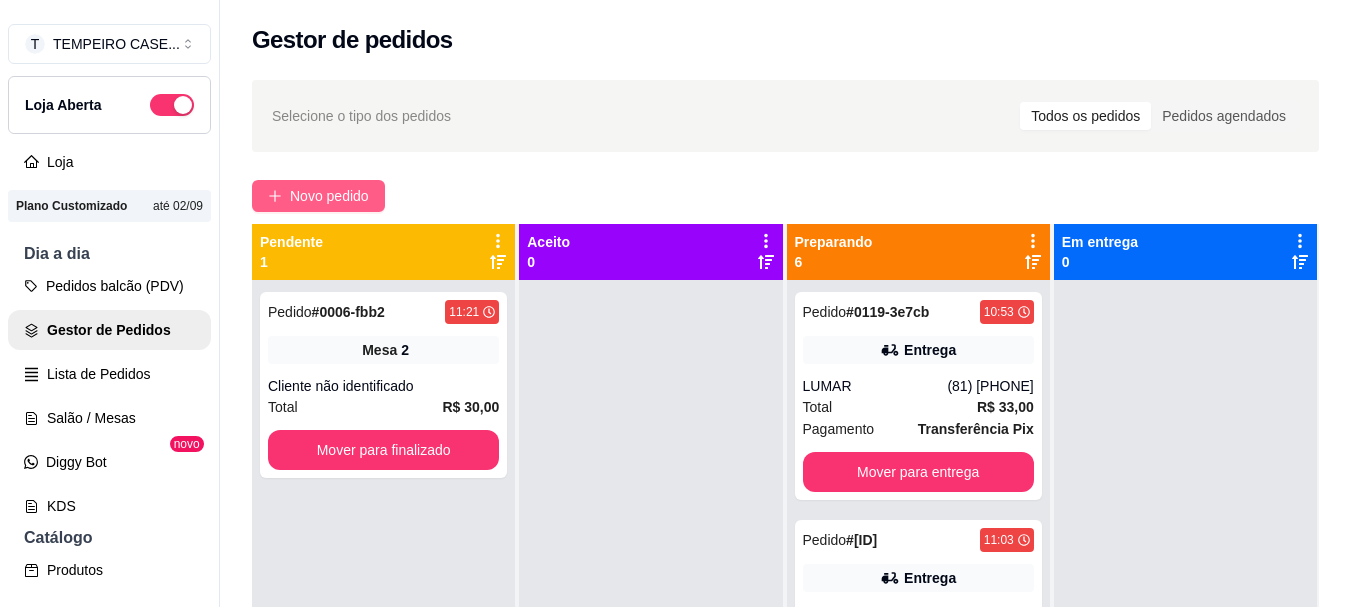 click on "Novo pedido" at bounding box center [329, 196] 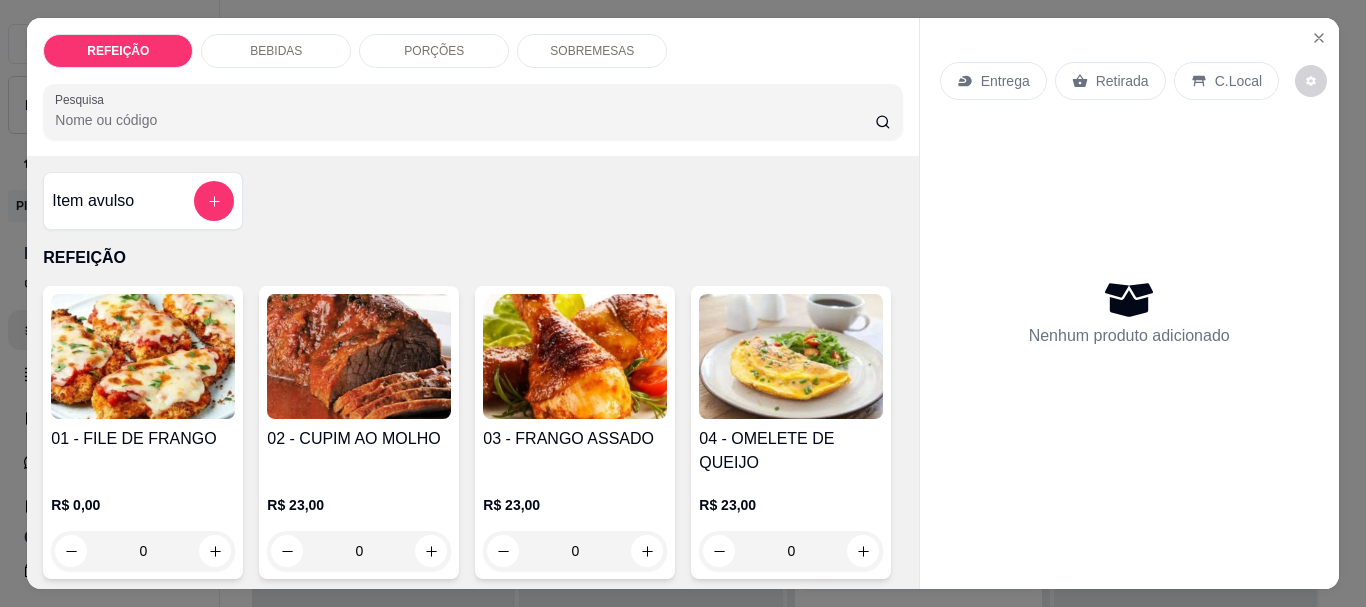 click at bounding box center [143, 356] 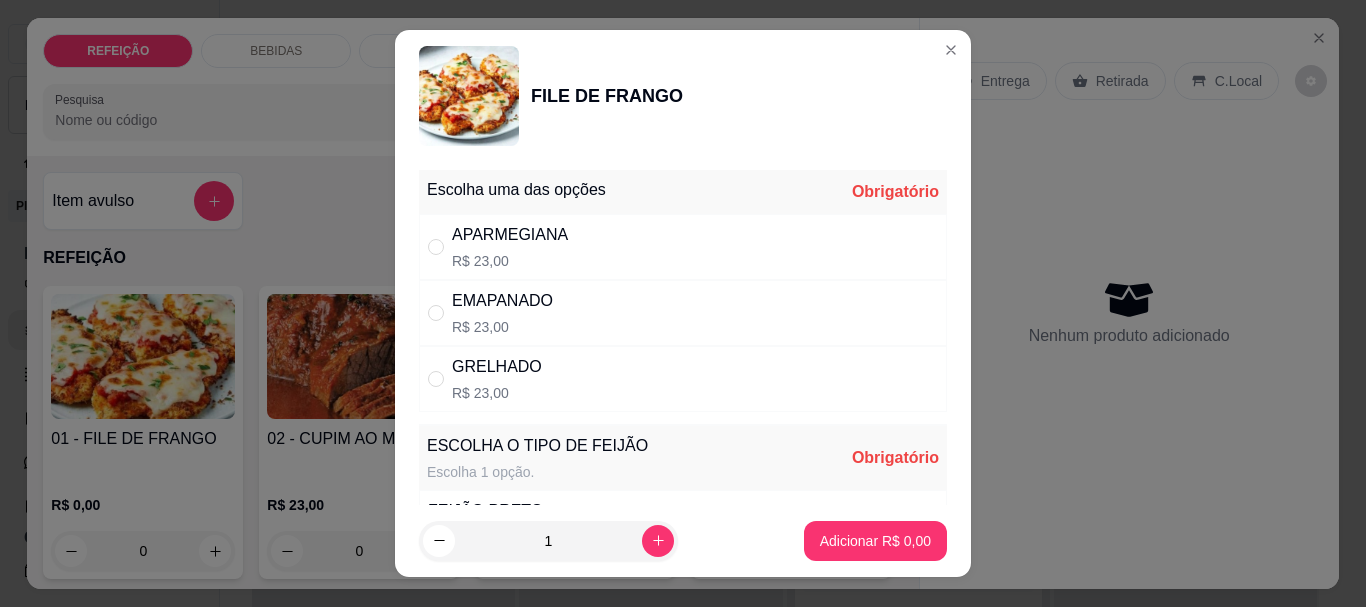 click on "R$ 23,00" at bounding box center (510, 261) 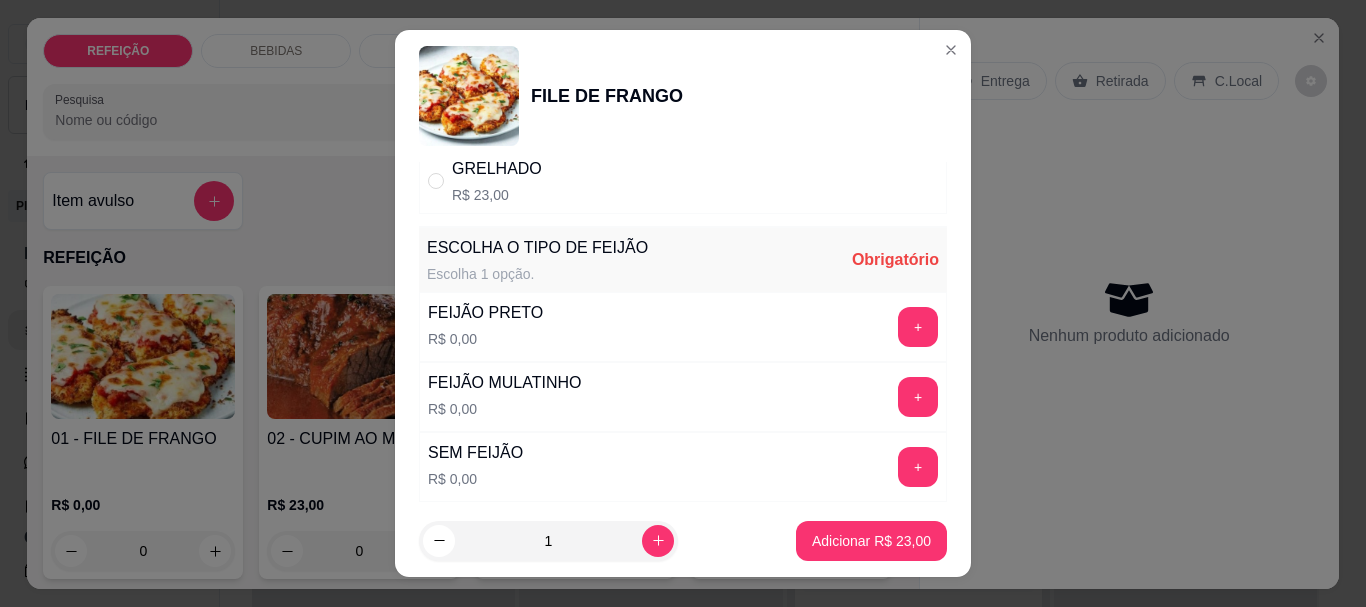 scroll, scrollTop: 200, scrollLeft: 0, axis: vertical 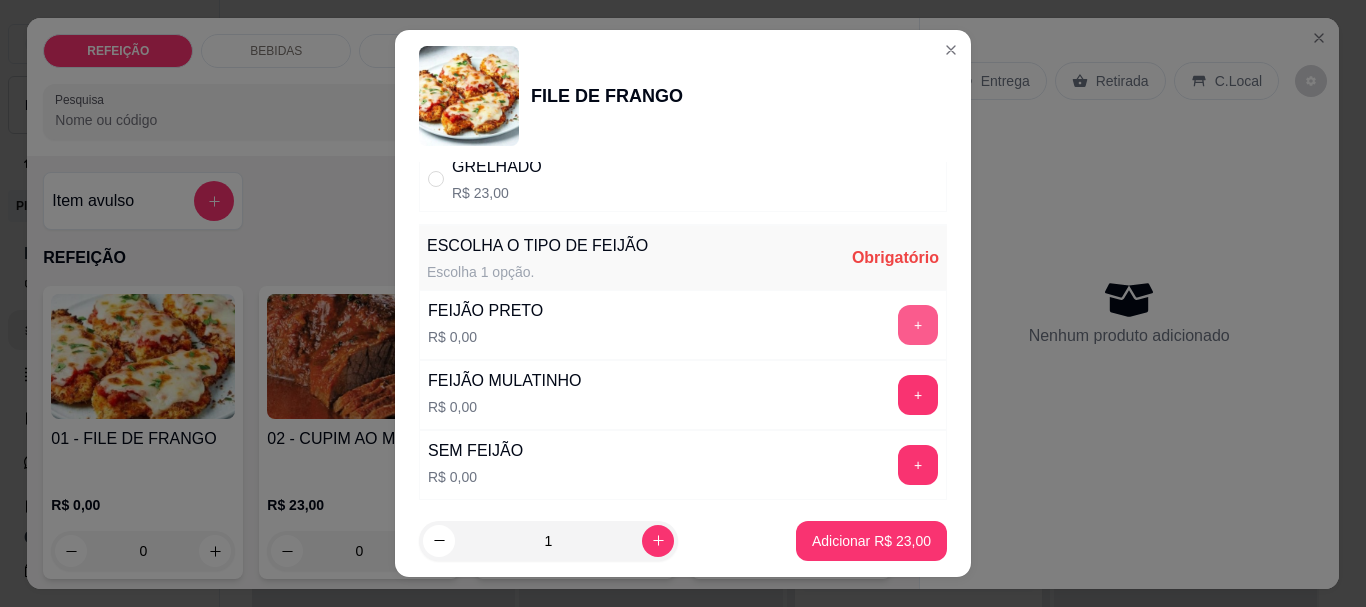 click on "+" at bounding box center (918, 325) 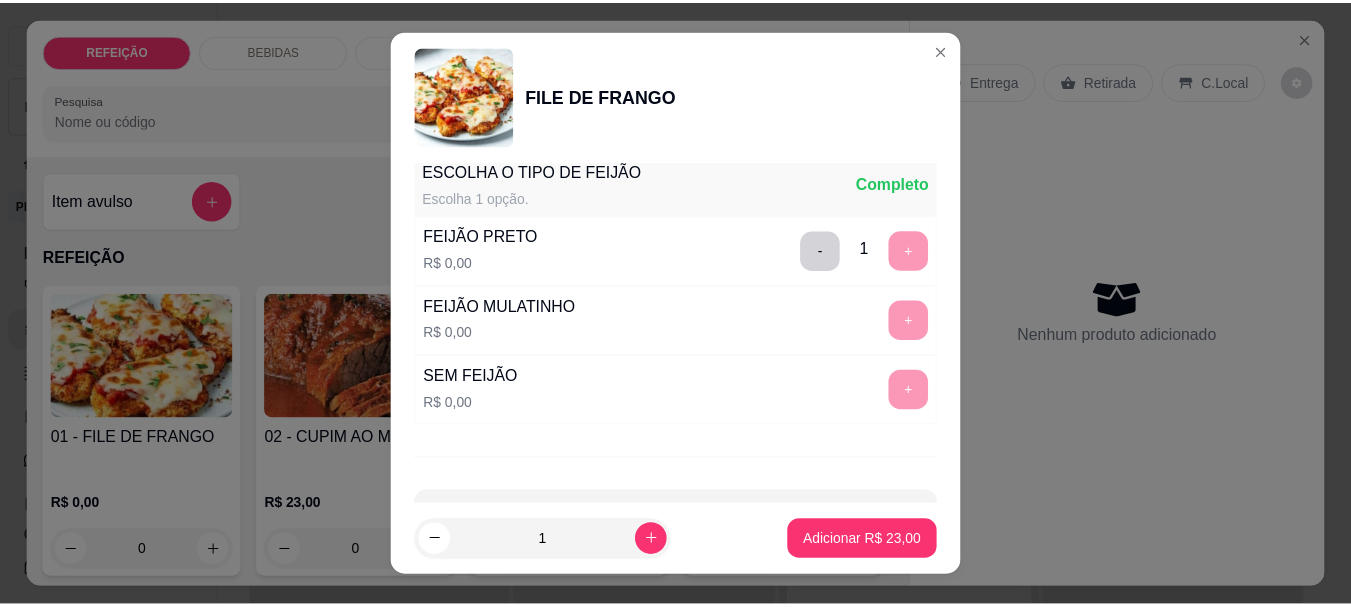 scroll, scrollTop: 345, scrollLeft: 0, axis: vertical 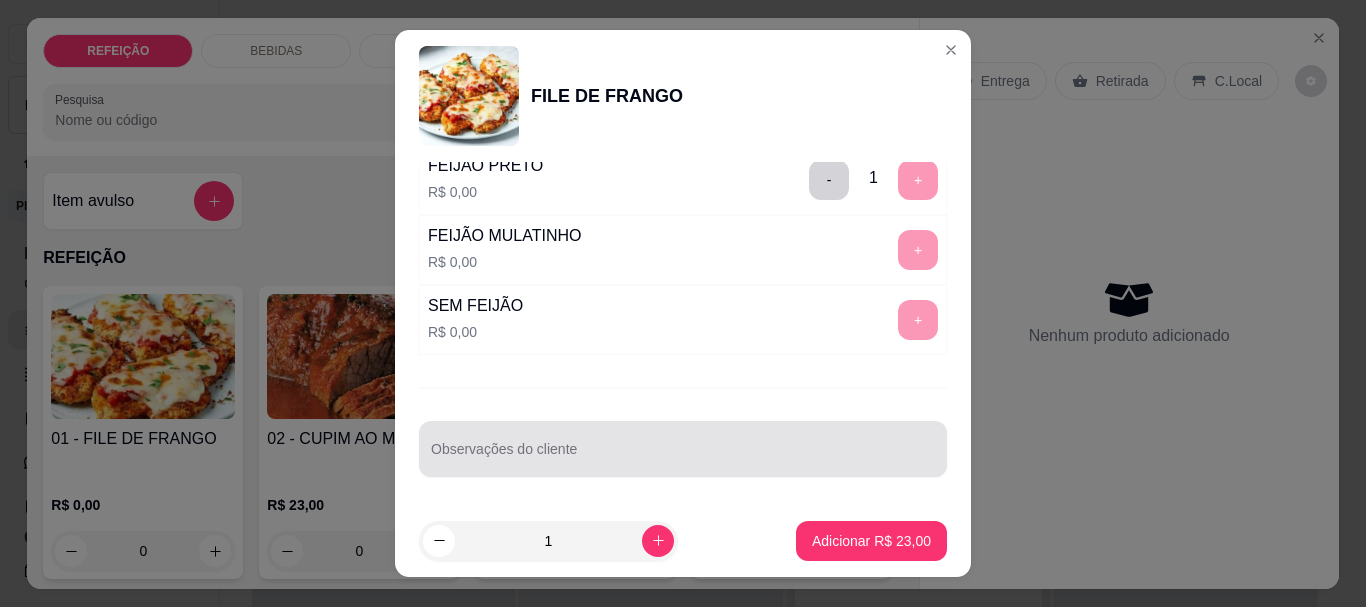 drag, startPoint x: 520, startPoint y: 441, endPoint x: 475, endPoint y: 487, distance: 64.3506 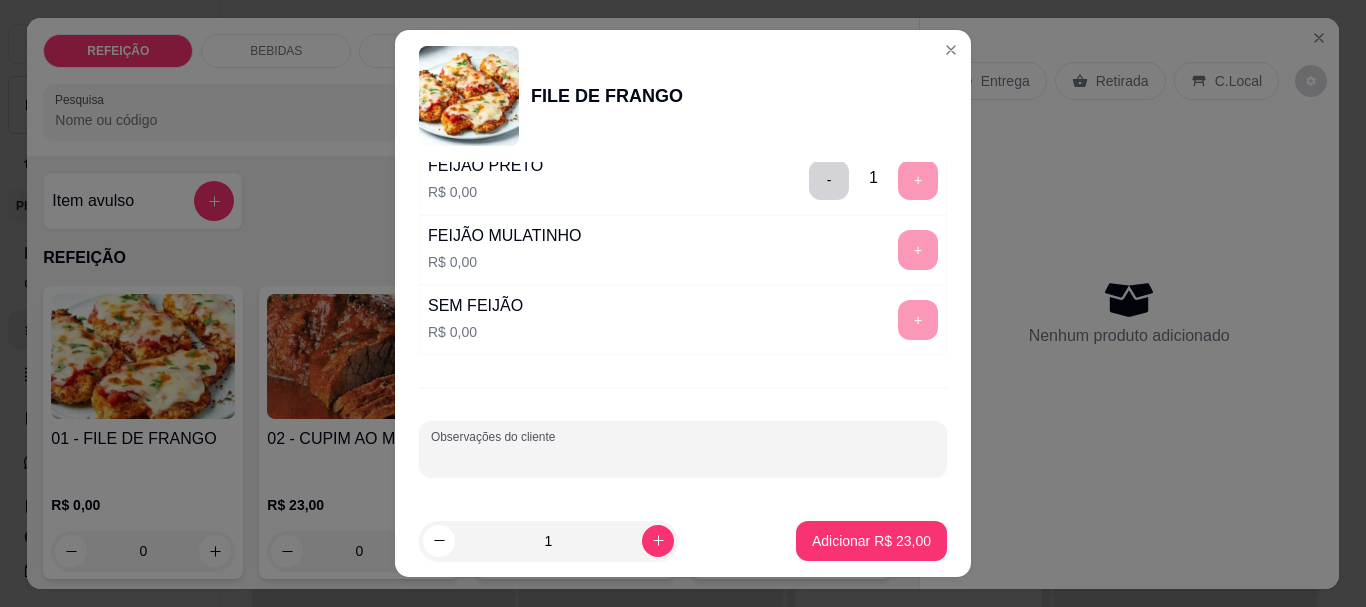 click on "Observações do cliente" at bounding box center [683, 449] 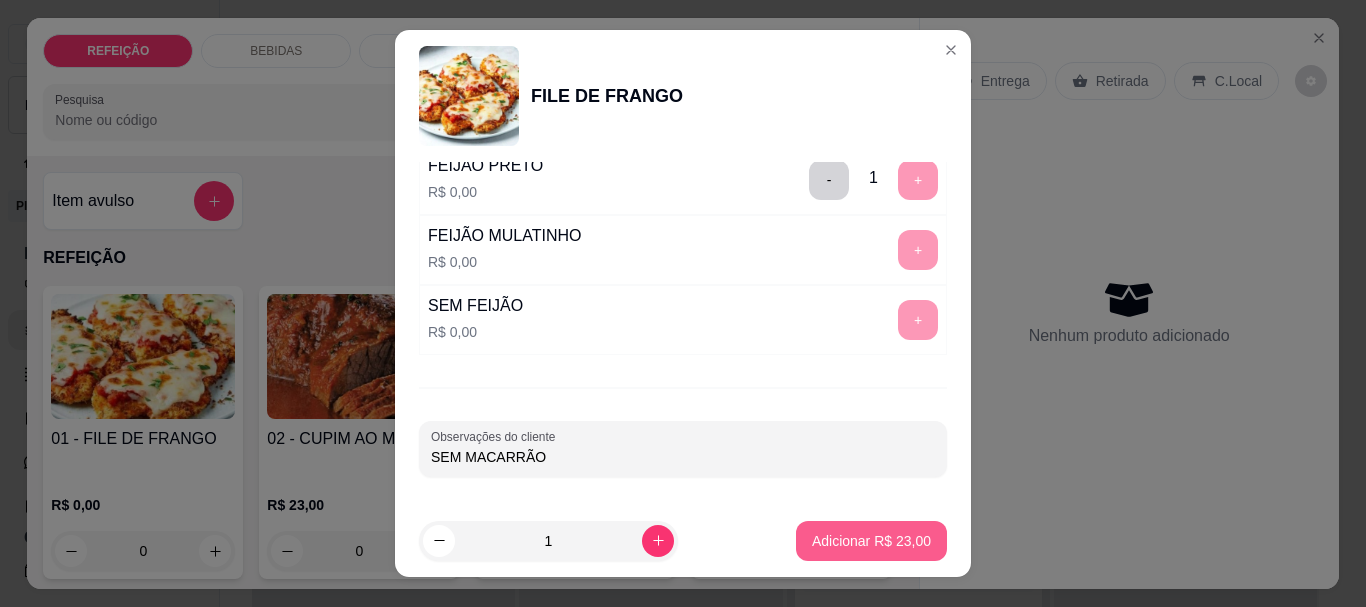type on "SEM MACARRÃO" 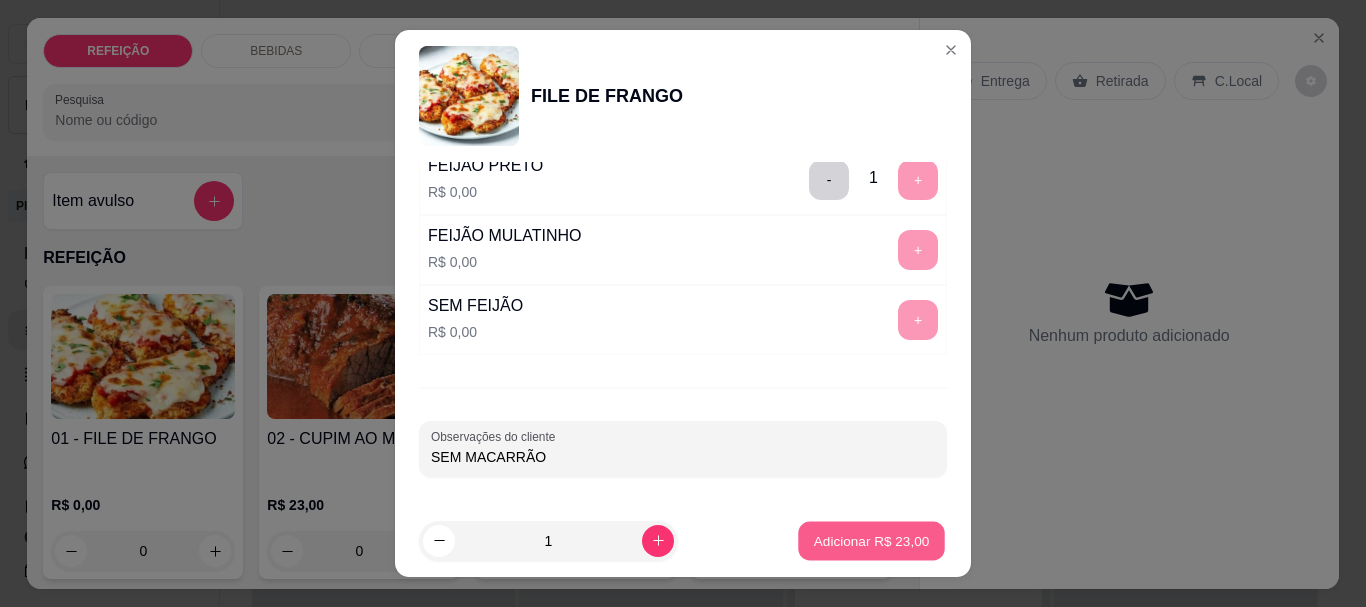 click on "Adicionar   R$ 23,00" at bounding box center [871, 540] 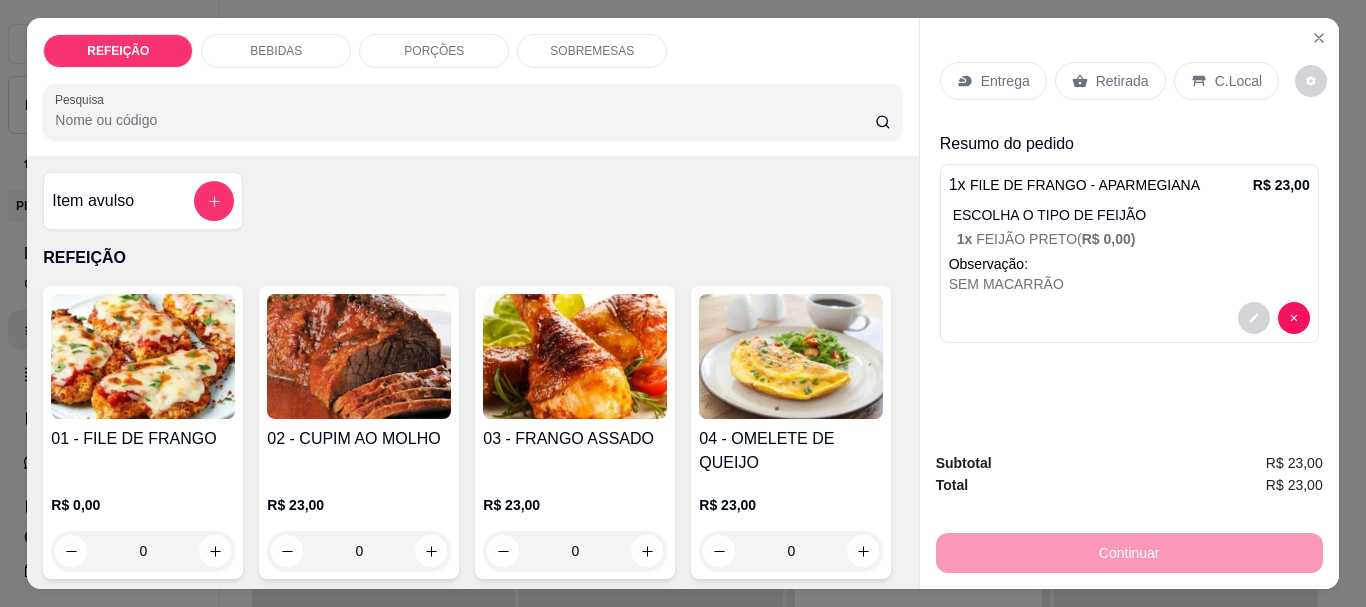 click on "Retirada" at bounding box center (1122, 81) 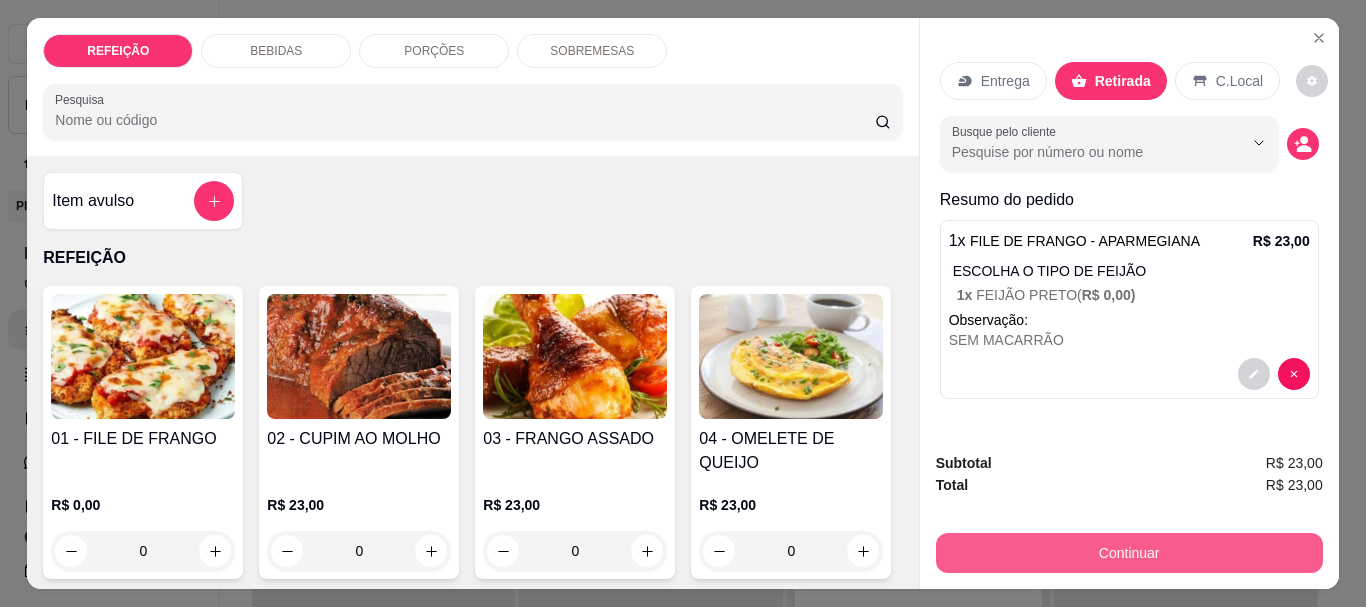 click on "Continuar" at bounding box center [1129, 553] 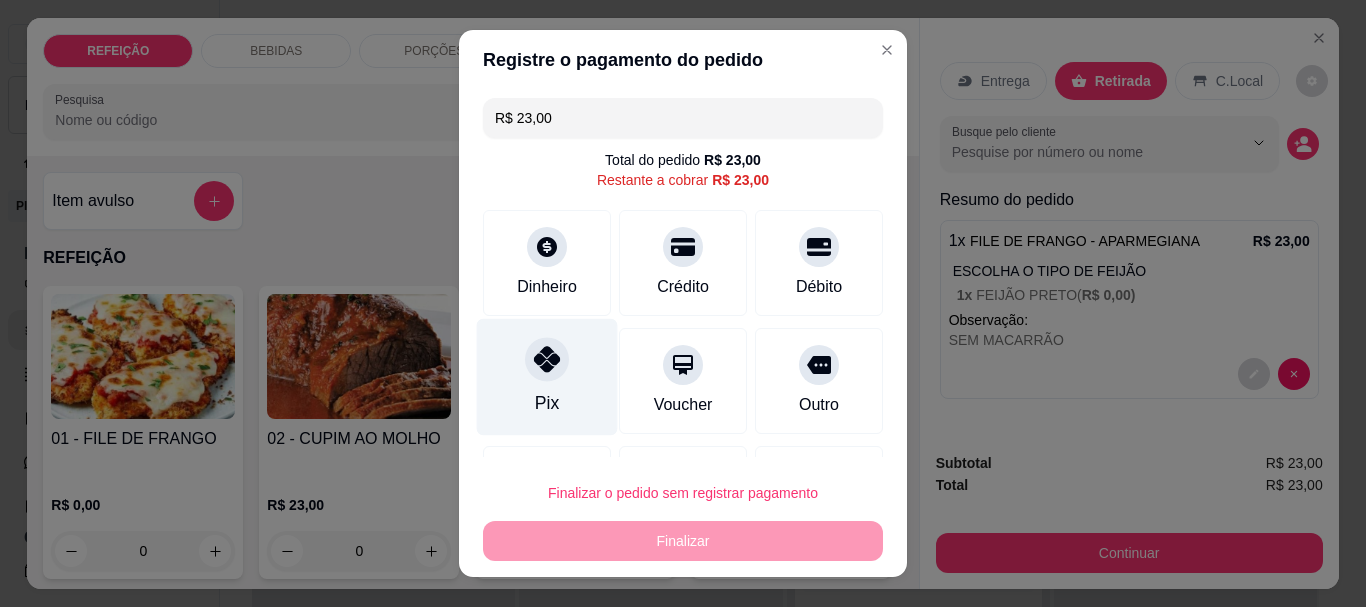 click on "Pix" at bounding box center [547, 377] 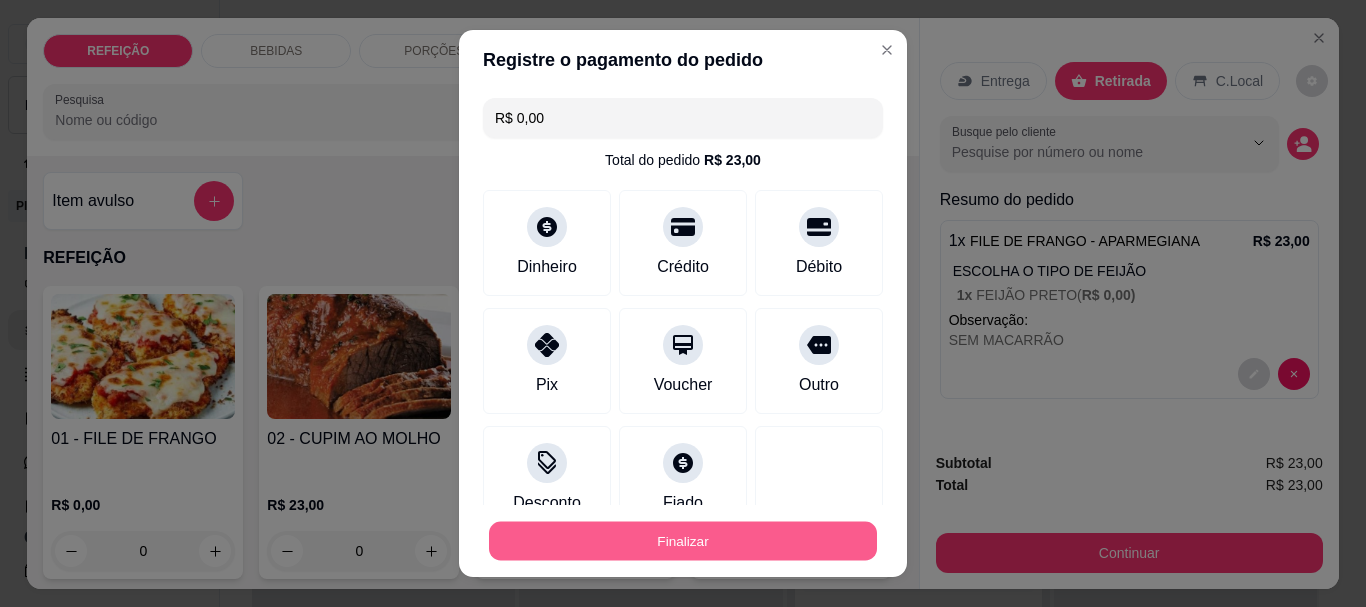 click on "Finalizar" at bounding box center (683, 540) 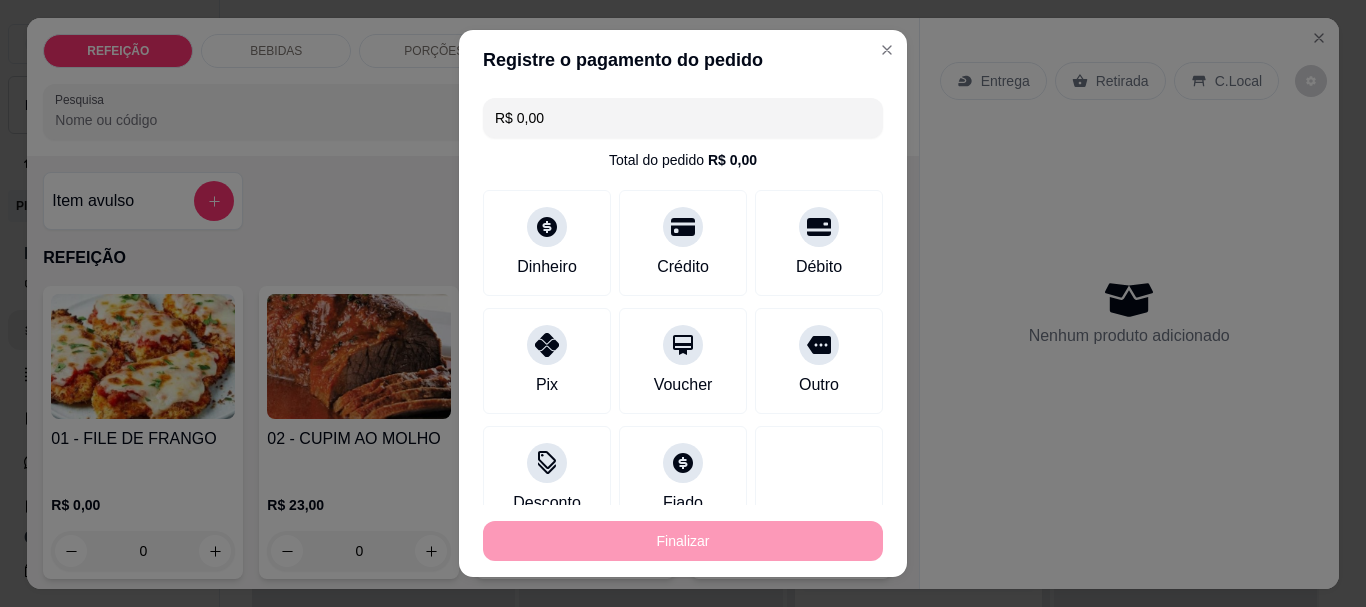 type on "-R$ 23,00" 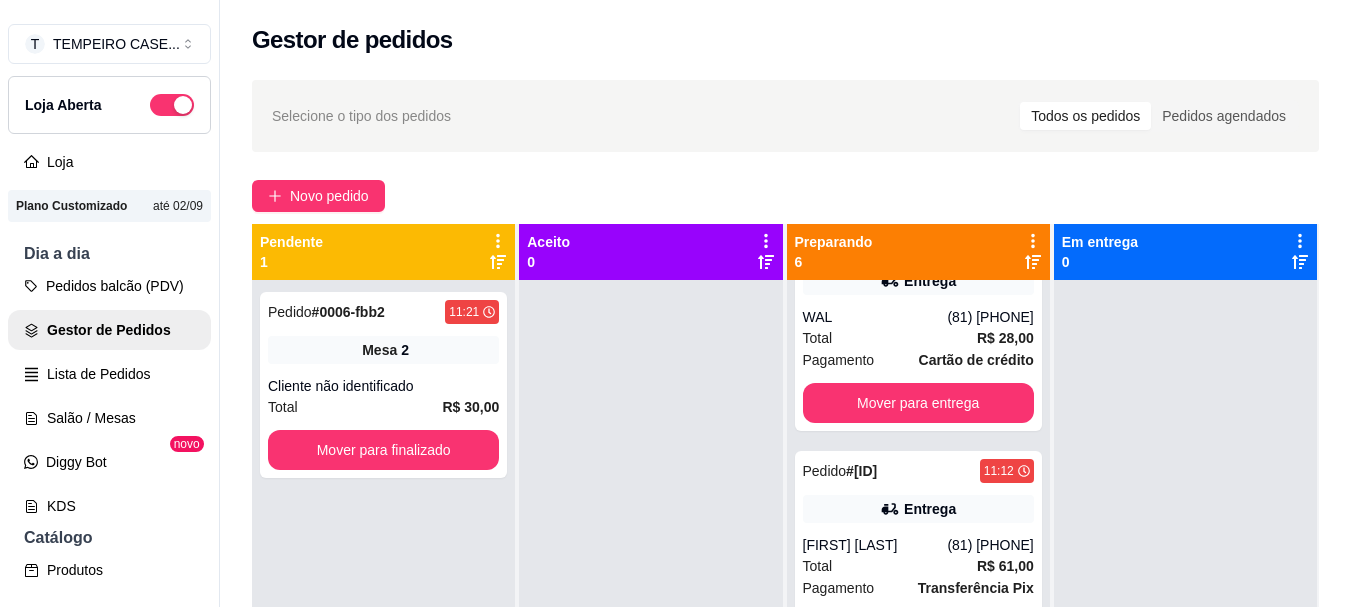 scroll, scrollTop: 781, scrollLeft: 0, axis: vertical 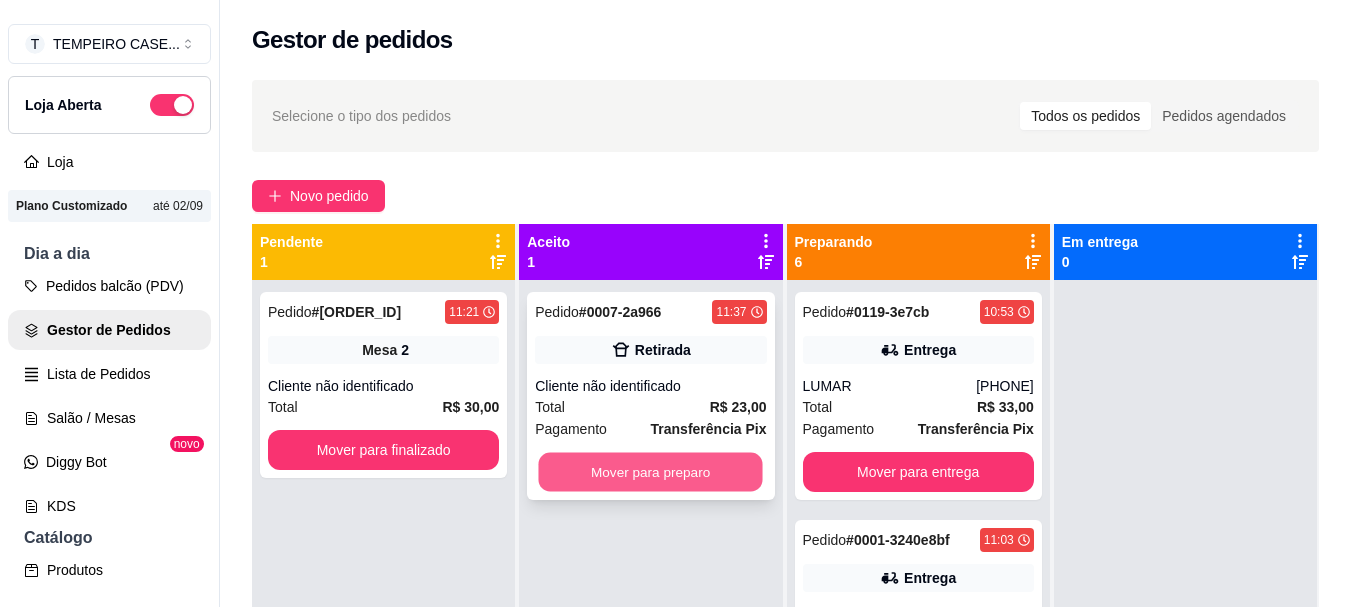 click on "Mover para preparo" at bounding box center [651, 472] 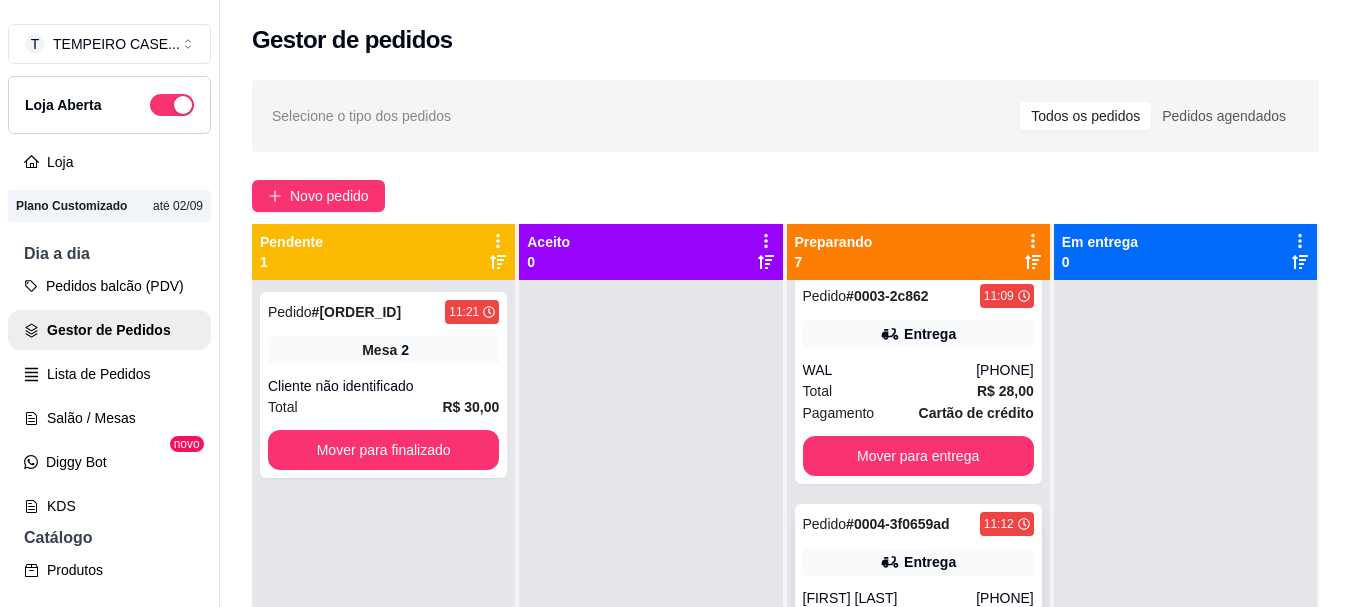 scroll, scrollTop: 1009, scrollLeft: 0, axis: vertical 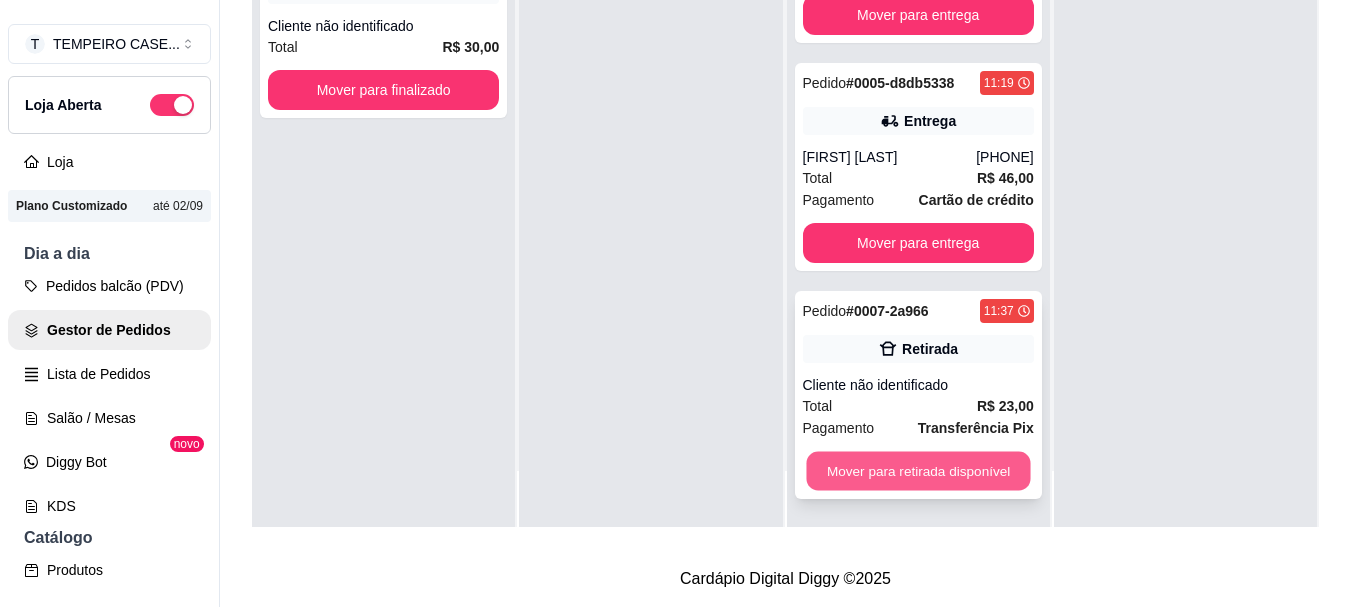 click on "Mover para retirada disponível" at bounding box center (918, 471) 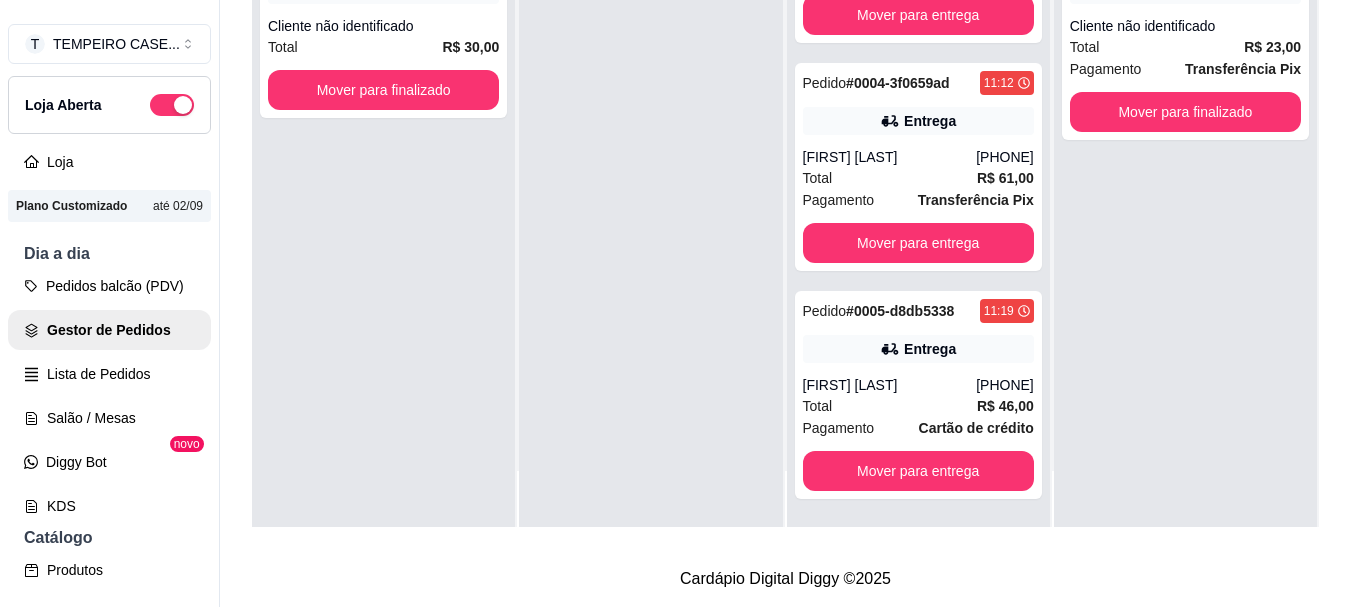 scroll, scrollTop: 781, scrollLeft: 0, axis: vertical 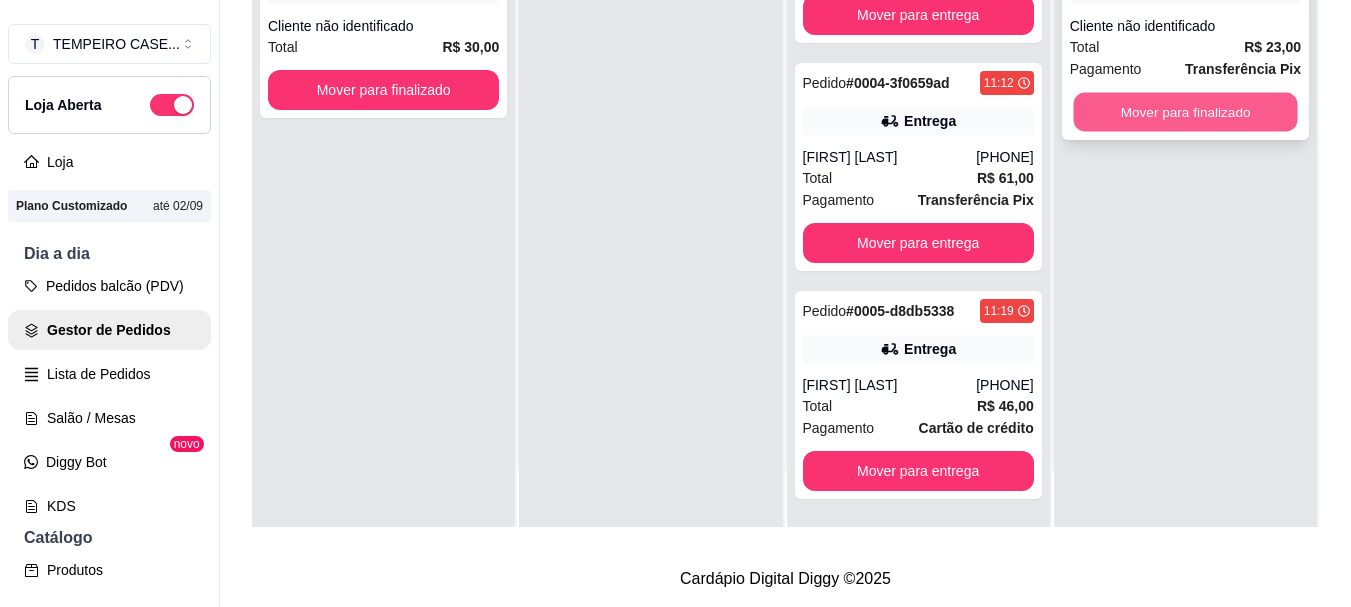click on "Mover para finalizado" at bounding box center (1185, 112) 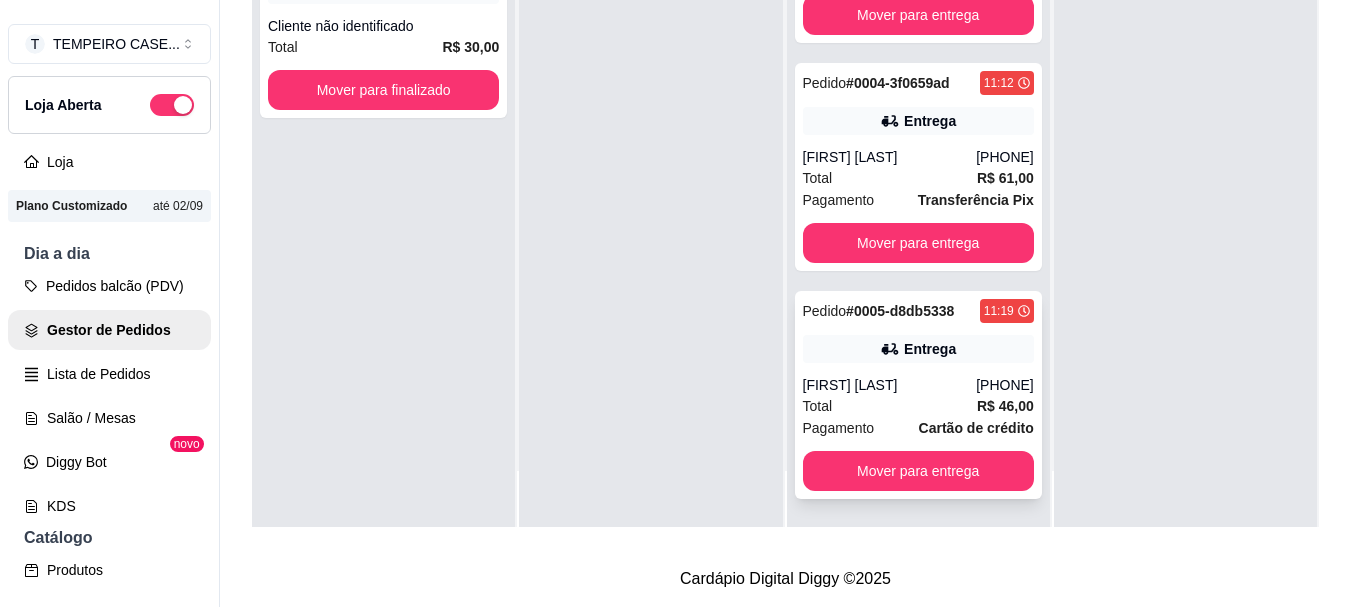 scroll, scrollTop: 32, scrollLeft: 0, axis: vertical 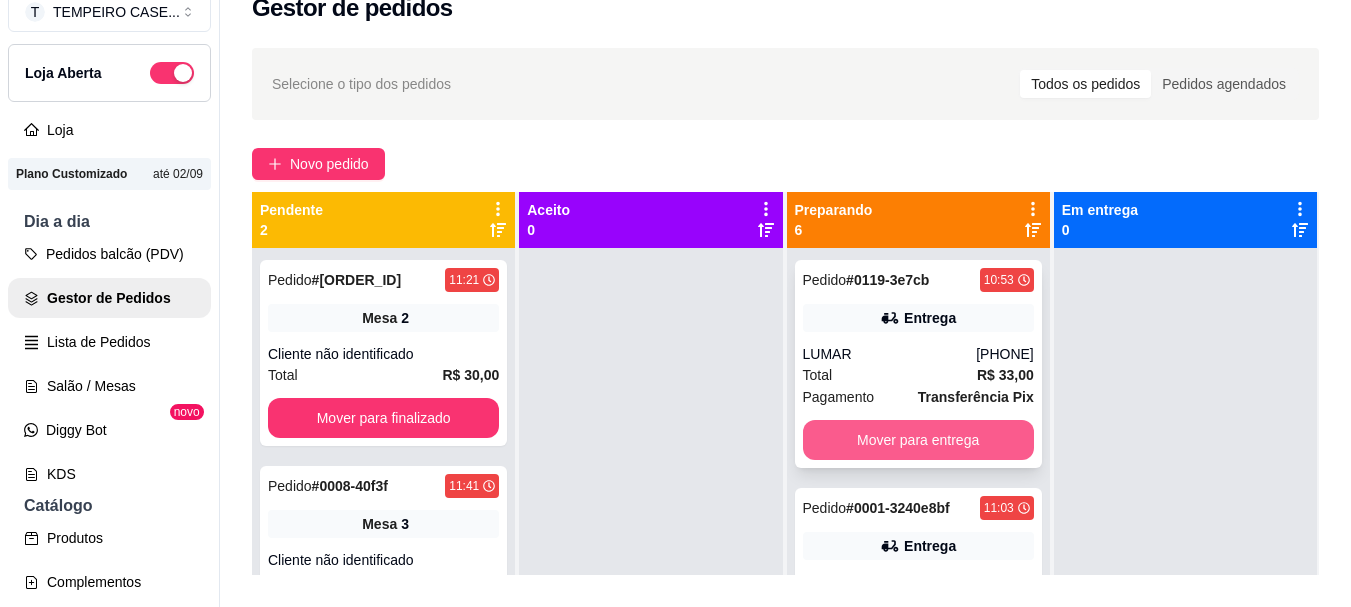 click on "Mover para entrega" at bounding box center [918, 440] 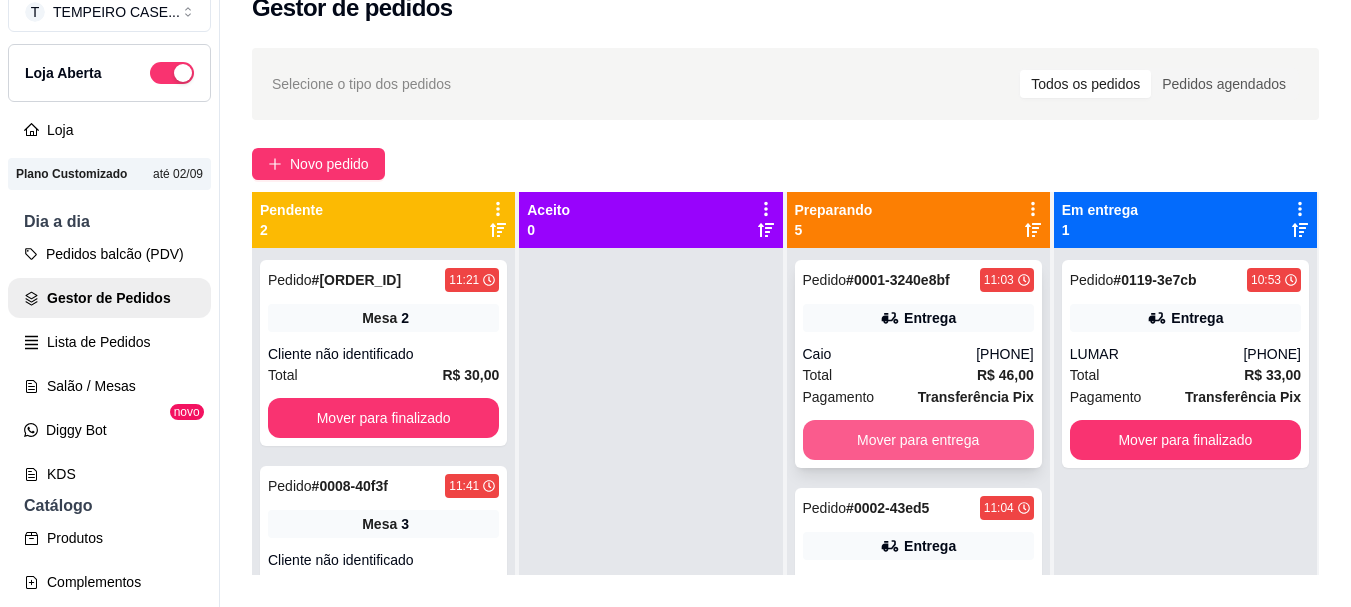 click on "Mover para entrega" at bounding box center (918, 440) 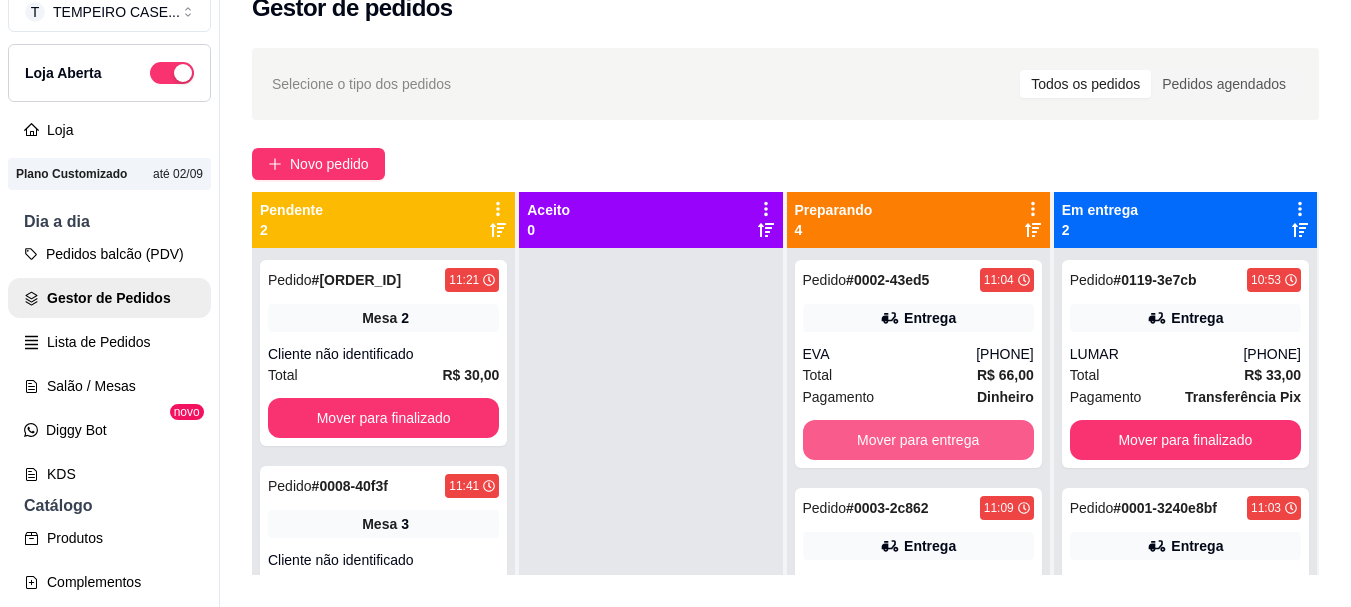 click on "Mover para entrega" at bounding box center (918, 440) 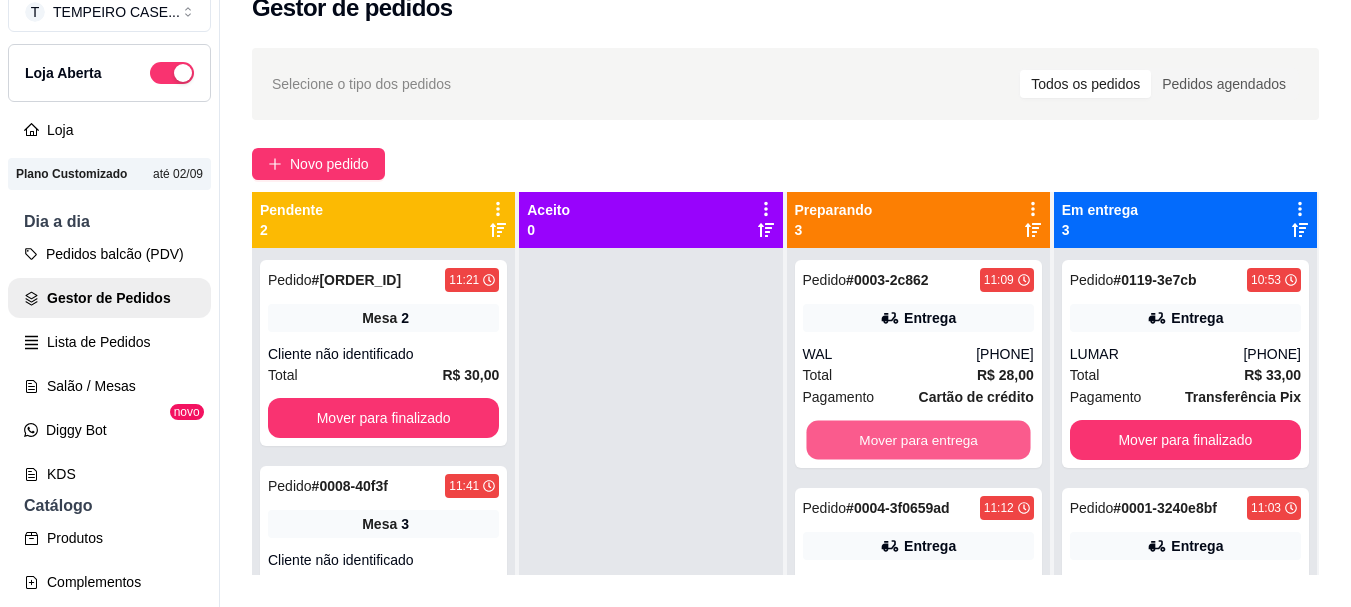 click on "Mover para entrega" at bounding box center (918, 440) 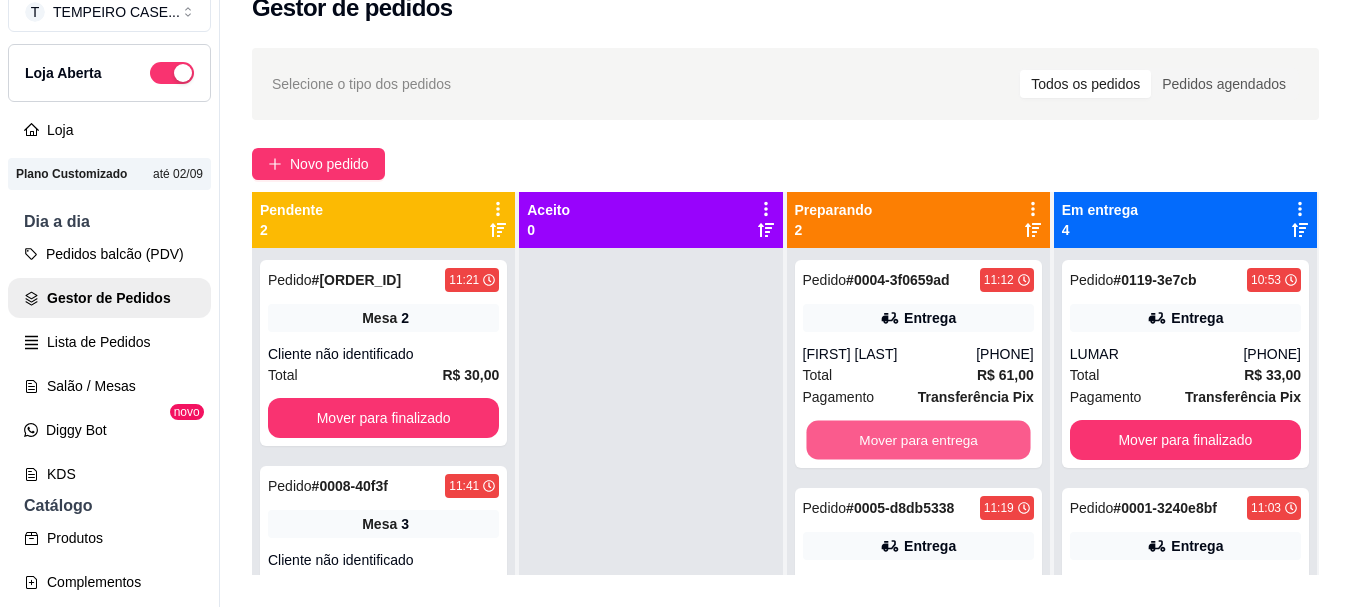 click on "Mover para entrega" at bounding box center [918, 440] 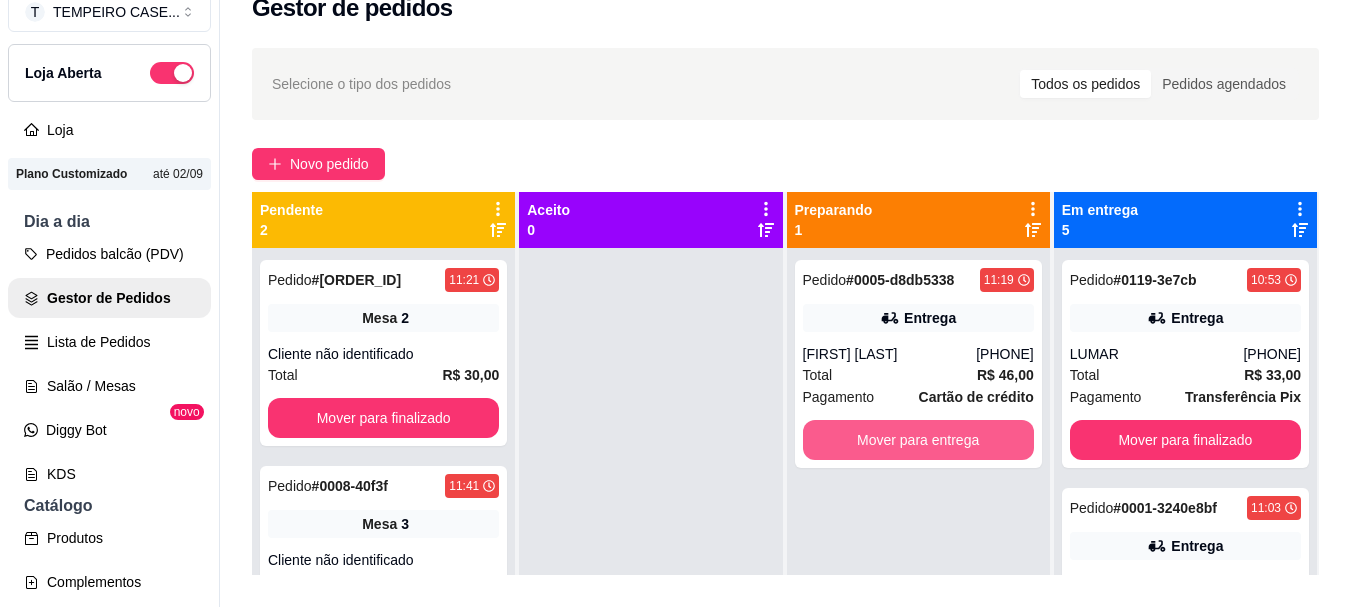 click on "Mover para entrega" at bounding box center (918, 440) 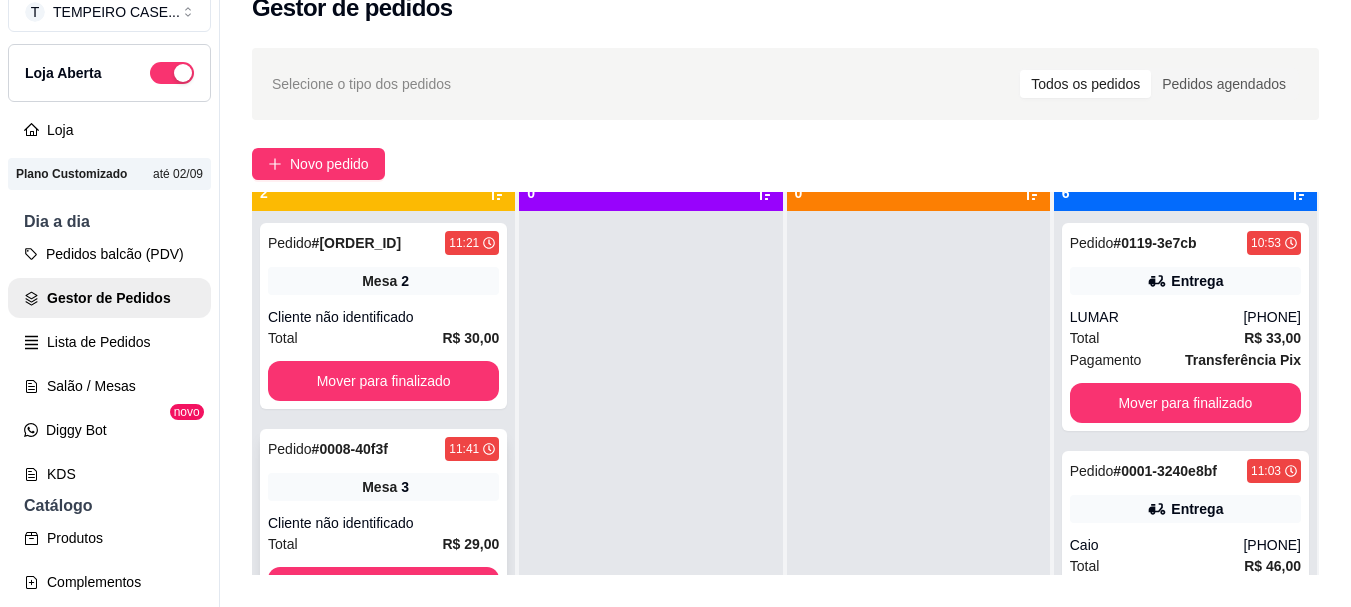 scroll, scrollTop: 56, scrollLeft: 0, axis: vertical 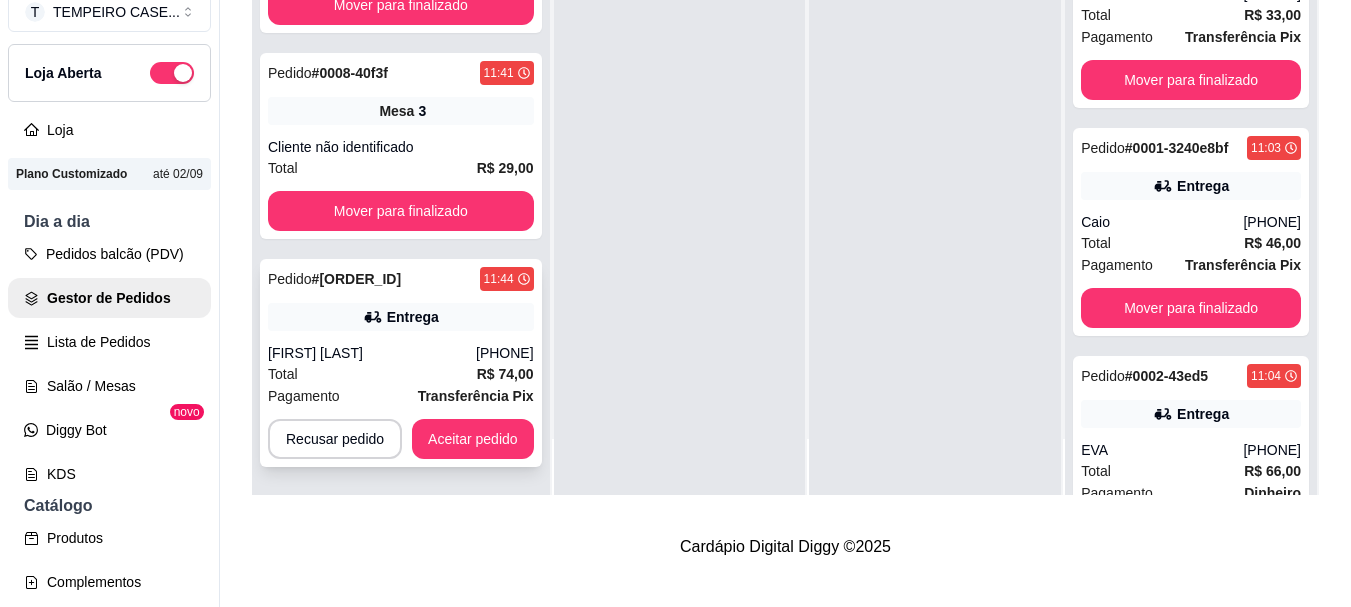click on "Entrega" at bounding box center [401, 317] 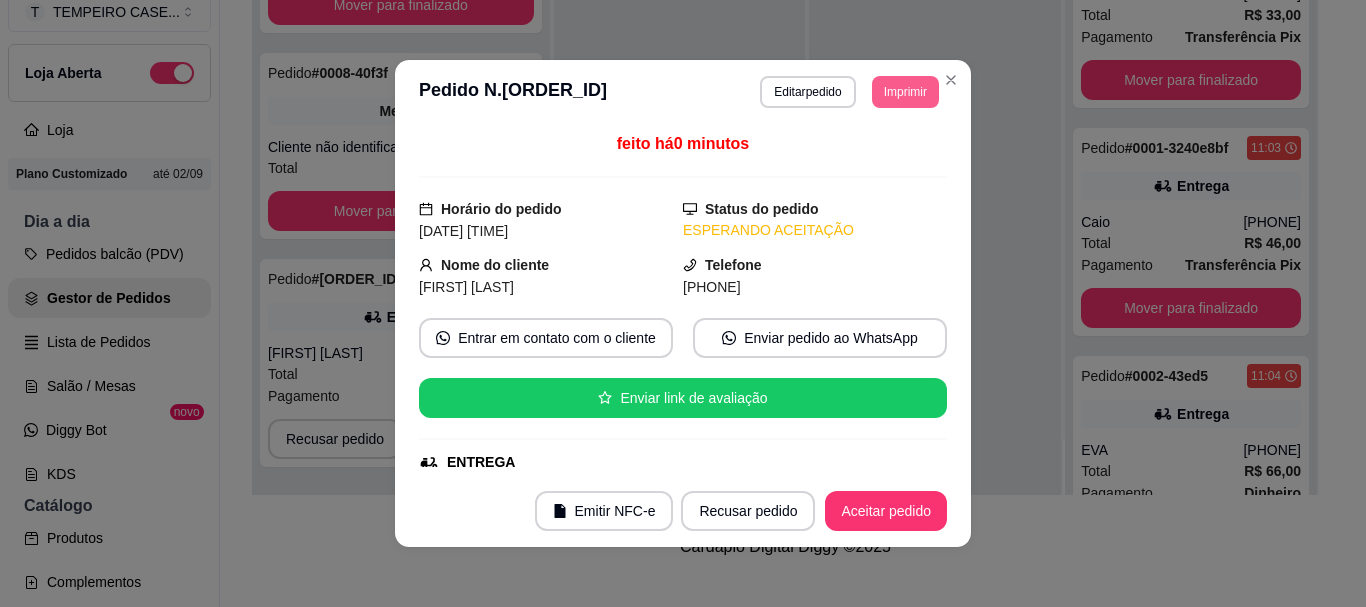 click on "Imprimir" at bounding box center (905, 92) 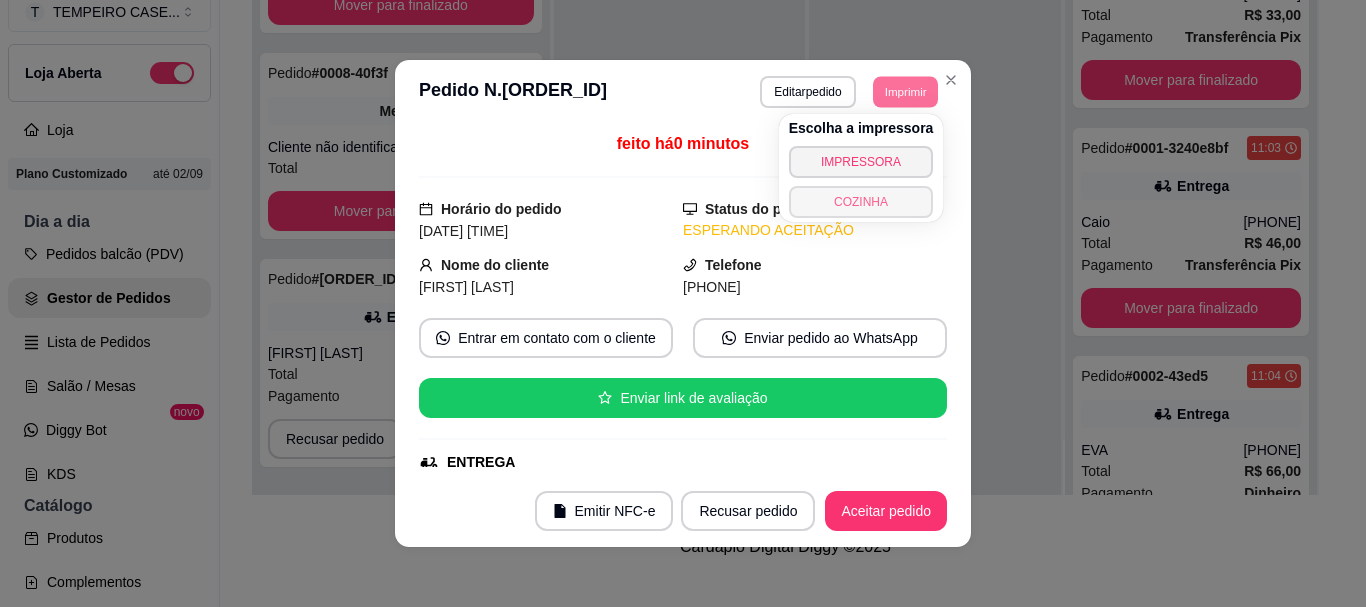click on "COZINHA" at bounding box center [861, 202] 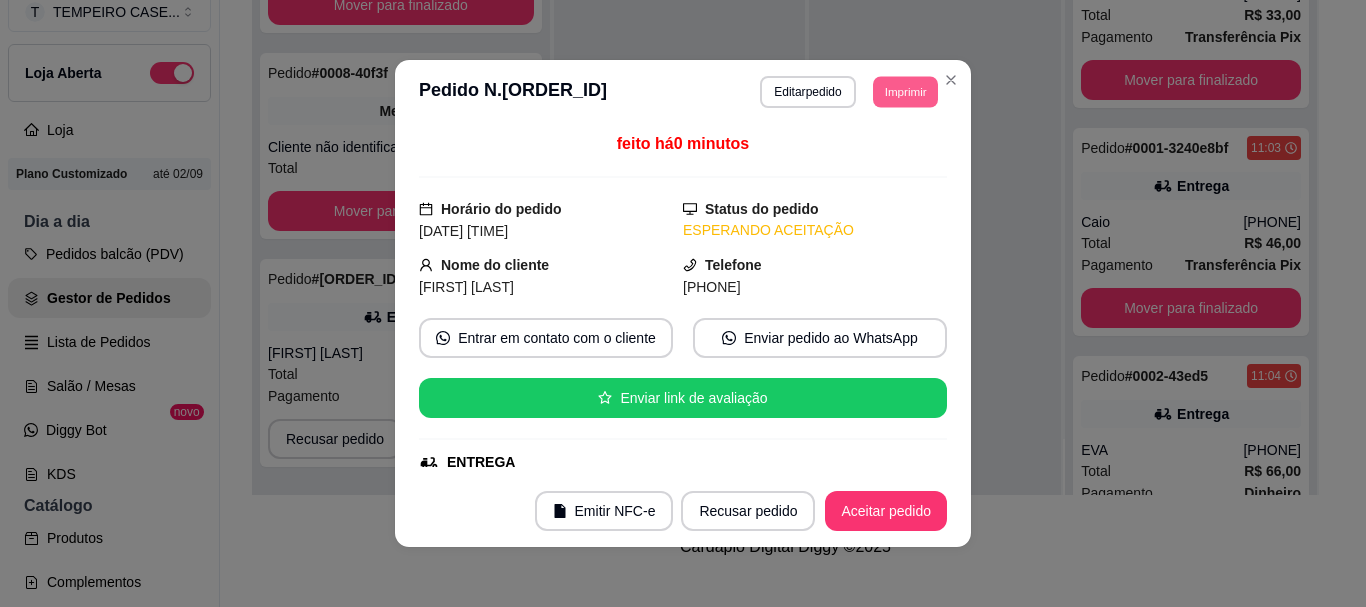 click on "Imprimir" at bounding box center (905, 91) 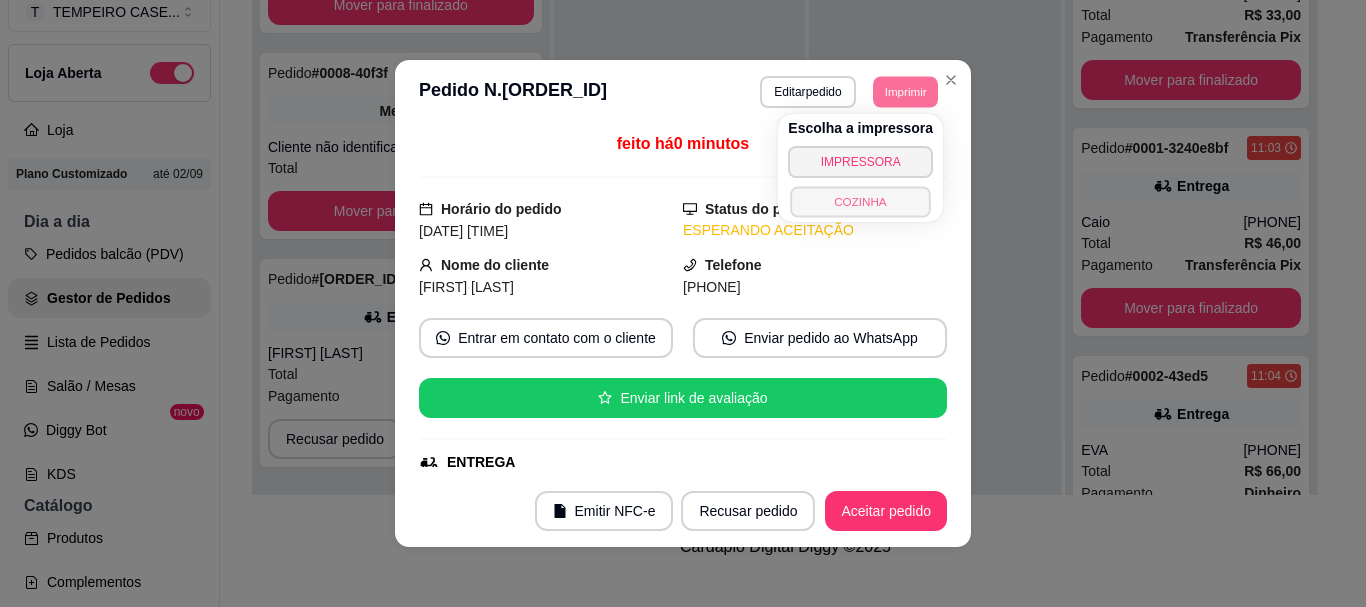 click on "COZINHA" at bounding box center [861, 201] 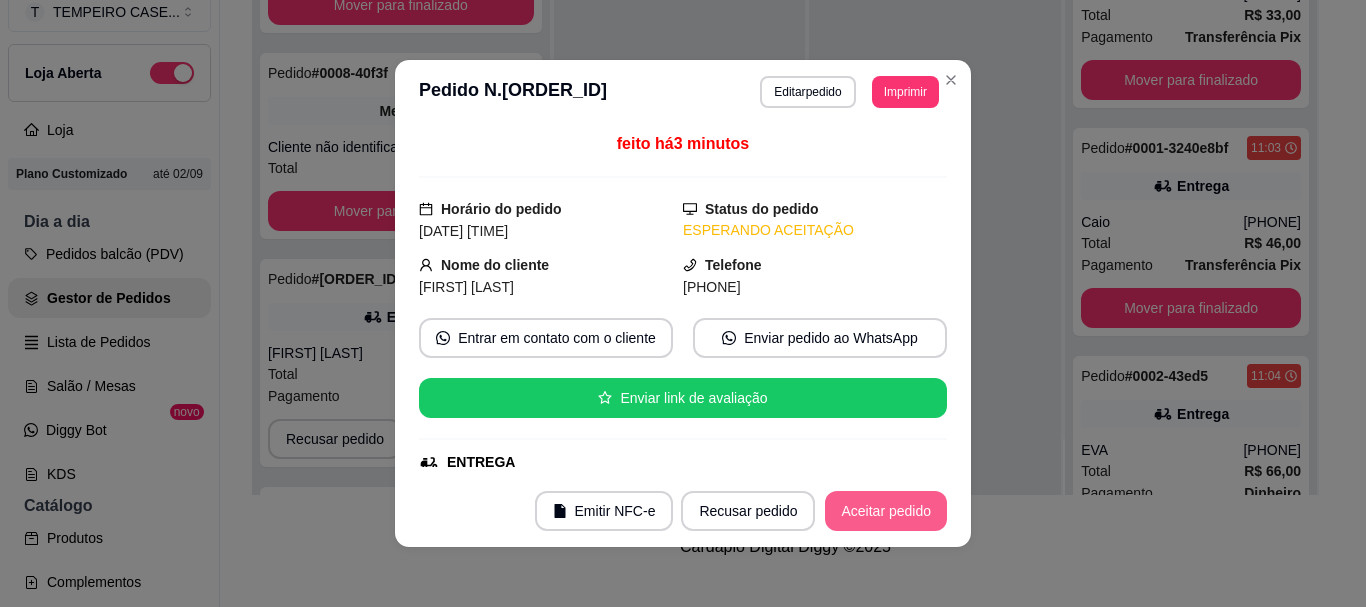click on "Aceitar pedido" at bounding box center (886, 511) 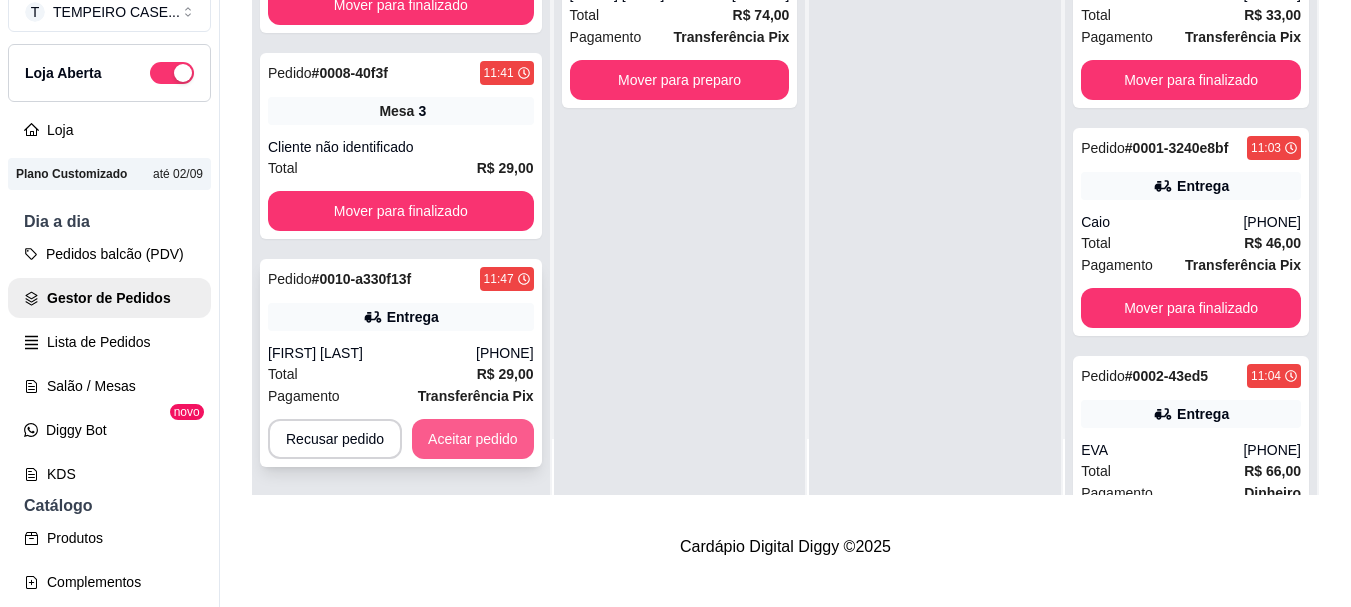 click on "Aceitar pedido" at bounding box center [473, 439] 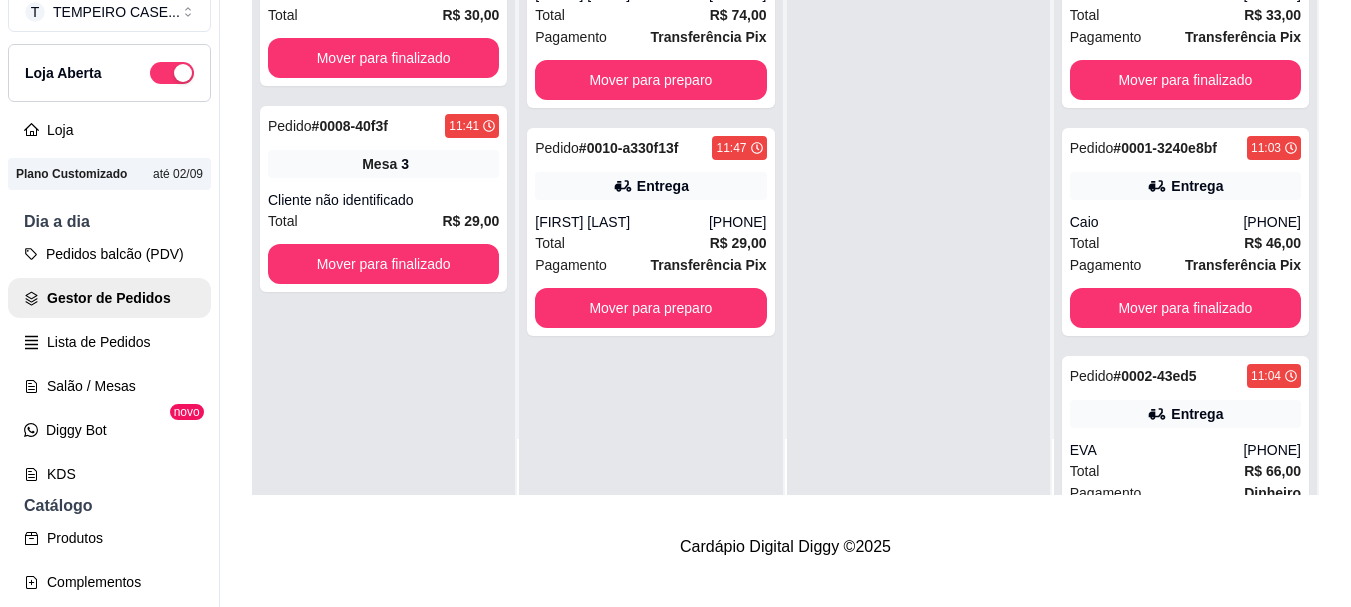 scroll, scrollTop: 0, scrollLeft: 0, axis: both 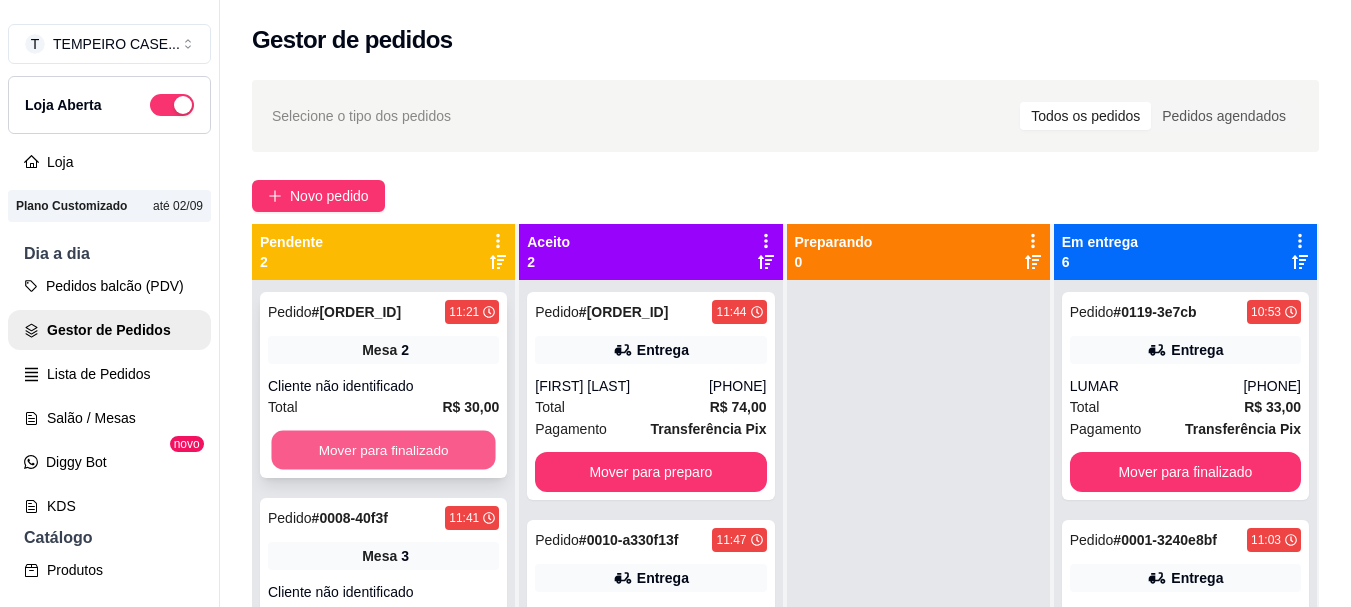 click on "Mover para finalizado" at bounding box center [383, 450] 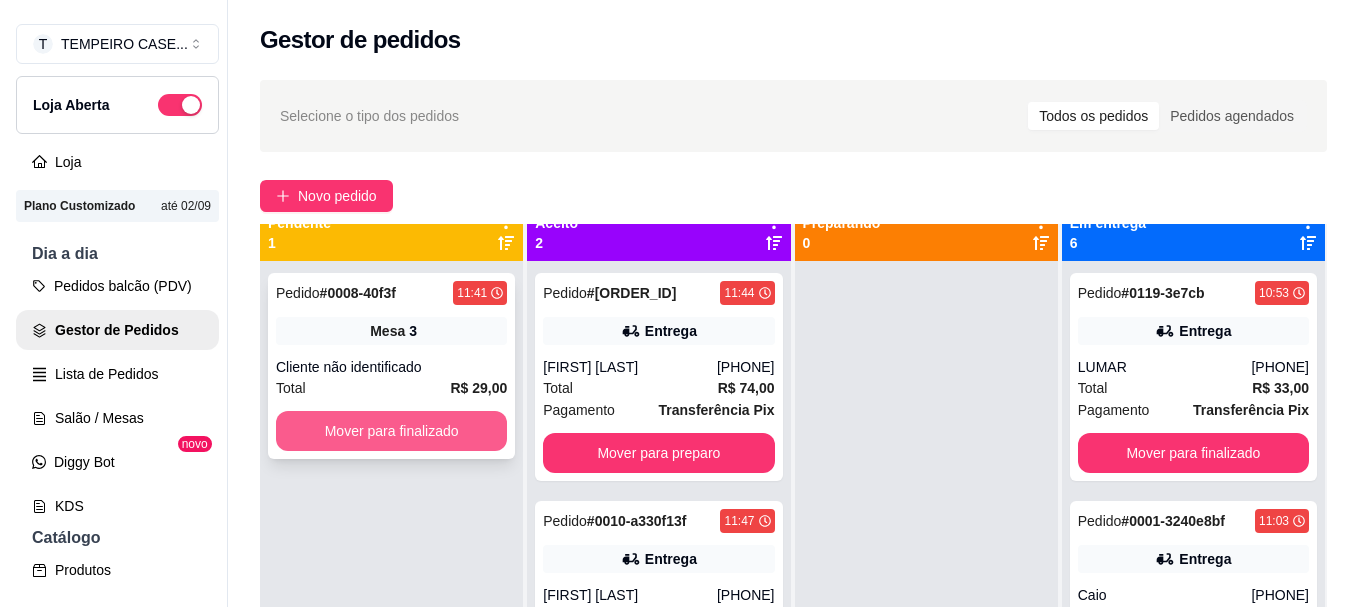 scroll, scrollTop: 0, scrollLeft: 0, axis: both 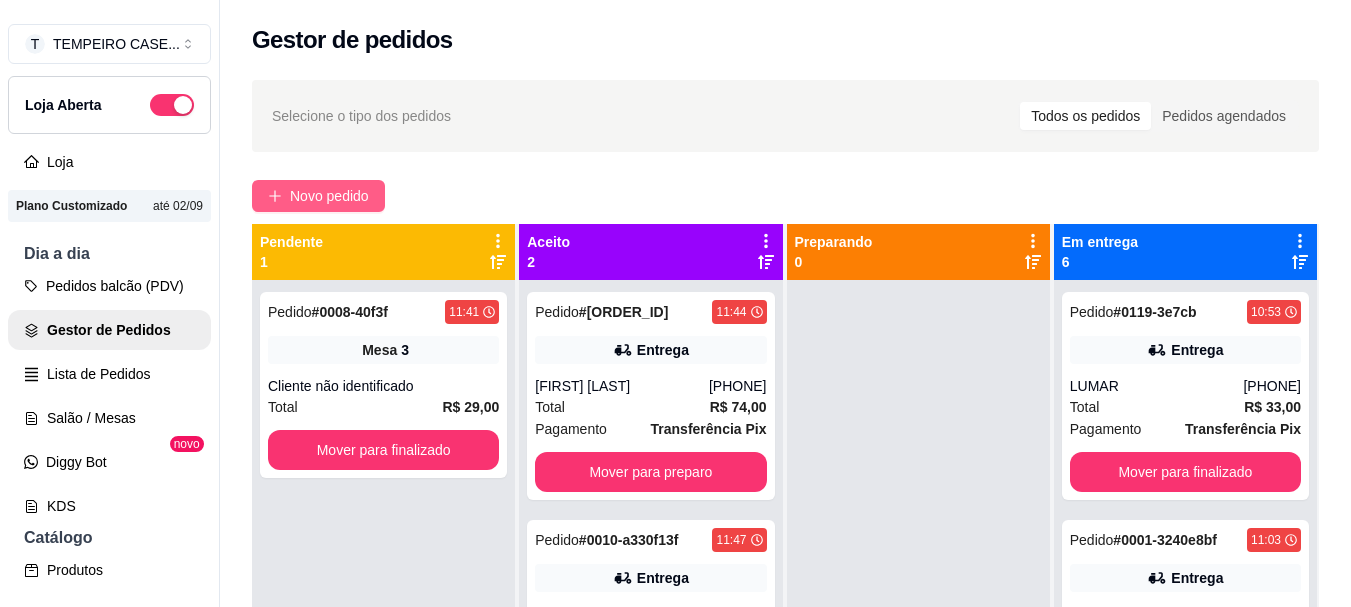 click on "Novo pedido" at bounding box center [329, 196] 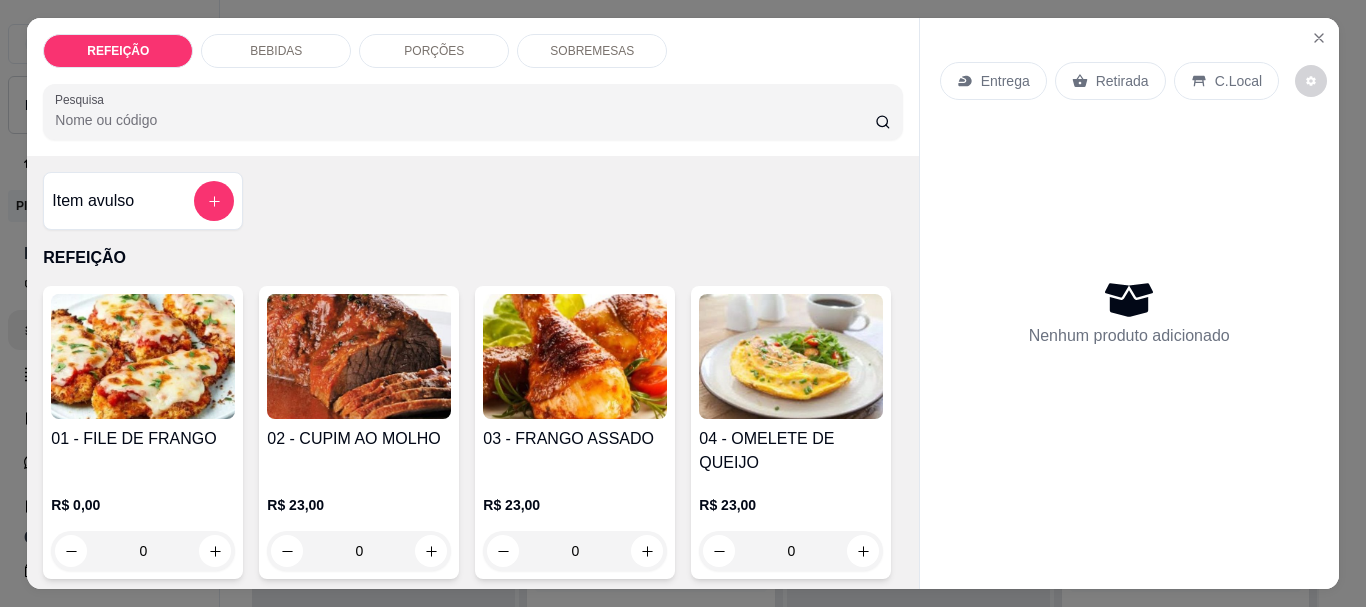 click at bounding box center [359, 356] 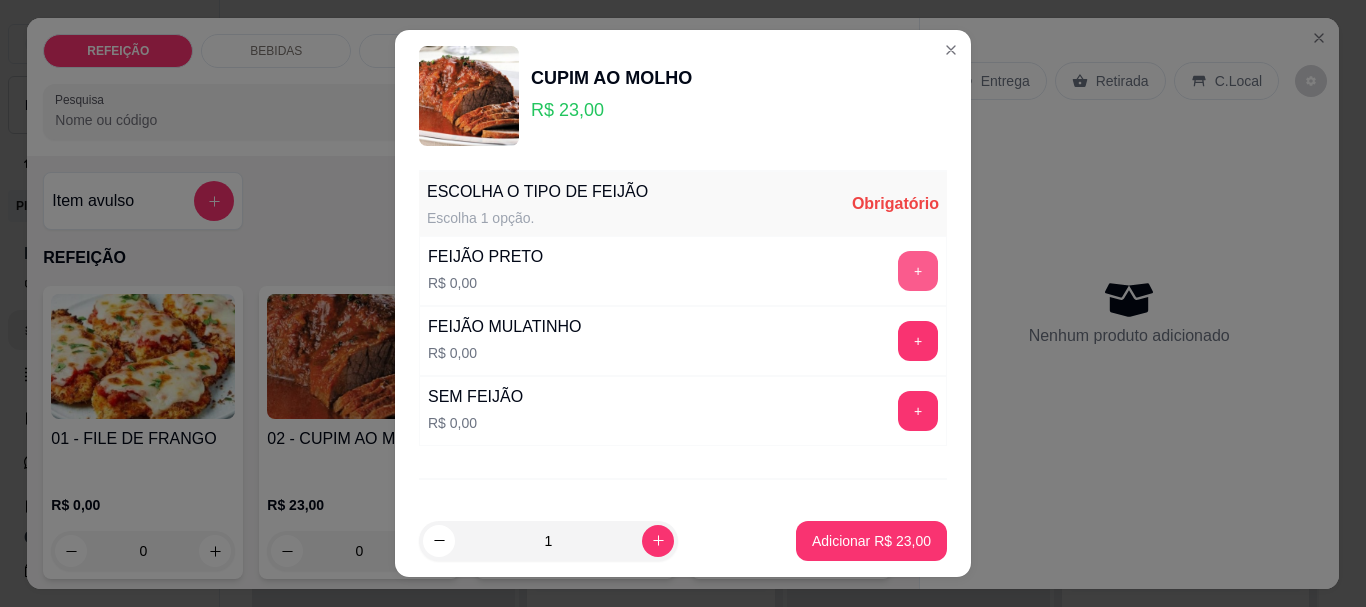 click on "+" at bounding box center (918, 271) 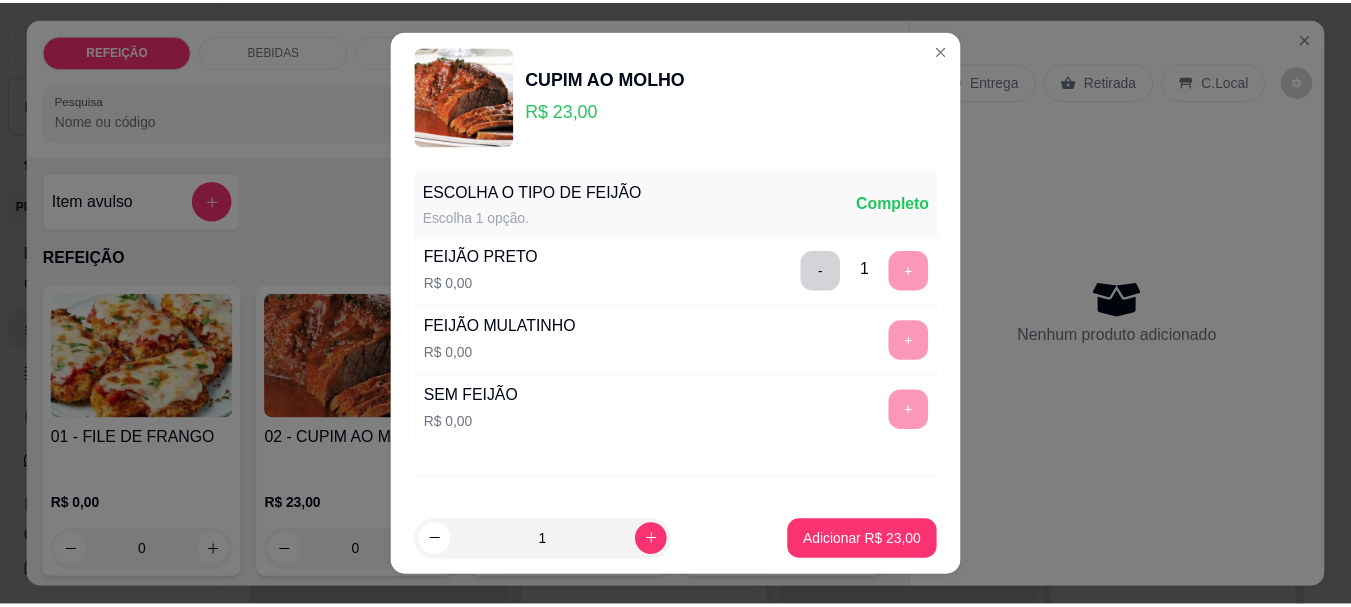scroll, scrollTop: 91, scrollLeft: 0, axis: vertical 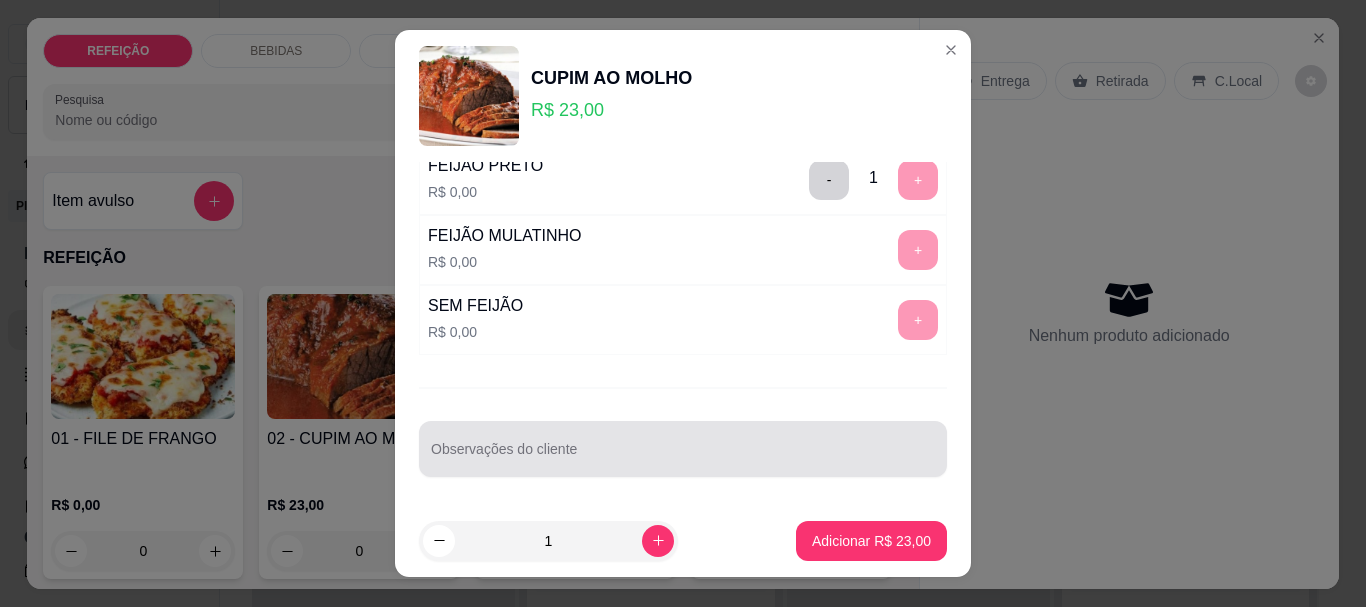 click on "Observações do cliente" at bounding box center [683, 457] 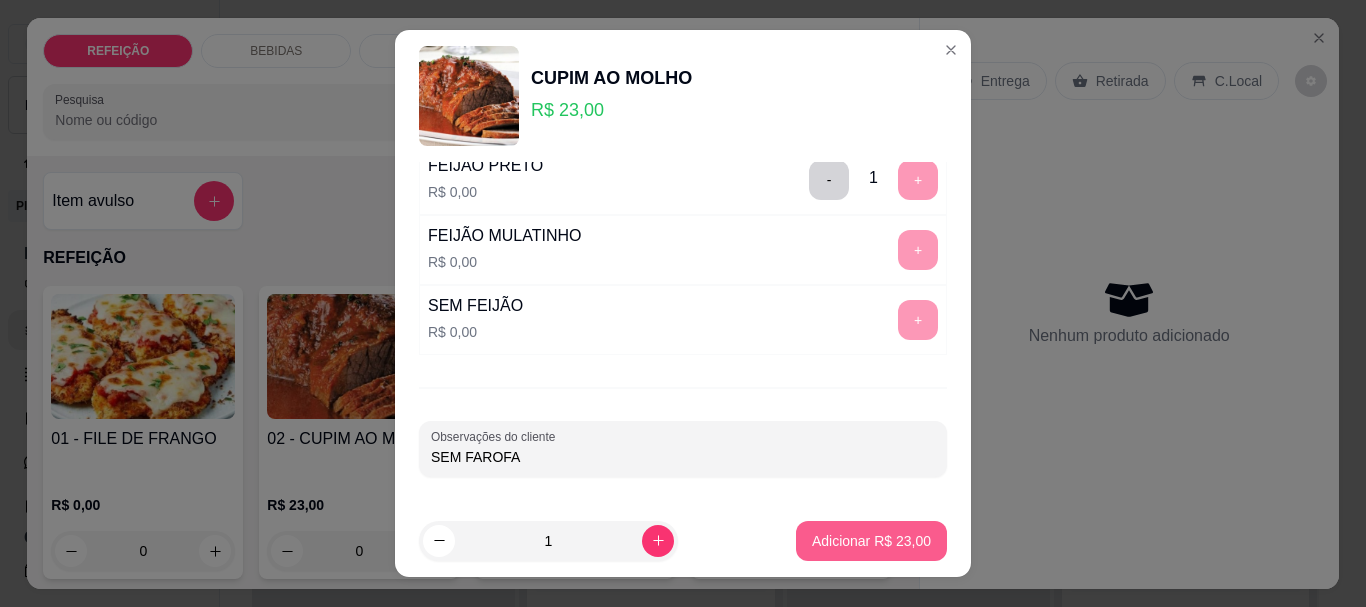 type on "SEM FAROFA" 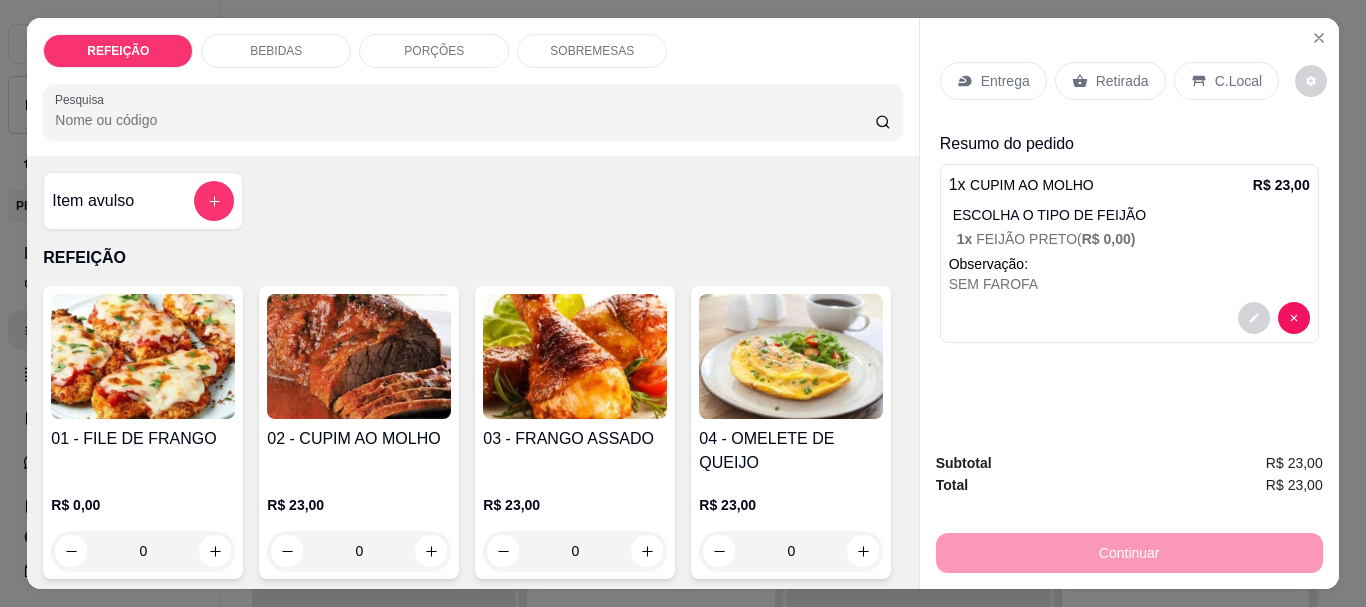 click on "Retirada" at bounding box center (1110, 81) 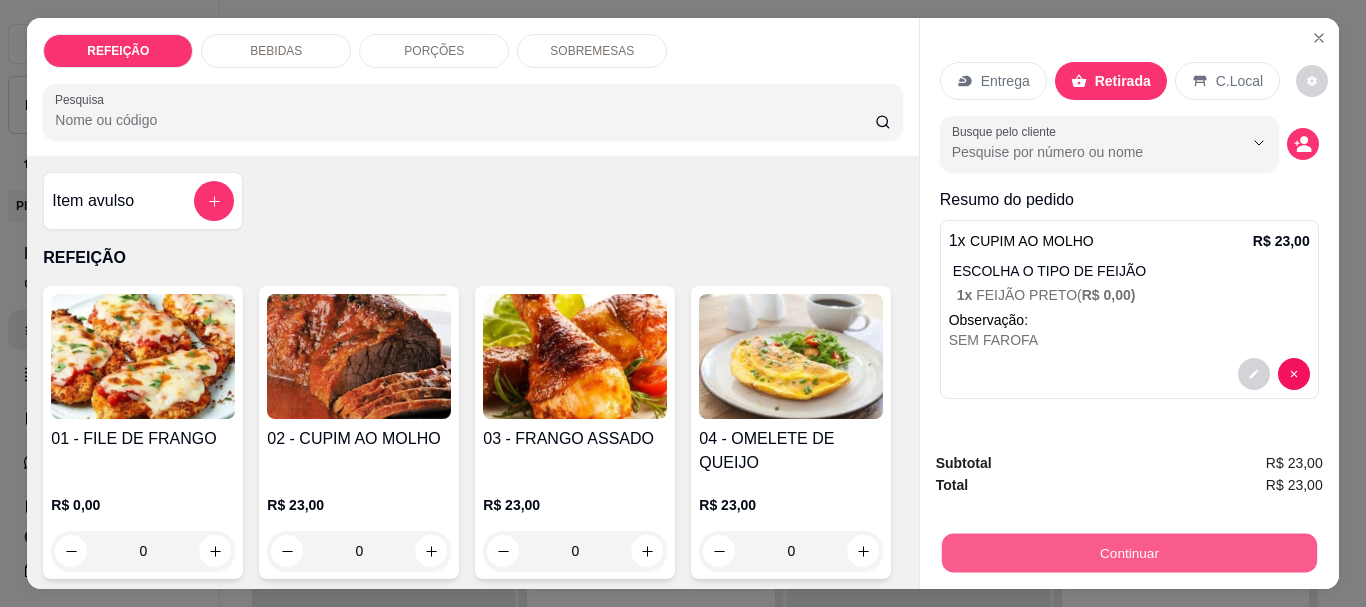 click on "Continuar" at bounding box center [1128, 552] 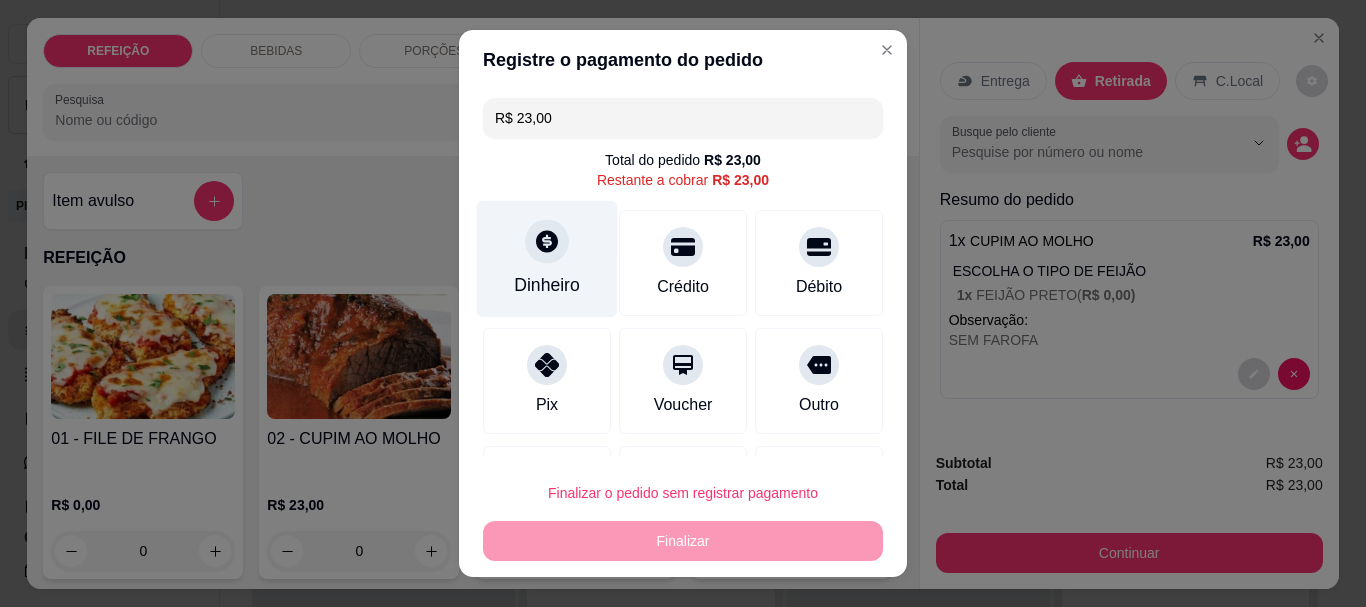 click on "Dinheiro" at bounding box center (547, 259) 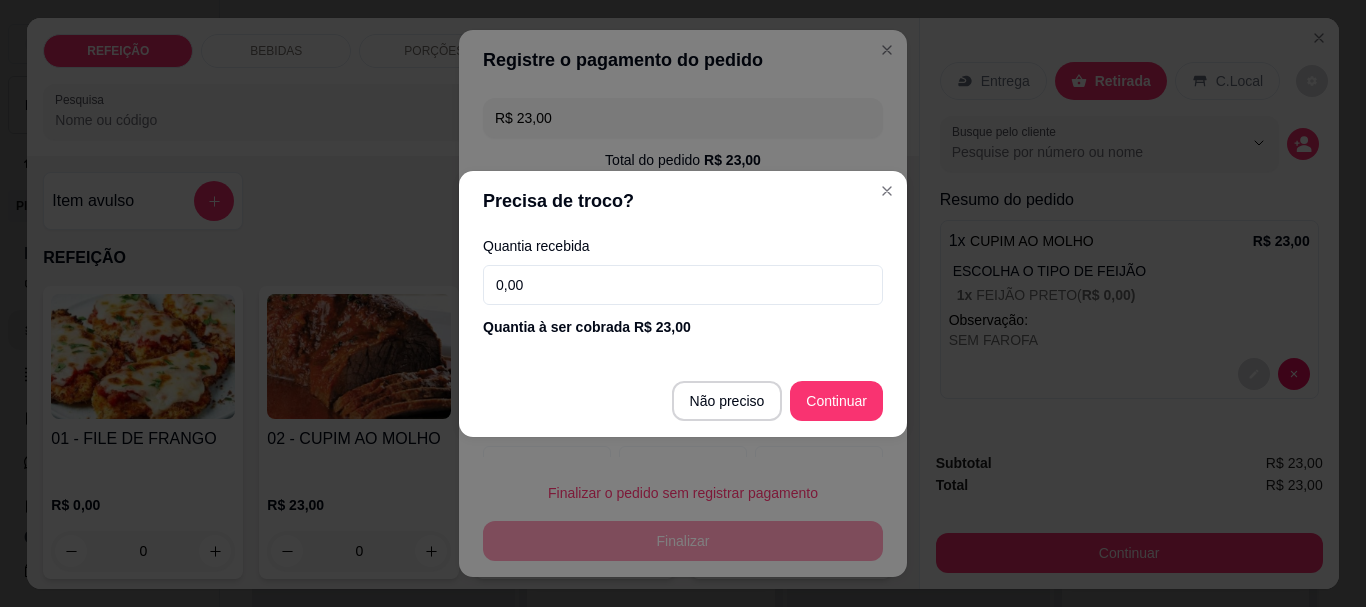 click on "0,00" at bounding box center (683, 285) 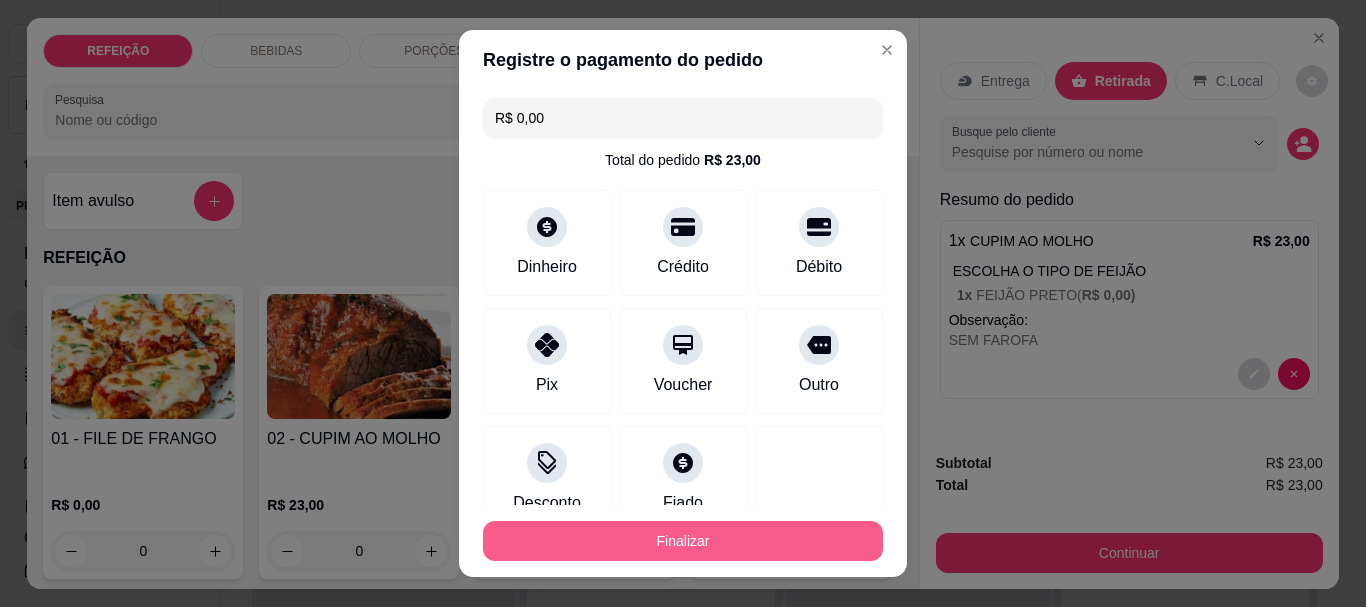 click on "Finalizar" at bounding box center [683, 541] 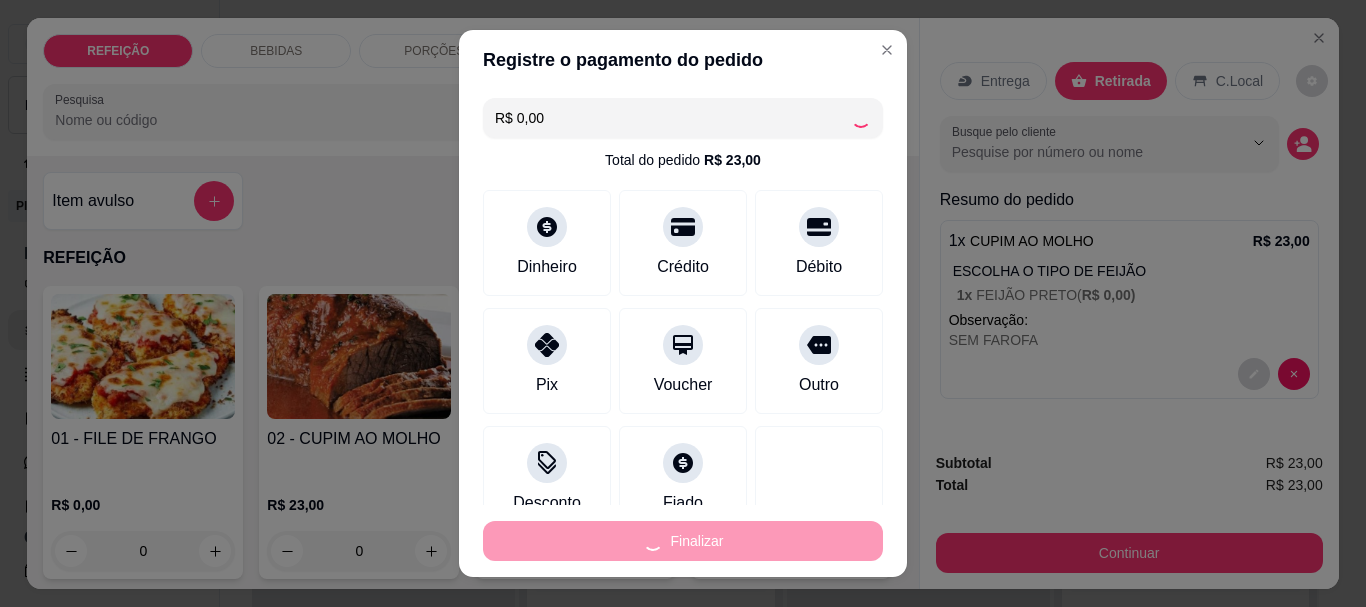 type on "-R$ 23,00" 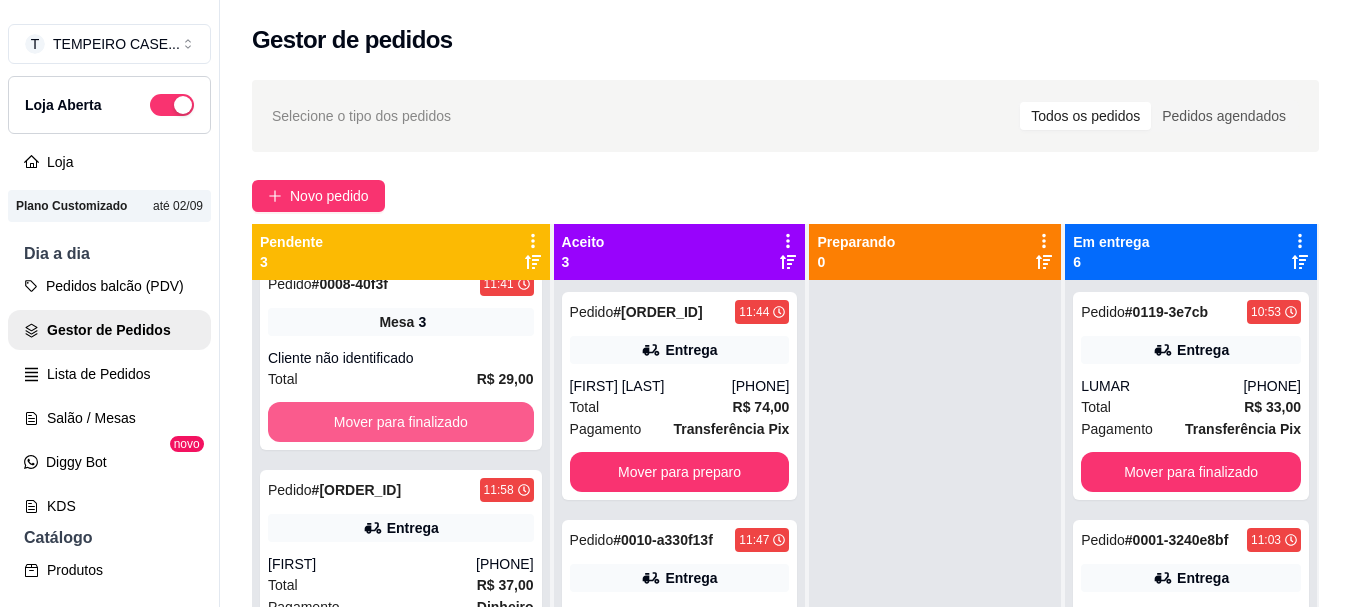 scroll, scrollTop: 53, scrollLeft: 0, axis: vertical 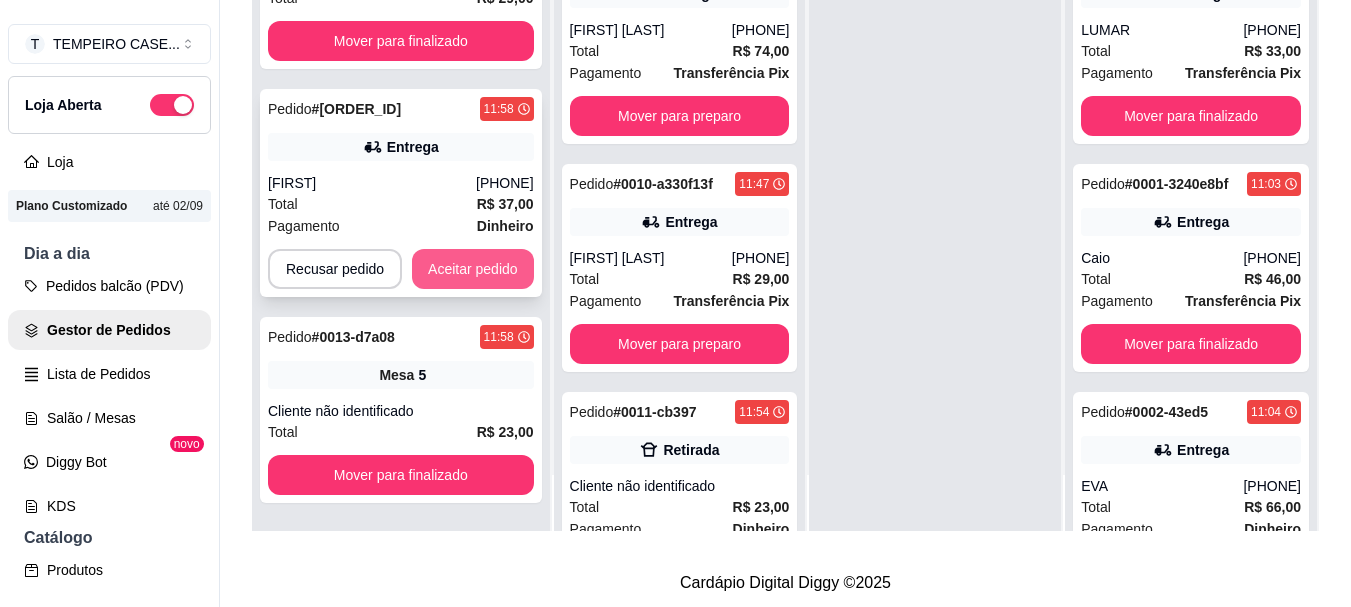 click on "Aceitar pedido" at bounding box center [473, 269] 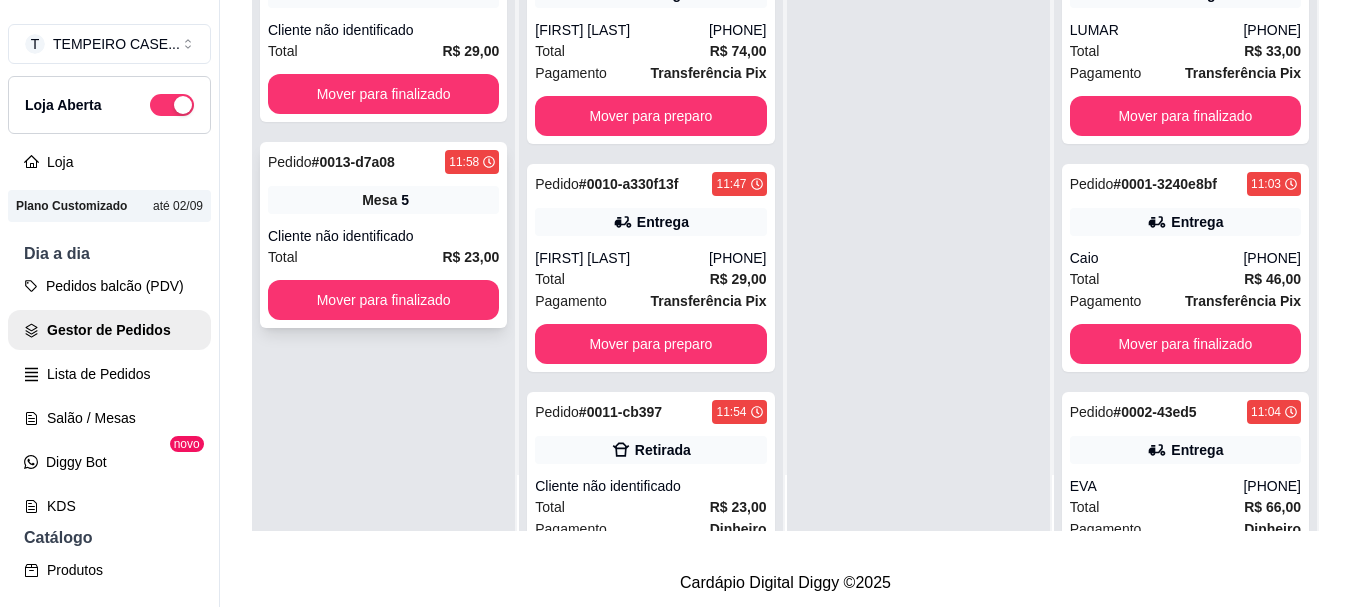 scroll, scrollTop: 0, scrollLeft: 0, axis: both 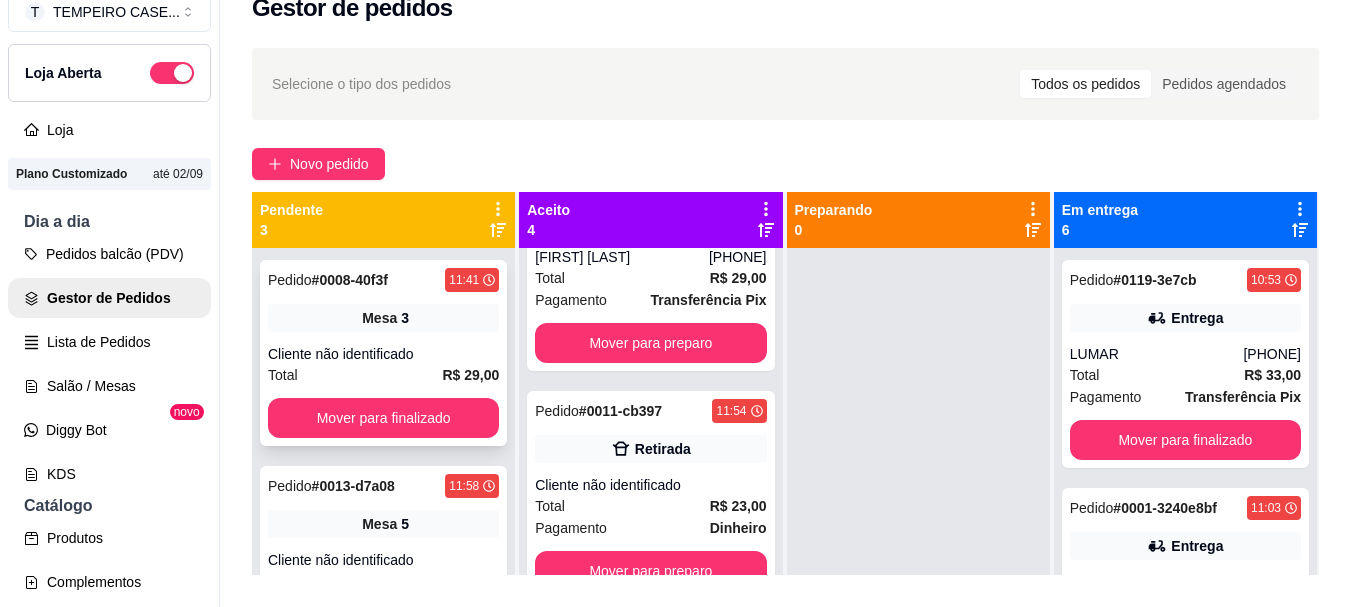 click on "Total R$ 29,00" at bounding box center [383, 375] 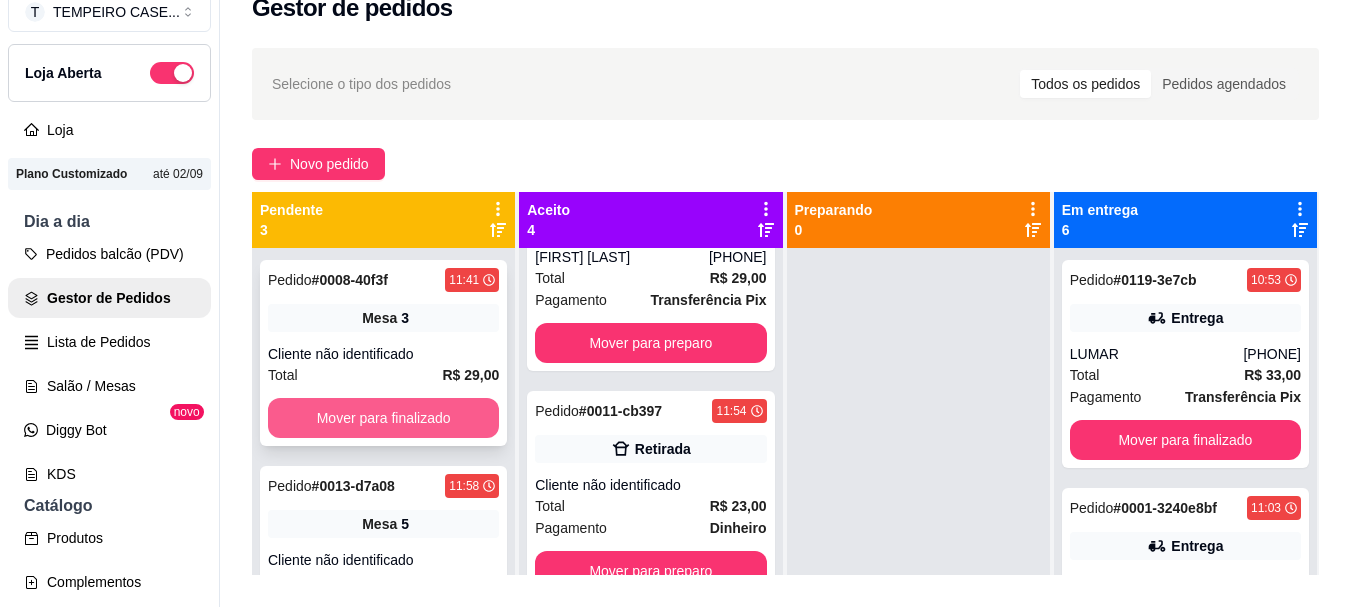 click on "Mover para finalizado" at bounding box center [383, 418] 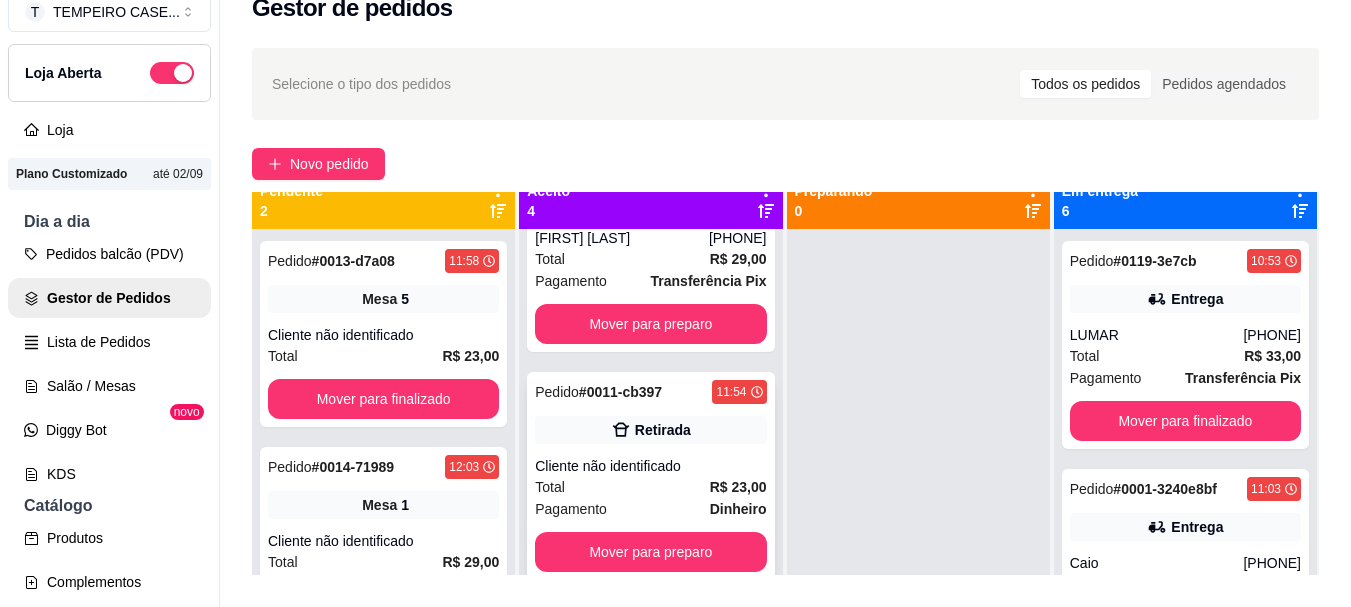 scroll, scrollTop: 0, scrollLeft: 0, axis: both 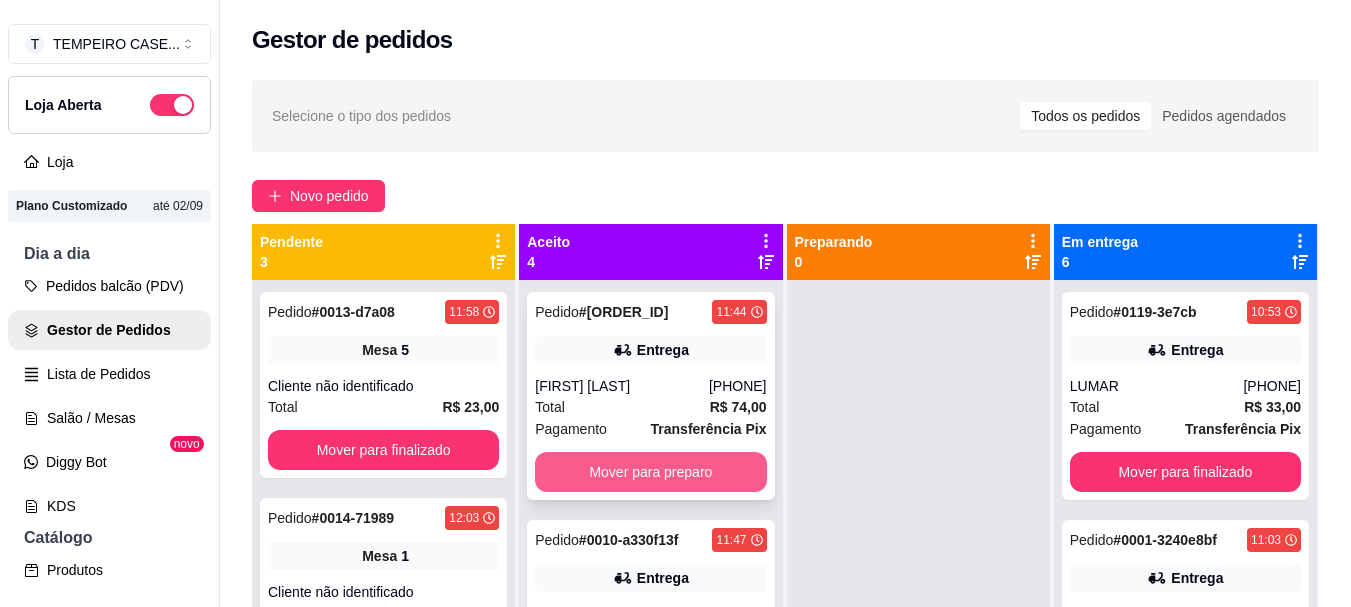 click on "Mover para preparo" at bounding box center (650, 472) 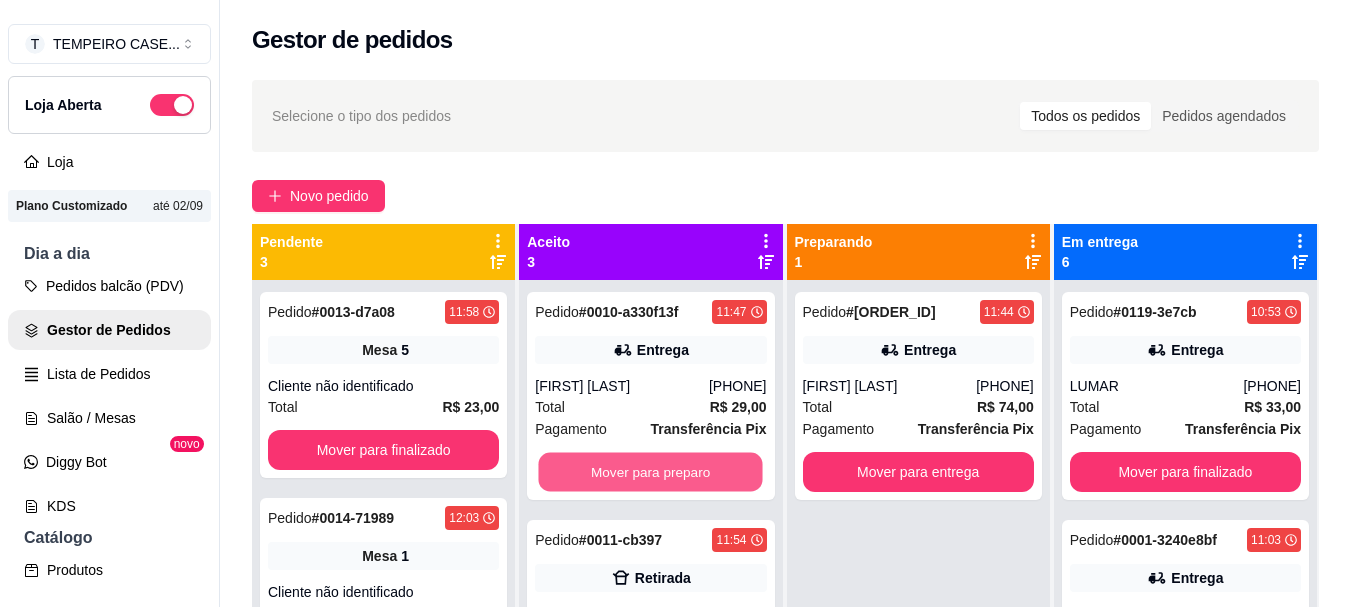 click on "Mover para preparo" at bounding box center [651, 472] 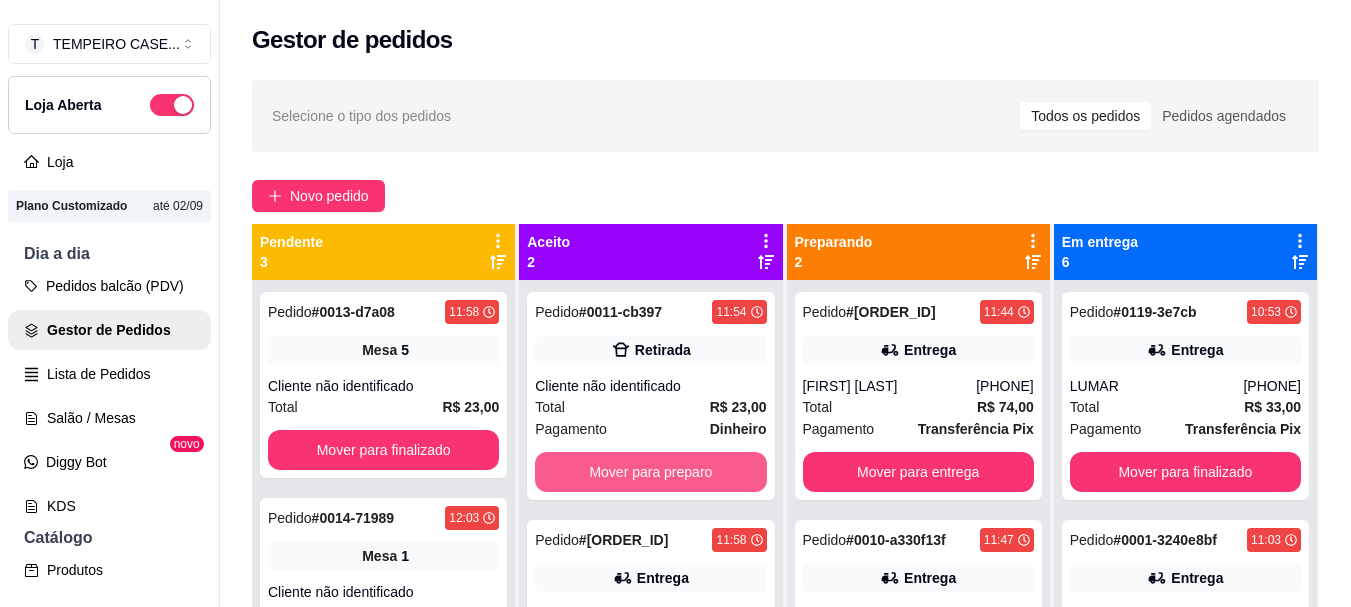 click on "Mover para preparo" at bounding box center (650, 472) 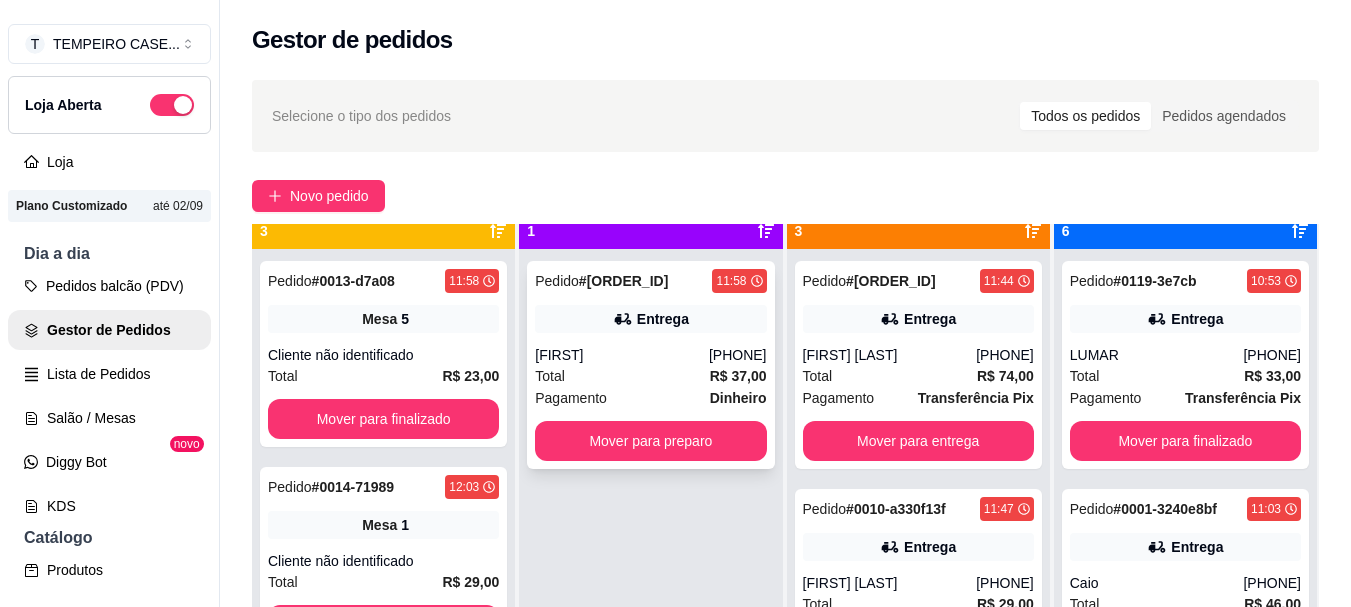 scroll, scrollTop: 56, scrollLeft: 0, axis: vertical 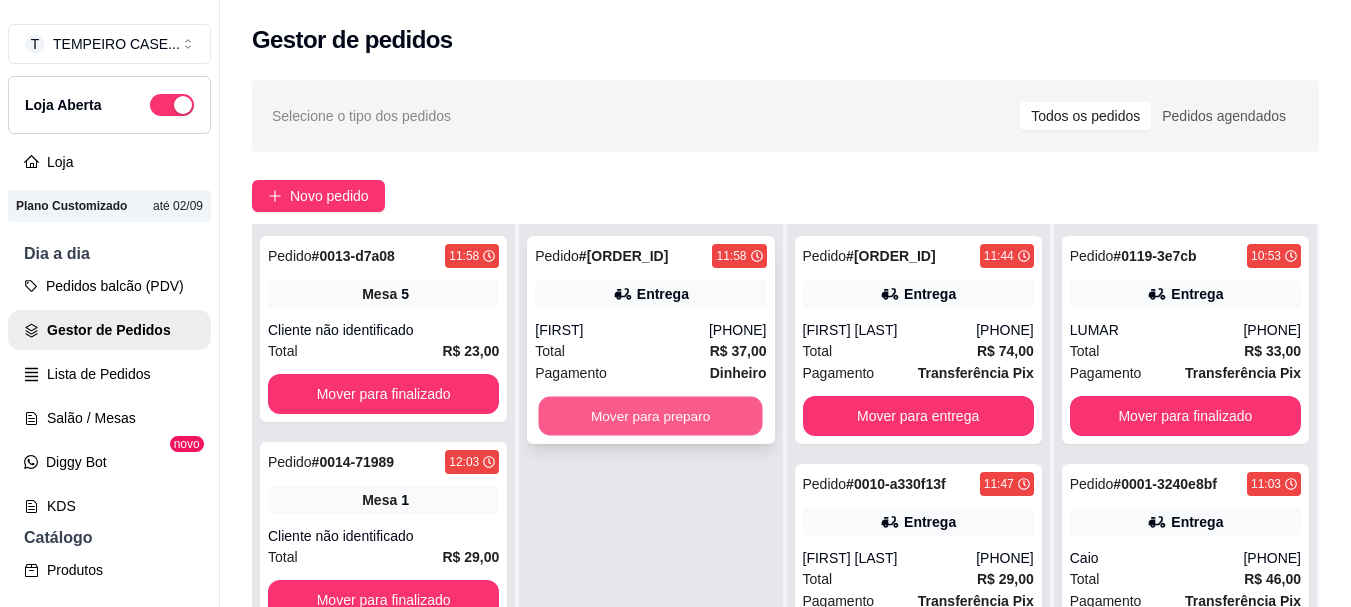 click on "Mover para preparo" at bounding box center [651, 416] 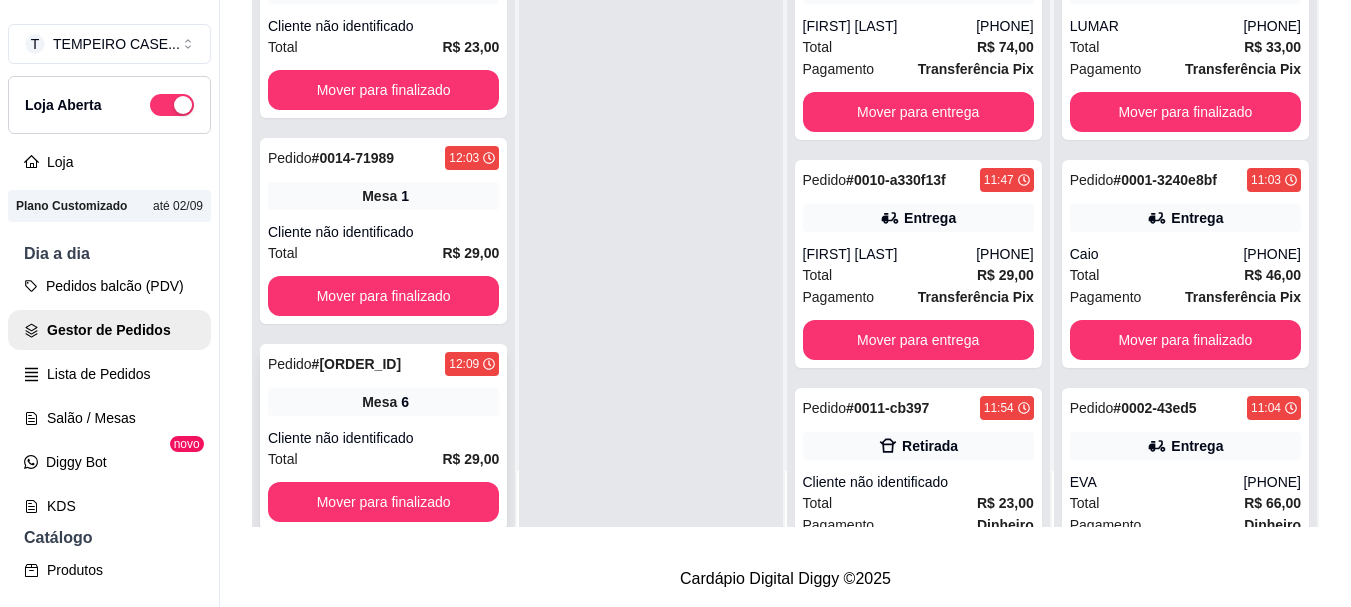 scroll, scrollTop: 319, scrollLeft: 0, axis: vertical 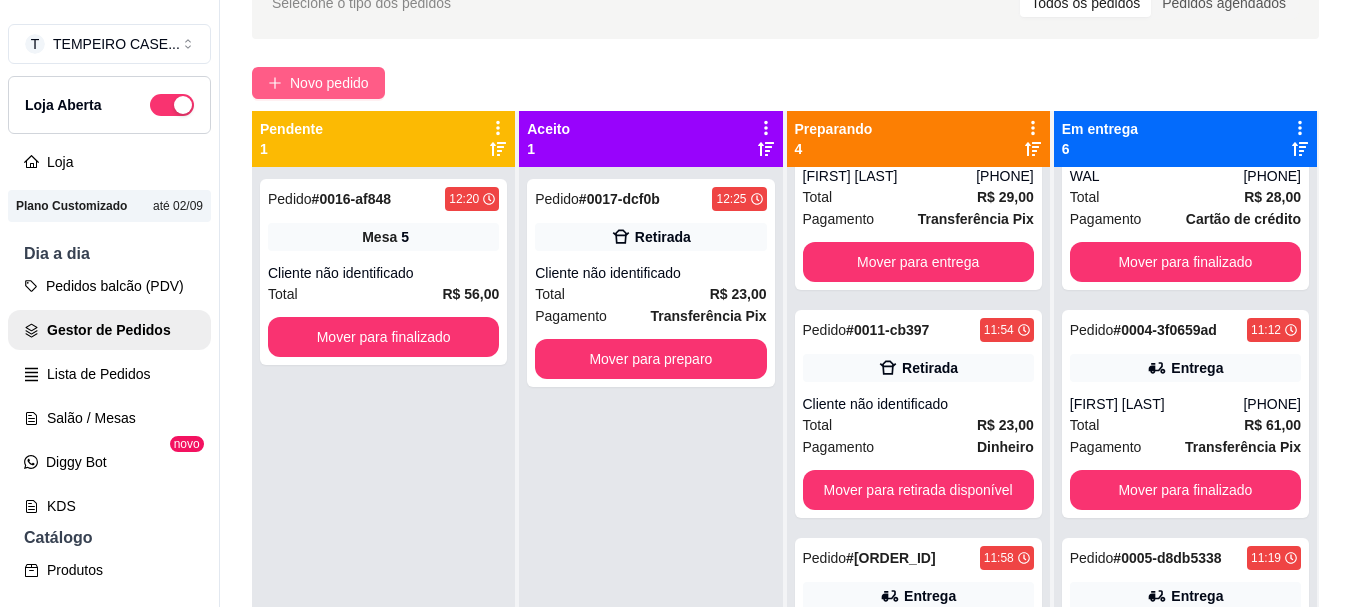 click on "Novo pedido" at bounding box center (329, 83) 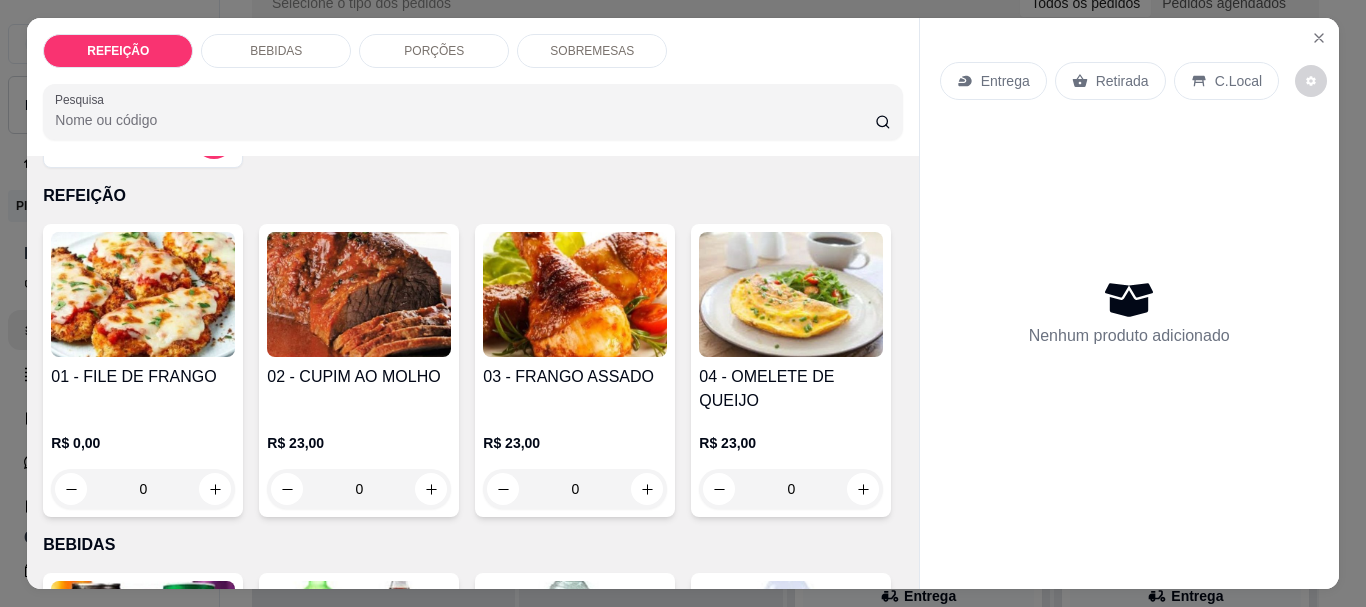 scroll, scrollTop: 0, scrollLeft: 0, axis: both 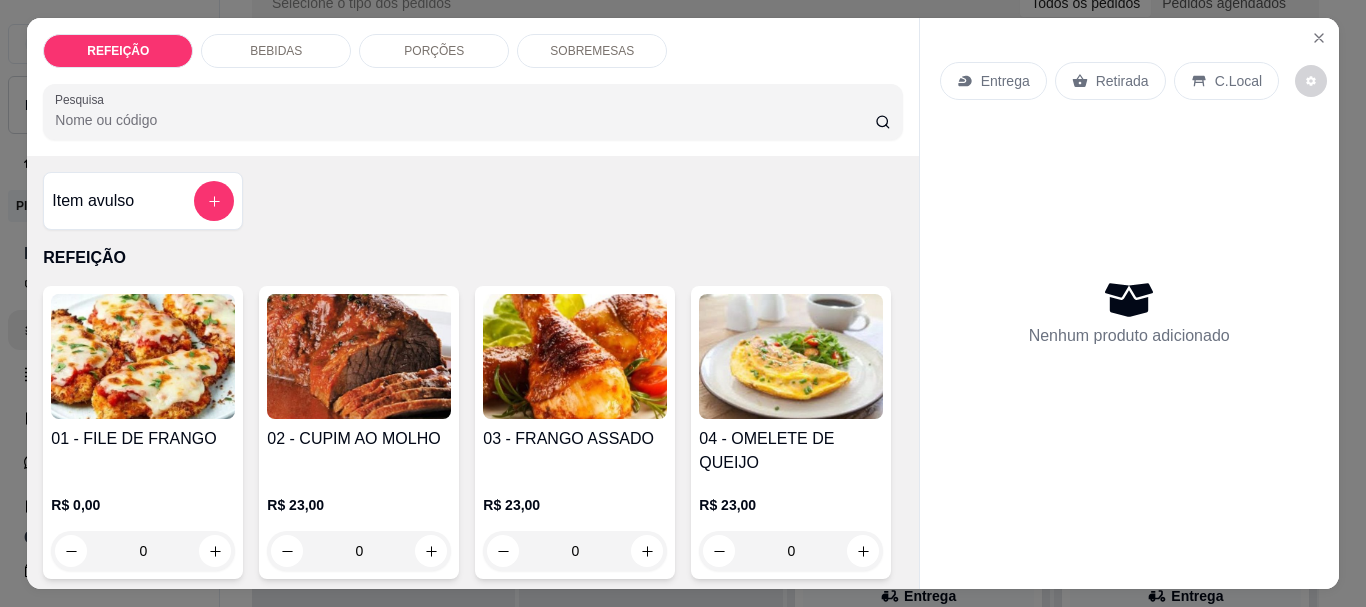 click at bounding box center (359, 356) 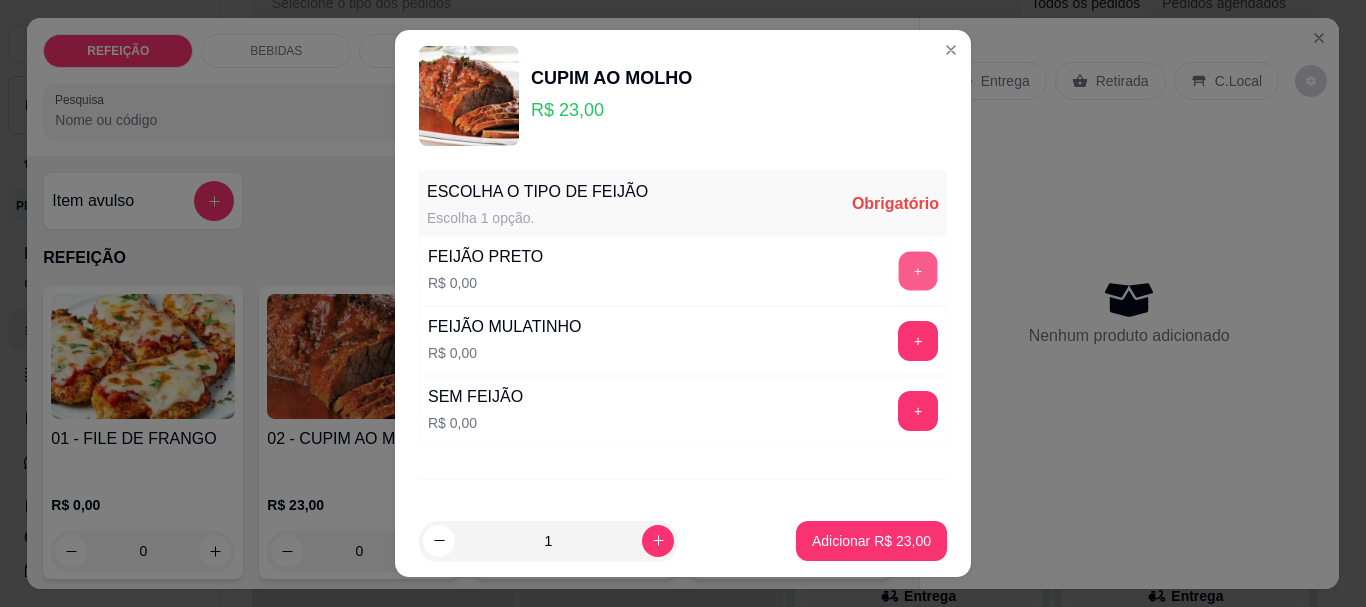 click on "+" at bounding box center (918, 271) 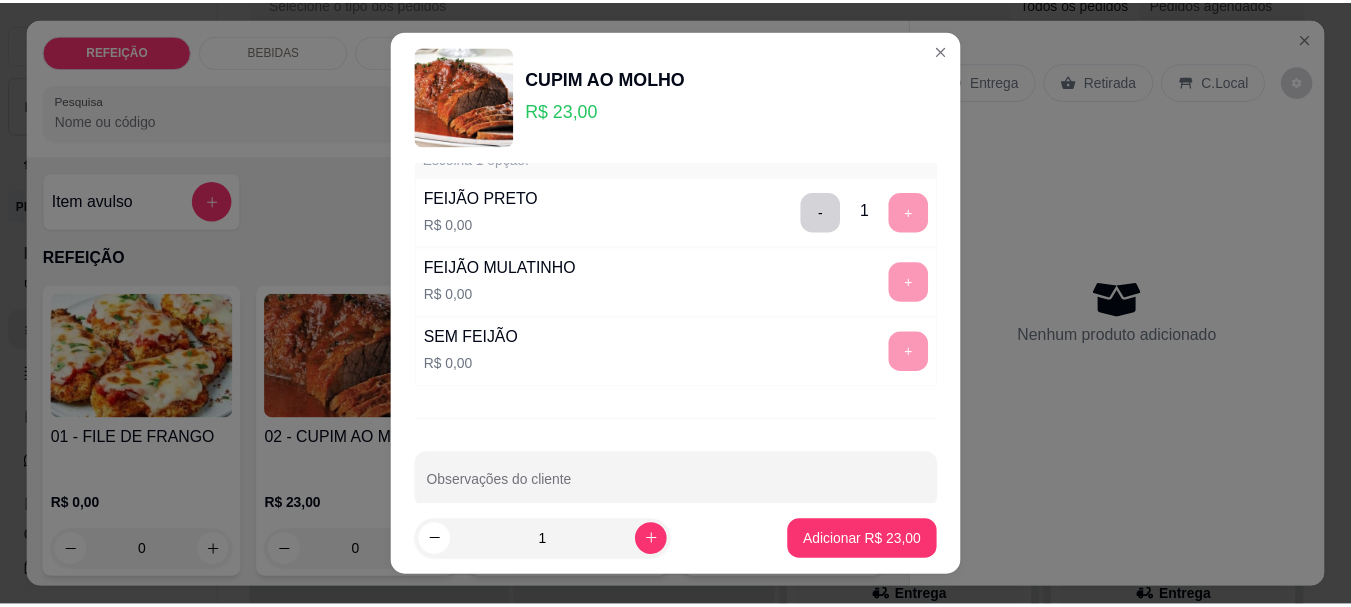scroll, scrollTop: 91, scrollLeft: 0, axis: vertical 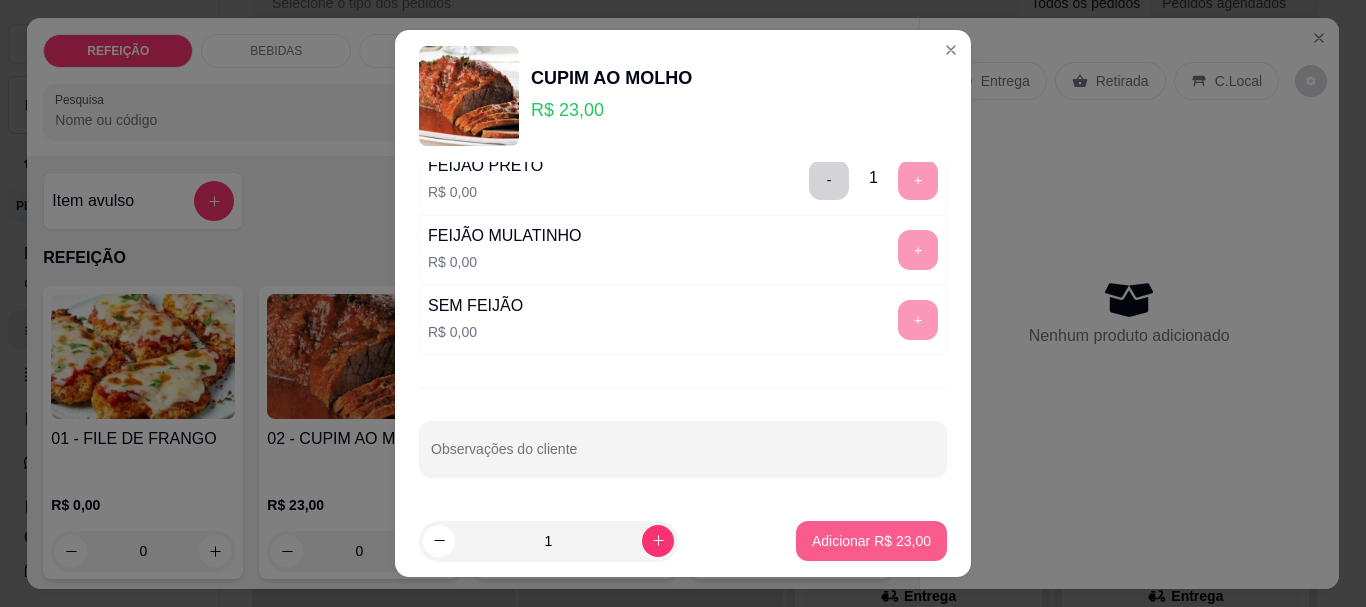 click on "Adicionar   R$ 23,00" at bounding box center (871, 541) 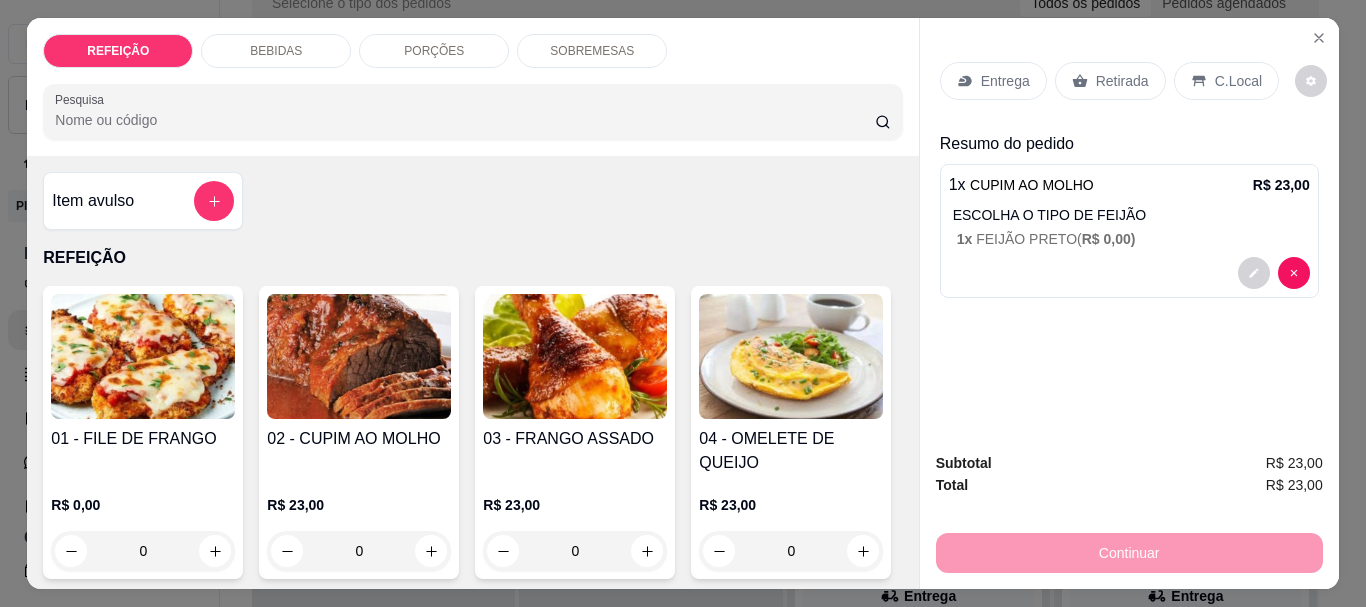click on "Retirada" at bounding box center [1122, 81] 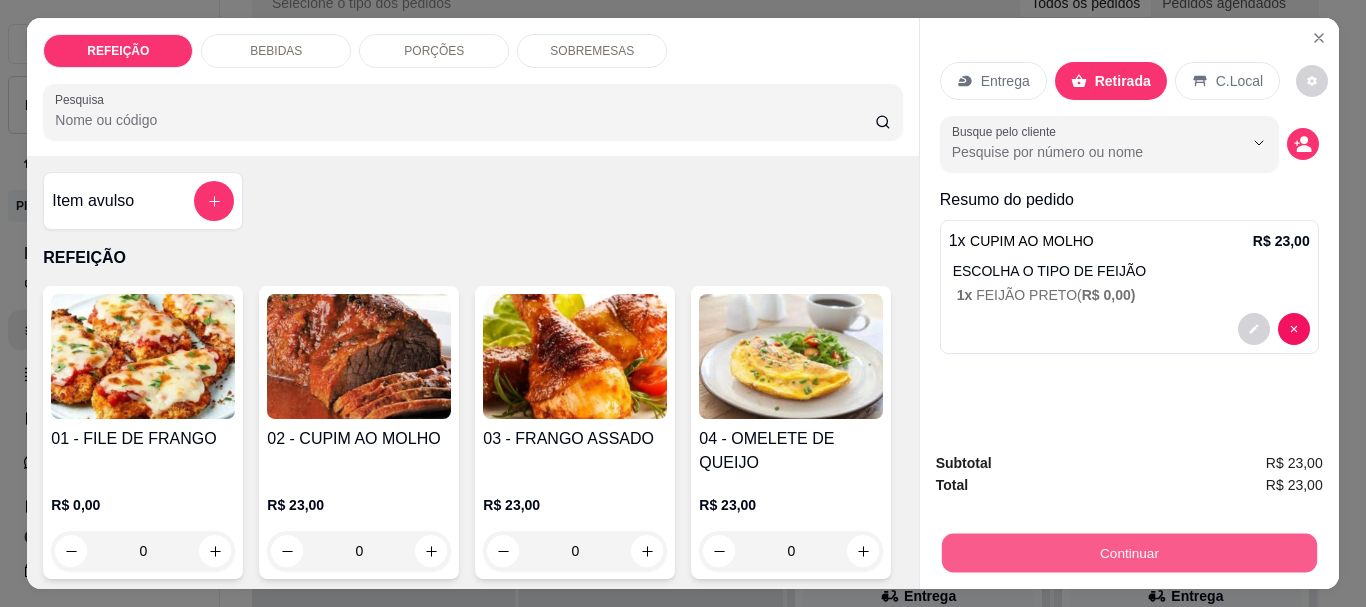 click on "Continuar" at bounding box center (1128, 552) 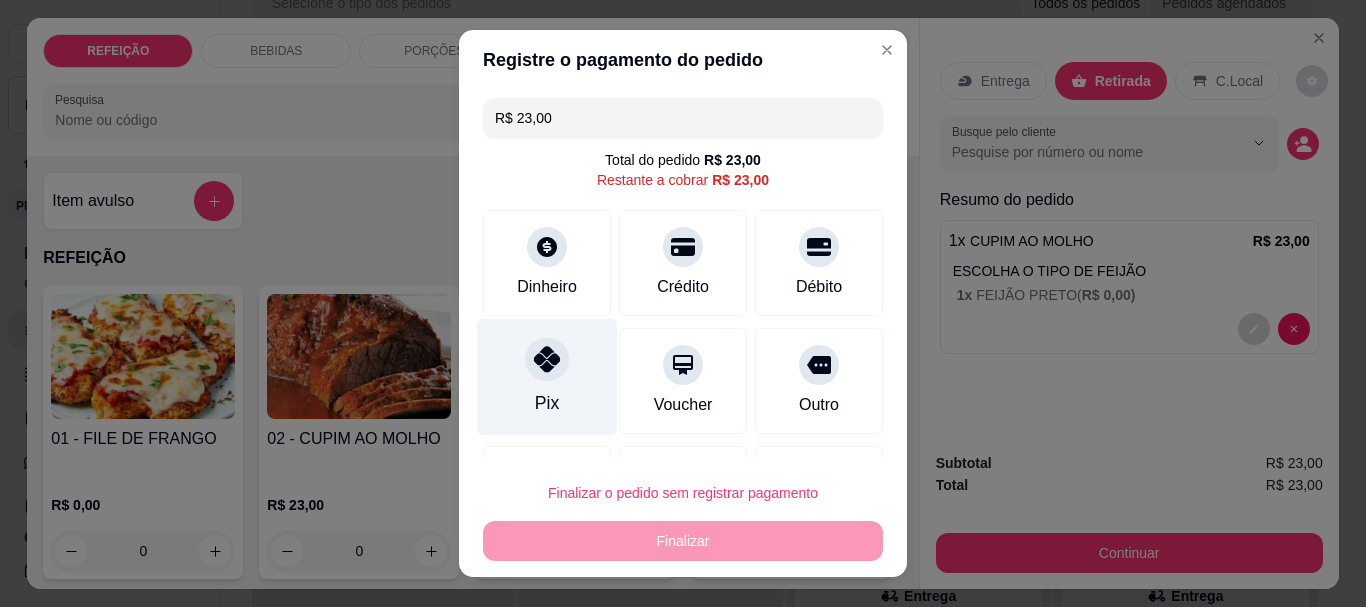 click at bounding box center [547, 360] 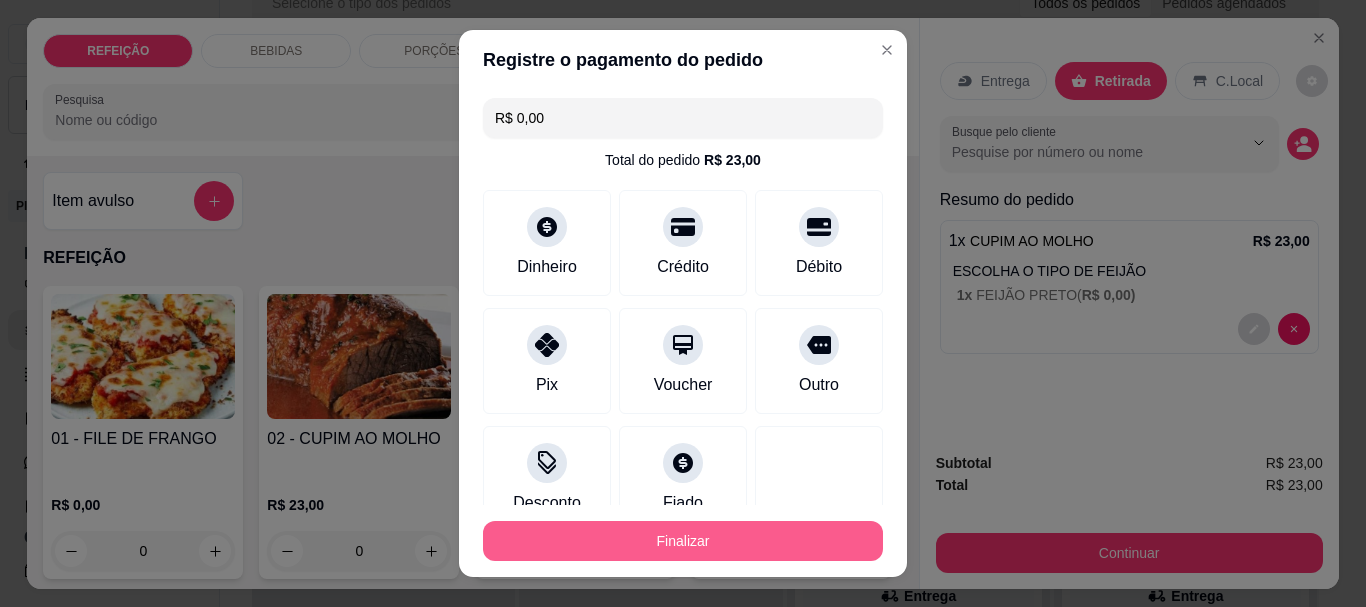 click on "Finalizar" at bounding box center [683, 541] 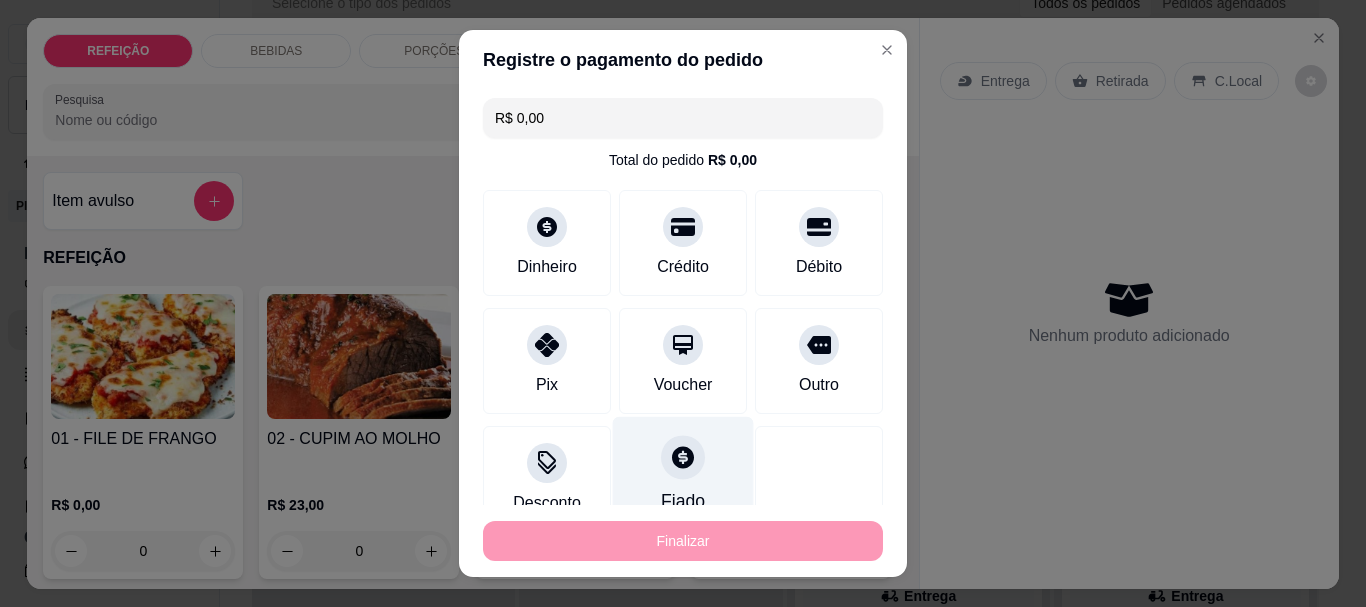 type on "-R$ 23,00" 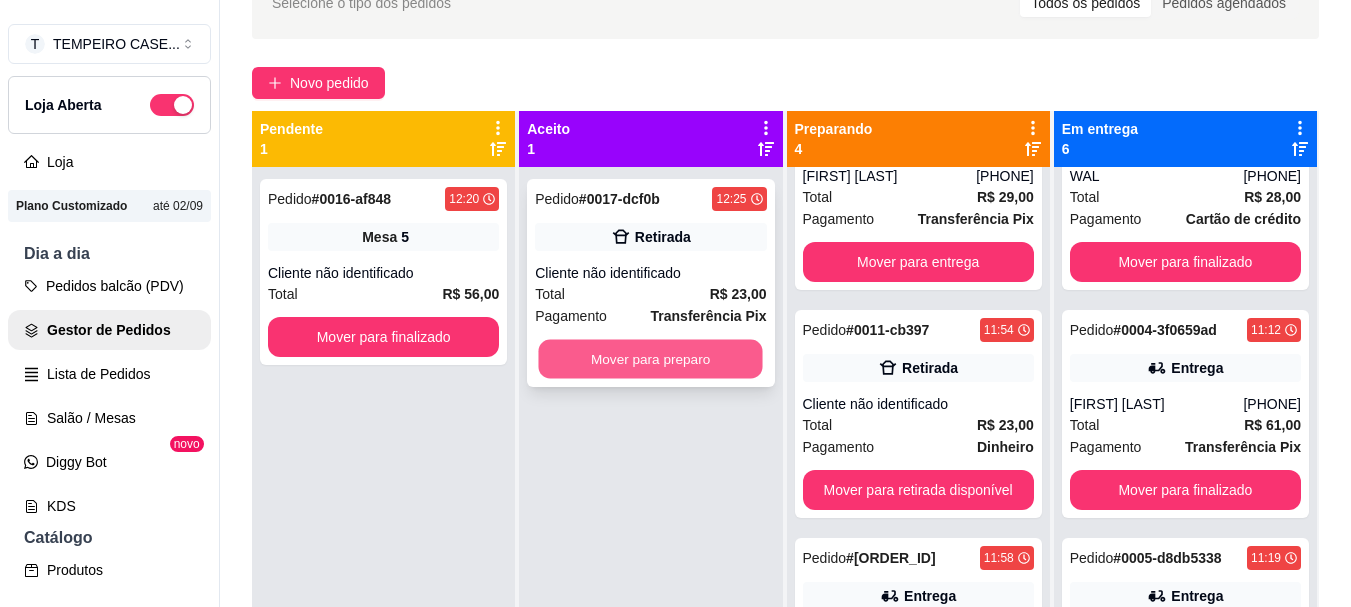 click on "Mover para preparo" at bounding box center (651, 359) 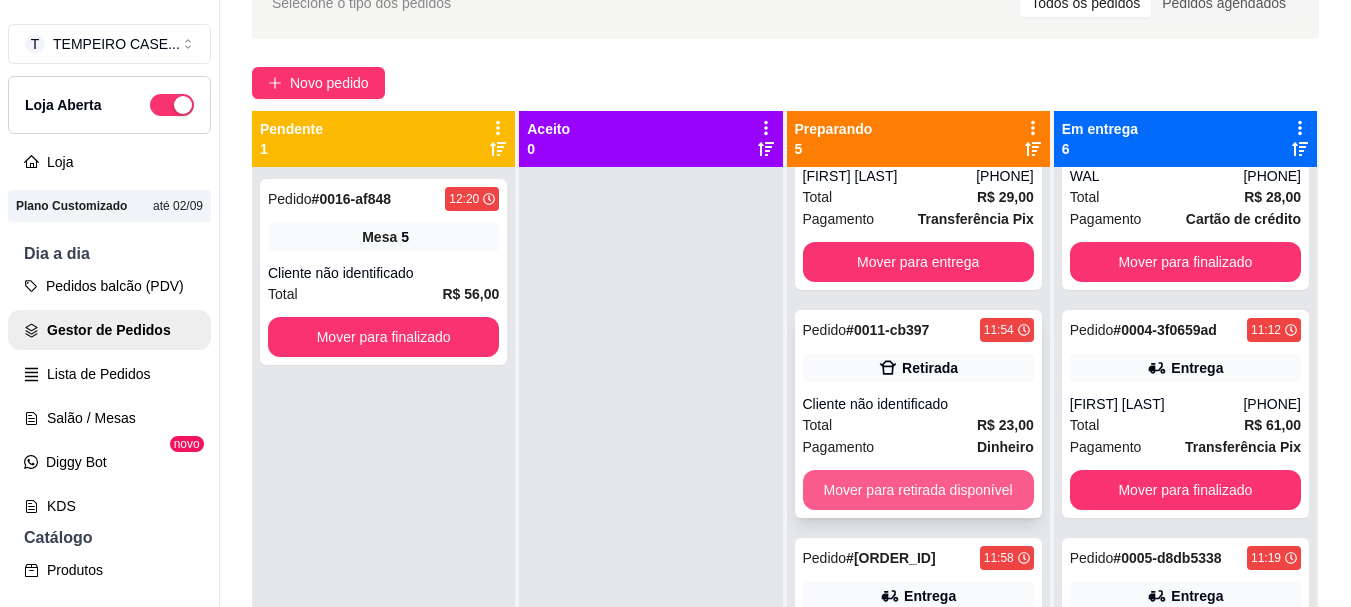 click on "Mover para retirada disponível" at bounding box center [918, 490] 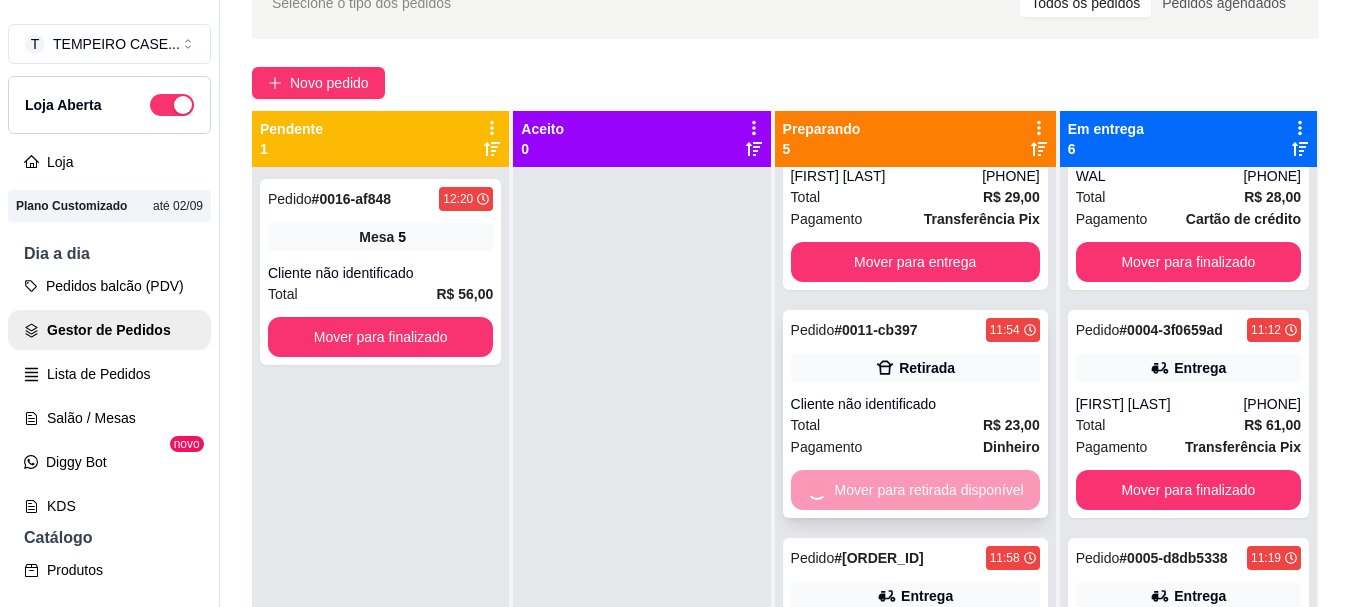 scroll, scrollTop: 805, scrollLeft: 0, axis: vertical 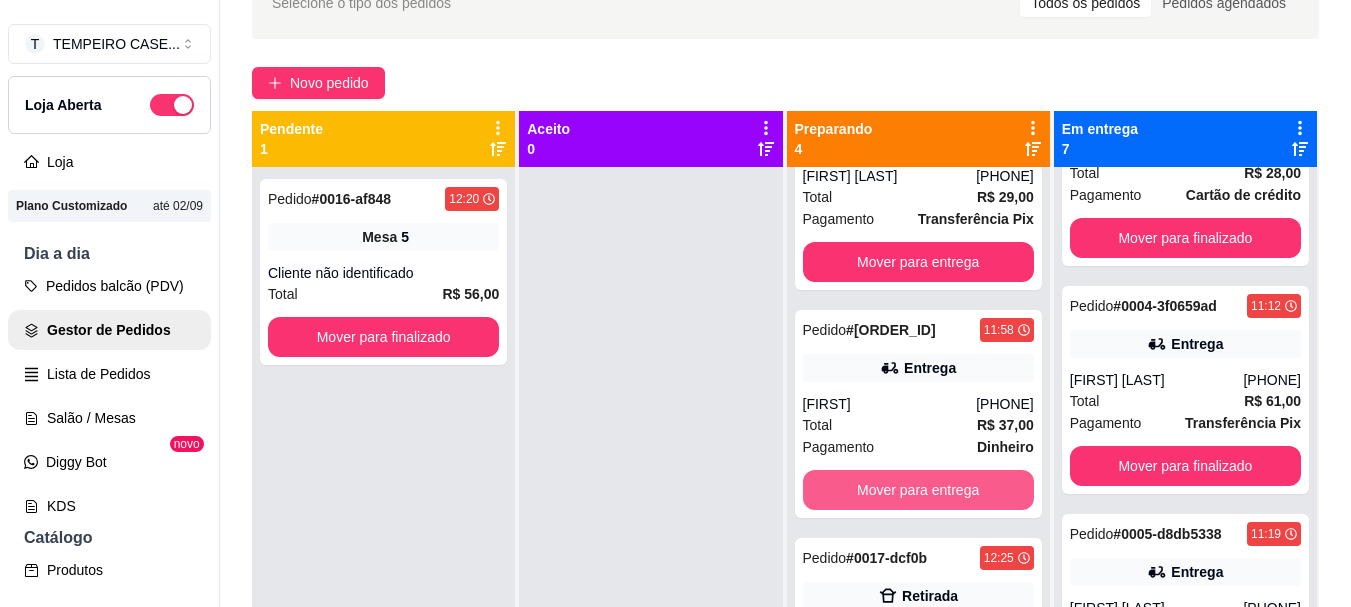 click on "Mover para entrega" at bounding box center [918, 490] 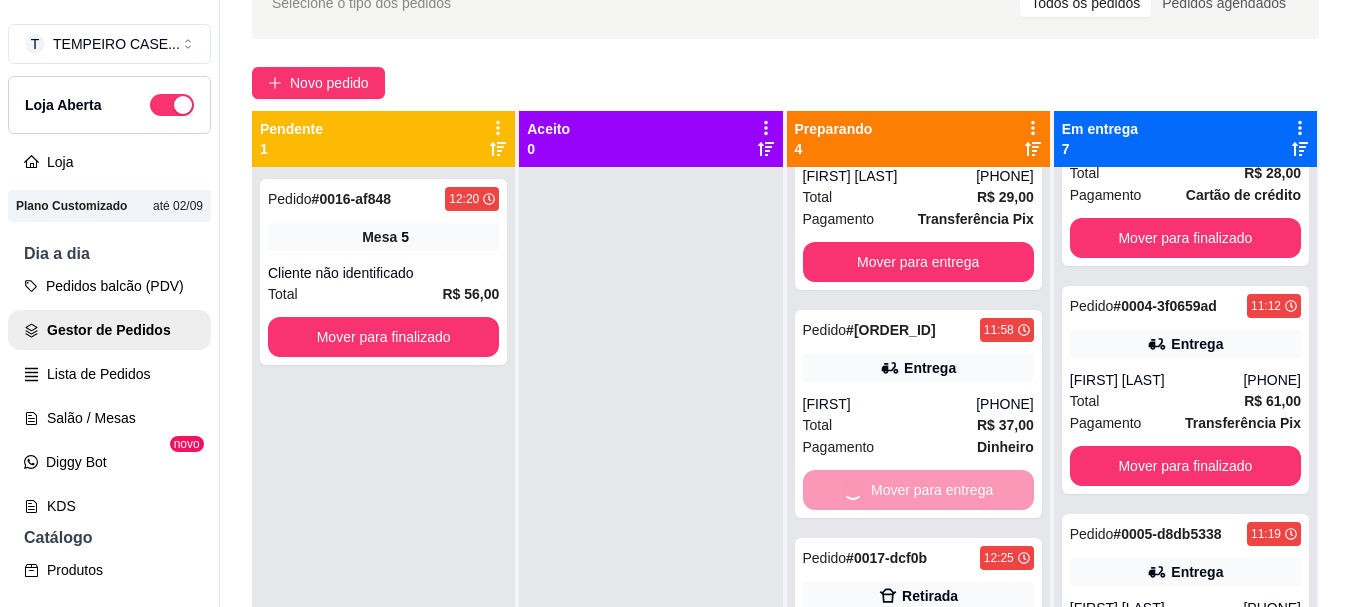 scroll, scrollTop: 97, scrollLeft: 0, axis: vertical 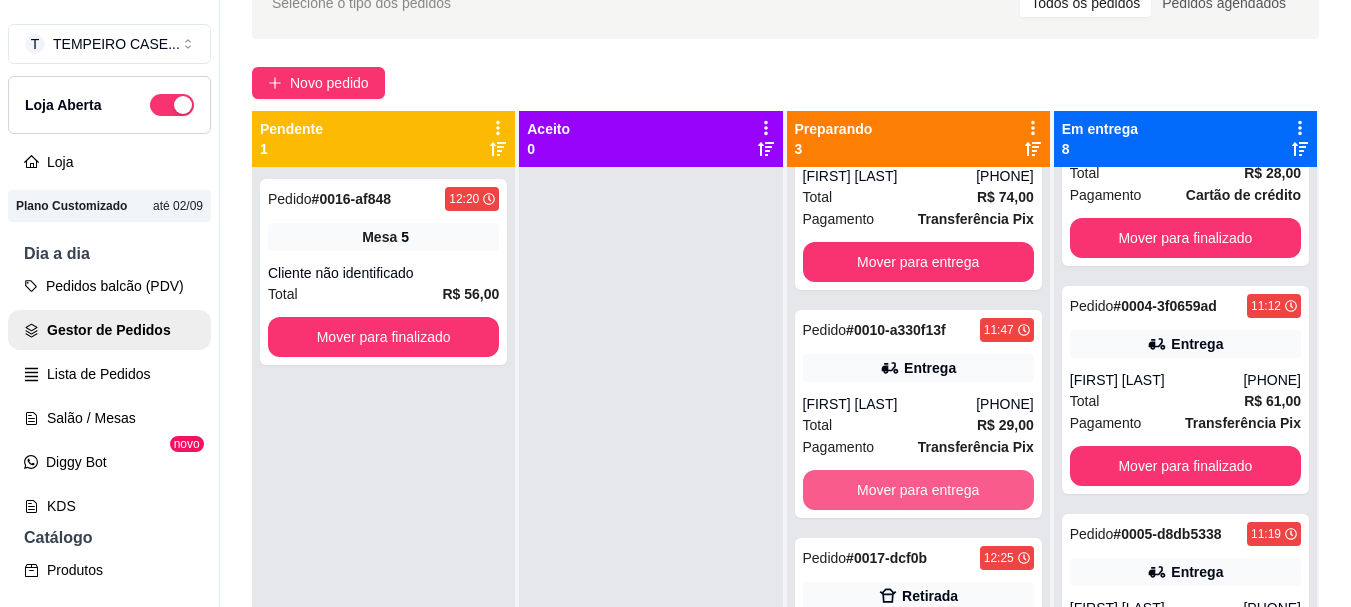 click on "Mover para entrega" at bounding box center (918, 490) 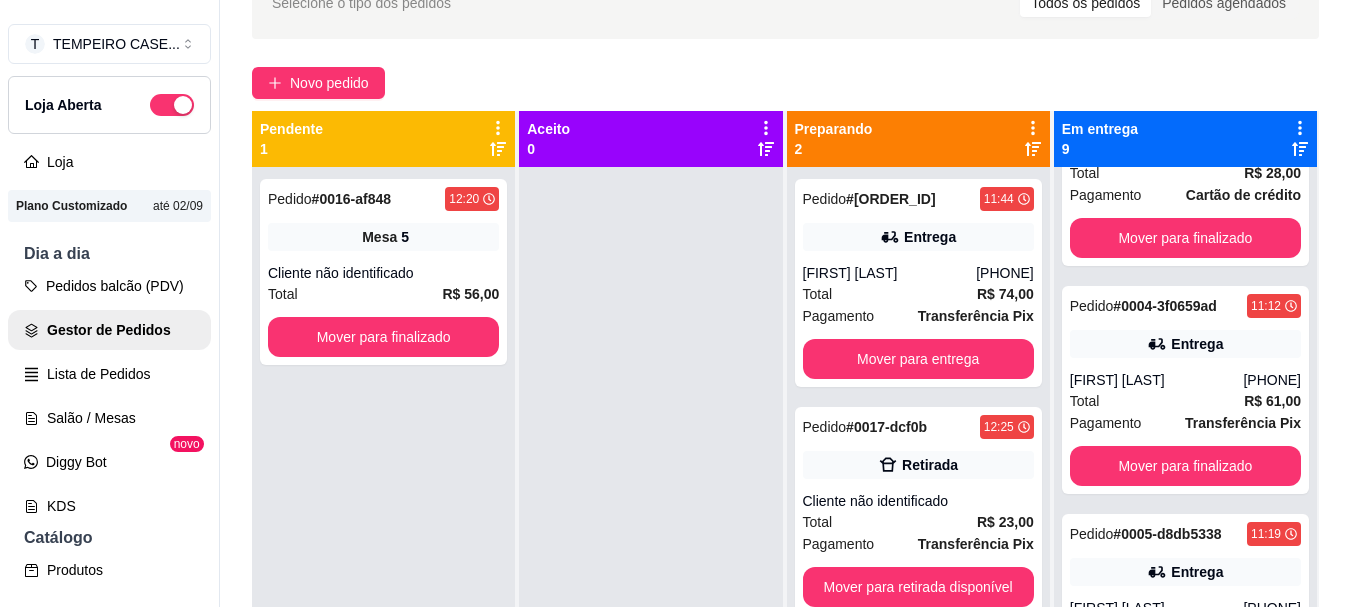 scroll, scrollTop: 0, scrollLeft: 0, axis: both 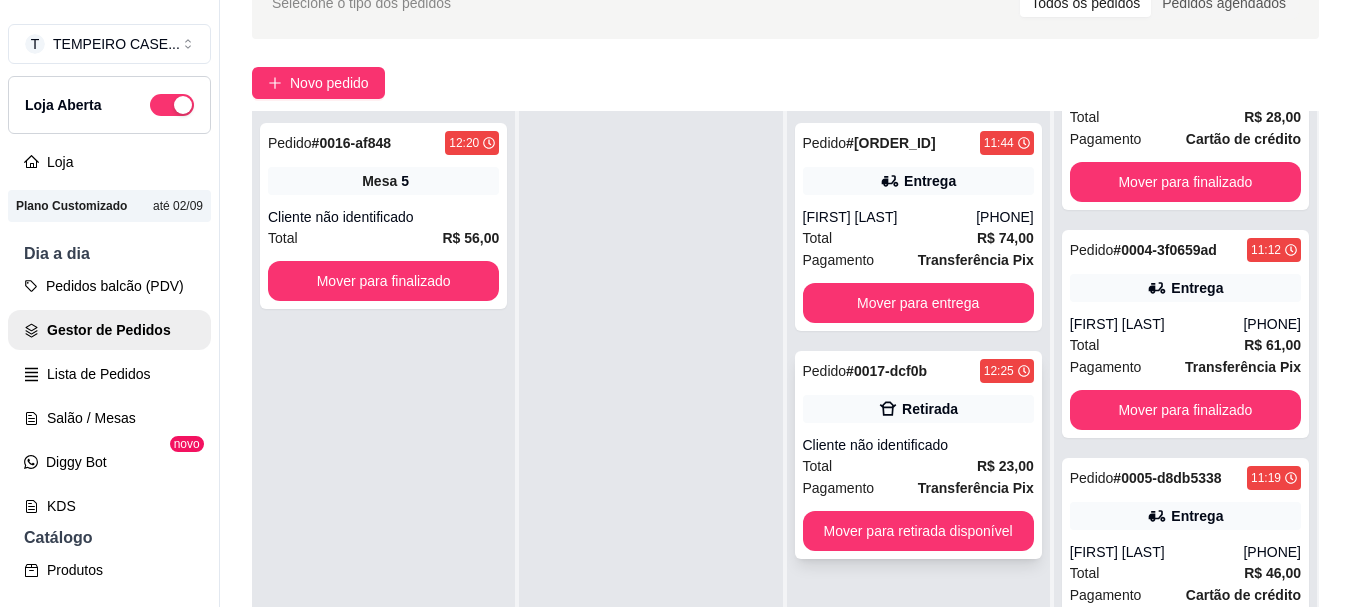 click on "Mover para retirada disponível" at bounding box center (918, 531) 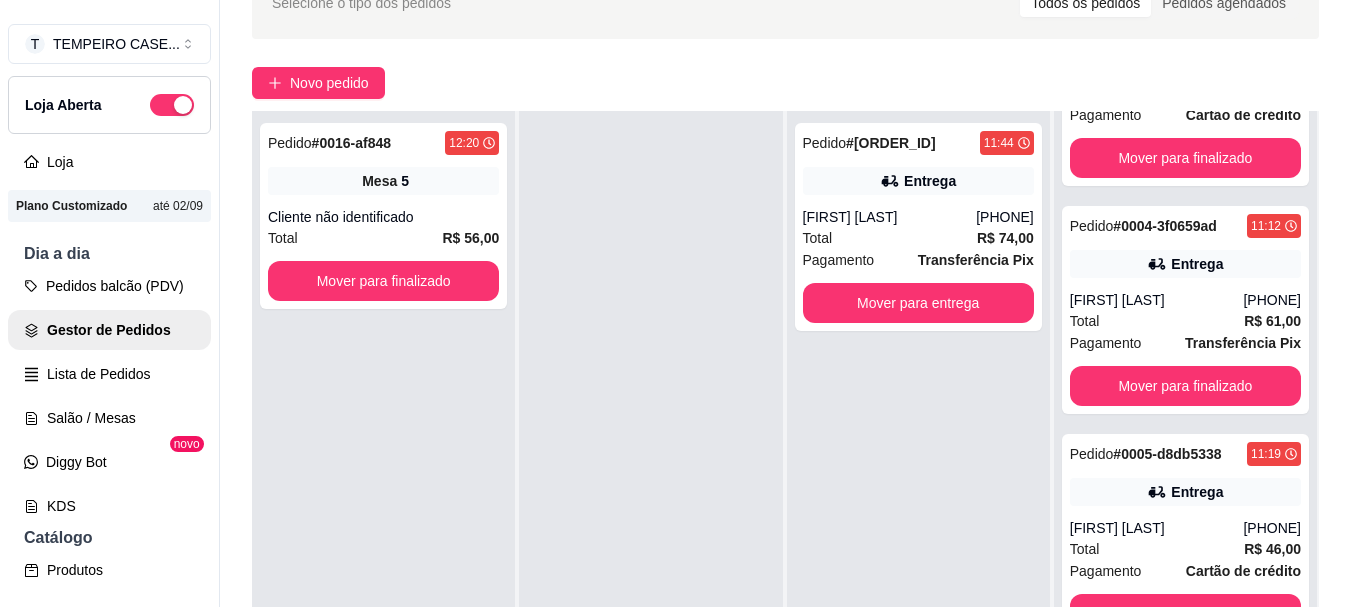 scroll, scrollTop: 829, scrollLeft: 0, axis: vertical 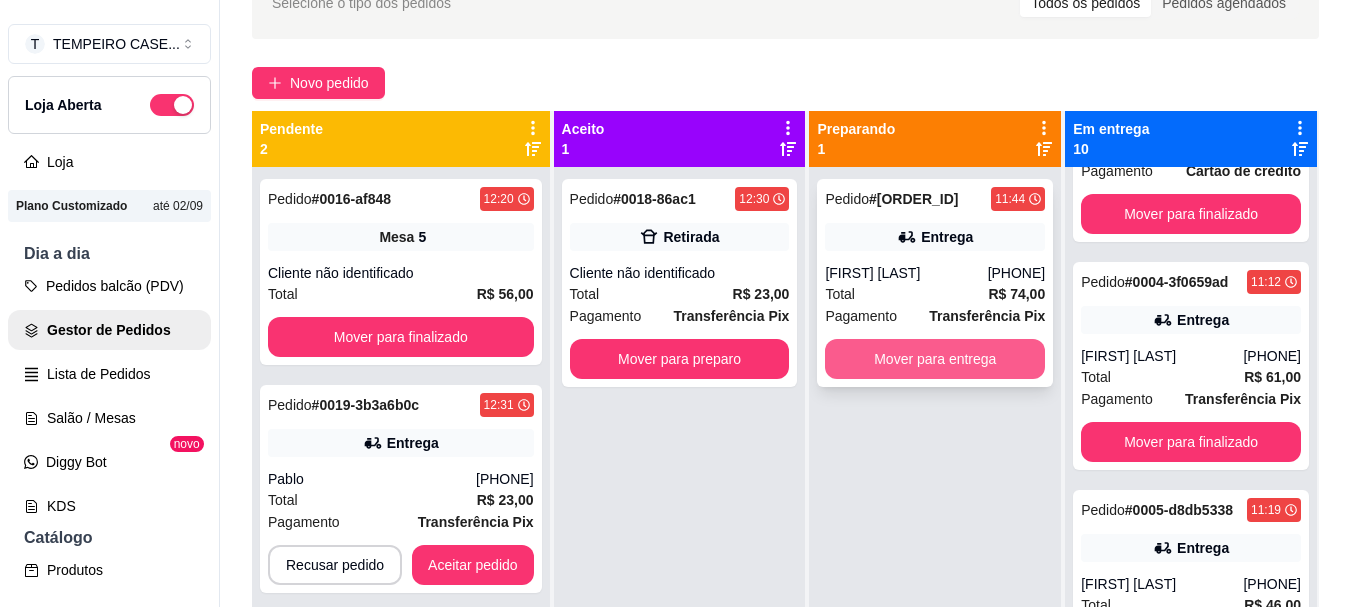 click on "Mover para entrega" at bounding box center (935, 359) 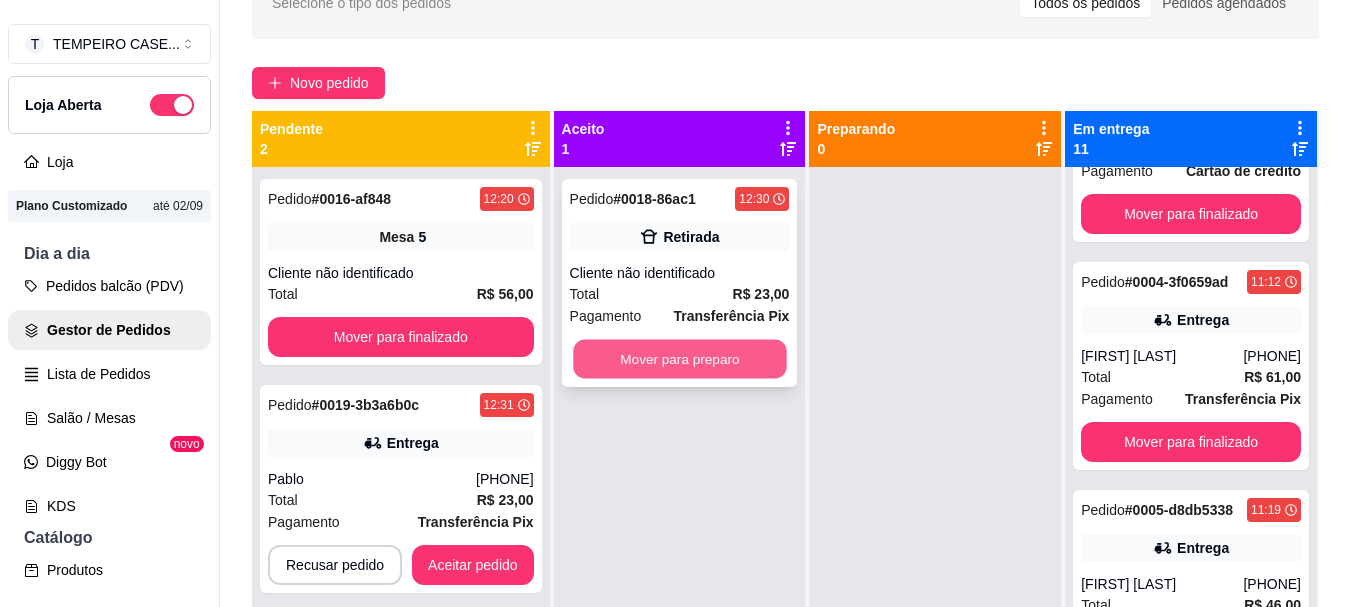click on "Mover para preparo" at bounding box center [679, 359] 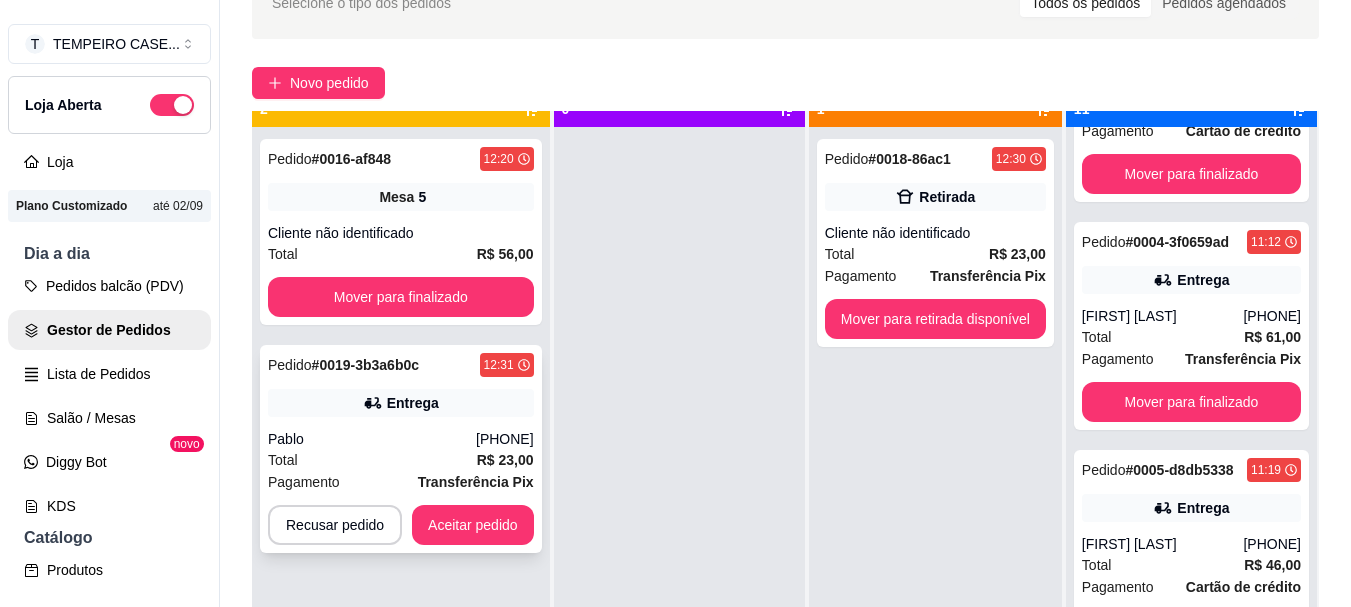 scroll, scrollTop: 71, scrollLeft: 0, axis: vertical 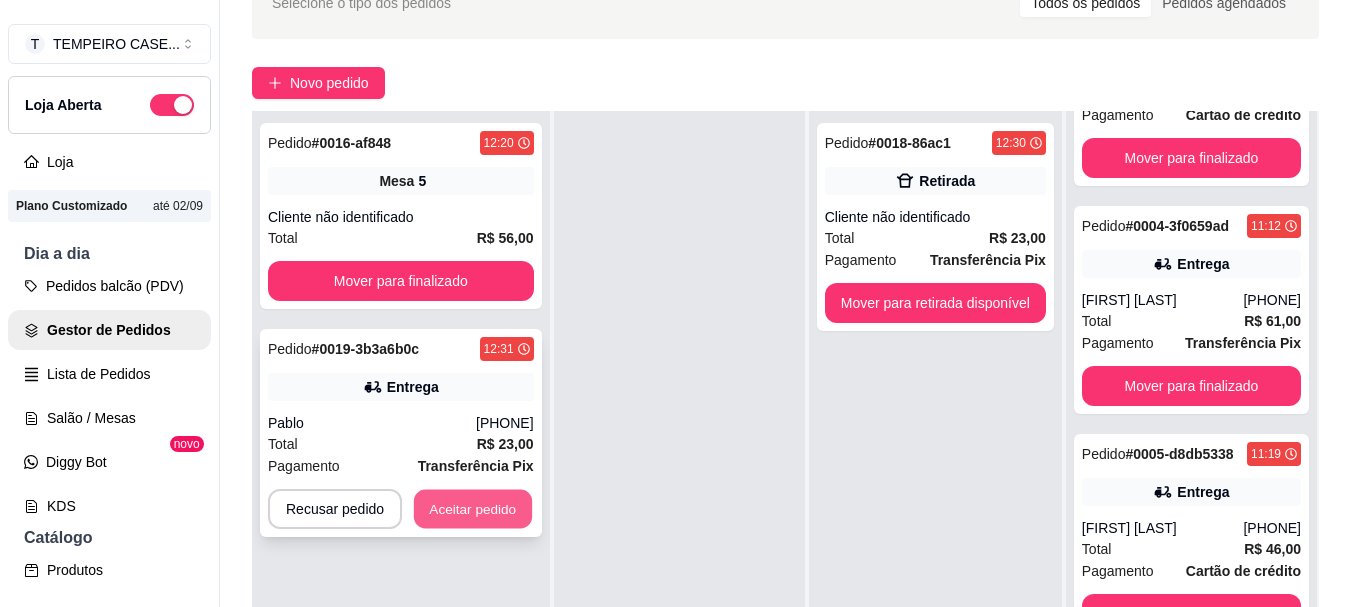 click on "Aceitar pedido" at bounding box center (473, 509) 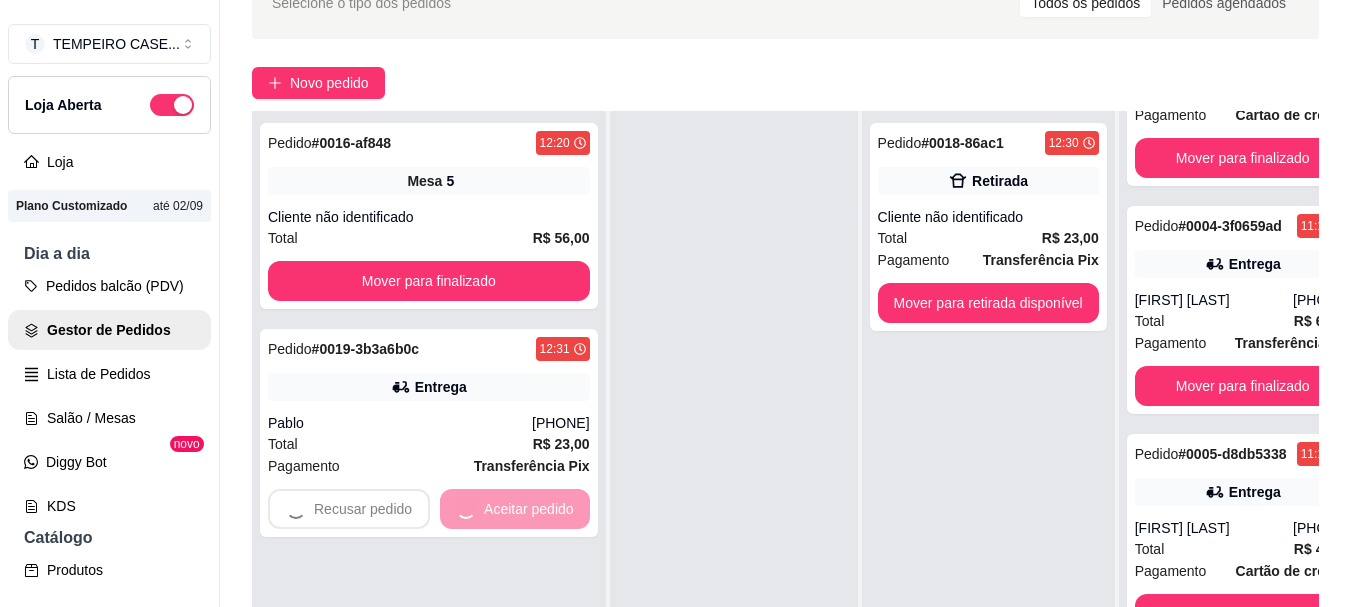 scroll, scrollTop: 56, scrollLeft: 0, axis: vertical 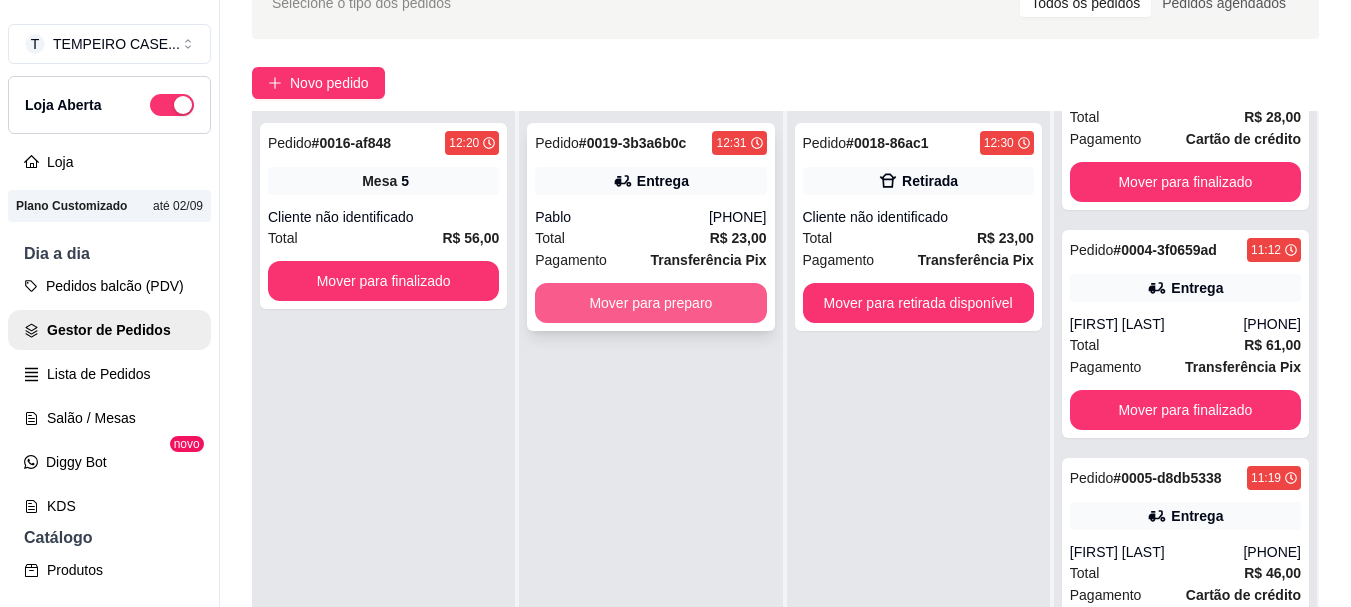click on "Mover para preparo" at bounding box center (650, 303) 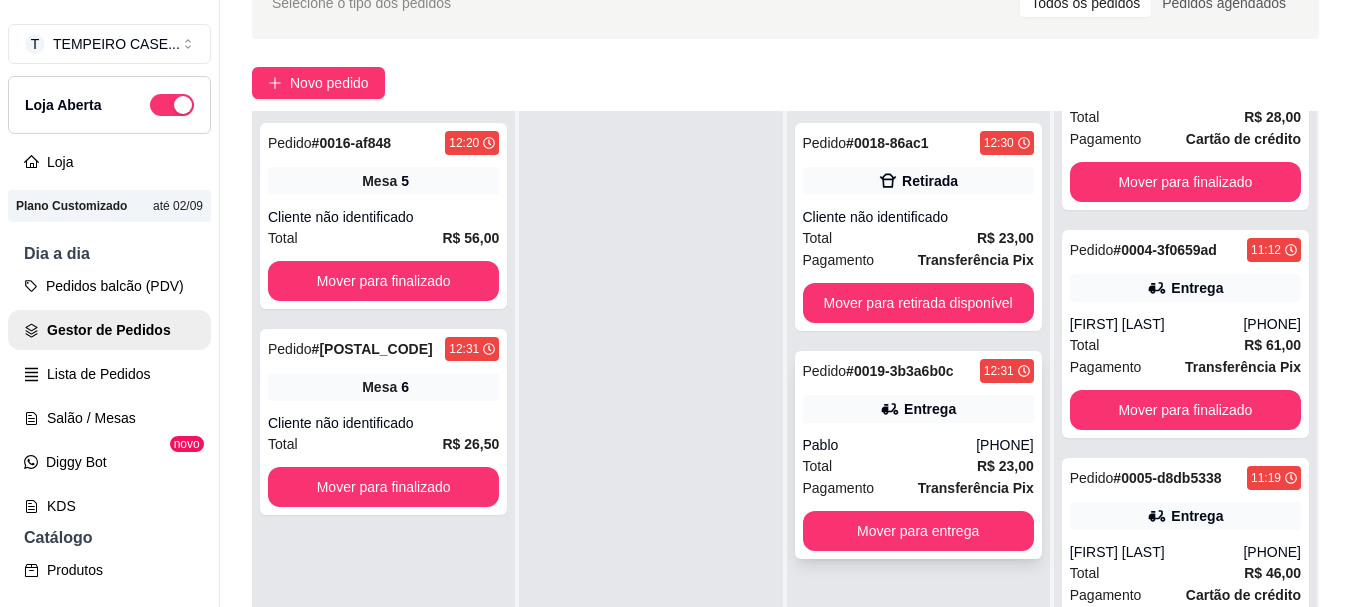 scroll, scrollTop: 829, scrollLeft: 0, axis: vertical 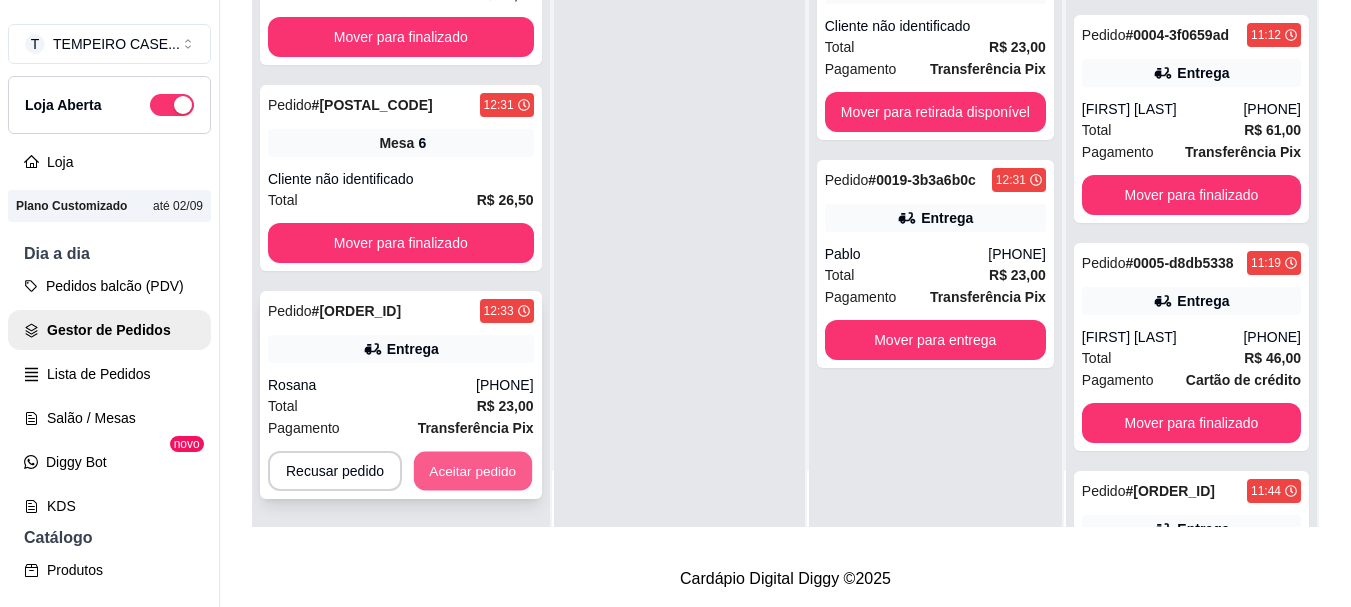 click on "Aceitar pedido" at bounding box center (473, 471) 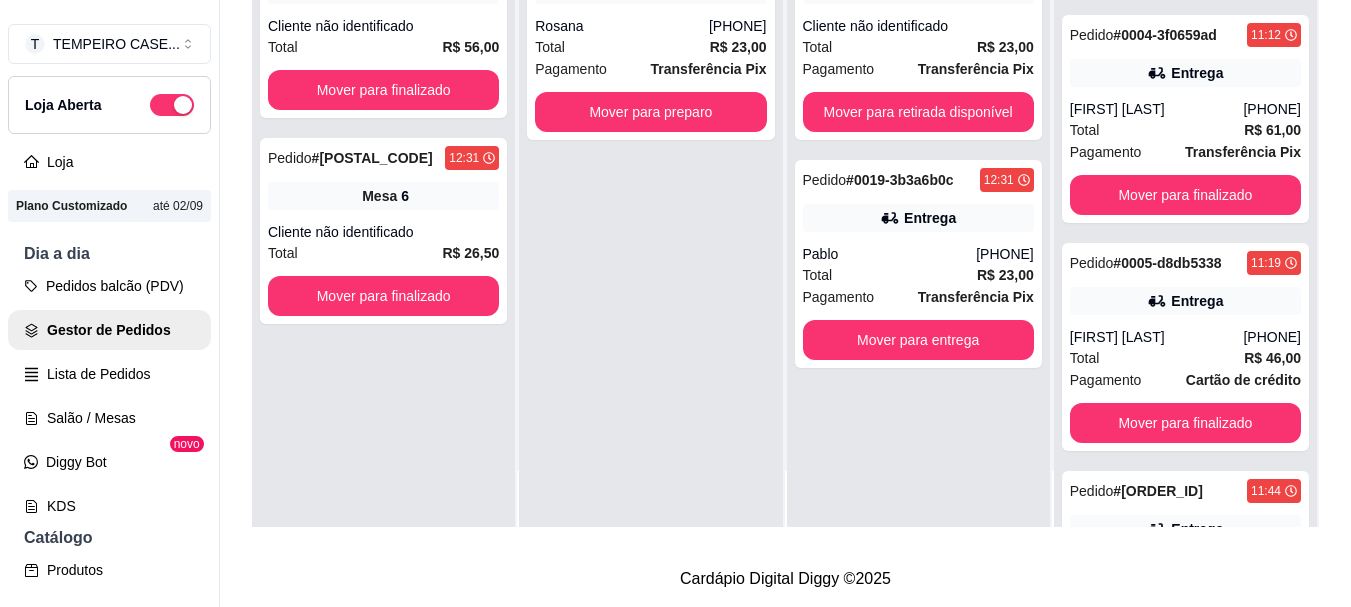 scroll, scrollTop: 0, scrollLeft: 0, axis: both 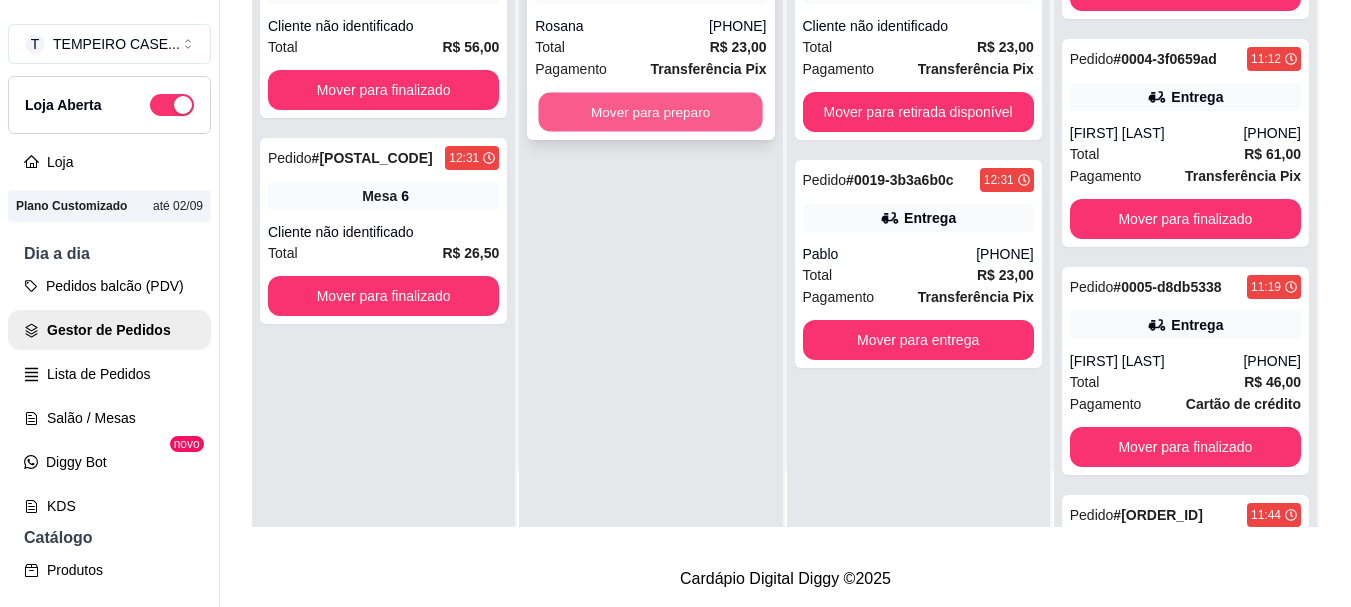 click on "Mover para preparo" at bounding box center (651, 112) 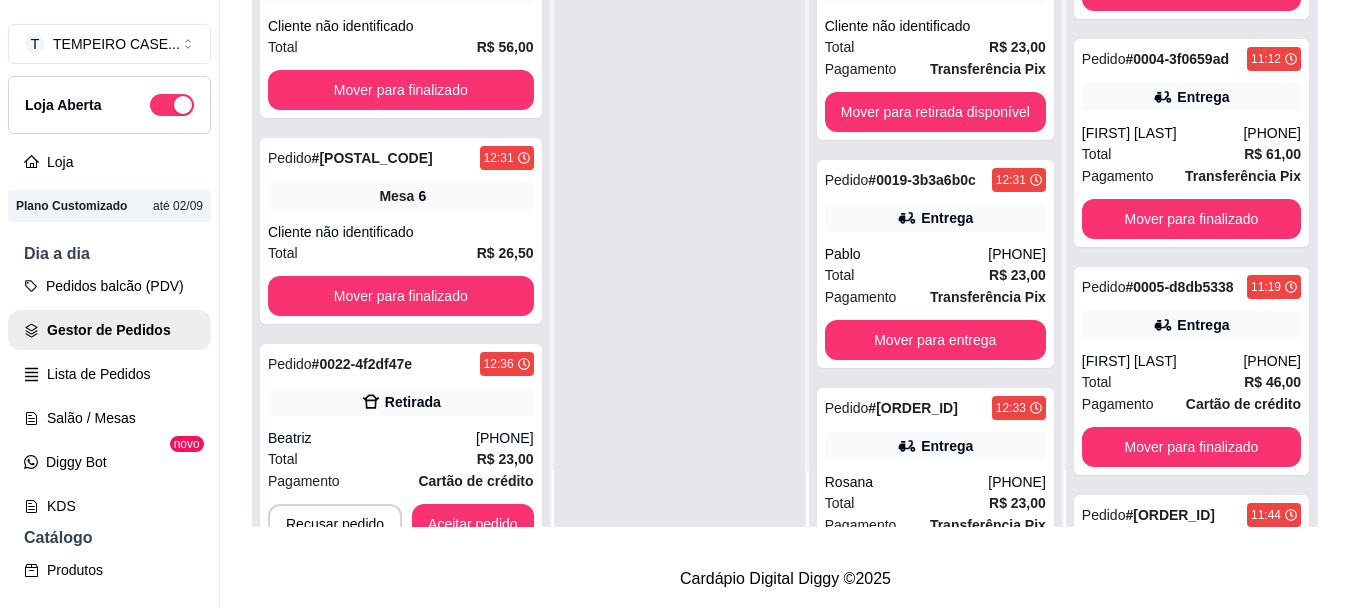 scroll, scrollTop: 829, scrollLeft: 0, axis: vertical 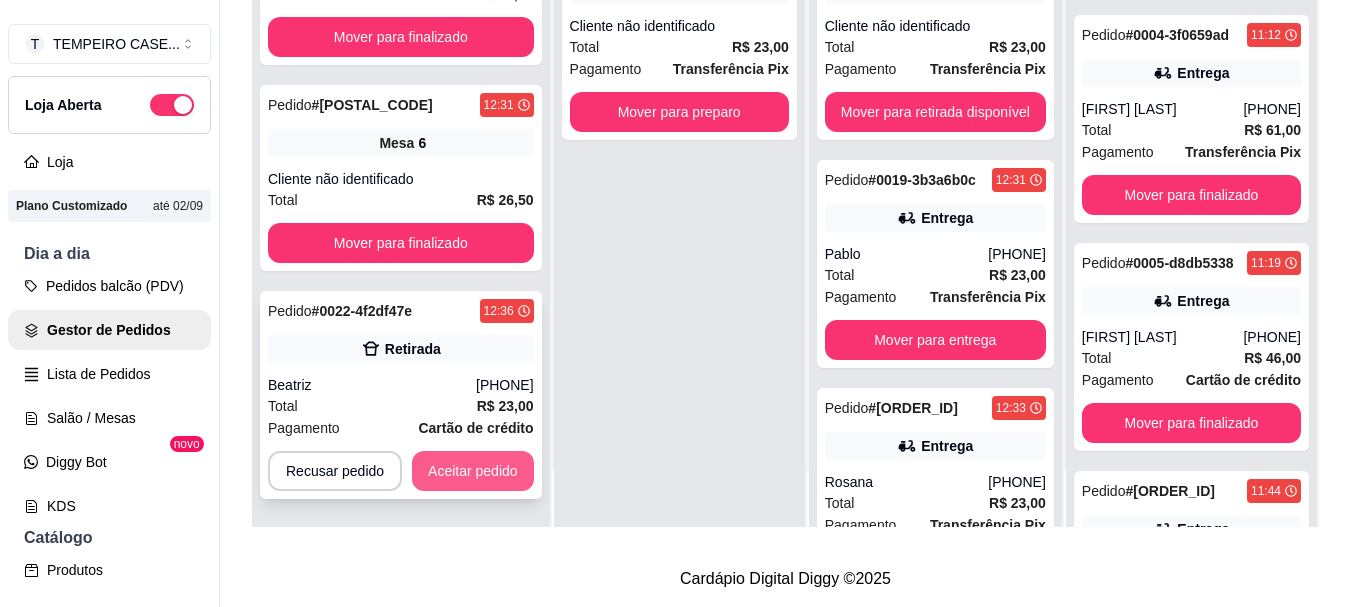 click on "Aceitar pedido" at bounding box center [473, 471] 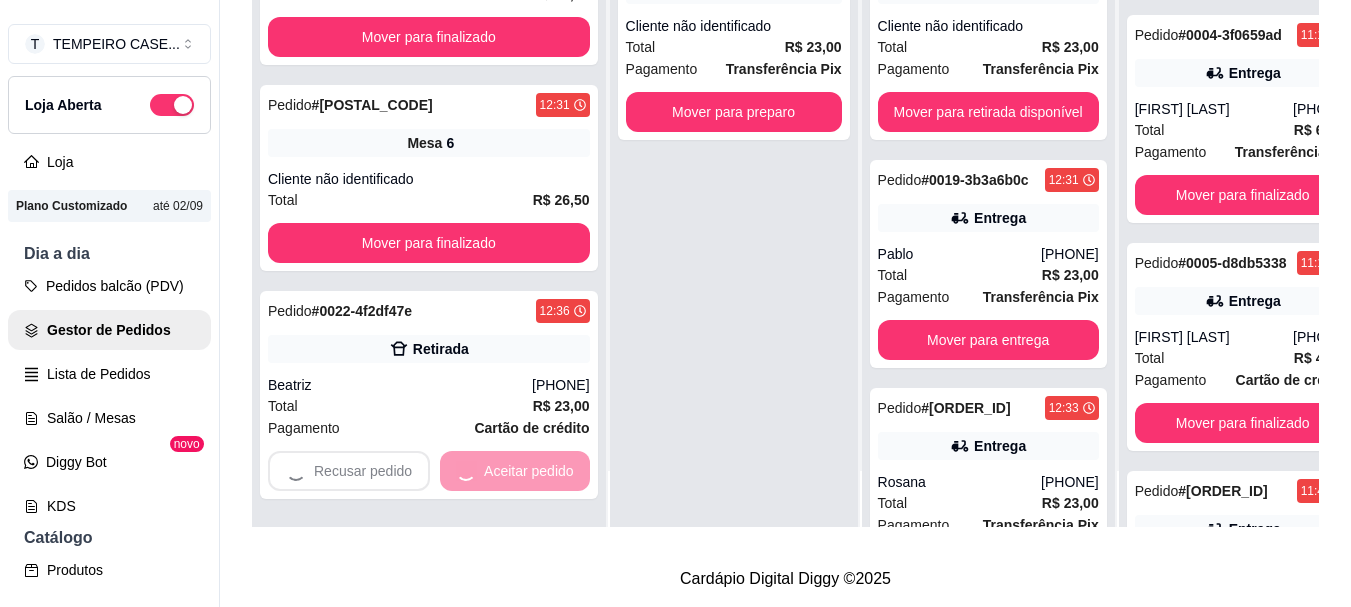 scroll, scrollTop: 0, scrollLeft: 0, axis: both 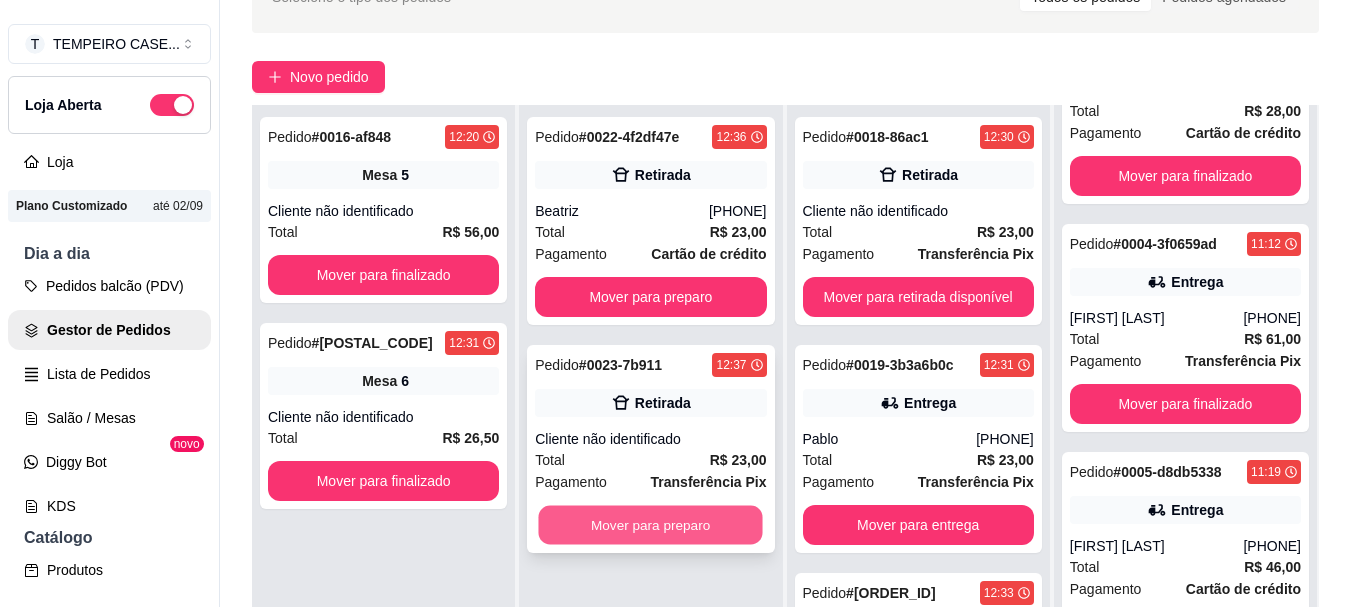 click on "Mover para preparo" at bounding box center (651, 525) 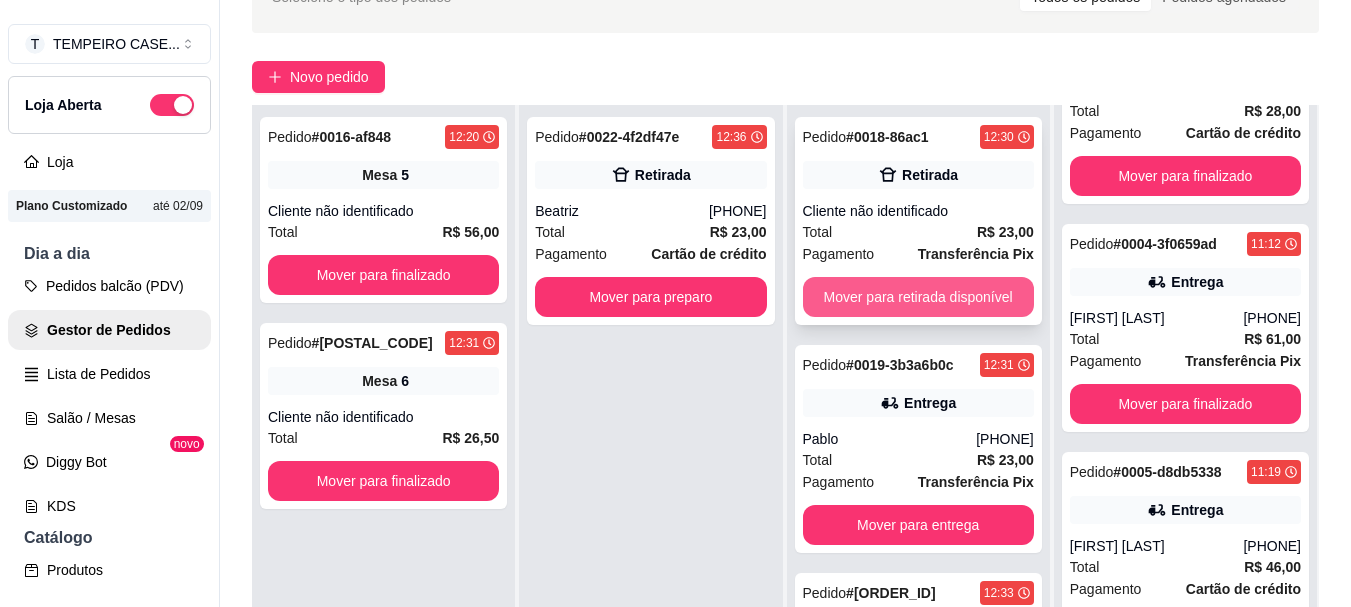 click on "Mover para retirada disponível" at bounding box center [918, 297] 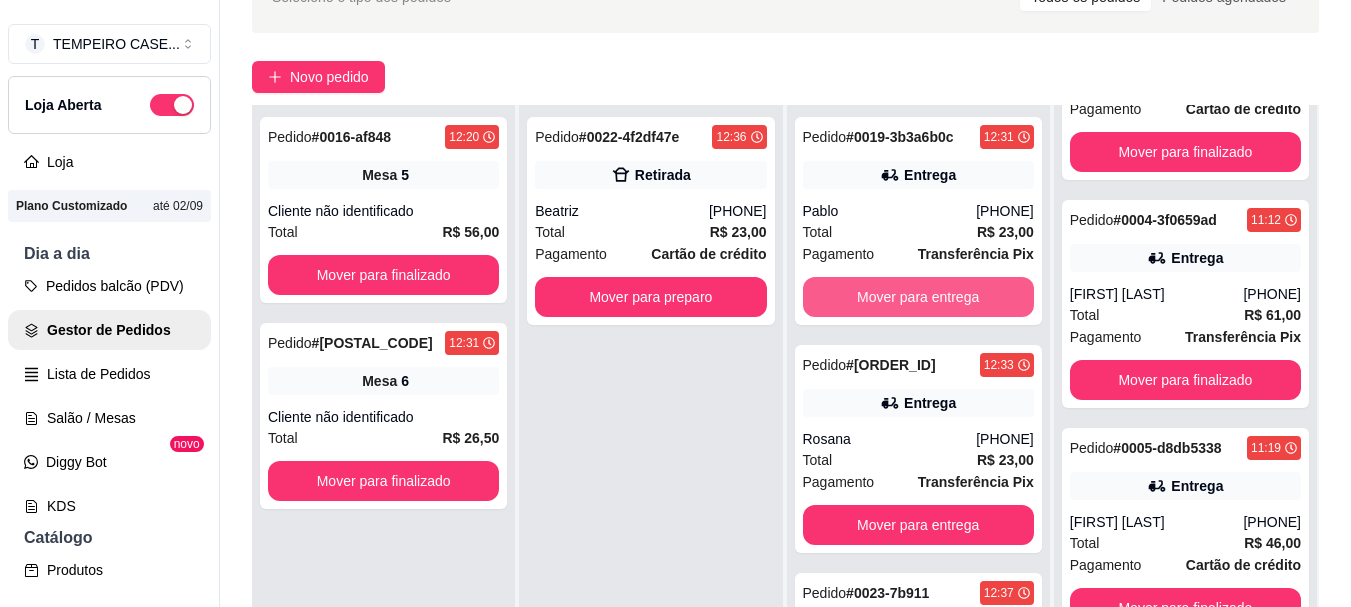 scroll, scrollTop: 805, scrollLeft: 0, axis: vertical 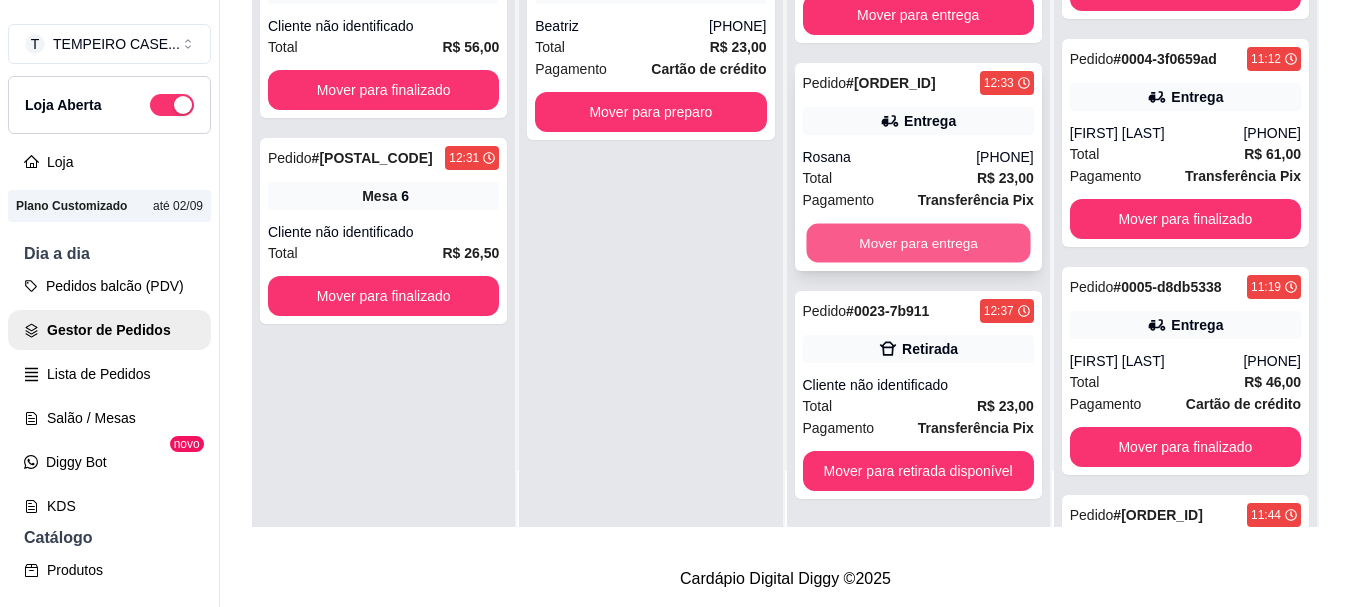 click on "Mover para entrega" at bounding box center [918, 243] 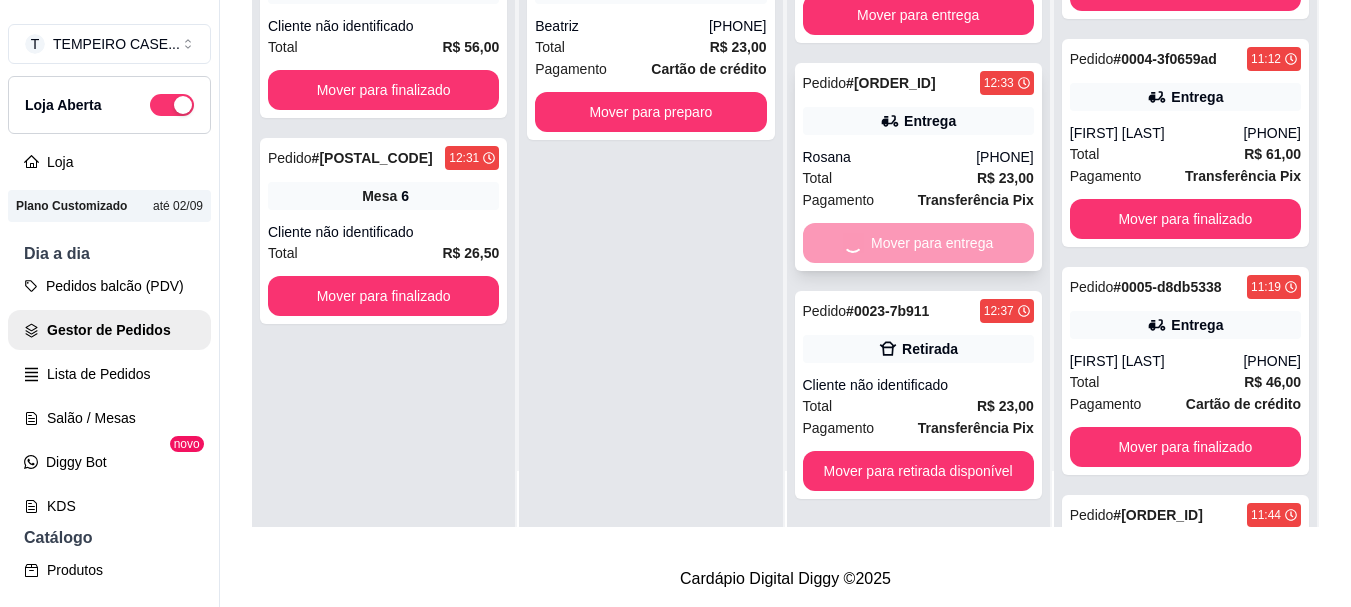 scroll, scrollTop: 0, scrollLeft: 0, axis: both 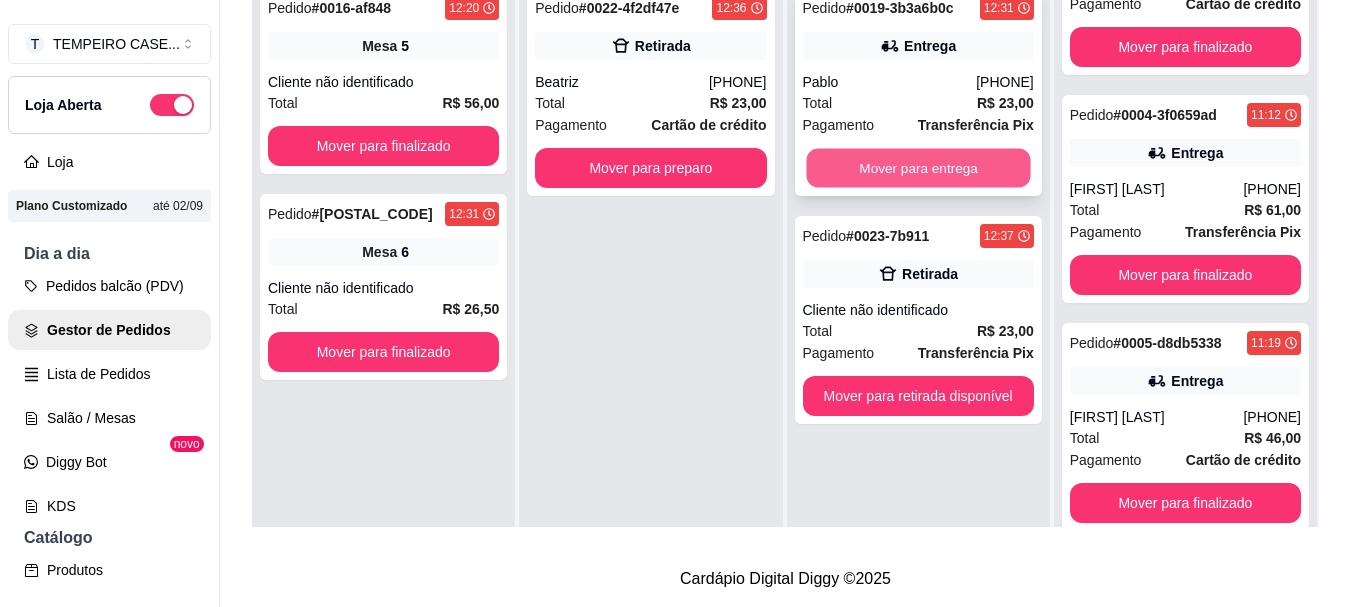click on "Mover para entrega" at bounding box center (918, 168) 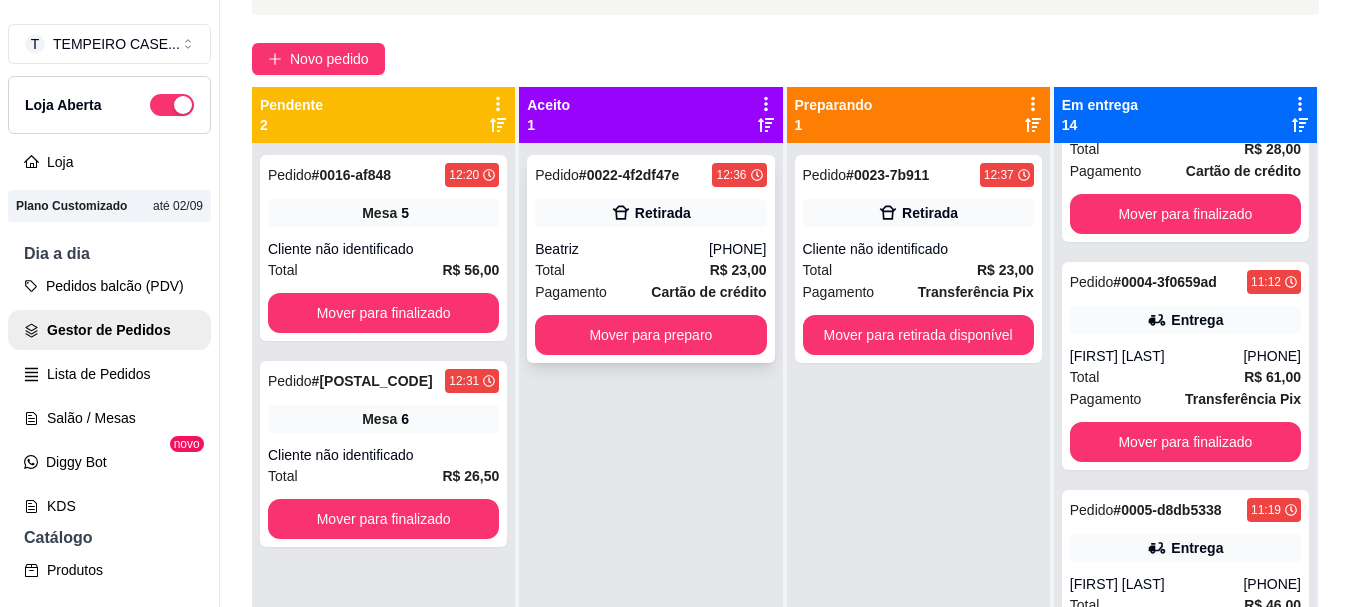 scroll, scrollTop: 119, scrollLeft: 0, axis: vertical 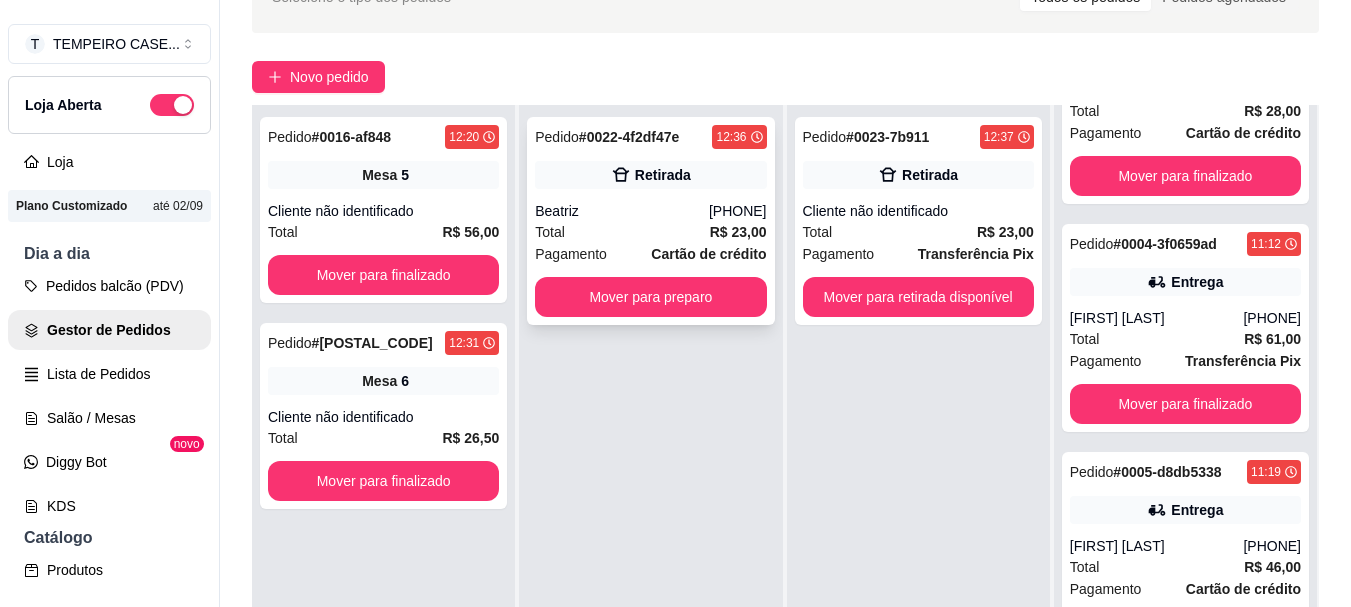 click on "(81) 97900-5068" at bounding box center [738, 211] 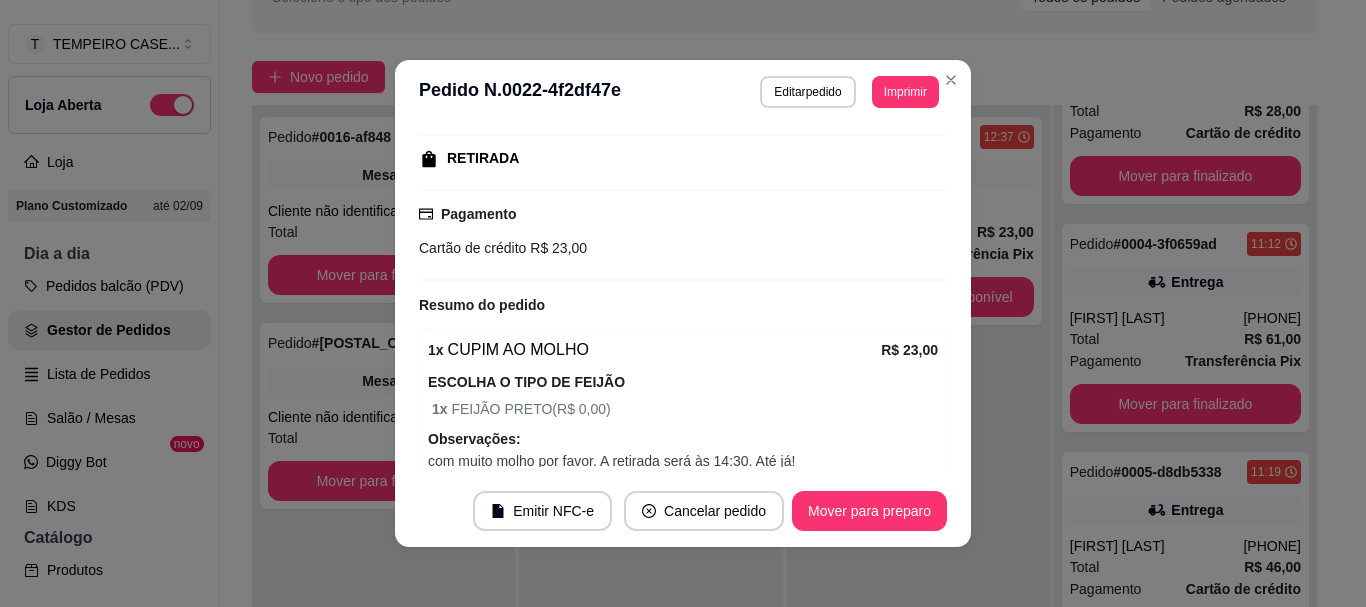 scroll, scrollTop: 396, scrollLeft: 0, axis: vertical 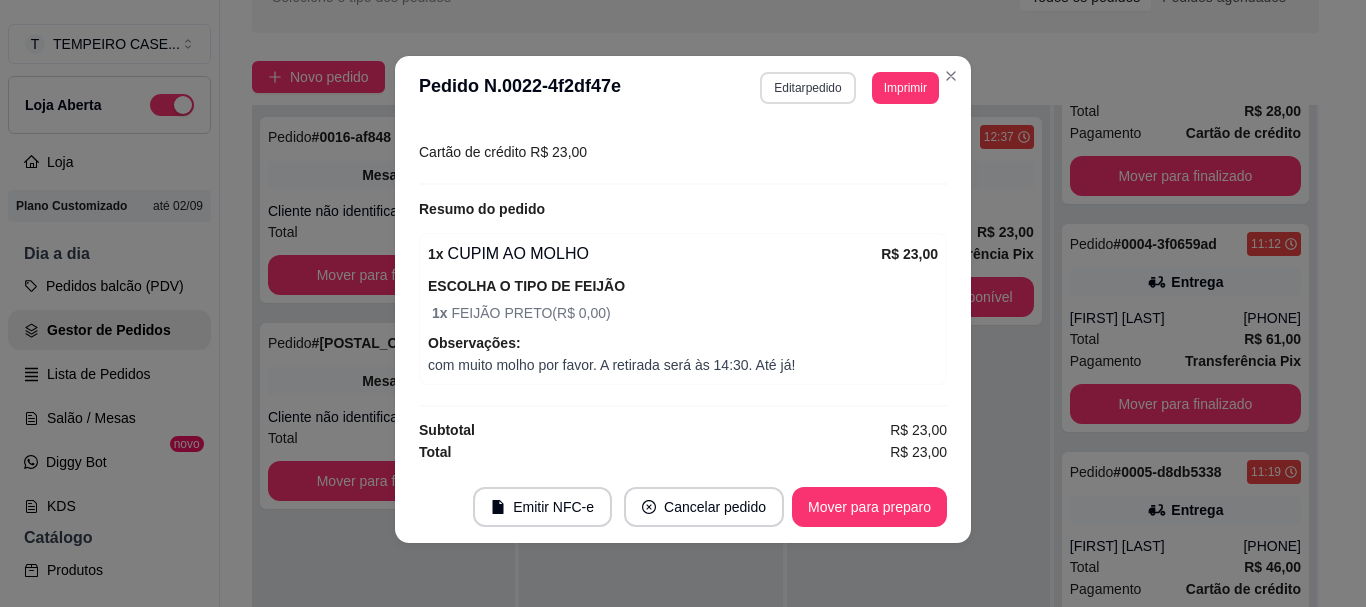 click on "Editar  pedido" at bounding box center [807, 88] 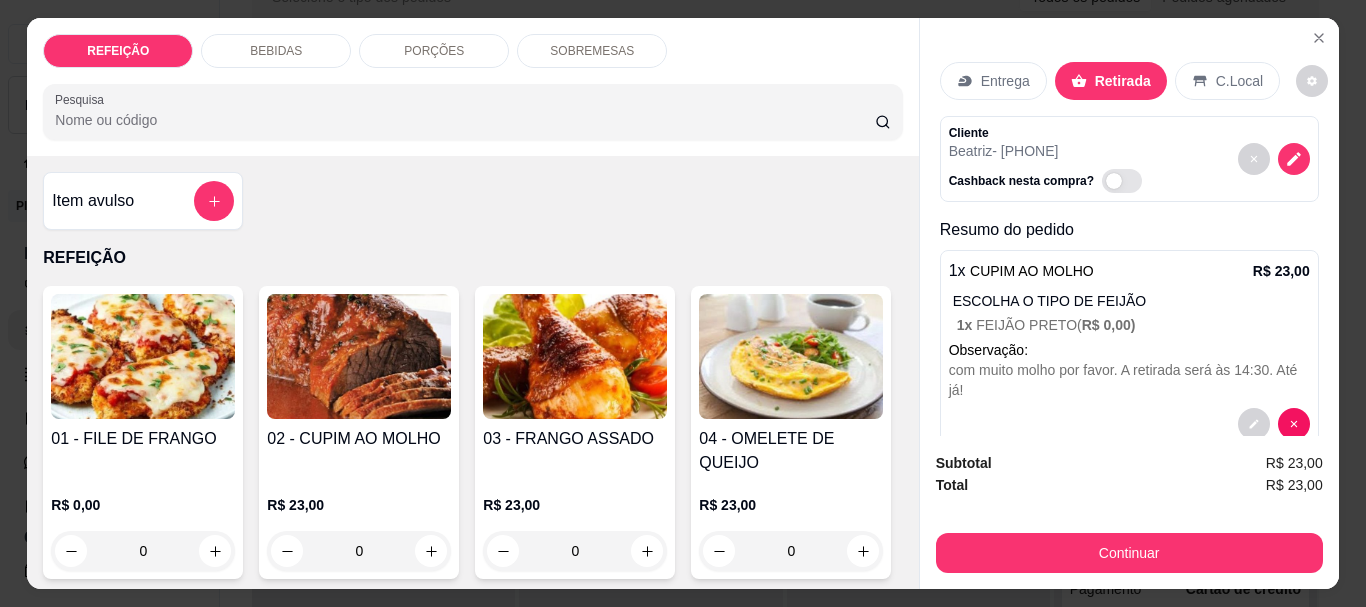 scroll, scrollTop: 41, scrollLeft: 0, axis: vertical 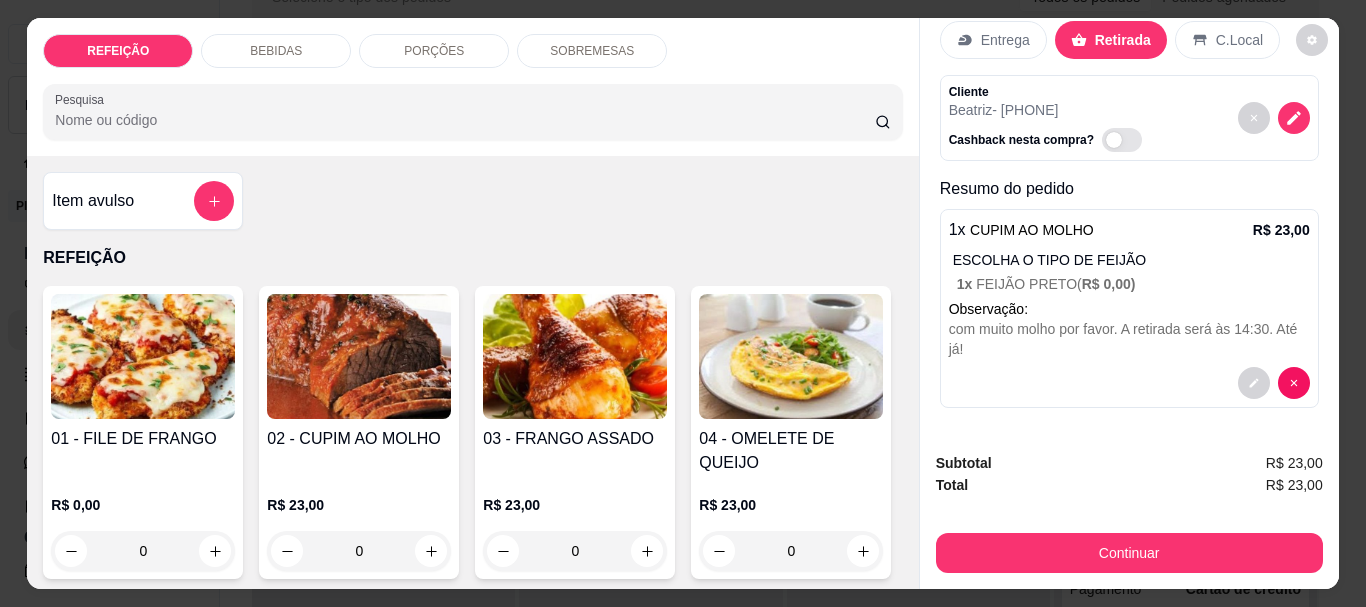 click on "com muito molho por favor. A retirada será às 14:30. Até já!" at bounding box center [1129, 339] 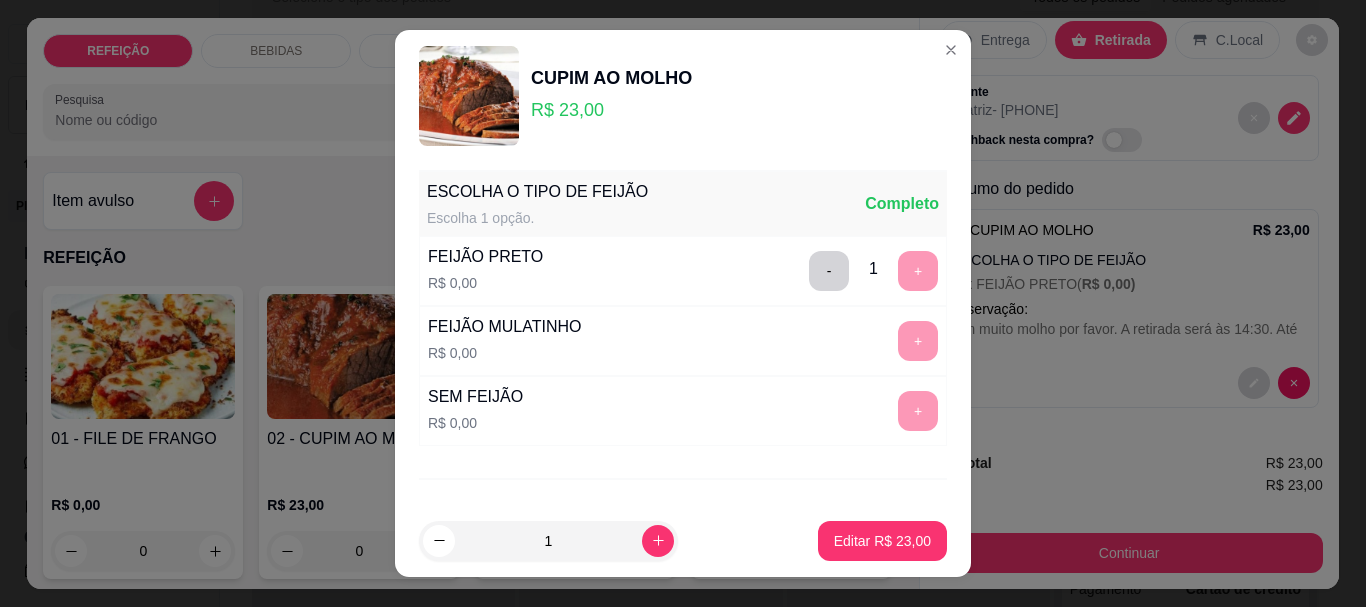 scroll, scrollTop: 91, scrollLeft: 0, axis: vertical 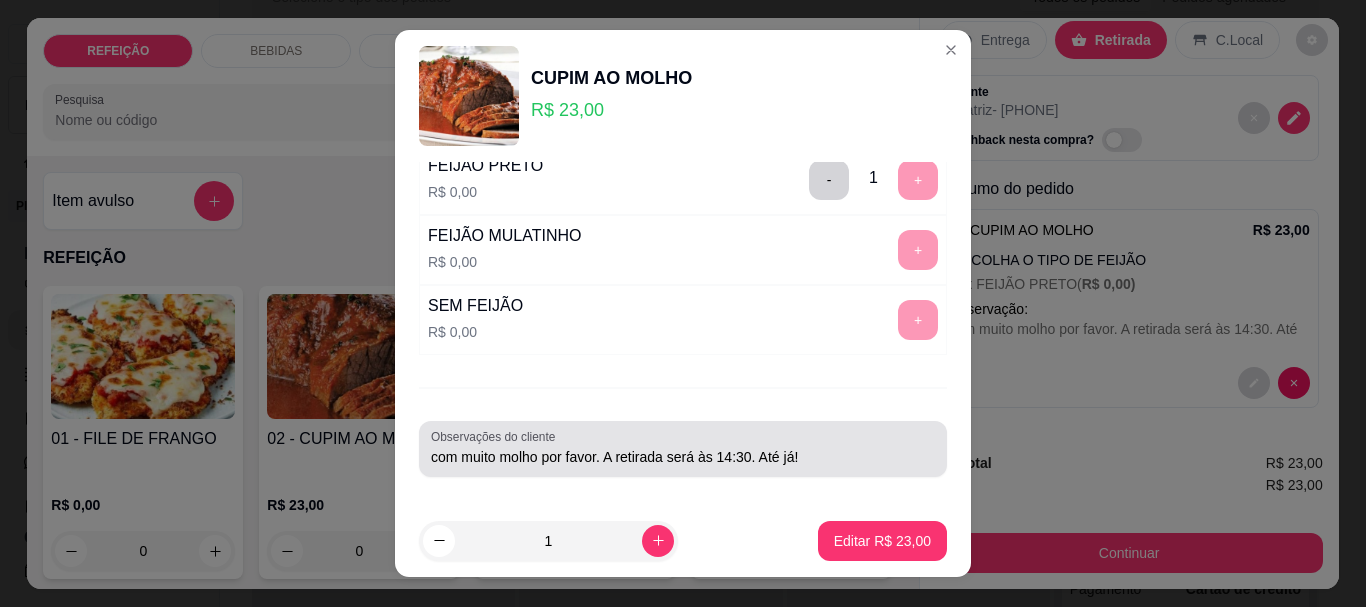 click on "Observações do cliente com muito molho por favor. A retirada será às 14:30. Até já!" at bounding box center (683, 449) 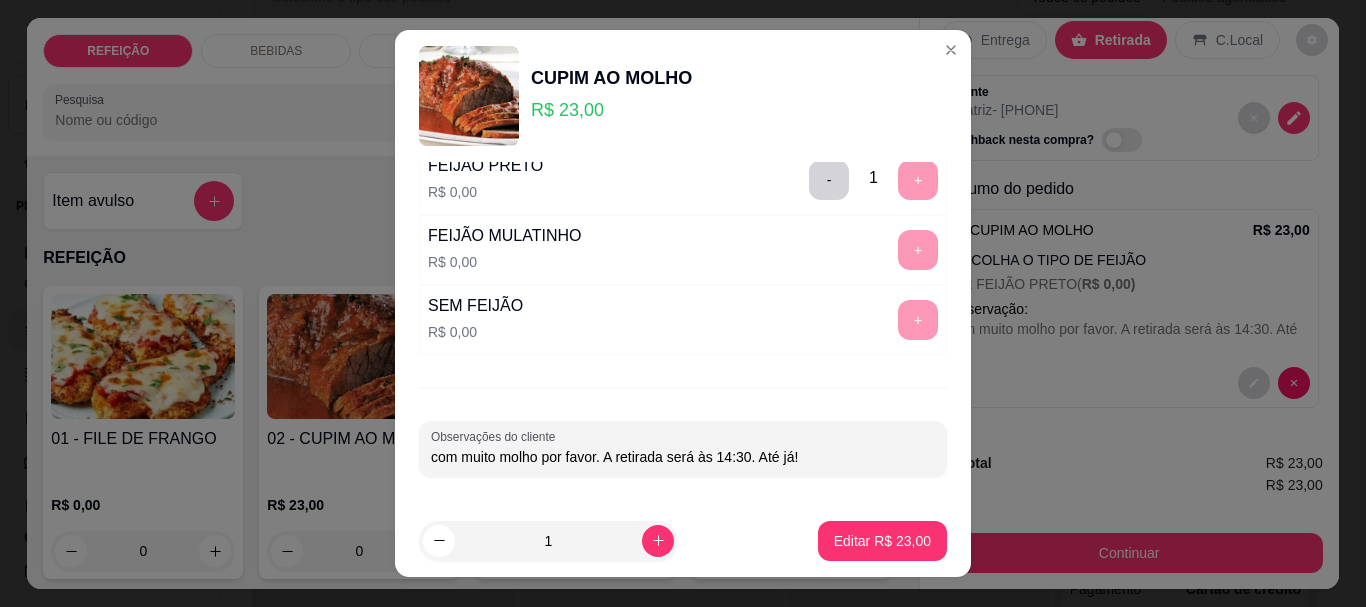 click on "com muito molho por favor. A retirada será às 14:30. Até já!" at bounding box center [683, 457] 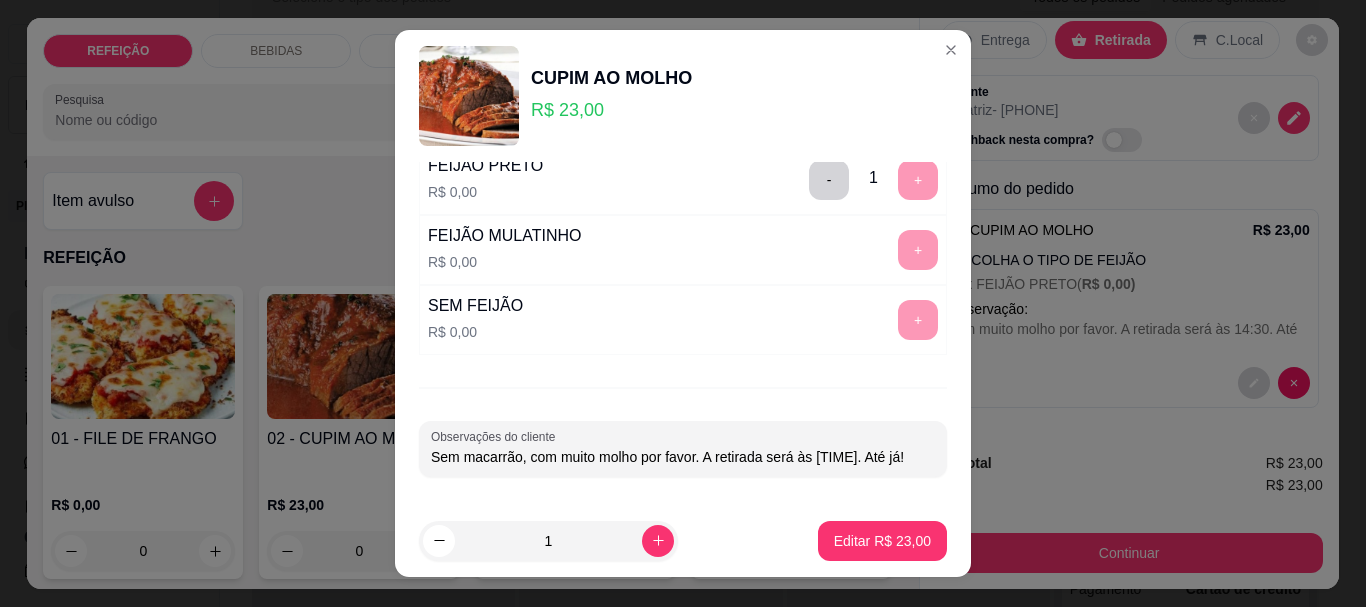 type on "Sem macarrão, com muito molho por favor. A retirada será às 14:30. Até já!" 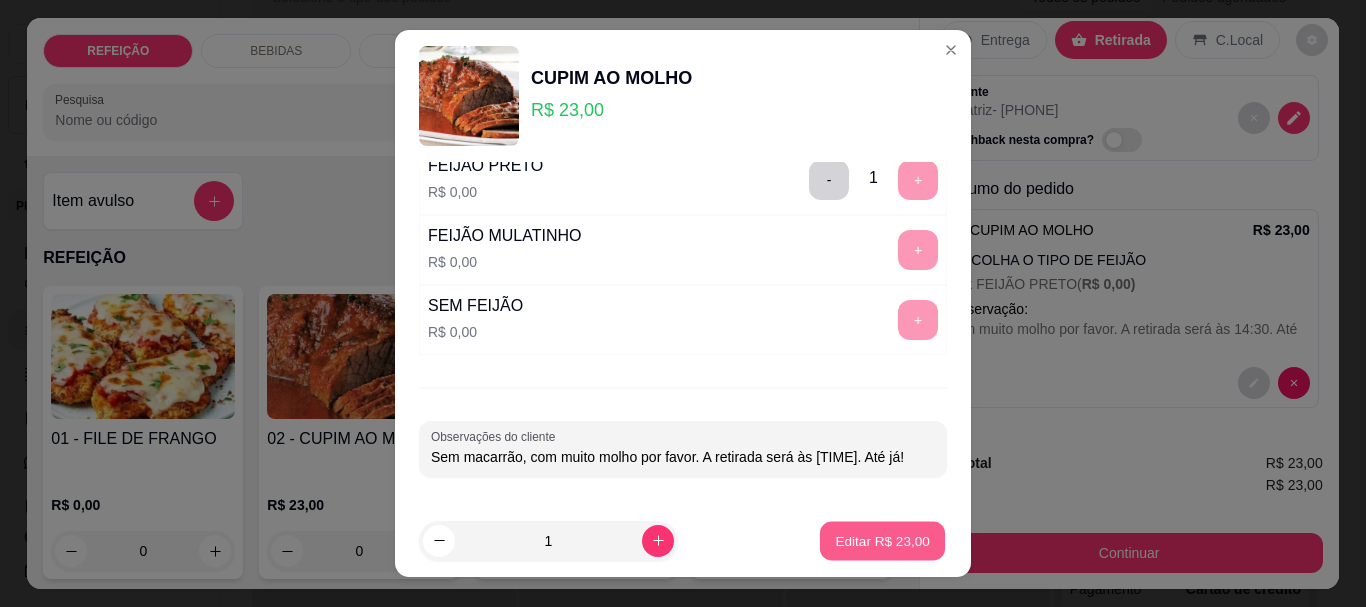 click on "Editar   R$ 23,00" at bounding box center [882, 540] 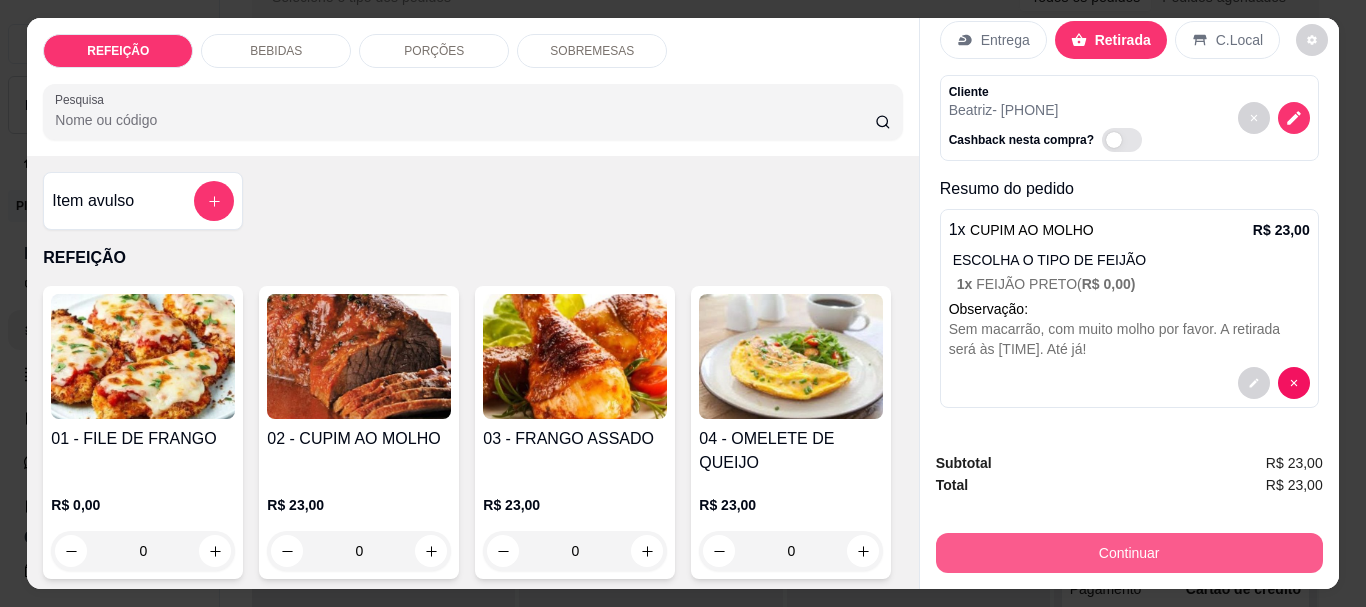 click on "Continuar" at bounding box center (1129, 553) 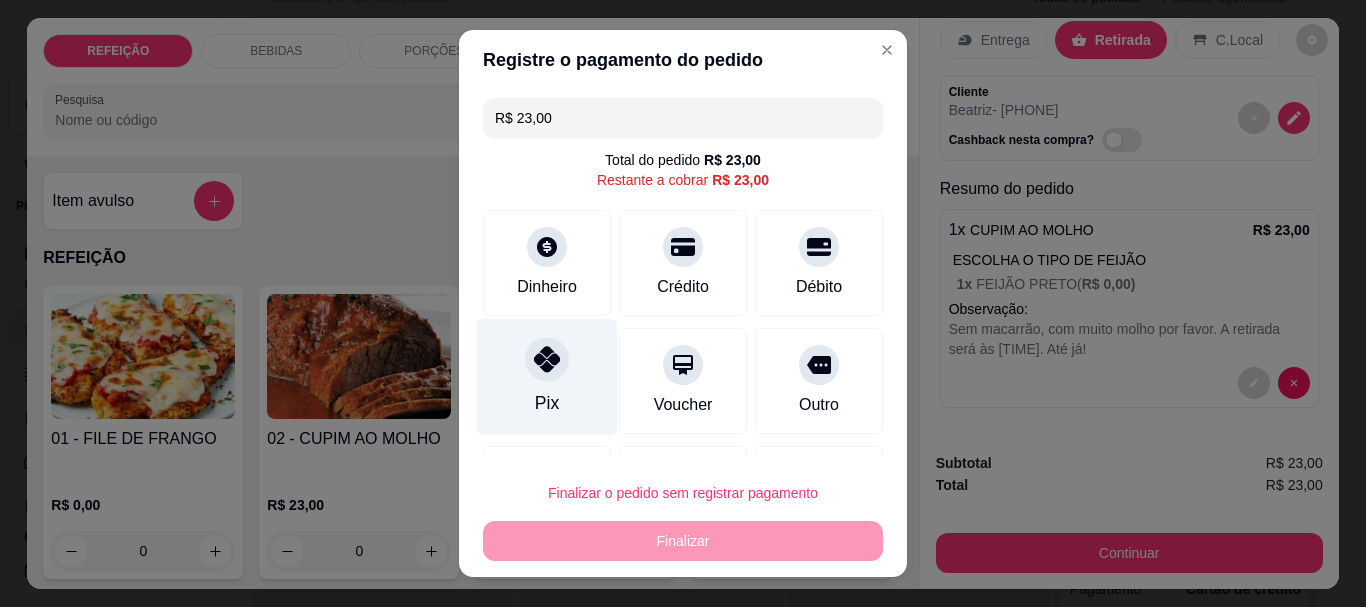 click on "Pix" at bounding box center (547, 377) 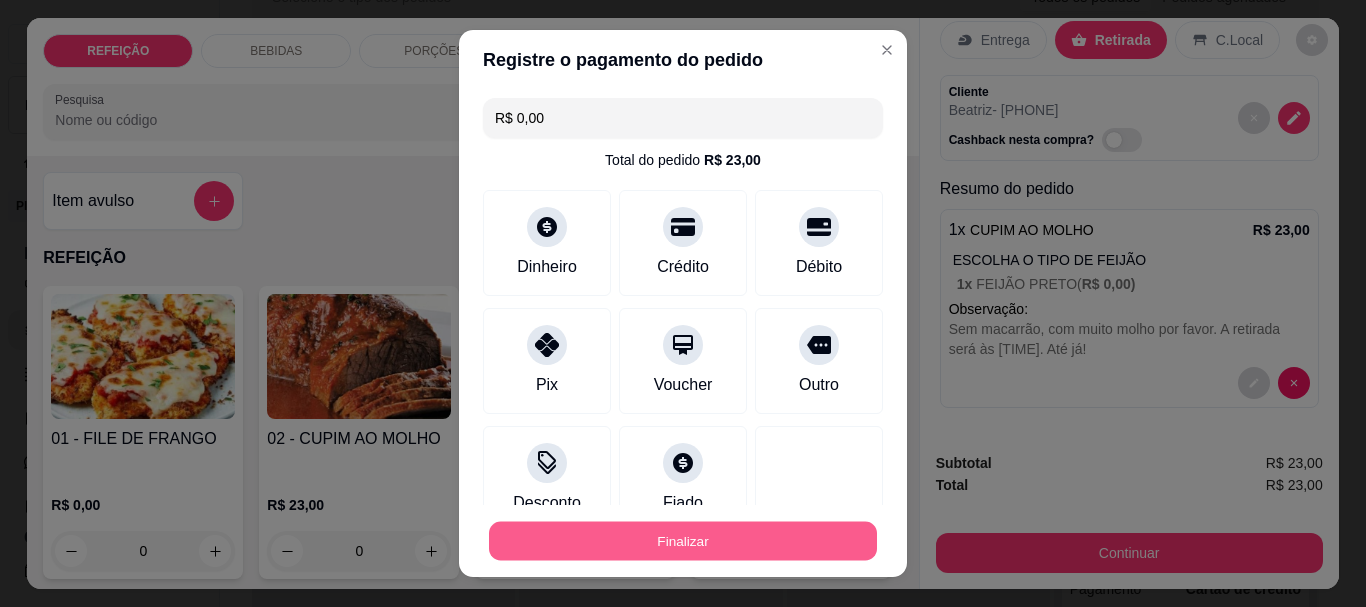 click on "Finalizar" at bounding box center [683, 540] 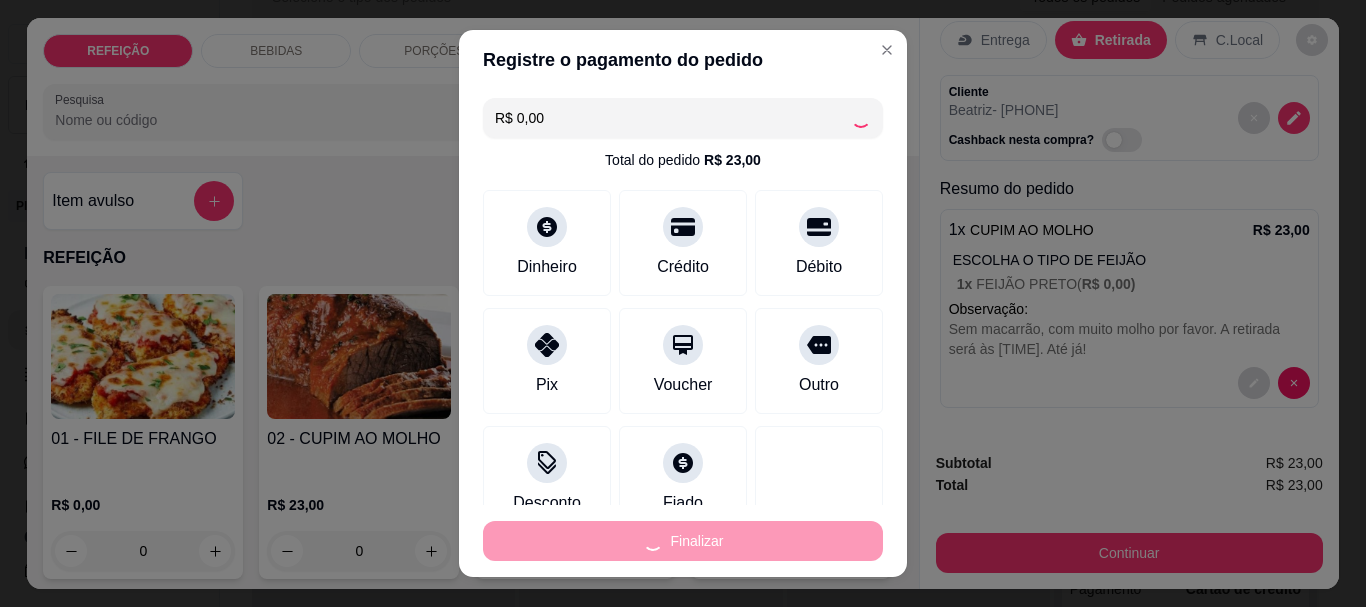 type on "-R$ 23,00" 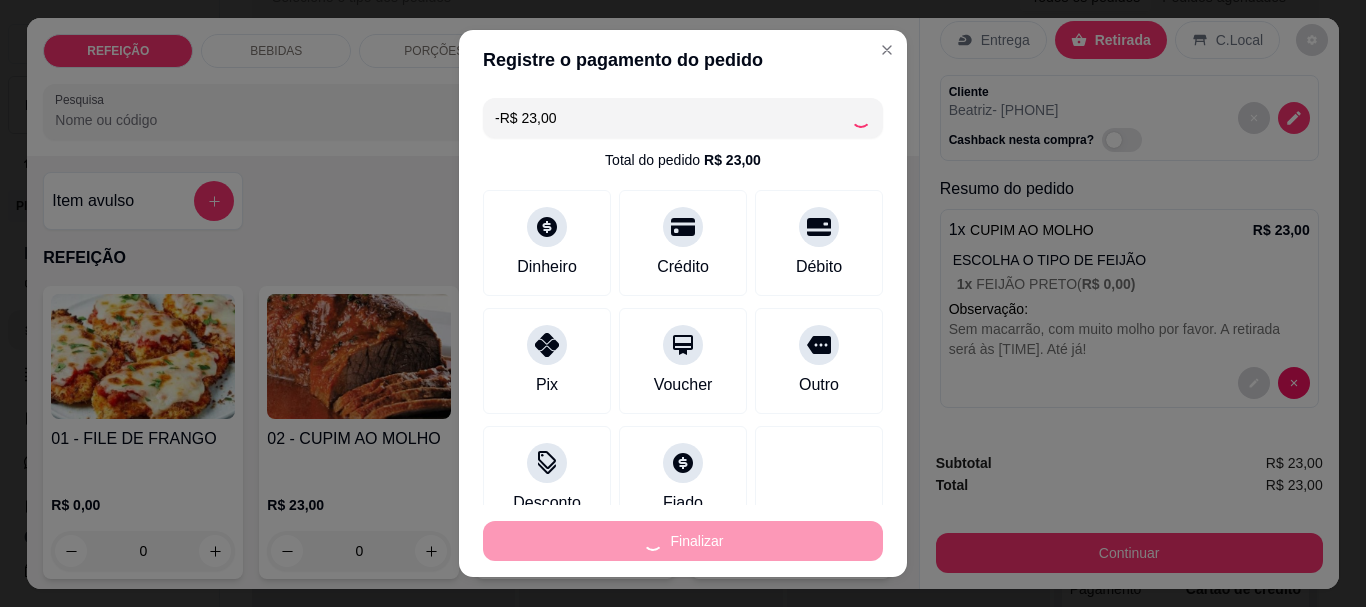 scroll, scrollTop: 0, scrollLeft: 0, axis: both 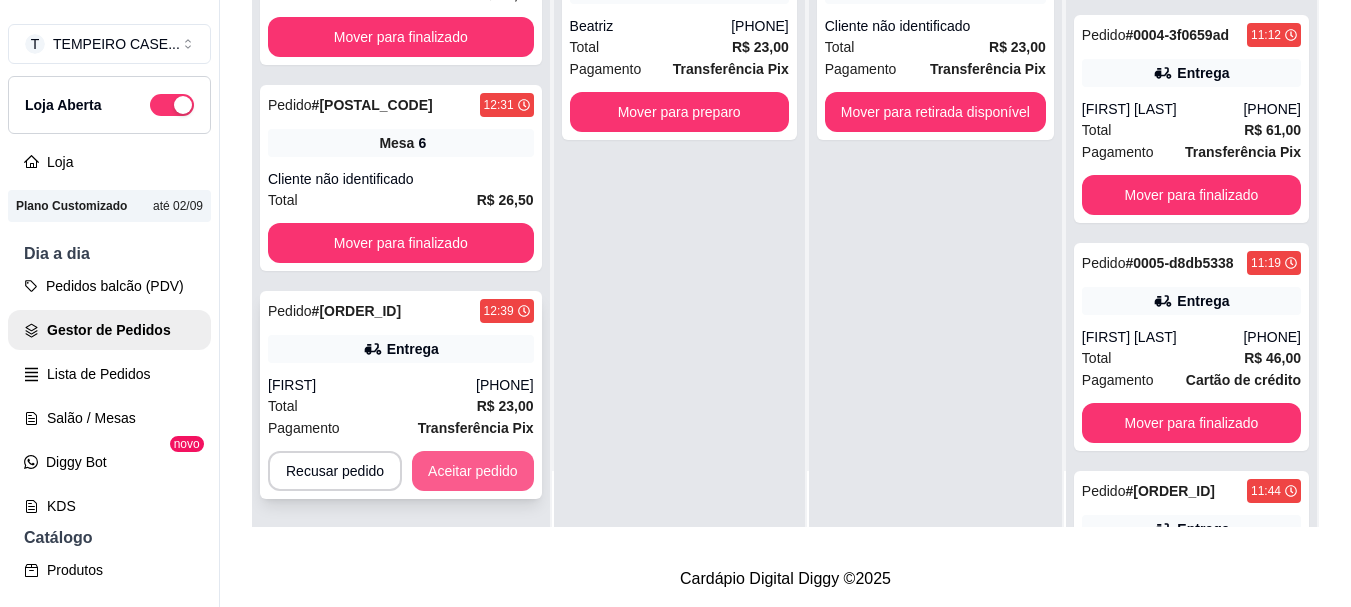 click on "Aceitar pedido" at bounding box center (473, 471) 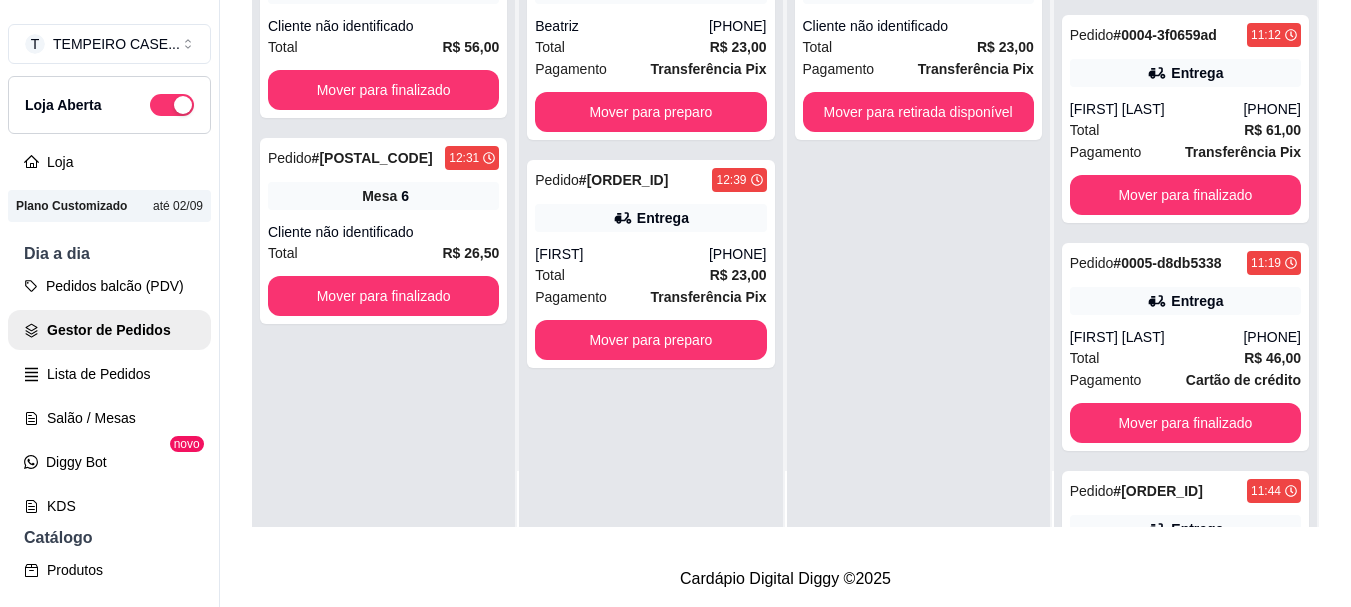 scroll, scrollTop: 0, scrollLeft: 0, axis: both 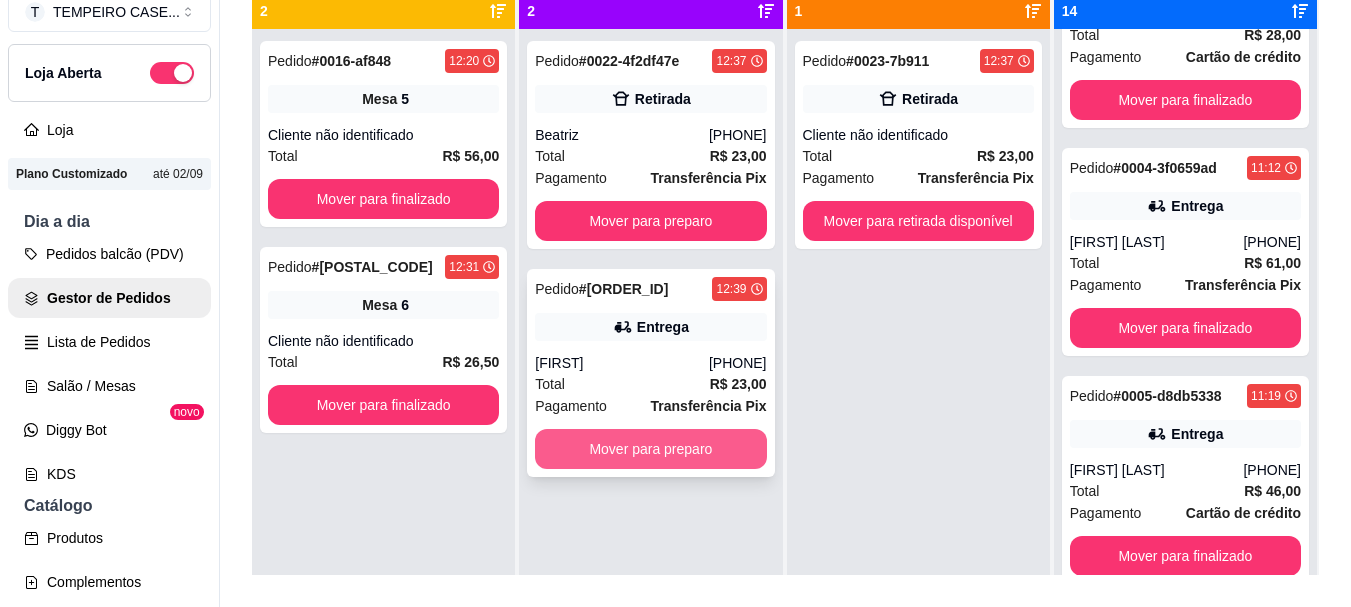 click on "Mover para preparo" at bounding box center [650, 449] 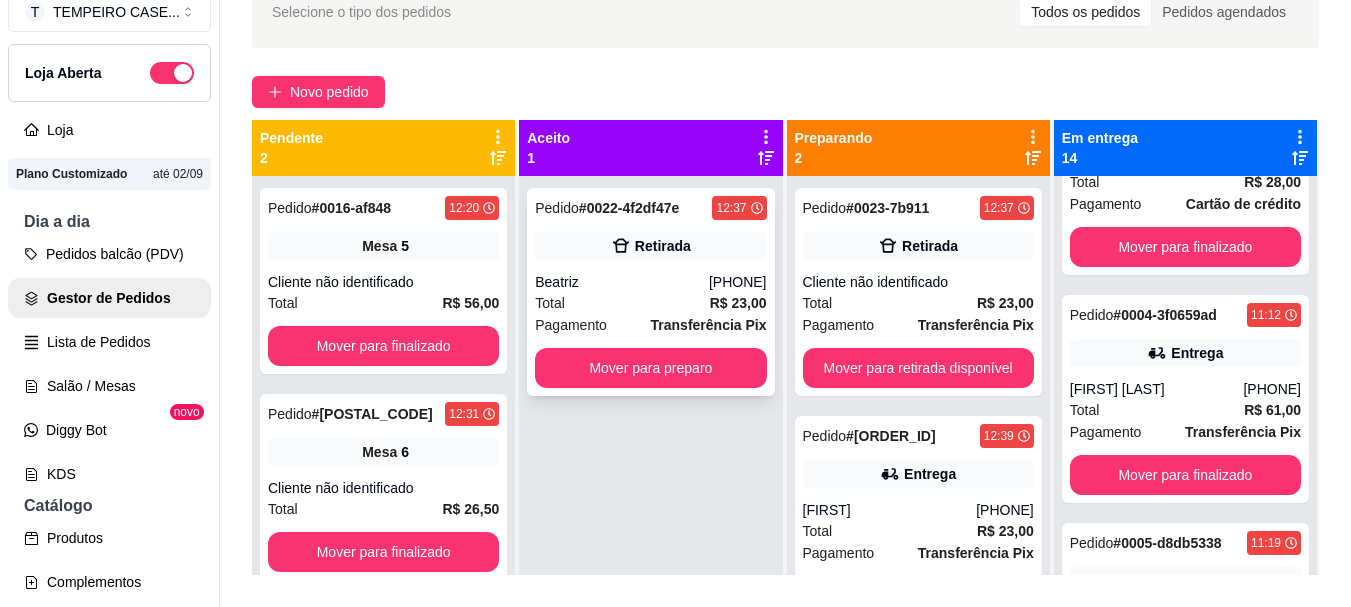 scroll, scrollTop: 0, scrollLeft: 0, axis: both 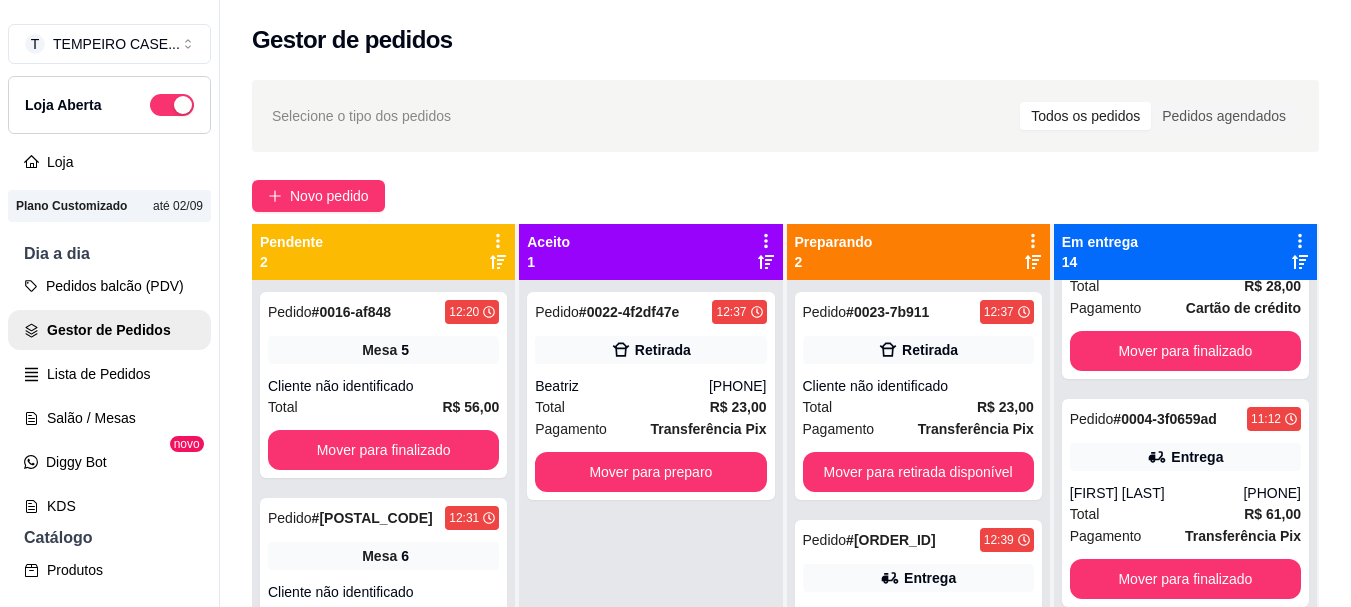 click on "Aceito 1" at bounding box center (650, 252) 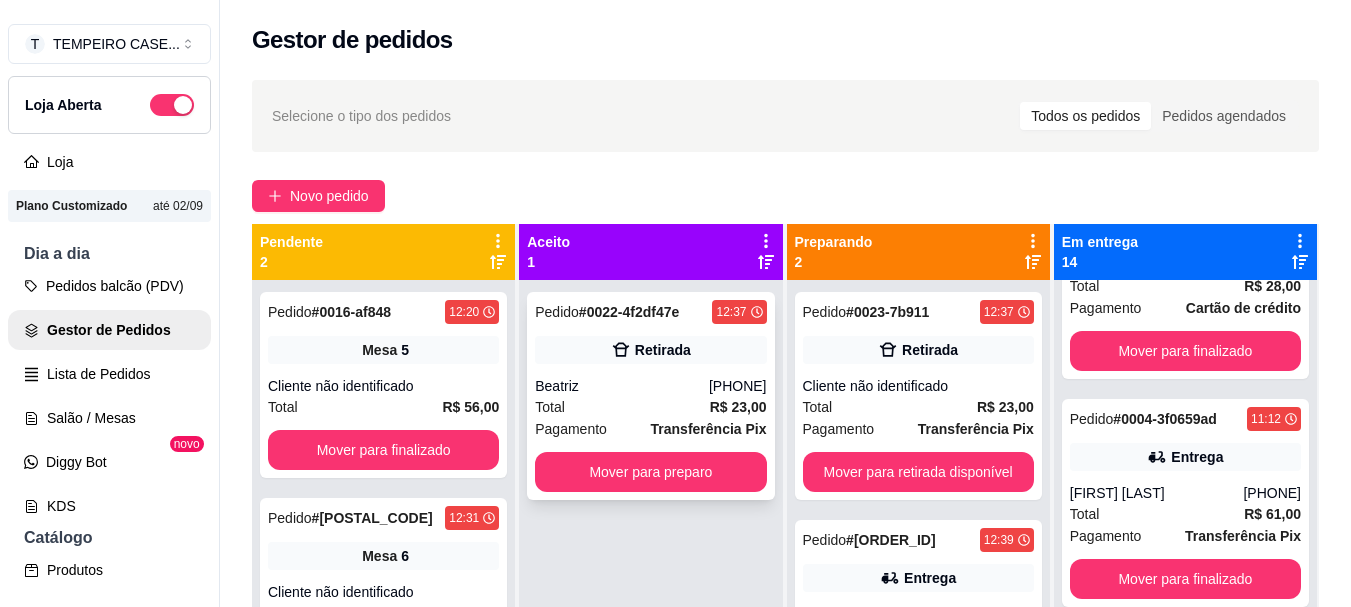 click on "Pedido  # 0022-4f2df47e 12:37 Retirada Beatriz (81) 97900-5068 Total R$ 23,00 Pagamento Transferência Pix Mover para preparo" at bounding box center [650, 396] 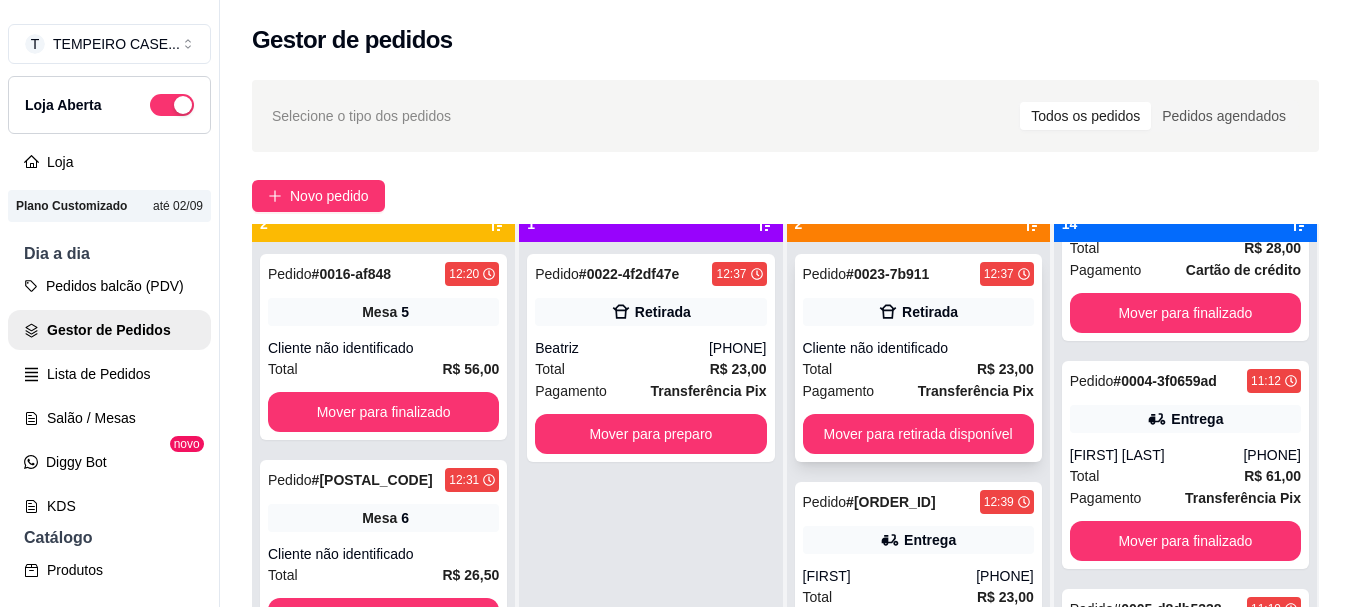 scroll, scrollTop: 56, scrollLeft: 0, axis: vertical 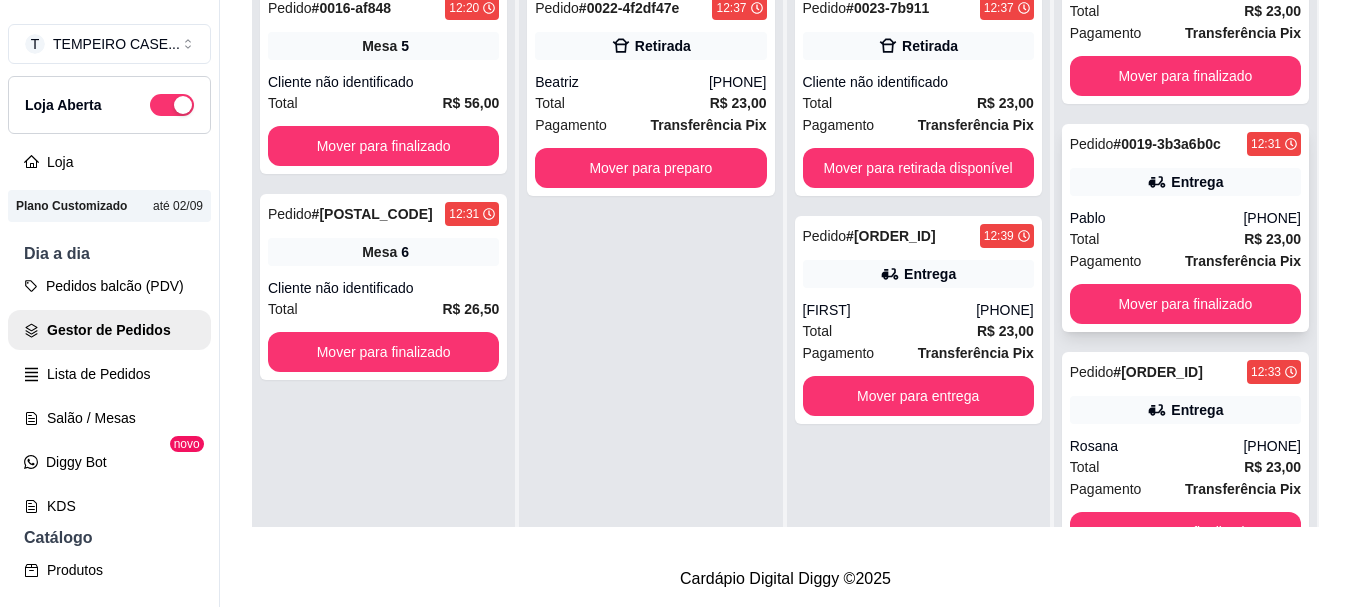 click on "(81) 98183-1518" at bounding box center (1272, 218) 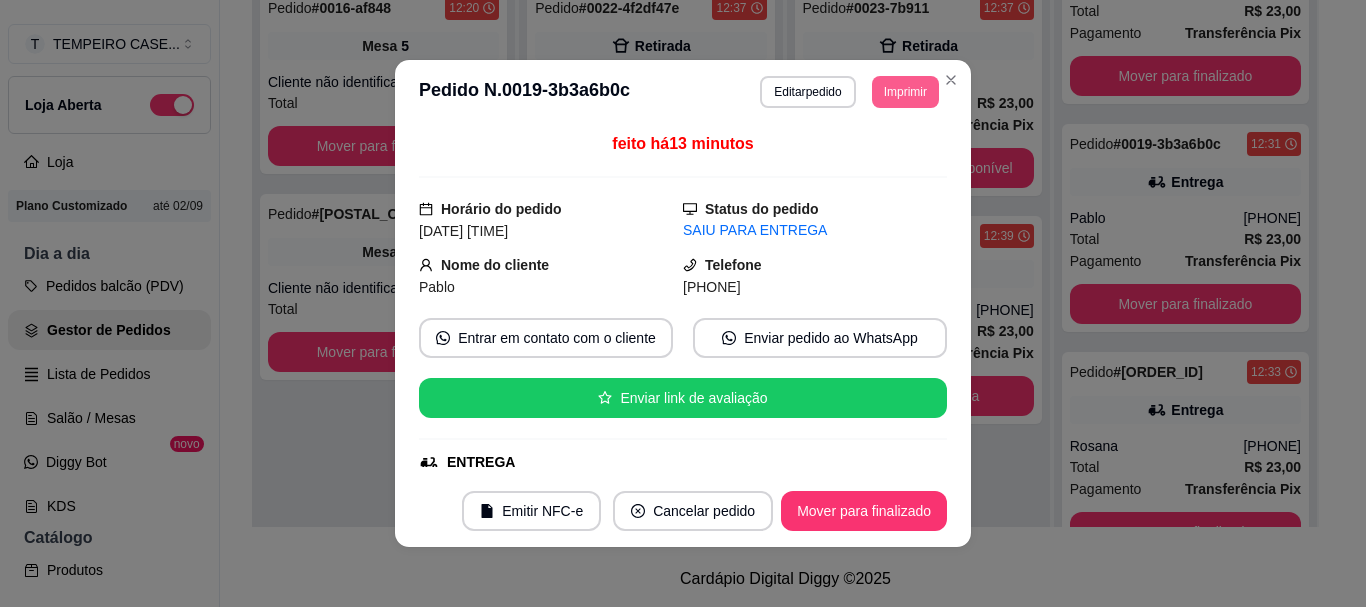 click on "Imprimir" at bounding box center [905, 92] 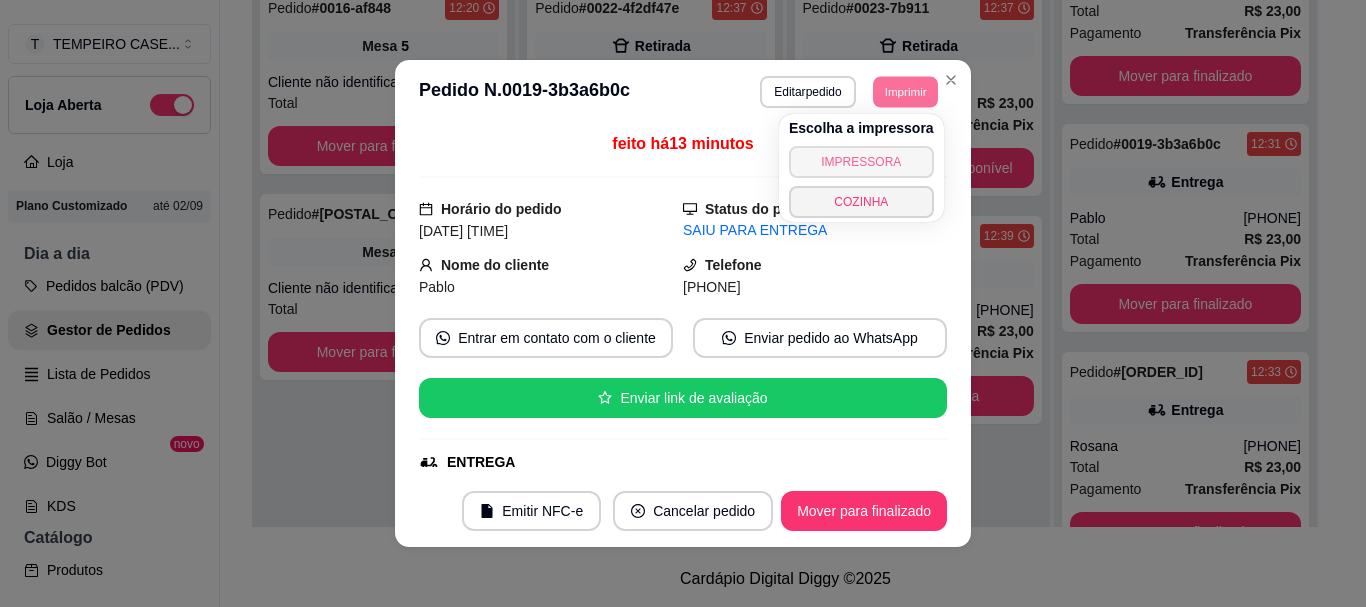 click on "IMPRESSORA" at bounding box center [861, 162] 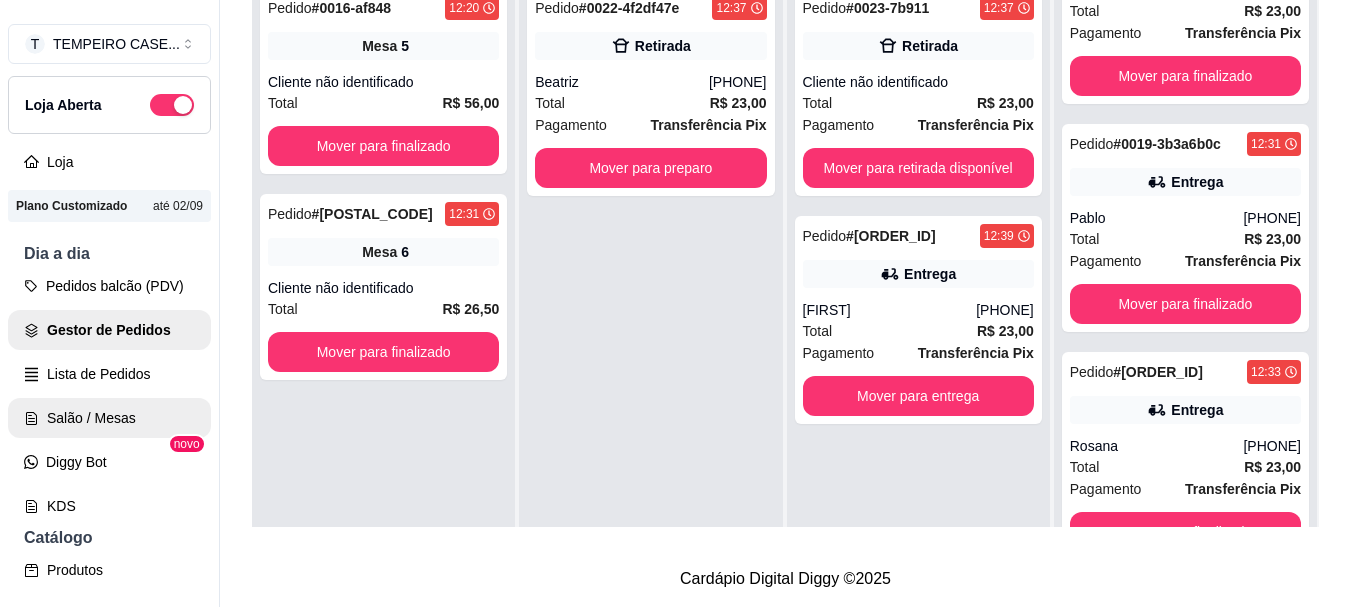 click on "Salão / Mesas" at bounding box center (109, 418) 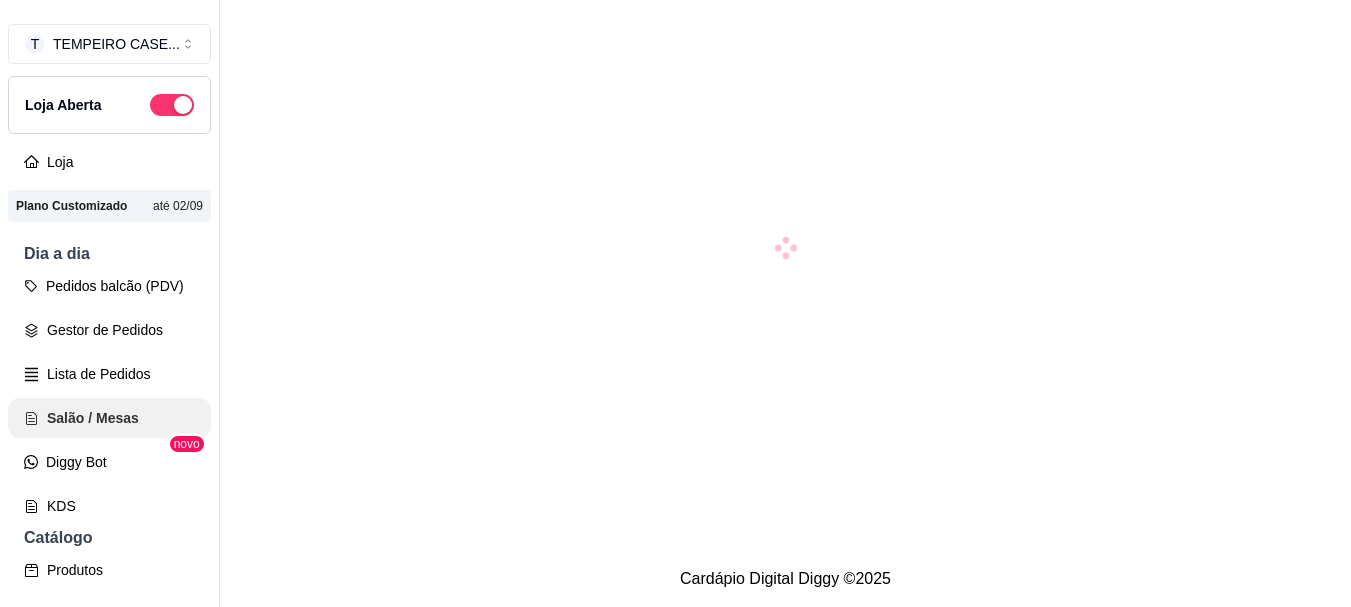 scroll, scrollTop: 0, scrollLeft: 0, axis: both 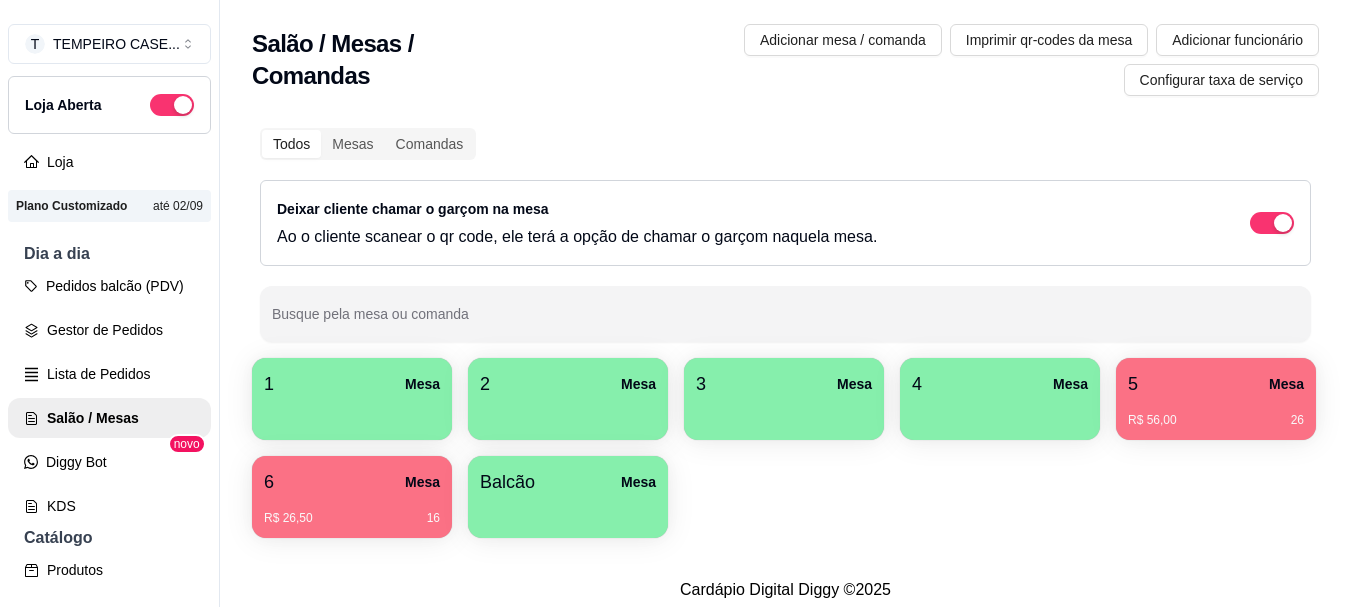 click on "5 Mesa" at bounding box center (1216, 384) 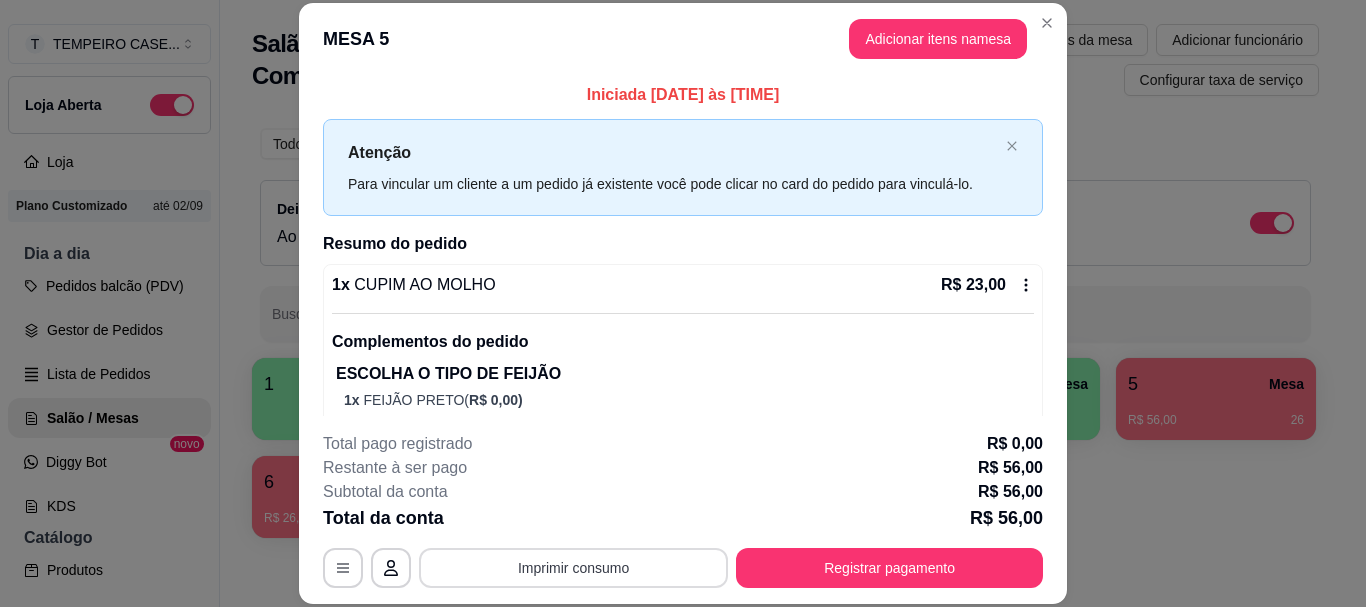 click on "Imprimir consumo" at bounding box center [573, 568] 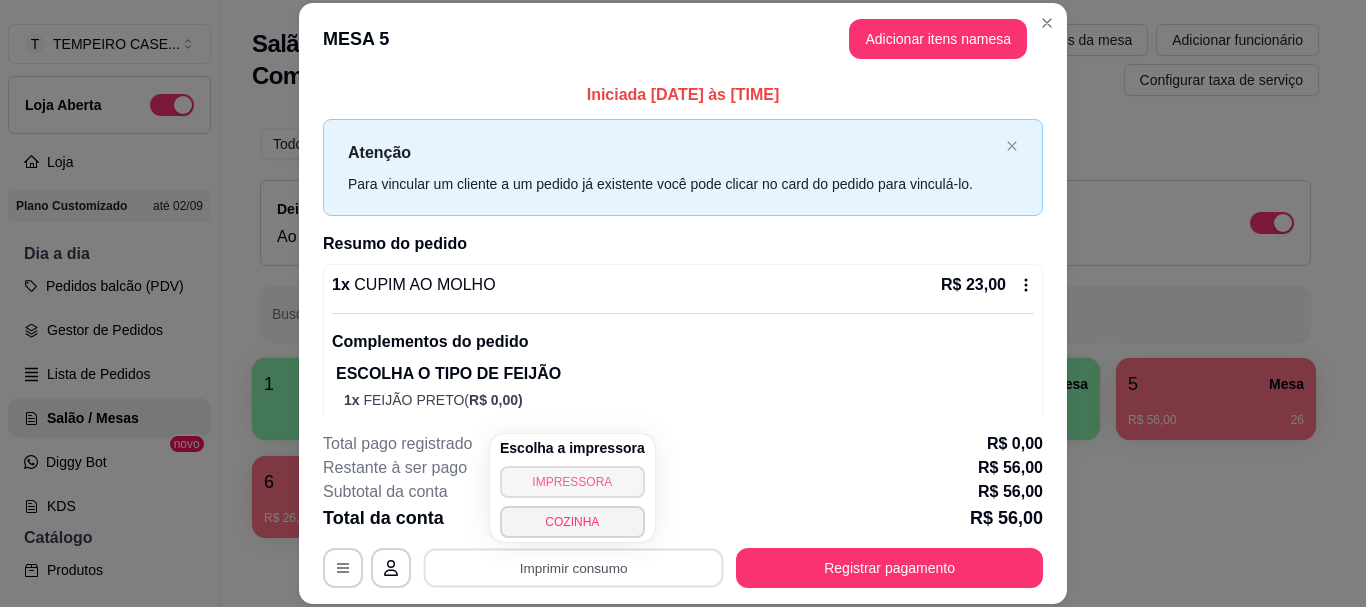 click on "IMPRESSORA" at bounding box center [572, 482] 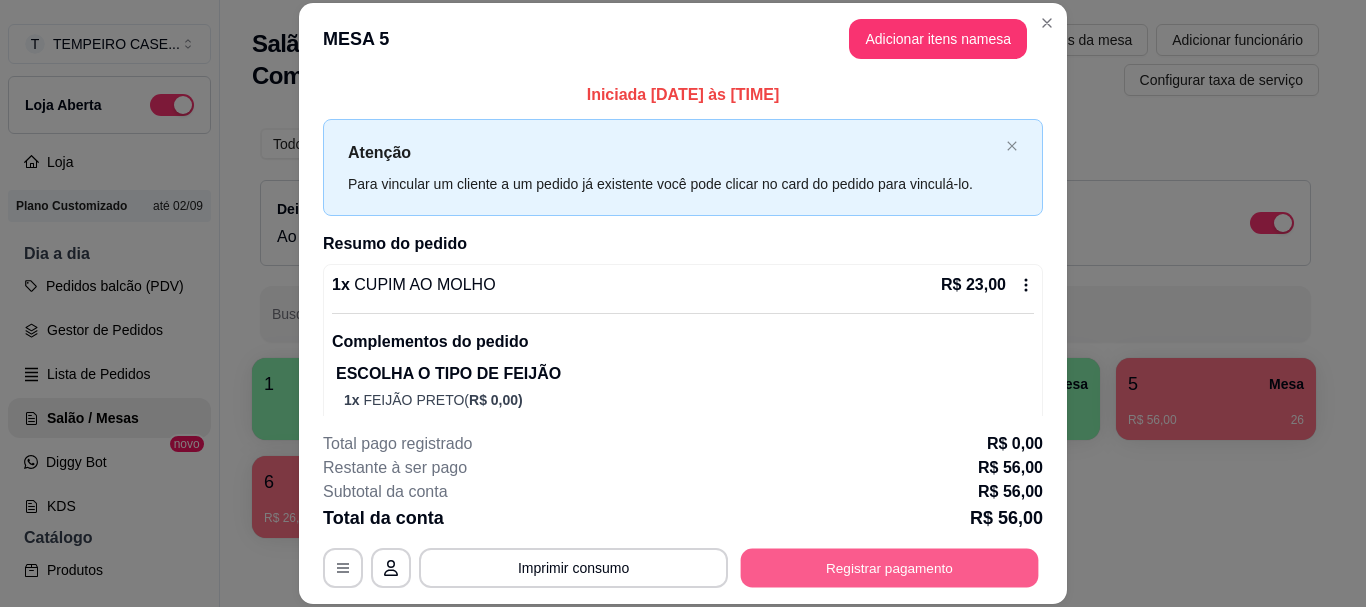 click on "Registrar pagamento" at bounding box center (890, 568) 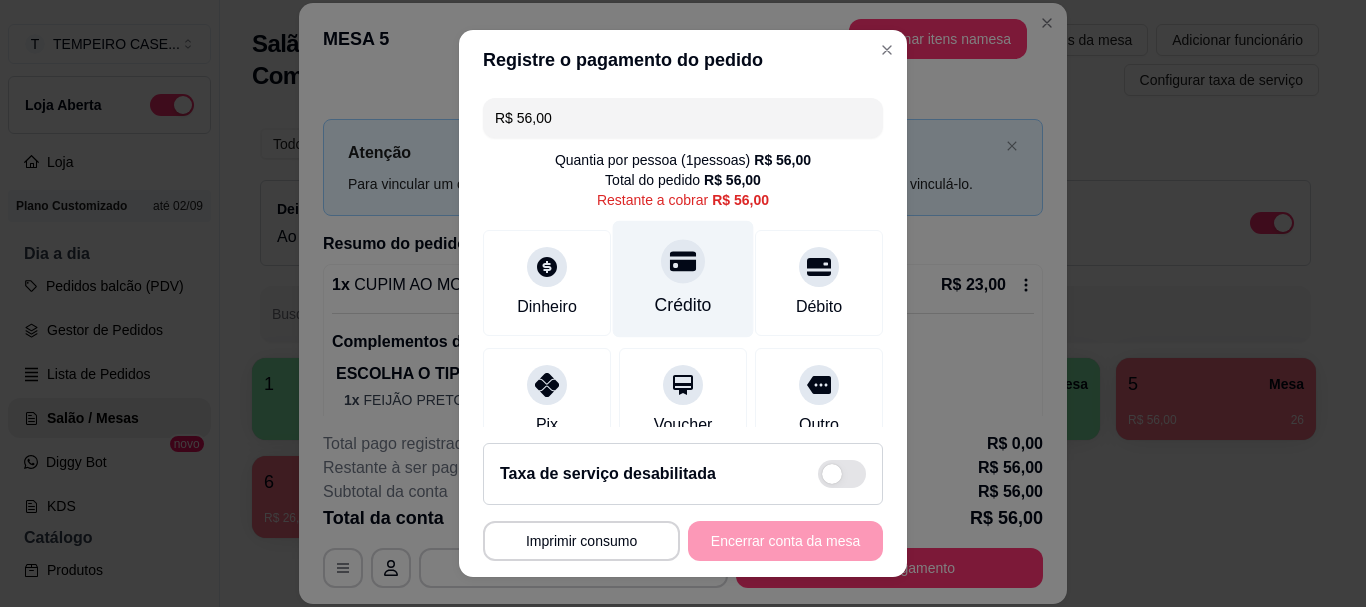click on "Crédito" at bounding box center (683, 306) 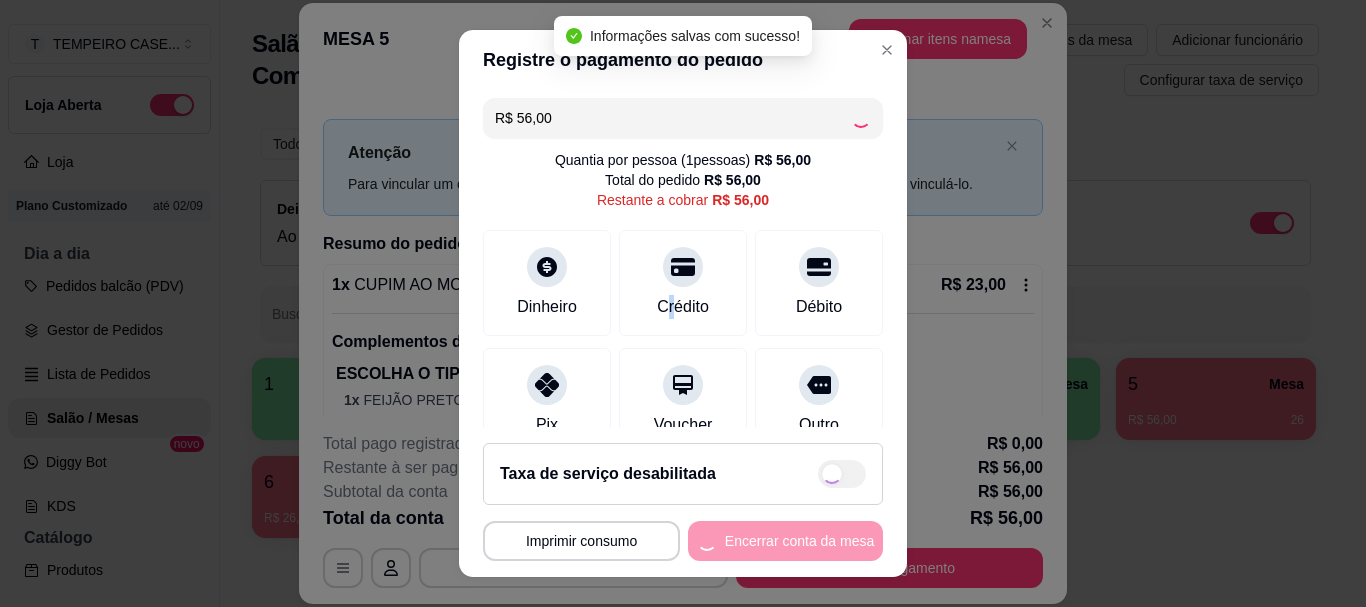 type on "R$ 0,00" 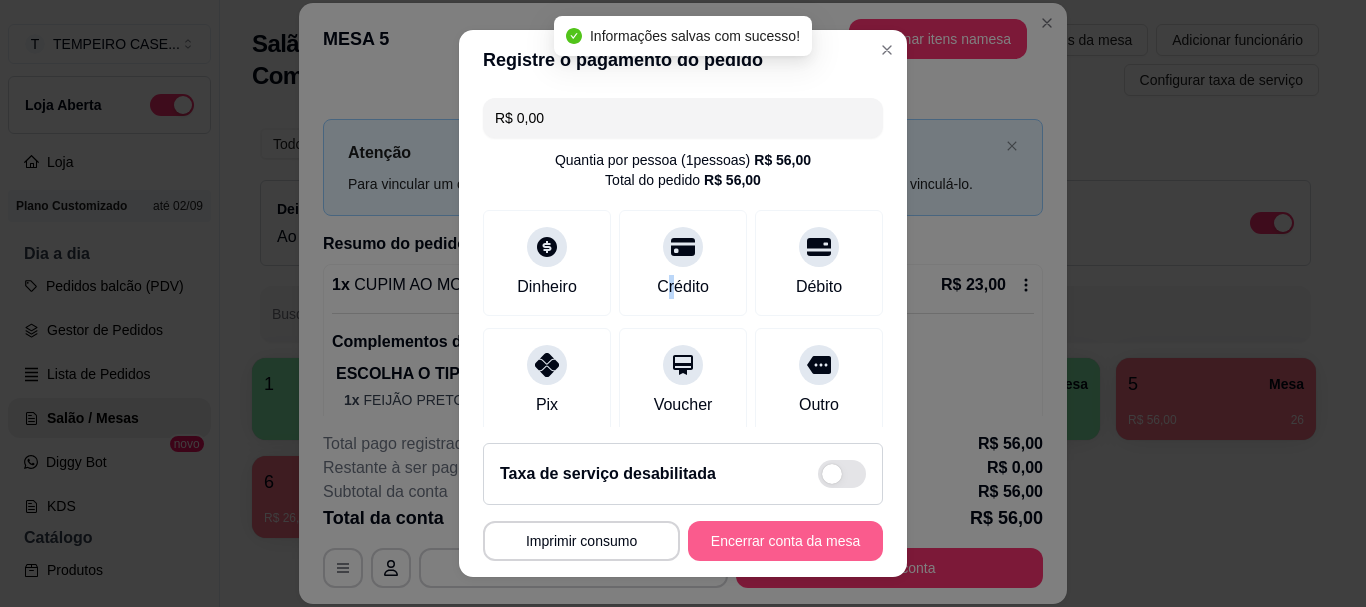 click on "Encerrar conta da mesa" at bounding box center [785, 541] 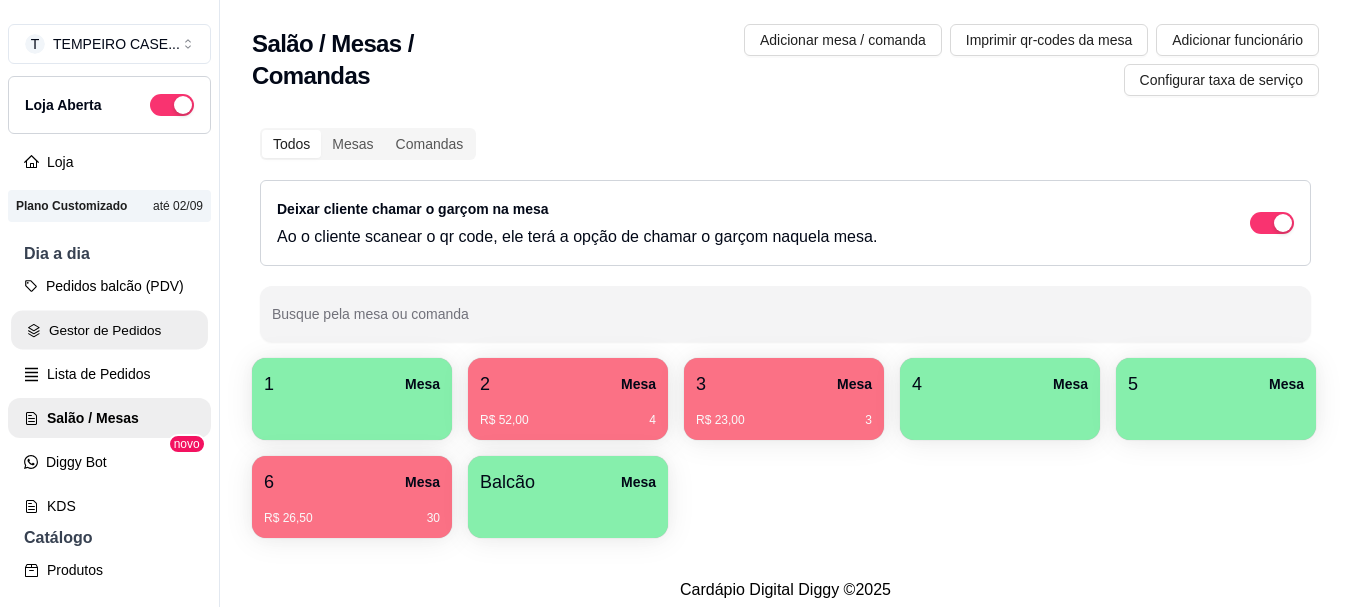 click on "Gestor de Pedidos" at bounding box center (109, 330) 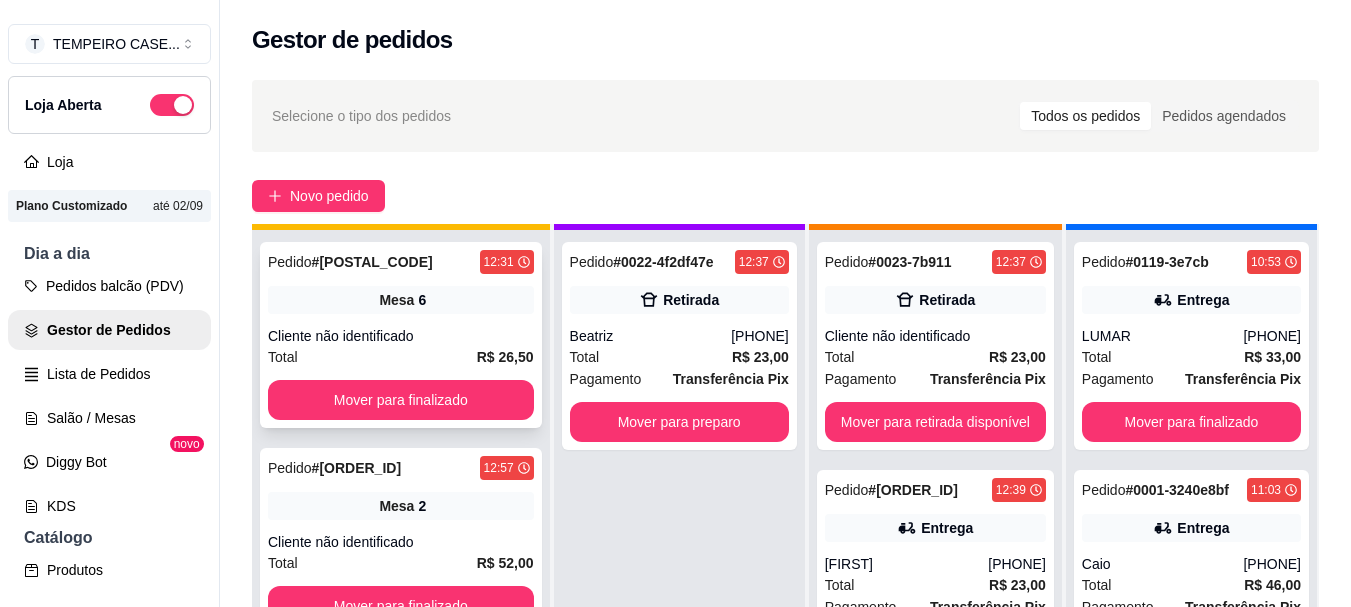 scroll, scrollTop: 71, scrollLeft: 0, axis: vertical 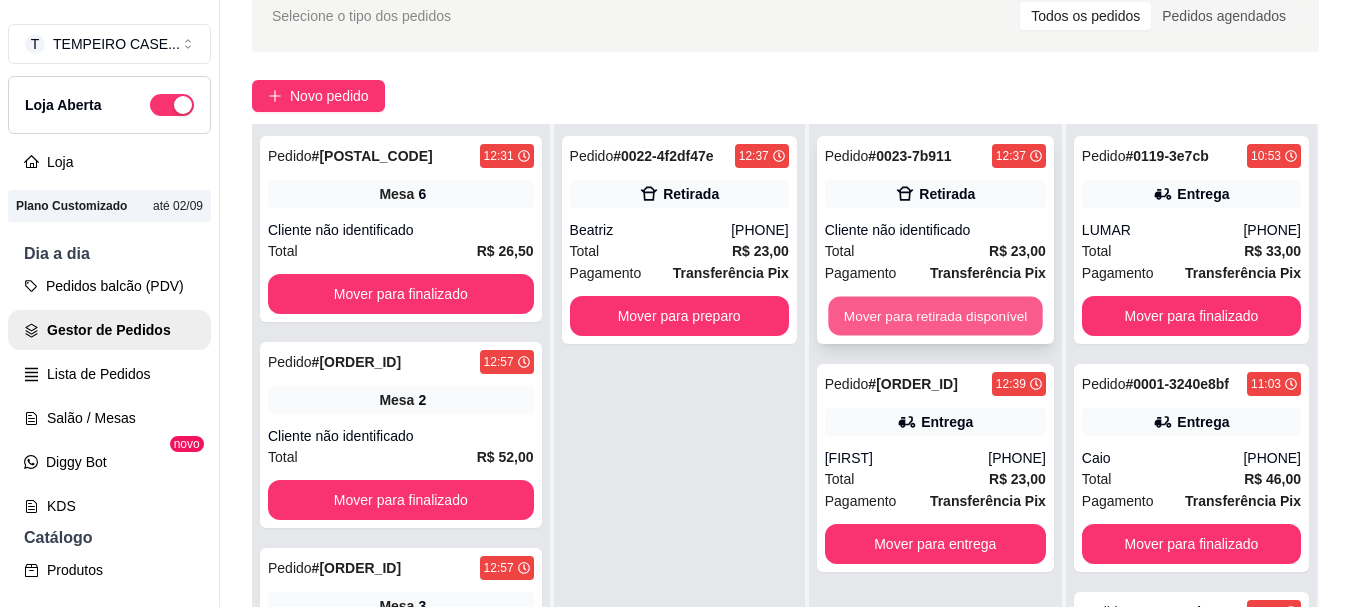 click on "Mover para retirada disponível" at bounding box center [935, 316] 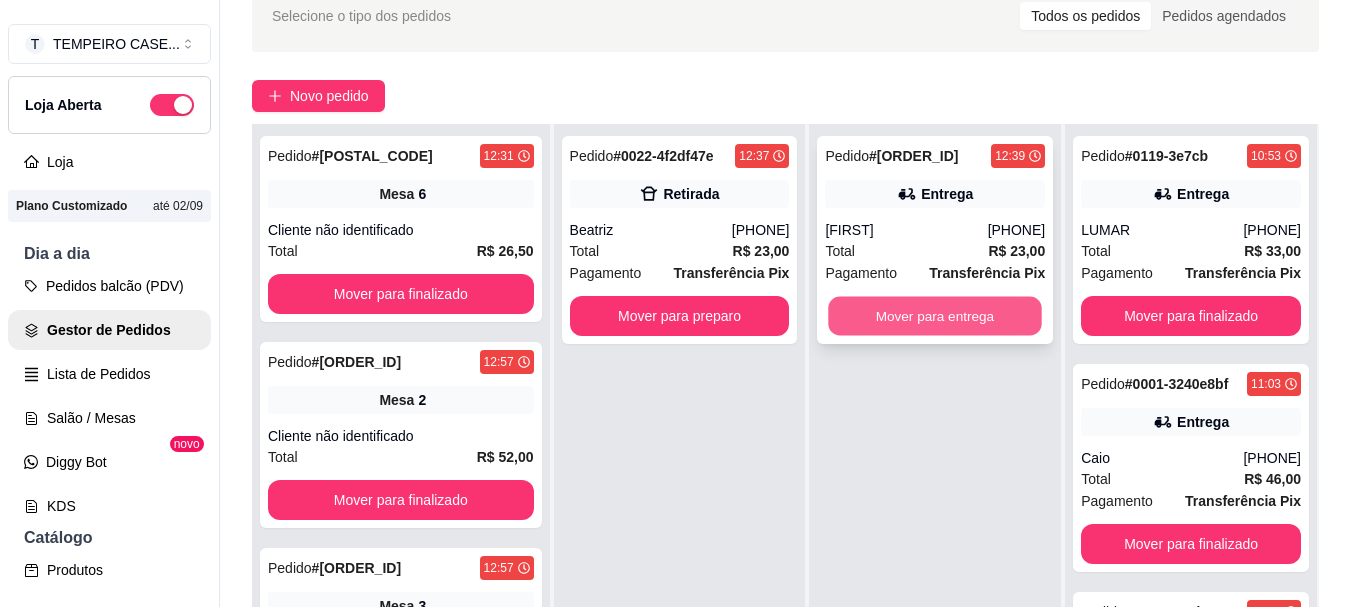click on "Mover para entrega" at bounding box center (935, 316) 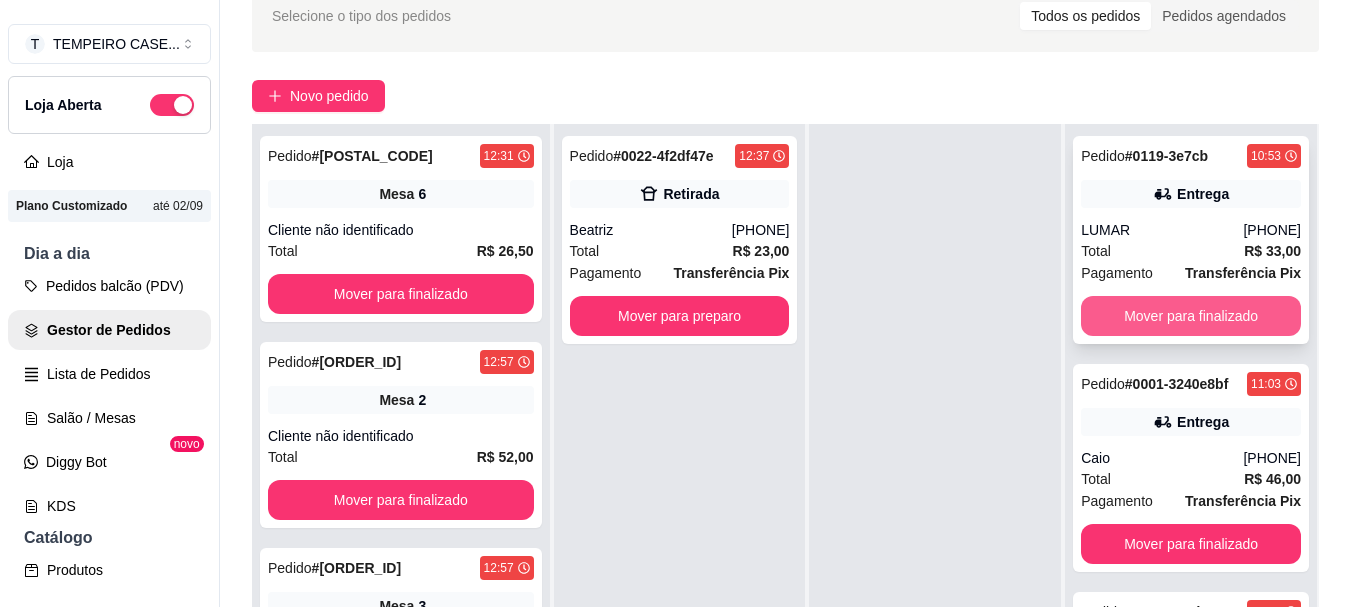 click on "Mover para finalizado" at bounding box center (1191, 316) 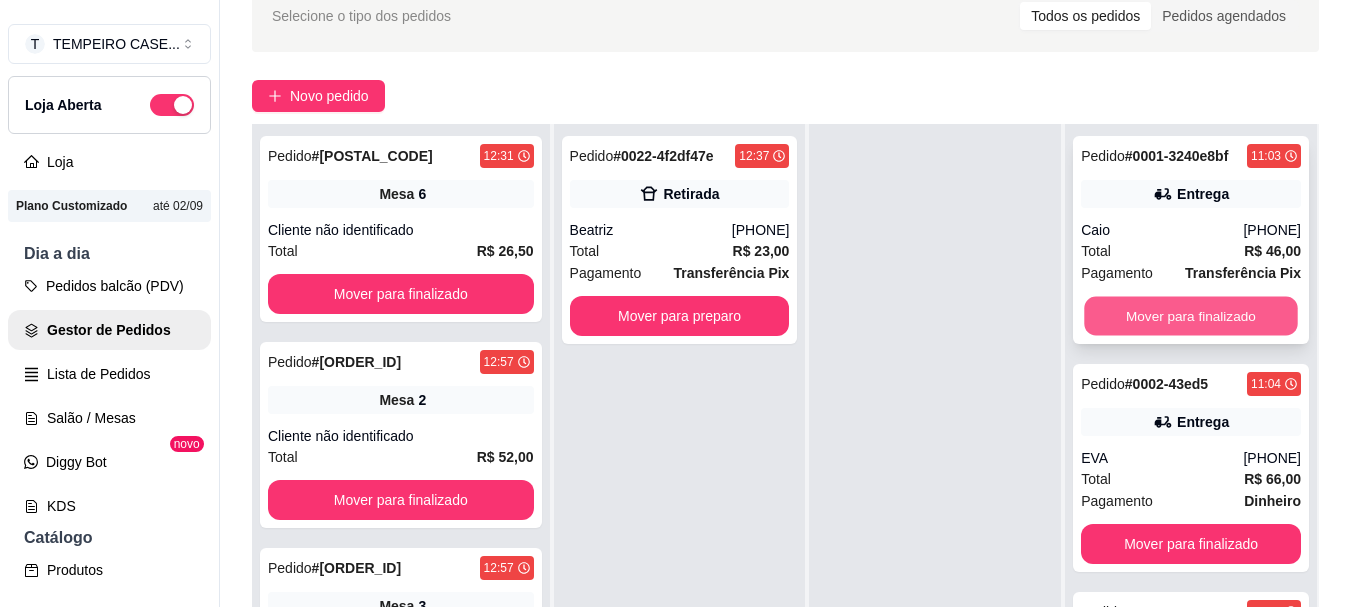 click on "Mover para finalizado" at bounding box center (1191, 316) 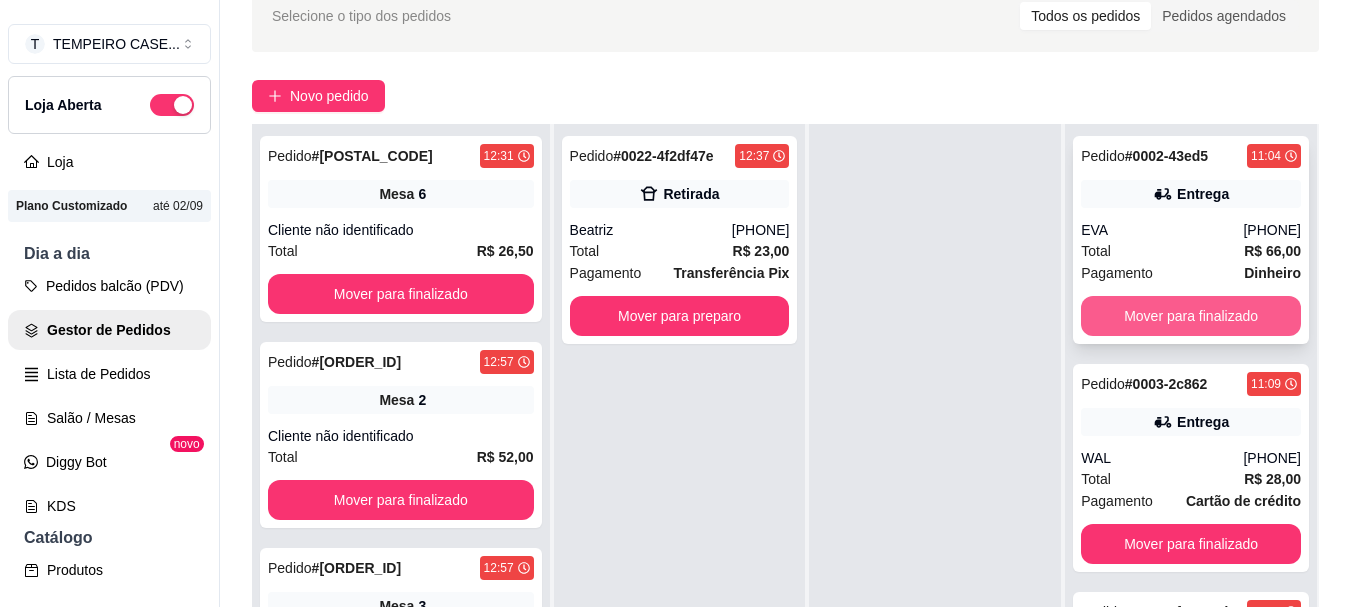 click on "Mover para finalizado" at bounding box center (1191, 316) 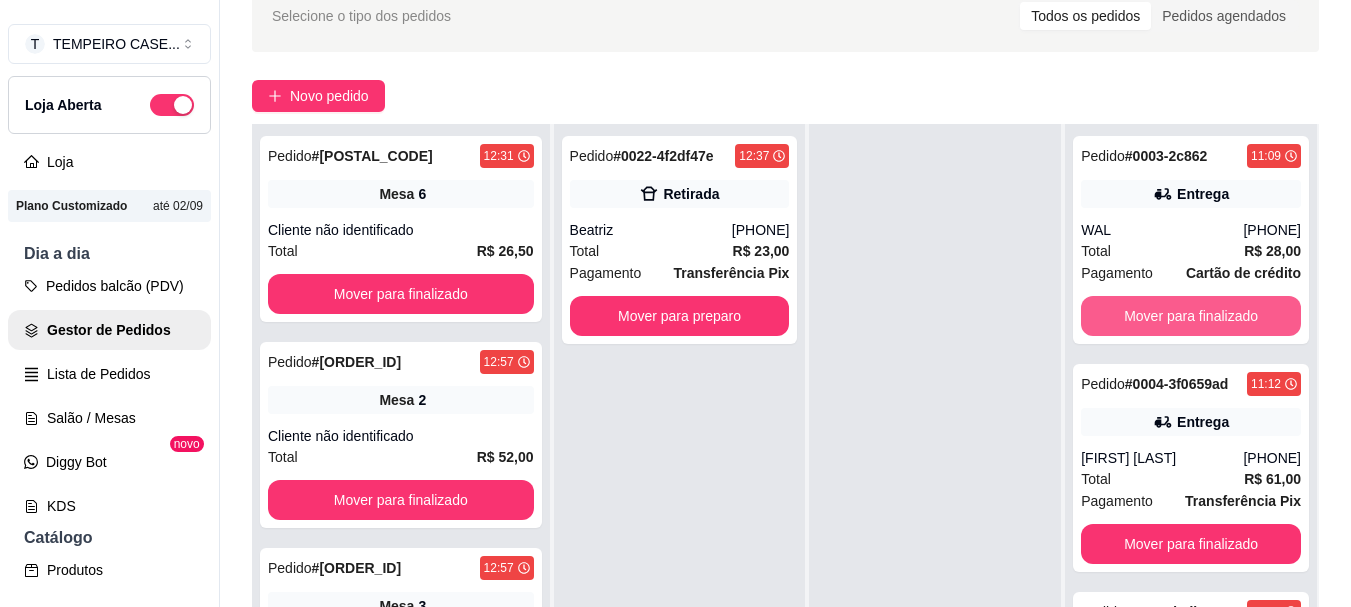 click on "Mover para finalizado" at bounding box center [1191, 316] 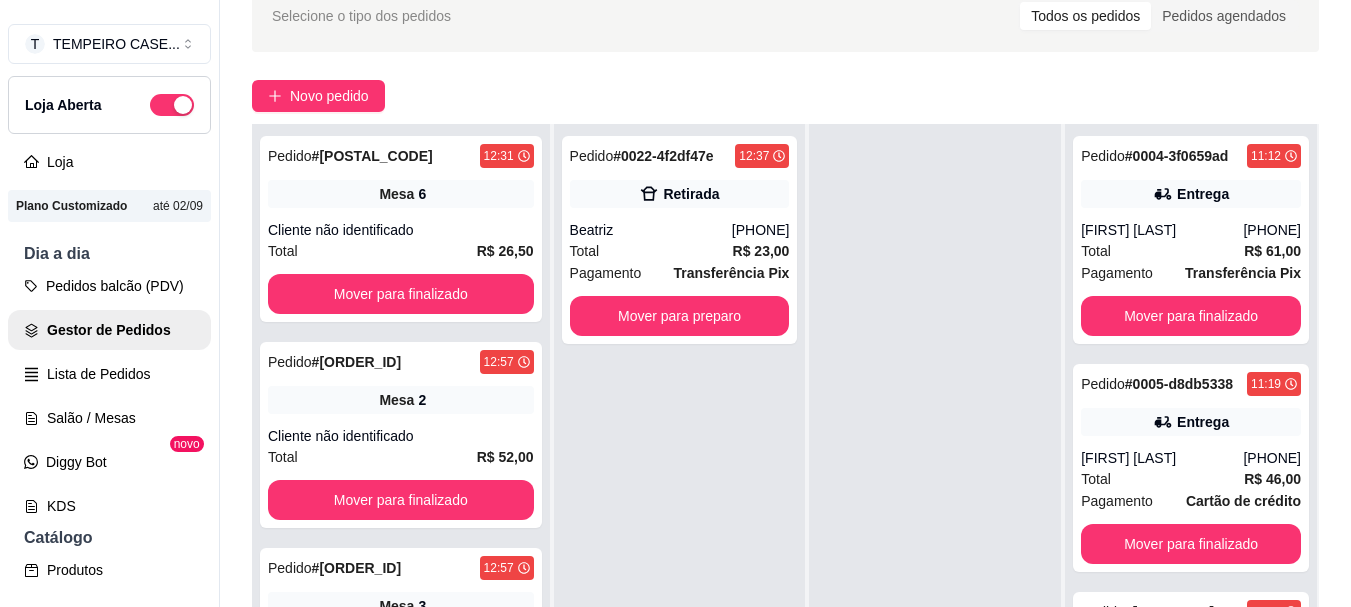 click on "Pedido  # 0004-3f0659ad 11:12 Entrega Matheus salina  (81) 98128-5818 Total R$ 61,00 Pagamento Transferência Pix Mover para finalizado" at bounding box center (1191, 240) 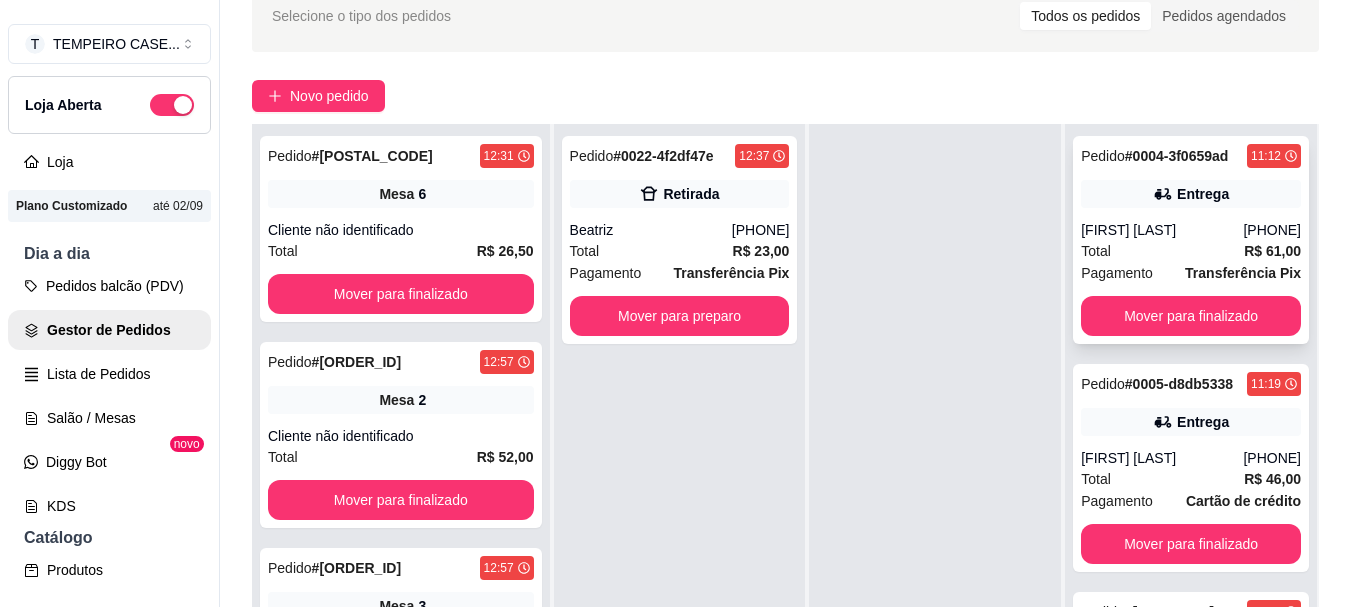 click on "Pedido  # 0004-3f0659ad 11:12 Entrega Matheus salina  (81) 98128-5818 Total R$ 61,00 Pagamento Transferência Pix Mover para finalizado" at bounding box center [1191, 240] 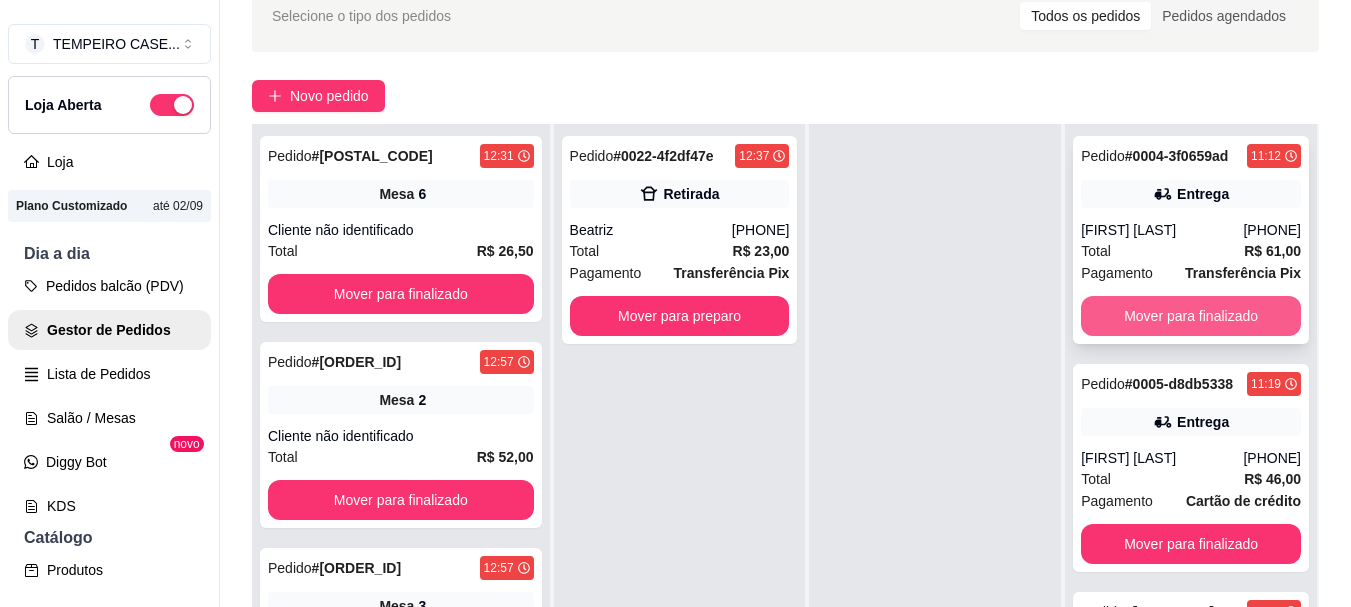click on "Mover para finalizado" at bounding box center [1191, 316] 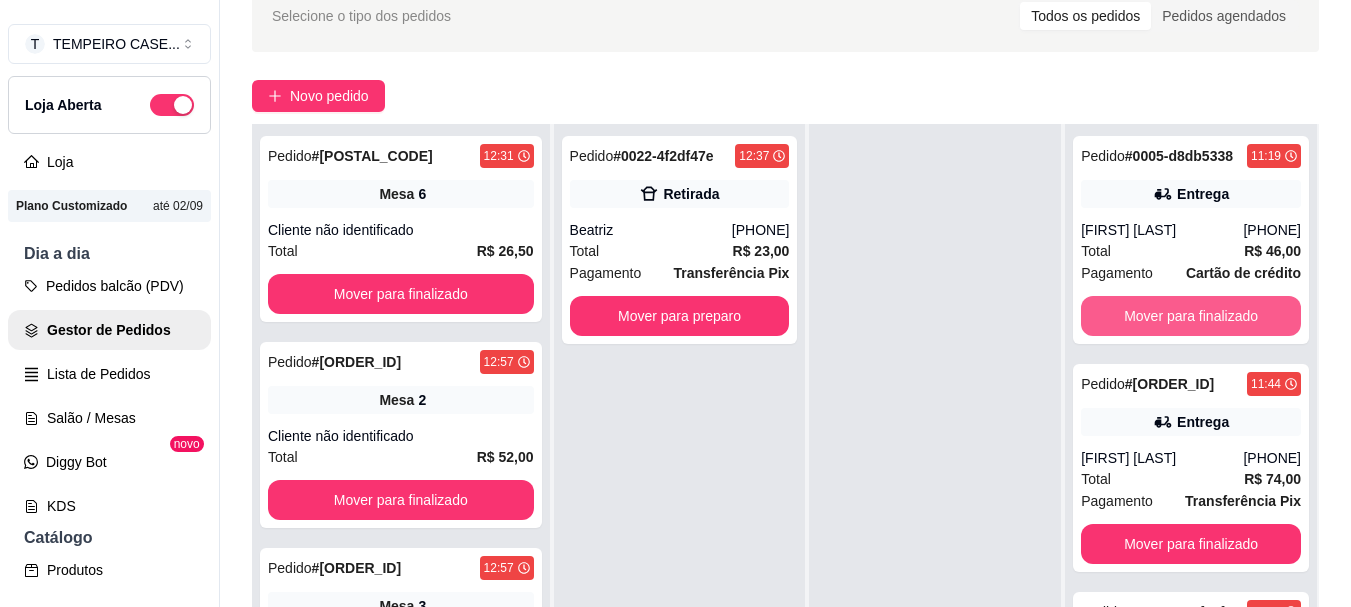 click on "Mover para finalizado" at bounding box center [1191, 316] 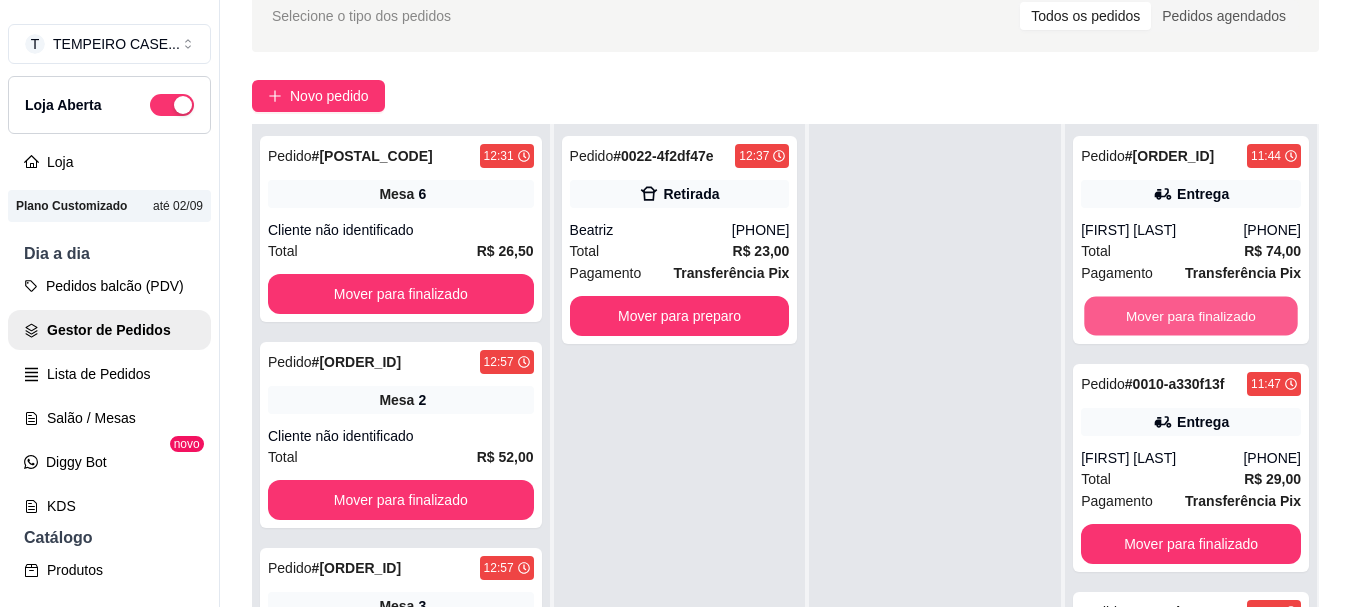 click on "Mover para finalizado" at bounding box center (1191, 316) 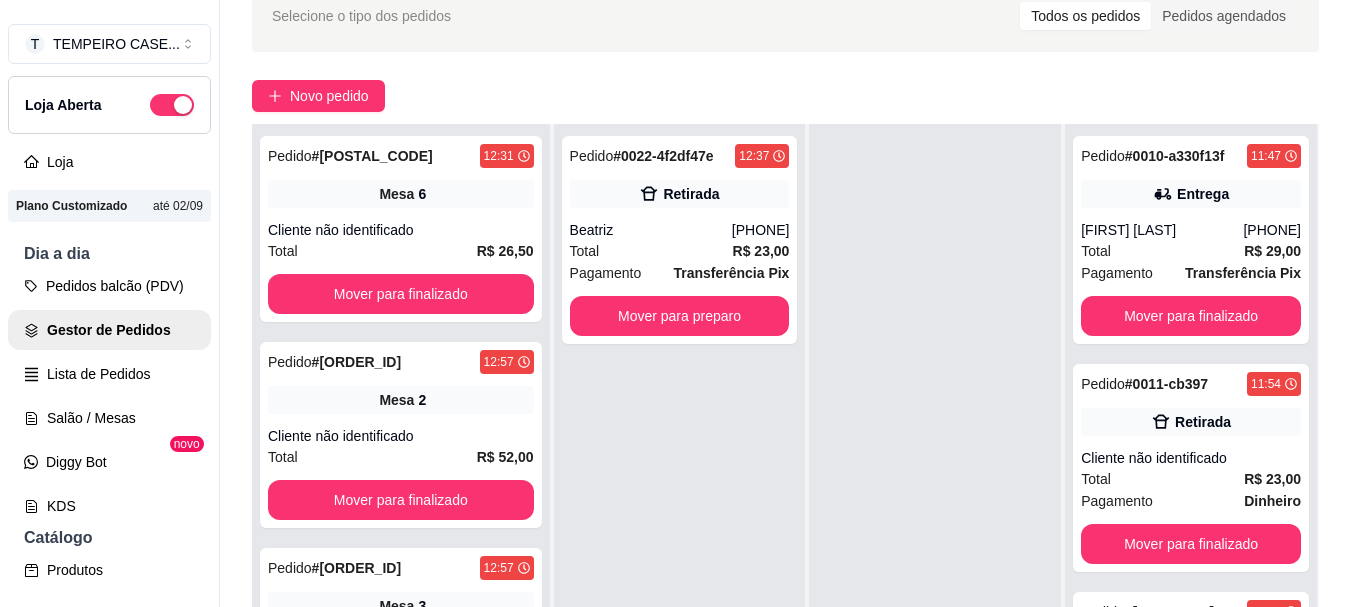 click on "Pedido  # 0010-a330f13f 11:47 Entrega Ana Leite (22) 98102-7644 Total R$ 29,00 Pagamento Transferência Pix Mover para finalizado Pedido  # 0011-cb397 11:54 Retirada Cliente não identificado Total R$ 23,00 Pagamento Dinheiro Mover para finalizado Pedido  # 0012-d5e4e630 11:58 Entrega Diana  (81) 99742-0569 Total R$ 37,00 Pagamento Dinheiro Mover para finalizado Pedido  # 0017-dcf0b 12:25 Retirada Cliente não identificado Total R$ 23,00 Pagamento Transferência Pix Mover para finalizado Pedido  # 0018-86ac1 12:30 Retirada Cliente não identificado Total R$ 23,00 Pagamento Transferência Pix Mover para finalizado Pedido  # 0019-3b3a6b0c 12:31 Entrega Pablo  (81) 98183-1518 Total R$ 23,00 Pagamento Transferência Pix Mover para finalizado Pedido  # 0021-32e2e852 12:33 Entrega Rosana (11) 99978-4055 Total R$ 23,00 Pagamento Transferência Pix Mover para finalizado Pedido  # 0023-7b911 12:37 Retirada Cliente não identificado Total R$ 23,00 Pagamento Transferência Pix Mover para finalizado Pedido  #" at bounding box center [1191, 427] 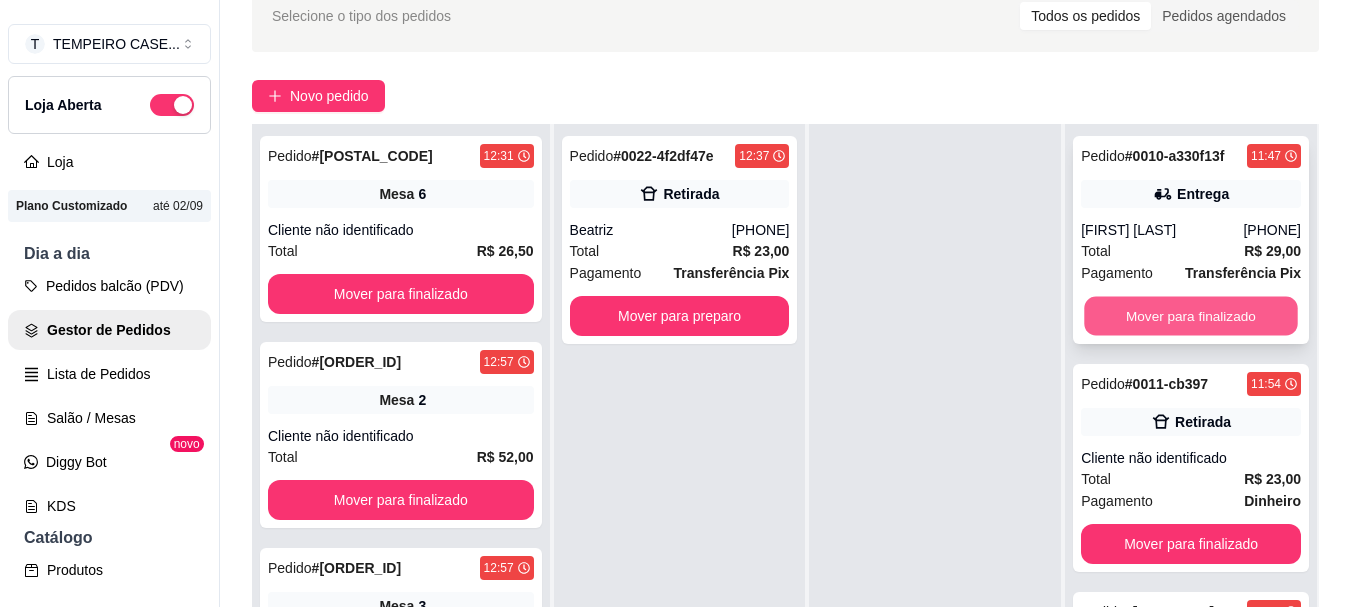 click on "Mover para finalizado" at bounding box center (1191, 316) 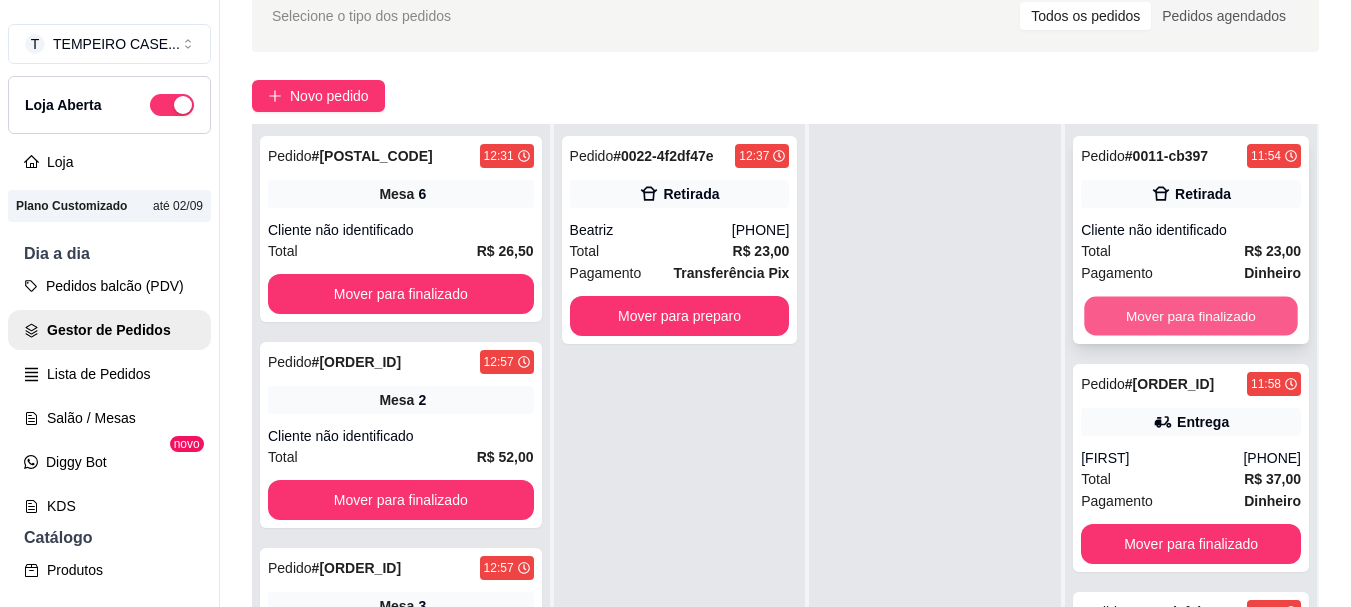click on "Mover para finalizado" at bounding box center [1191, 316] 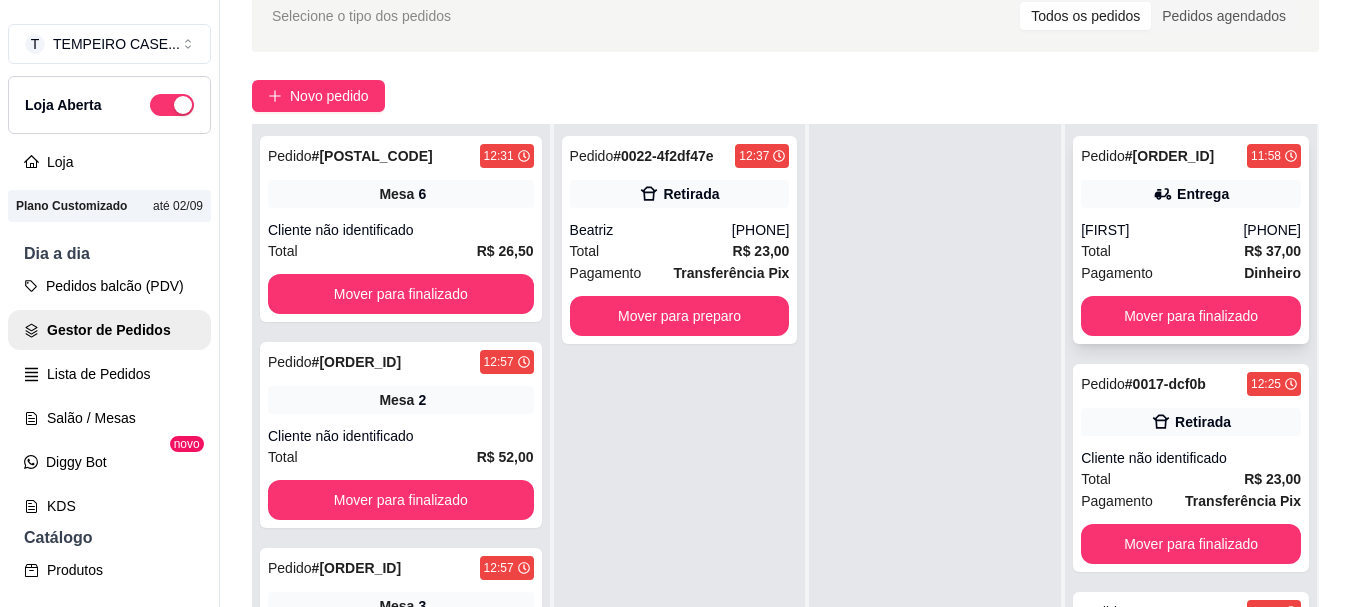 click on "Pedido  # 0012-d5e4e630 11:58 Entrega Diana  (81) 99742-0569 Total R$ 37,00 Pagamento Dinheiro Mover para finalizado" at bounding box center [1191, 240] 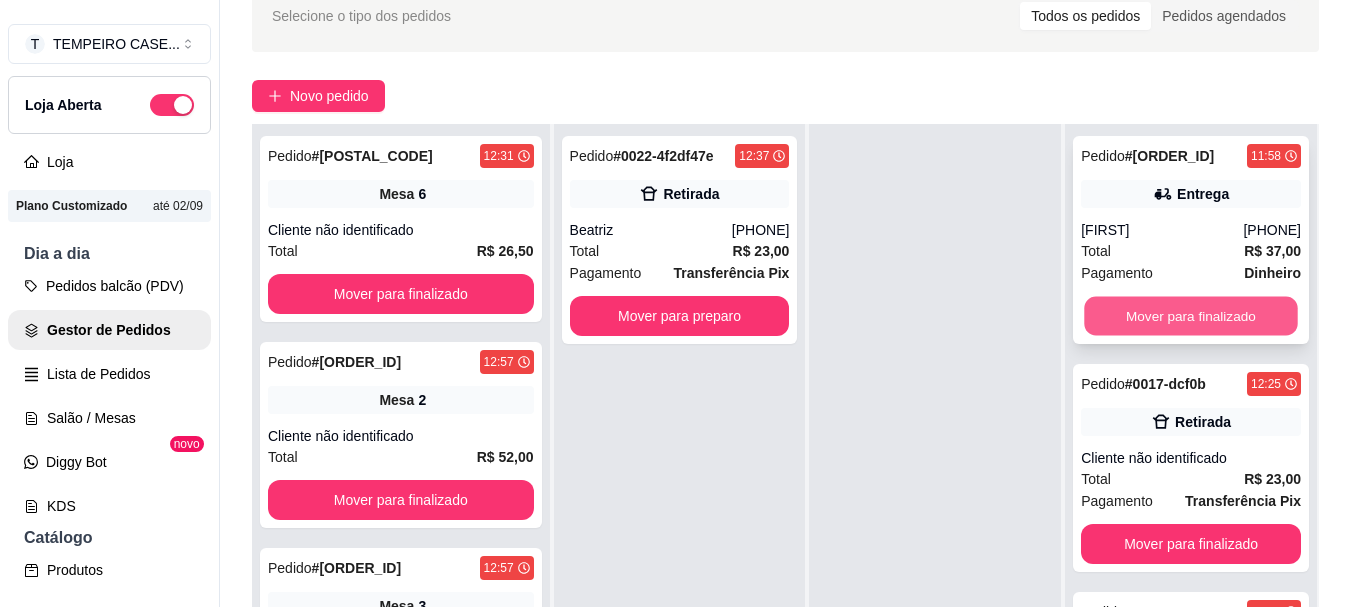 click on "Mover para finalizado" at bounding box center (1191, 316) 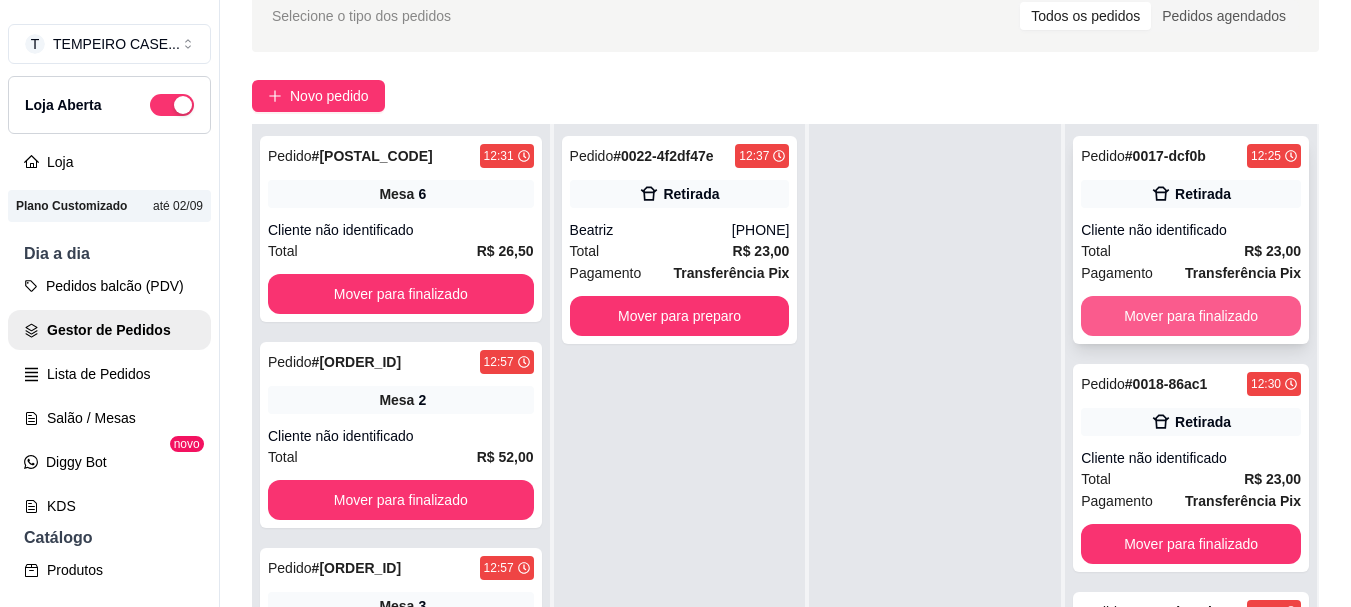 click on "Mover para finalizado" at bounding box center (1191, 316) 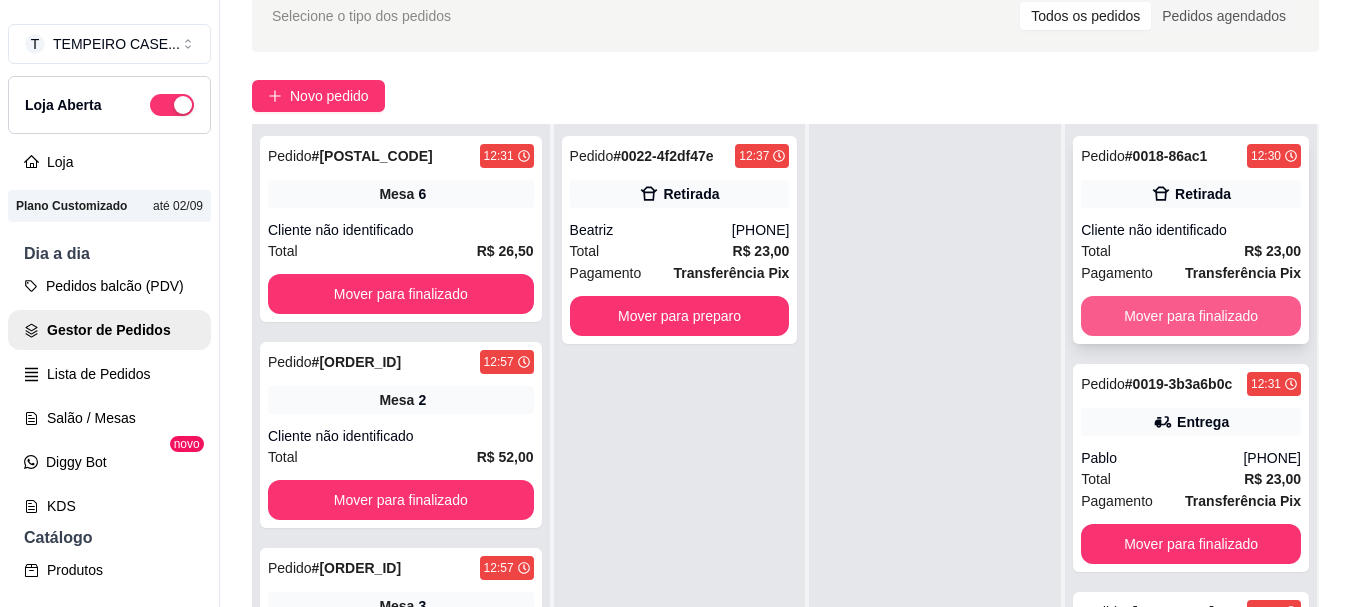 click on "Mover para finalizado" at bounding box center (1191, 316) 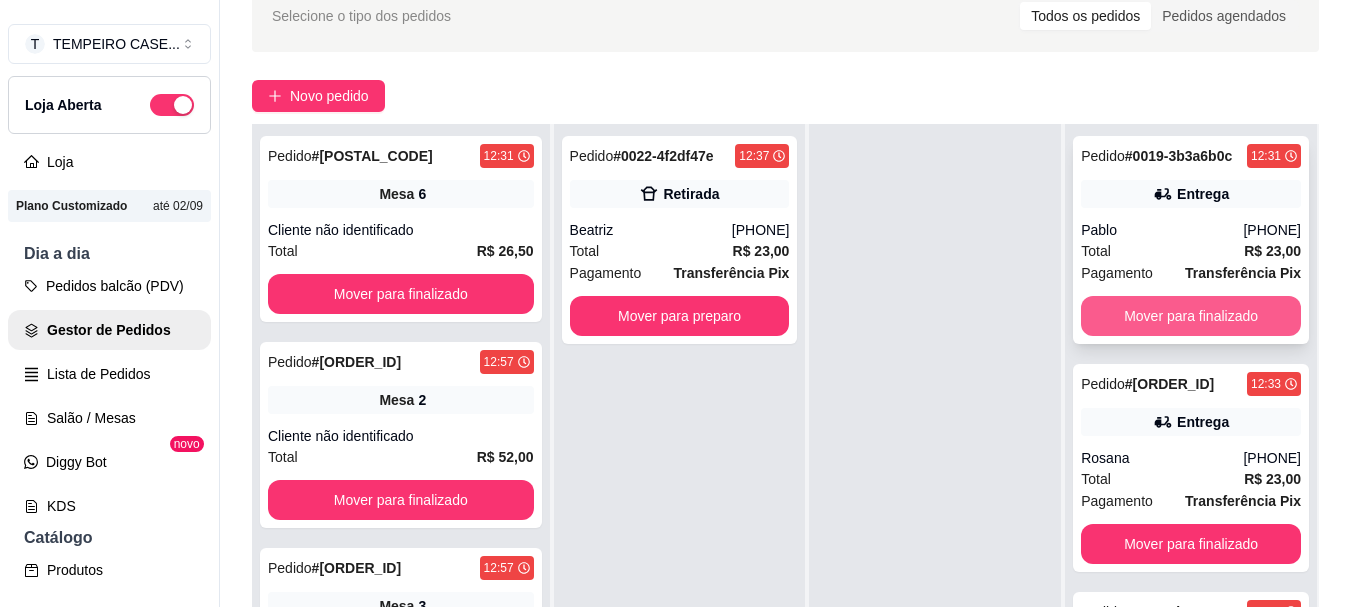 click on "Mover para finalizado" at bounding box center [1191, 316] 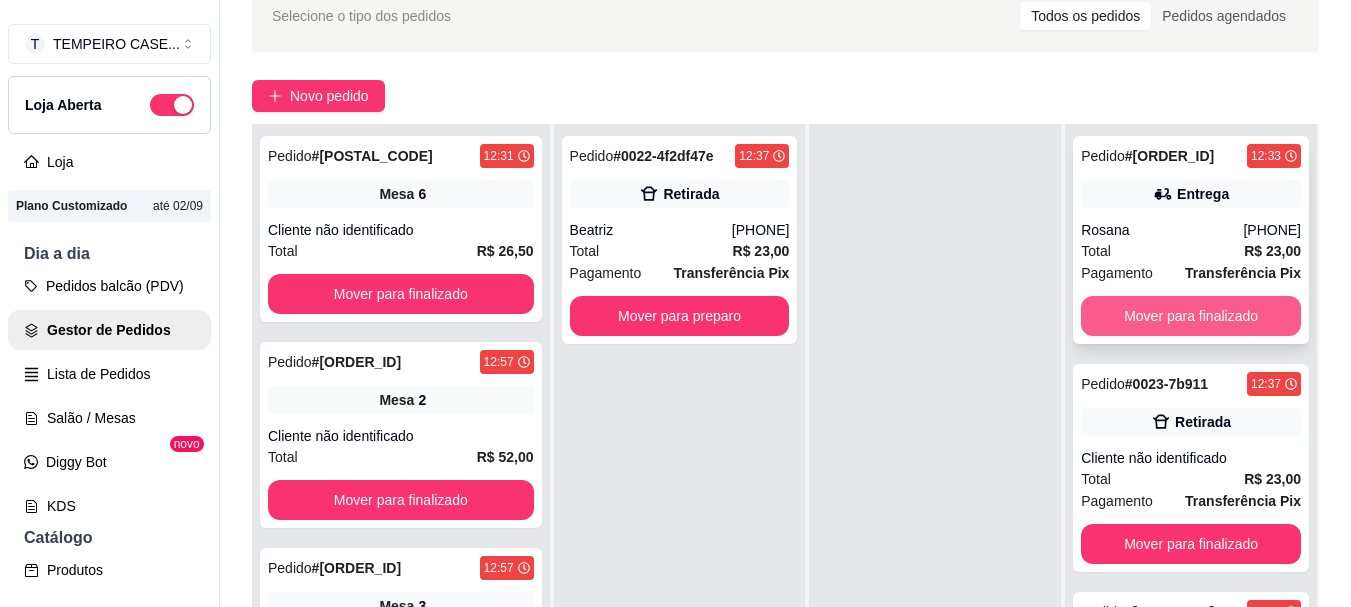 click on "Mover para finalizado" at bounding box center [1191, 316] 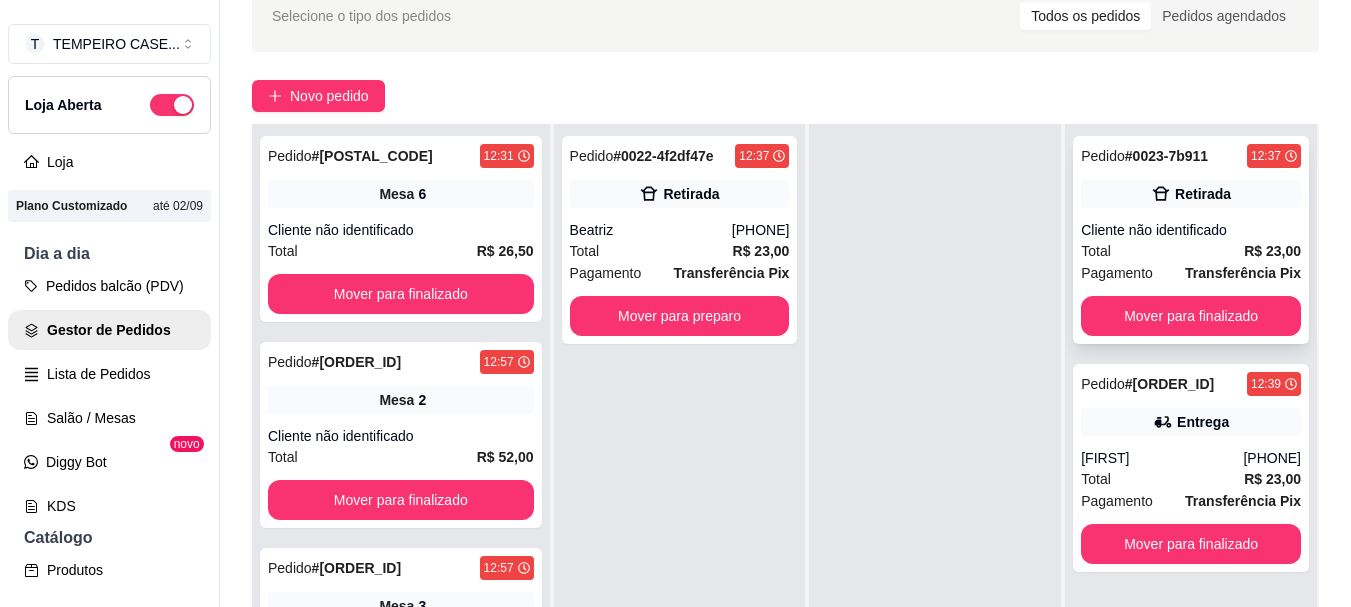 click on "Mover para finalizado" at bounding box center [1191, 316] 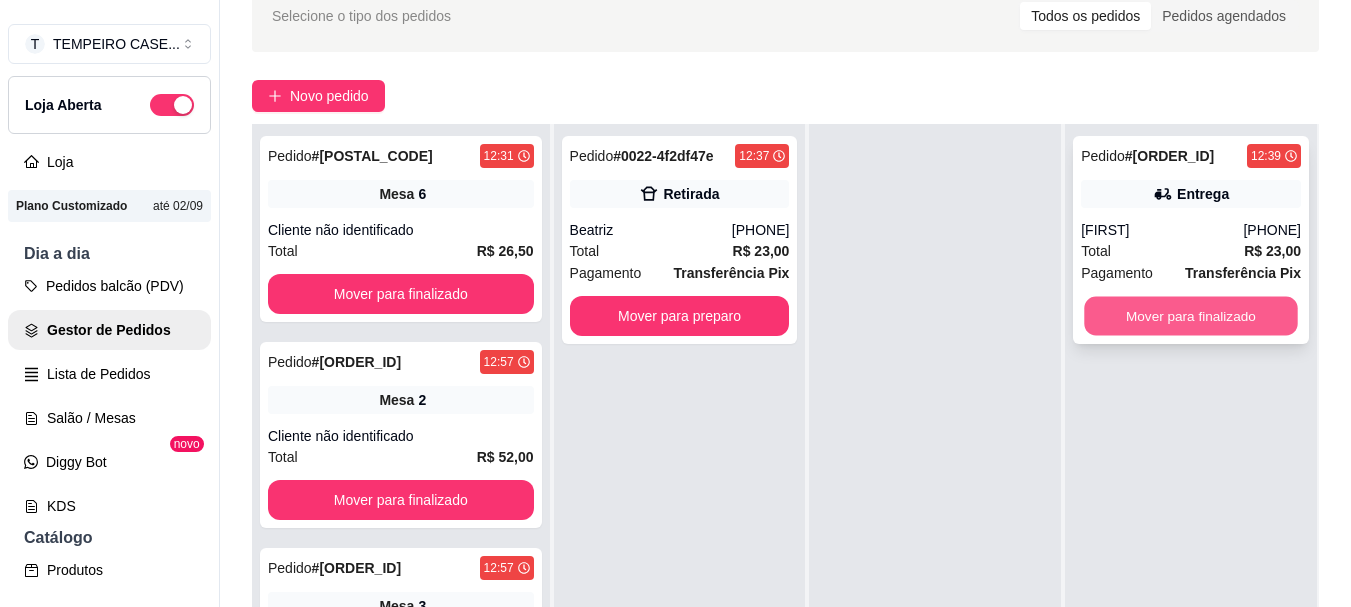 click on "Mover para finalizado" at bounding box center [1191, 316] 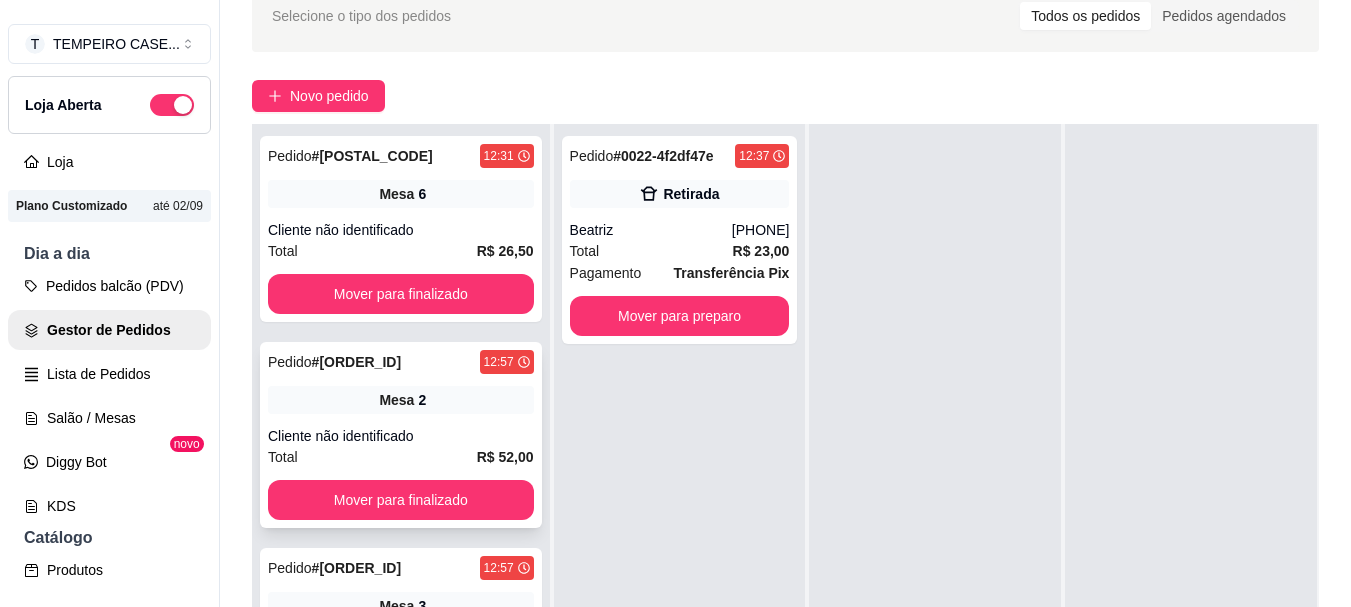 scroll, scrollTop: 487, scrollLeft: 0, axis: vertical 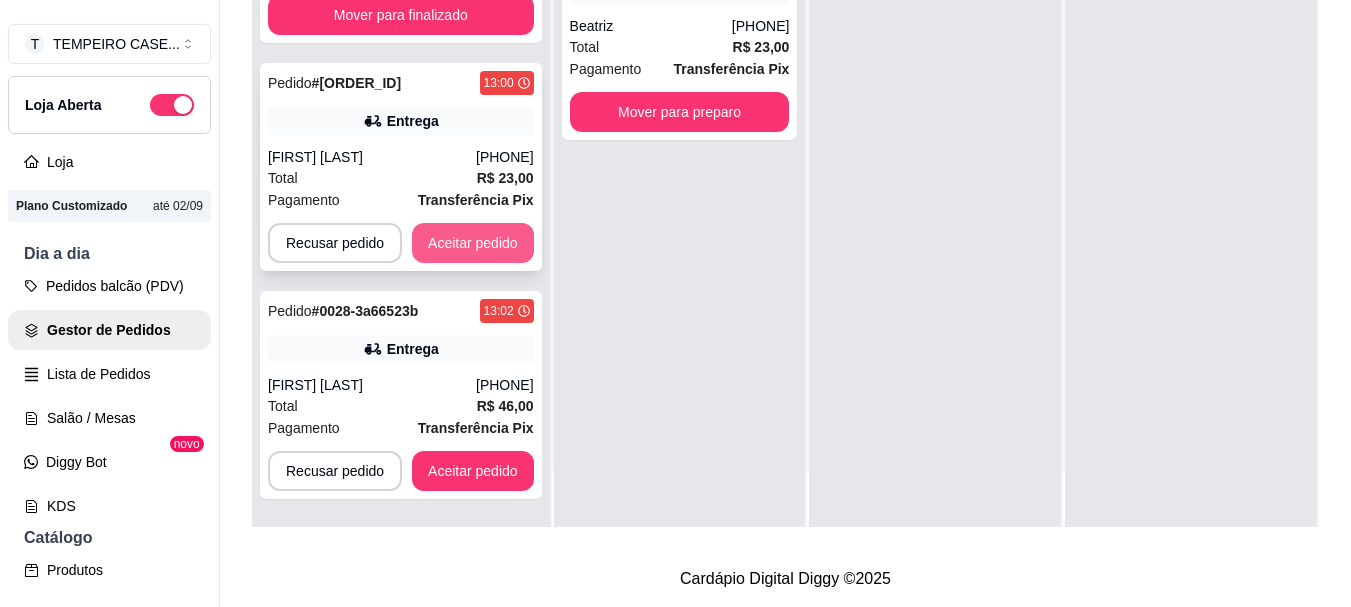 click on "Aceitar pedido" at bounding box center (473, 243) 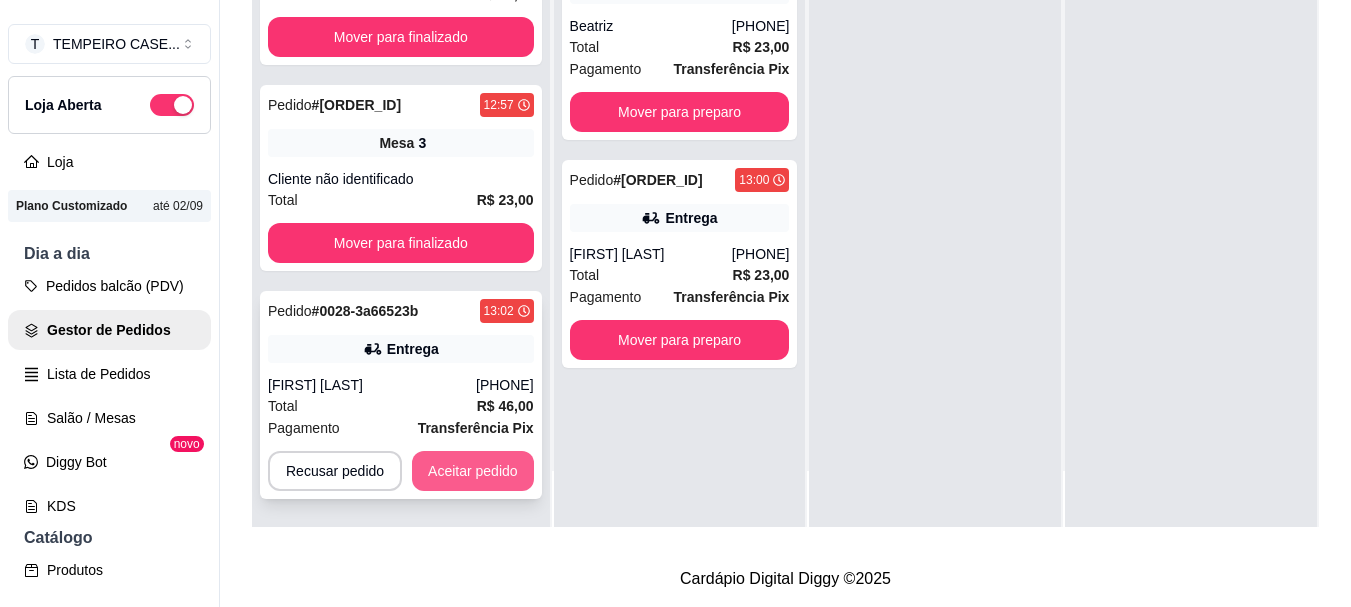 click on "Aceitar pedido" at bounding box center [473, 471] 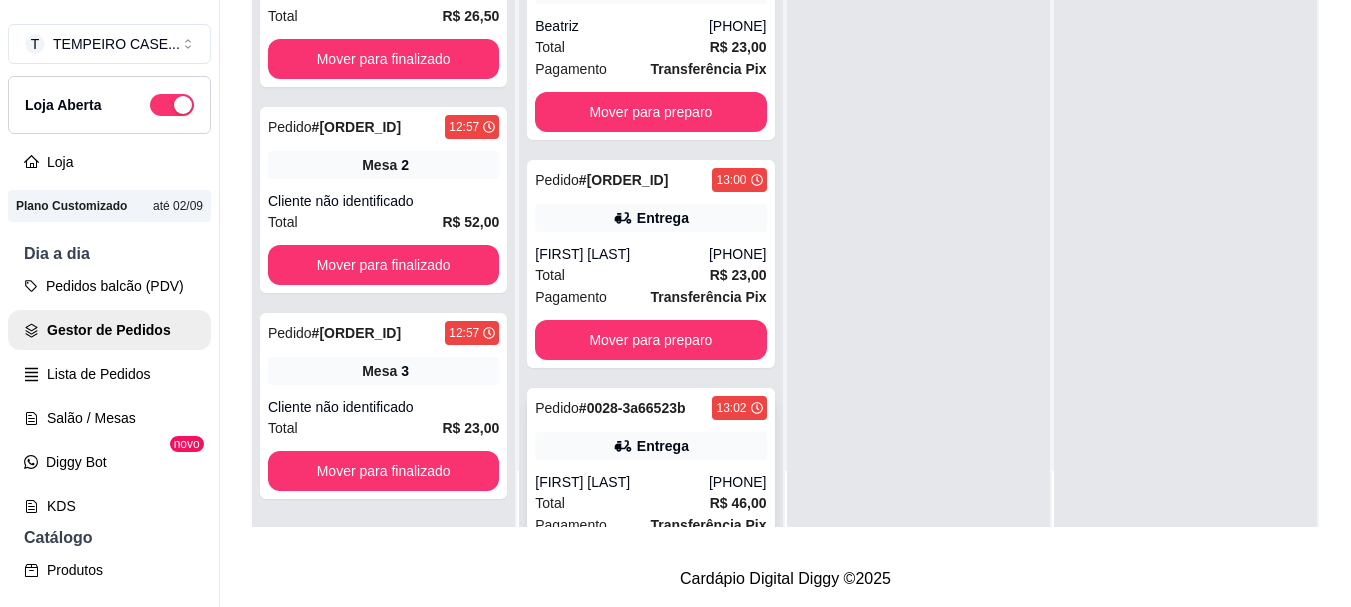scroll, scrollTop: 31, scrollLeft: 0, axis: vertical 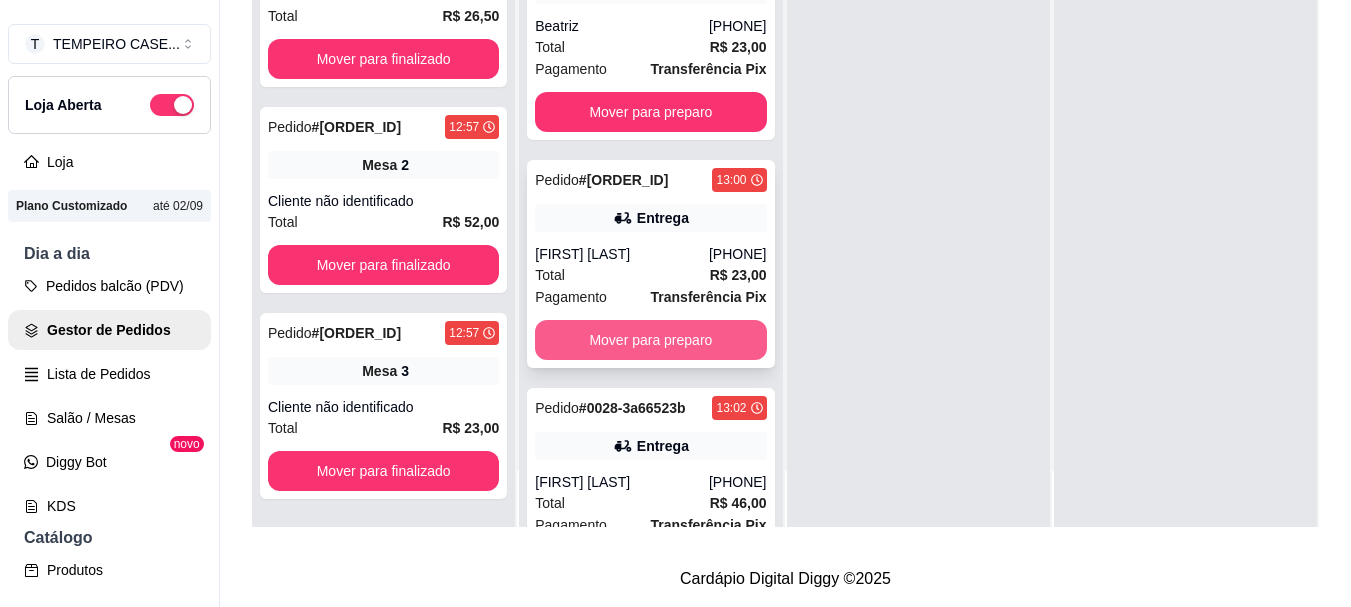 click on "Mover para preparo" at bounding box center (650, 340) 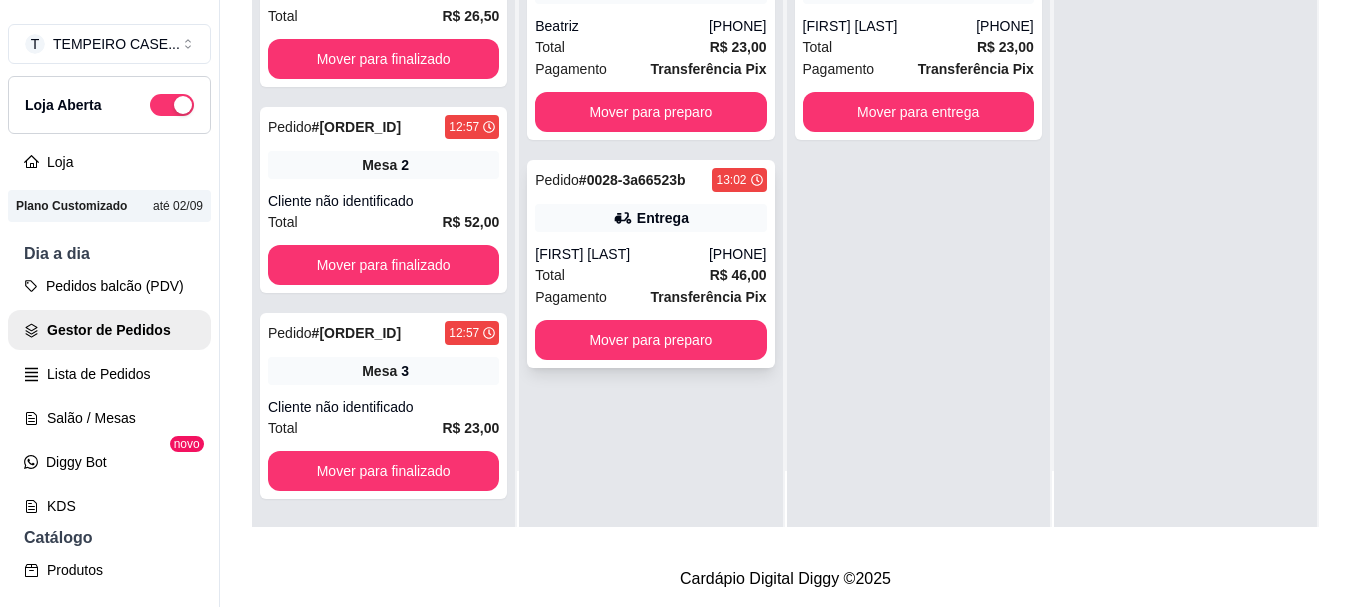 click 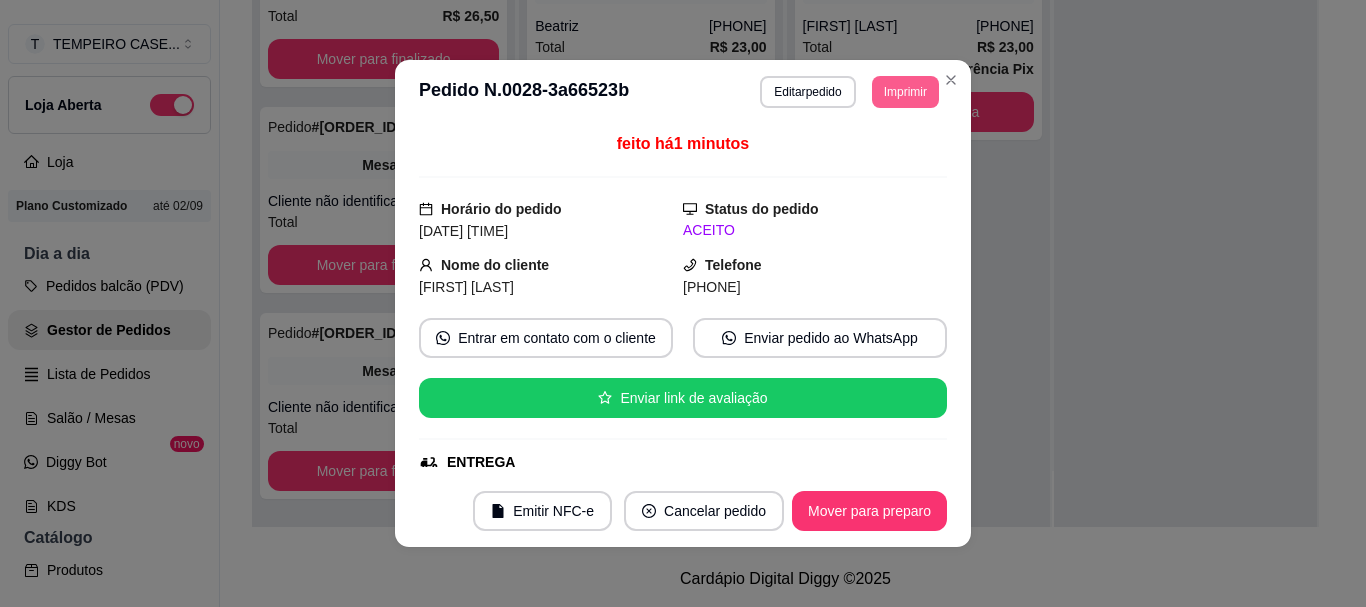 click on "Imprimir" at bounding box center [905, 92] 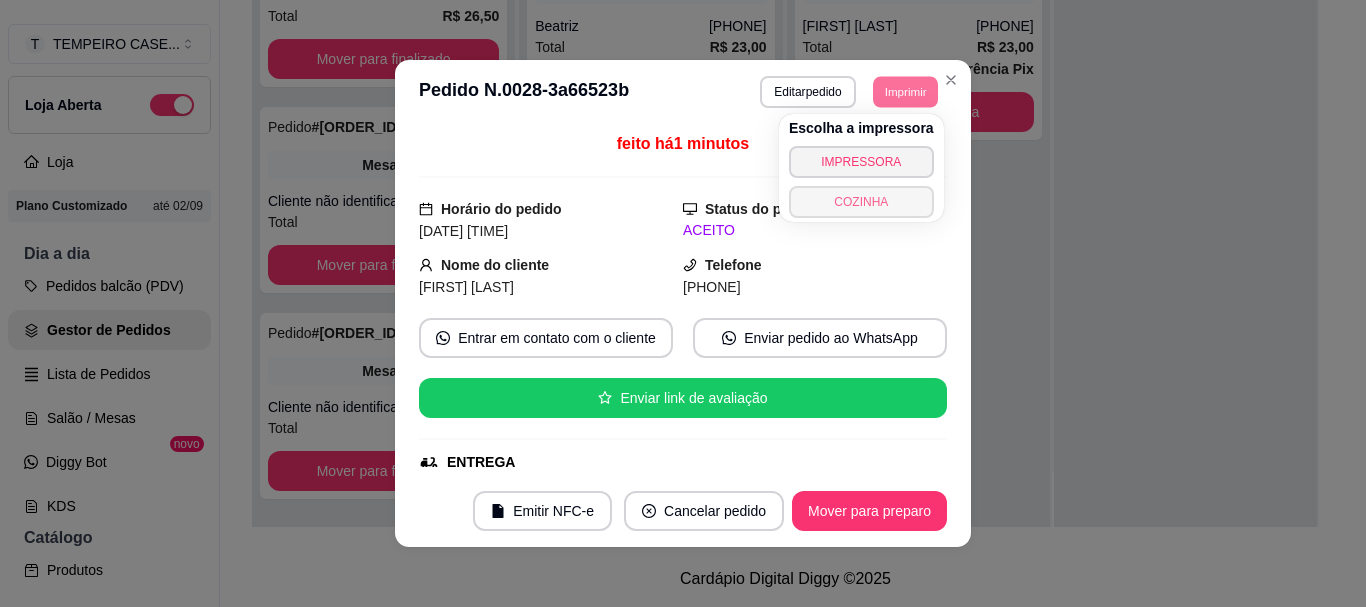 click on "COZINHA" at bounding box center (861, 202) 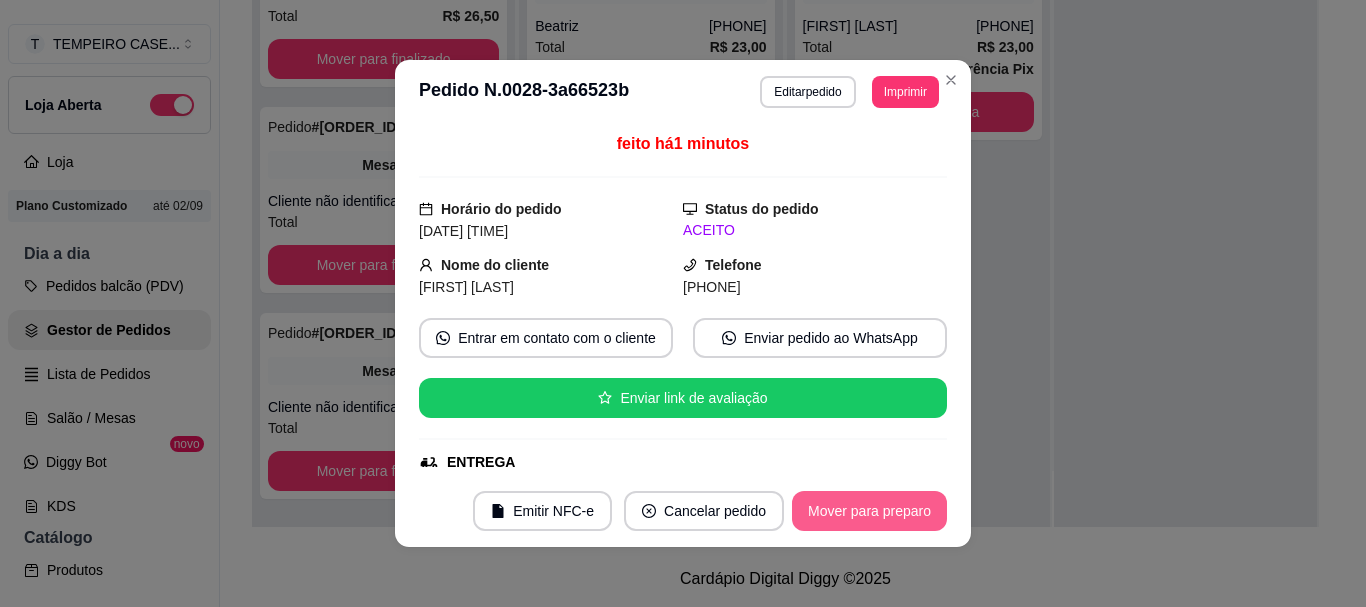 click on "Mover para preparo" at bounding box center [869, 511] 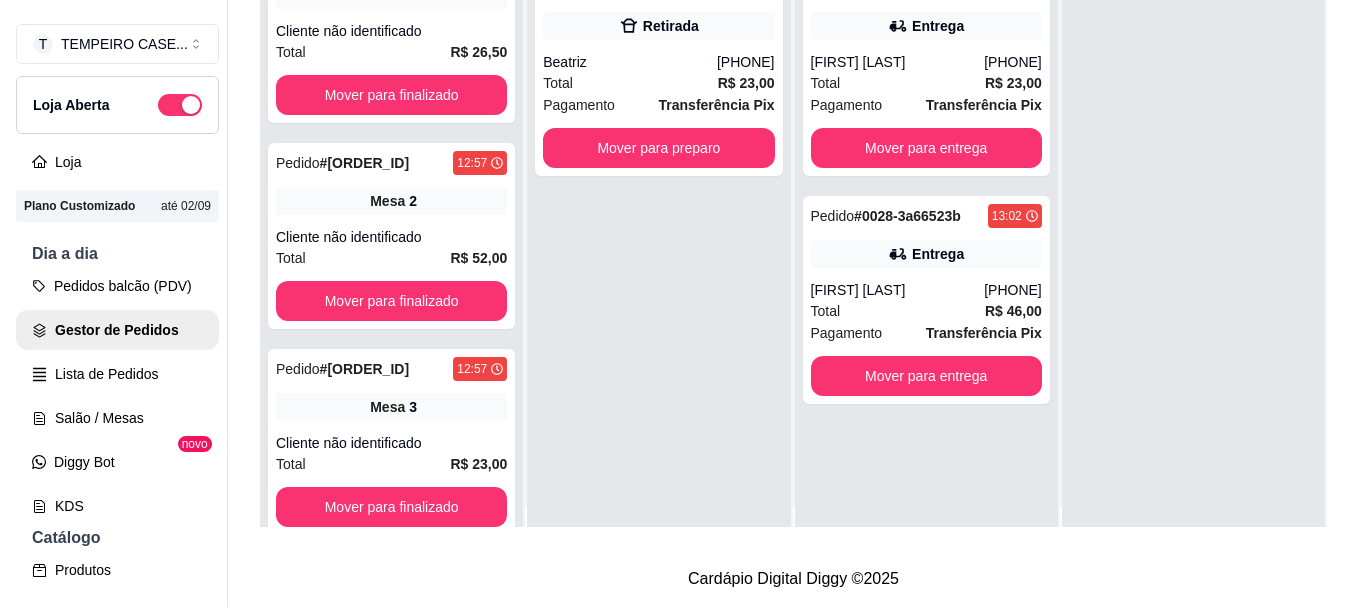 scroll, scrollTop: 0, scrollLeft: 0, axis: both 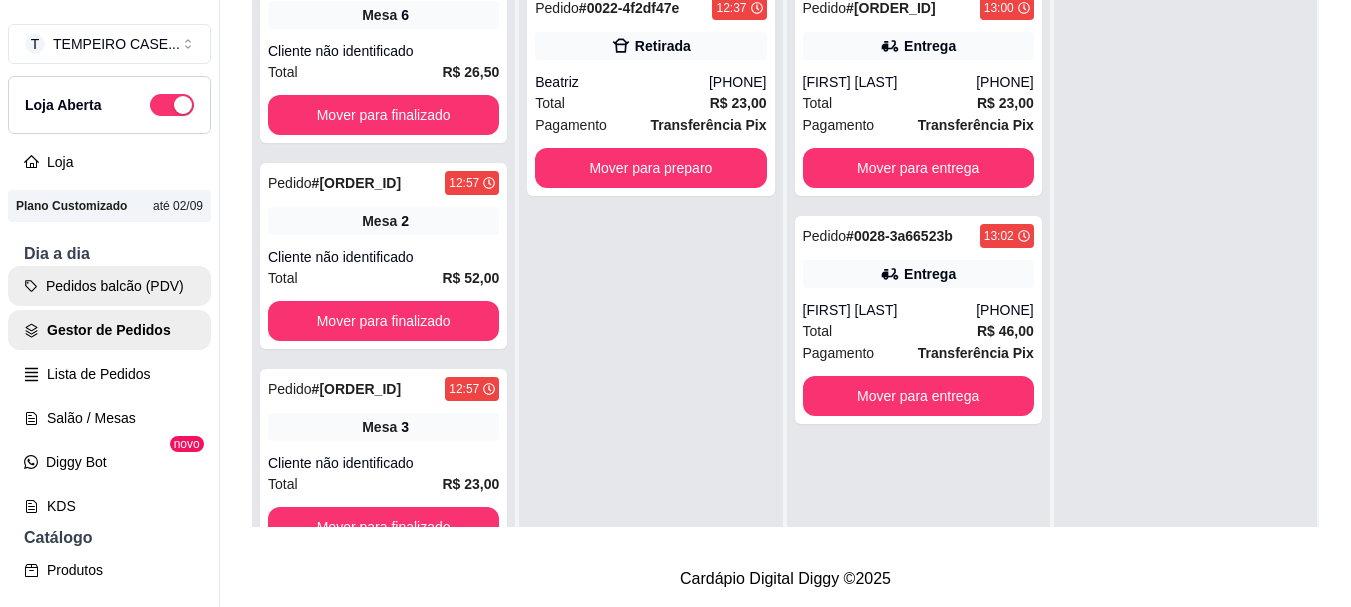 click on "Pedidos balcão (PDV)" at bounding box center (109, 286) 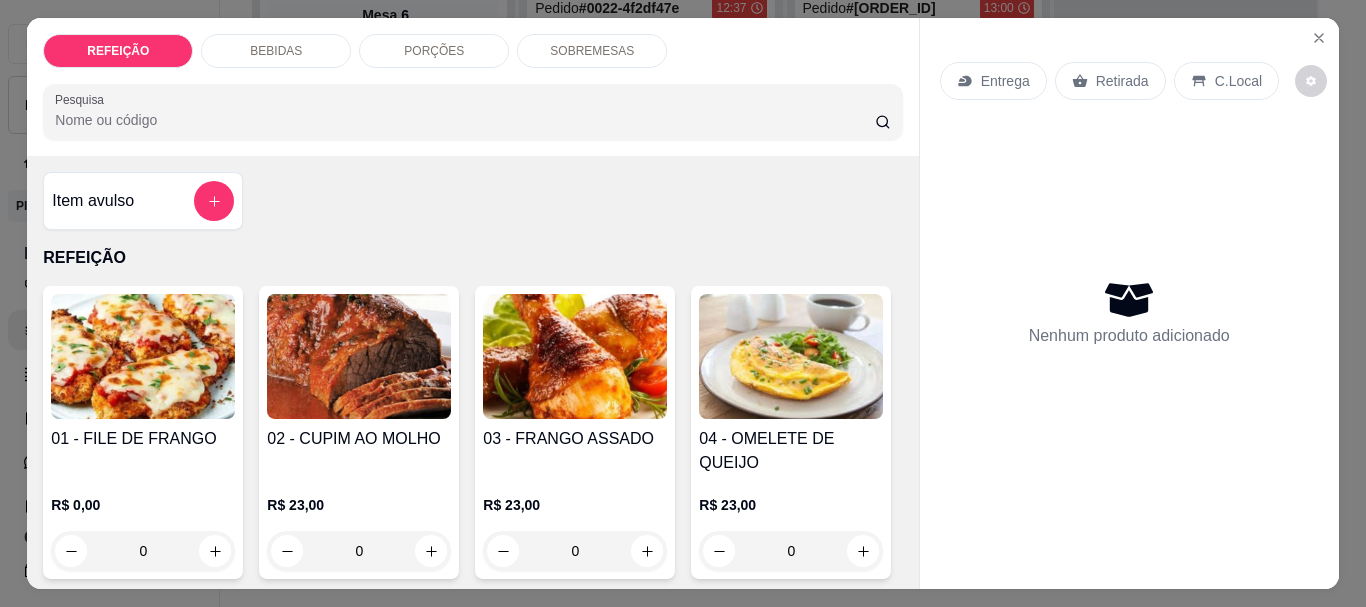click at bounding box center (143, 356) 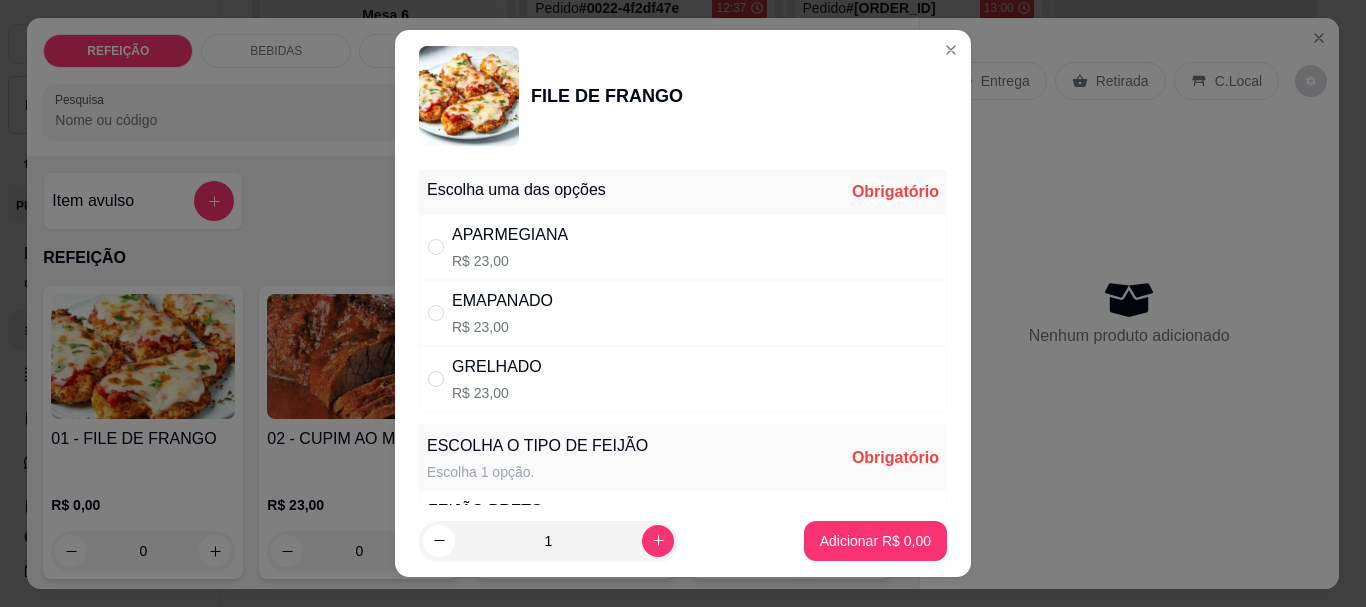 click on "APARMEGIANA R$ 23,00" at bounding box center (683, 247) 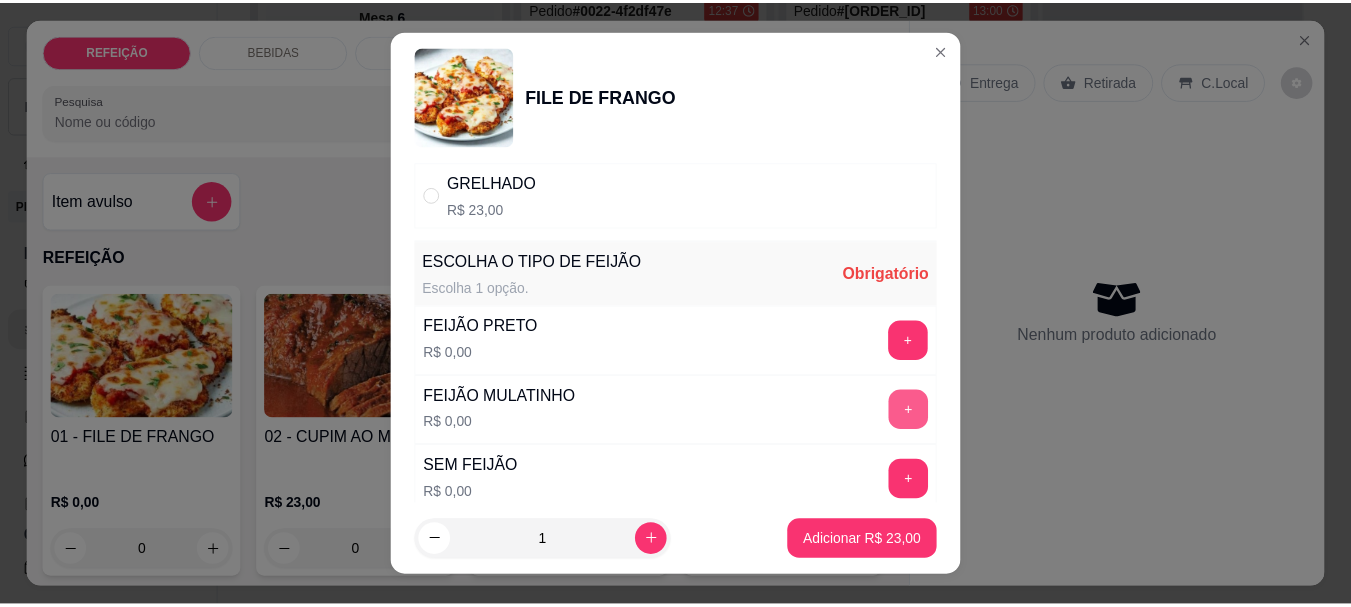 scroll, scrollTop: 200, scrollLeft: 0, axis: vertical 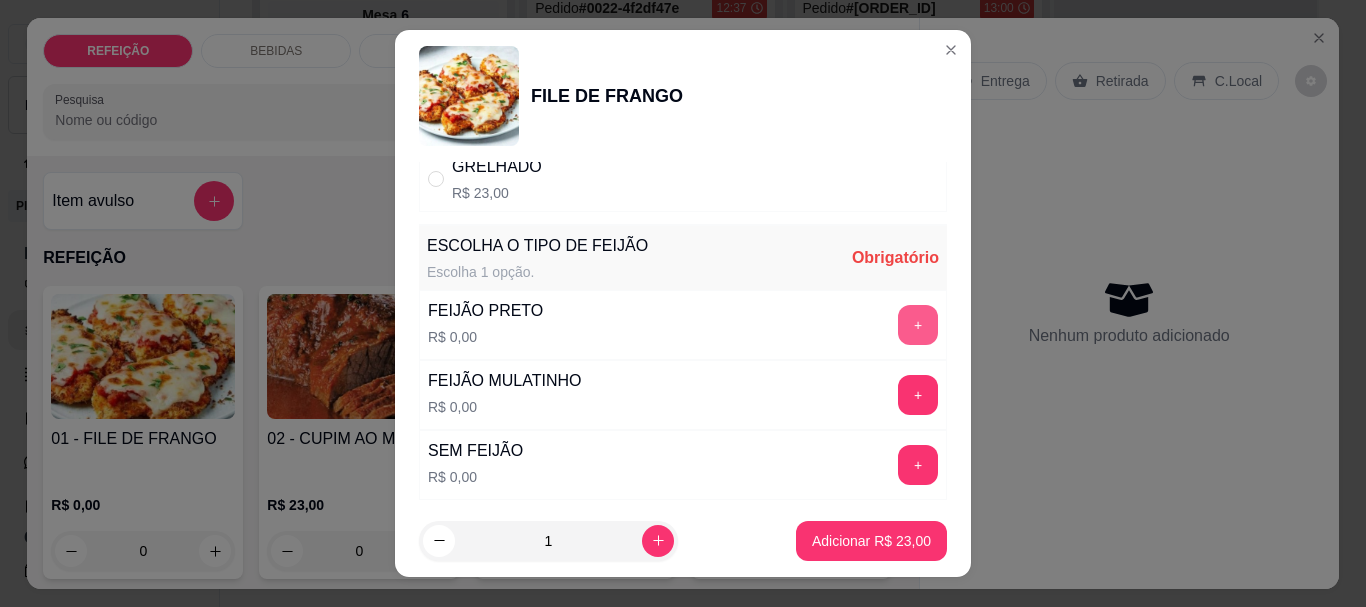 click on "+" at bounding box center (918, 325) 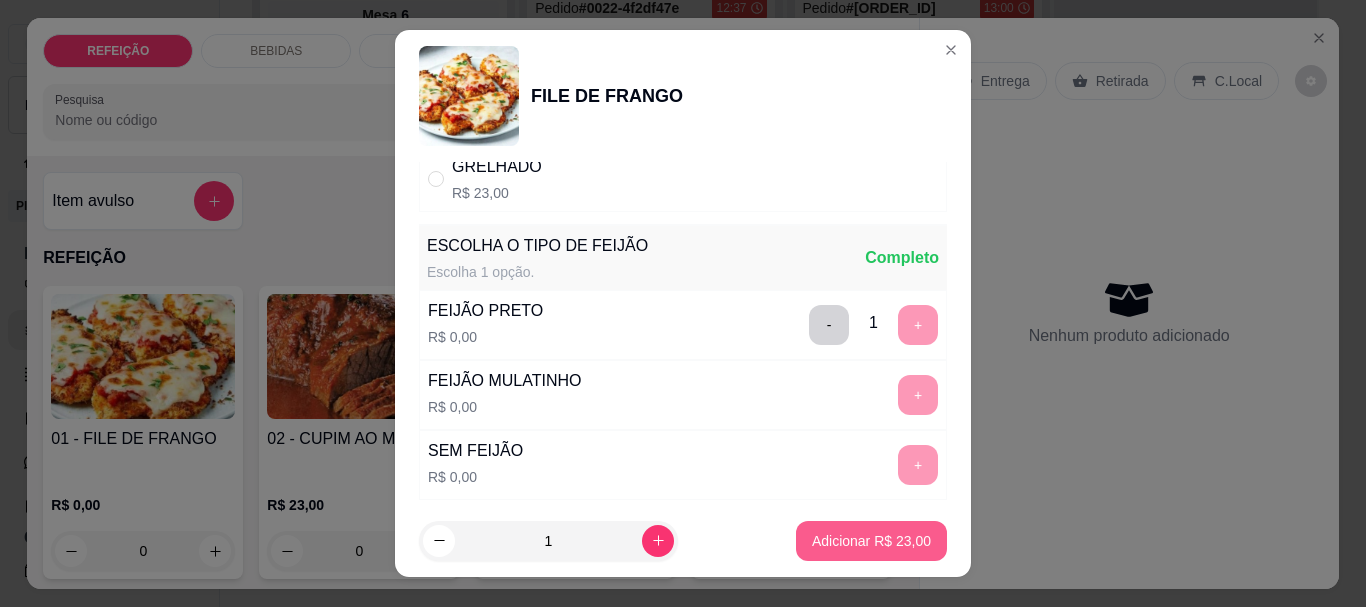 click on "Adicionar   R$ 23,00" at bounding box center (871, 541) 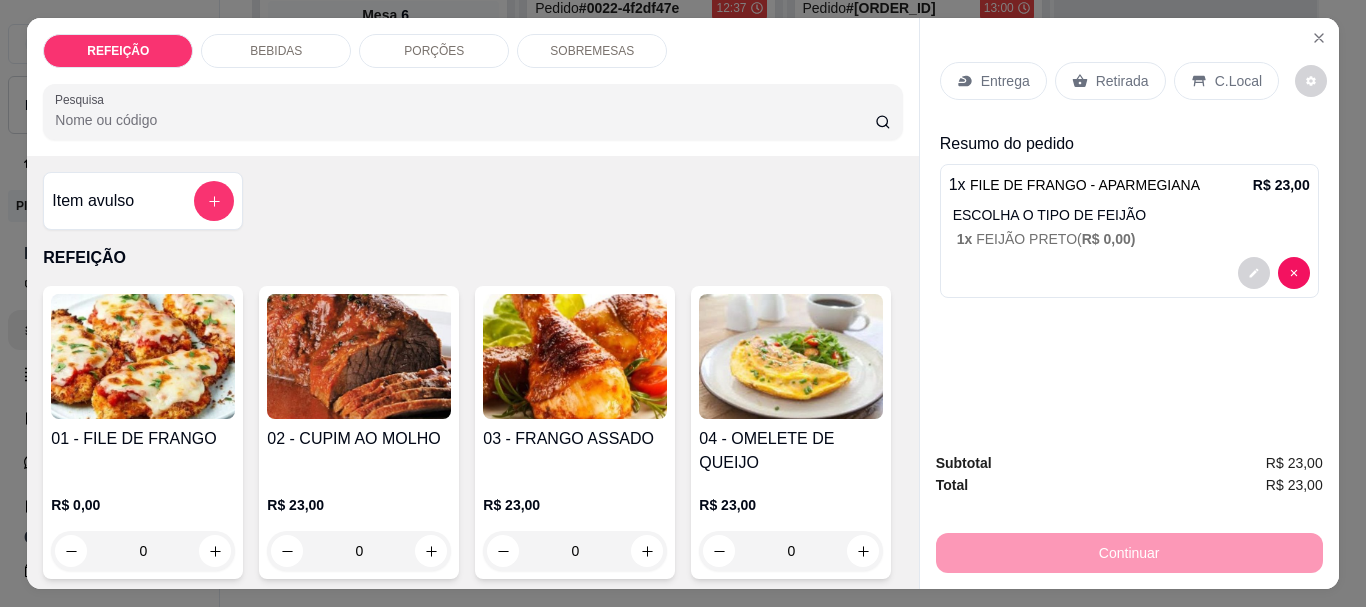 click on "Retirada" at bounding box center [1122, 81] 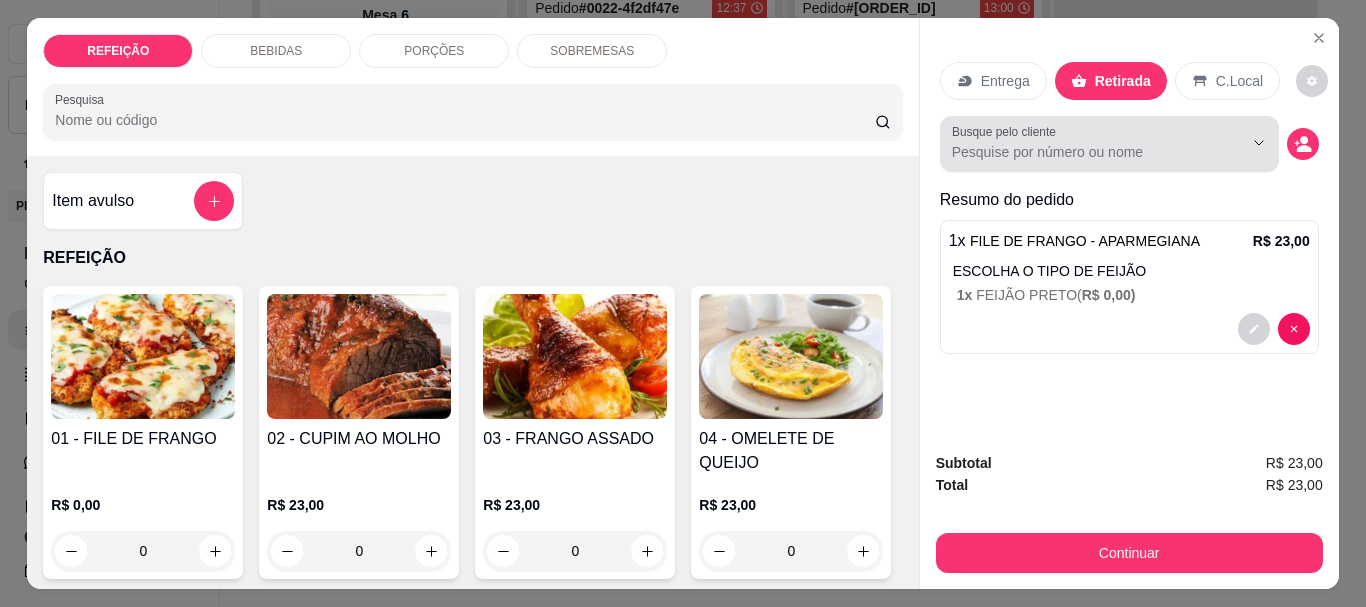 click on "Busque pelo cliente" at bounding box center (1081, 152) 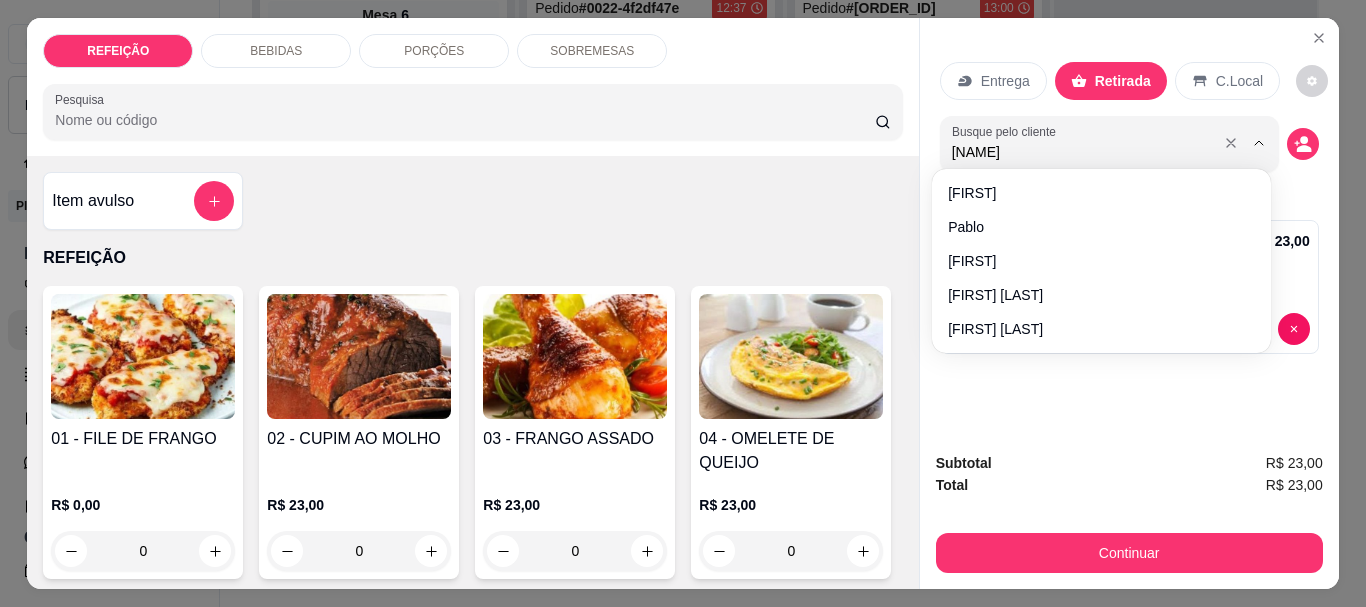 type on "romaldo" 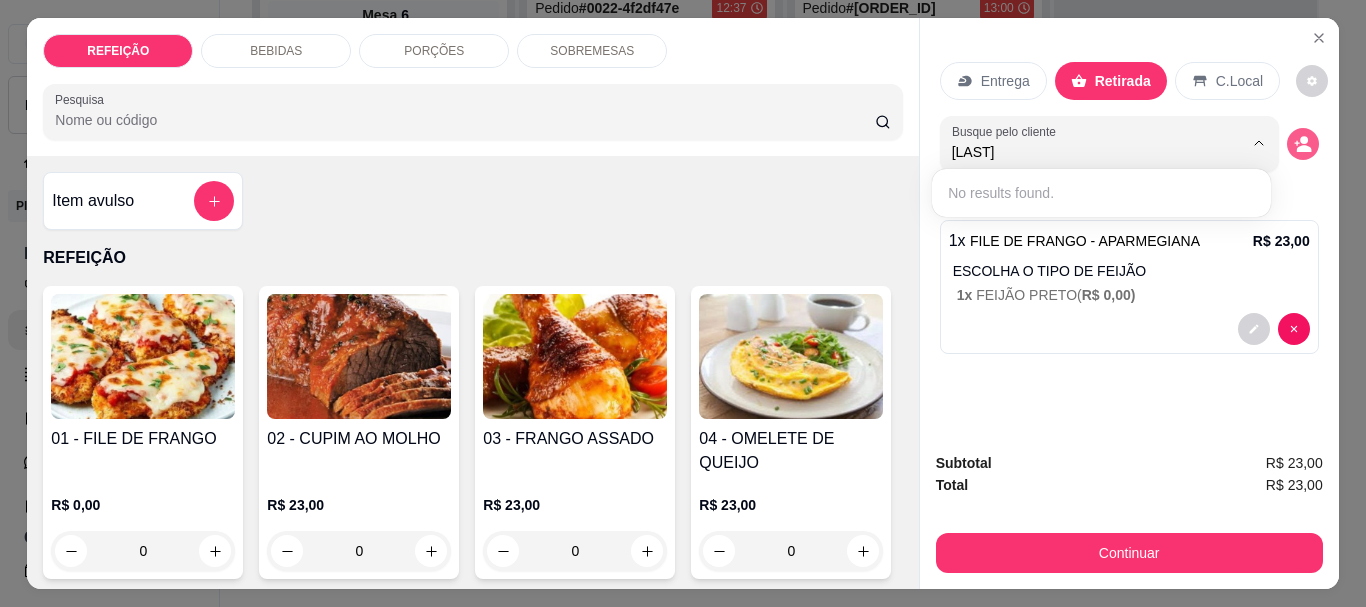 click 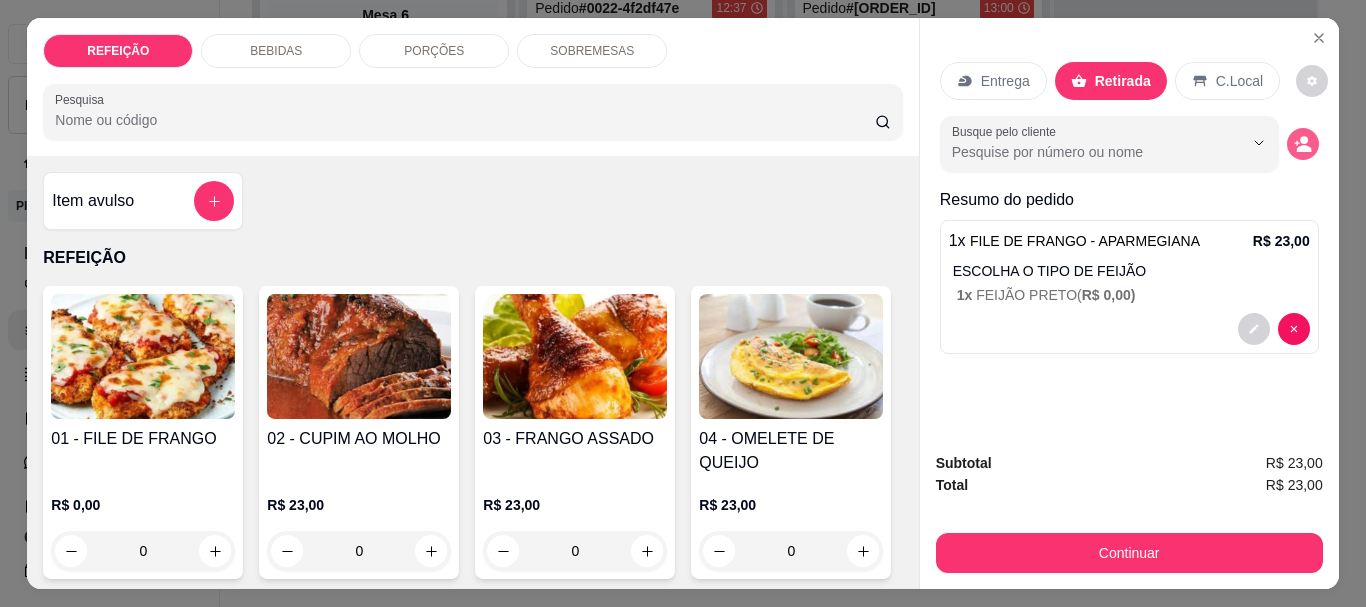 click 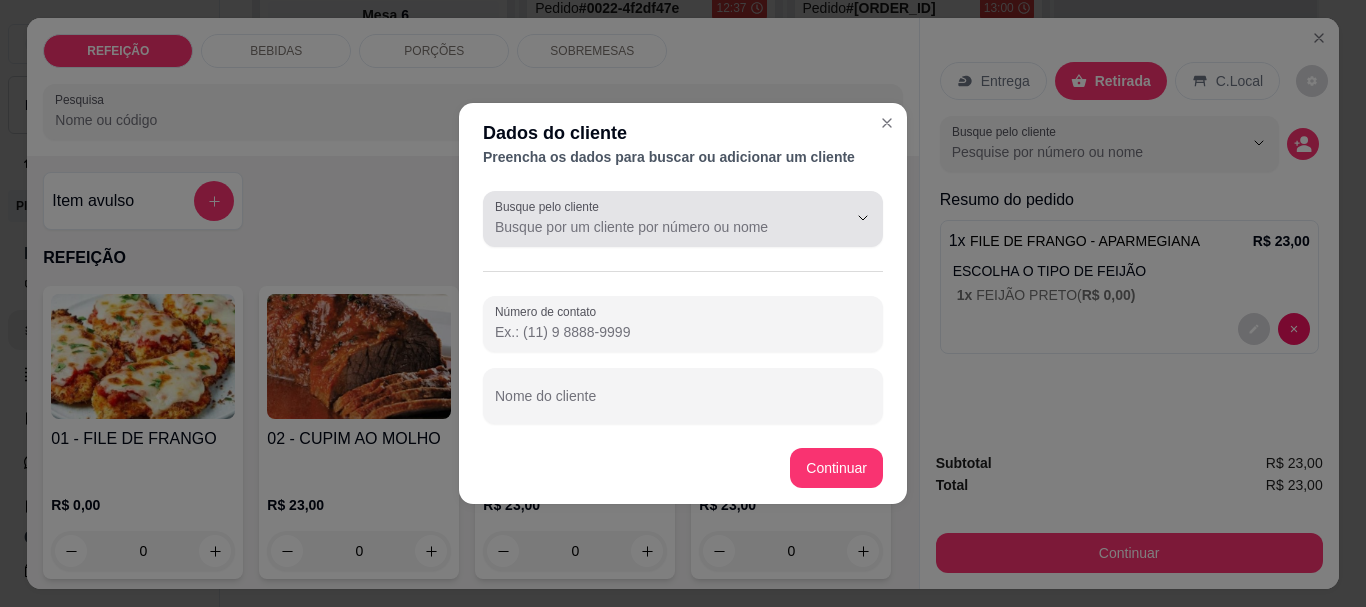 click on "Busque pelo cliente" at bounding box center (655, 227) 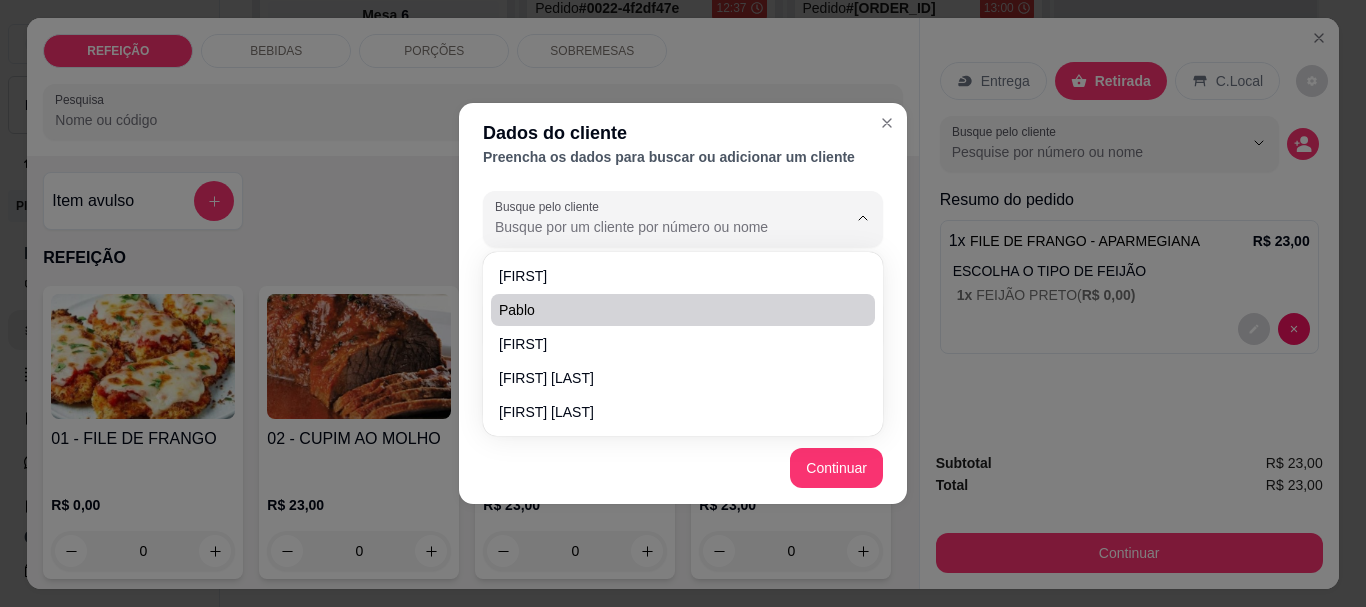 click on "Busque pelo cliente Número de contato Nome do cliente" at bounding box center [683, 307] 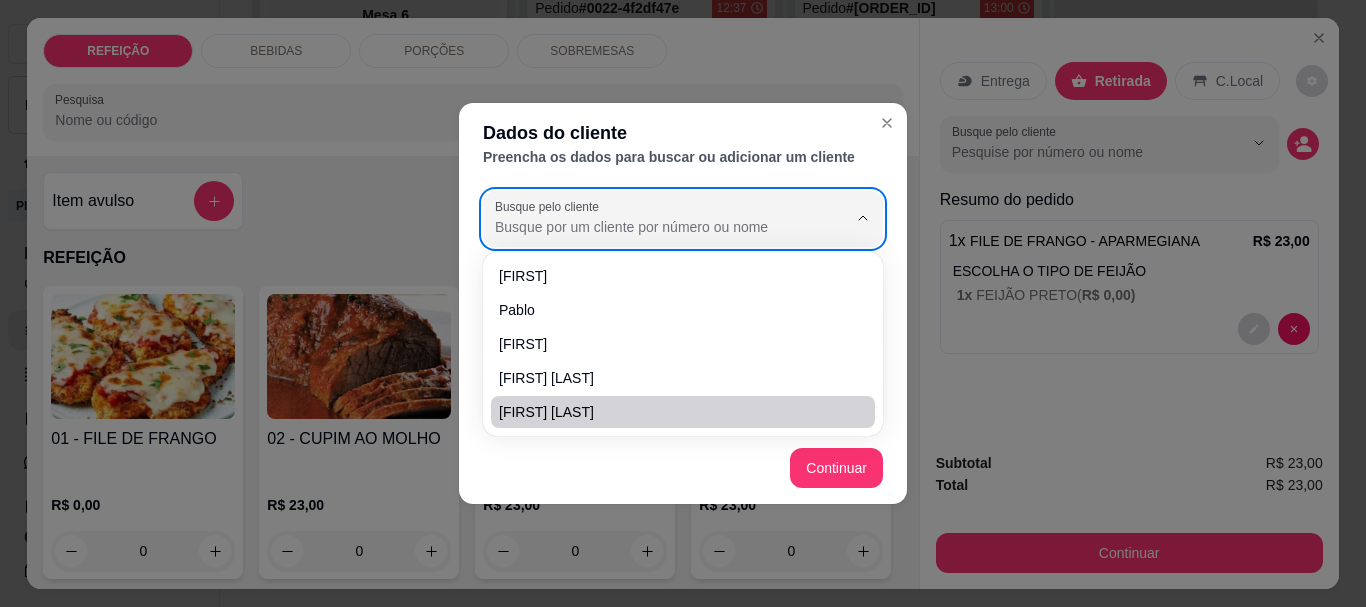 click on "Busque pelo cliente Número de contato Nome do cliente" at bounding box center (683, 307) 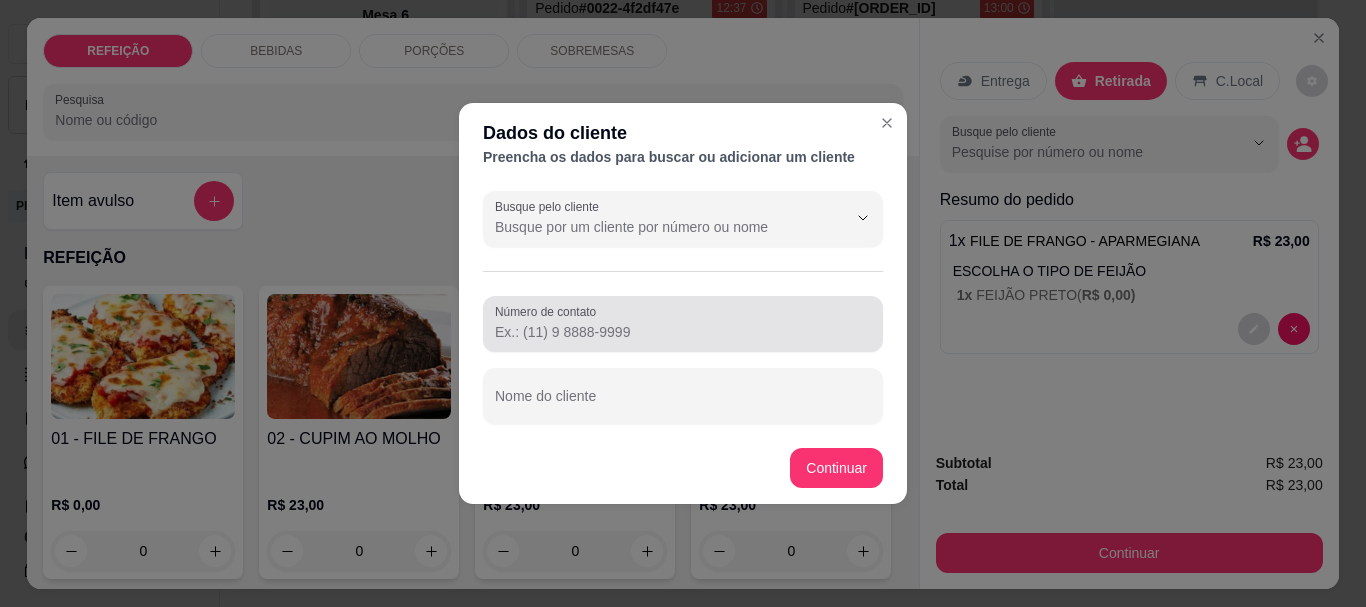 click on "Número de contato" at bounding box center [683, 332] 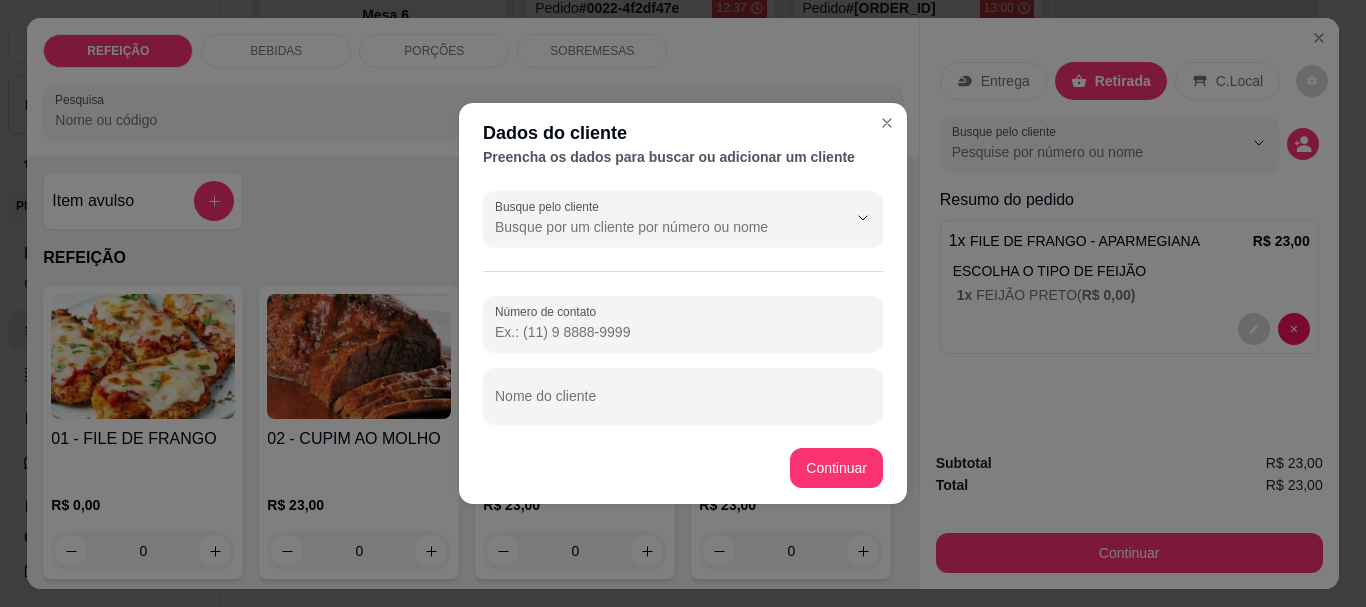 paste on "(81) 9558-1613" 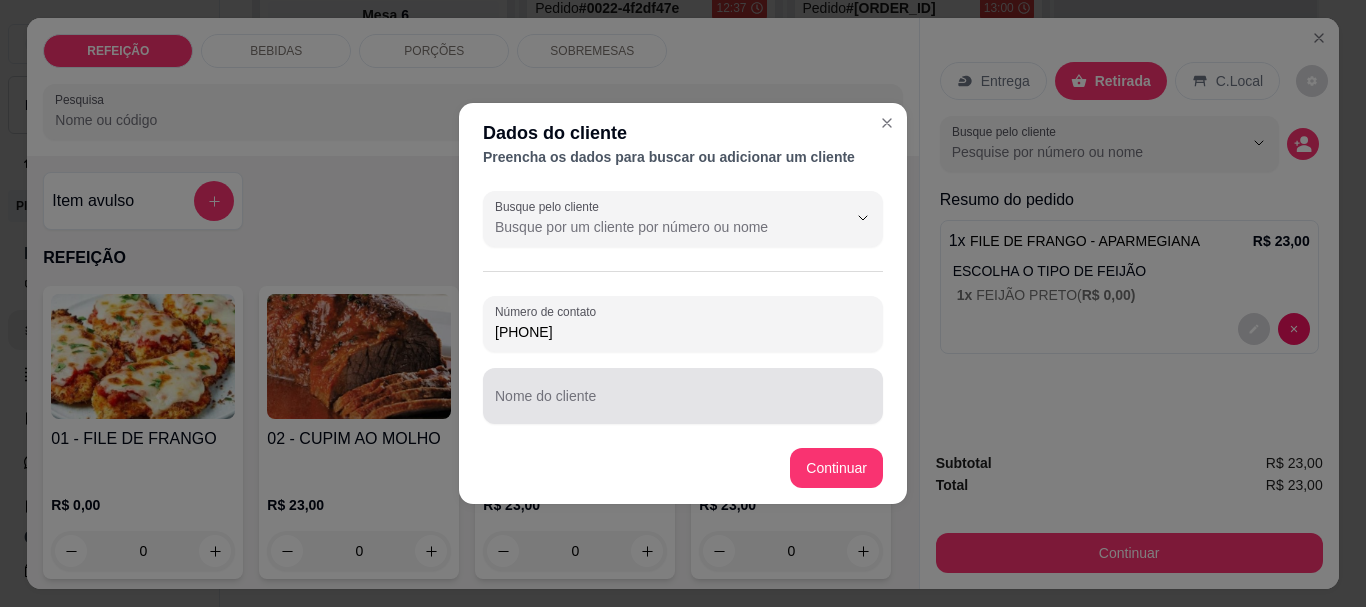 type on "(81) 9558-1613" 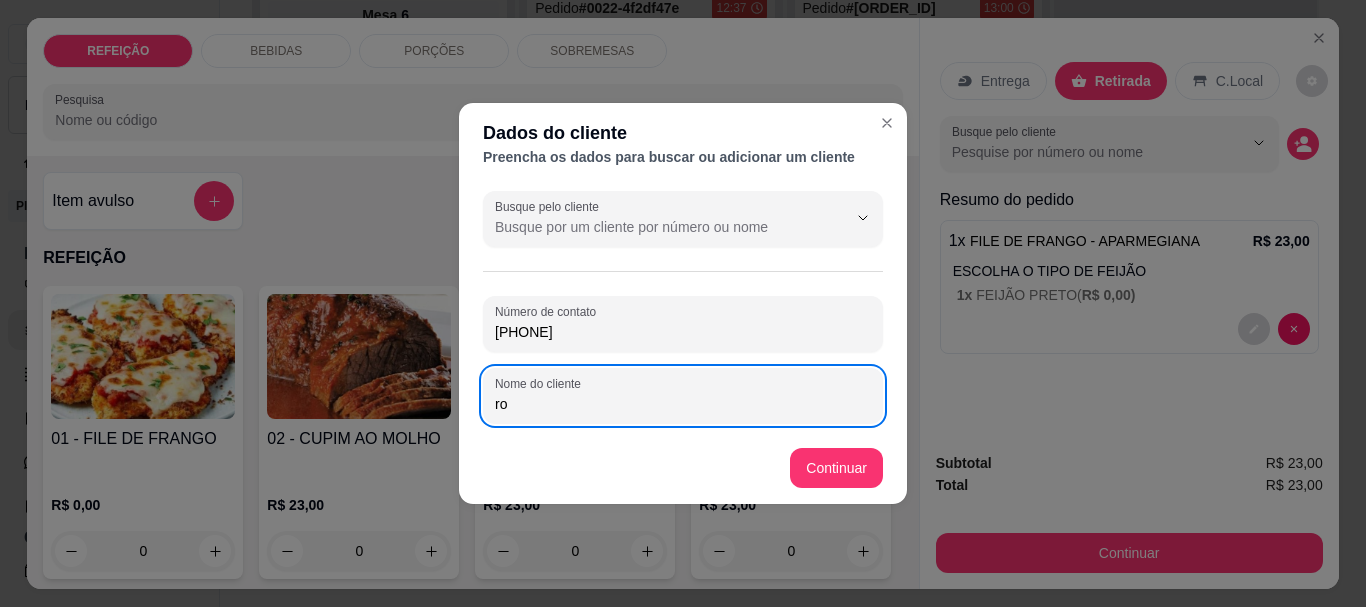 type on "r" 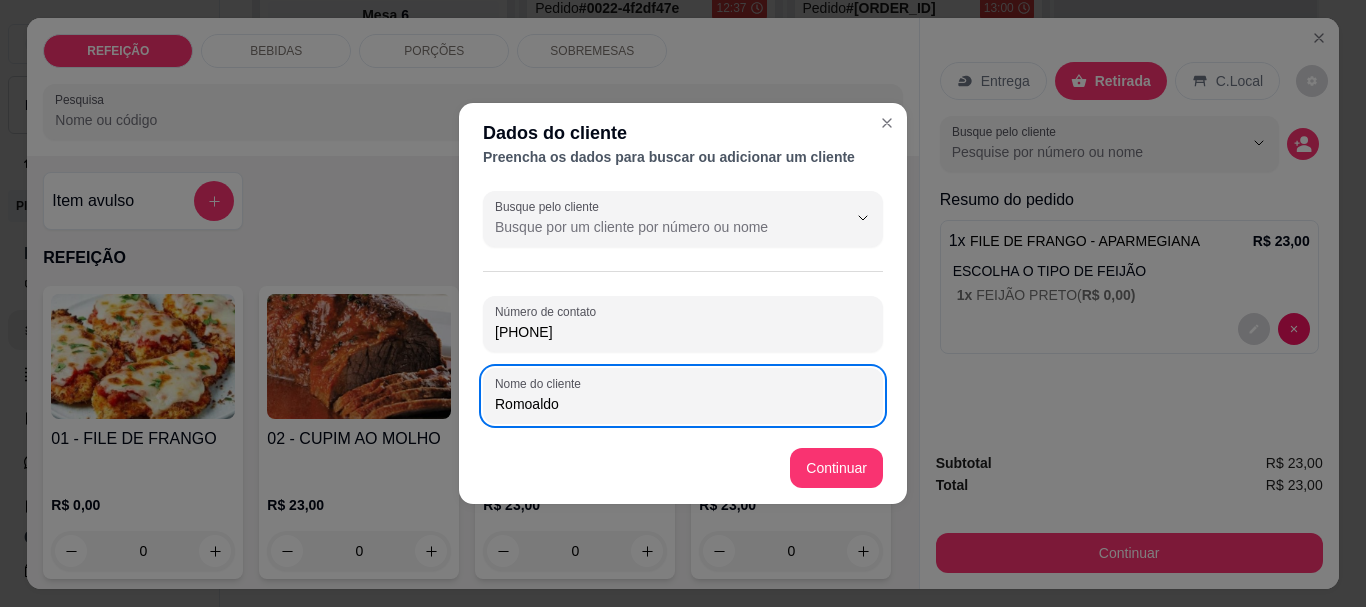 type on "Romoaldo" 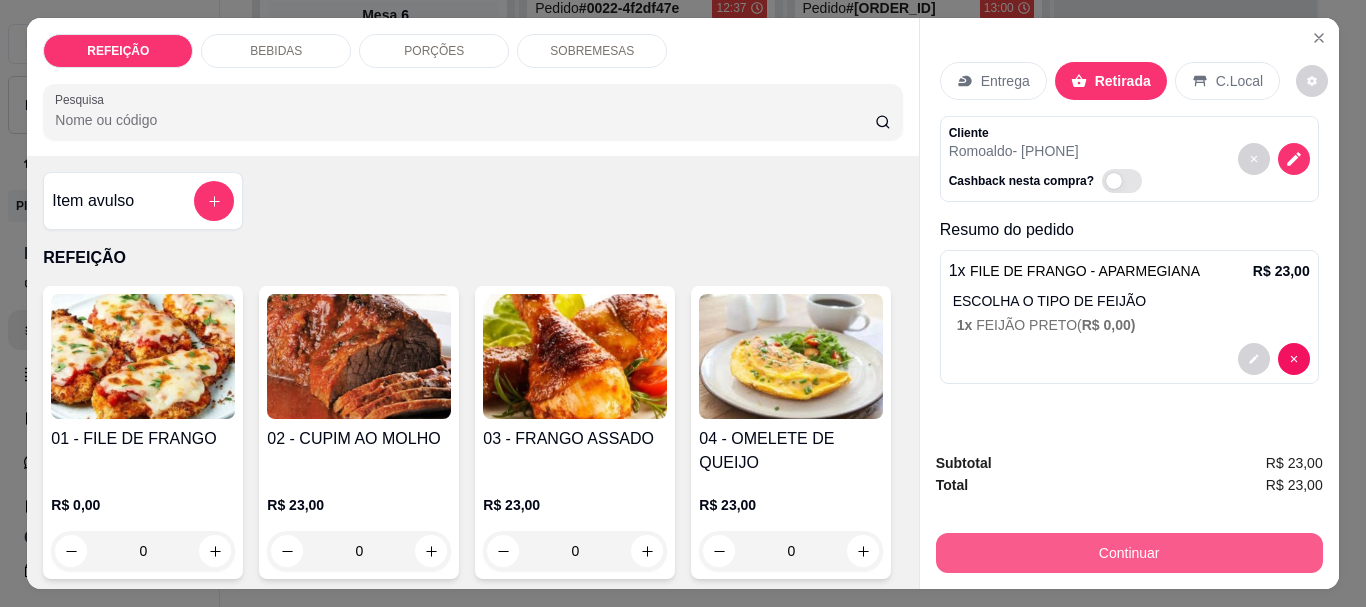 click on "Continuar" at bounding box center [1129, 553] 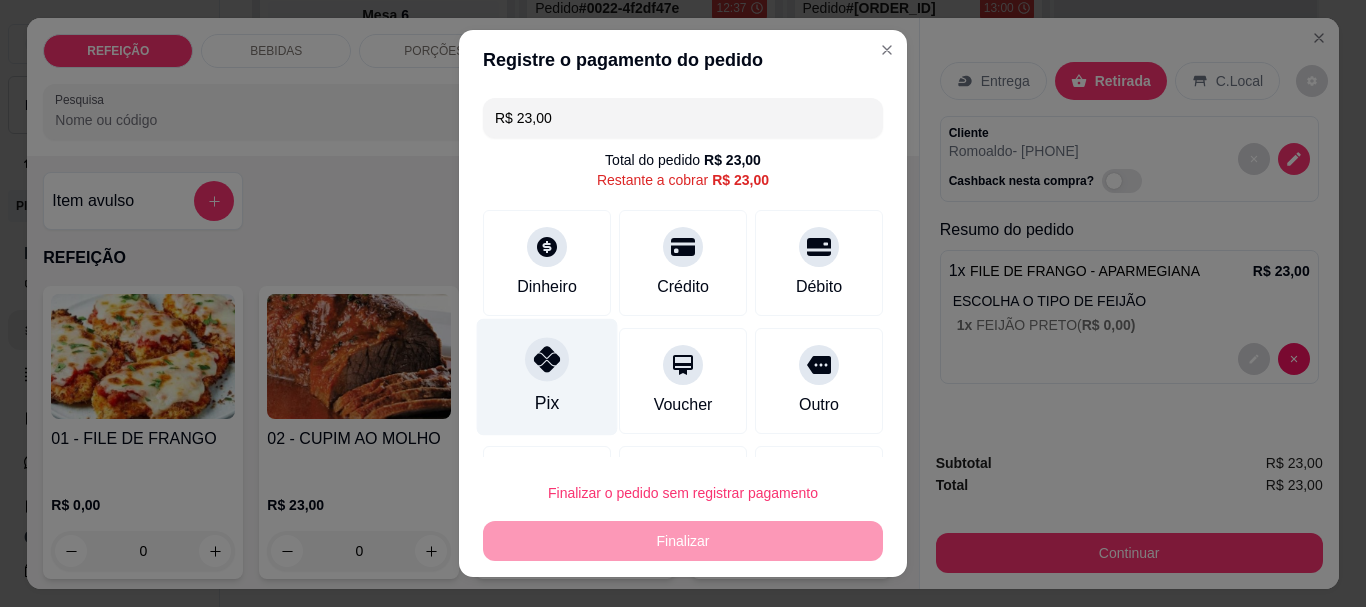 click on "Pix" at bounding box center [547, 377] 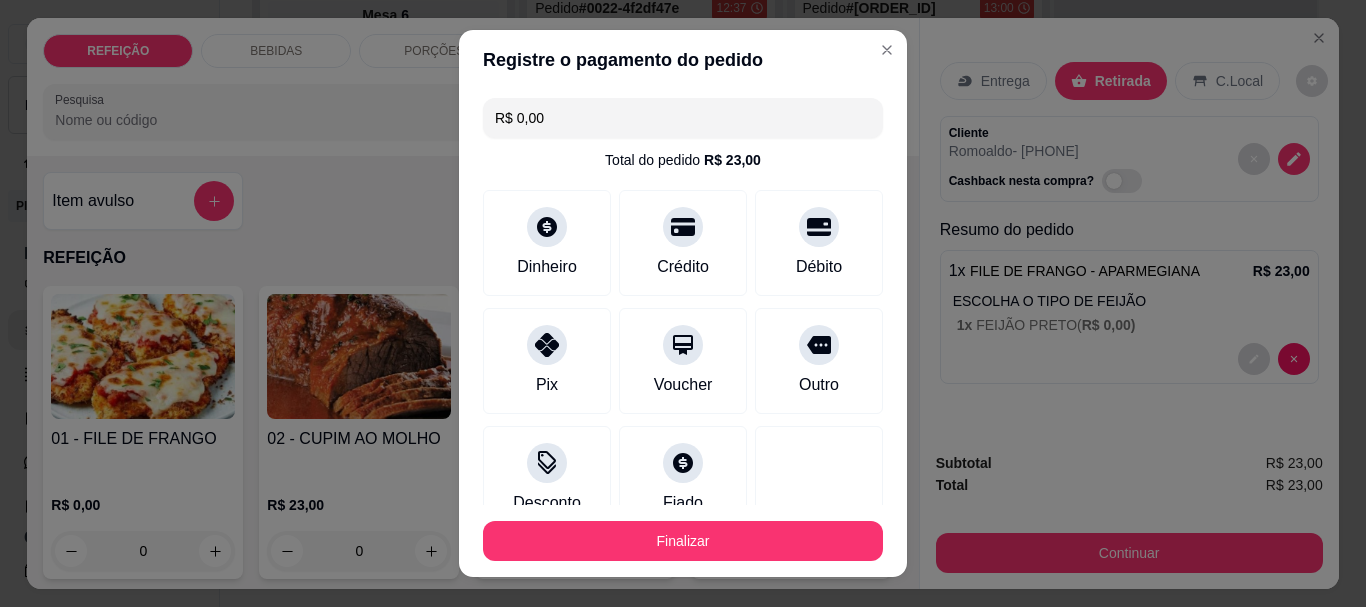 click on "Finalizar" at bounding box center [683, 541] 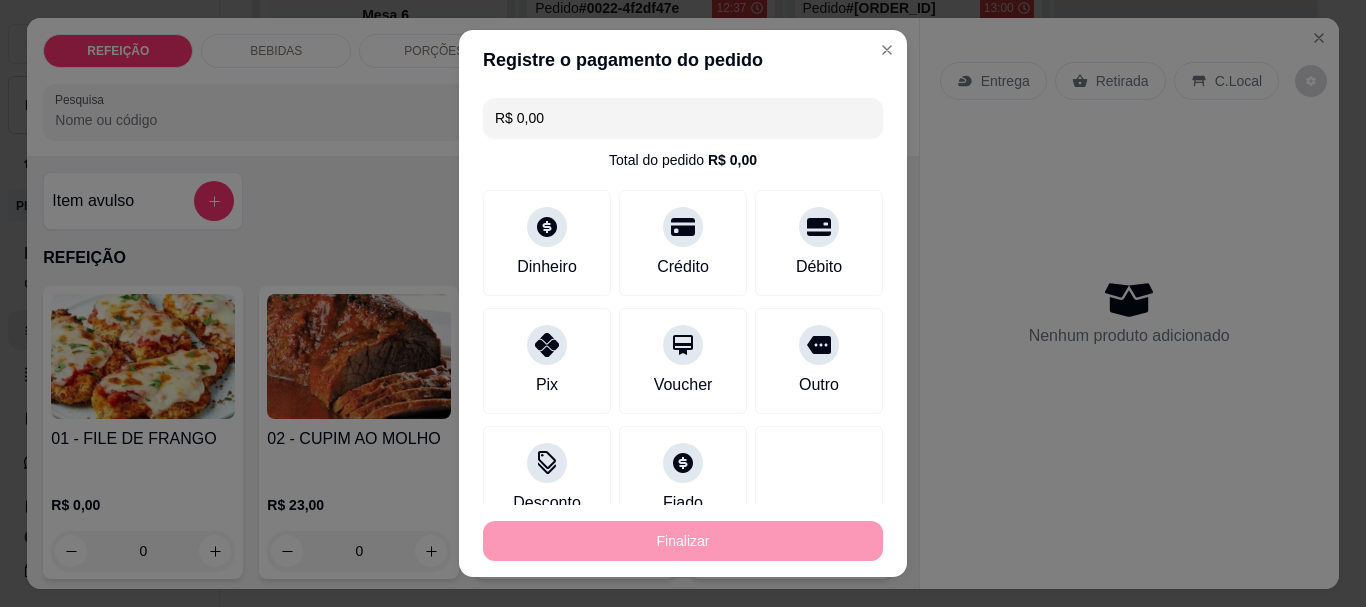 type on "-R$ 23,00" 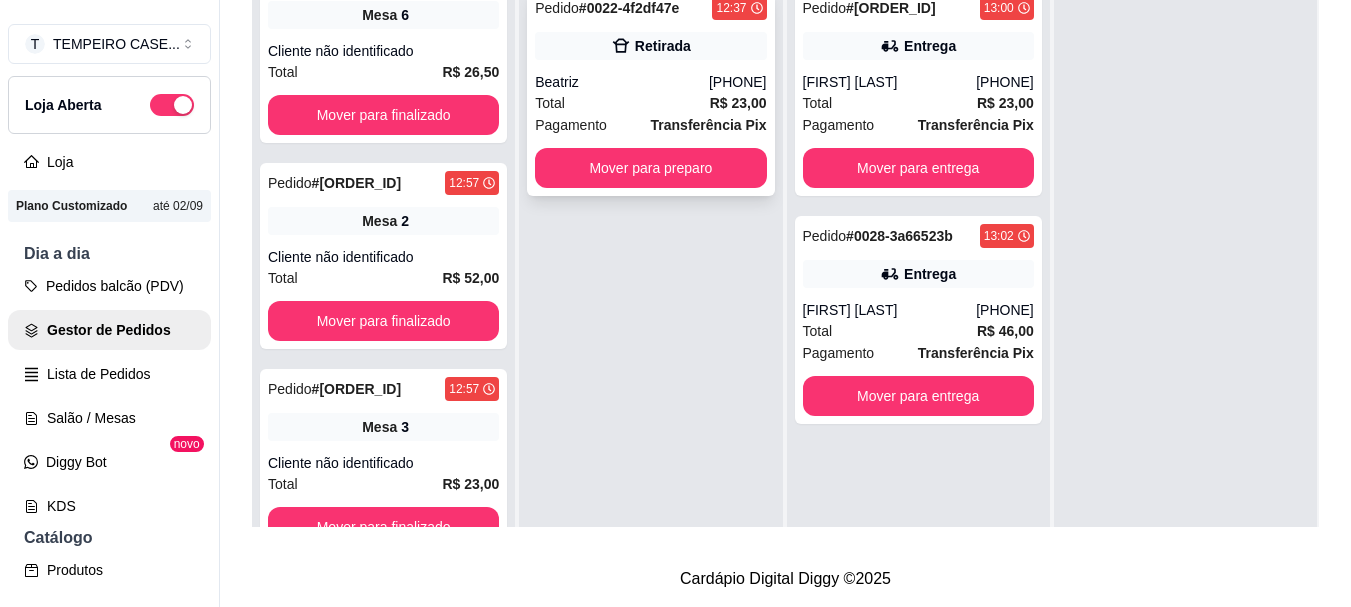 click on "Pedido  # 0022-4f2df47e 12:37 Retirada Beatriz (81) 97900-5068 Total R$ 23,00 Pagamento Transferência Pix Mover para preparo" at bounding box center (650, 92) 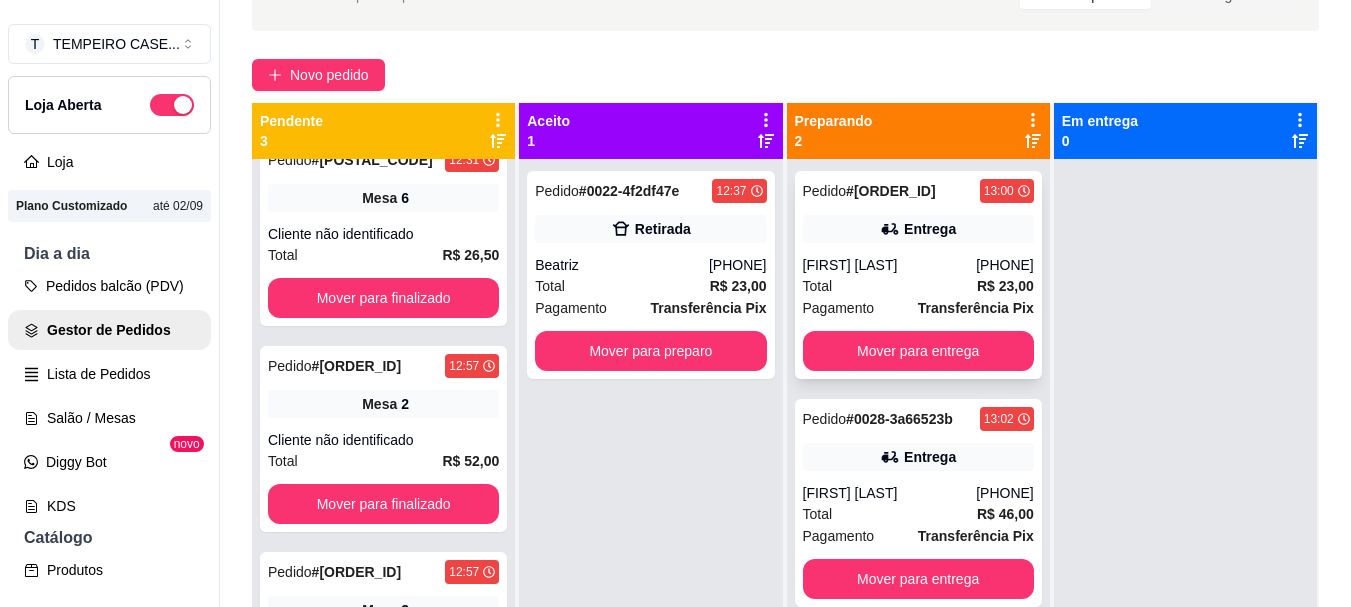 scroll, scrollTop: 119, scrollLeft: 0, axis: vertical 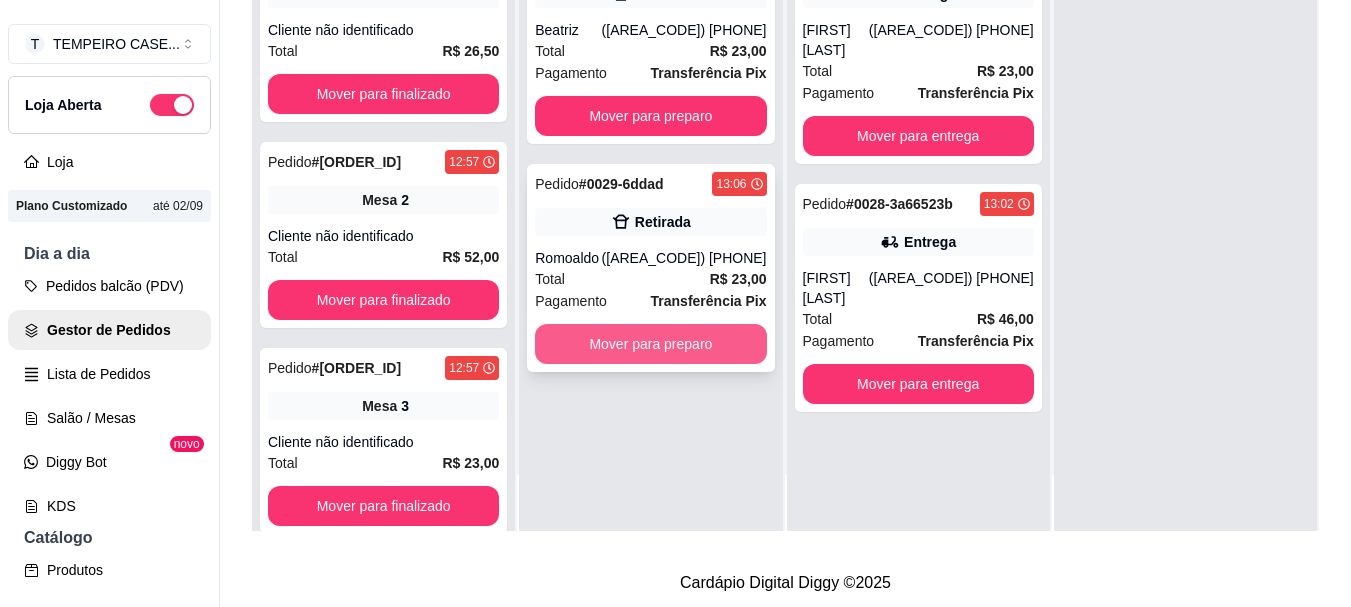click on "Mover para preparo" at bounding box center [650, 344] 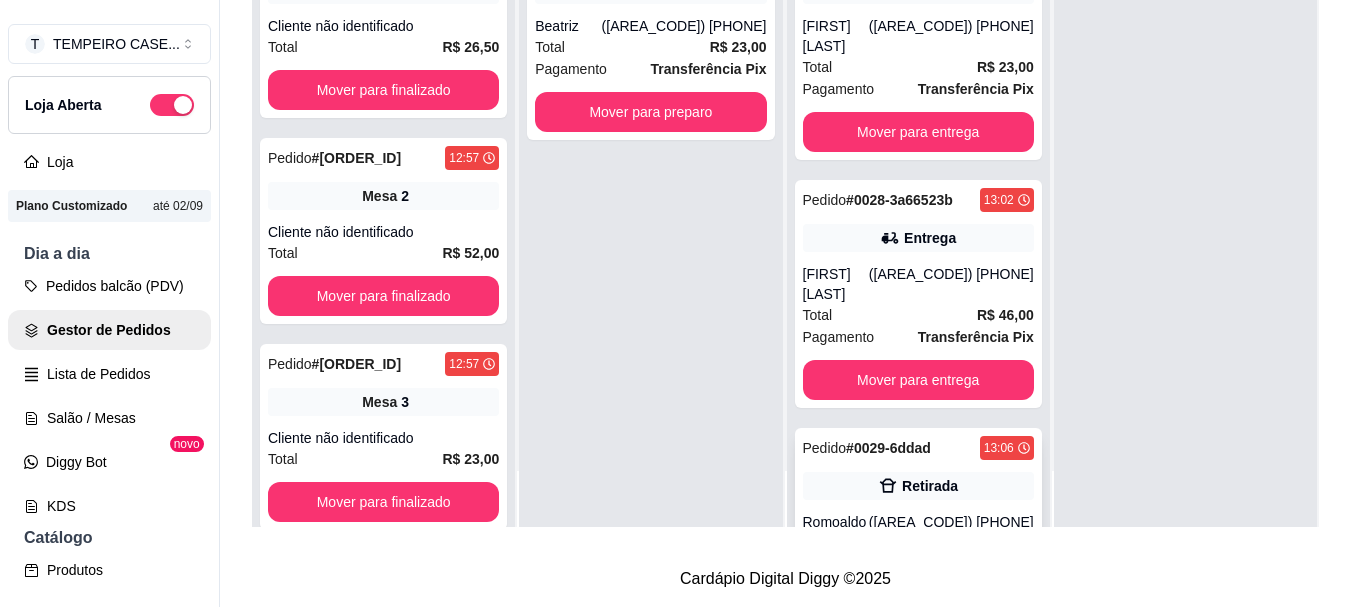 scroll, scrollTop: 319, scrollLeft: 0, axis: vertical 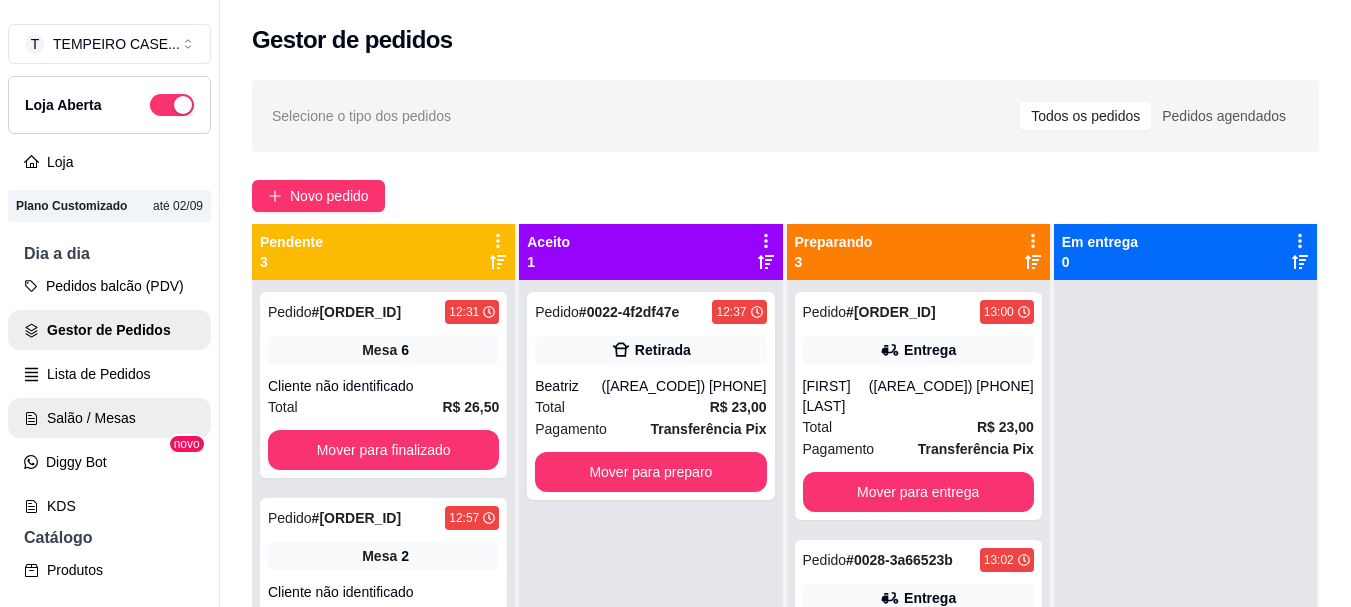 click on "Salão / Mesas" at bounding box center [109, 418] 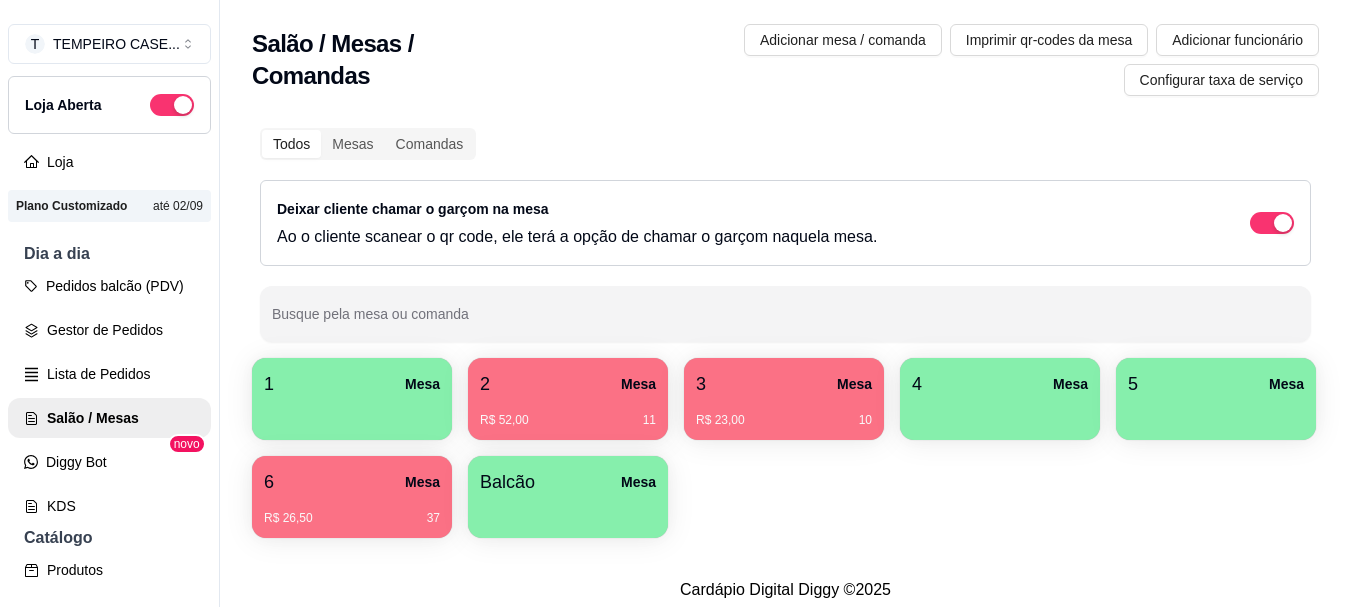 click on "R$ 26,50 37" at bounding box center (352, 511) 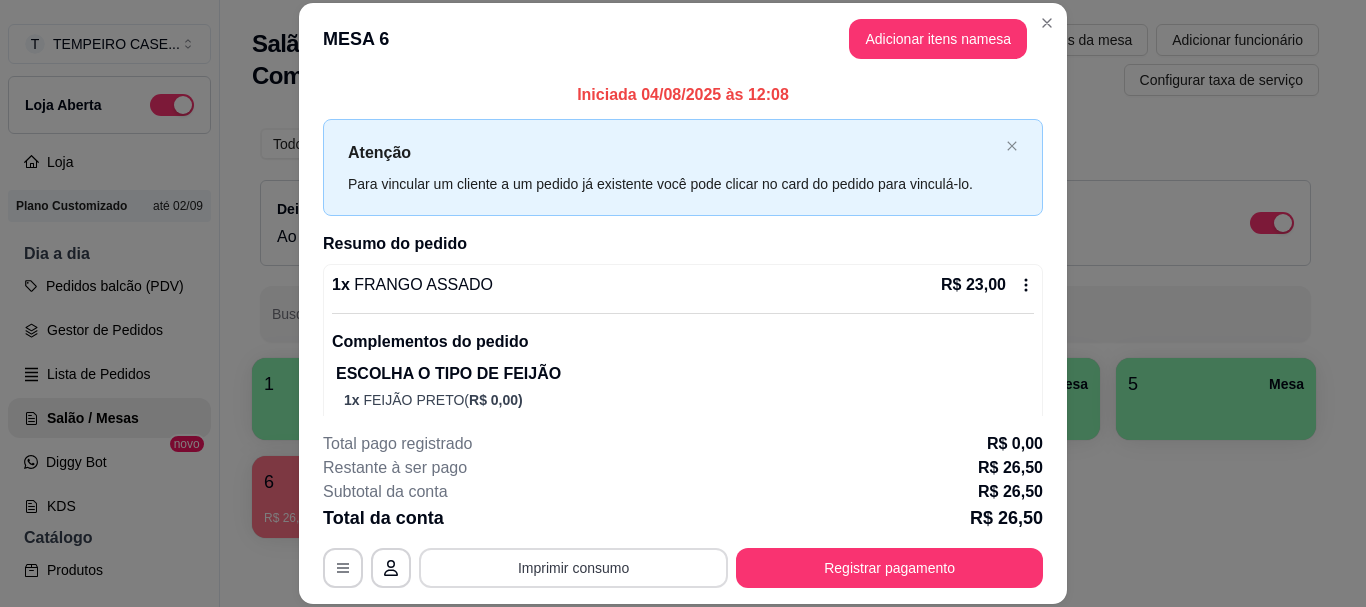 click on "Imprimir consumo" at bounding box center (573, 568) 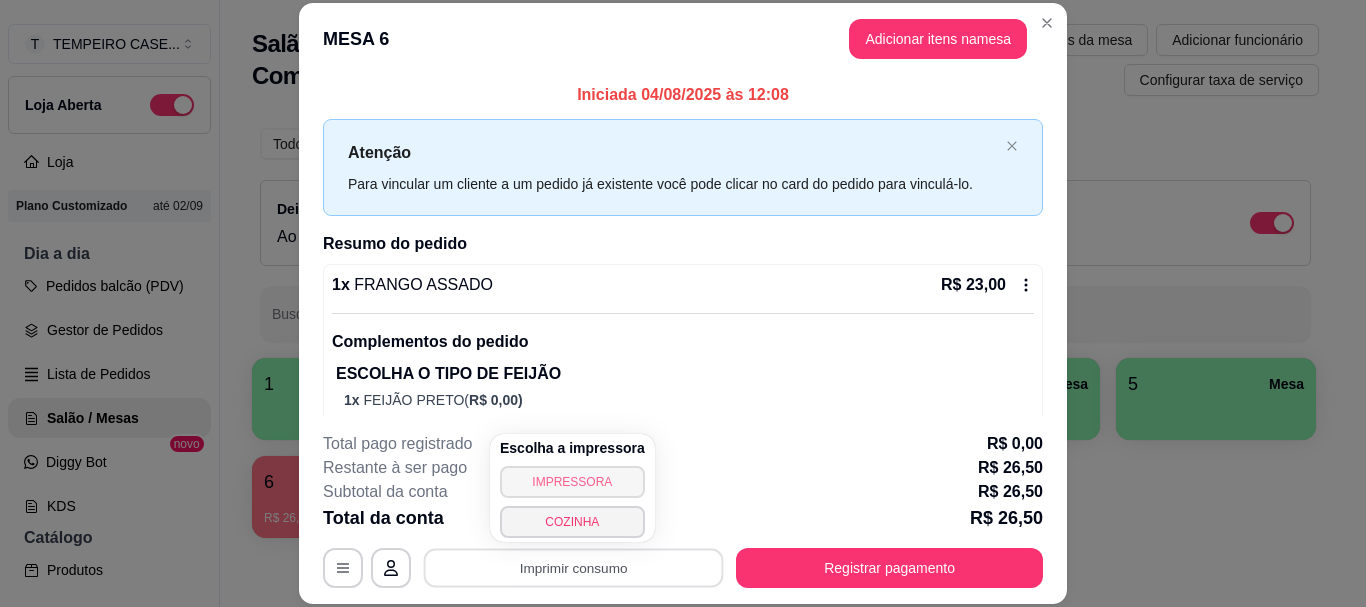 click on "IMPRESSORA" at bounding box center (572, 482) 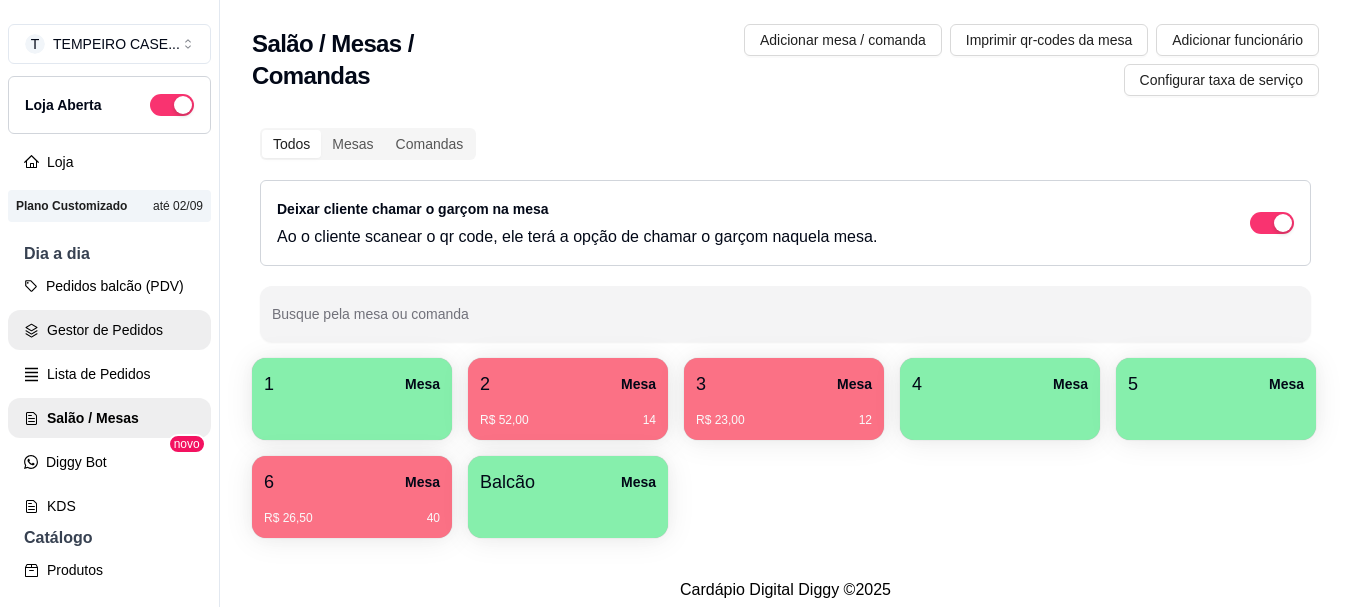 click on "Gestor de Pedidos" at bounding box center [109, 330] 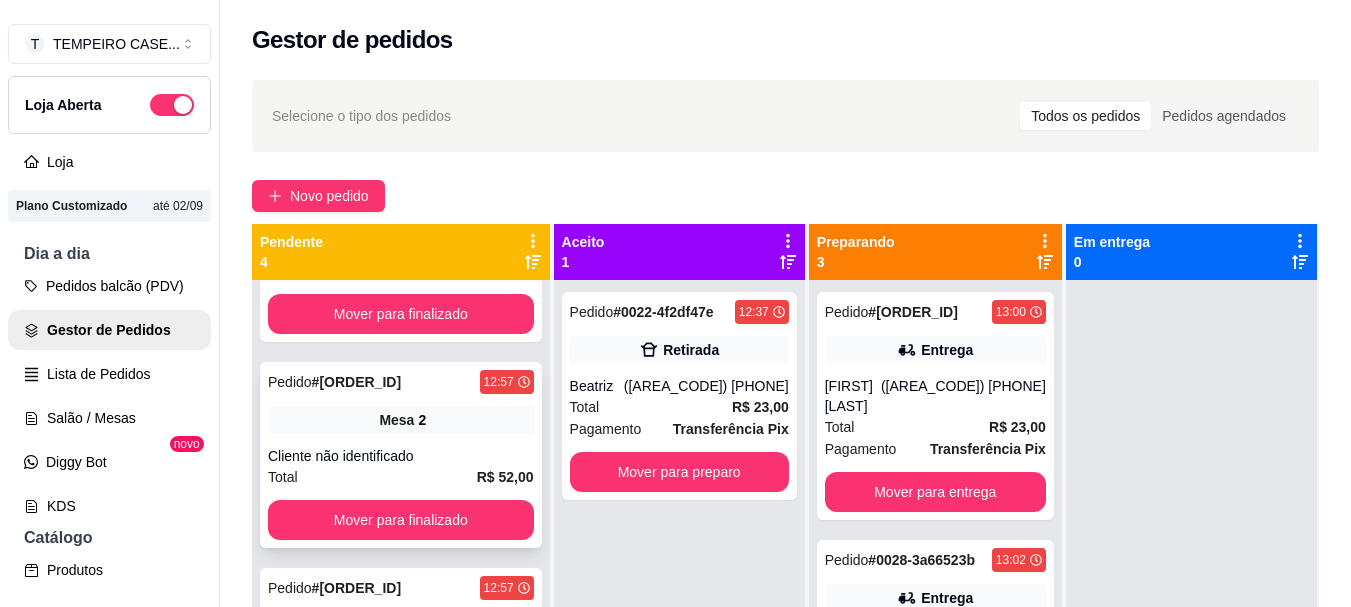scroll, scrollTop: 259, scrollLeft: 0, axis: vertical 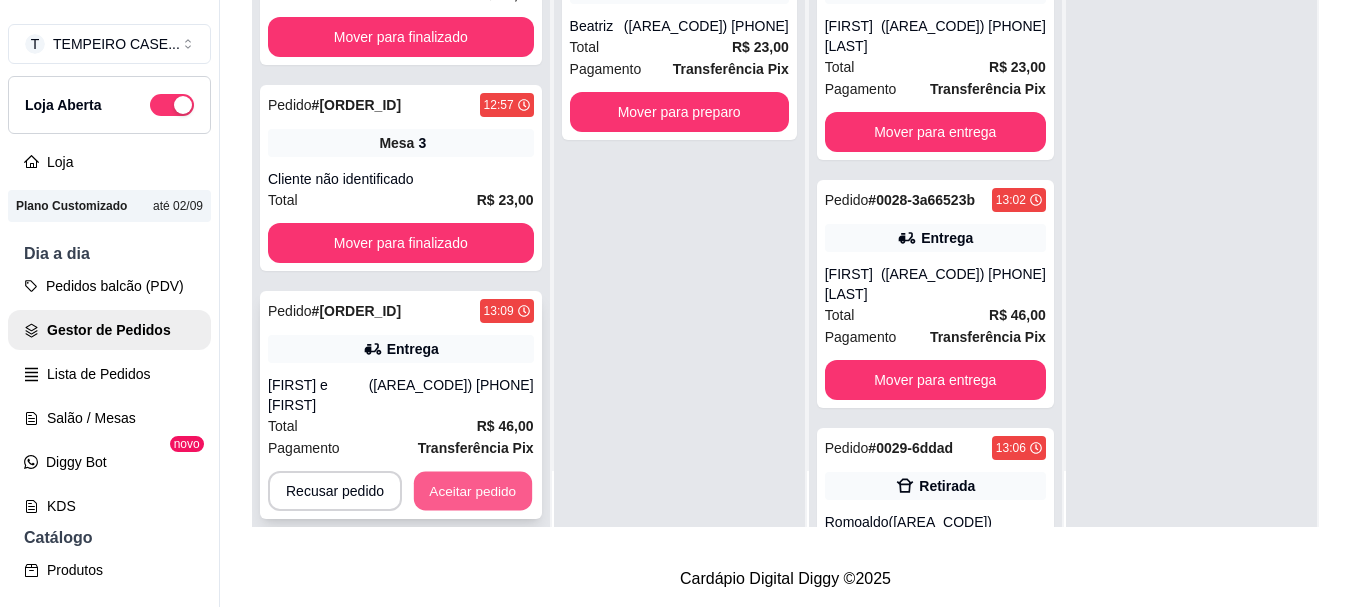 click on "Aceitar pedido" at bounding box center [473, 491] 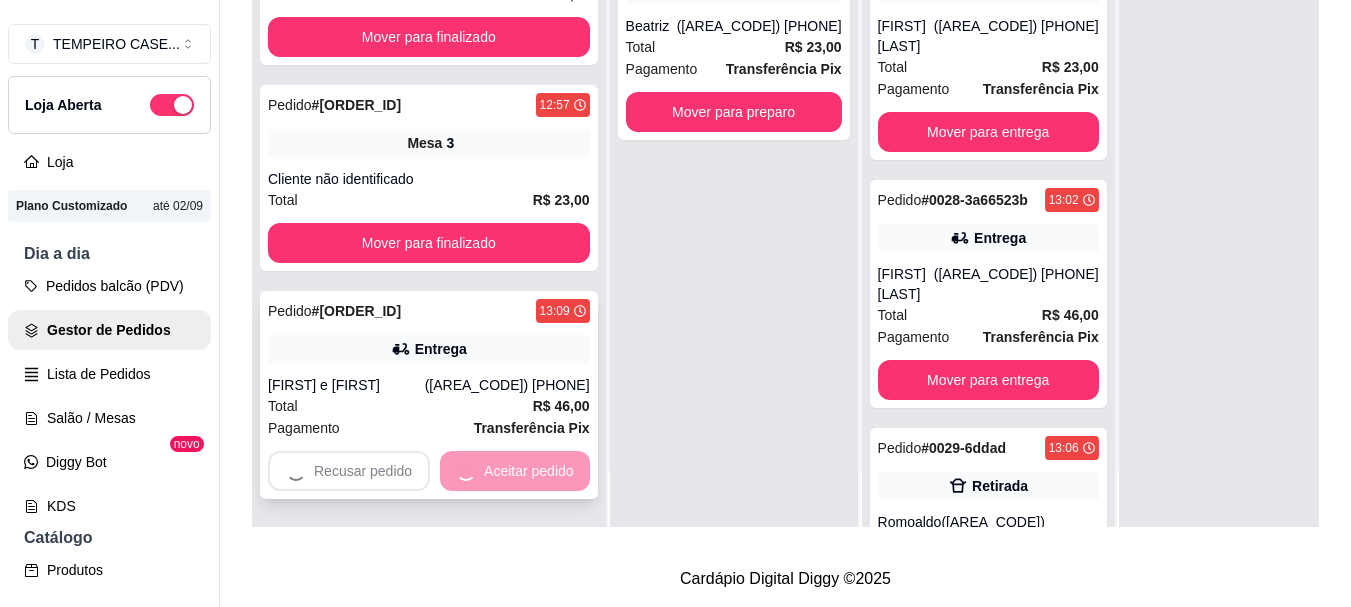 scroll, scrollTop: 31, scrollLeft: 0, axis: vertical 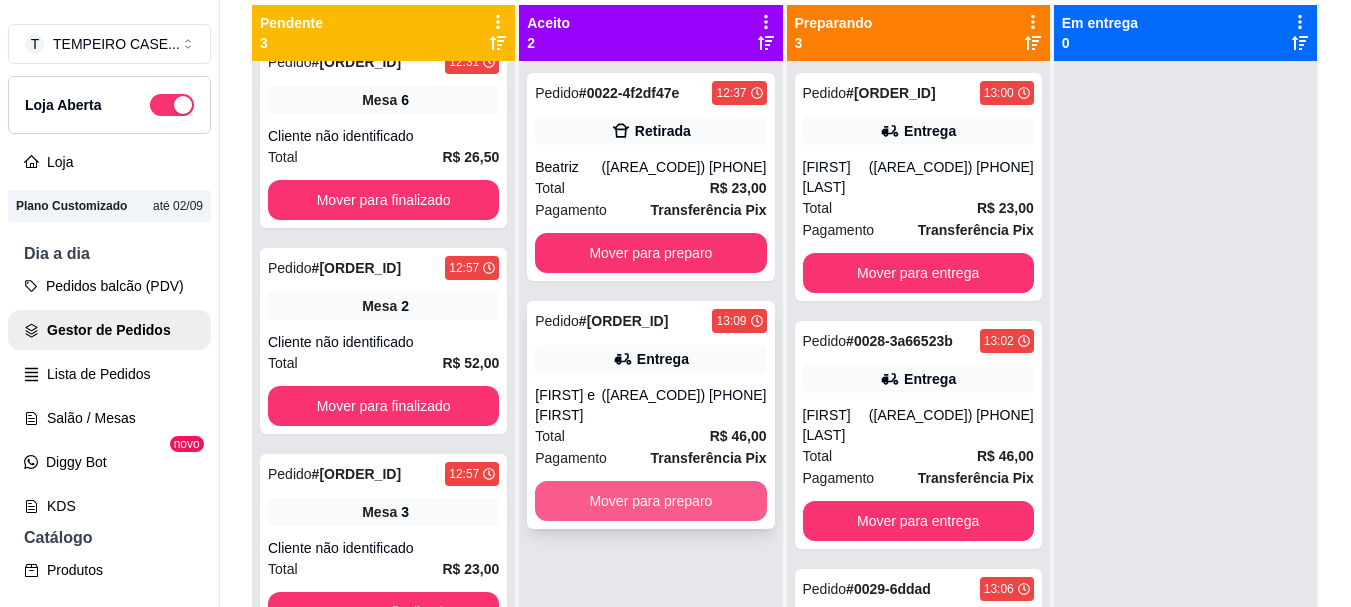 click on "Mover para preparo" at bounding box center [650, 501] 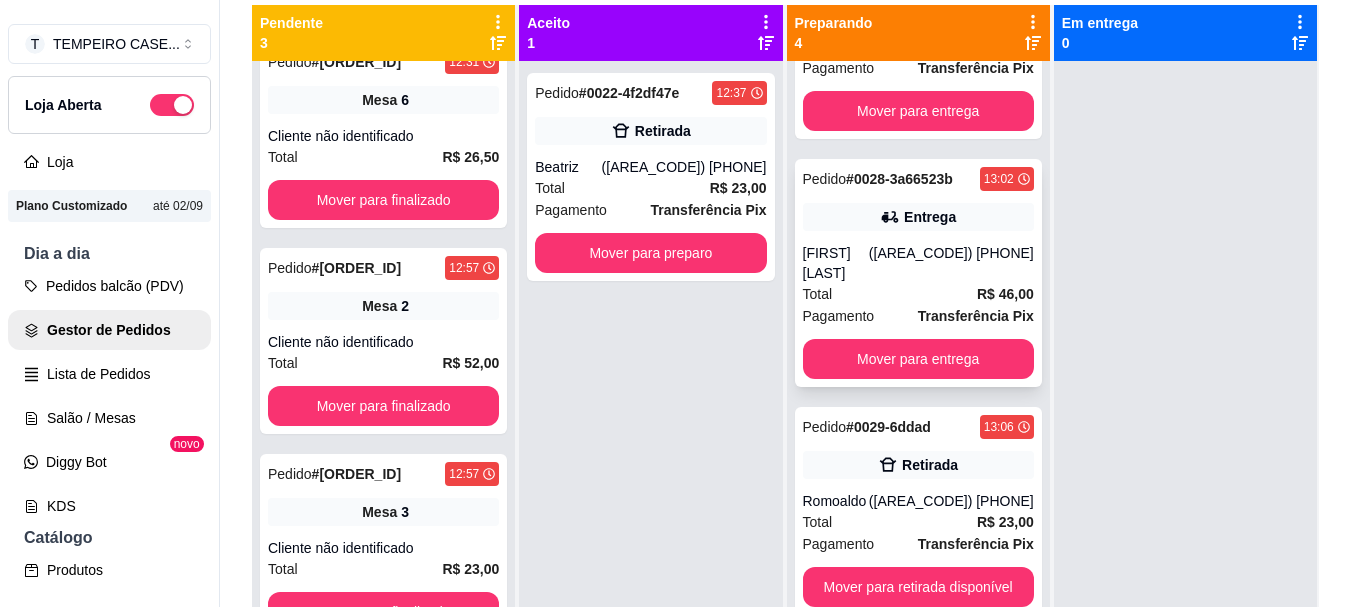 scroll, scrollTop: 325, scrollLeft: 0, axis: vertical 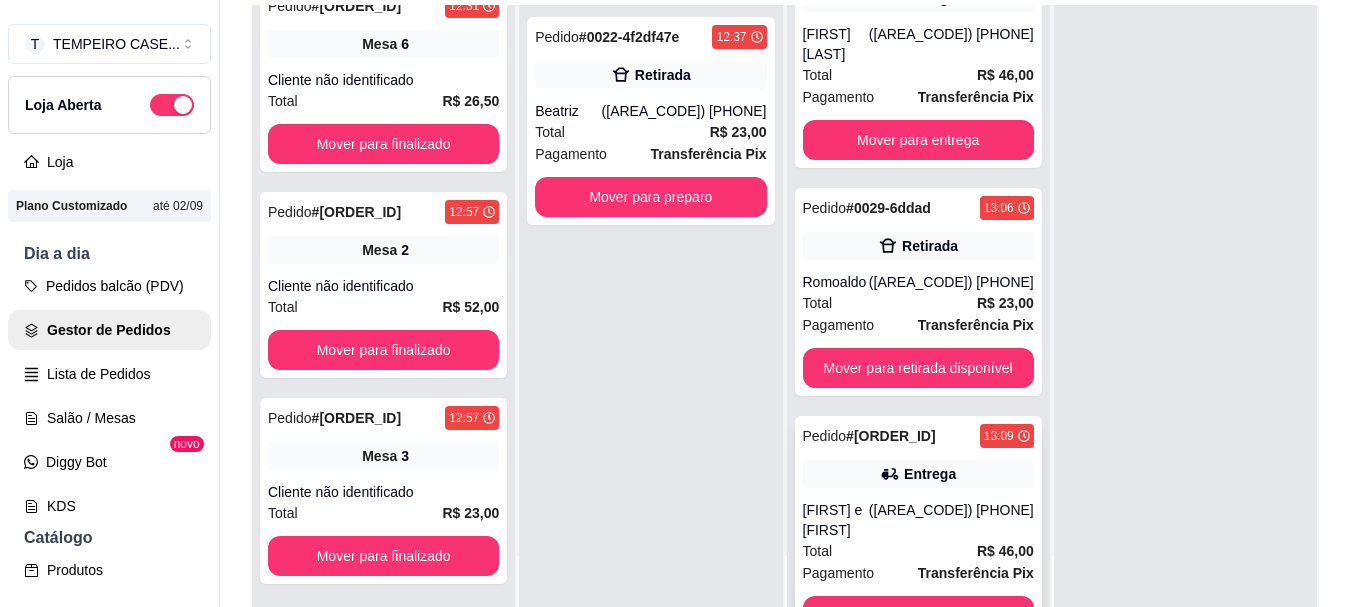 click on "[FIRST] e [FIRST]" at bounding box center (836, 520) 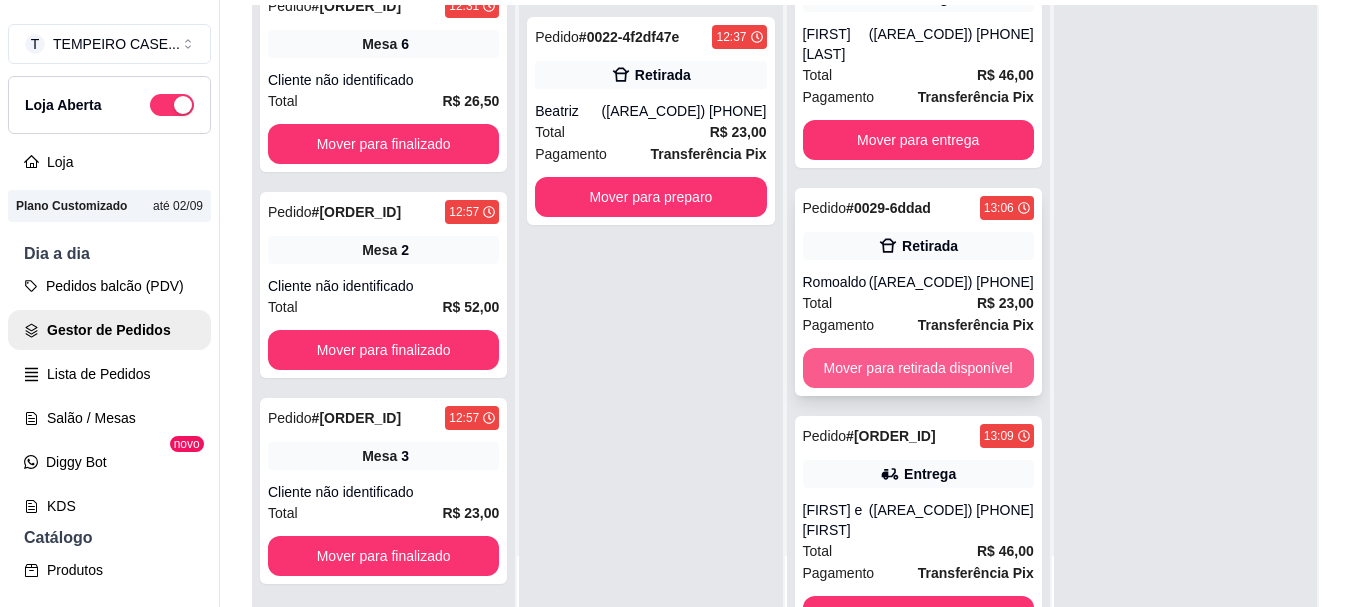 click on "Mover para retirada disponível" at bounding box center [918, 368] 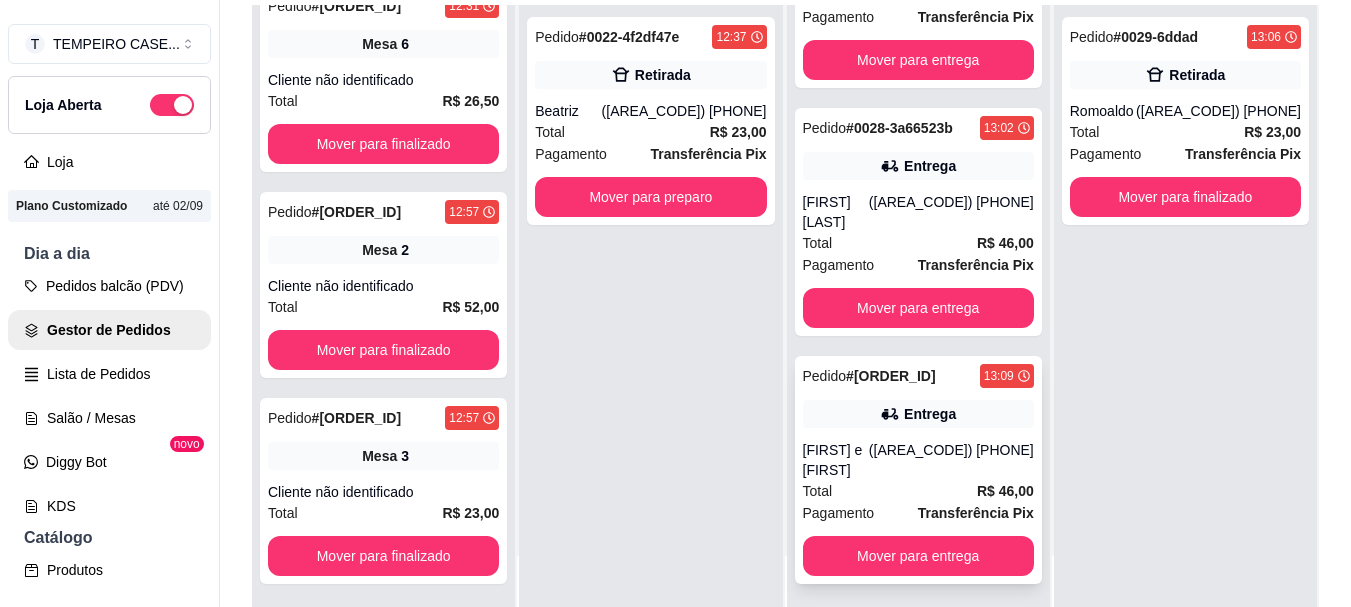 scroll, scrollTop: 97, scrollLeft: 0, axis: vertical 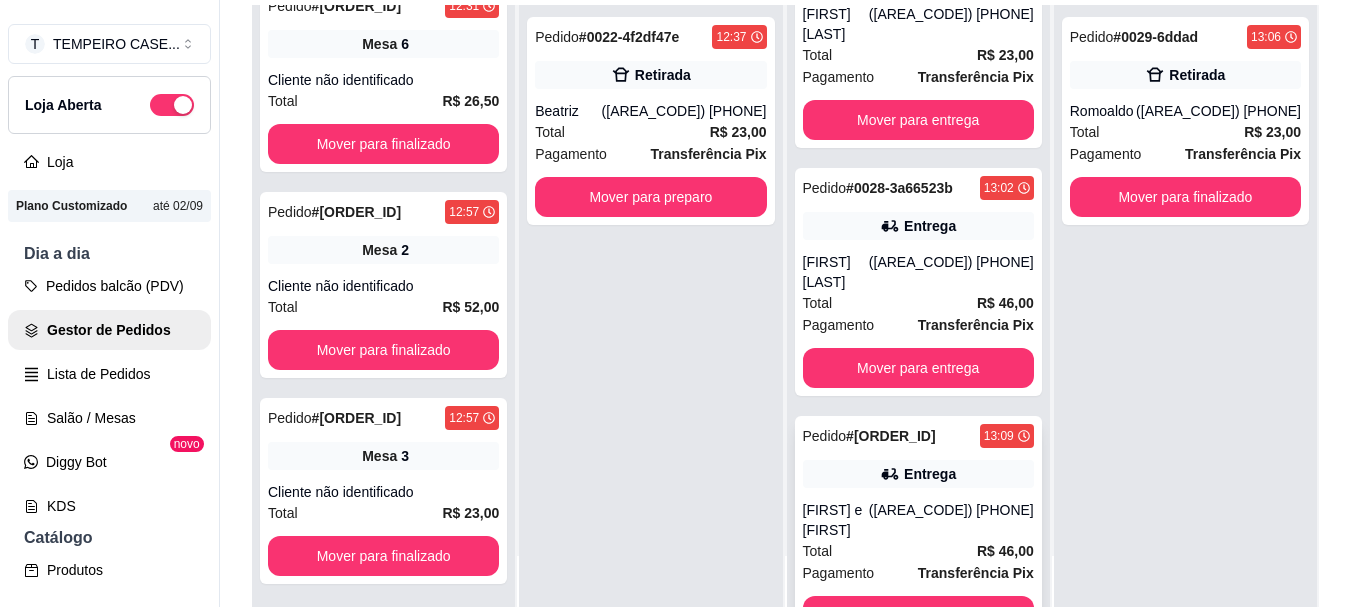 click on "[FIRST] e [FIRST]" at bounding box center (836, 520) 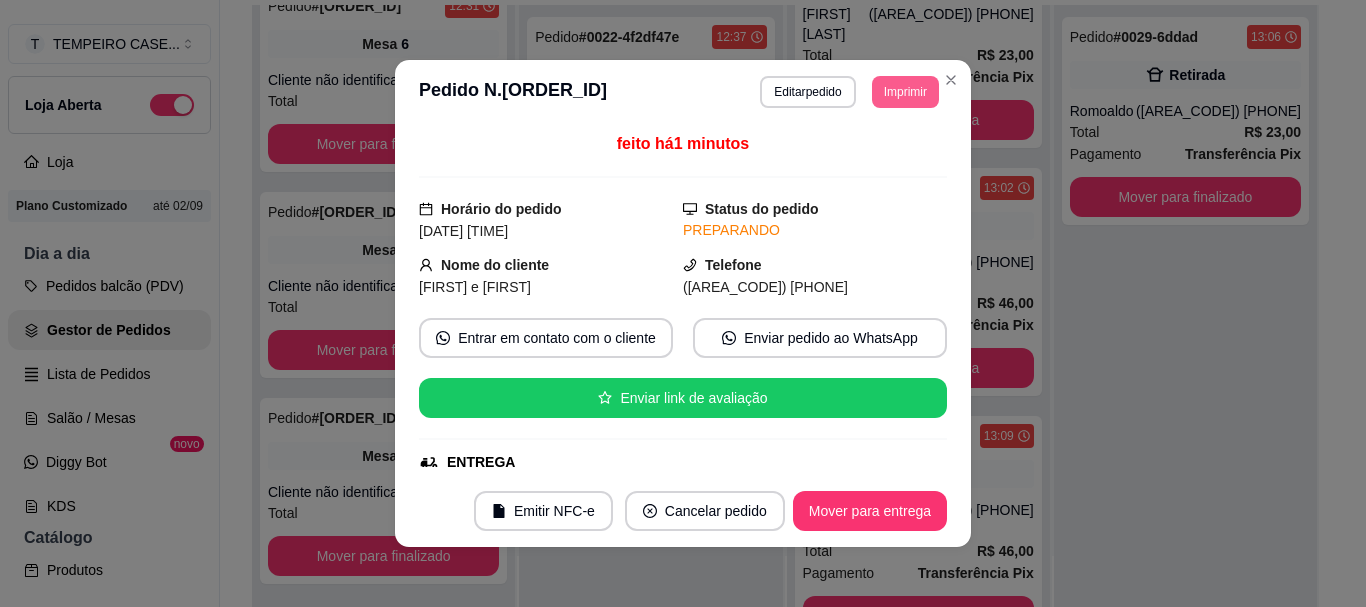 click on "Imprimir" at bounding box center [905, 92] 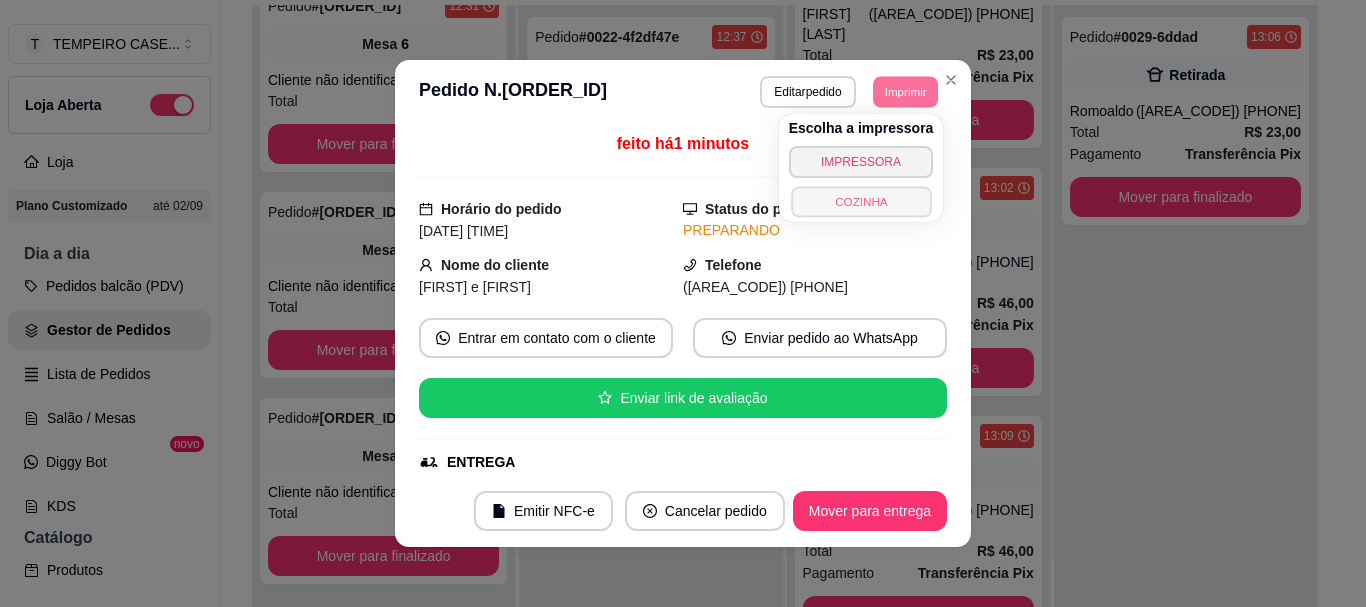 click on "COZINHA" at bounding box center (861, 201) 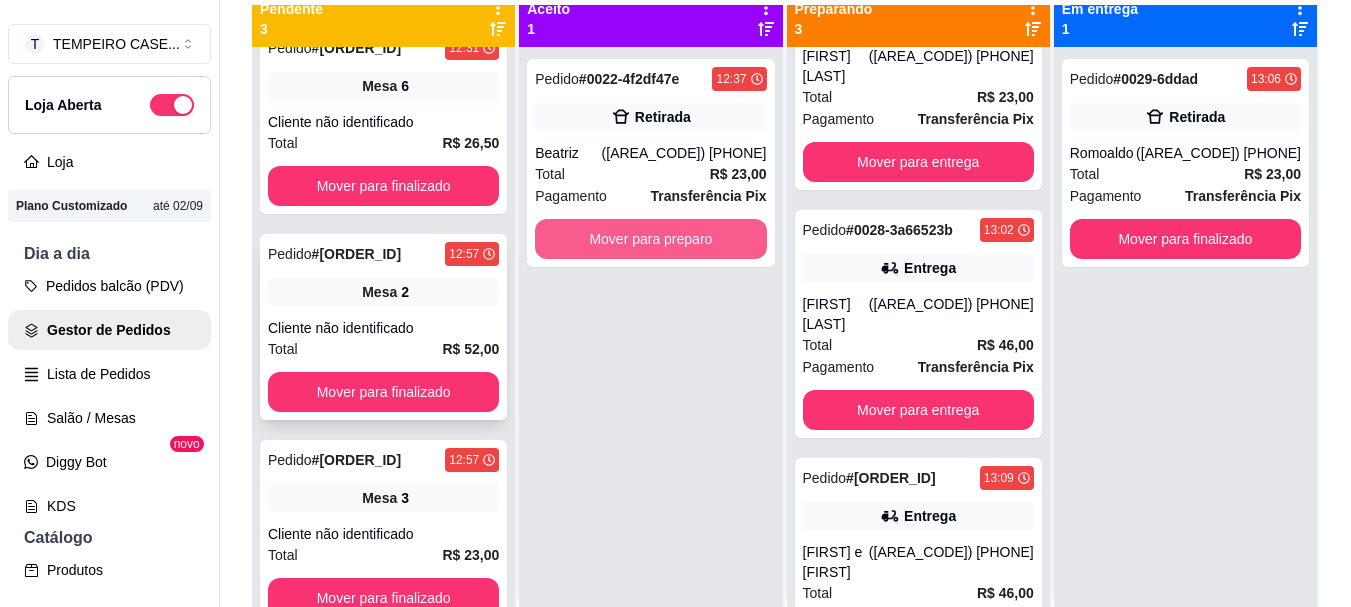 scroll, scrollTop: 56, scrollLeft: 0, axis: vertical 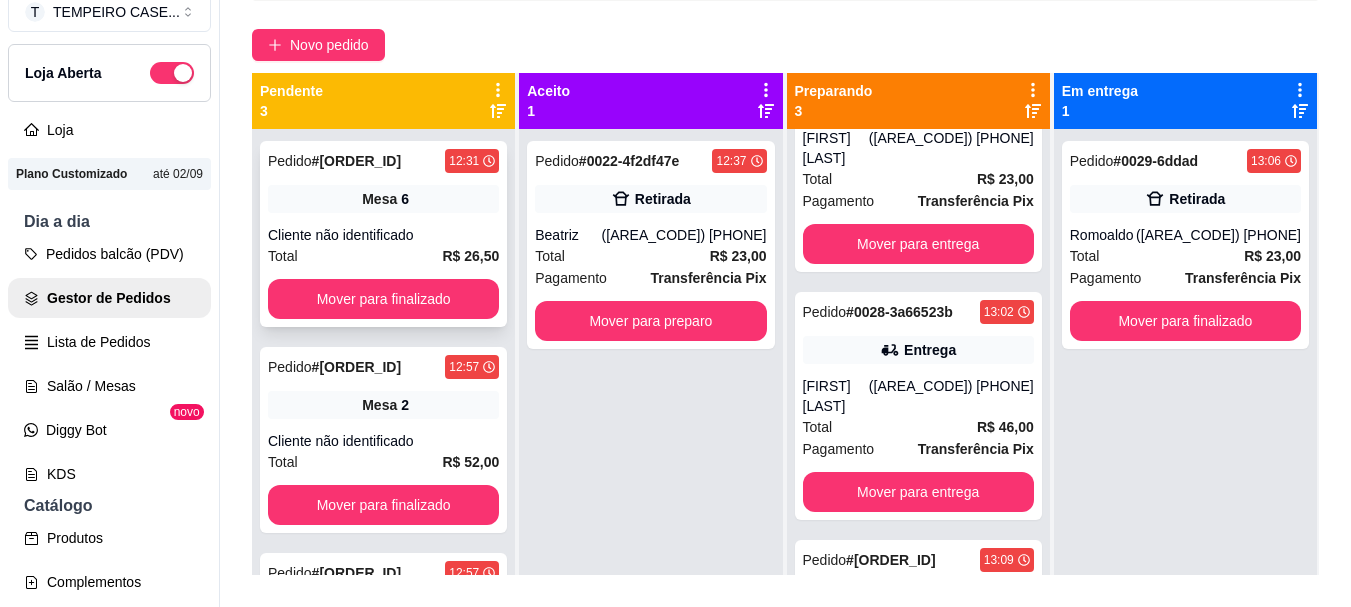 click on "Cliente não identificado" at bounding box center [383, 235] 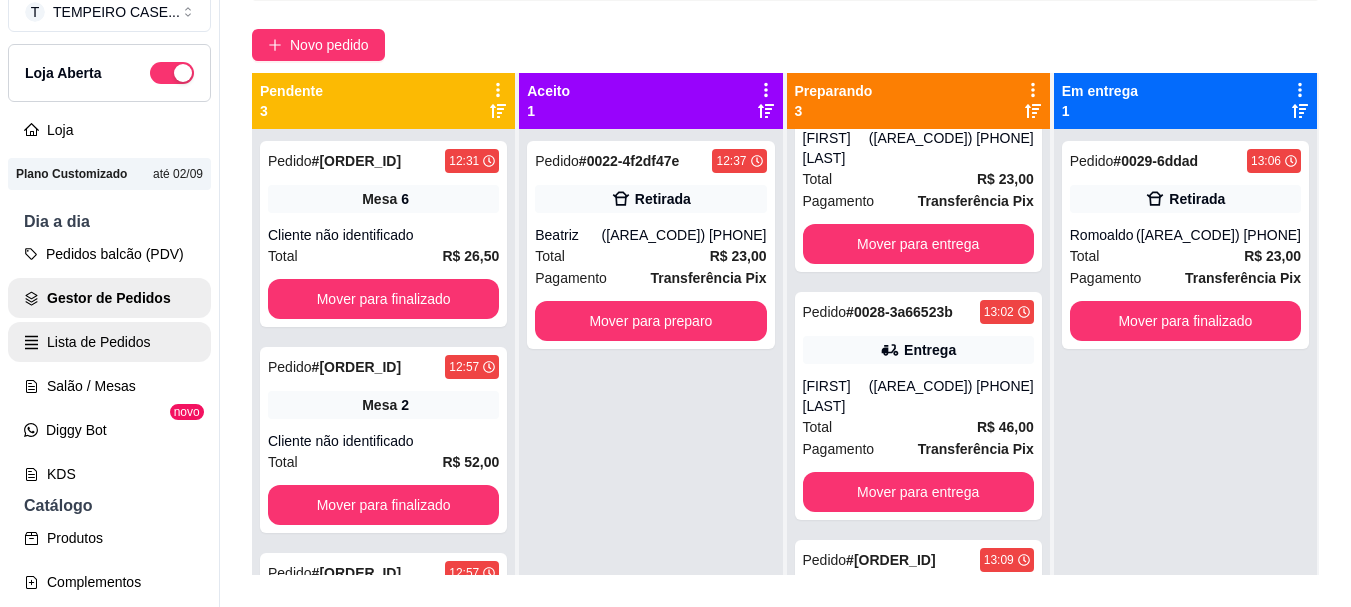 click on "Lista de Pedidos" at bounding box center (109, 342) 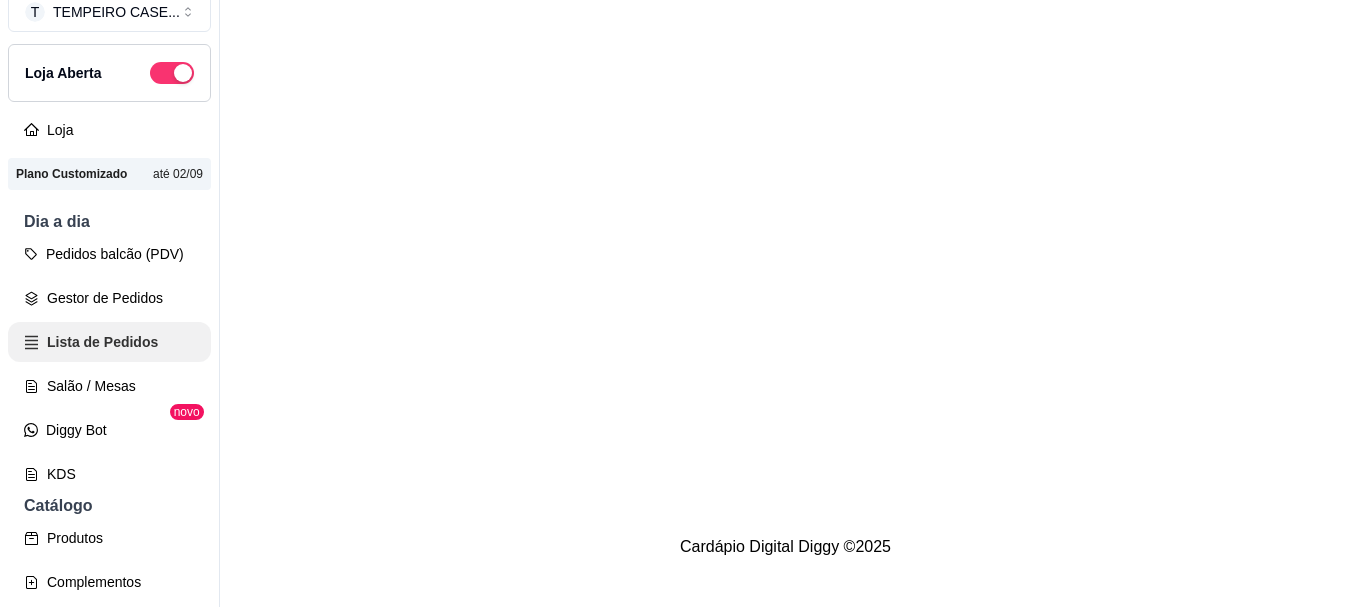 scroll, scrollTop: 0, scrollLeft: 0, axis: both 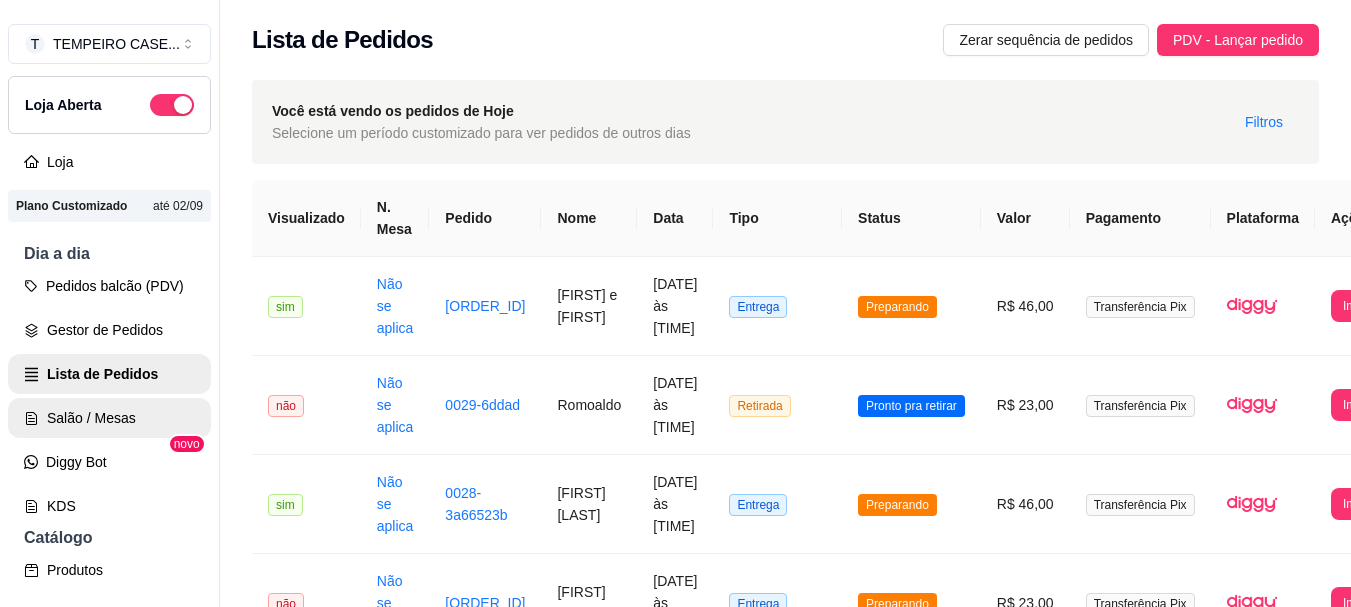 click on "Salão / Mesas" at bounding box center (109, 418) 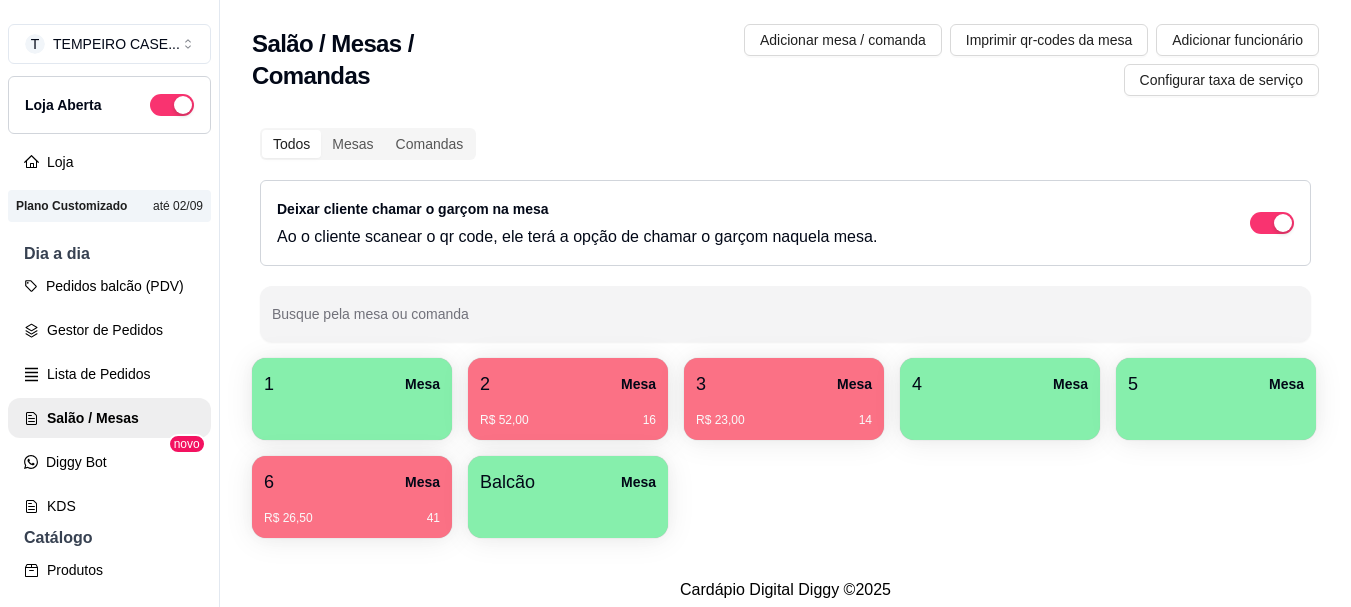 click on "R$ 26,50 41" at bounding box center (352, 511) 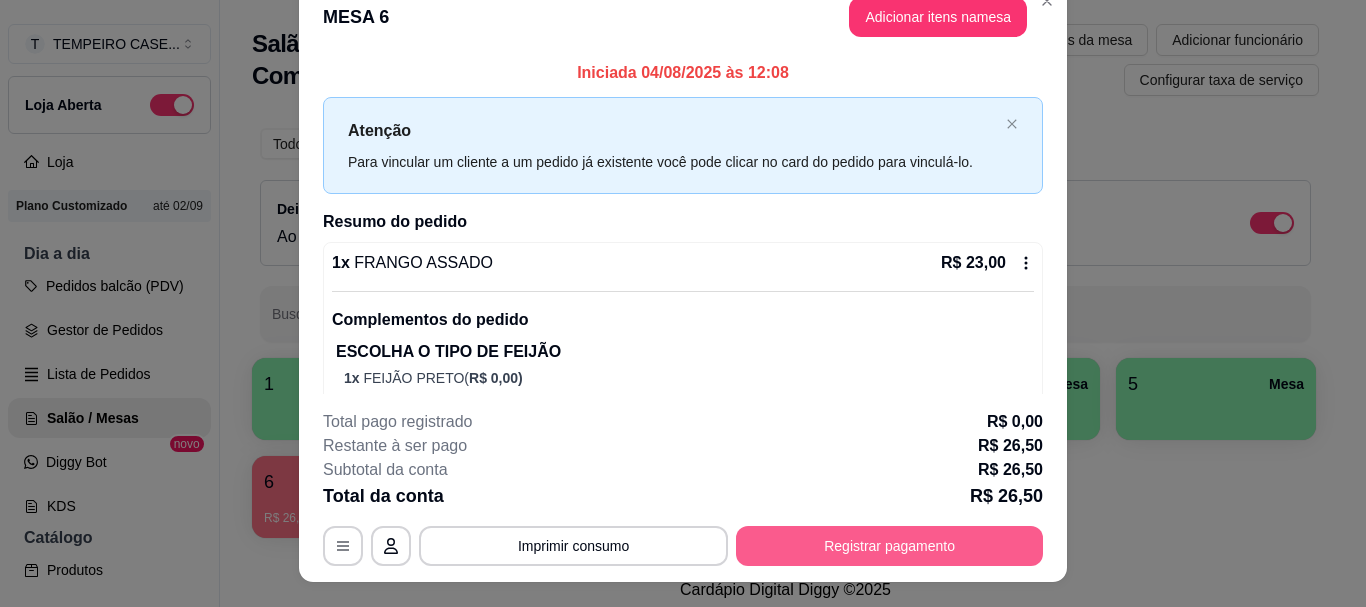 scroll, scrollTop: 61, scrollLeft: 0, axis: vertical 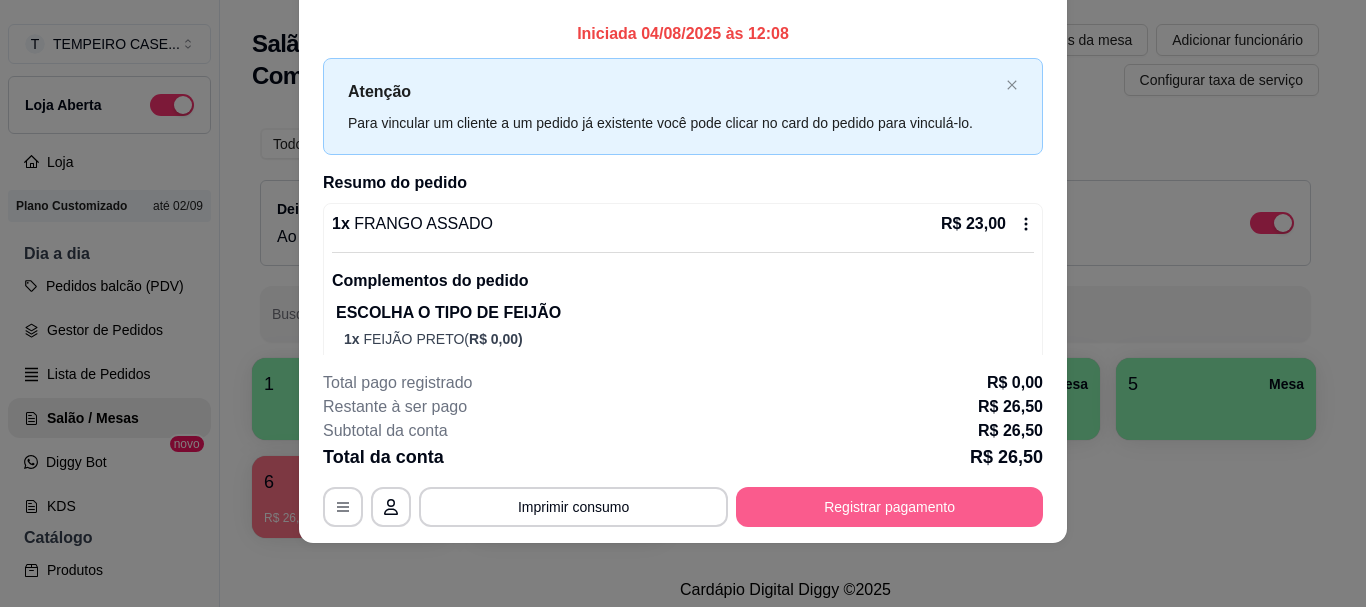 click on "Registrar pagamento" at bounding box center [889, 507] 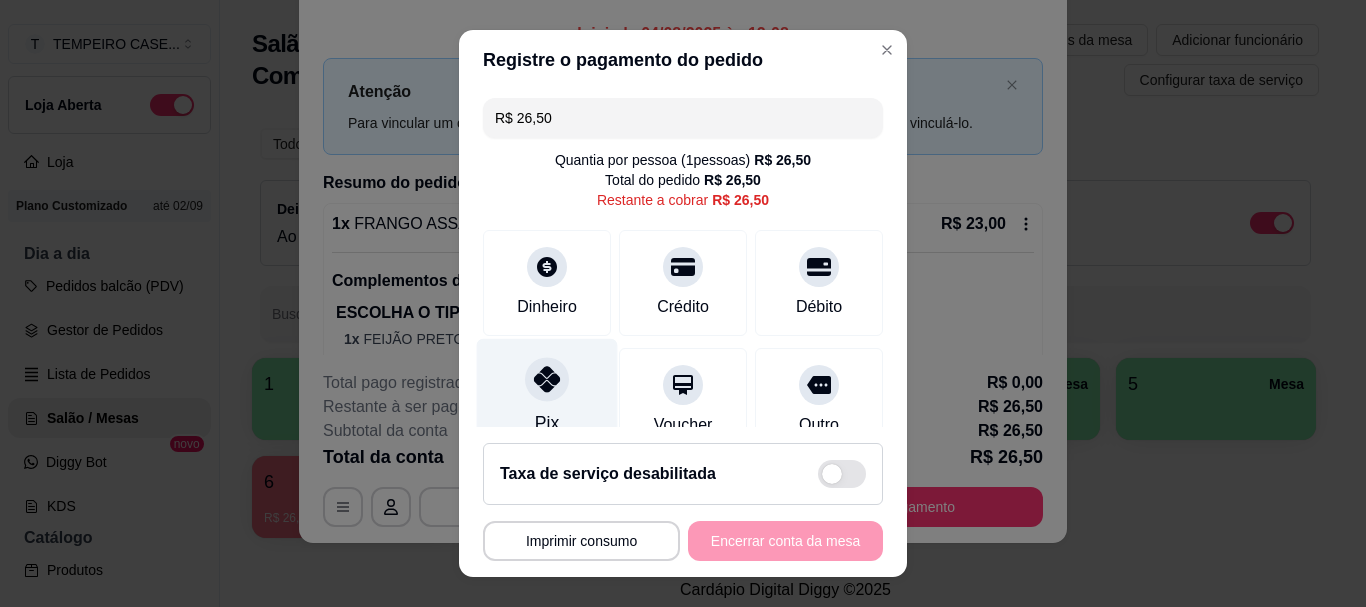 click 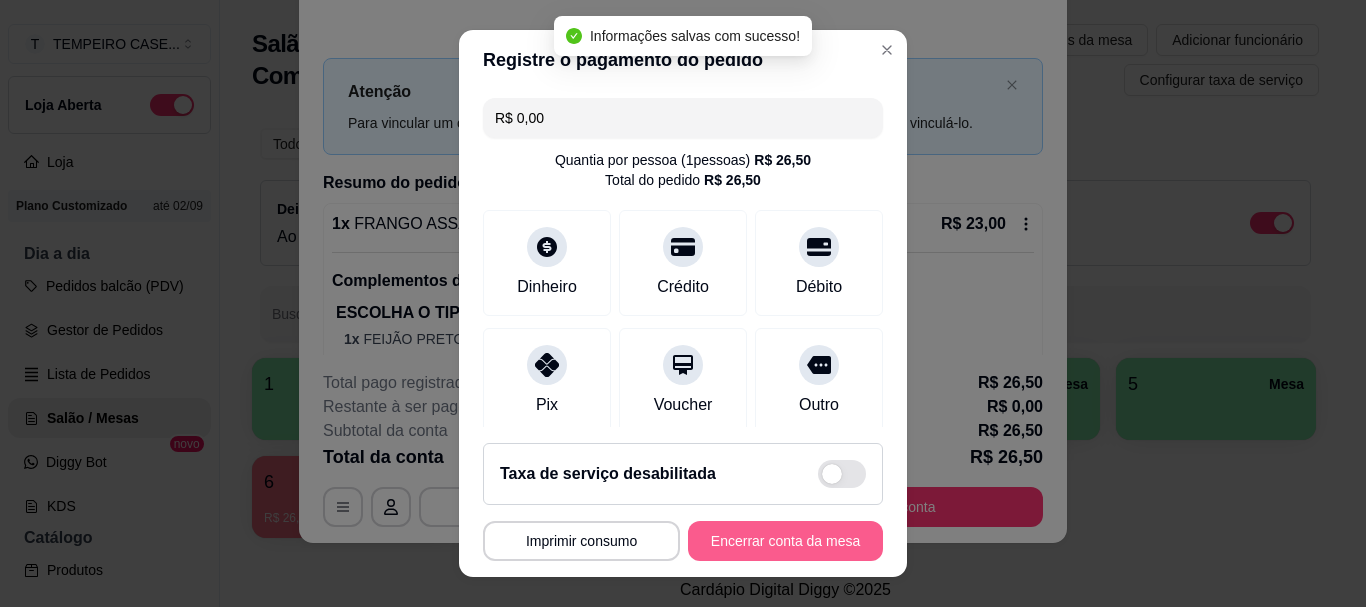 type on "R$ 0,00" 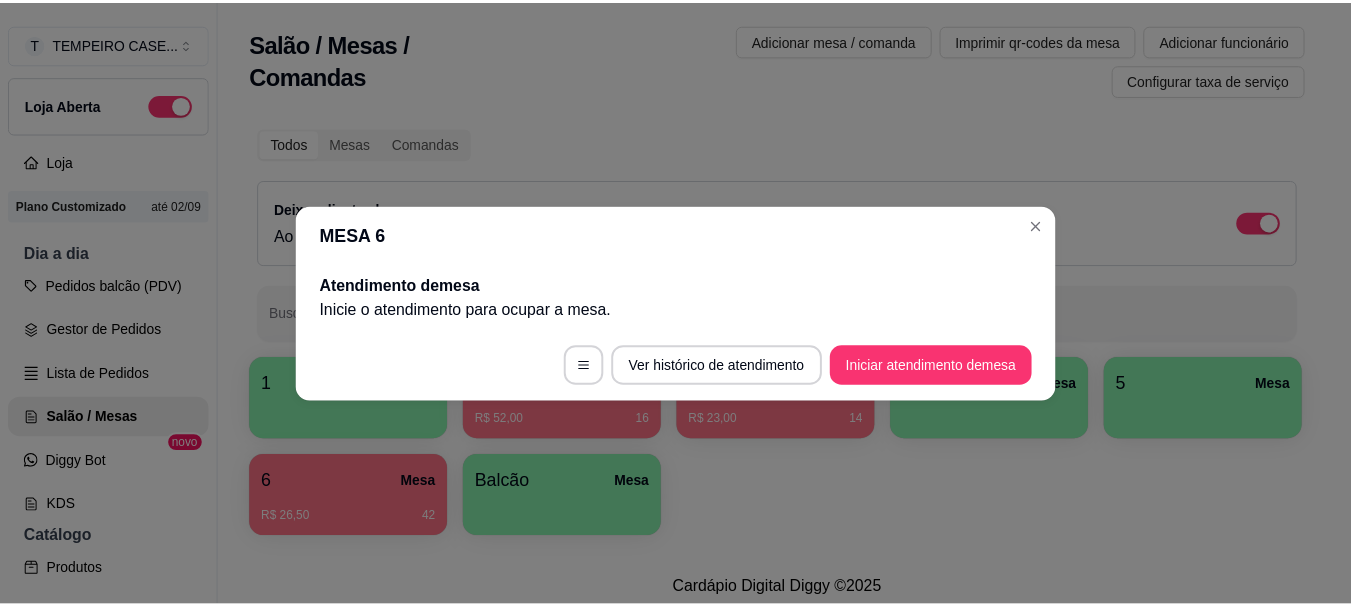 scroll, scrollTop: 0, scrollLeft: 0, axis: both 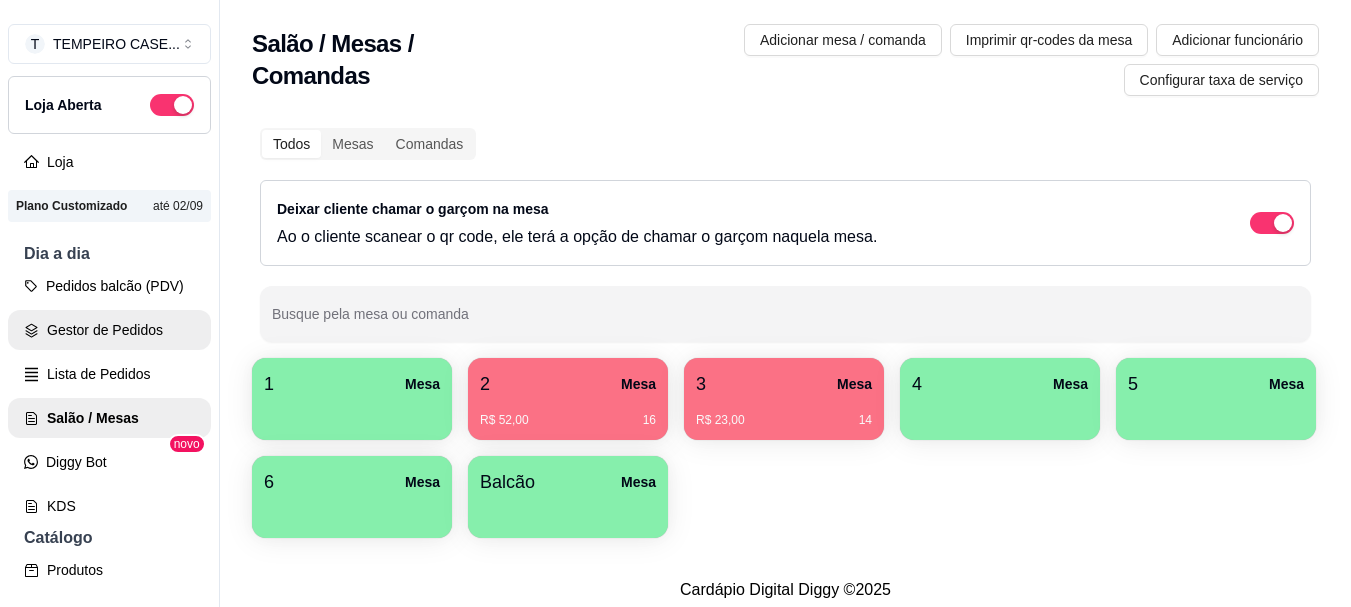 click on "Gestor de Pedidos" at bounding box center [109, 330] 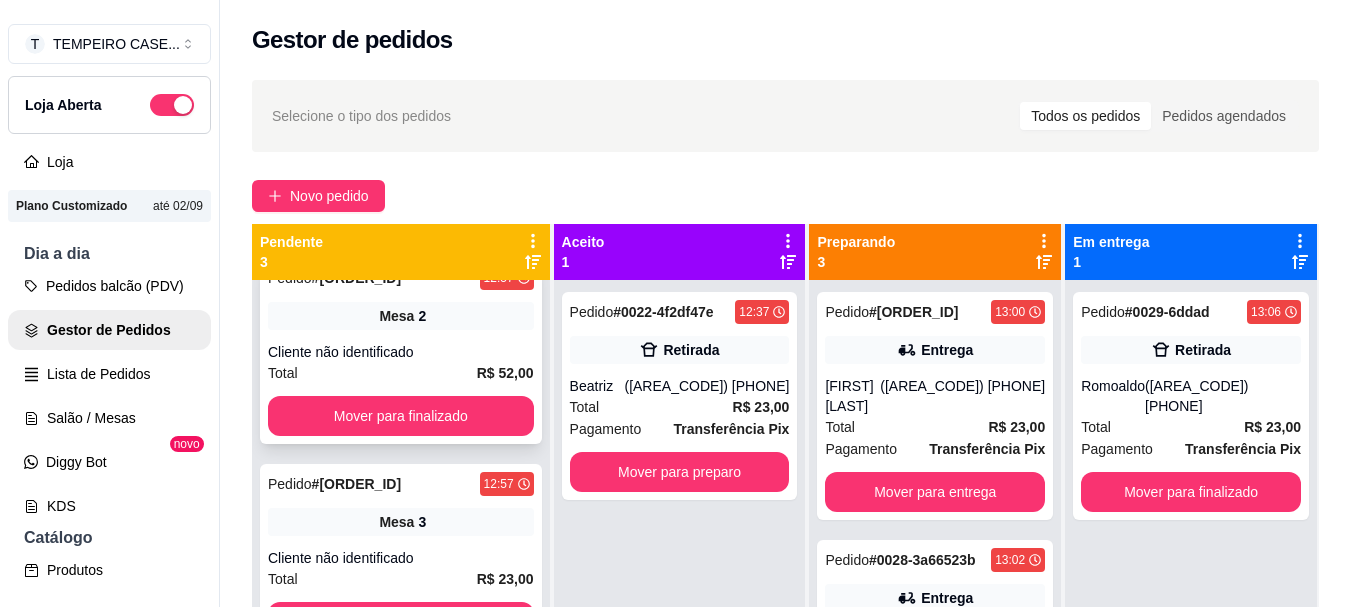 scroll, scrollTop: 53, scrollLeft: 0, axis: vertical 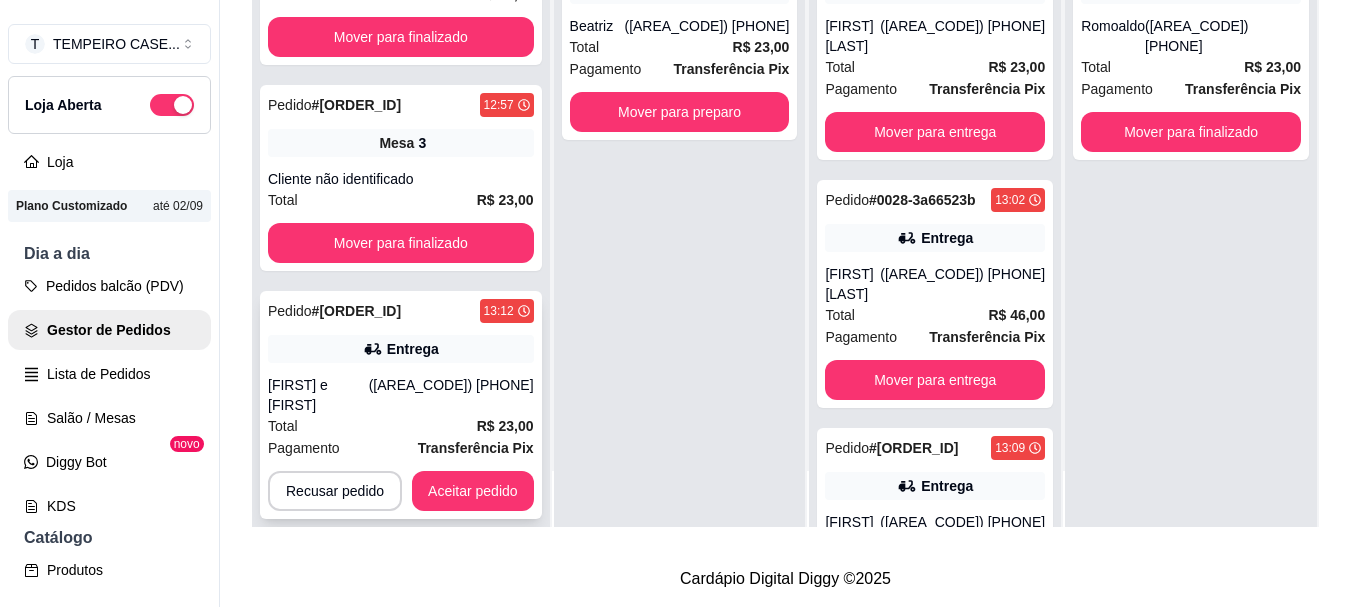 click on "Aceitar pedido" at bounding box center (473, 491) 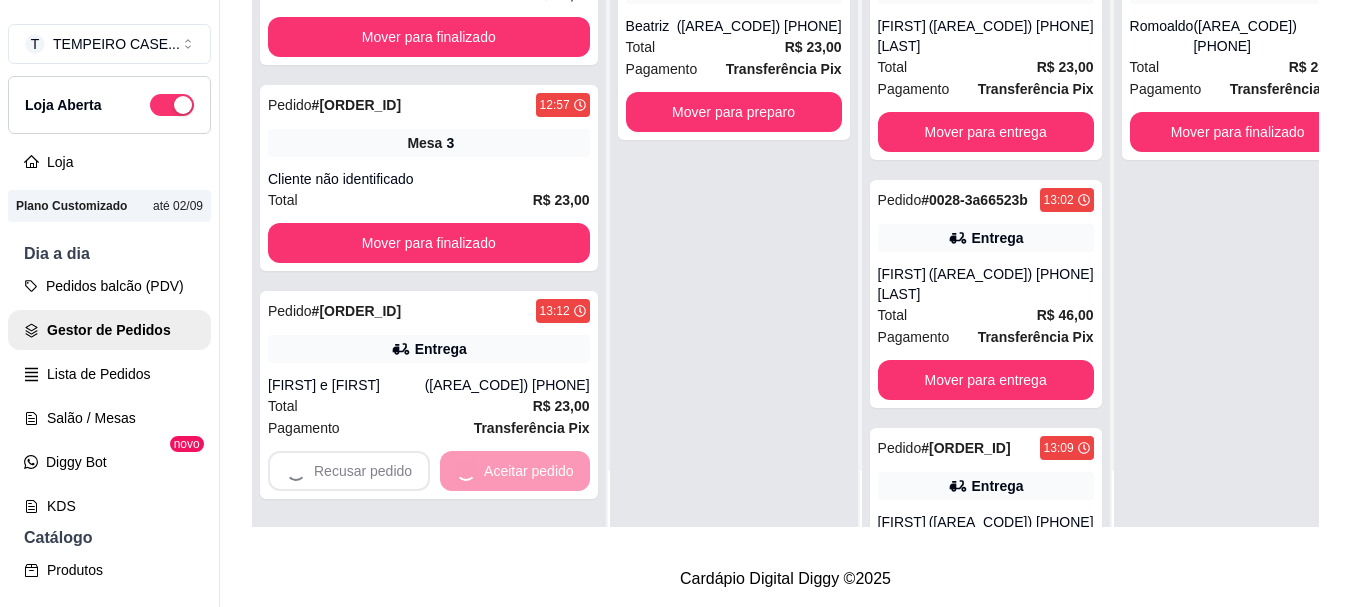 scroll, scrollTop: 0, scrollLeft: 0, axis: both 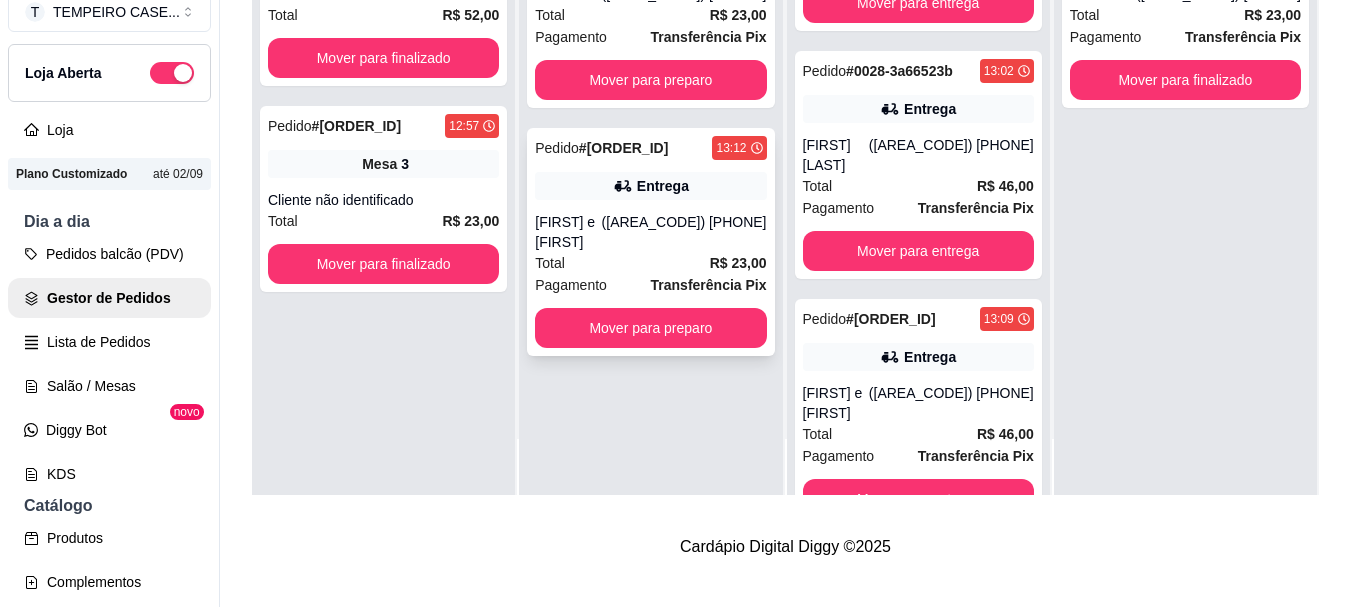 click on "Total R$ 23,00" at bounding box center (650, 263) 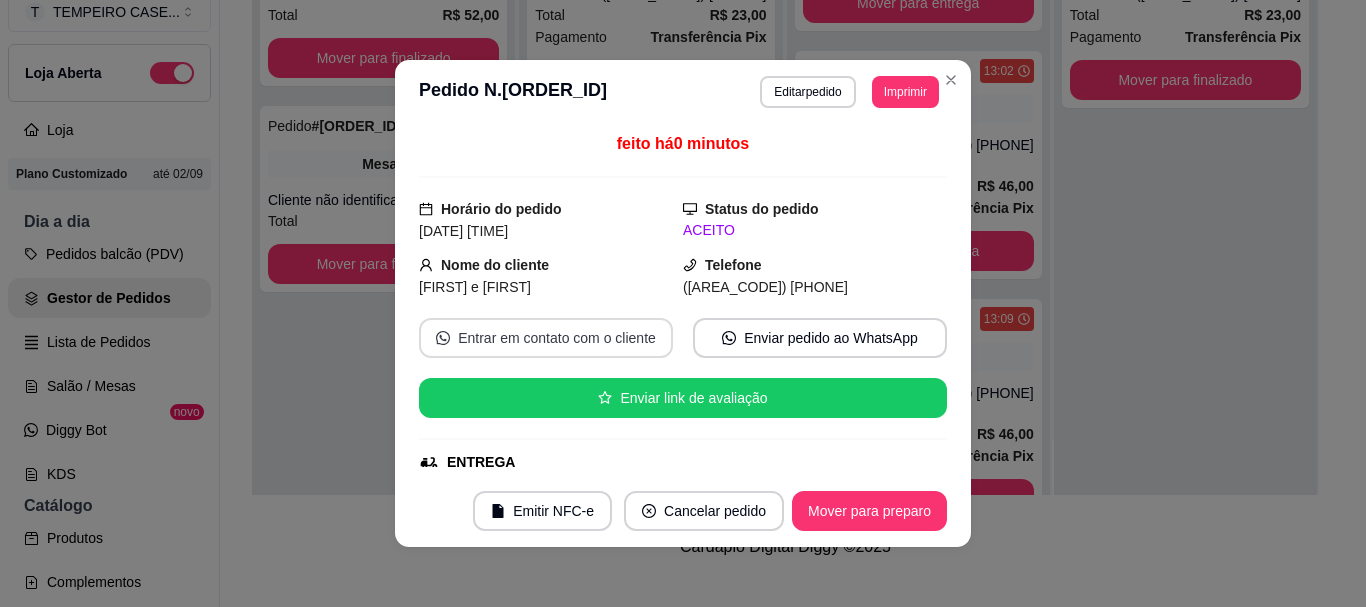 click on "Entrar em contato com o cliente" at bounding box center (546, 338) 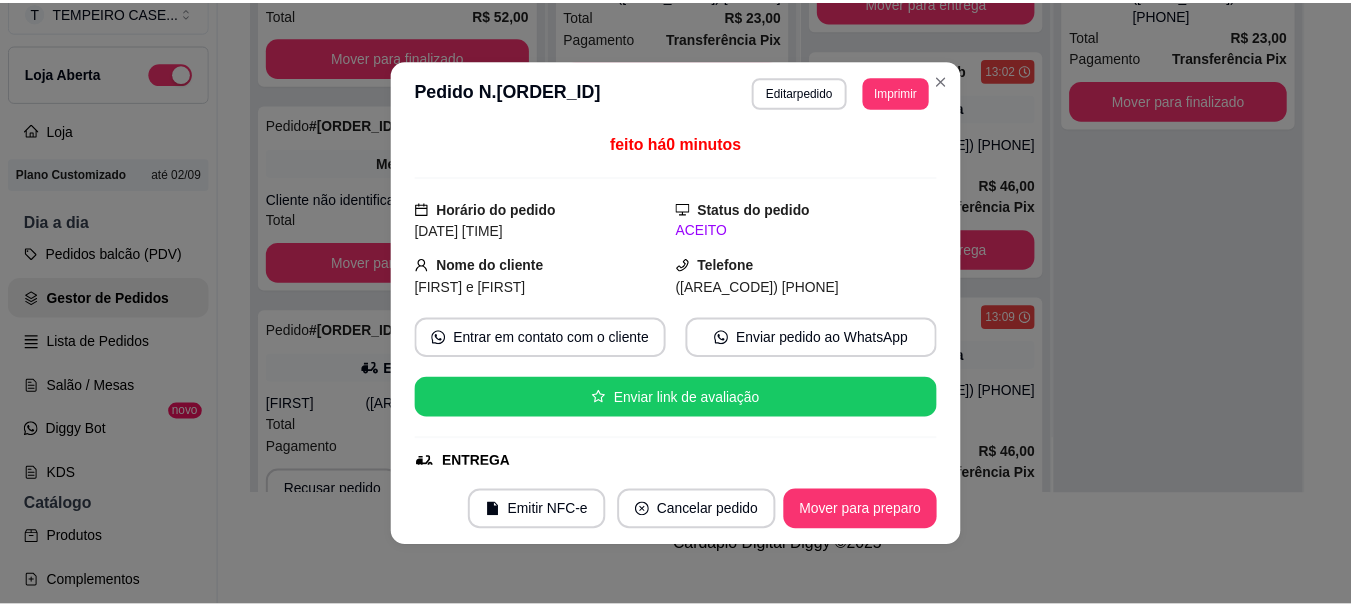 scroll, scrollTop: 121, scrollLeft: 0, axis: vertical 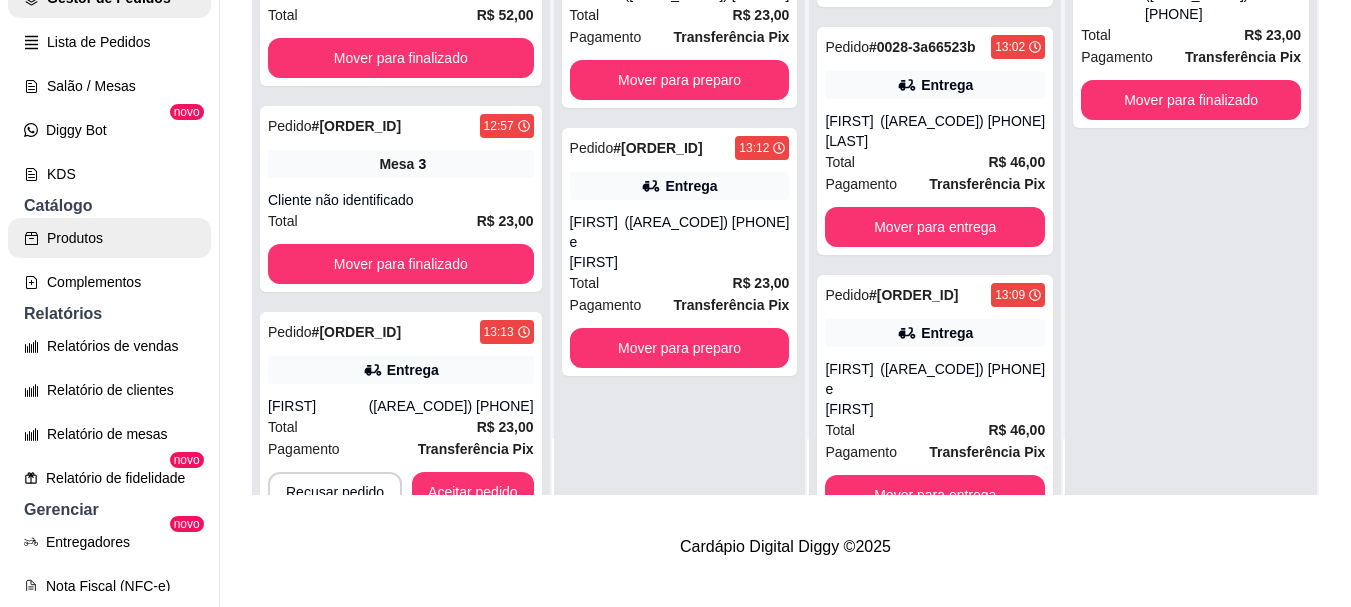 click on "Produtos" at bounding box center [109, 238] 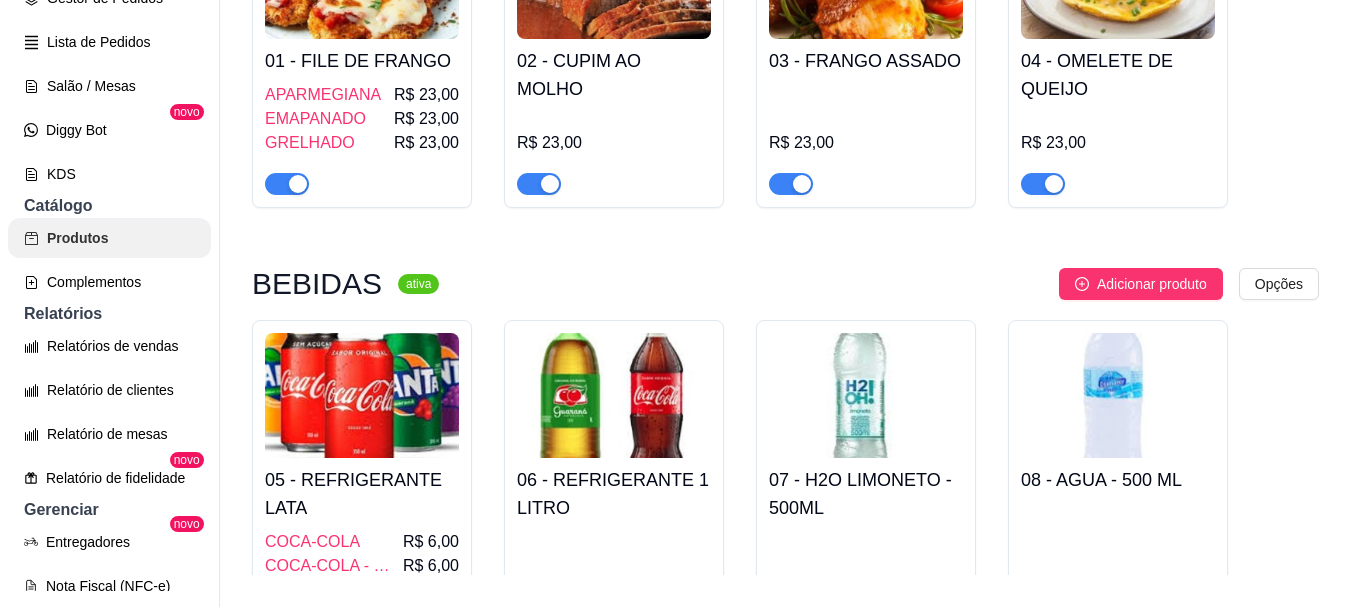 scroll, scrollTop: 0, scrollLeft: 0, axis: both 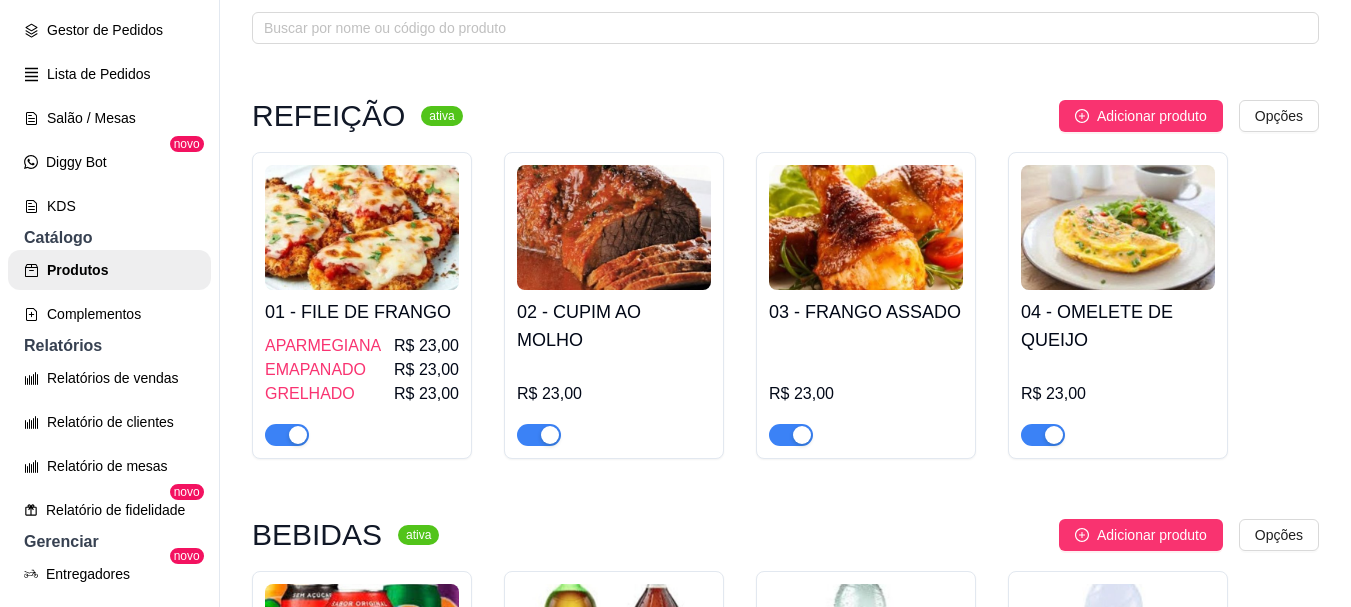click at bounding box center (802, 435) 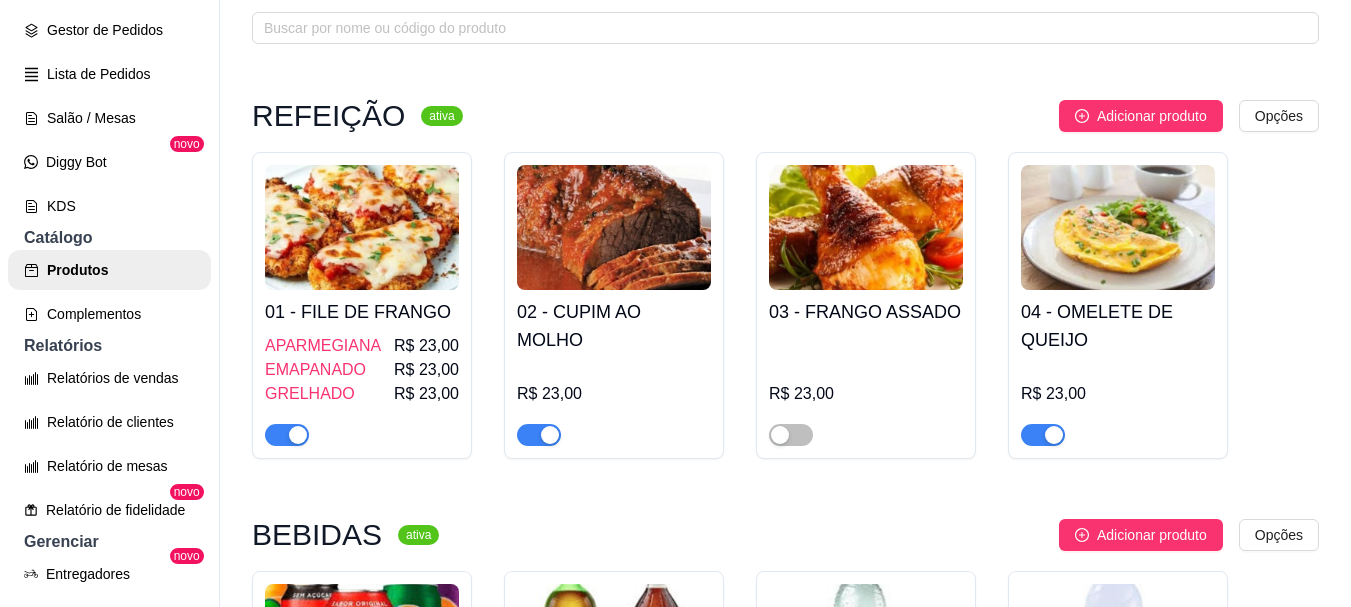 click at bounding box center (362, 227) 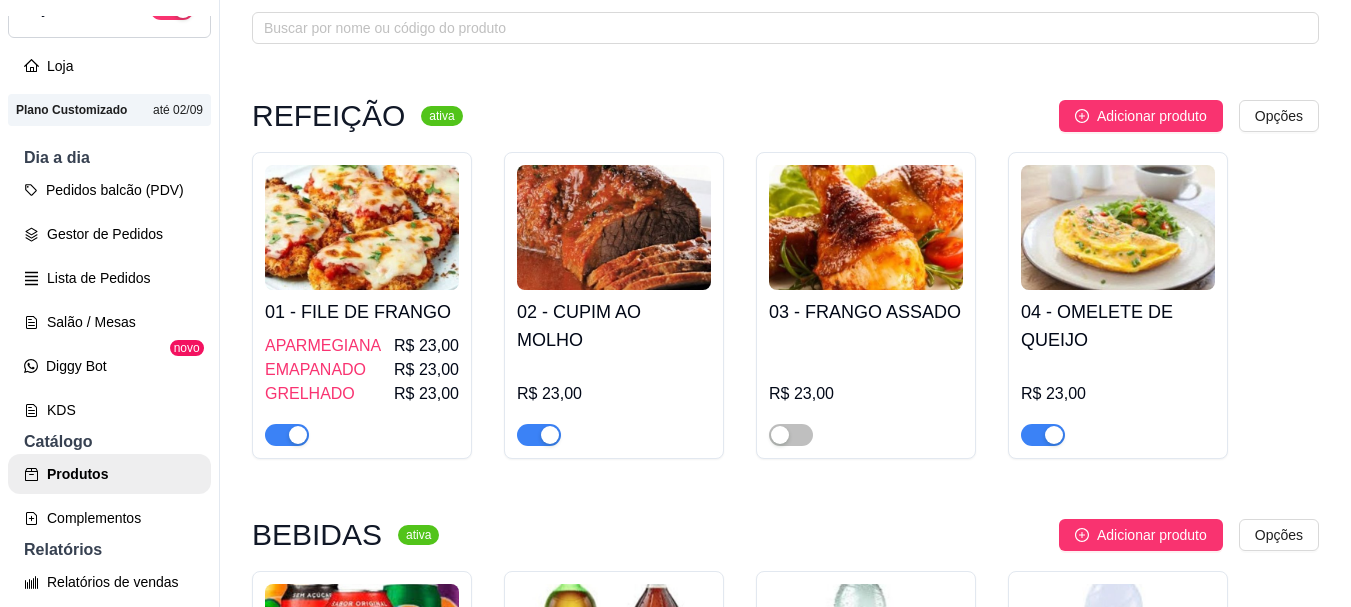 scroll, scrollTop: 0, scrollLeft: 0, axis: both 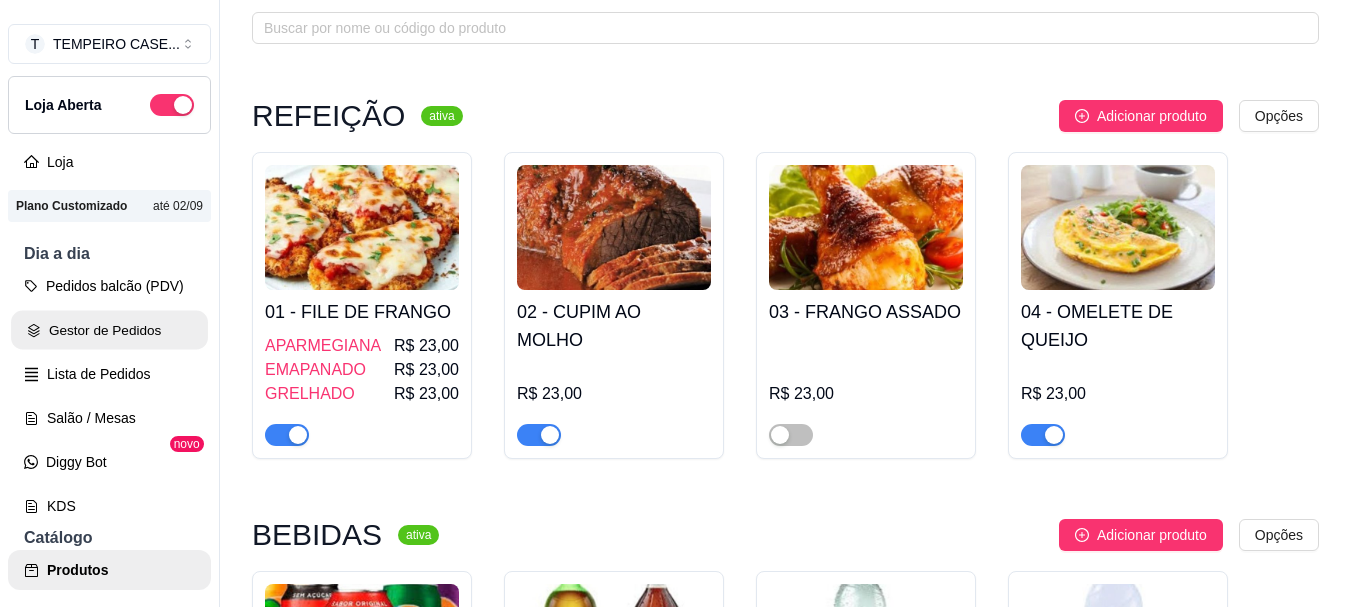 click on "Gestor de Pedidos" at bounding box center [109, 330] 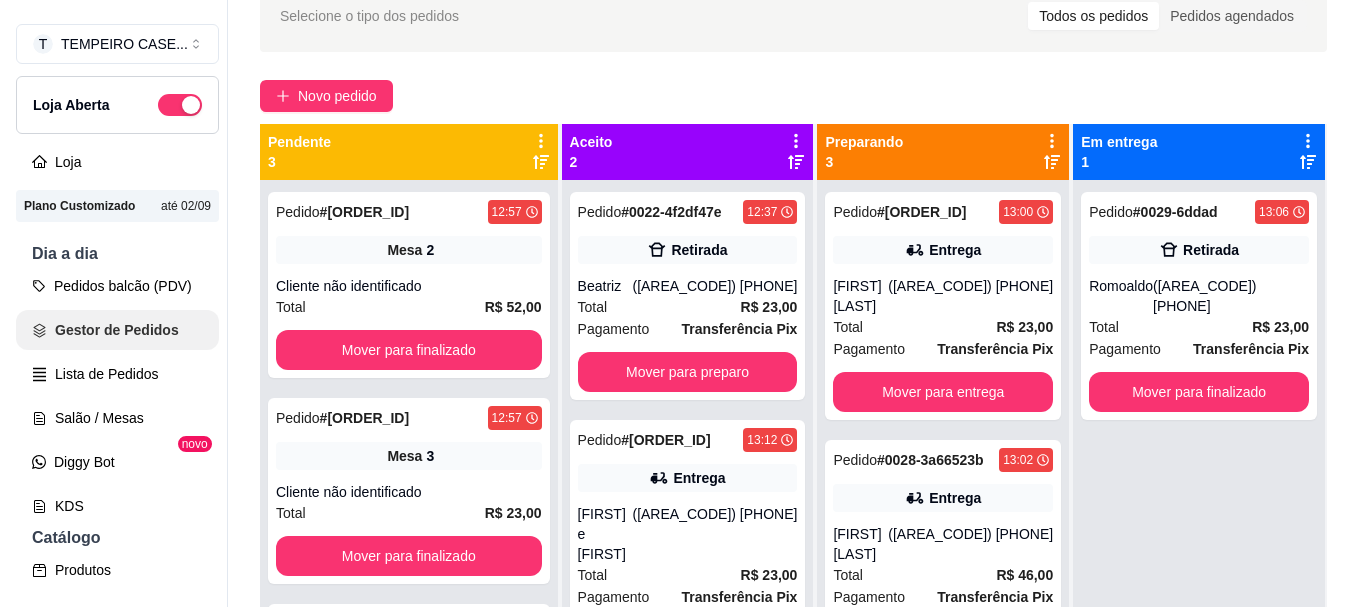 scroll, scrollTop: 0, scrollLeft: 0, axis: both 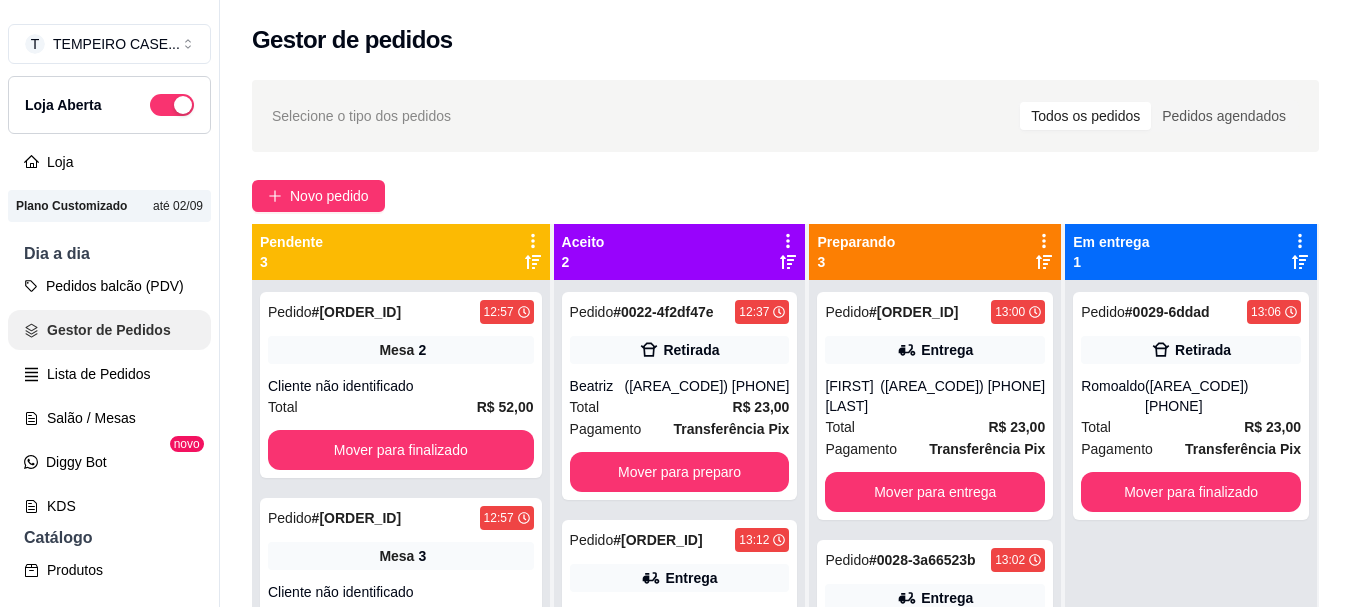 click on "Pedidos balcão (PDV)" at bounding box center [109, 286] 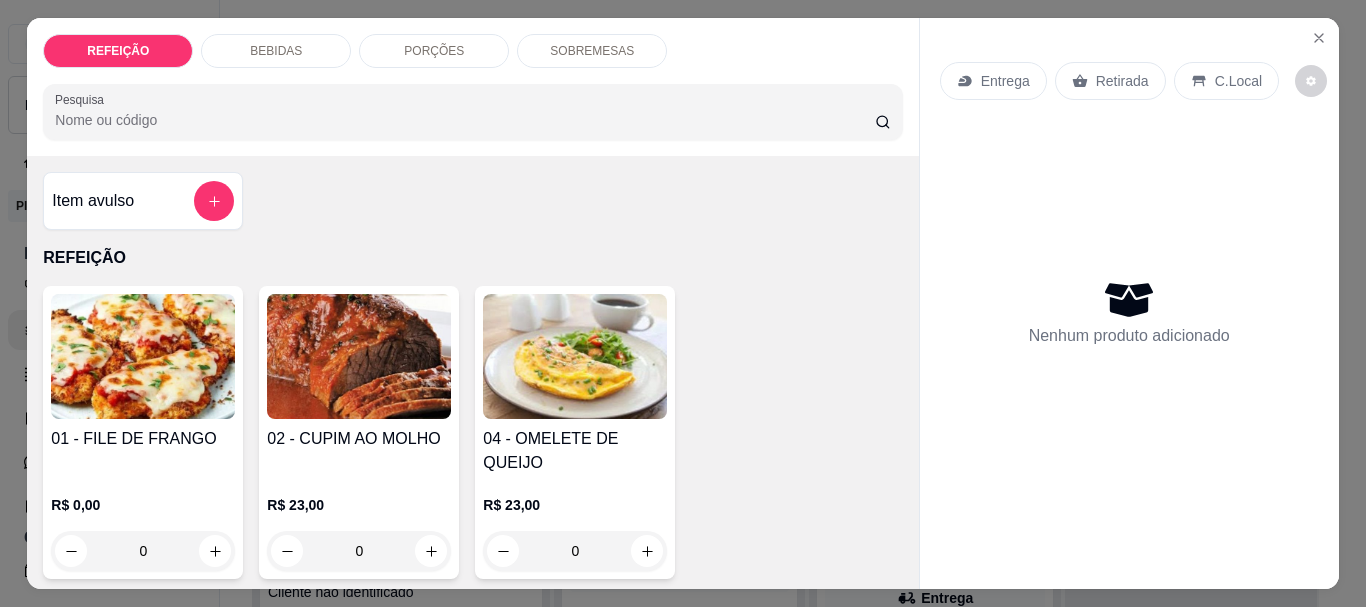 click at bounding box center [143, 356] 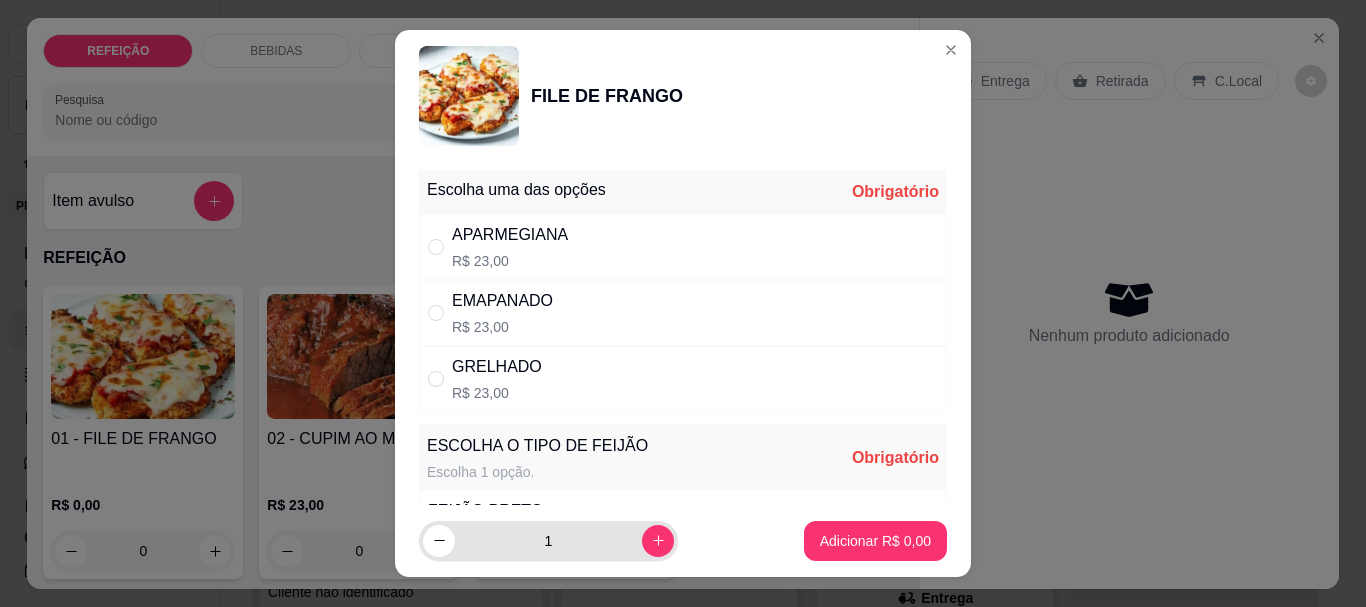 click on "1" at bounding box center (548, 541) 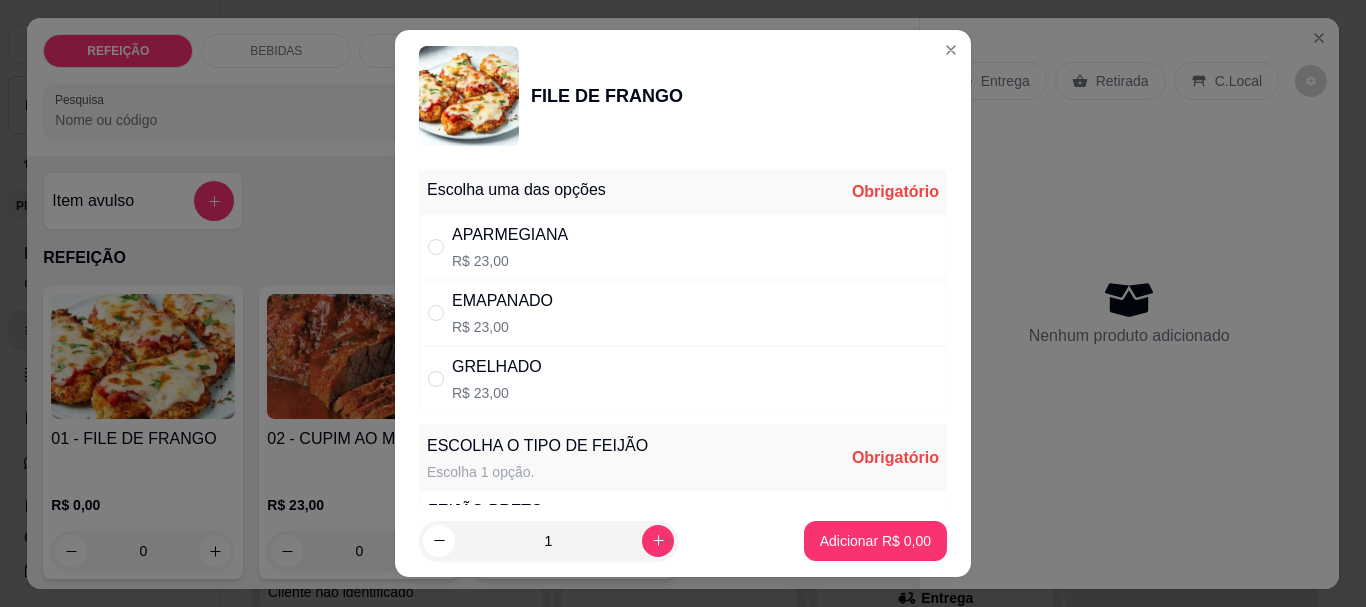 click on "APARMEGIANA R$ 23,00" at bounding box center (683, 247) 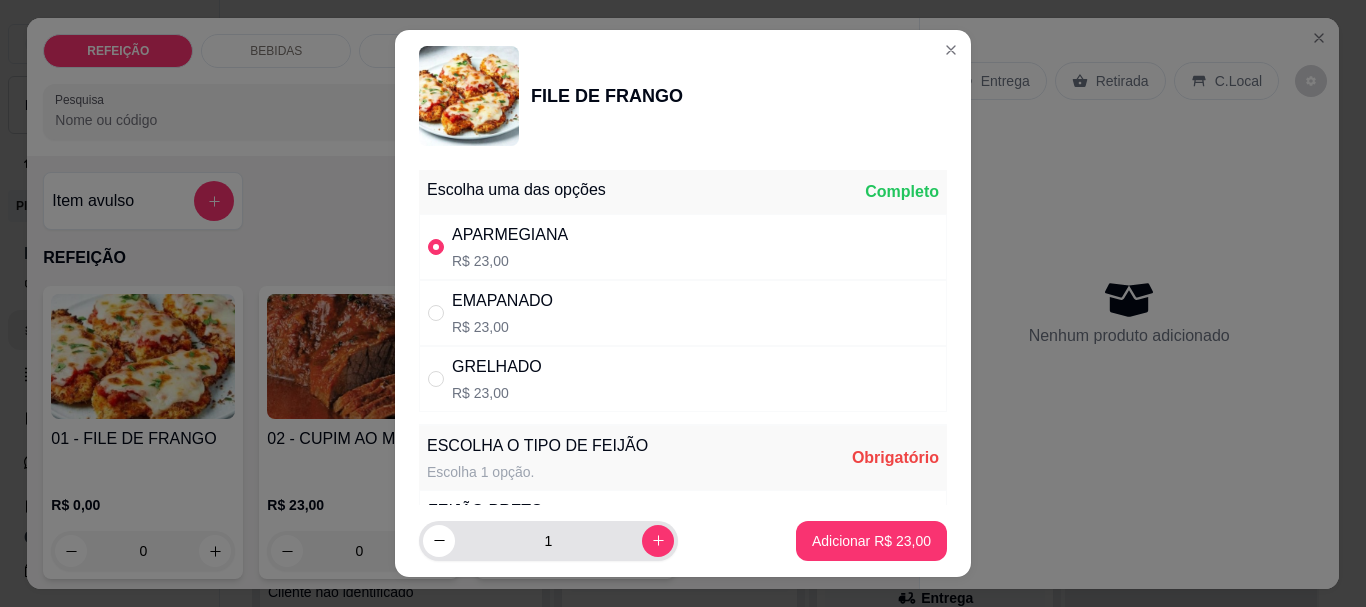 click on "1" at bounding box center (548, 541) 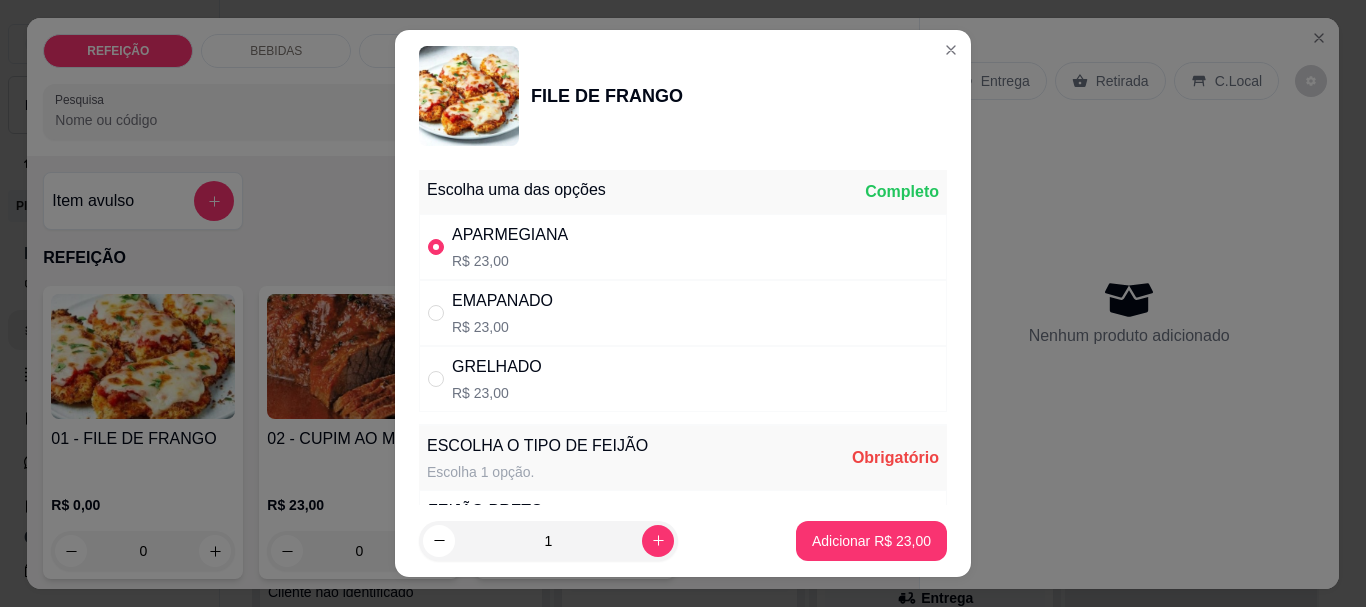click on "1" at bounding box center (548, 541) 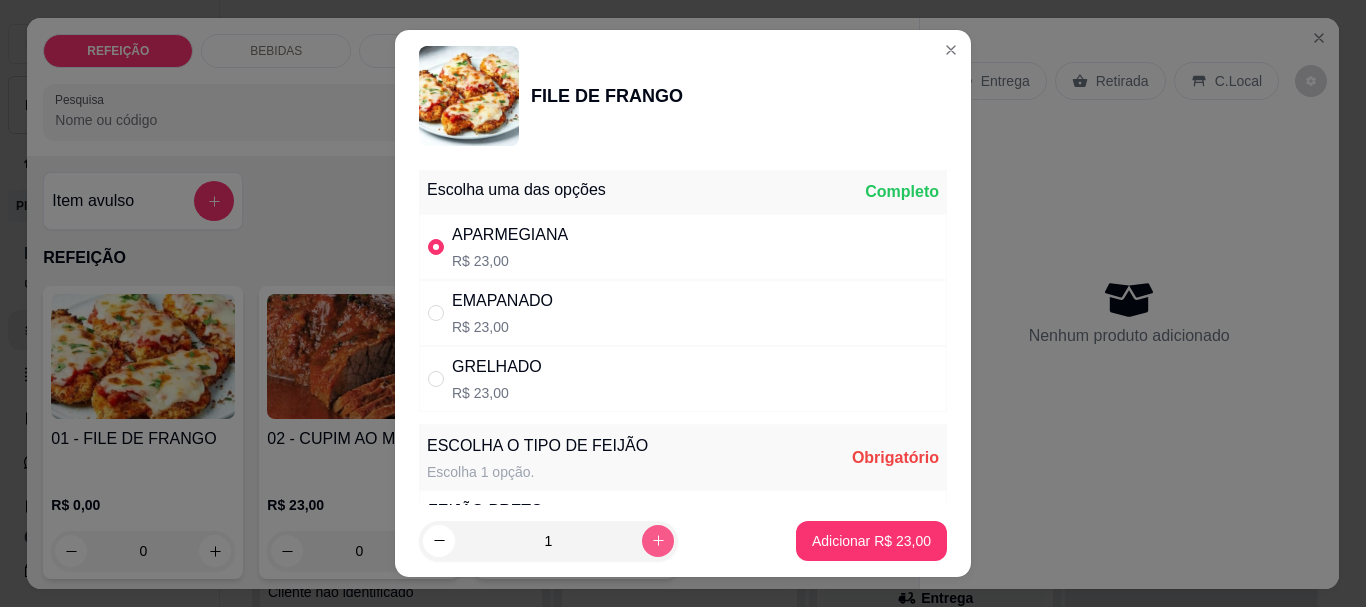 click at bounding box center [658, 541] 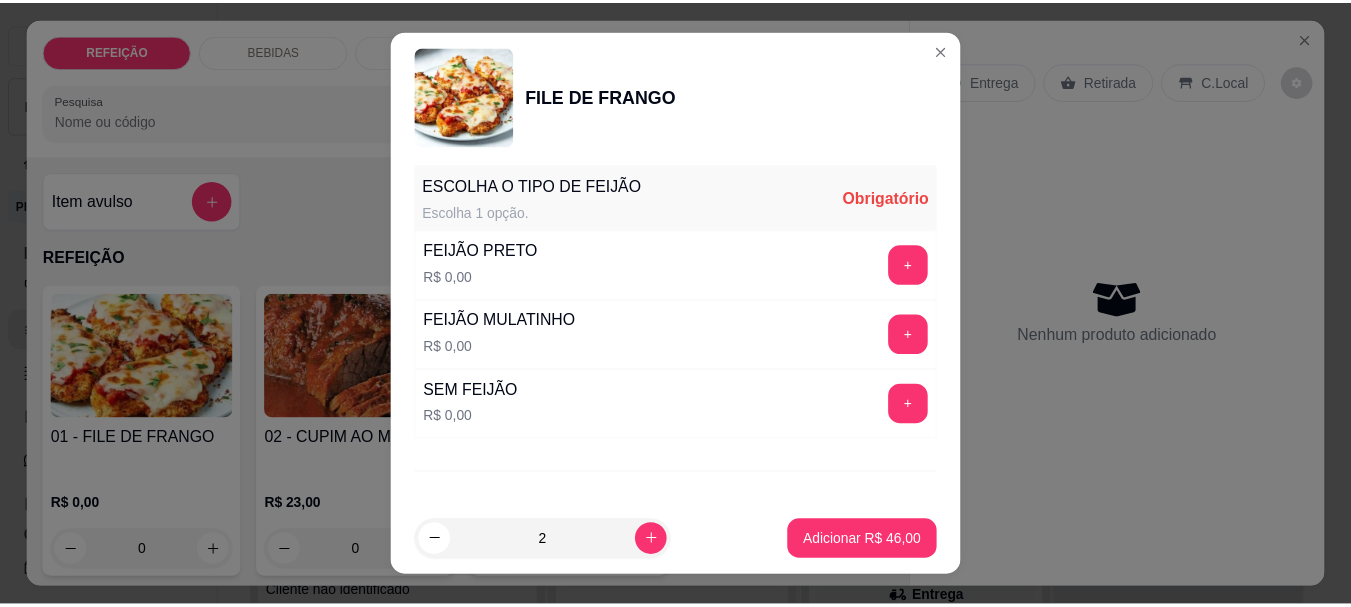 scroll, scrollTop: 300, scrollLeft: 0, axis: vertical 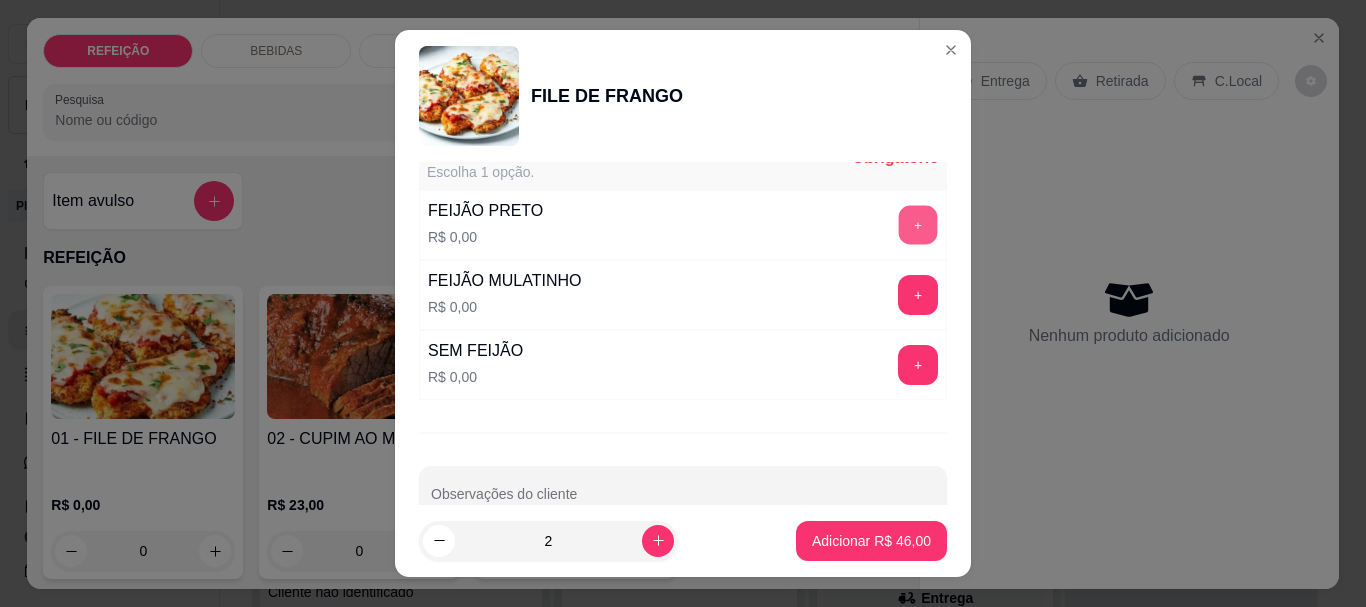 click on "+" at bounding box center (918, 225) 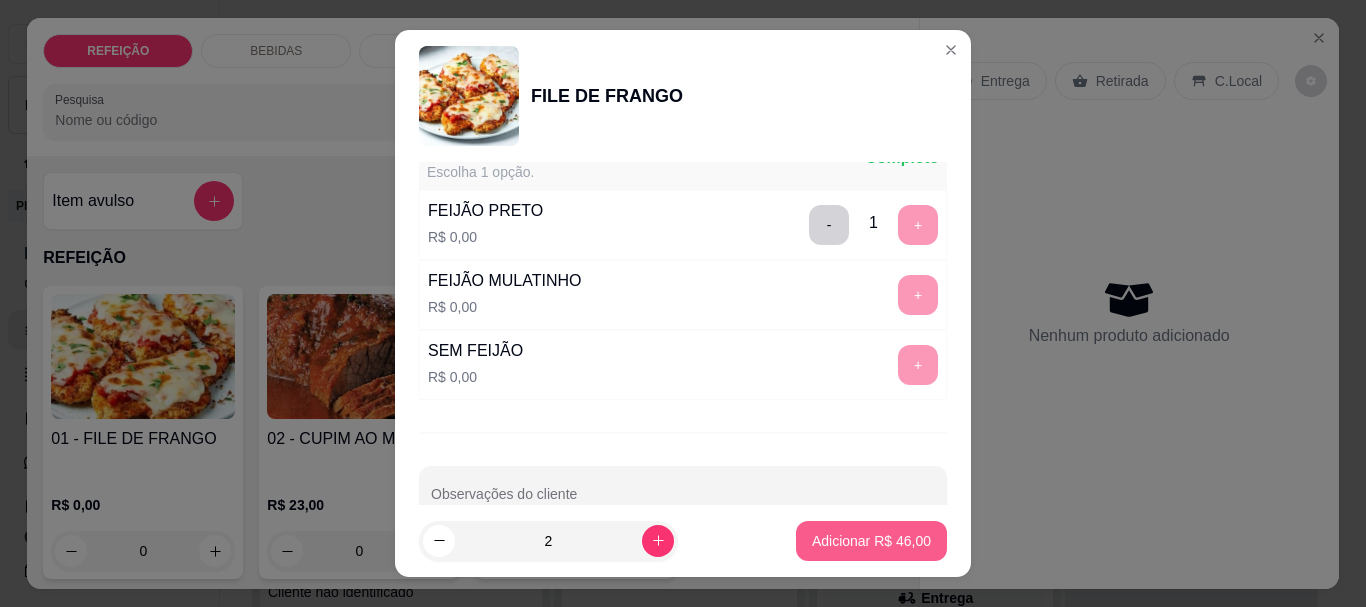 click on "Adicionar   R$ 46,00" at bounding box center (871, 541) 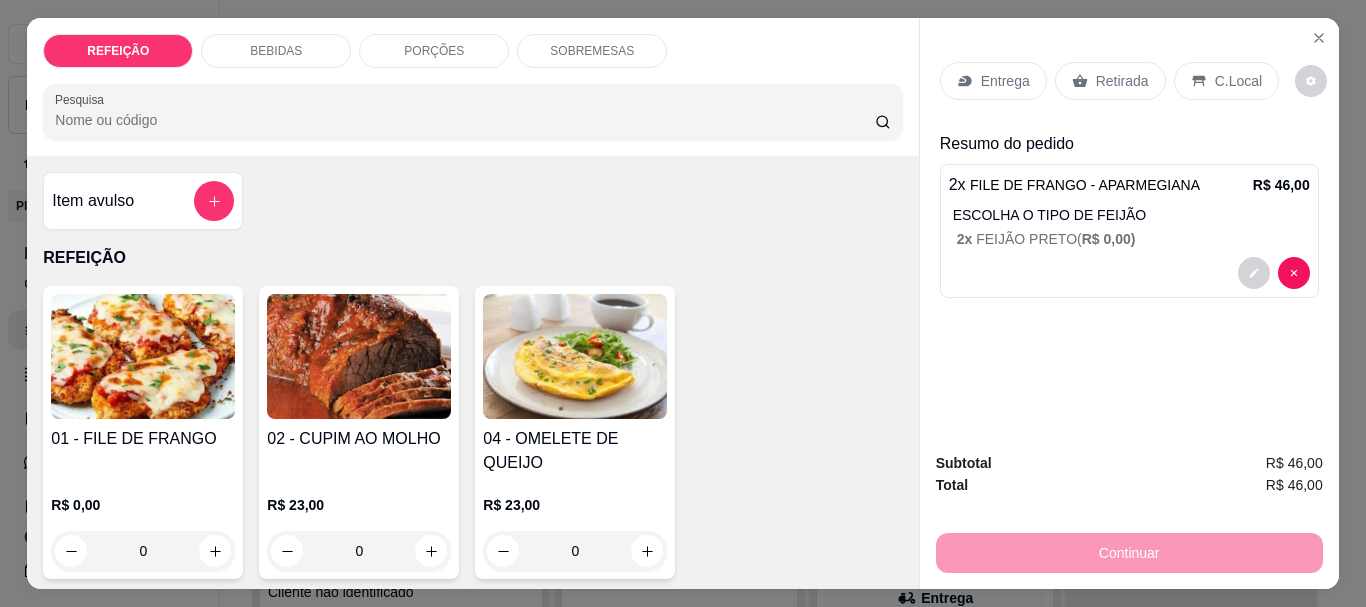 click on "Retirada" at bounding box center [1110, 81] 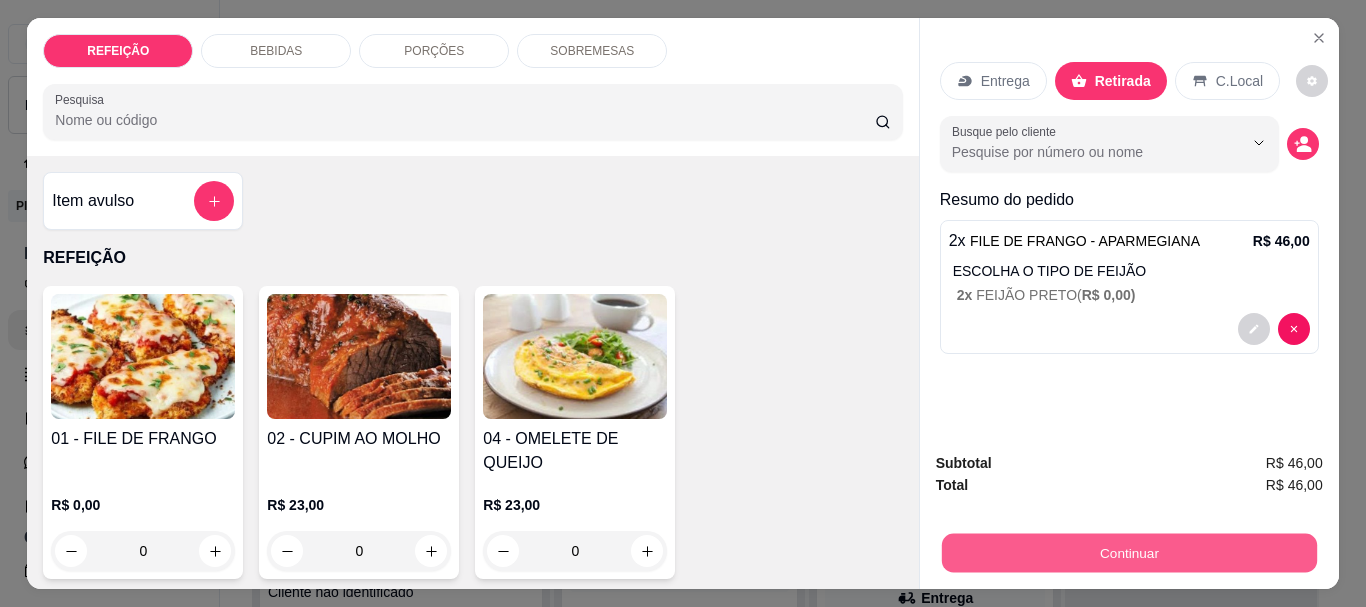click on "Continuar" at bounding box center [1128, 552] 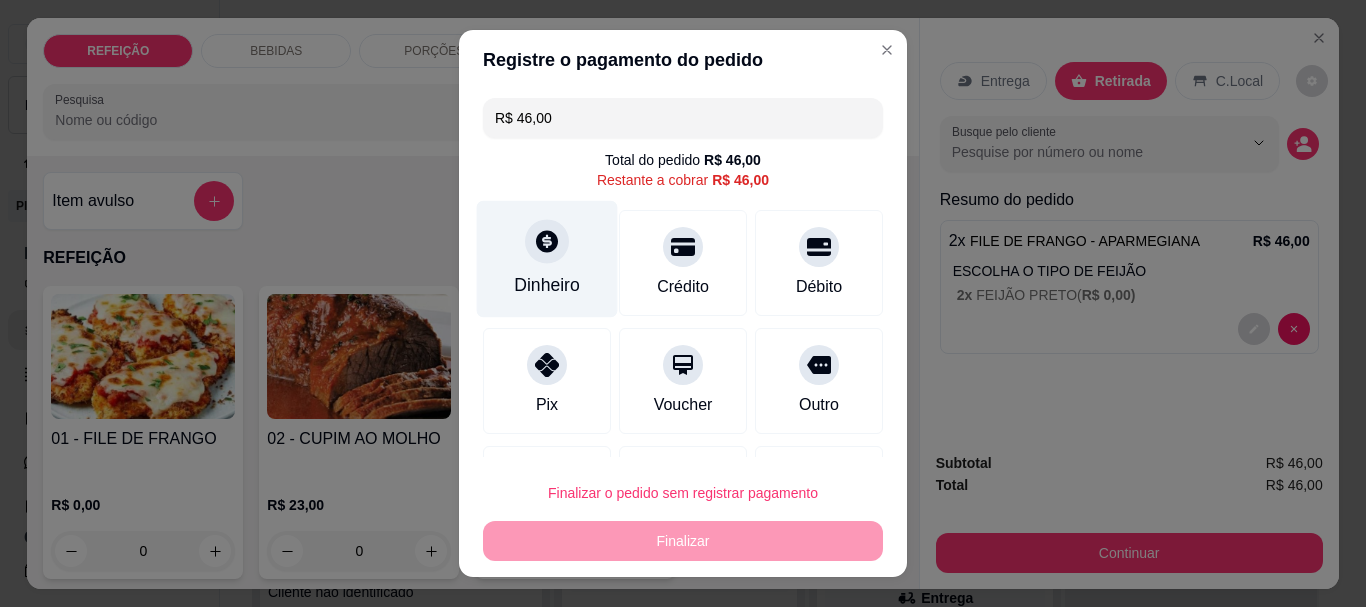 click on "Dinheiro" at bounding box center (547, 286) 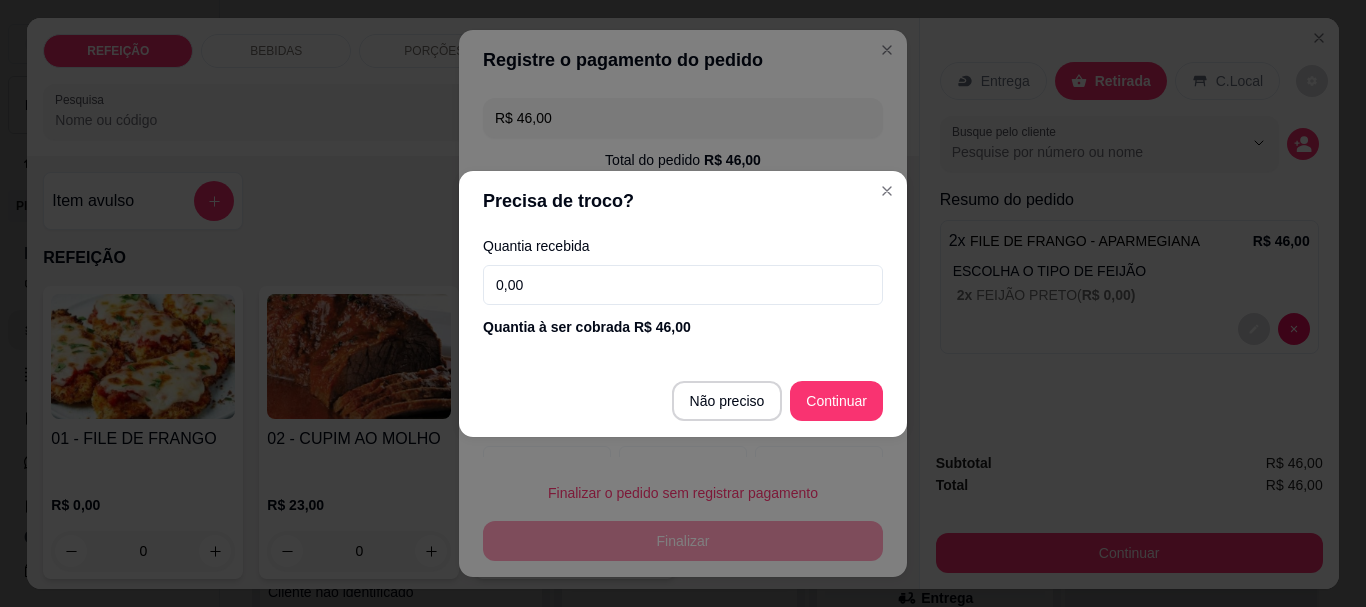 drag, startPoint x: 618, startPoint y: 277, endPoint x: 362, endPoint y: 311, distance: 258.24796 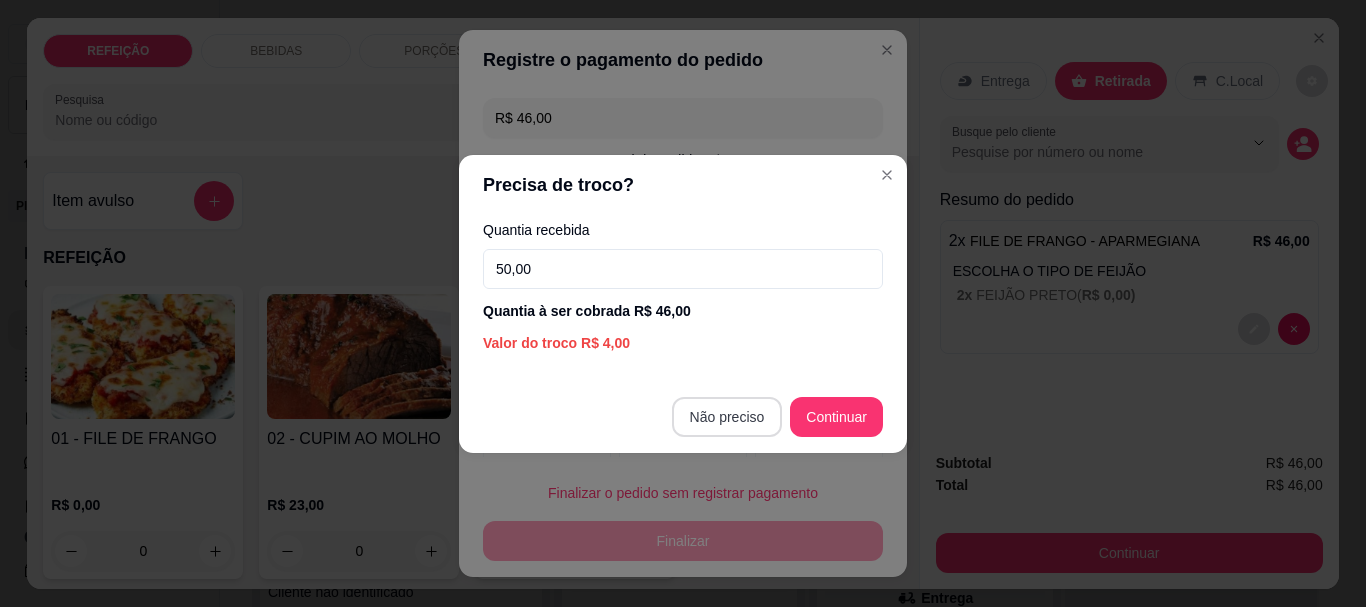 type on "50,00" 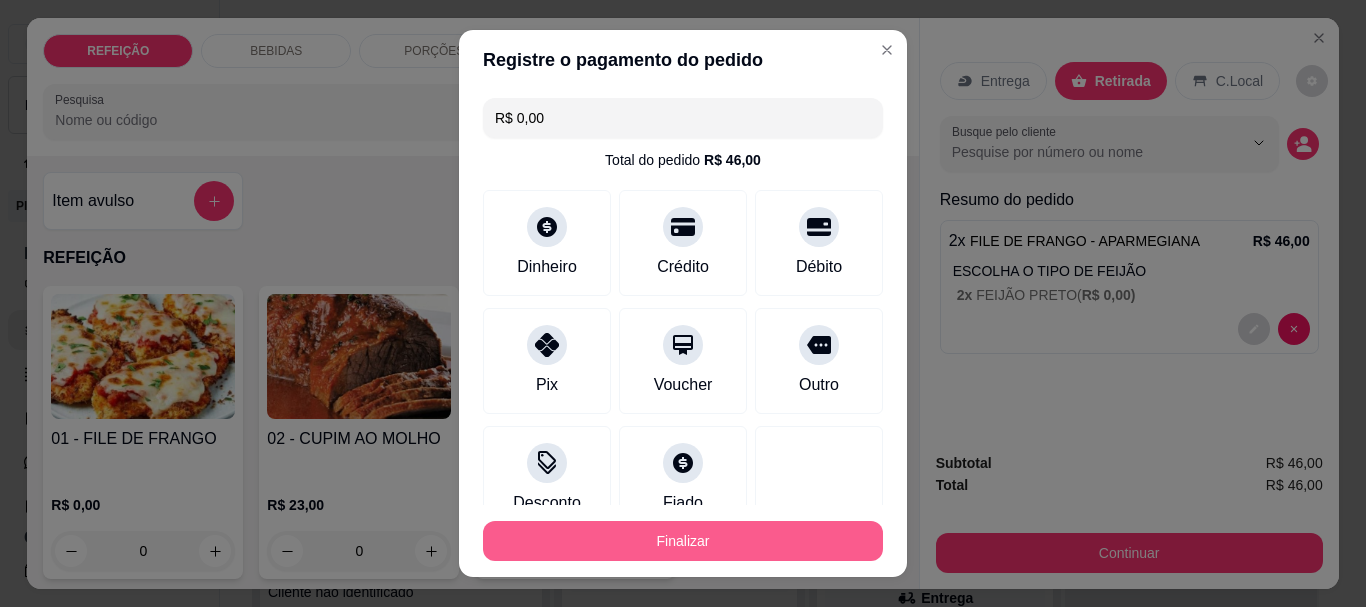 click on "Finalizar" at bounding box center [683, 541] 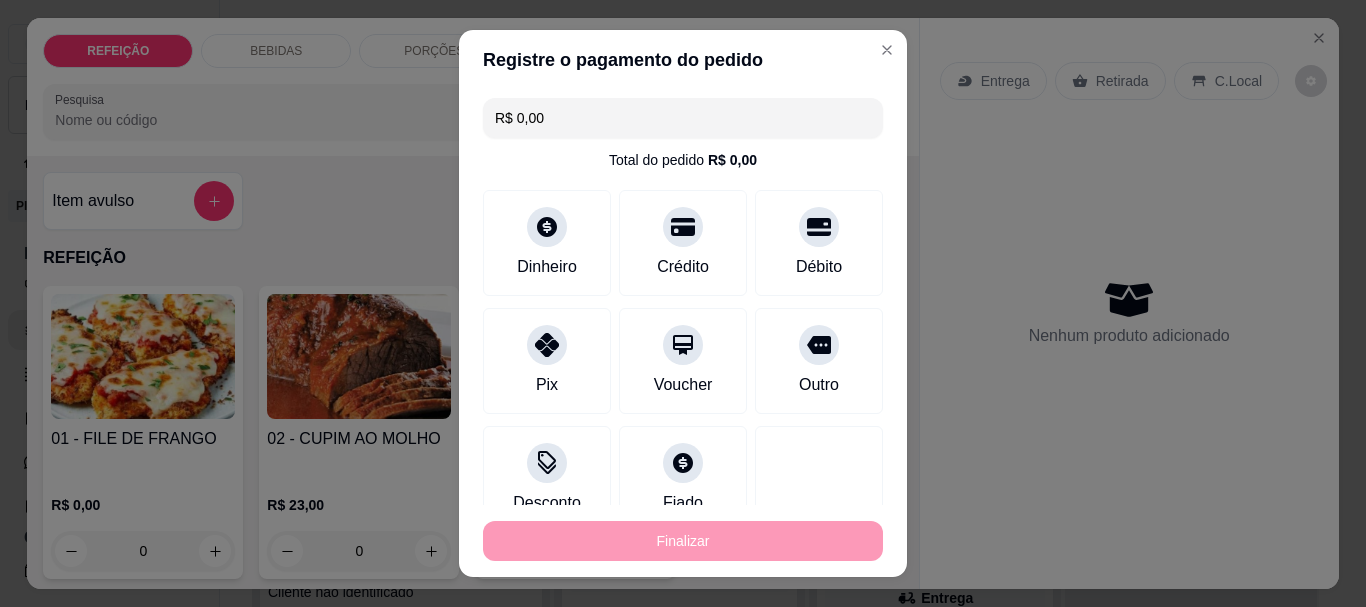 type on "-R$ 46,00" 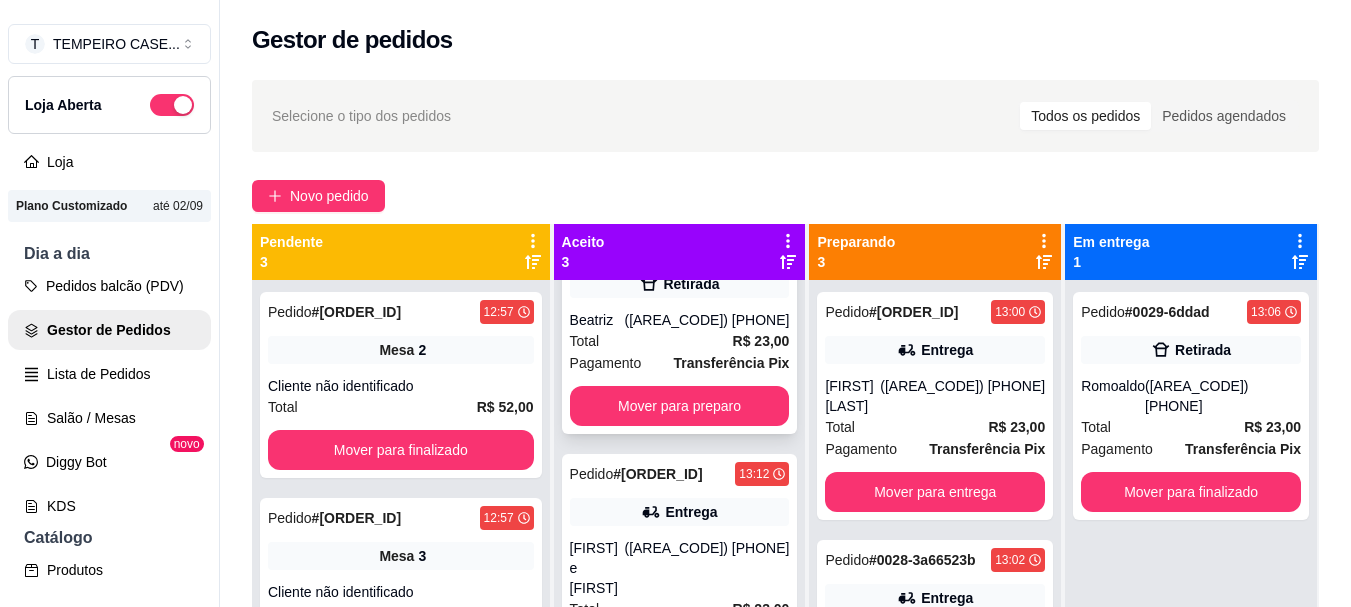 scroll, scrollTop: 97, scrollLeft: 0, axis: vertical 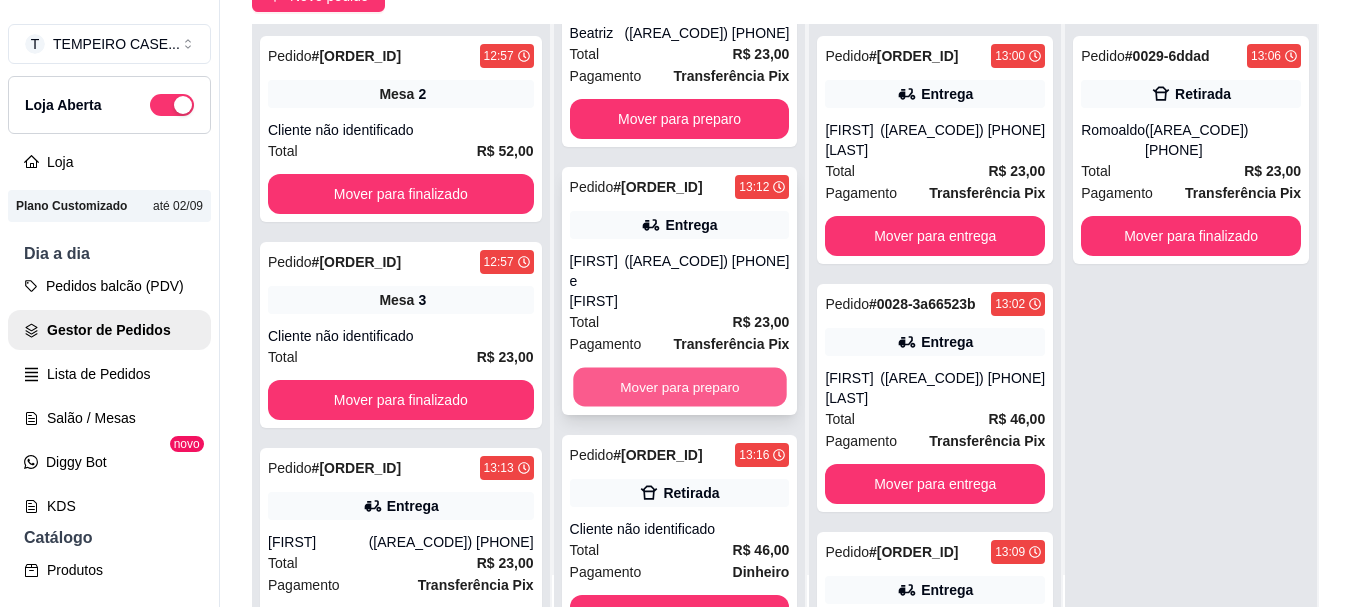 click on "Mover para preparo" at bounding box center (679, 387) 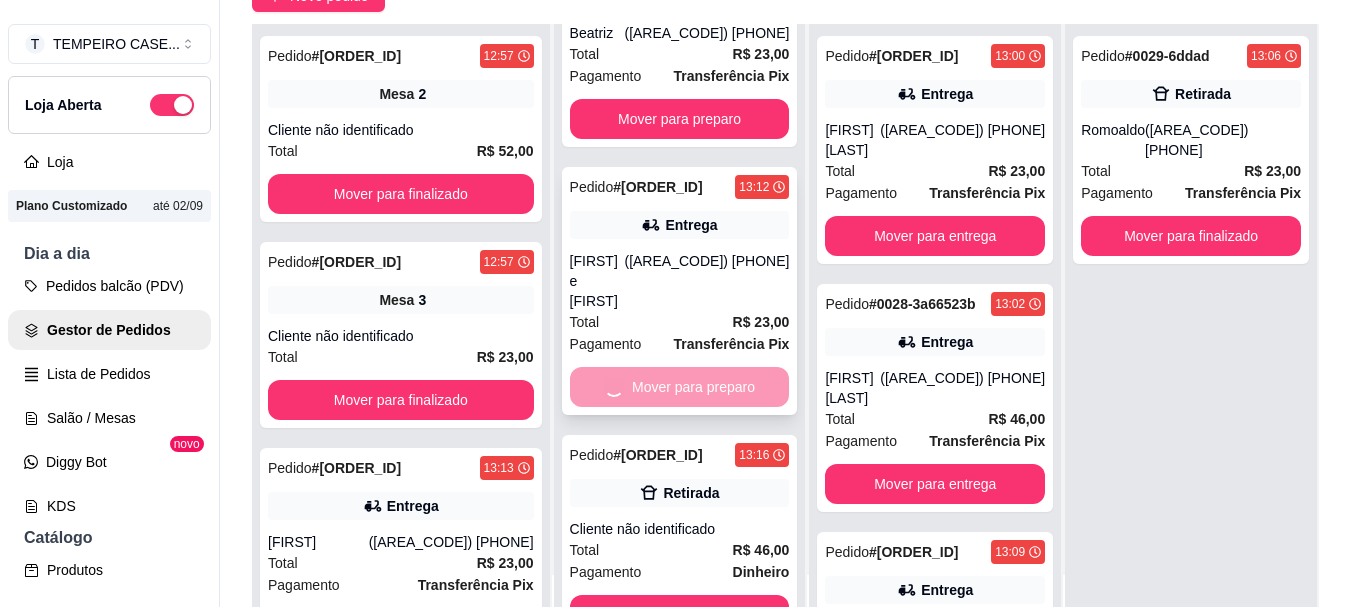 scroll, scrollTop: 0, scrollLeft: 0, axis: both 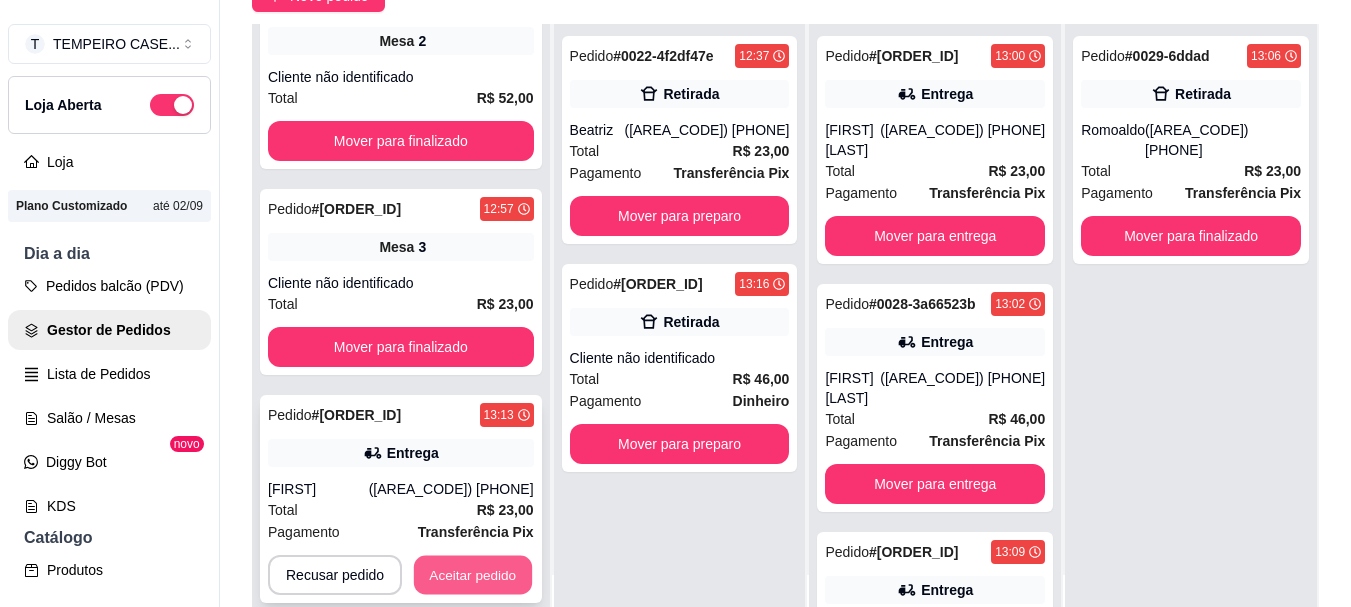 click on "Aceitar pedido" at bounding box center [473, 575] 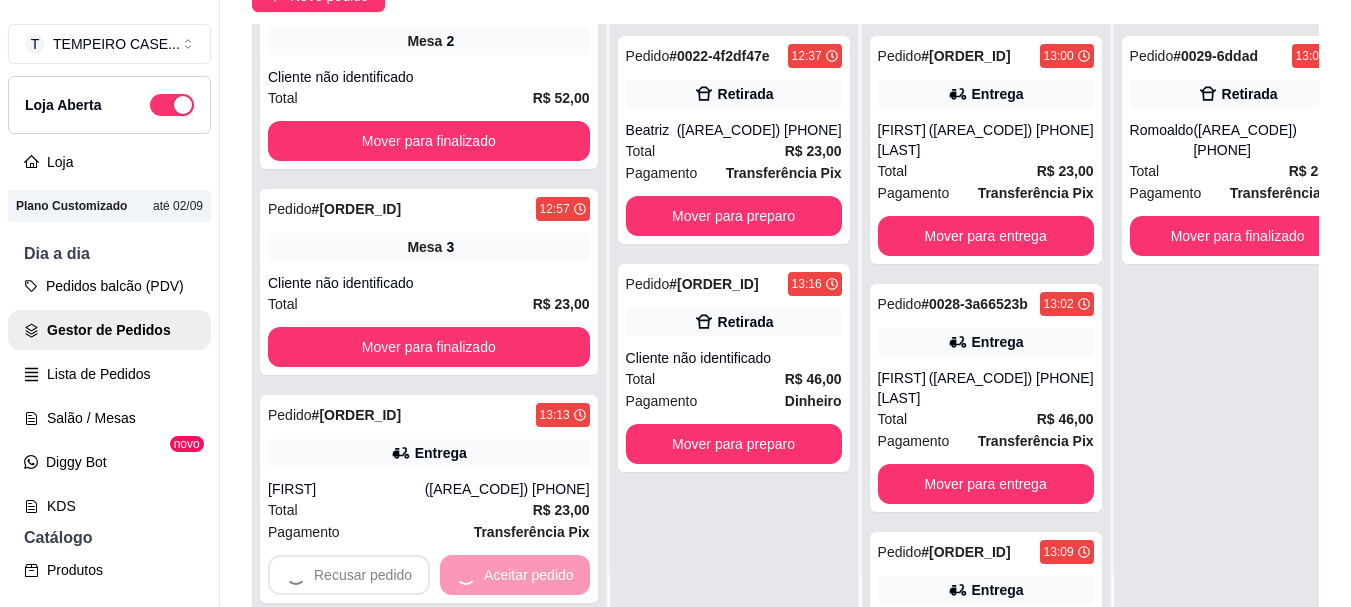 scroll, scrollTop: 0, scrollLeft: 0, axis: both 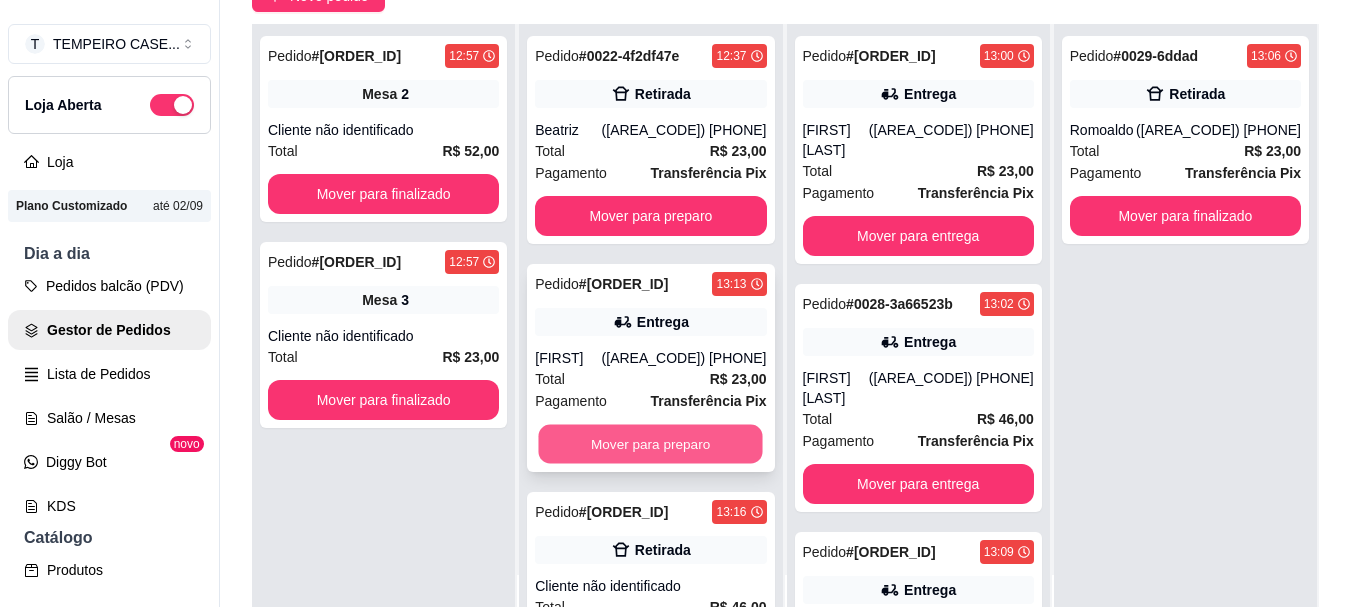 click on "Mover para preparo" at bounding box center [651, 444] 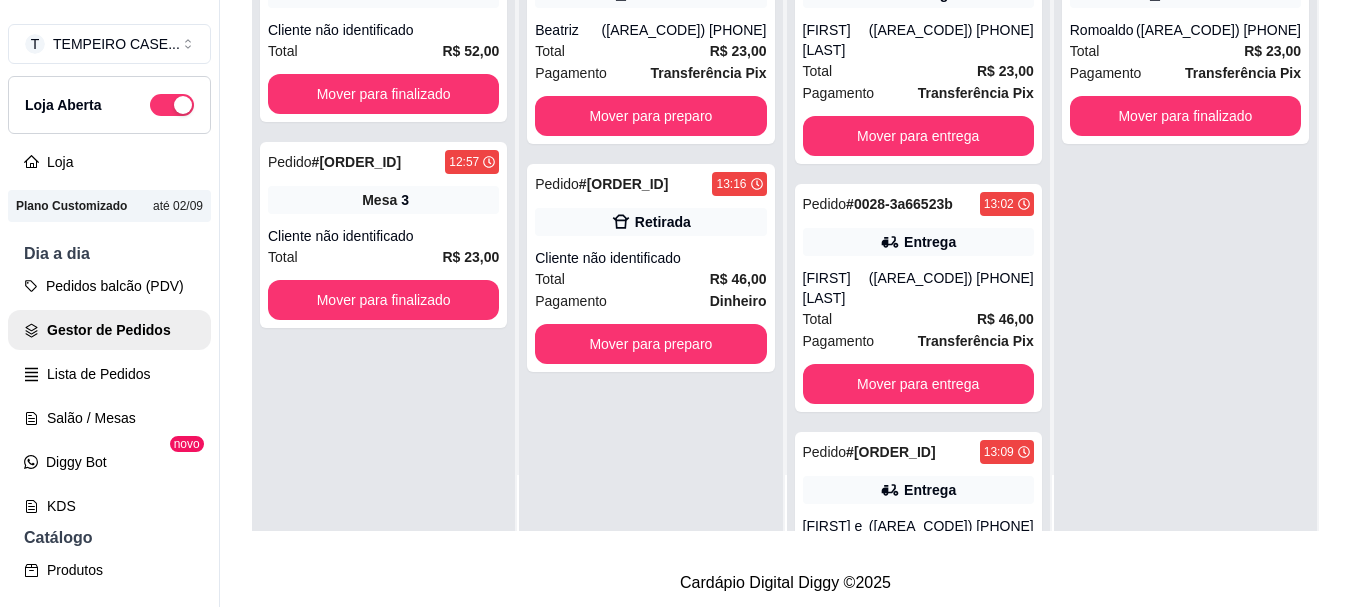 scroll, scrollTop: 319, scrollLeft: 0, axis: vertical 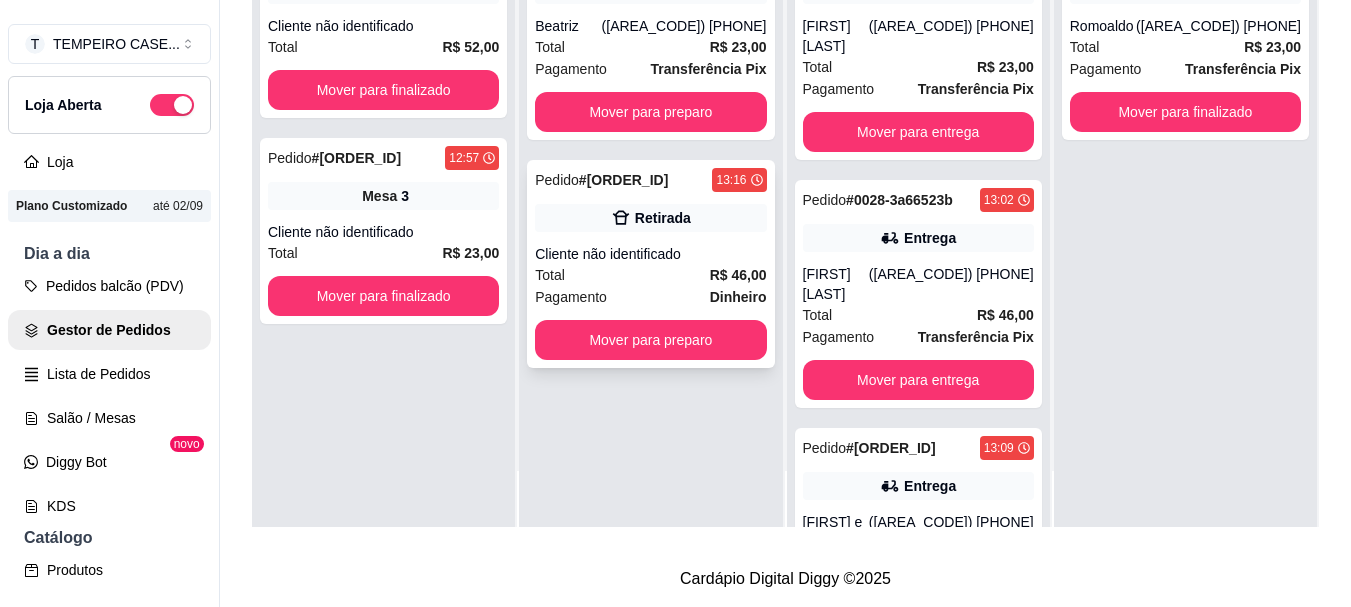 click on "Mover para preparo" at bounding box center [650, 340] 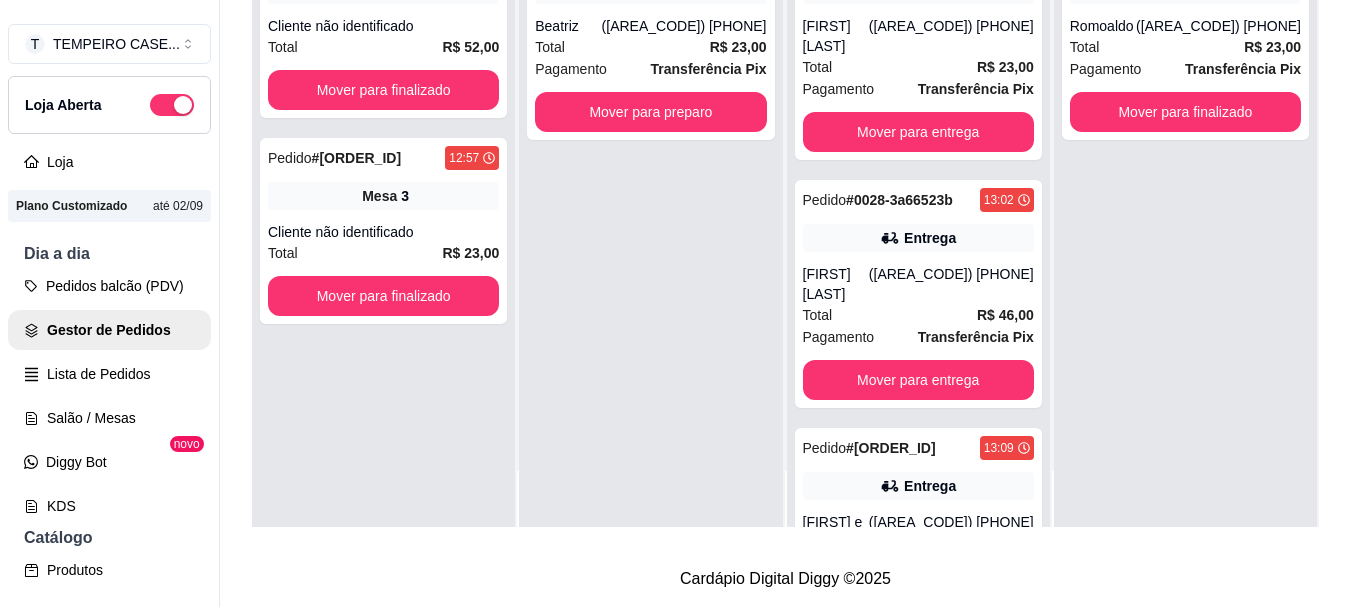 scroll, scrollTop: 0, scrollLeft: 0, axis: both 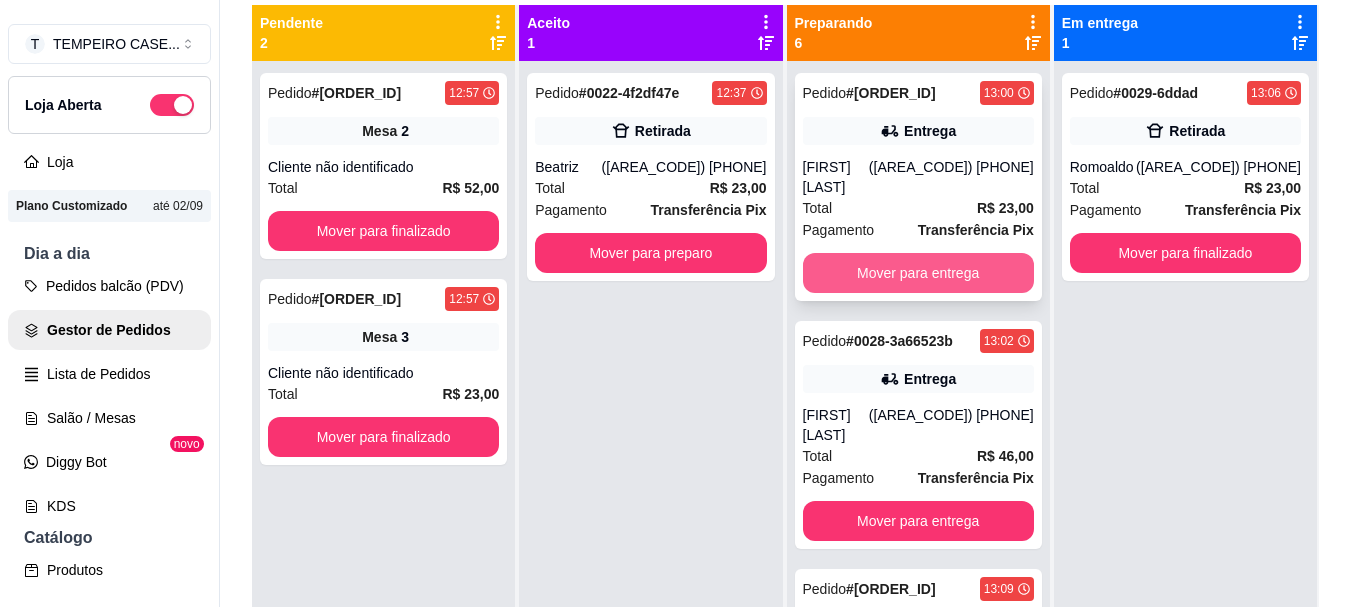click on "Mover para entrega" at bounding box center (918, 273) 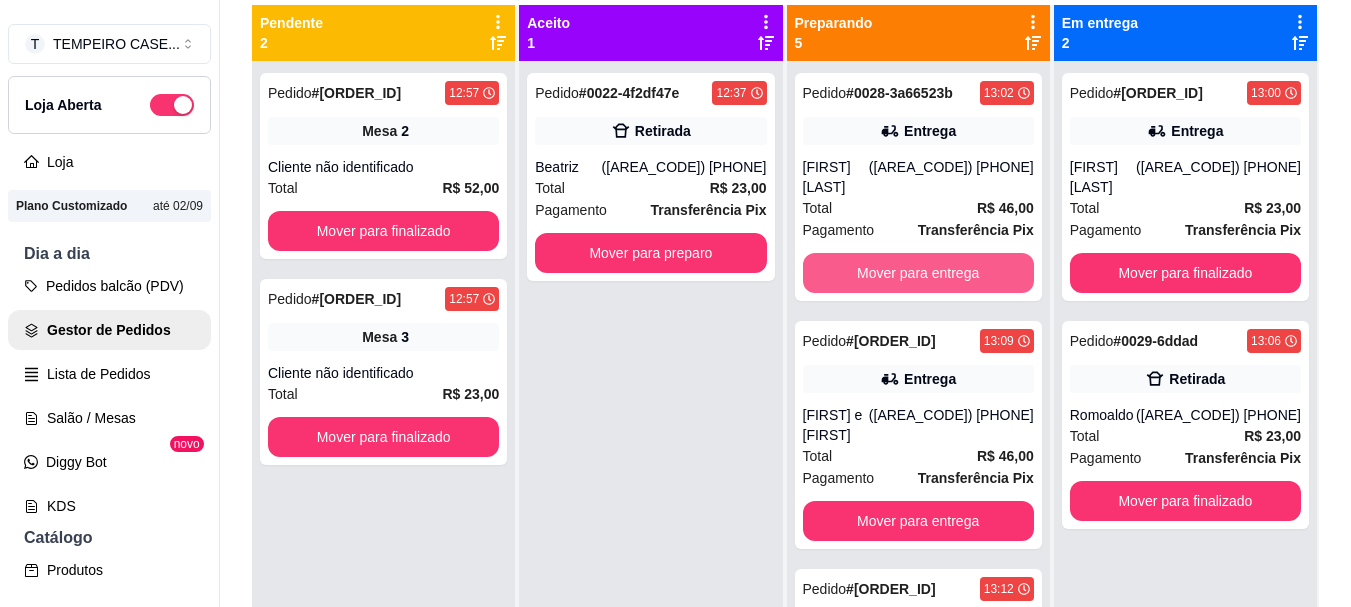 click on "Mover para entrega" at bounding box center (918, 273) 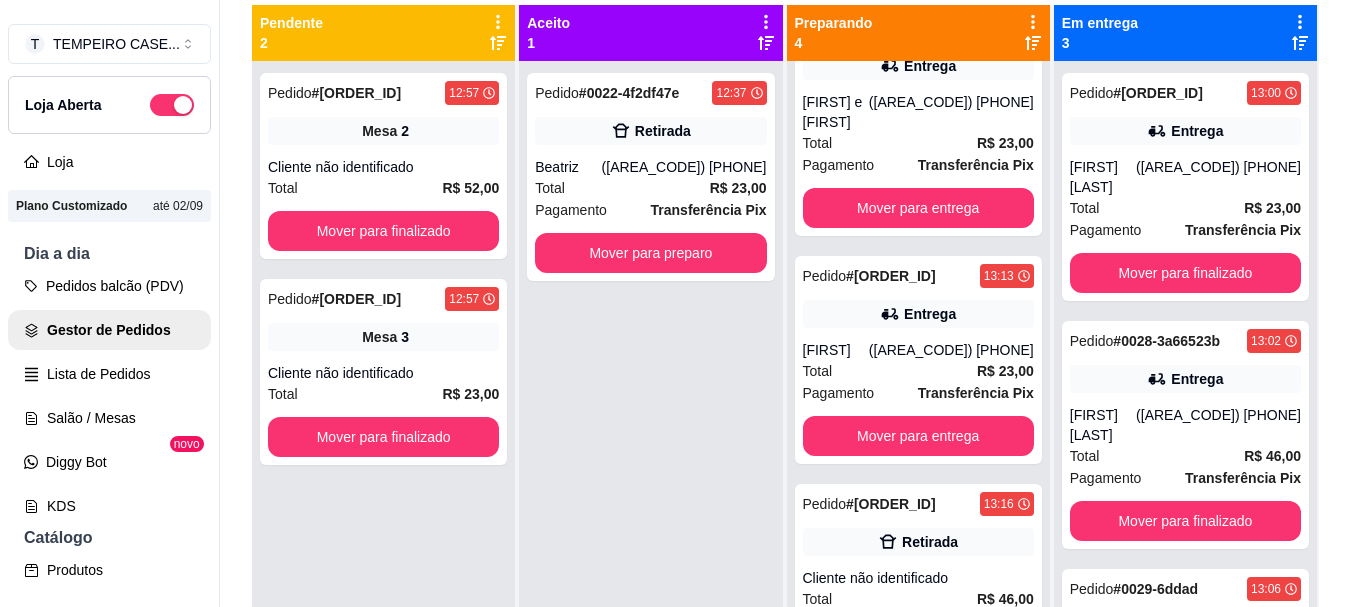 scroll, scrollTop: 325, scrollLeft: 0, axis: vertical 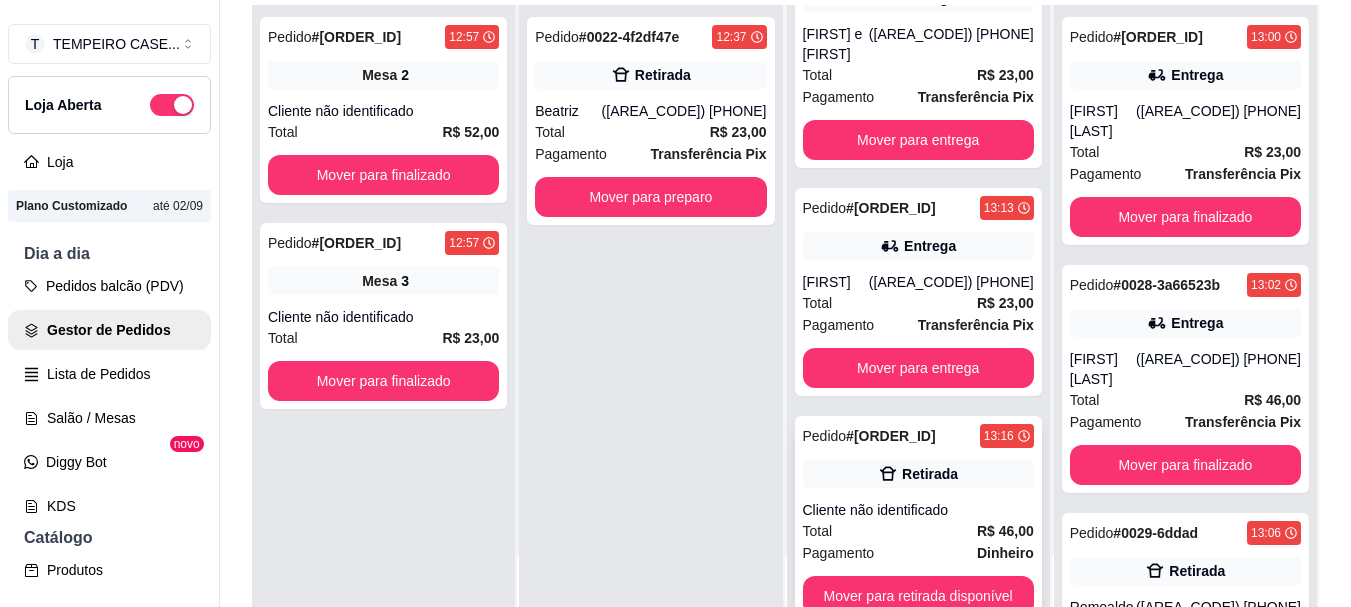 click on "Pedido # [ORDER_ID] [TIME] Retirada Cliente não identificado Total R$ 46,00 Pagamento Dinheiro Mover para retirada disponível" at bounding box center (918, 520) 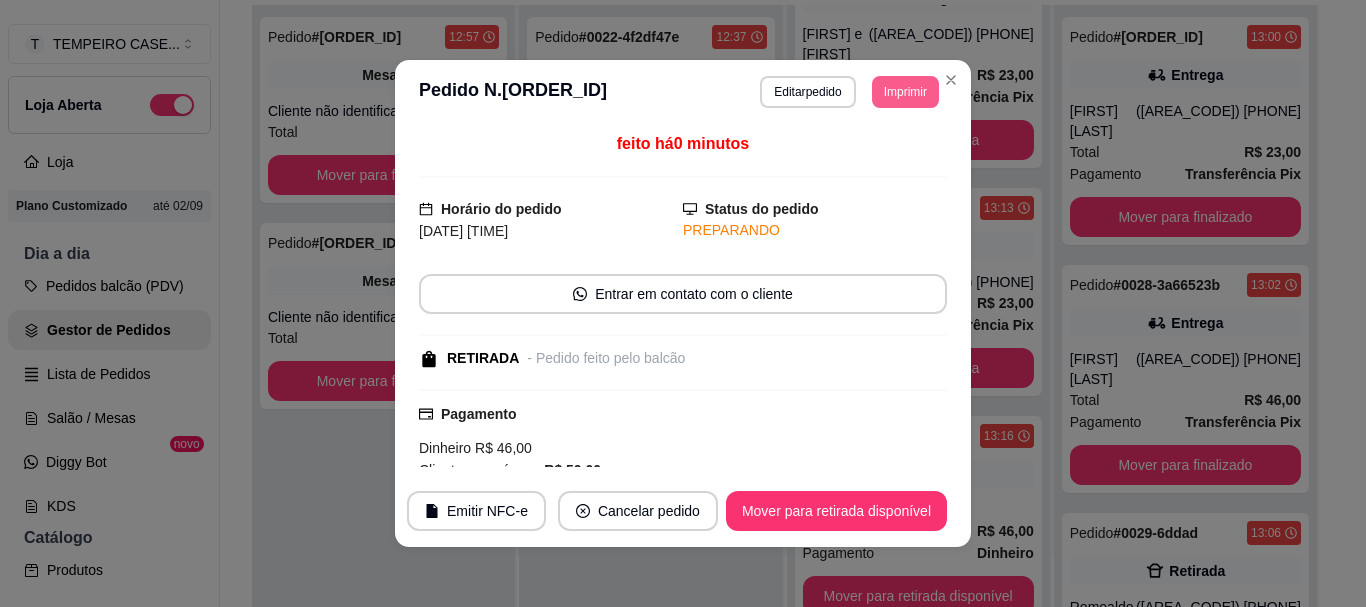 click on "Imprimir" at bounding box center [905, 92] 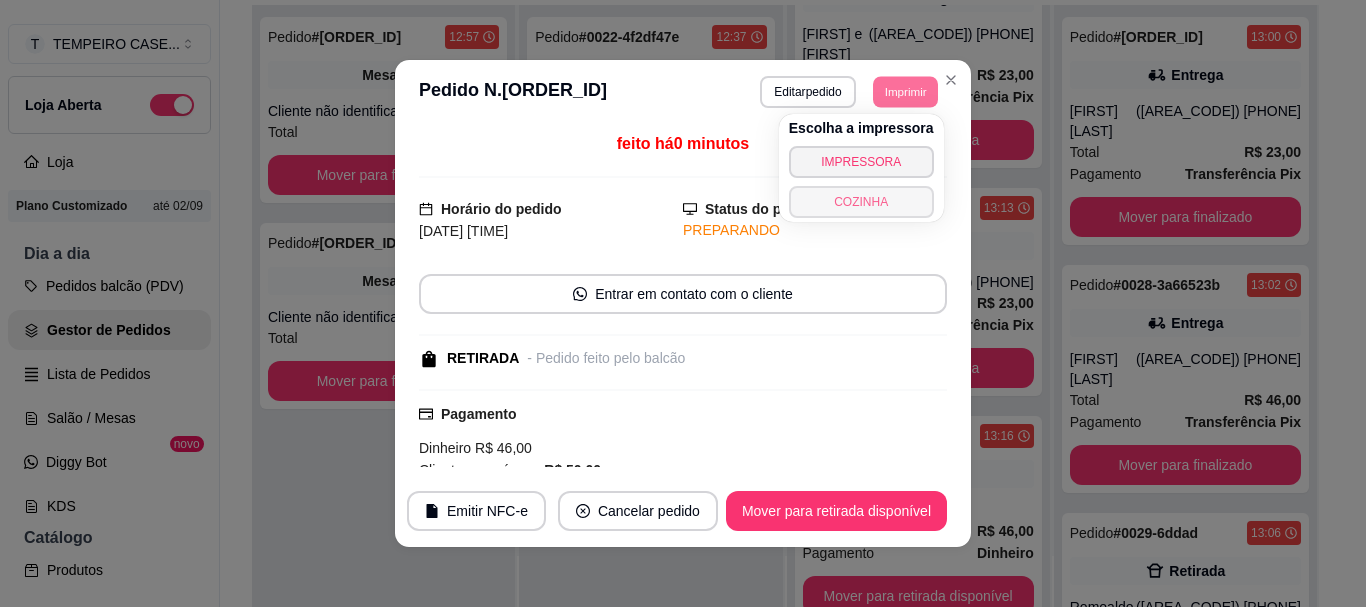 click on "COZINHA" at bounding box center [861, 202] 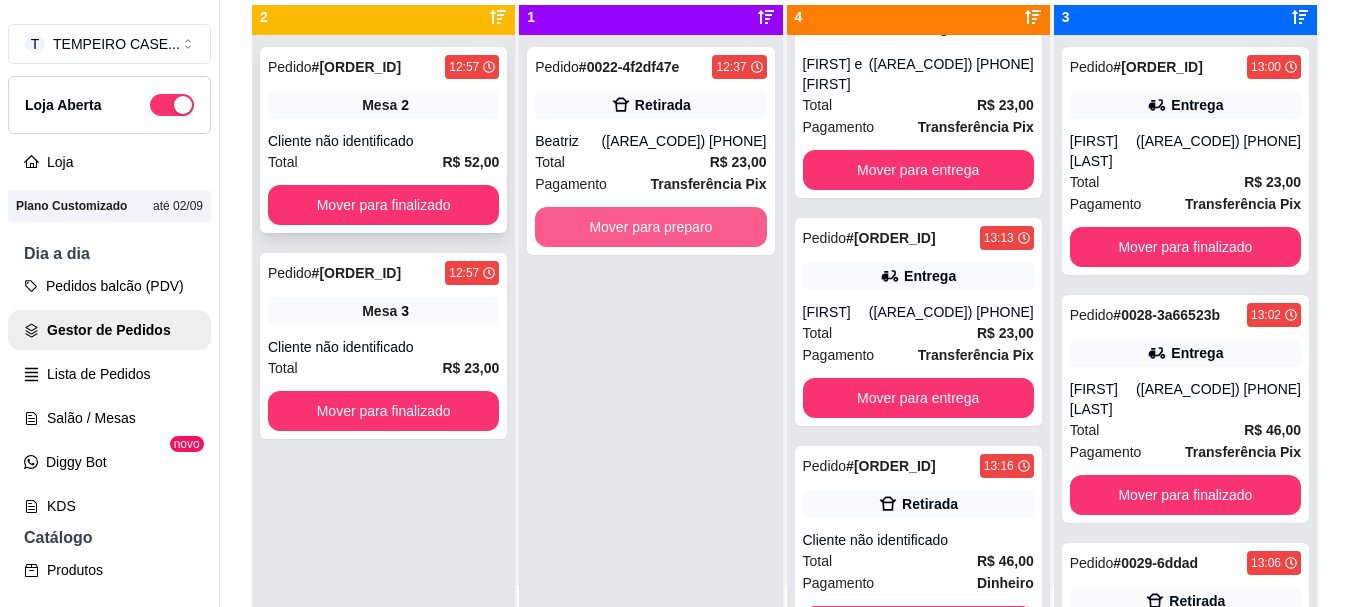 scroll, scrollTop: 0, scrollLeft: 0, axis: both 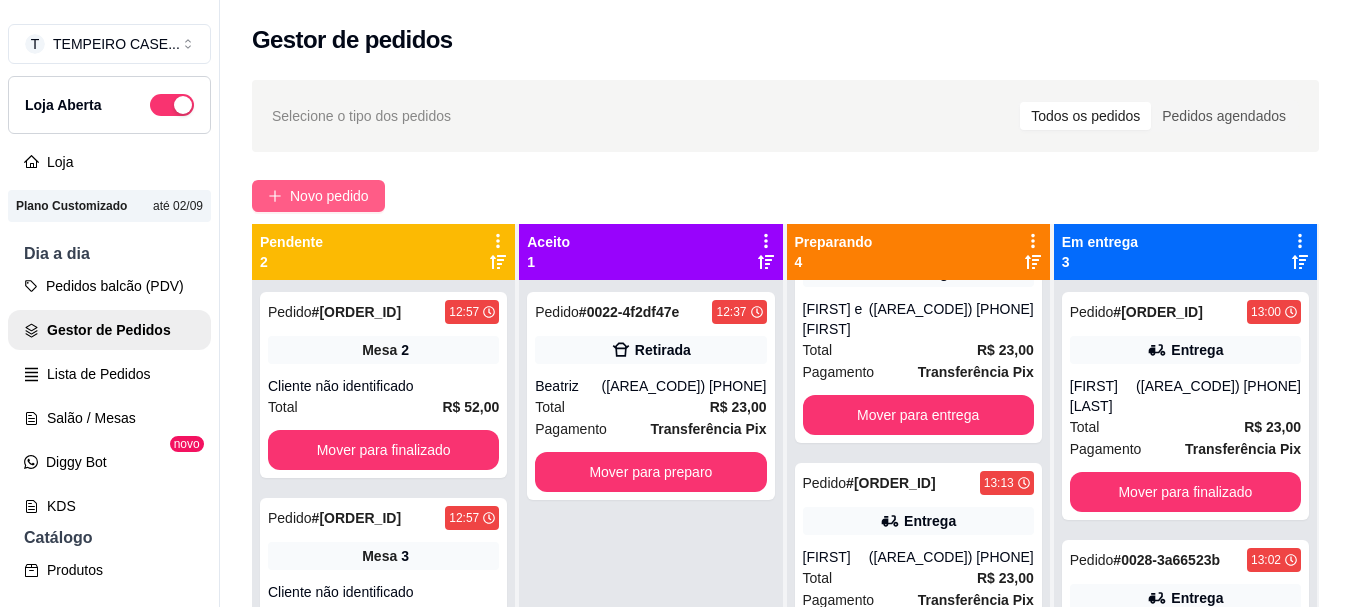 click on "Novo pedido" at bounding box center [329, 196] 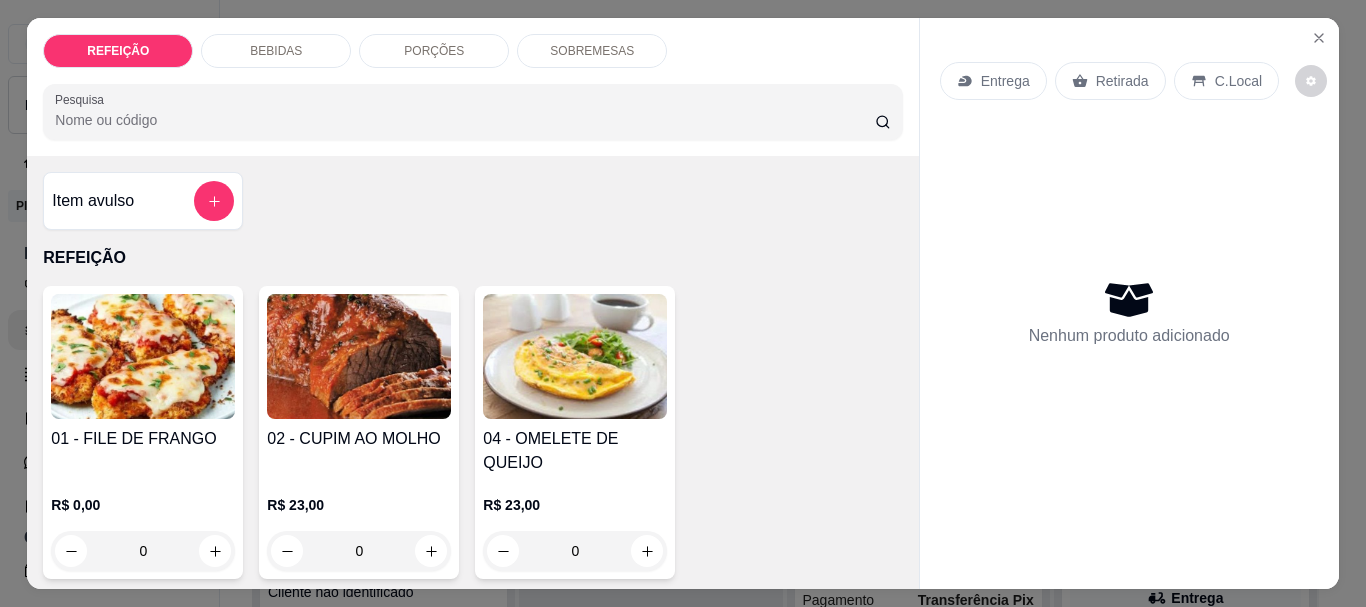 click at bounding box center [143, 356] 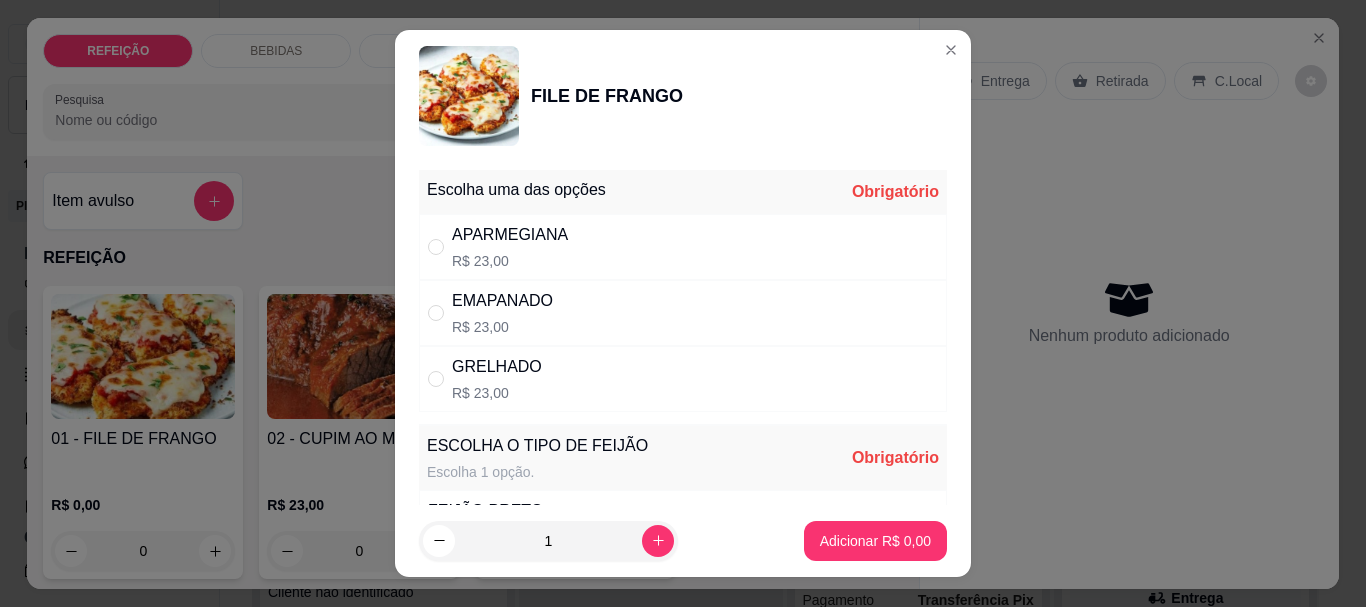 click on "R$ 23,00" at bounding box center (510, 261) 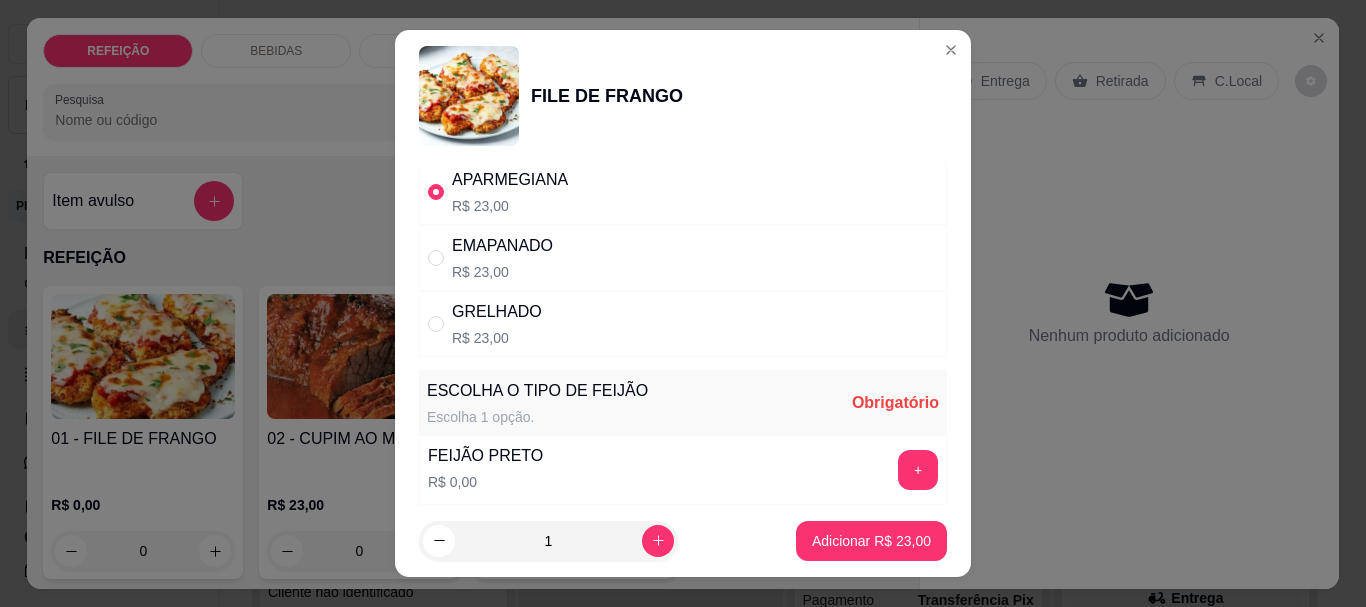 scroll, scrollTop: 200, scrollLeft: 0, axis: vertical 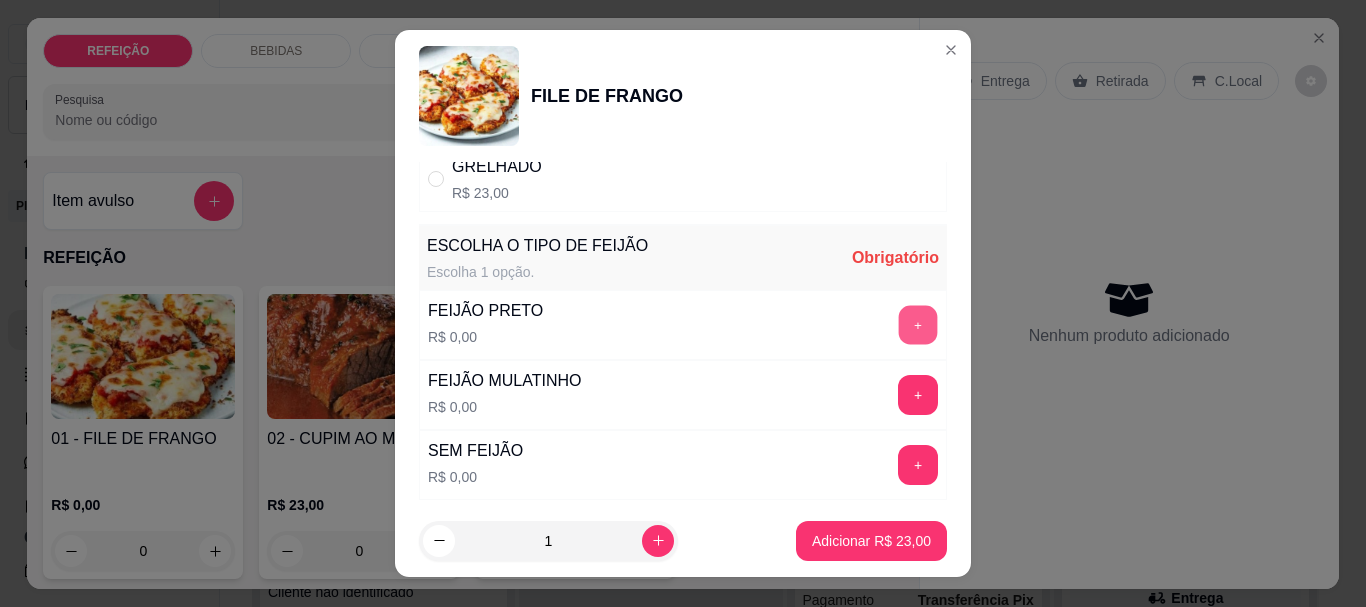 click on "+" at bounding box center [918, 325] 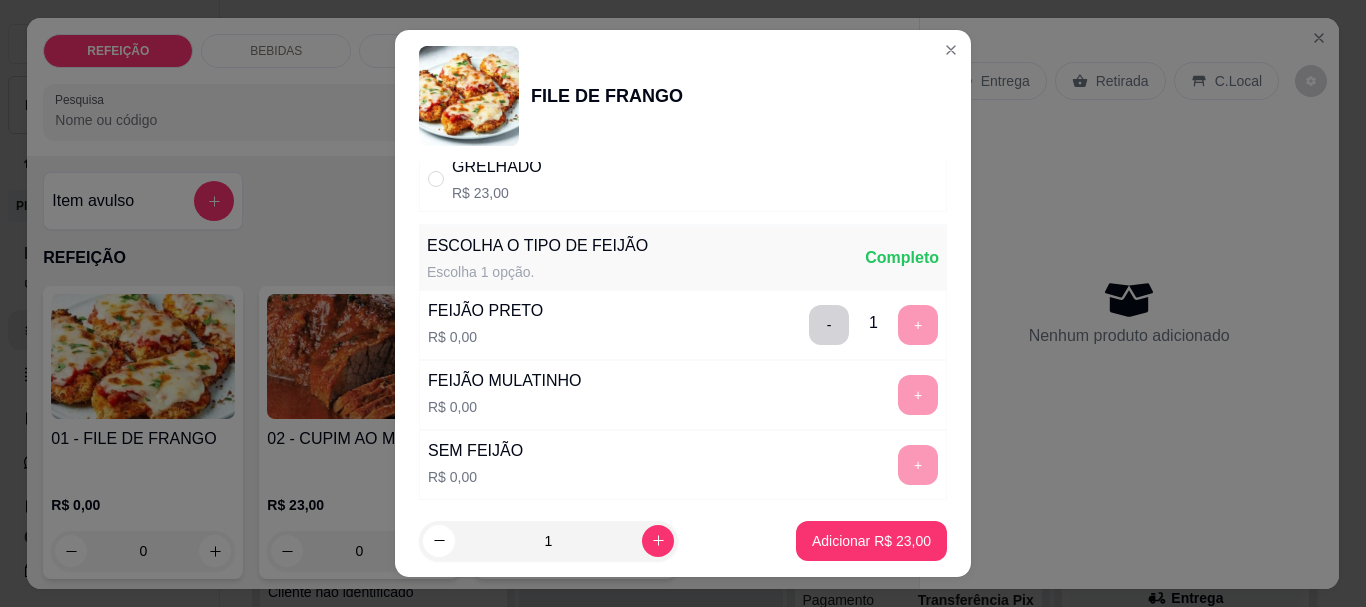 click on "1 Adicionar   R$ 23,00" at bounding box center (683, 541) 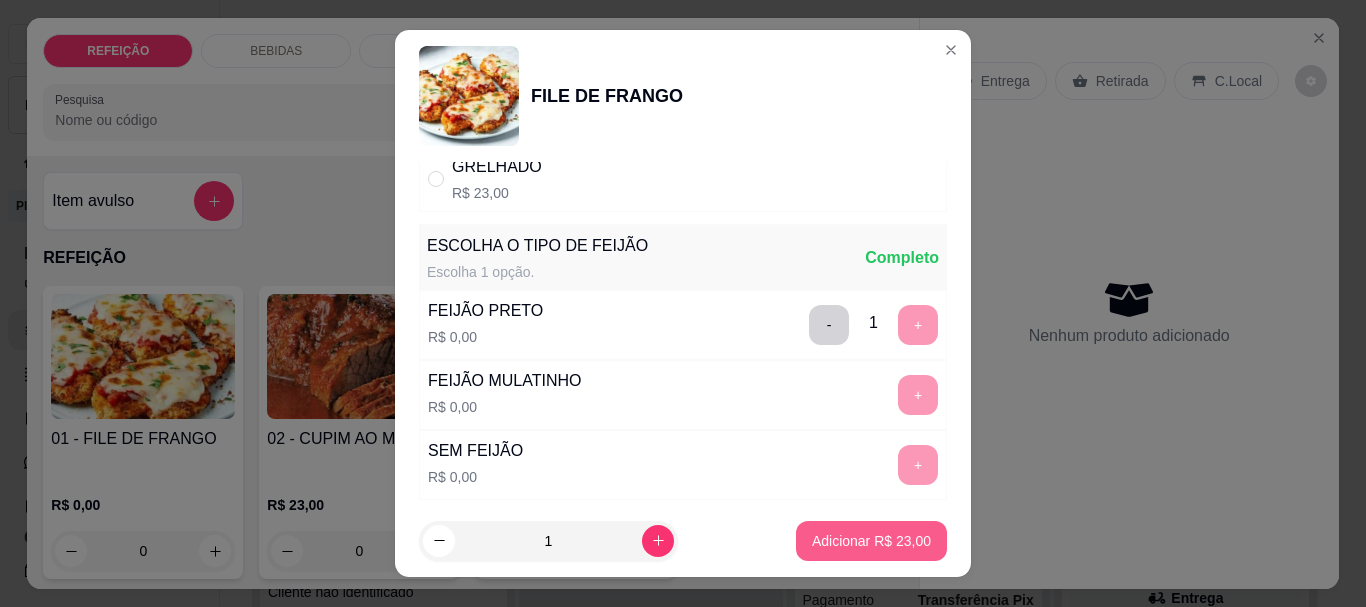 click on "Adicionar   R$ 23,00" at bounding box center (871, 541) 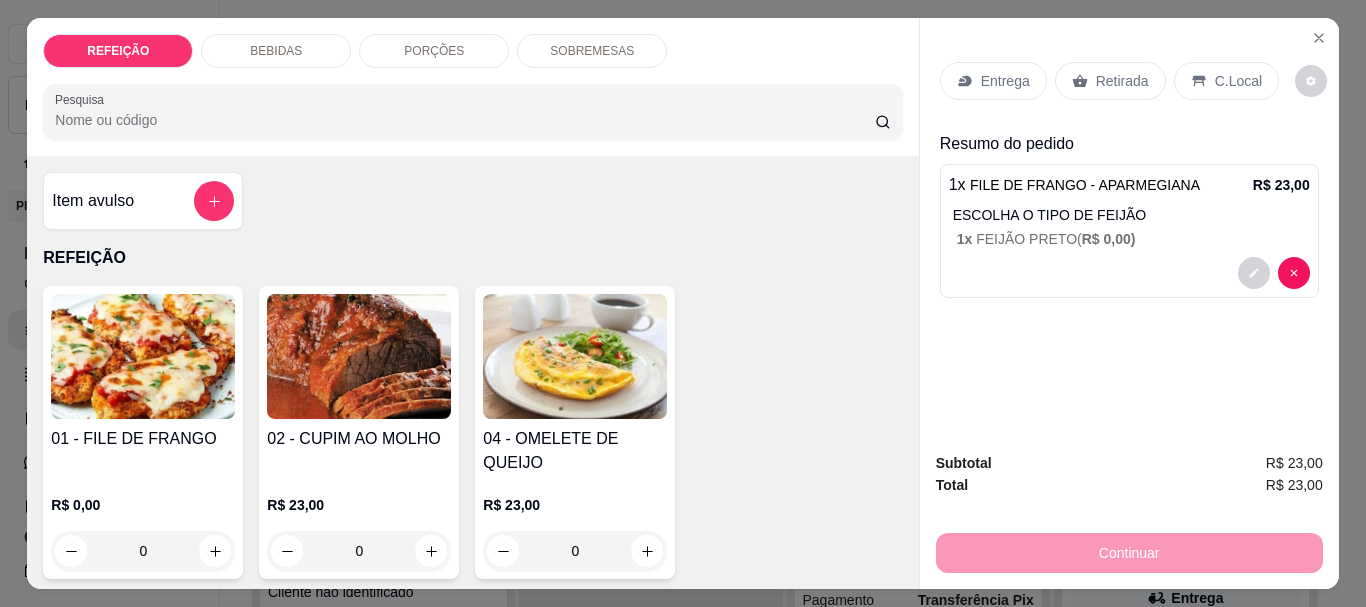 click at bounding box center (359, 356) 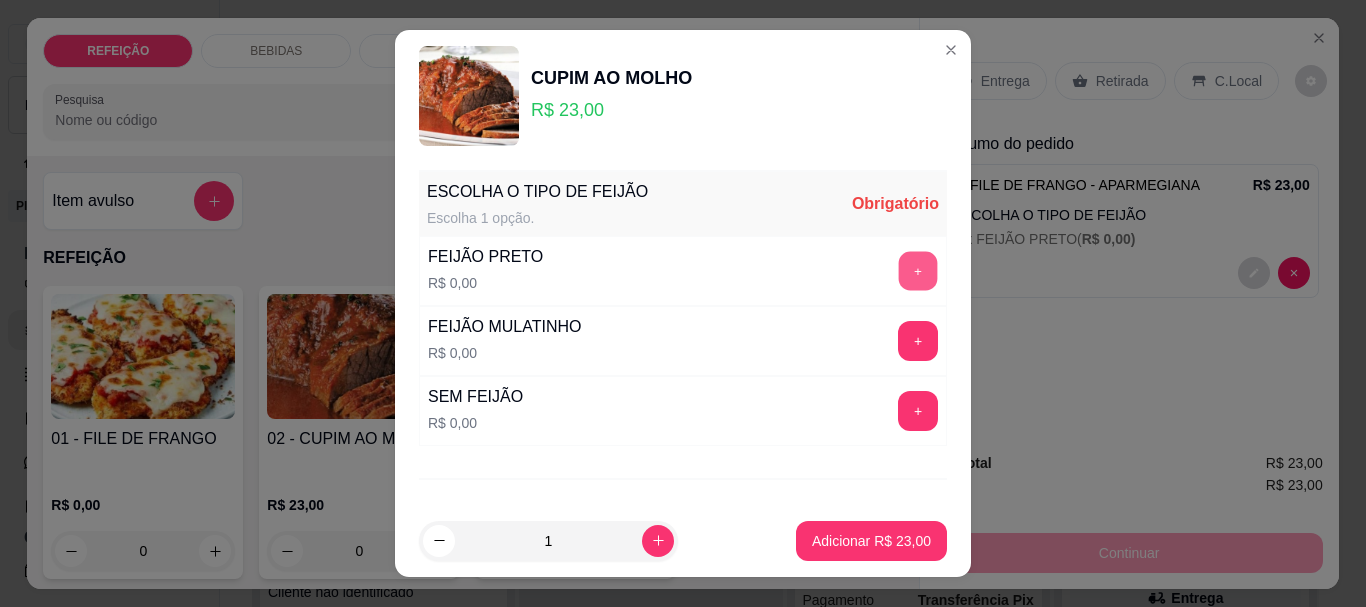 click on "+" at bounding box center (918, 271) 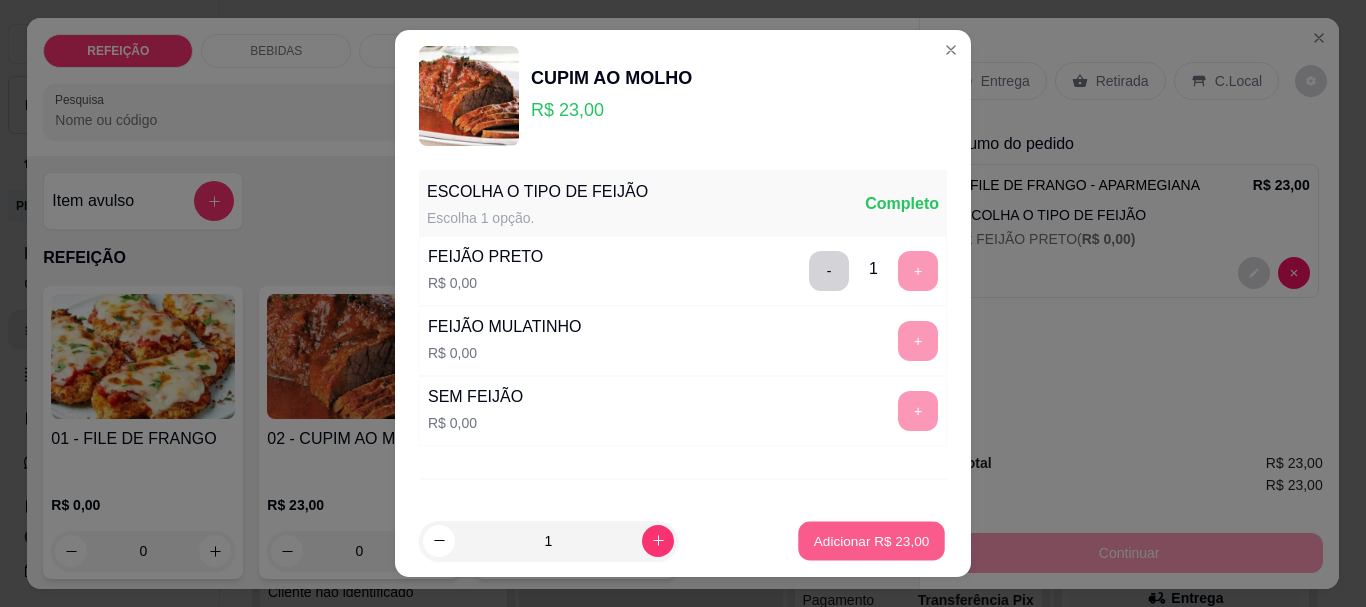 click on "Adicionar   R$ 23,00" at bounding box center [872, 540] 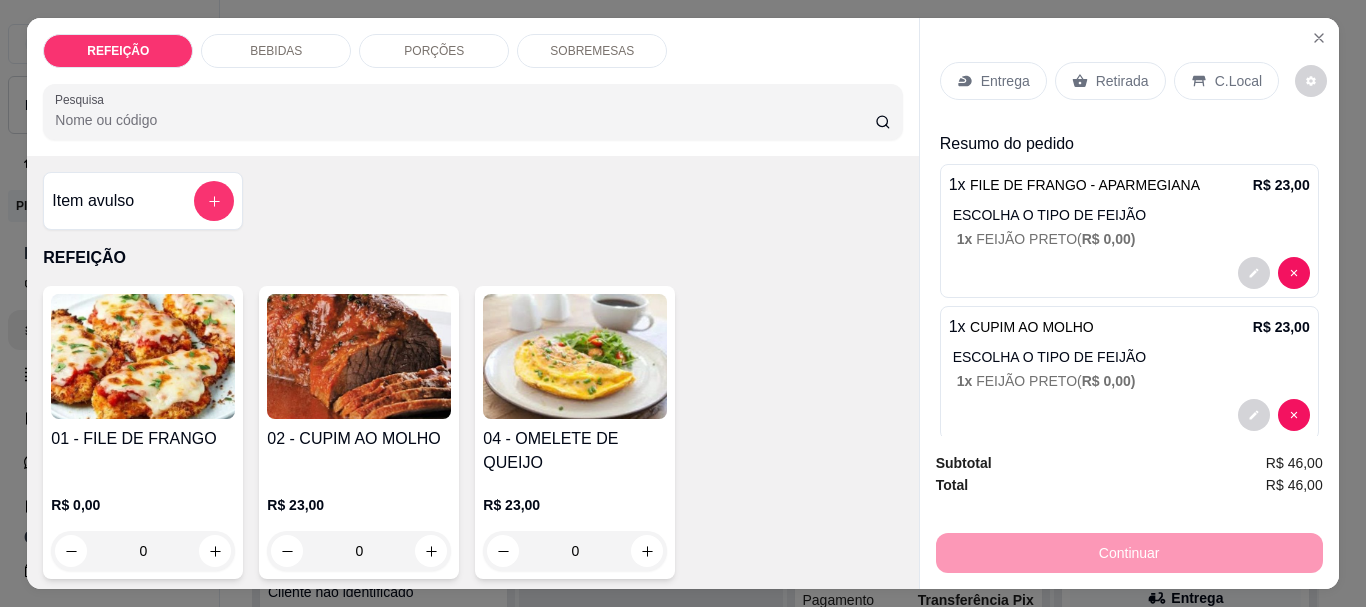 click on "Entrega" at bounding box center (1005, 81) 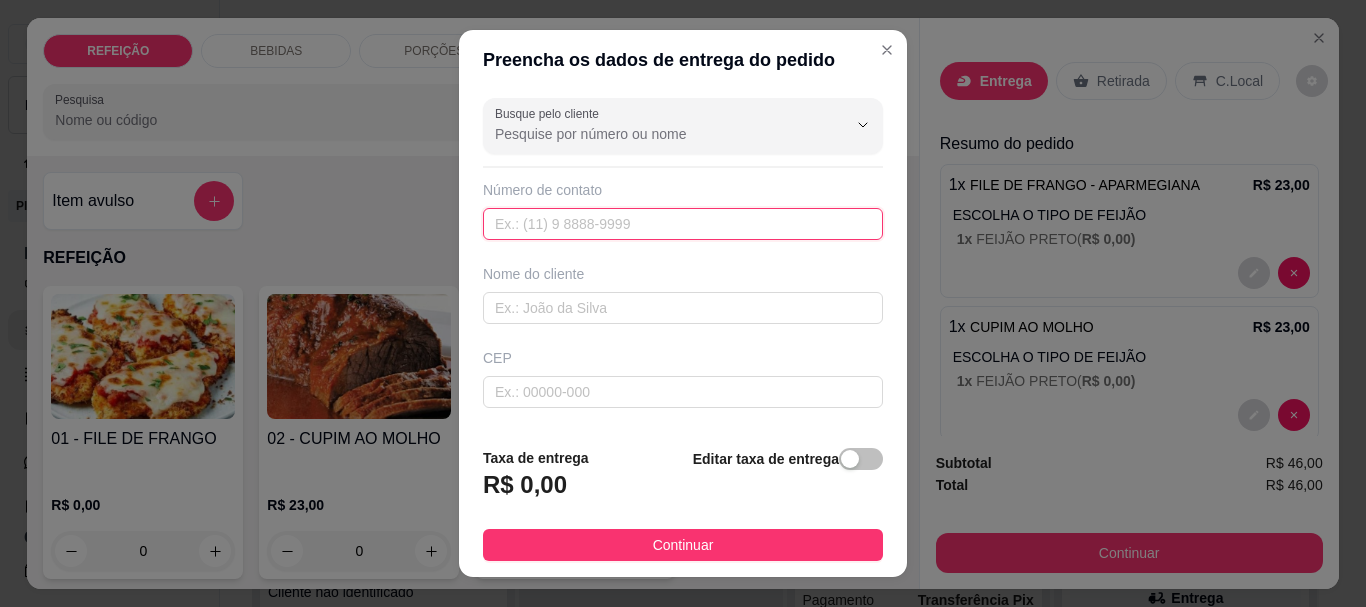 click at bounding box center (683, 224) 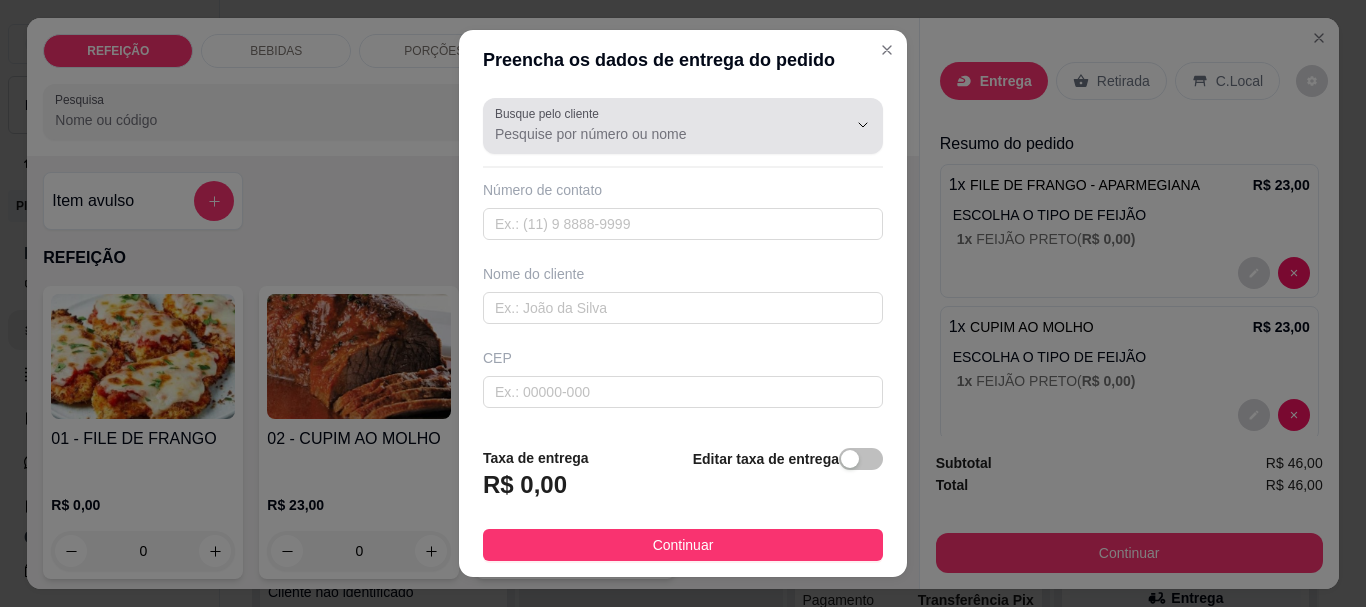 click on "Busque pelo cliente" at bounding box center (655, 134) 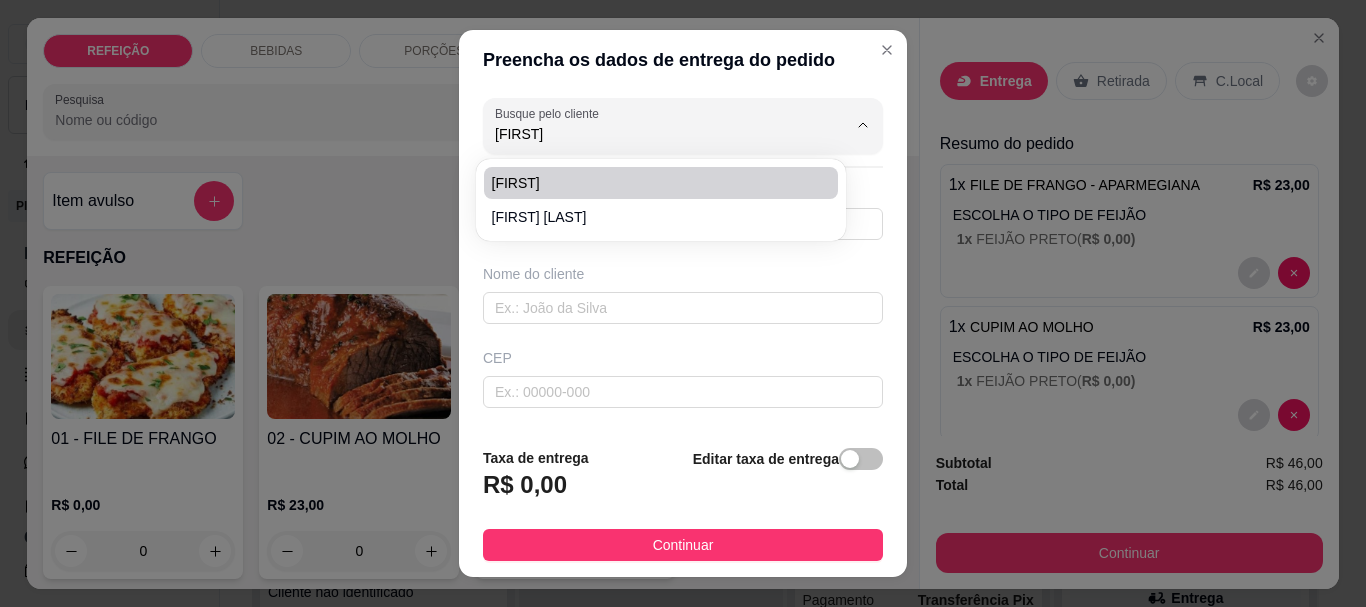 click on "[FIRST]" at bounding box center (651, 183) 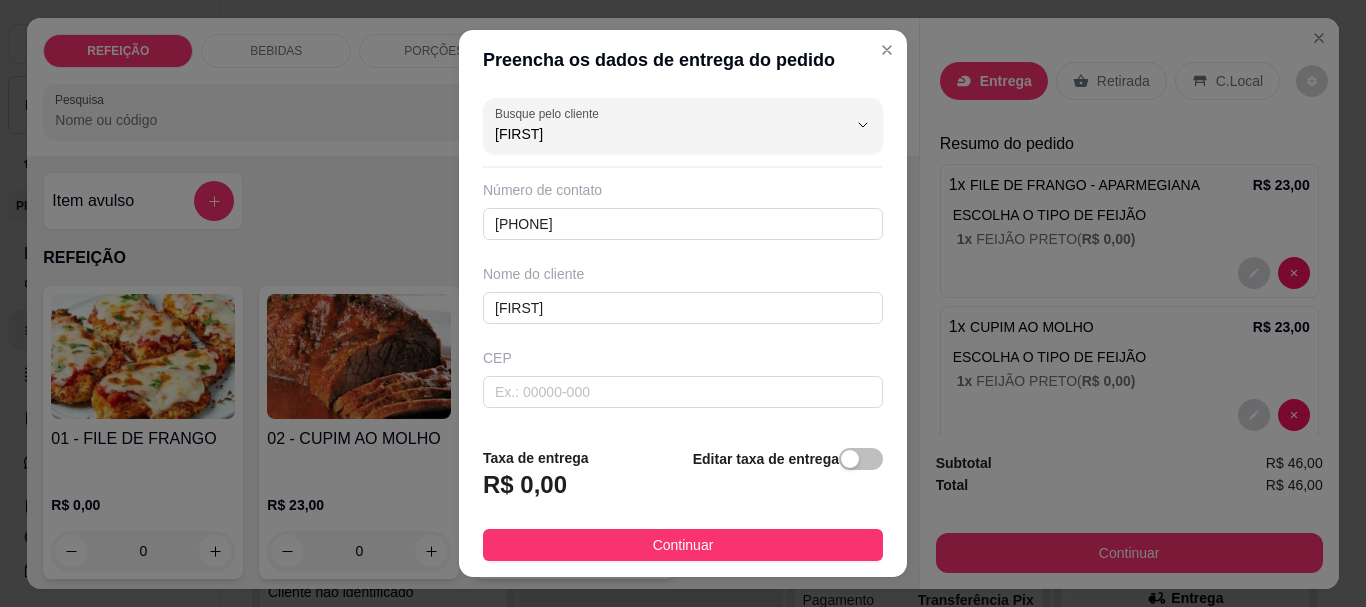 type on "[FIRST]" 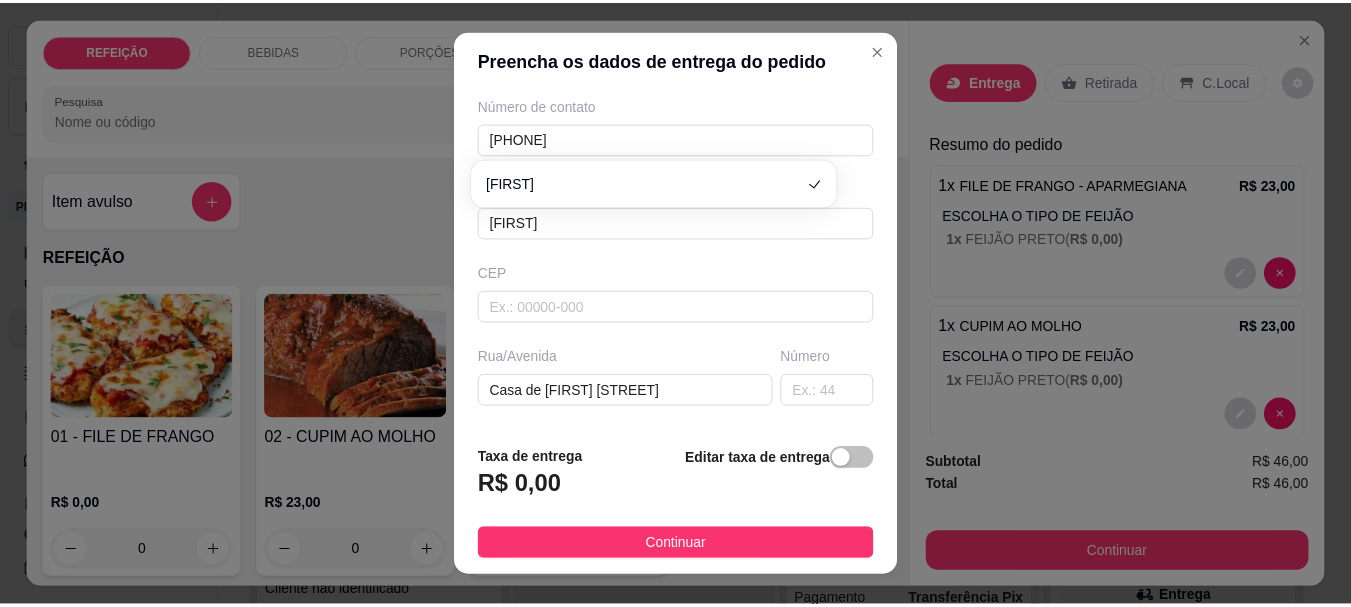 scroll, scrollTop: 200, scrollLeft: 0, axis: vertical 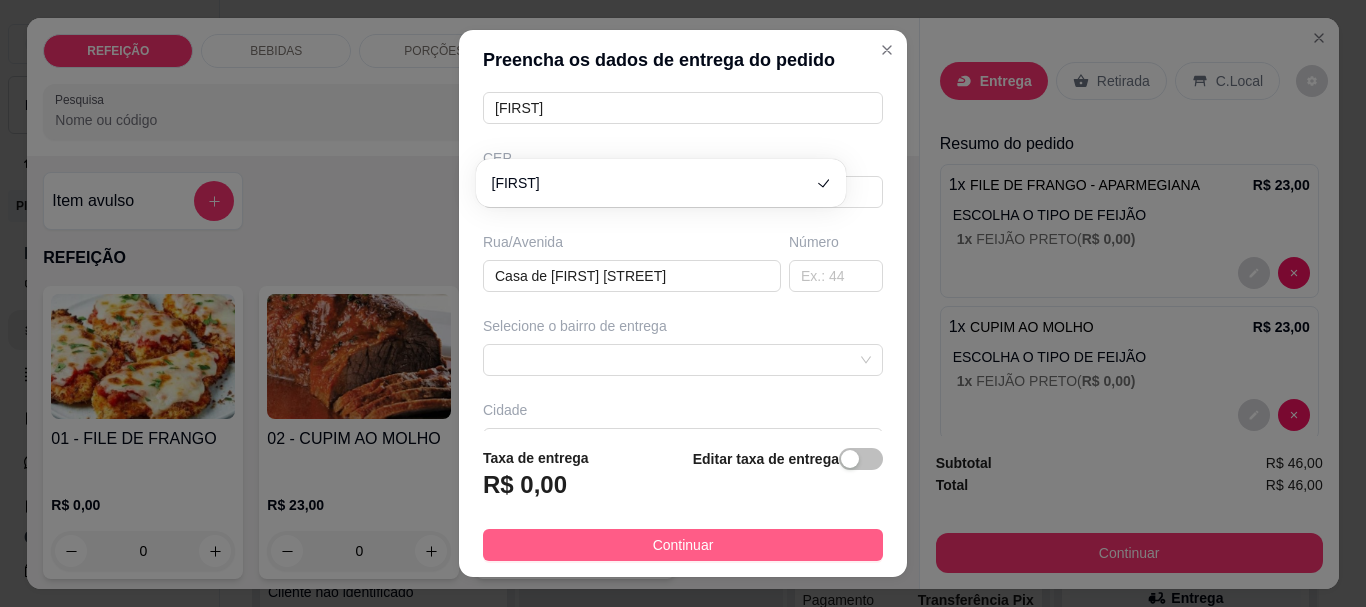 click on "Continuar" at bounding box center [683, 545] 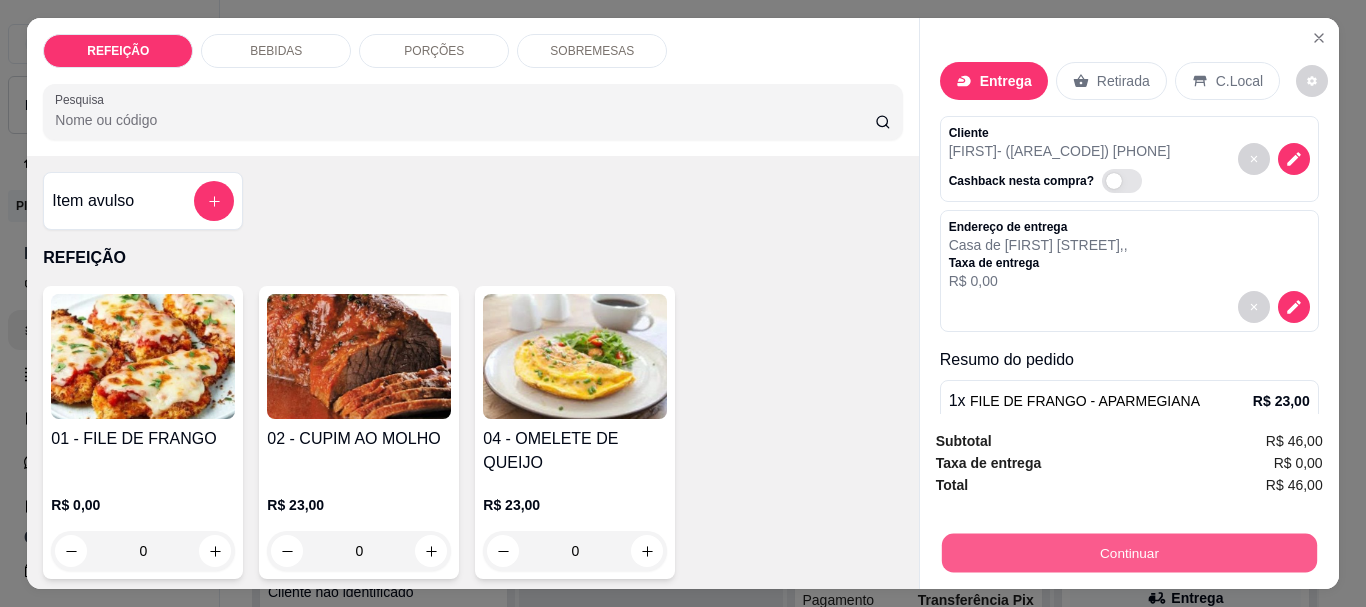 click on "Continuar" at bounding box center (1128, 552) 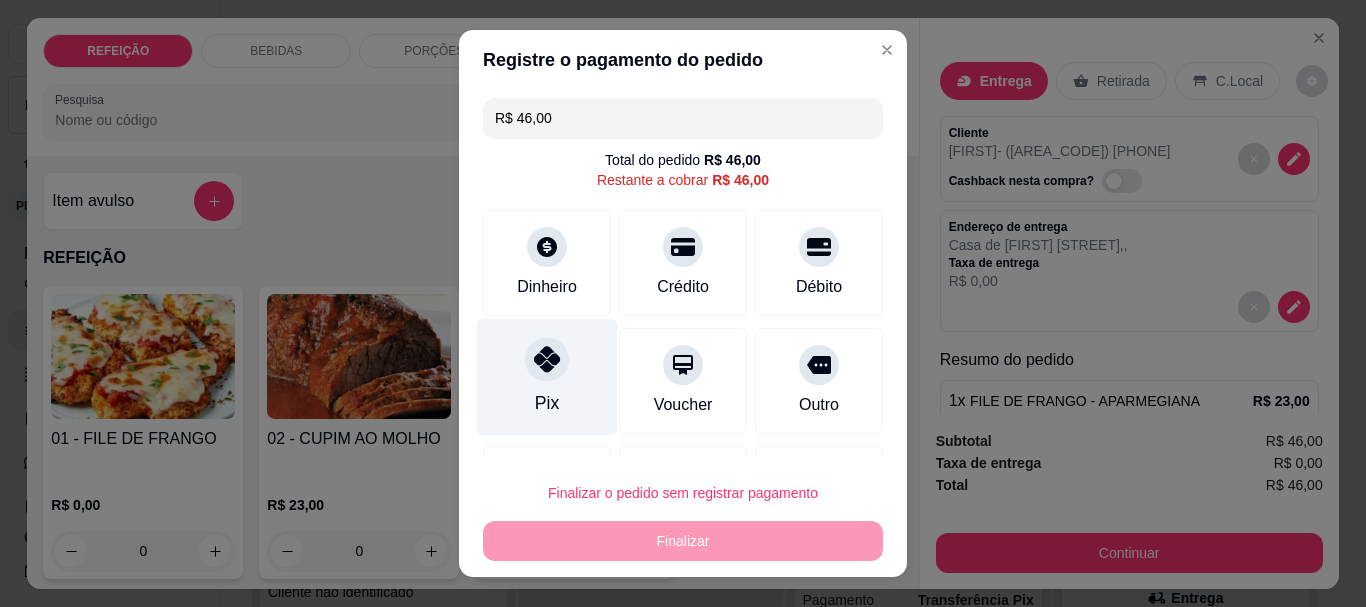 click 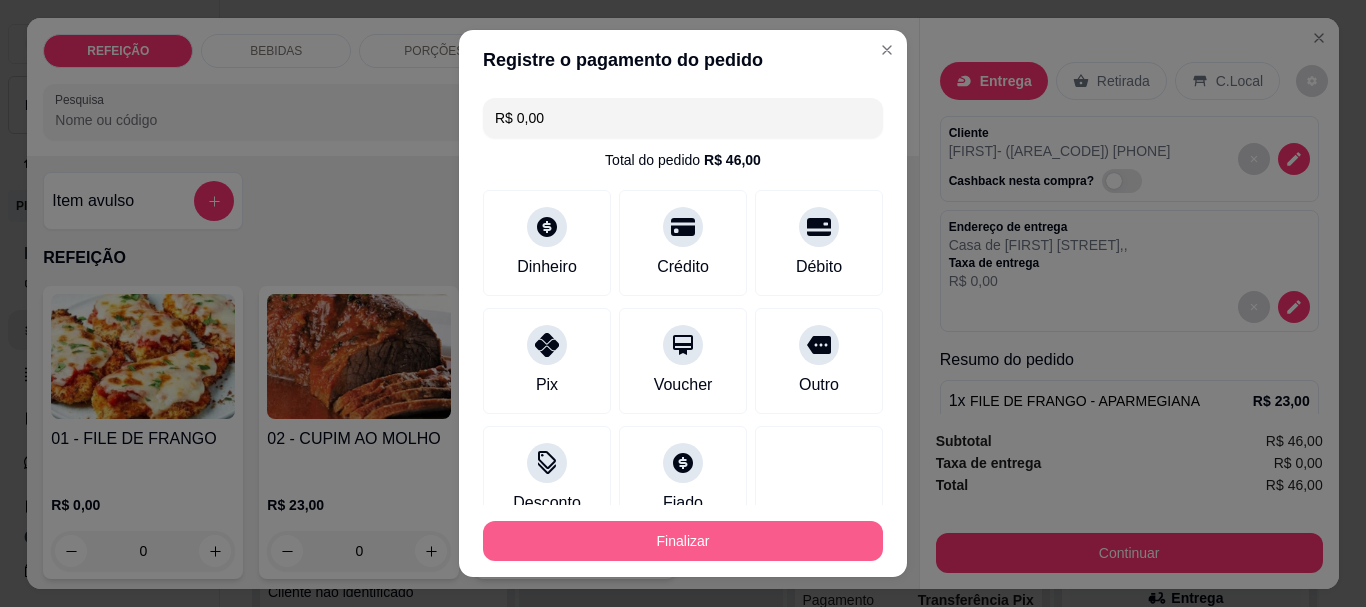 click on "Finalizar" at bounding box center [683, 541] 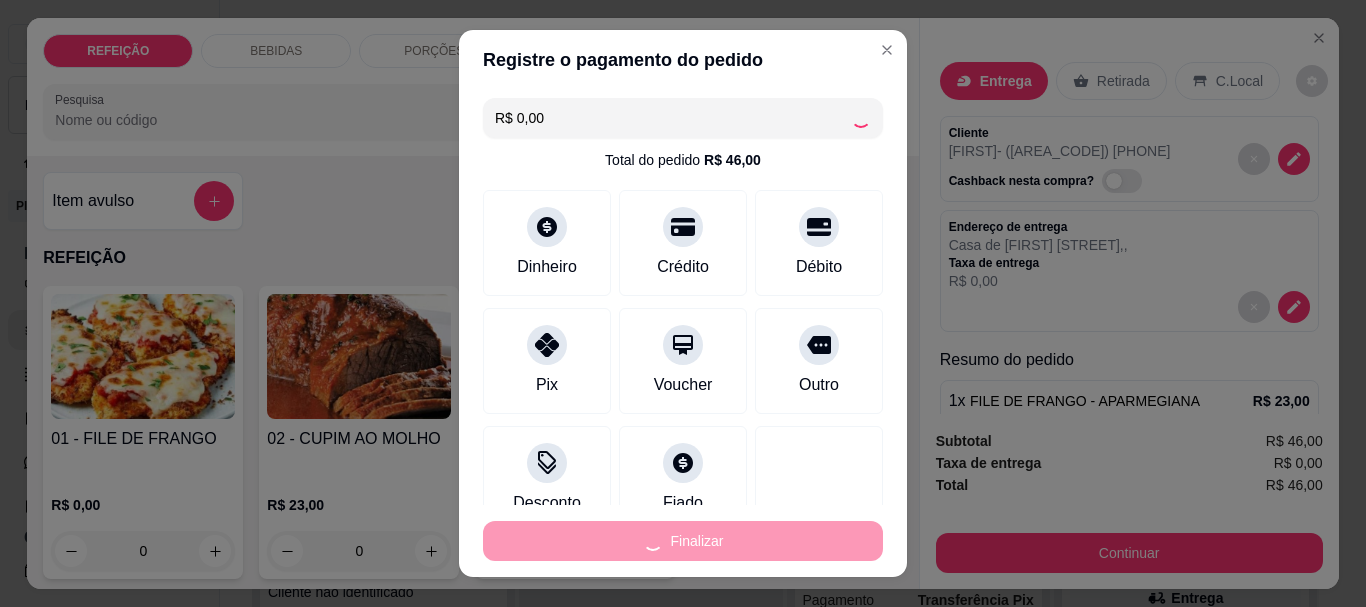 type on "-R$ 46,00" 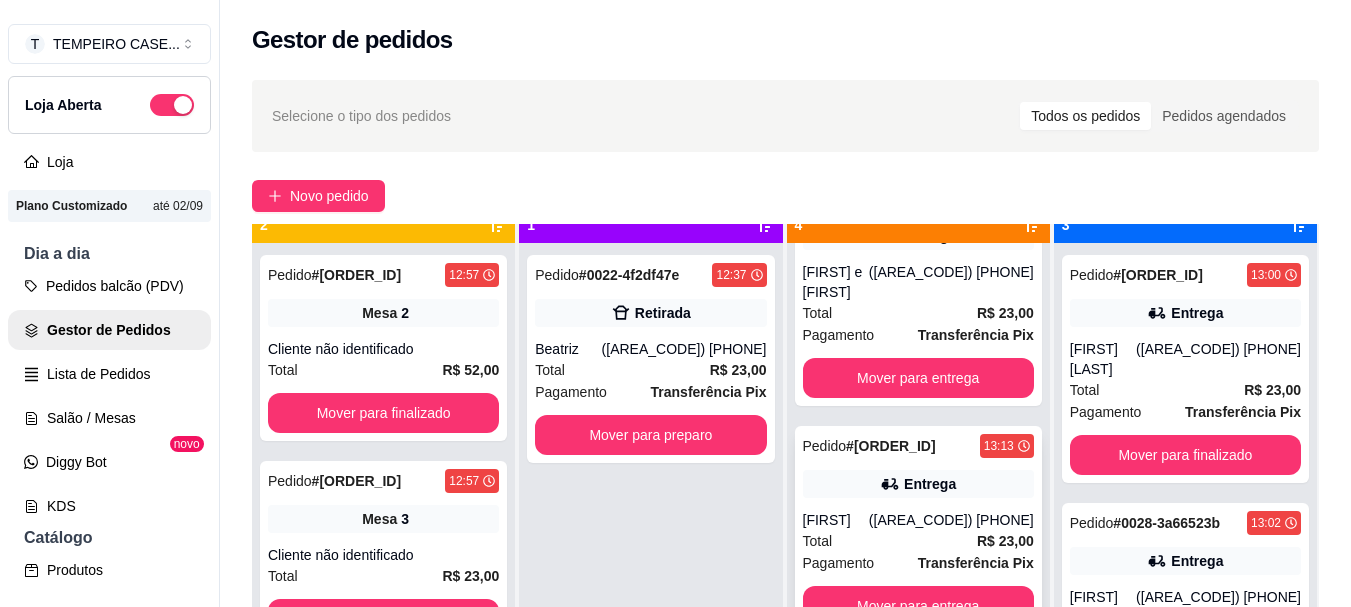 scroll, scrollTop: 56, scrollLeft: 0, axis: vertical 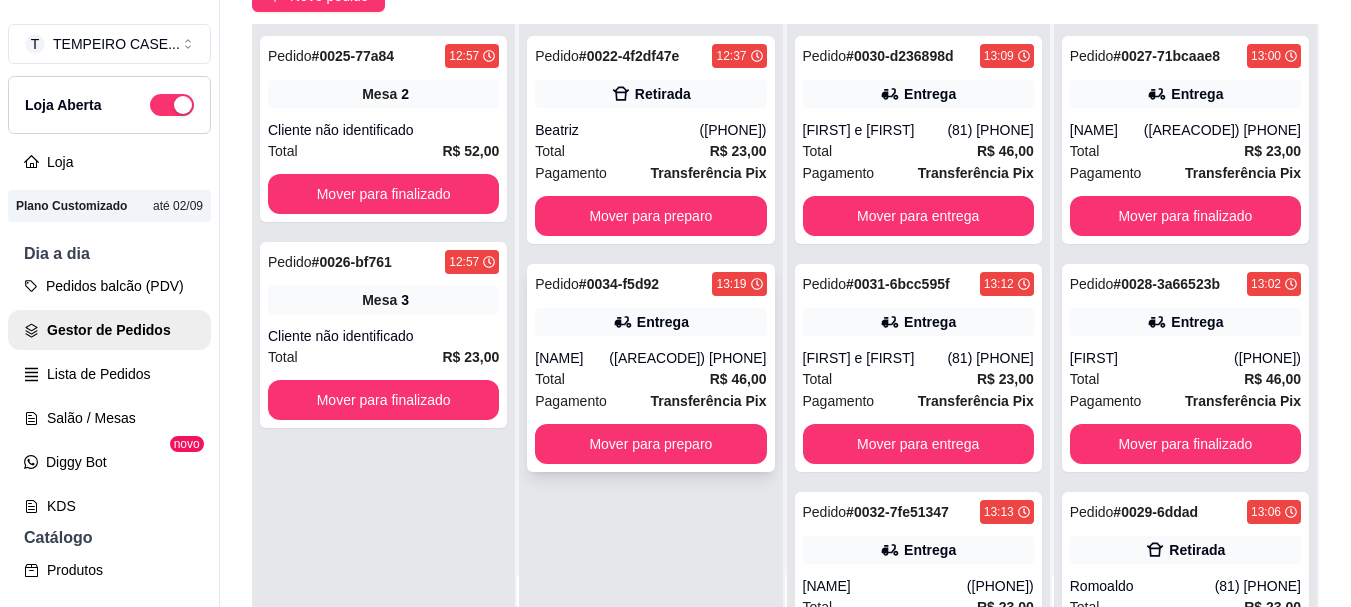 click on "Entrega" at bounding box center (663, 322) 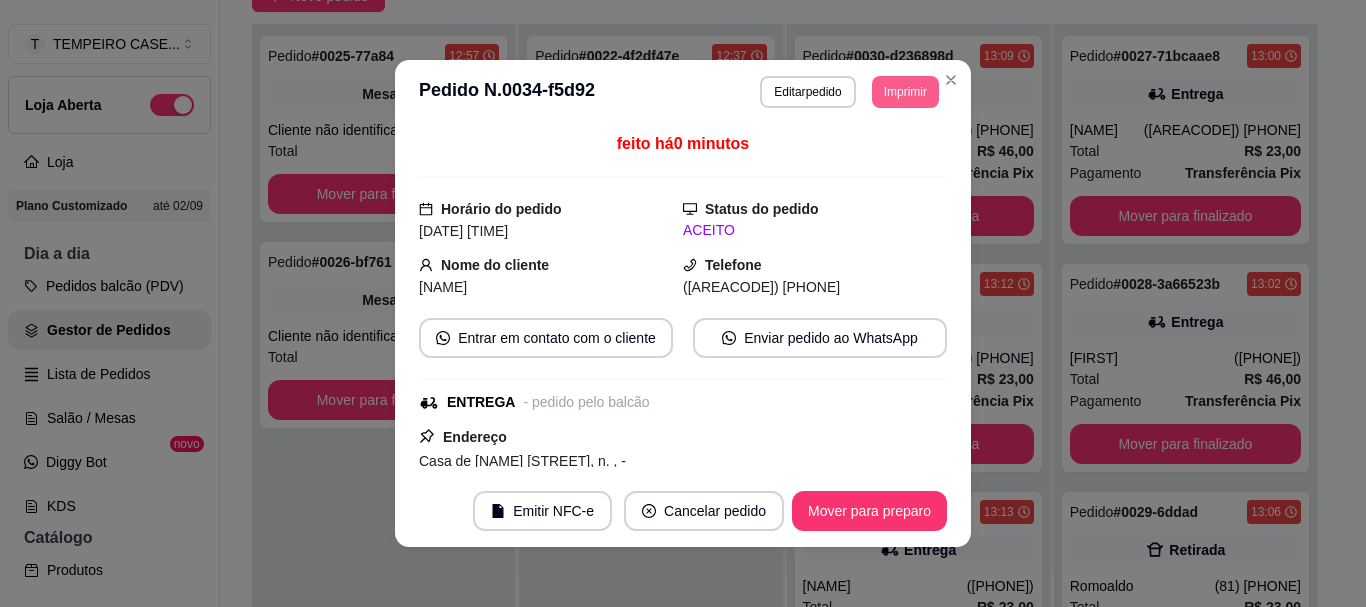 click on "Imprimir" at bounding box center (905, 92) 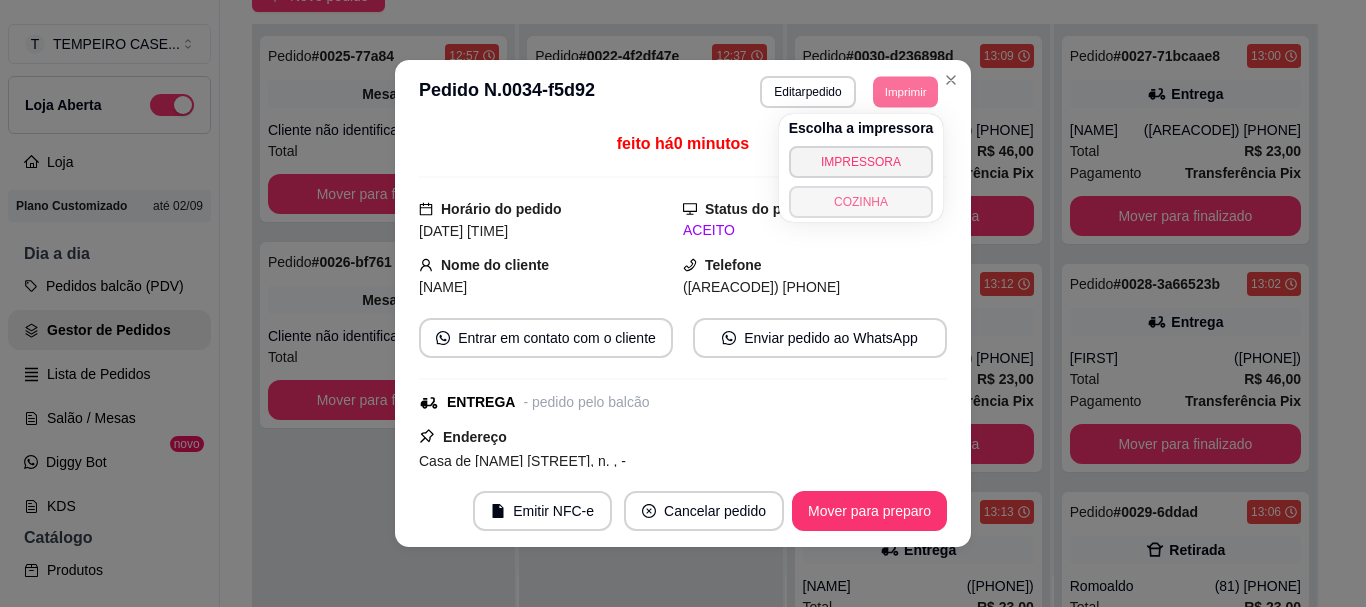 click on "COZINHA" at bounding box center [861, 202] 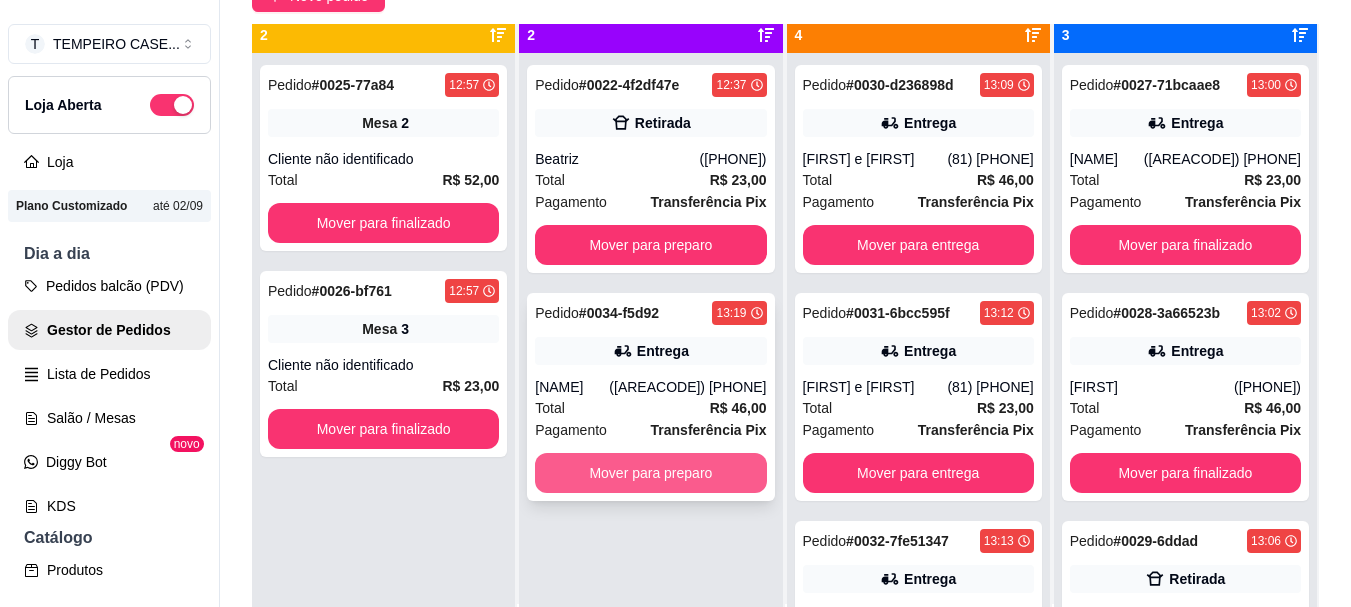 scroll, scrollTop: 0, scrollLeft: 0, axis: both 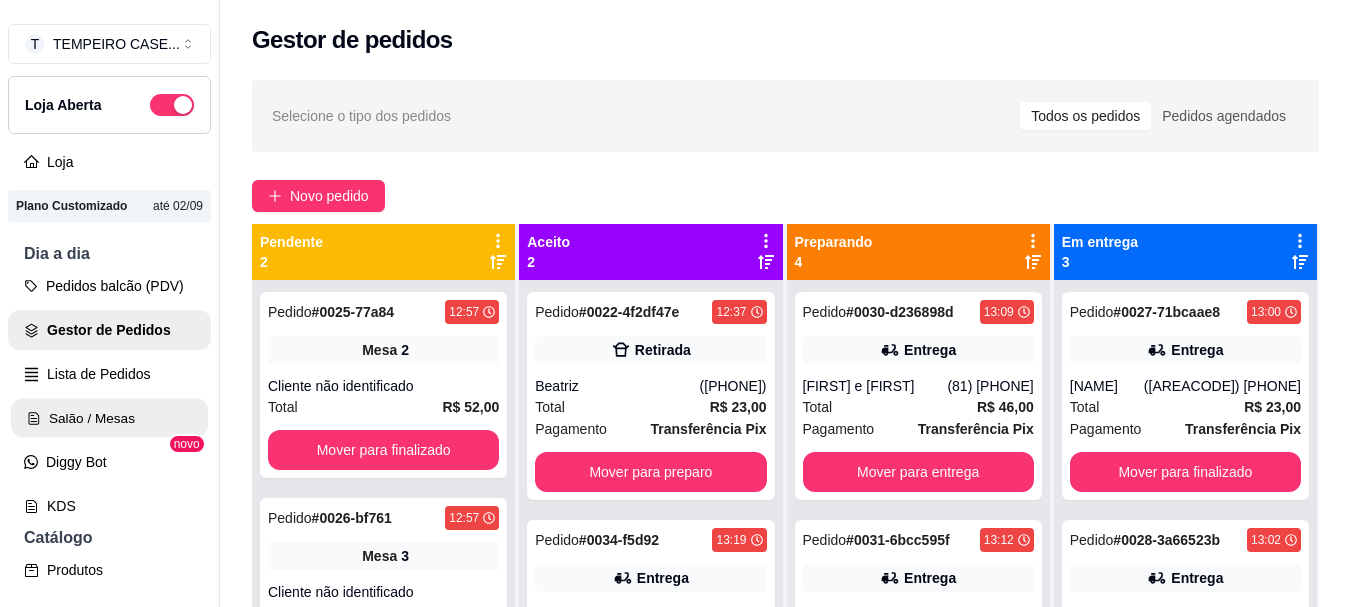 click on "Salão / Mesas" at bounding box center (109, 418) 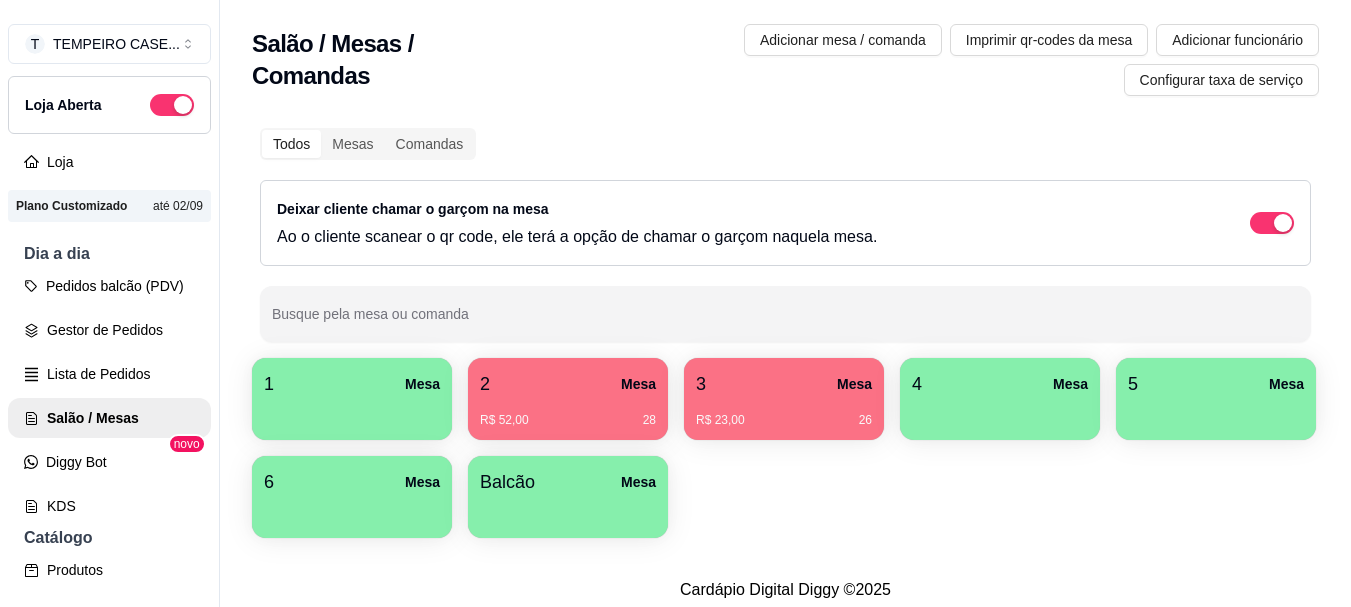 click on "3 Mesa" at bounding box center [784, 384] 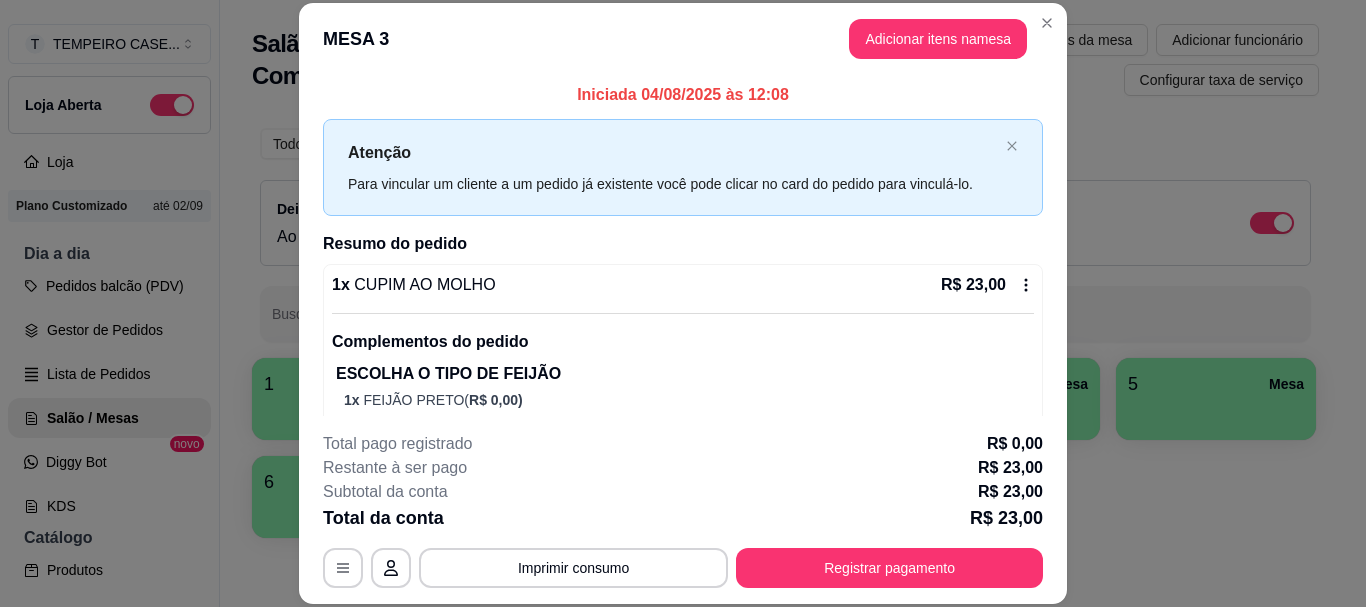 scroll, scrollTop: 39, scrollLeft: 0, axis: vertical 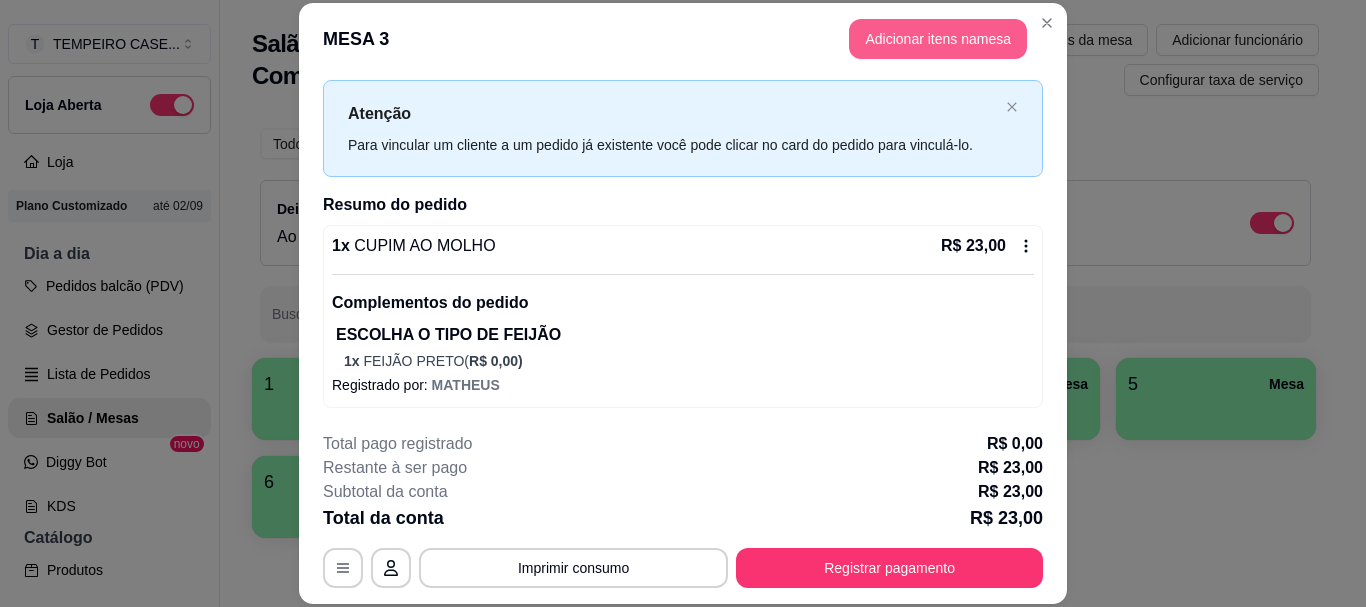 click on "Adicionar itens na  mesa" at bounding box center [938, 39] 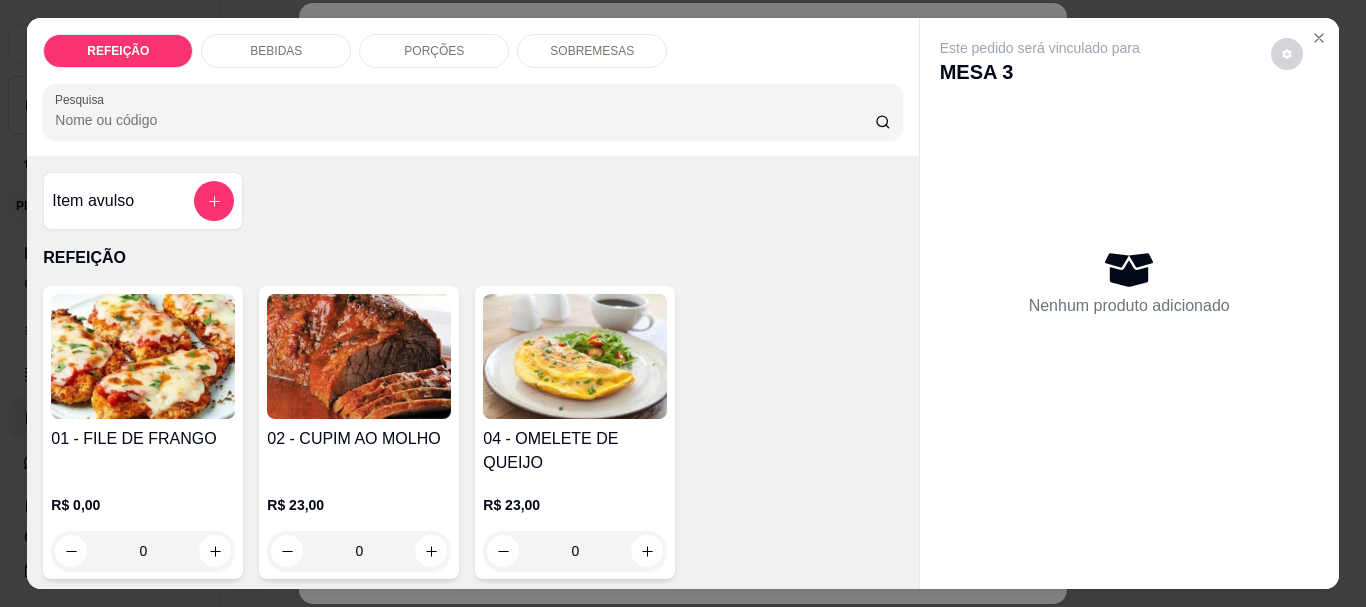 click on "REFEIÇÃO BEBIDAS PORÇÕES SOBREMESAS Pesquisa" at bounding box center (472, 87) 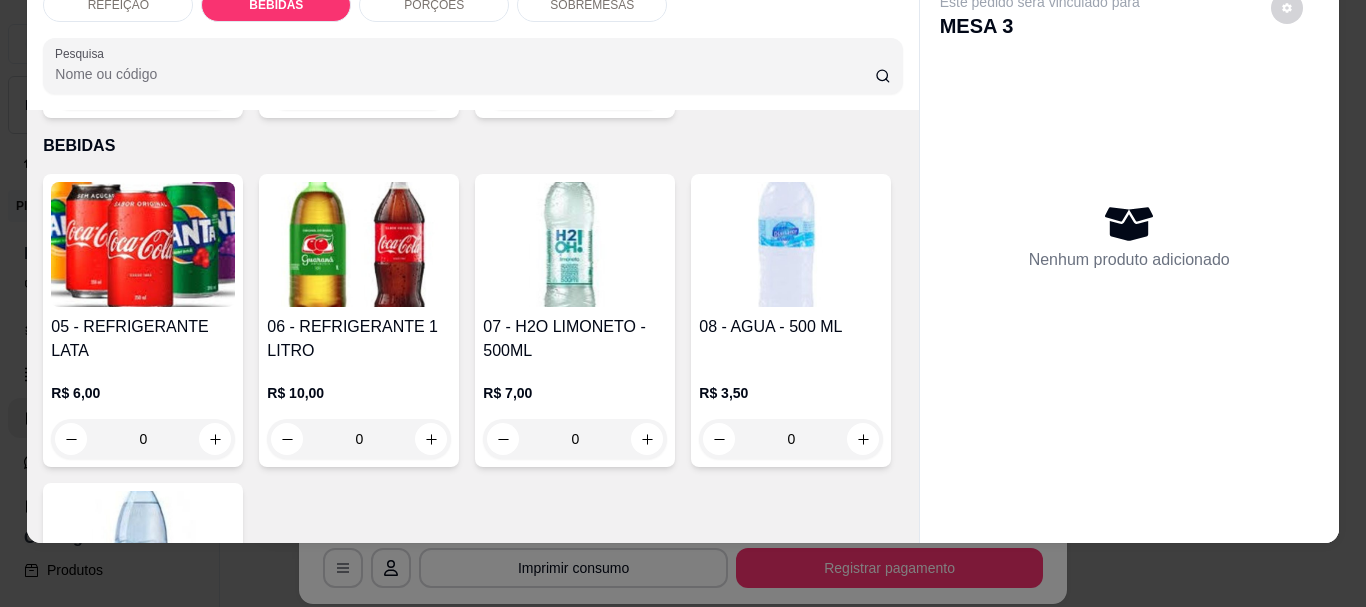 click at bounding box center [143, 244] 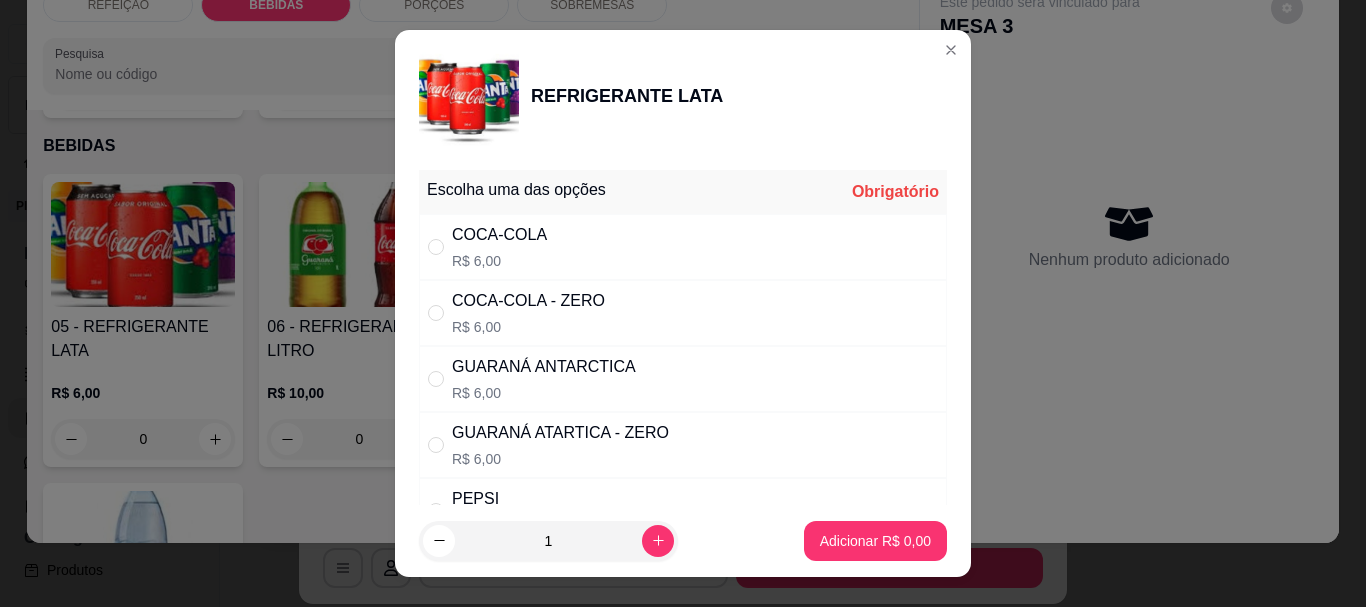 click on "COCA-COLA - ZERO" at bounding box center [528, 301] 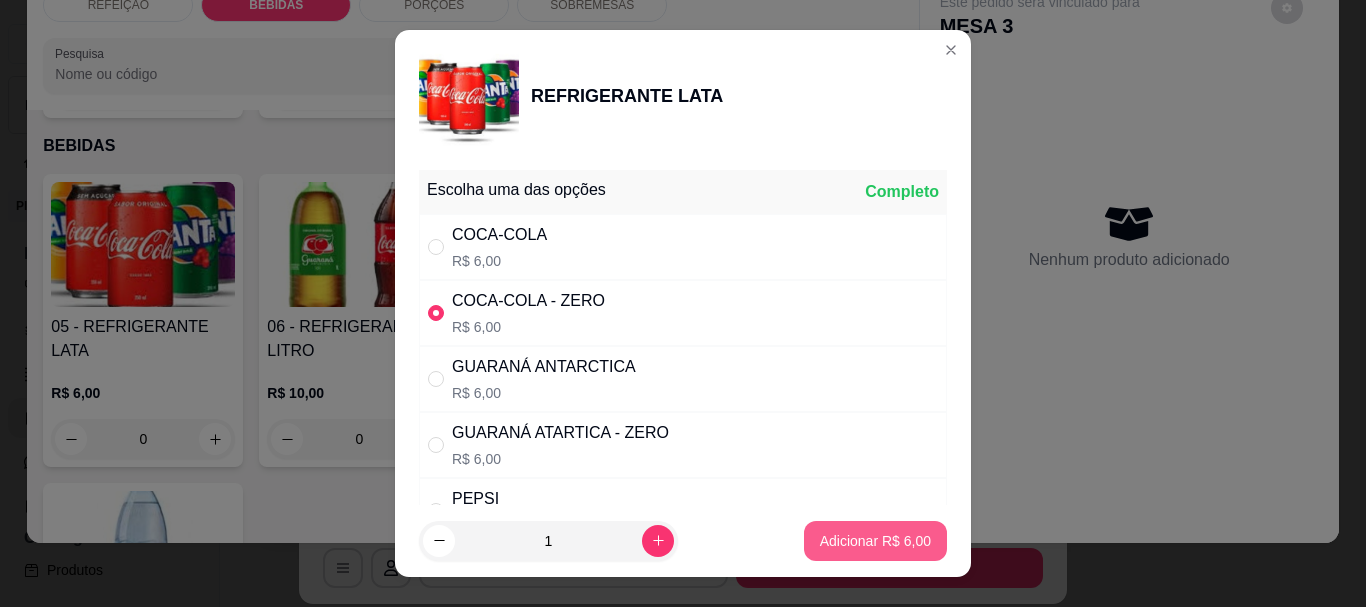click on "Adicionar   R$ 6,00" at bounding box center [875, 541] 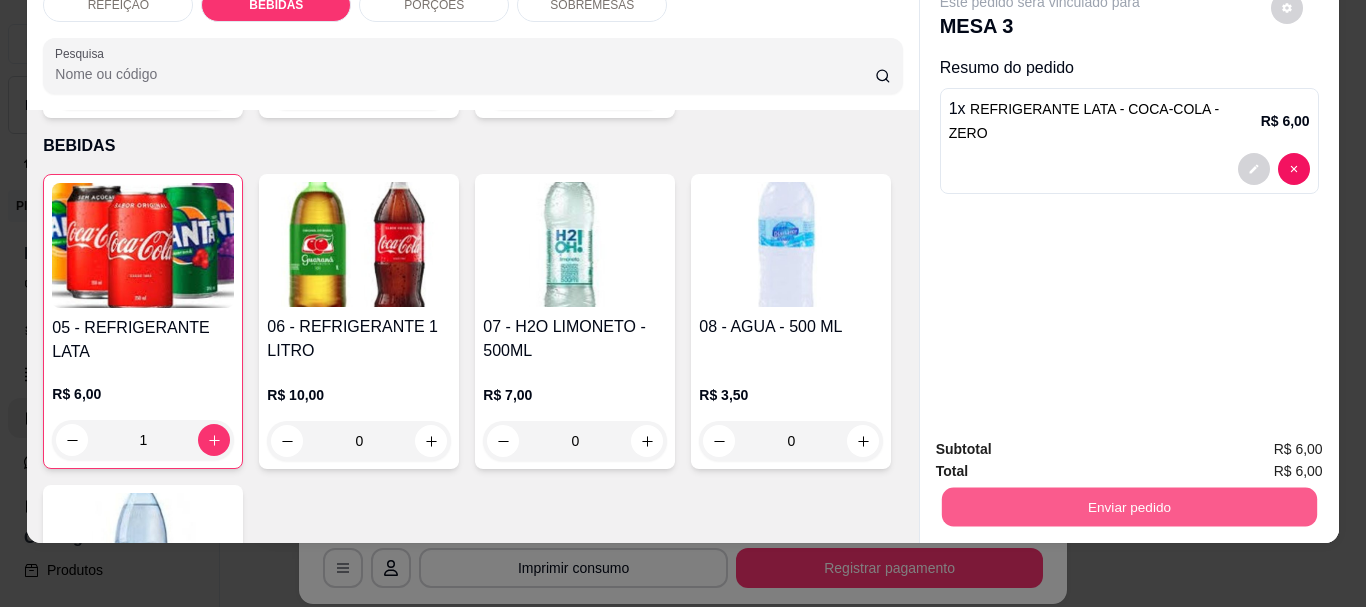 click on "Enviar pedido" at bounding box center (1128, 506) 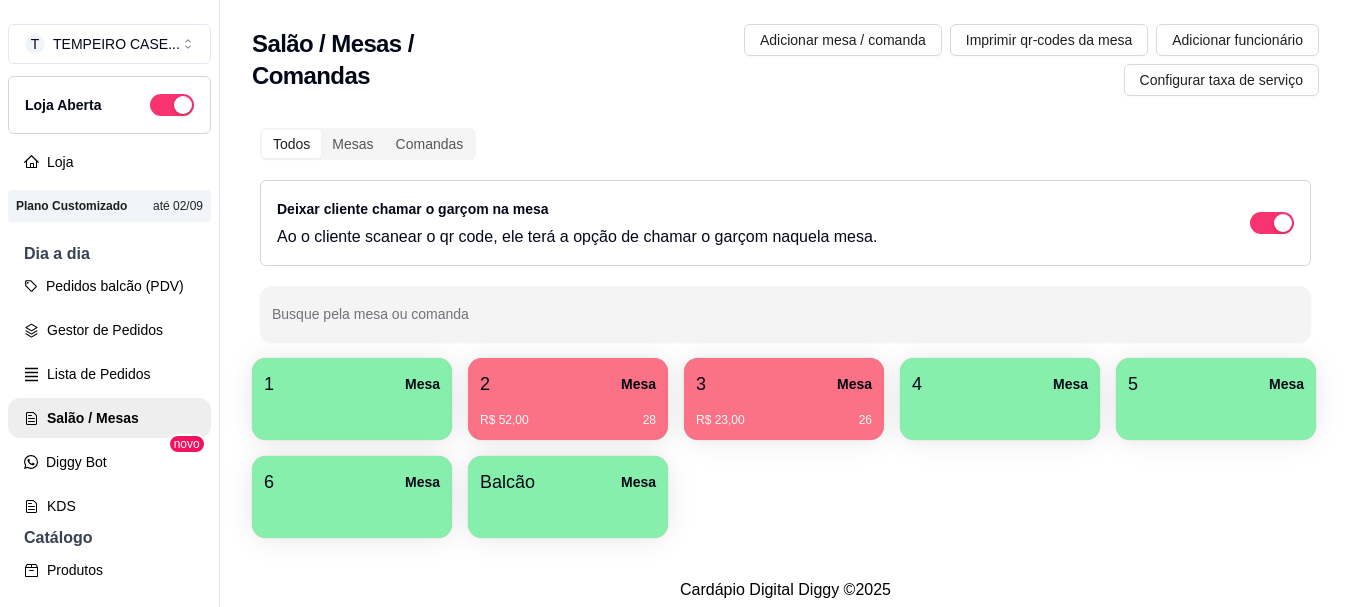 click on "R$ 23,00 26" at bounding box center (784, 413) 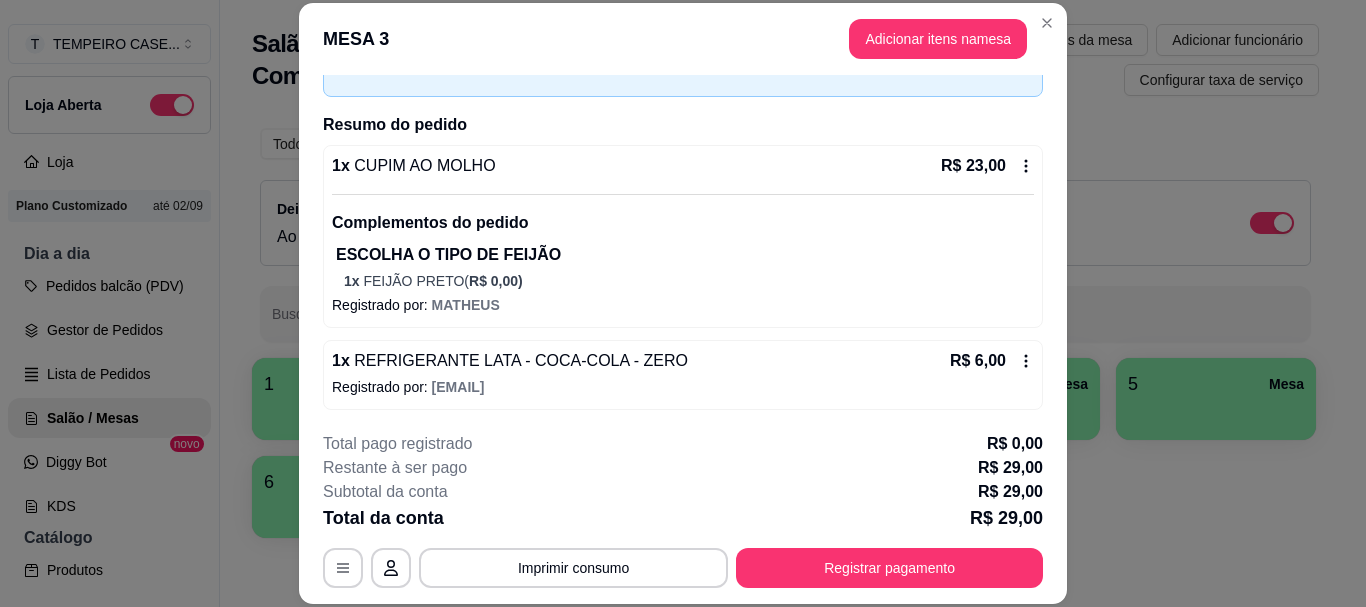 scroll, scrollTop: 121, scrollLeft: 0, axis: vertical 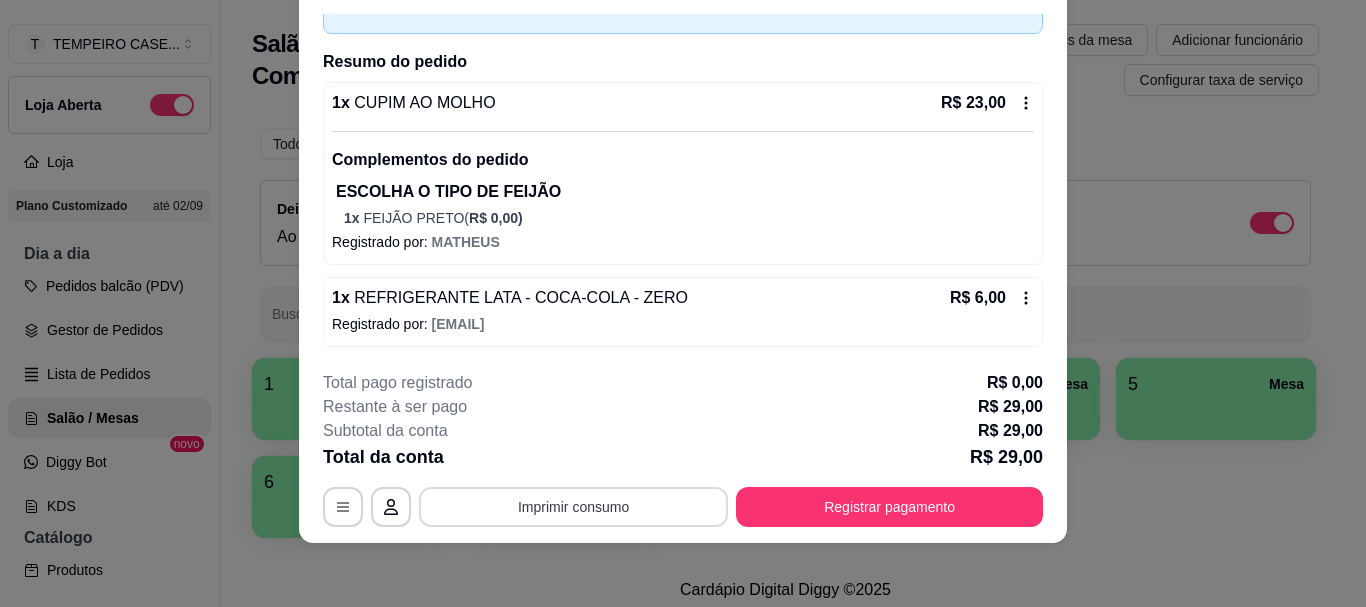 click on "Imprimir consumo" at bounding box center [573, 507] 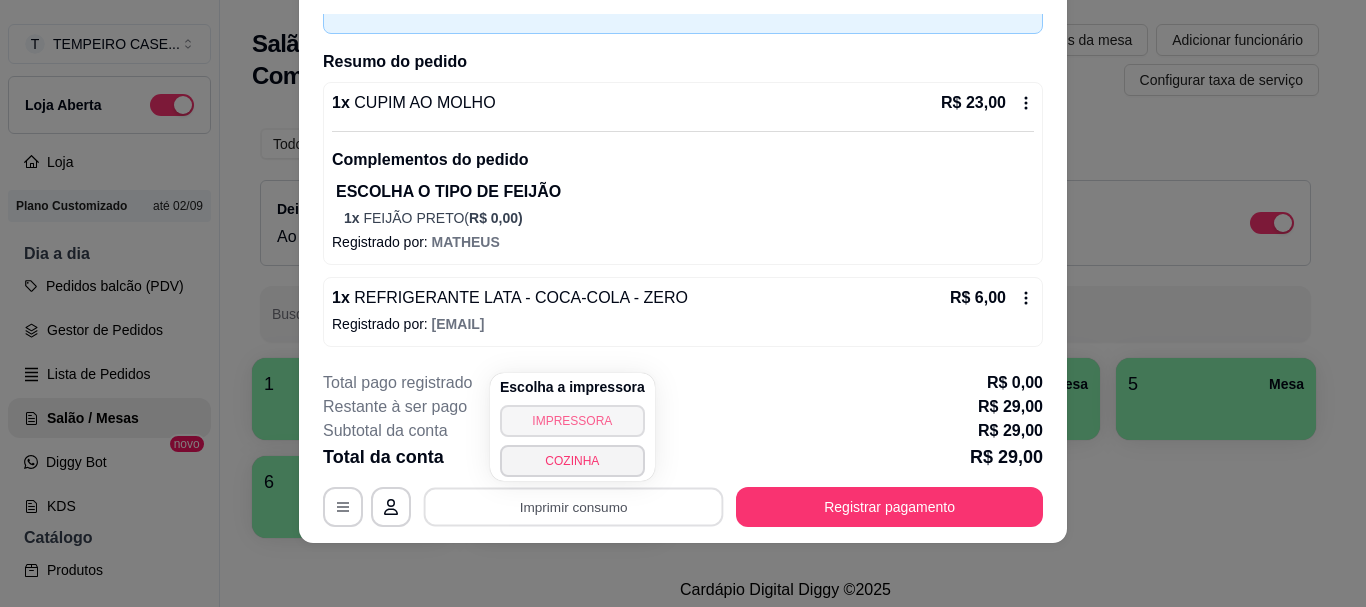 click on "IMPRESSORA" at bounding box center [572, 421] 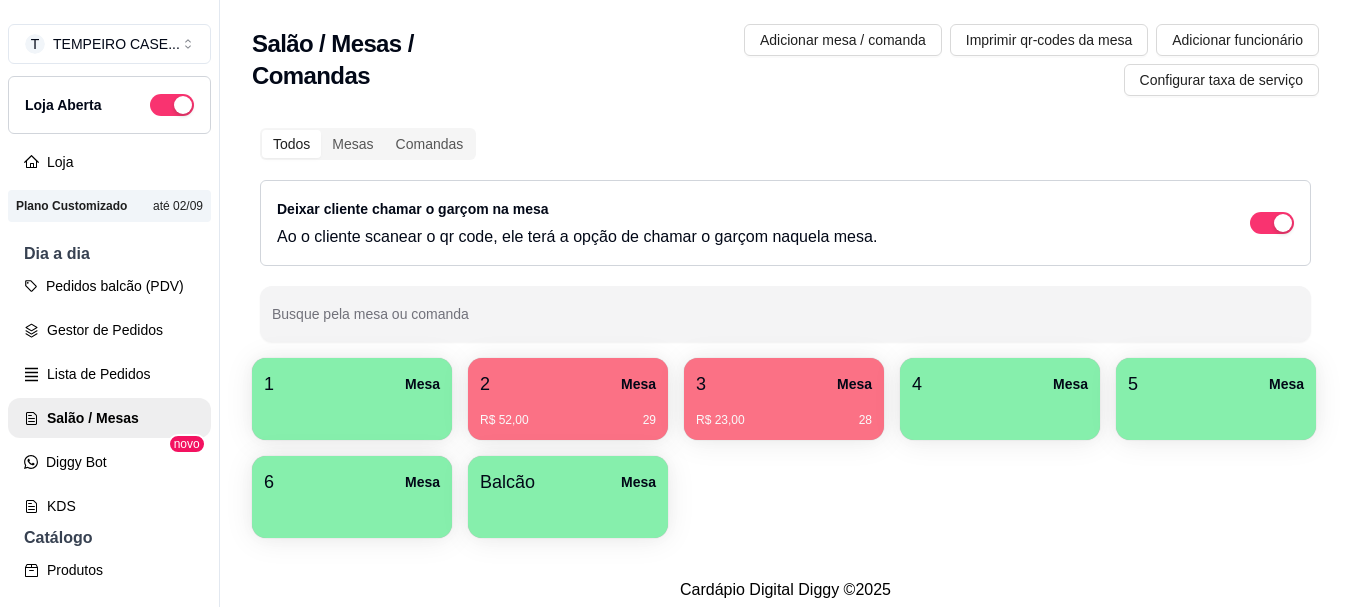 click on "R$ 23,00 28" at bounding box center [784, 413] 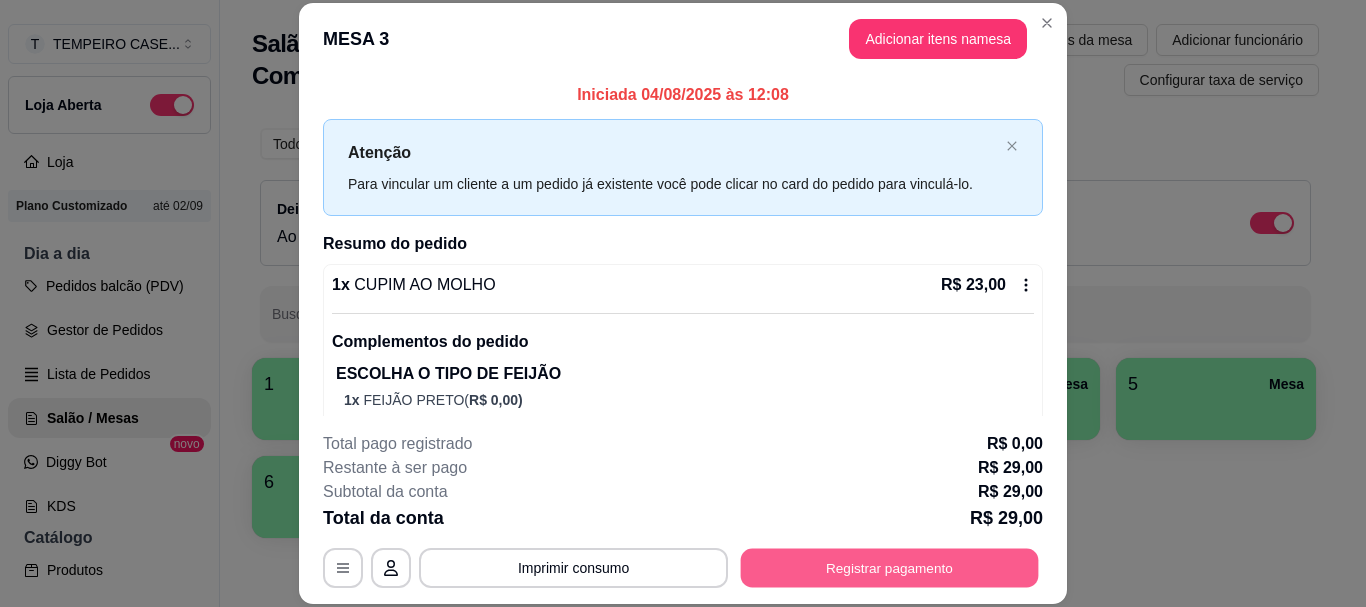 click on "Registrar pagamento" at bounding box center (890, 568) 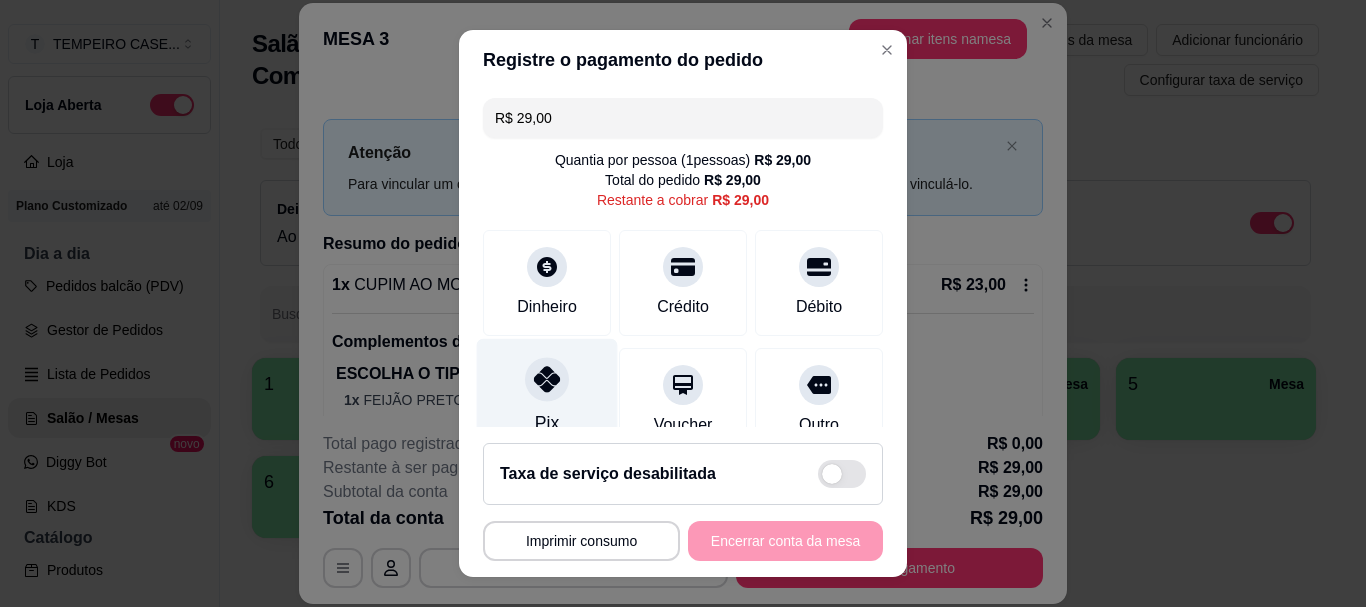 click at bounding box center (547, 380) 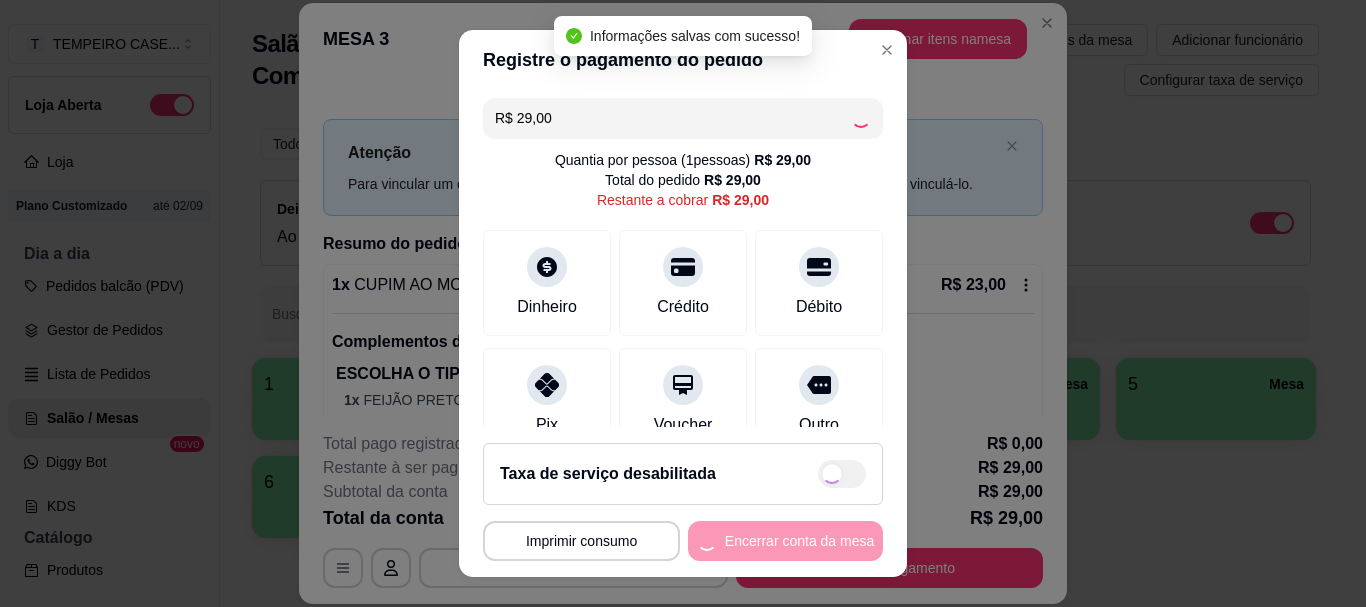 type on "R$ 0,00" 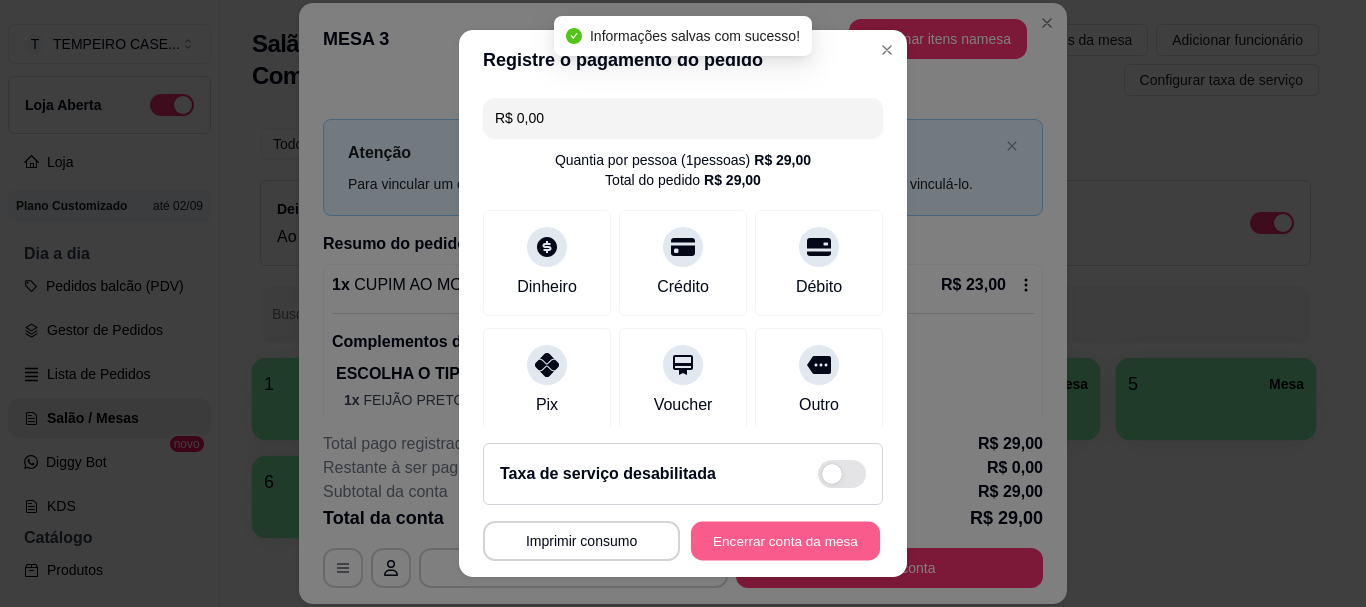 click on "Encerrar conta da mesa" at bounding box center [785, 540] 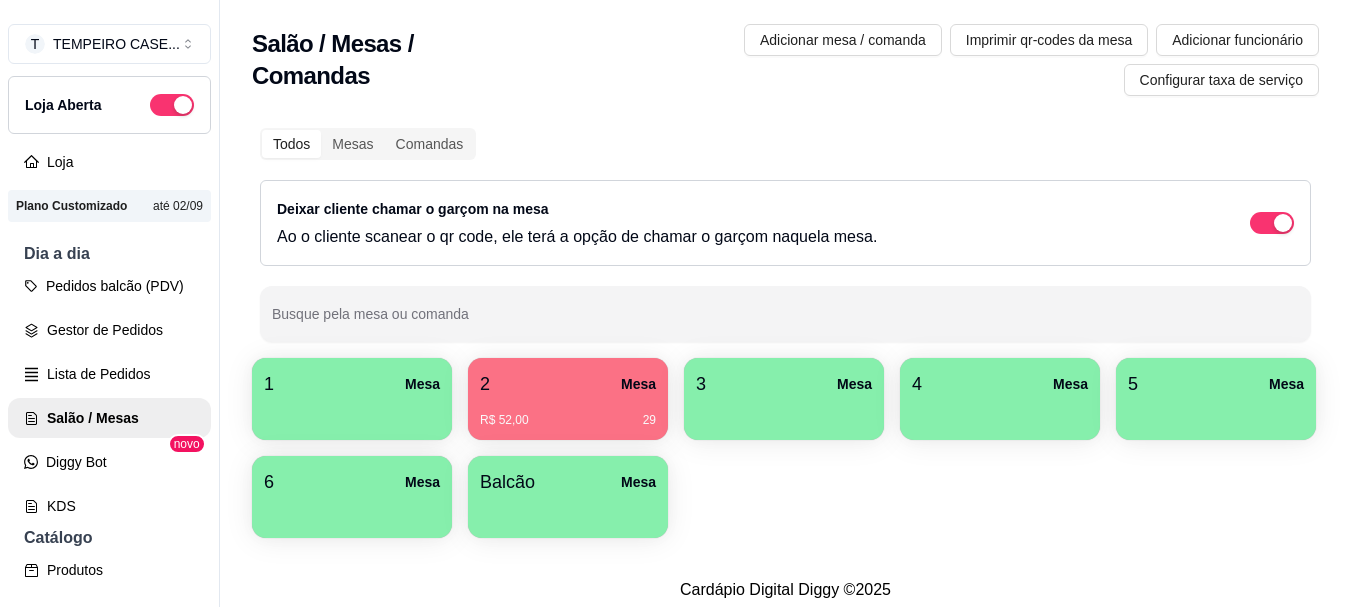 click on "R$ 52,00 29" at bounding box center [568, 413] 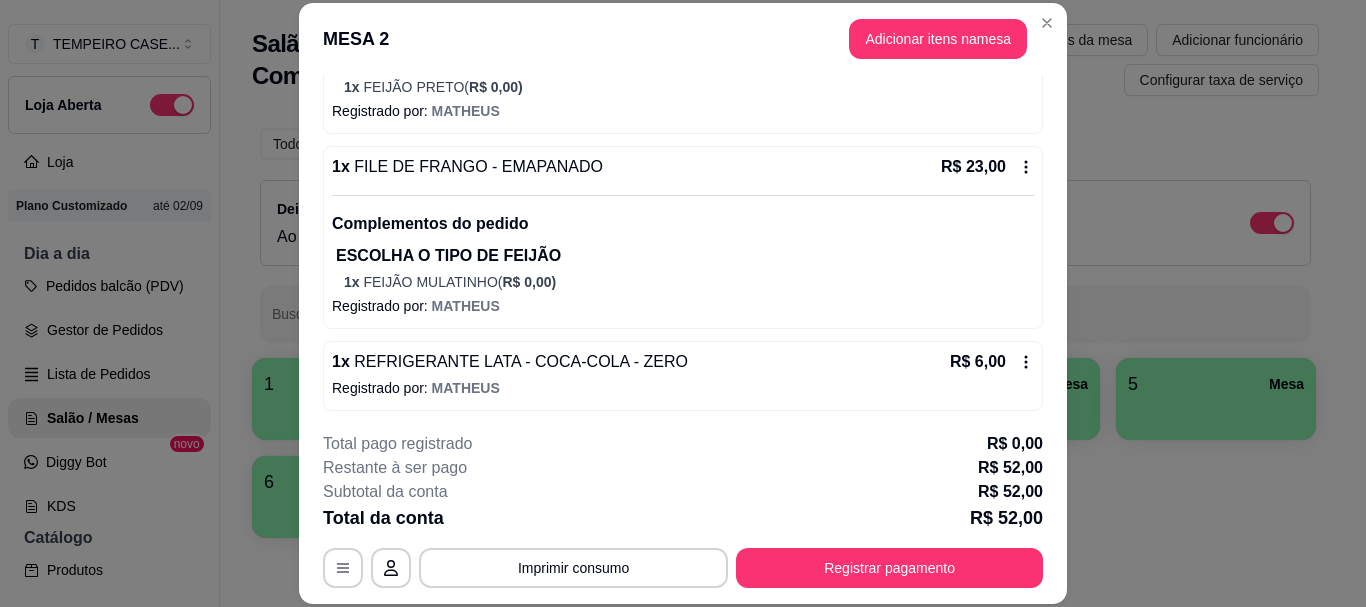scroll, scrollTop: 316, scrollLeft: 0, axis: vertical 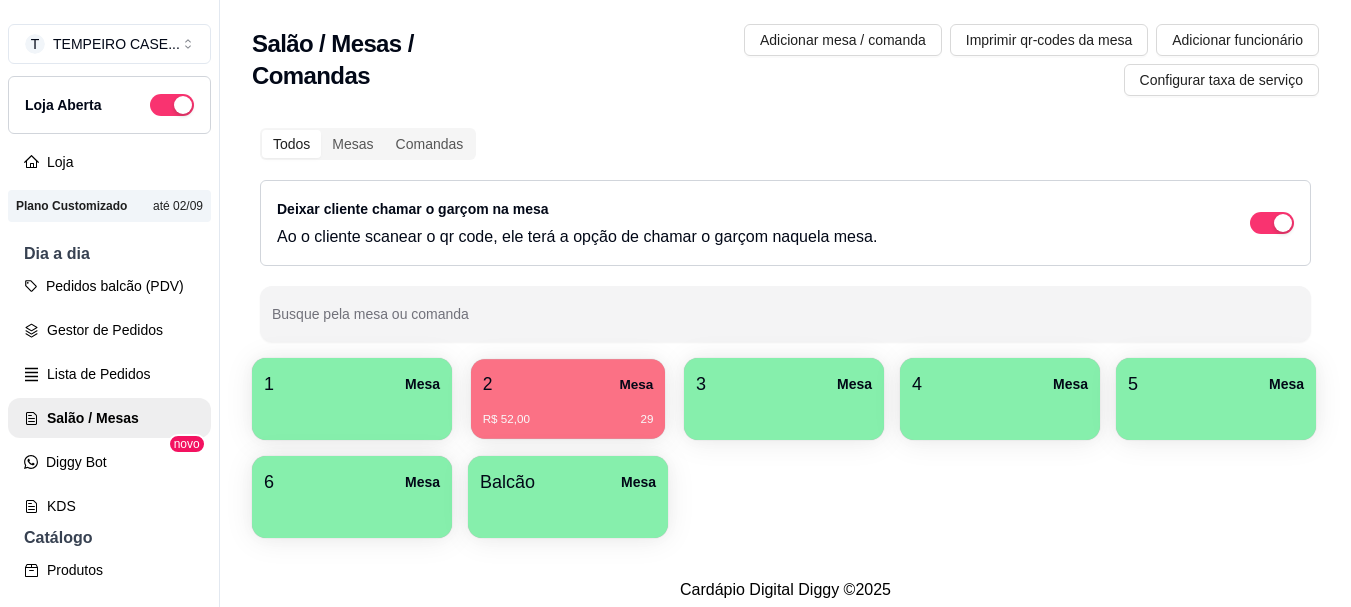 click on "R$ 52,00 29" at bounding box center (568, 412) 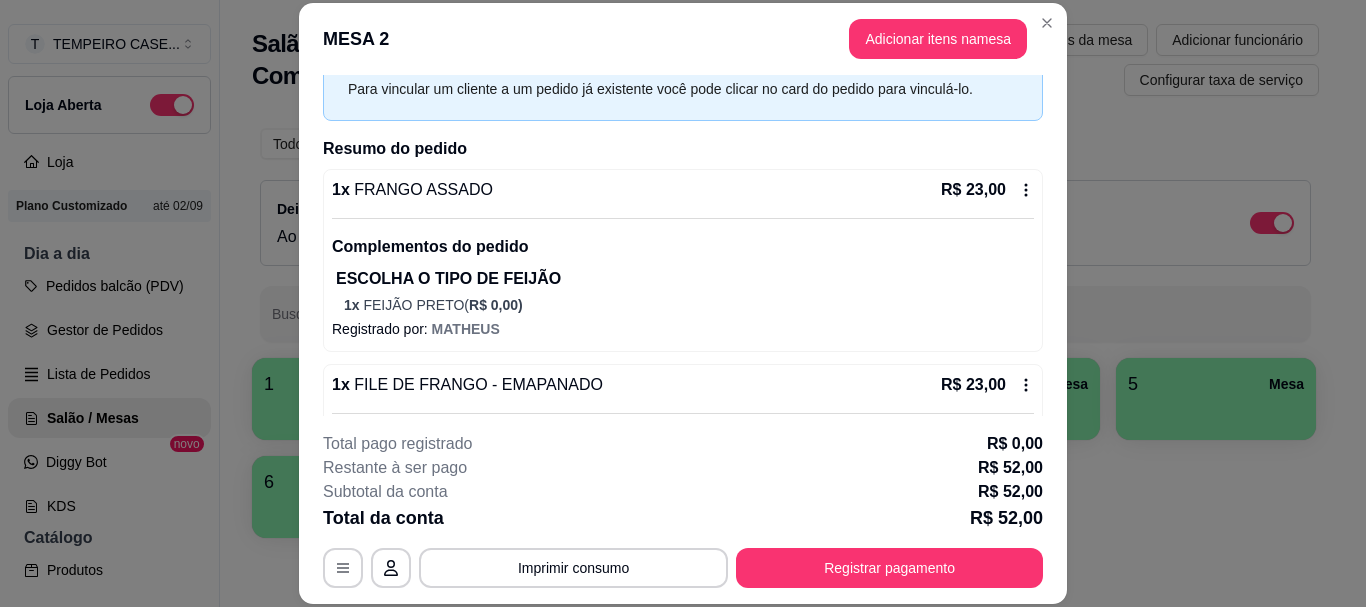 scroll, scrollTop: 316, scrollLeft: 0, axis: vertical 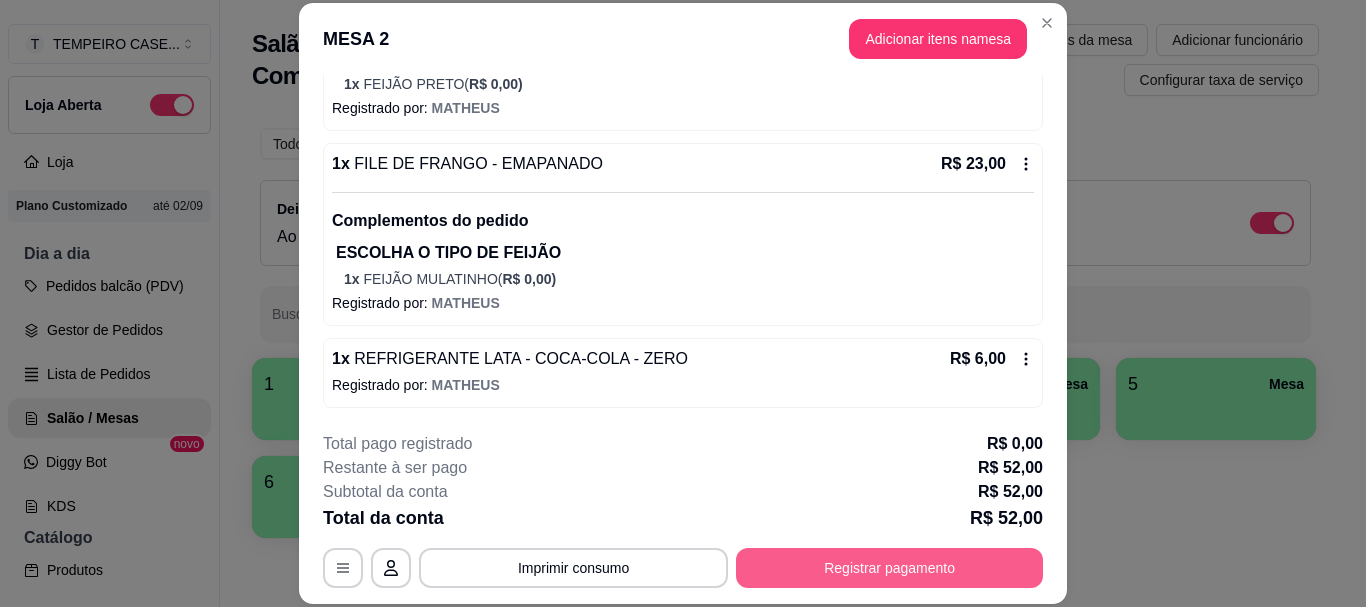 click on "Registrar pagamento" at bounding box center (889, 568) 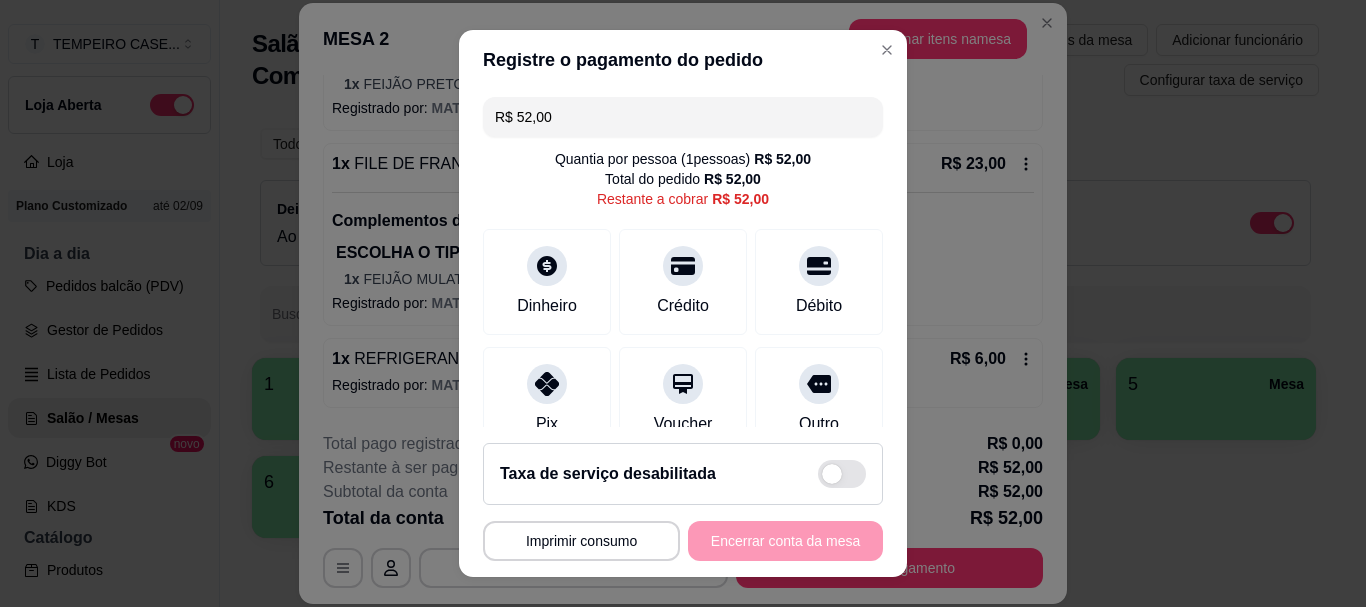 scroll, scrollTop: 0, scrollLeft: 0, axis: both 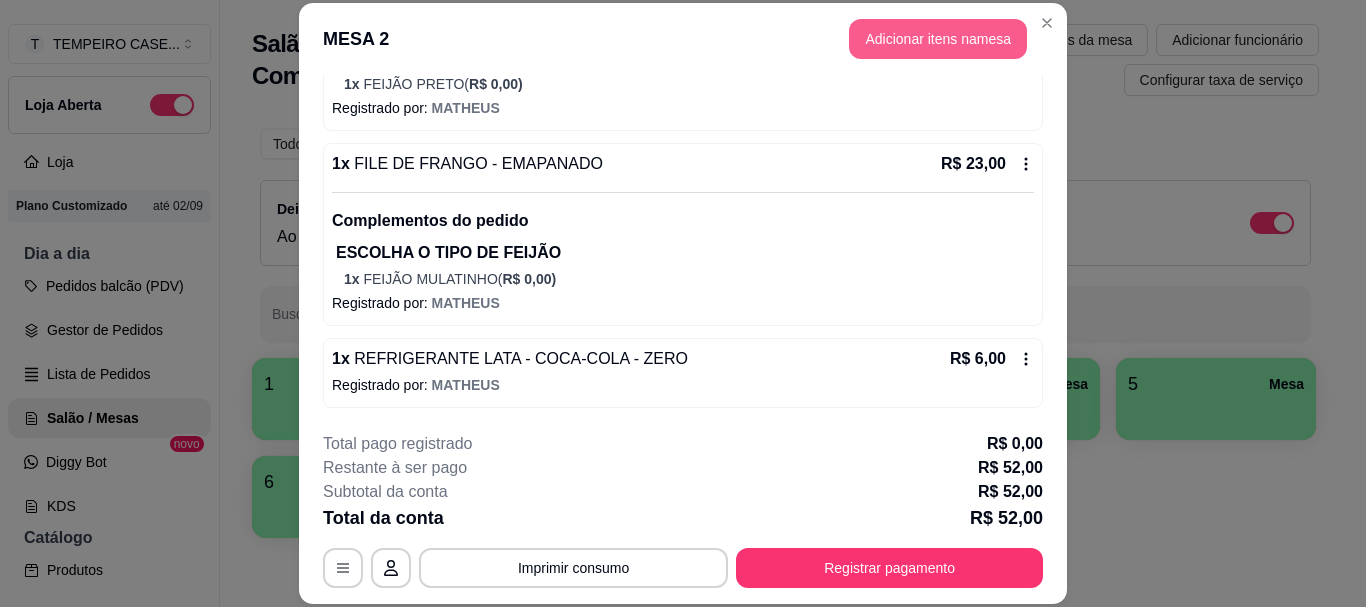 click on "Adicionar itens na  mesa" at bounding box center [938, 39] 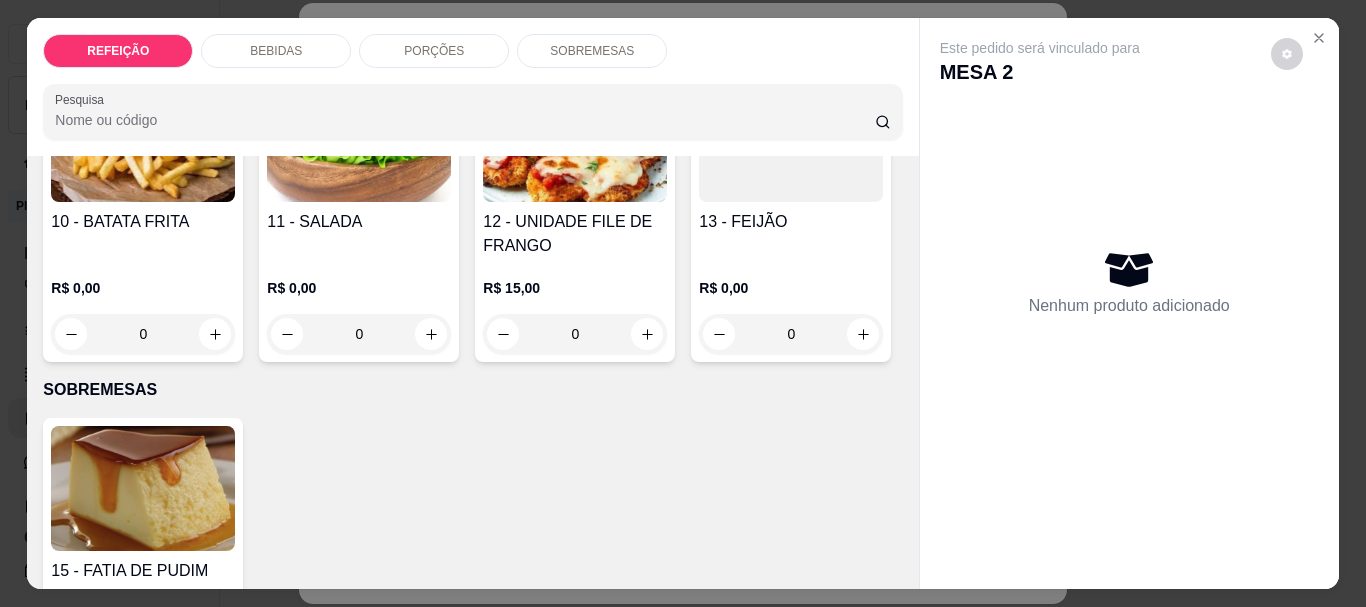 click on "SOBREMESAS" at bounding box center [592, 51] 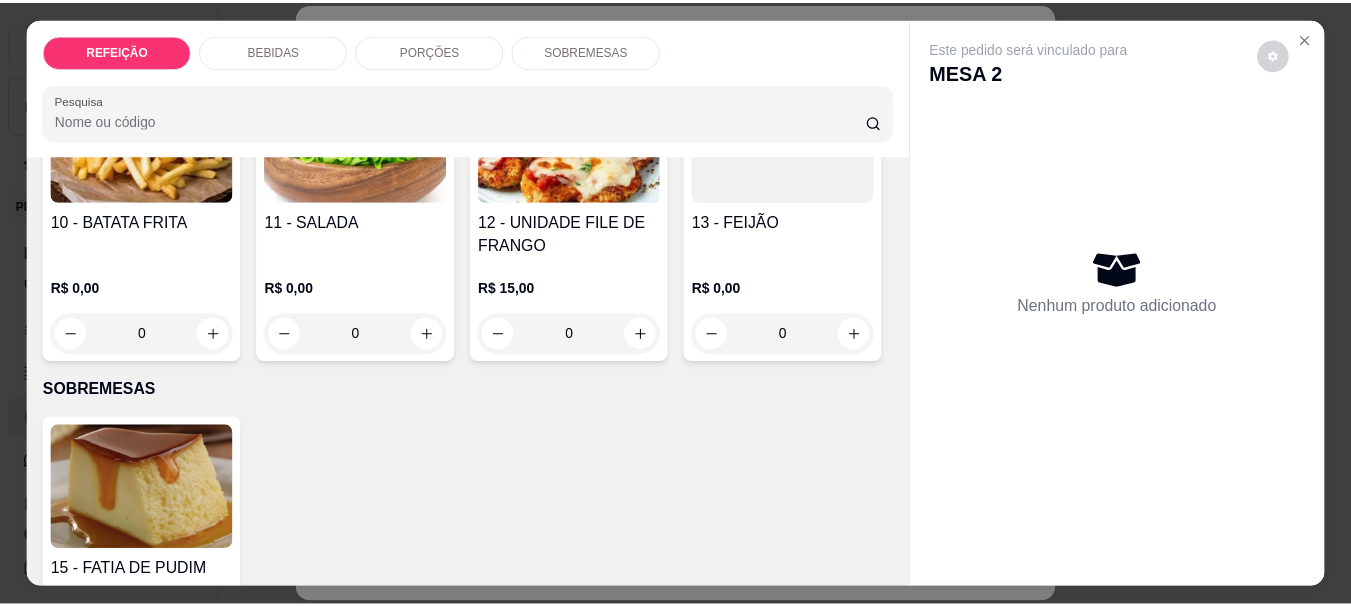 scroll, scrollTop: 53, scrollLeft: 0, axis: vertical 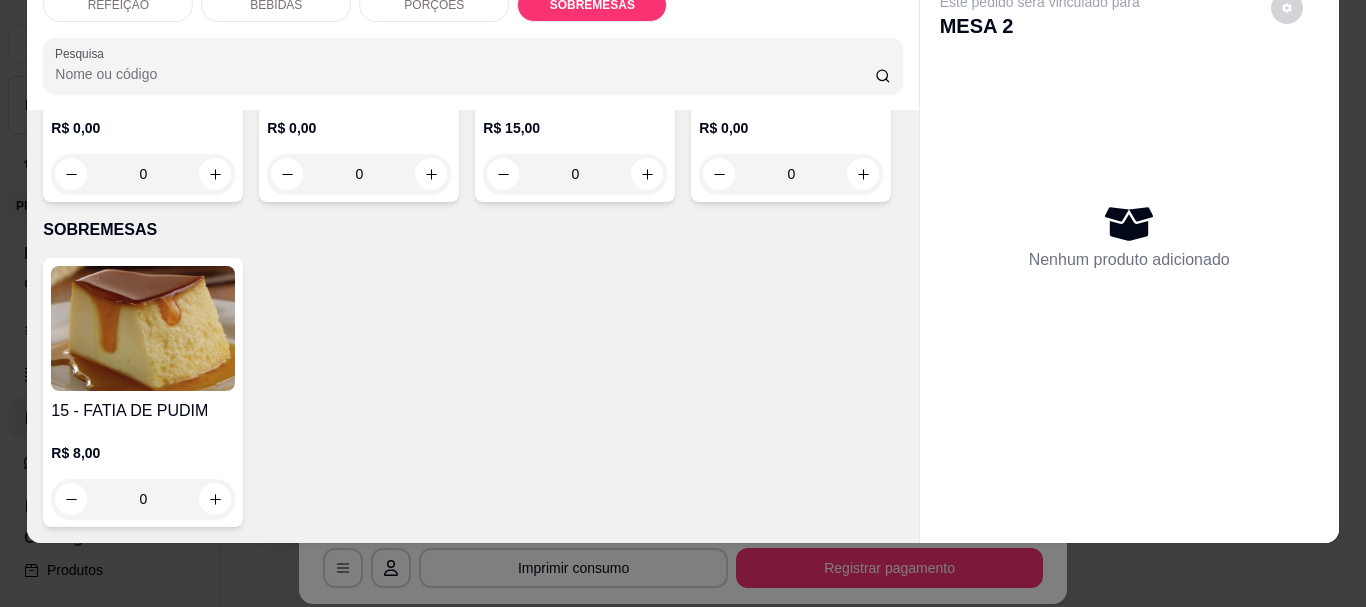 click at bounding box center (143, 328) 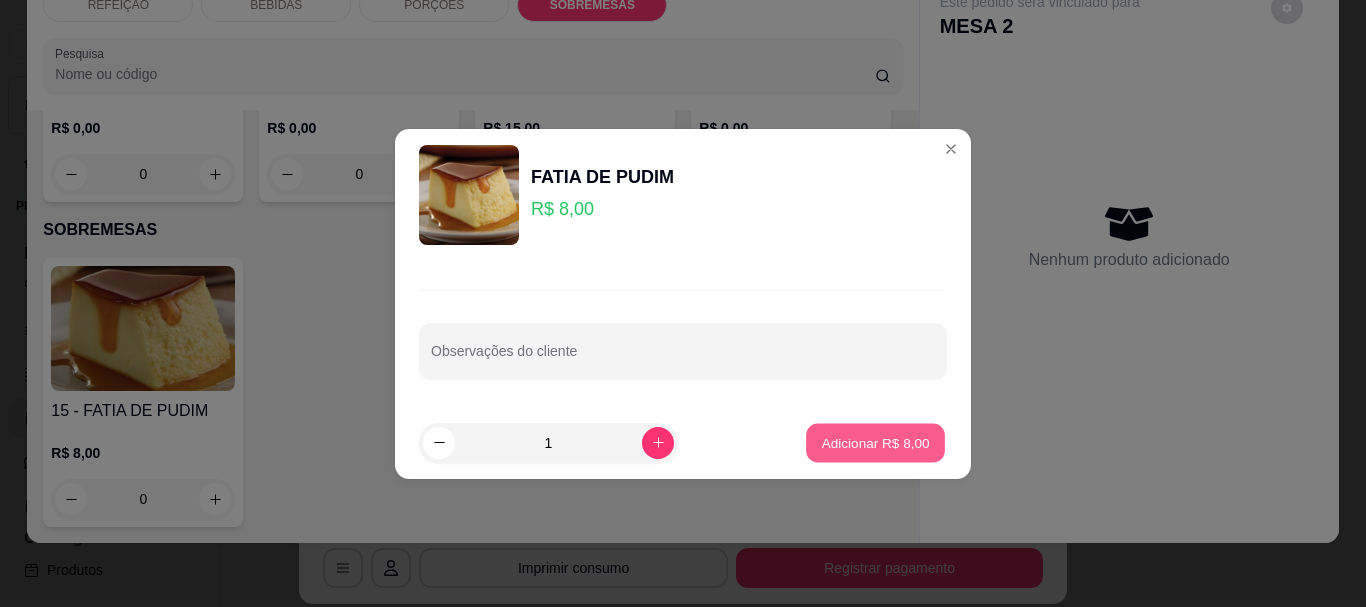 click on "Adicionar   R$ 8,00" at bounding box center [875, 442] 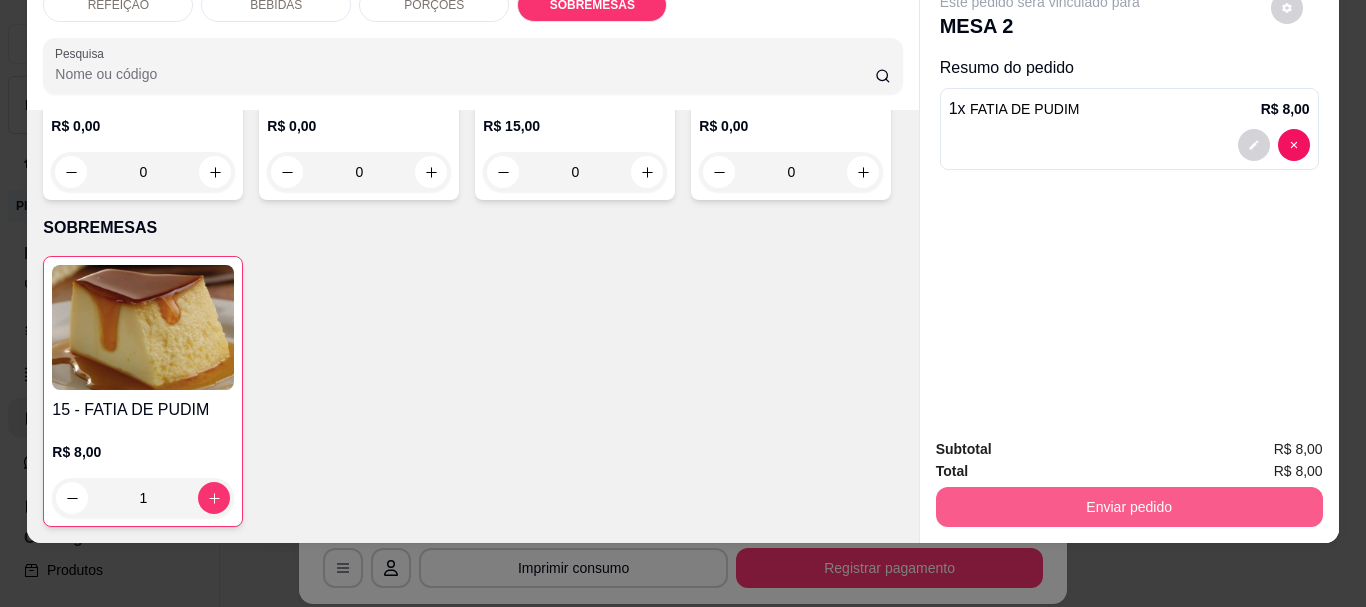 click on "Enviar pedido" at bounding box center [1129, 507] 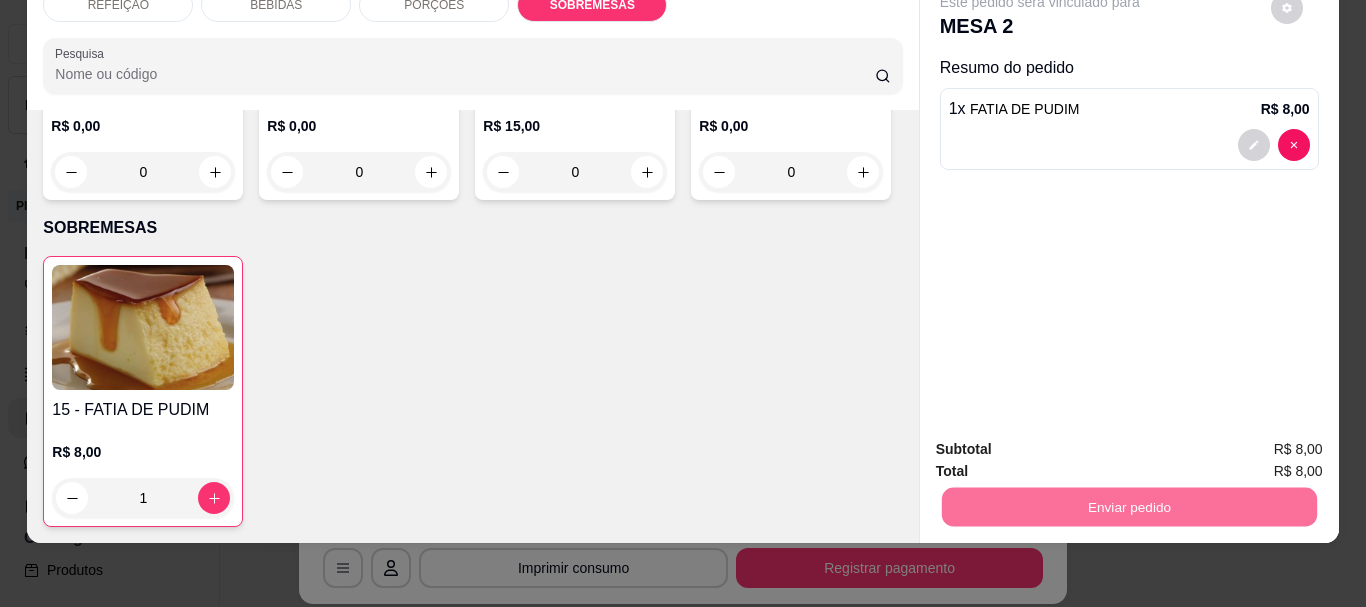 click on "Não registrar e enviar pedido" at bounding box center [1063, 443] 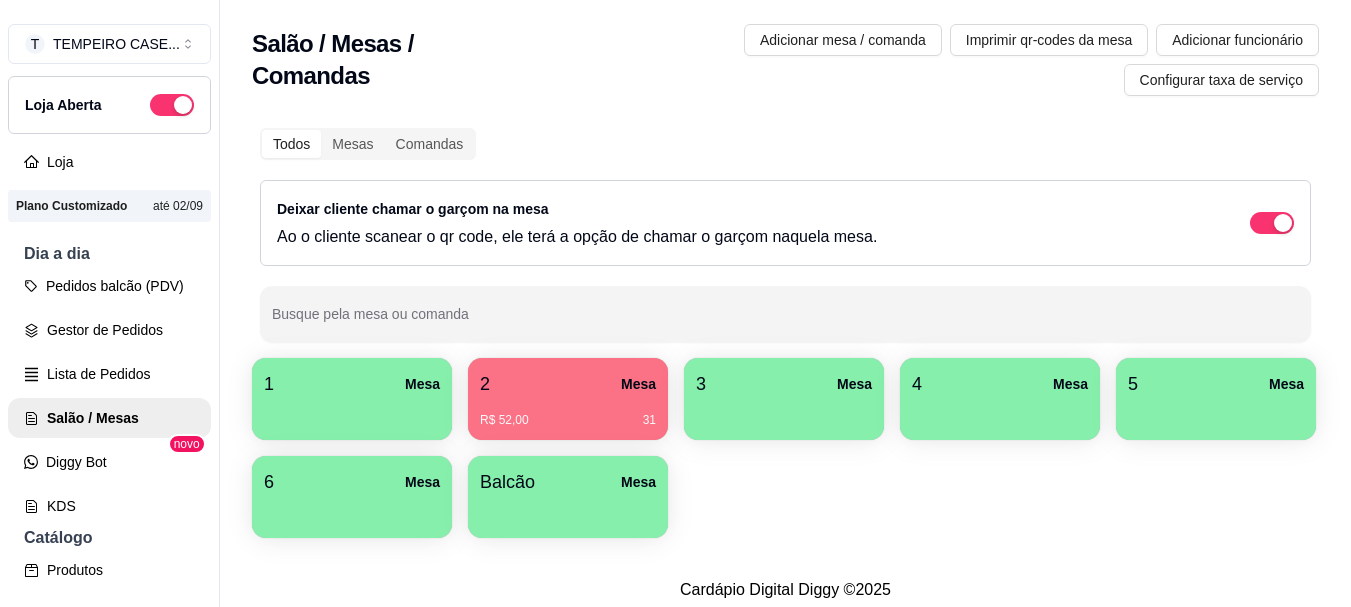 click on "Todos Mesas Comandas Deixar cliente chamar o garçom na mesa Ao o cliente scanear o qr code, ele terá a opção de chamar o garçom naquela mesa. Busque pela mesa ou comanda
1 Mesa 2 Mesa R$ 52,00 31 3 Mesa 4 Mesa 5 Mesa 6 Mesa Balcão Mesa" at bounding box center [785, 335] 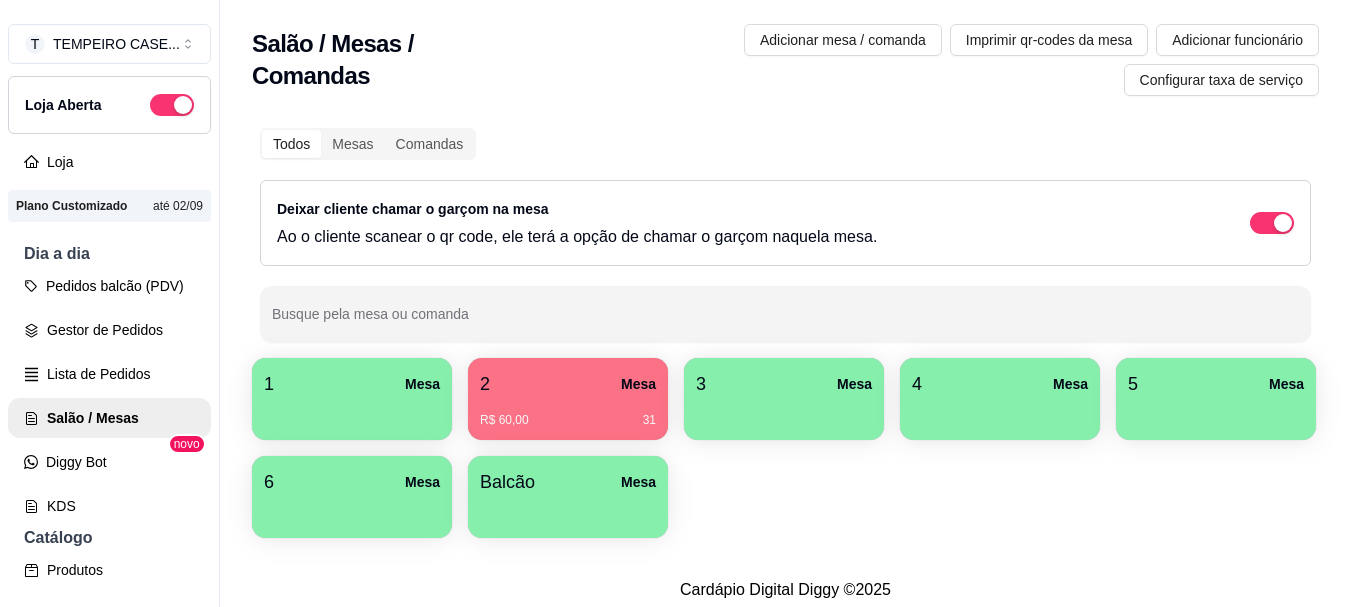 click on "Pedidos balcão (PDV) Gestor de Pedidos Lista de Pedidos Salão / Mesas Diggy Bot novo KDS" at bounding box center [109, 396] 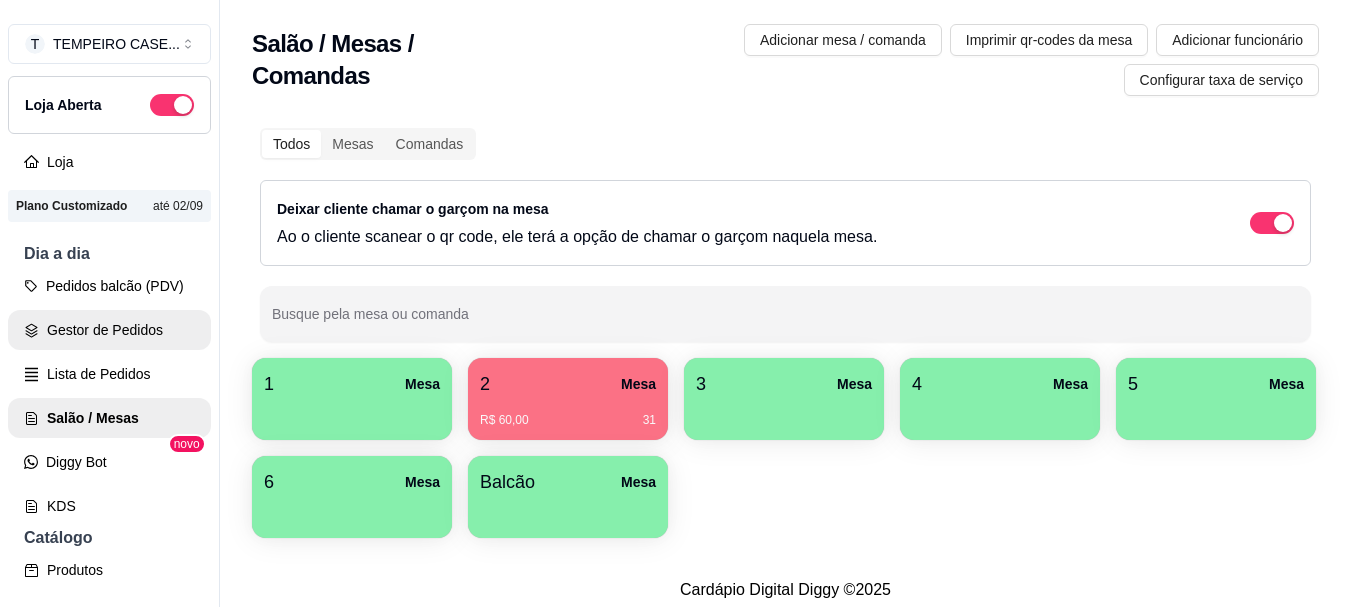 click on "Gestor de Pedidos" at bounding box center [109, 330] 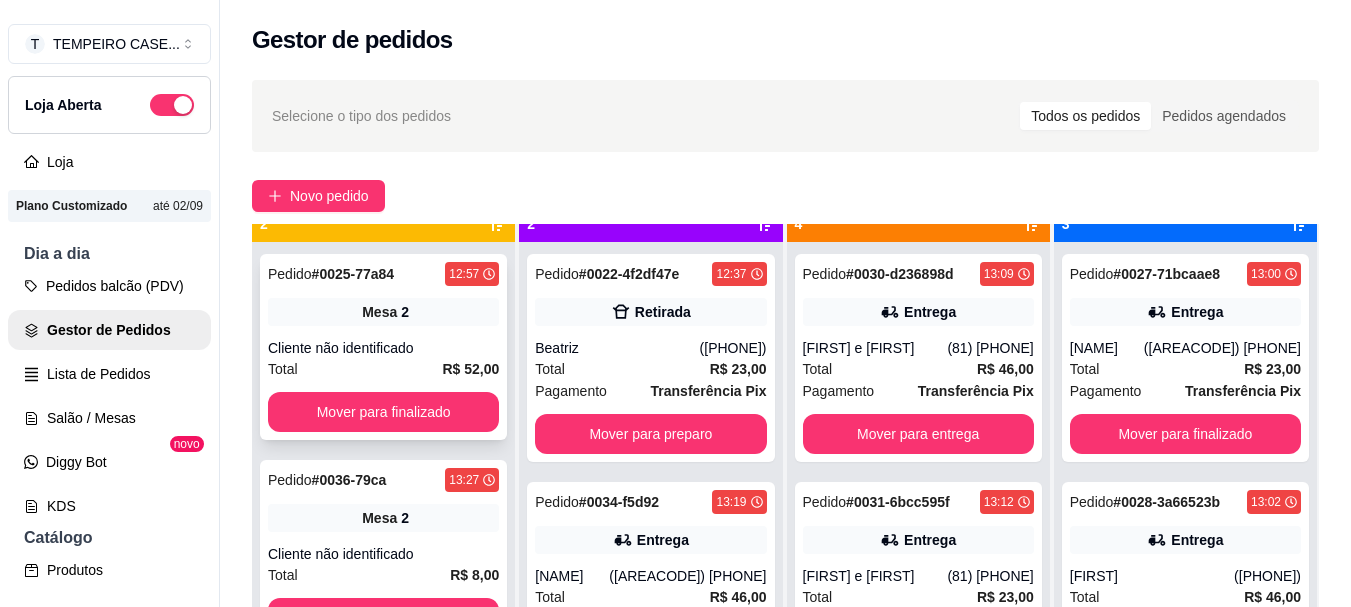 scroll, scrollTop: 56, scrollLeft: 0, axis: vertical 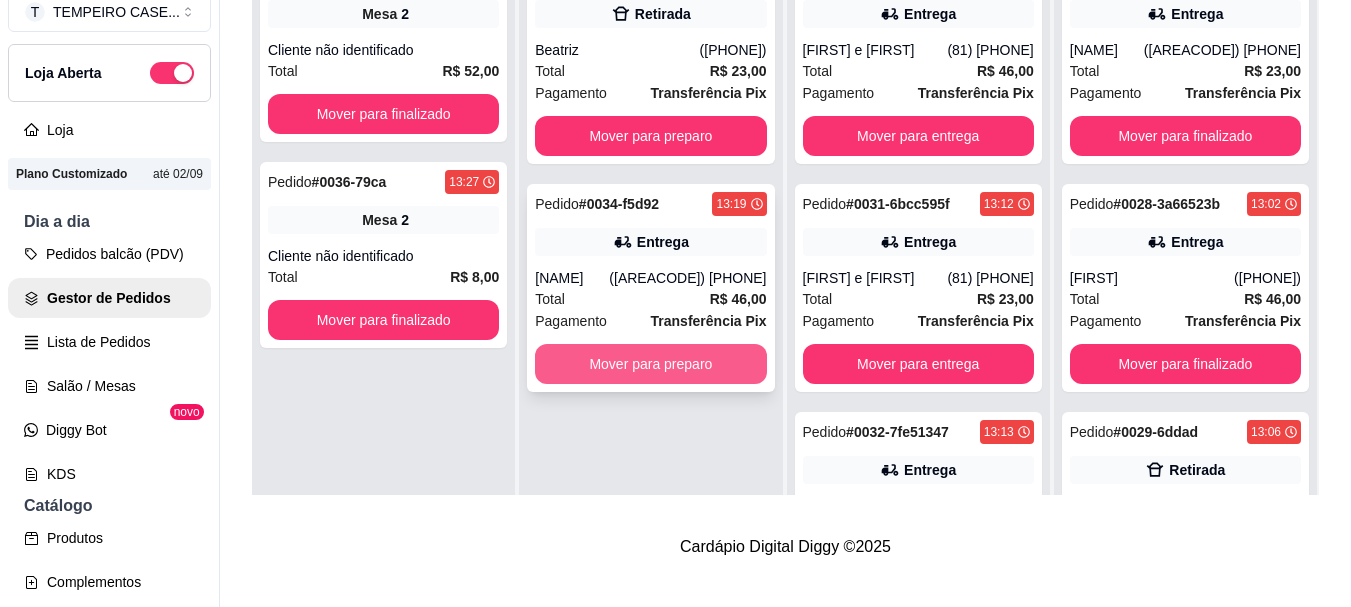 click on "Mover para preparo" at bounding box center (650, 364) 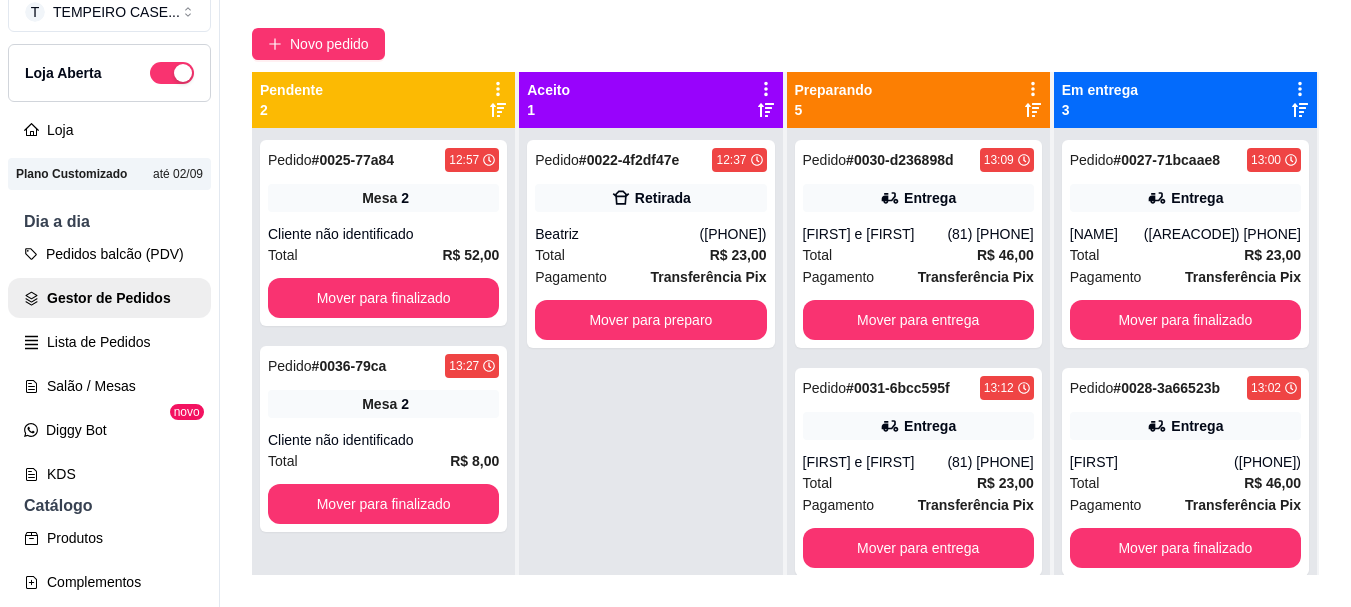 scroll, scrollTop: 119, scrollLeft: 0, axis: vertical 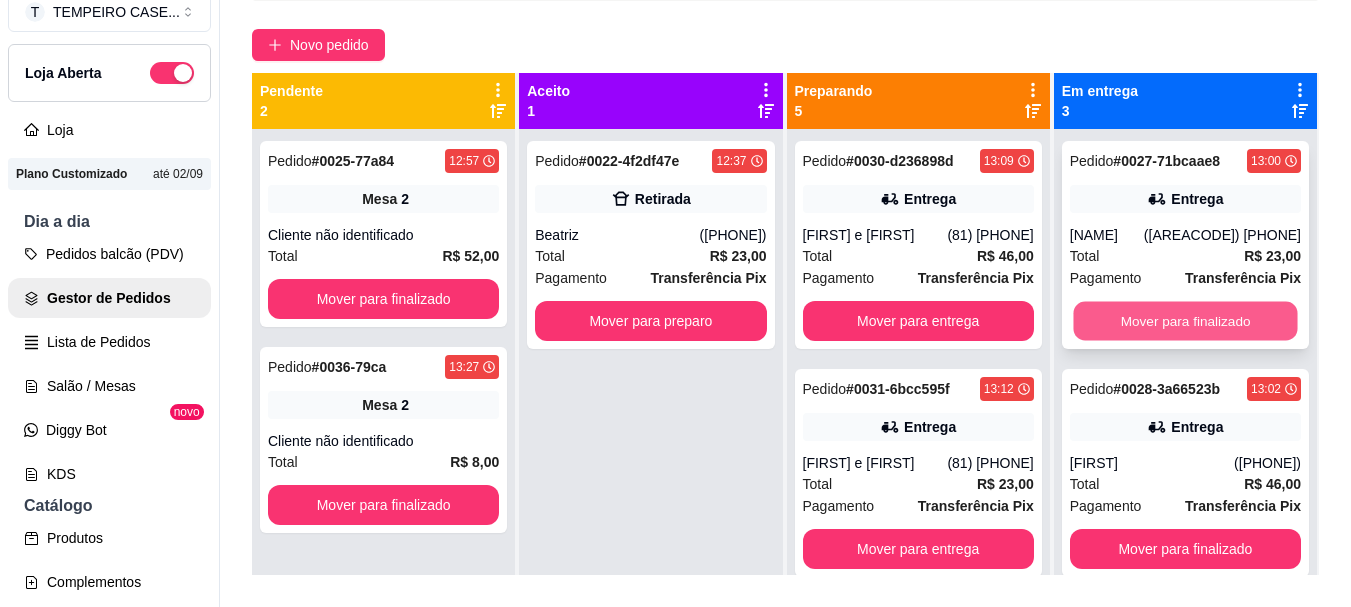 click on "Mover para finalizado" at bounding box center (1185, 321) 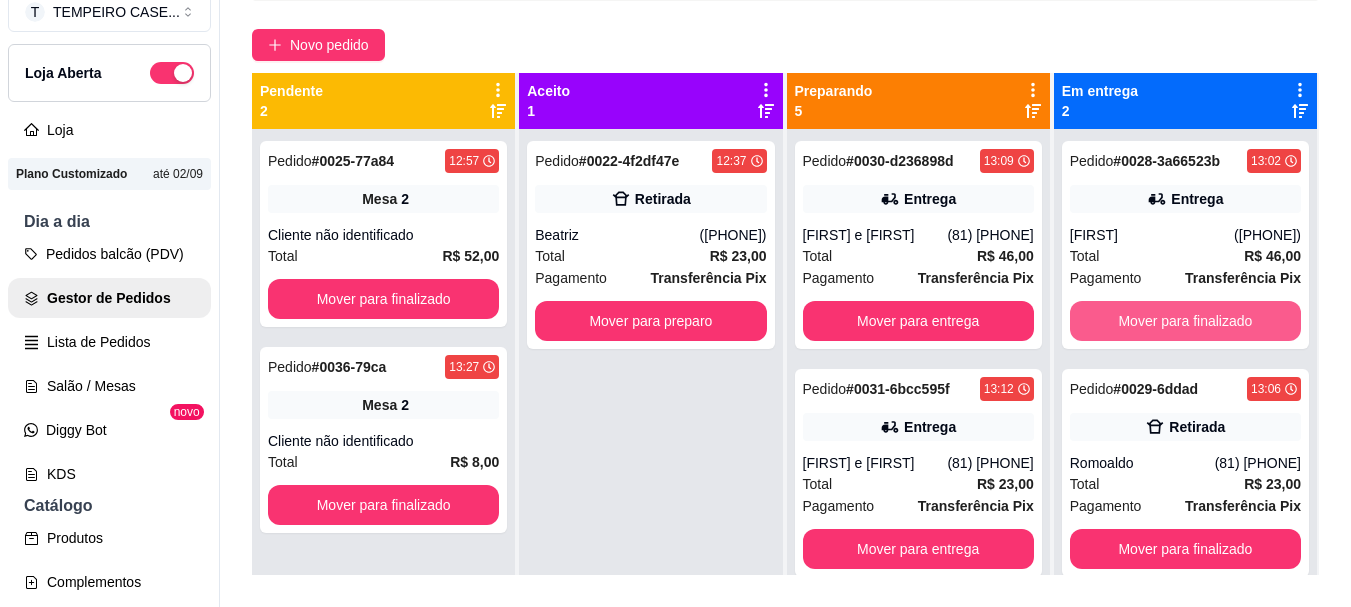 click on "Mover para finalizado" at bounding box center [1185, 321] 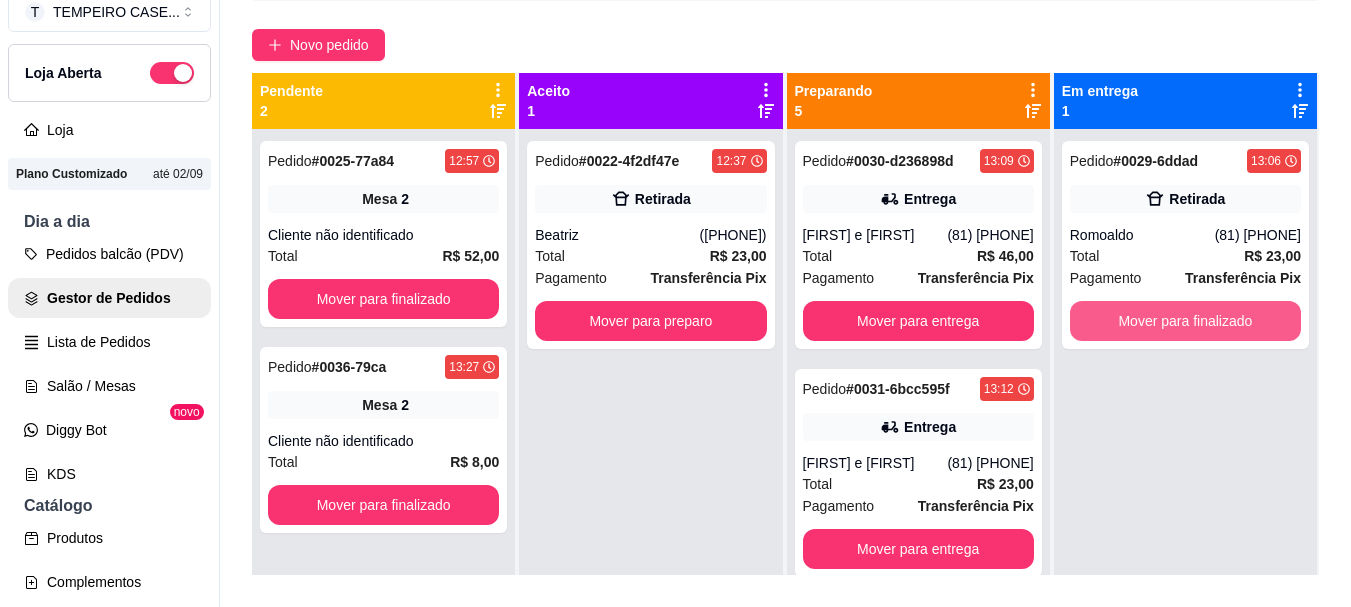 click on "Mover para finalizado" at bounding box center [1185, 321] 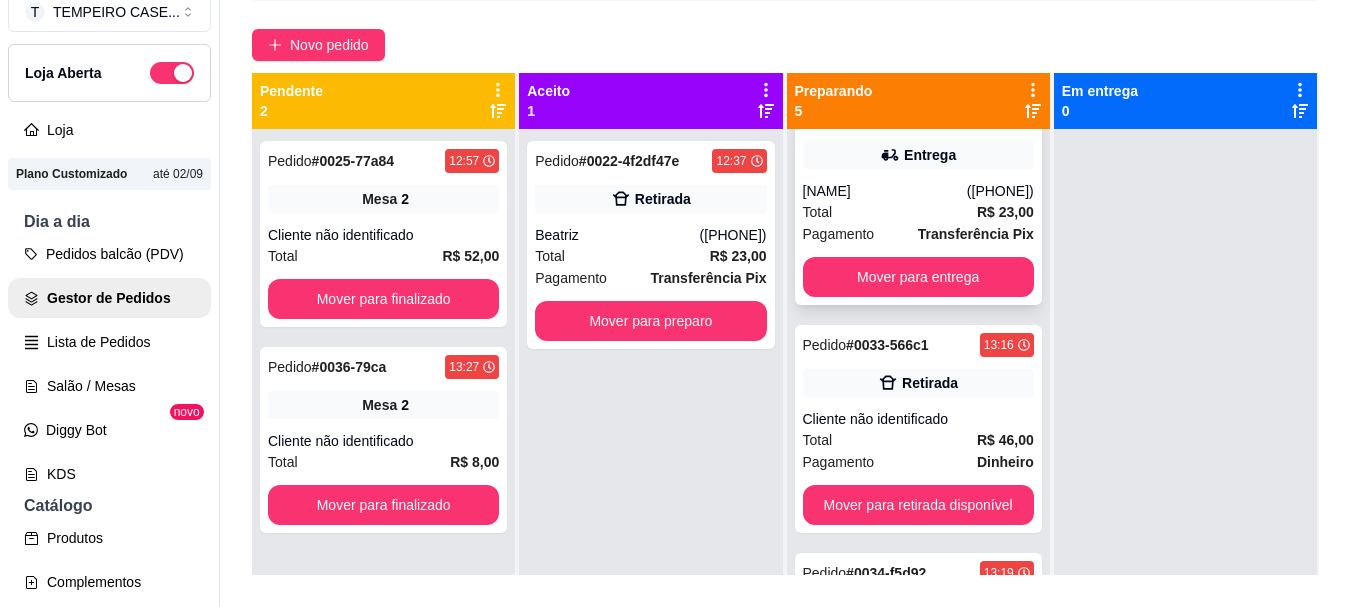 scroll, scrollTop: 553, scrollLeft: 0, axis: vertical 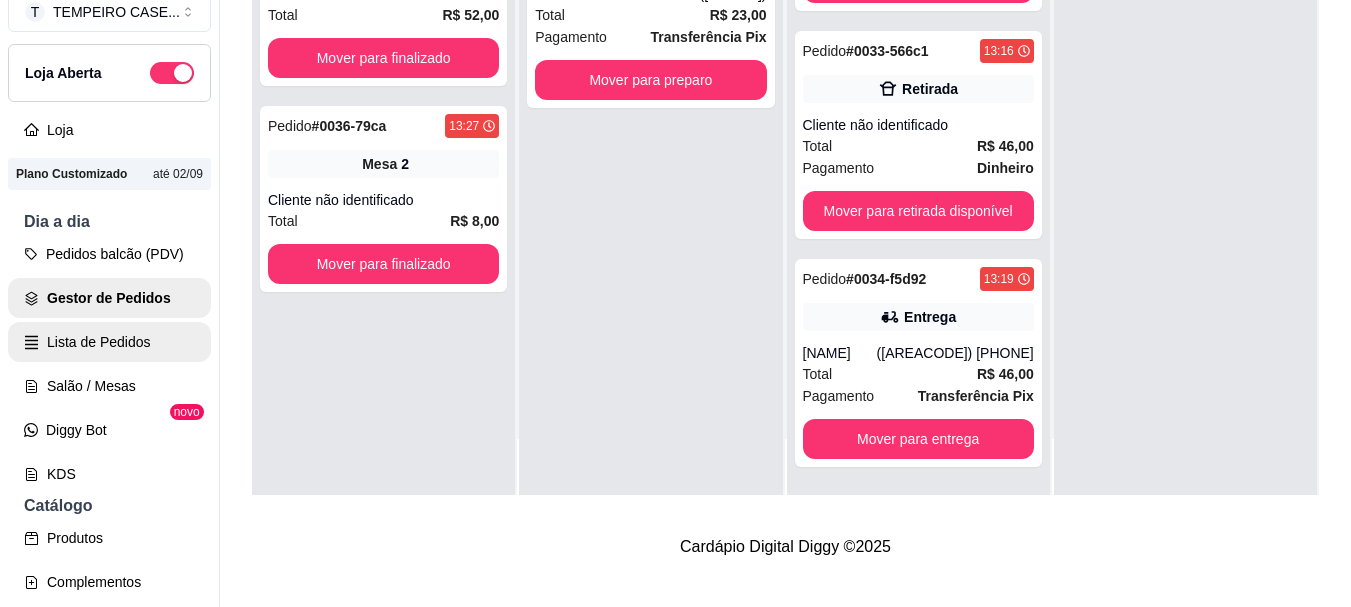 click on "Lista de Pedidos" at bounding box center (109, 342) 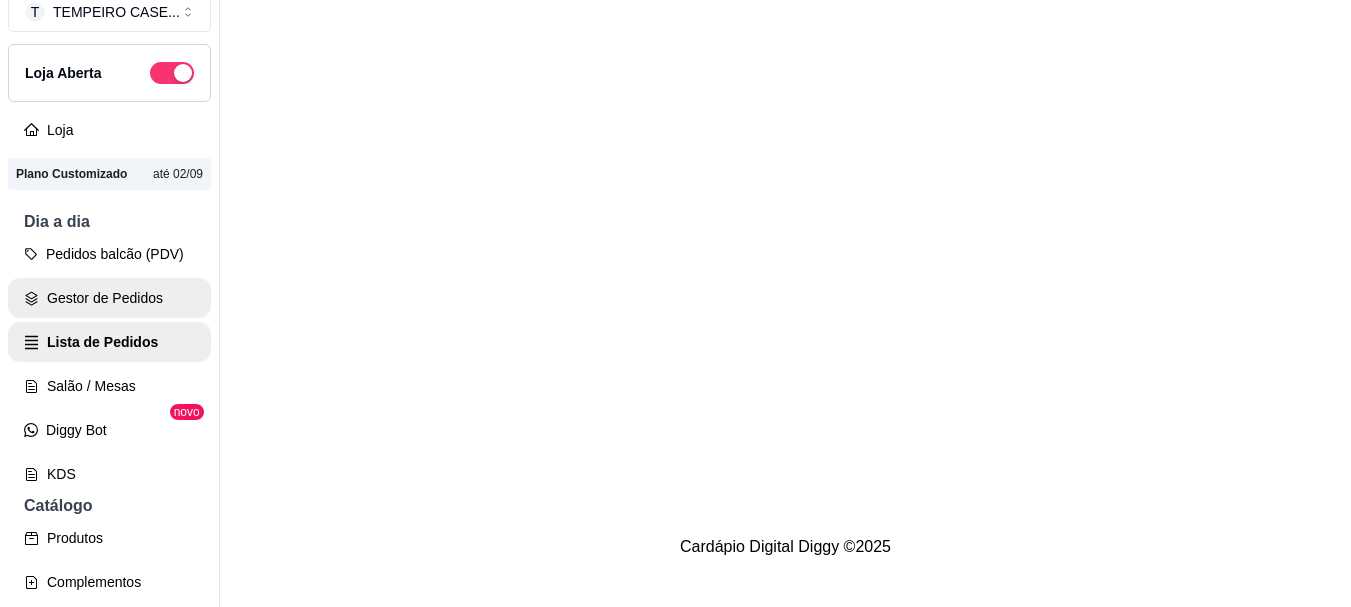 scroll, scrollTop: 0, scrollLeft: 0, axis: both 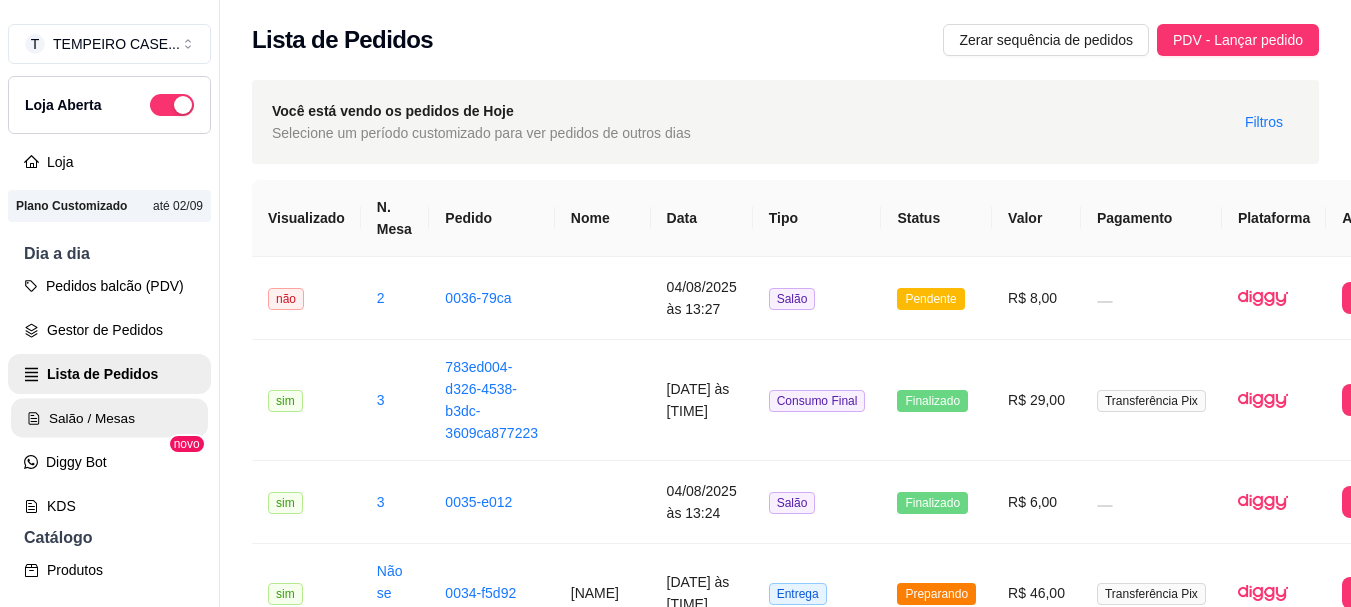 click on "Salão / Mesas" at bounding box center [109, 418] 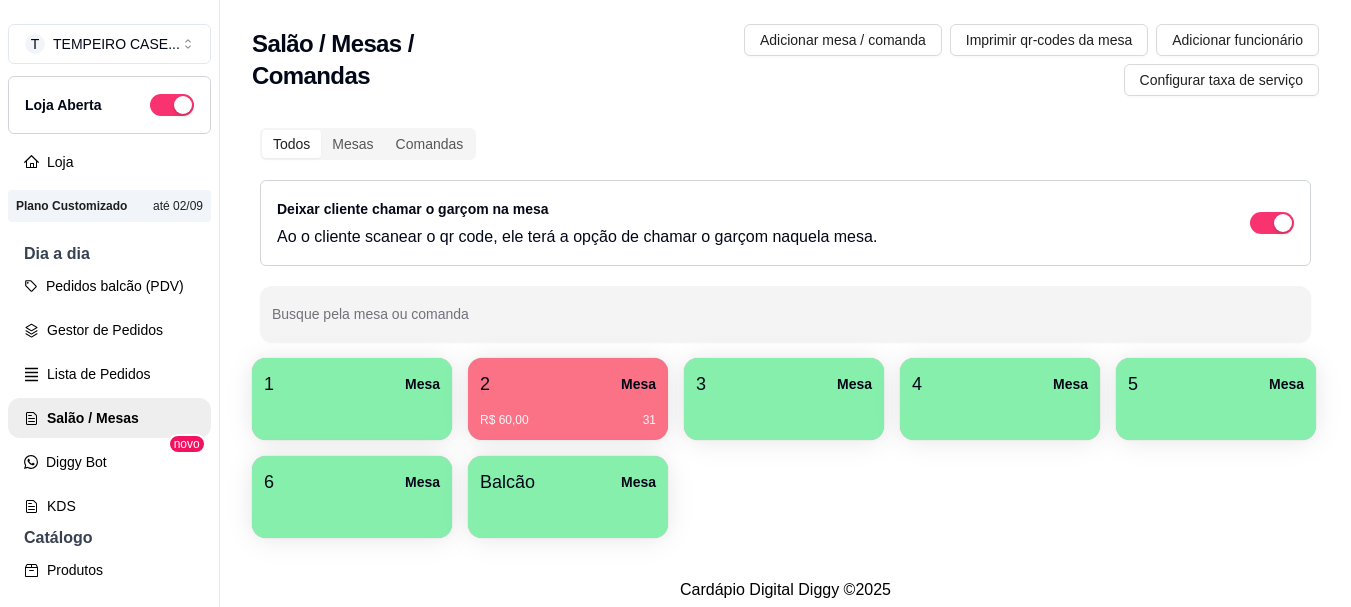 click on "R$ 60,00" at bounding box center (504, 420) 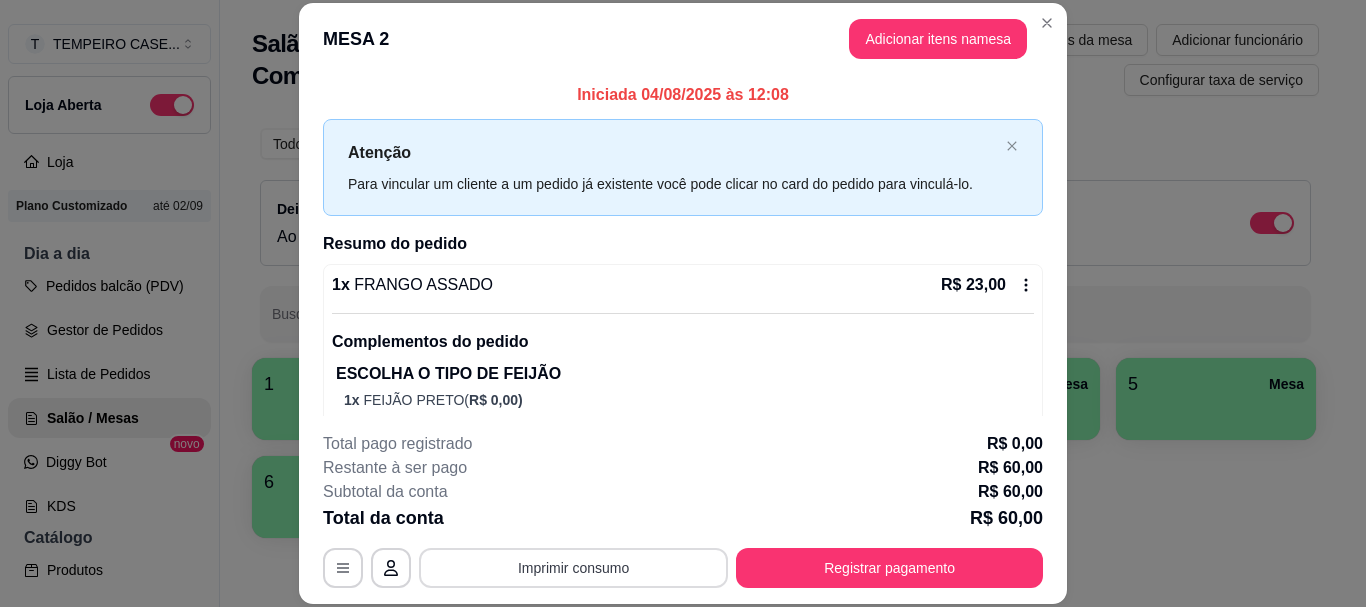 click on "Imprimir consumo" at bounding box center [573, 568] 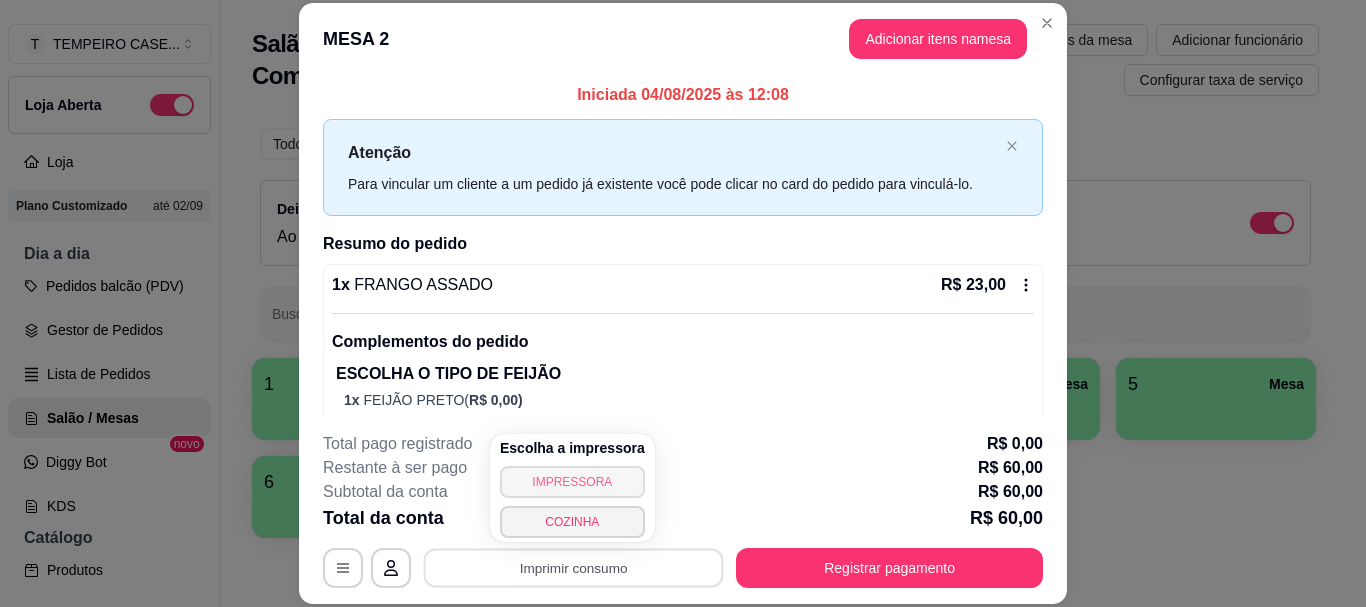 click on "IMPRESSORA" at bounding box center (572, 482) 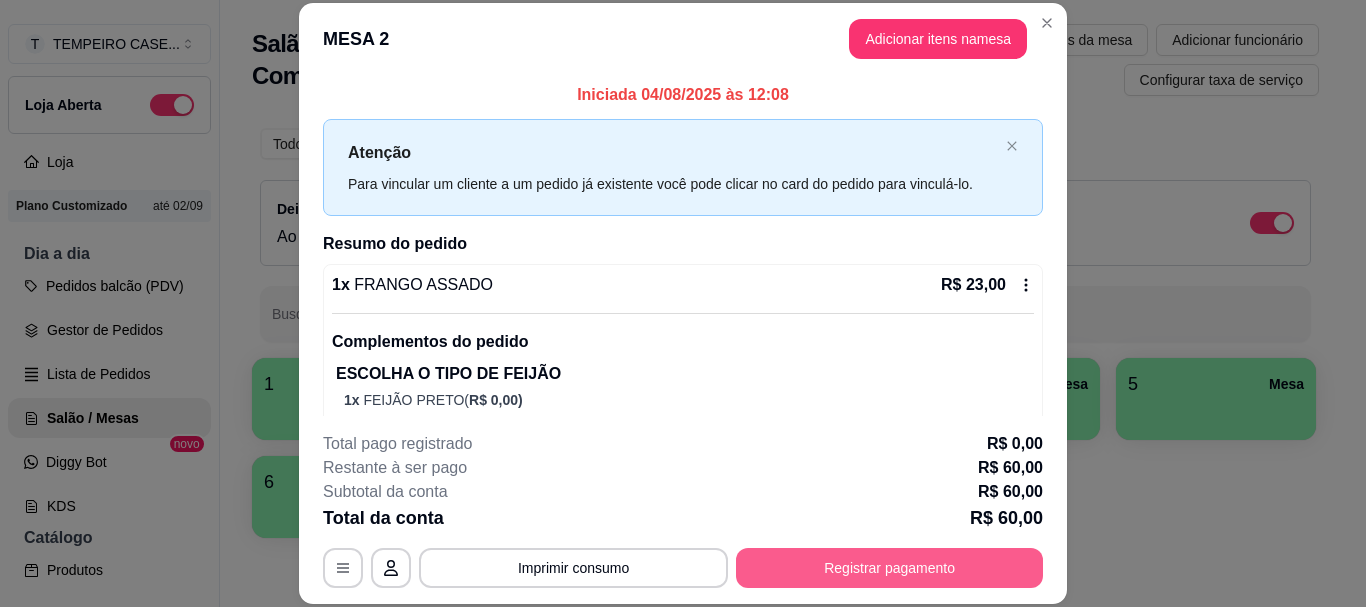 click on "**********" at bounding box center [683, 510] 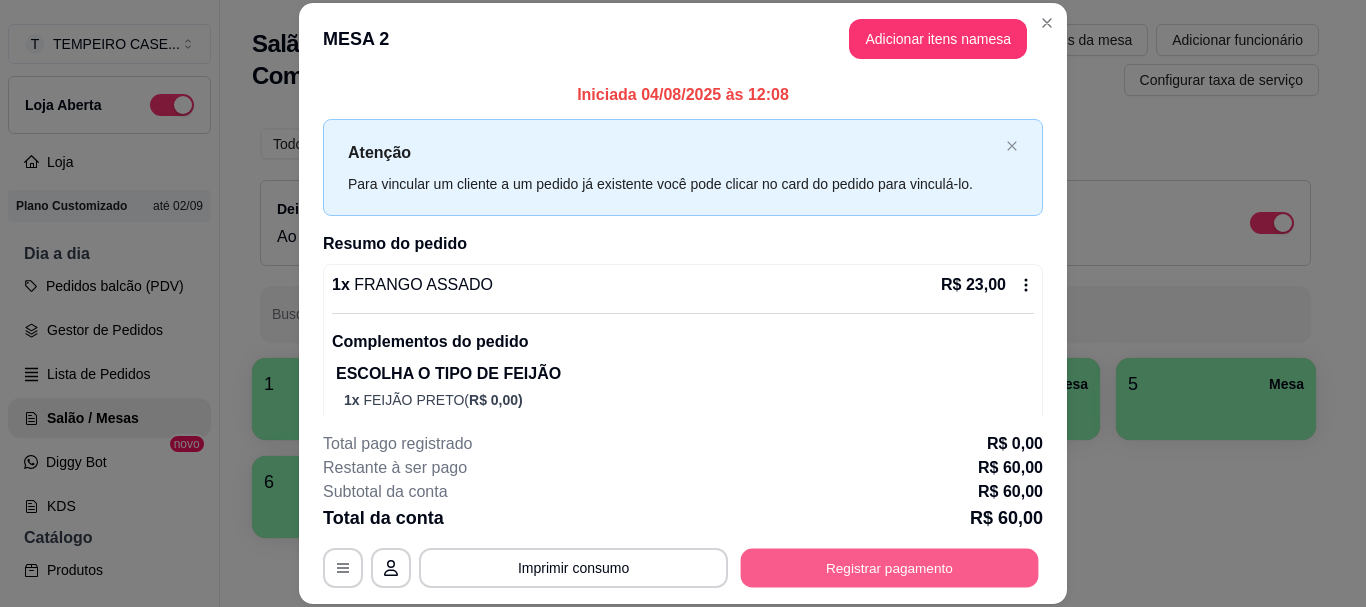 click on "Registrar pagamento" at bounding box center [890, 568] 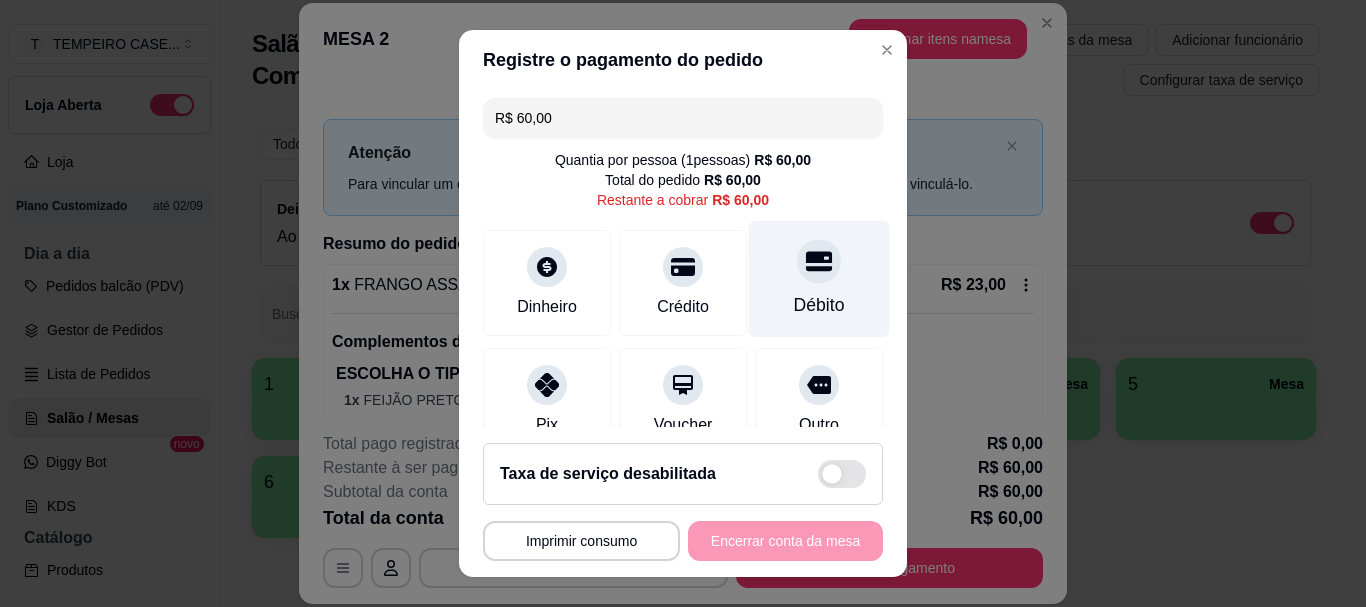 click at bounding box center [819, 262] 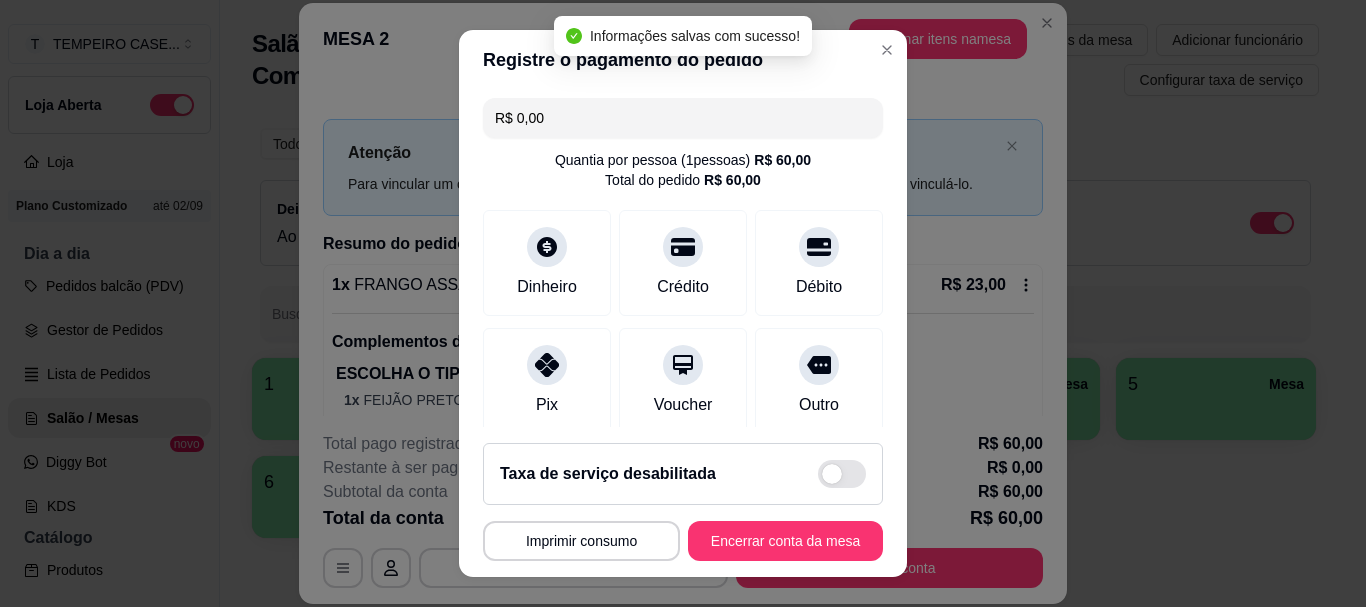 type on "R$ 0,00" 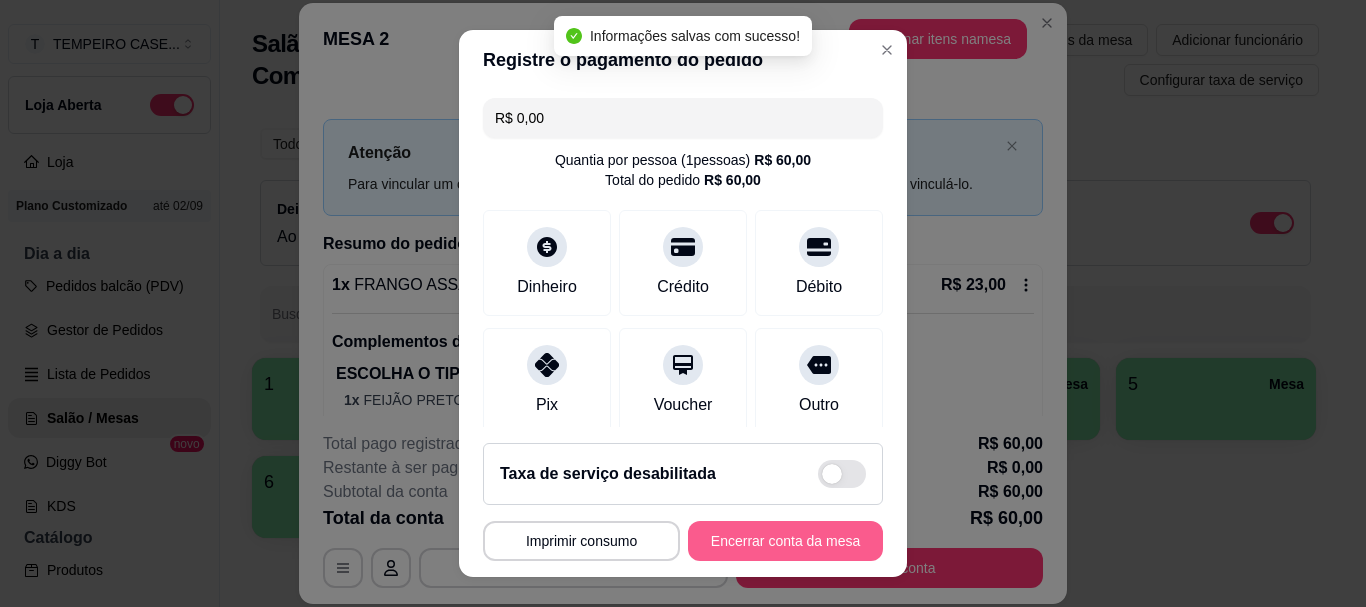 click on "Encerrar conta da mesa" at bounding box center (785, 541) 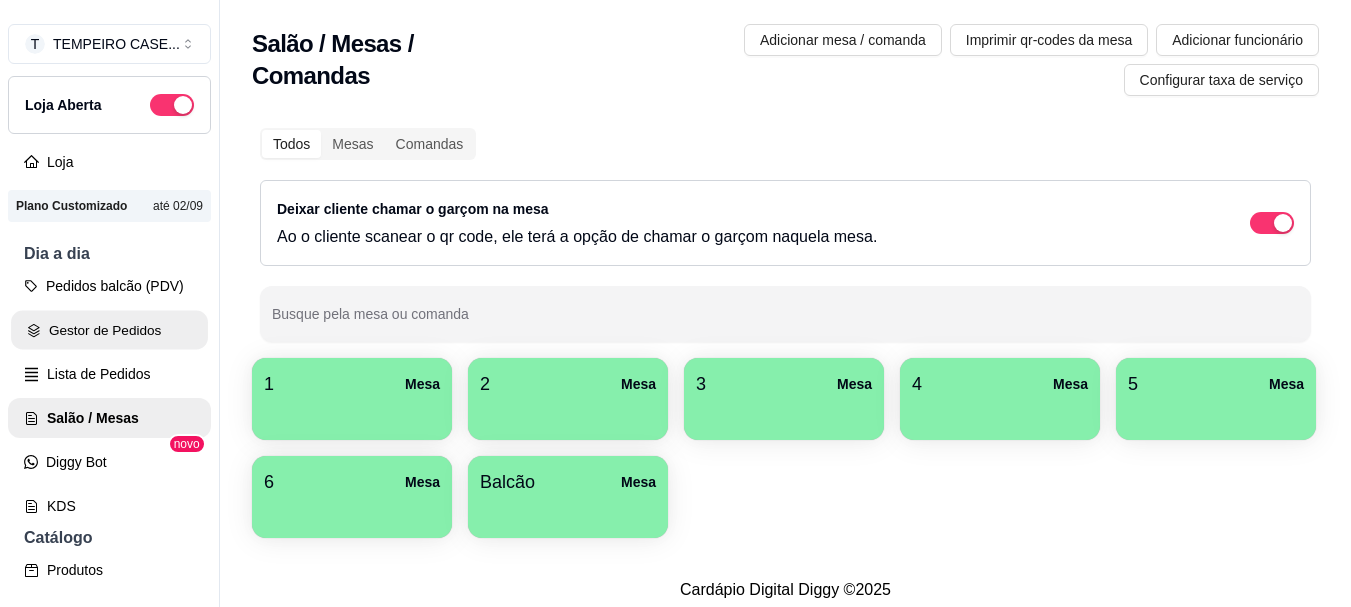 click on "Gestor de Pedidos" at bounding box center [109, 330] 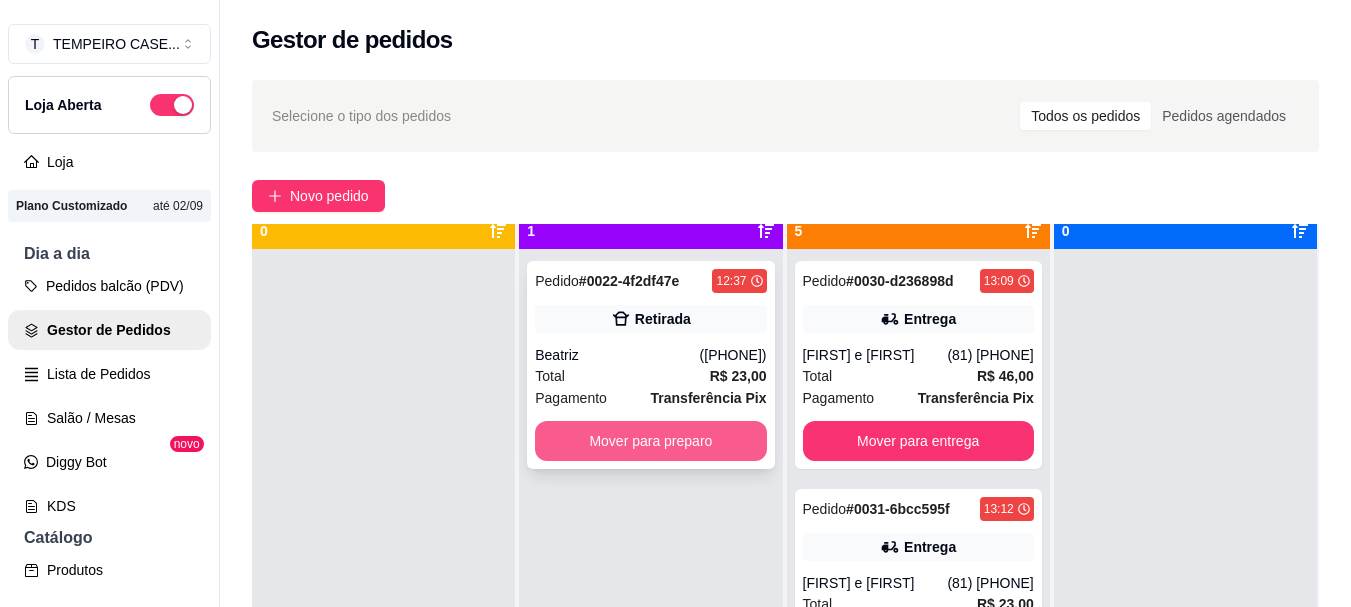 scroll, scrollTop: 56, scrollLeft: 0, axis: vertical 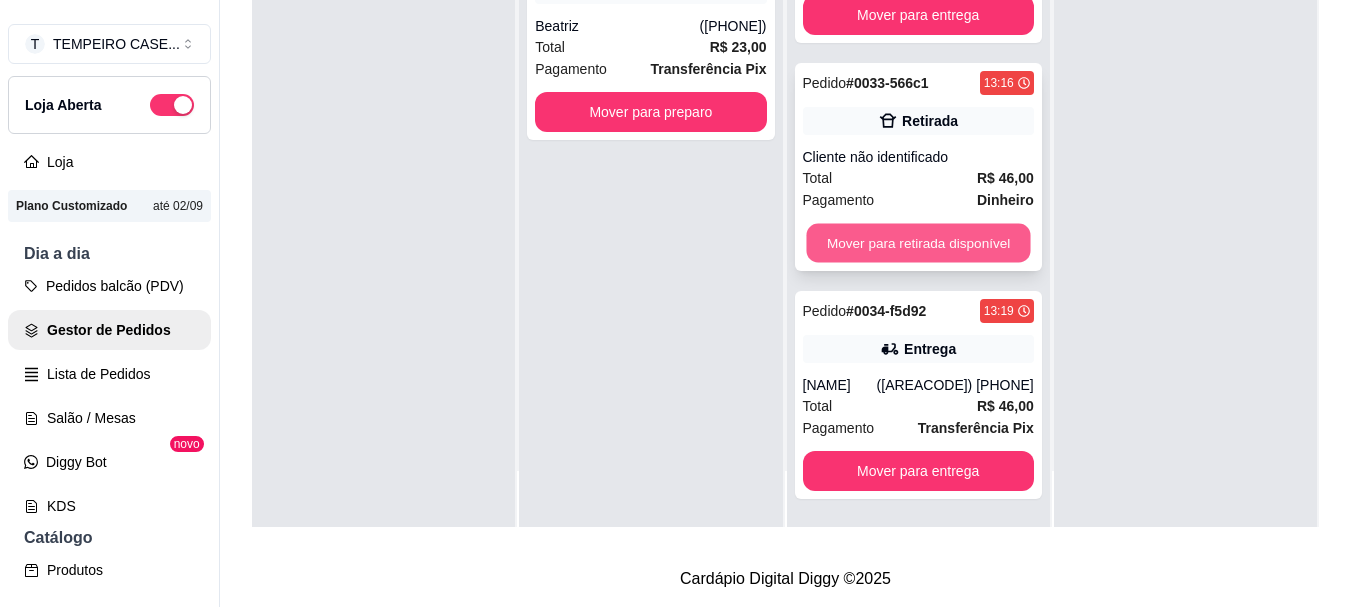 click on "Mover para retirada disponível" at bounding box center [918, 243] 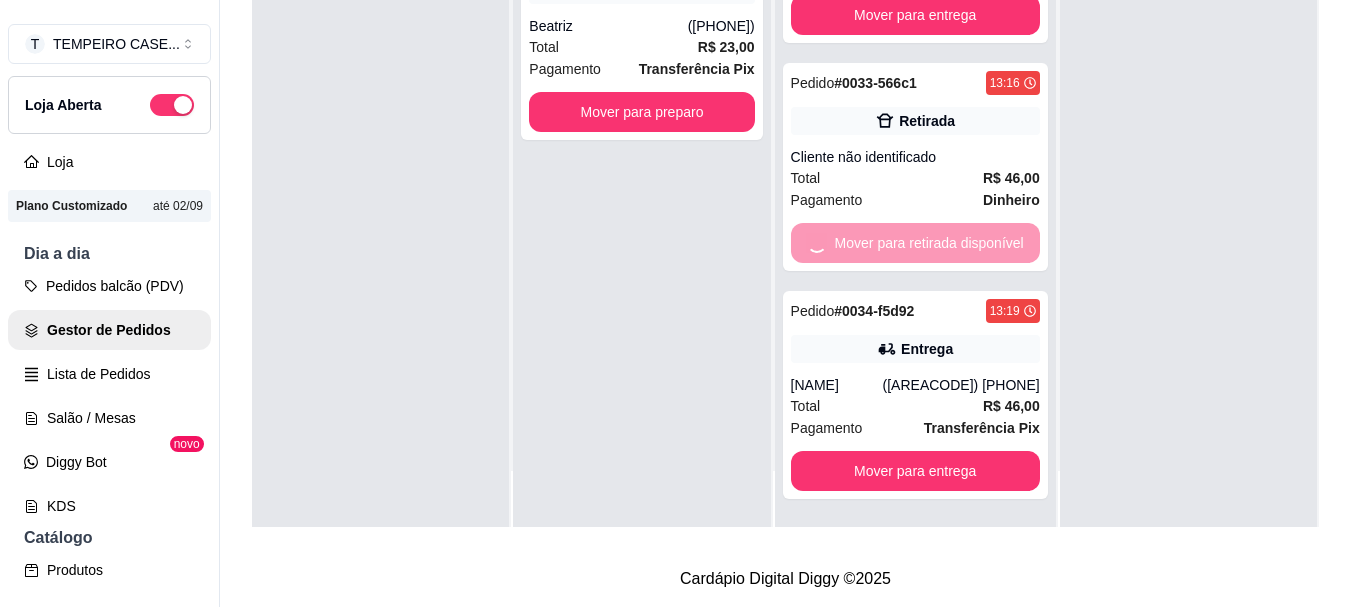 scroll, scrollTop: 325, scrollLeft: 0, axis: vertical 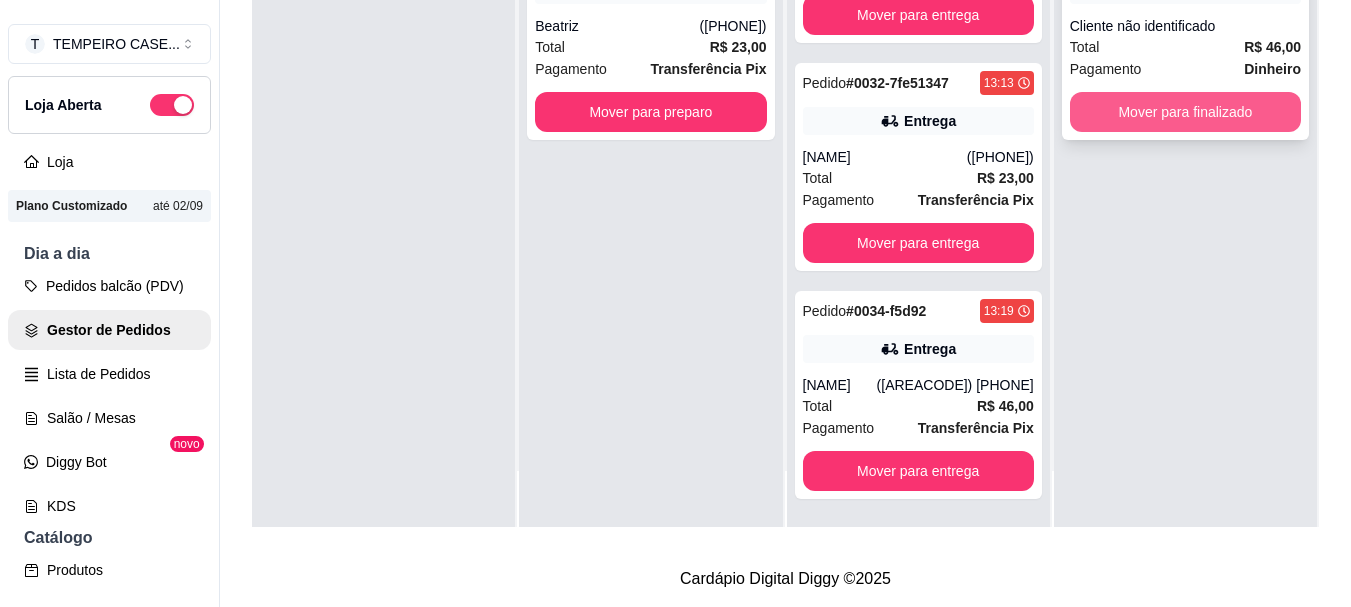 click on "Mover para finalizado" at bounding box center (1185, 112) 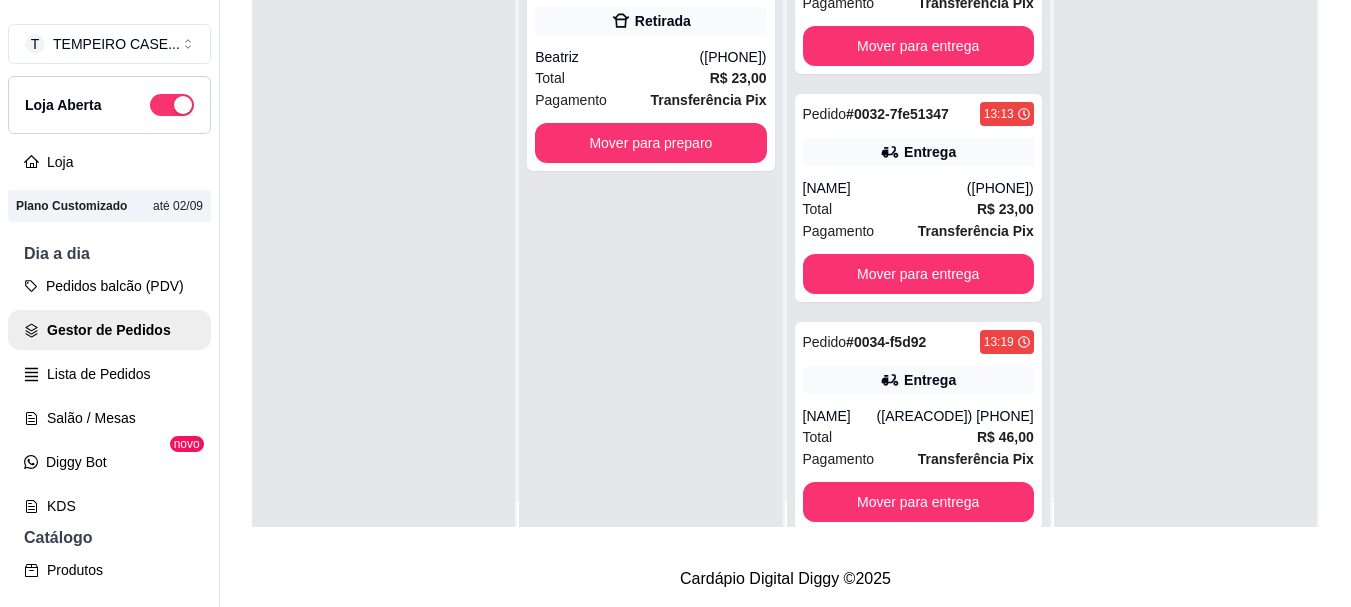 scroll, scrollTop: 0, scrollLeft: 0, axis: both 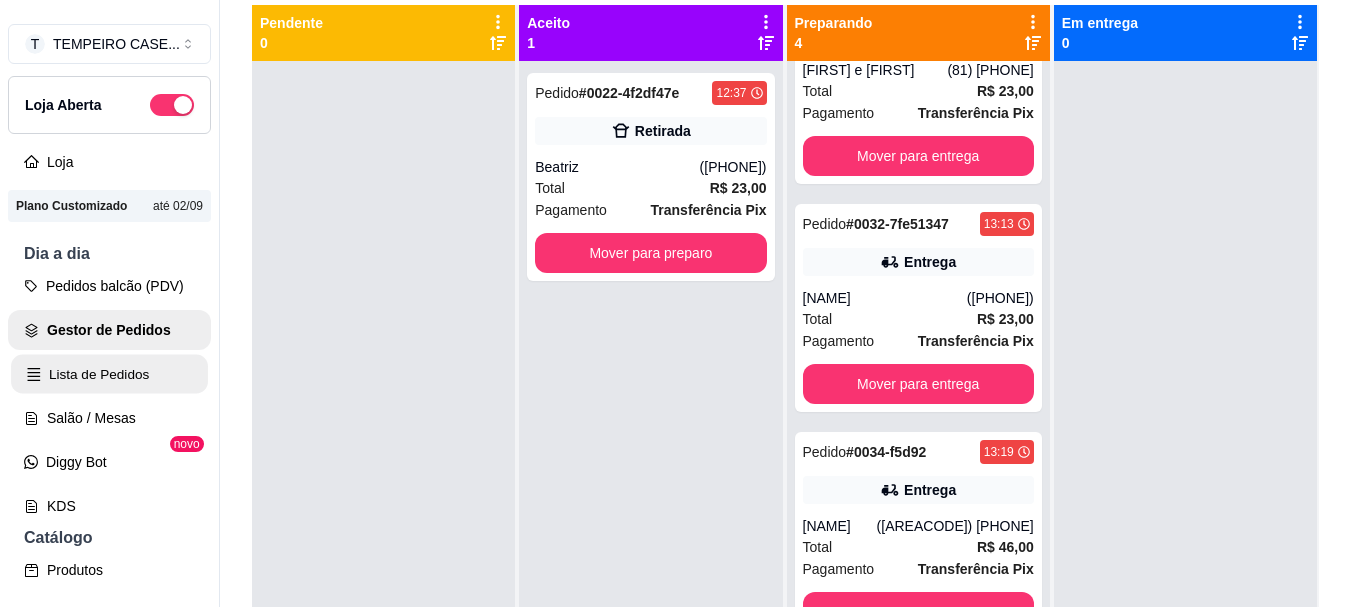 click on "Lista de Pedidos" at bounding box center (109, 374) 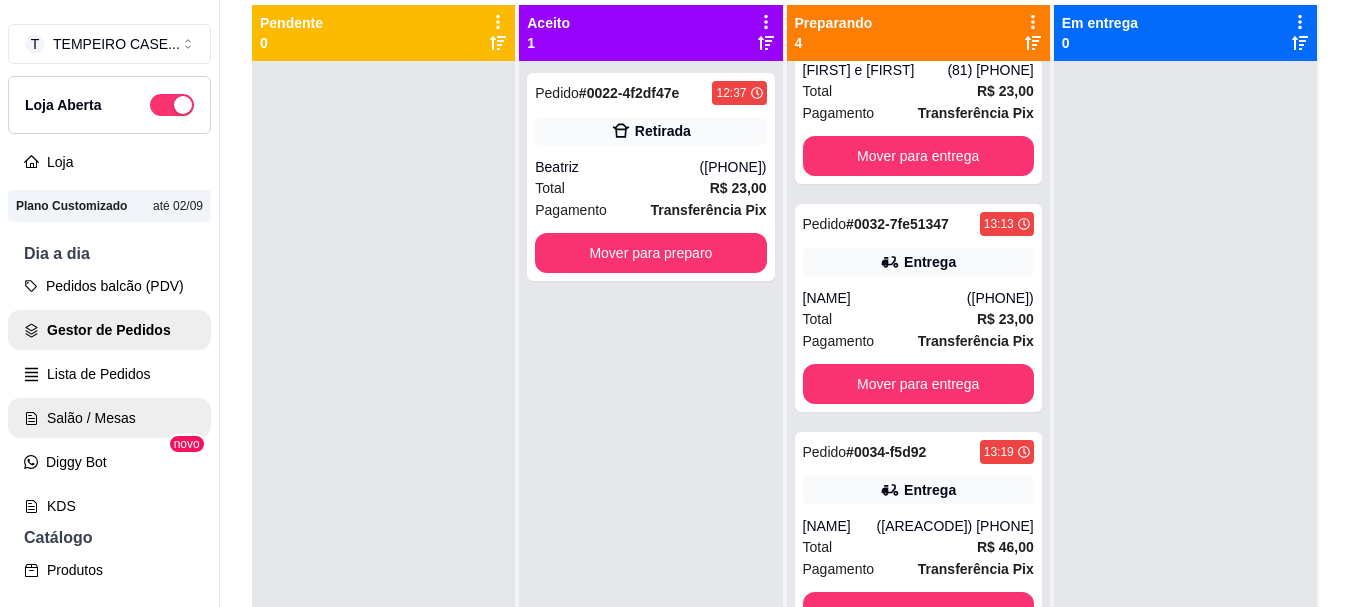 click on "Salão / Mesas" at bounding box center [109, 418] 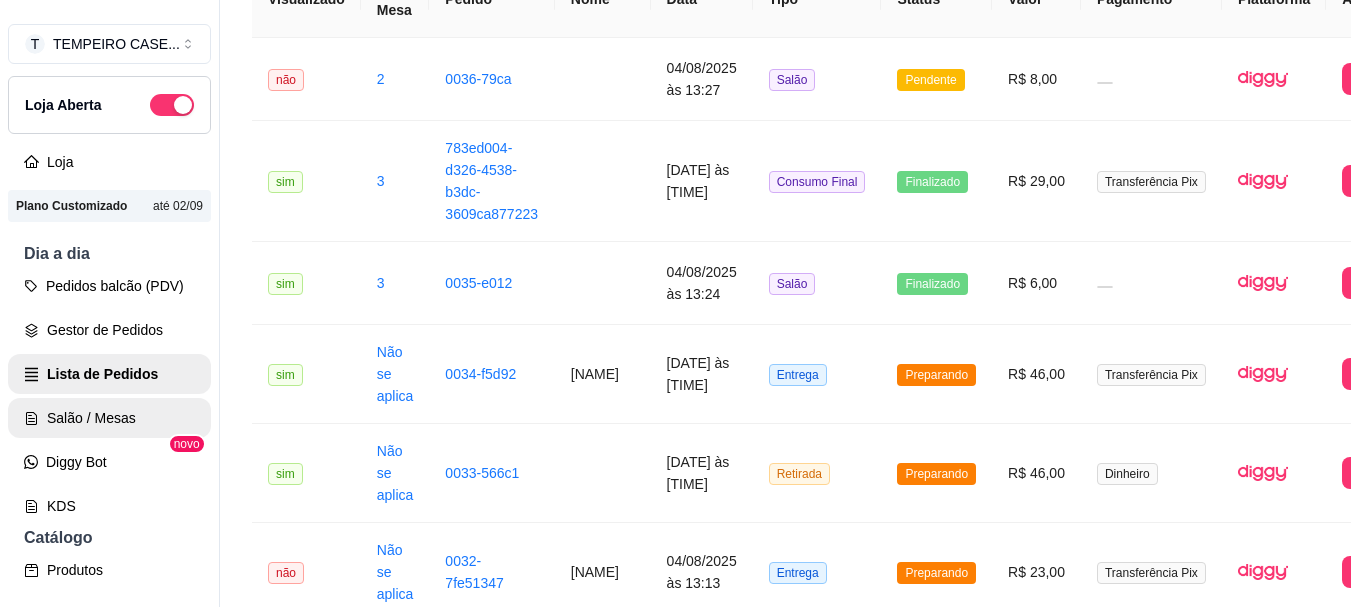 scroll, scrollTop: 0, scrollLeft: 0, axis: both 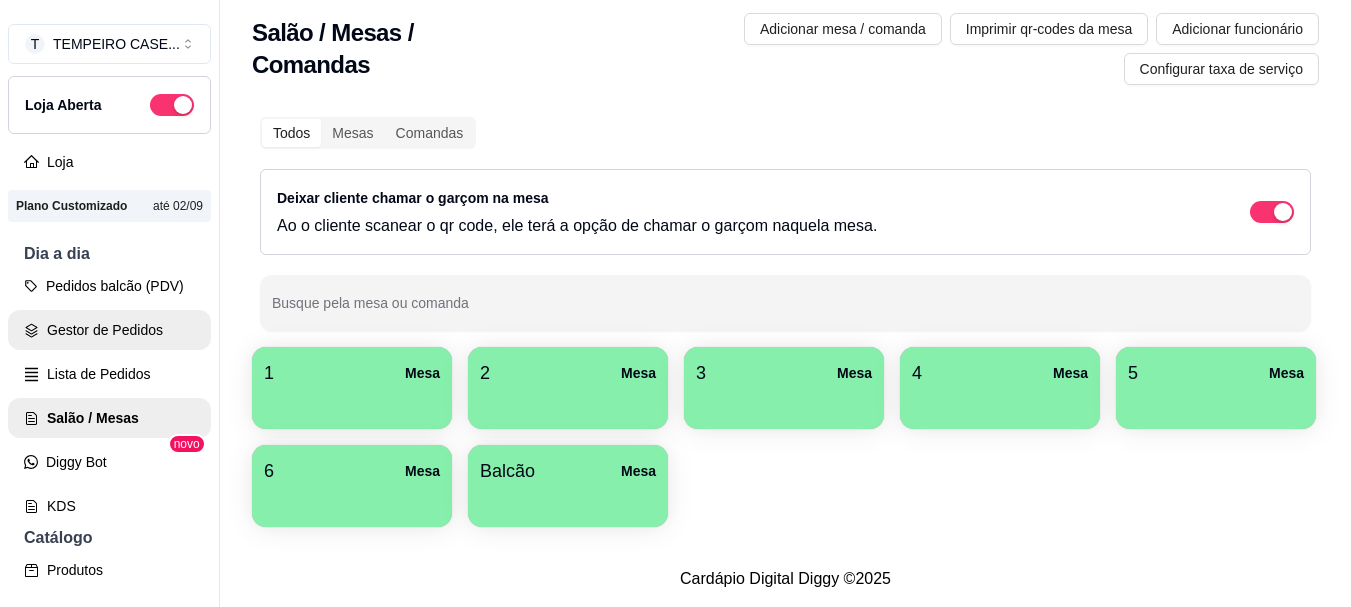 click on "Gestor de Pedidos" at bounding box center (109, 330) 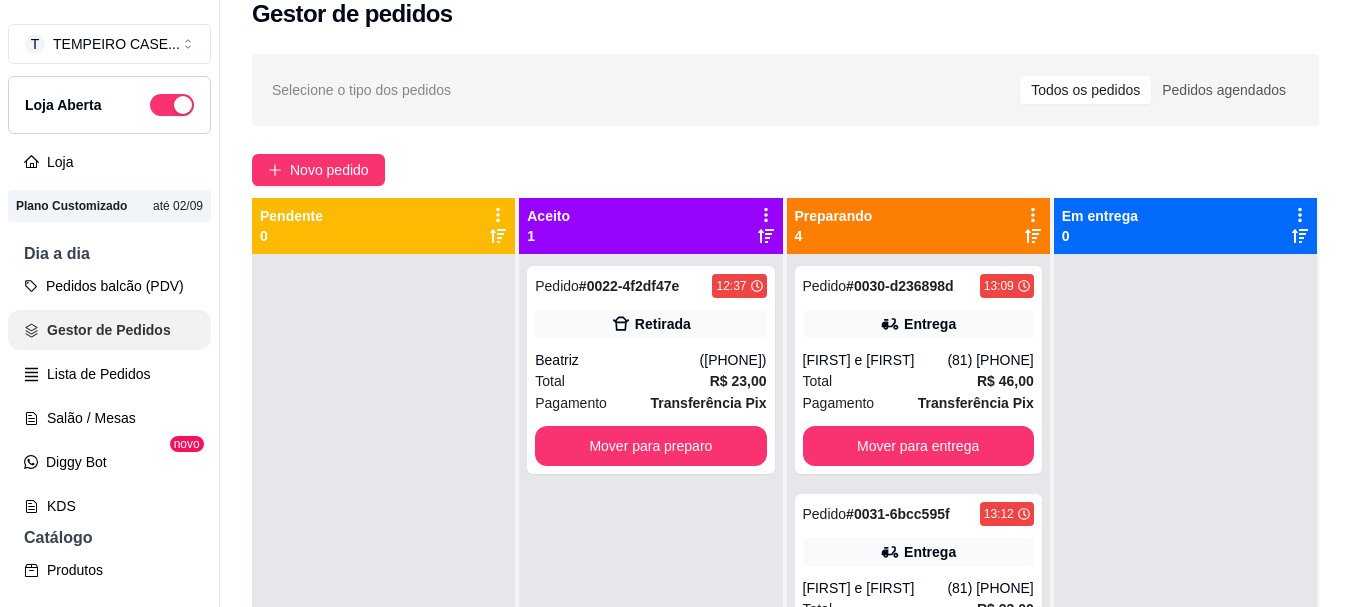 scroll, scrollTop: 0, scrollLeft: 0, axis: both 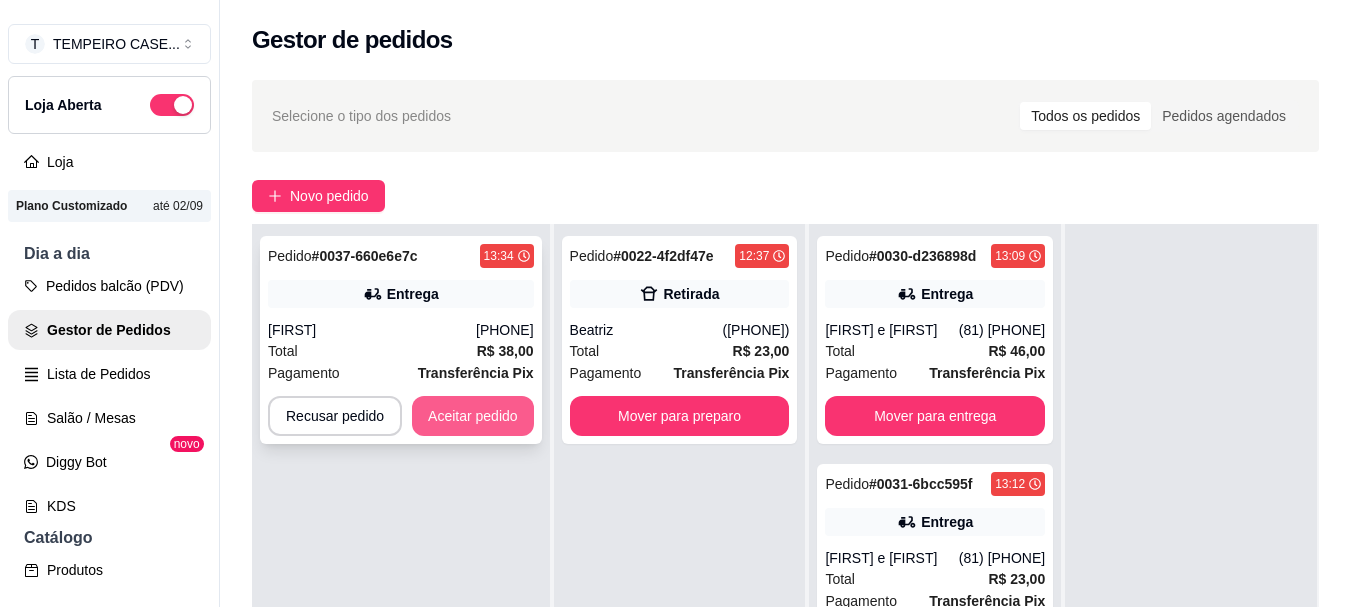 click on "Aceitar pedido" at bounding box center (473, 416) 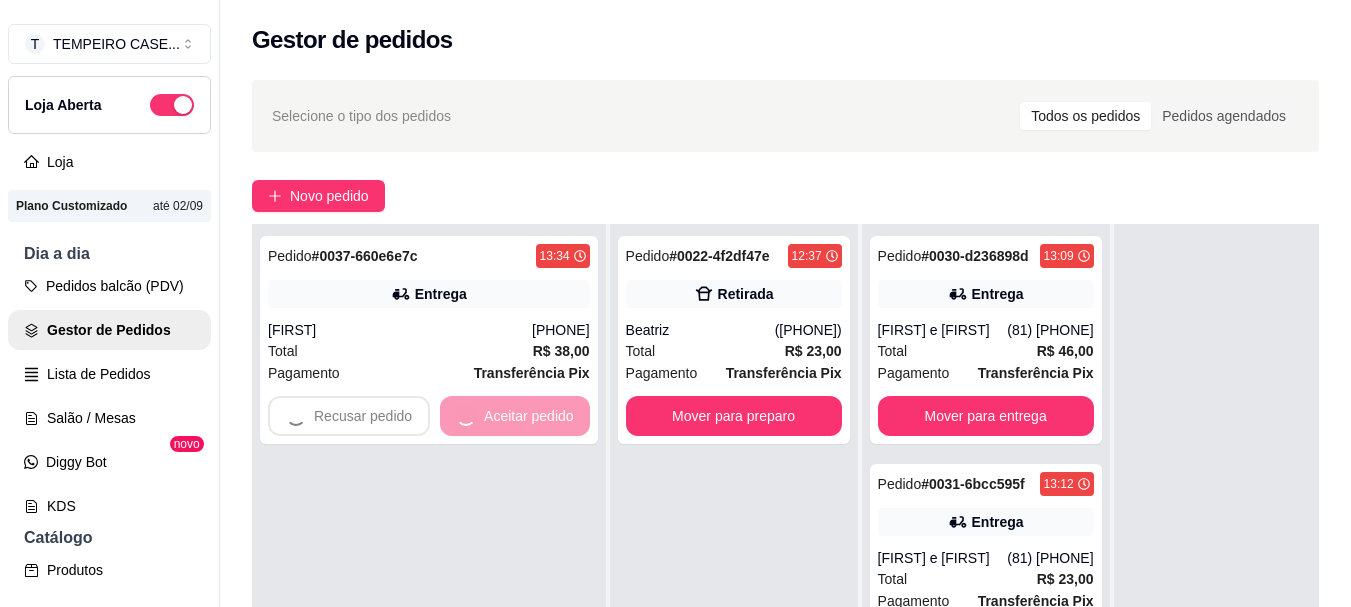 scroll, scrollTop: 56, scrollLeft: 0, axis: vertical 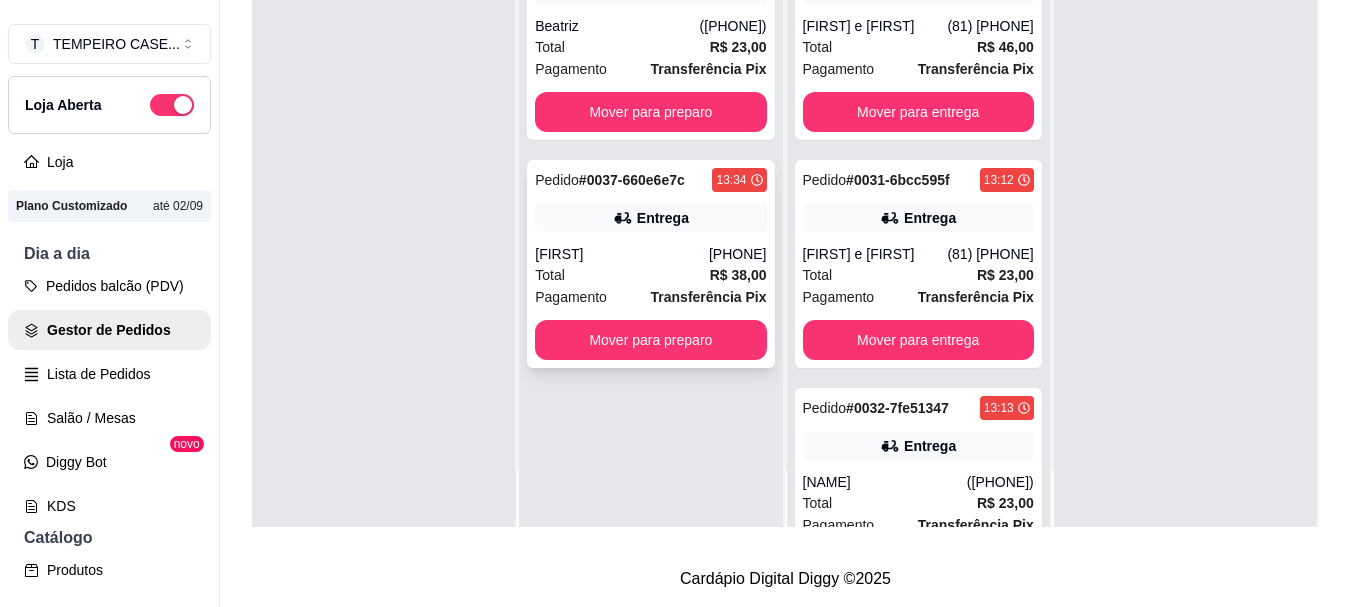 click on "Total R$ 38,00" at bounding box center (650, 275) 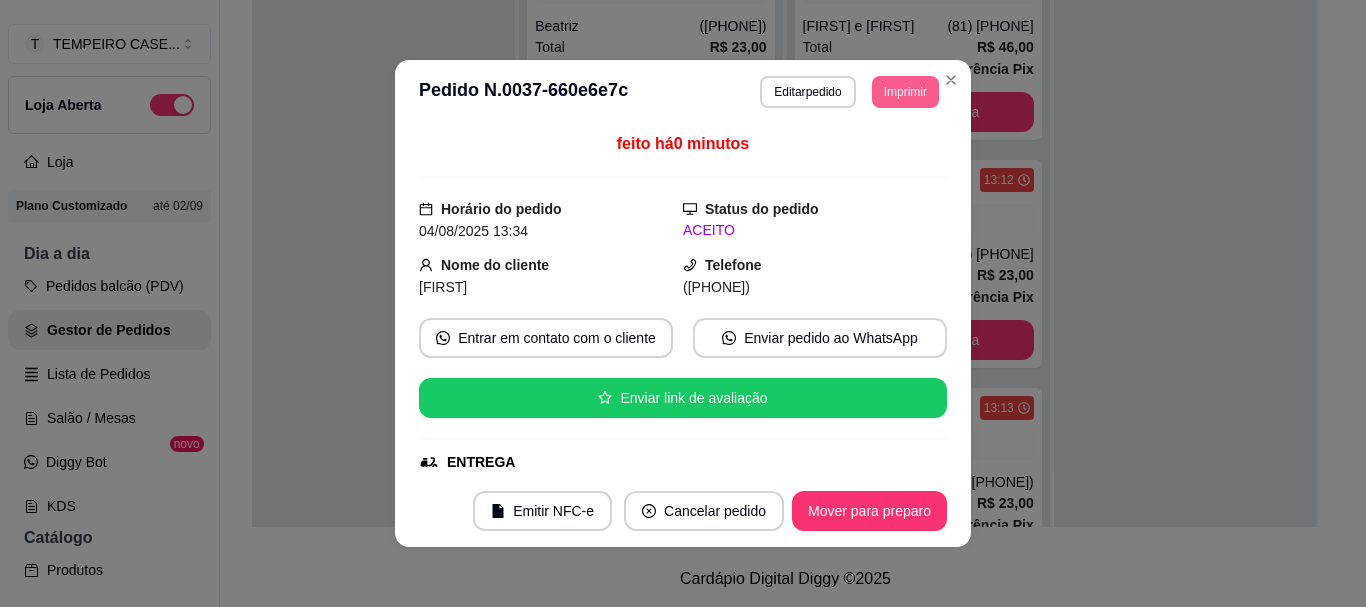 click on "Imprimir" at bounding box center (905, 92) 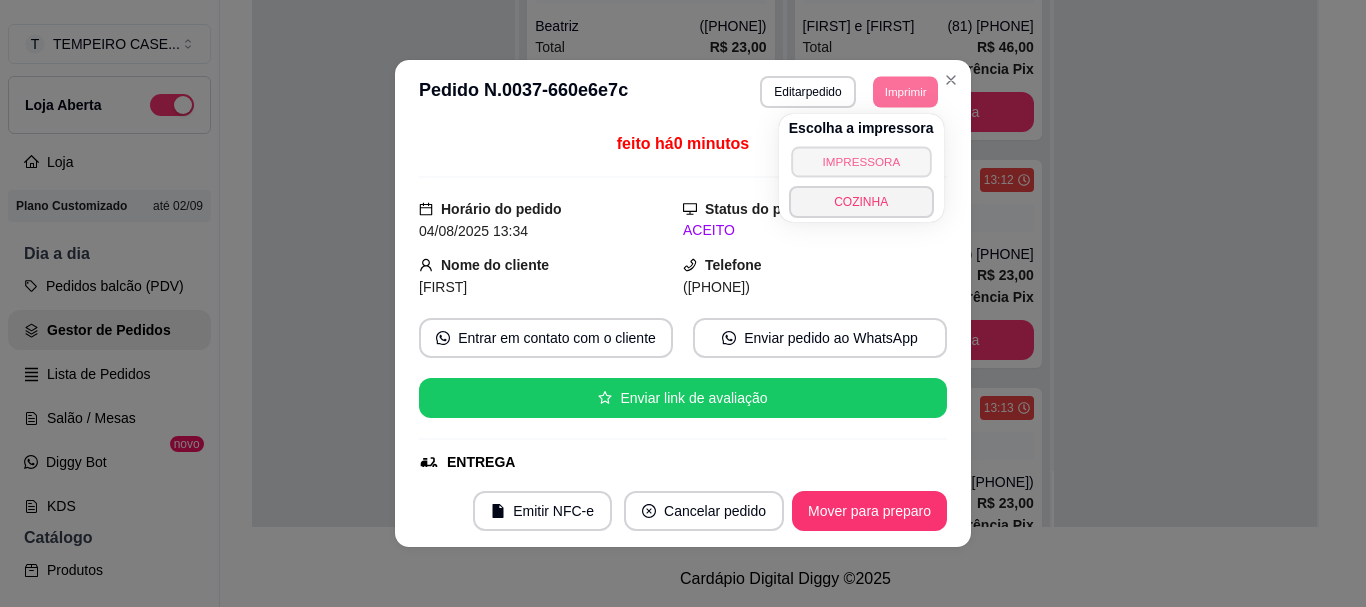 click on "IMPRESSORA" at bounding box center (861, 161) 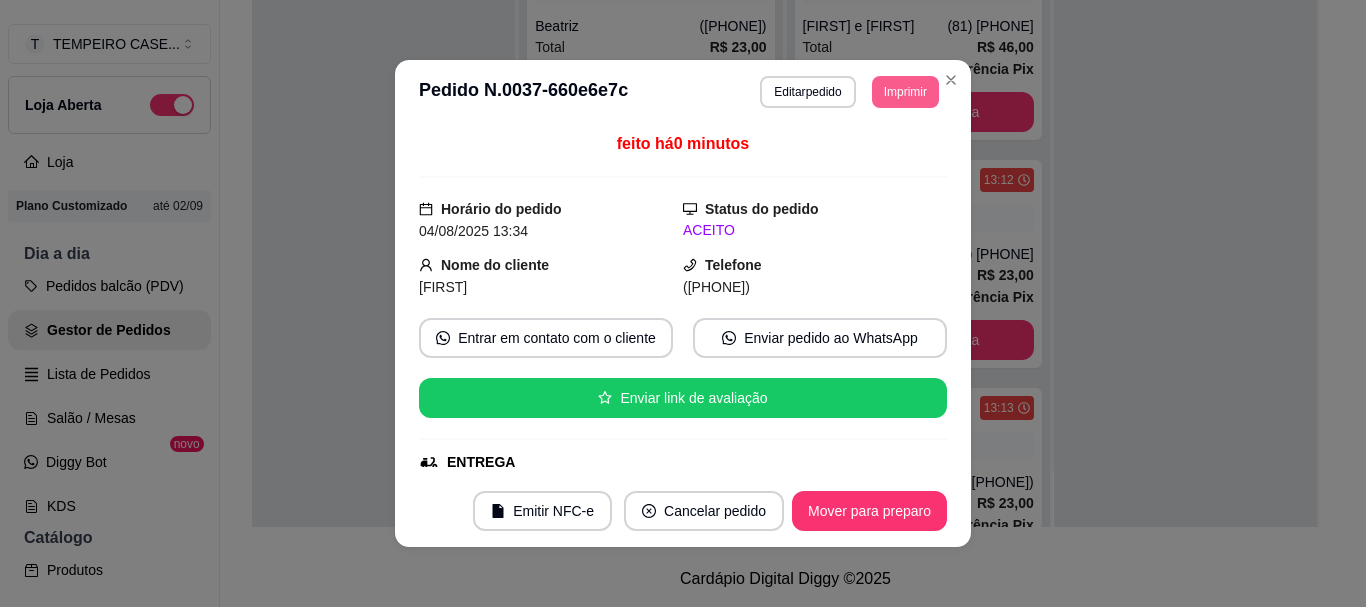 click on "Imprimir" at bounding box center (905, 92) 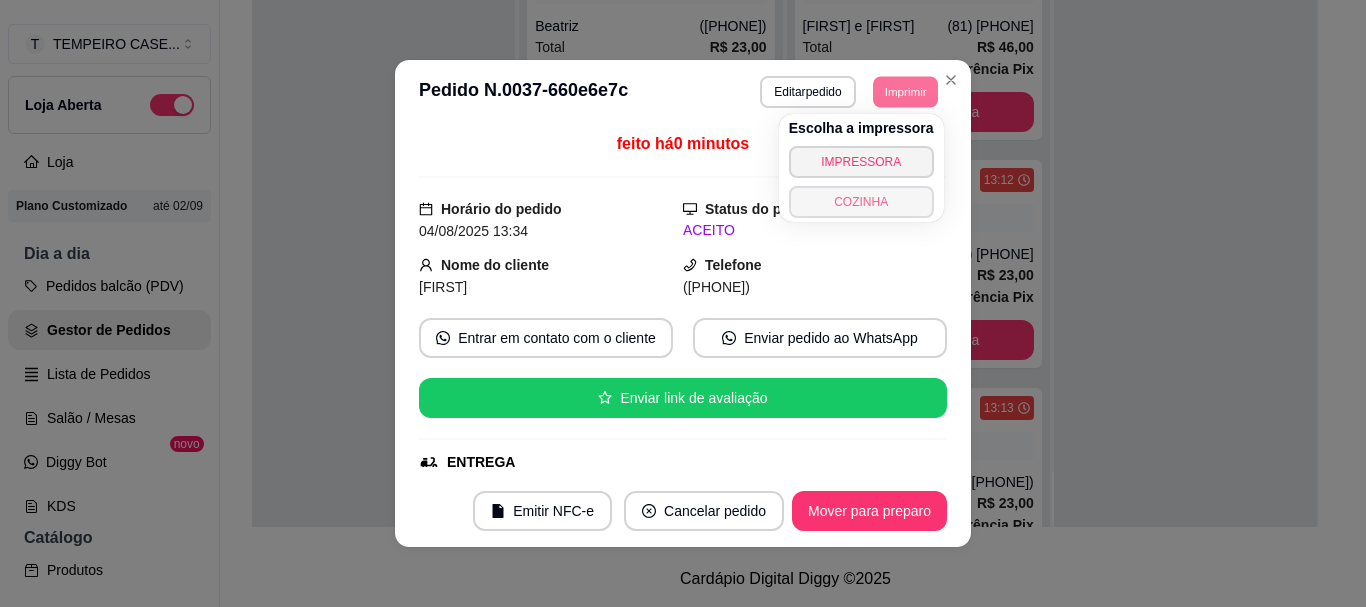 click on "COZINHA" at bounding box center [861, 202] 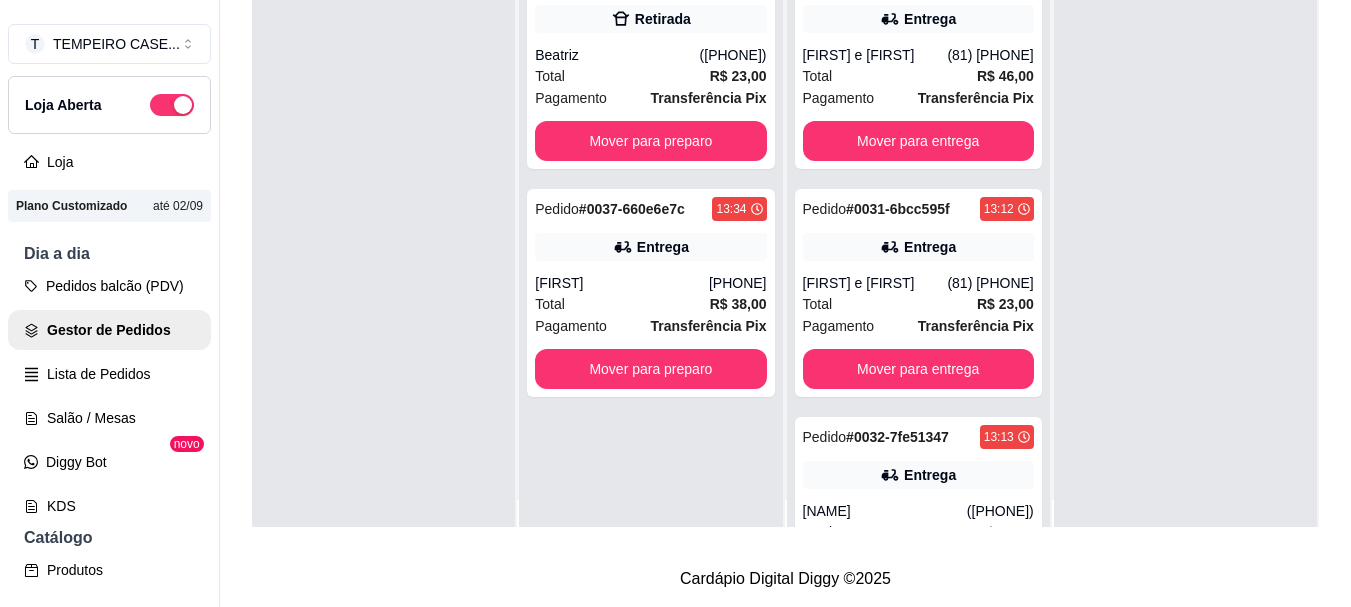 scroll, scrollTop: 0, scrollLeft: 0, axis: both 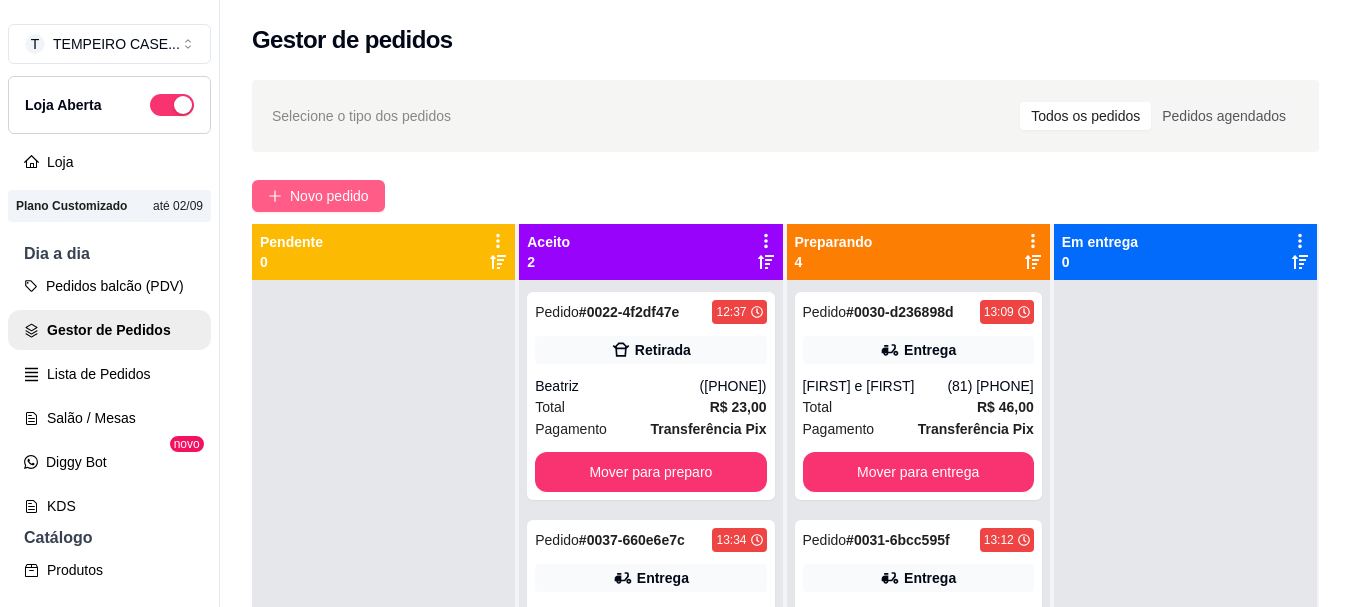 click on "Novo pedido" at bounding box center [329, 196] 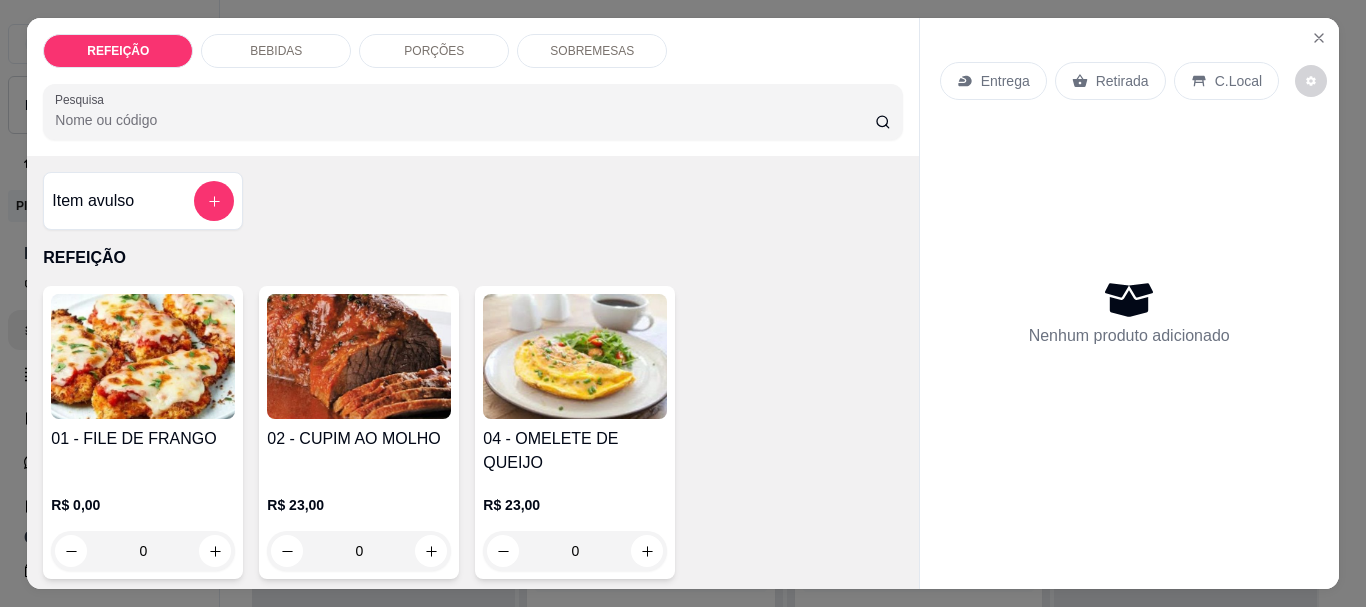 click at bounding box center (143, 356) 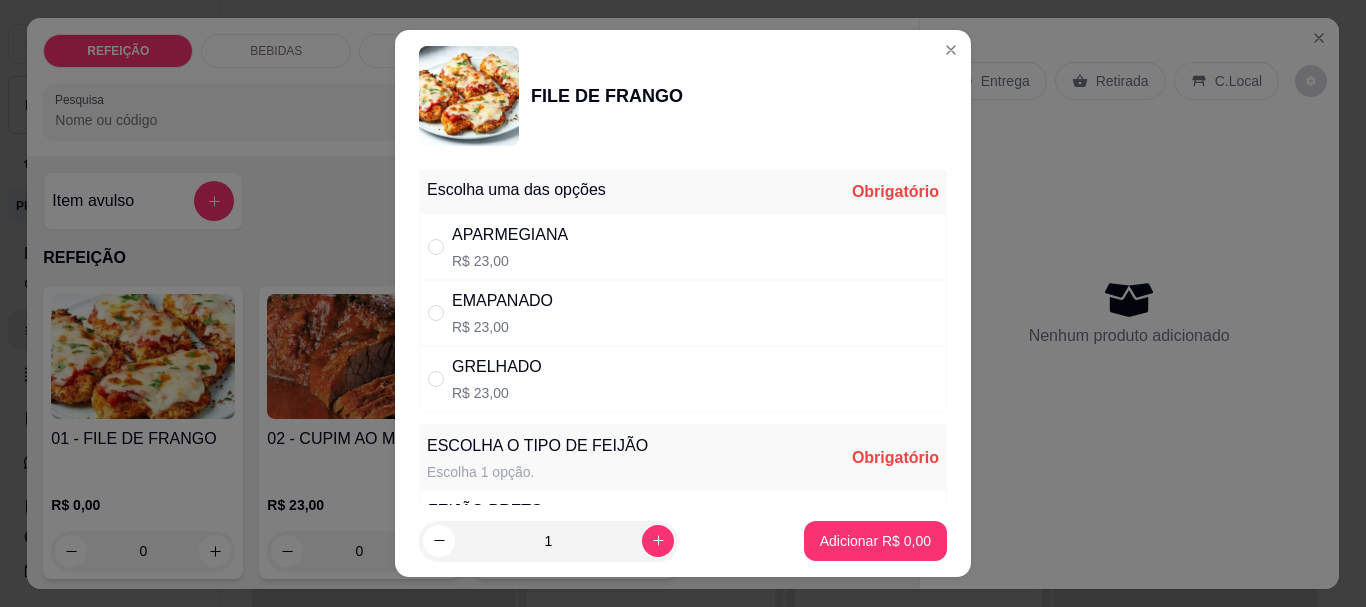 click on "APARMEGIANA R$ 23,00" at bounding box center (683, 247) 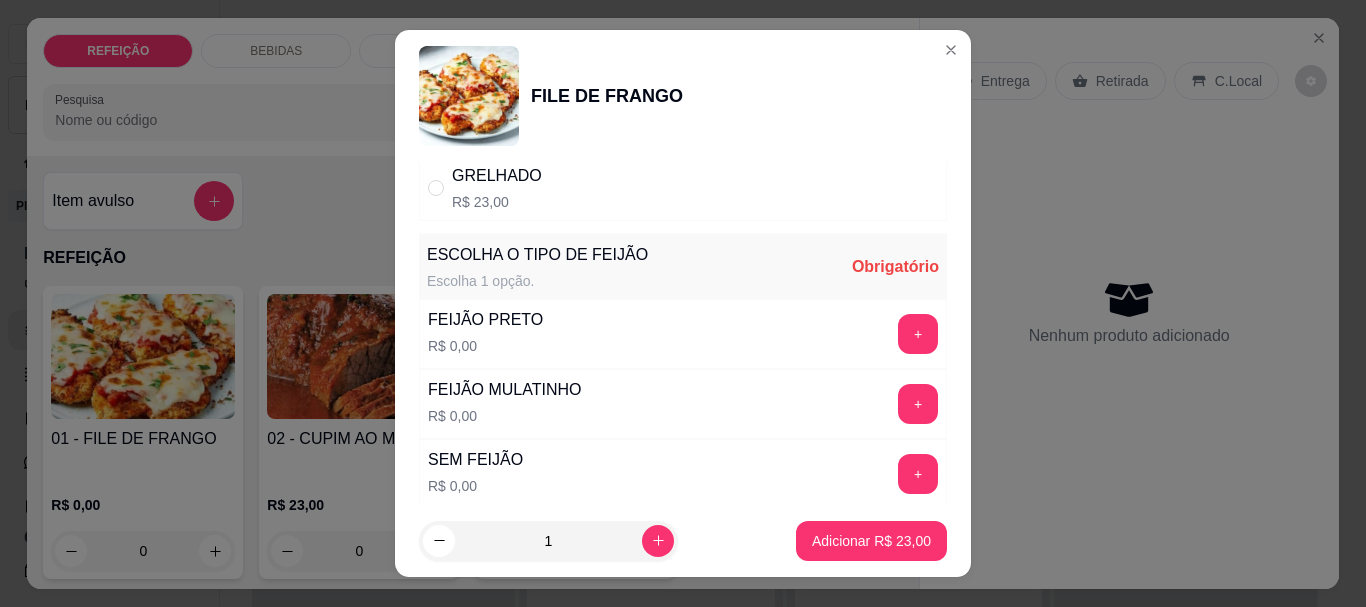 scroll, scrollTop: 200, scrollLeft: 0, axis: vertical 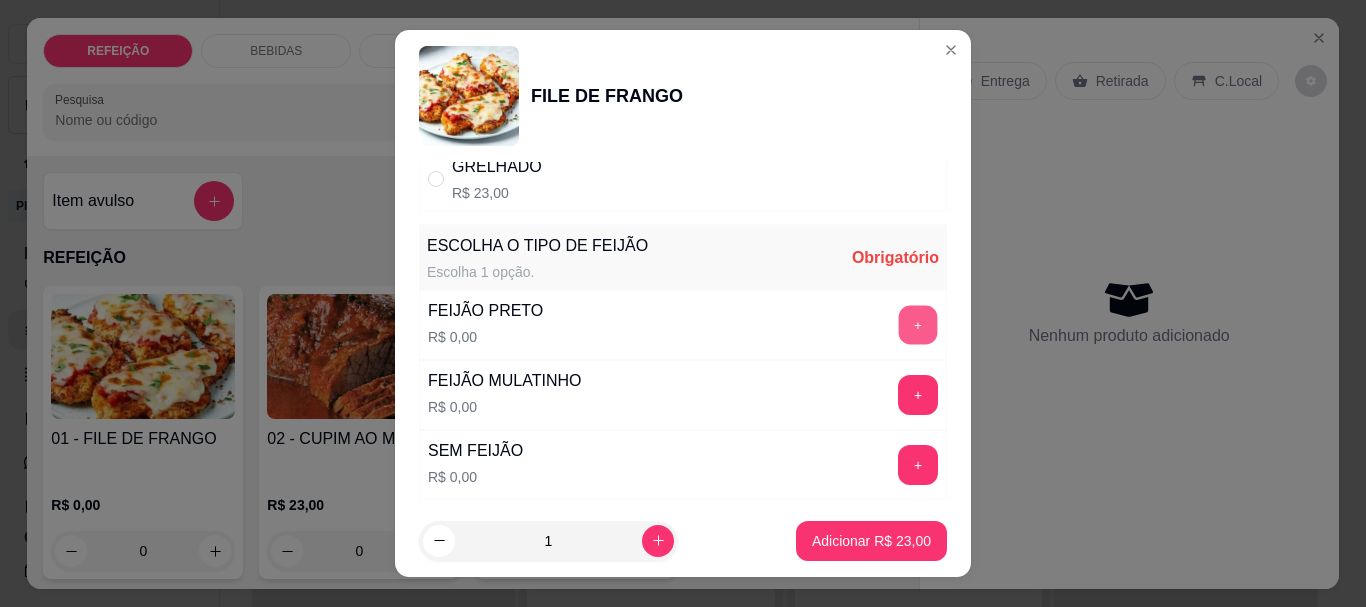 click on "+" at bounding box center [918, 325] 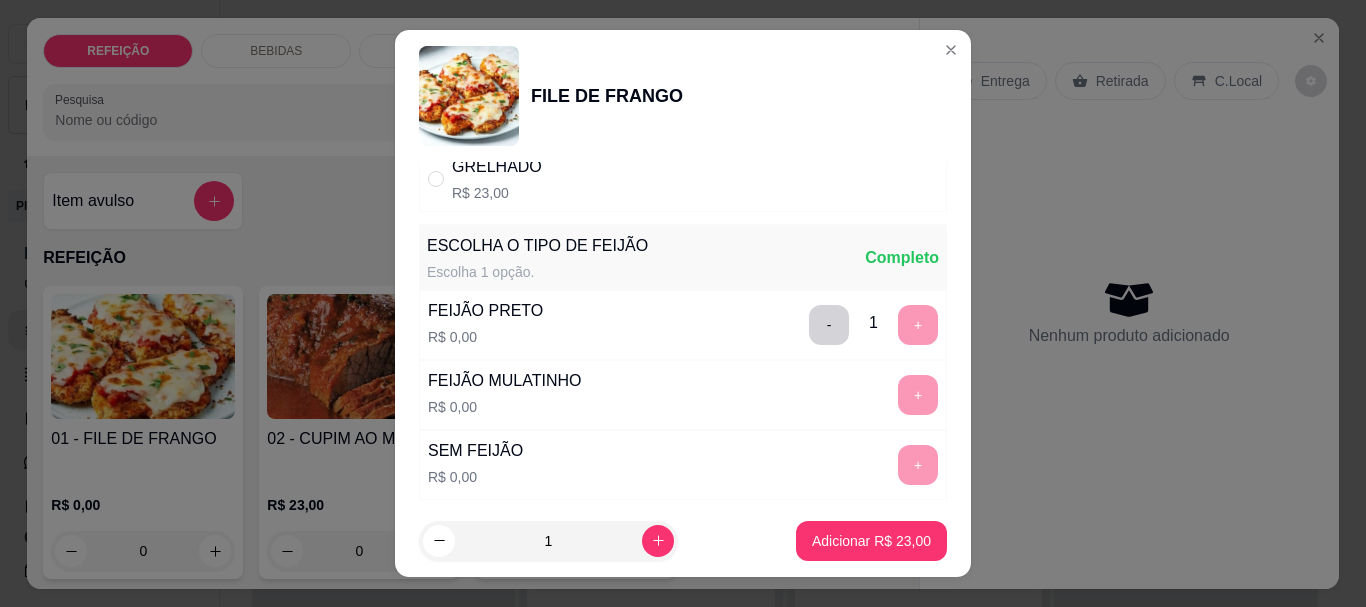 click on "1 Adicionar   R$ 23,00" at bounding box center (683, 541) 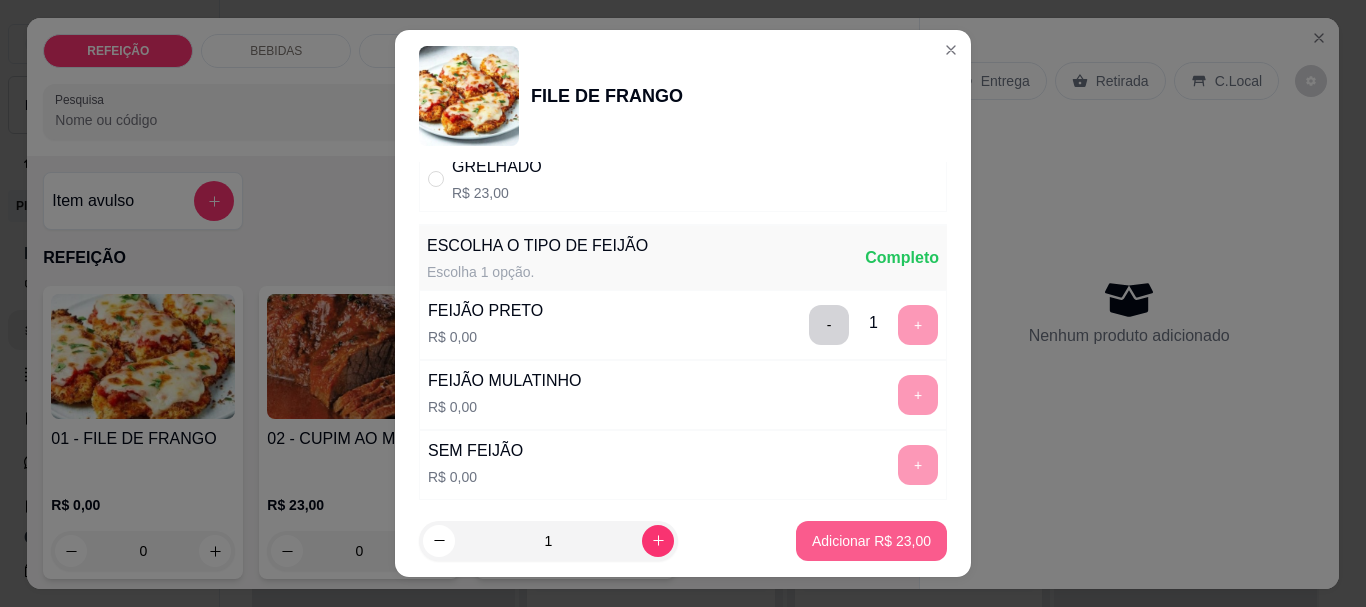 click on "Adicionar   R$ 23,00" at bounding box center (871, 541) 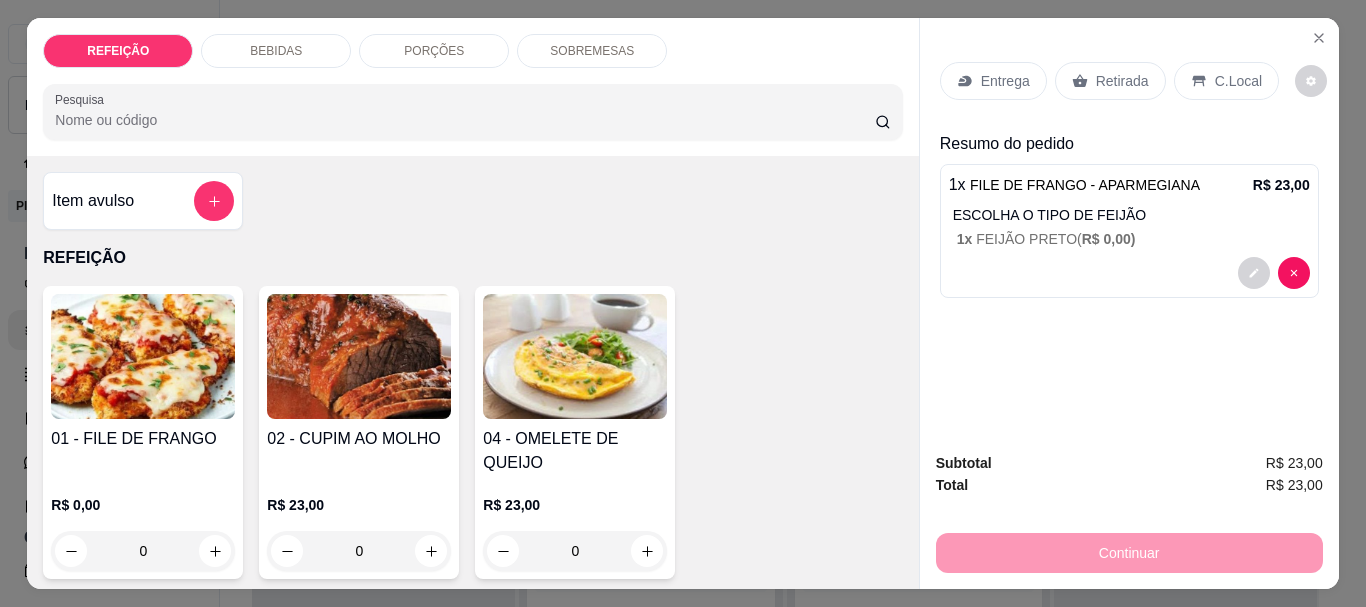 click on "Entrega" at bounding box center (1005, 81) 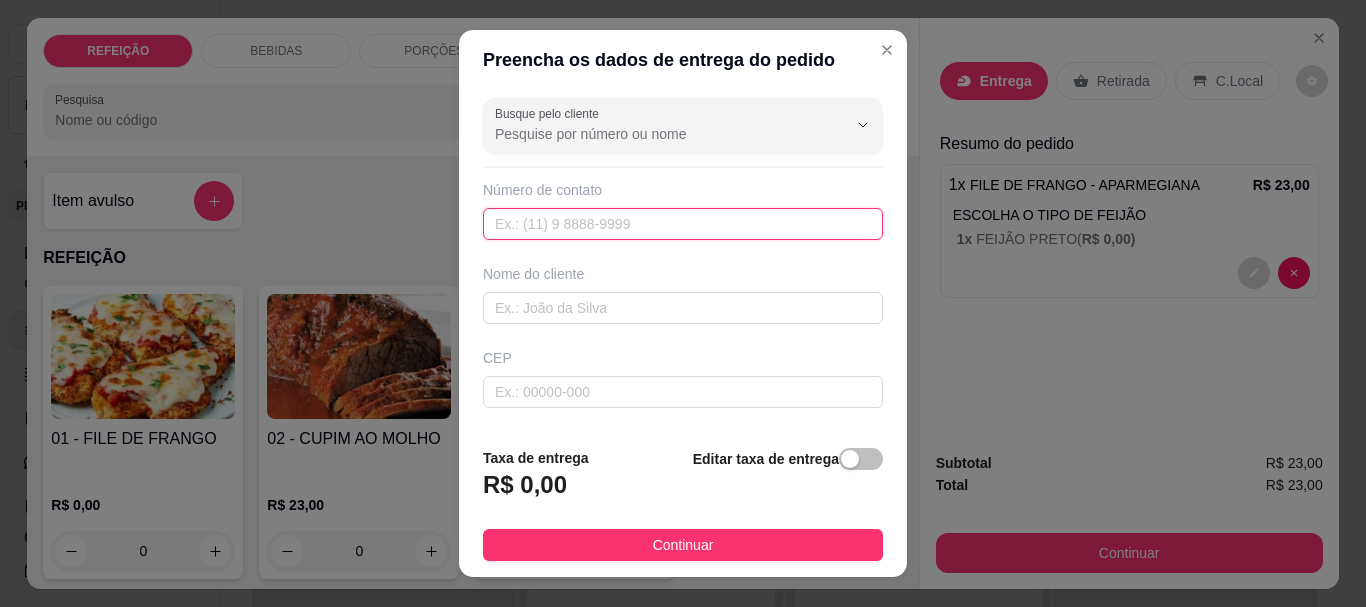 click at bounding box center (683, 224) 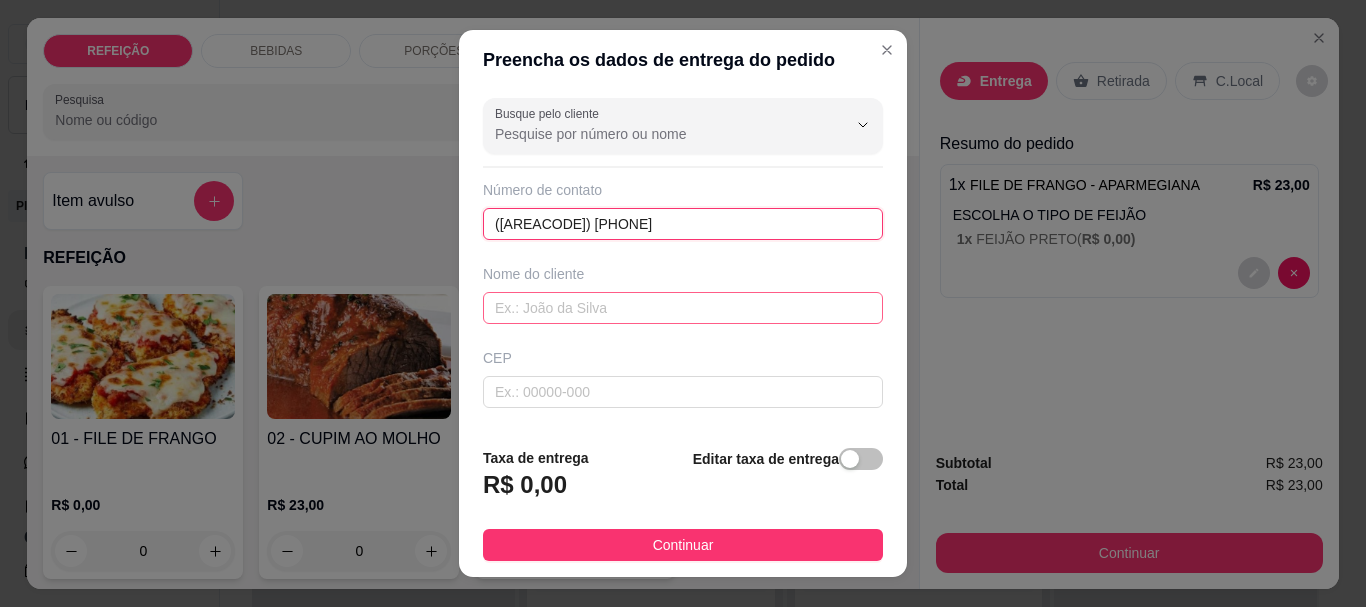 type on "(81) 9439-3759" 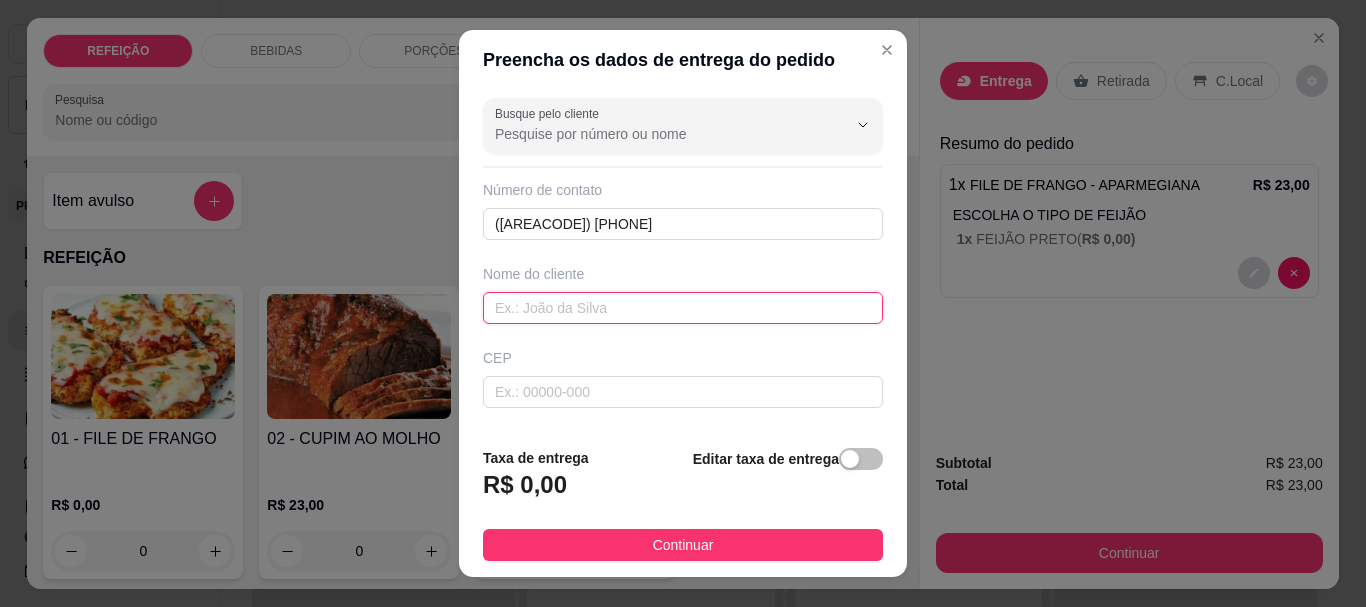 click at bounding box center [683, 308] 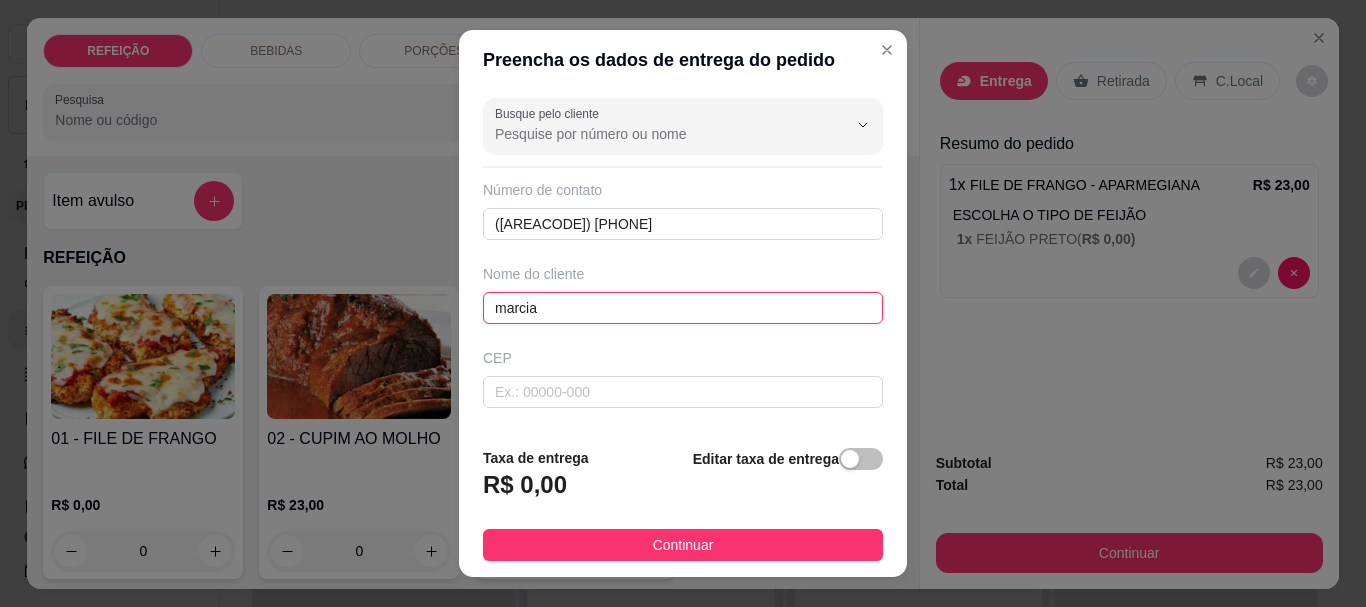 type on "marcia" 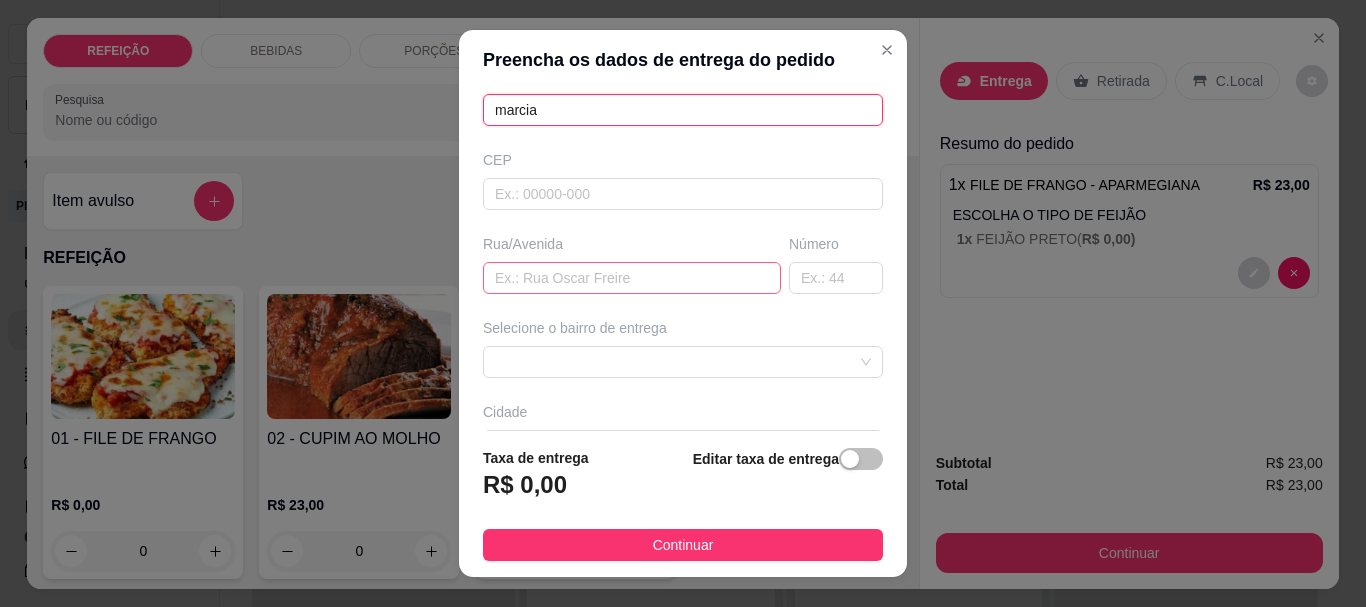 scroll, scrollTop: 200, scrollLeft: 0, axis: vertical 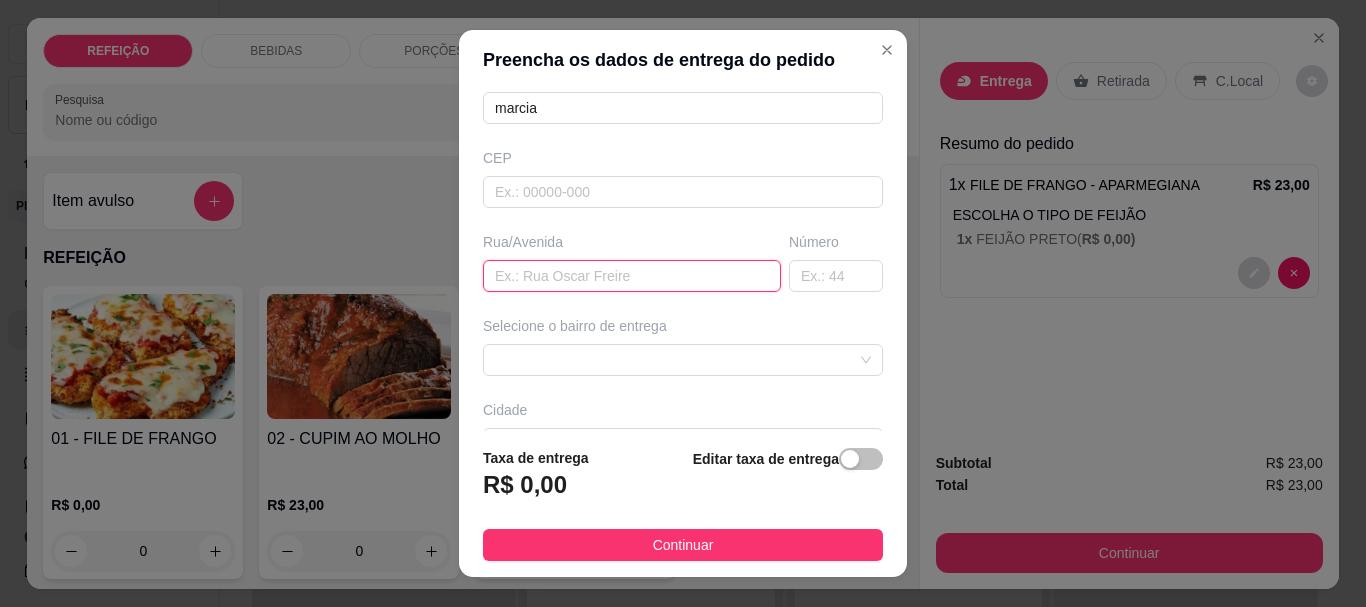 click at bounding box center (632, 276) 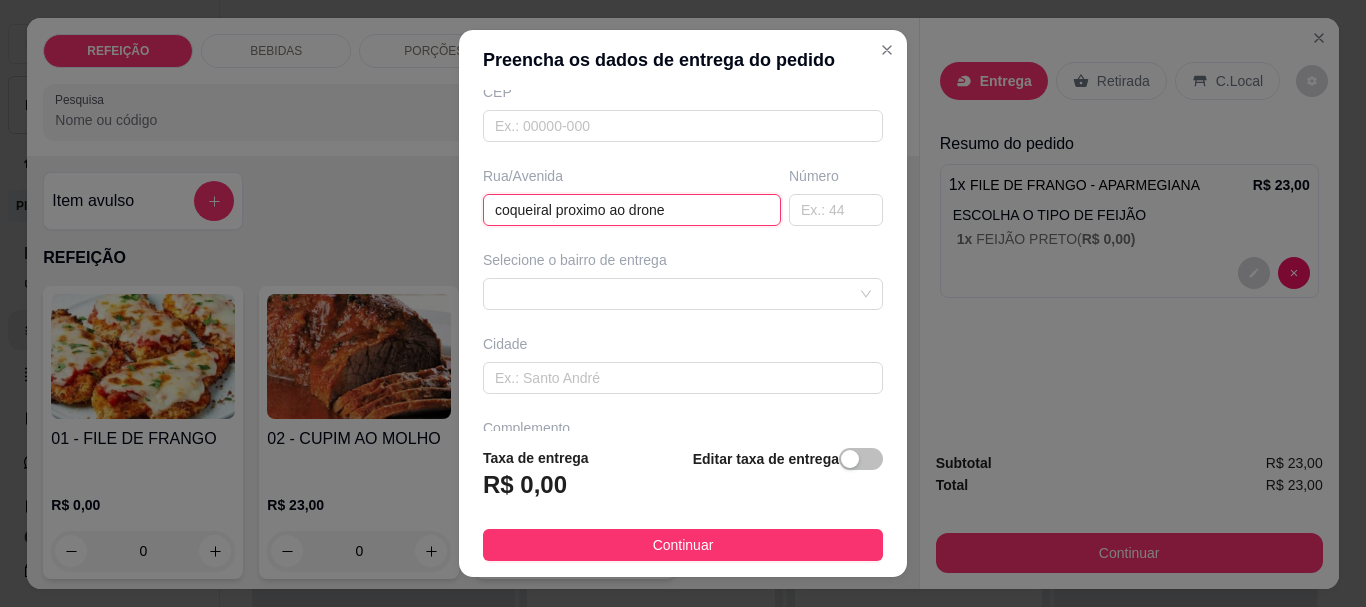 scroll, scrollTop: 333, scrollLeft: 0, axis: vertical 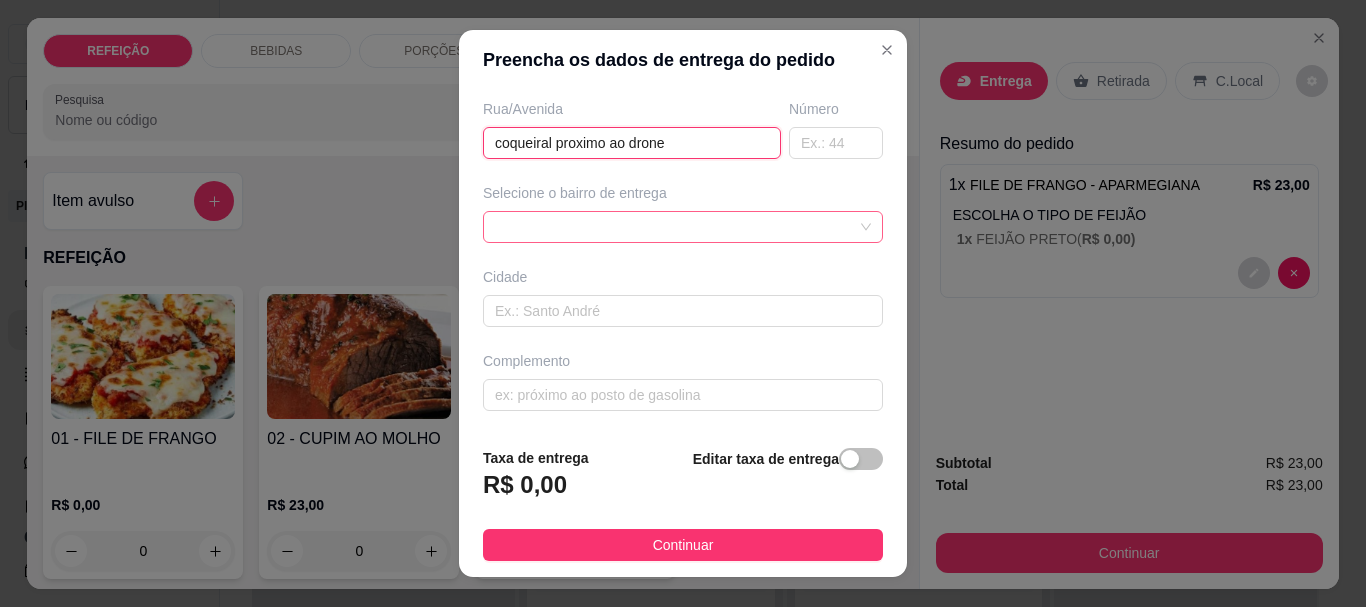 click at bounding box center (683, 227) 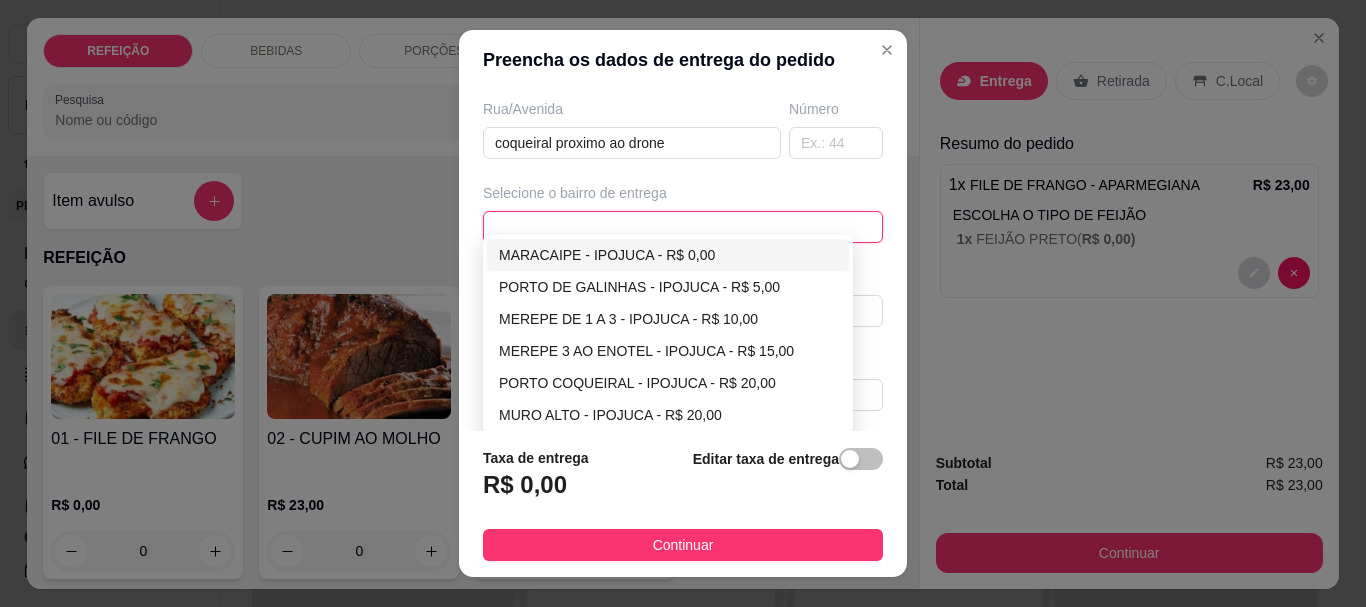 click on "MARACAIPE - IPOJUCA -  R$ 0,00" at bounding box center (668, 255) 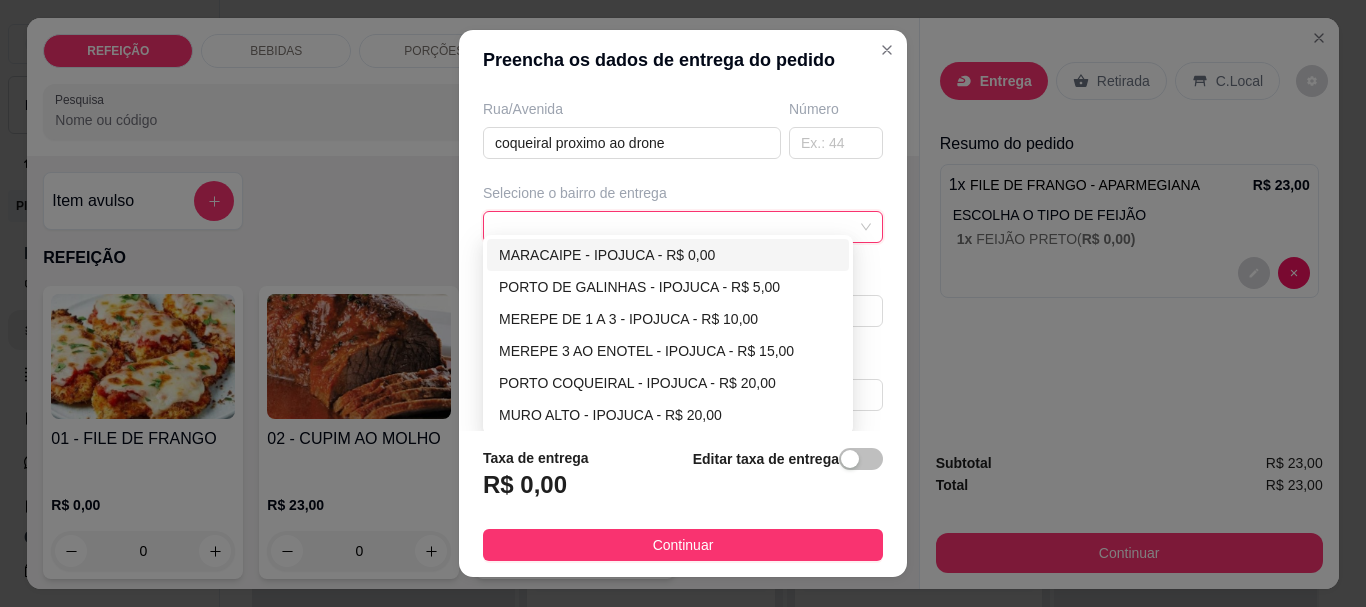type on "IPOJUCA" 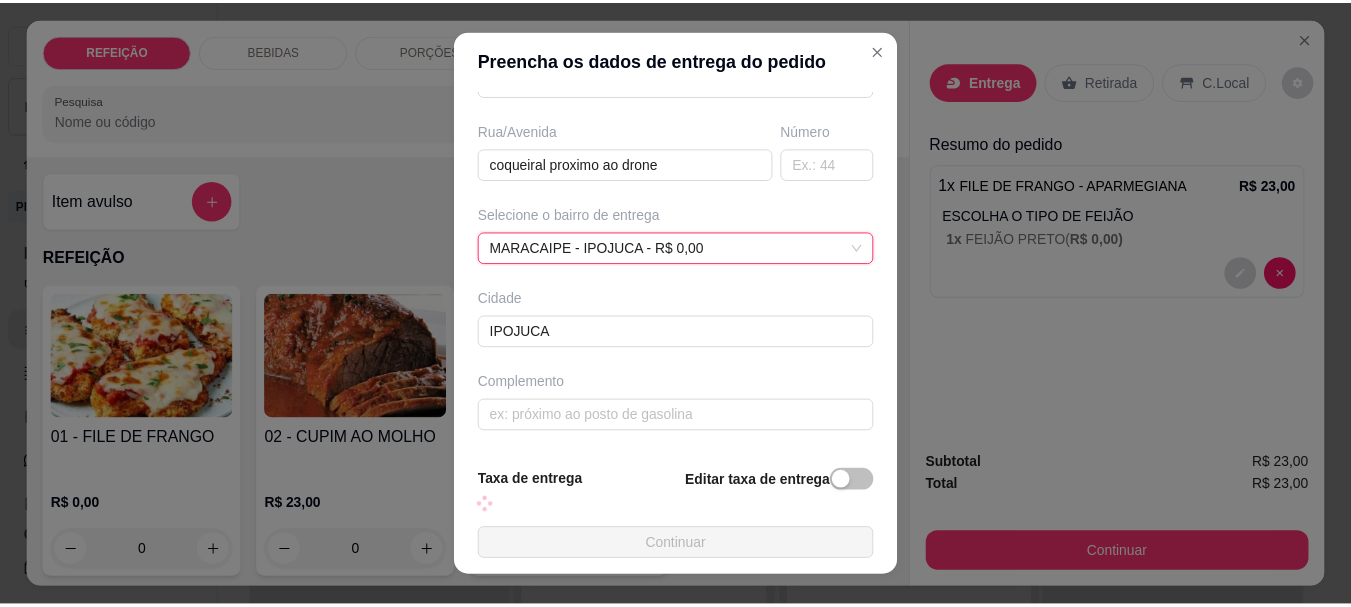 scroll, scrollTop: 312, scrollLeft: 0, axis: vertical 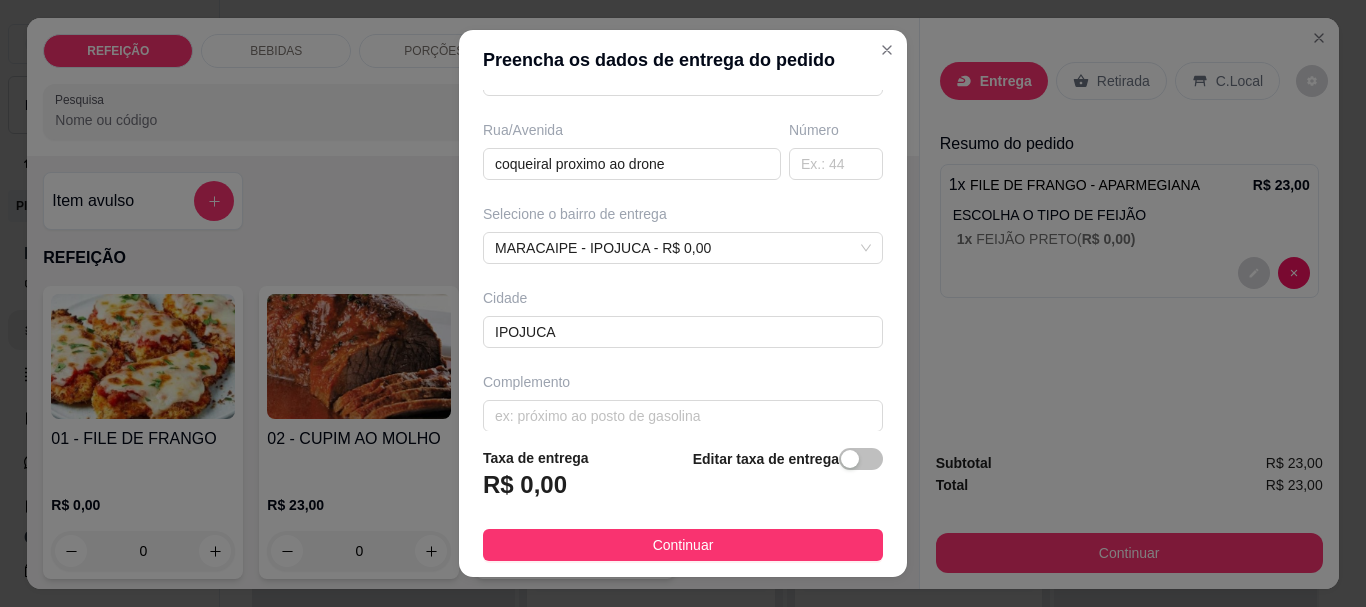 click on "Complemento" at bounding box center [683, 382] 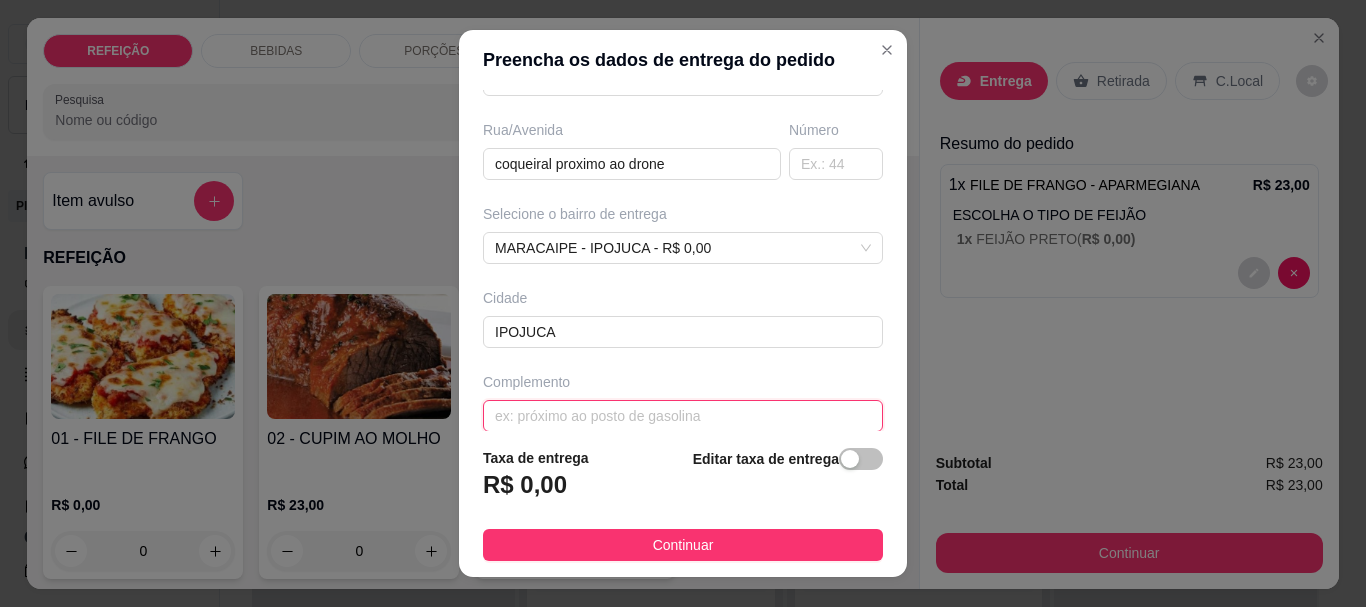 click at bounding box center (683, 416) 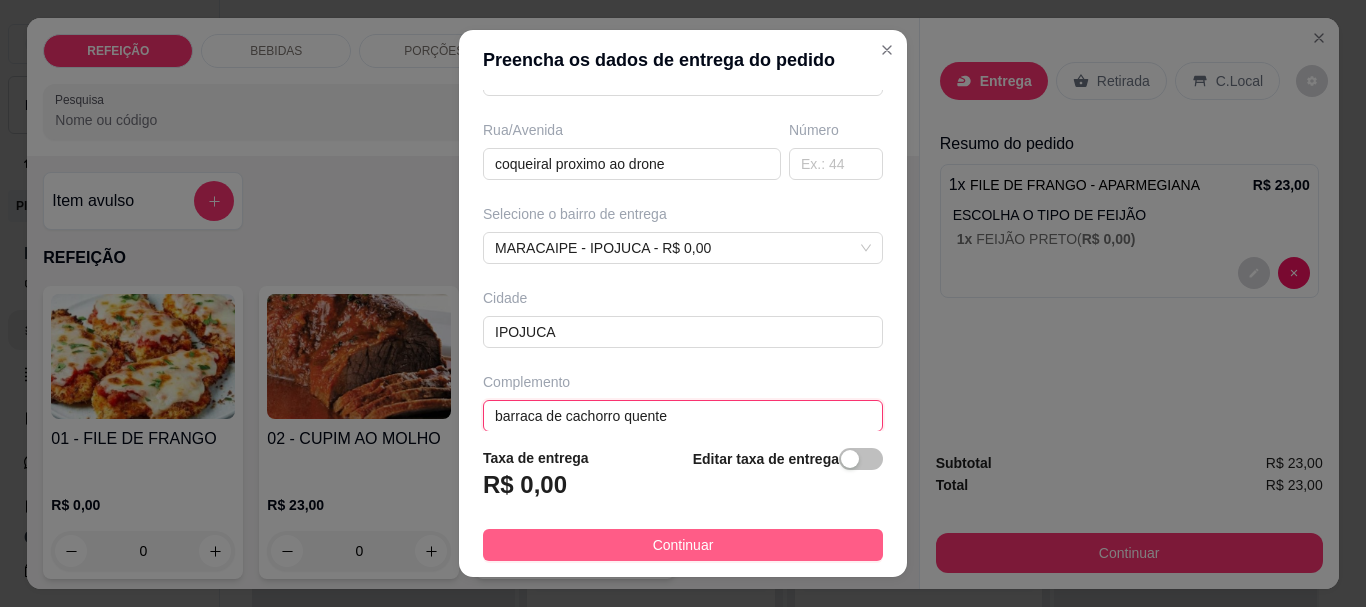 type on "barraca de cachorro quente" 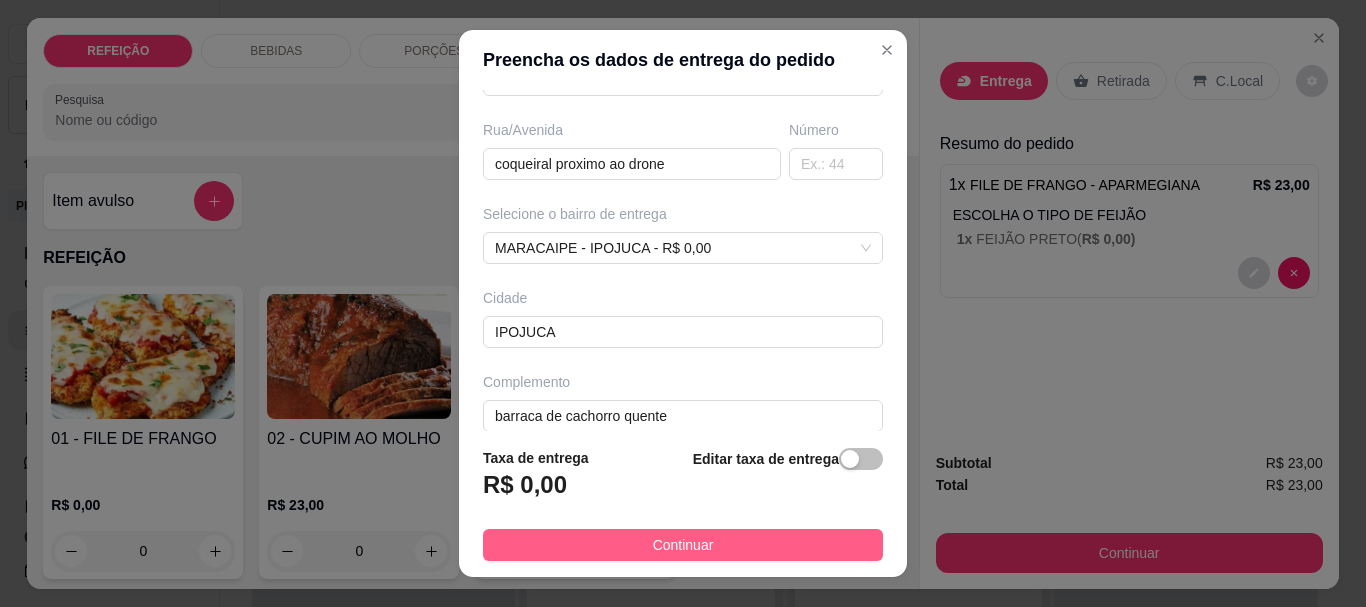 click on "Continuar" at bounding box center [683, 545] 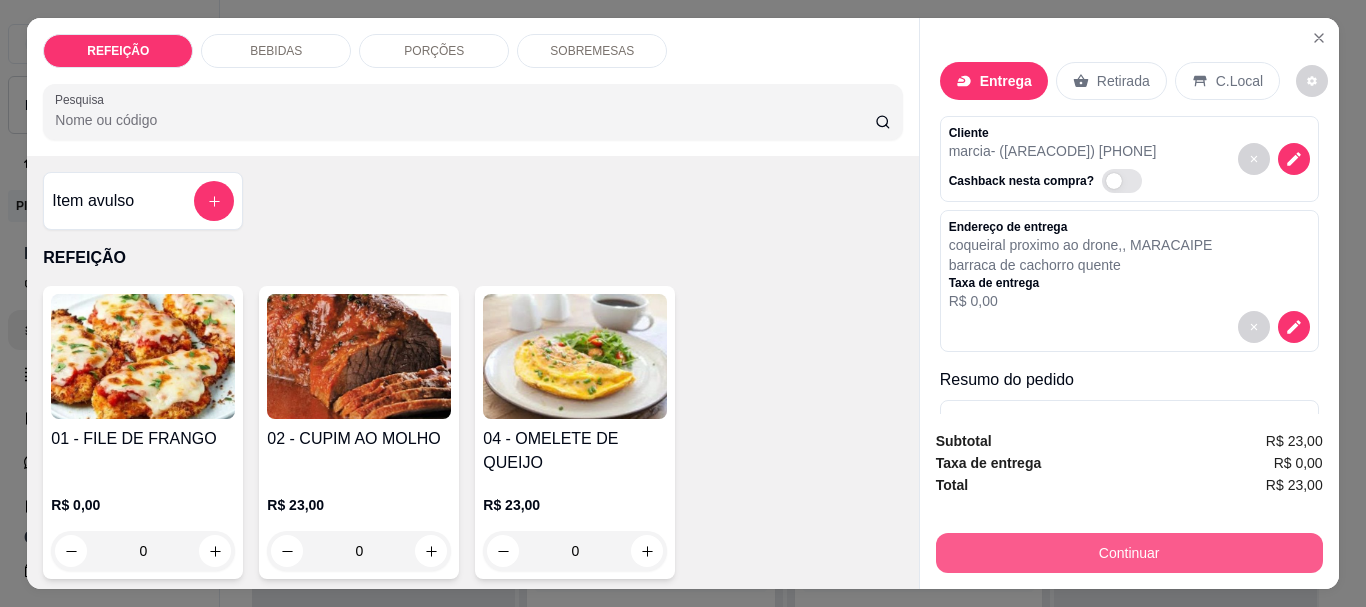 click on "Continuar" at bounding box center (1129, 553) 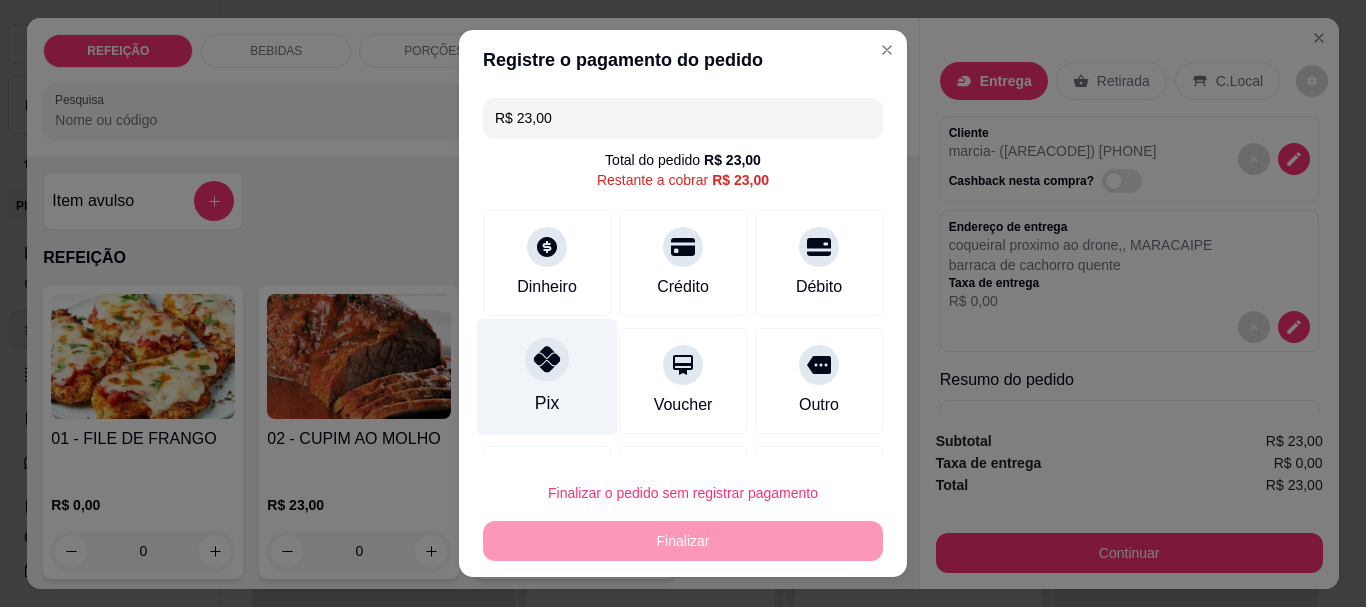 click at bounding box center (547, 360) 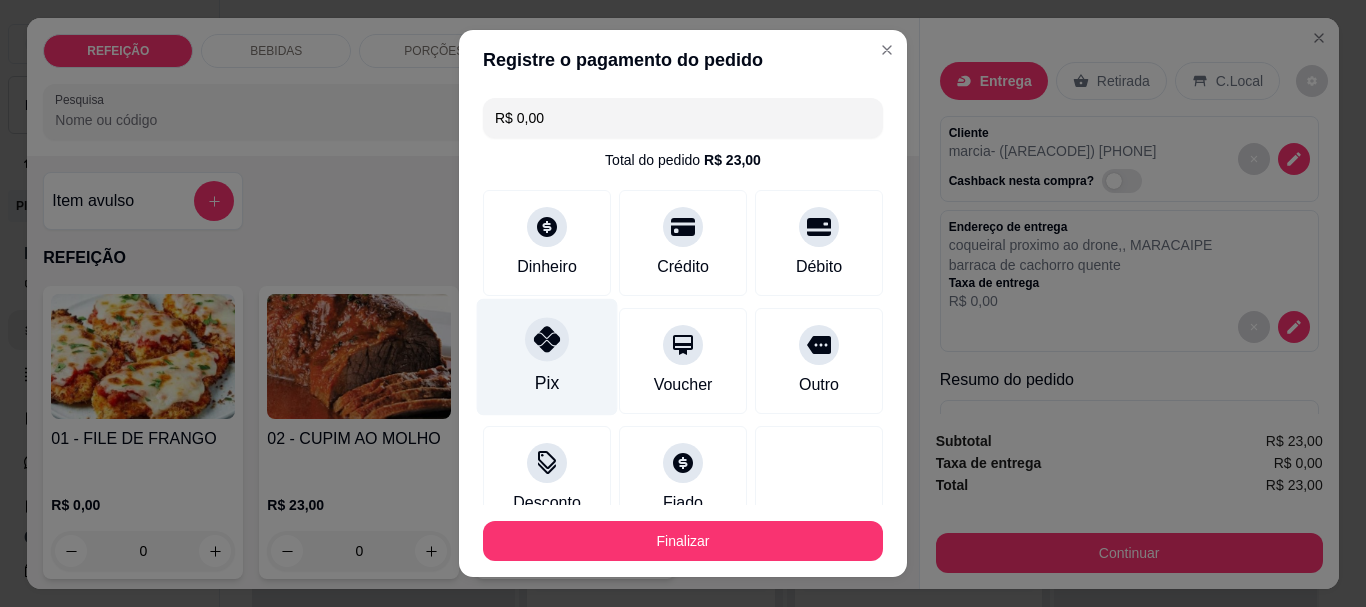 click on "Pix" at bounding box center [547, 357] 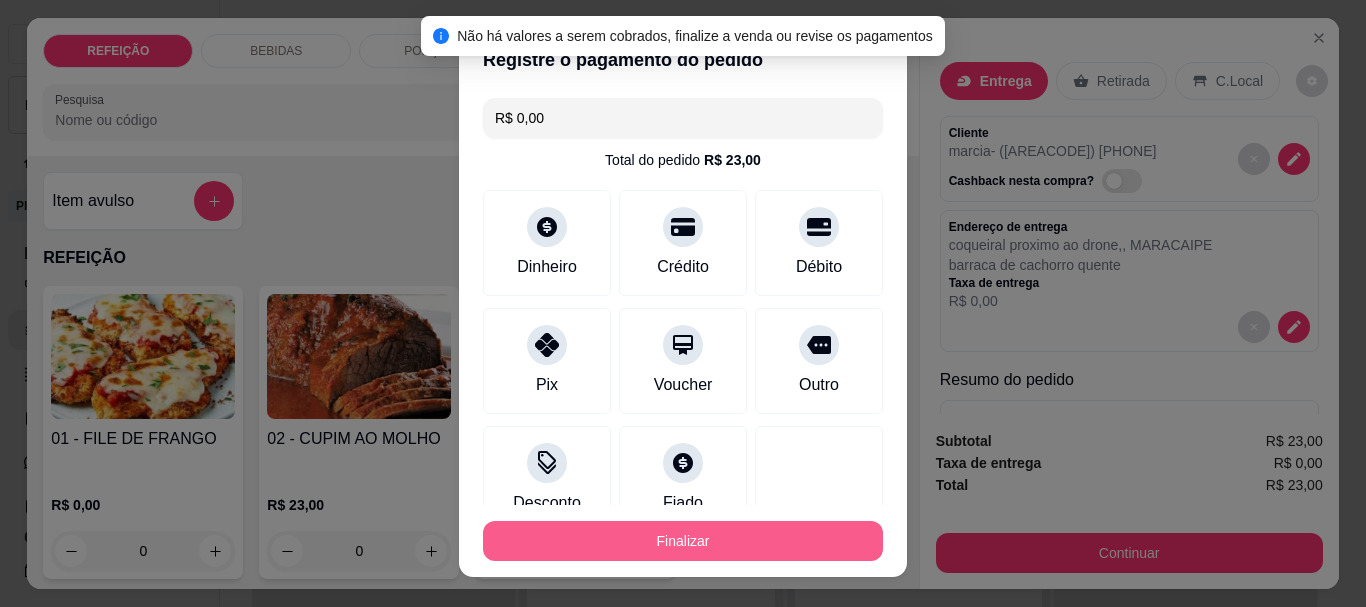 click on "Finalizar" at bounding box center [683, 541] 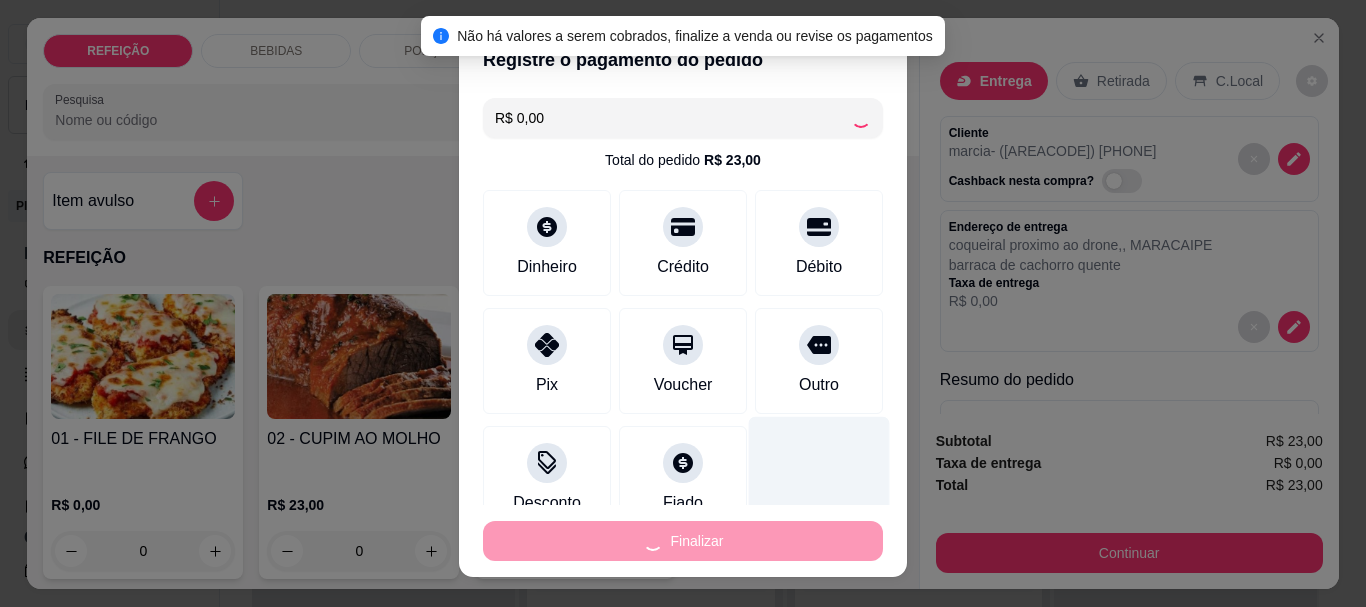type on "-R$ 23,00" 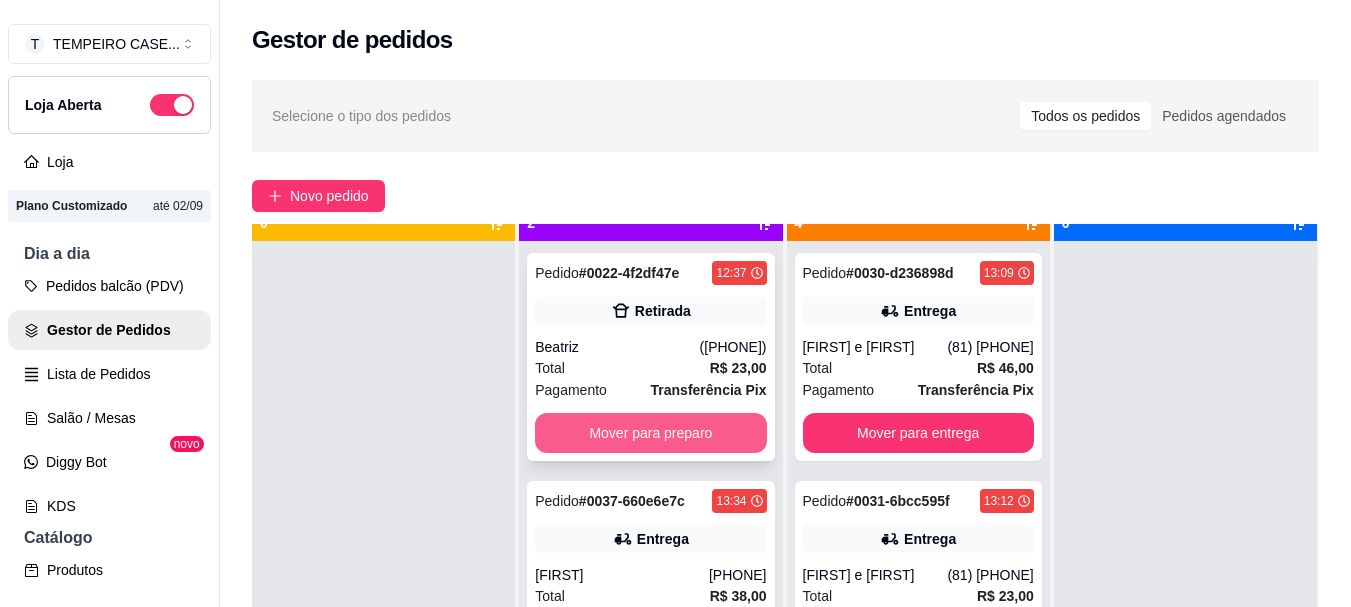 scroll, scrollTop: 56, scrollLeft: 0, axis: vertical 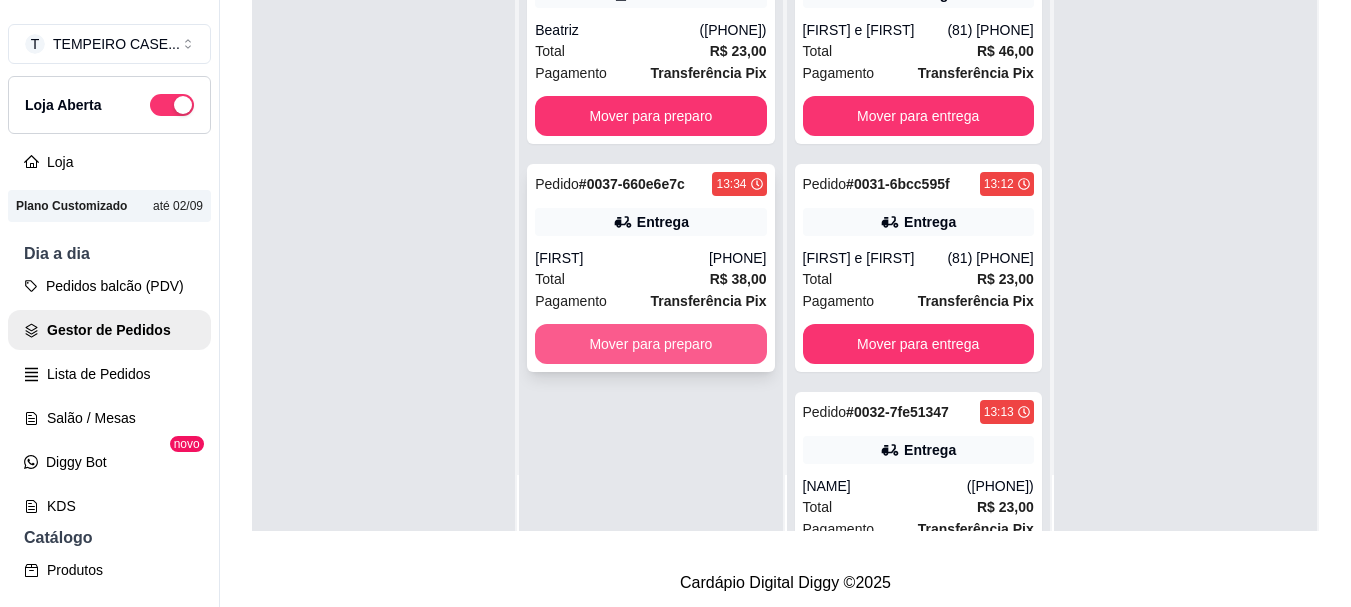click on "Mover para preparo" at bounding box center [650, 344] 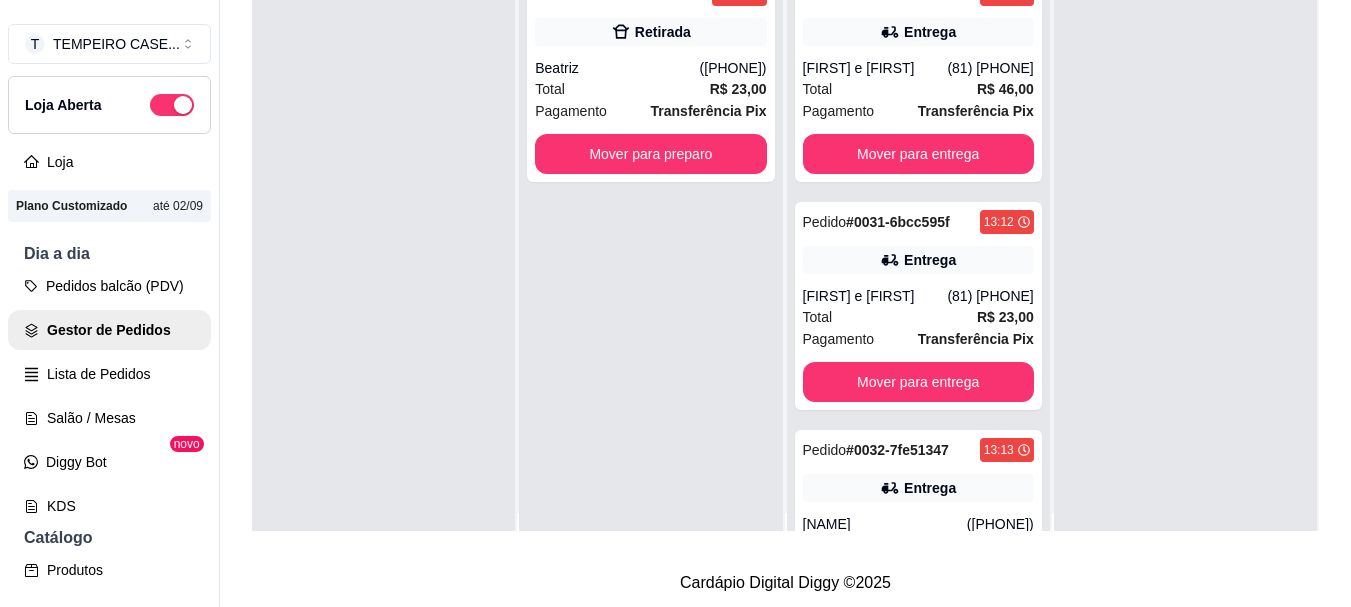 scroll, scrollTop: 0, scrollLeft: 0, axis: both 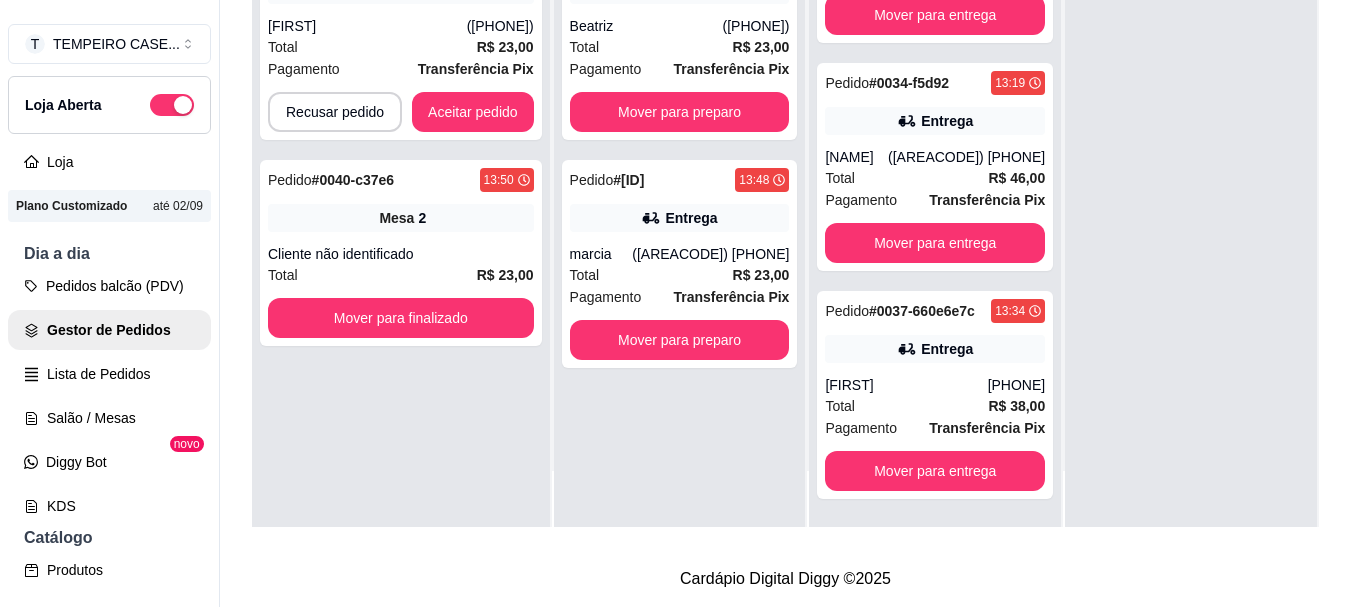 click on "Pedido  # 0039-ce14a7ec 13:49 Entrega Marina Antunes  (81) 98966-5837 Total R$ 23,00 Pagamento Transferência Pix Recusar pedido Aceitar pedido Pedido  # 0040-c37e6 13:50 Mesa 2 Cliente não identificado Total R$ 23,00 Mover para finalizado" at bounding box center [401, 223] 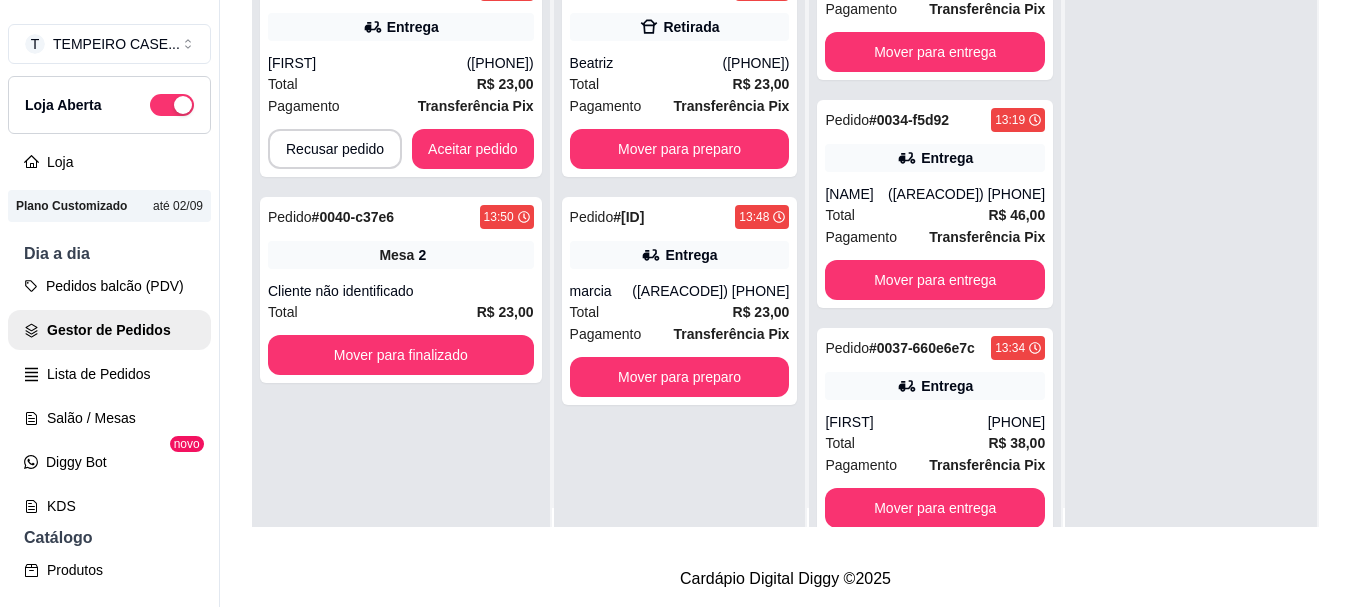 scroll, scrollTop: 0, scrollLeft: 0, axis: both 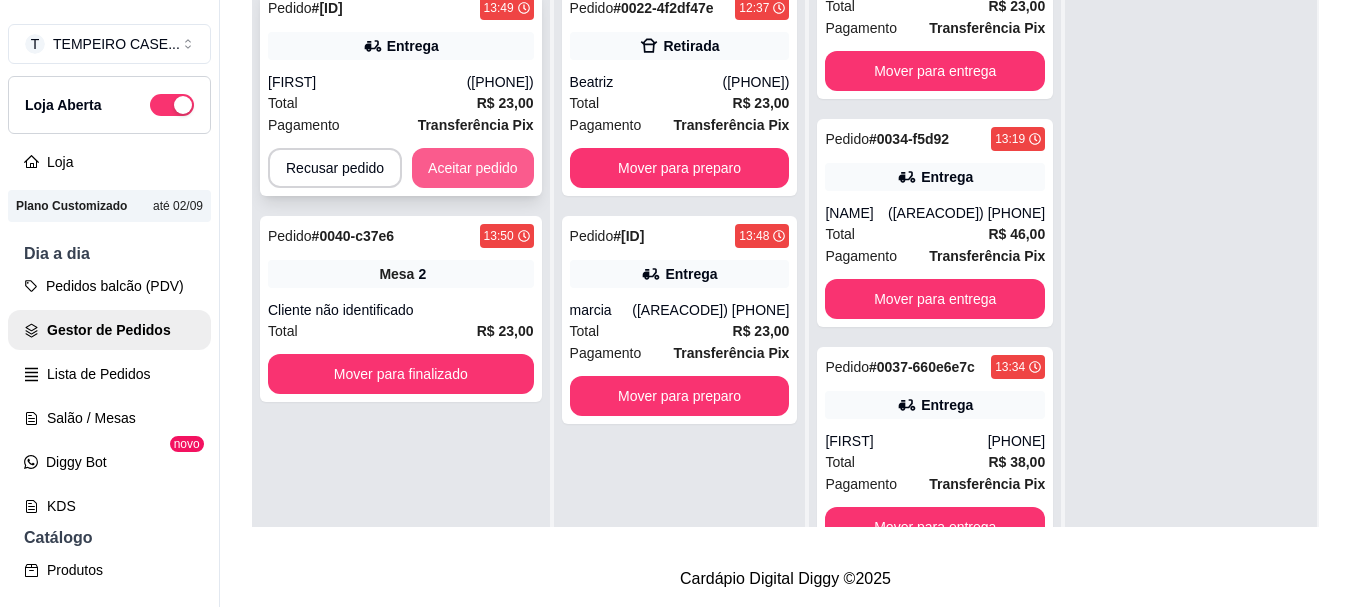click on "Aceitar pedido" at bounding box center [473, 168] 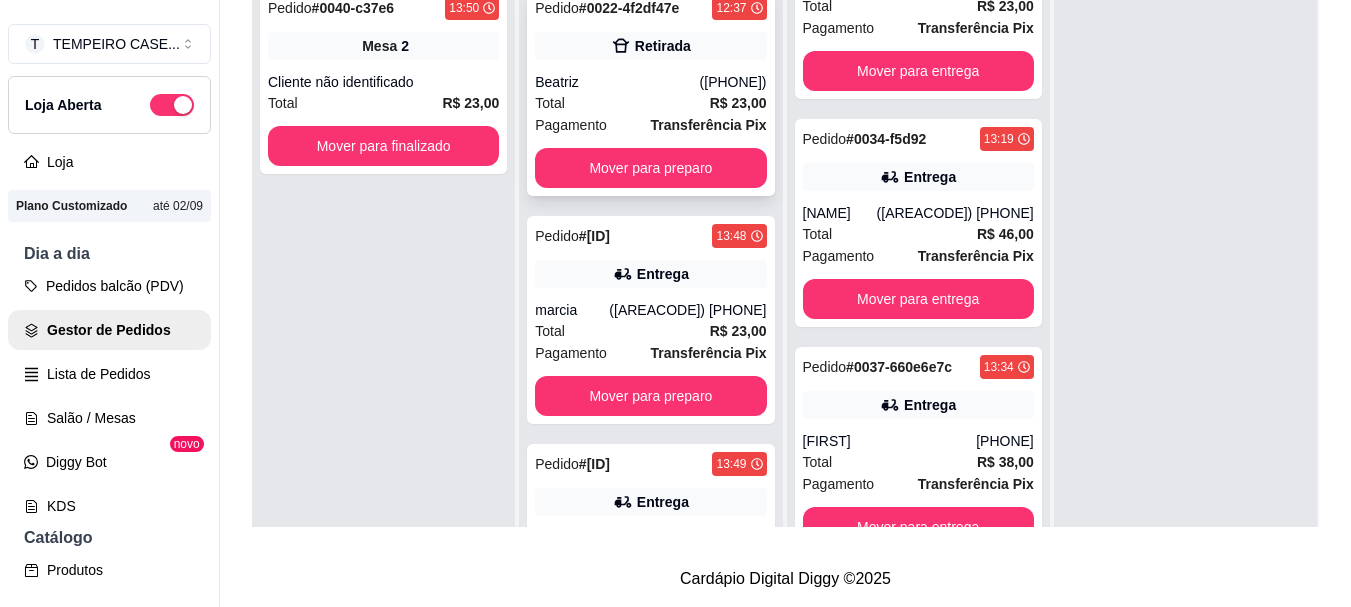 scroll, scrollTop: 573, scrollLeft: 0, axis: vertical 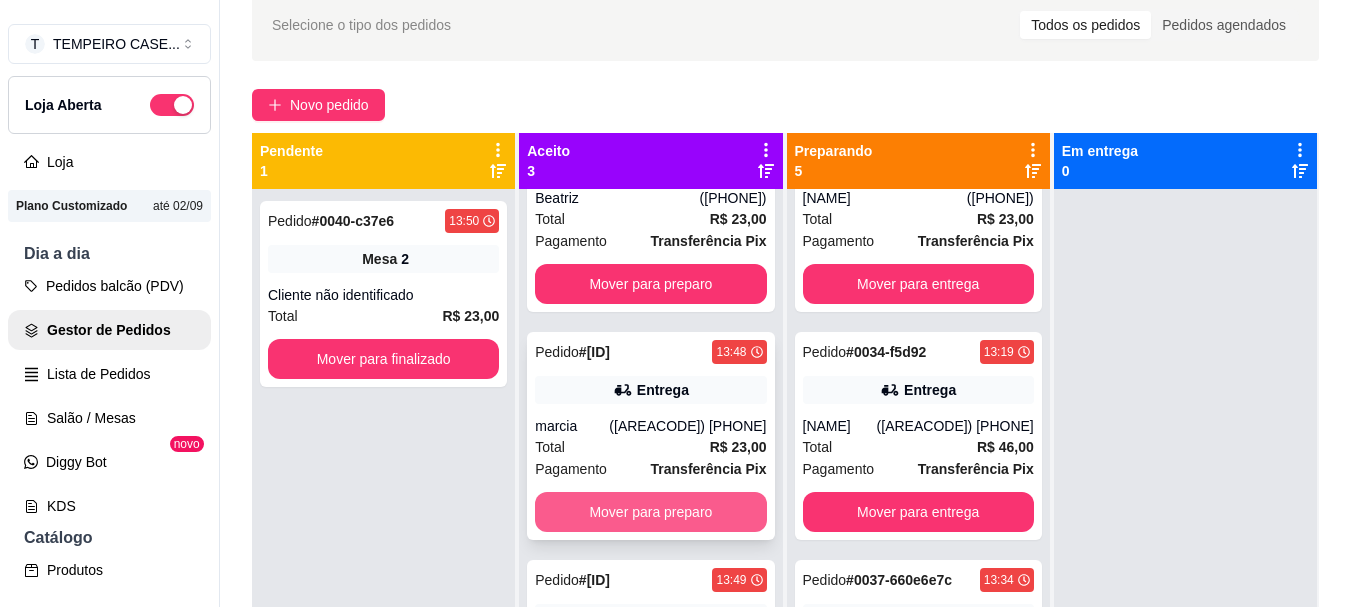 click on "Mover para preparo" at bounding box center [650, 512] 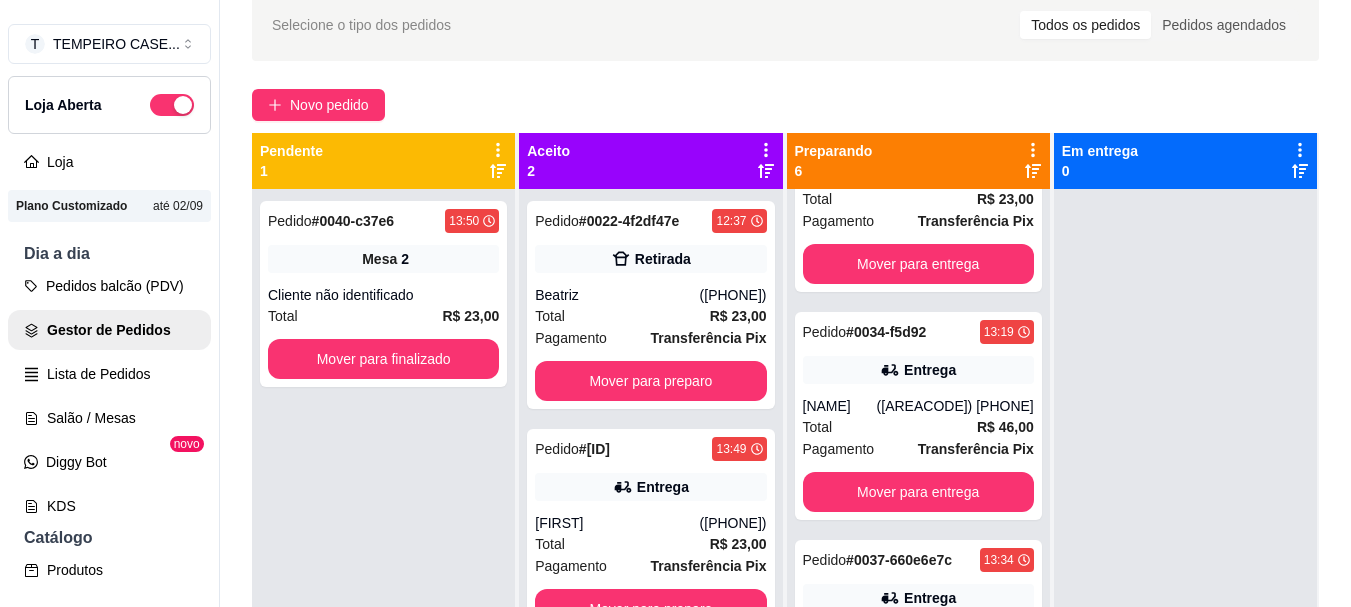 scroll, scrollTop: 0, scrollLeft: 0, axis: both 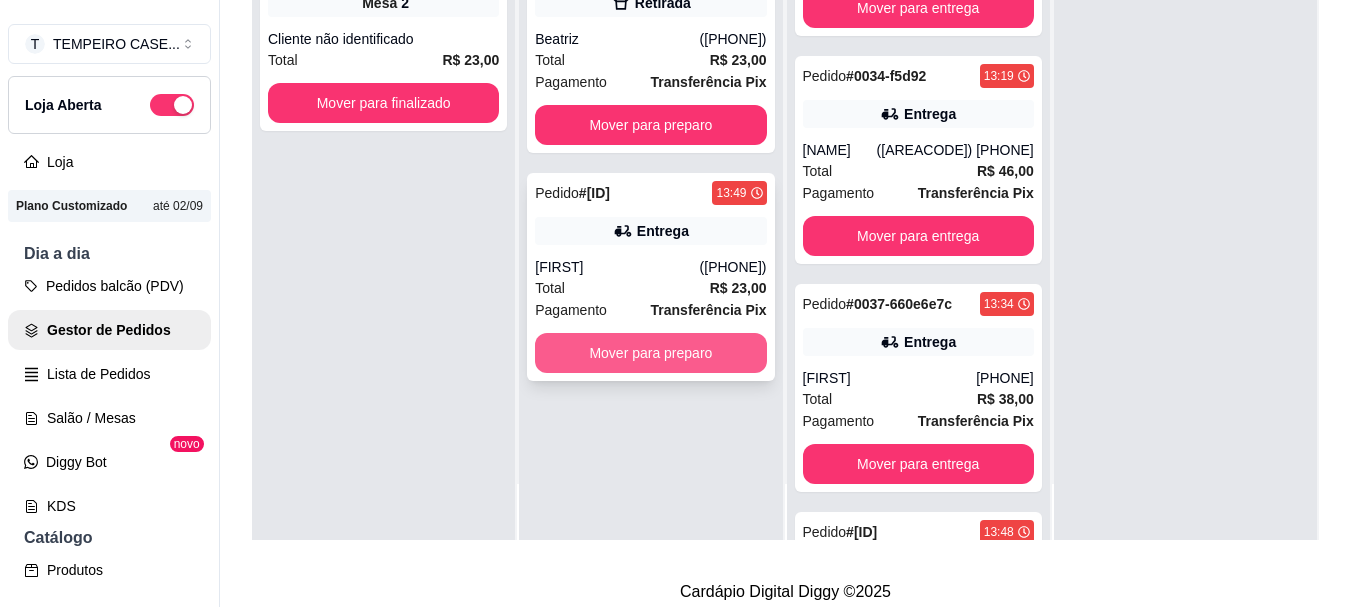 click on "Mover para preparo" at bounding box center (650, 353) 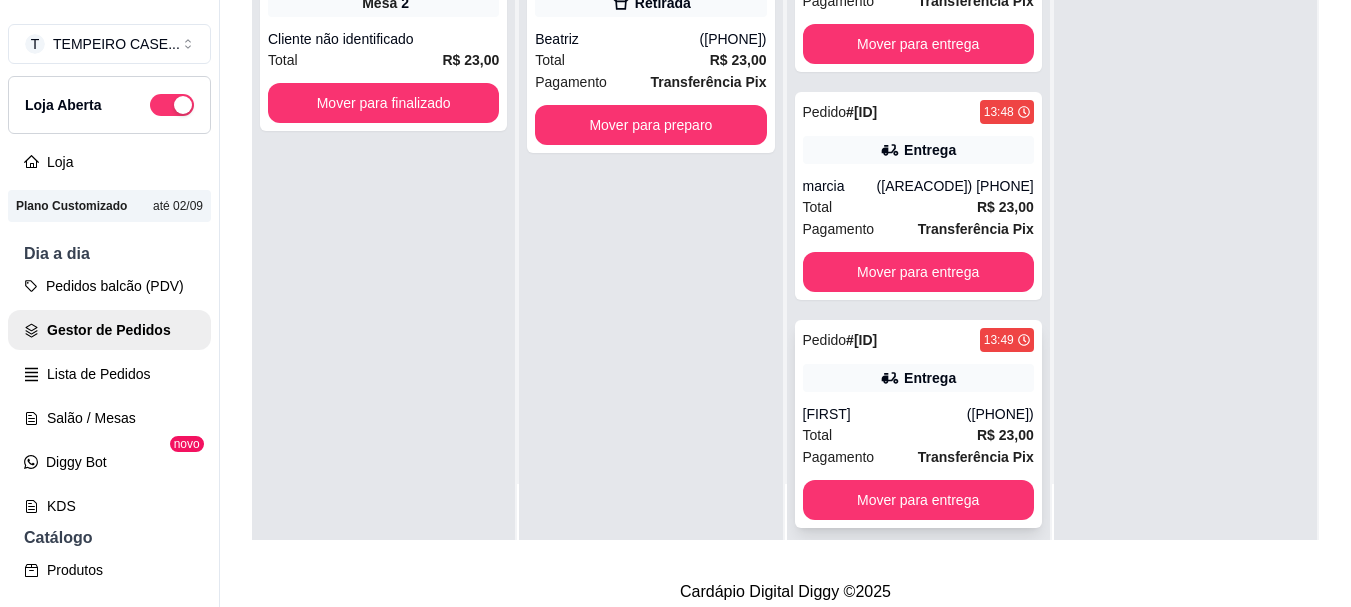 scroll, scrollTop: 1029, scrollLeft: 0, axis: vertical 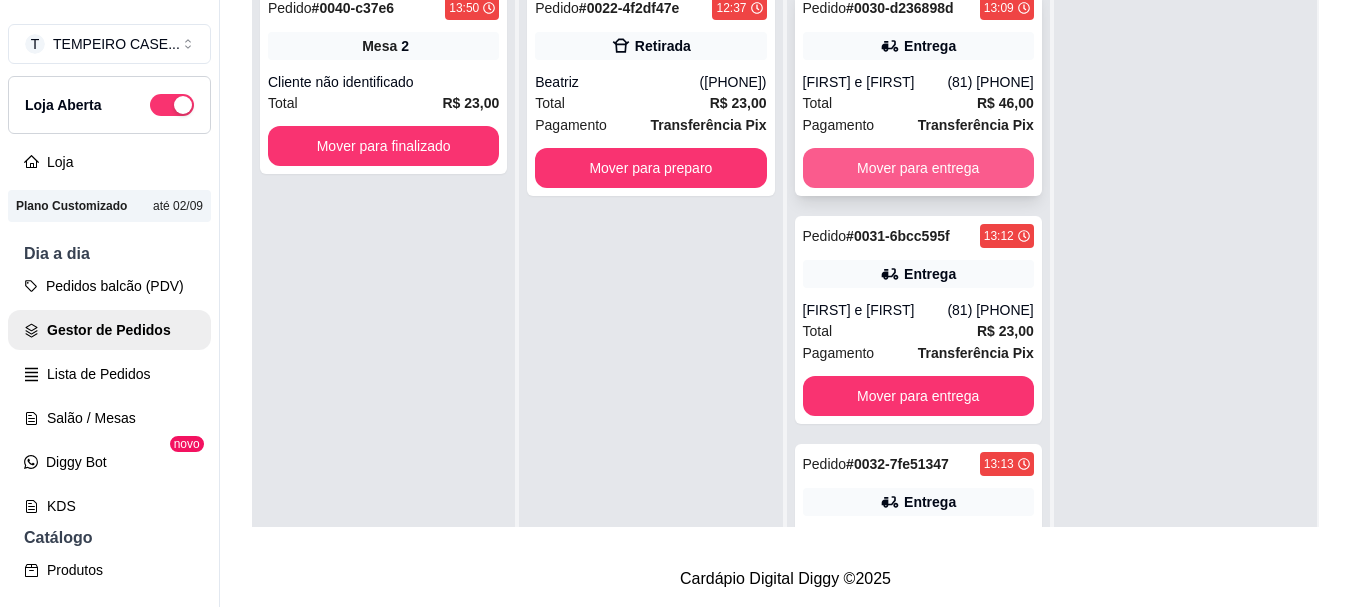 click on "Mover para entrega" at bounding box center [918, 168] 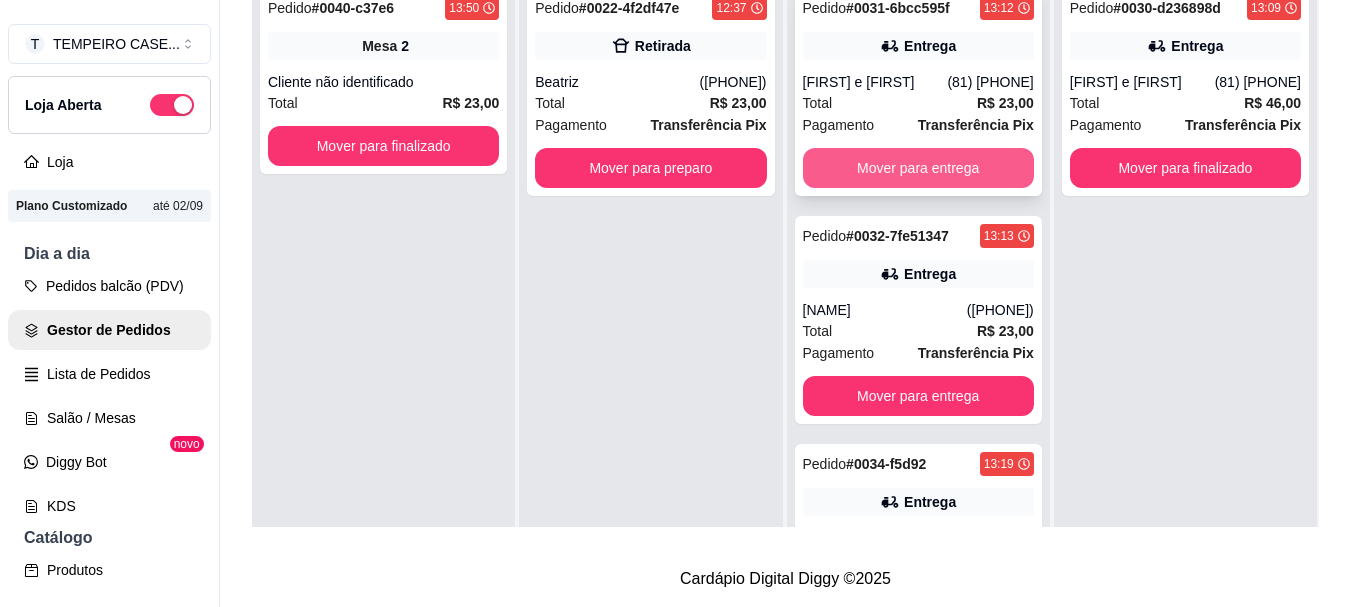 click on "Mover para entrega" at bounding box center [918, 168] 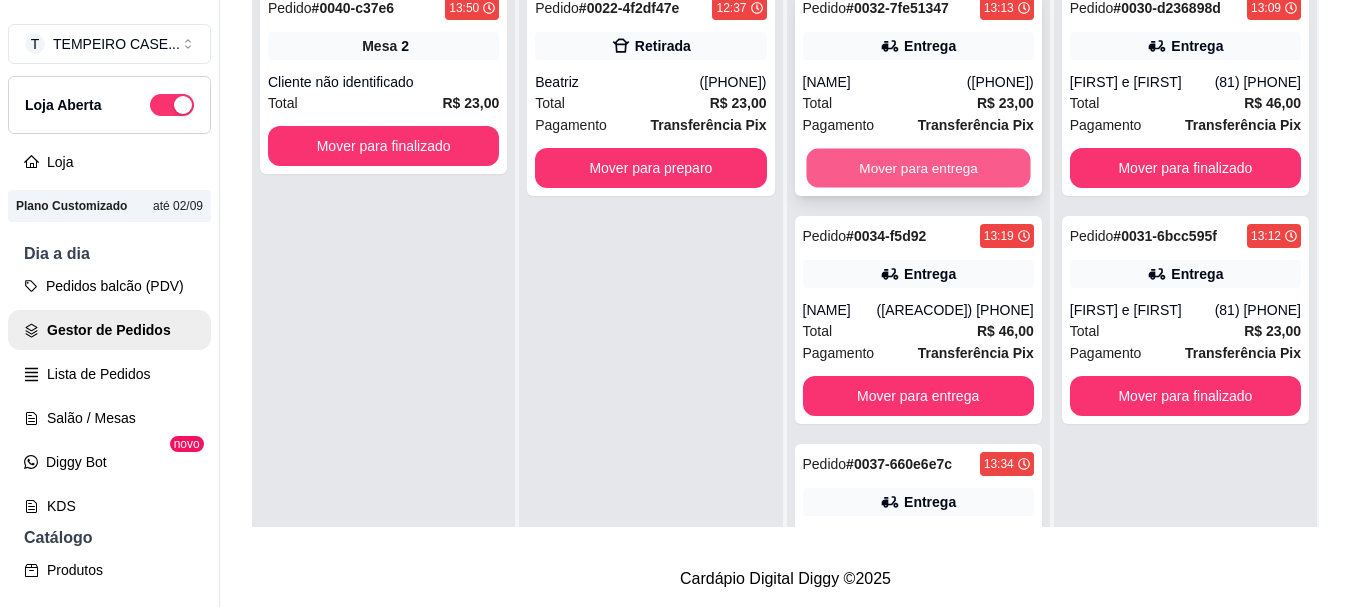 click on "Mover para entrega" at bounding box center [918, 168] 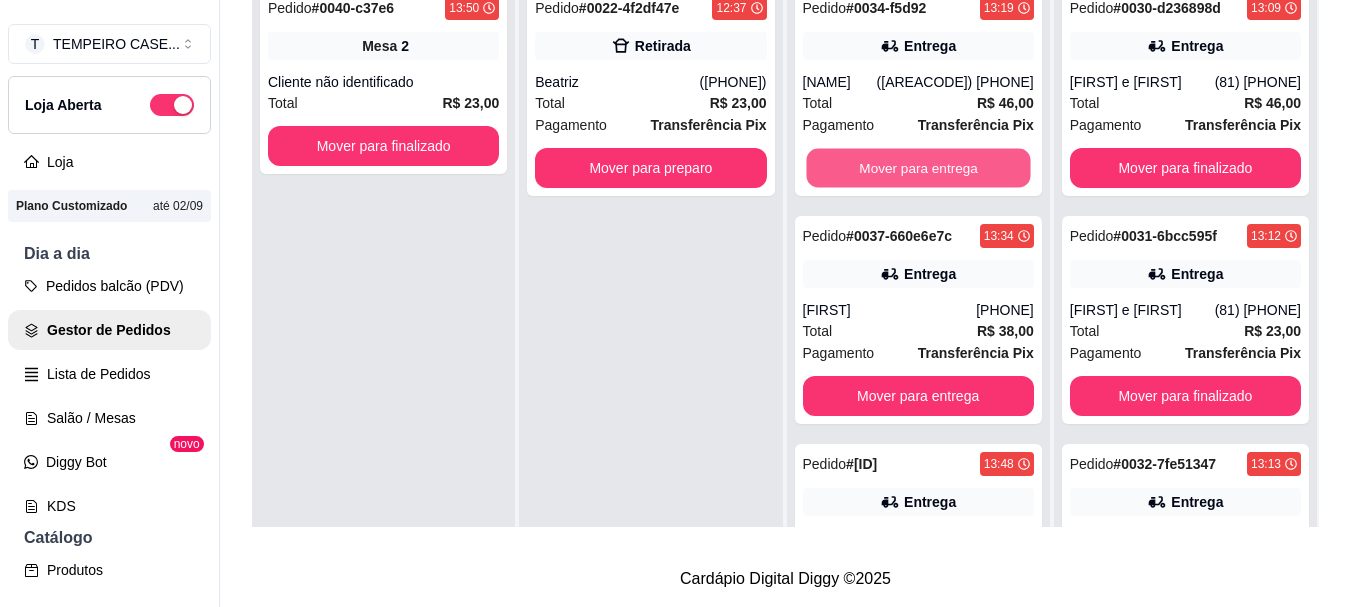 click on "Mover para entrega" at bounding box center [918, 168] 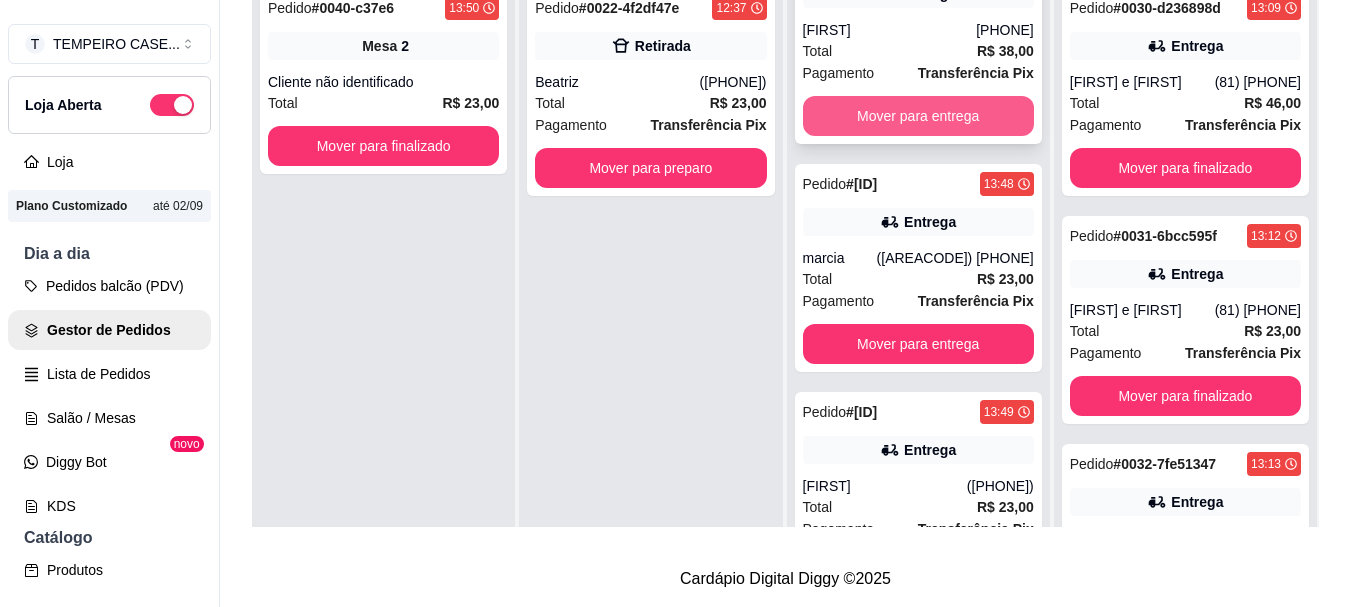 scroll, scrollTop: 0, scrollLeft: 0, axis: both 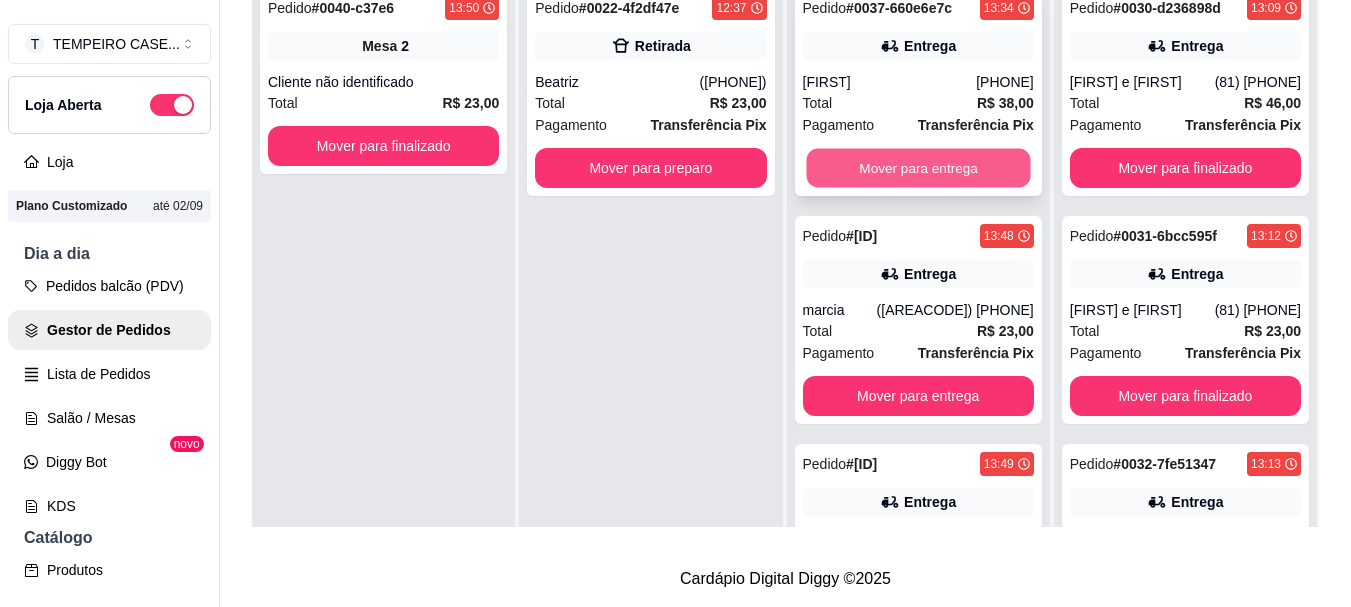 click on "Mover para entrega" at bounding box center (918, 168) 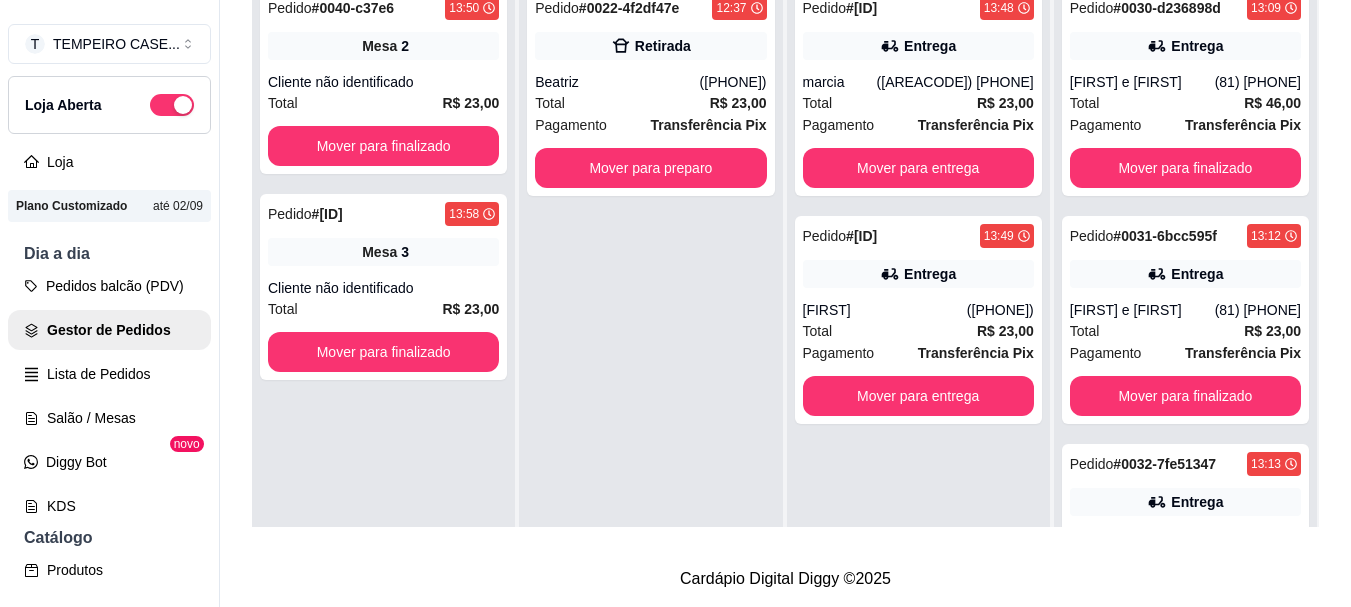 drag, startPoint x: 196, startPoint y: 57, endPoint x: 700, endPoint y: 364, distance: 590.13983 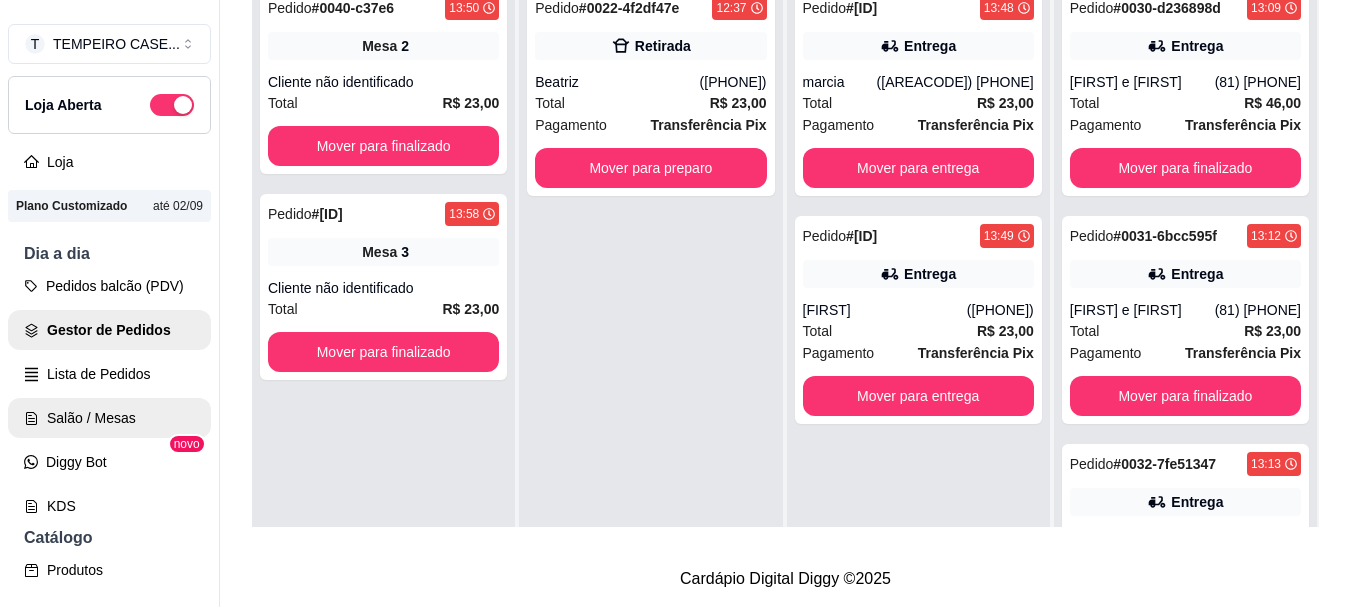 click on "Salão / Mesas" at bounding box center (109, 418) 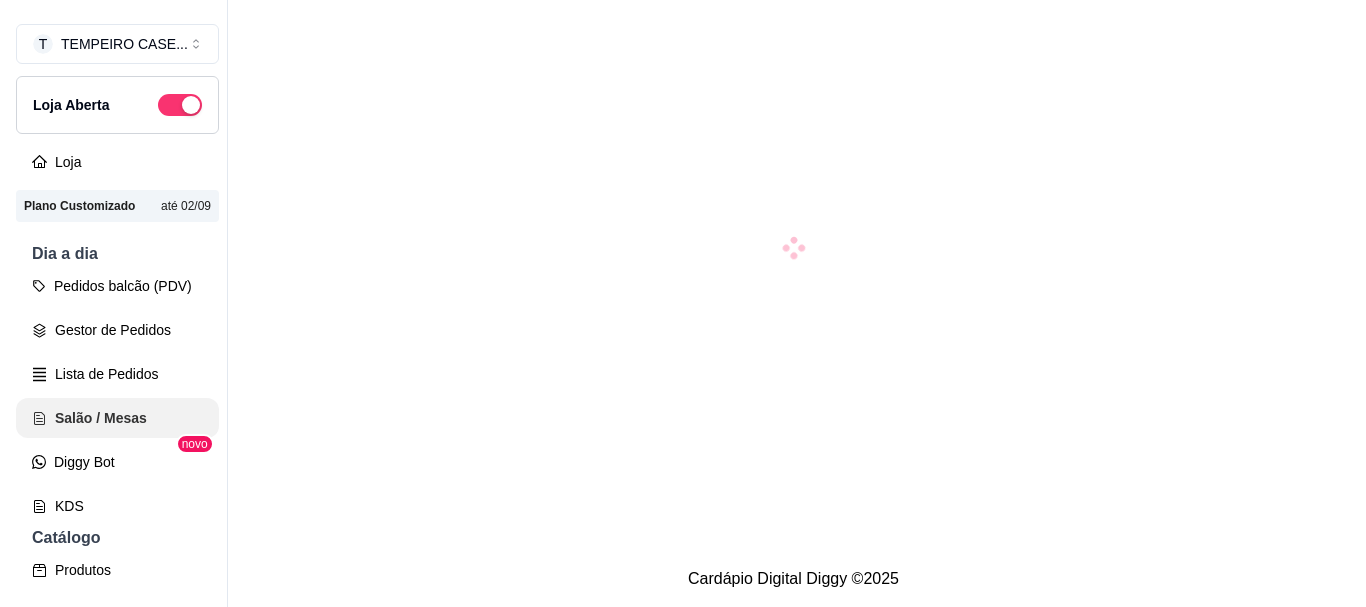 scroll, scrollTop: 0, scrollLeft: 0, axis: both 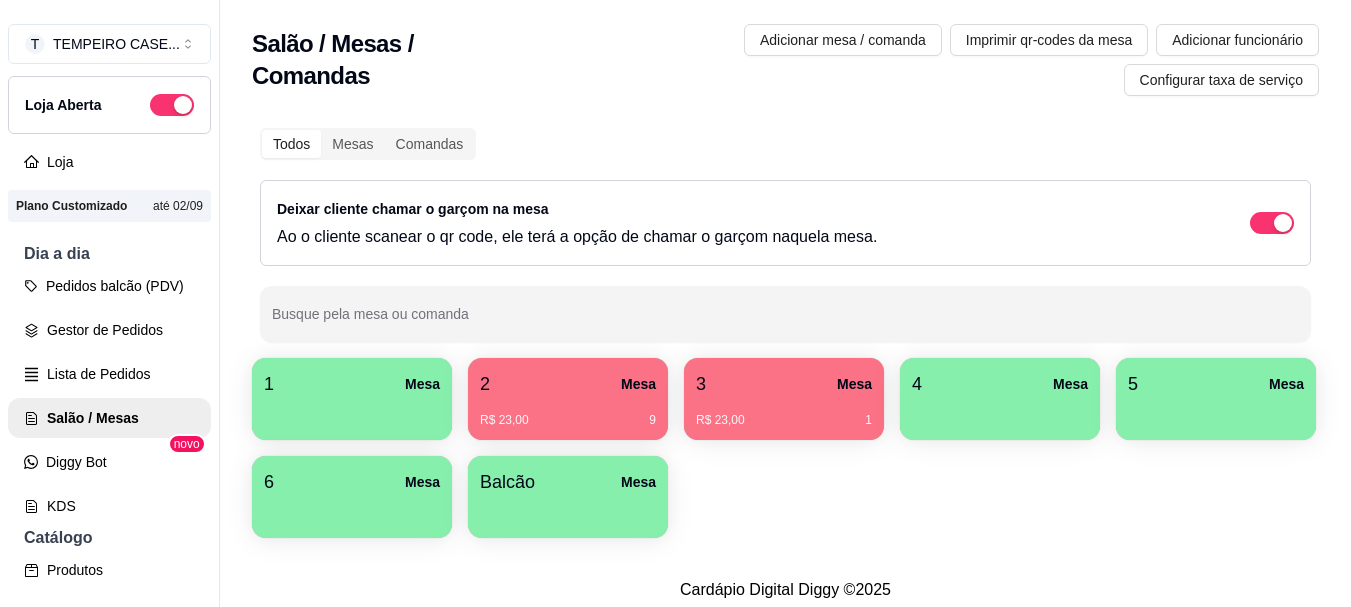 drag, startPoint x: 126, startPoint y: 457, endPoint x: 714, endPoint y: 265, distance: 618.55316 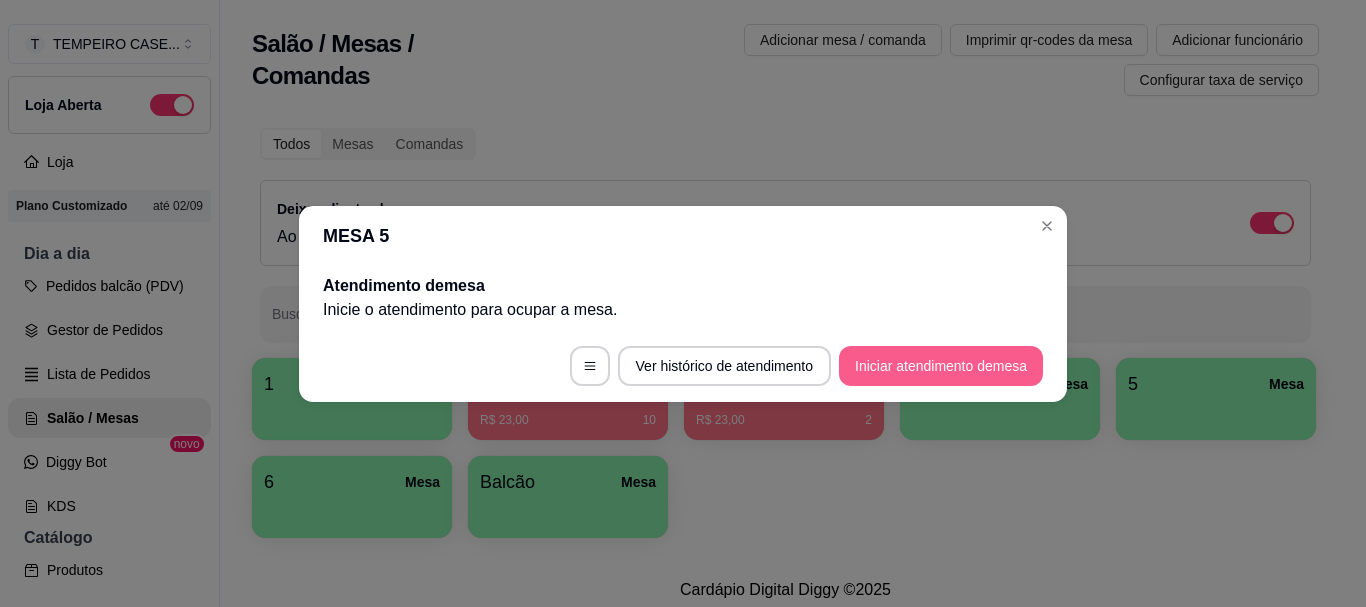 click on "Iniciar atendimento de  mesa" at bounding box center (941, 366) 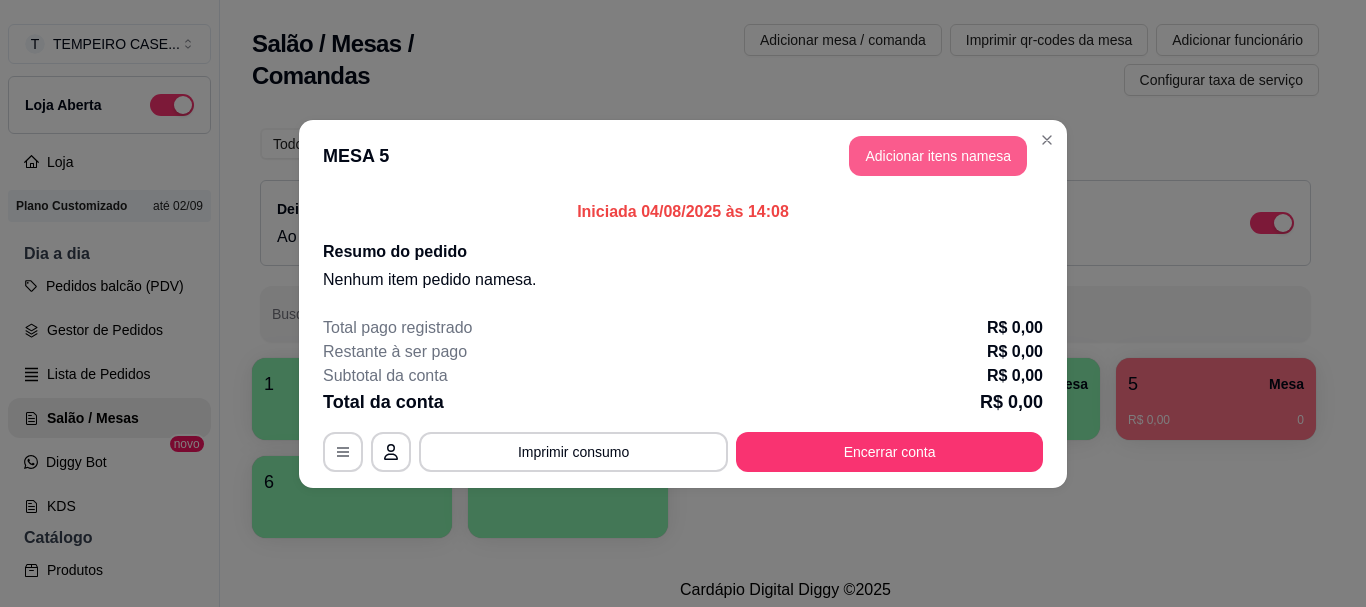 click on "Adicionar itens na  mesa" at bounding box center [938, 156] 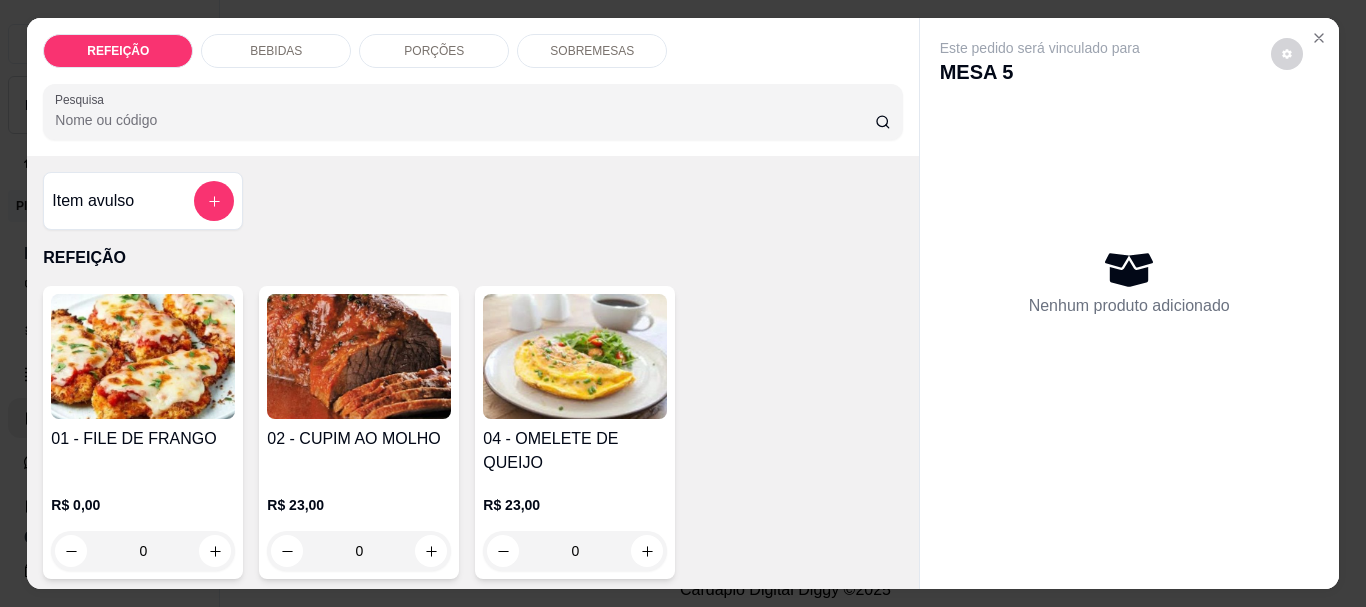 click at bounding box center [359, 356] 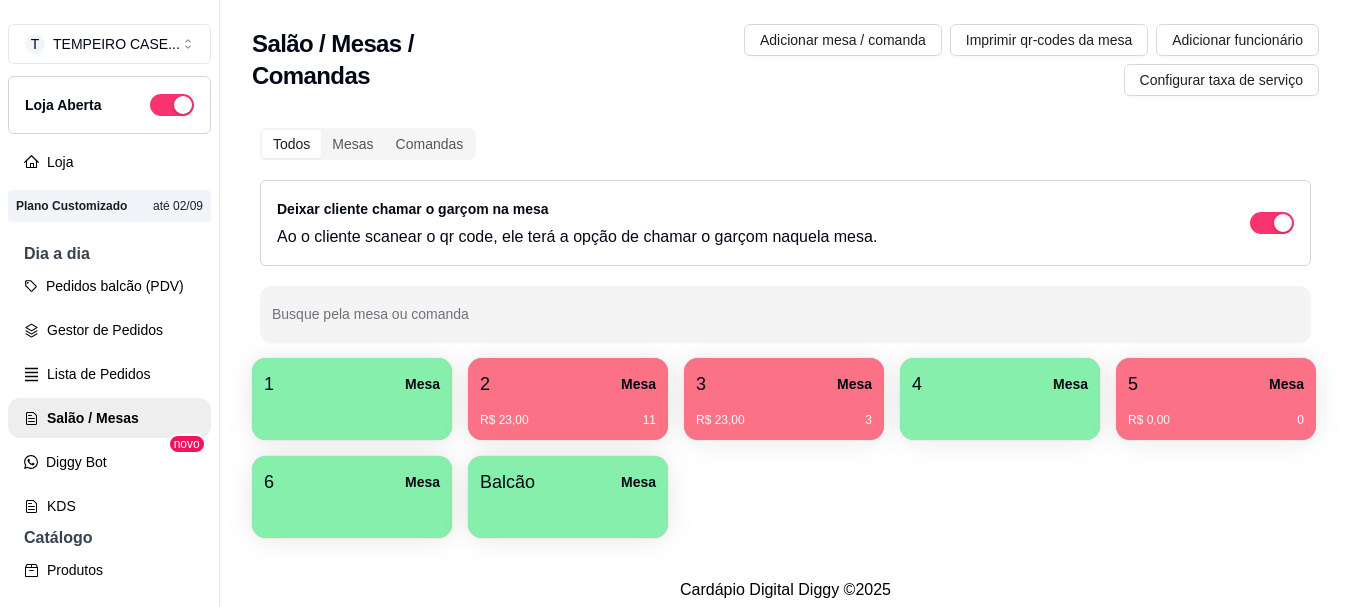 click on "5 Mesa" at bounding box center (1216, 384) 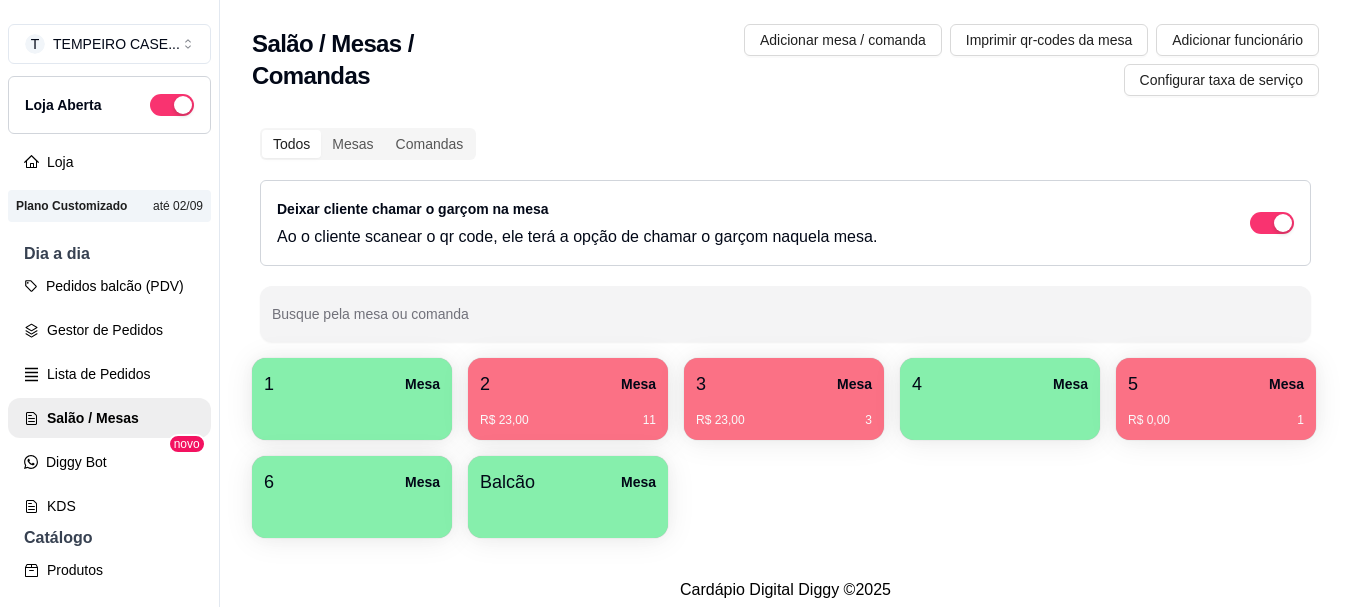 click on "Todos Mesas Comandas Deixar cliente chamar o garçom na mesa Ao o cliente scanear o qr code, ele terá a opção de chamar o garçom naquela mesa. Busque pela mesa ou comanda
1 Mesa 2 Mesa R$ 23,00 11 3 Mesa R$ 23,00 3 4 Mesa 5 Mesa R$ 0,00 1 6 Mesa Balcão Mesa" at bounding box center [785, 335] 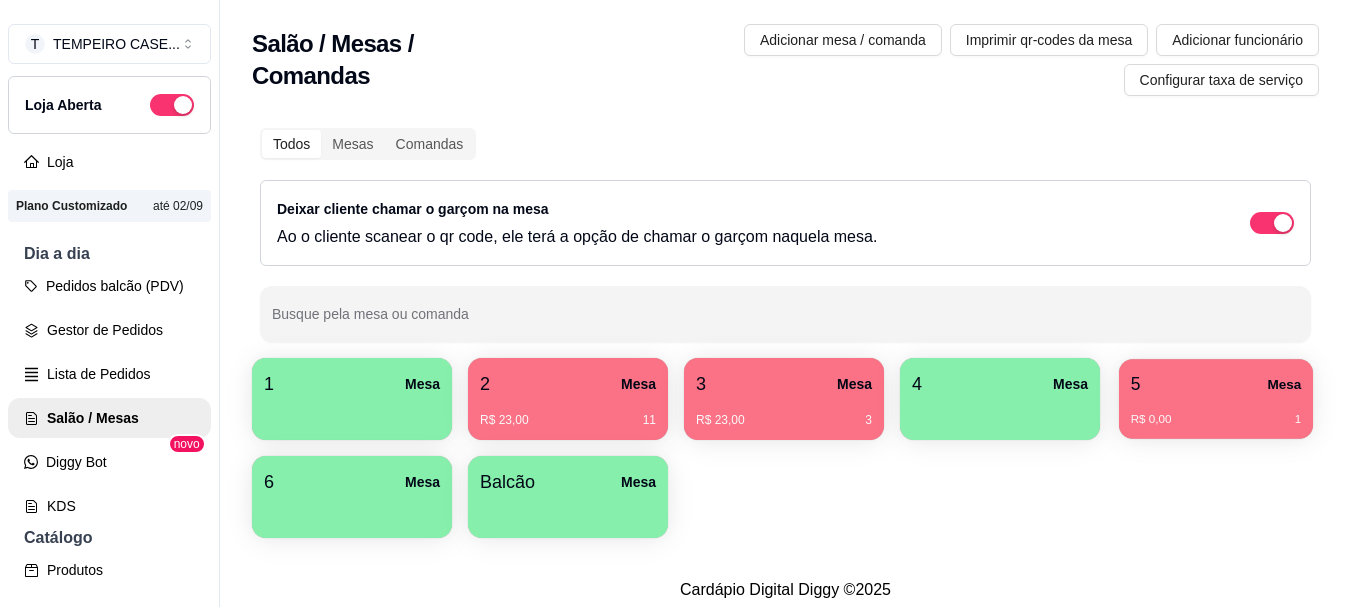 click on "R$ 0,00 1" at bounding box center (1216, 412) 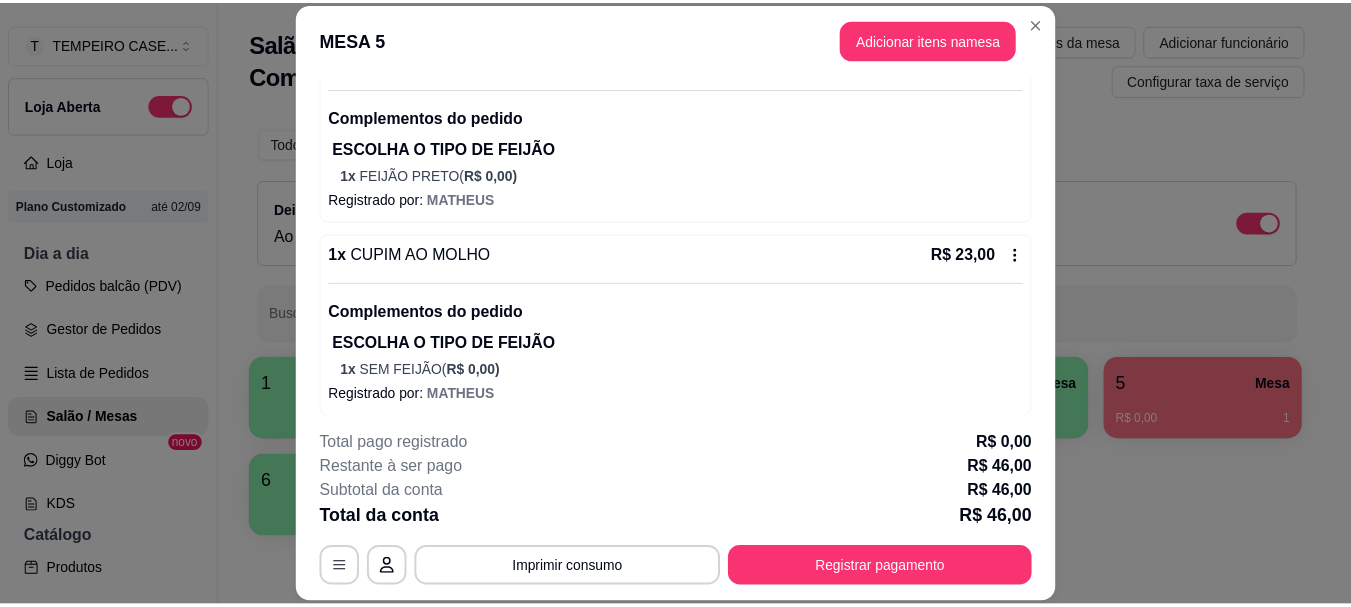 scroll, scrollTop: 234, scrollLeft: 0, axis: vertical 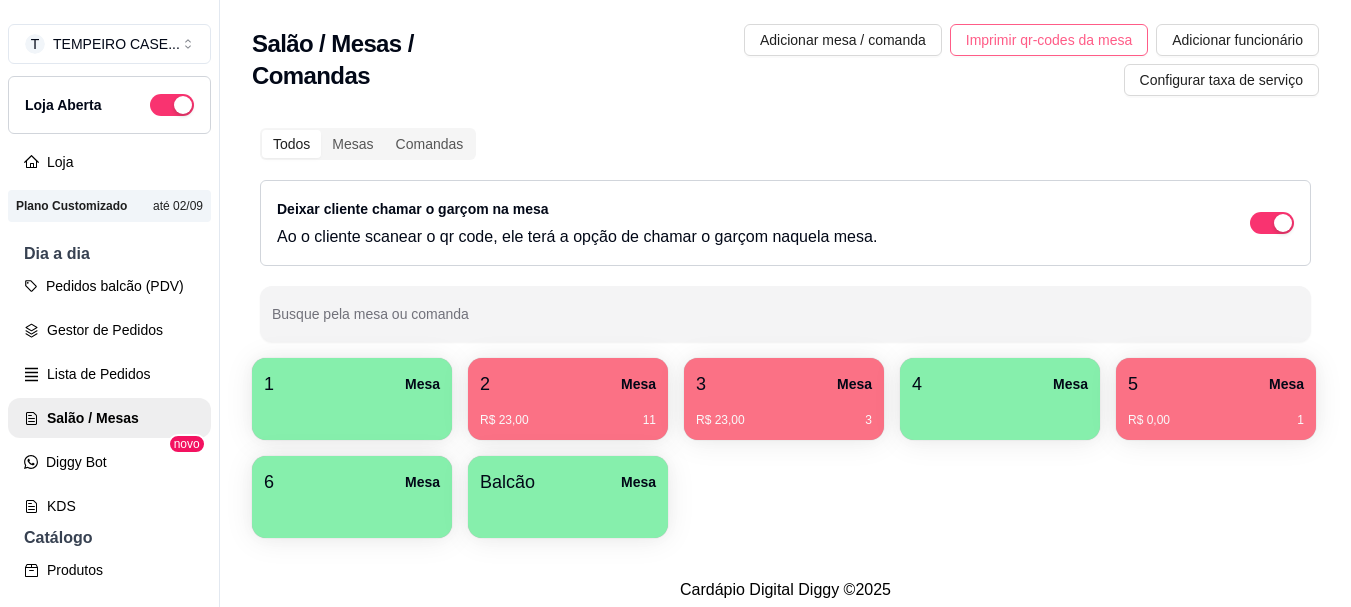click on "Imprimir qr-codes da mesa" at bounding box center (1049, 40) 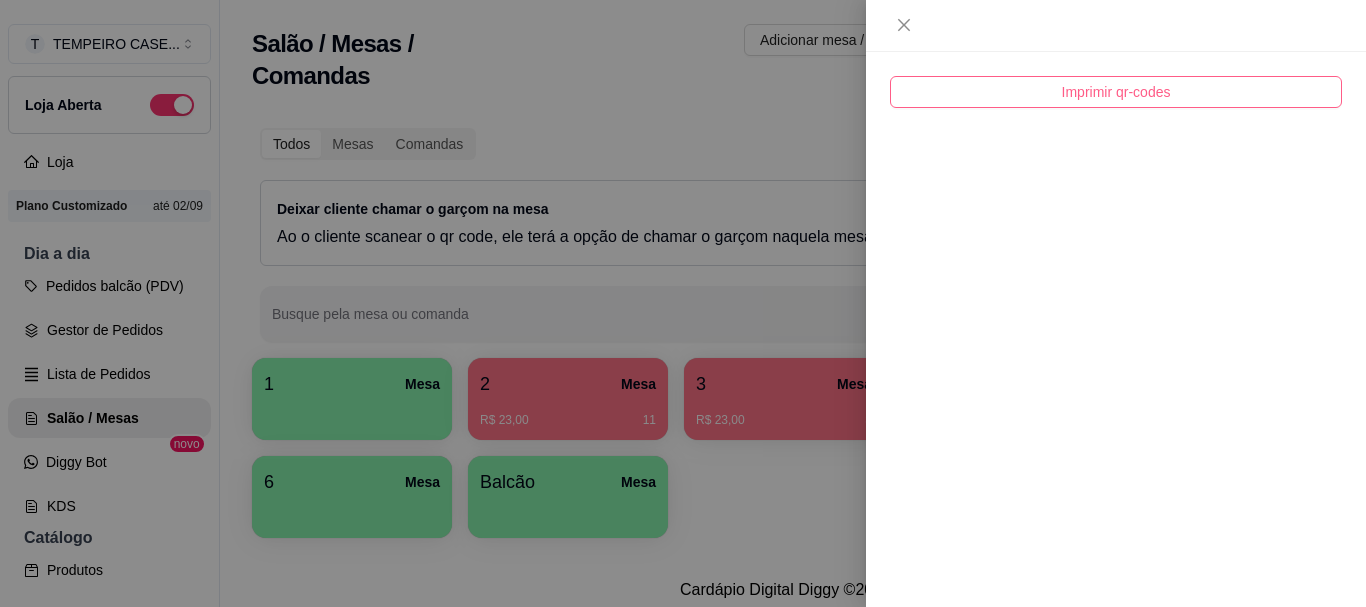 click on "Imprimir qr-codes" at bounding box center (1116, 92) 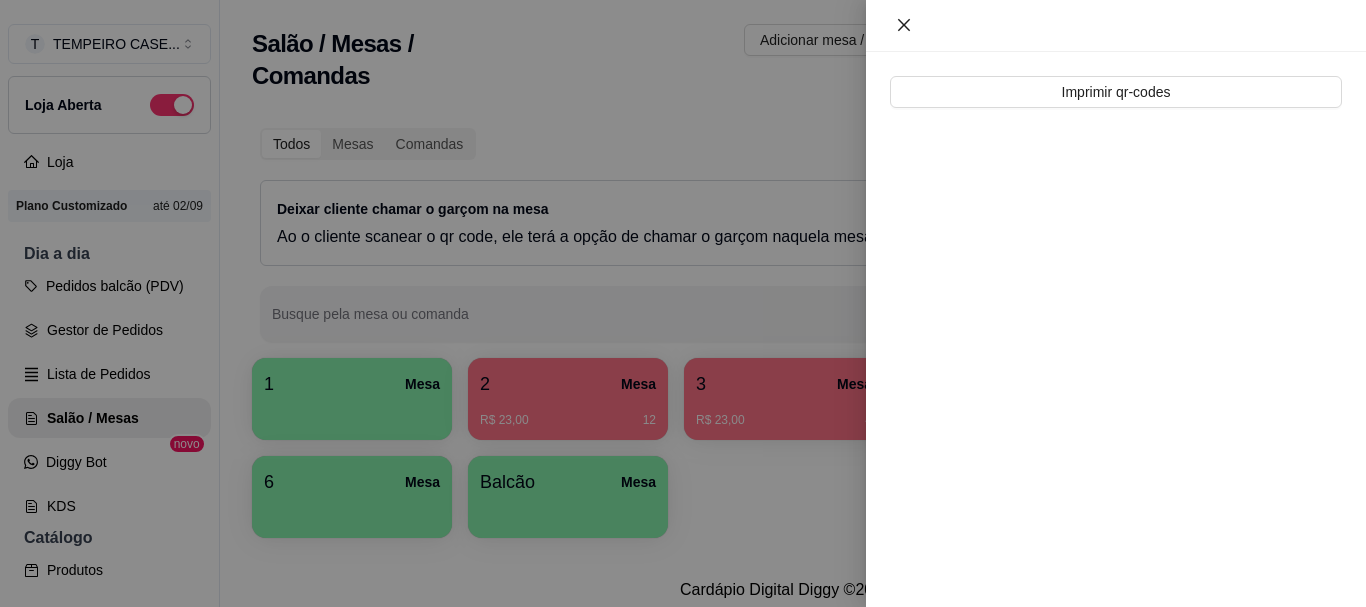 click 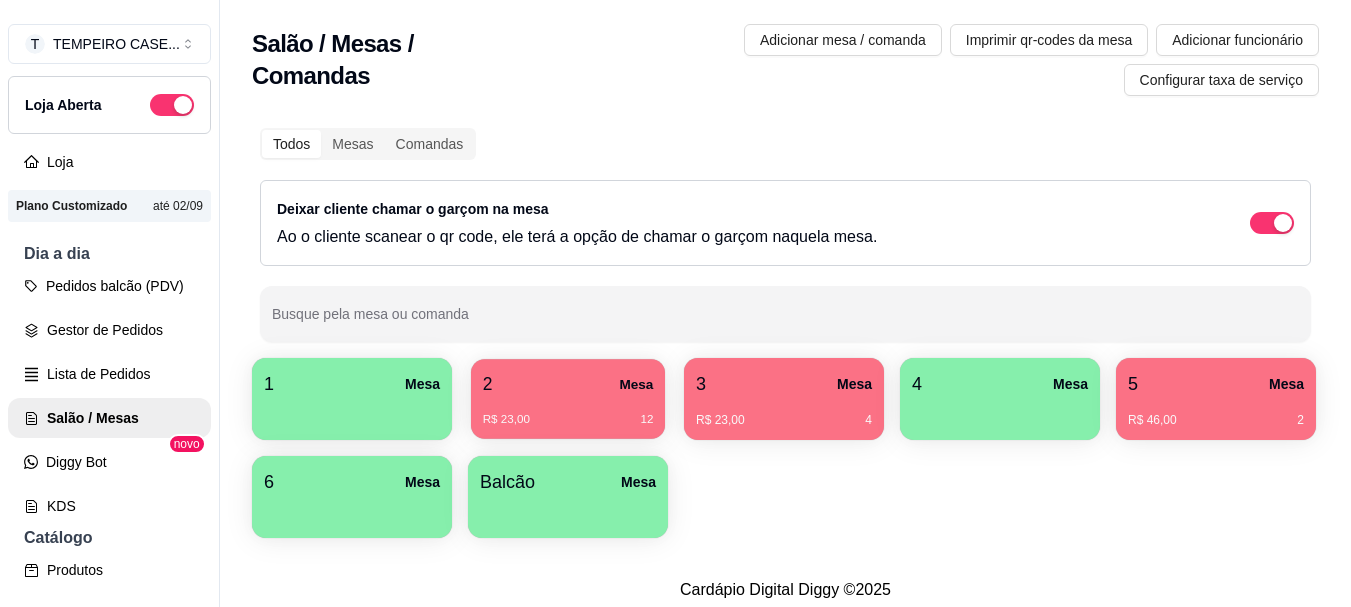 click on "R$ 23,00 12" at bounding box center [568, 412] 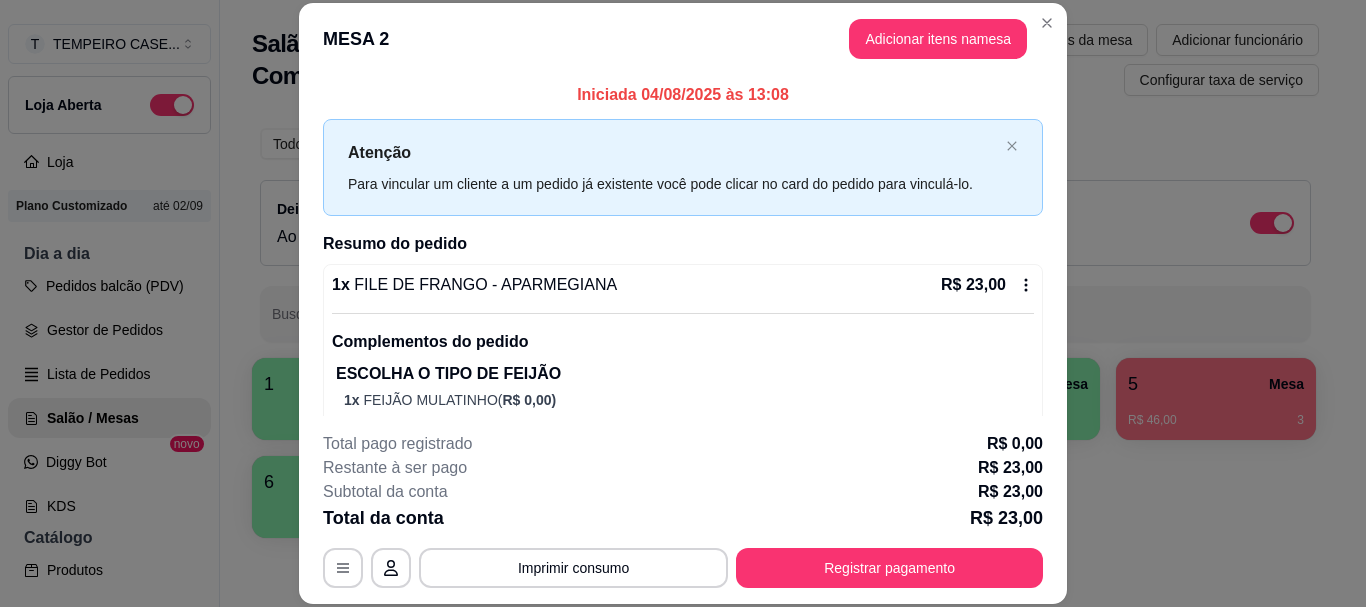 scroll, scrollTop: 39, scrollLeft: 0, axis: vertical 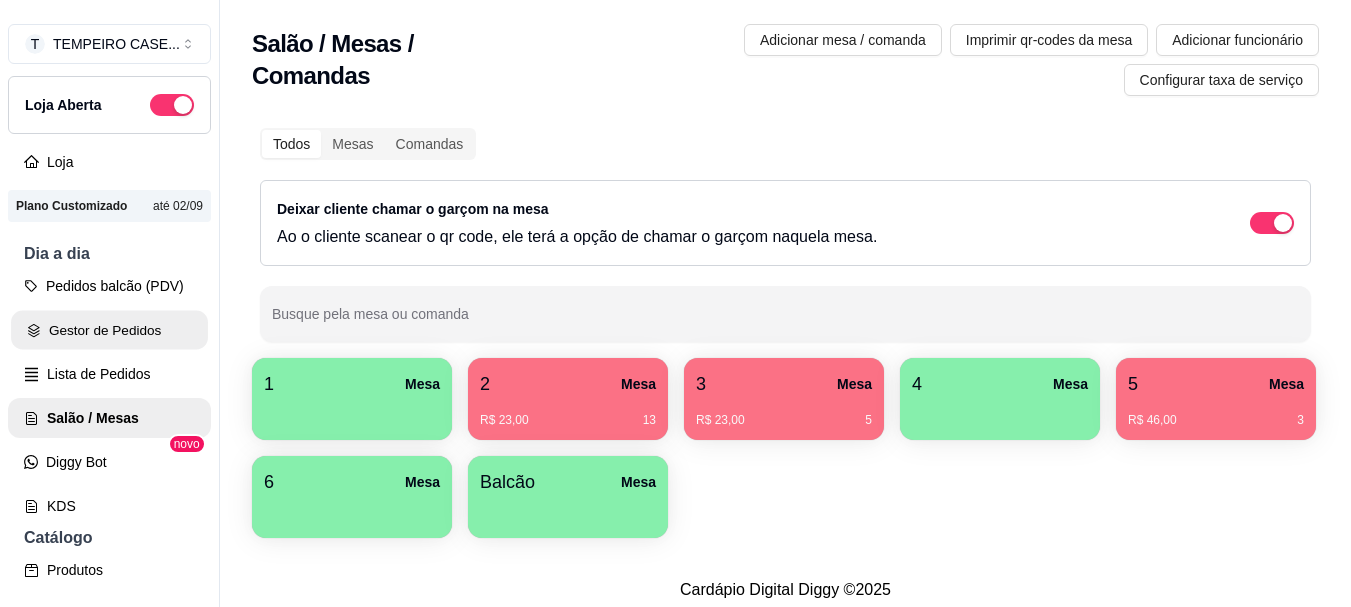 click on "Gestor de Pedidos" at bounding box center [109, 330] 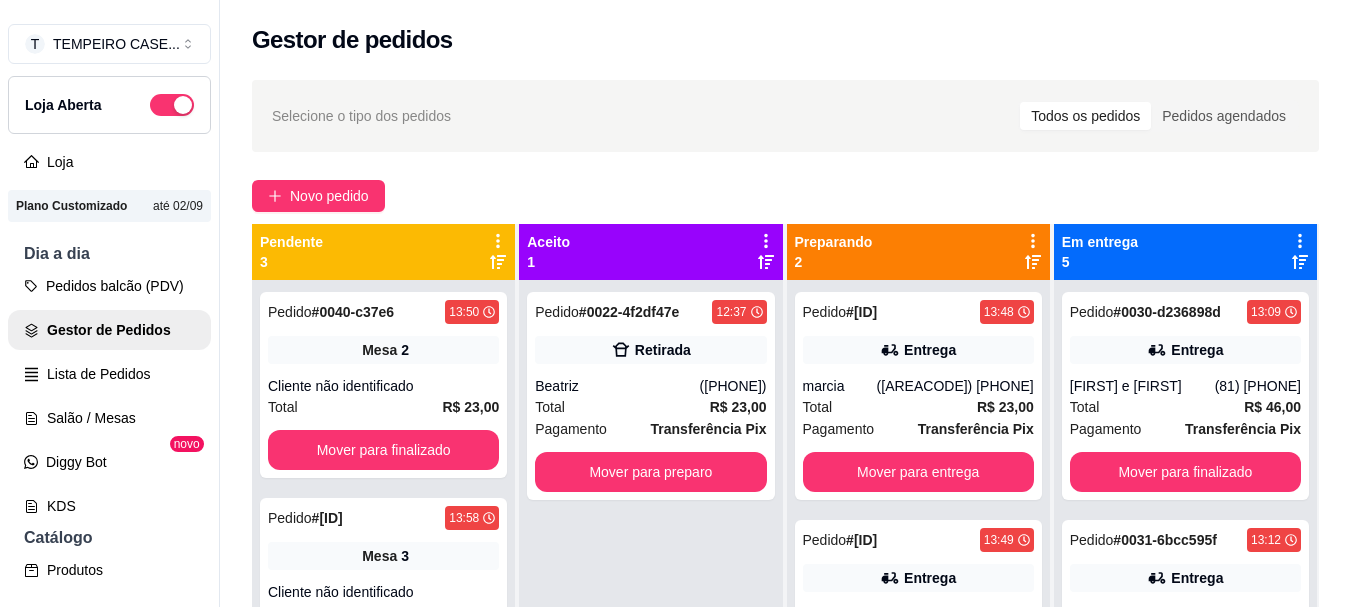 click on "Pedido  # 0022-4f2df47e 12:37 Retirada Beatriz (81) 97900-5068 Total R$ 23,00 Pagamento Transferência Pix Mover para preparo" at bounding box center [650, 583] 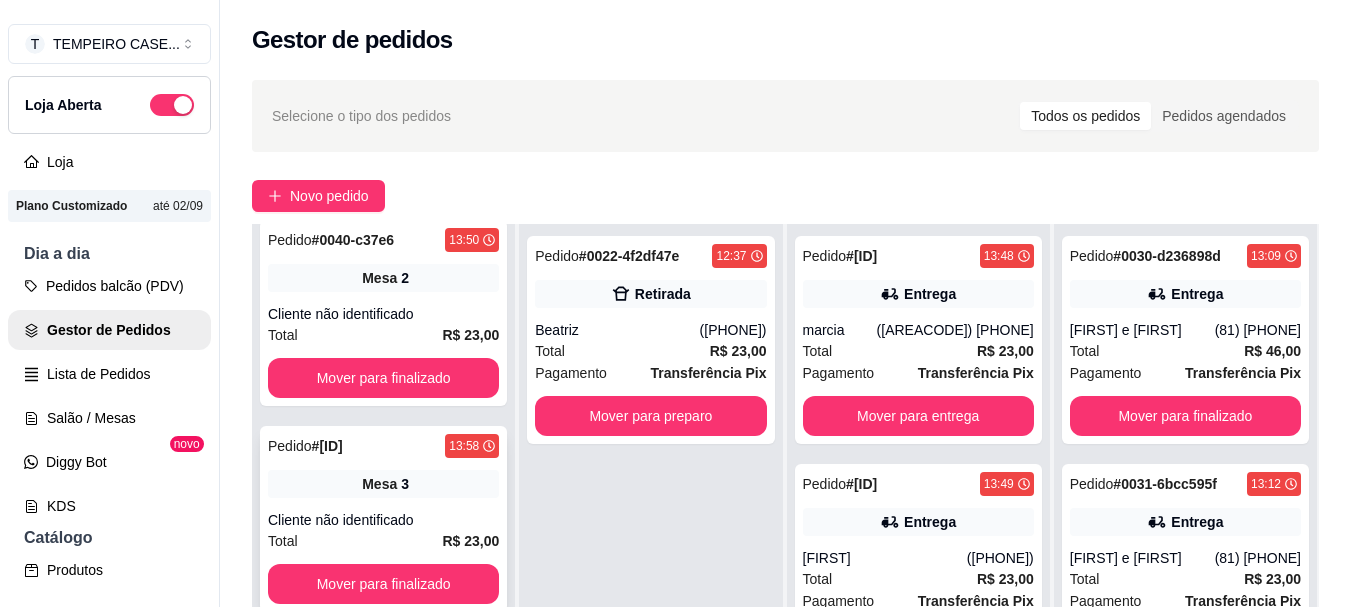 scroll, scrollTop: 31, scrollLeft: 0, axis: vertical 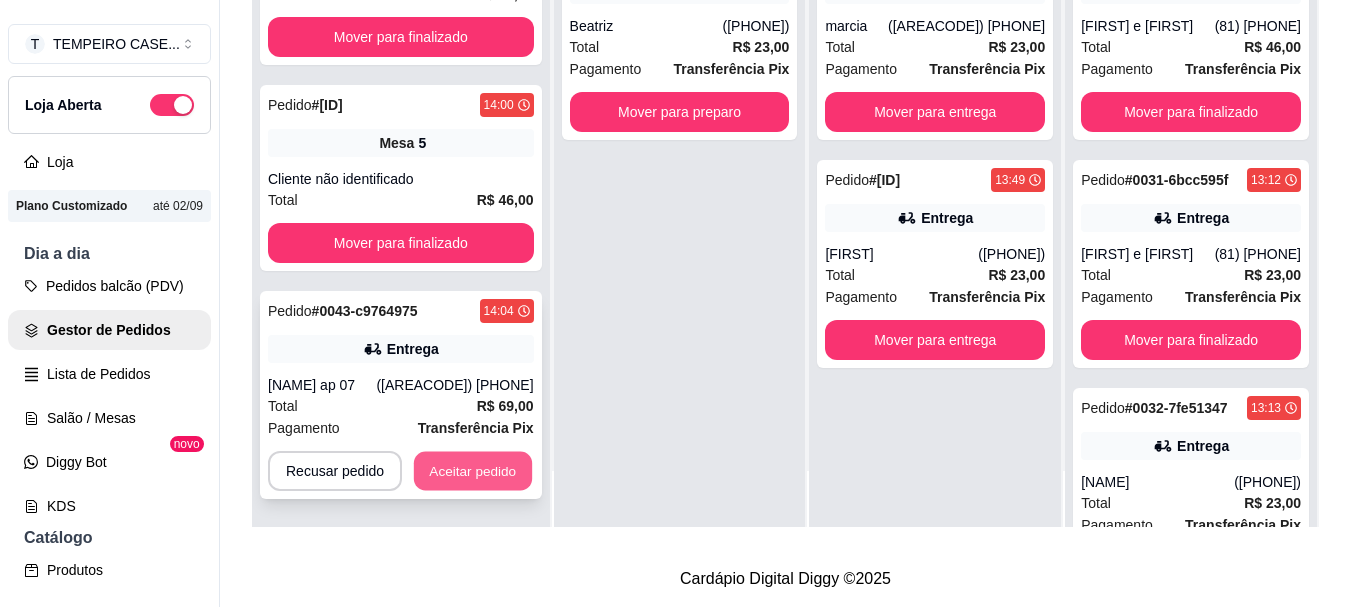 click on "Aceitar pedido" at bounding box center [473, 471] 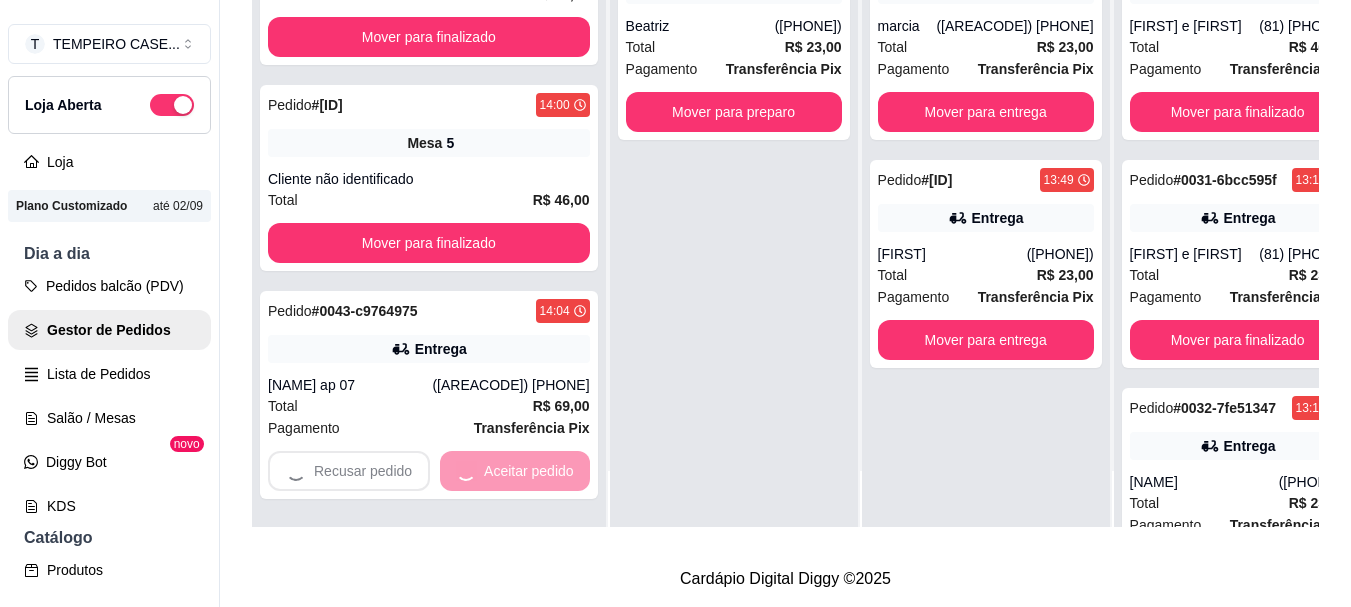 scroll, scrollTop: 31, scrollLeft: 0, axis: vertical 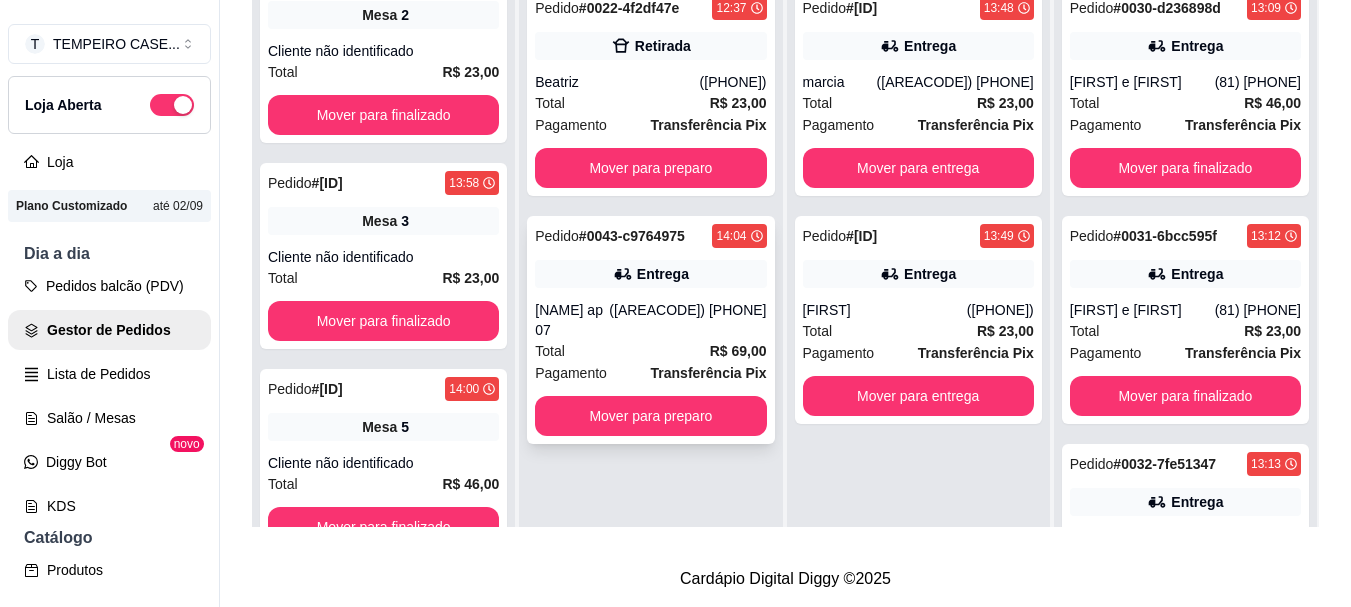 click on "Total R$ 69,00" at bounding box center [650, 351] 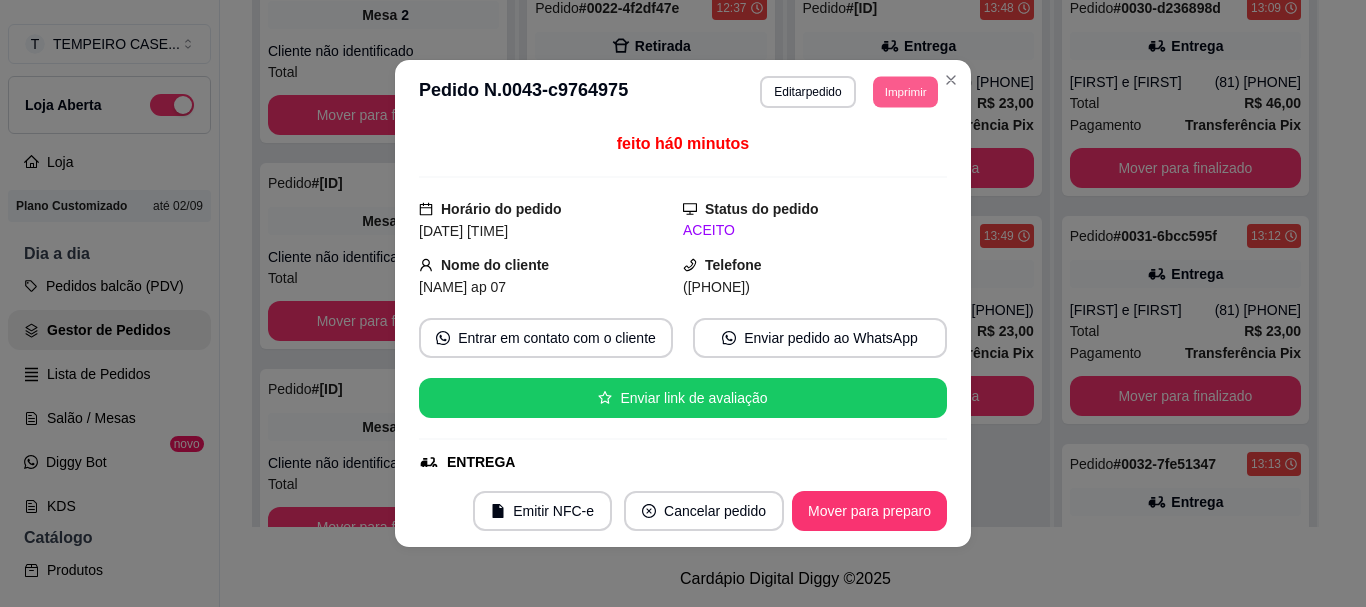 click on "Imprimir" at bounding box center (905, 91) 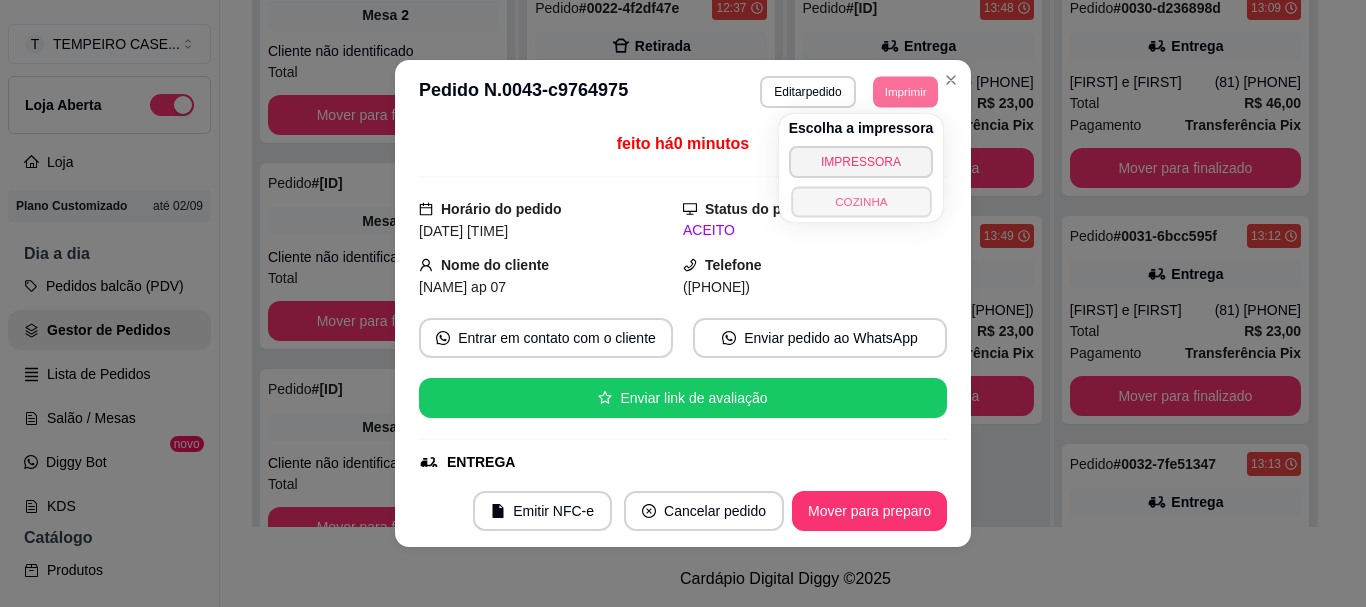 click on "COZINHA" at bounding box center (861, 201) 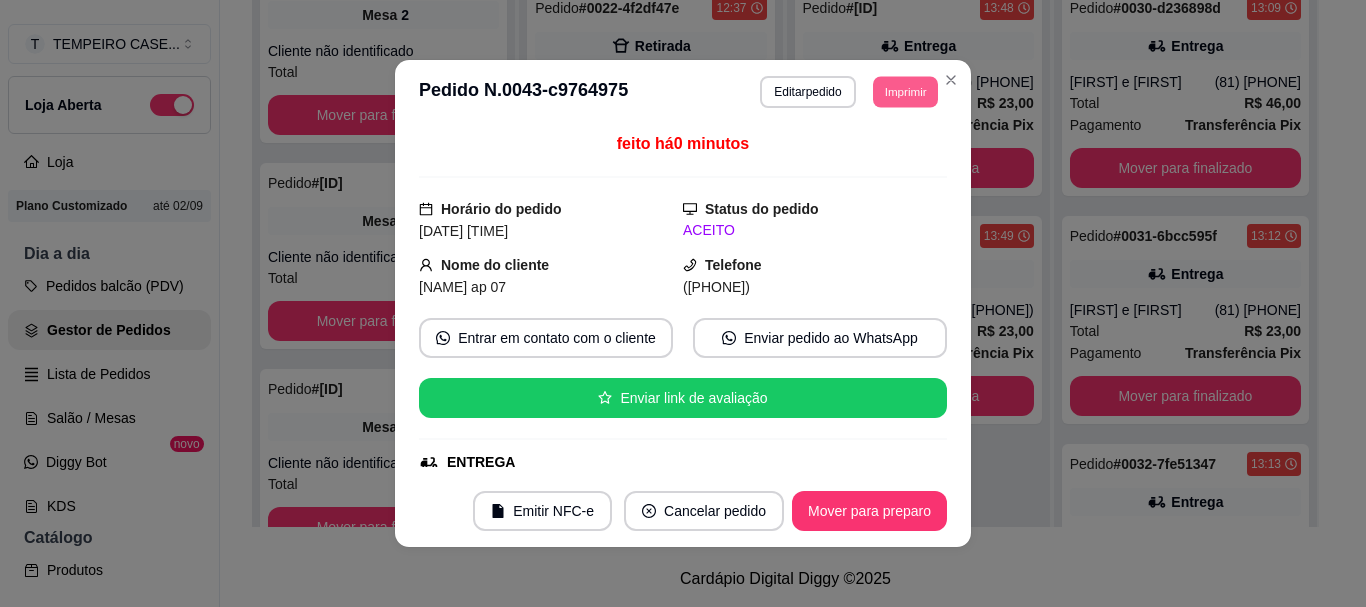 click on "Imprimir" at bounding box center [905, 91] 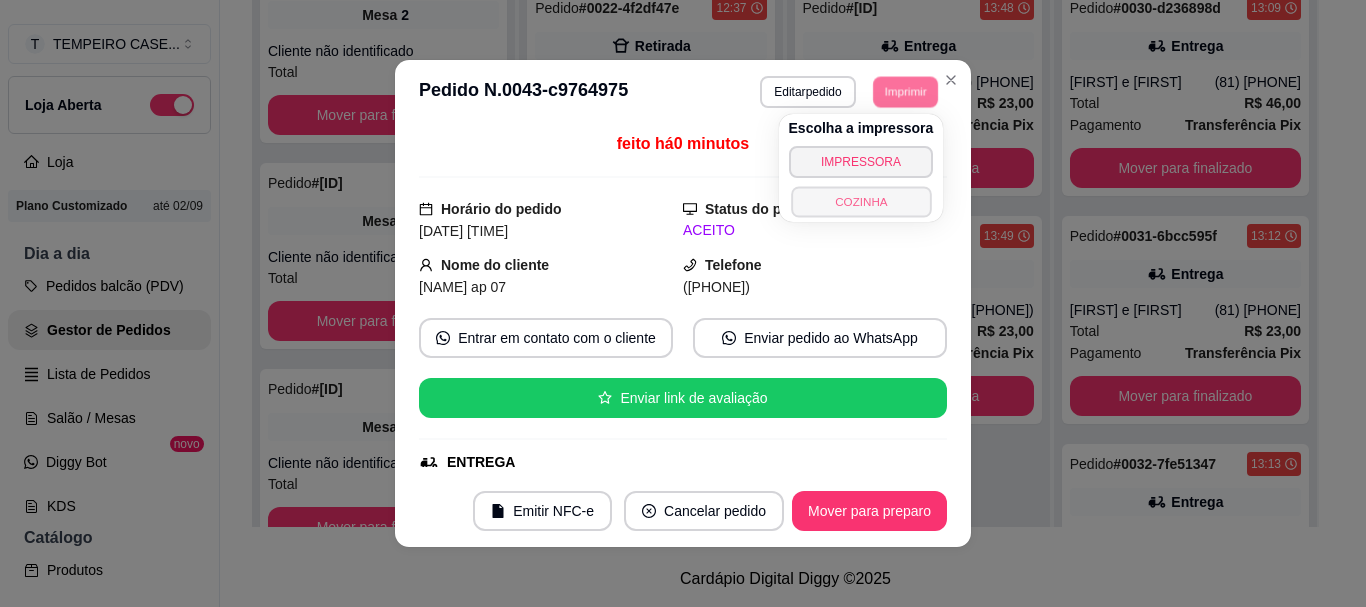 click on "COZINHA" at bounding box center (861, 201) 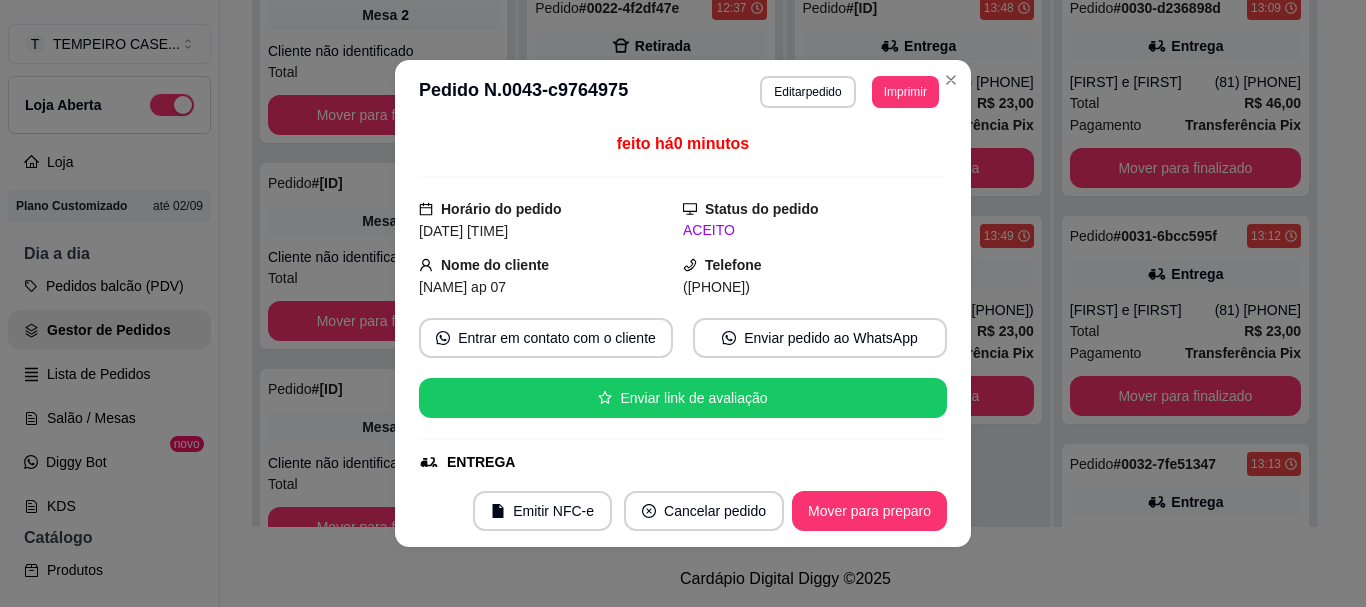 type 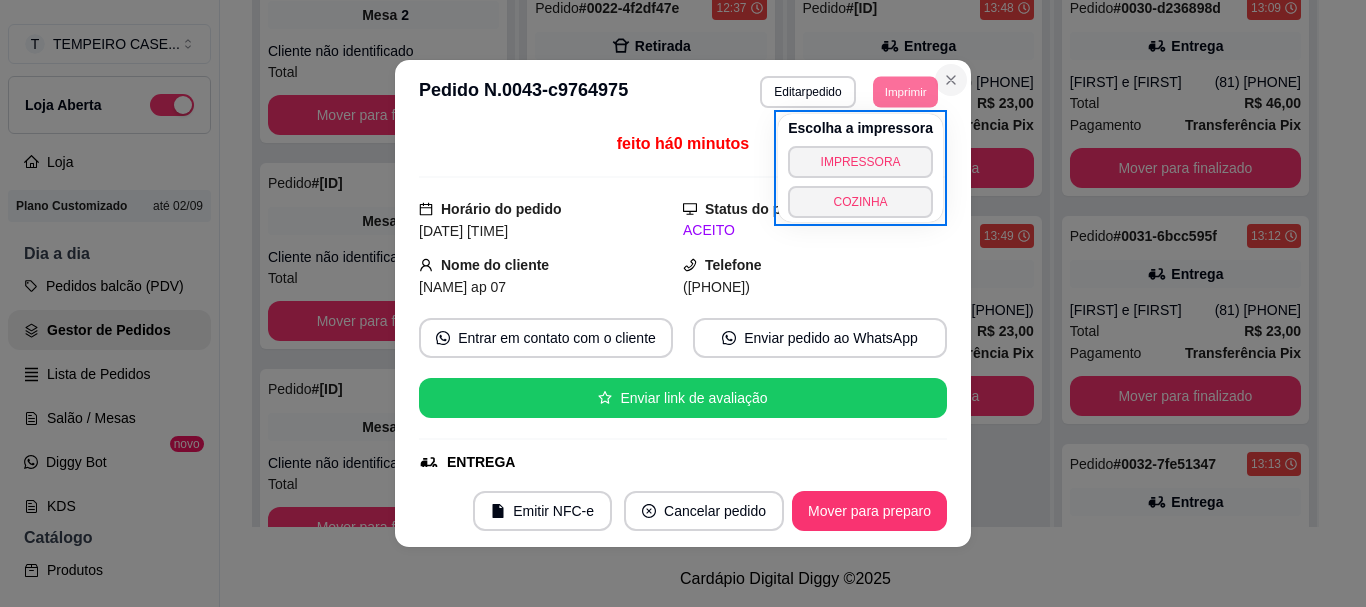 click 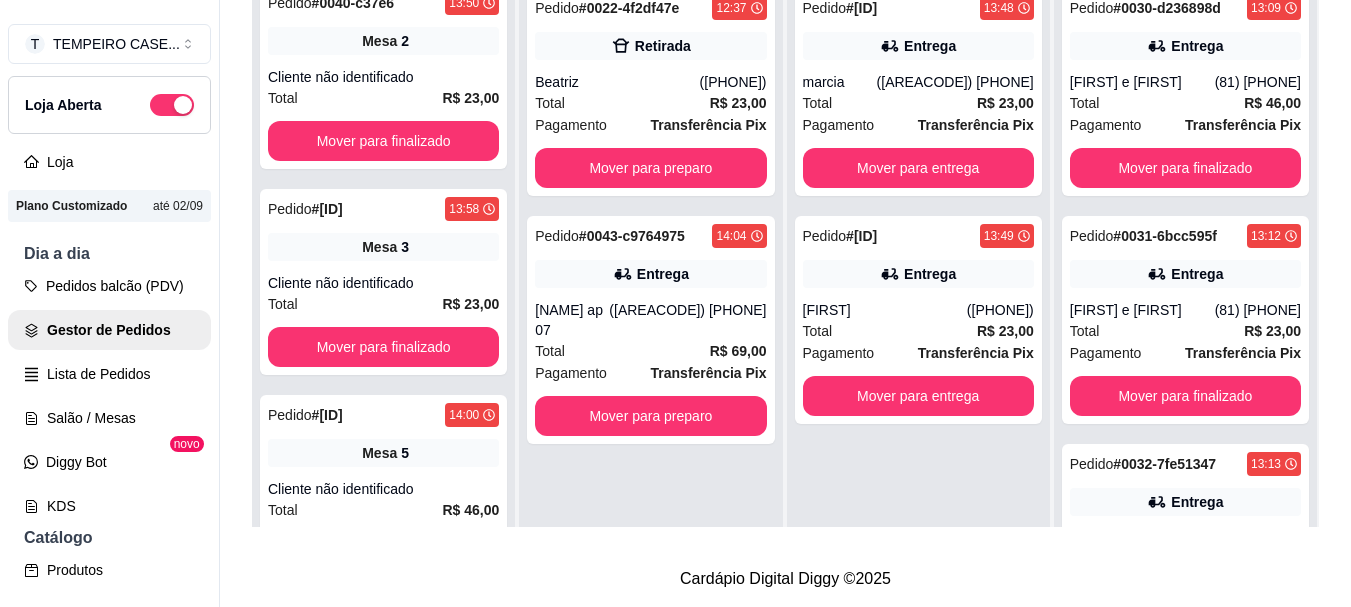 scroll, scrollTop: 0, scrollLeft: 0, axis: both 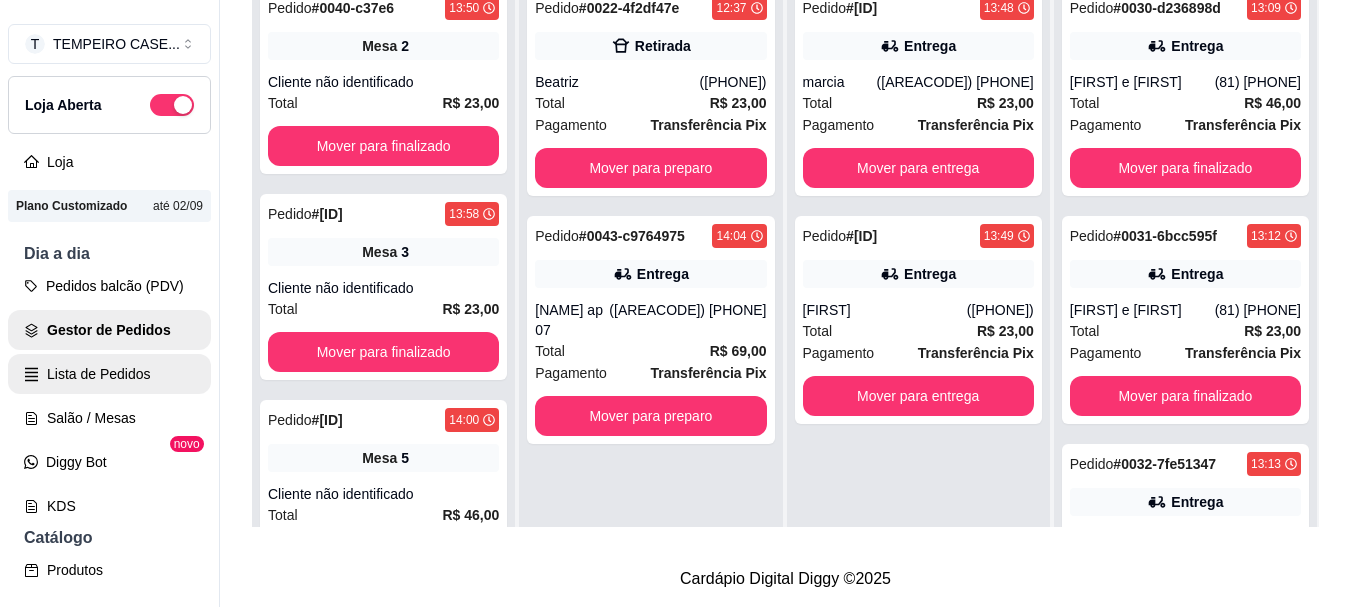 click on "Lista de Pedidos" at bounding box center (109, 374) 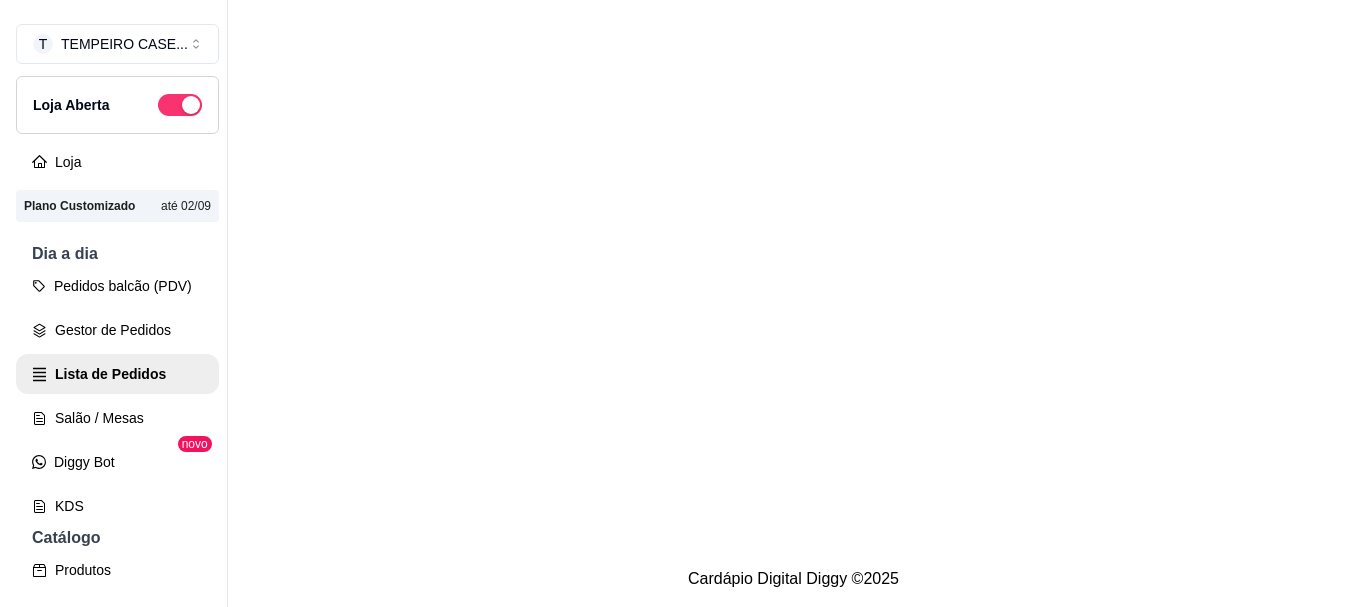 scroll, scrollTop: 0, scrollLeft: 0, axis: both 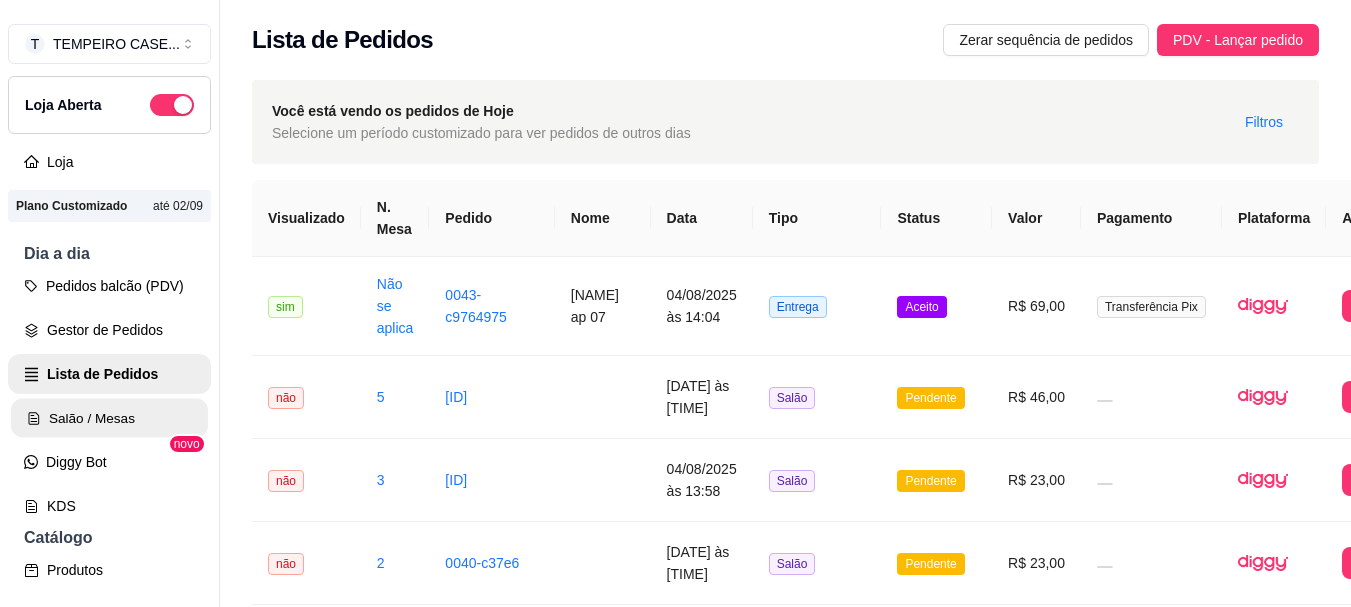 click on "Salão / Mesas" at bounding box center (109, 418) 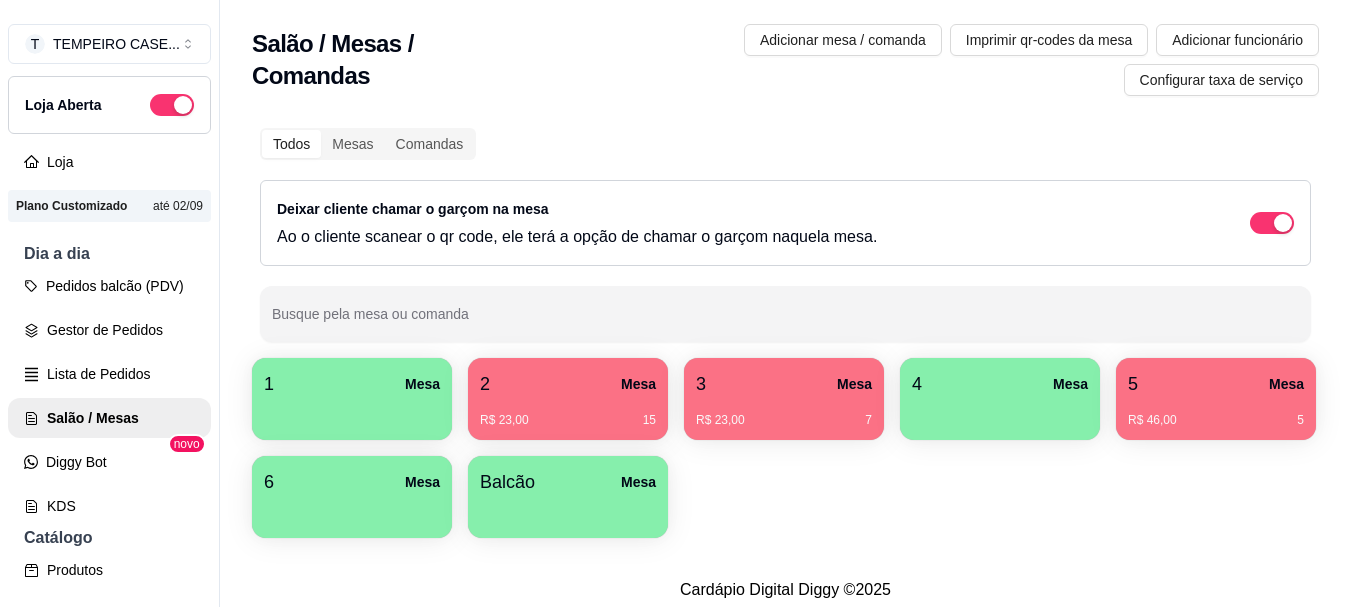click on "5 Mesa" at bounding box center (1216, 384) 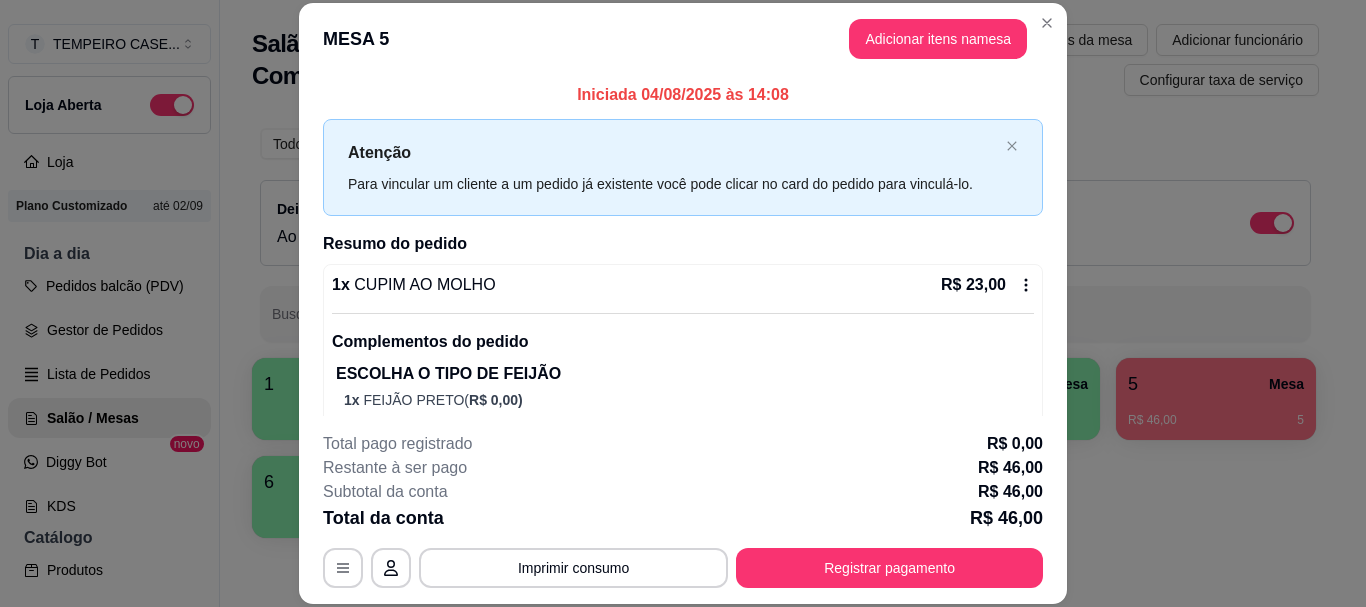 click on "Adicionar itens na  mesa" at bounding box center [938, 39] 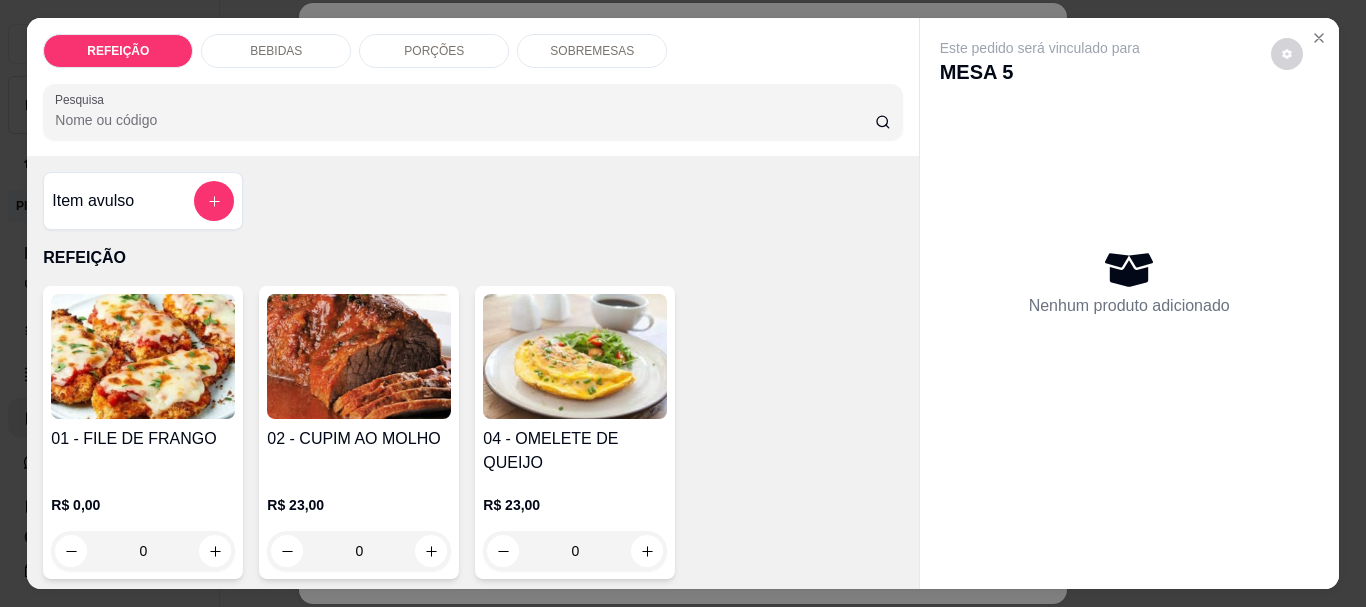 click at bounding box center (143, 356) 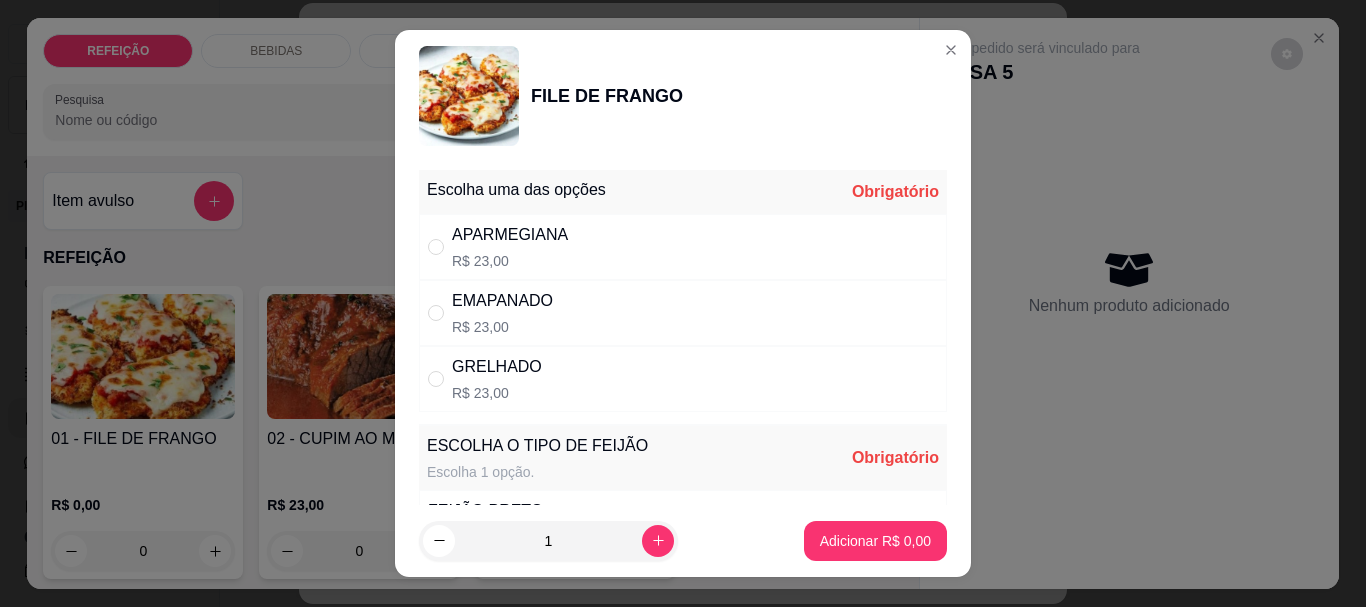 click on "APARMEGIANA R$ 23,00" at bounding box center [683, 247] 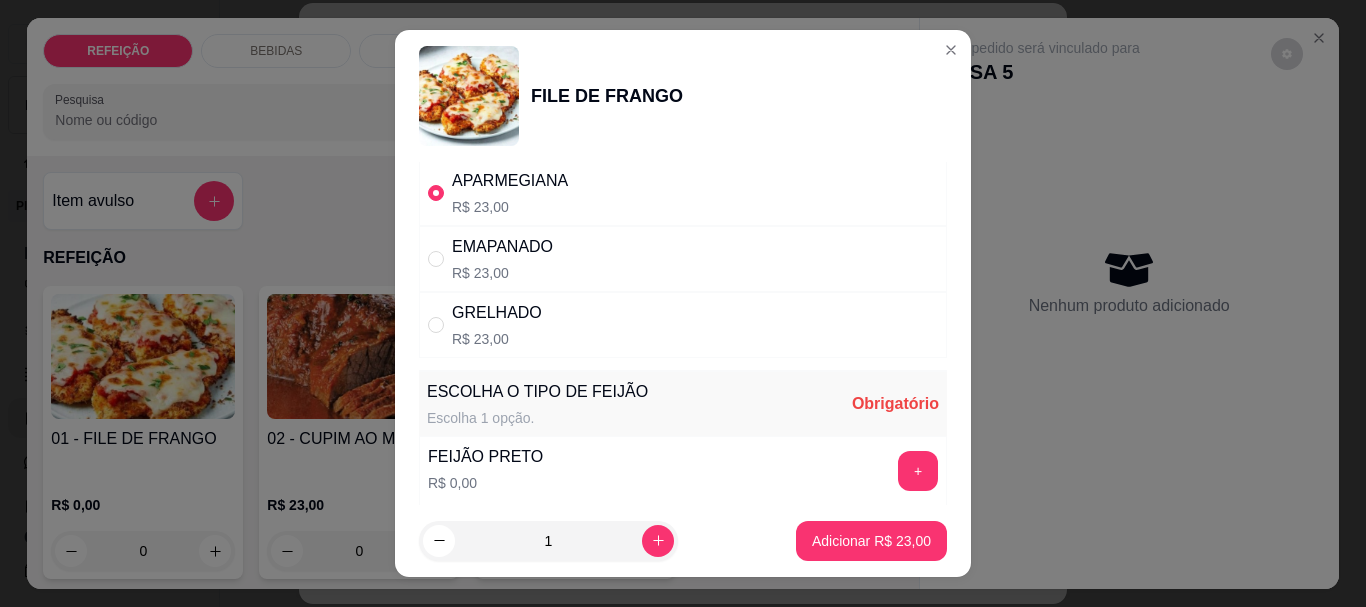scroll, scrollTop: 100, scrollLeft: 0, axis: vertical 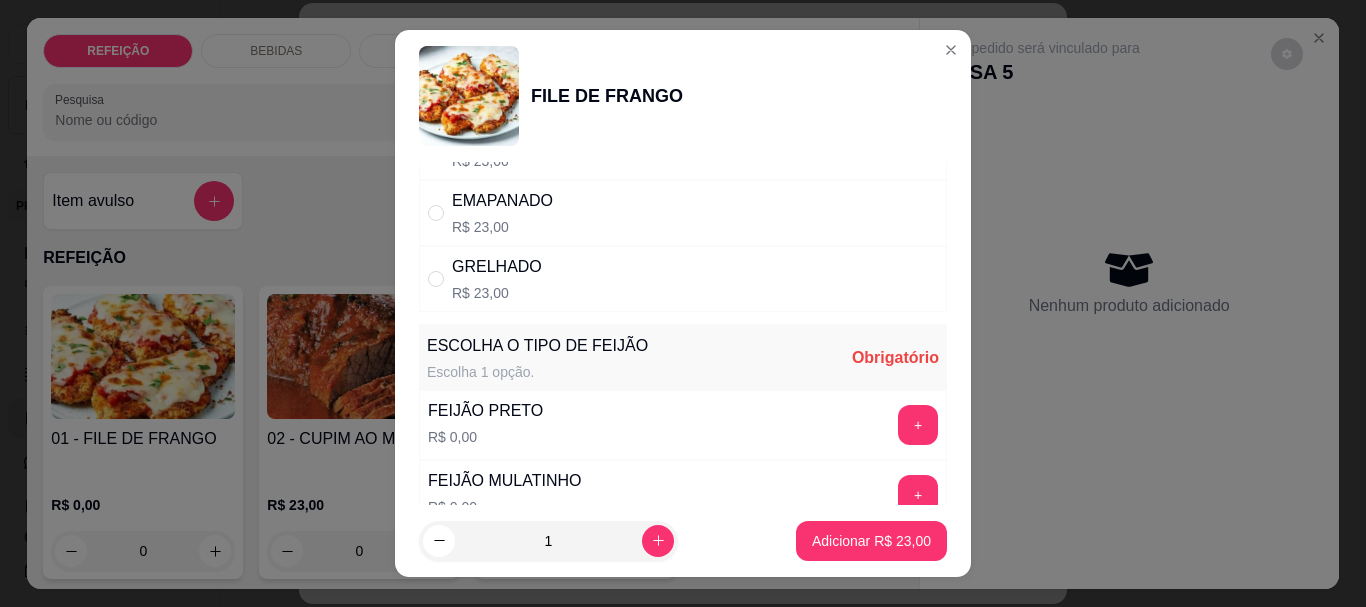 click on "FEIJÃO PRETO R$ 0,00 +" at bounding box center [683, 425] 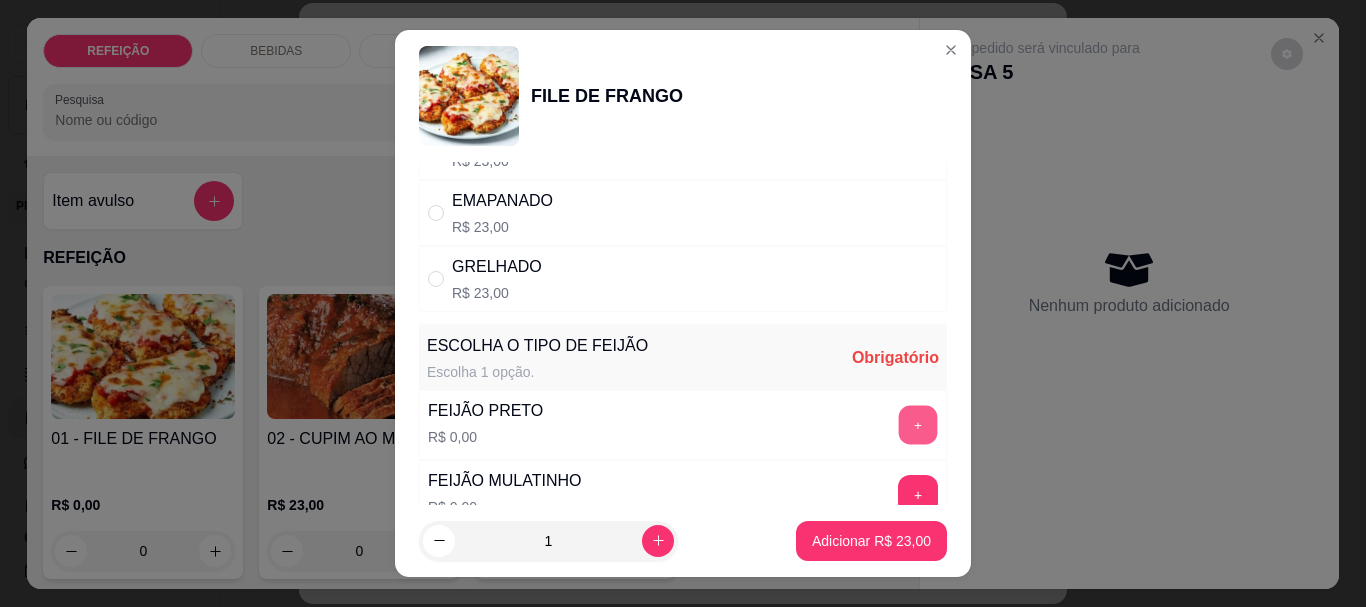 click on "+" at bounding box center (918, 425) 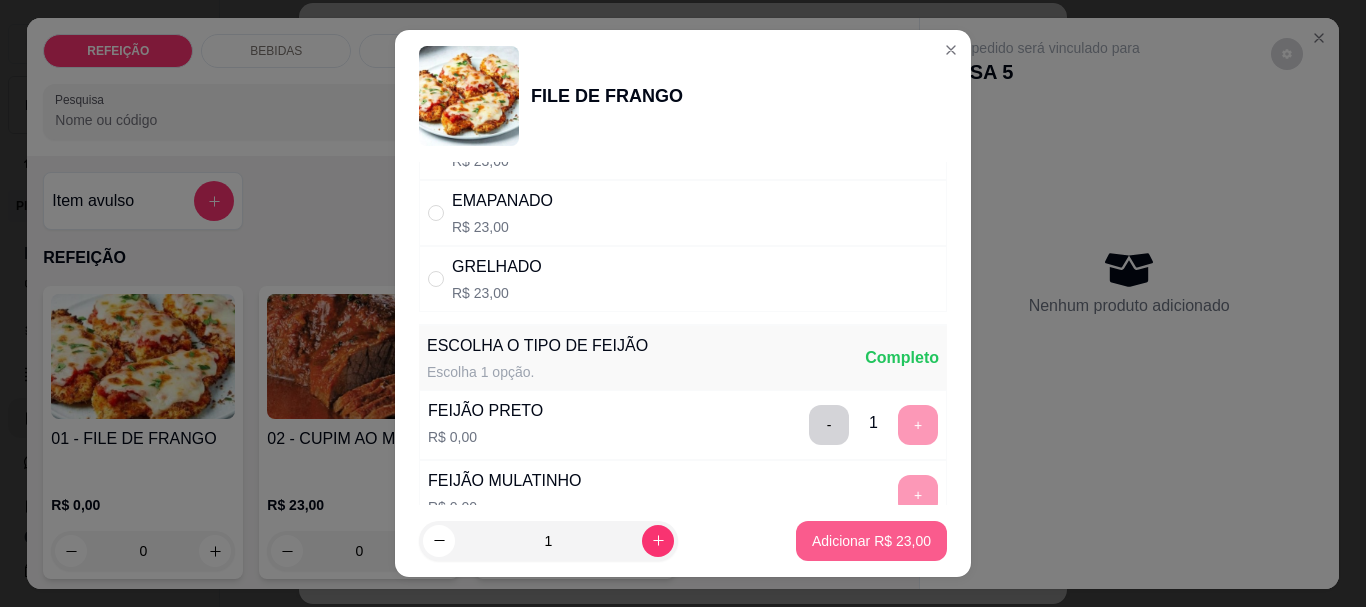 click on "Adicionar   R$ 23,00" at bounding box center [871, 541] 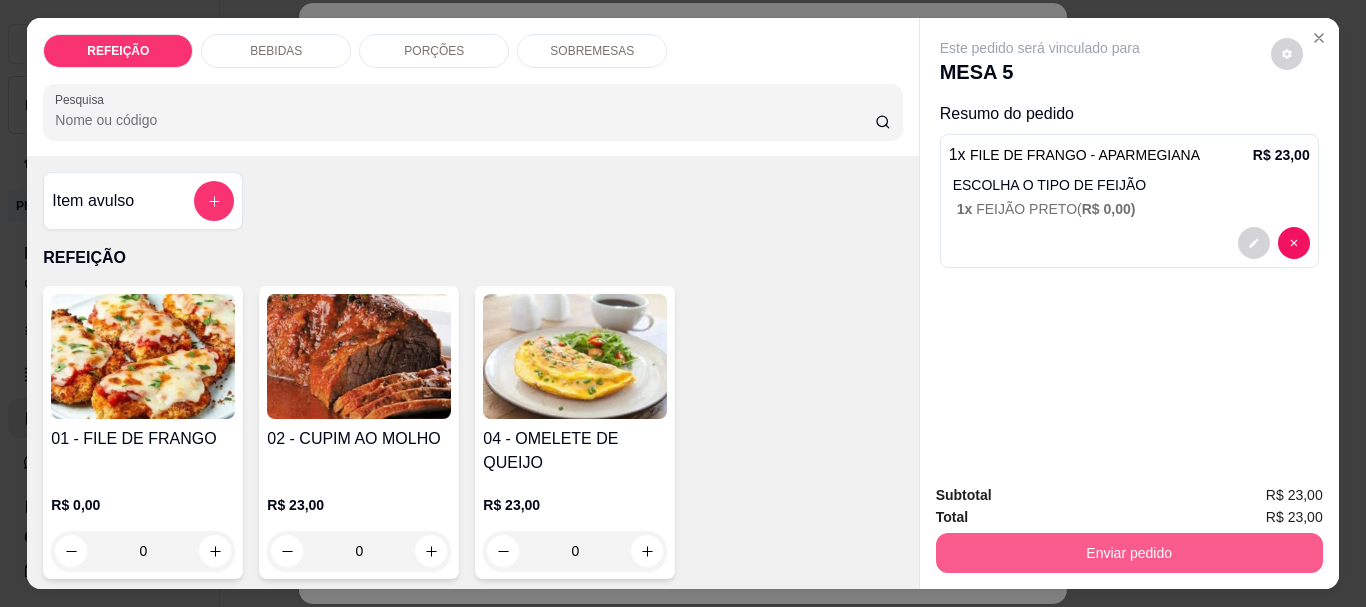 click on "Enviar pedido" at bounding box center [1129, 553] 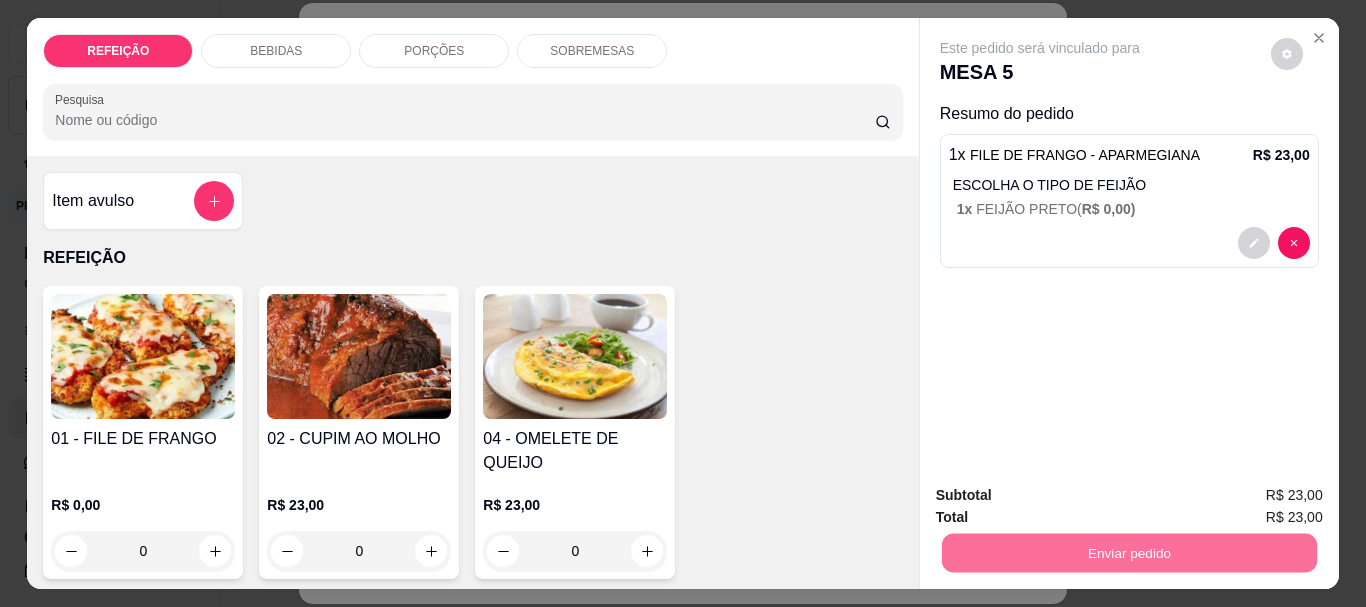 click on "Não registrar e enviar pedido" at bounding box center [1063, 496] 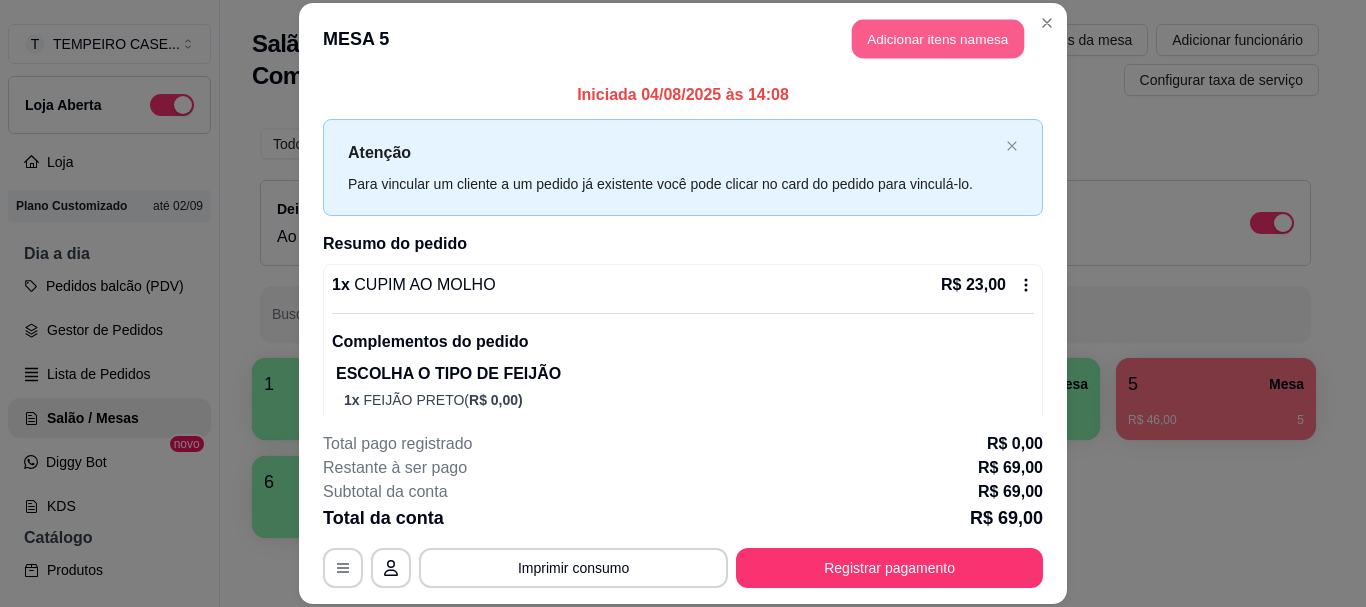 click on "Adicionar itens na  mesa" at bounding box center (938, 39) 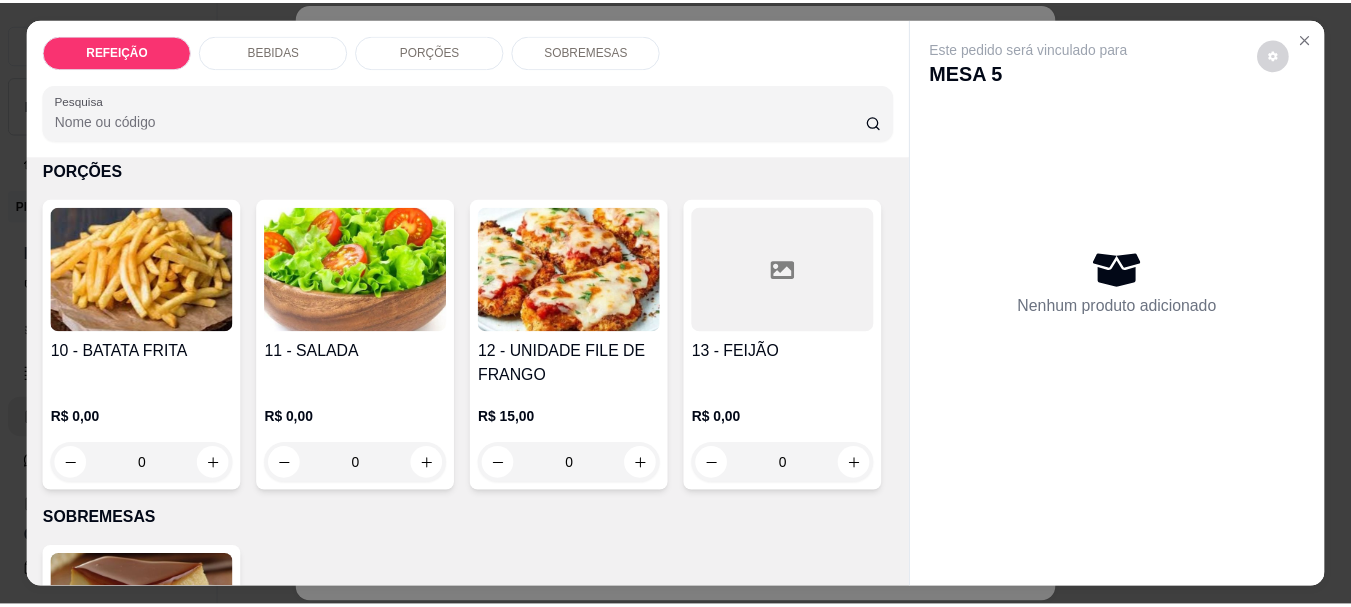 scroll, scrollTop: 1076, scrollLeft: 0, axis: vertical 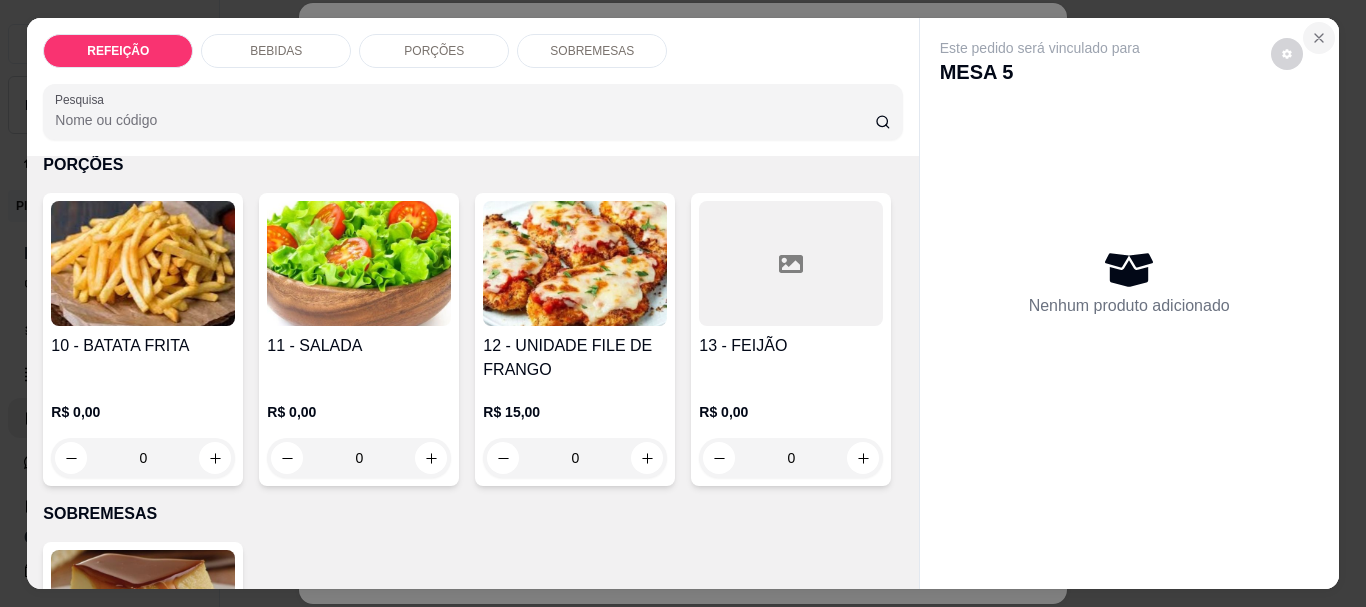 click at bounding box center (1319, 38) 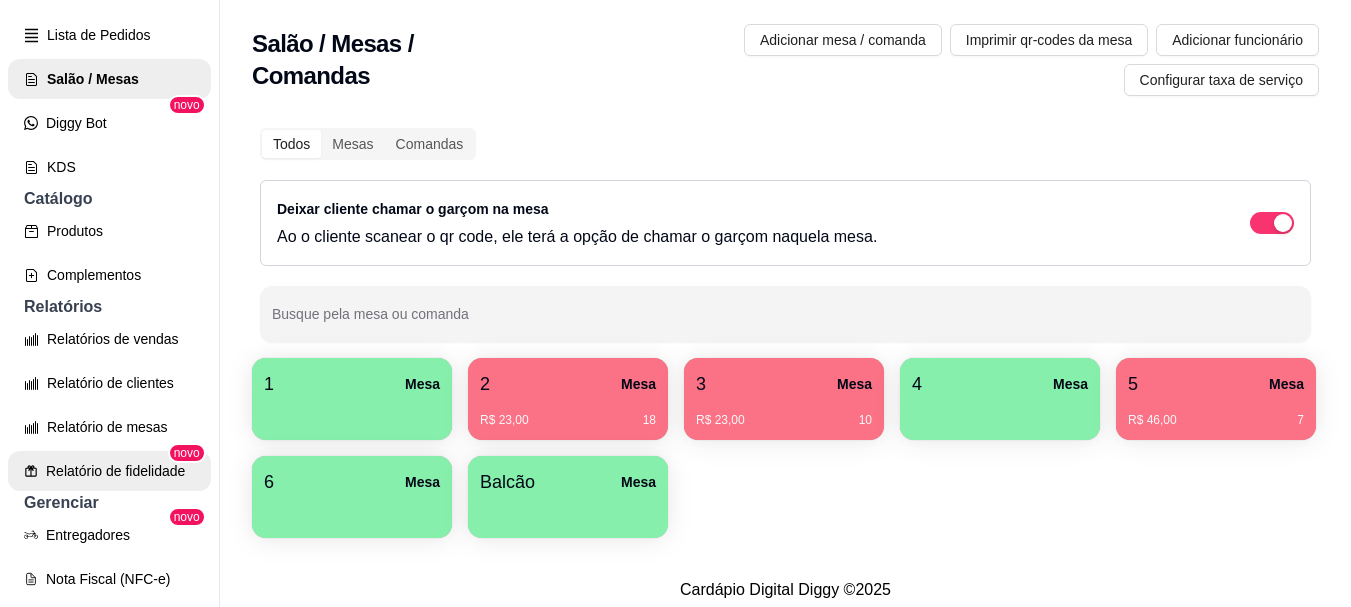 scroll, scrollTop: 400, scrollLeft: 0, axis: vertical 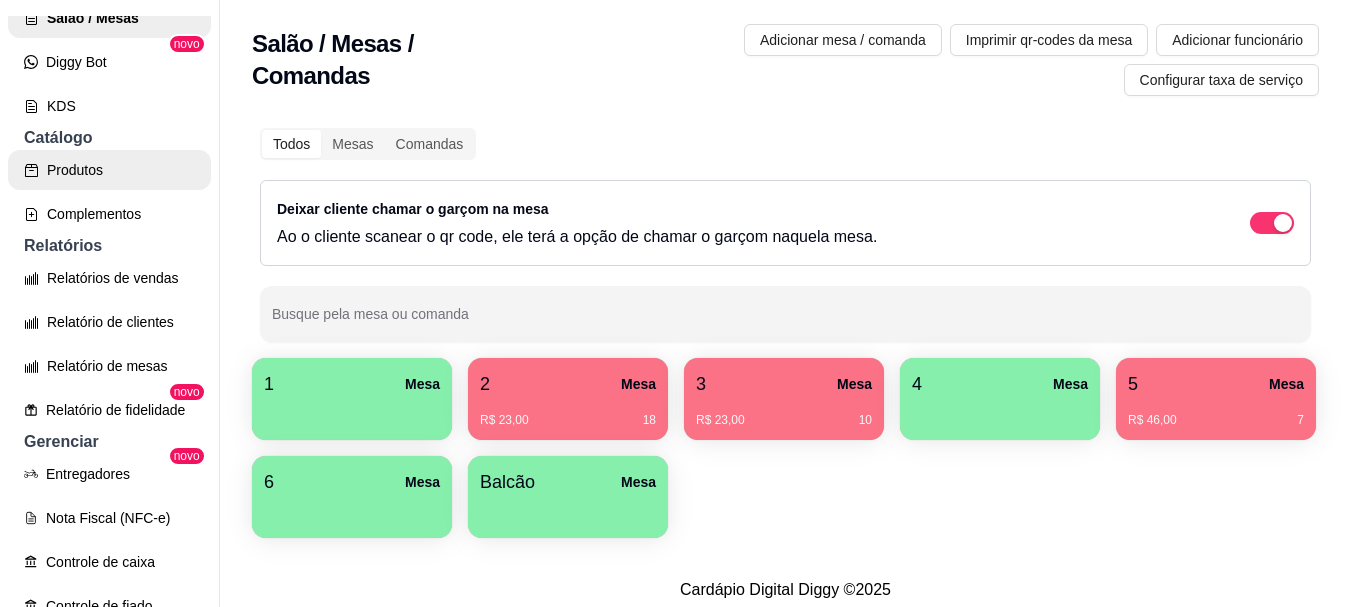 click on "Produtos" at bounding box center (109, 170) 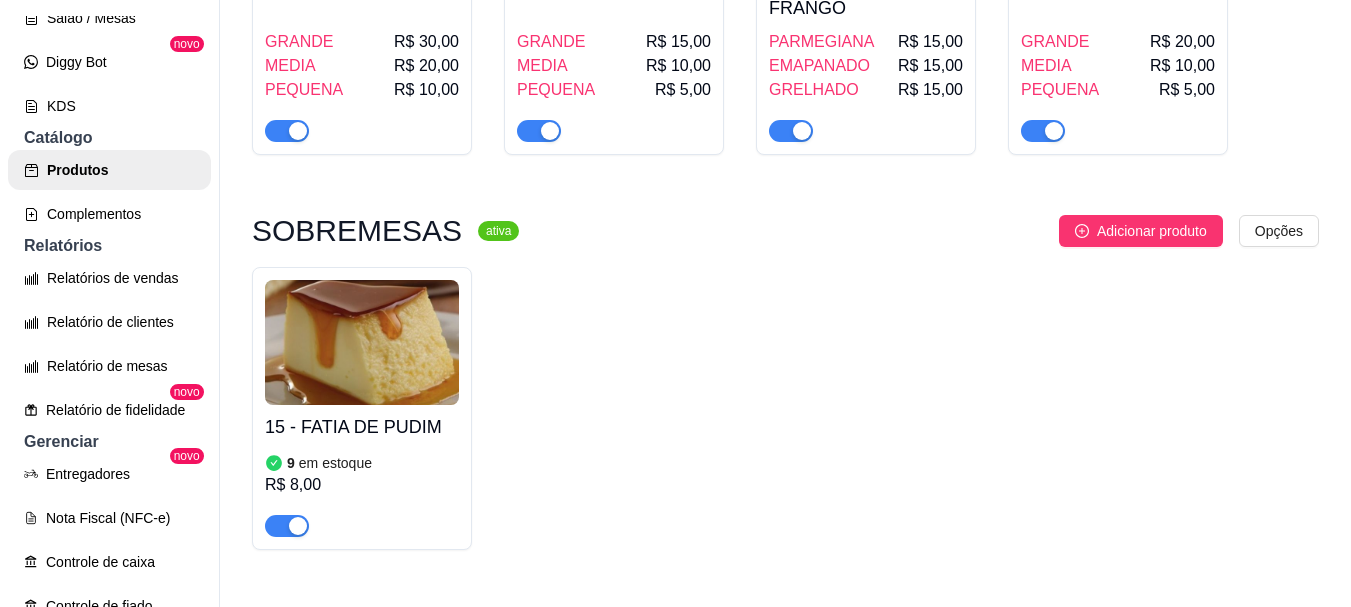 scroll, scrollTop: 1748, scrollLeft: 0, axis: vertical 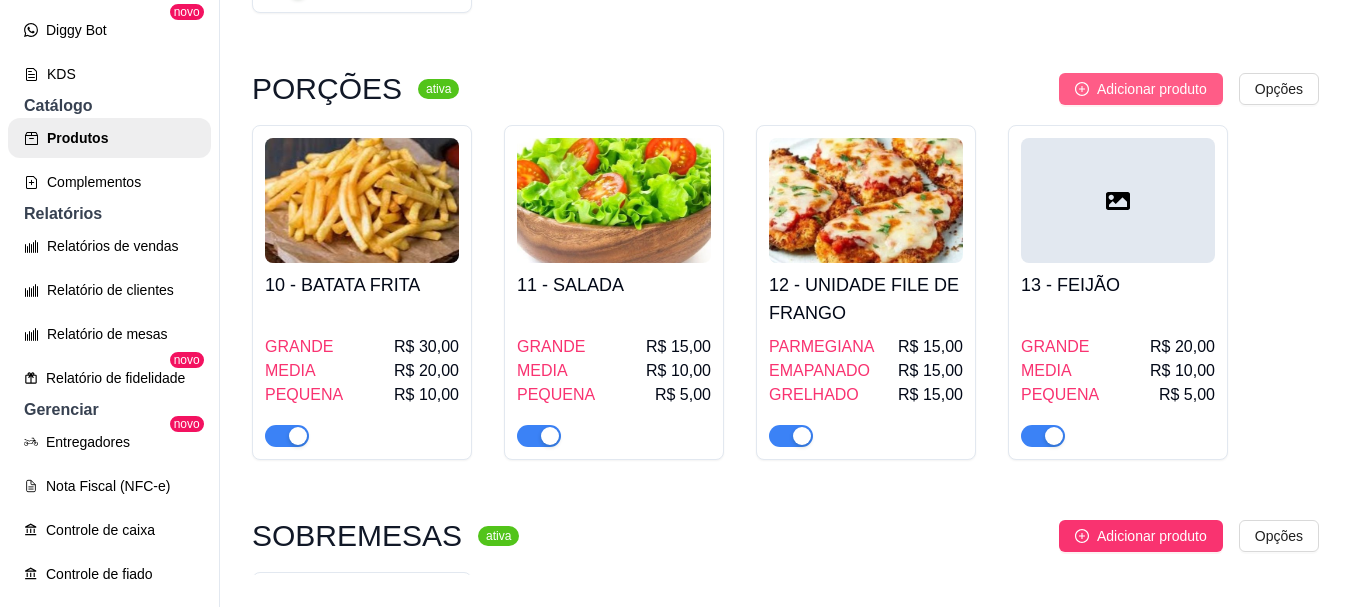 click on "Adicionar produto" at bounding box center (1152, 89) 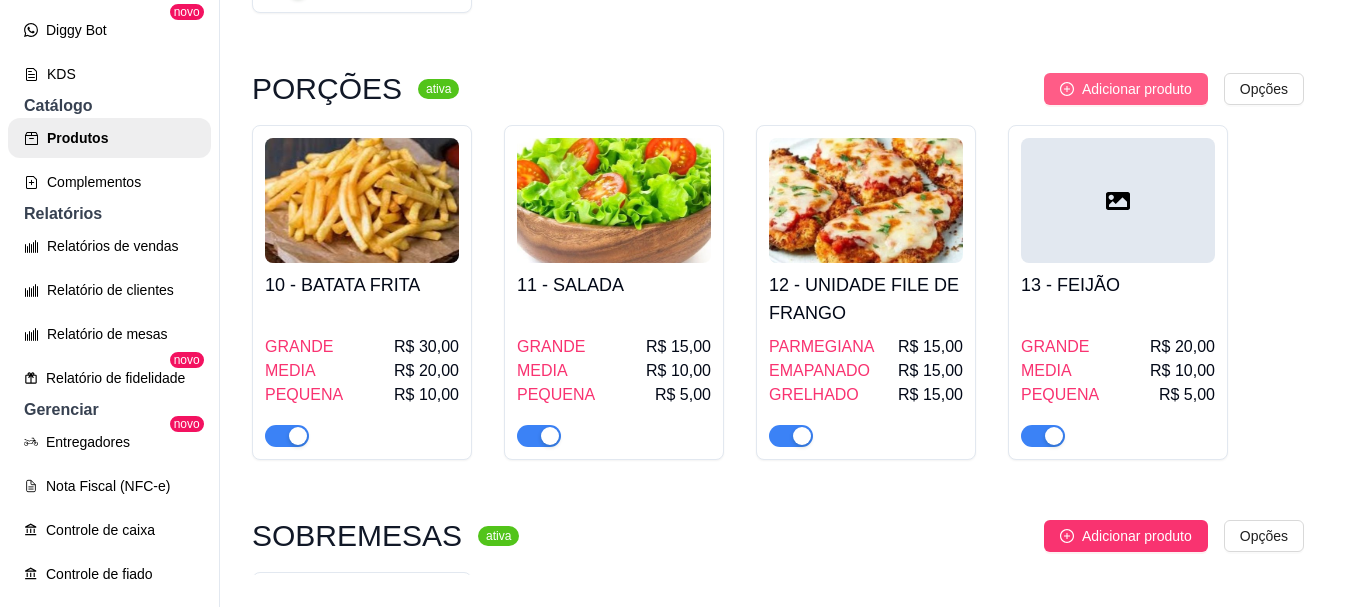 type 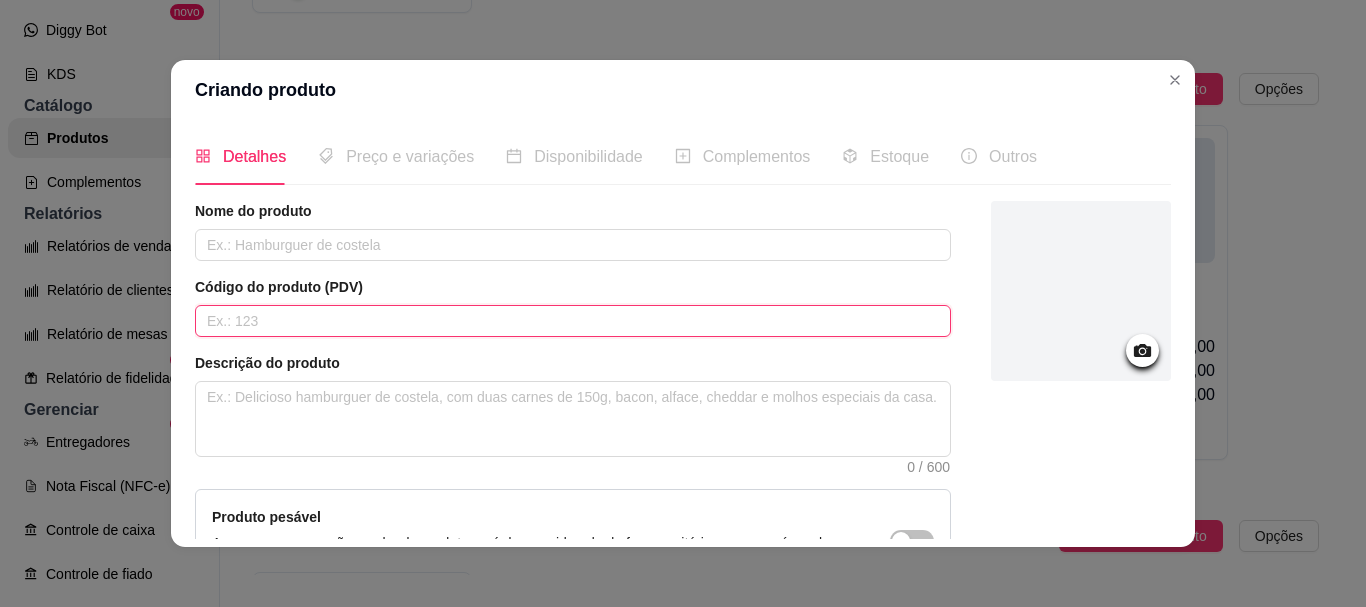 click at bounding box center (573, 321) 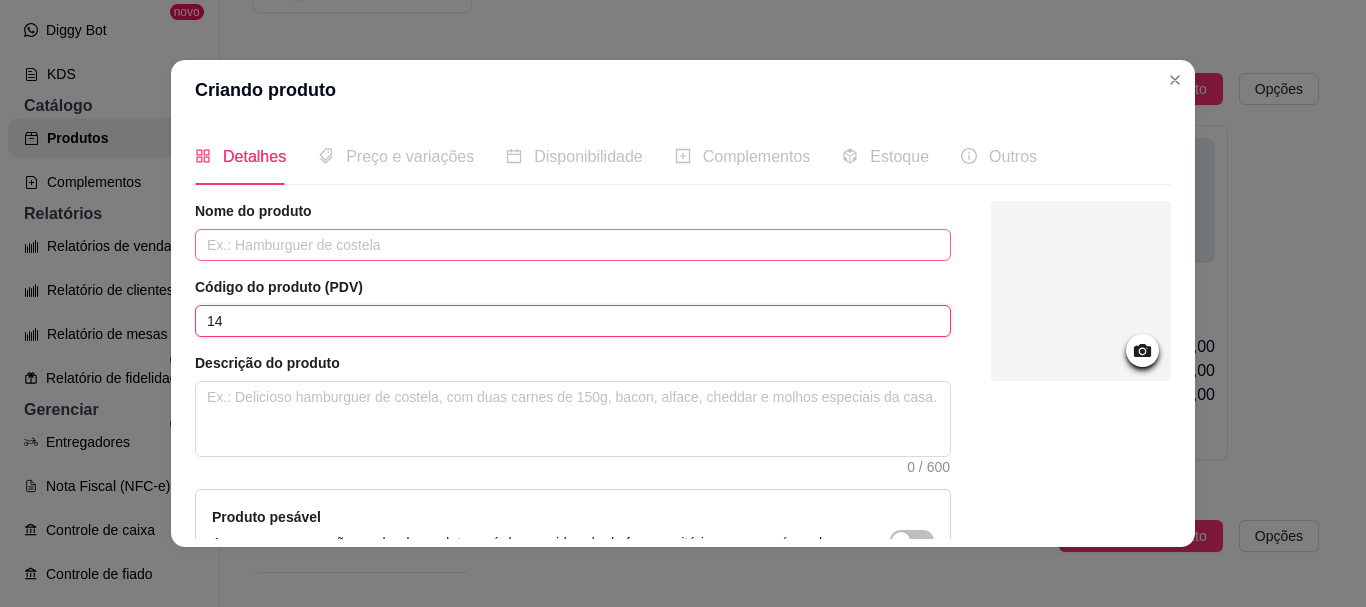 type on "14" 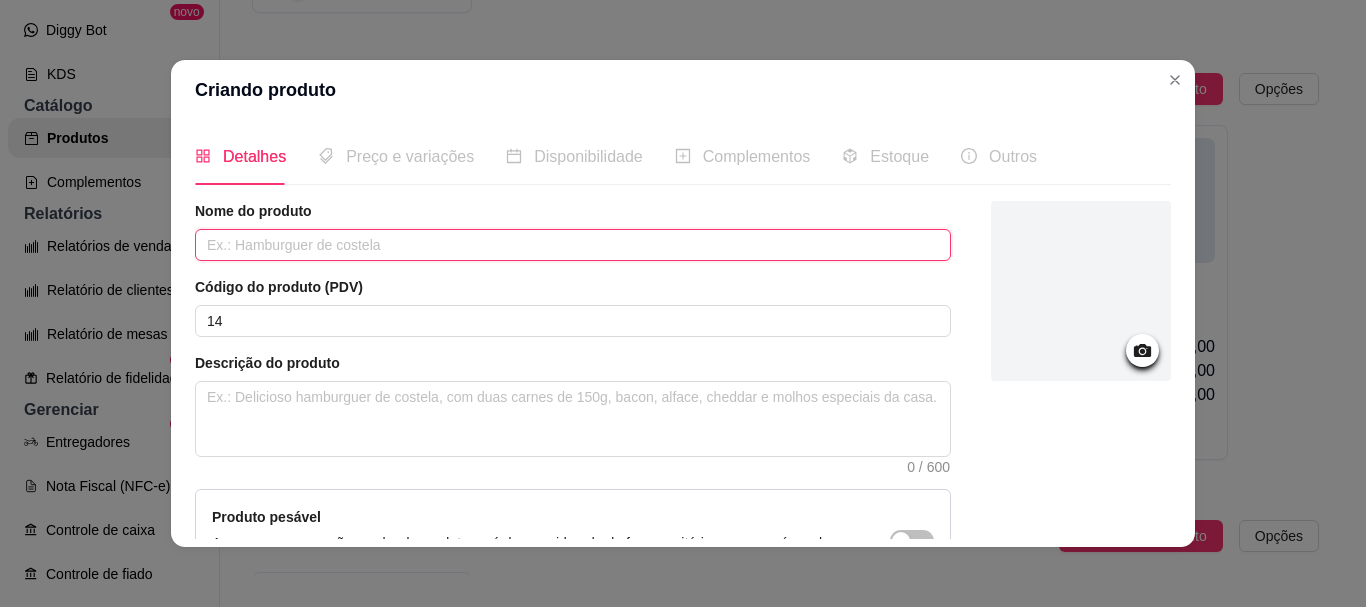 click at bounding box center (573, 245) 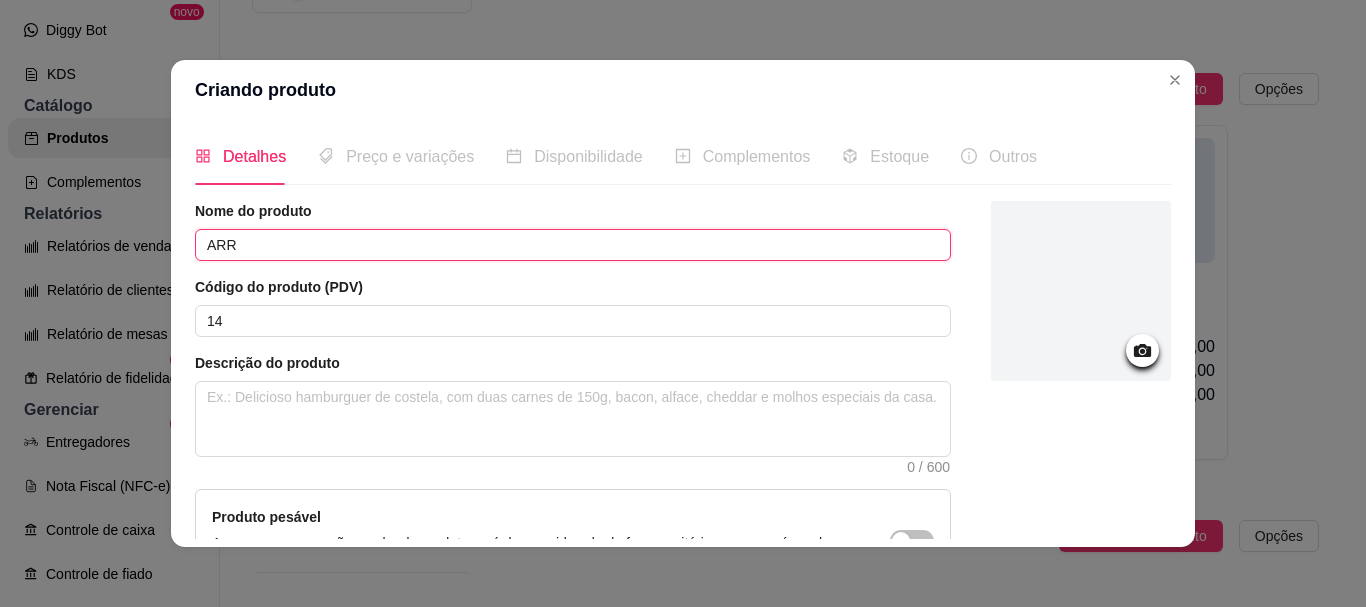 click on "ARR" at bounding box center (573, 245) 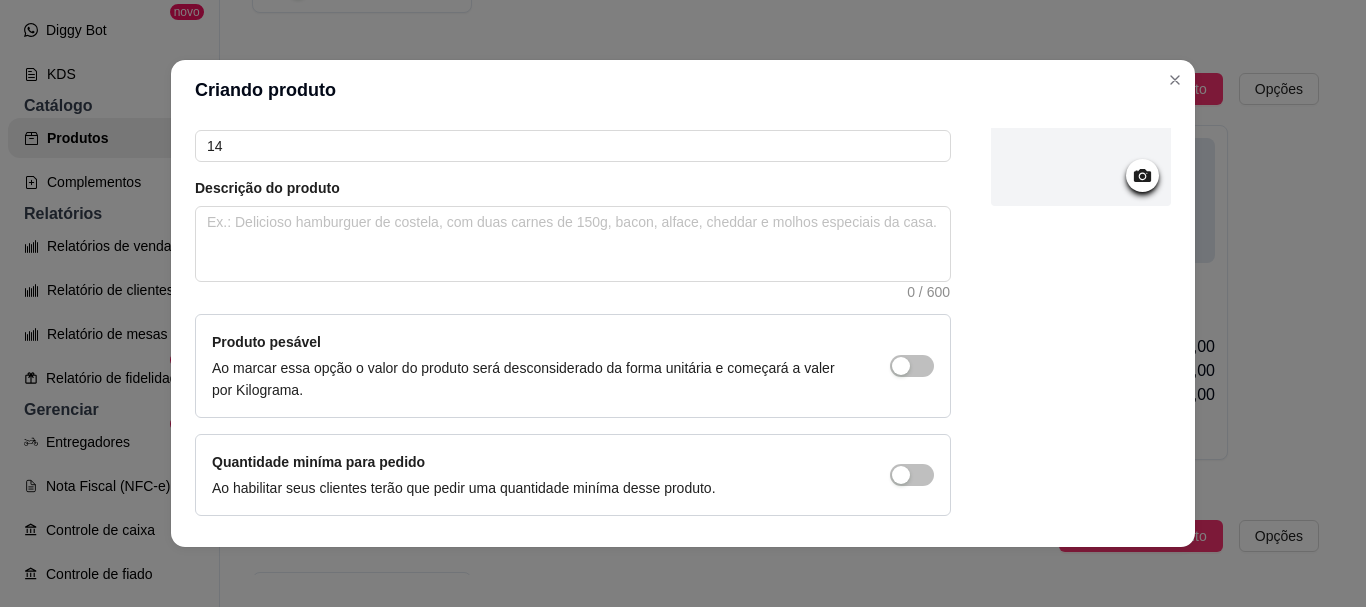 scroll, scrollTop: 141, scrollLeft: 0, axis: vertical 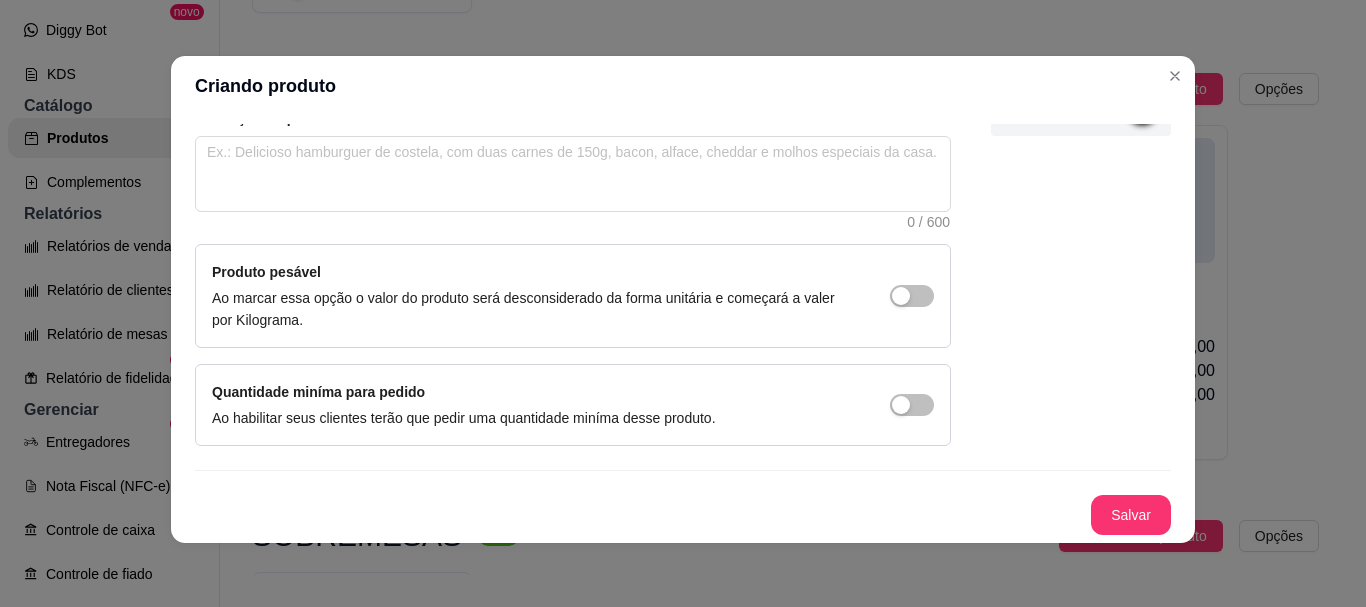 type on "ARROZ" 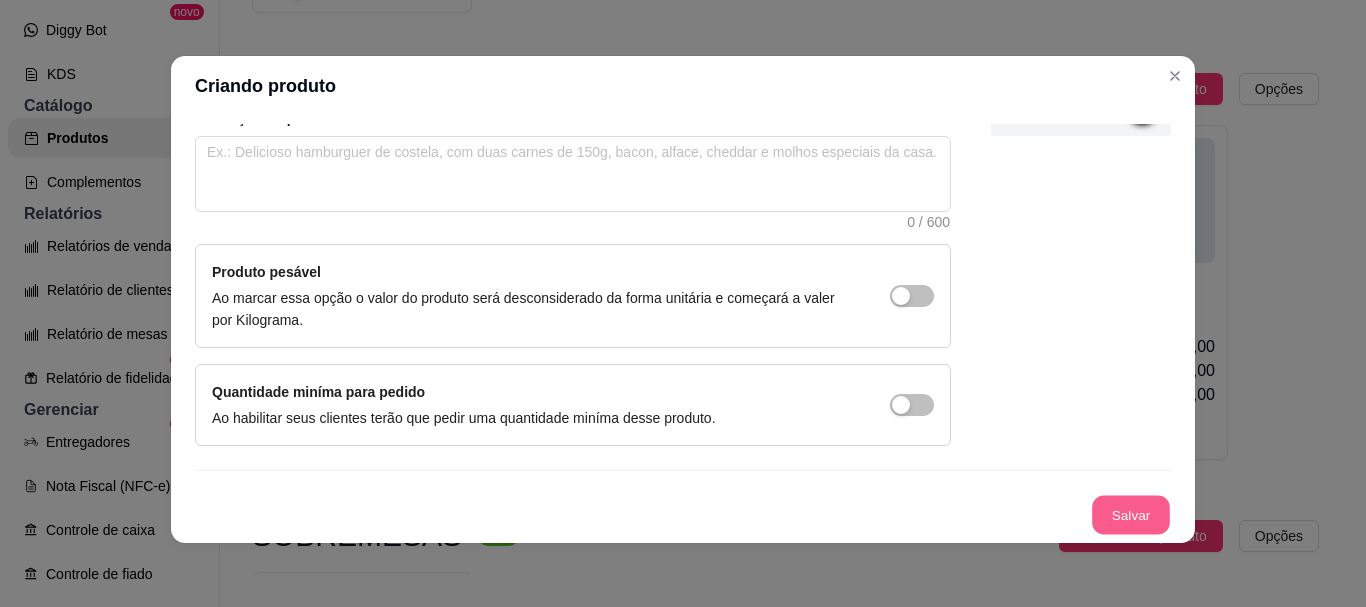 click on "Salvar" at bounding box center [1131, 515] 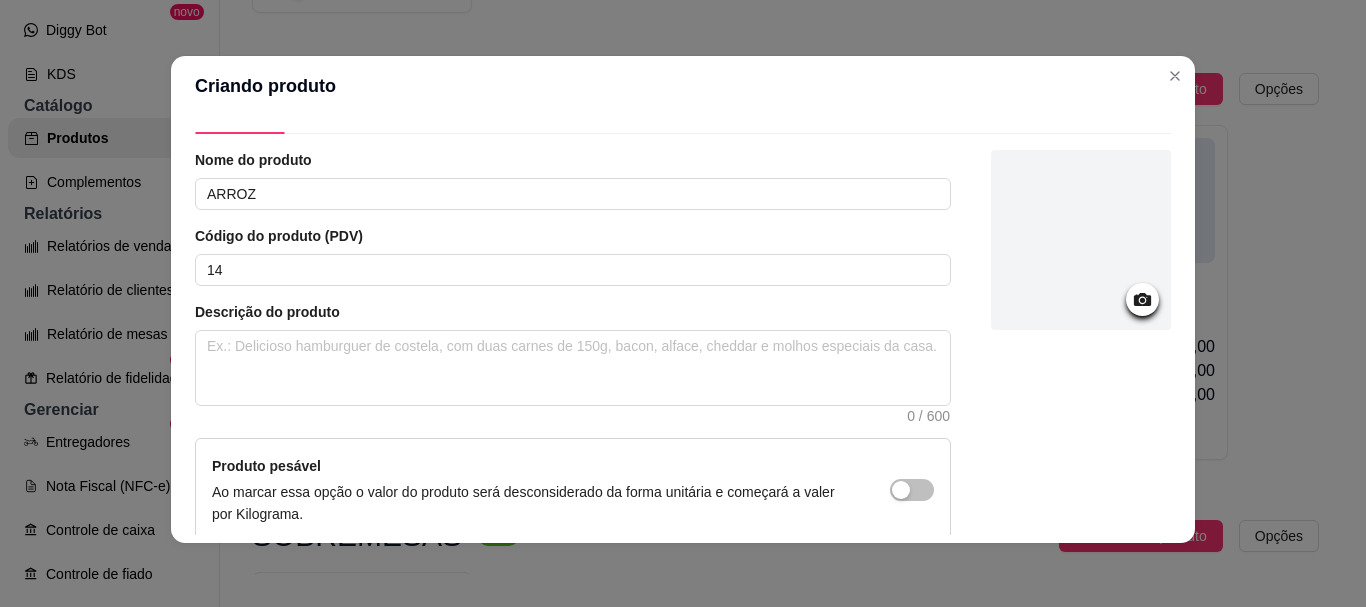 scroll, scrollTop: 0, scrollLeft: 0, axis: both 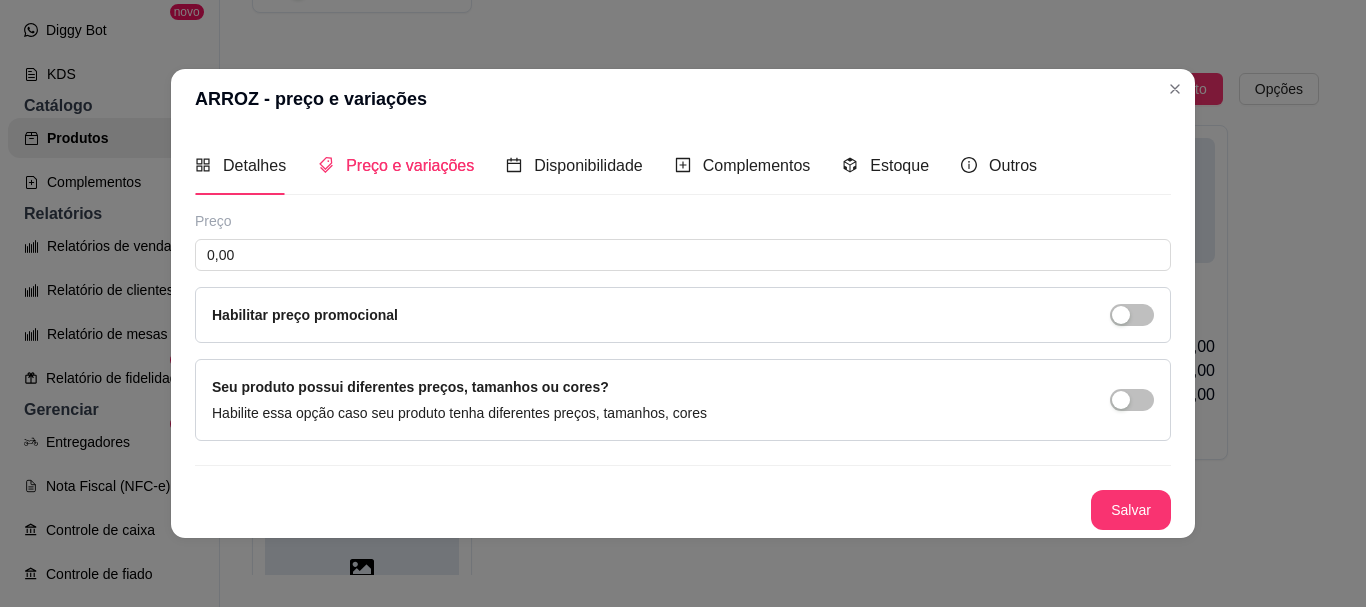 type 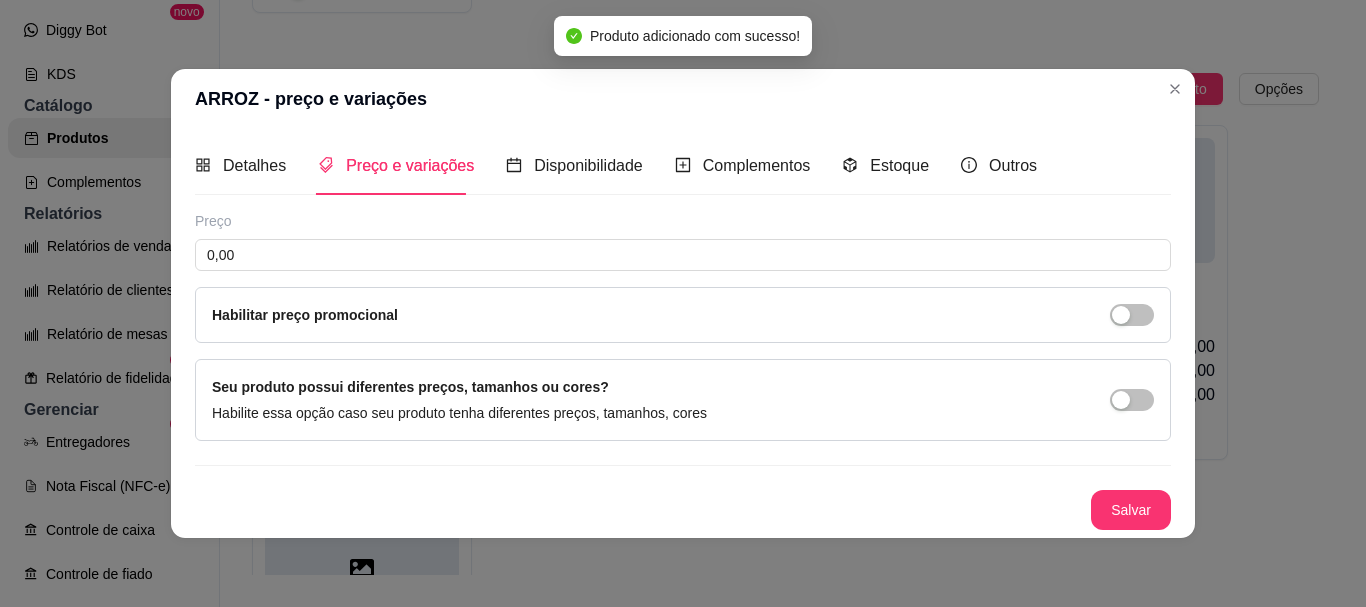 click on "Preço e variações" at bounding box center [396, 165] 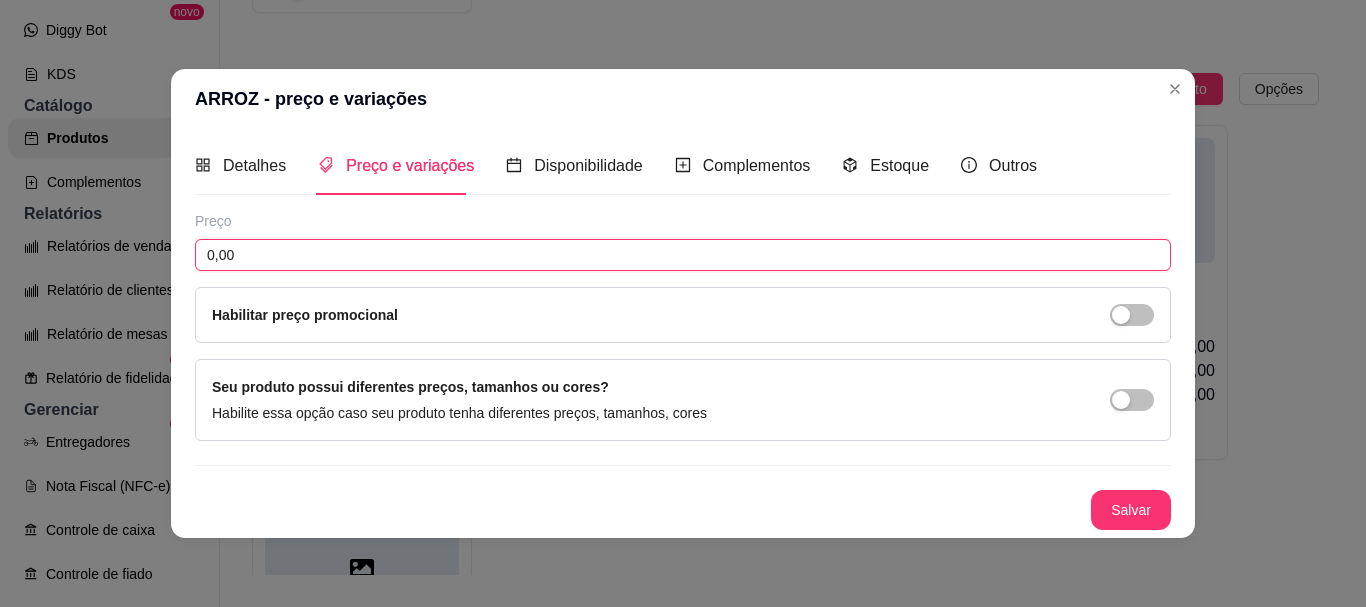 click on "0,00" at bounding box center (683, 255) 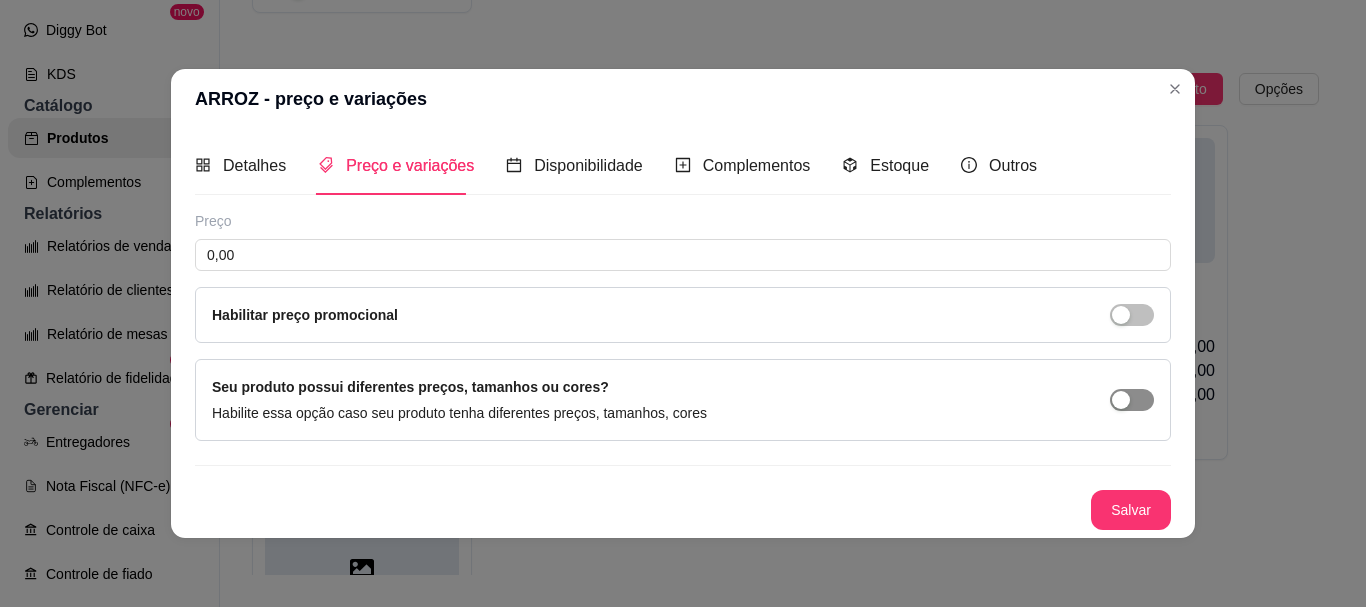 click at bounding box center (1132, 400) 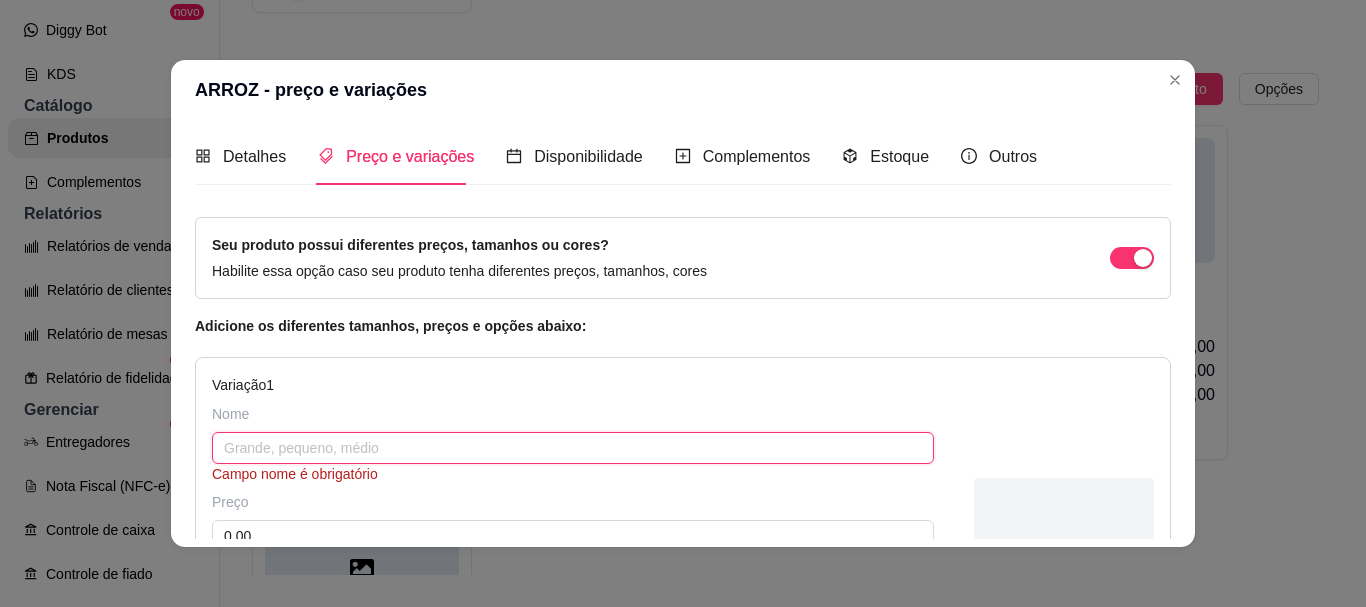 click at bounding box center (573, 448) 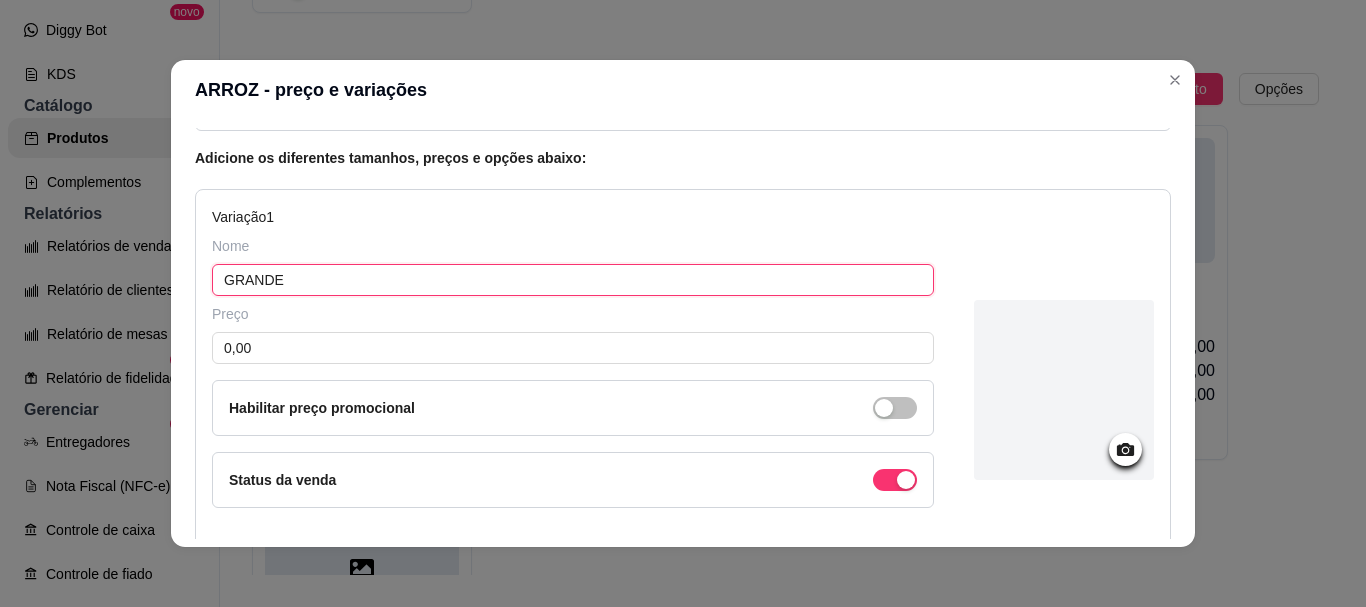 scroll, scrollTop: 200, scrollLeft: 0, axis: vertical 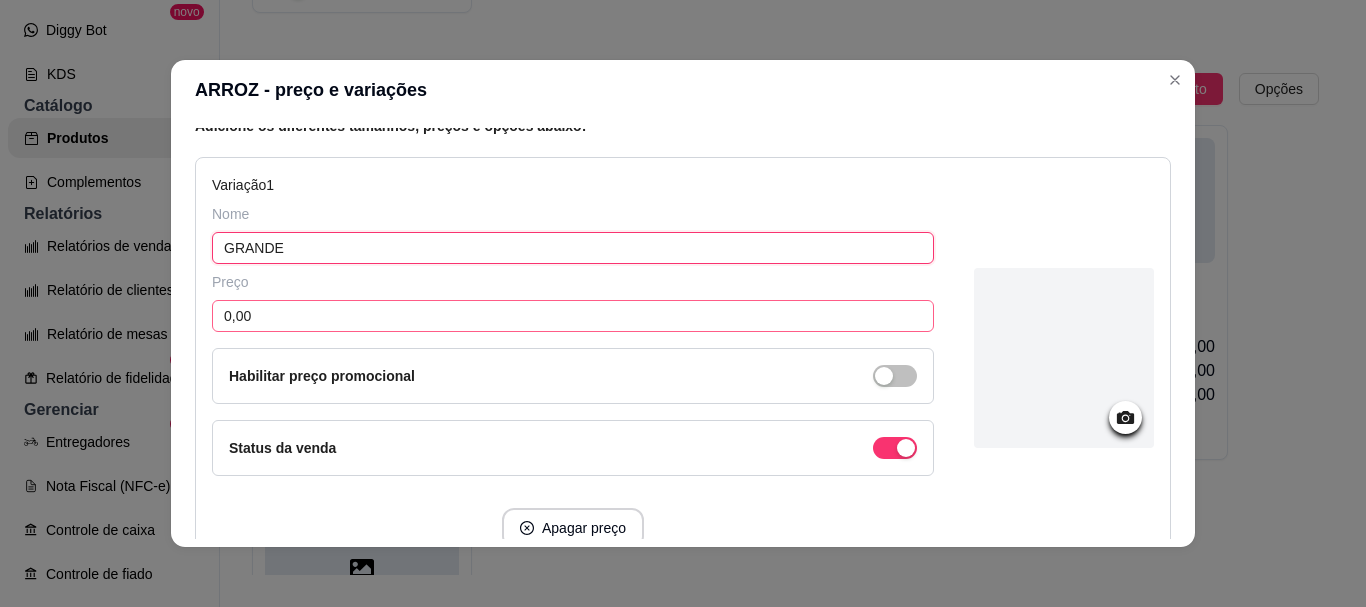 type on "GRANDE" 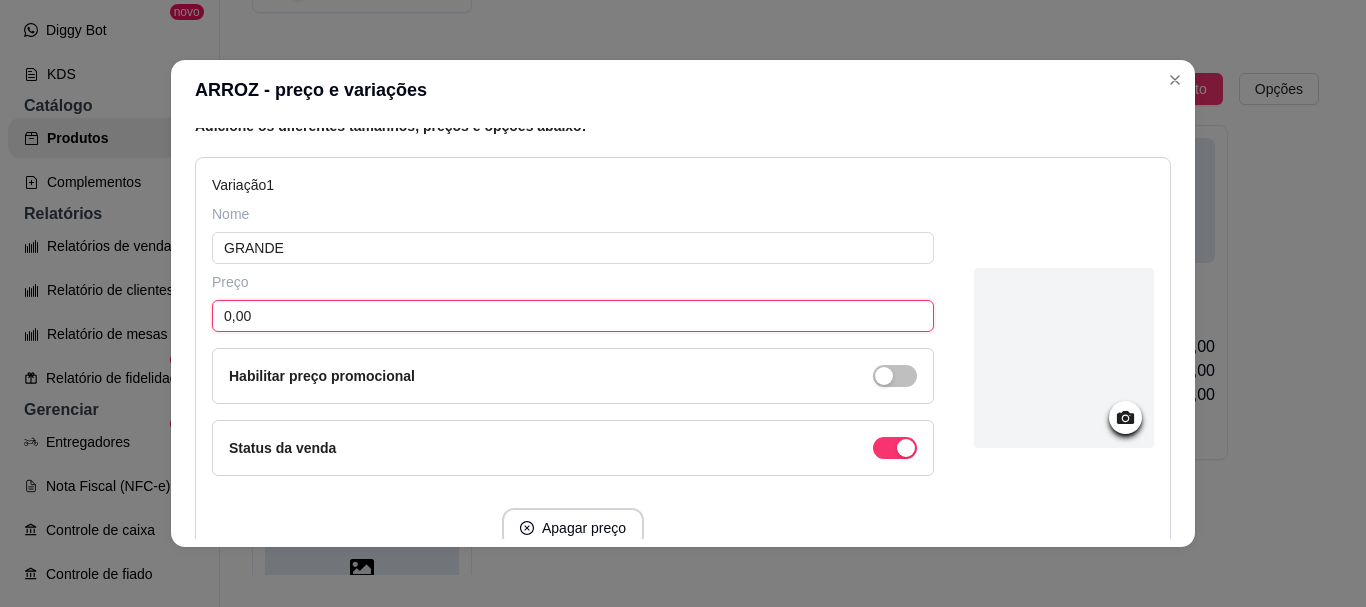 drag, startPoint x: 257, startPoint y: 309, endPoint x: 205, endPoint y: 313, distance: 52.153618 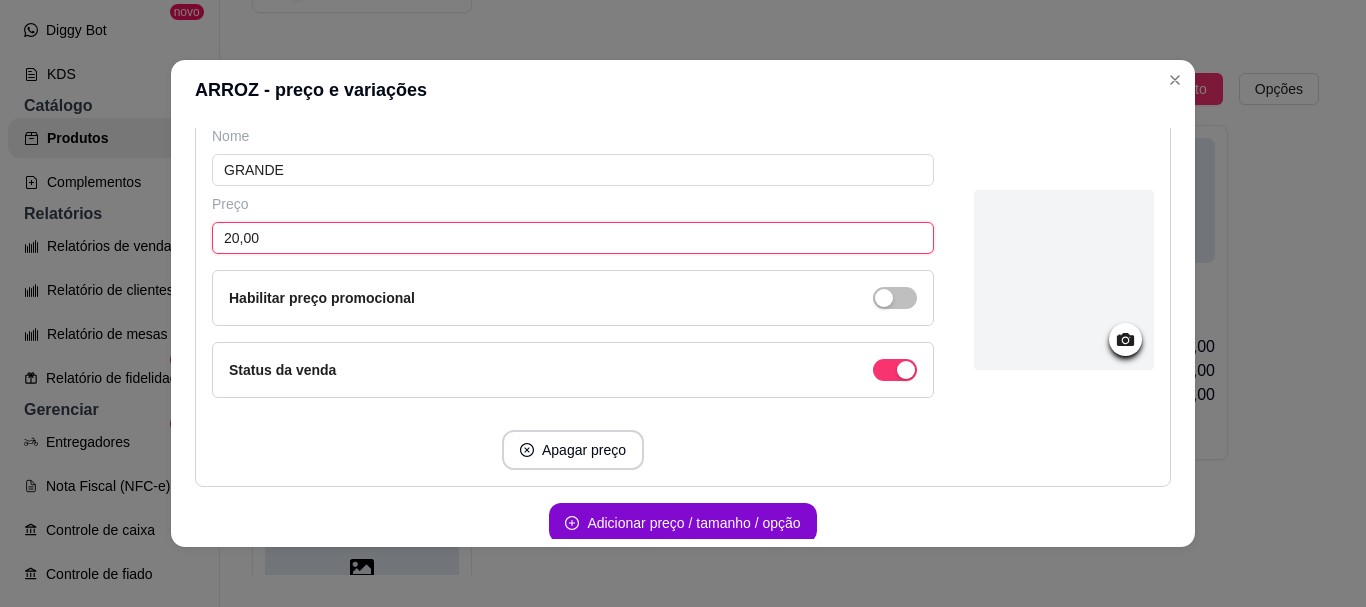 scroll, scrollTop: 371, scrollLeft: 0, axis: vertical 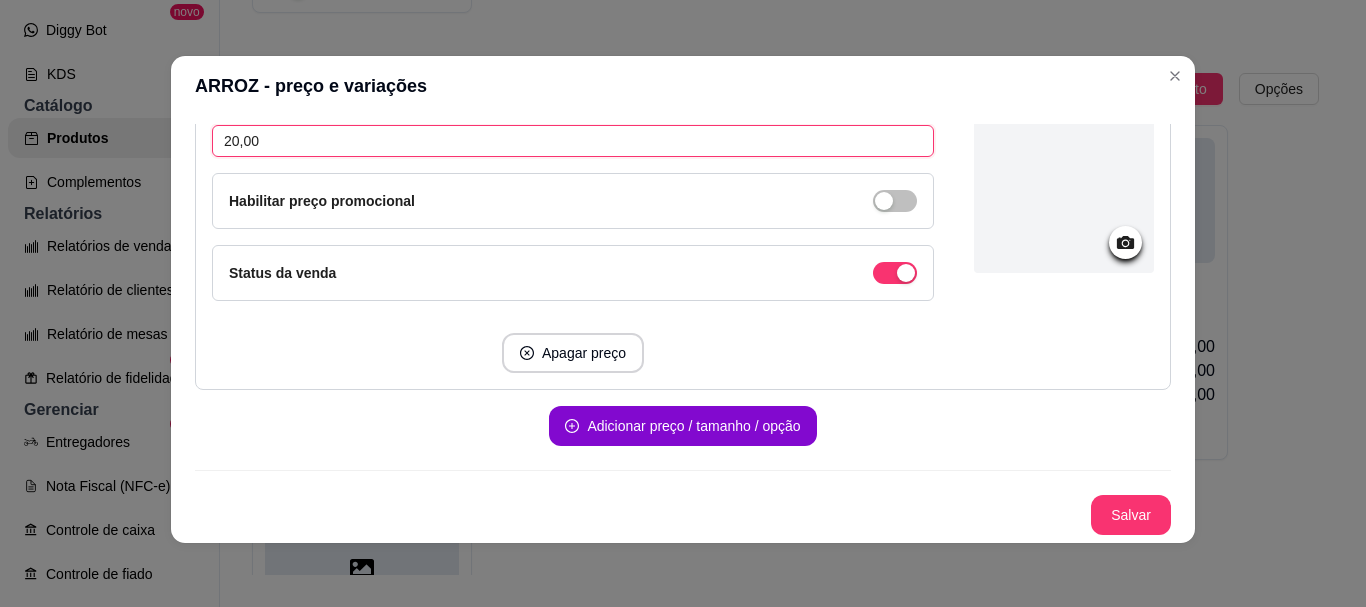 type on "20,00" 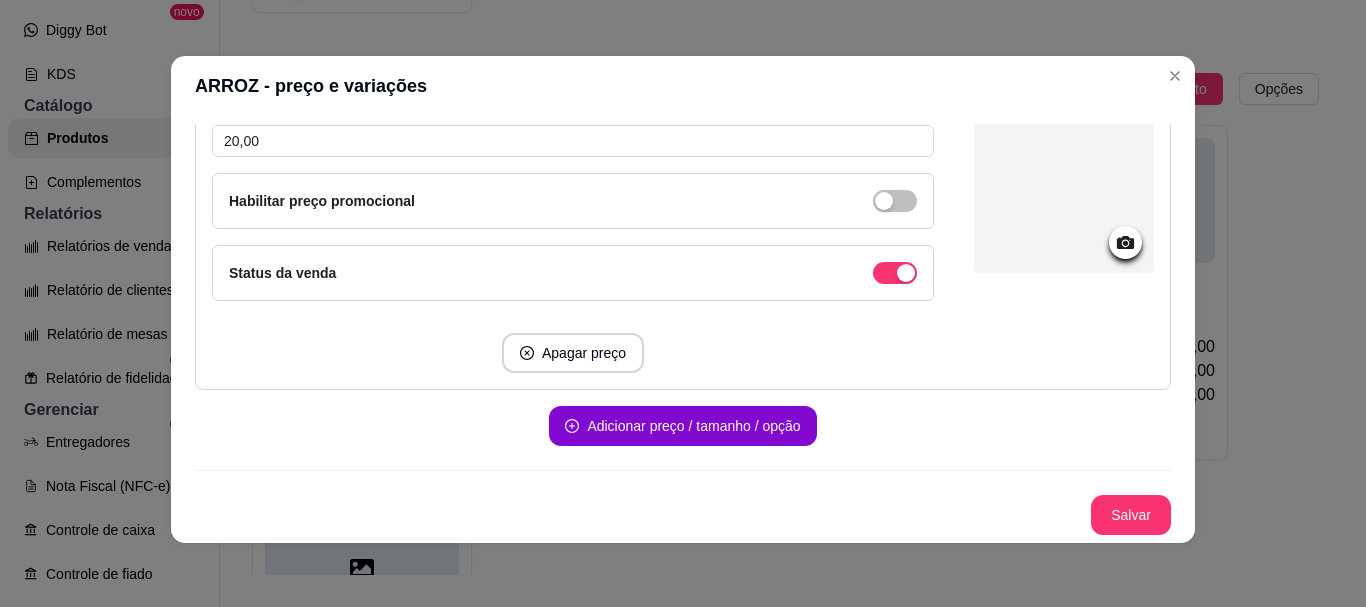 click on "Adicionar preço / tamanho / opção" at bounding box center [682, 426] 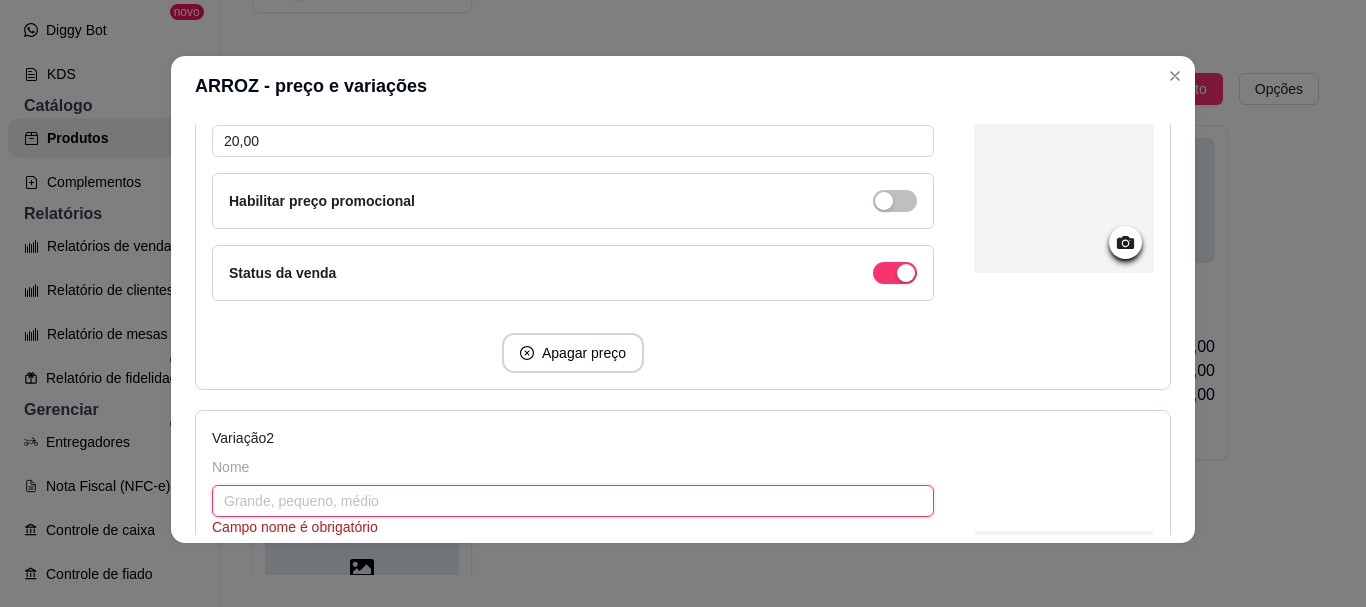 click at bounding box center [573, 501] 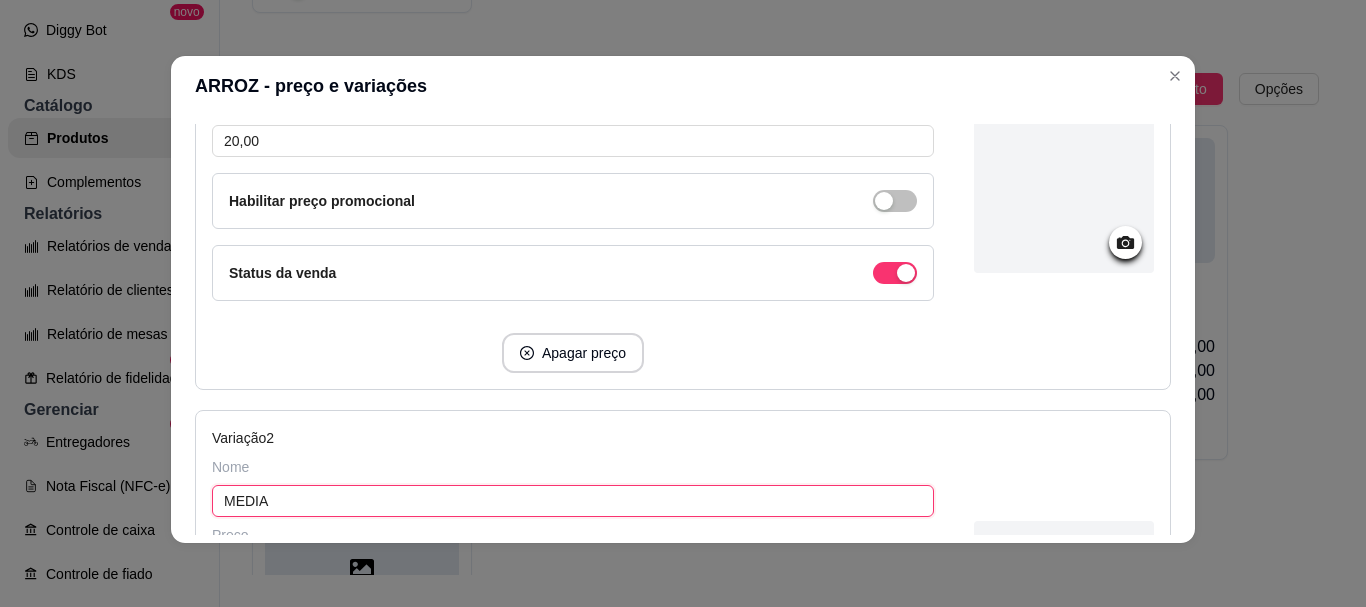 scroll, scrollTop: 571, scrollLeft: 0, axis: vertical 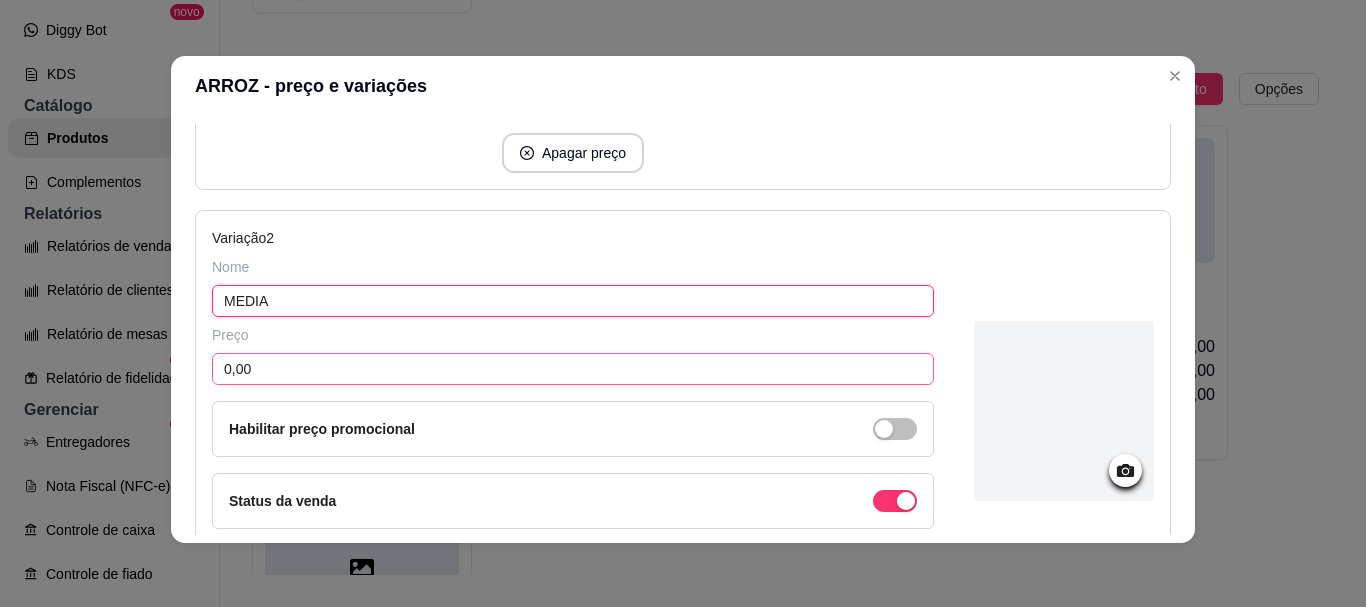 type on "MEDIA" 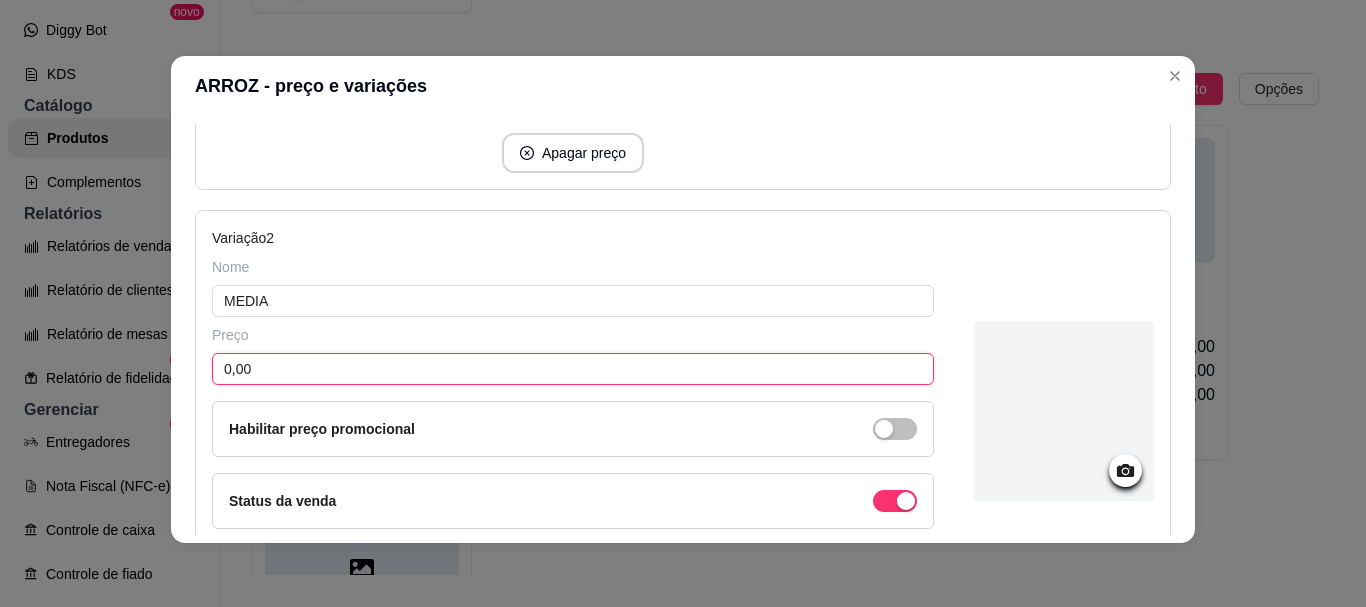 click on "0,00" at bounding box center (573, 369) 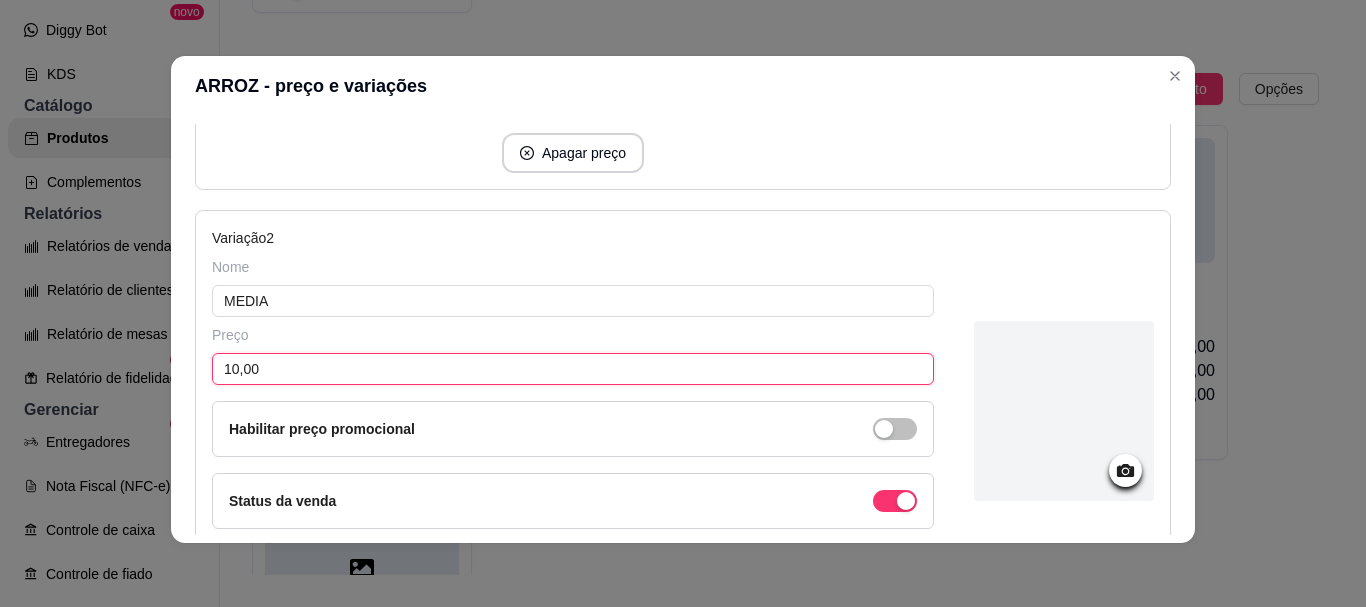 scroll, scrollTop: 799, scrollLeft: 0, axis: vertical 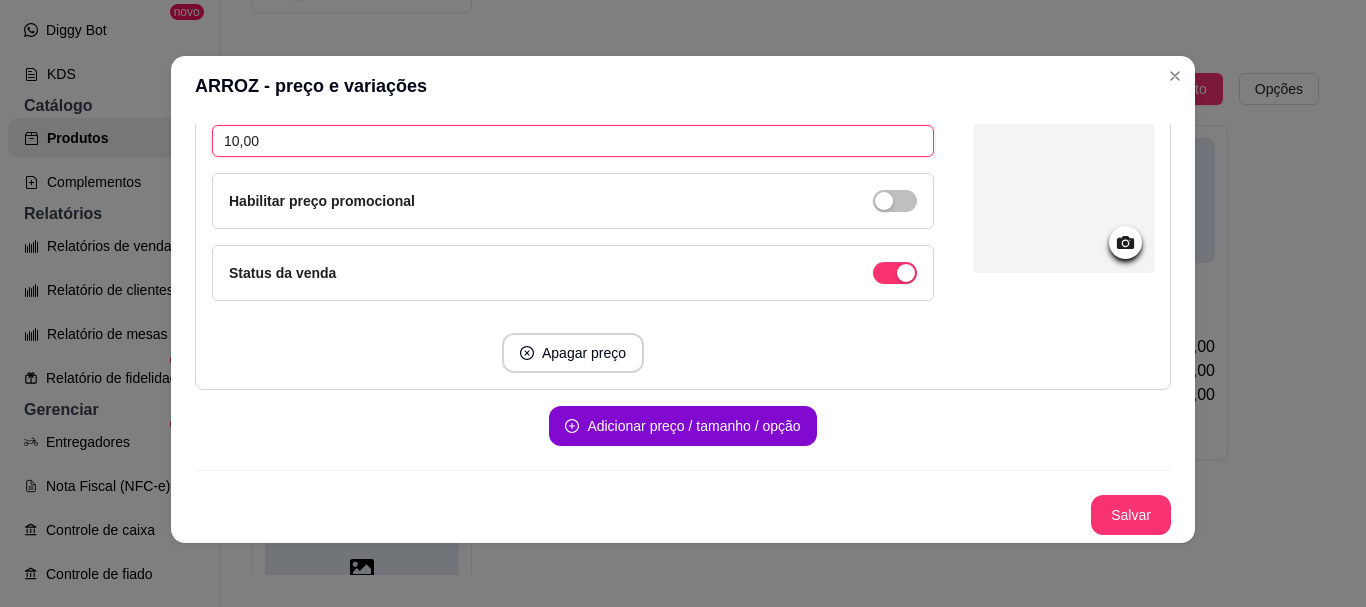 type on "10,00" 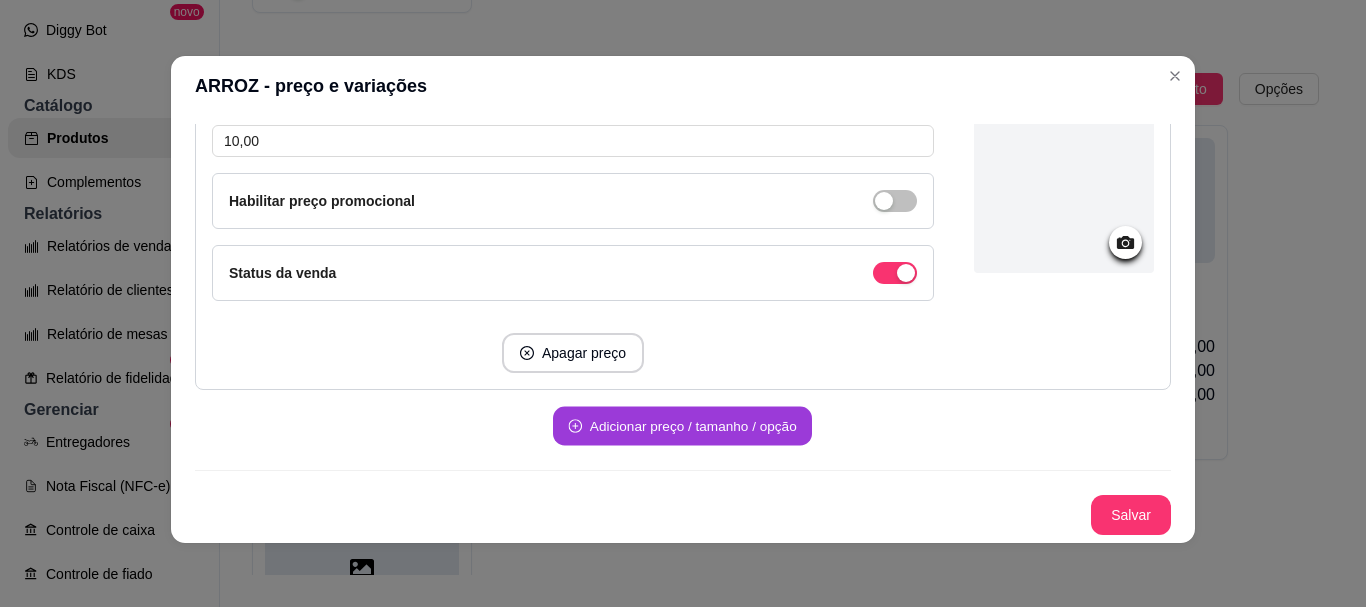 click on "Adicionar preço / tamanho / opção" at bounding box center [682, 426] 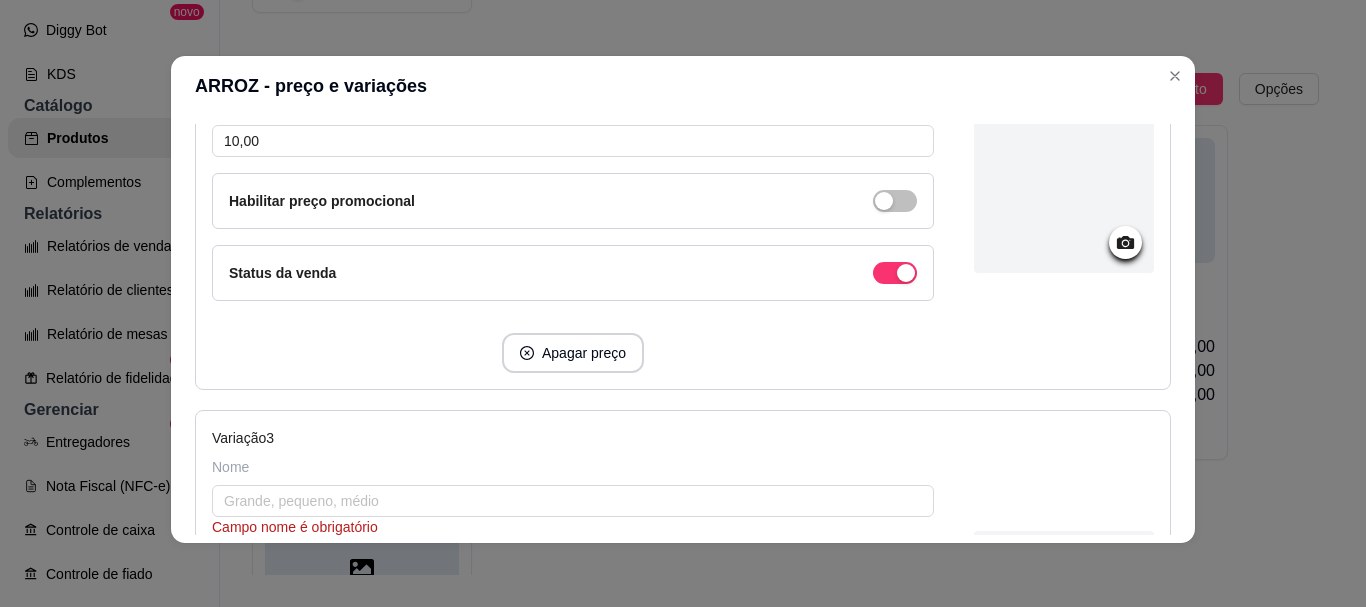 click on "Nome" at bounding box center [573, 467] 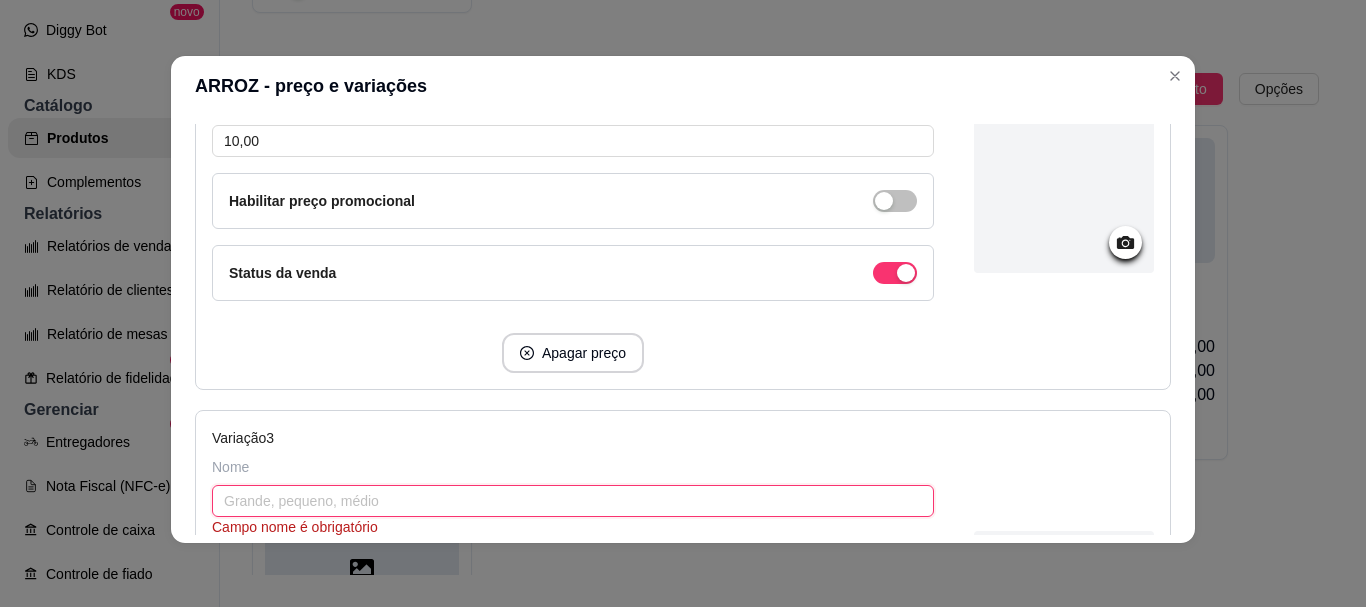 click at bounding box center [573, 501] 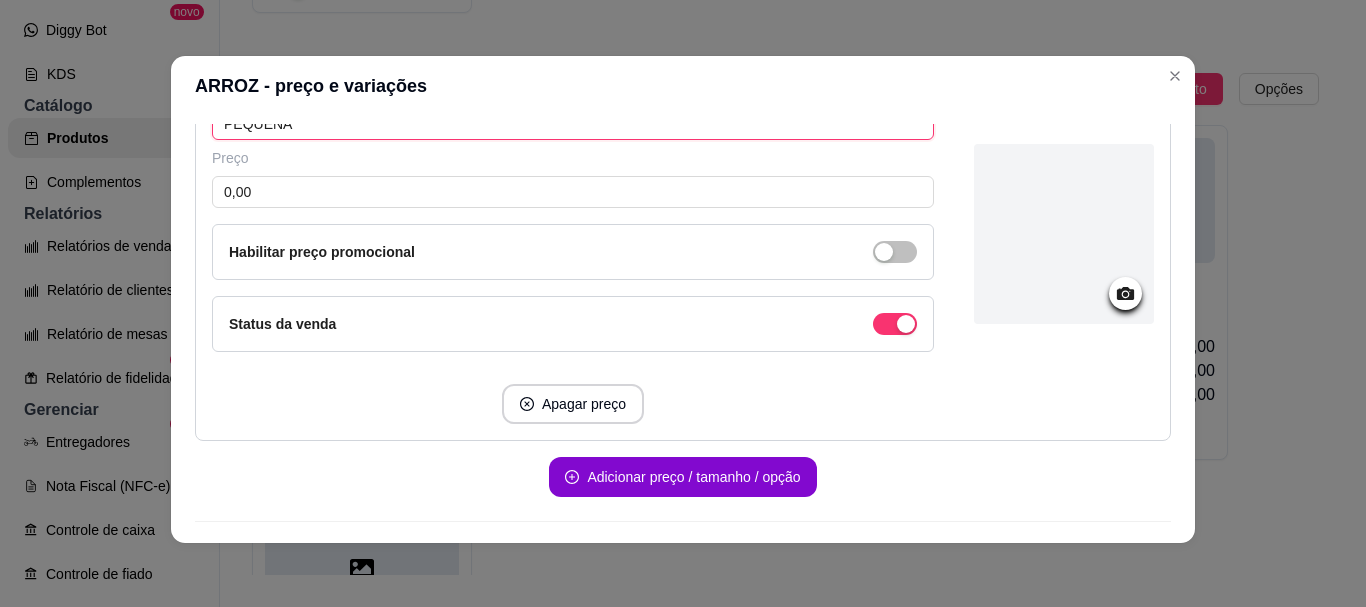 scroll, scrollTop: 1127, scrollLeft: 0, axis: vertical 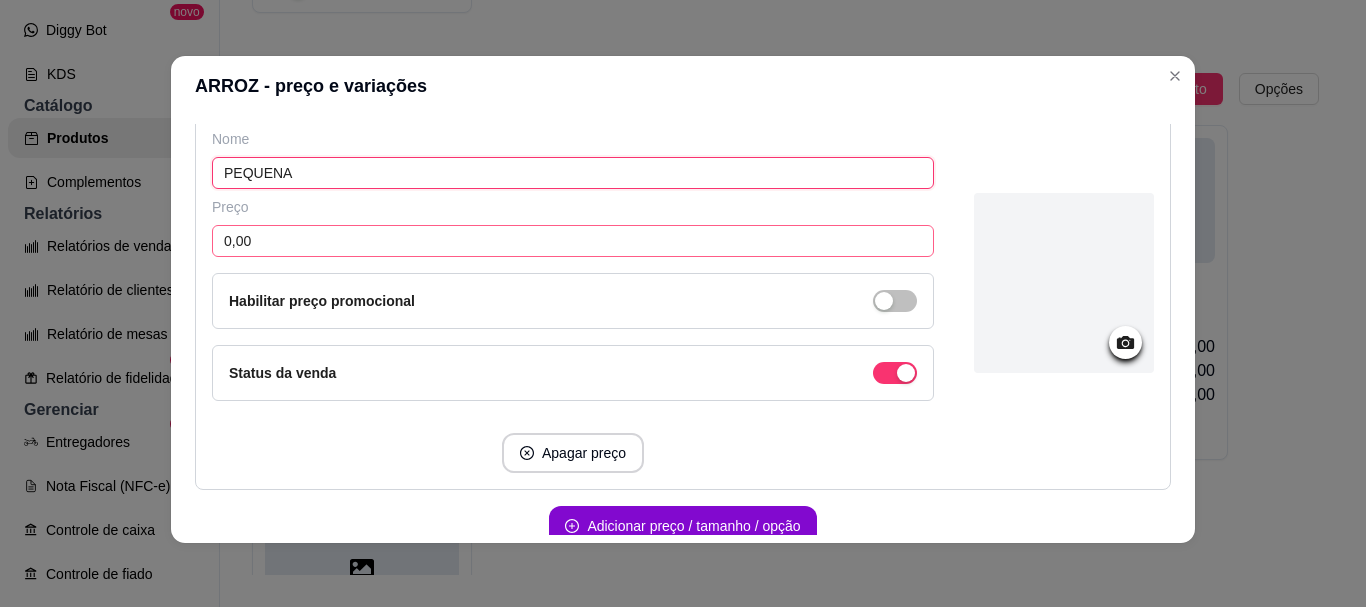 type on "PEQUENA" 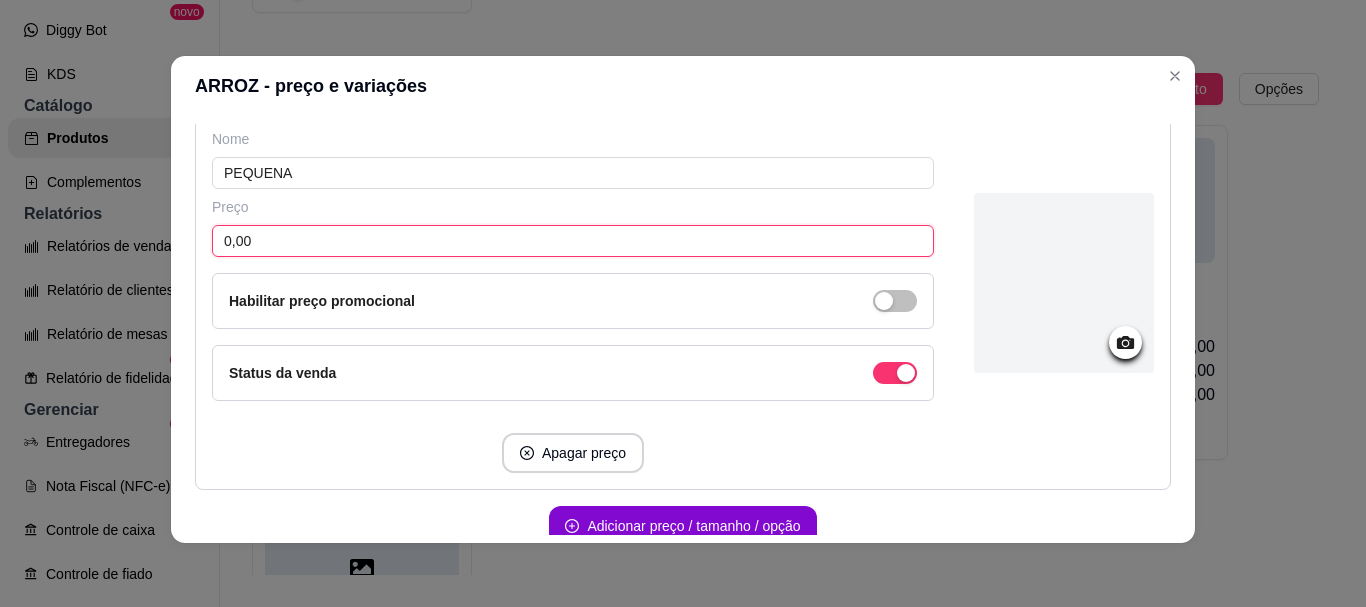 click on "0,00" at bounding box center (573, 241) 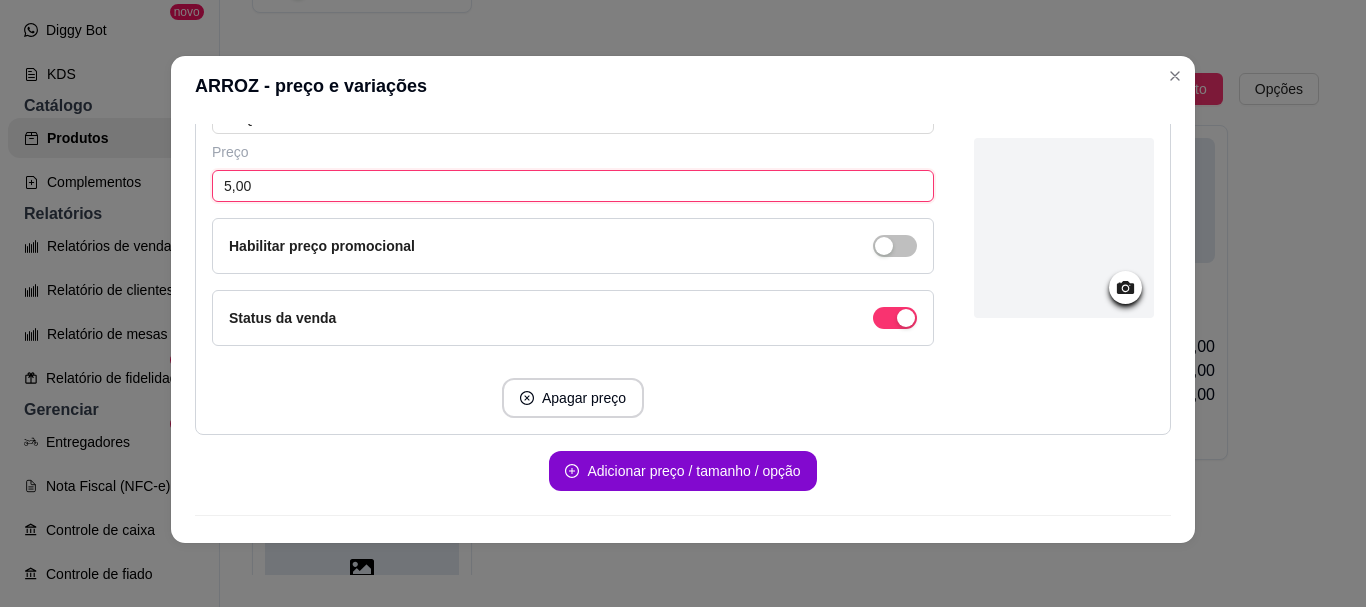 scroll, scrollTop: 1227, scrollLeft: 0, axis: vertical 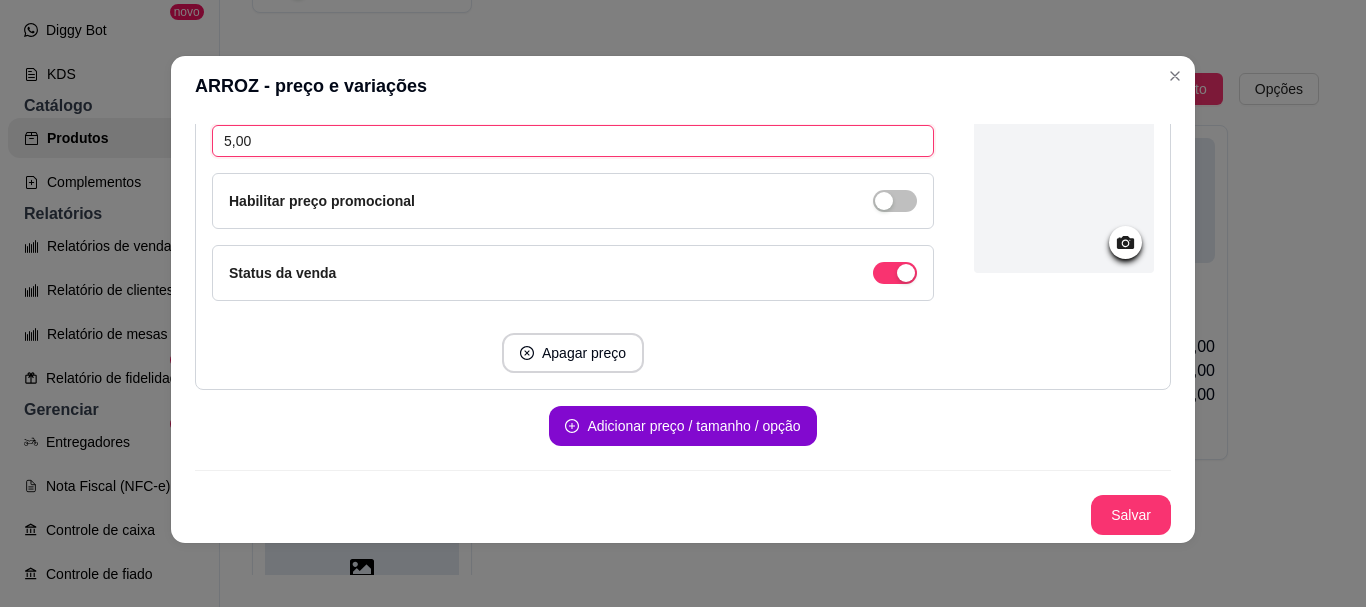 type on "5,00" 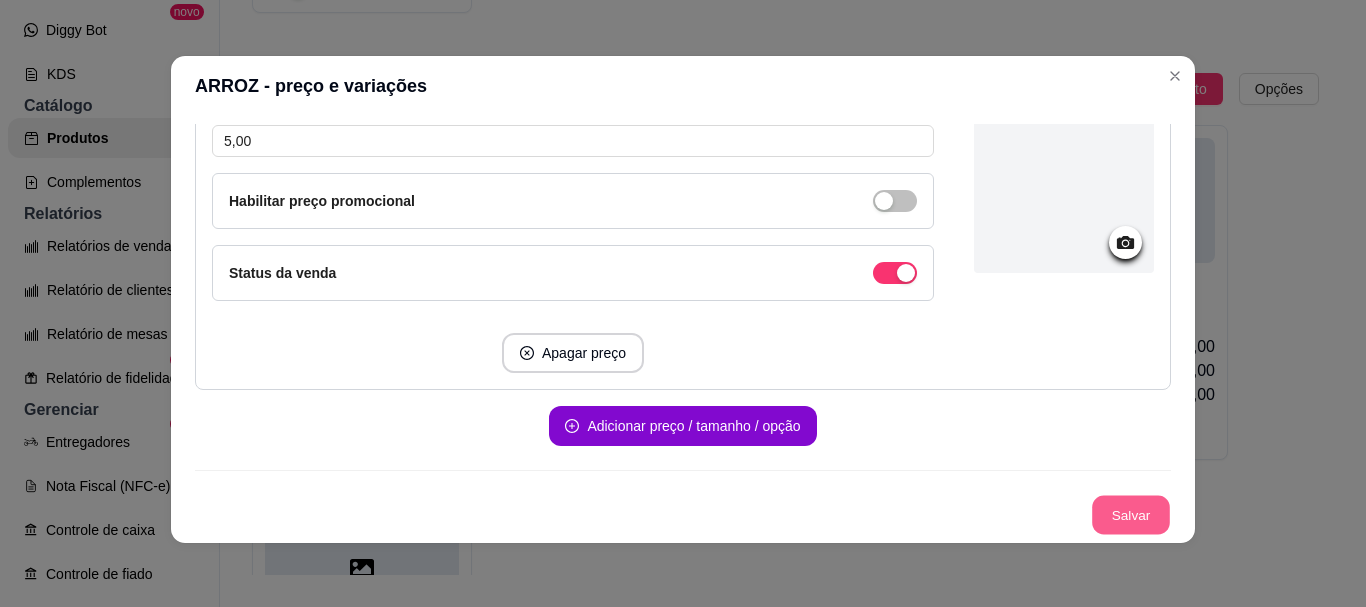 click on "Salvar" at bounding box center (1131, 515) 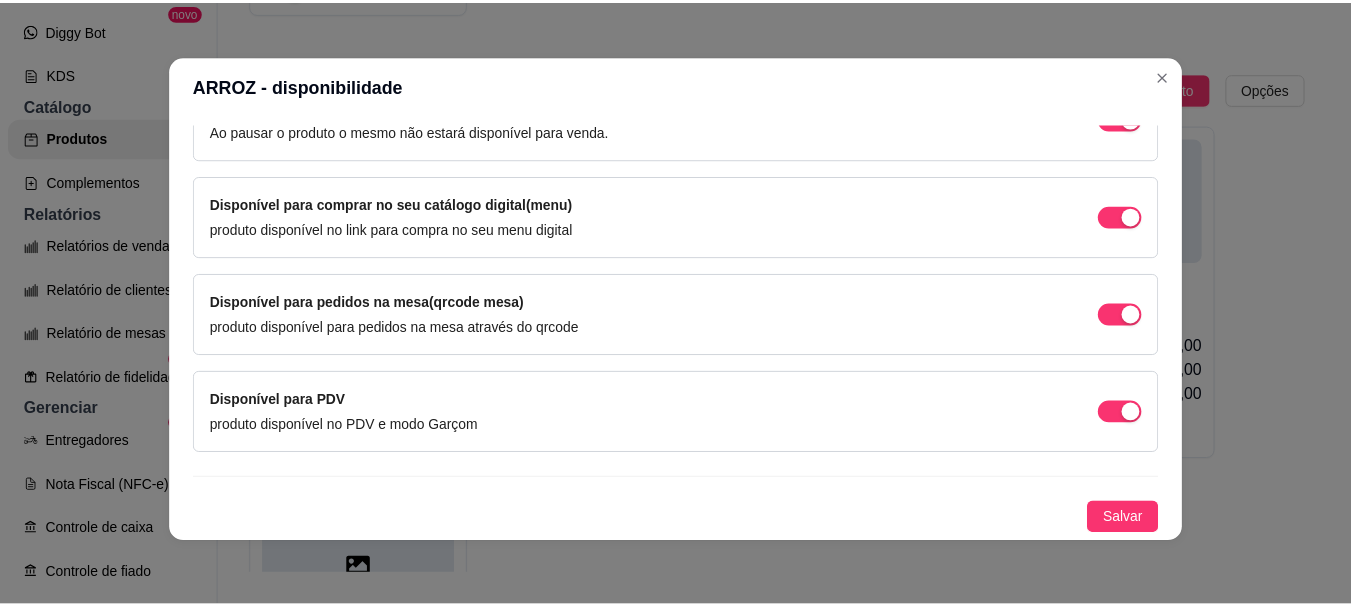 scroll, scrollTop: 239, scrollLeft: 0, axis: vertical 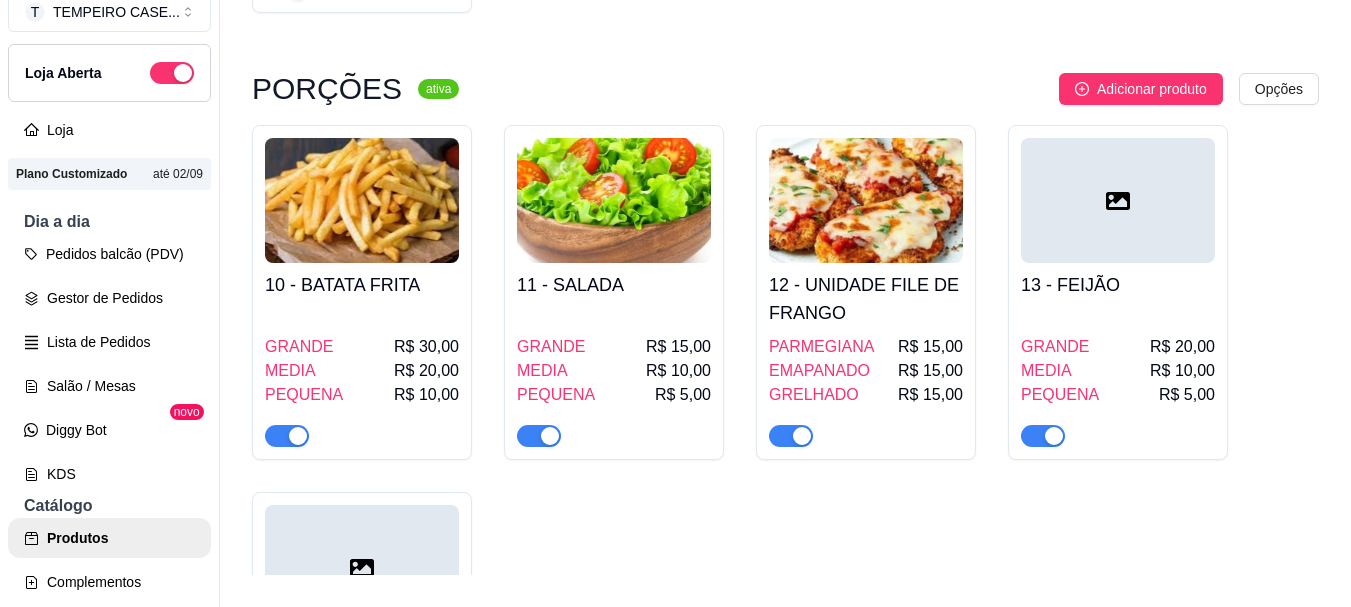 click on "Gestor de Pedidos" at bounding box center [109, 298] 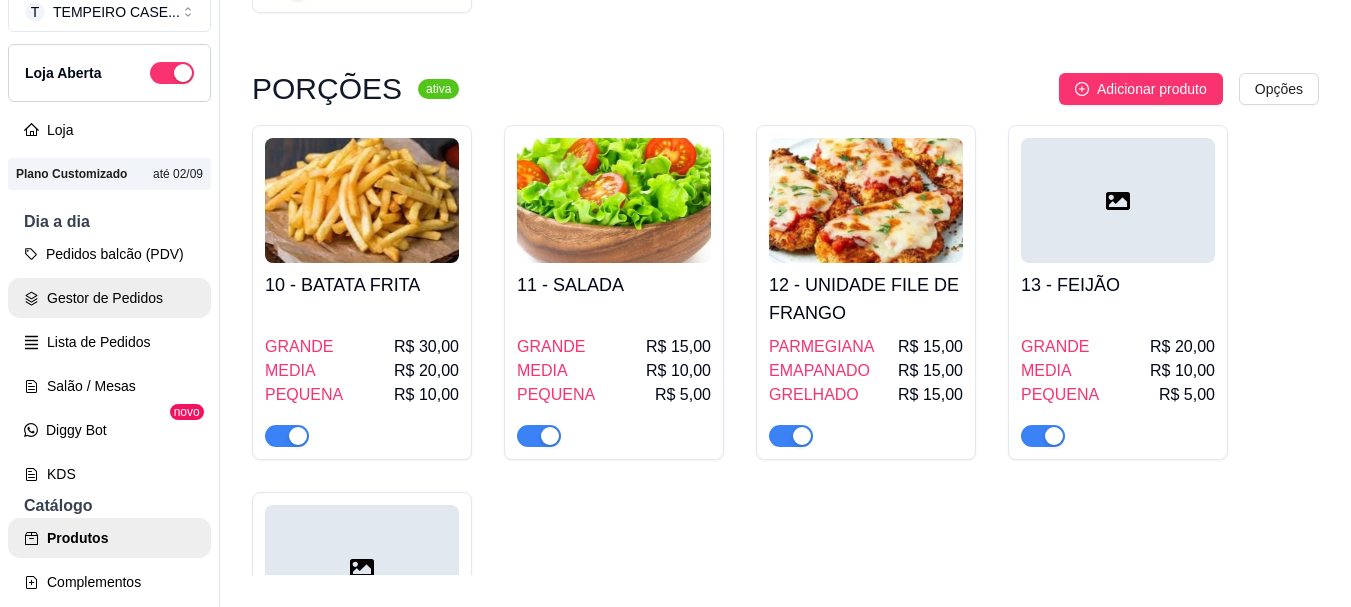 scroll, scrollTop: 0, scrollLeft: 0, axis: both 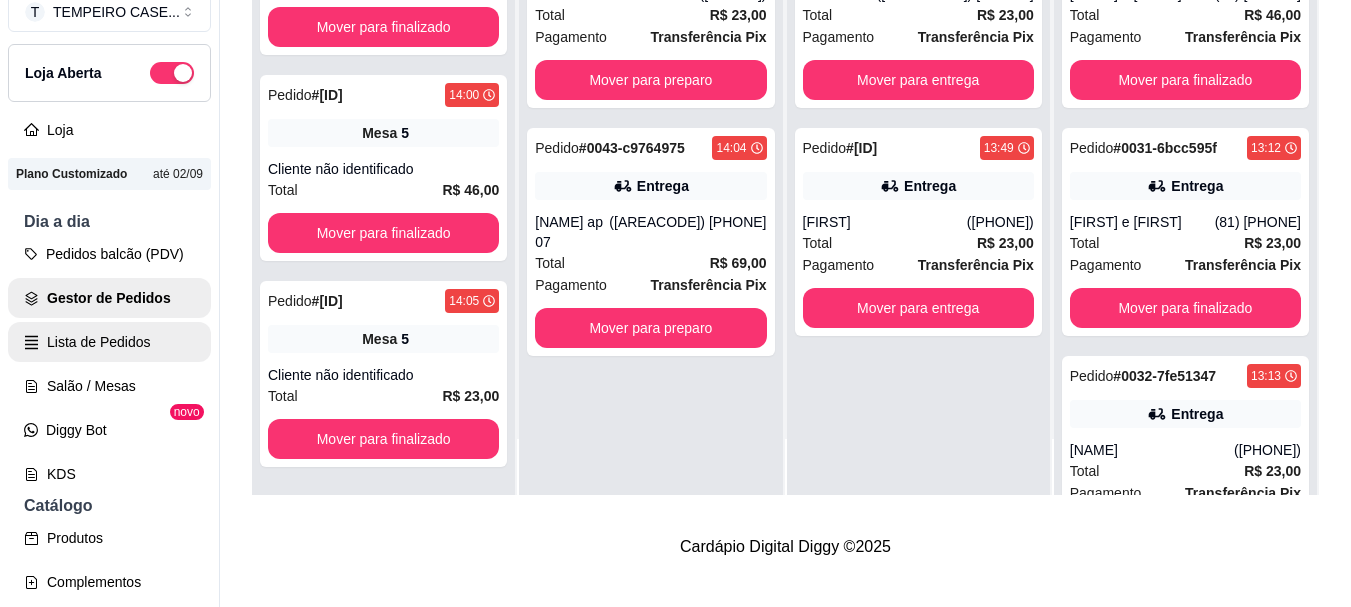 click on "Lista de Pedidos" at bounding box center (109, 342) 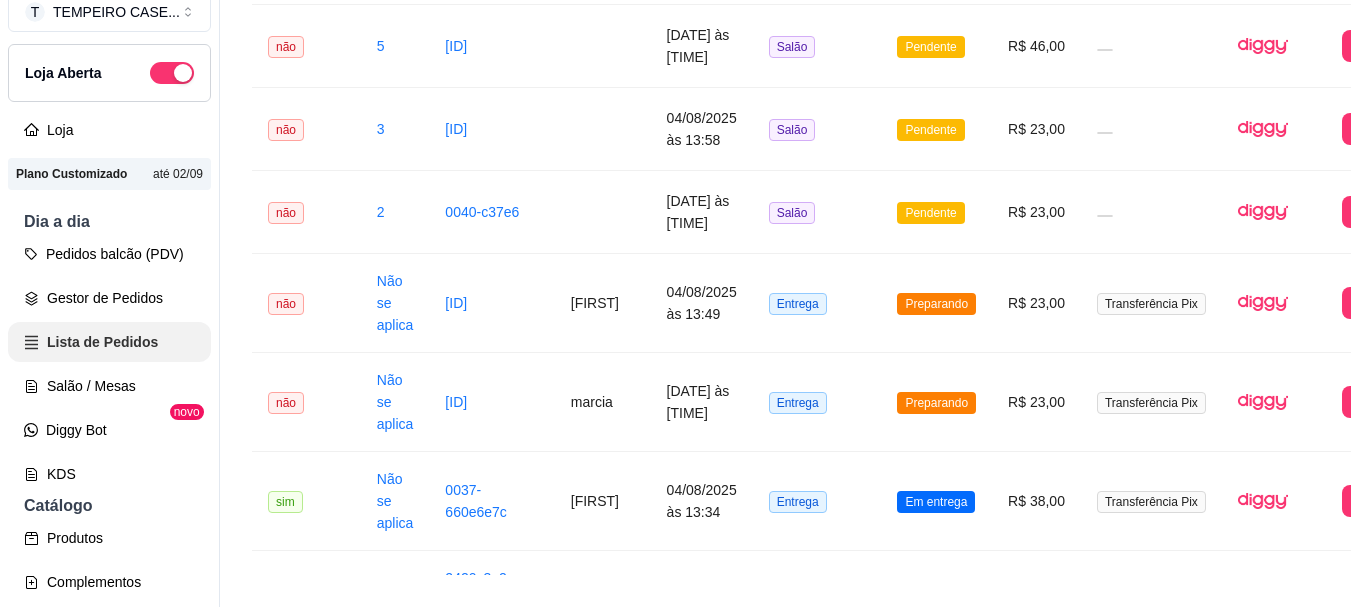 click on "Lista de Pedidos" at bounding box center [109, 342] 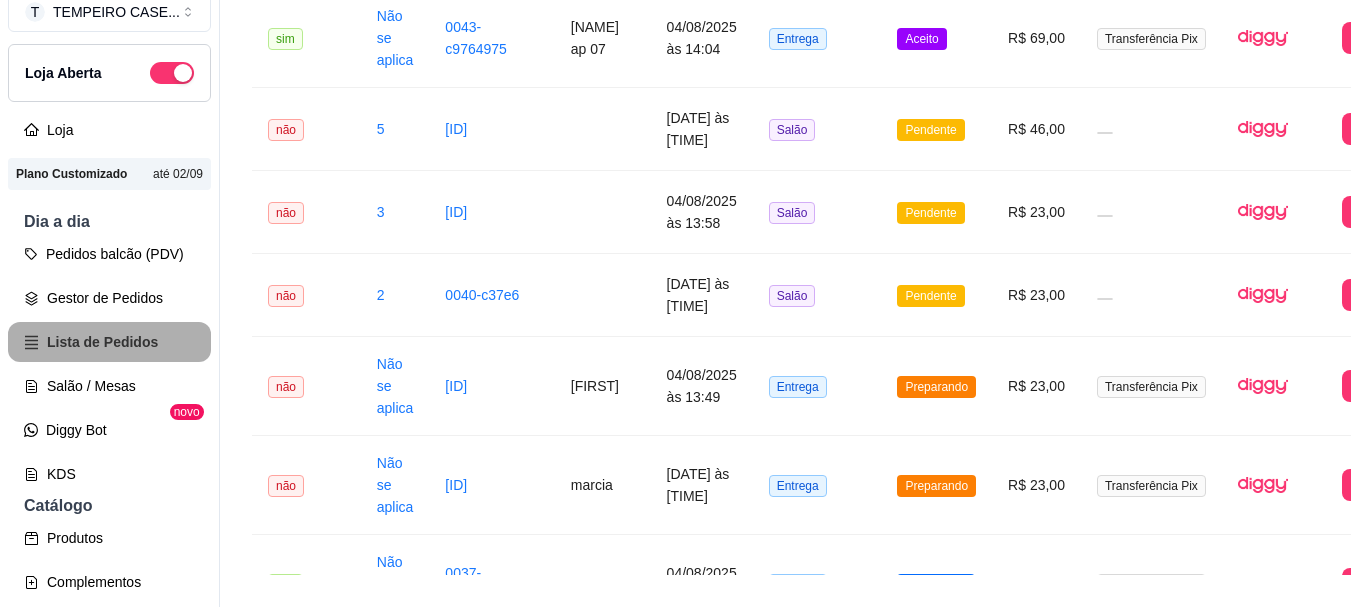 scroll, scrollTop: 0, scrollLeft: 0, axis: both 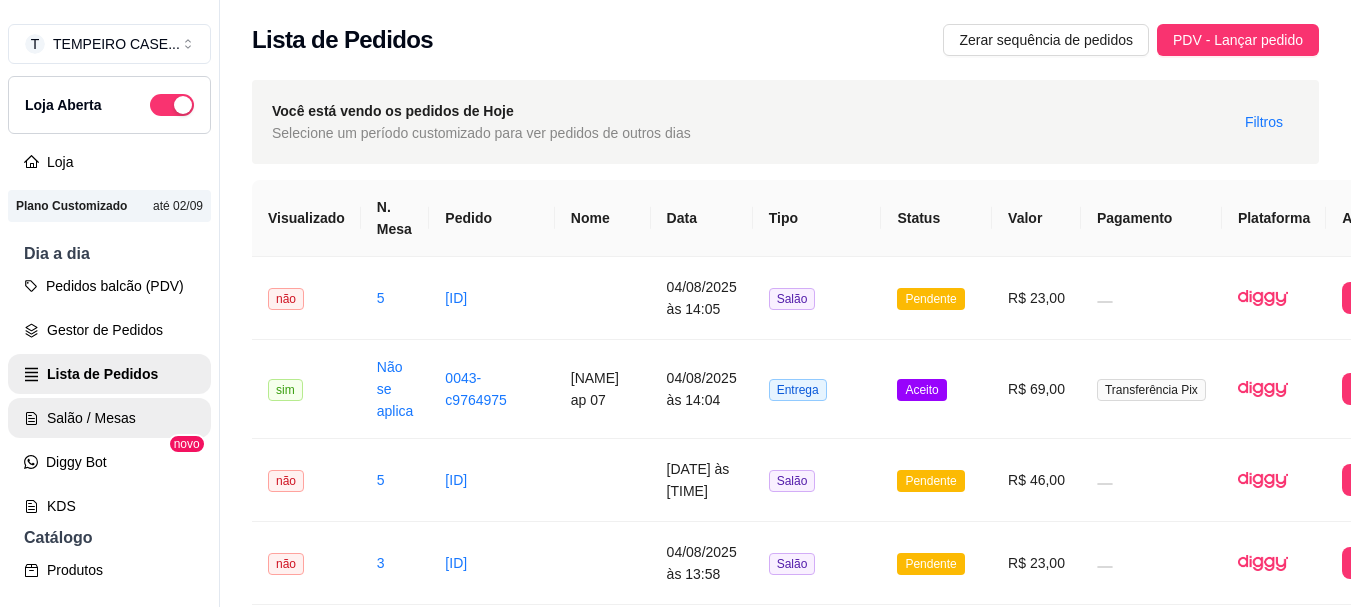click on "Salão / Mesas" at bounding box center [109, 418] 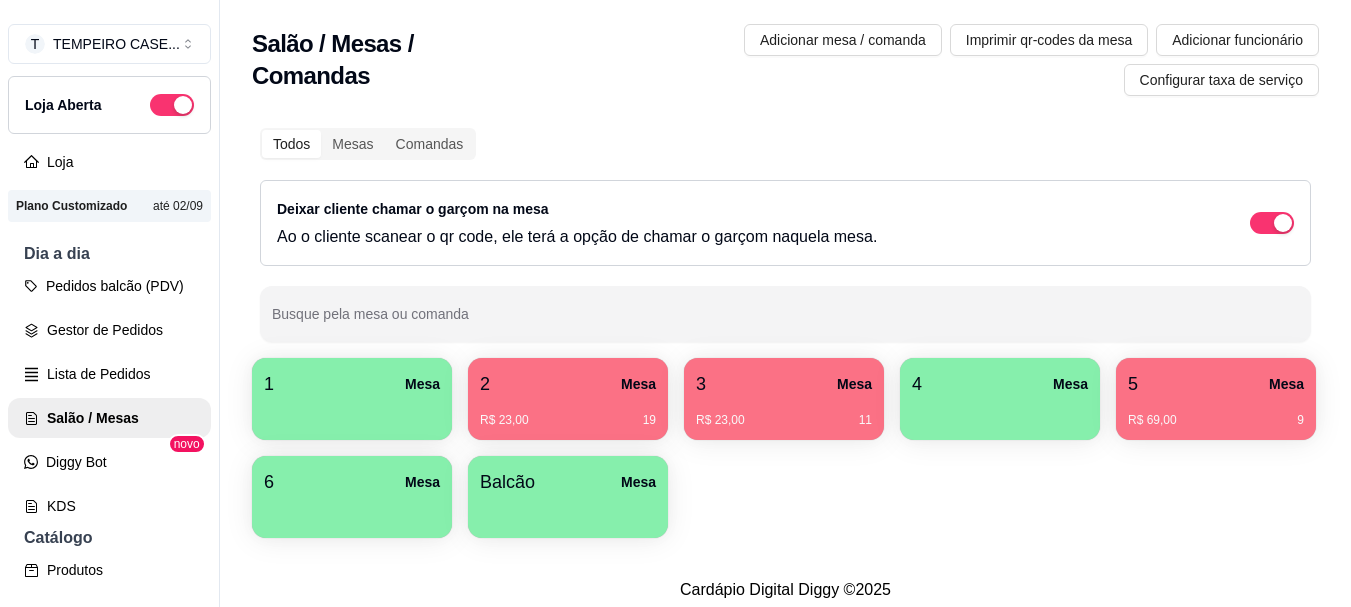 click on "R$ 69,00 9" at bounding box center [1216, 420] 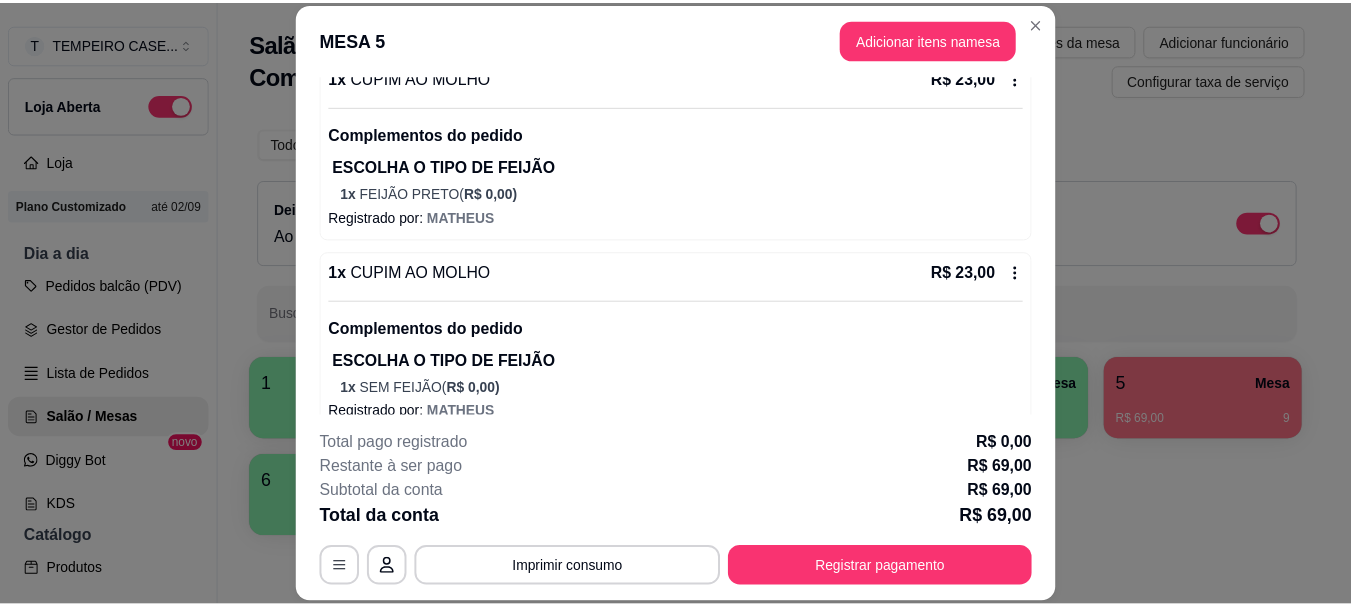 scroll, scrollTop: 429, scrollLeft: 0, axis: vertical 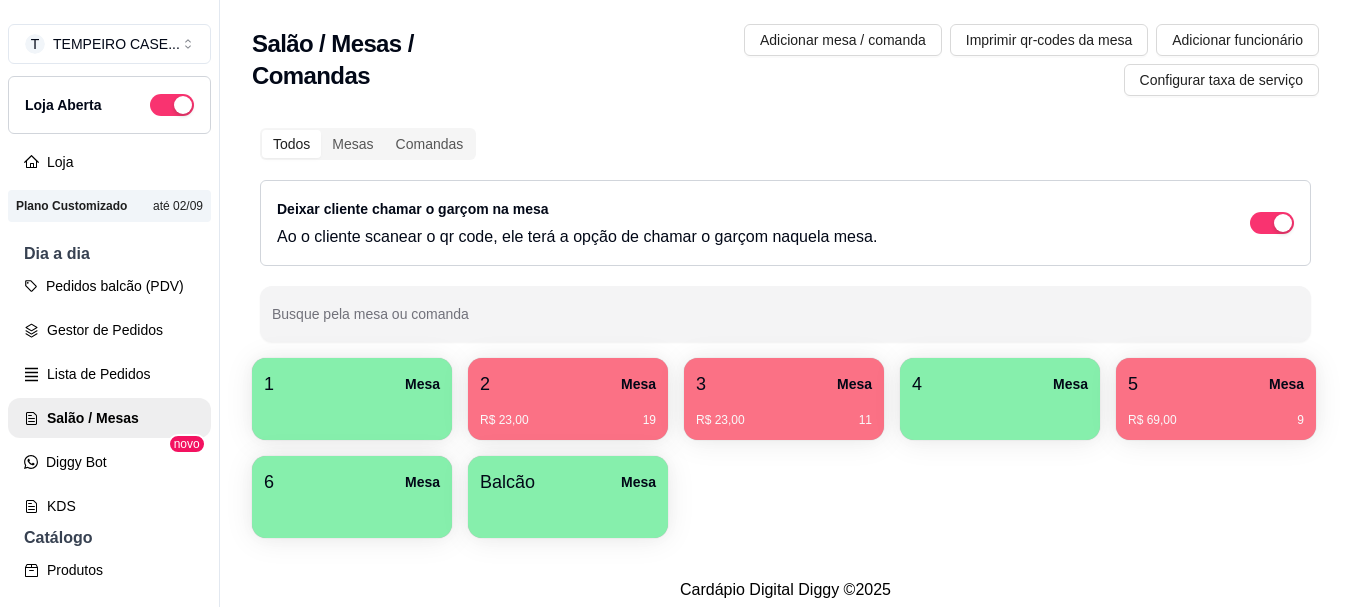 drag, startPoint x: 1046, startPoint y: 36, endPoint x: 1144, endPoint y: 391, distance: 368.27844 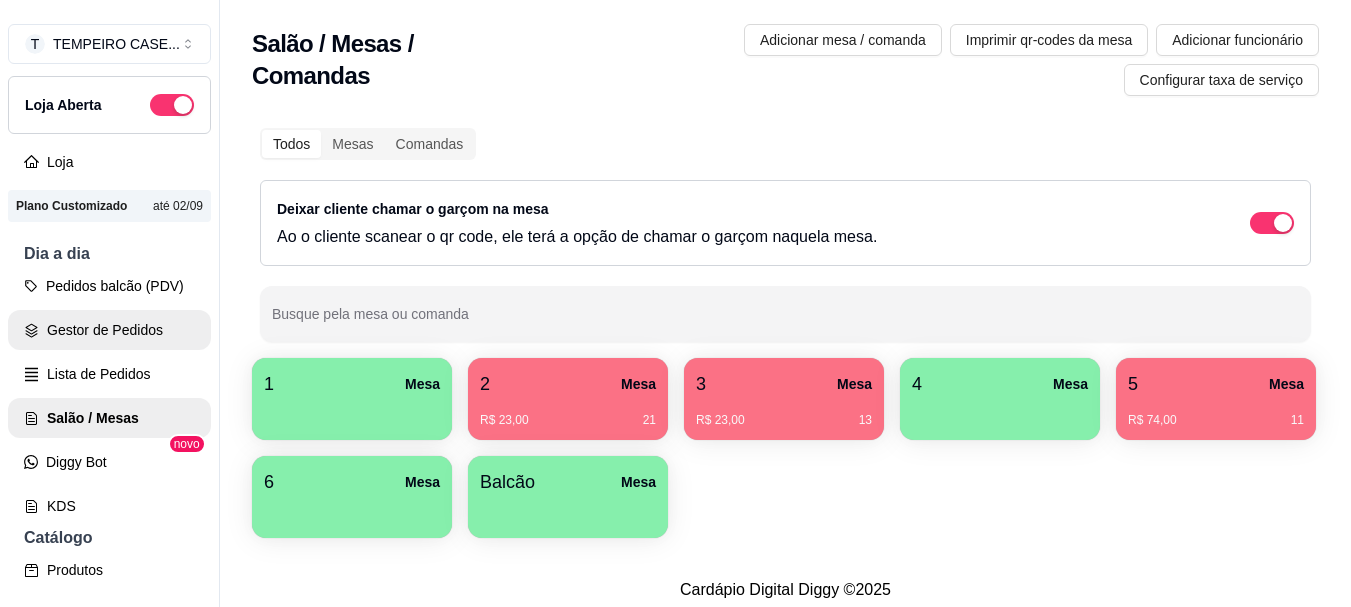 click on "Gestor de Pedidos" at bounding box center (109, 330) 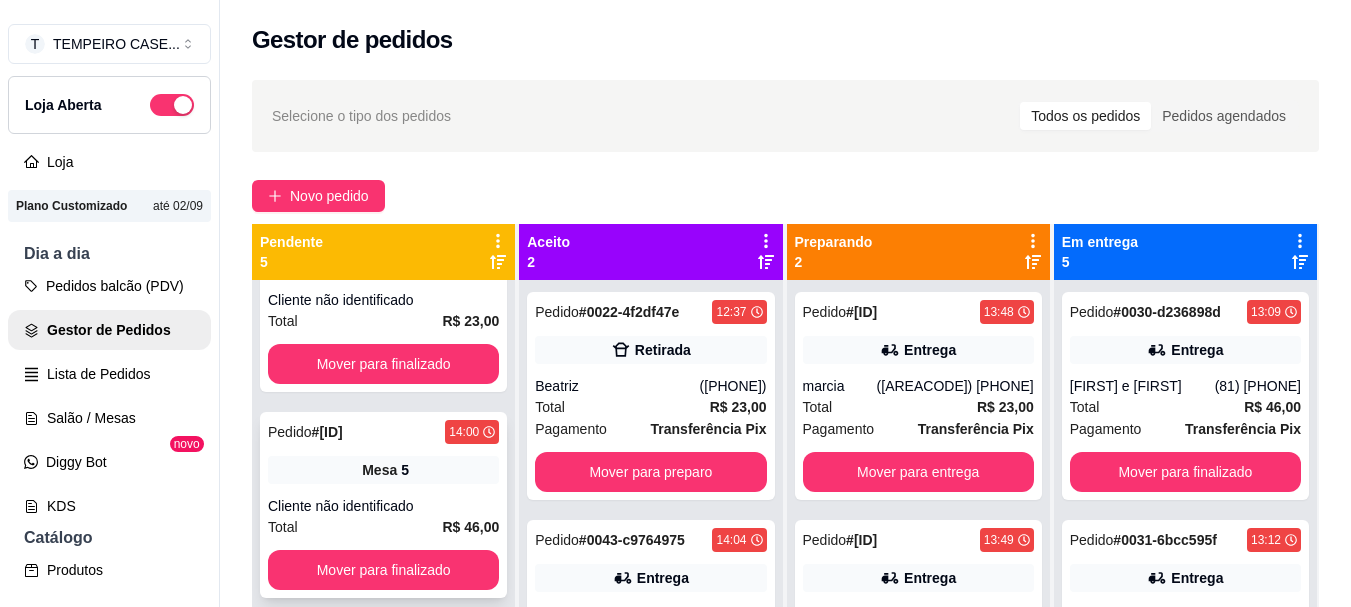 scroll, scrollTop: 443, scrollLeft: 0, axis: vertical 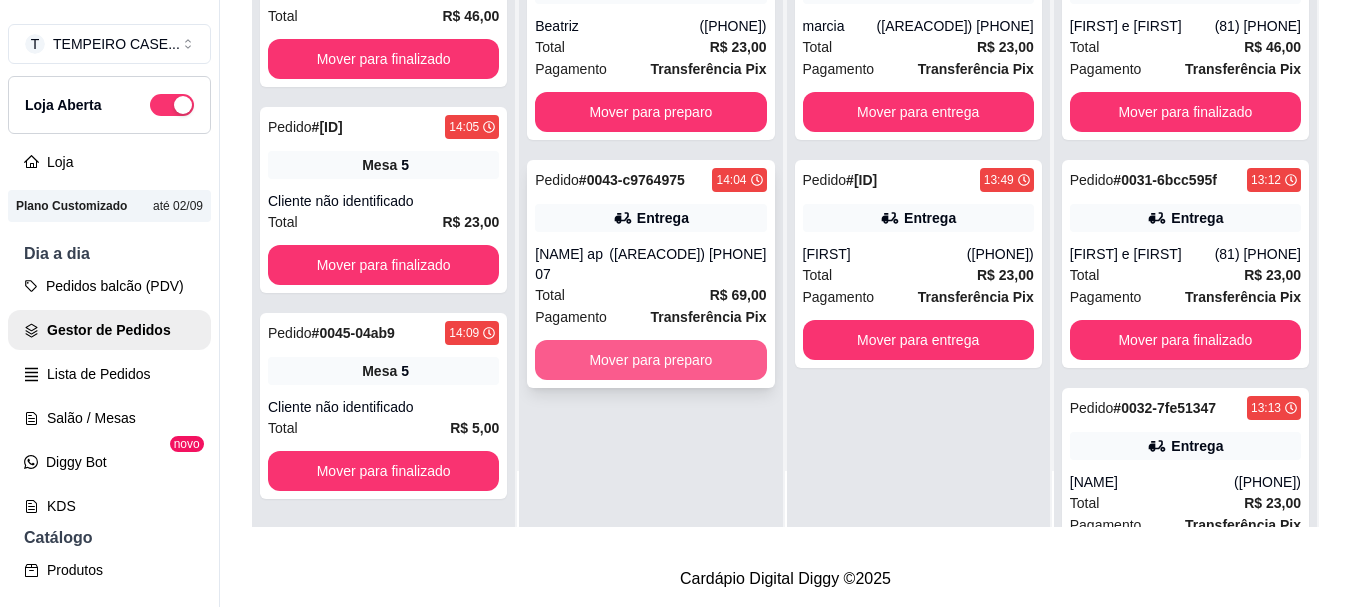 click on "Mover para preparo" at bounding box center [650, 360] 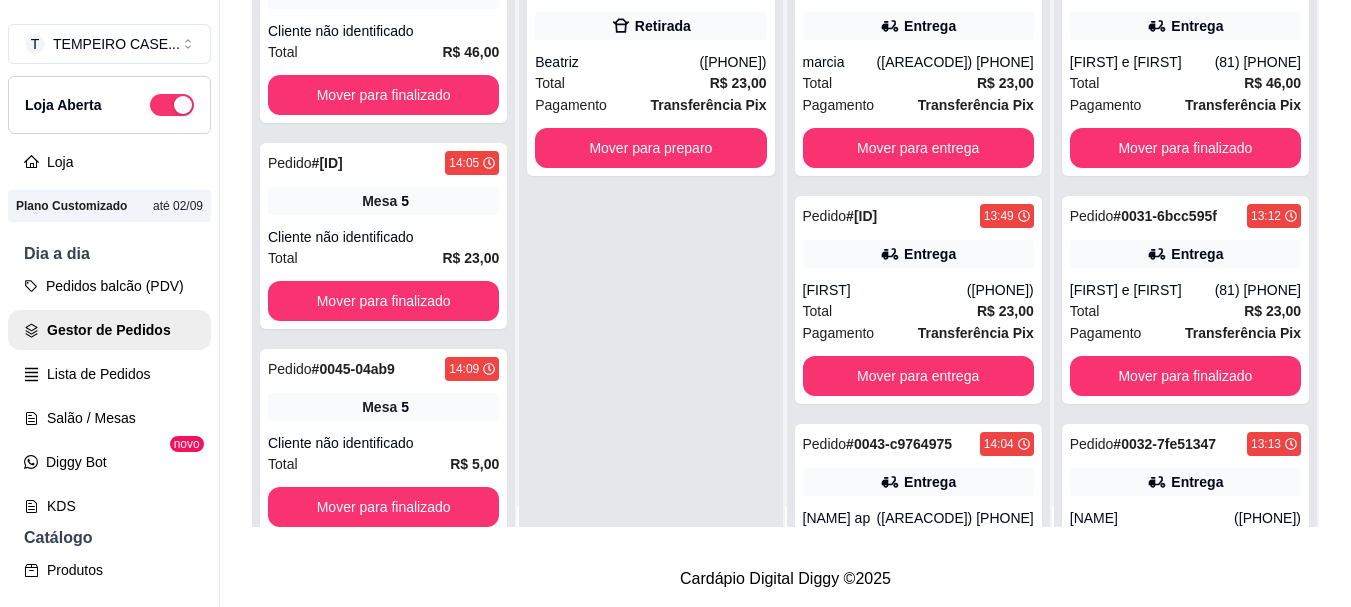 scroll, scrollTop: 0, scrollLeft: 0, axis: both 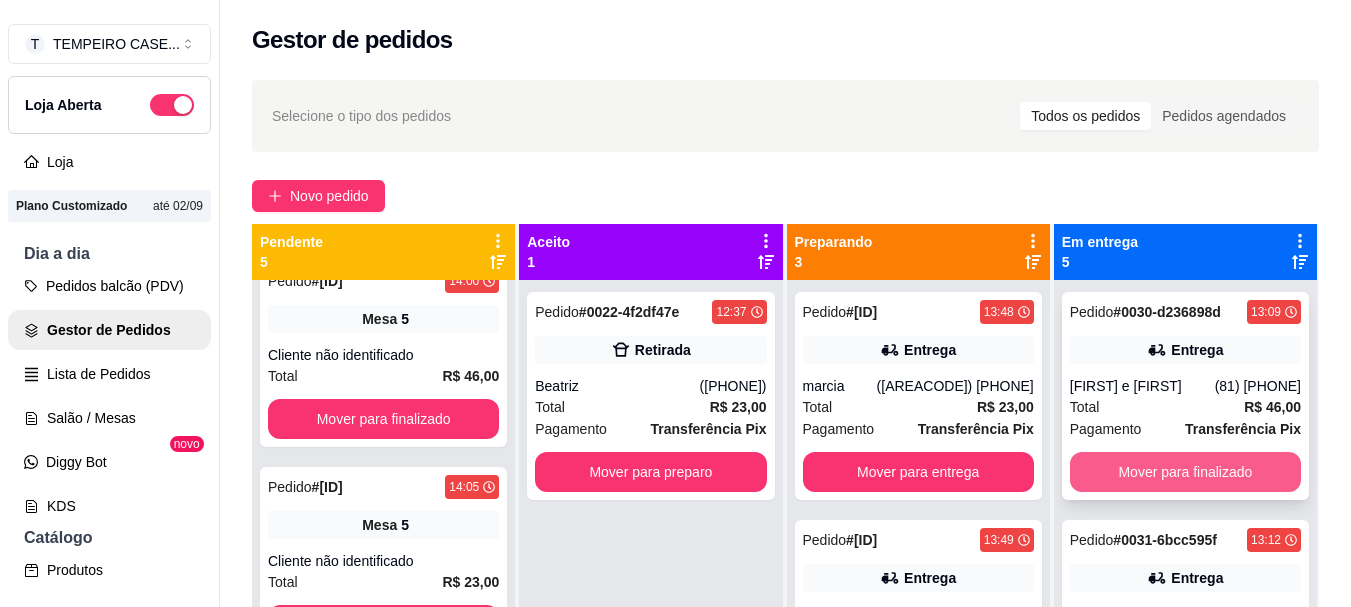 click on "Mover para finalizado" at bounding box center [1185, 472] 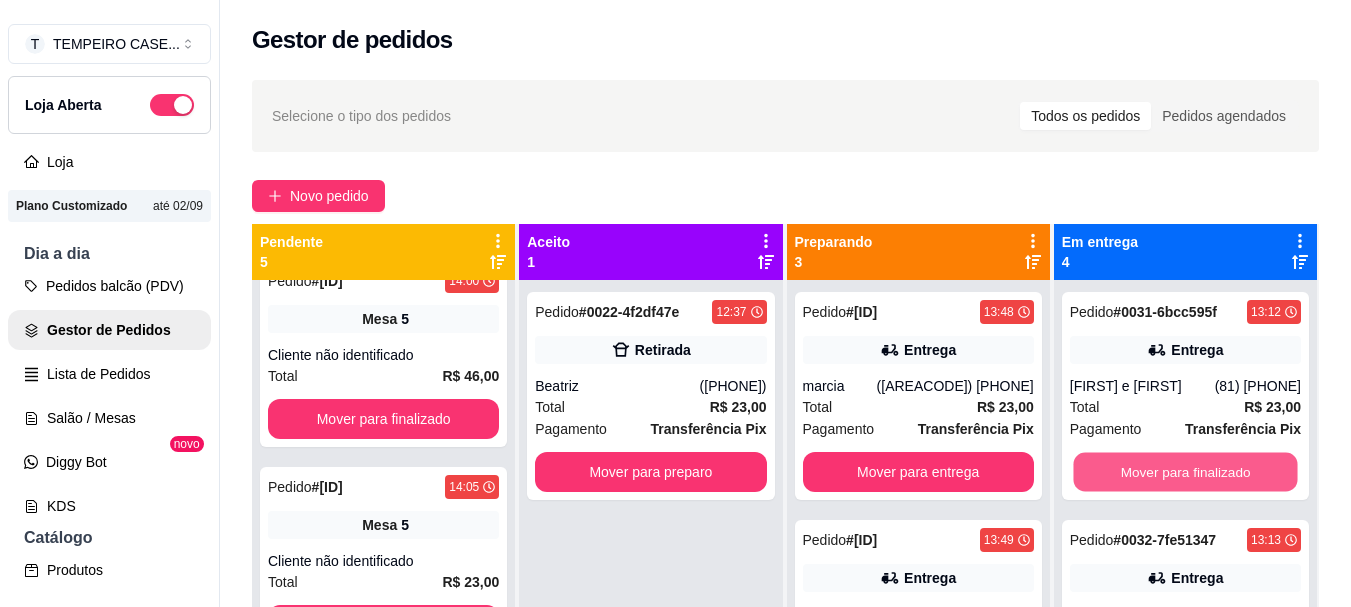 click on "Mover para finalizado" at bounding box center [1185, 472] 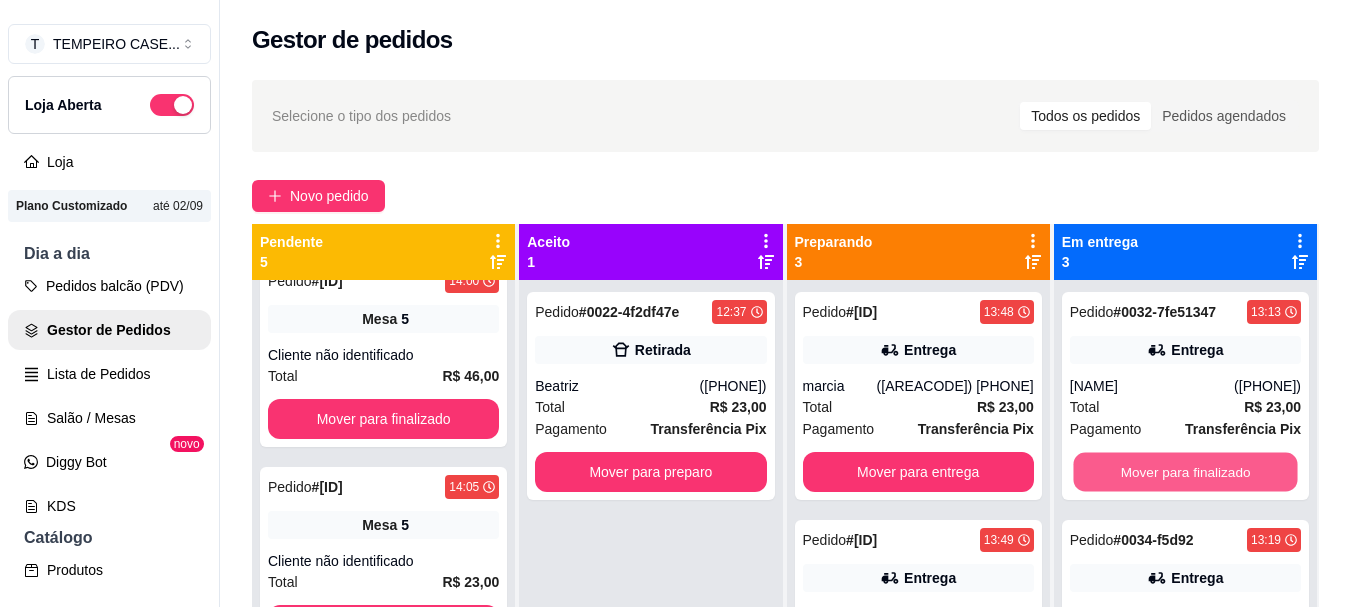 click on "Mover para finalizado" at bounding box center [1185, 472] 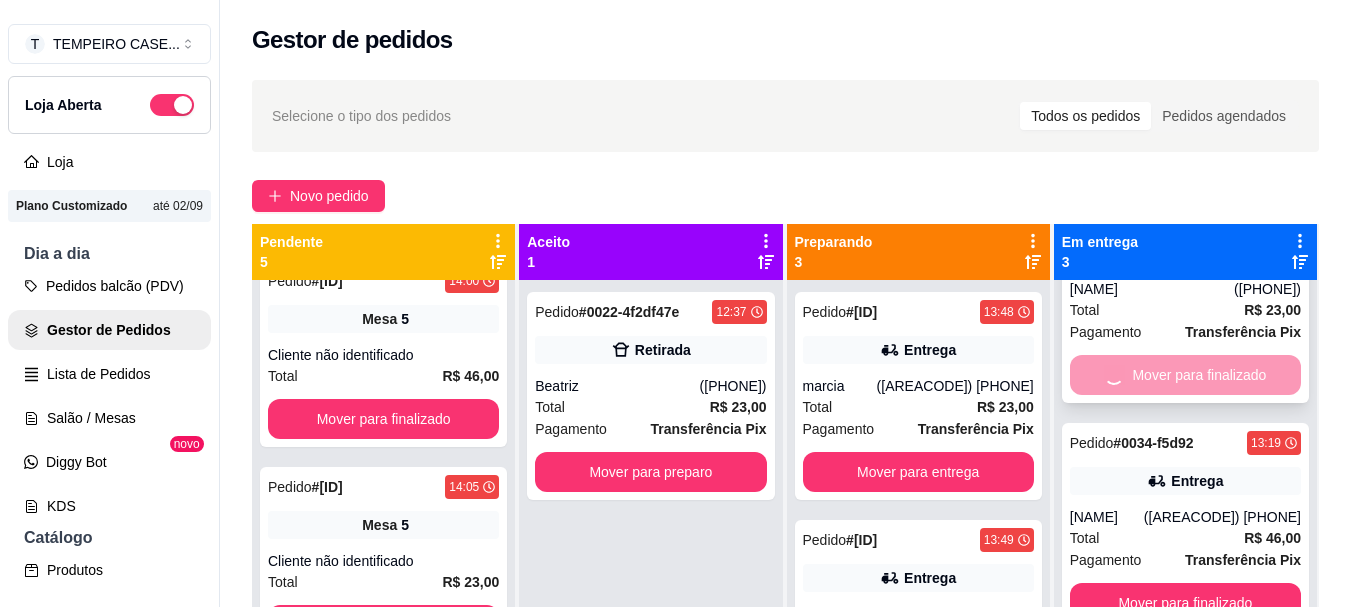 scroll, scrollTop: 0, scrollLeft: 0, axis: both 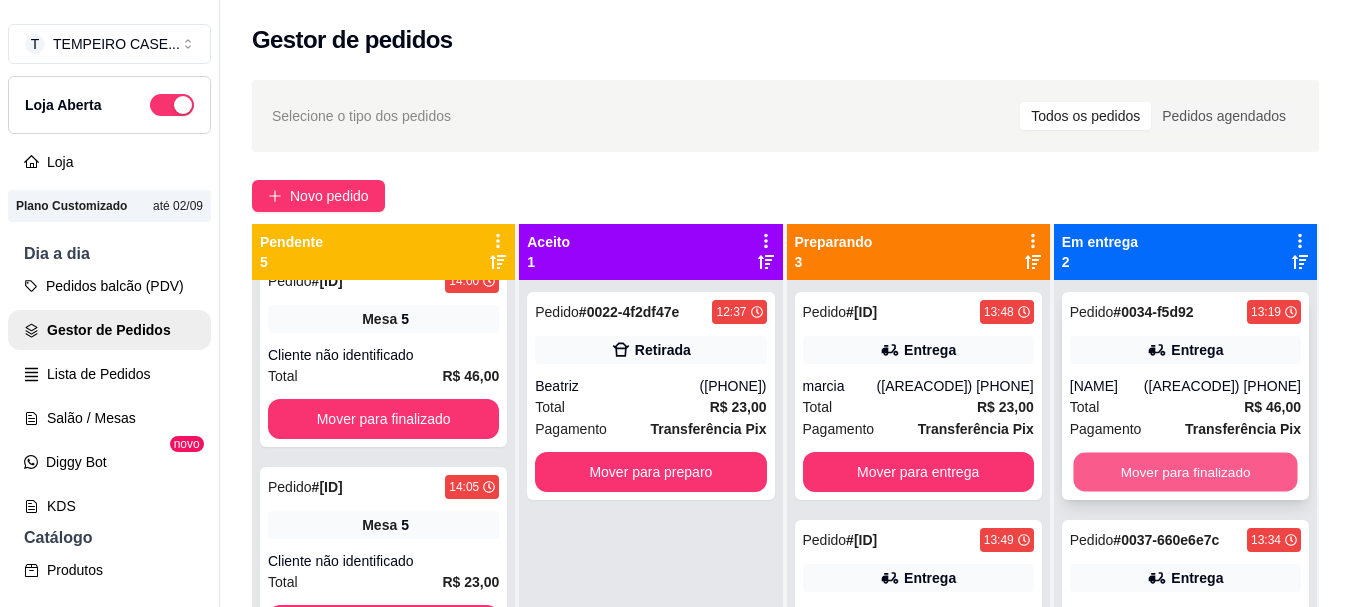 click on "Mover para finalizado" at bounding box center [1185, 472] 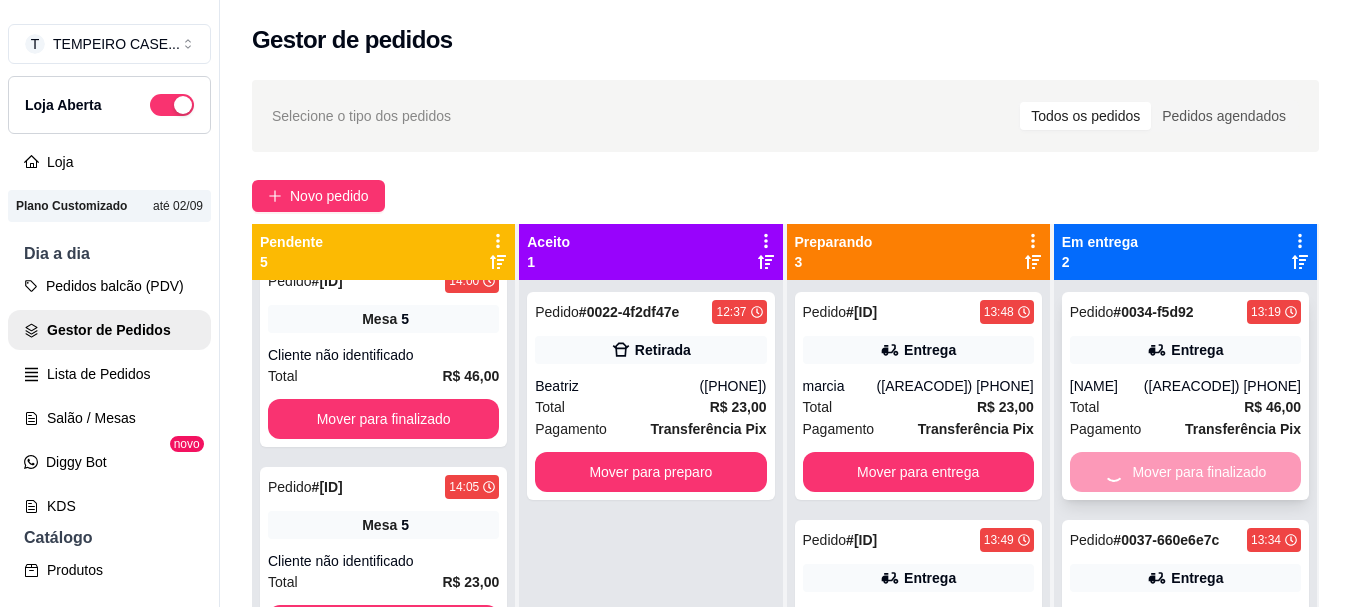 scroll, scrollTop: 56, scrollLeft: 0, axis: vertical 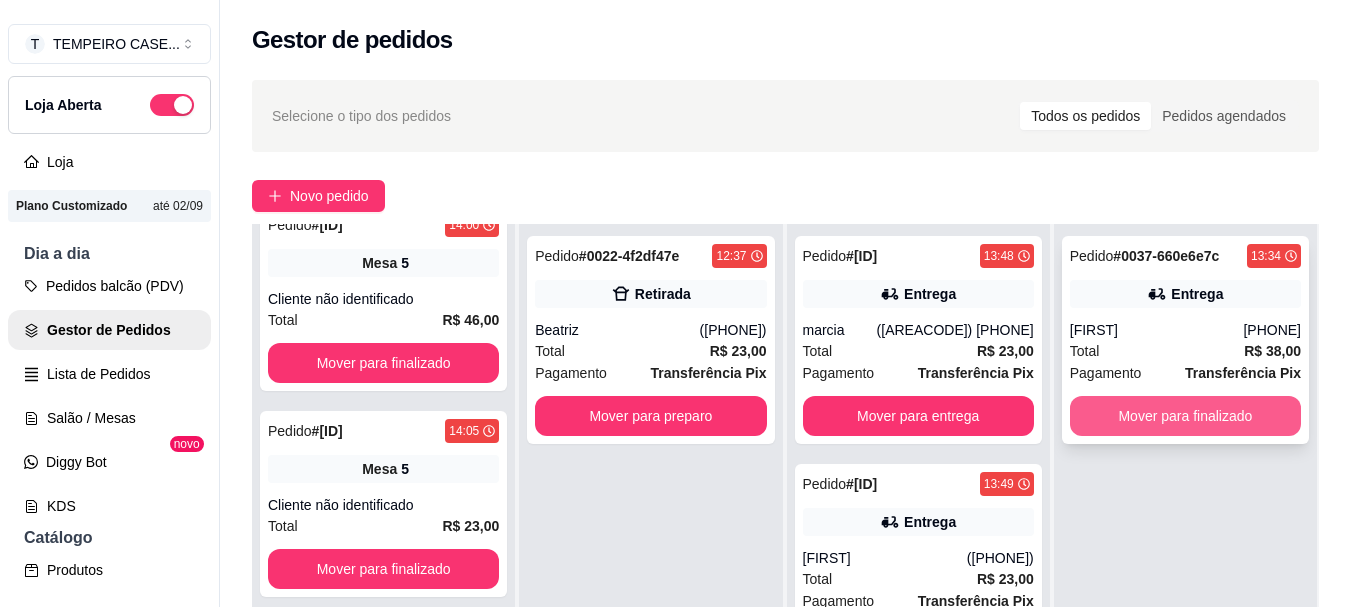 click on "Mover para finalizado" at bounding box center (1185, 416) 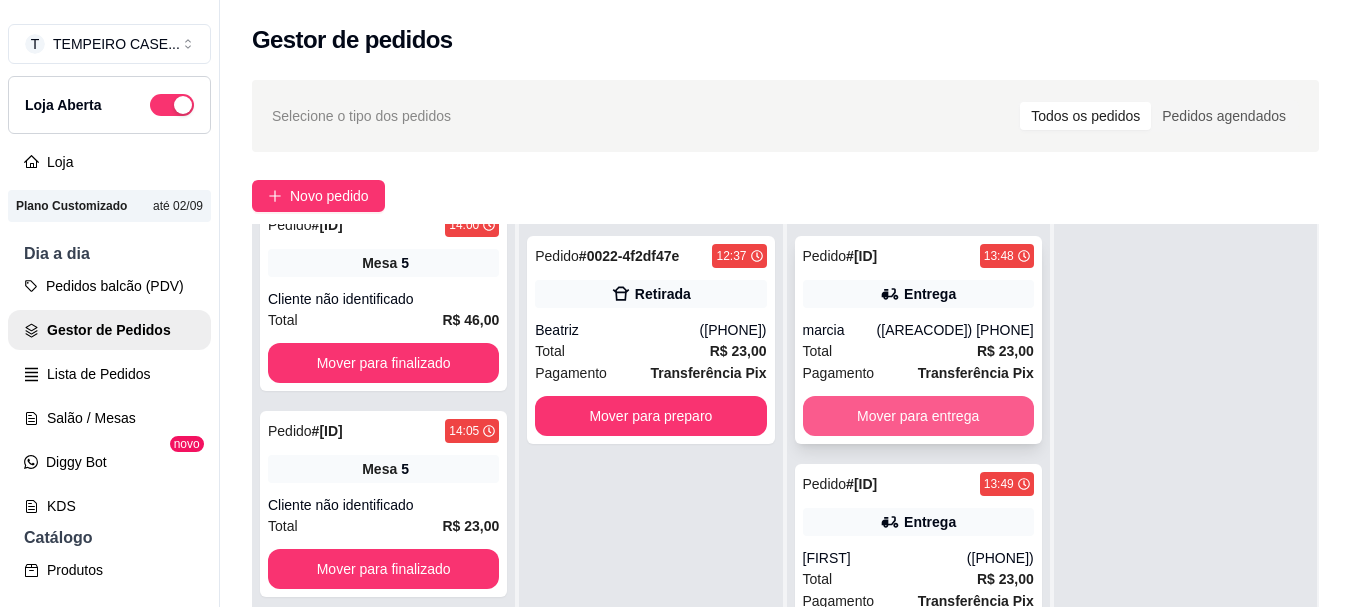 scroll, scrollTop: 97, scrollLeft: 0, axis: vertical 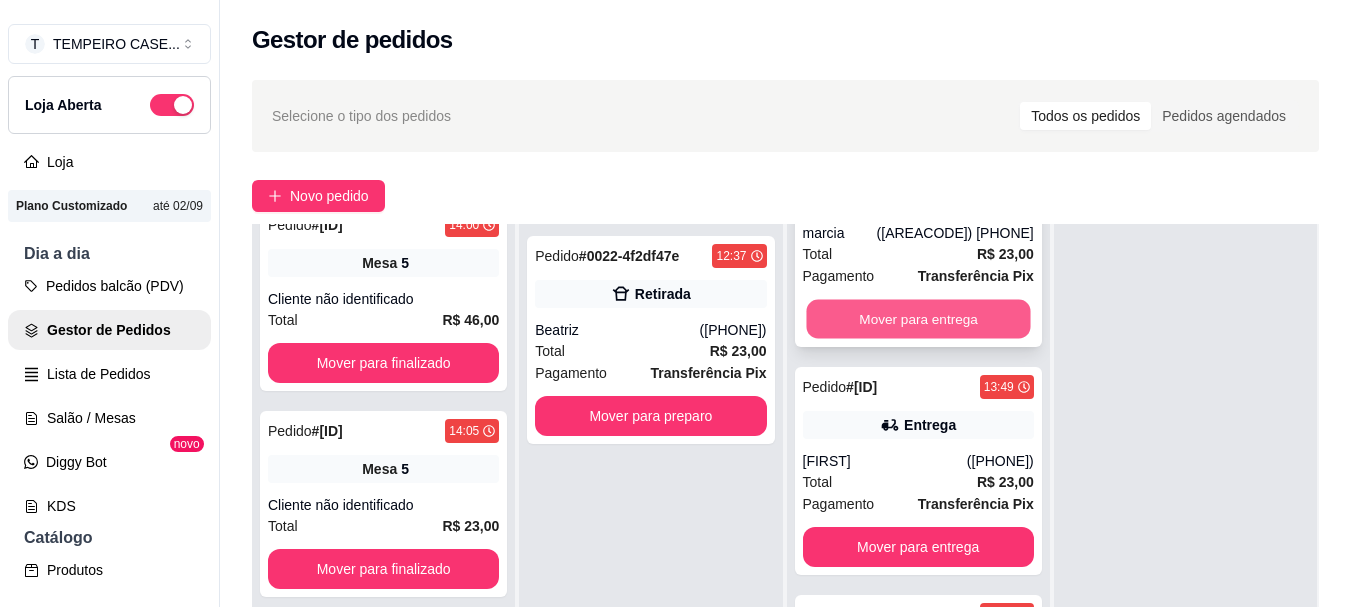 click on "Mover para entrega" at bounding box center (918, 319) 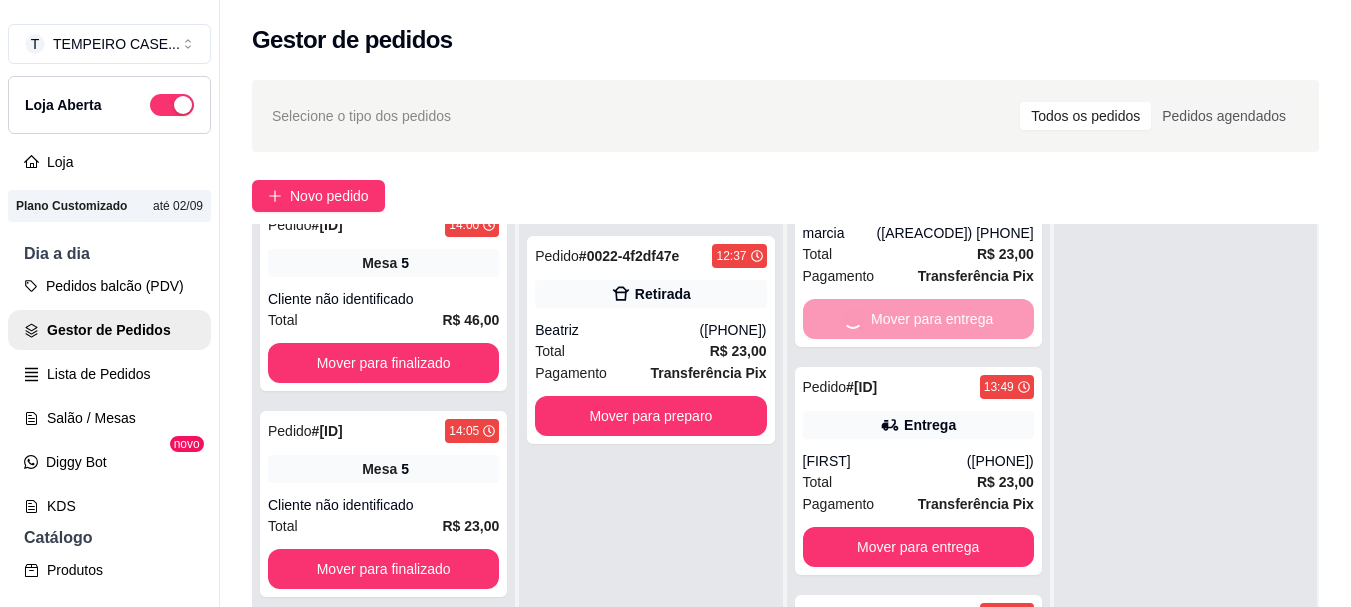 scroll, scrollTop: 0, scrollLeft: 0, axis: both 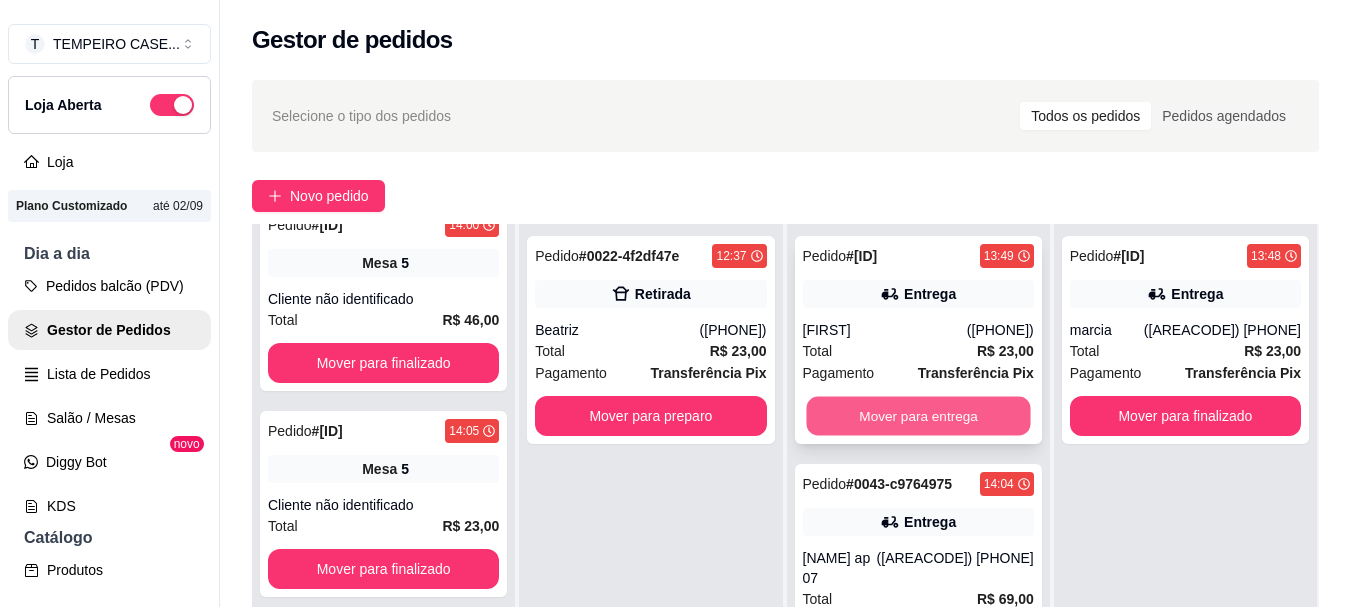 click on "Mover para entrega" at bounding box center (918, 416) 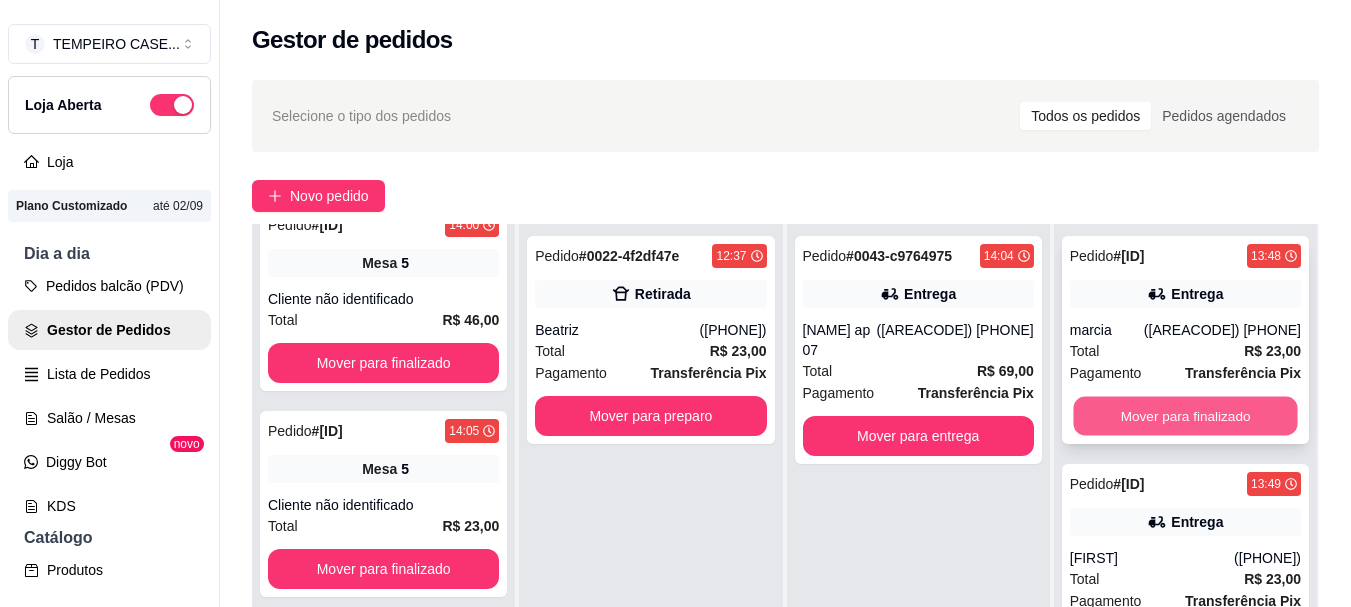 click on "Mover para finalizado" at bounding box center [1185, 416] 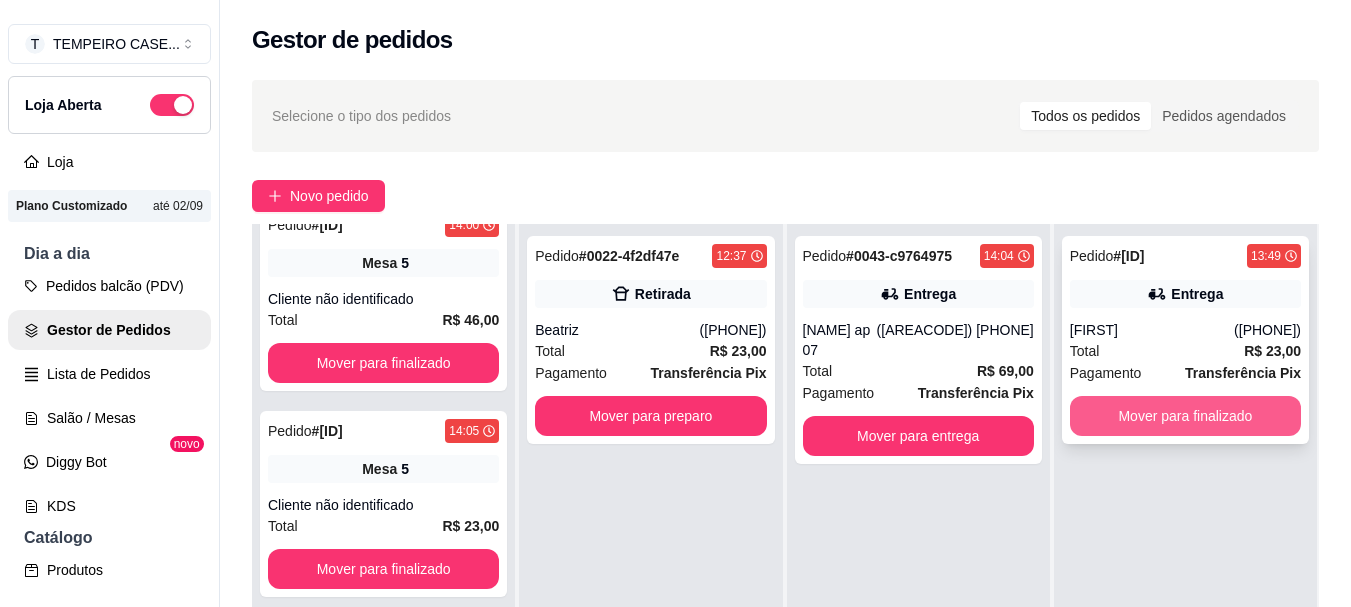 click on "Mover para finalizado" at bounding box center (1185, 416) 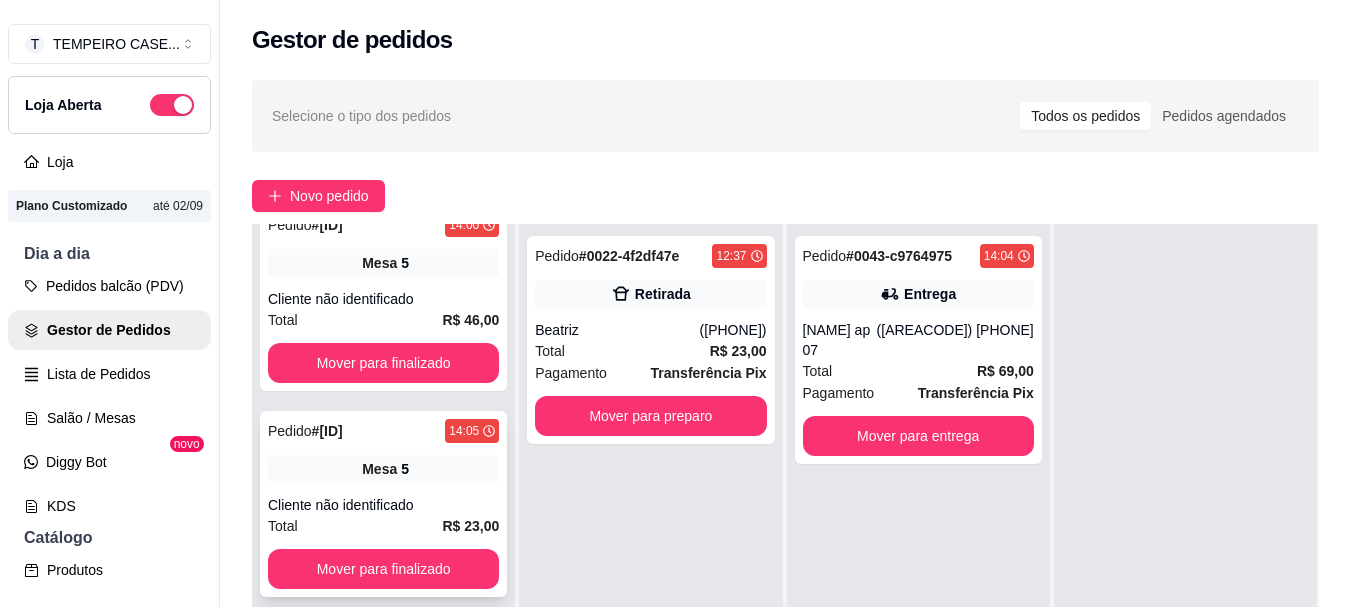 scroll, scrollTop: 319, scrollLeft: 0, axis: vertical 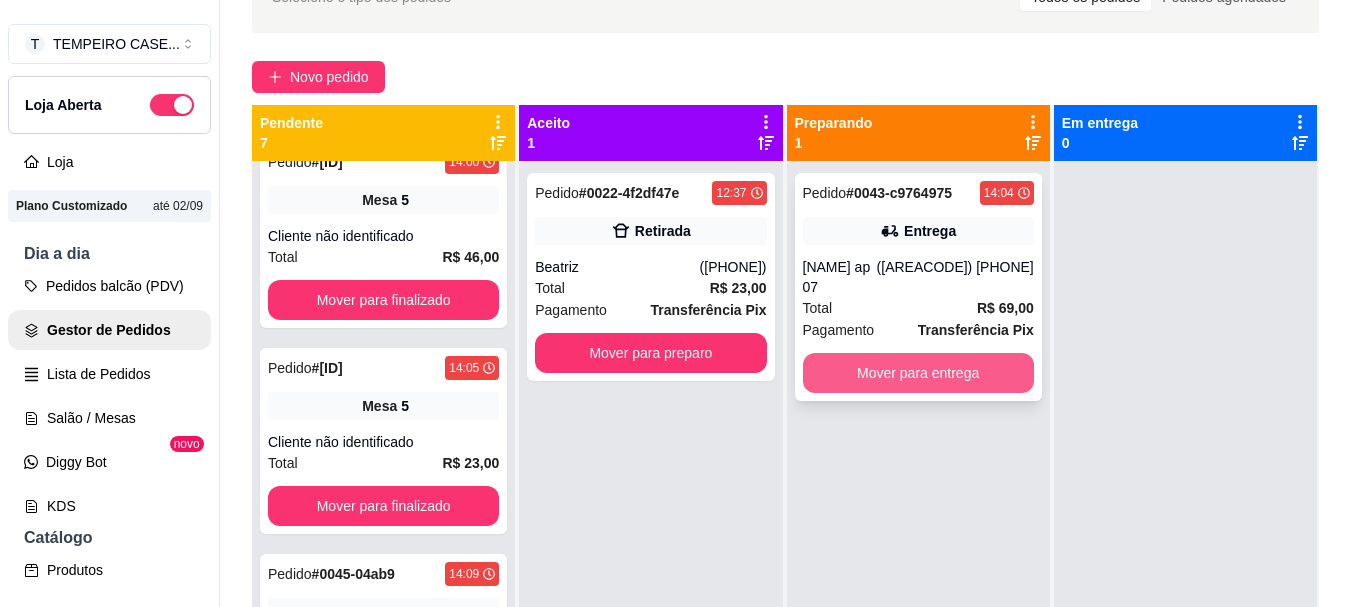 click on "Mover para entrega" at bounding box center [918, 373] 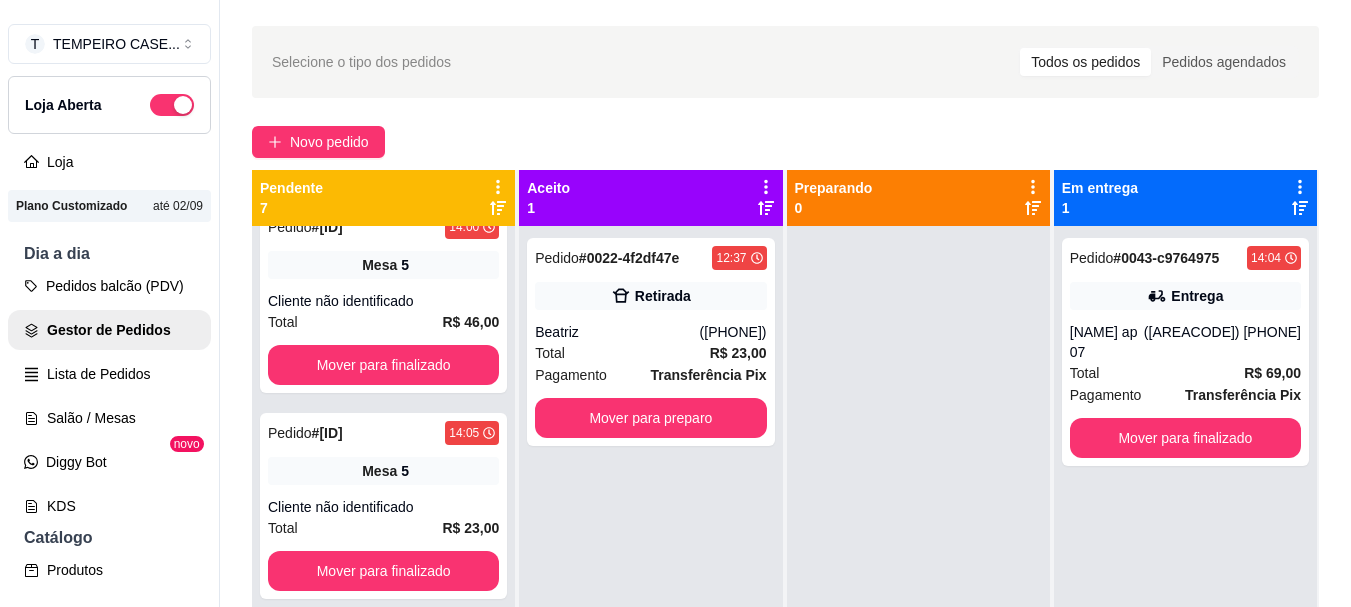 scroll, scrollTop: 19, scrollLeft: 0, axis: vertical 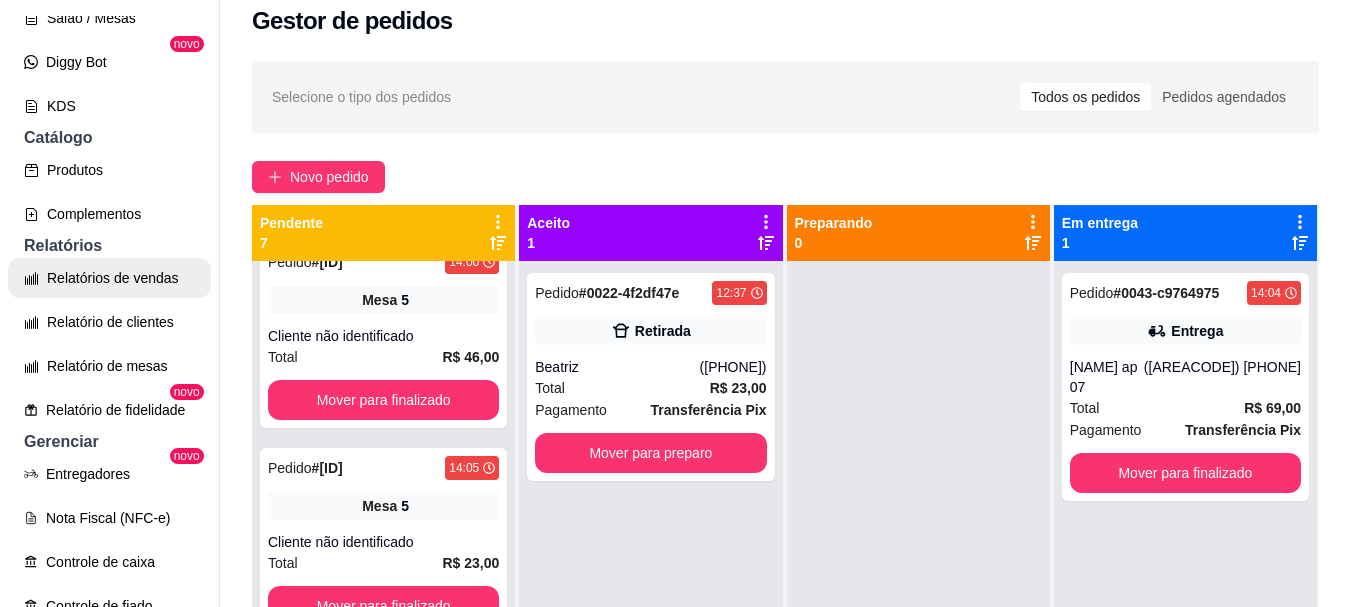 click on "Relatórios de vendas" at bounding box center [109, 278] 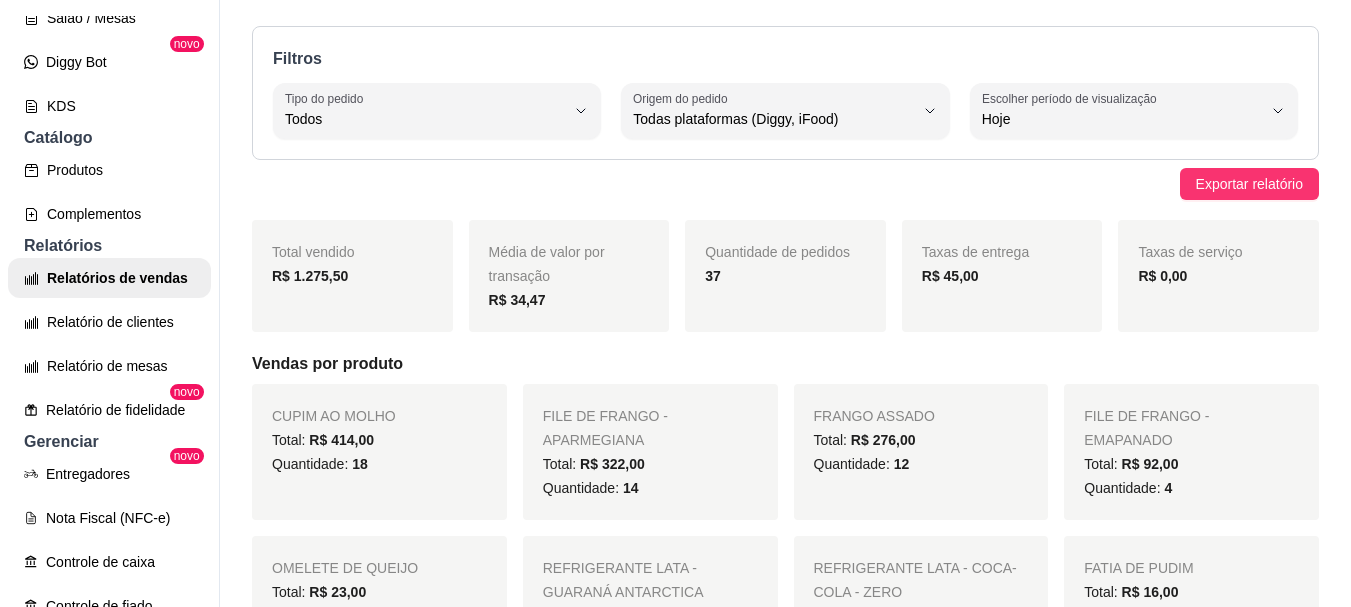 scroll, scrollTop: 100, scrollLeft: 0, axis: vertical 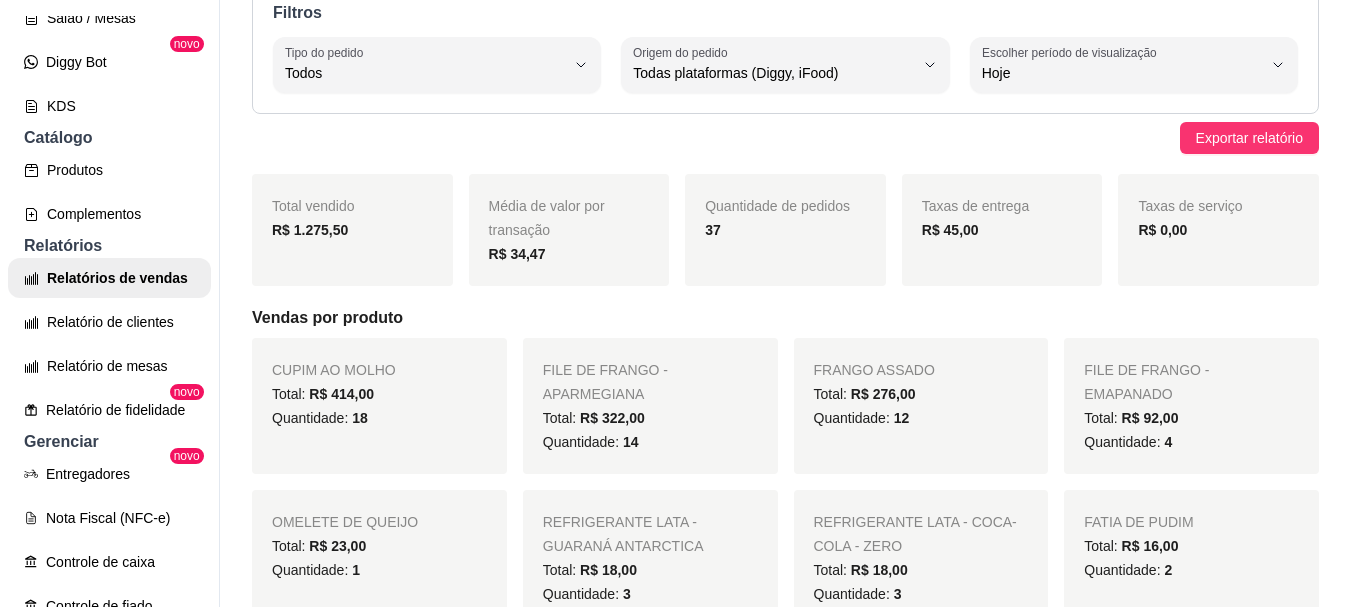 click on "Vendas por produto" at bounding box center [785, 318] 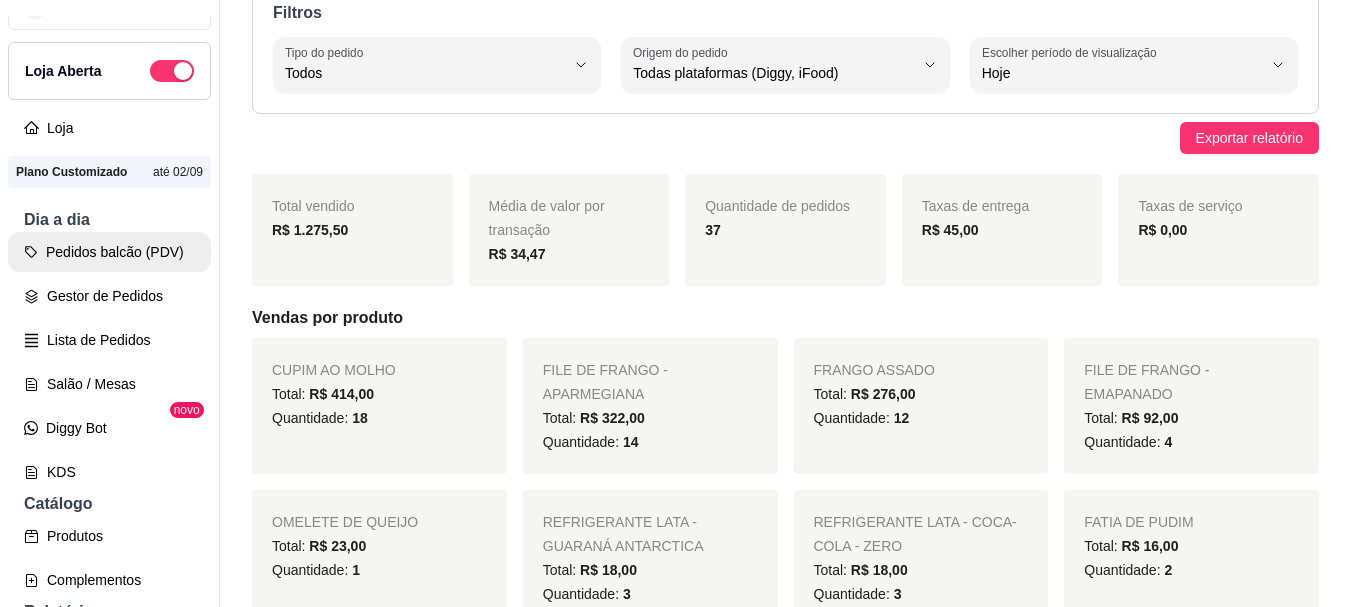 scroll, scrollTop: 0, scrollLeft: 0, axis: both 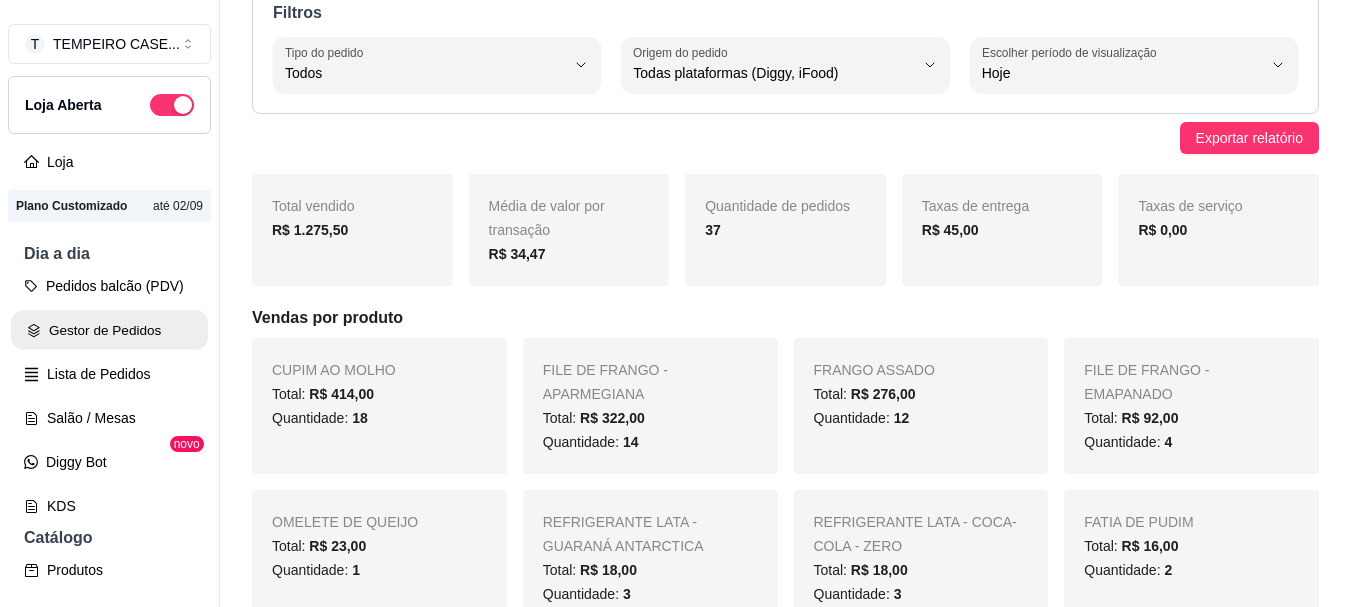 click on "Gestor de Pedidos" at bounding box center (109, 330) 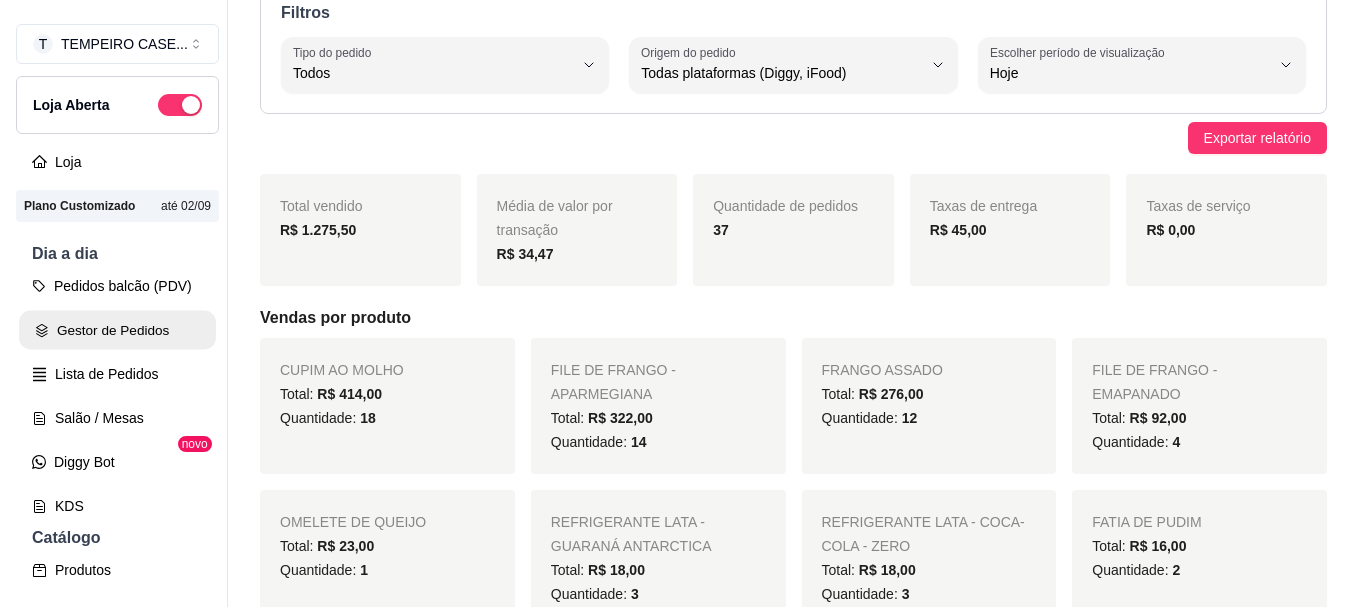 scroll, scrollTop: 0, scrollLeft: 0, axis: both 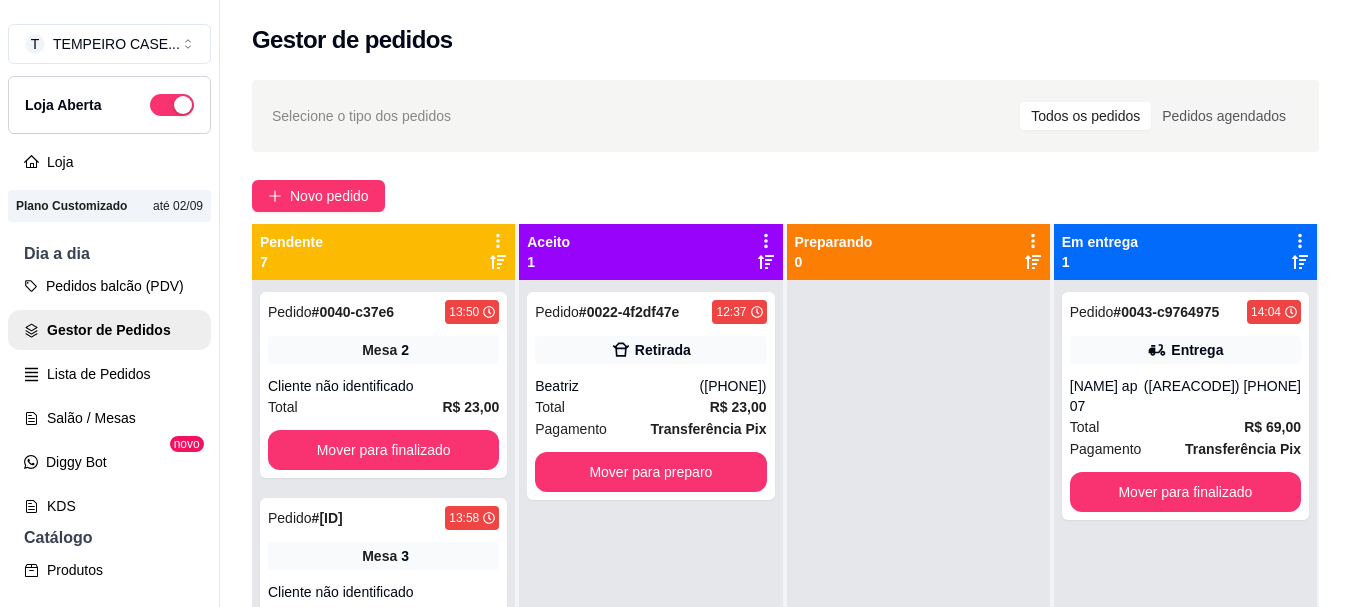 click on "Selecione o tipo dos pedidos Todos os pedidos Pedidos agendados Novo pedido Pendente 7 Pedido  # 0040-c37e6 13:50 Mesa 2 Cliente não identificado Total R$ 23,00 Mover para finalizado Pedido  # 0041-faf12 13:58 Mesa 3 Cliente não identificado Total R$ 23,00 Mover para finalizado Pedido  # 0042-9afc6 14:00 Mesa 5 Cliente não identificado Total R$ 46,00 Mover para finalizado Pedido  # 0044-a5a3 14:05 Mesa 5 Cliente não identificado Total R$ 23,00 Mover para finalizado Pedido  # 0045-04ab9 14:09 Mesa 5 Cliente não identificado Total R$ 5,00 Mover para finalizado Pedido  # 0046-49dd0 14:17 Mesa 5 Cliente não identificado Total R$ 10,00 Mover para finalizado Pedido  # 0047-beb1c 14:17 Mesa 2 Cliente não identificado Total R$ 6,00 Mover para finalizado Aceito 1 Pedido  # 0022-4f2df47e 12:37 Retirada Beatriz (81) 97900-5068 Total R$ 23,00 Pagamento Transferência Pix Mover para preparo Preparando 0 Em entrega 1 Pedido  # 0043-c9764975 14:04 Entrega Paula Diniz ap 07 (81) 97340-2350 Total R$ 69,00" at bounding box center (785, 461) 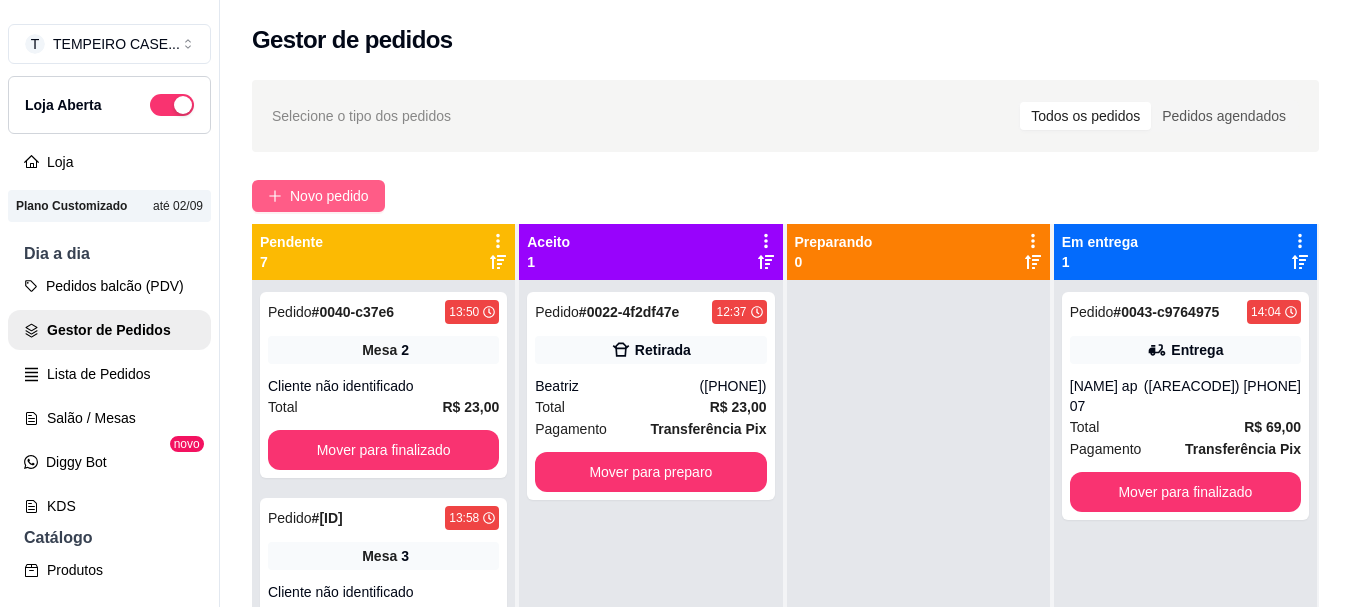 click on "Novo pedido" at bounding box center (318, 196) 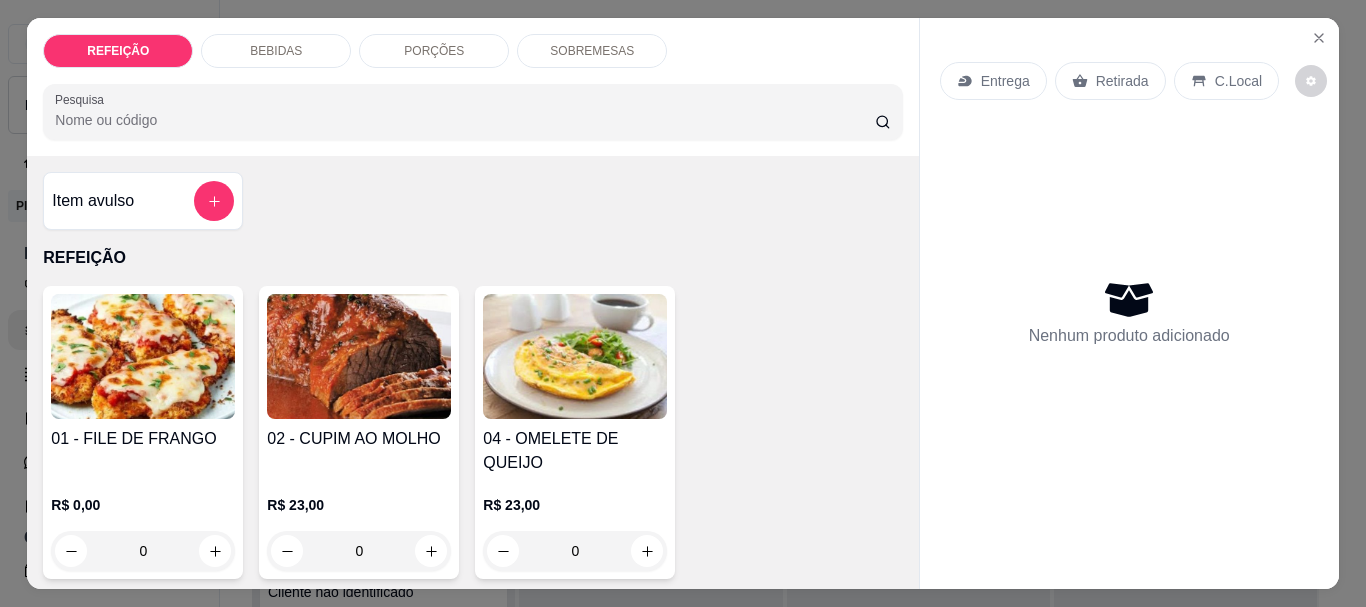 click at bounding box center (143, 356) 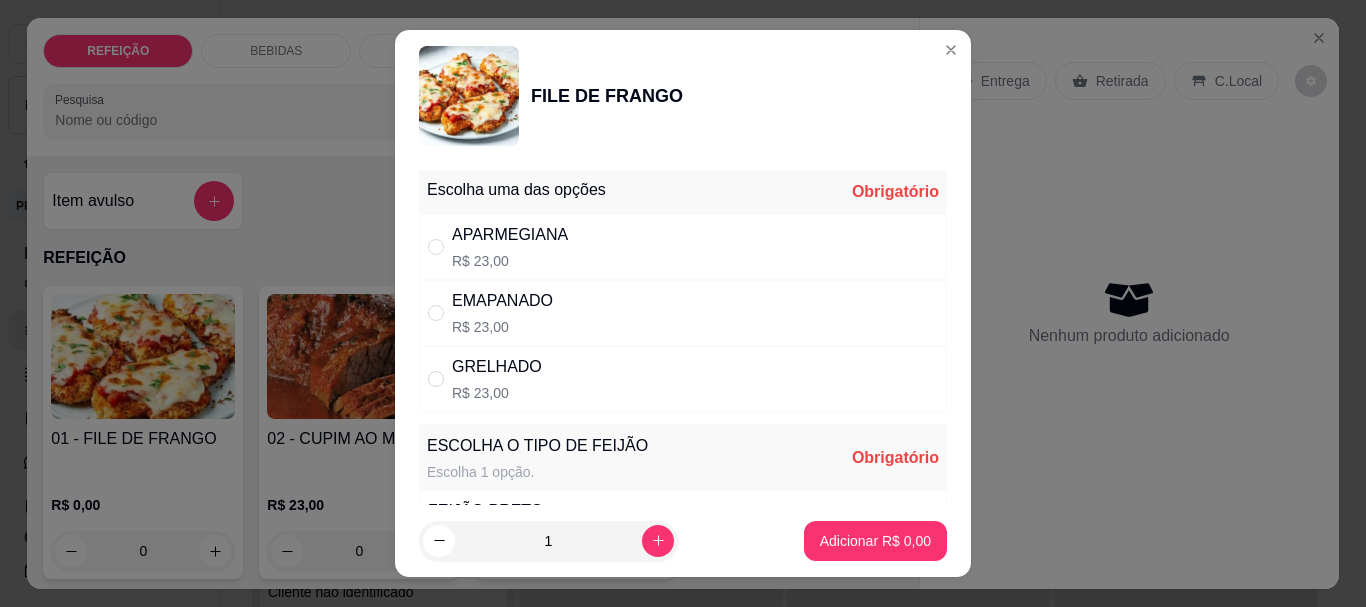 click on "GRELHADO" at bounding box center [497, 367] 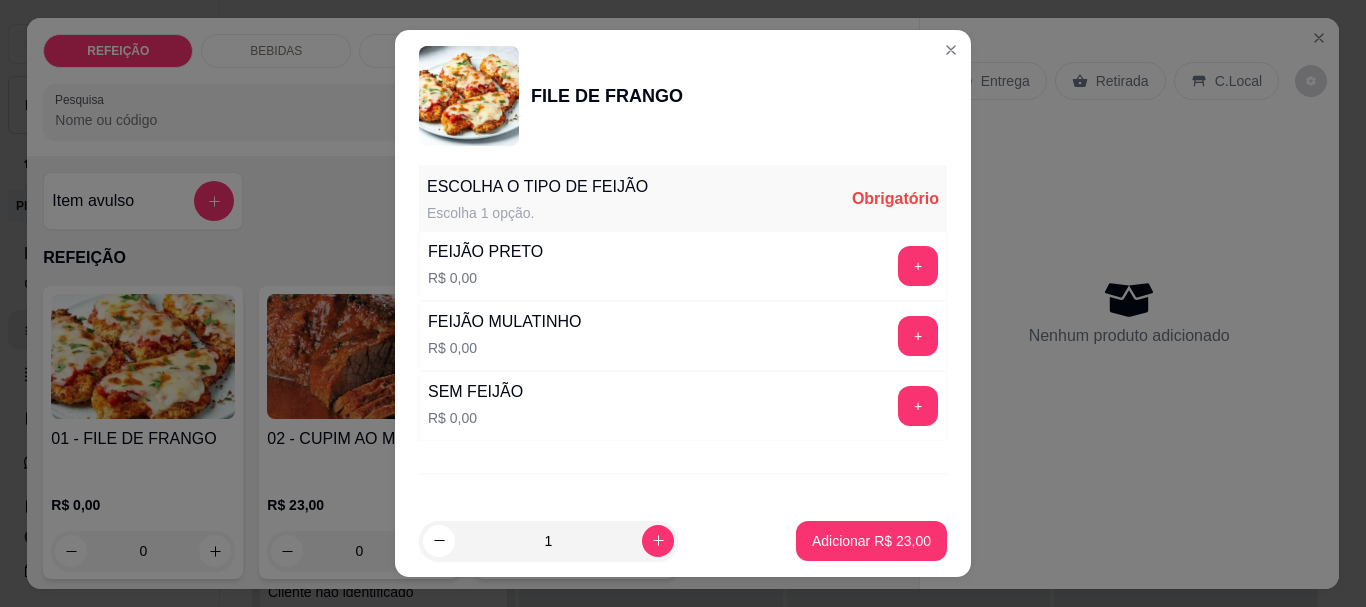 scroll, scrollTop: 300, scrollLeft: 0, axis: vertical 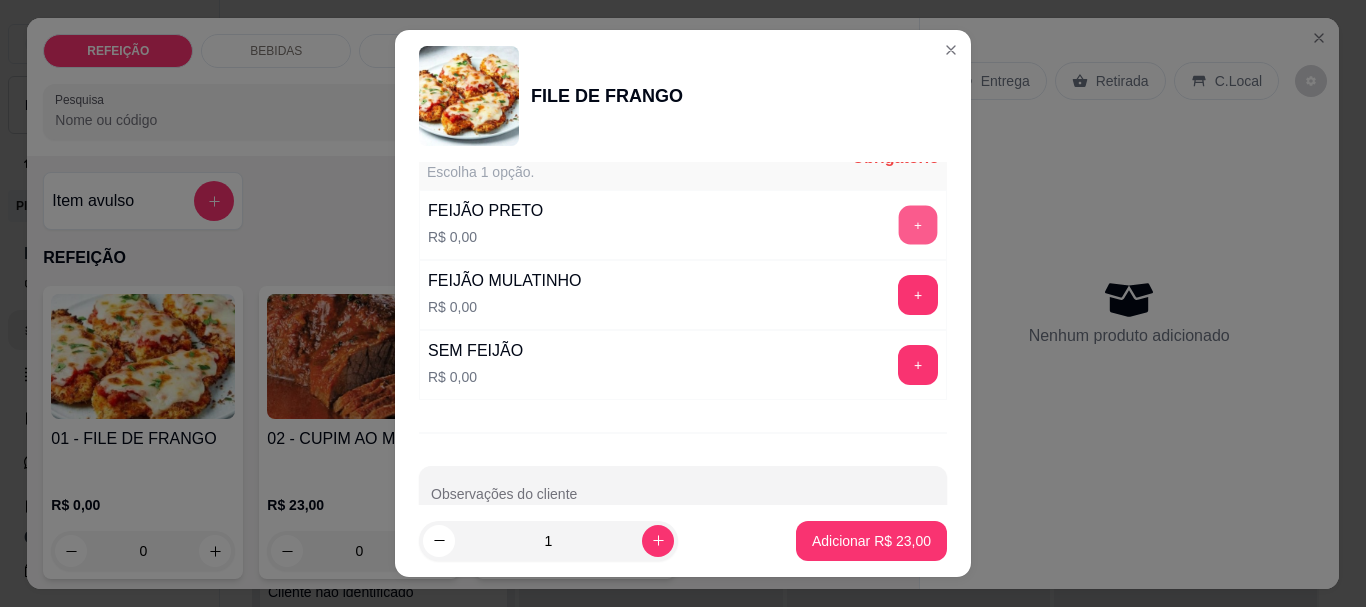 click on "+" at bounding box center [918, 225] 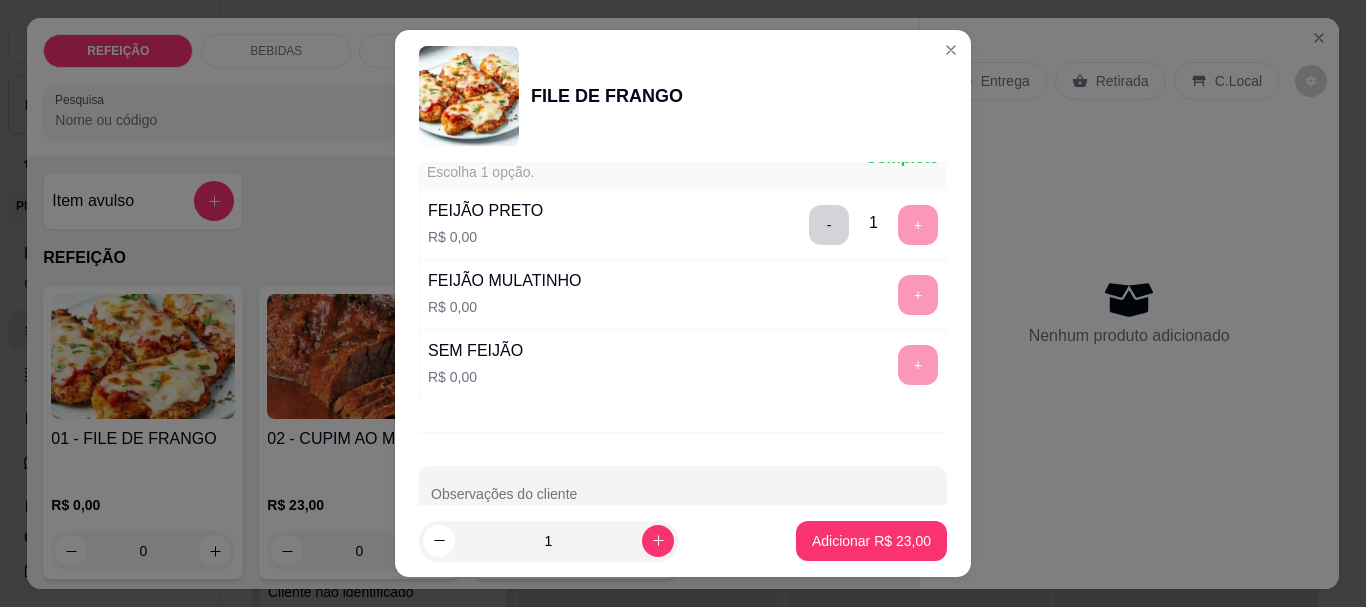click on "Adicionar   R$ 23,00" at bounding box center (871, 541) 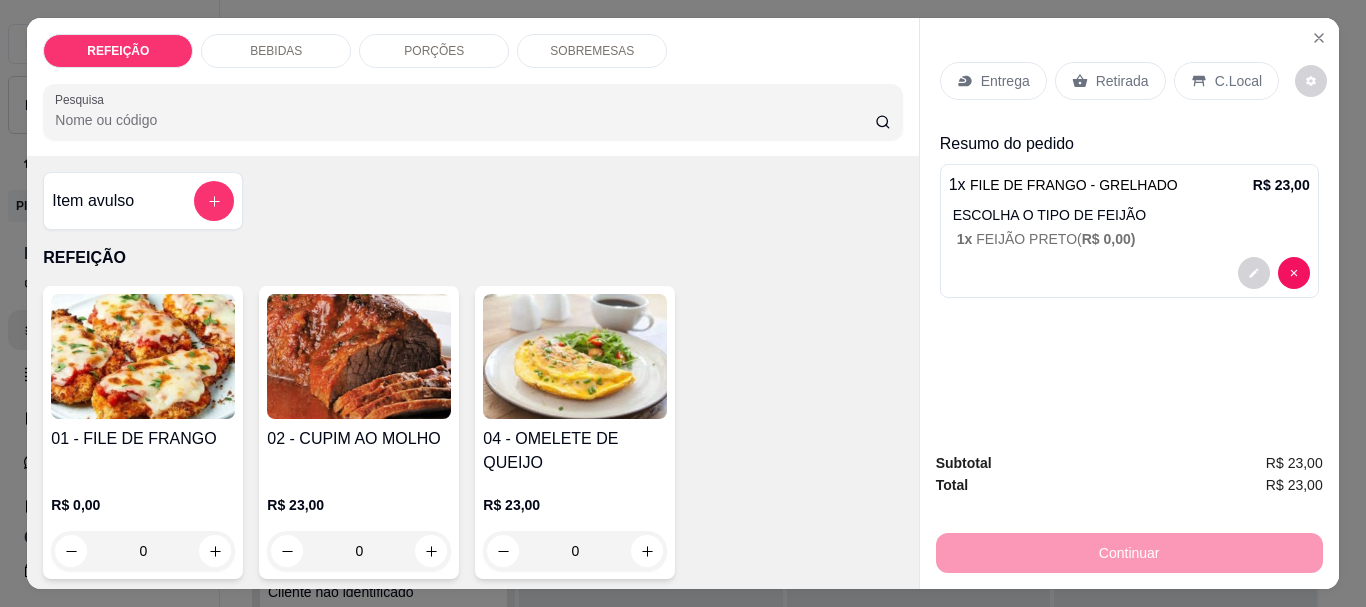 click on "Retirada" at bounding box center [1122, 81] 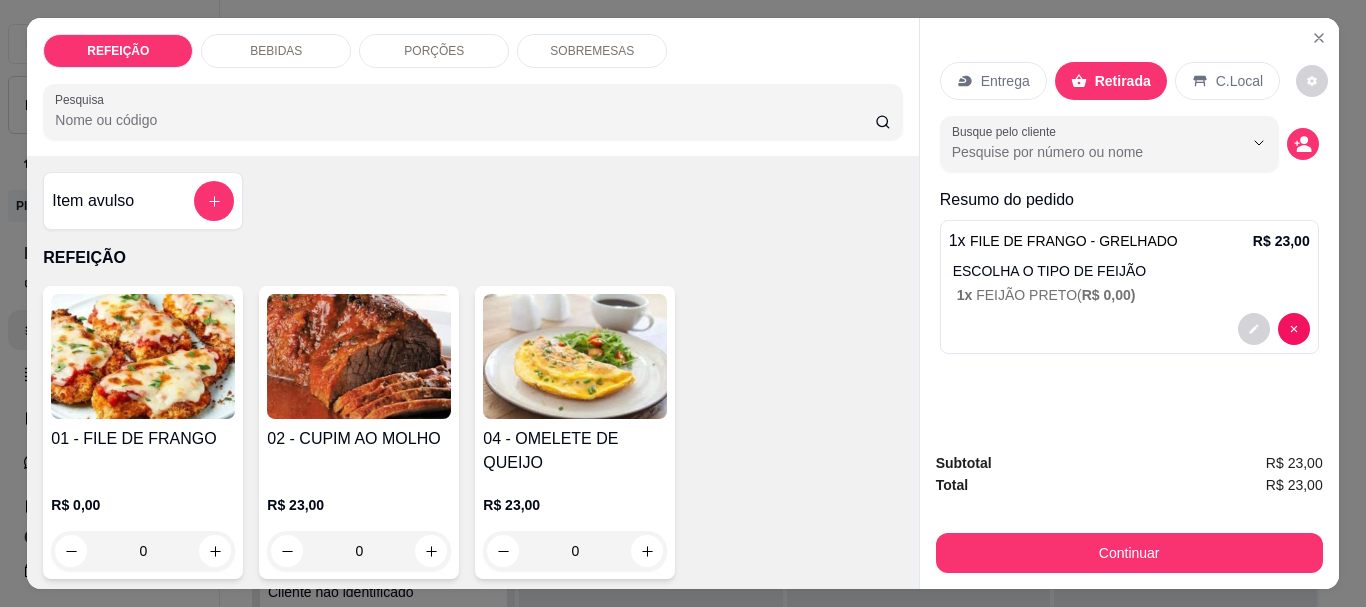 click on "Continuar" at bounding box center [1129, 553] 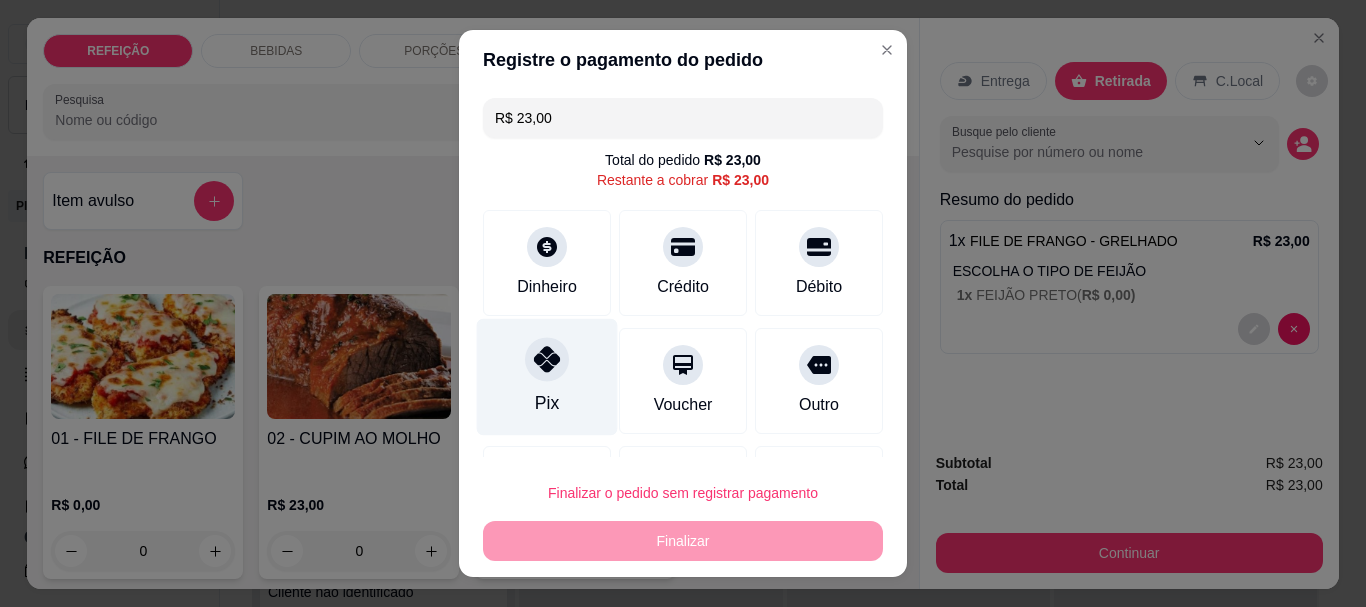 click on "Pix" at bounding box center (547, 377) 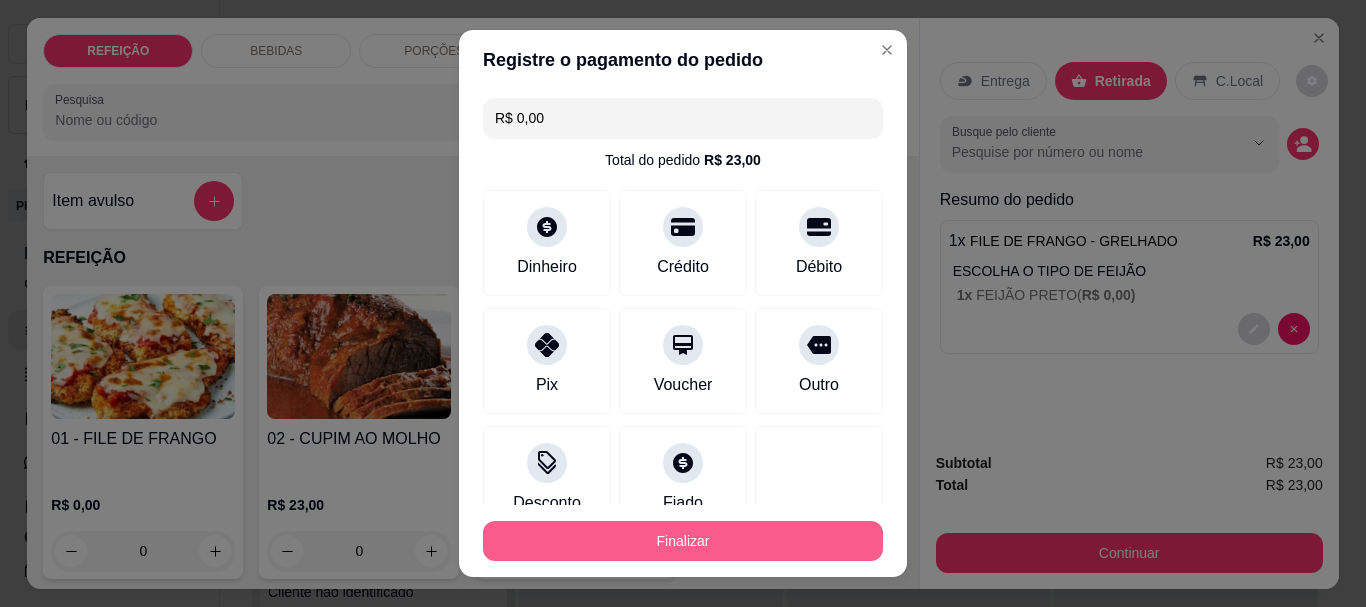 click on "Finalizar" at bounding box center (683, 541) 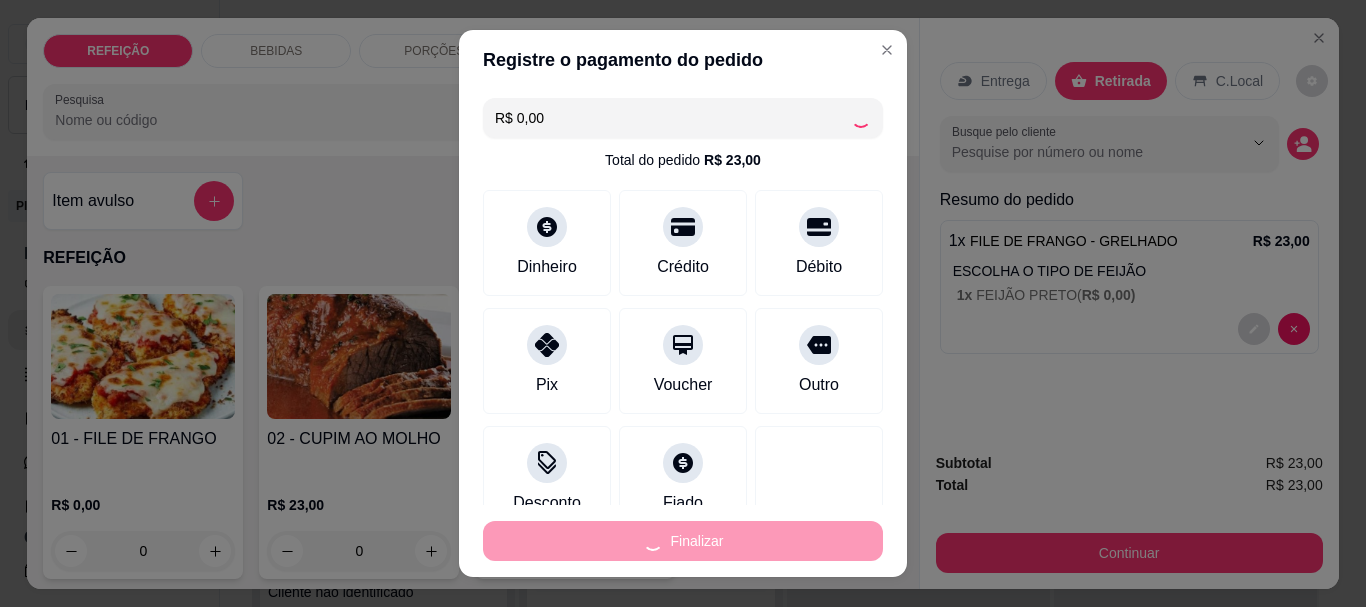 type on "-R$ 23,00" 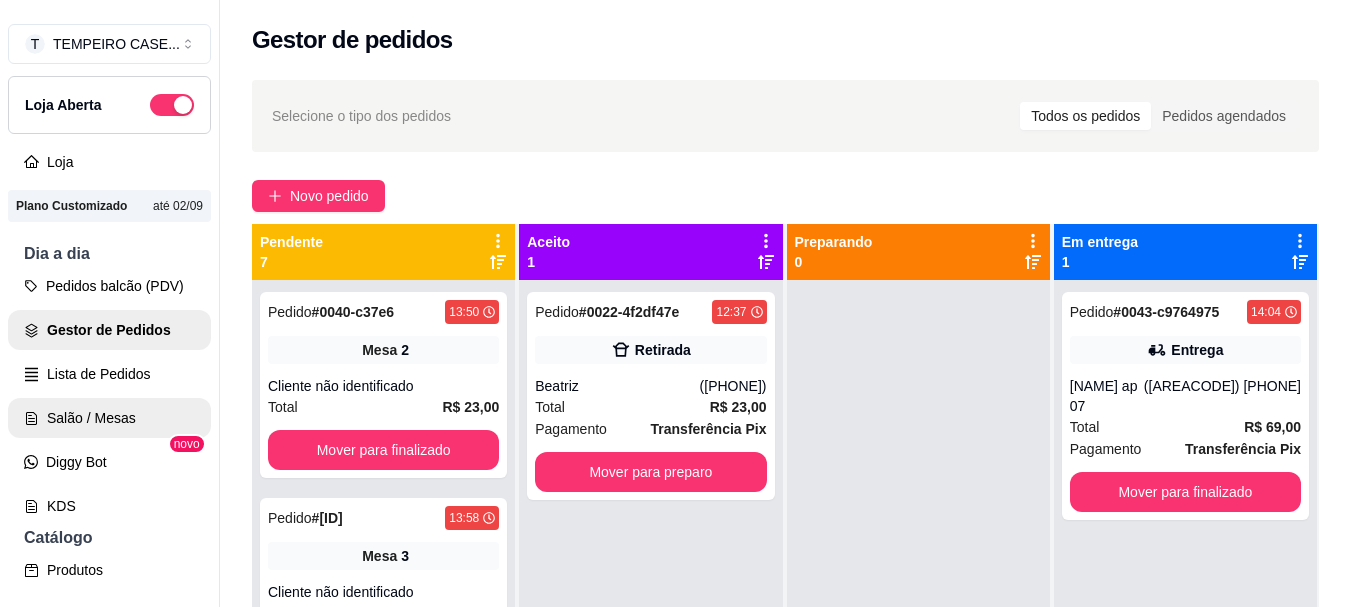 click on "Salão / Mesas" at bounding box center [109, 418] 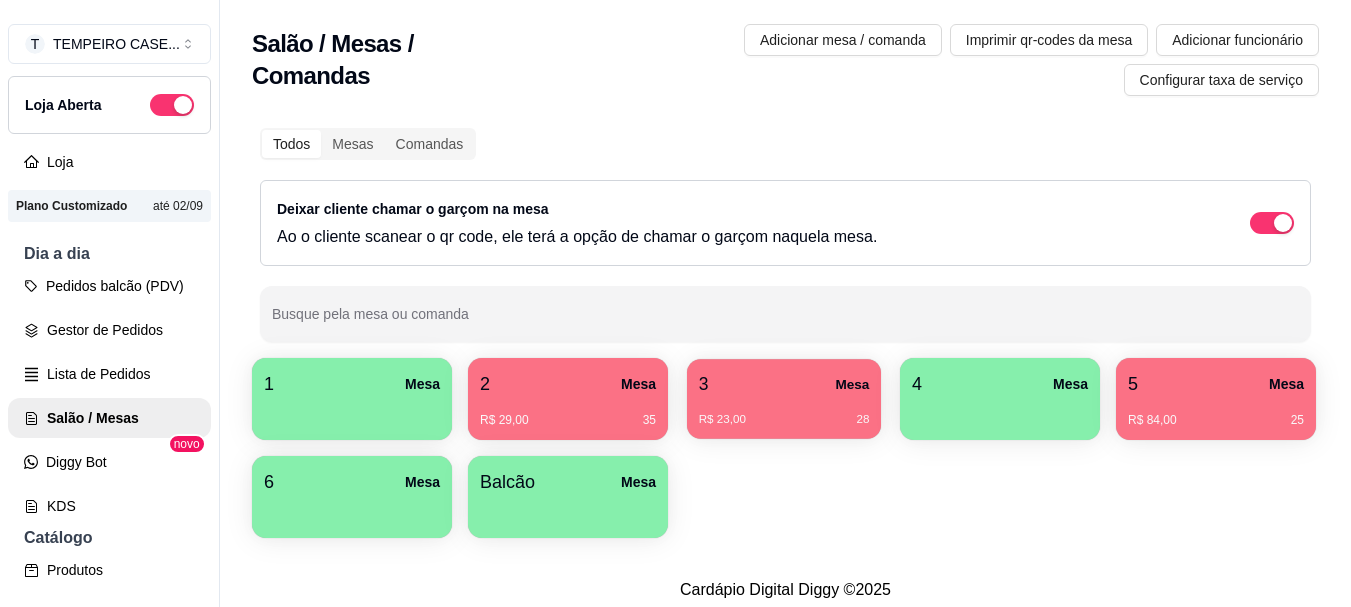 click on "R$ 23,00 28" at bounding box center [784, 420] 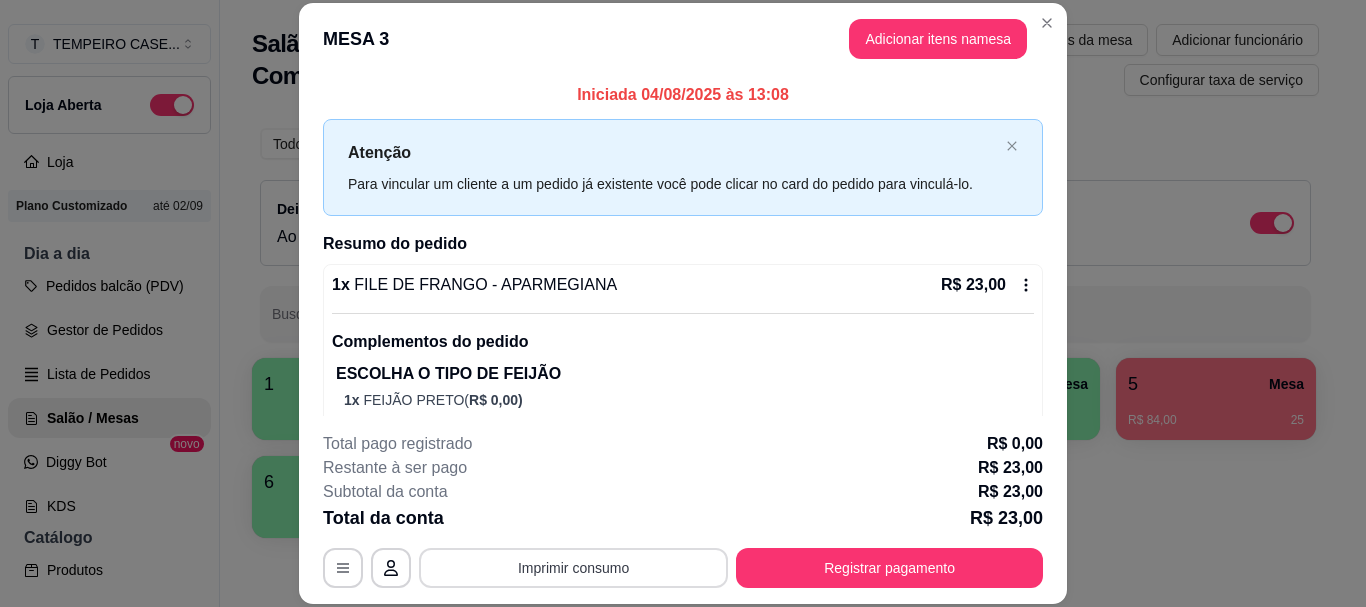 click on "Imprimir consumo" at bounding box center (573, 568) 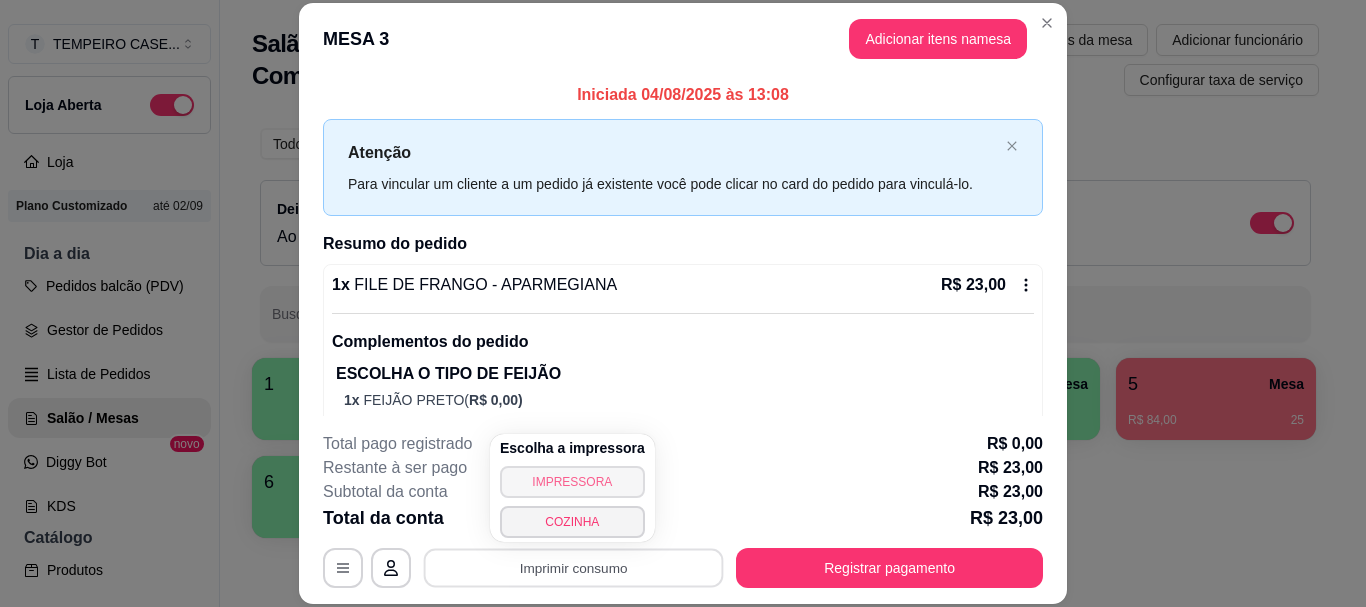 click on "IMPRESSORA" at bounding box center (572, 482) 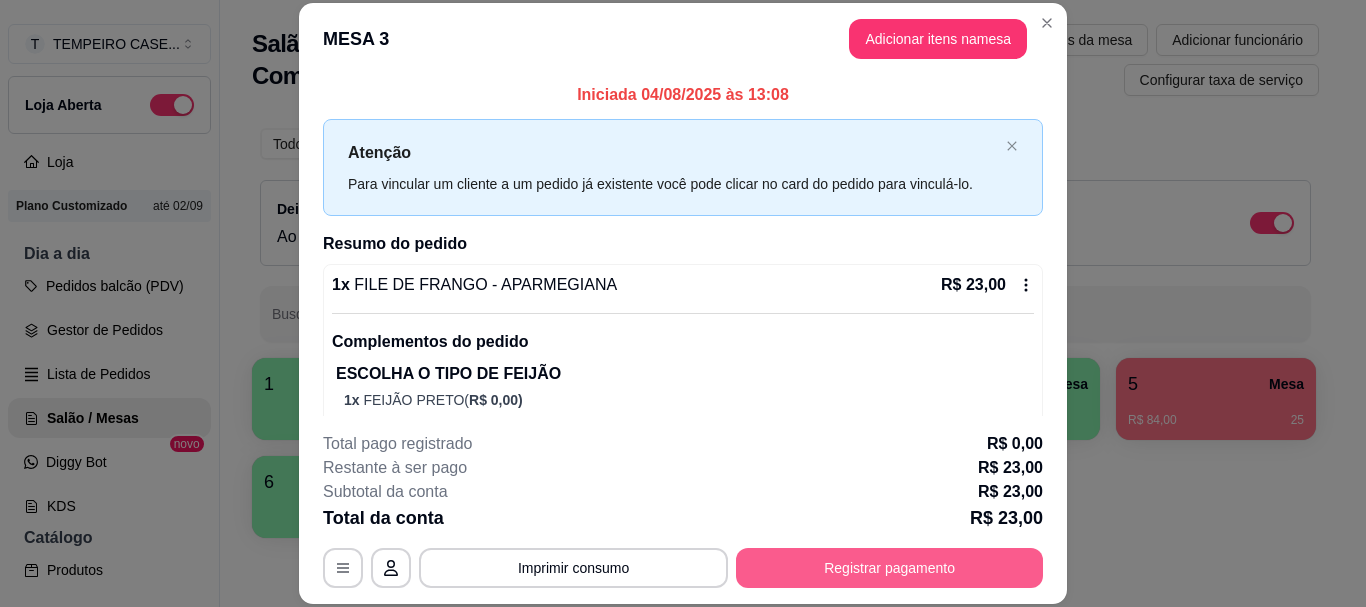 click on "Registrar pagamento" at bounding box center (889, 568) 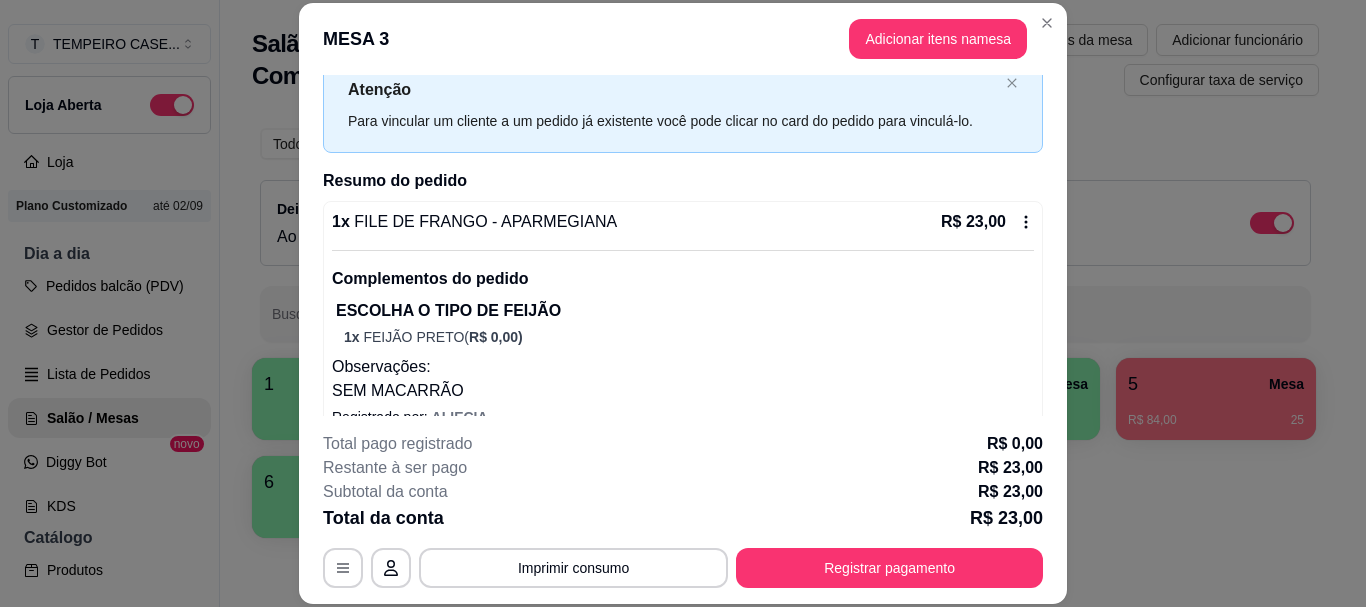 scroll, scrollTop: 95, scrollLeft: 0, axis: vertical 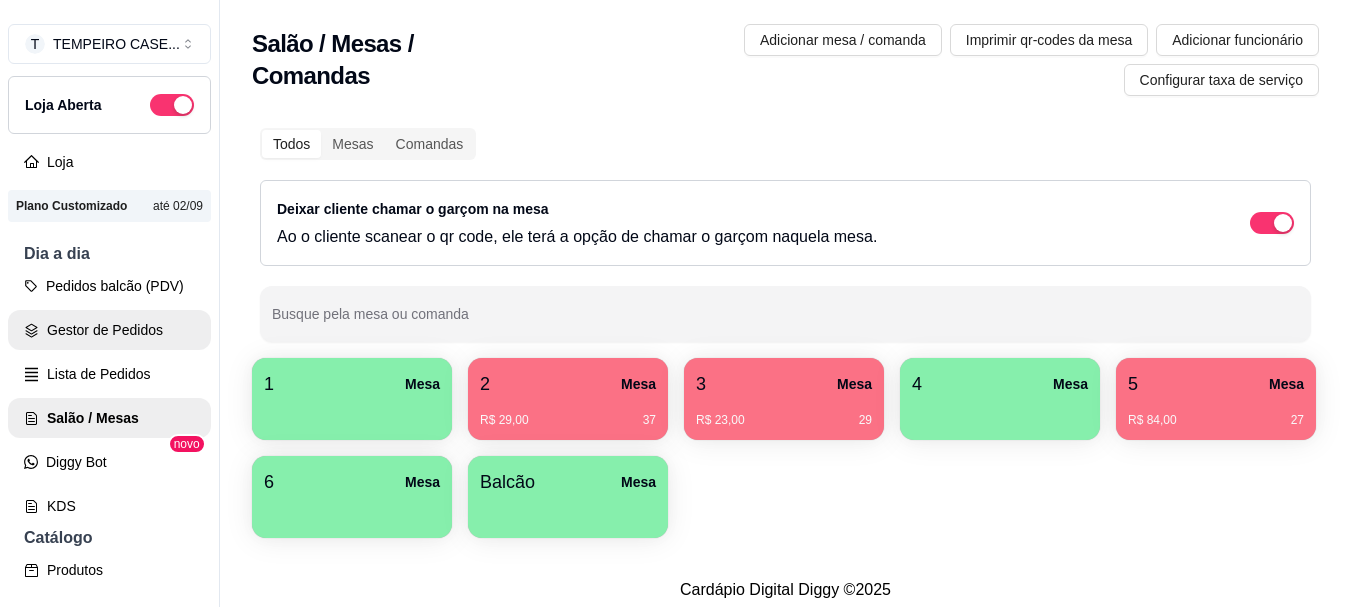 click on "Gestor de Pedidos" at bounding box center [109, 330] 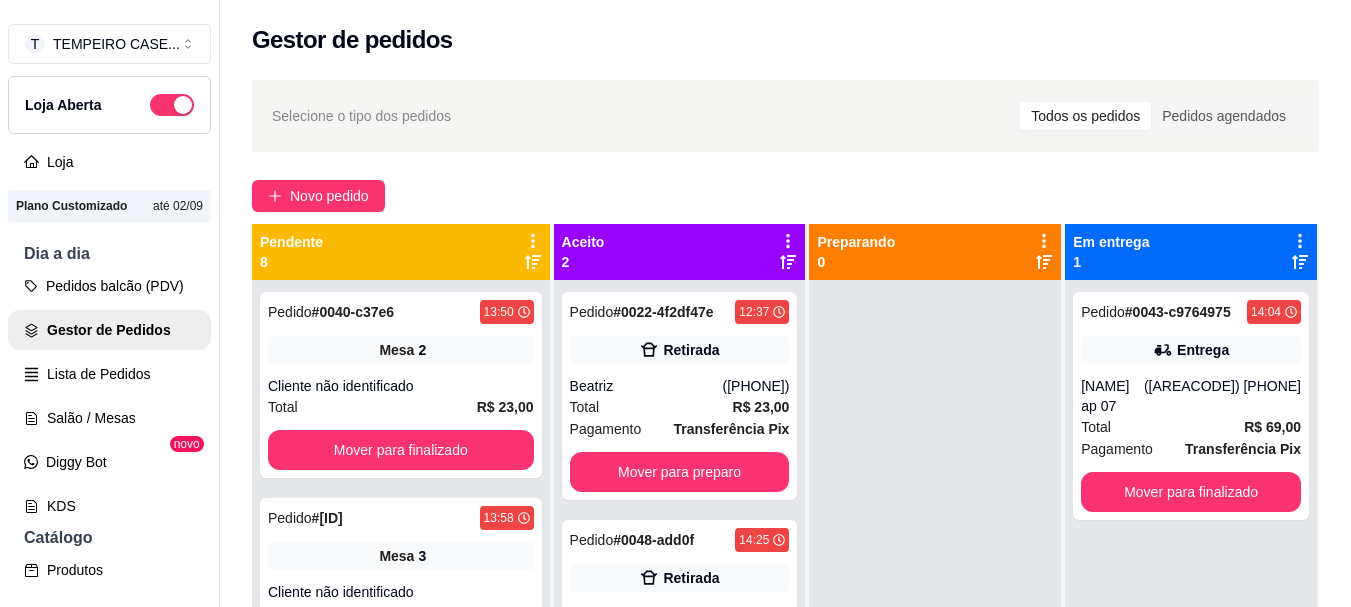 scroll, scrollTop: 71, scrollLeft: 0, axis: vertical 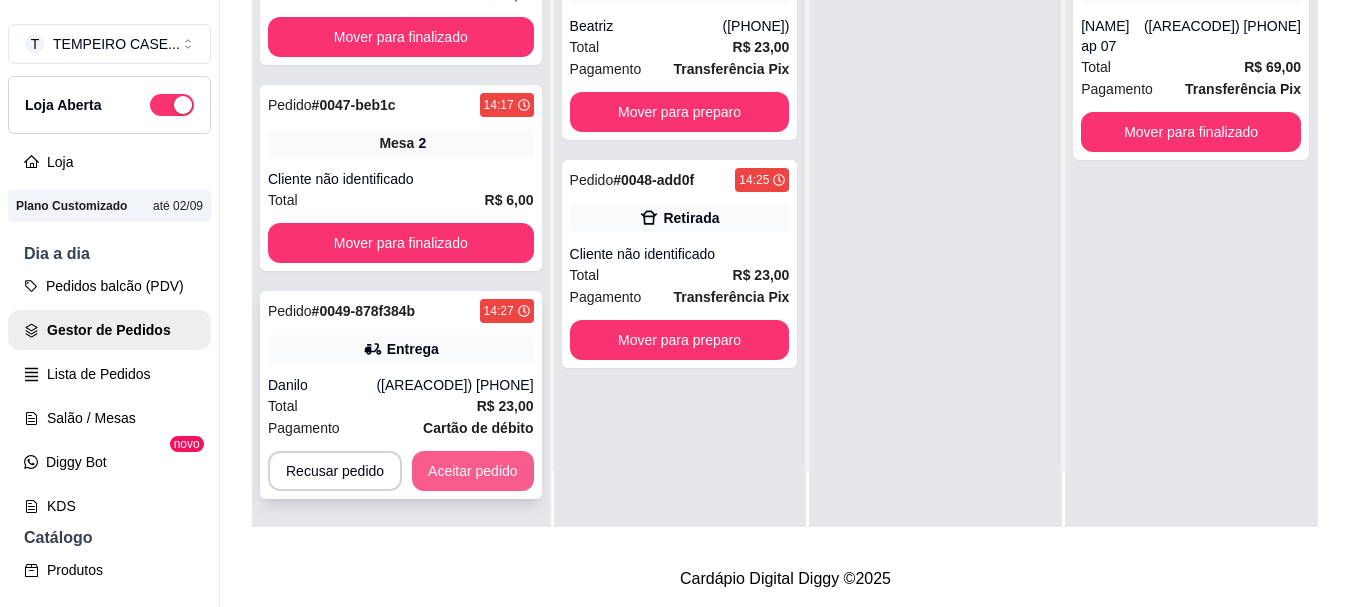 click on "Aceitar pedido" at bounding box center (473, 471) 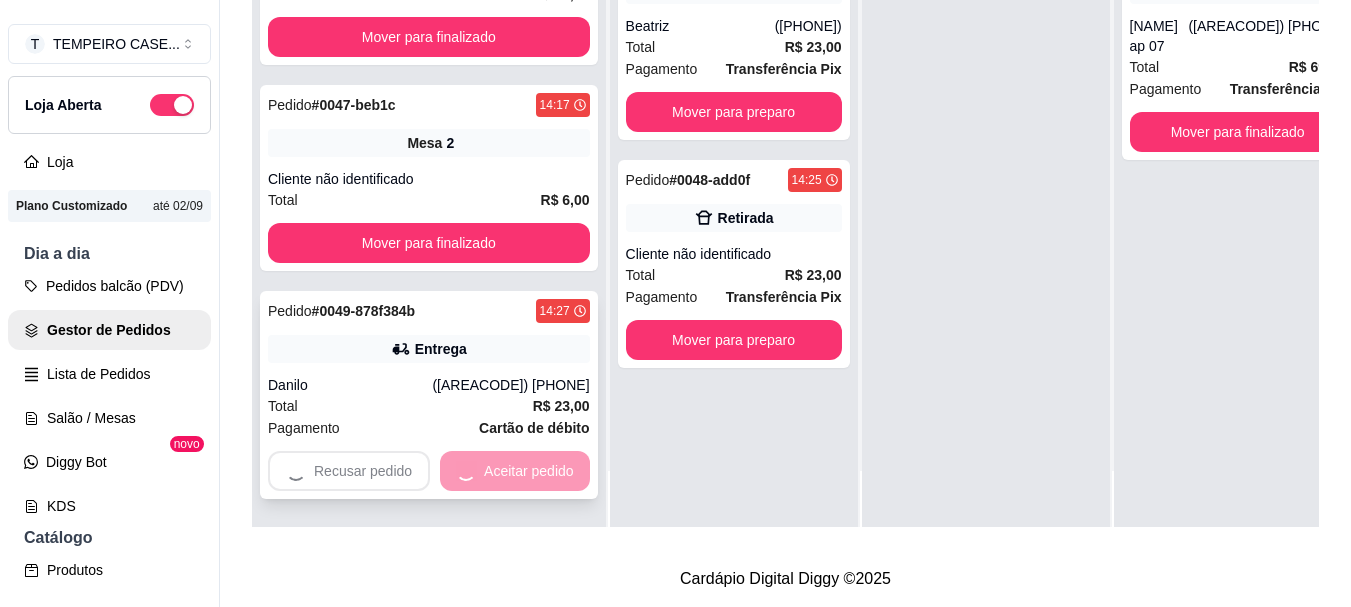 scroll, scrollTop: 855, scrollLeft: 0, axis: vertical 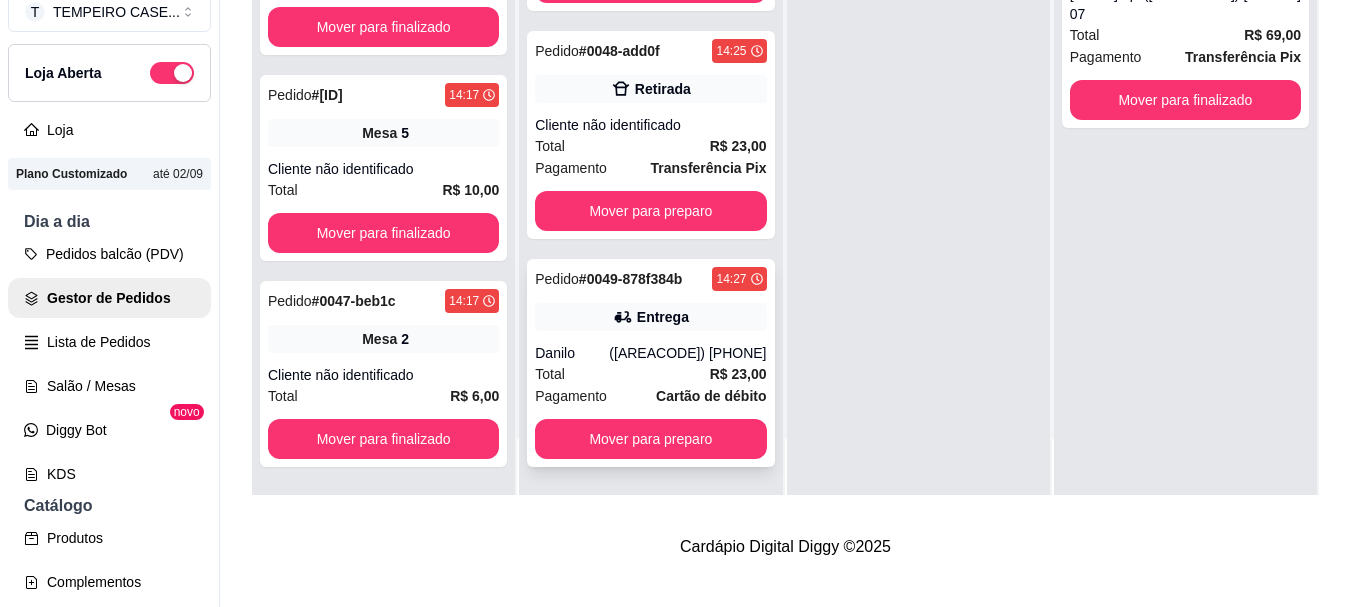 click on "Danilo" at bounding box center [572, 353] 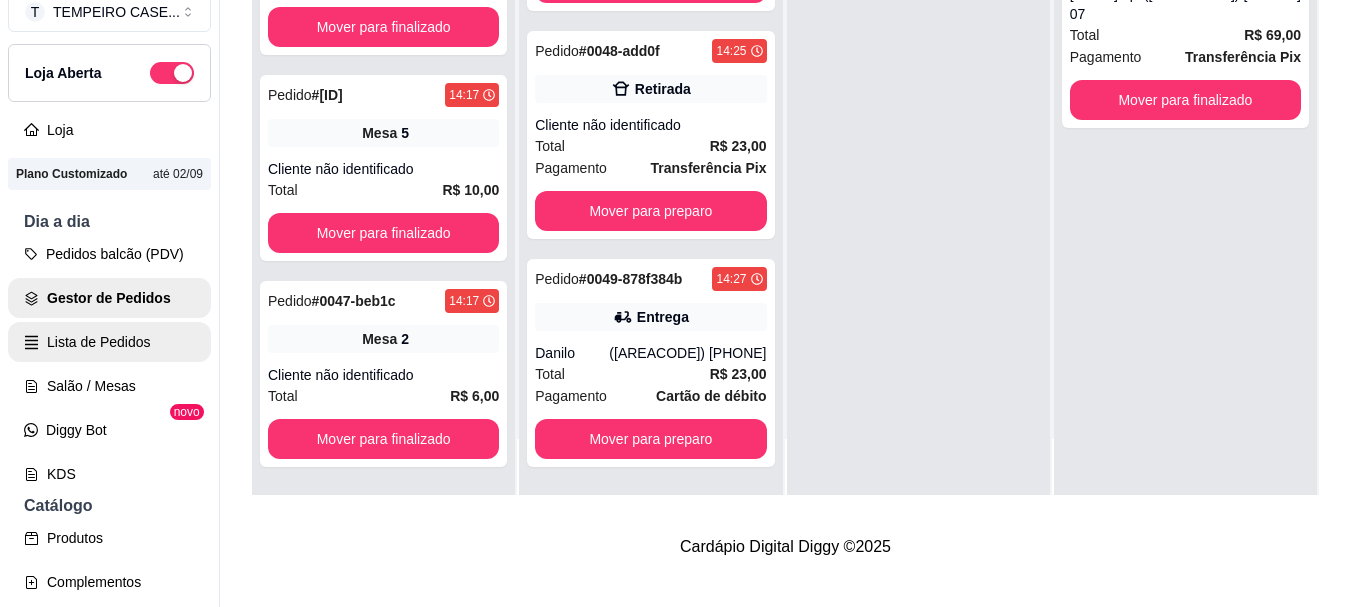 click on "Lista de Pedidos" at bounding box center [109, 342] 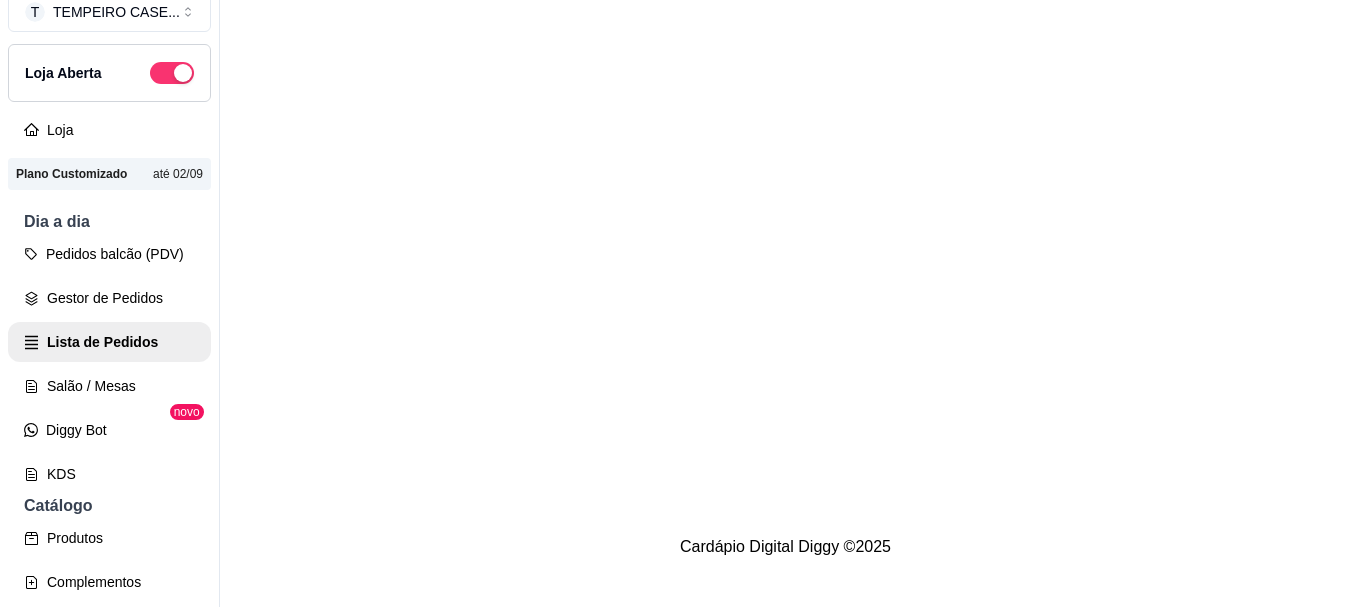 scroll, scrollTop: 0, scrollLeft: 0, axis: both 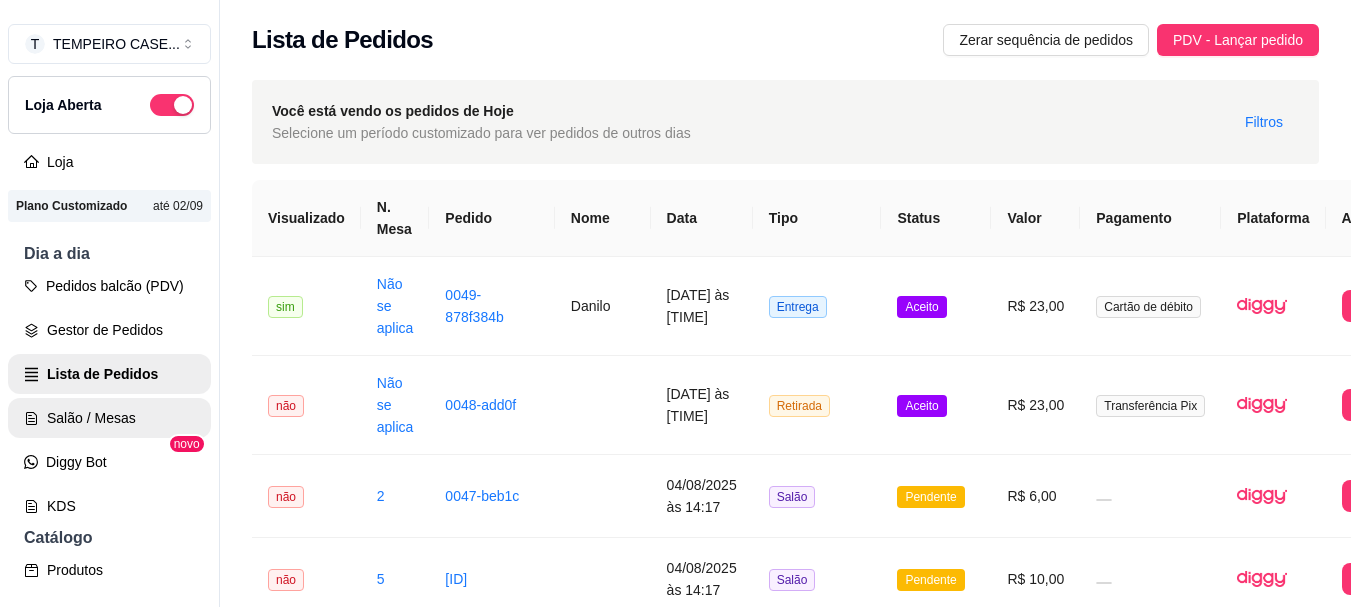 click on "Salão / Mesas" at bounding box center (109, 418) 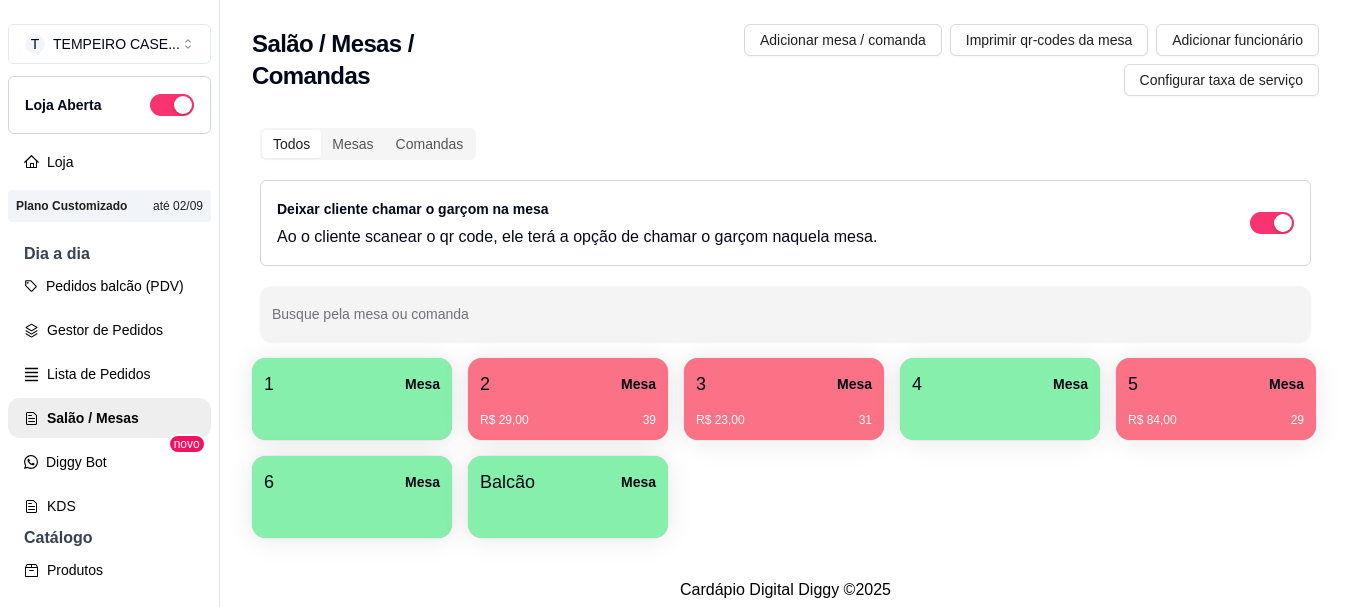 click on "5 Mesa" at bounding box center [1216, 384] 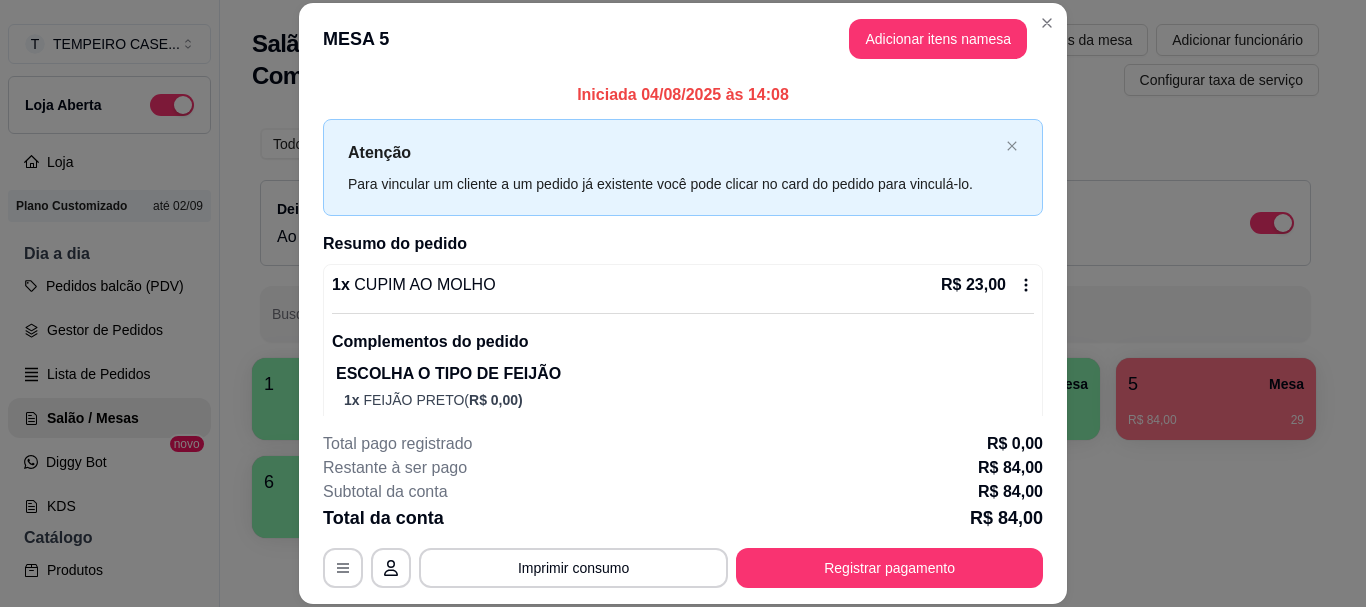 click on "Imprimir consumo" at bounding box center [573, 568] 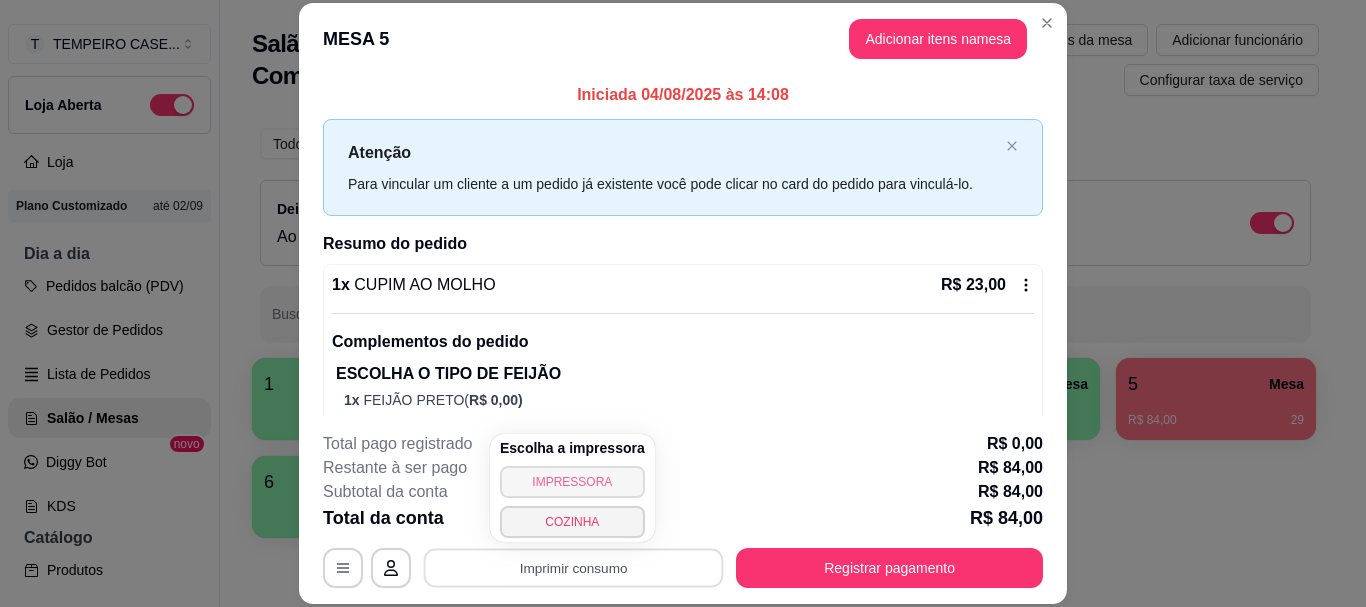 click on "IMPRESSORA" at bounding box center (572, 482) 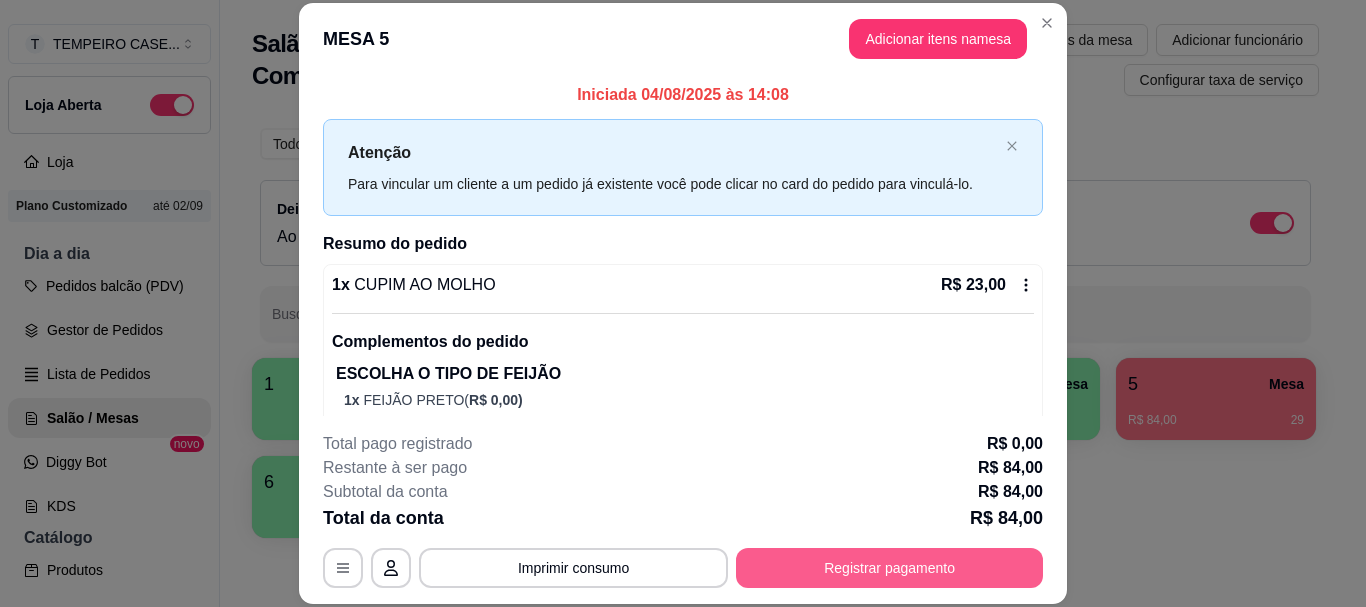 click on "Registrar pagamento" at bounding box center [889, 568] 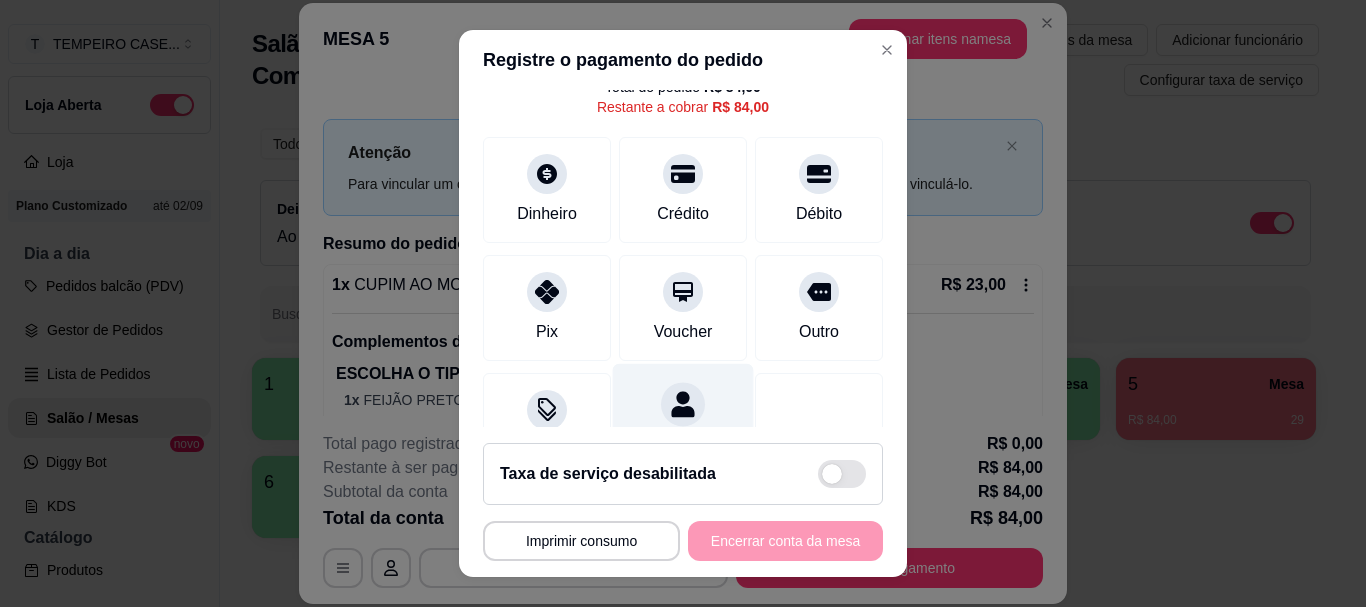 scroll, scrollTop: 177, scrollLeft: 0, axis: vertical 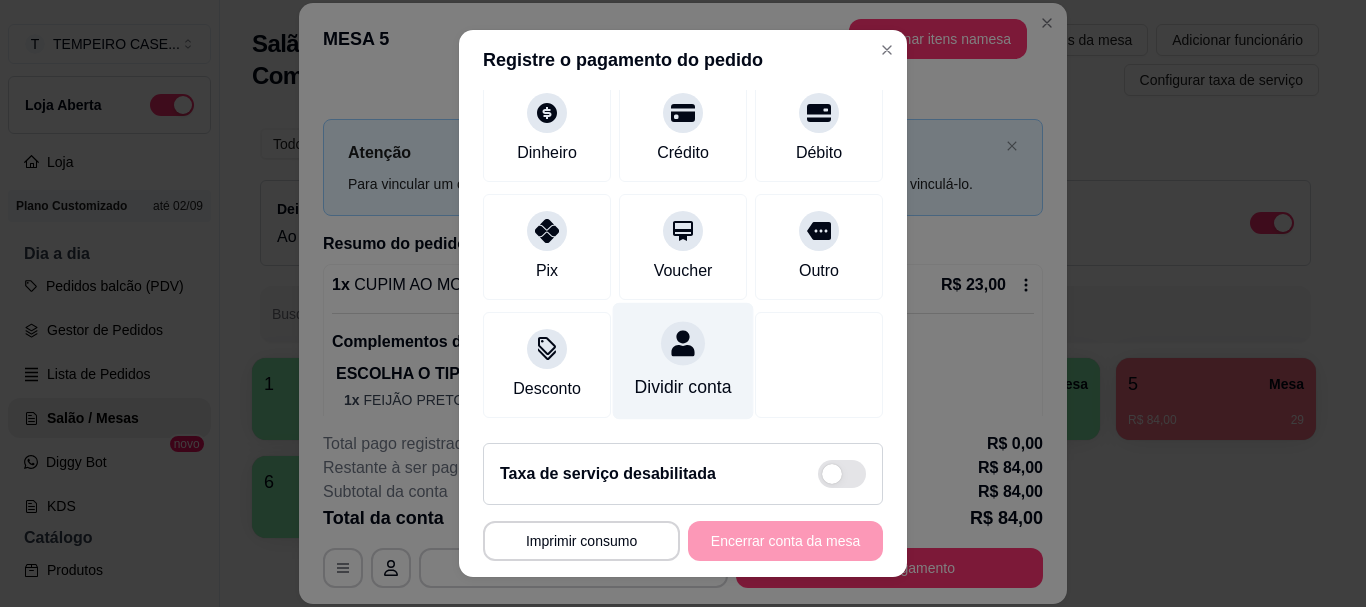 click on "Dividir conta" at bounding box center [683, 361] 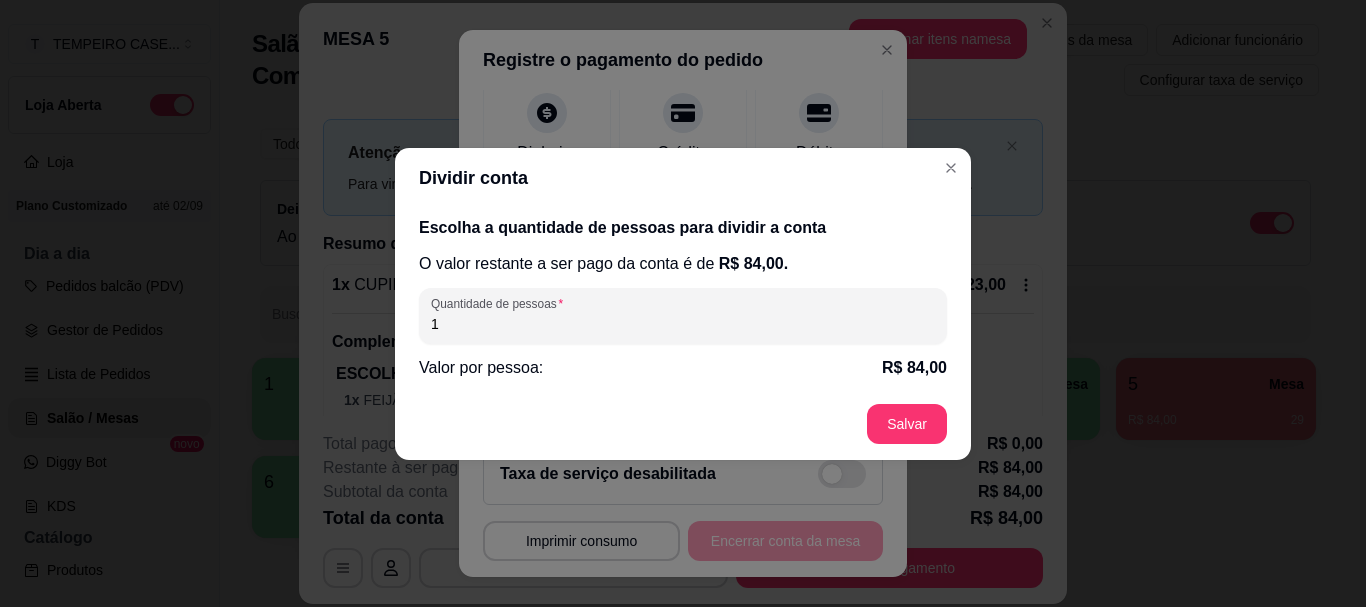 drag, startPoint x: 494, startPoint y: 348, endPoint x: 309, endPoint y: 357, distance: 185.2188 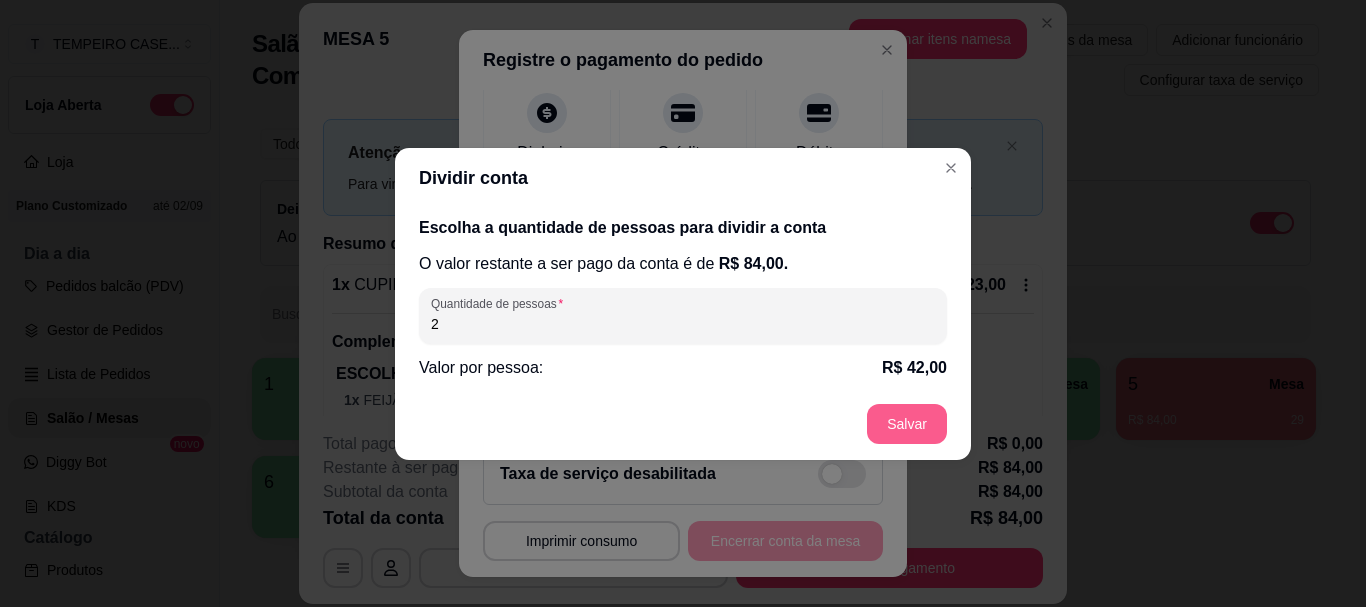 type on "2" 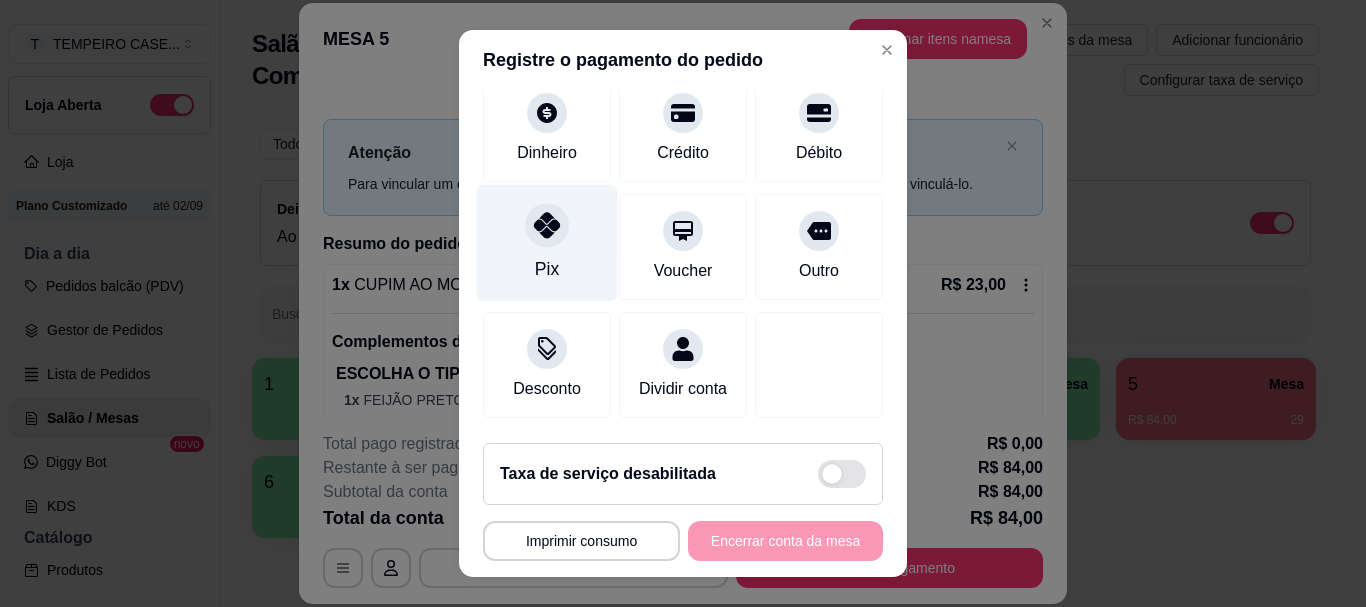 click on "Pix" at bounding box center (547, 243) 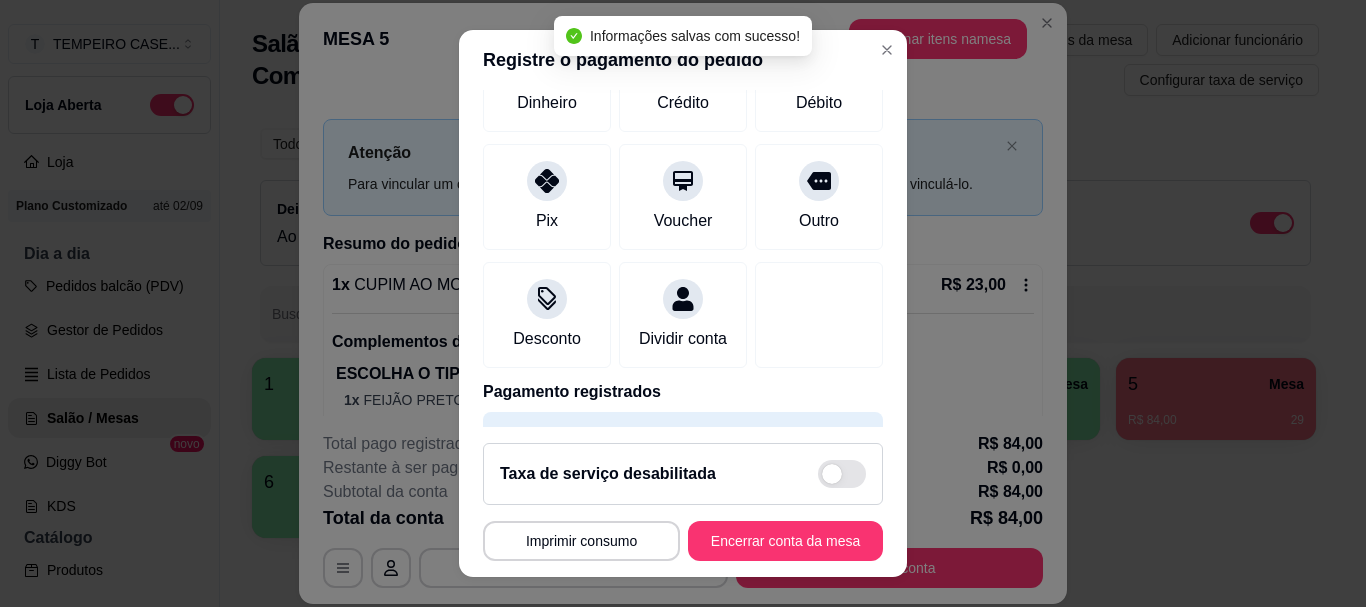 scroll, scrollTop: 261, scrollLeft: 0, axis: vertical 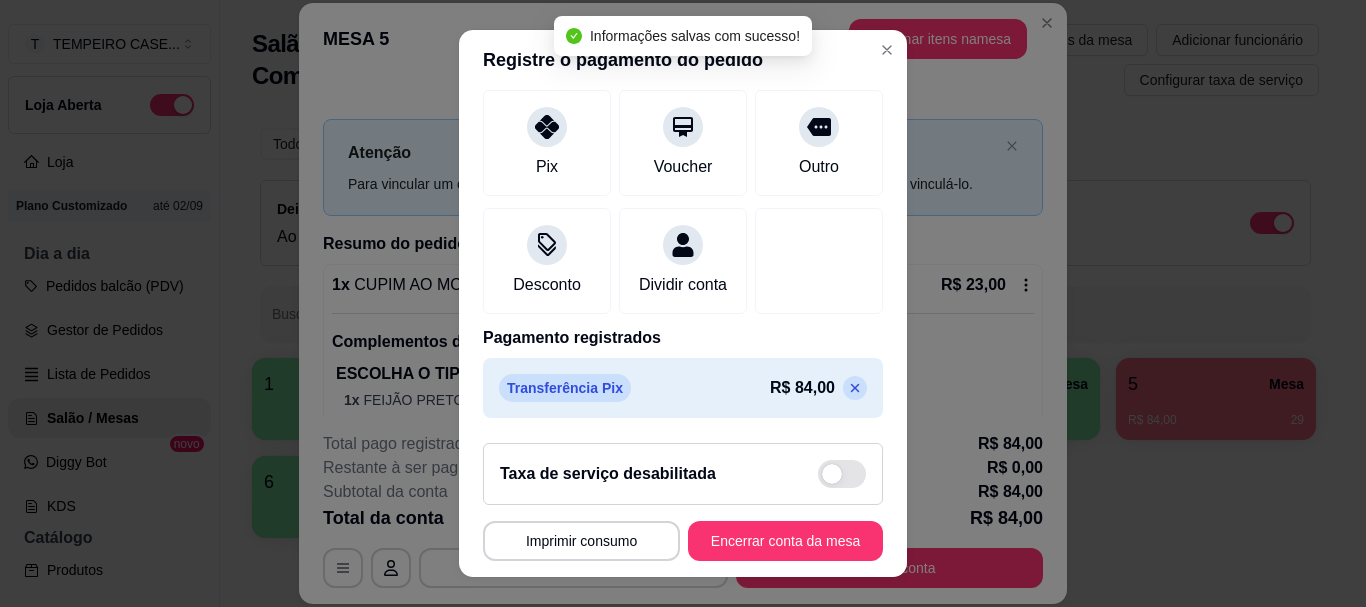 click 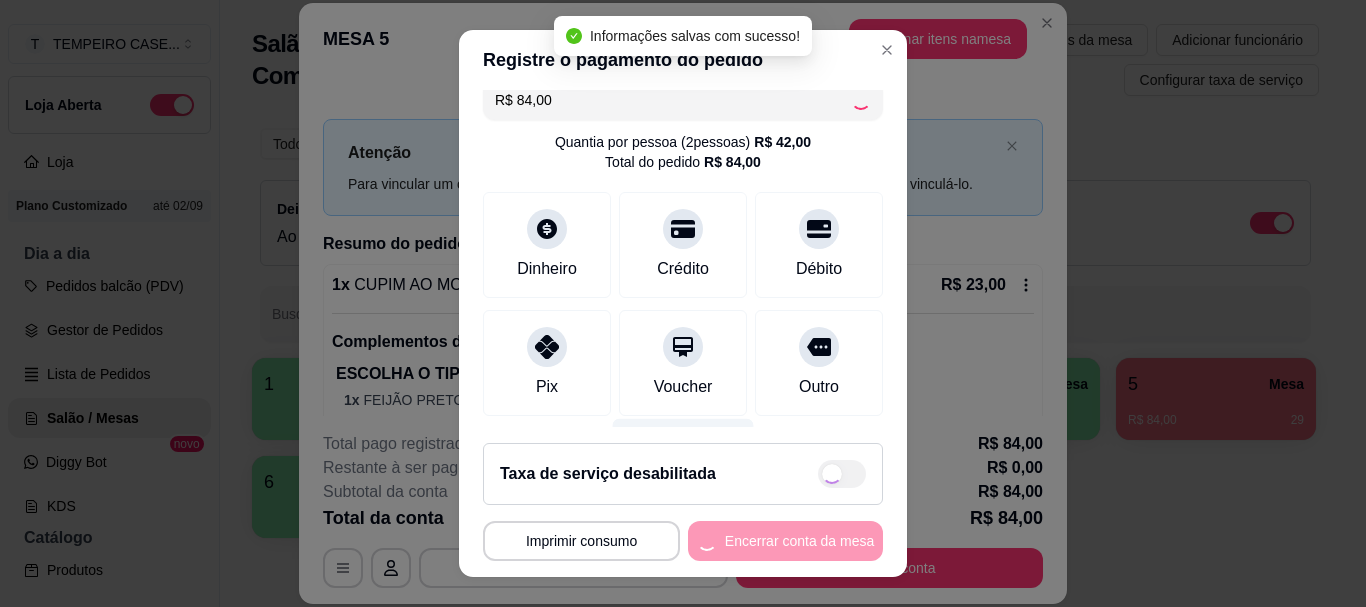 scroll, scrollTop: 0, scrollLeft: 0, axis: both 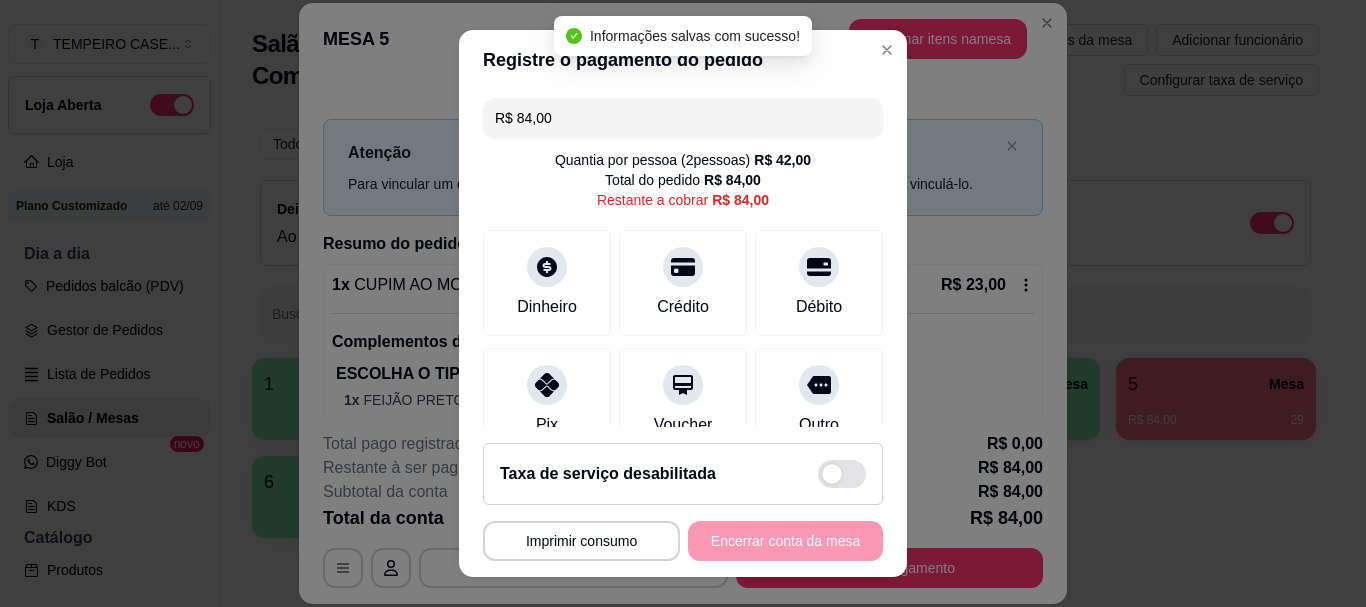 drag, startPoint x: 609, startPoint y: 137, endPoint x: 485, endPoint y: 136, distance: 124.004036 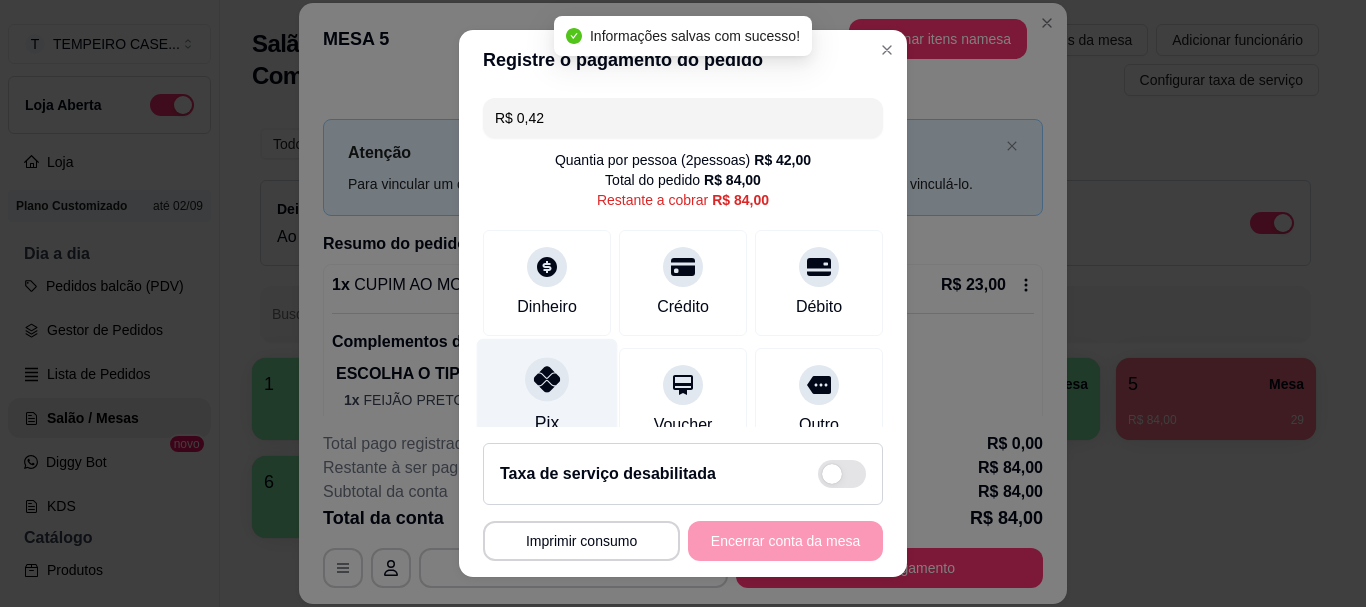 click 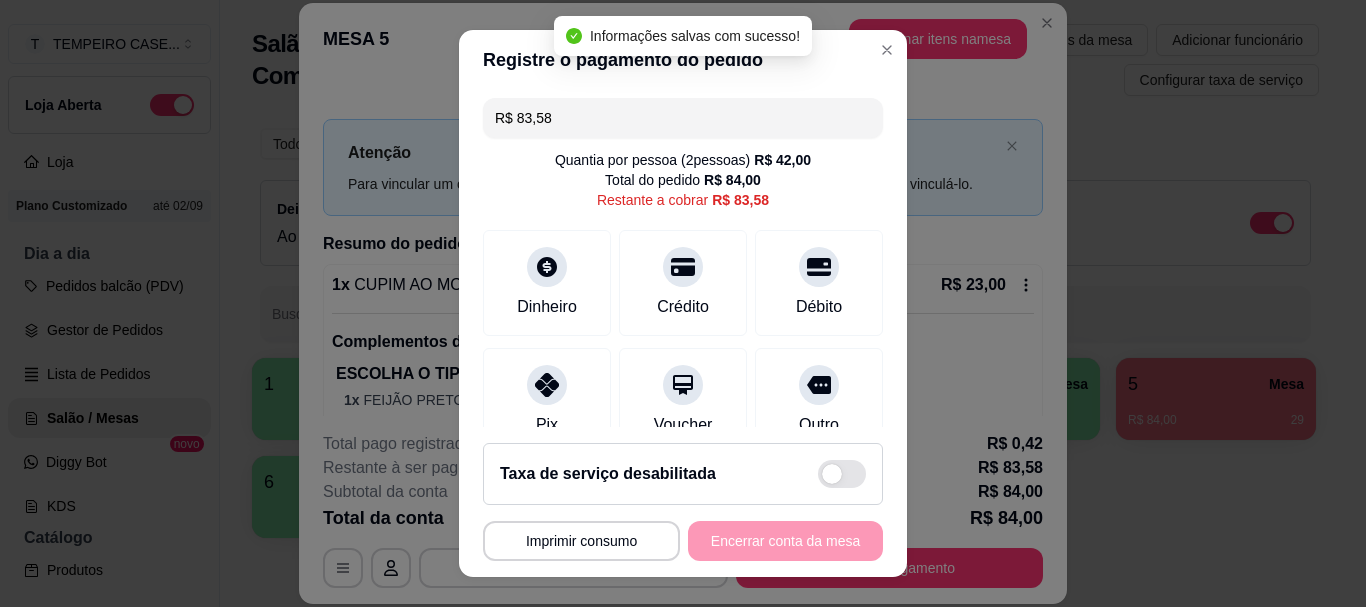 scroll, scrollTop: 281, scrollLeft: 0, axis: vertical 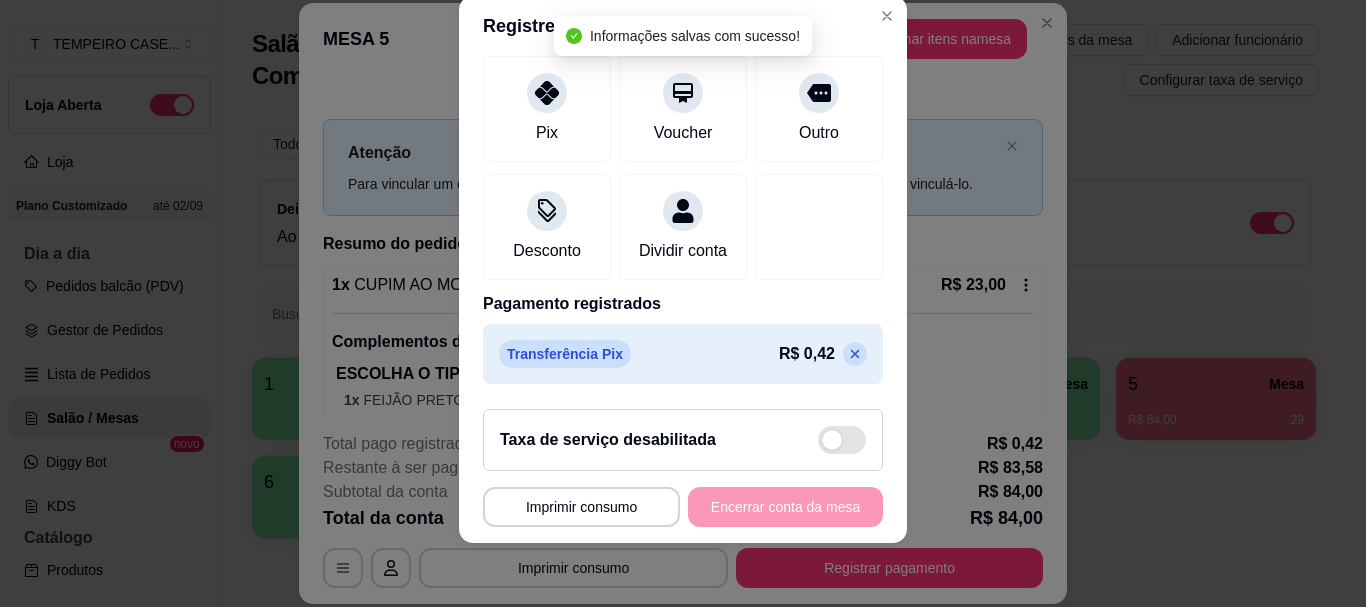 click 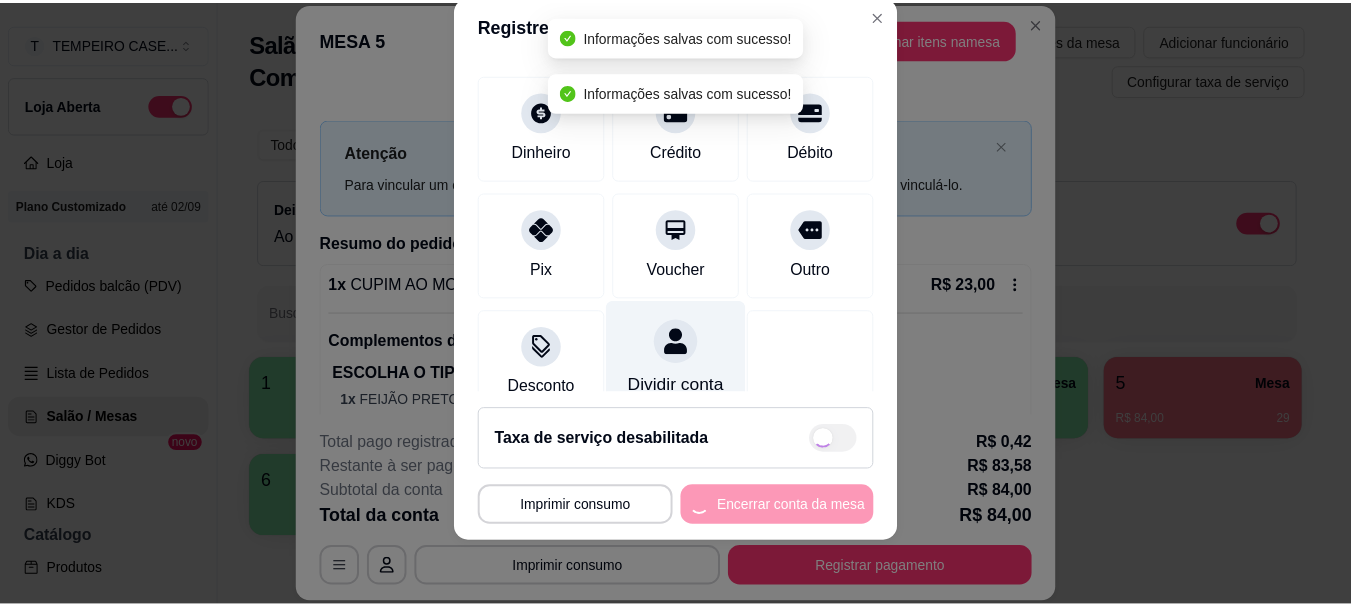 scroll, scrollTop: 0, scrollLeft: 0, axis: both 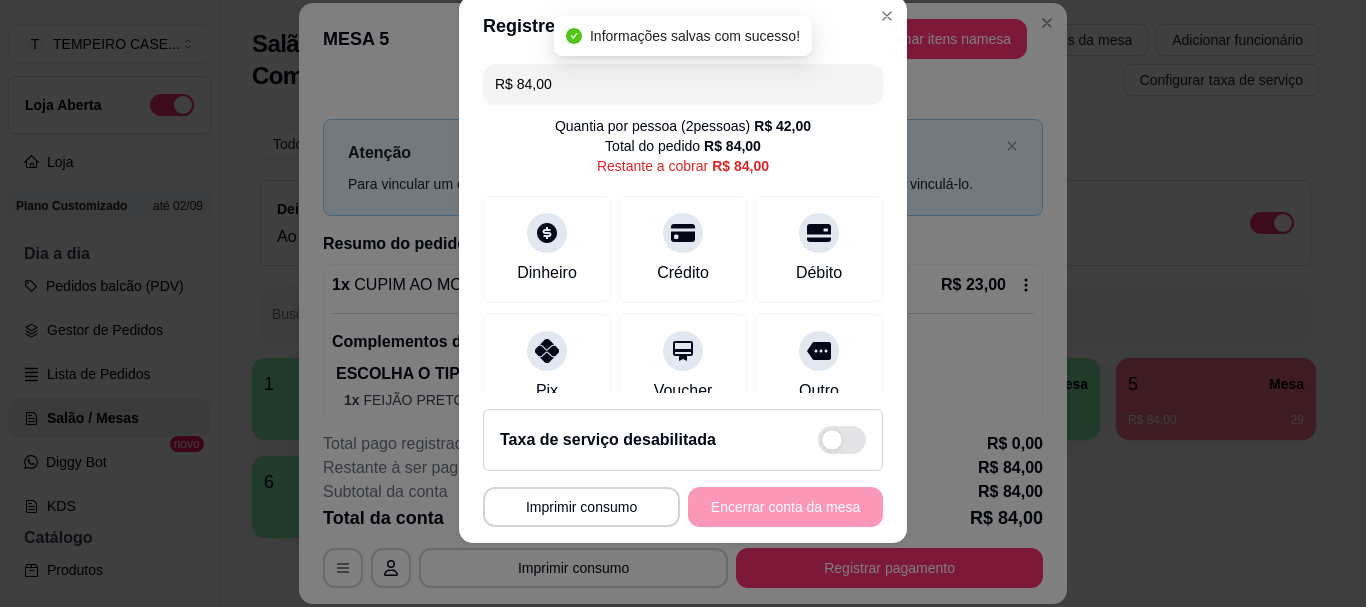 drag, startPoint x: 550, startPoint y: 90, endPoint x: 450, endPoint y: 89, distance: 100.005 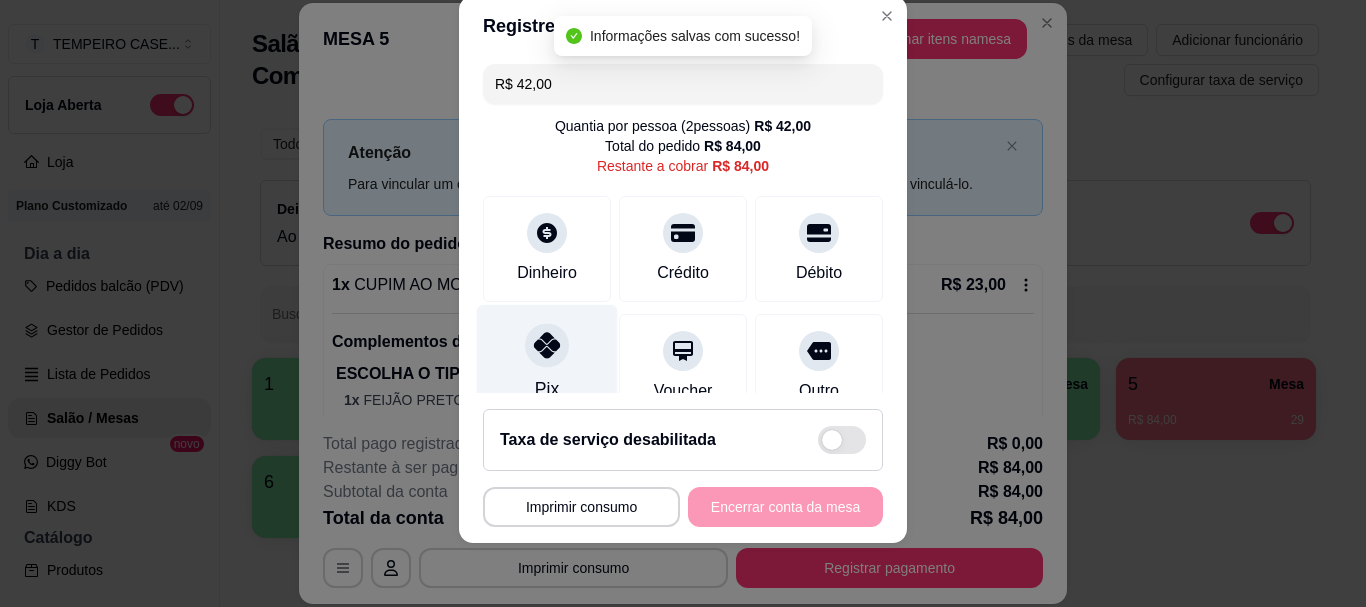 type on "R$ 42,00" 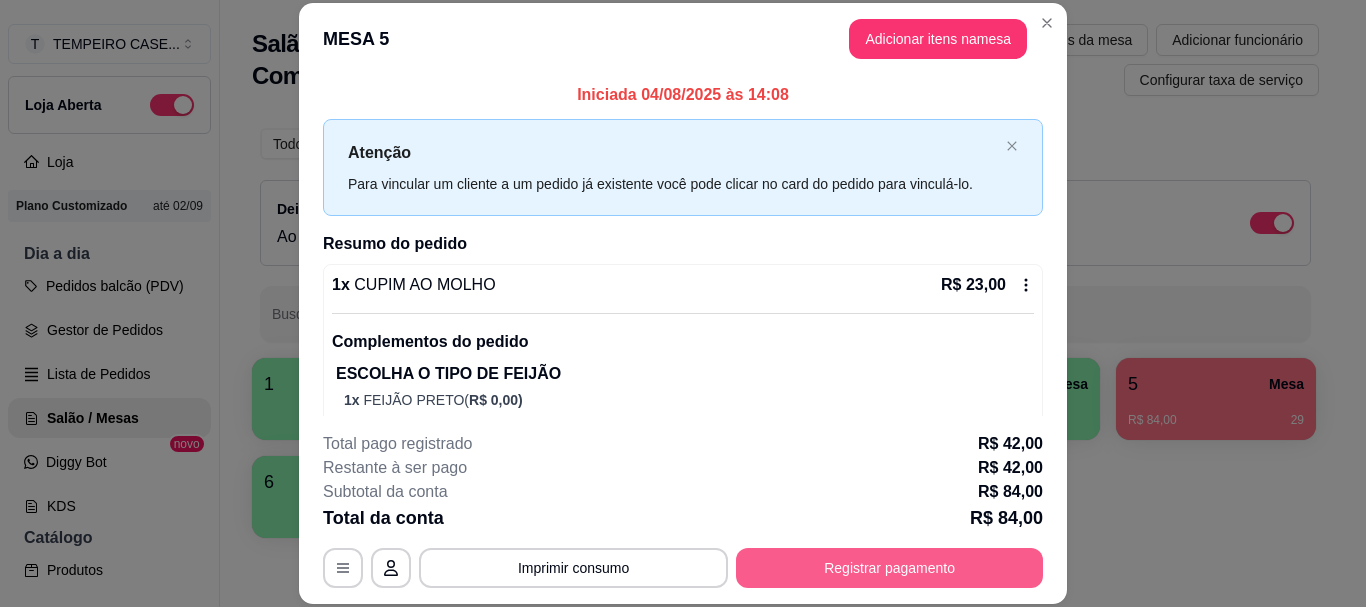 click on "Registrar pagamento" at bounding box center (889, 568) 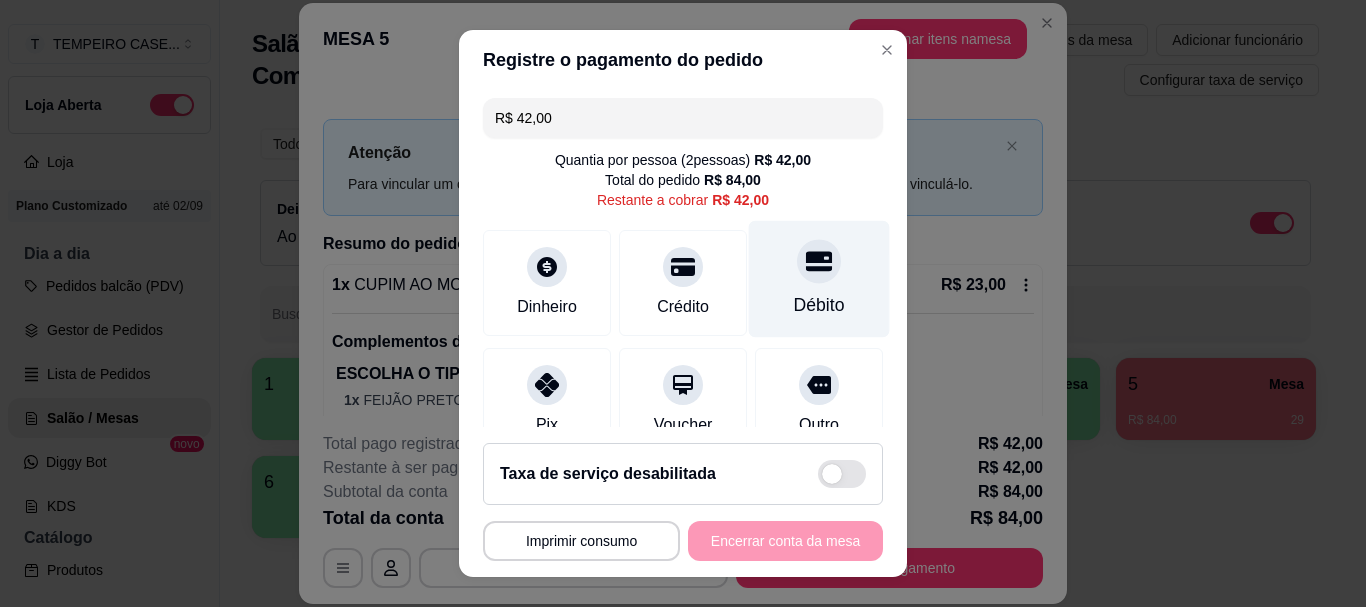 click on "Débito" at bounding box center [819, 279] 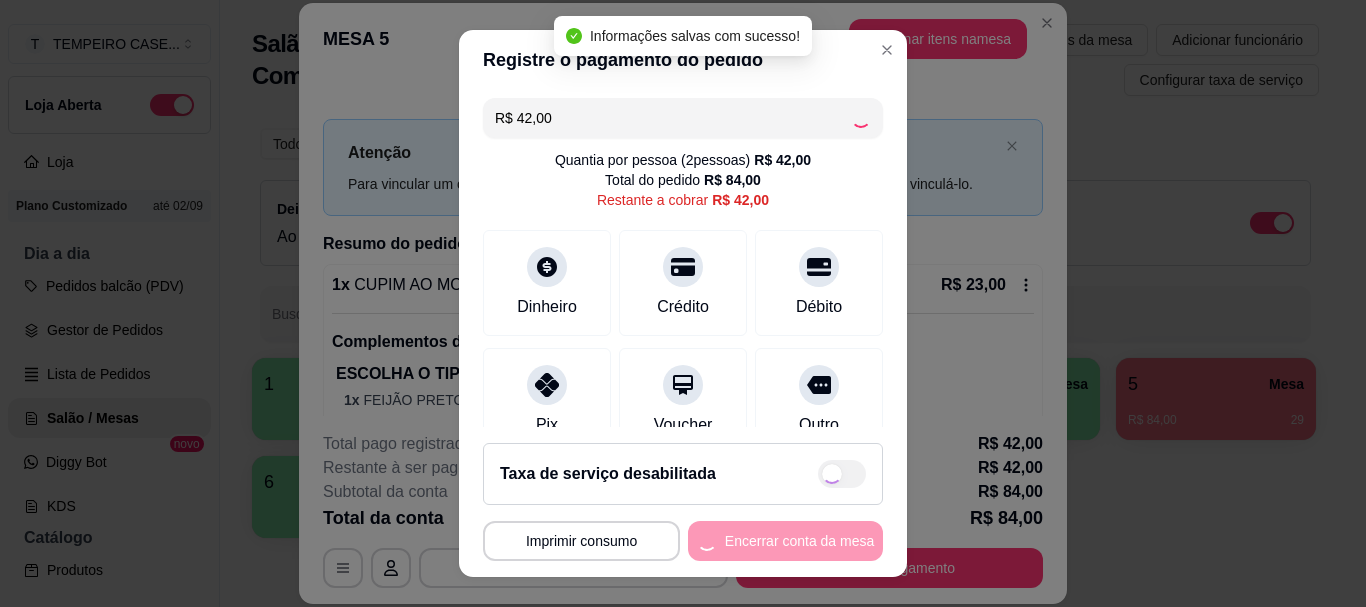 type on "R$ 0,00" 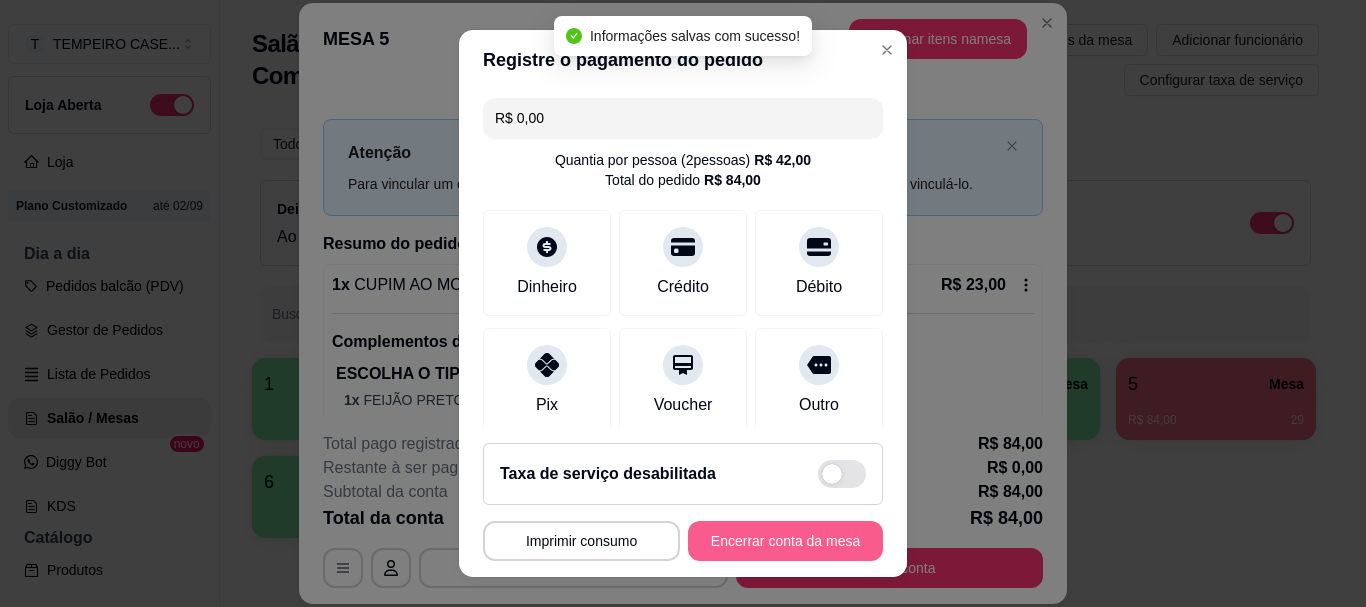 click on "Encerrar conta da mesa" at bounding box center [785, 541] 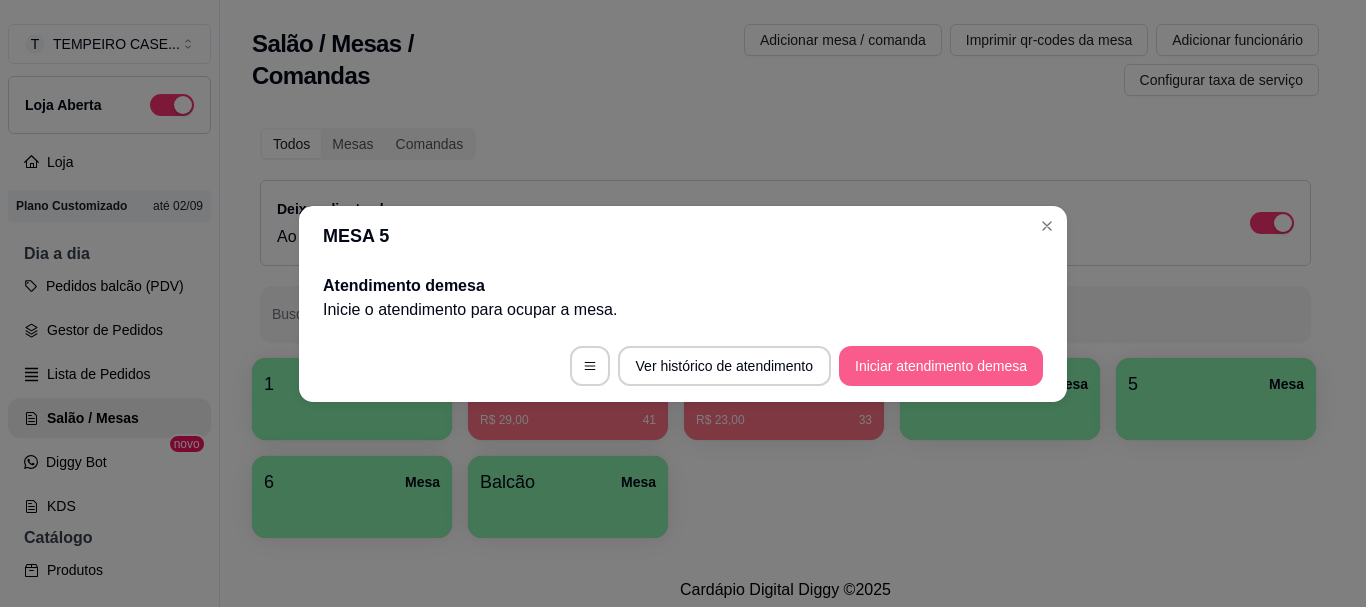 click on "Iniciar atendimento de  mesa" at bounding box center (941, 366) 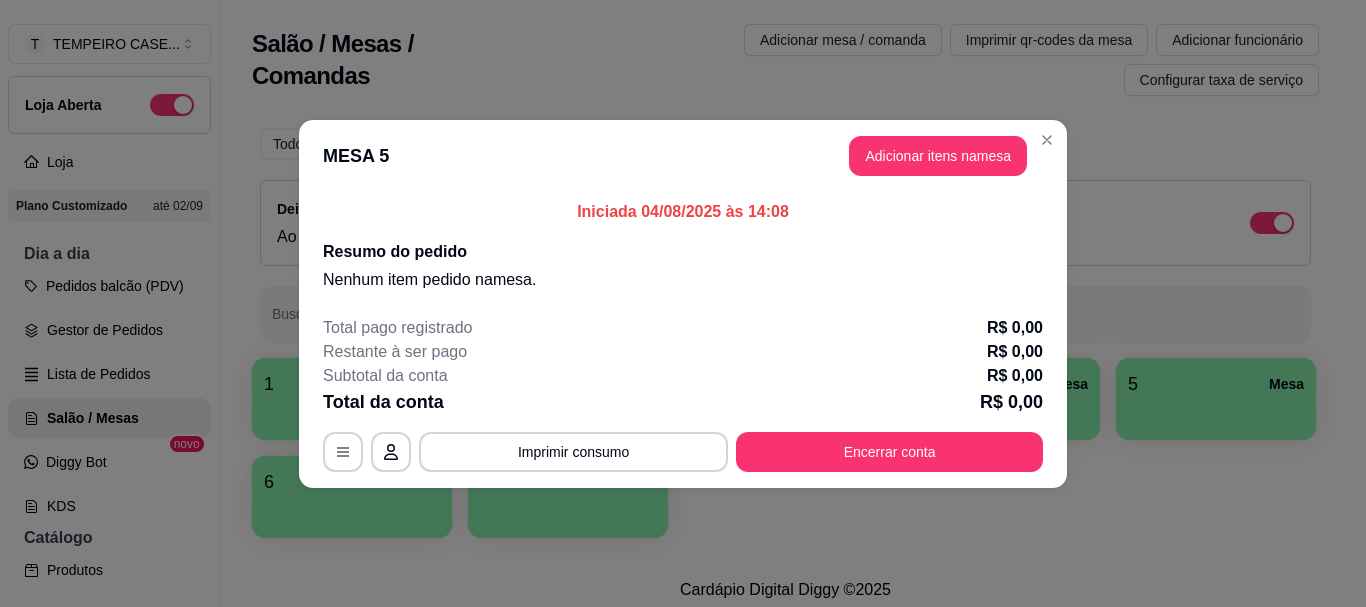 drag, startPoint x: 986, startPoint y: 366, endPoint x: 1038, endPoint y: 308, distance: 77.89737 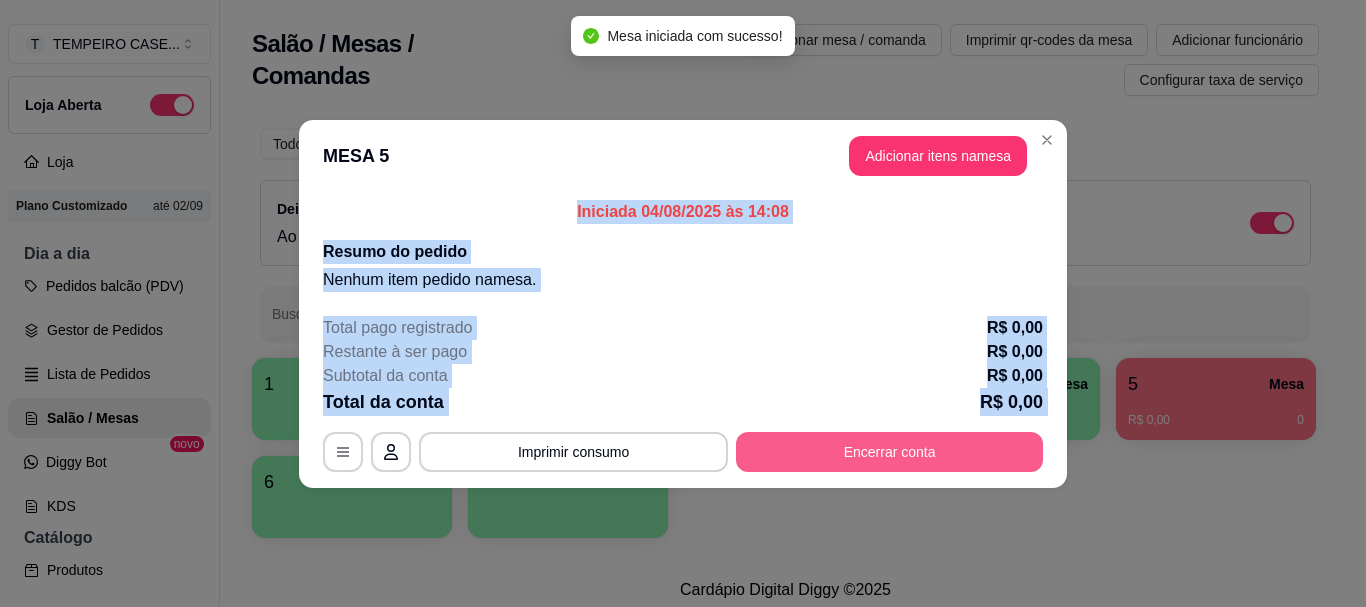 click on "Encerrar conta" at bounding box center (889, 452) 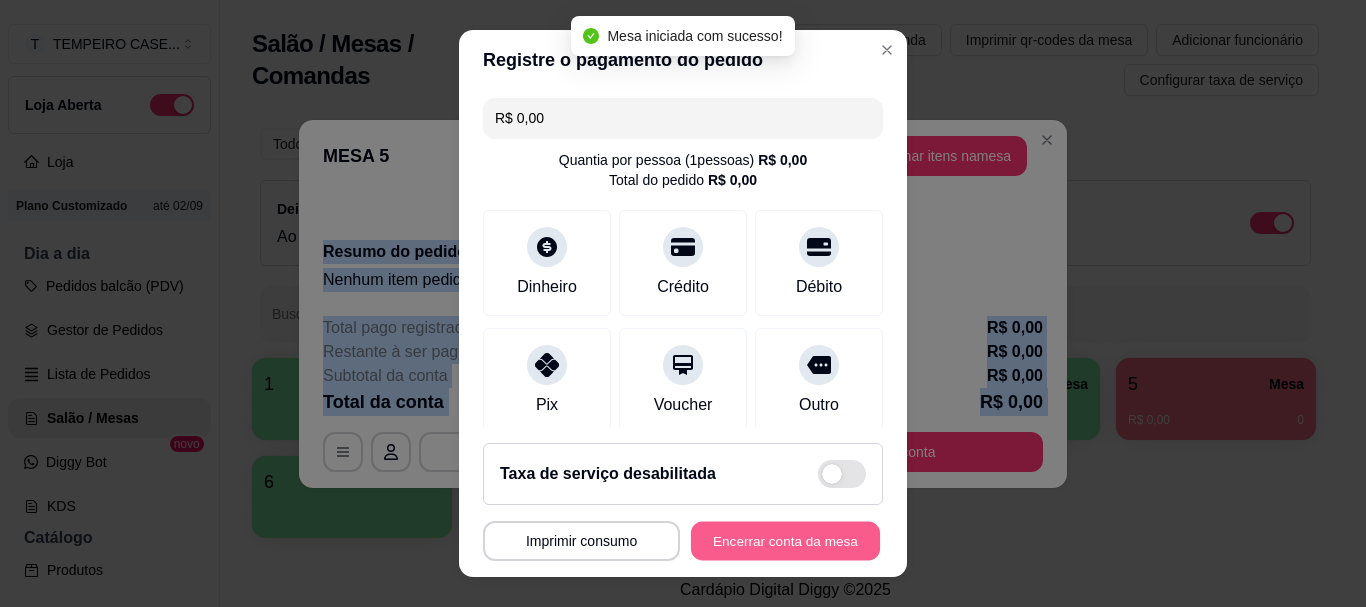 click on "Encerrar conta da mesa" at bounding box center [785, 540] 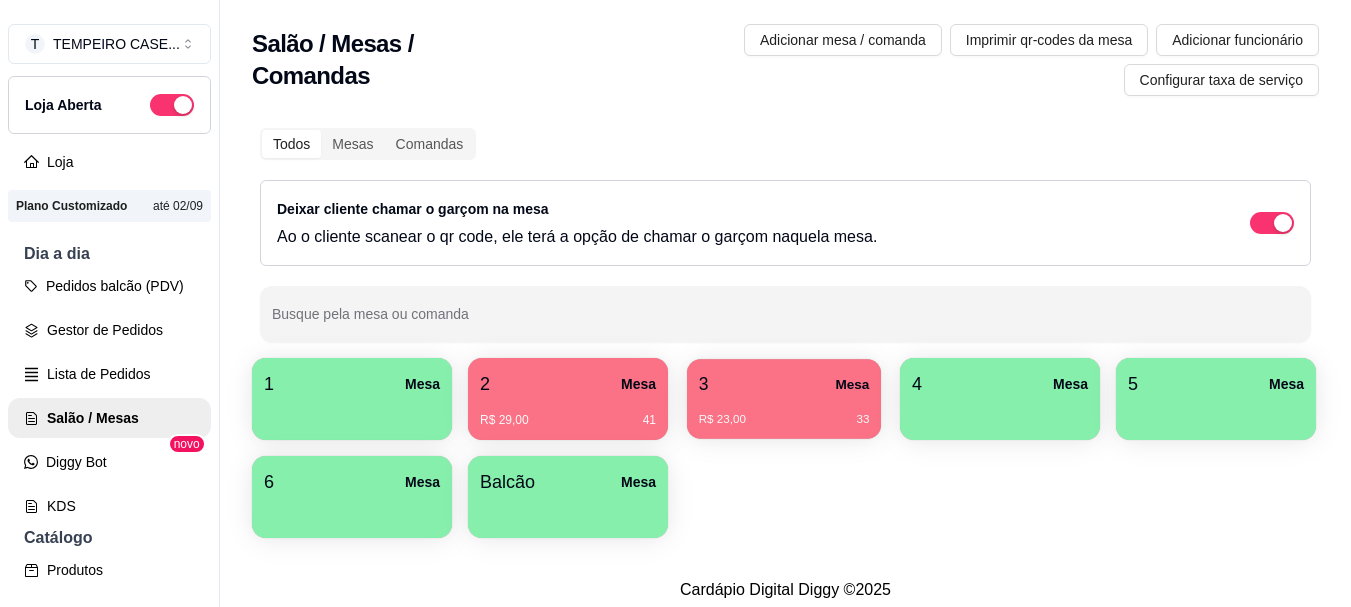 click on "3 Mesa" at bounding box center (784, 384) 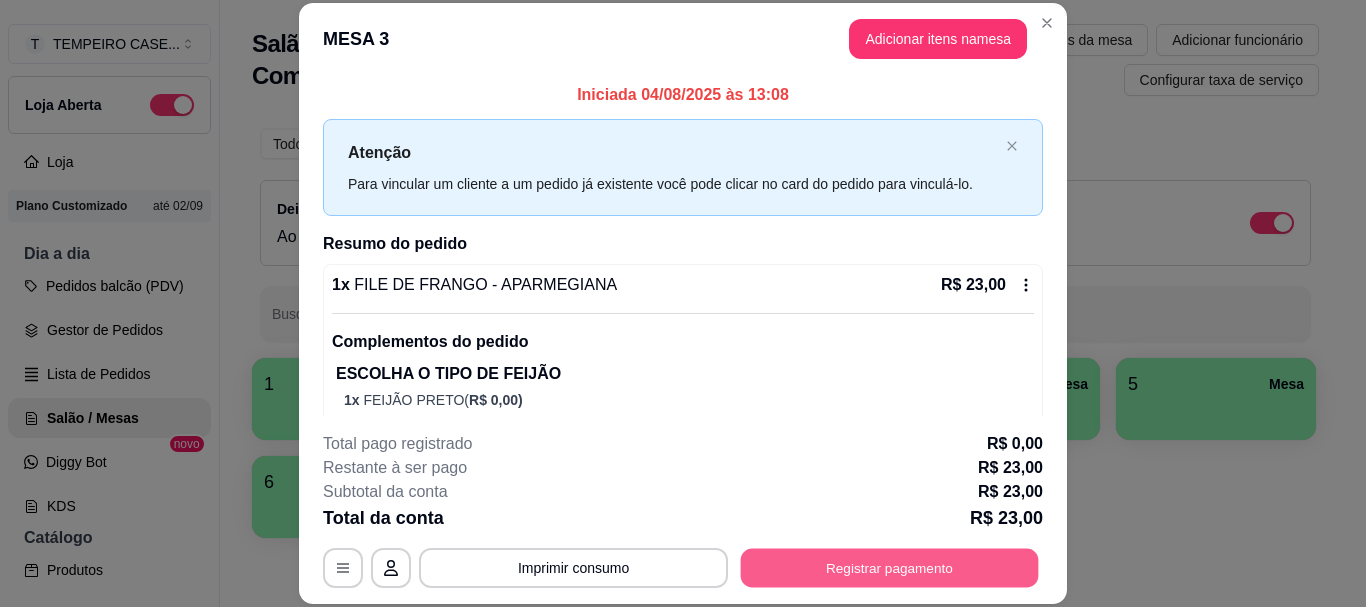 click on "Registrar pagamento" at bounding box center [890, 568] 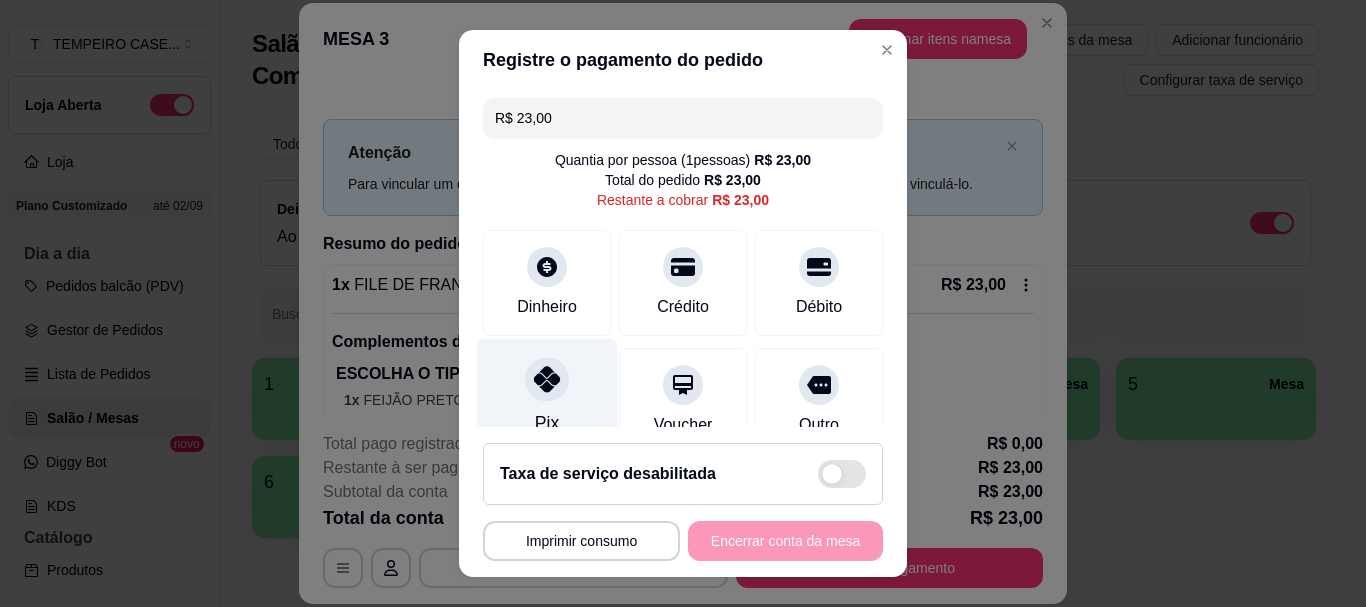 click 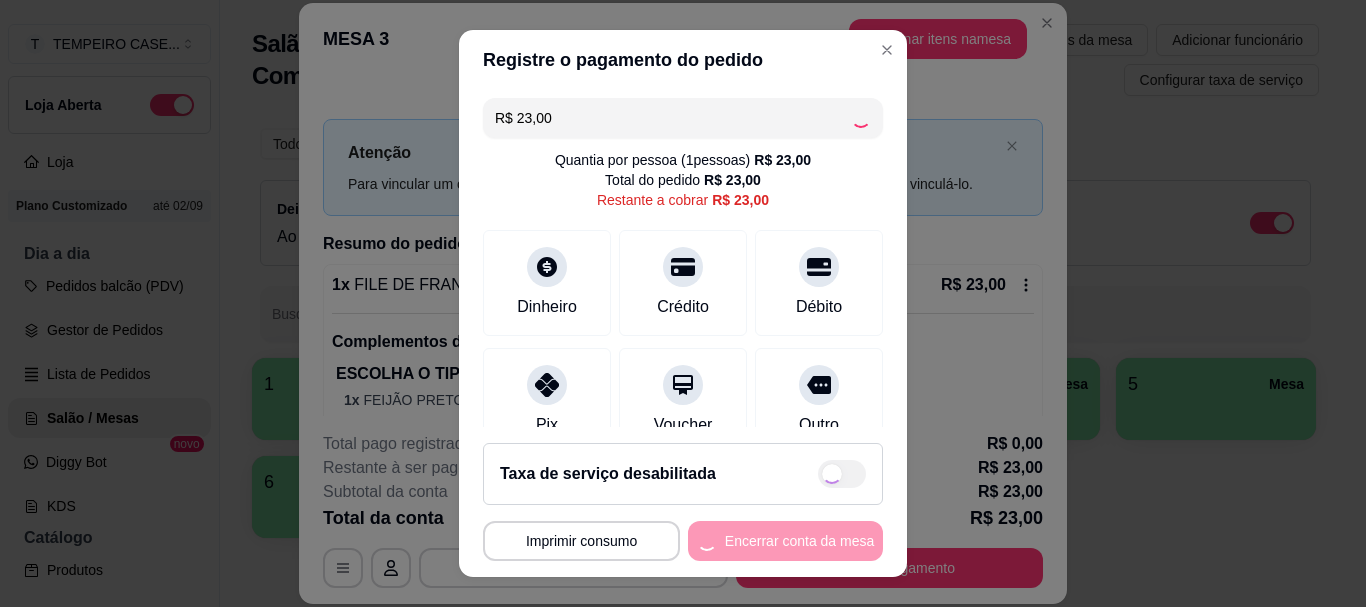 type on "R$ 0,00" 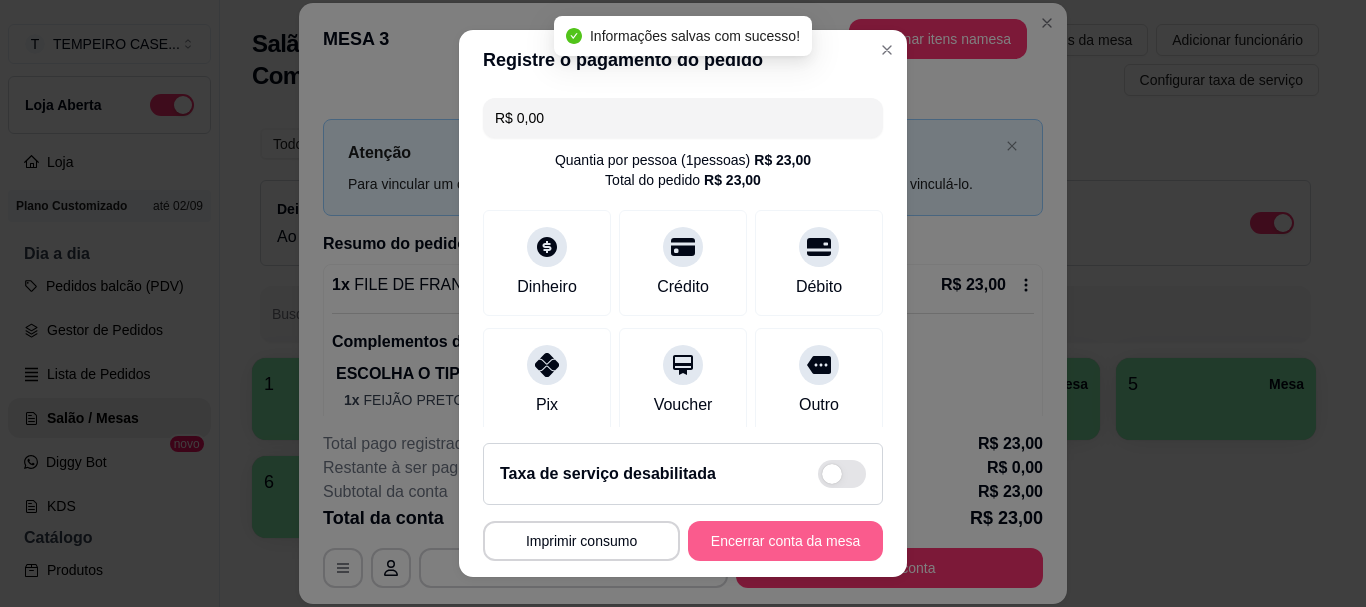 click on "Encerrar conta da mesa" at bounding box center (785, 541) 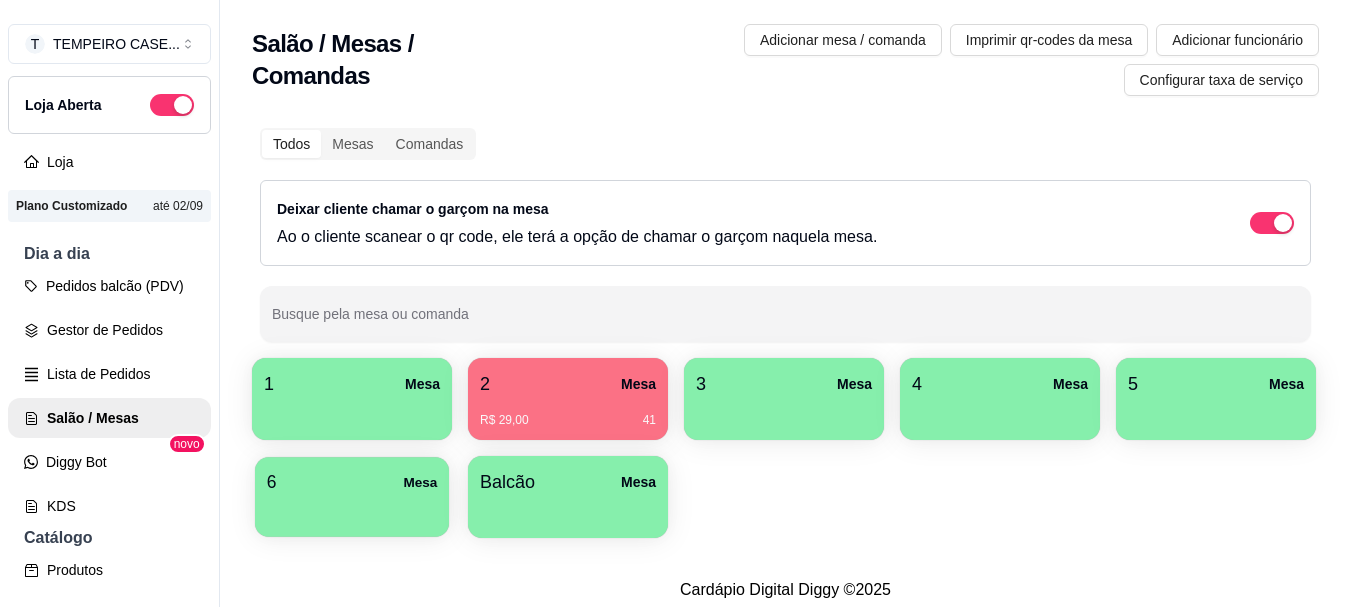 type 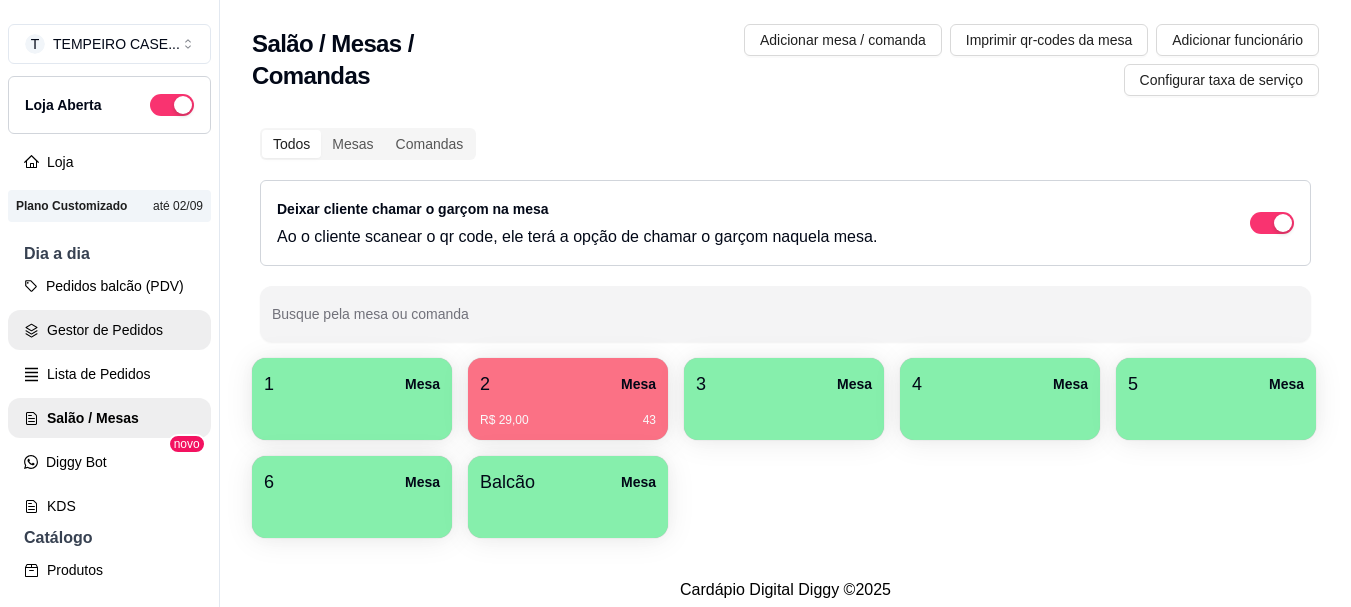 click on "Gestor de Pedidos" at bounding box center (109, 330) 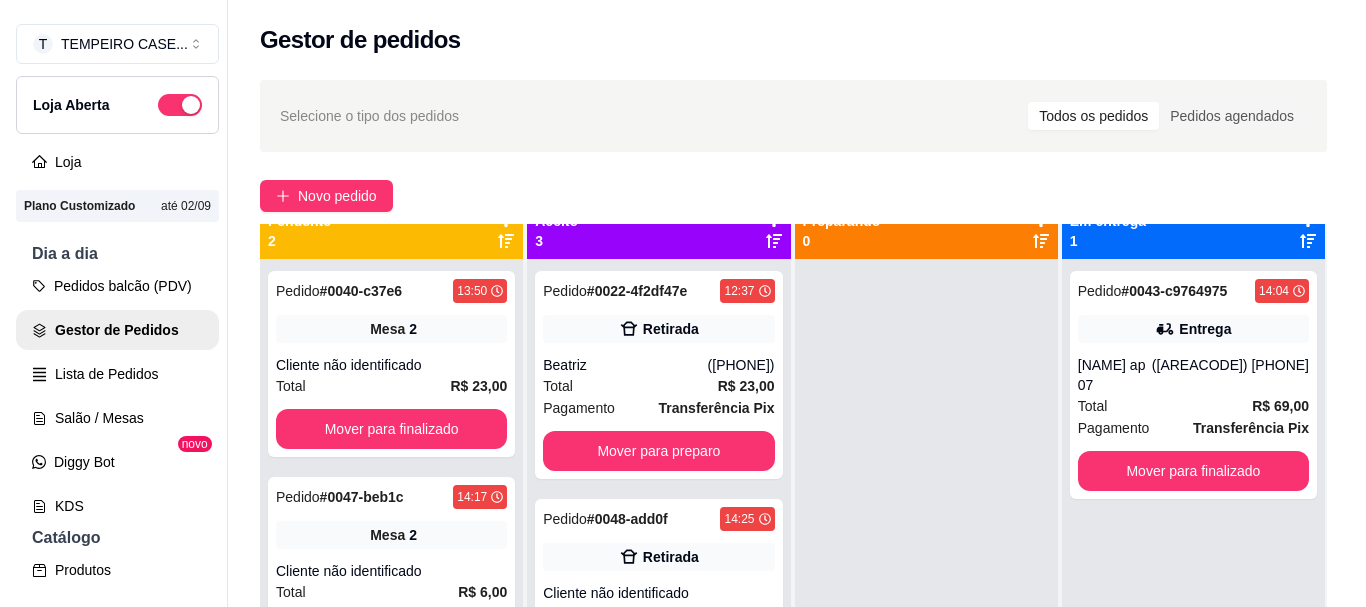 scroll, scrollTop: 56, scrollLeft: 0, axis: vertical 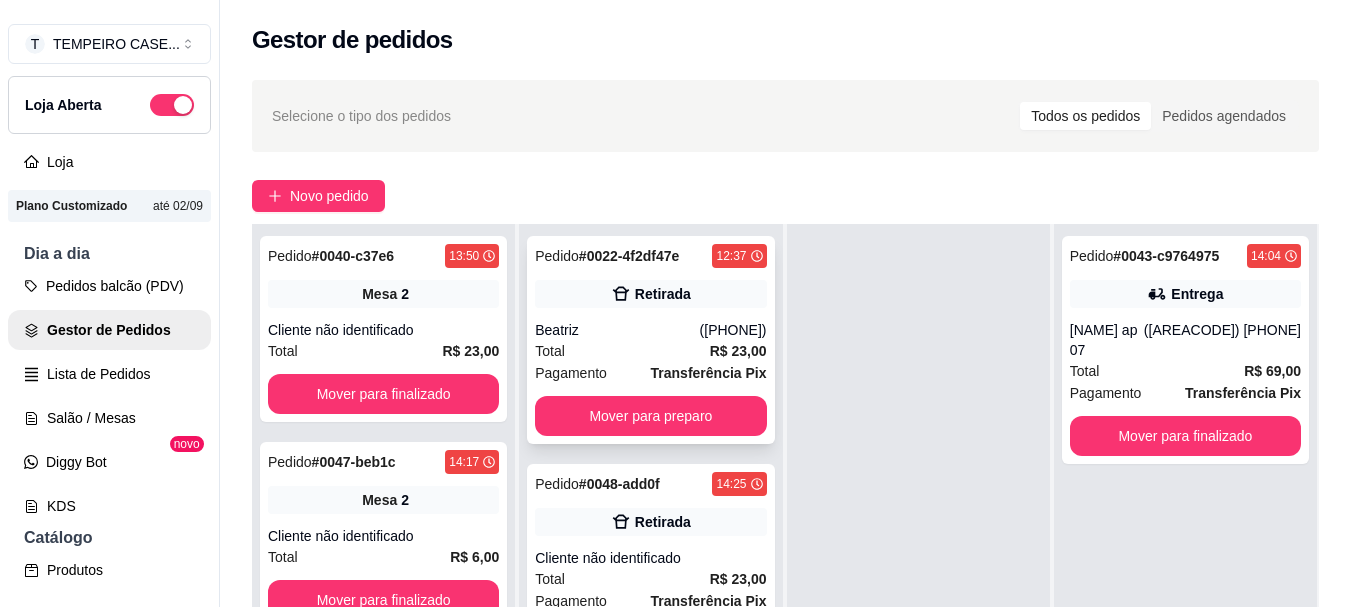 click on "Retirada" at bounding box center (650, 294) 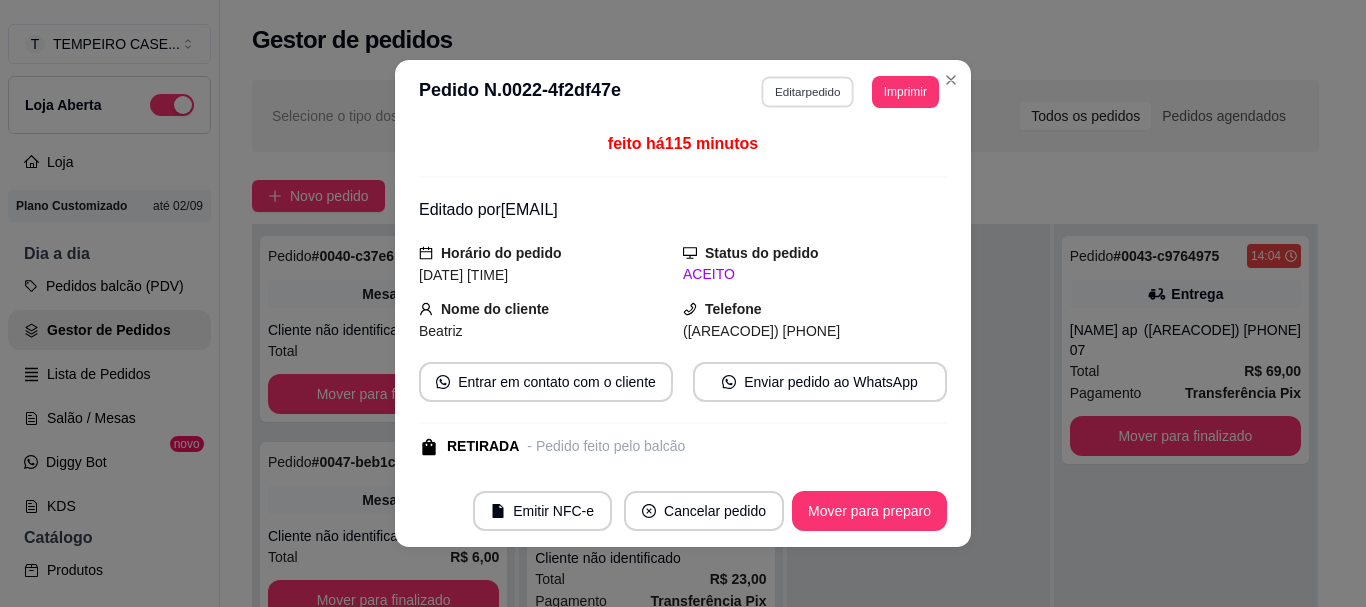 click on "Editar  pedido" at bounding box center (808, 91) 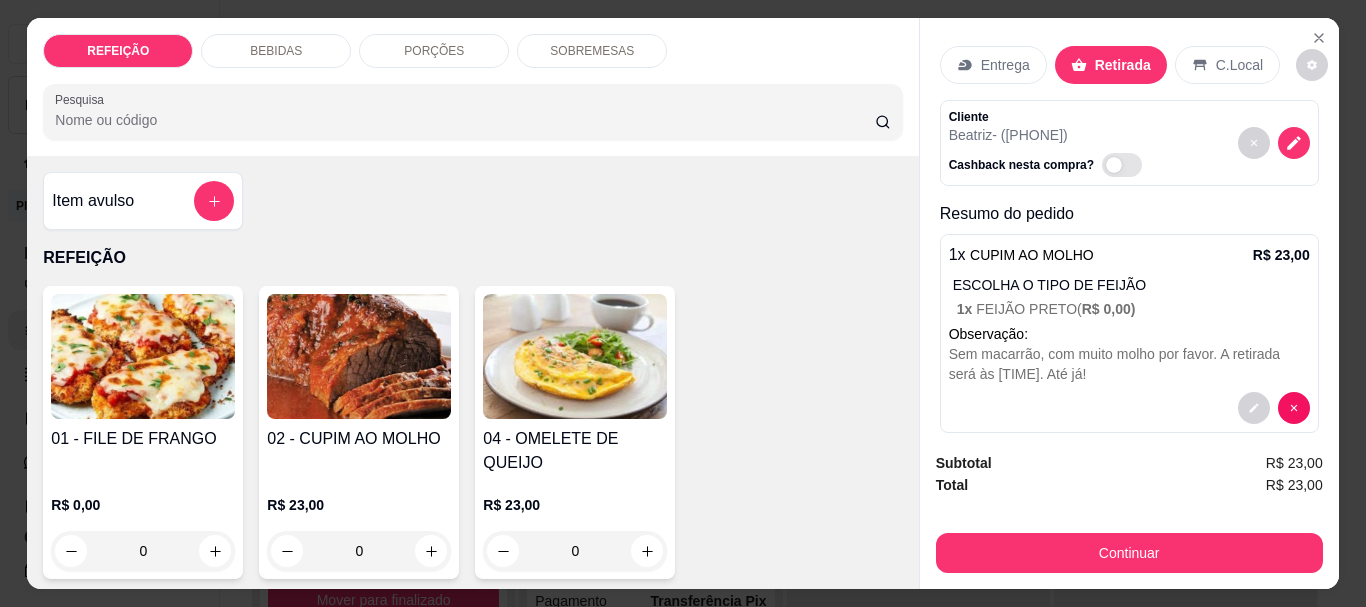 scroll, scrollTop: 41, scrollLeft: 0, axis: vertical 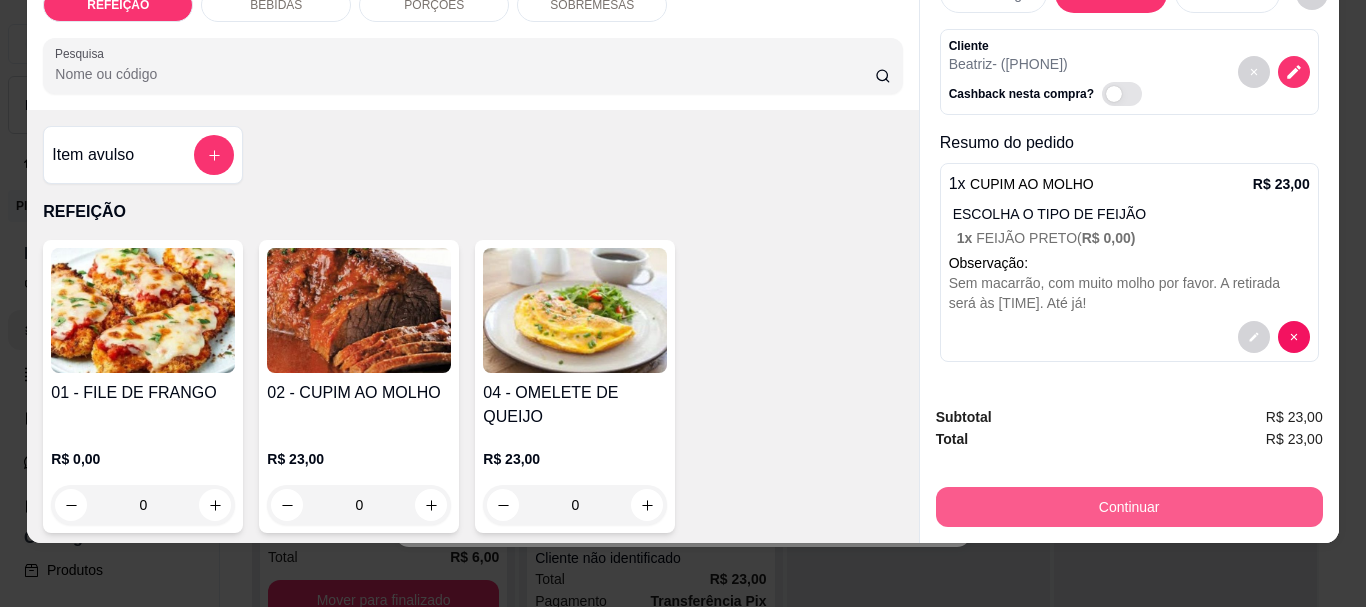 click on "Continuar" at bounding box center (1129, 507) 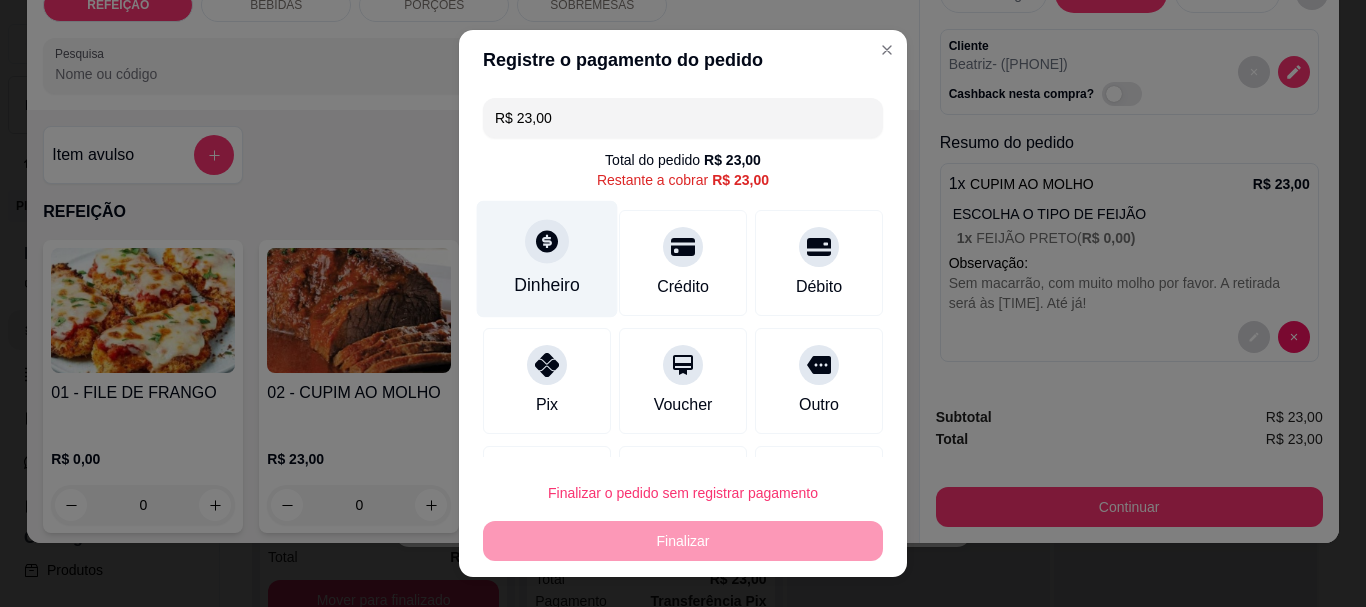 click on "Dinheiro" at bounding box center [547, 259] 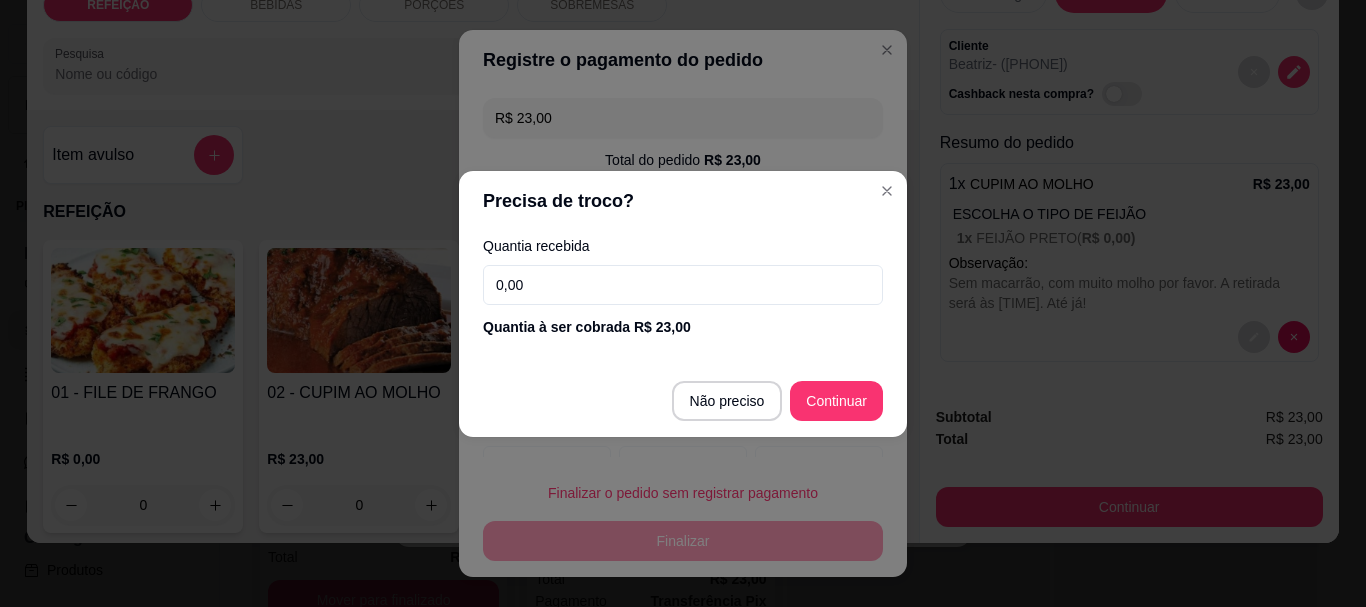 drag, startPoint x: 702, startPoint y: 293, endPoint x: 366, endPoint y: 275, distance: 336.4818 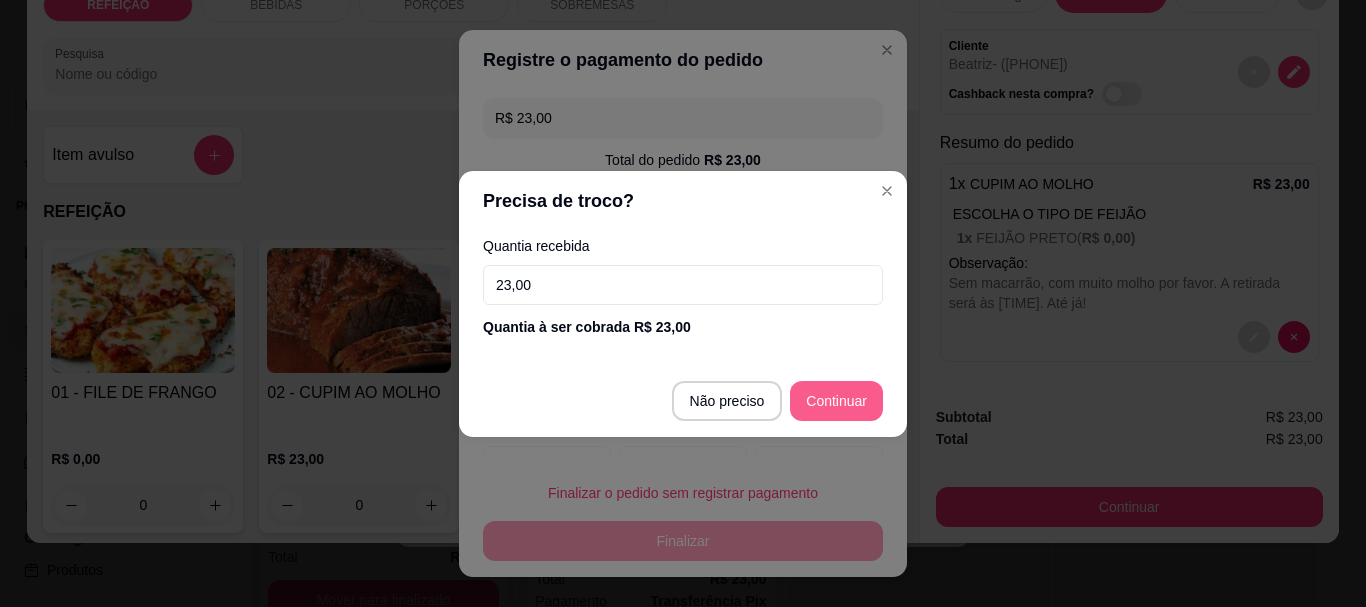 type on "23,00" 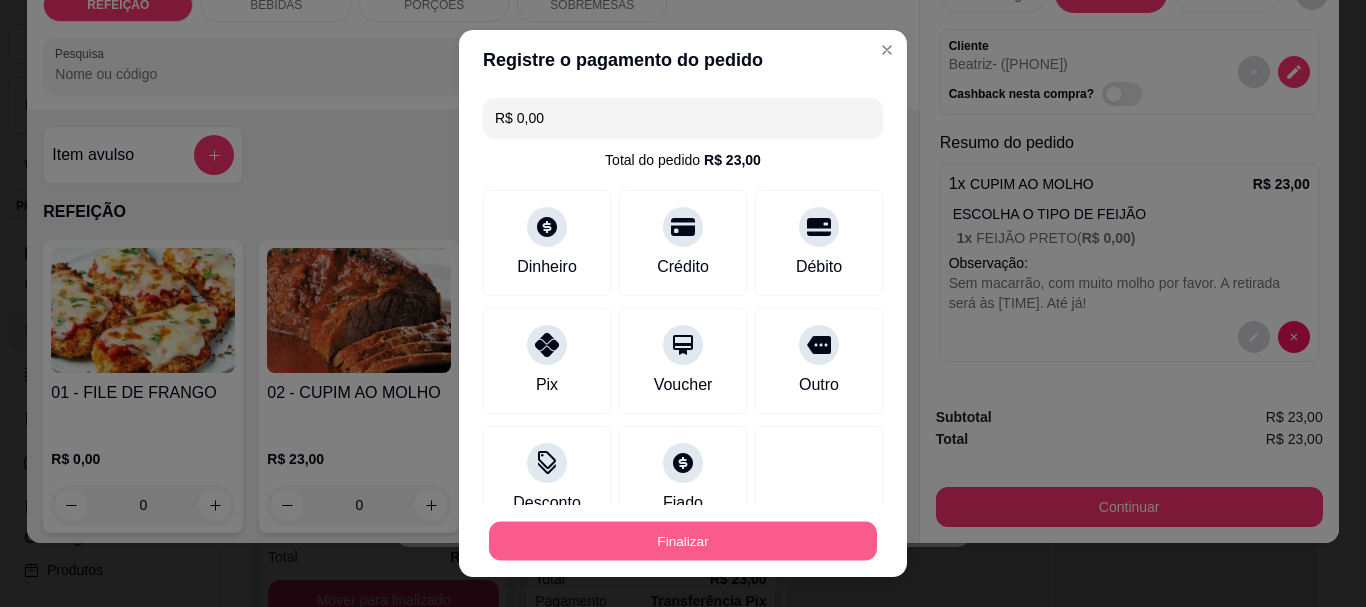 click on "Finalizar" at bounding box center (683, 540) 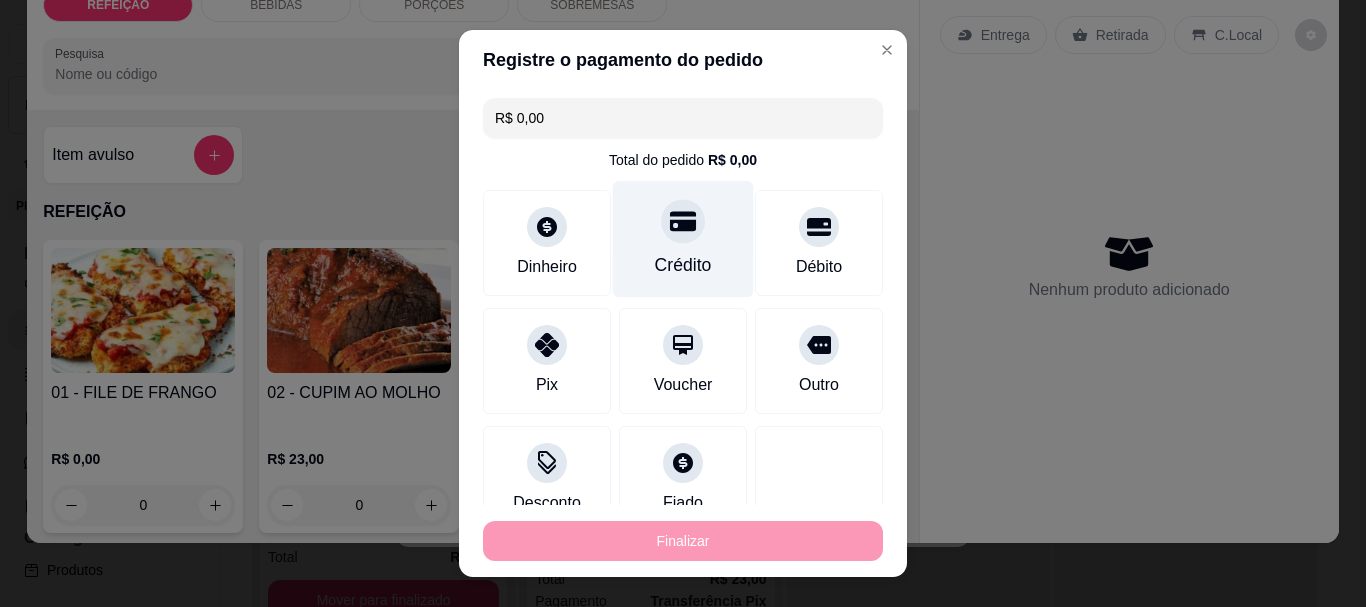 type on "-R$ 23,00" 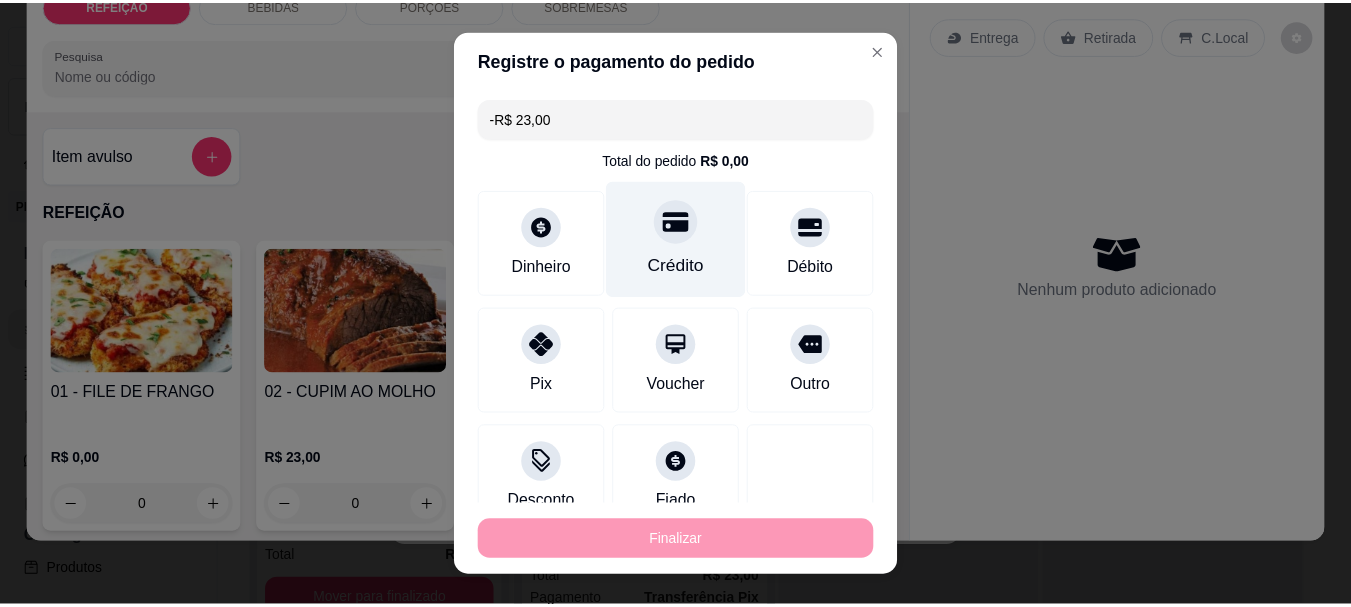 scroll, scrollTop: 0, scrollLeft: 0, axis: both 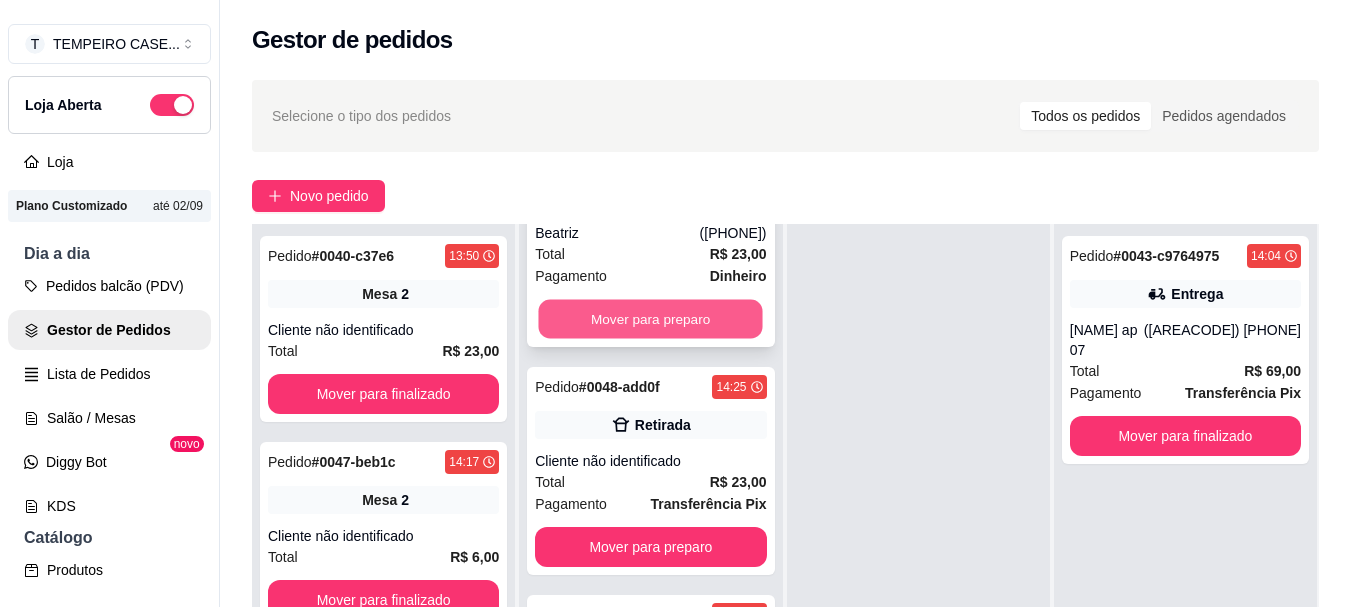 click on "Mover para preparo" at bounding box center (651, 319) 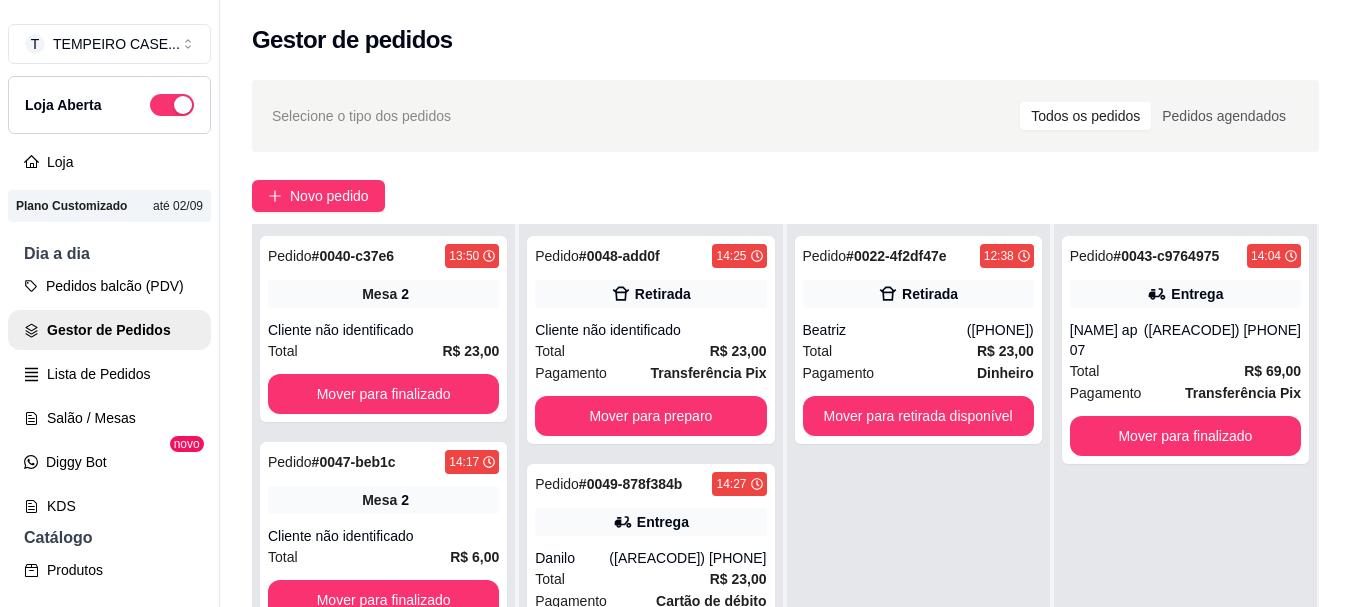 scroll, scrollTop: 0, scrollLeft: 0, axis: both 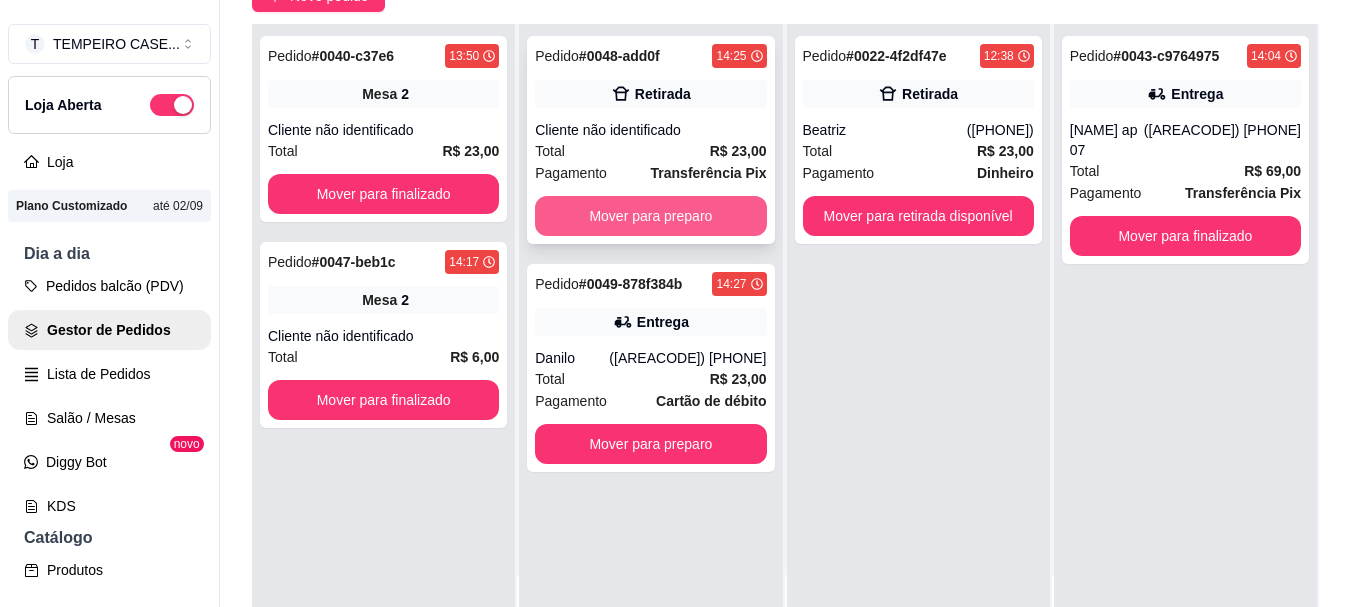 click on "Mover para preparo" at bounding box center (650, 216) 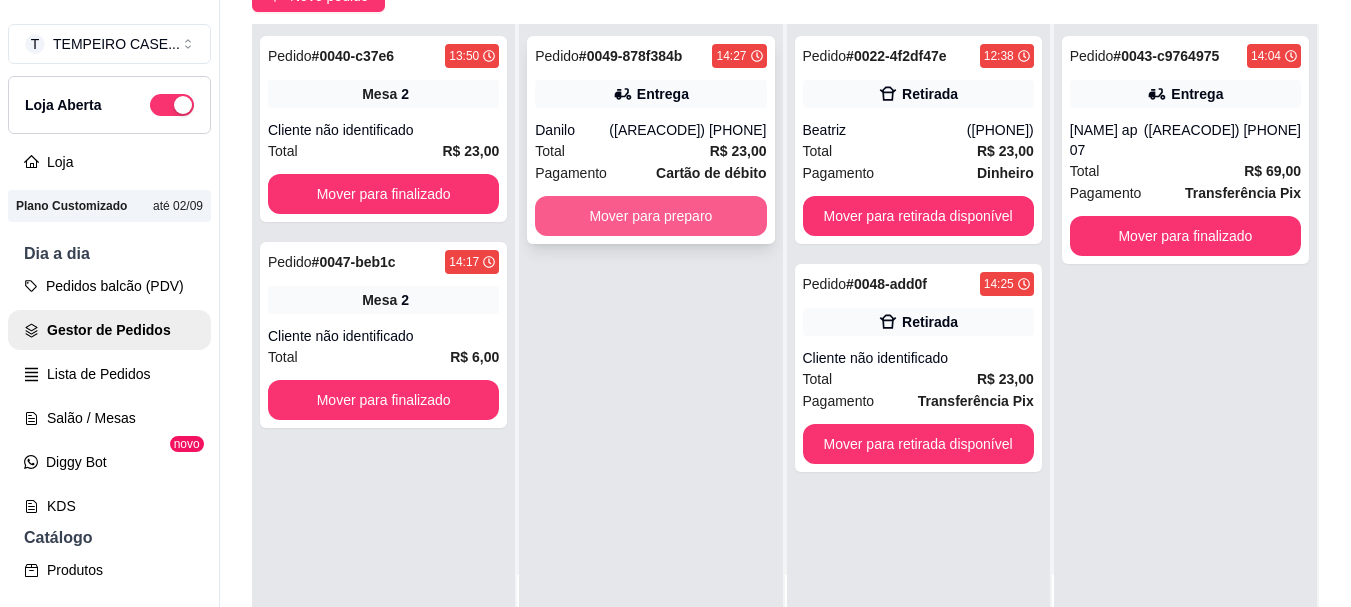 click on "Mover para preparo" at bounding box center (650, 216) 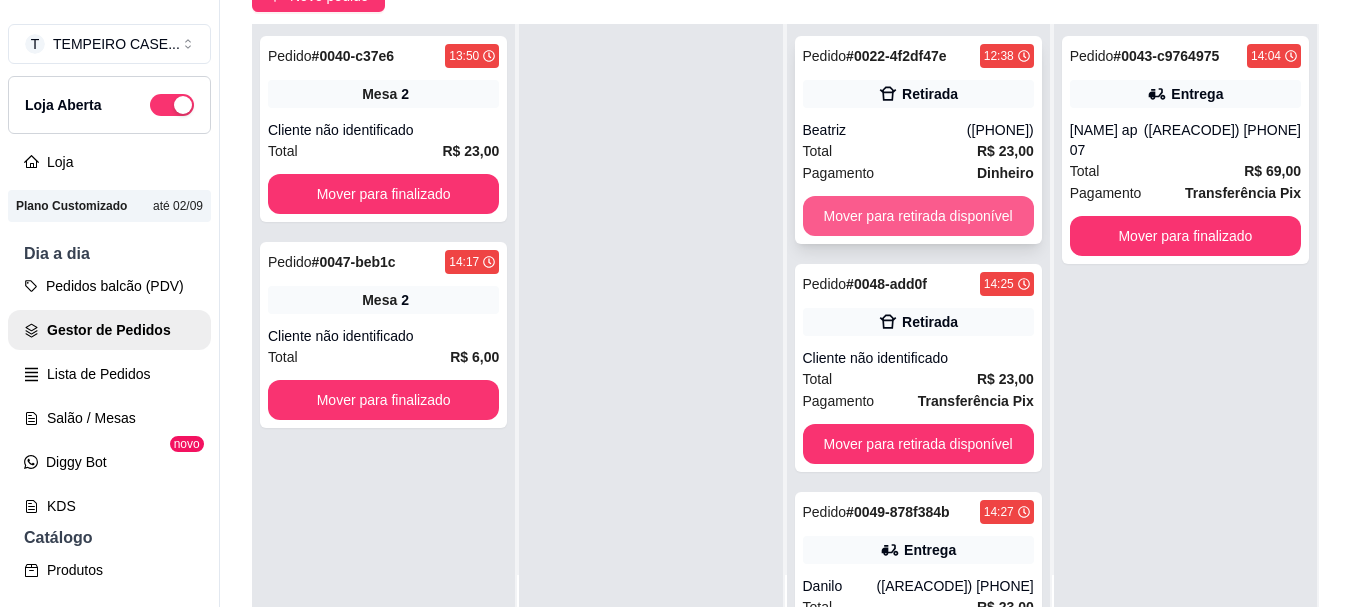 click on "Mover para retirada disponível" at bounding box center [918, 216] 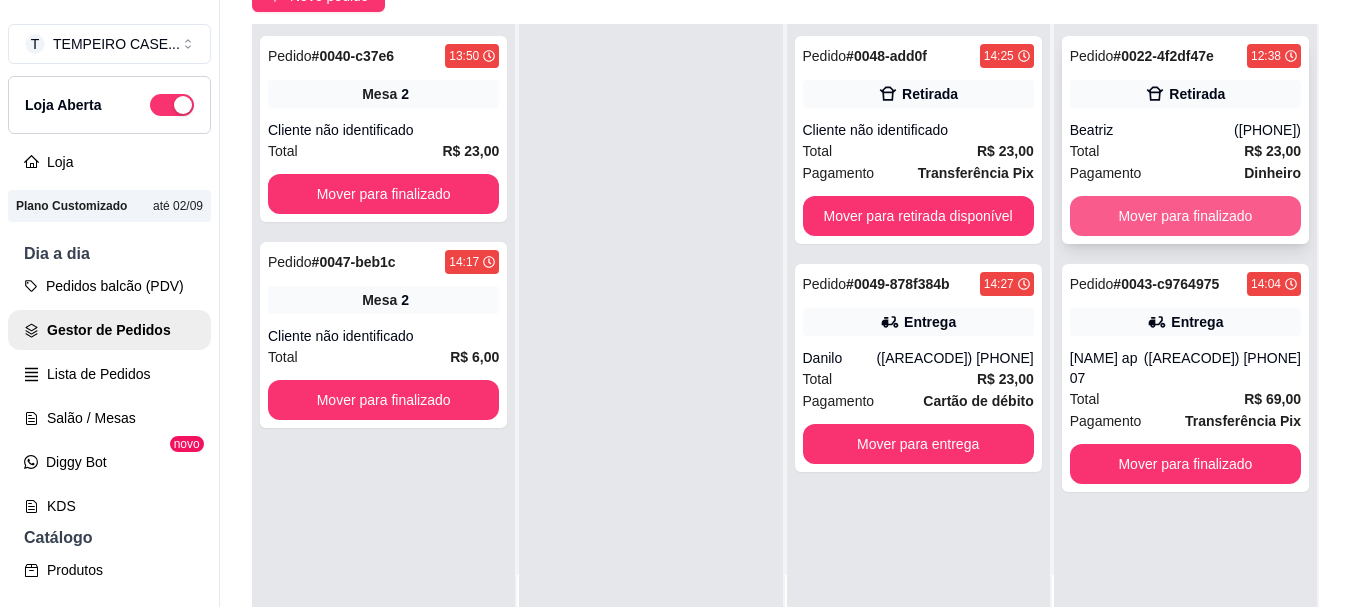 click on "Mover para finalizado" at bounding box center [1185, 216] 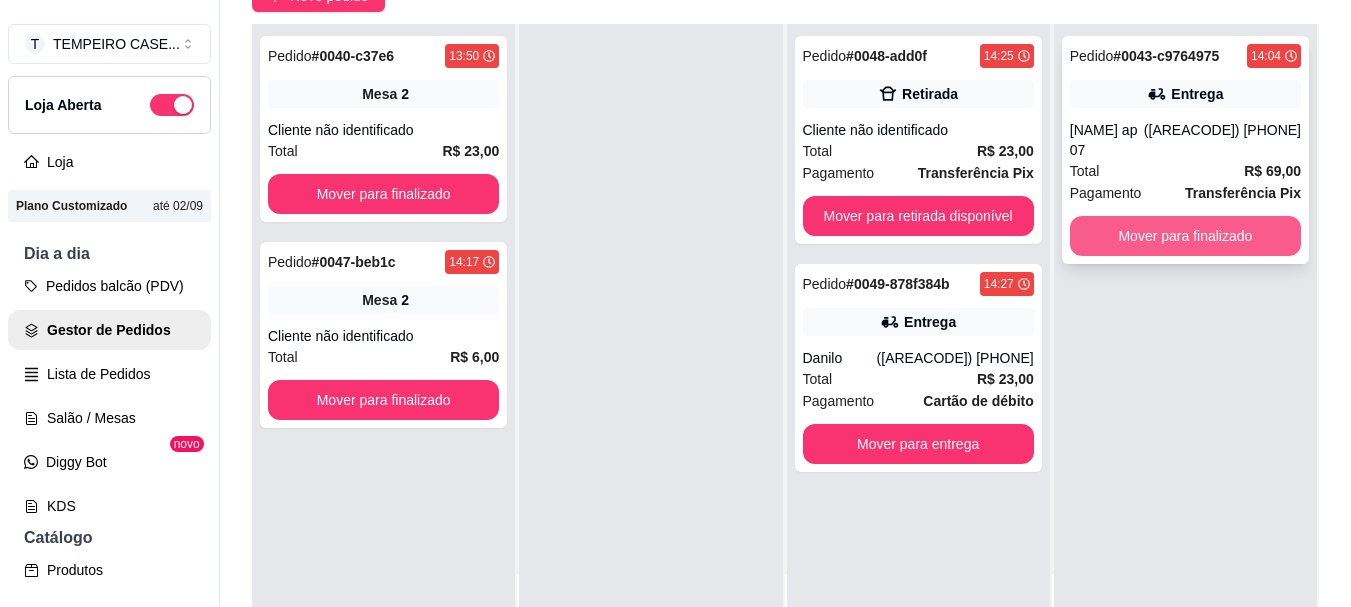 click on "Mover para finalizado" at bounding box center [1185, 236] 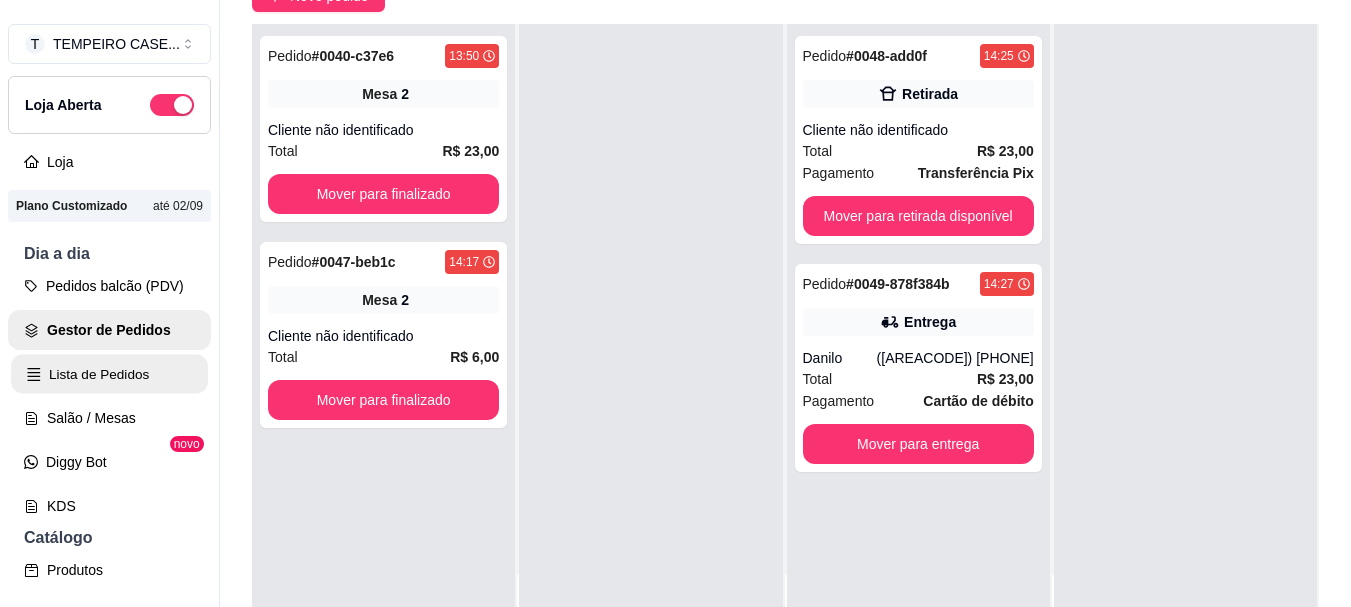 click on "Lista de Pedidos" at bounding box center (109, 374) 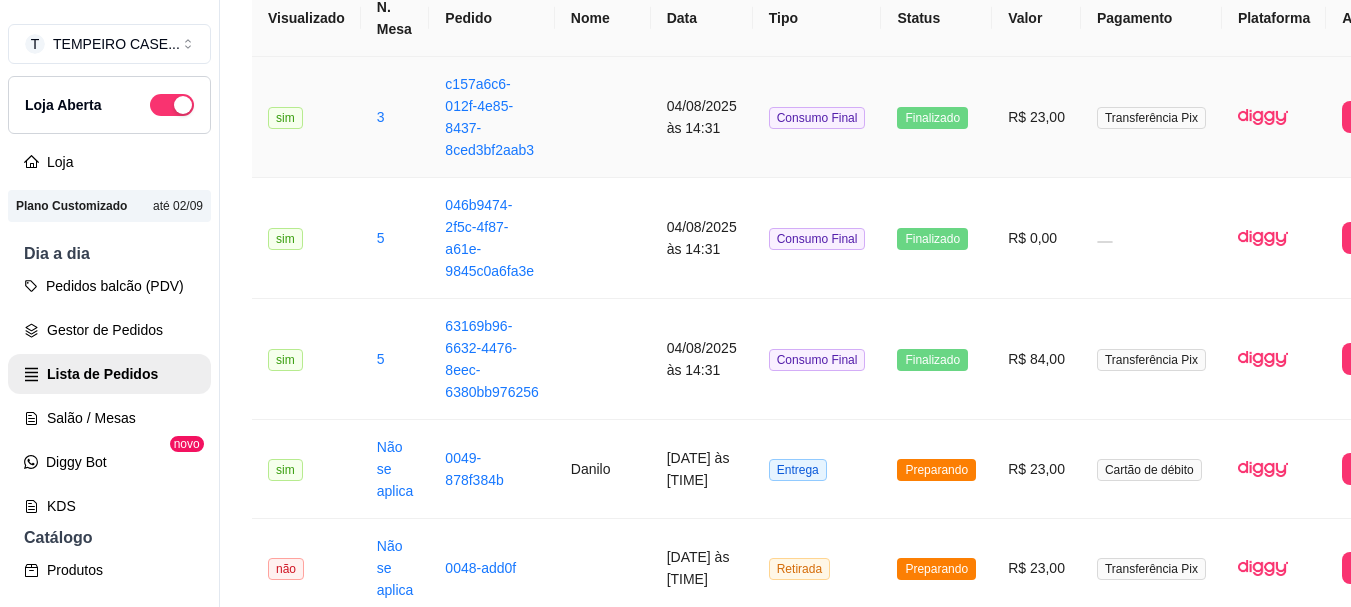 scroll, scrollTop: 0, scrollLeft: 0, axis: both 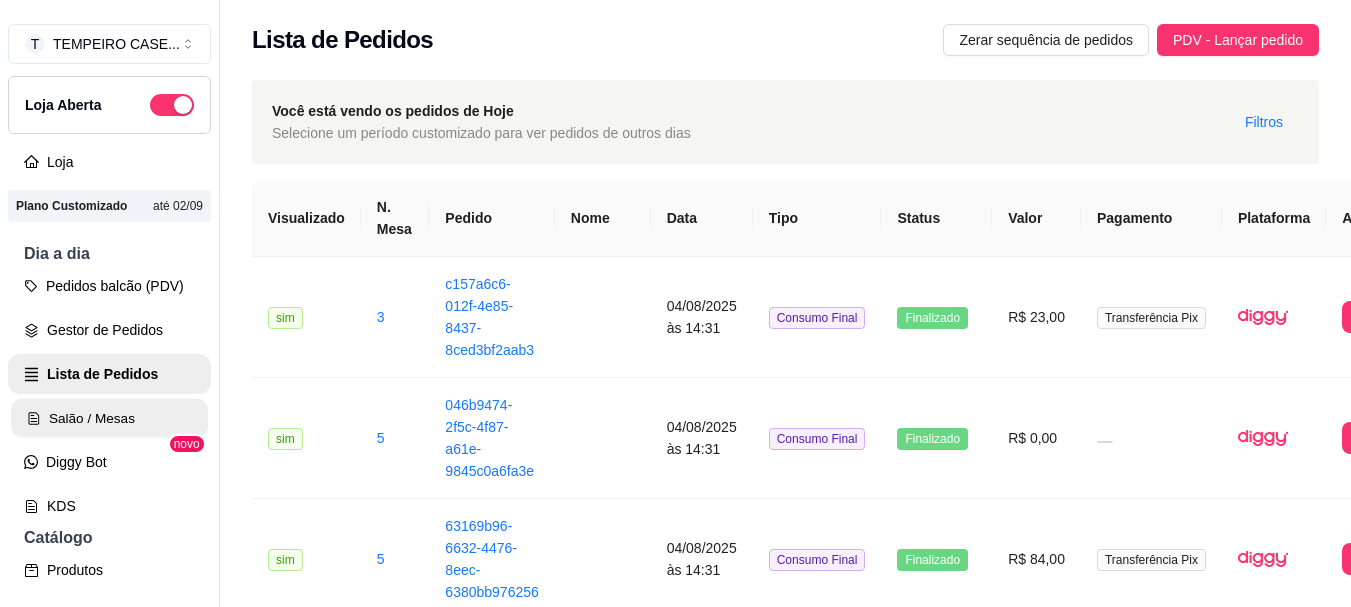 click on "Salão / Mesas" at bounding box center (109, 418) 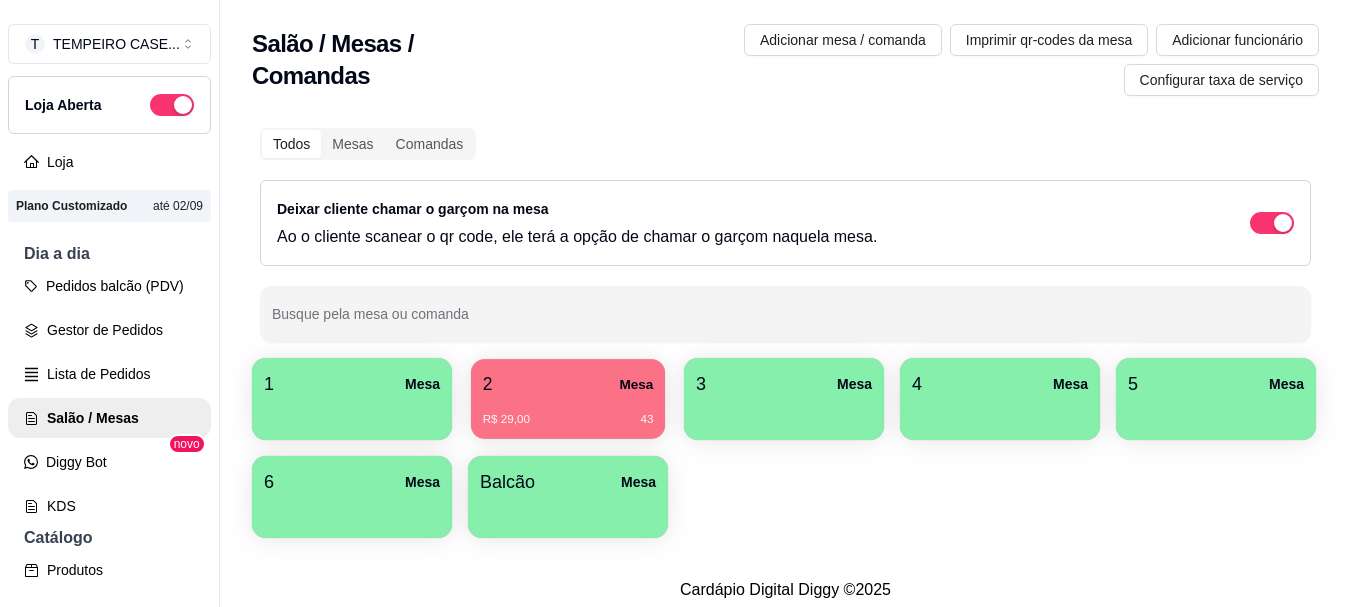 click on "2 Mesa" at bounding box center [568, 384] 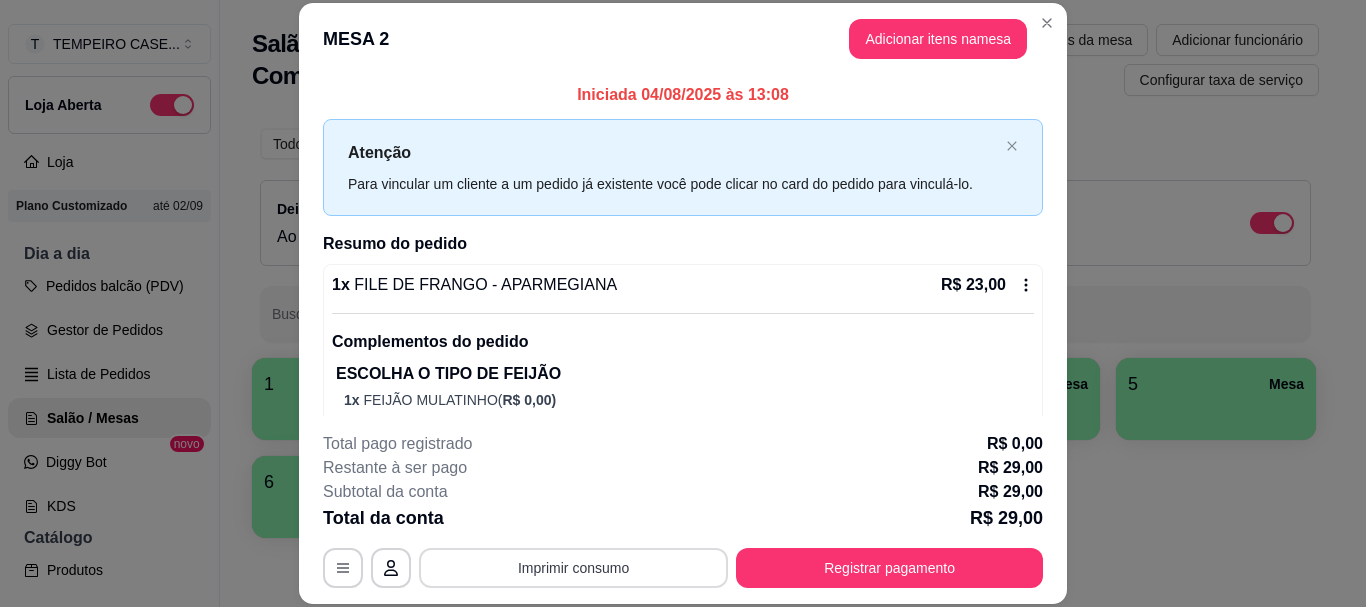 click on "Imprimir consumo" at bounding box center (573, 568) 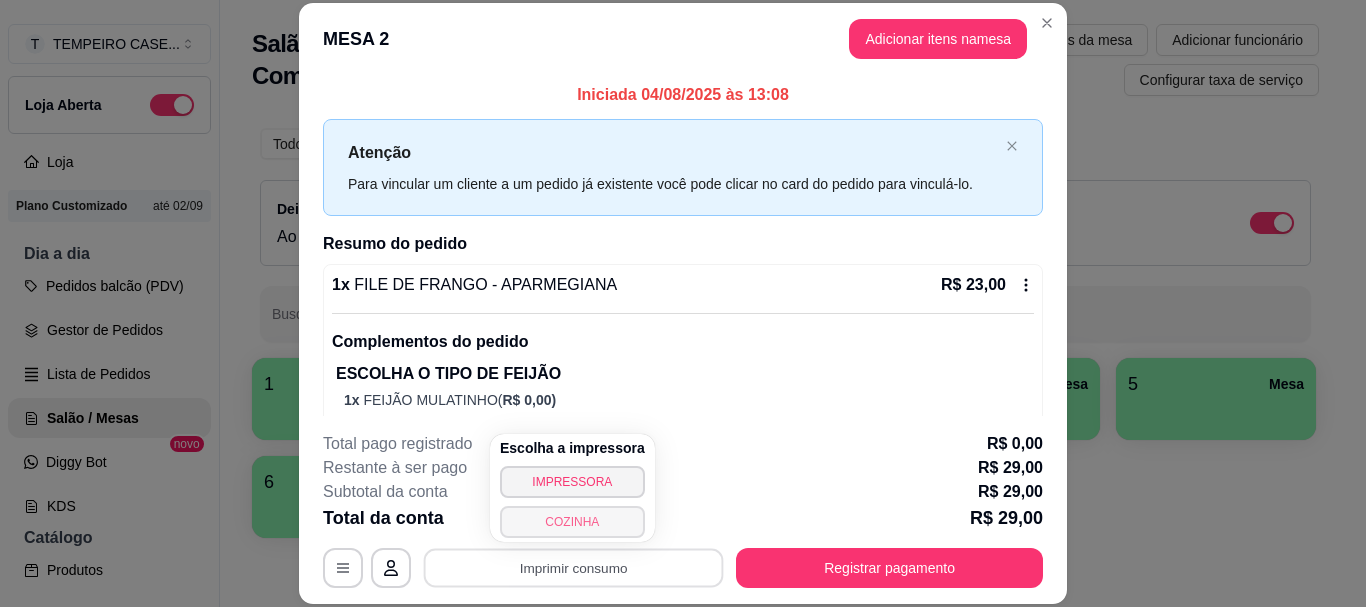 click on "COZINHA" at bounding box center [572, 522] 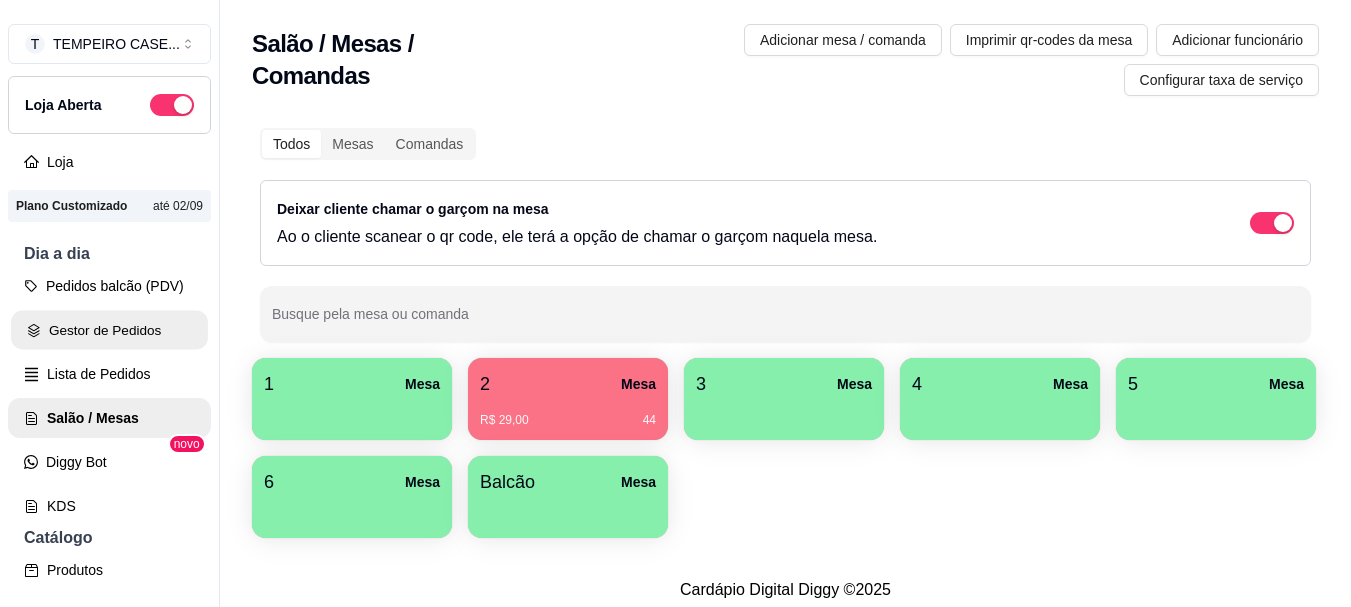 click on "Gestor de Pedidos" at bounding box center [109, 330] 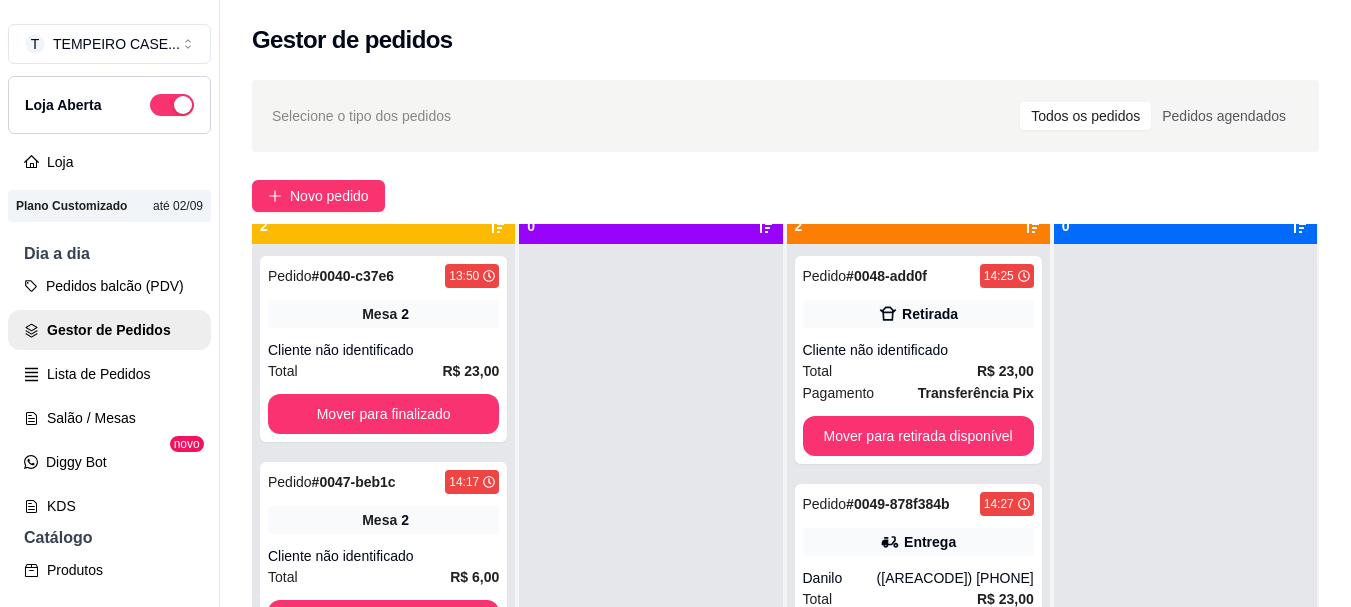 scroll, scrollTop: 56, scrollLeft: 0, axis: vertical 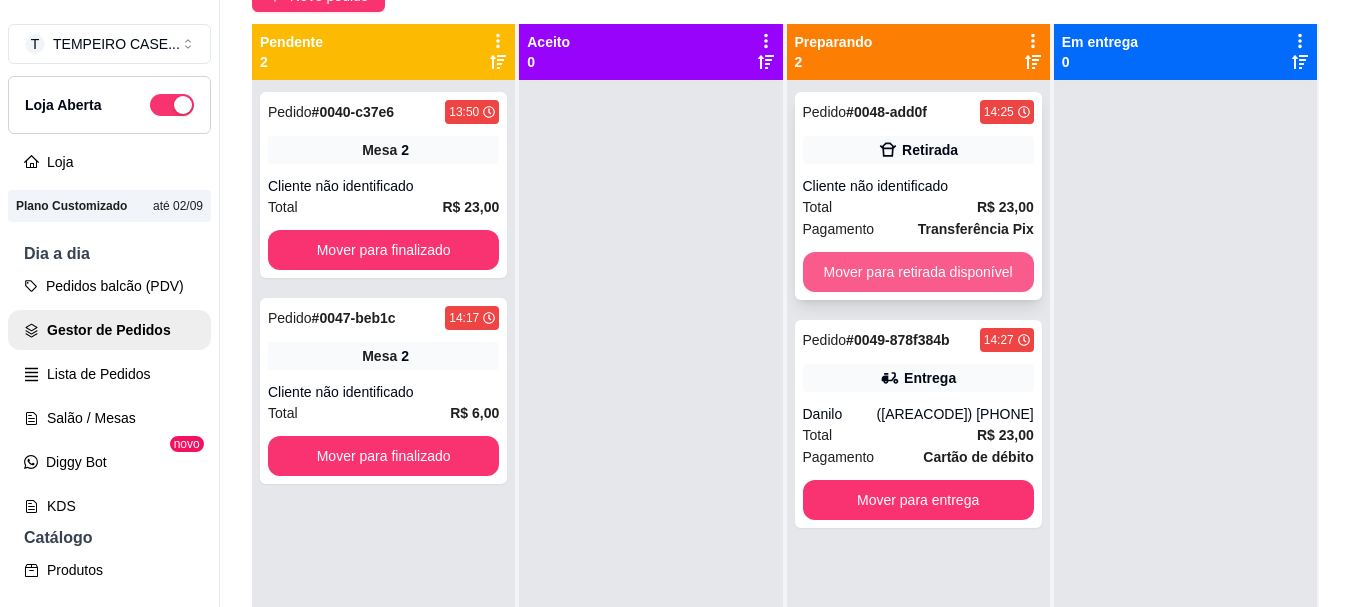 click on "Mover para retirada disponível" at bounding box center [918, 272] 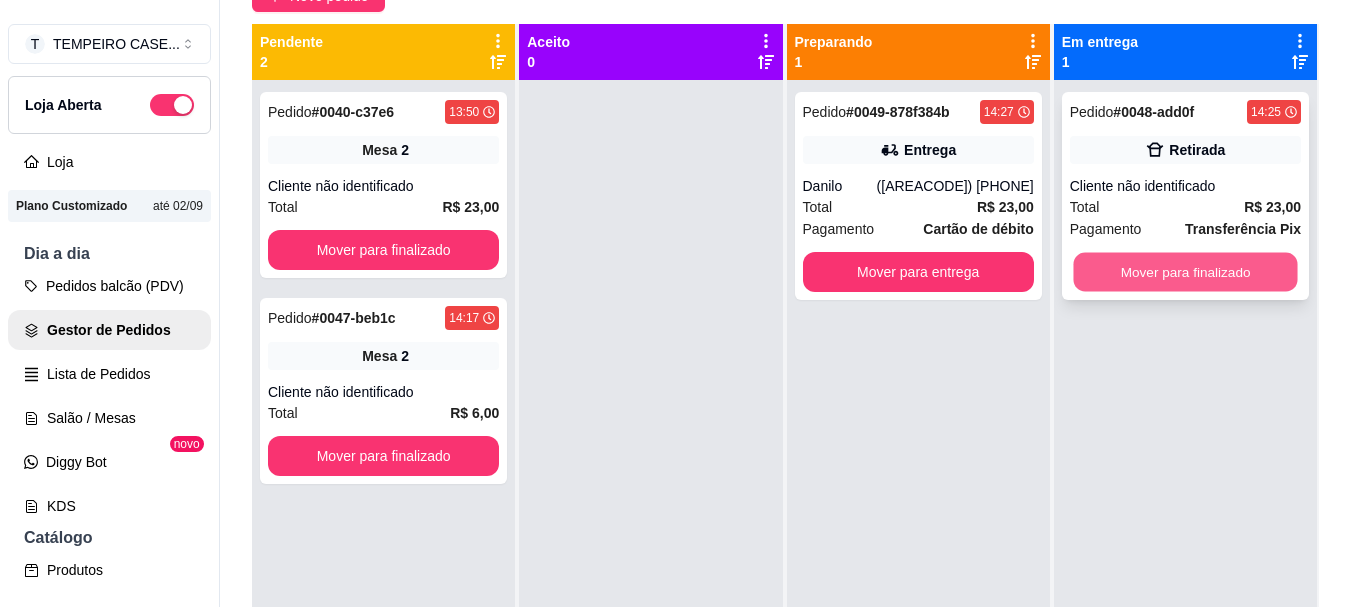 click on "Mover para finalizado" at bounding box center (1185, 272) 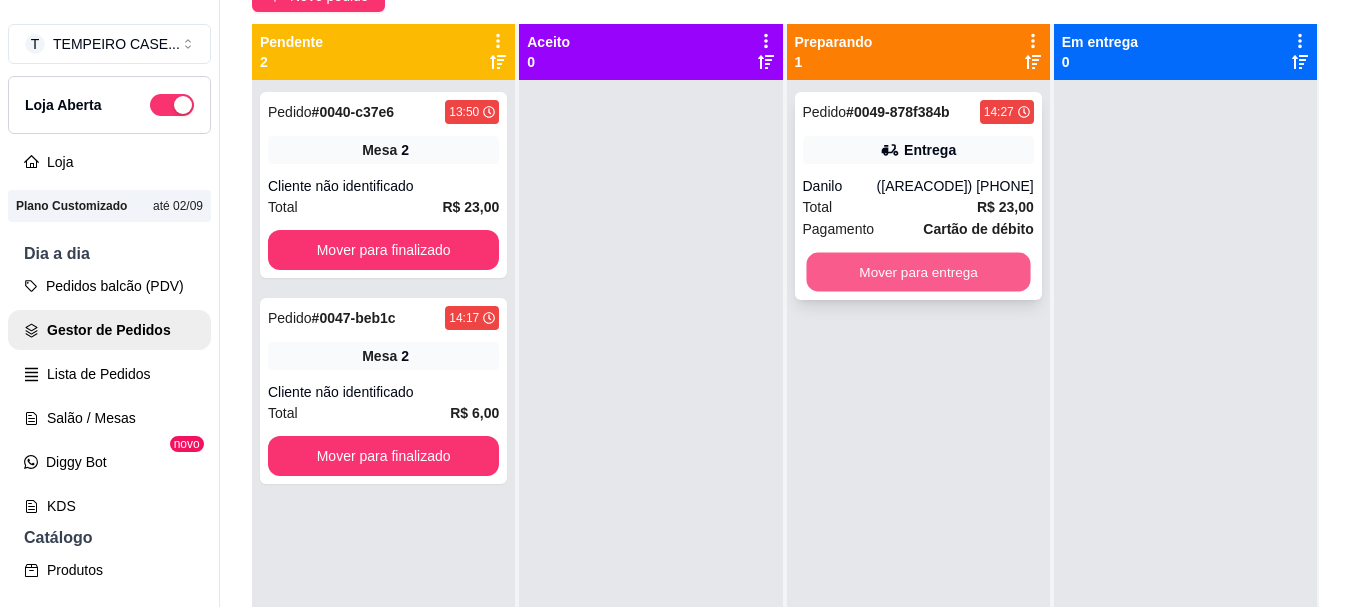 click on "Mover para entrega" at bounding box center [918, 272] 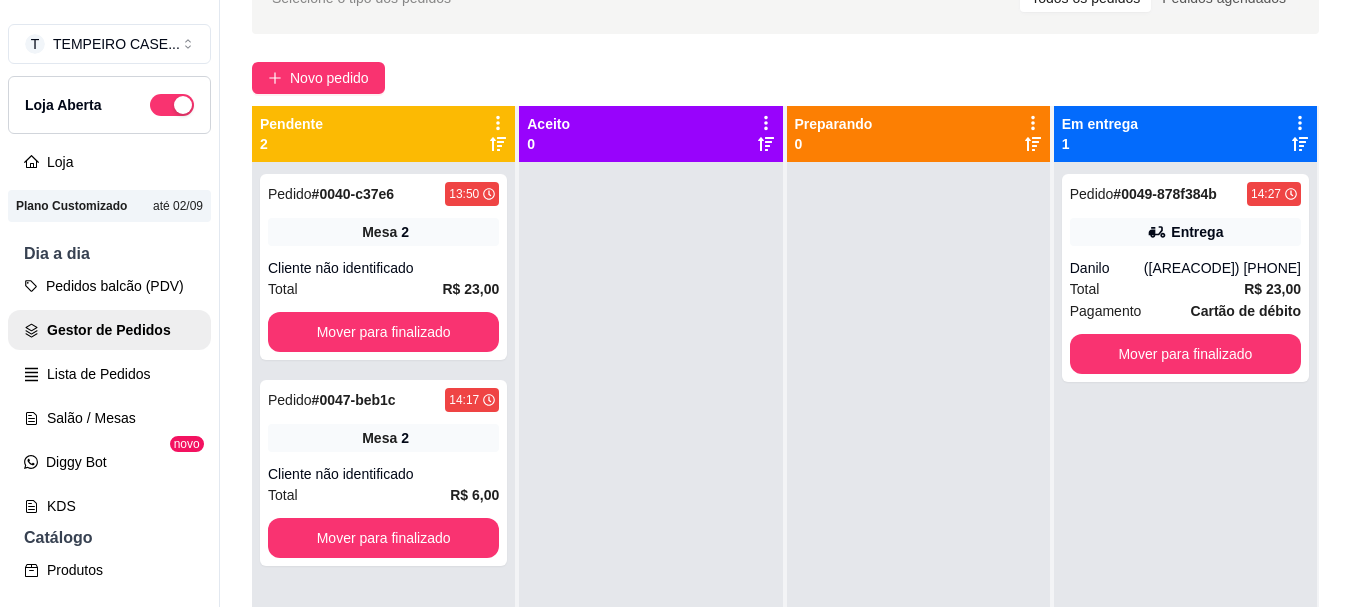 scroll, scrollTop: 319, scrollLeft: 0, axis: vertical 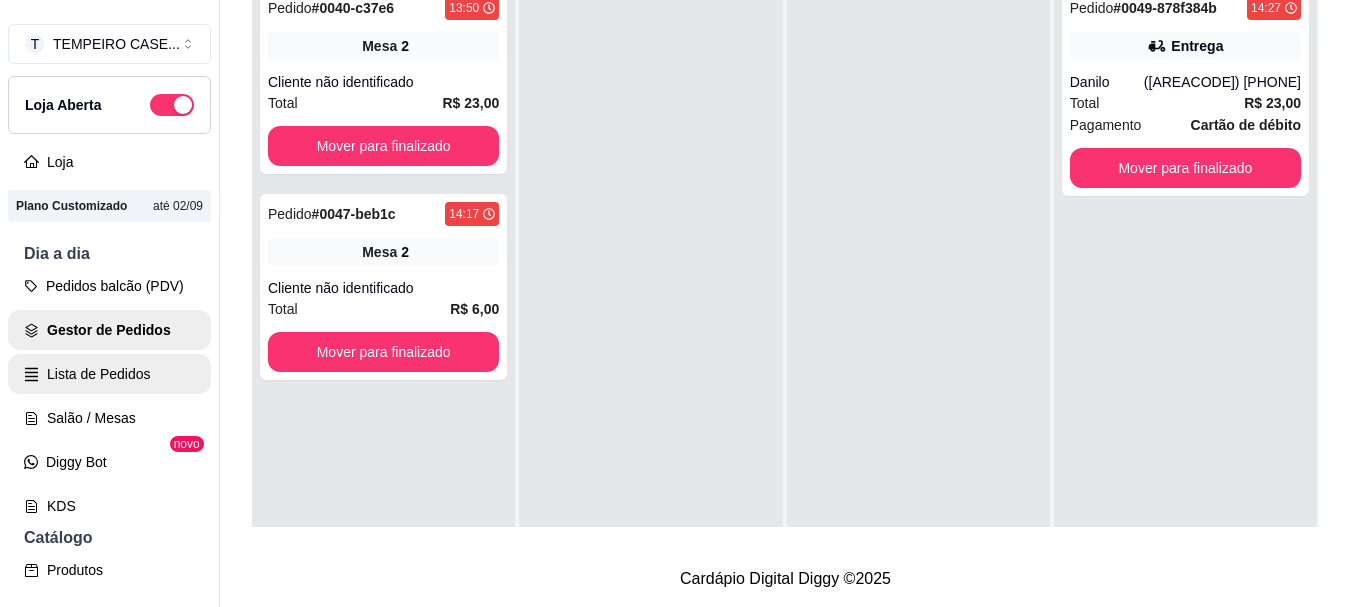 click on "Lista de Pedidos" at bounding box center [109, 374] 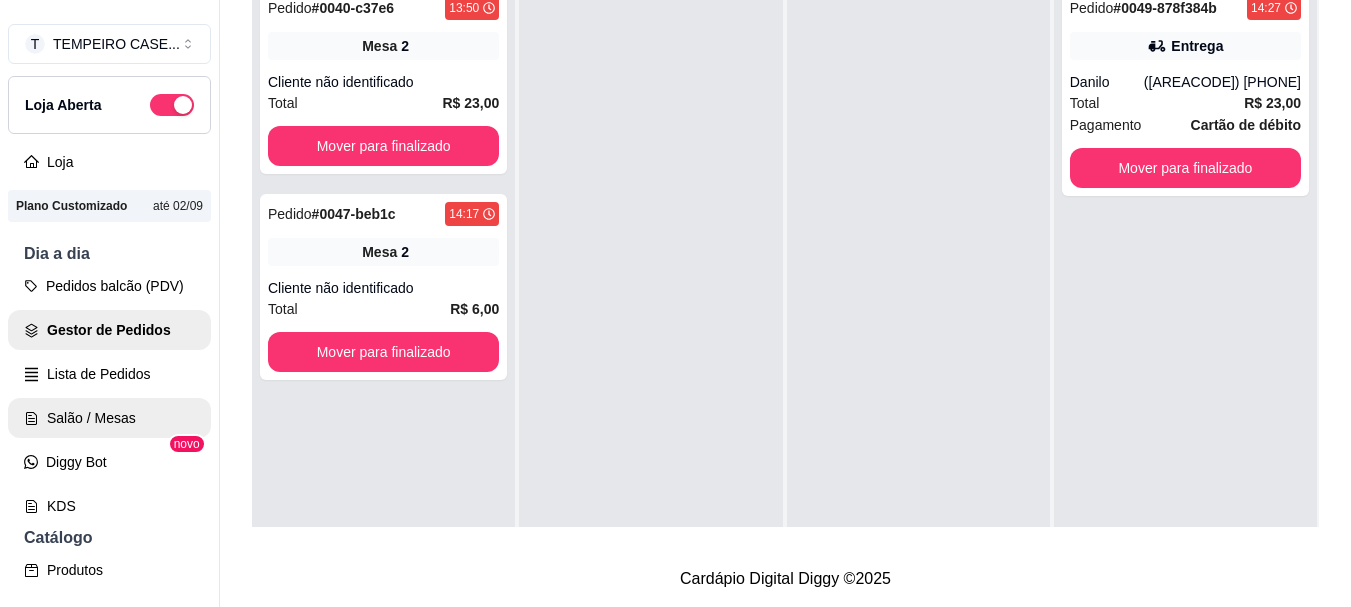 click on "Salão / Mesas" at bounding box center [109, 418] 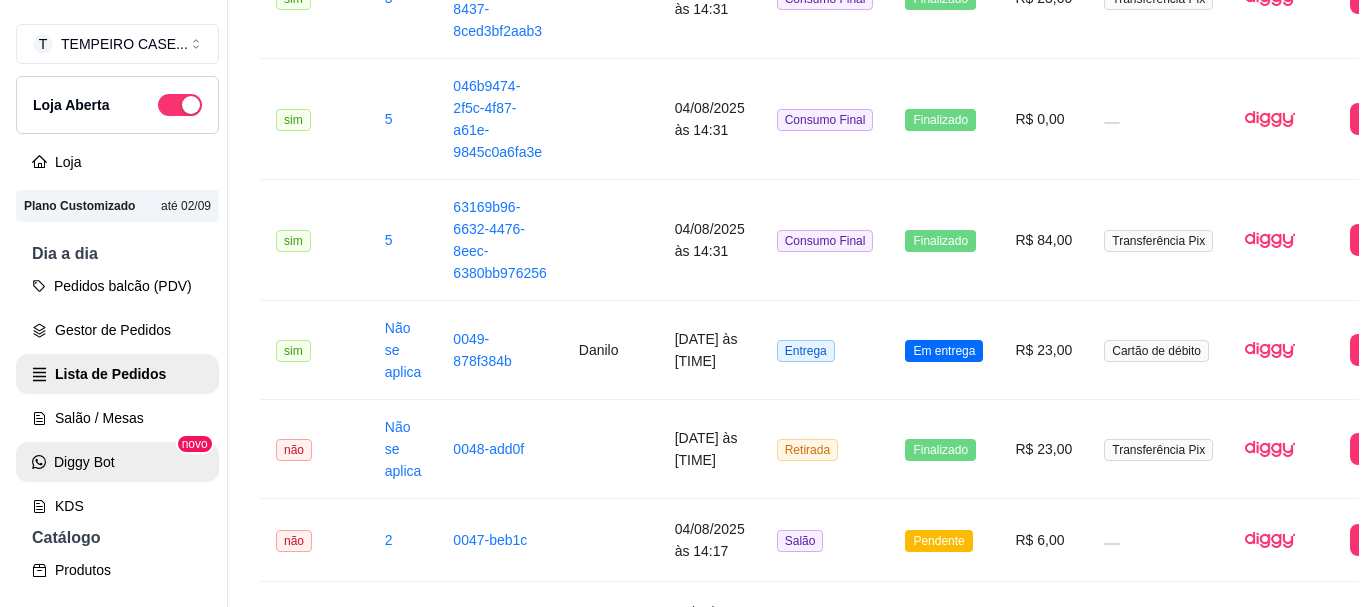 scroll, scrollTop: 0, scrollLeft: 0, axis: both 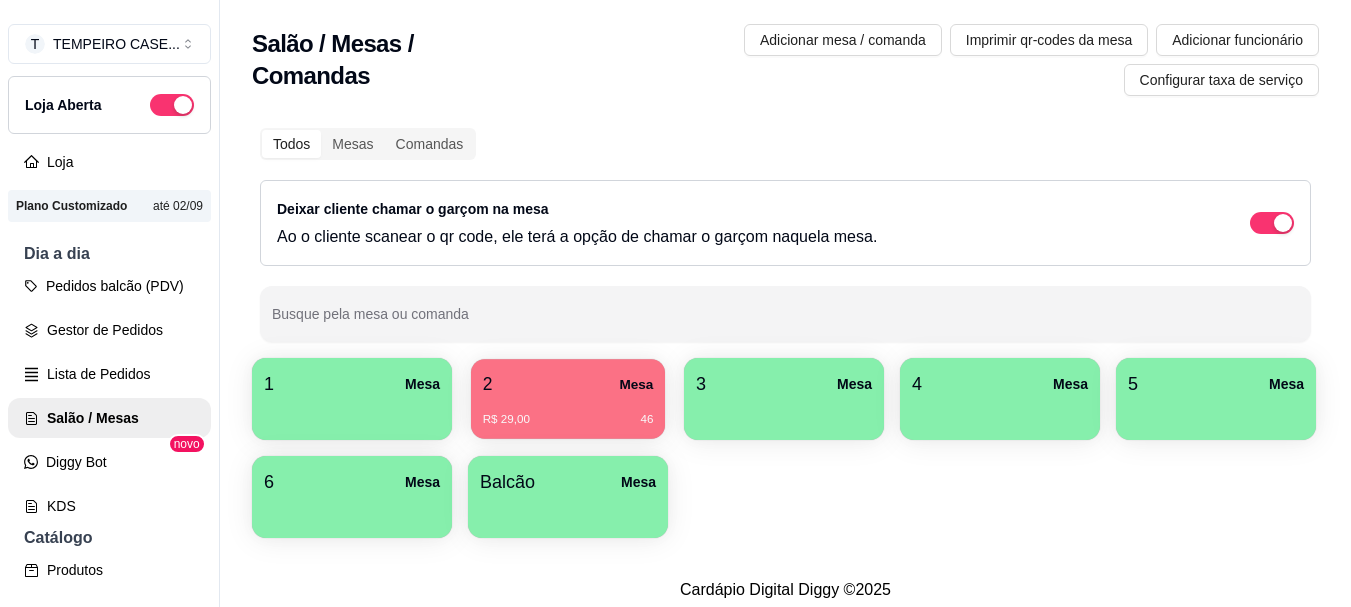 click on "R$ 29,00 46" at bounding box center [568, 412] 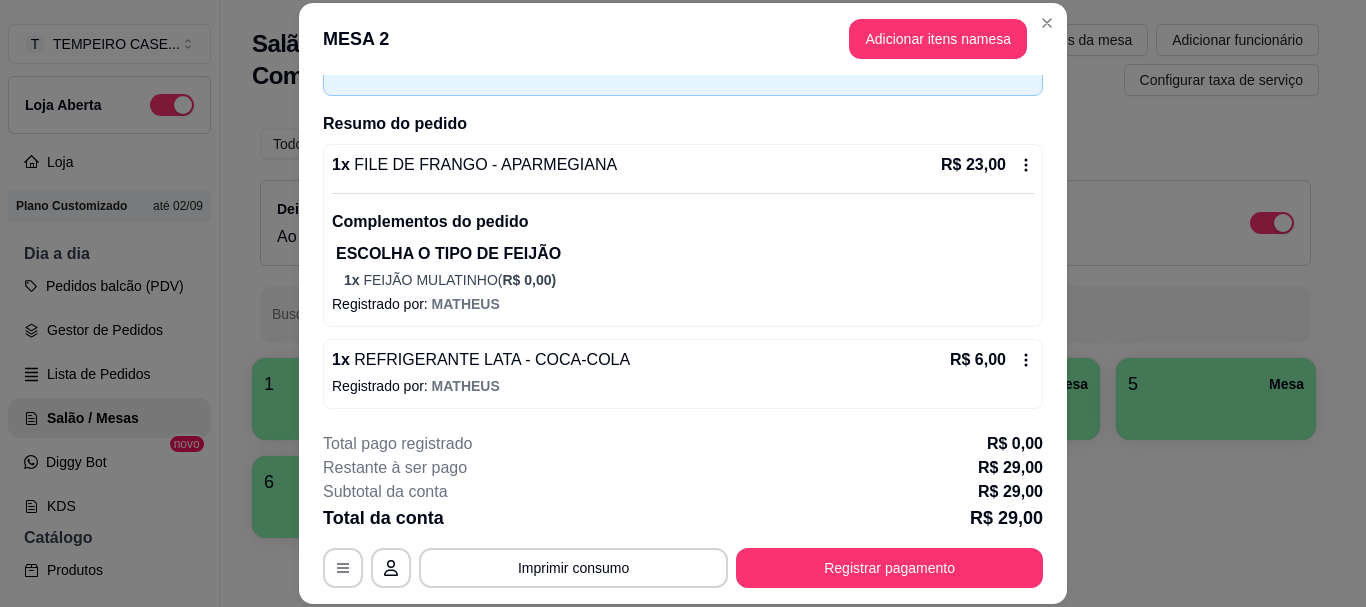 scroll, scrollTop: 121, scrollLeft: 0, axis: vertical 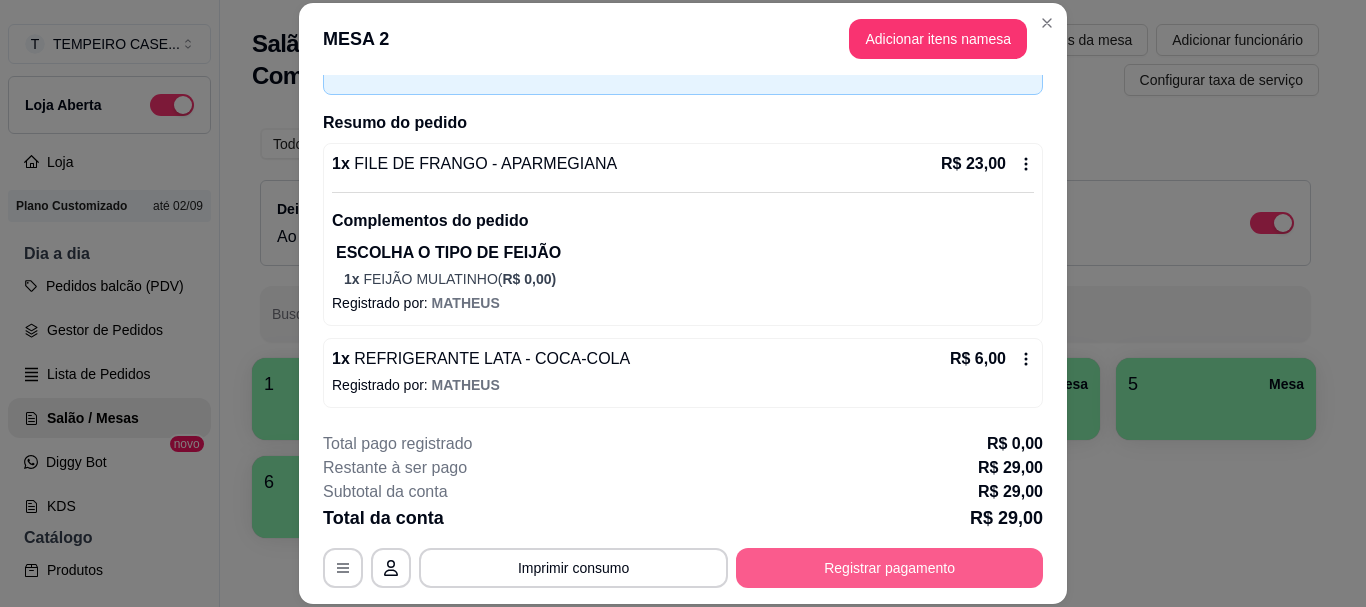 click on "Registrar pagamento" at bounding box center (889, 568) 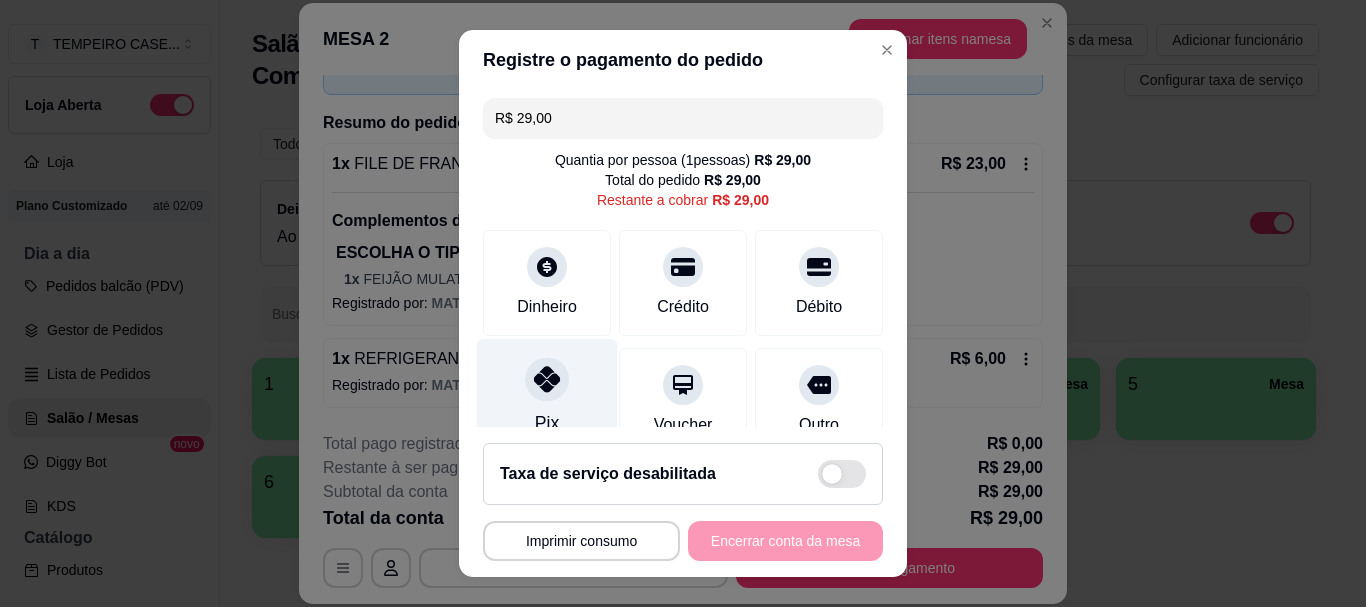 click at bounding box center [547, 380] 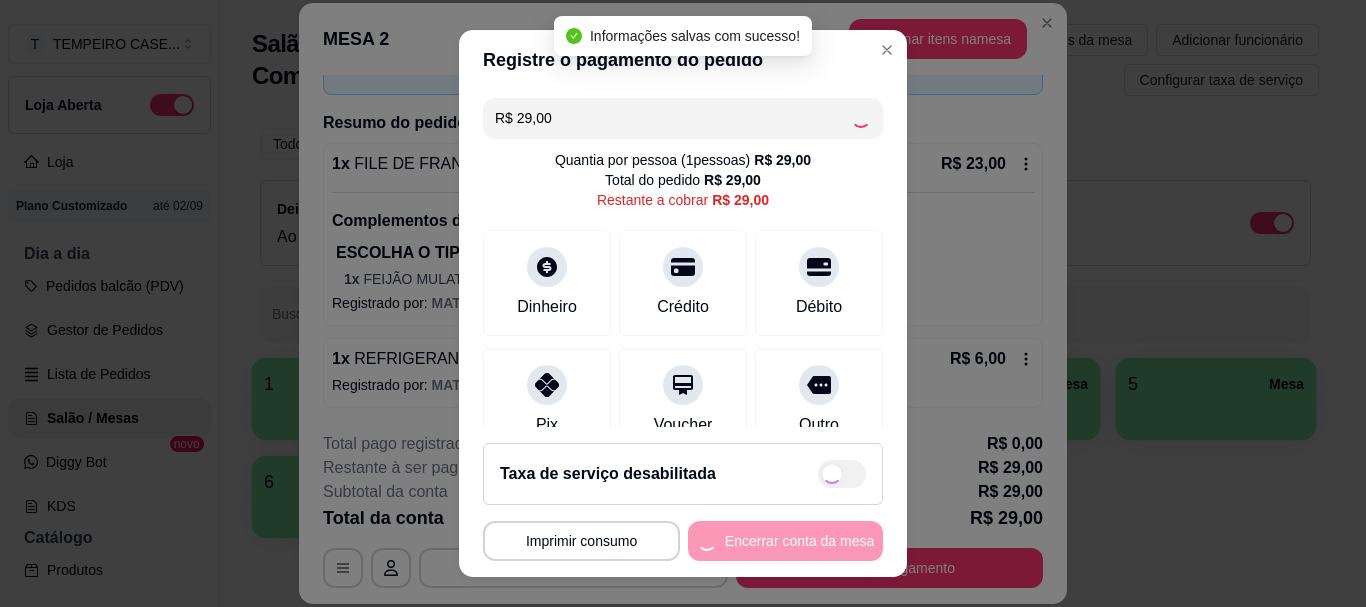 type on "R$ 0,00" 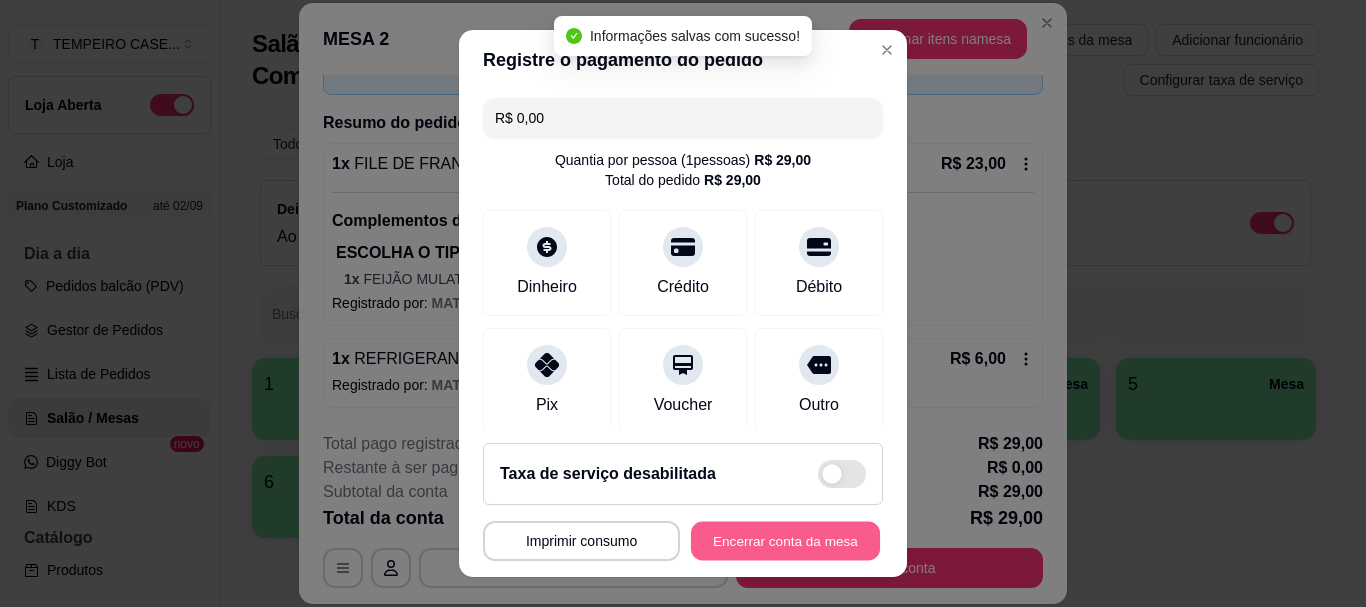 click on "Encerrar conta da mesa" at bounding box center (785, 540) 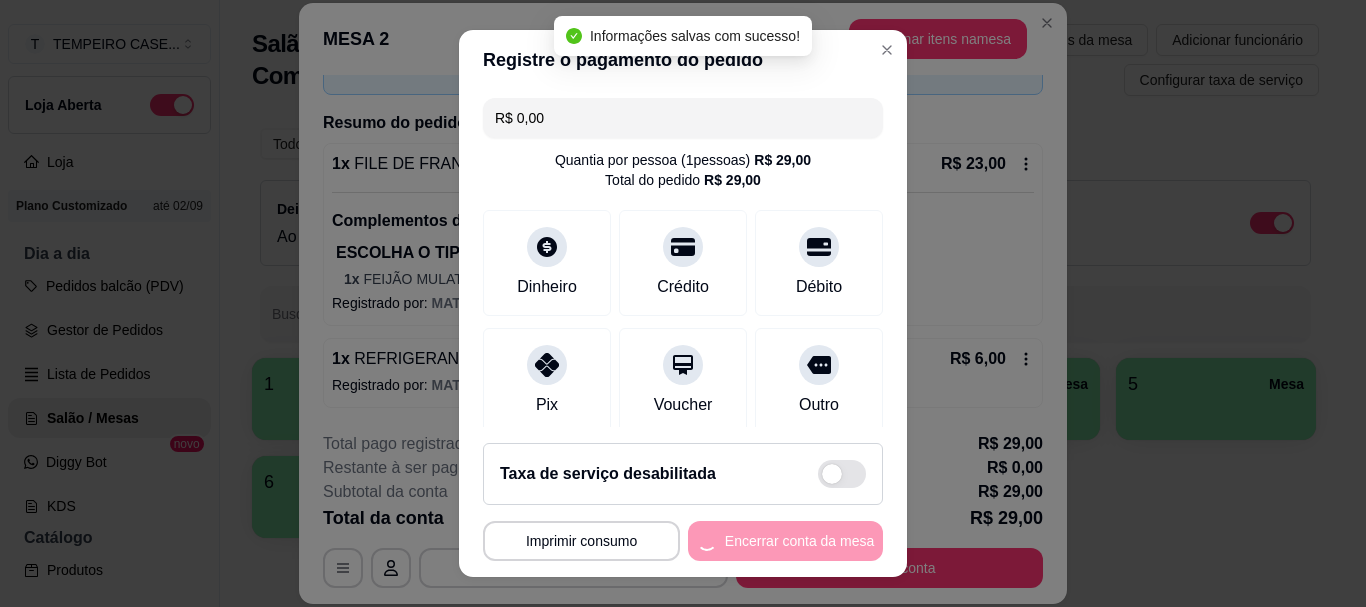 scroll, scrollTop: 0, scrollLeft: 0, axis: both 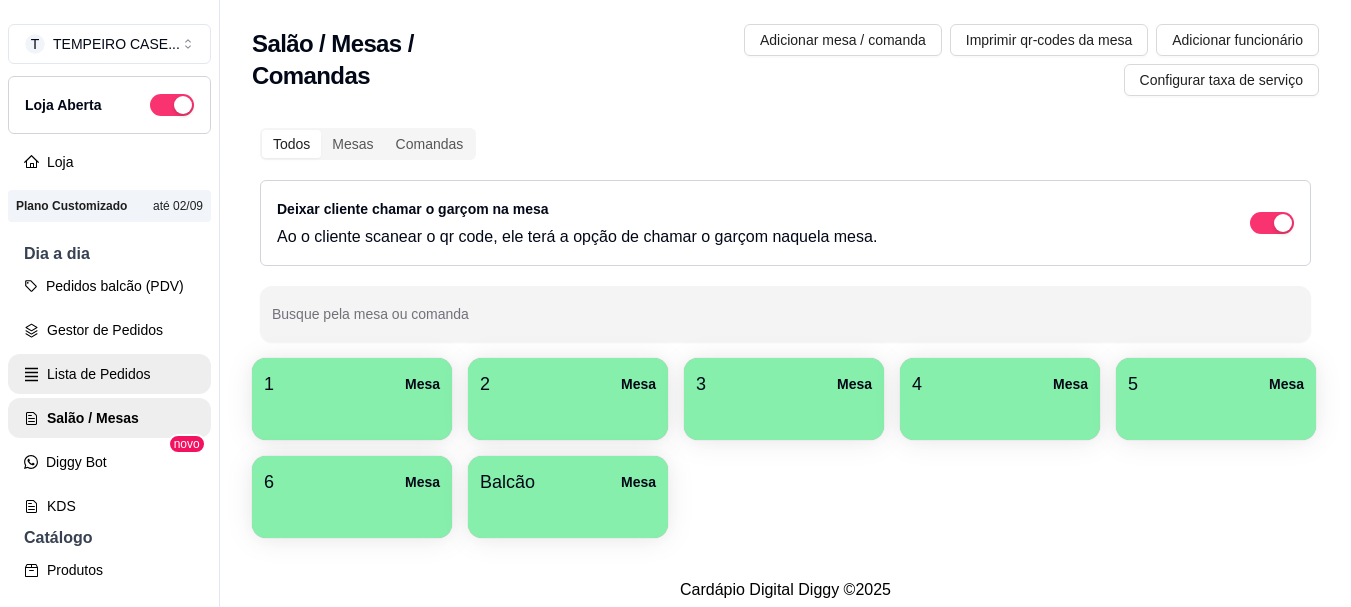 click on "Lista de Pedidos" at bounding box center [109, 374] 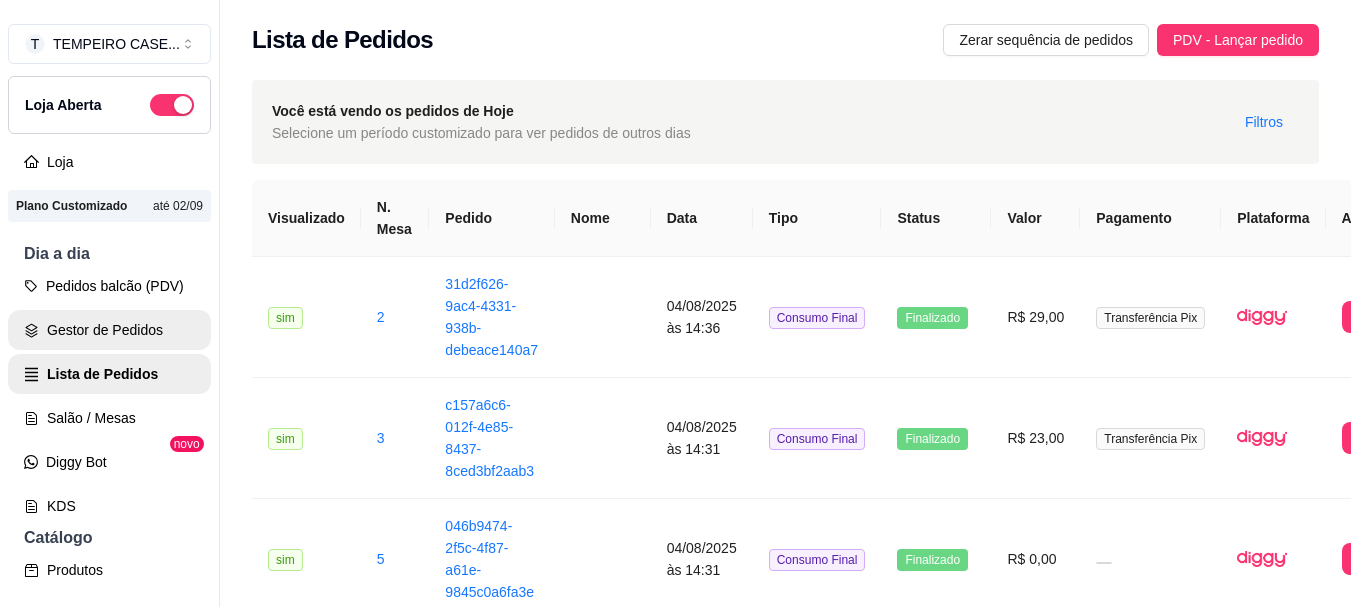 click on "Gestor de Pedidos" at bounding box center (109, 330) 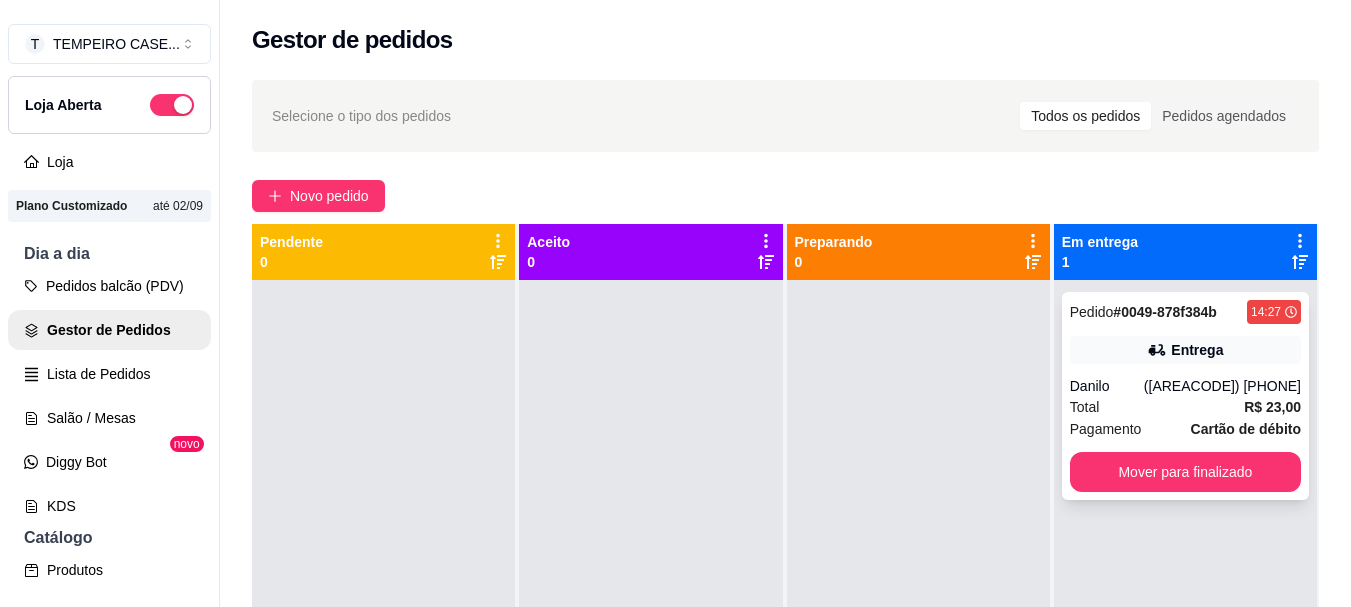 click on "Entrega" at bounding box center [1197, 350] 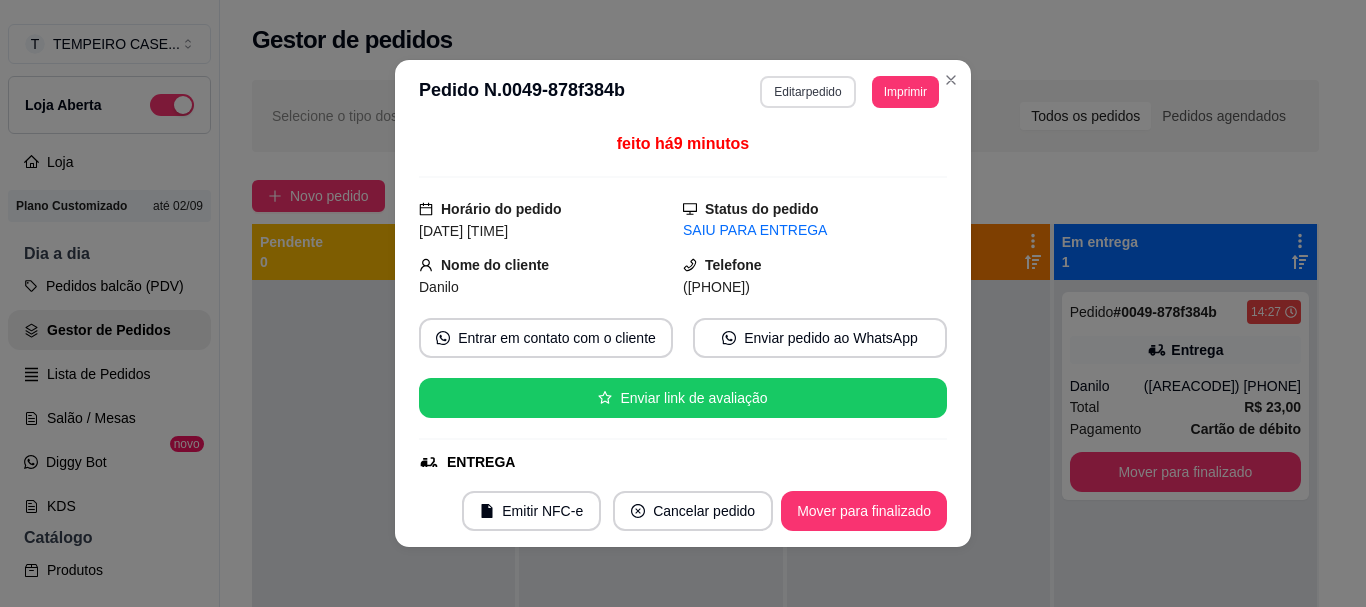 click on "Editar  pedido" at bounding box center (807, 92) 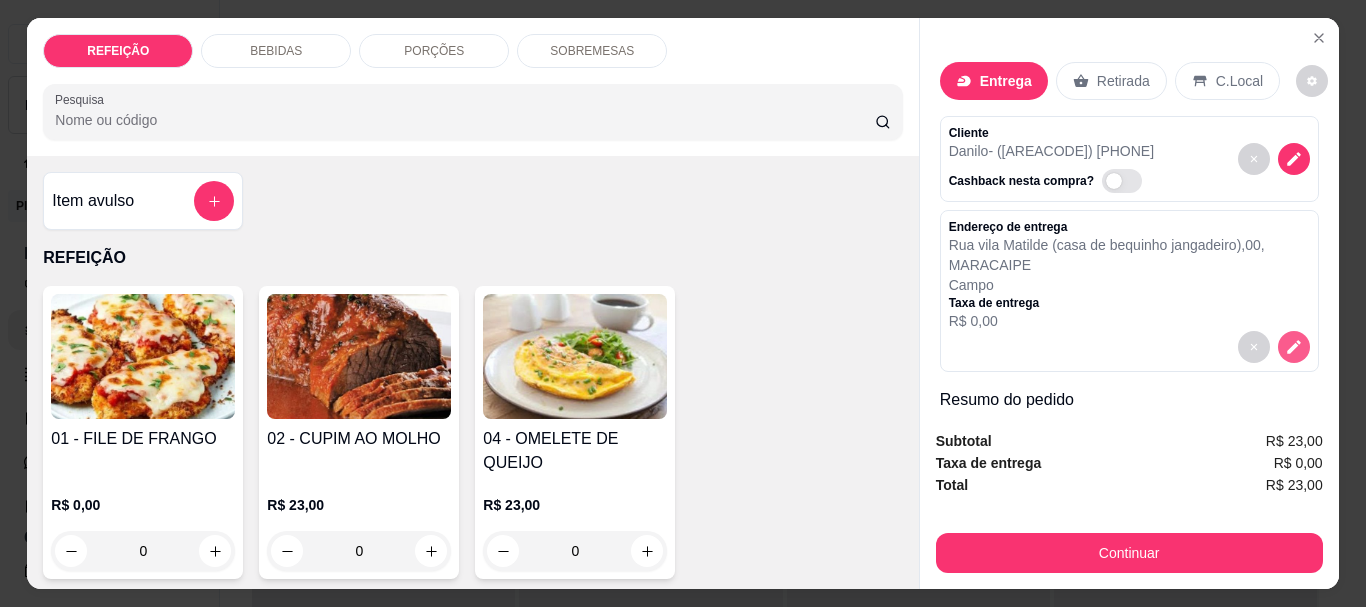 click 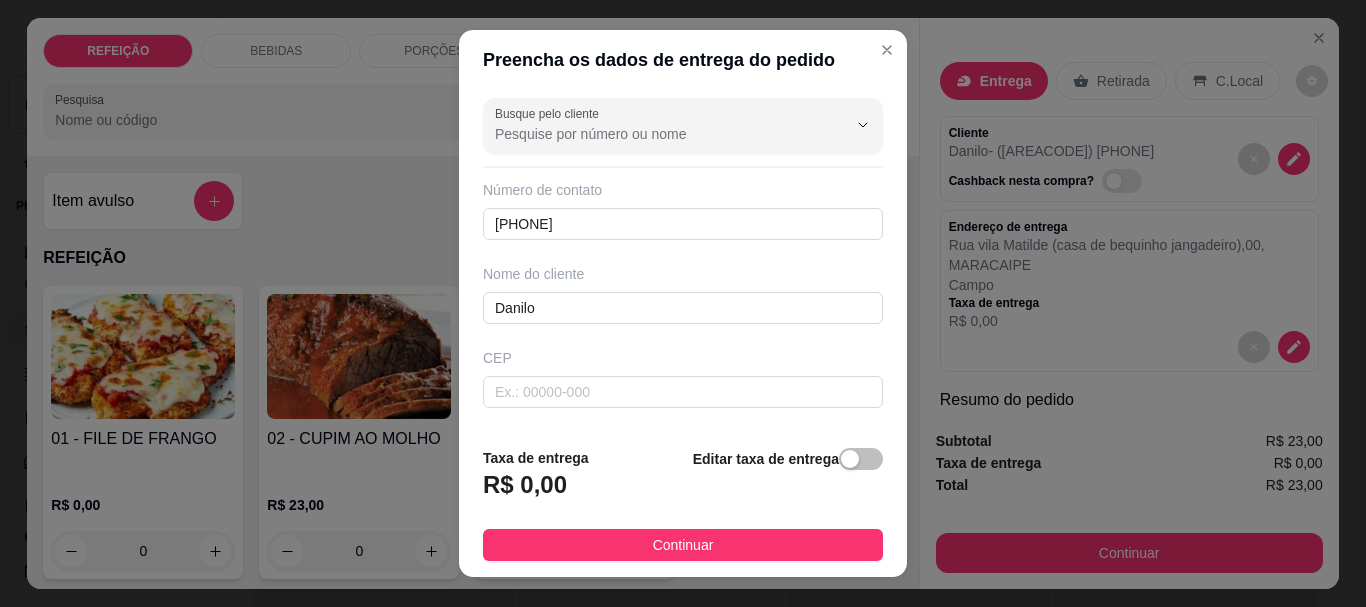 scroll, scrollTop: 333, scrollLeft: 0, axis: vertical 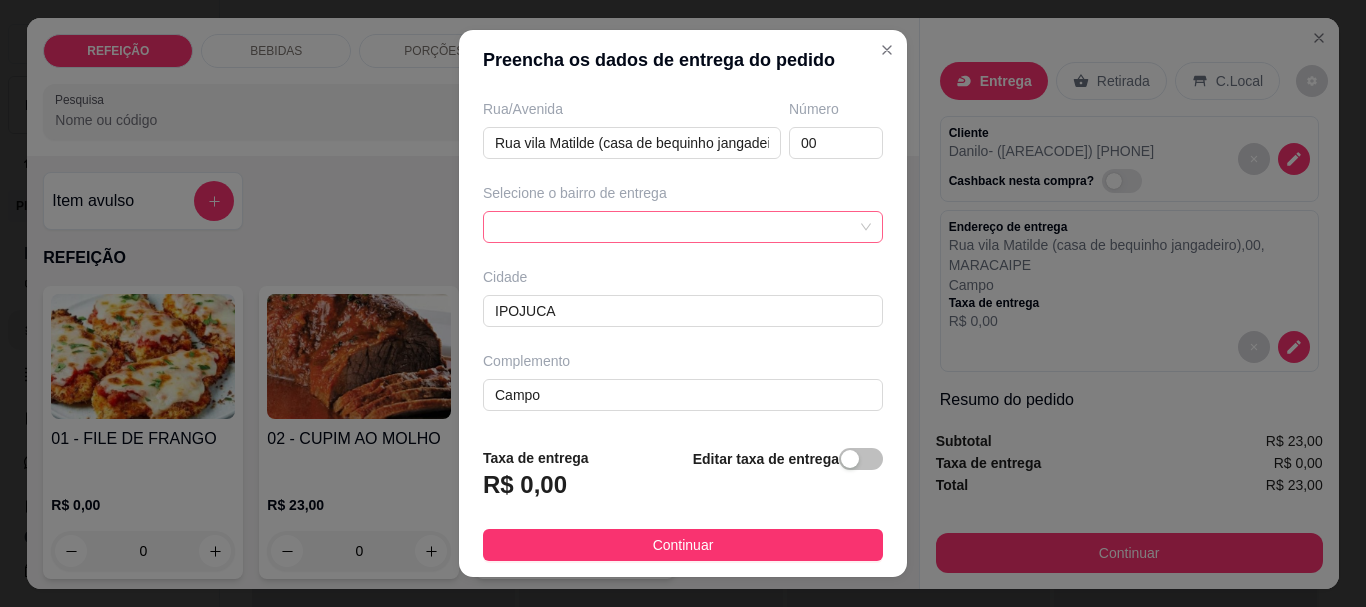 click at bounding box center (683, 227) 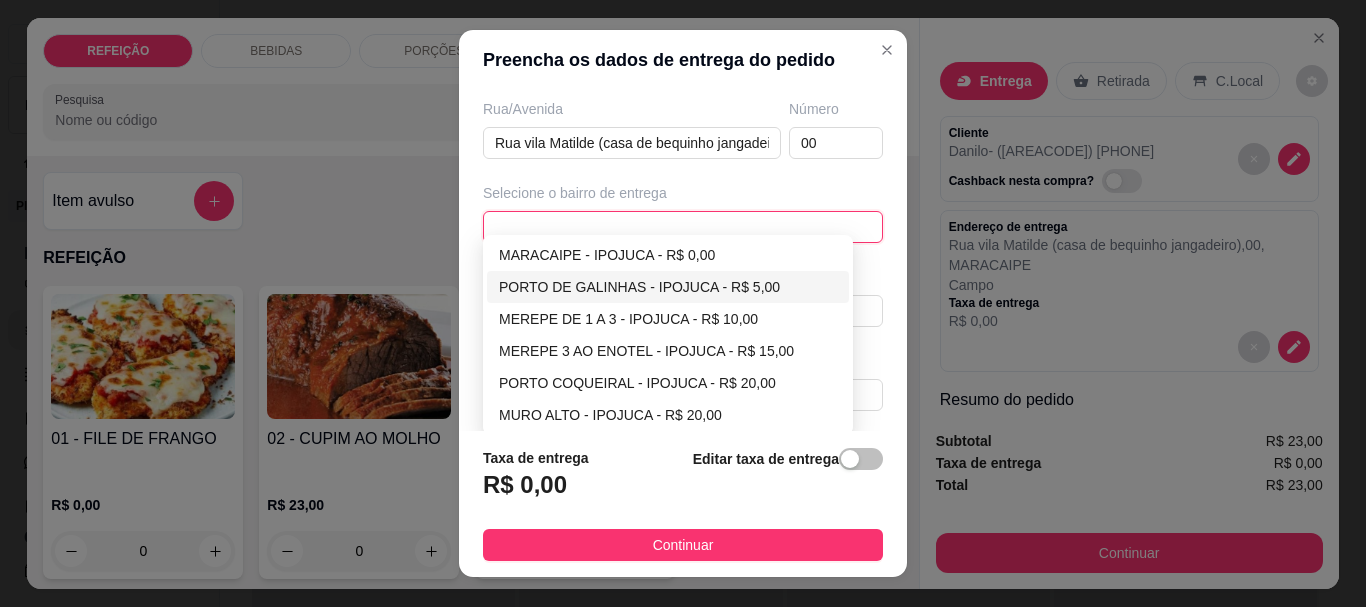 click on "PORTO DE GALINHAS - IPOJUCA -  R$ 5,00" at bounding box center [668, 287] 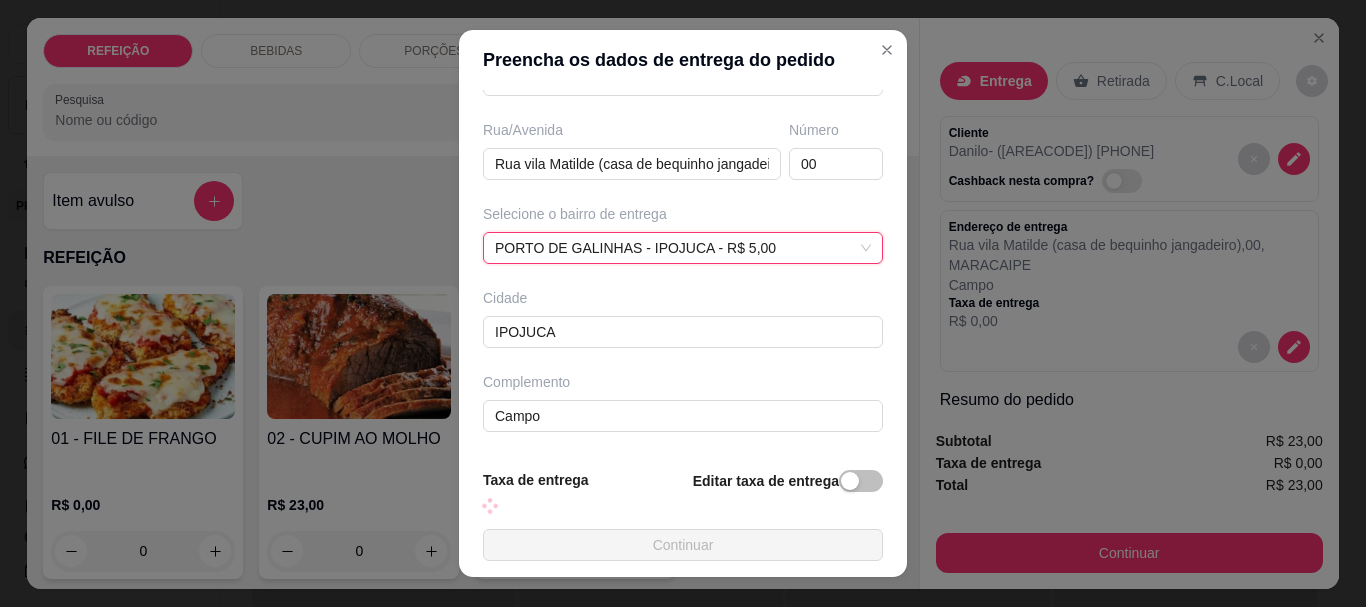 scroll, scrollTop: 333, scrollLeft: 0, axis: vertical 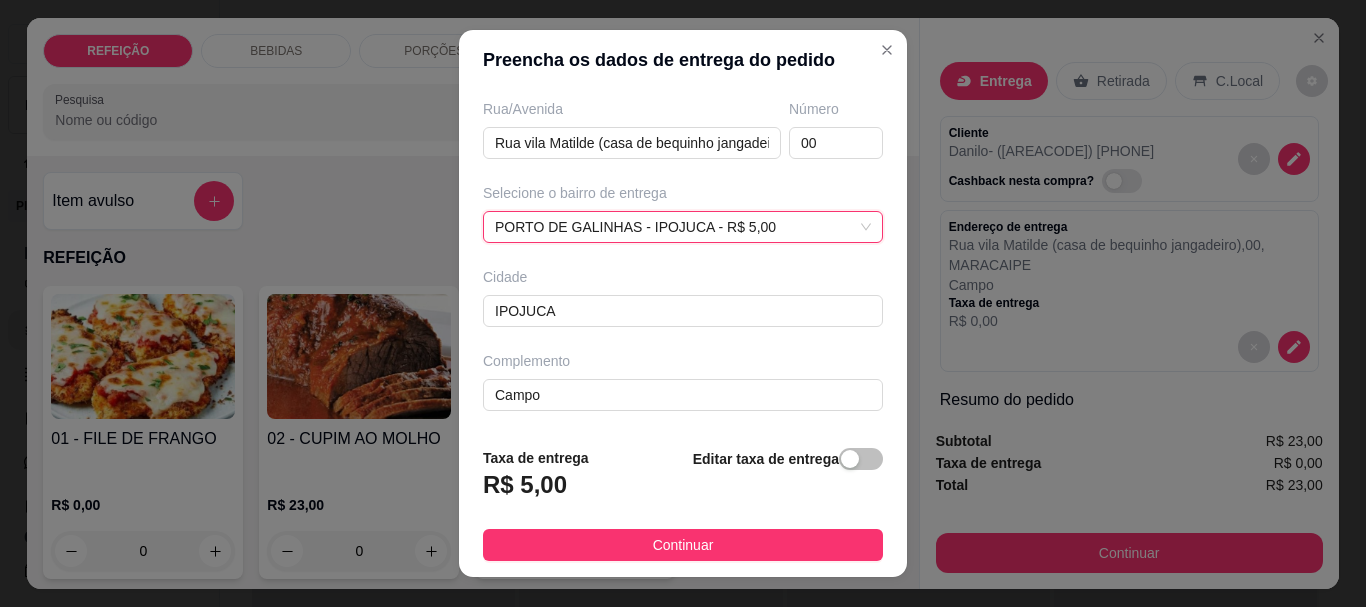 click on "Continuar" at bounding box center [683, 545] 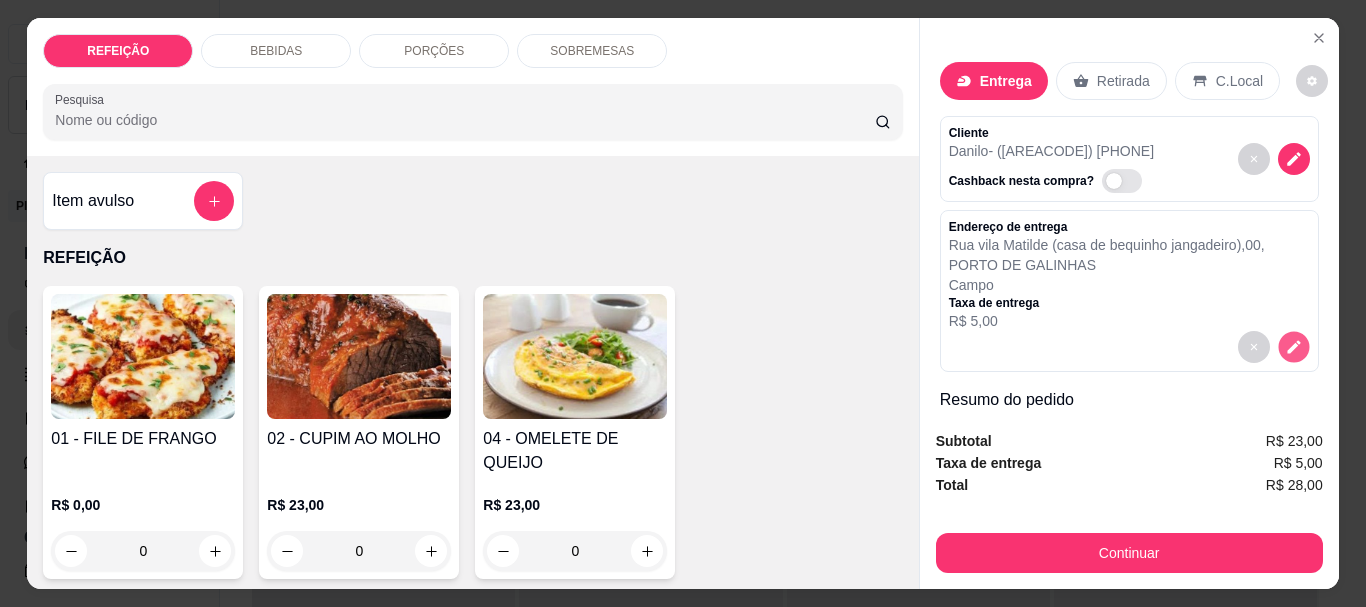 click at bounding box center (1293, 347) 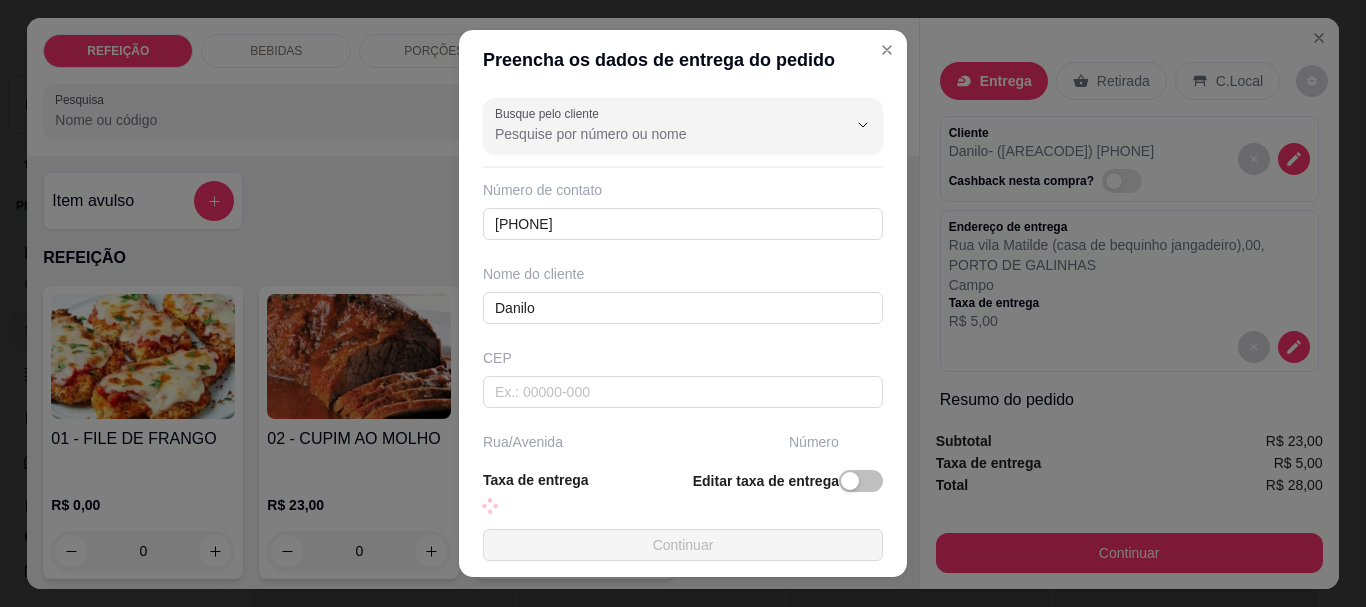scroll, scrollTop: 311, scrollLeft: 0, axis: vertical 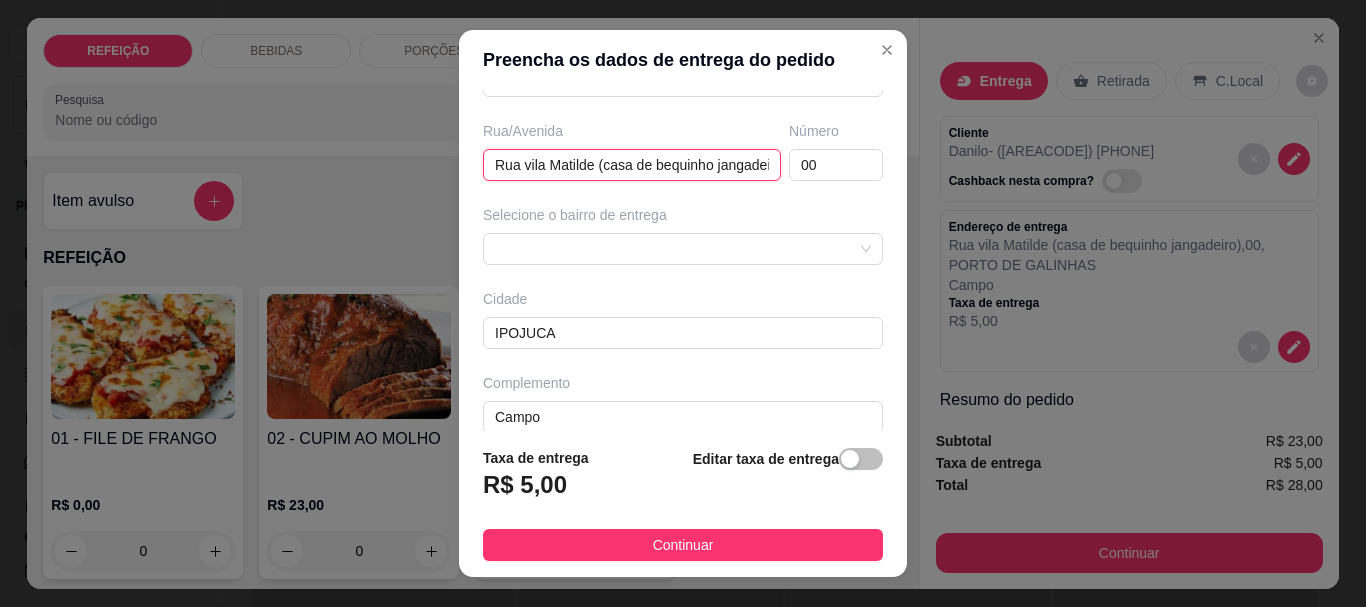 click on "Rua vila Matilde (casa de bequinho jangadeiro)" at bounding box center [632, 165] 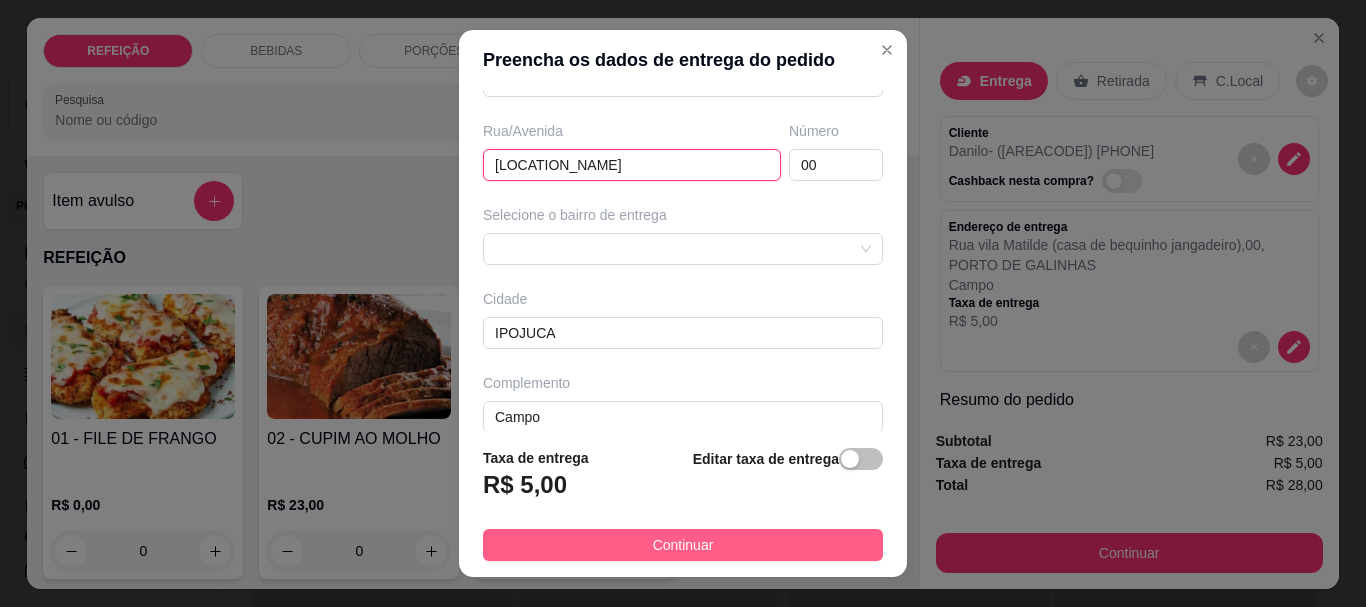 type on "[BUSINESS_NAME]" 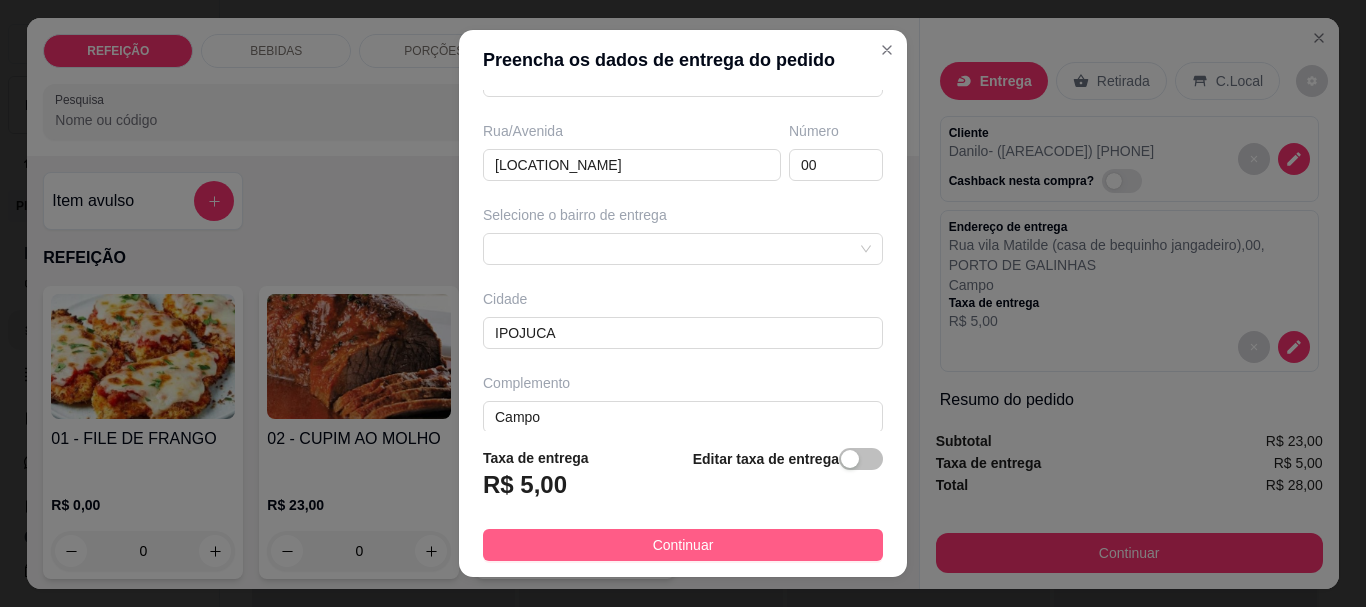 click on "Continuar" at bounding box center (683, 545) 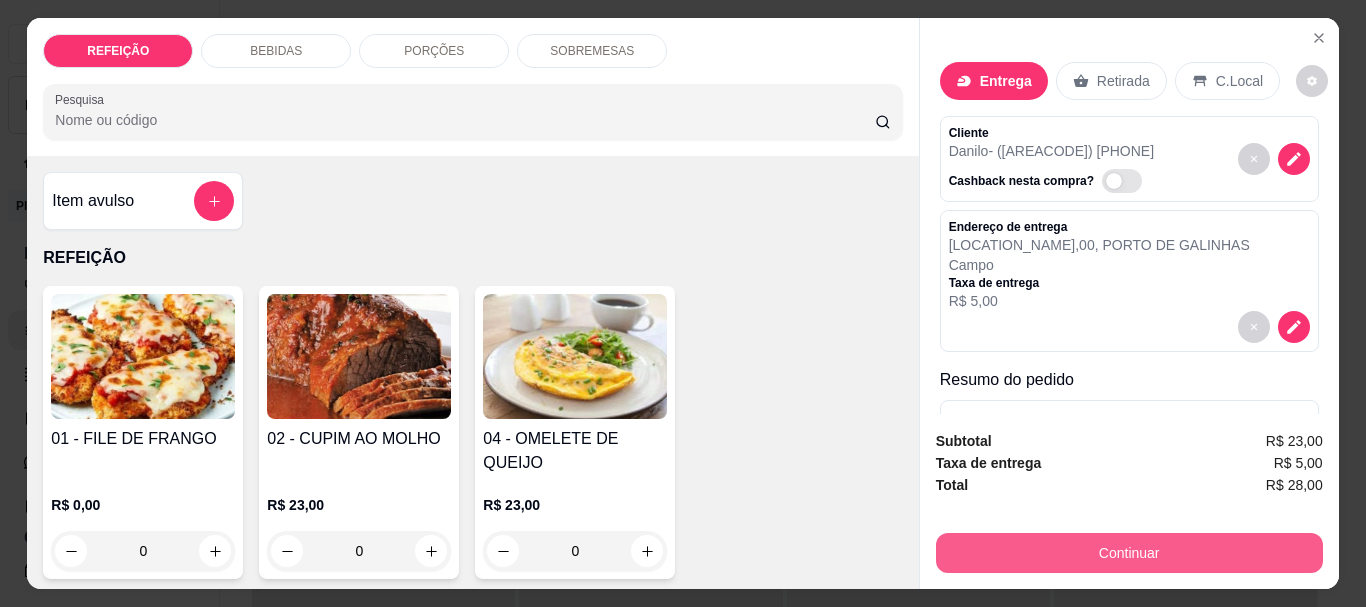 click on "Continuar" at bounding box center [1129, 553] 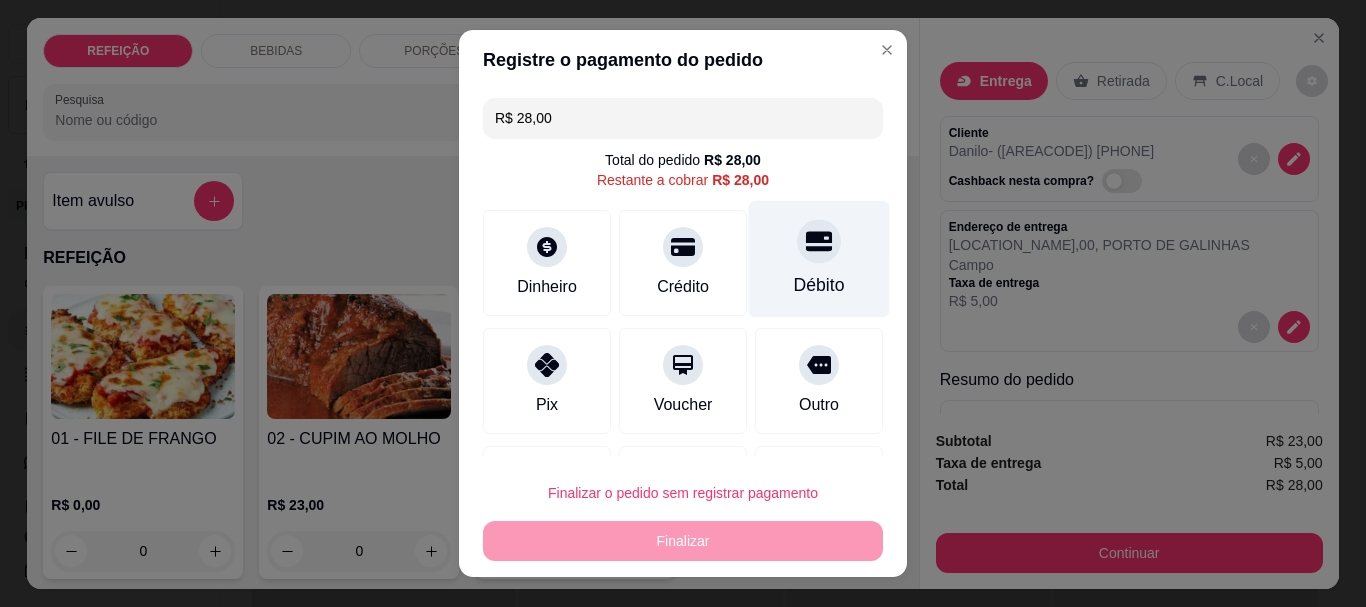 click at bounding box center [819, 242] 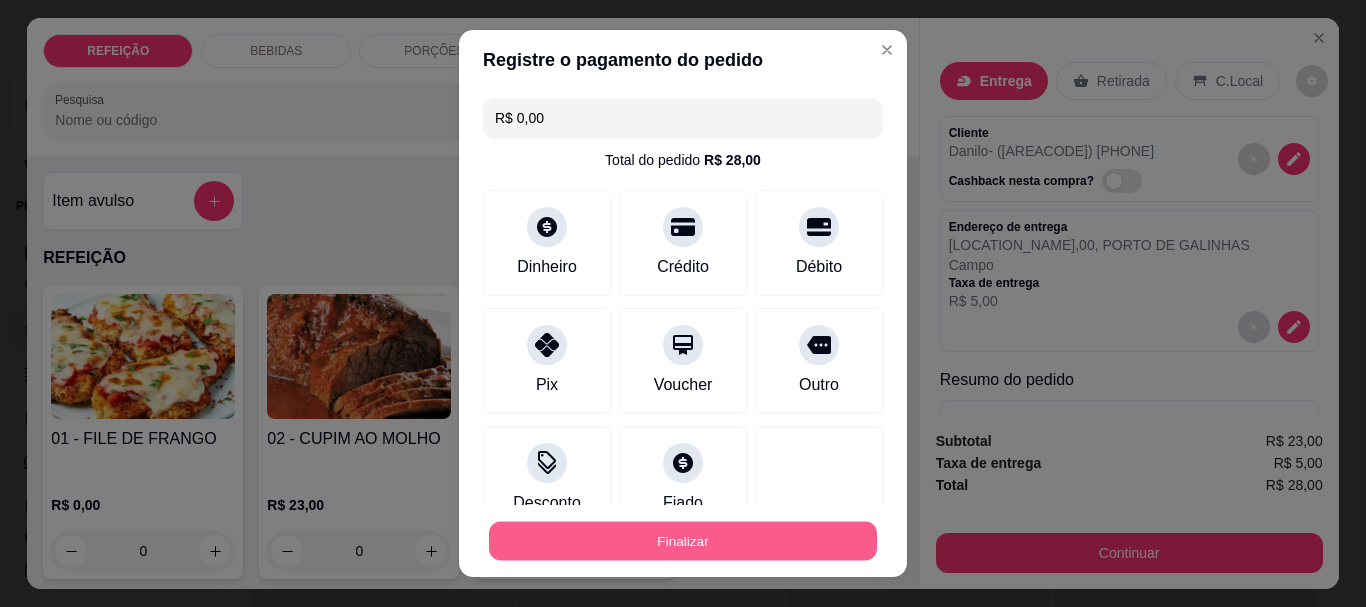 click on "Finalizar" at bounding box center (683, 540) 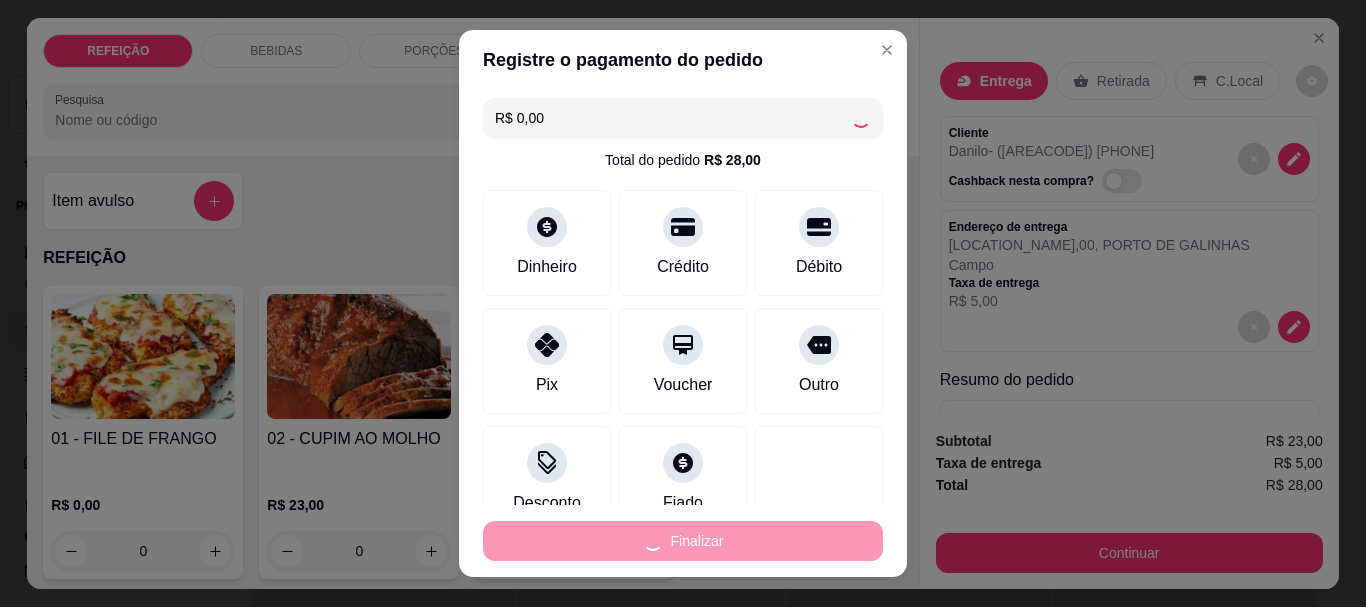 type on "-R$ 28,00" 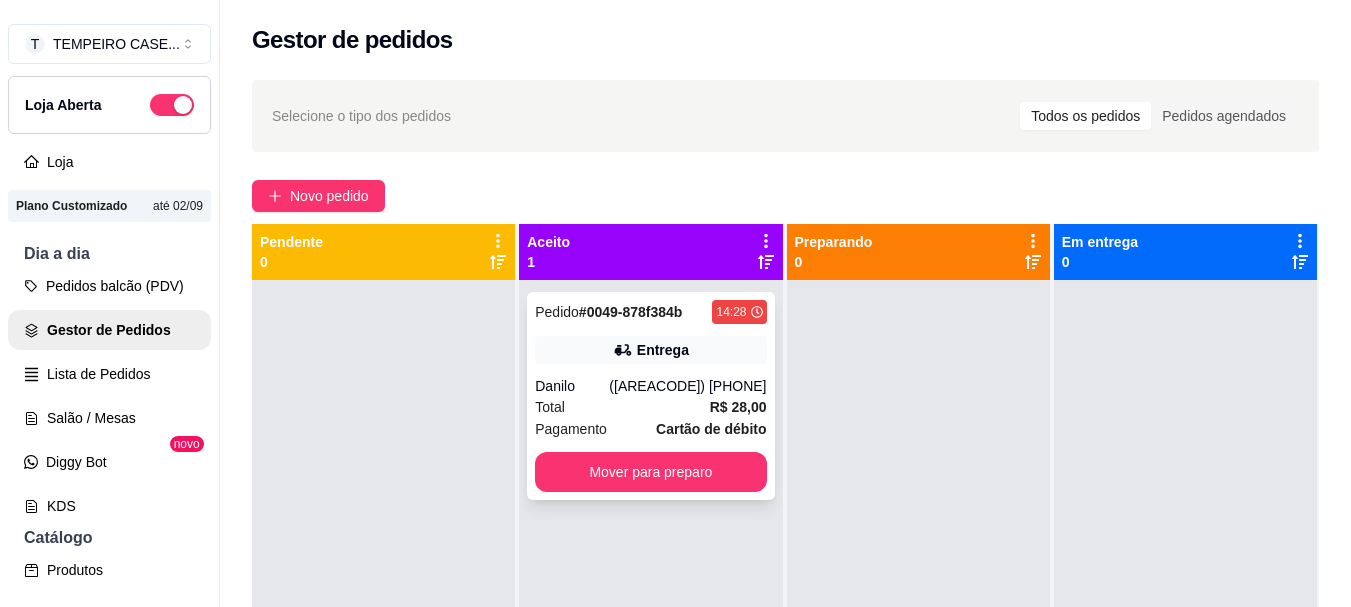 click on "R$ 28,00" at bounding box center (738, 407) 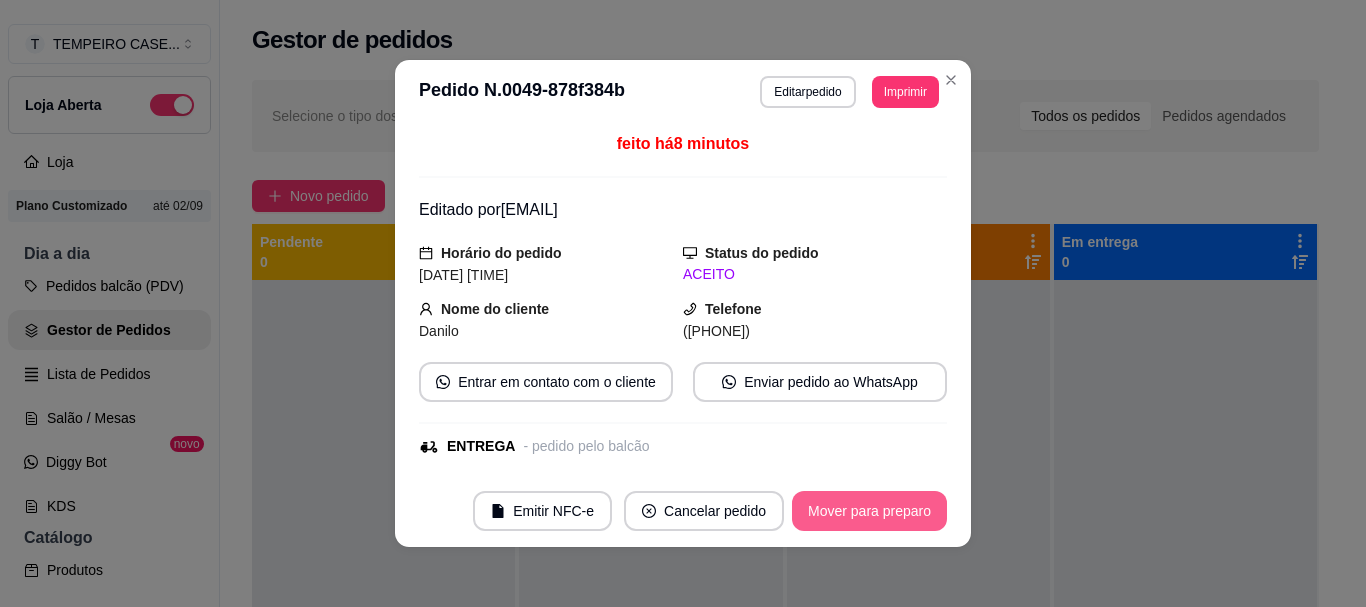 click on "Mover para preparo" at bounding box center [869, 511] 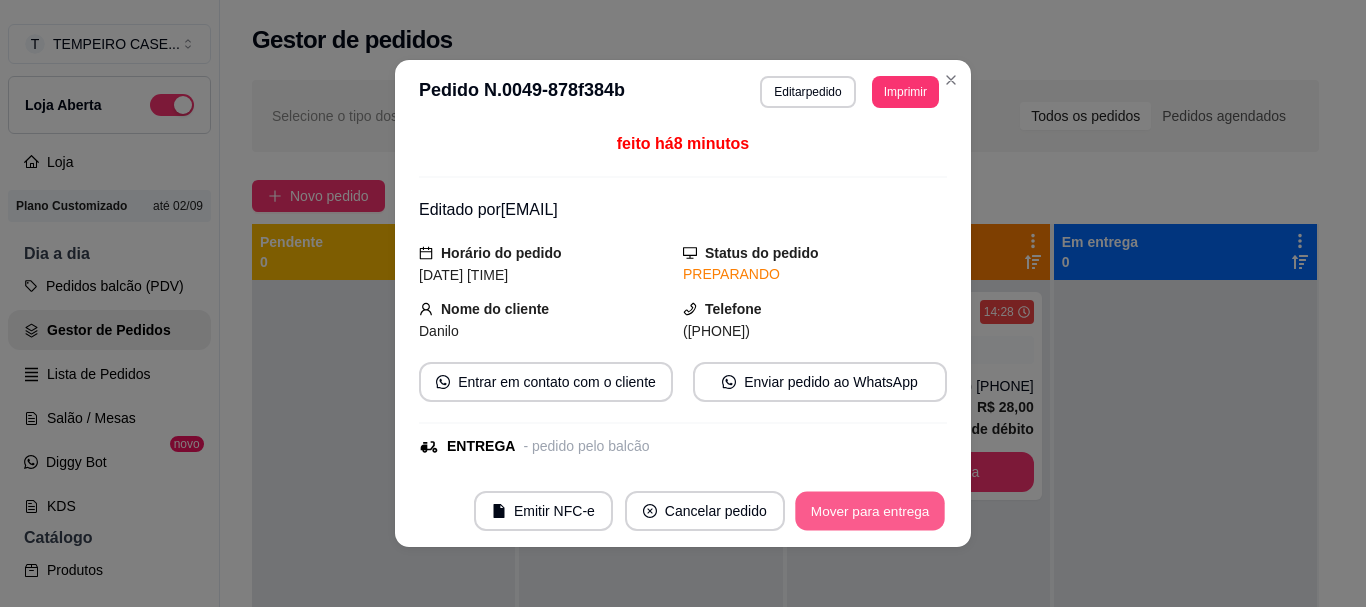 click on "Mover para entrega" at bounding box center [870, 511] 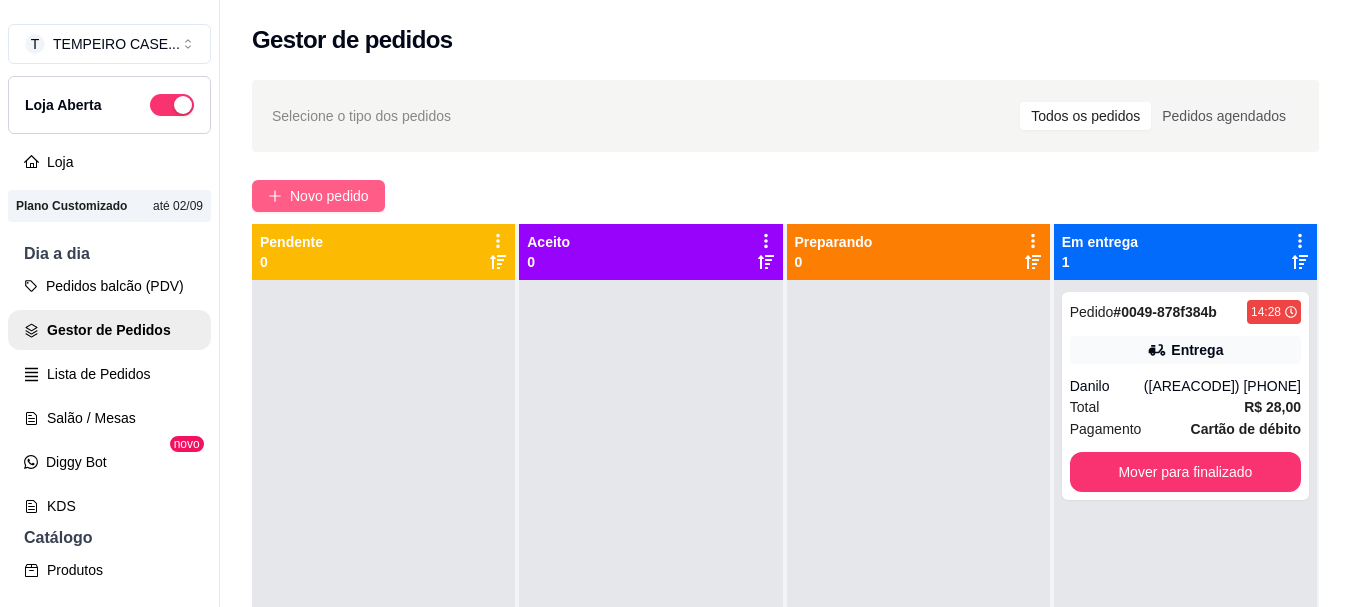click on "Novo pedido" at bounding box center [318, 196] 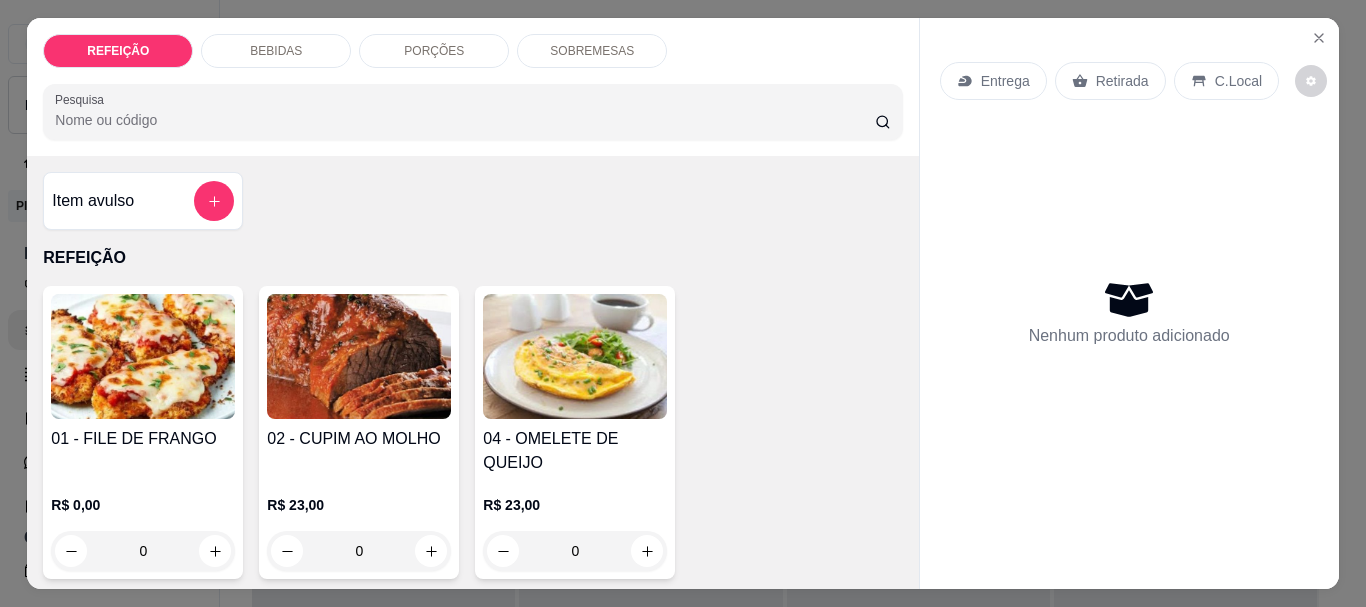 click at bounding box center (143, 356) 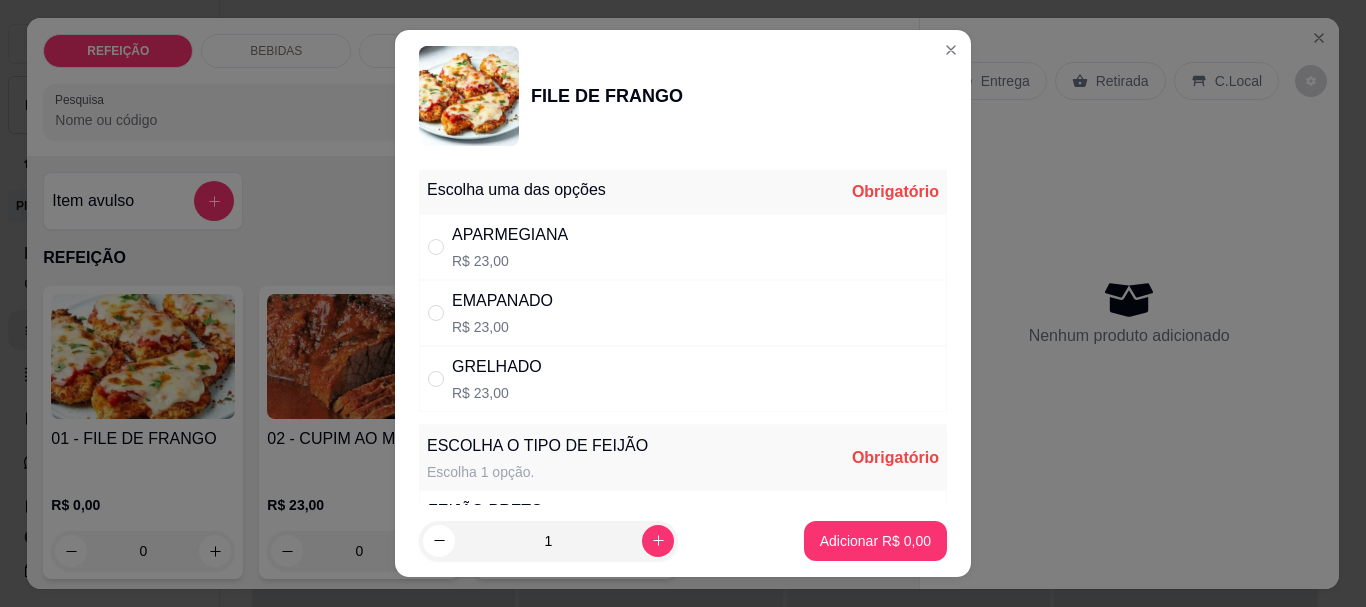click on "APARMEGIANA R$ 23,00" at bounding box center (683, 247) 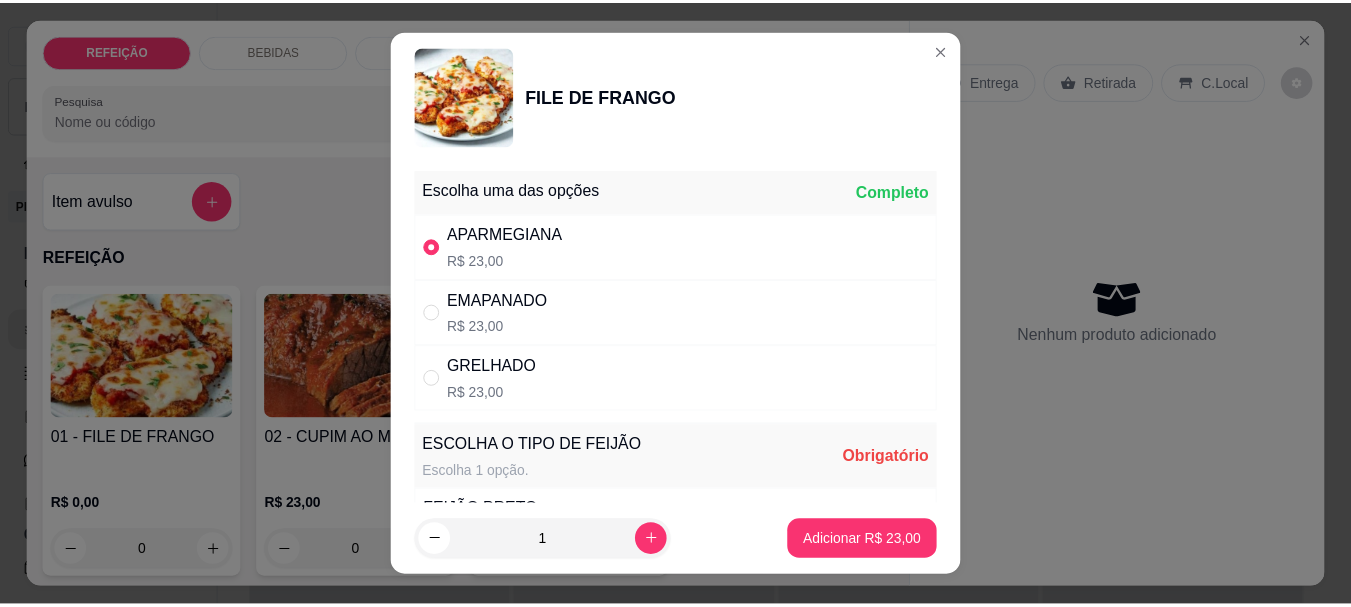 scroll, scrollTop: 200, scrollLeft: 0, axis: vertical 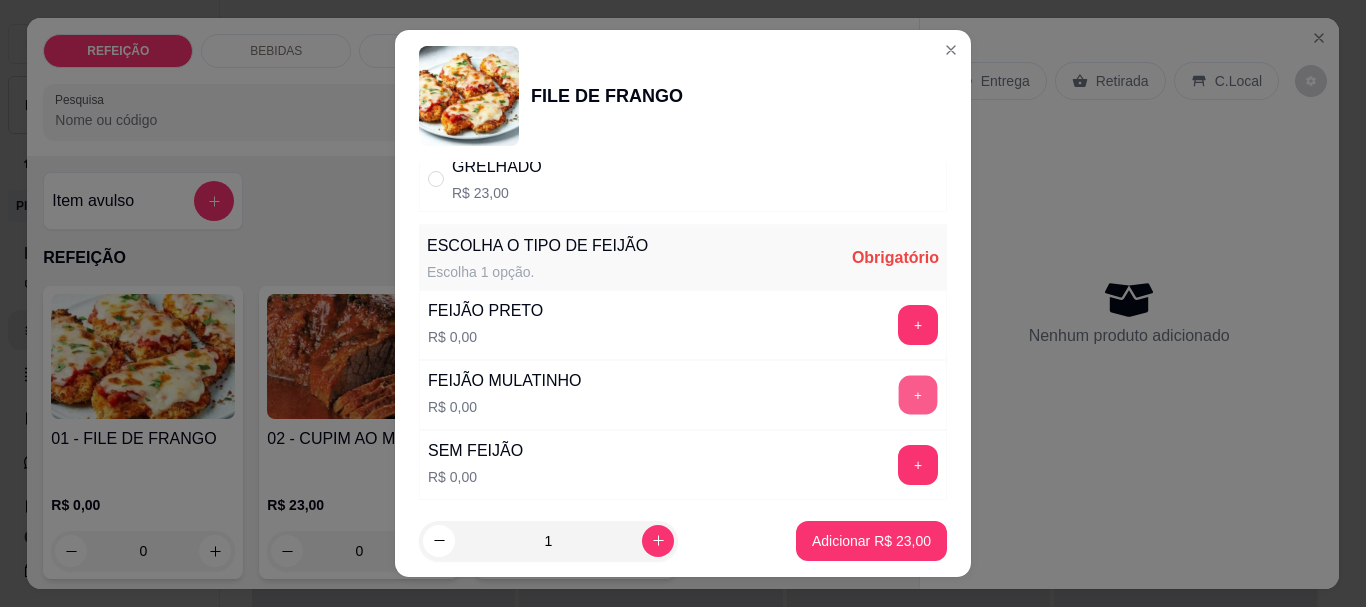 click on "+" at bounding box center [918, 395] 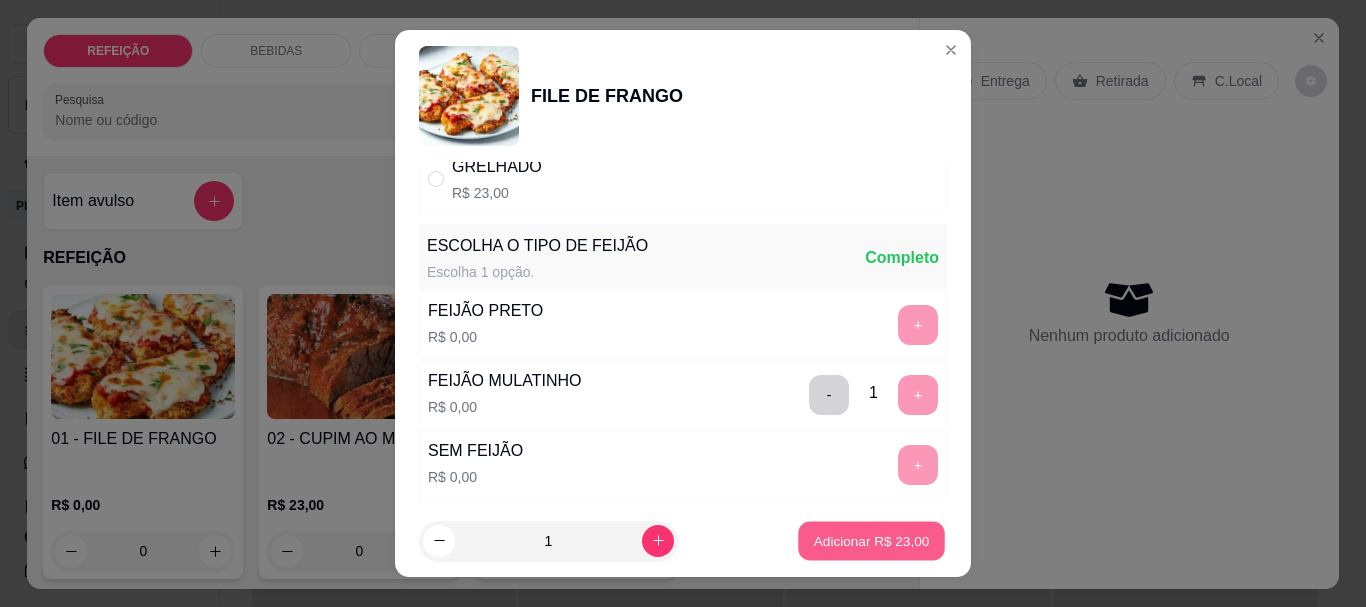 click on "Adicionar   R$ 23,00" at bounding box center (872, 540) 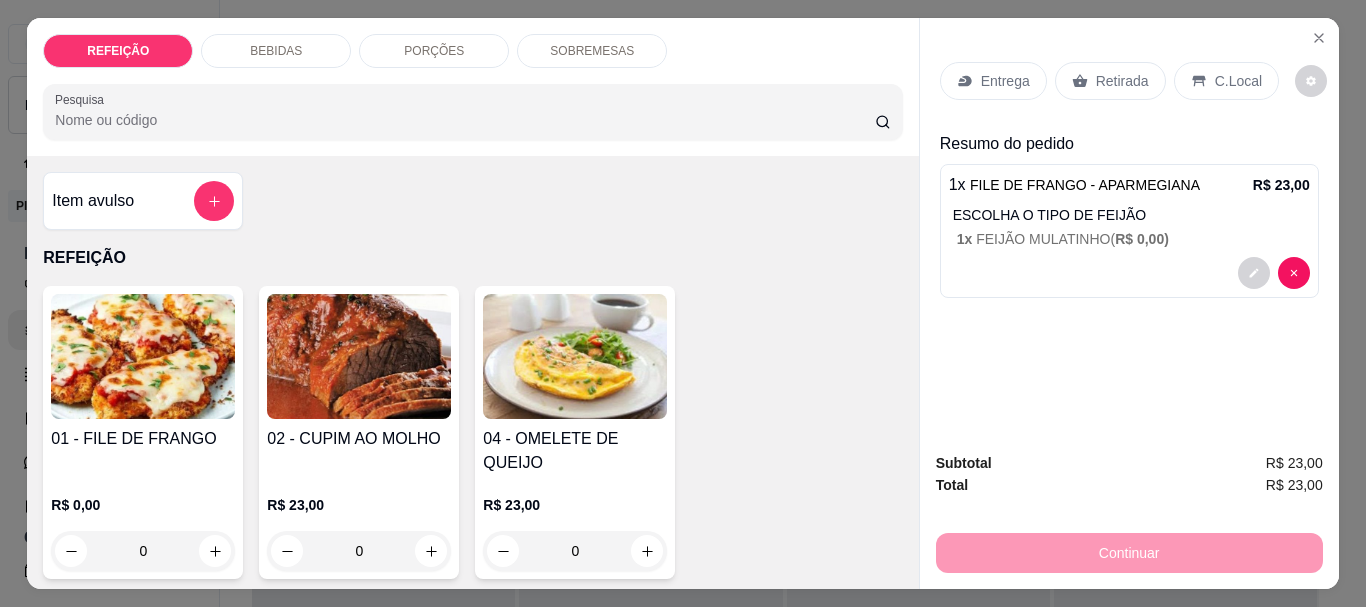 click on "Retirada" at bounding box center (1122, 81) 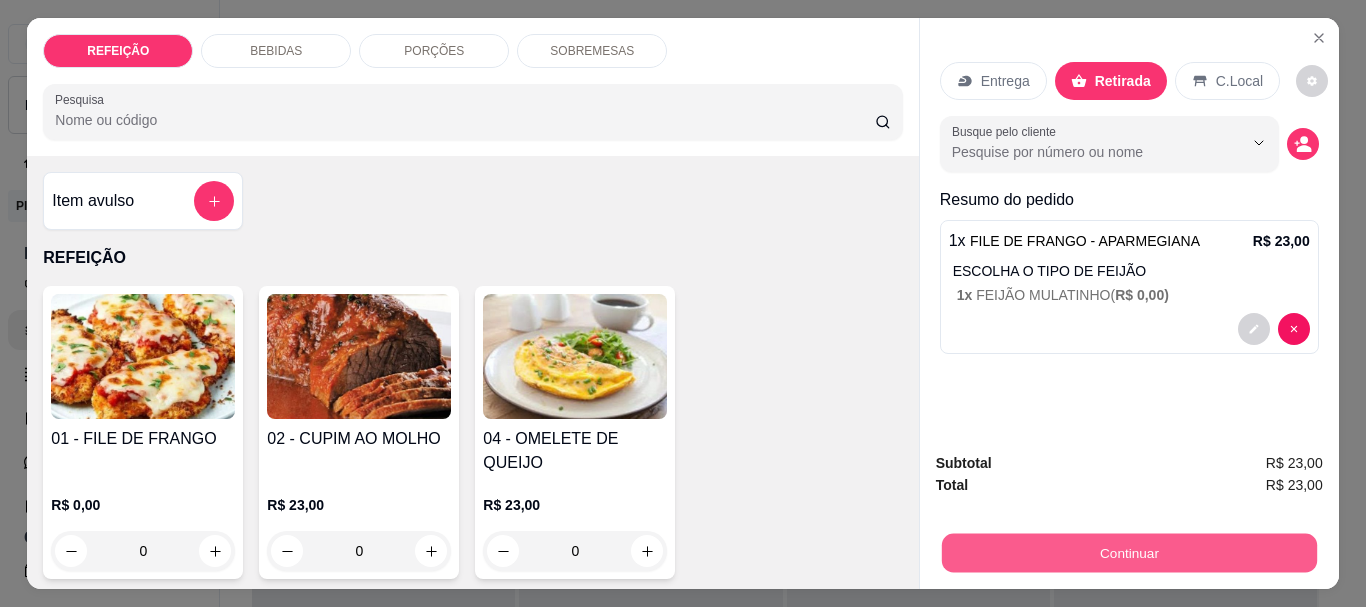 click on "Continuar" at bounding box center [1128, 552] 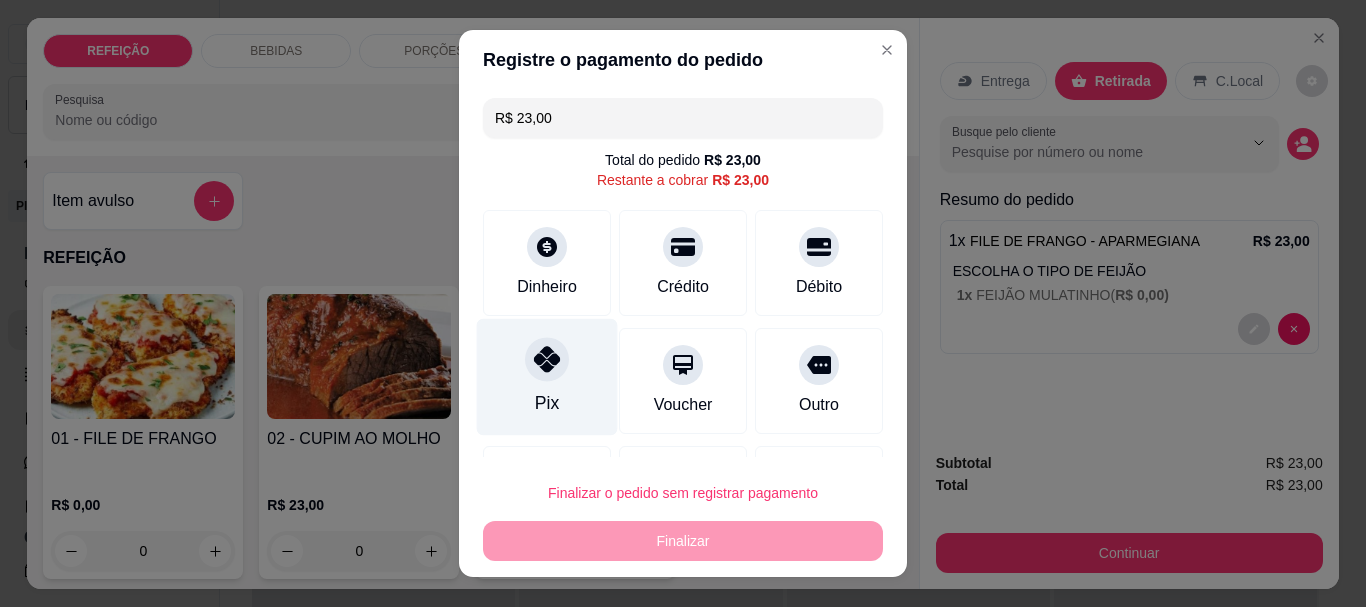 click at bounding box center (547, 360) 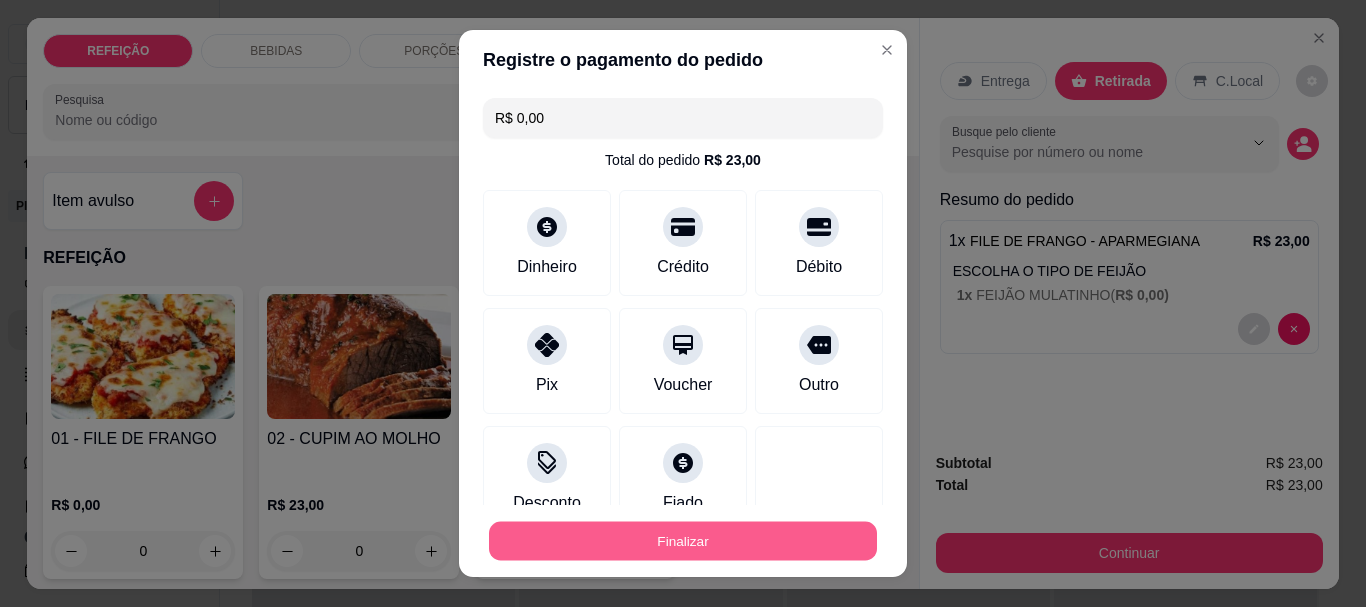 click on "Finalizar" at bounding box center (683, 540) 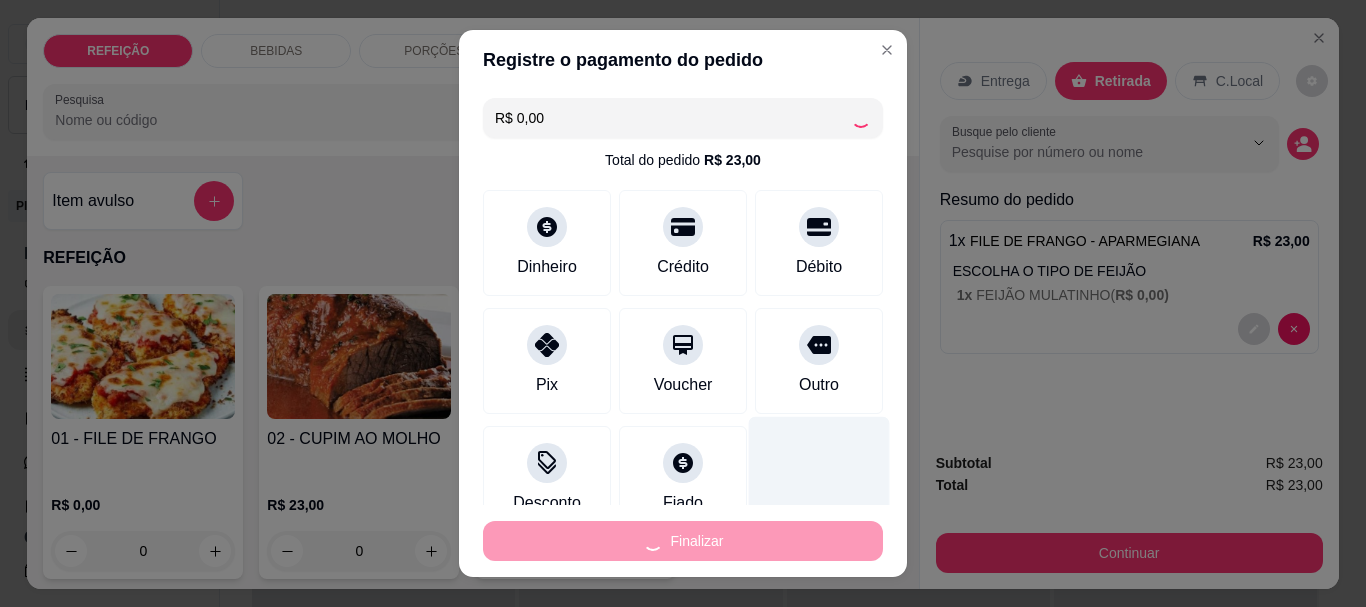 type on "-R$ 23,00" 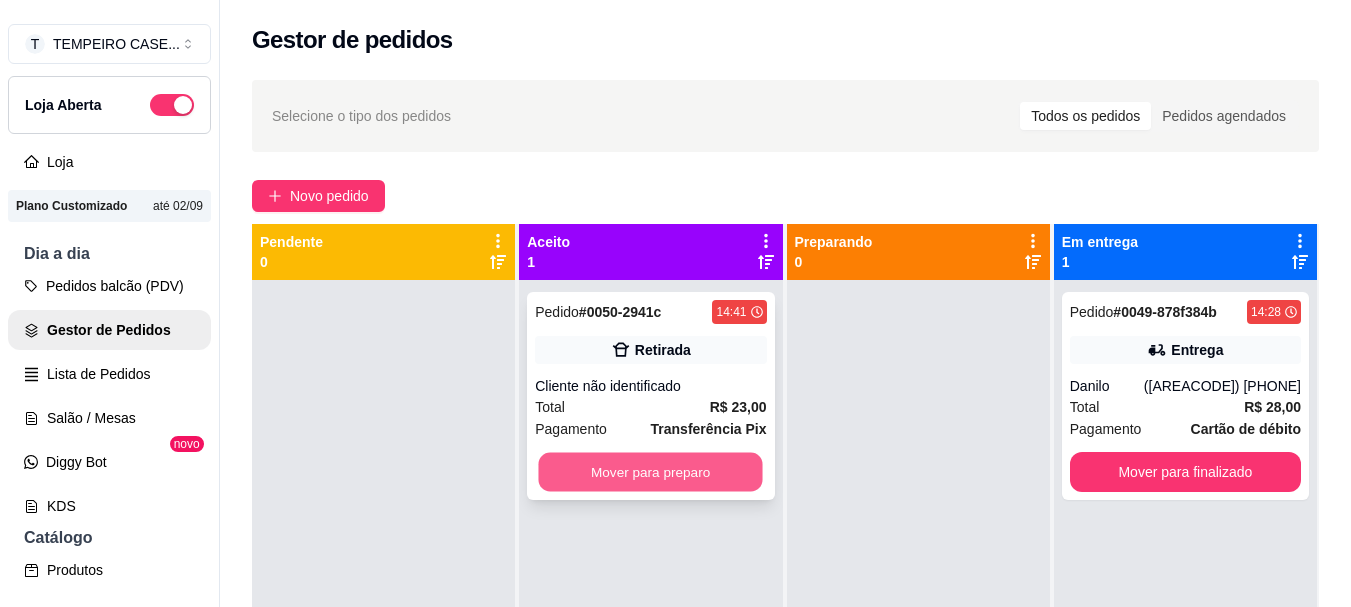 click on "Mover para preparo" at bounding box center (651, 472) 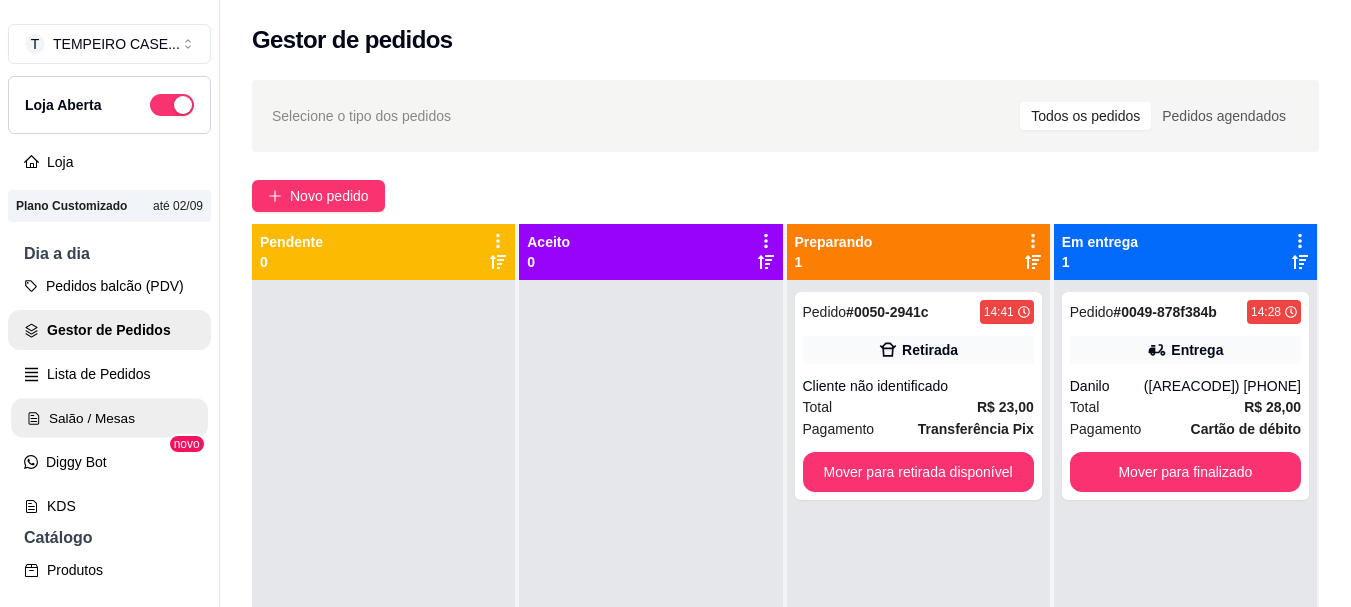 click on "Salão / Mesas" at bounding box center (109, 418) 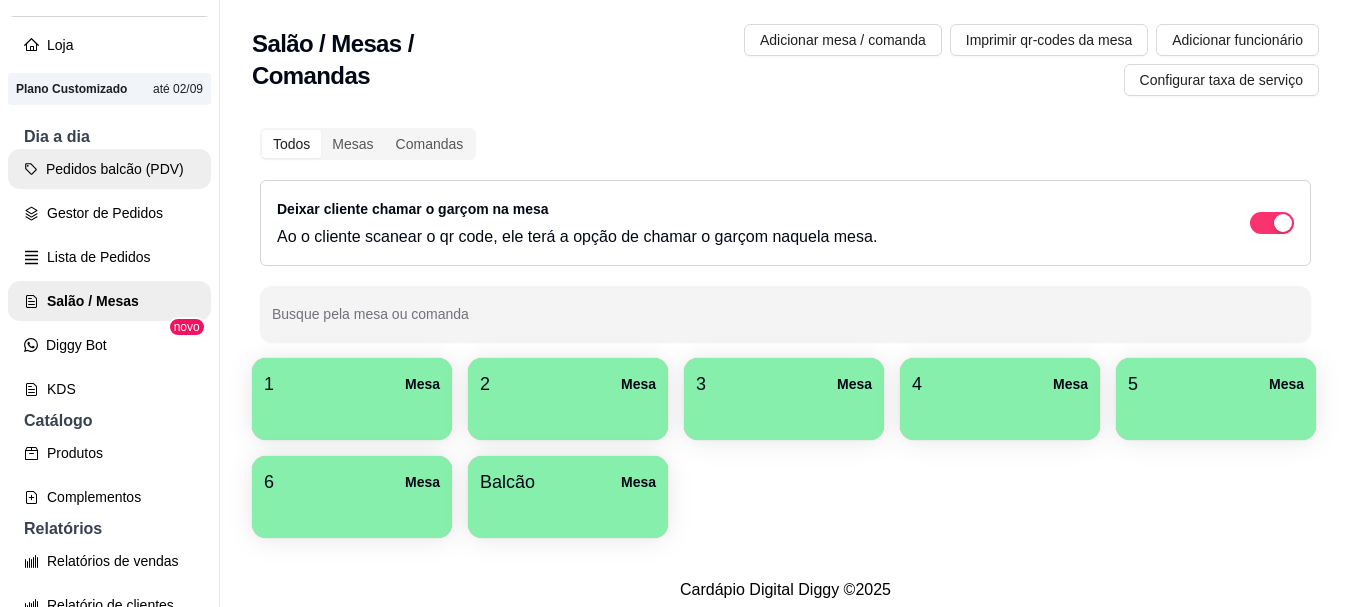 scroll, scrollTop: 400, scrollLeft: 0, axis: vertical 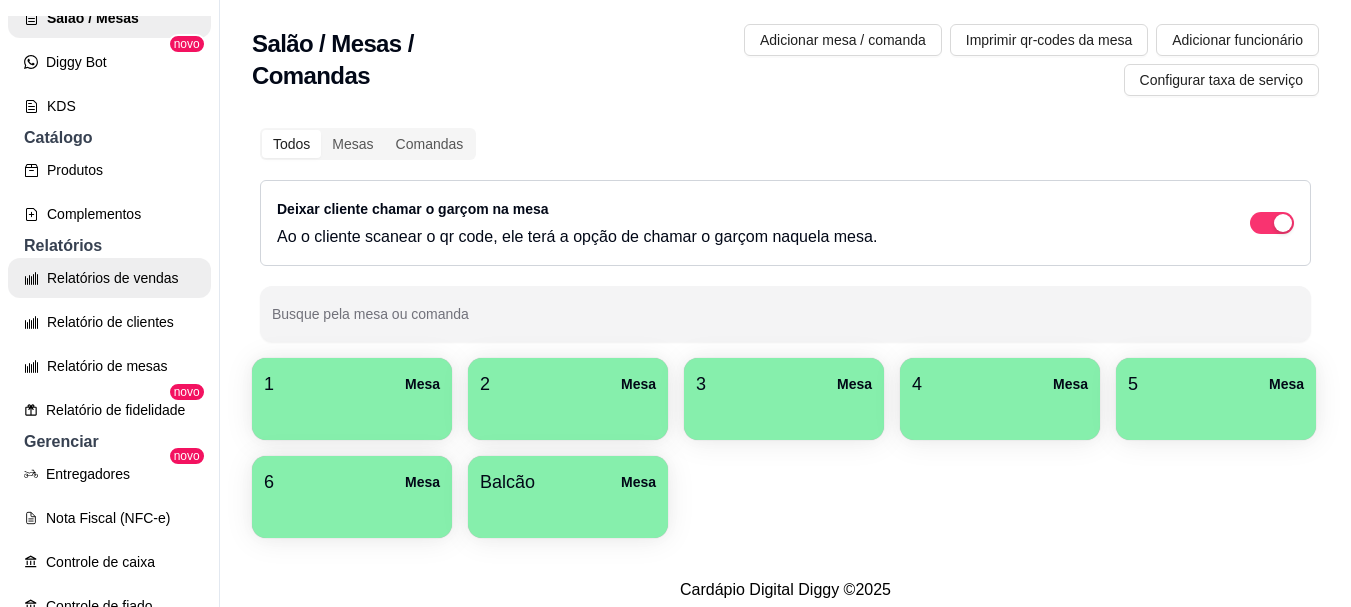 click on "Relatórios de vendas" at bounding box center (109, 278) 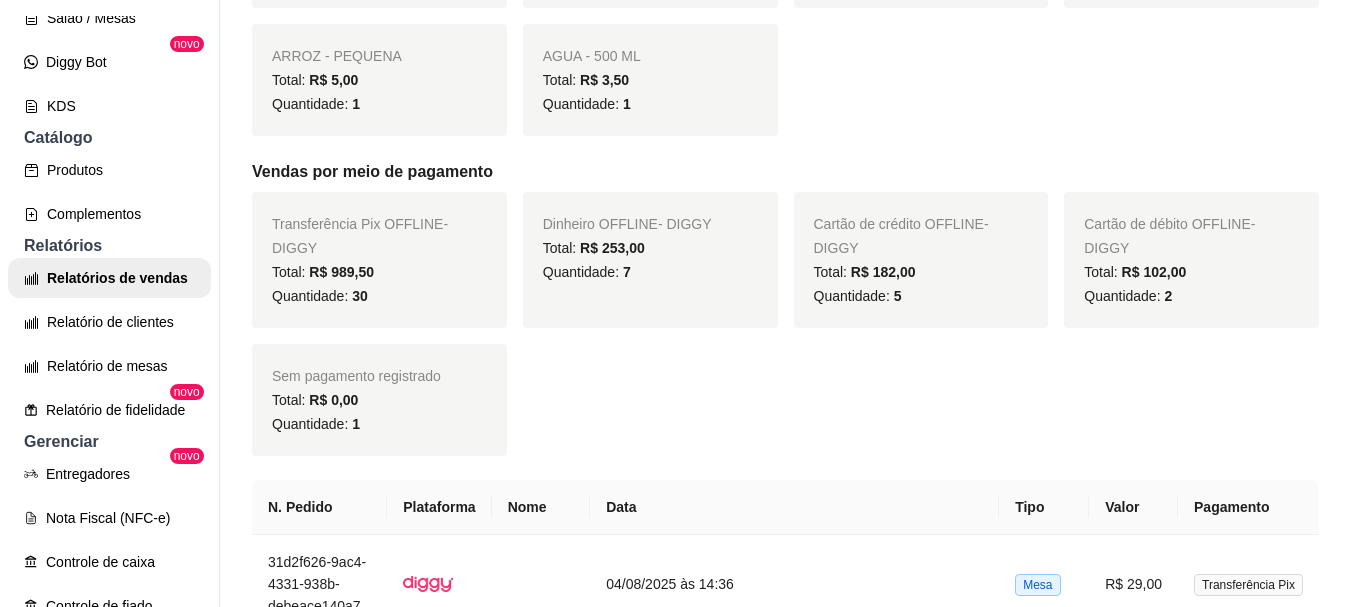 scroll, scrollTop: 1200, scrollLeft: 0, axis: vertical 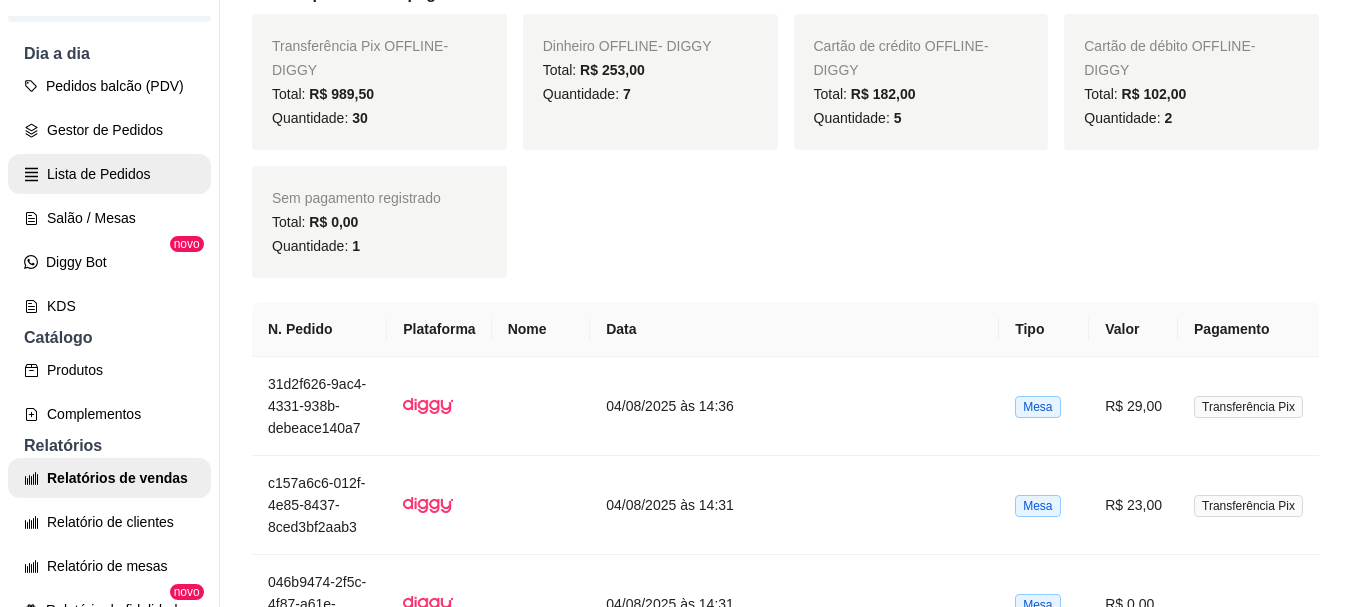 click on "Lista de Pedidos" at bounding box center (109, 174) 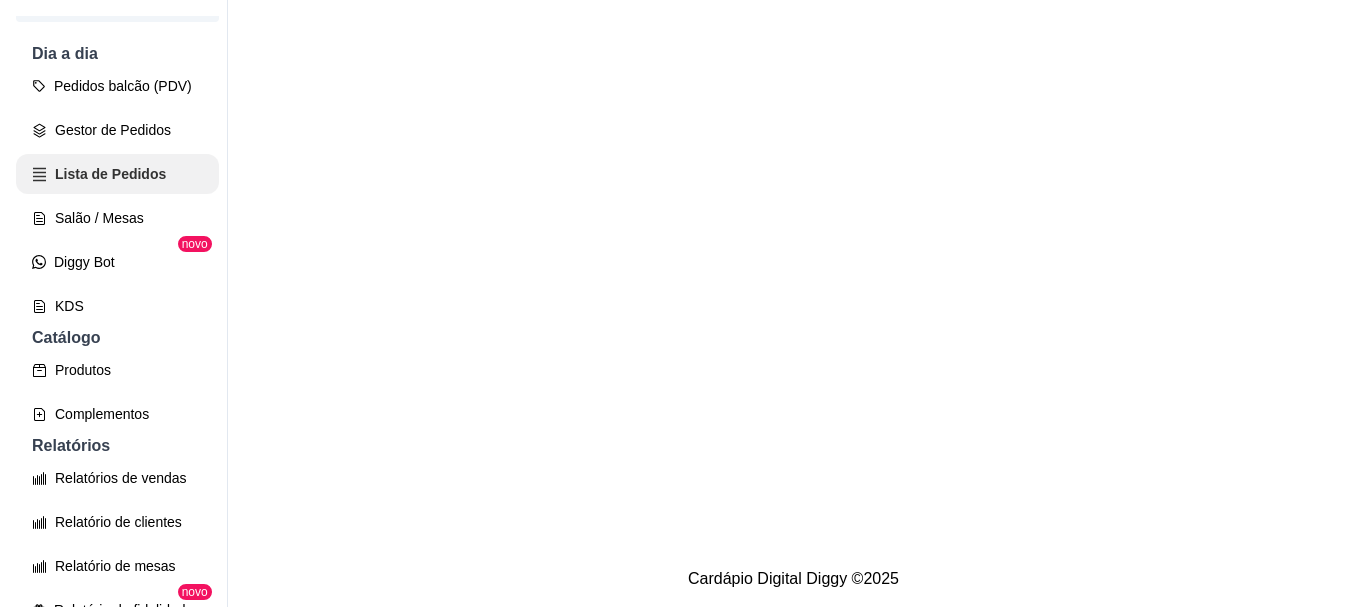 scroll, scrollTop: 0, scrollLeft: 0, axis: both 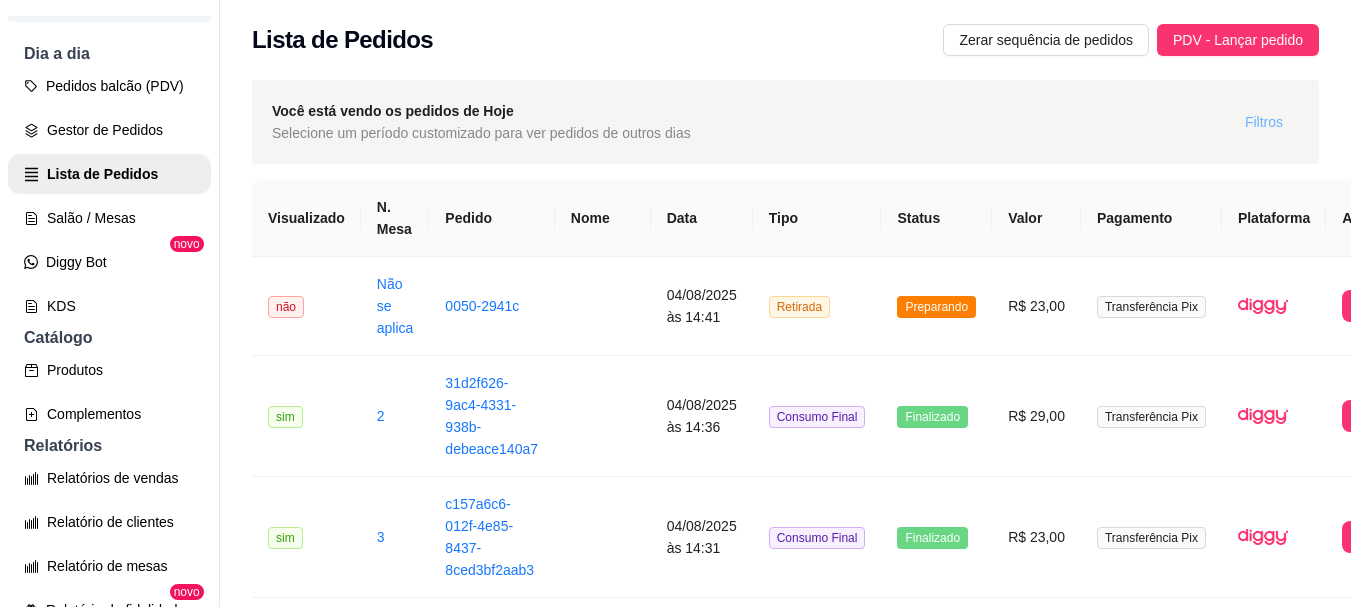 click on "Filtros" at bounding box center [1264, 122] 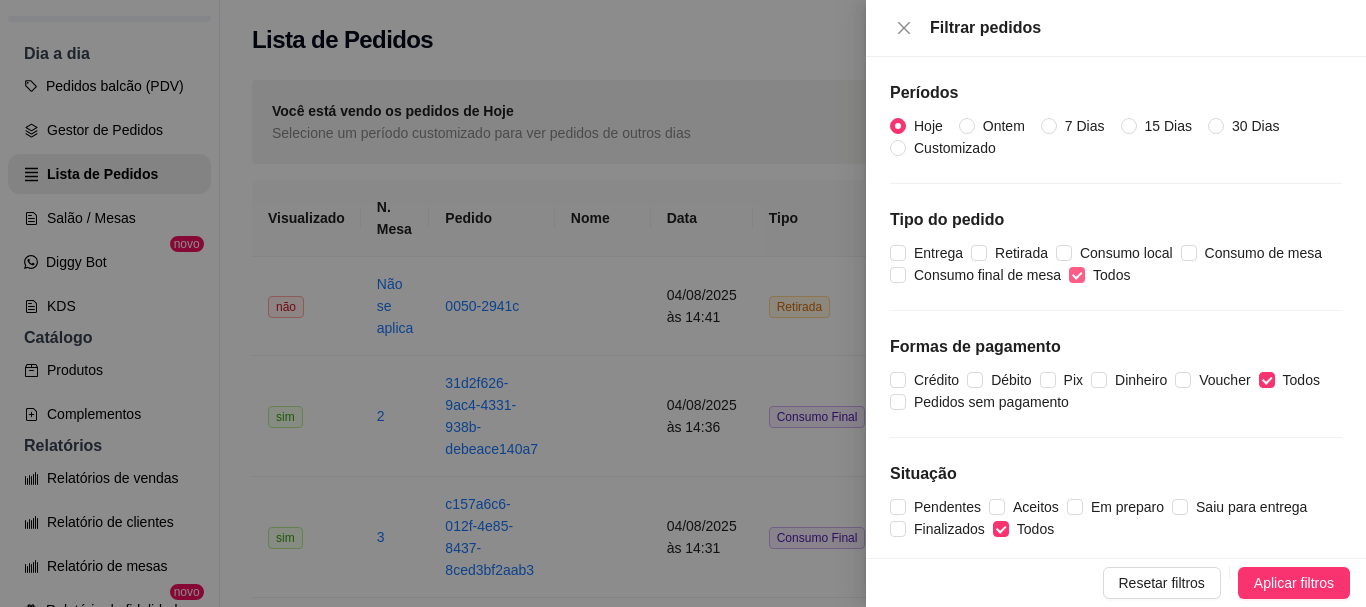 click on "Todos" at bounding box center (1077, 275) 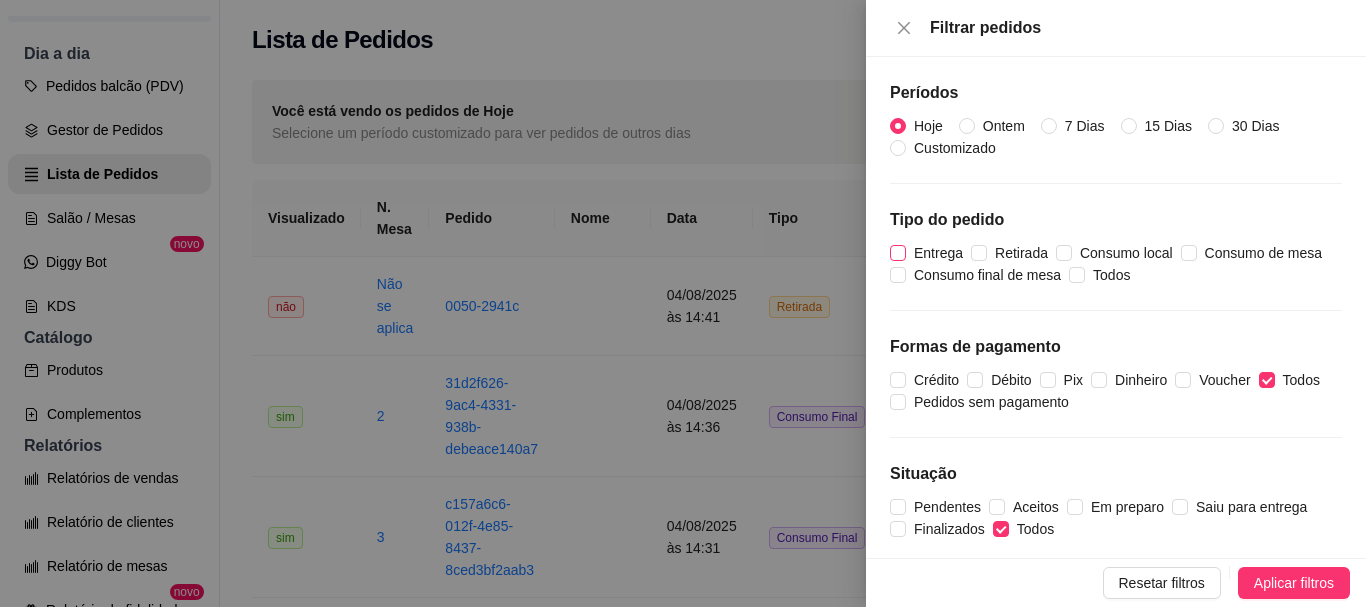 drag, startPoint x: 981, startPoint y: 254, endPoint x: 949, endPoint y: 252, distance: 32.06244 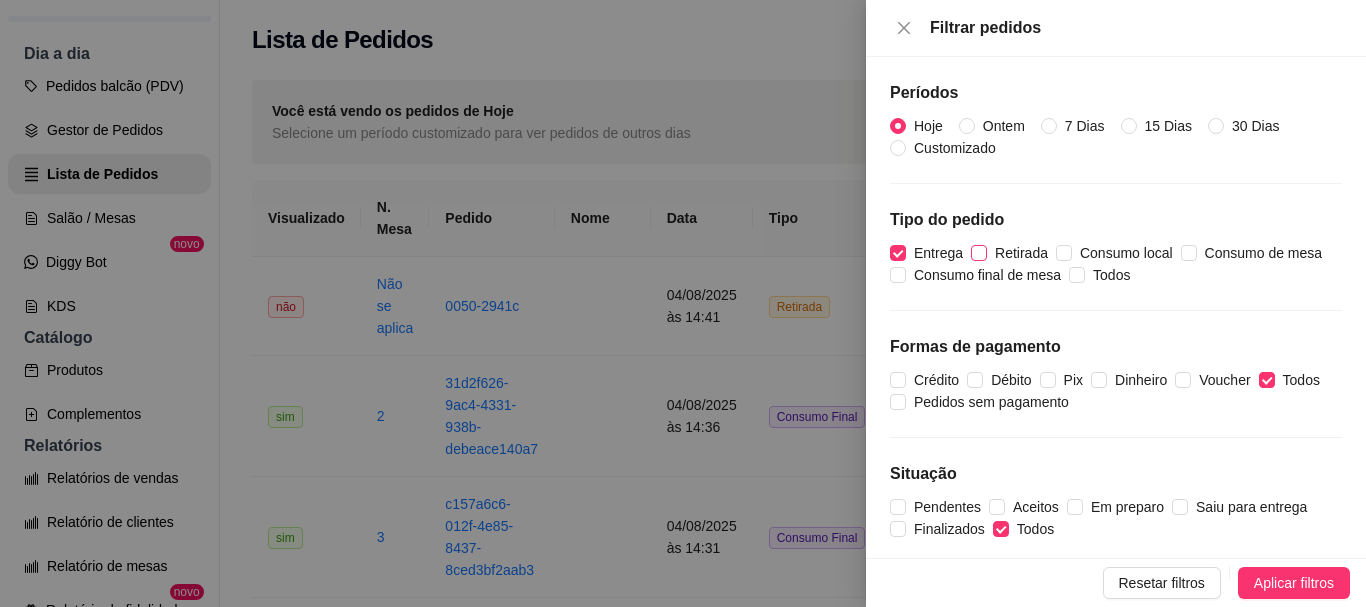 click on "Retirada" at bounding box center (1021, 253) 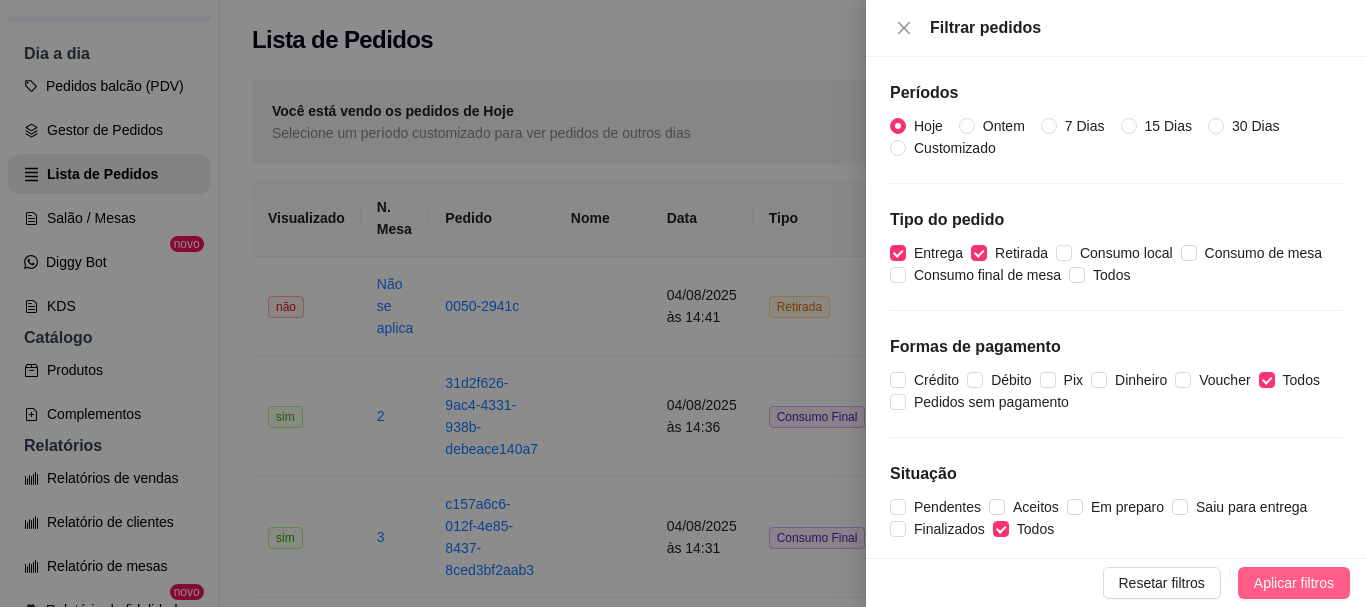 click on "Aplicar filtros" at bounding box center [1294, 583] 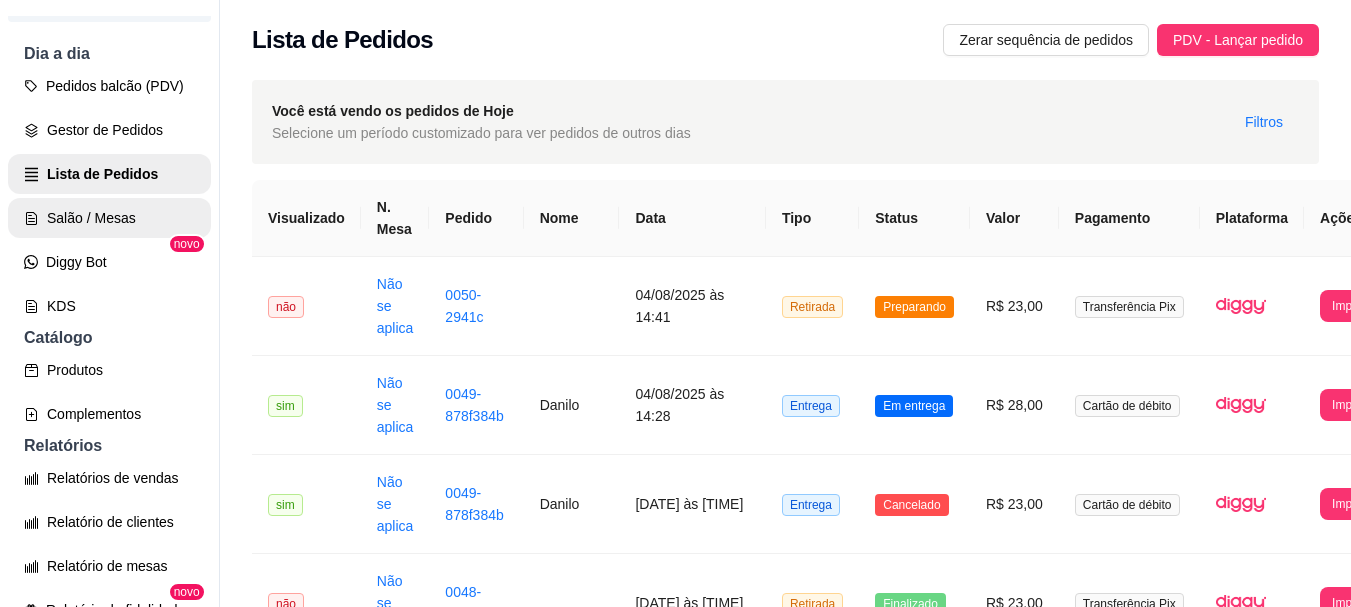 click on "Salão / Mesas" at bounding box center (109, 218) 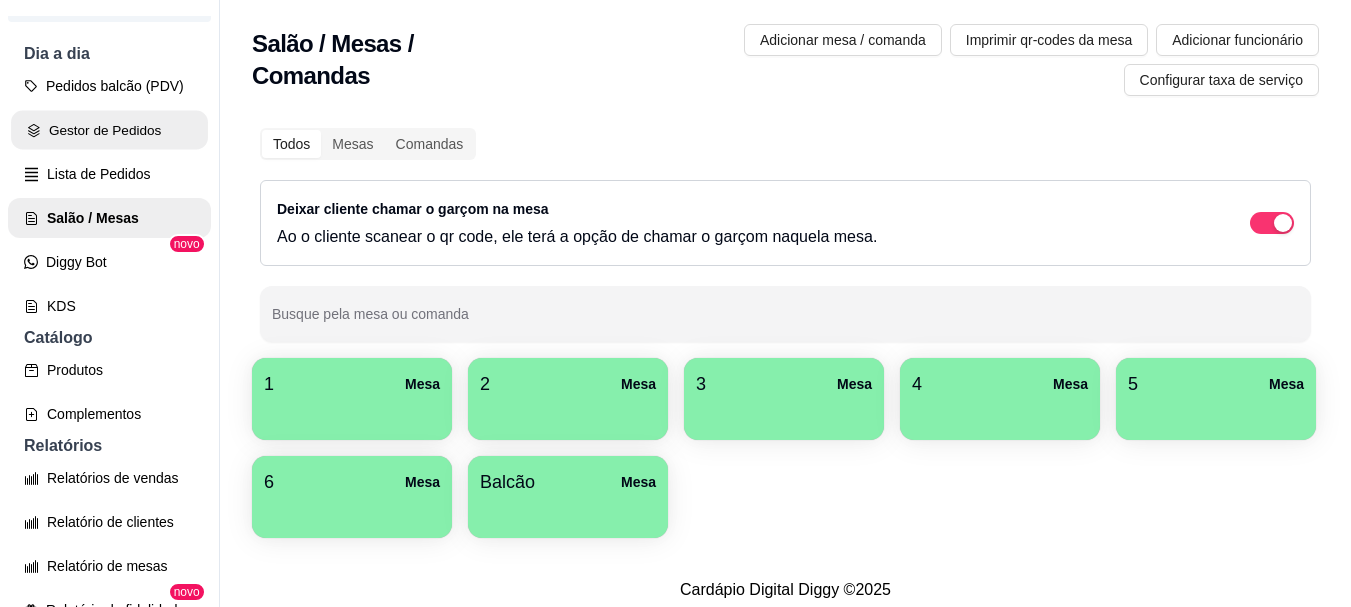 click on "Gestor de Pedidos" at bounding box center (109, 130) 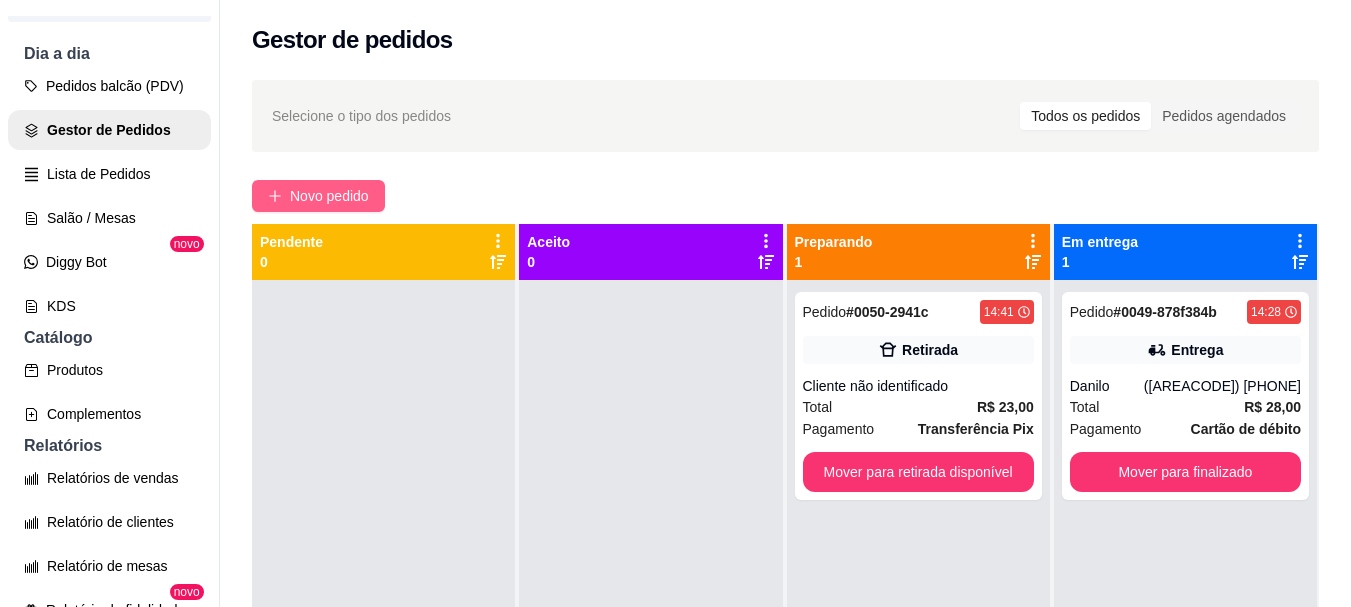 click on "Novo pedido" at bounding box center (318, 196) 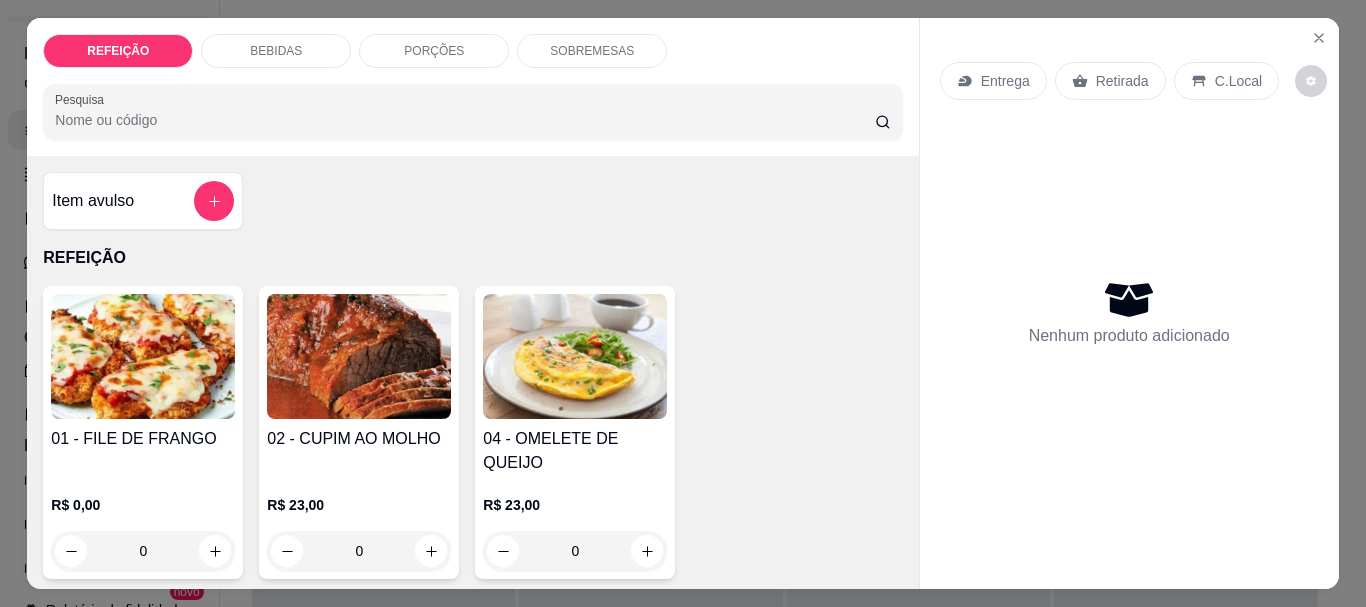 click at bounding box center (143, 356) 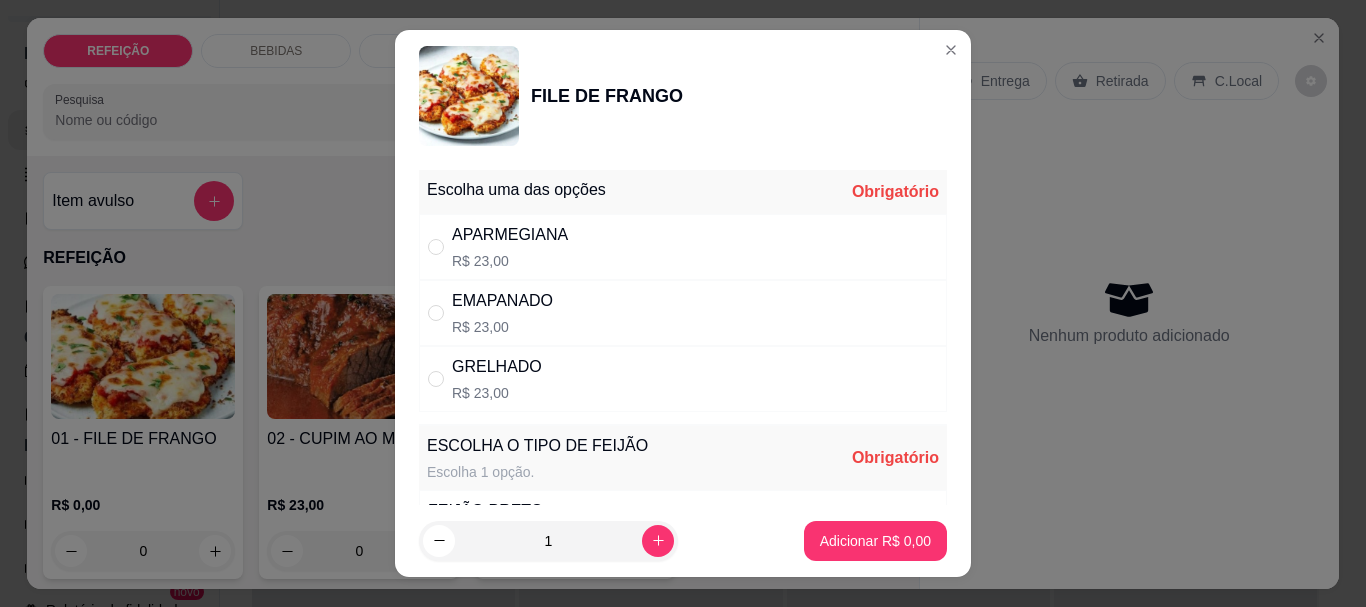 click on "APARMEGIANA R$ 23,00" at bounding box center (683, 247) 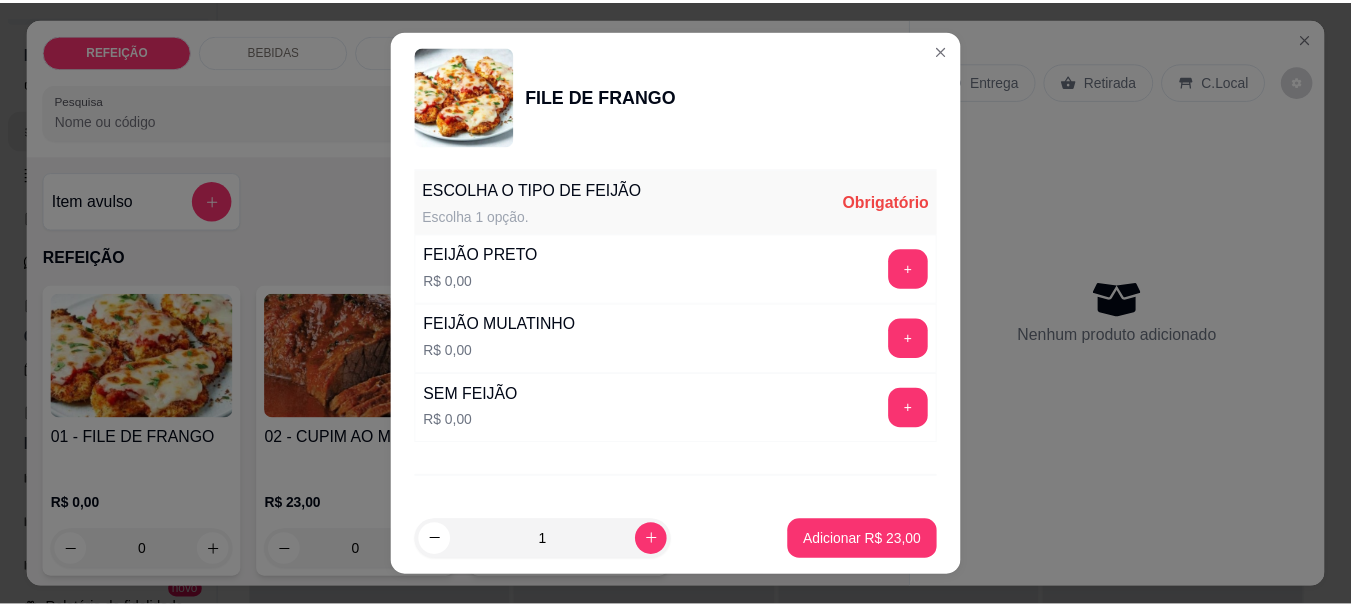 scroll, scrollTop: 300, scrollLeft: 0, axis: vertical 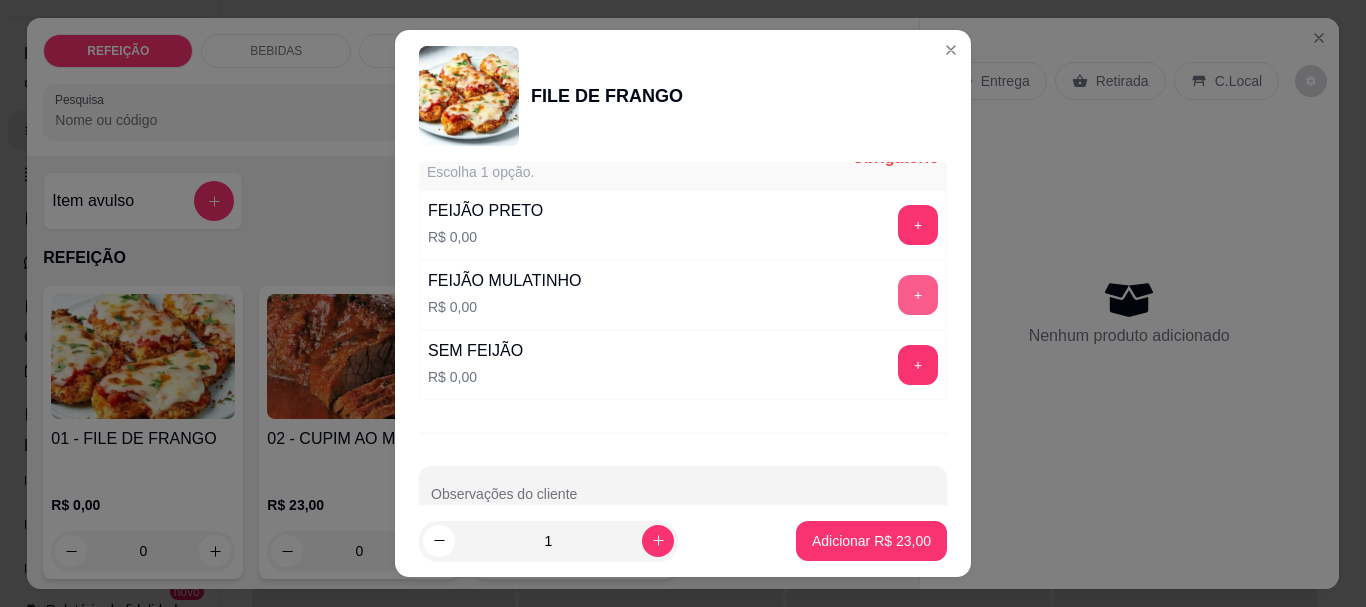click on "+" at bounding box center (918, 295) 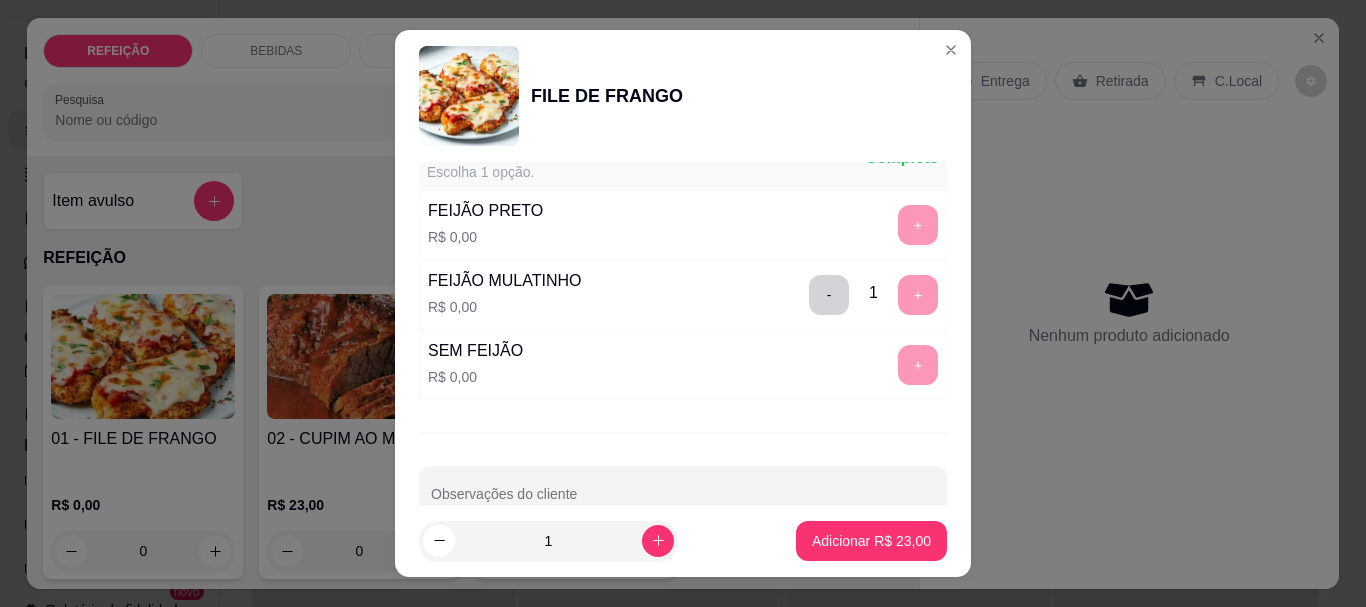 click on "Adicionar   R$ 23,00" at bounding box center (871, 541) 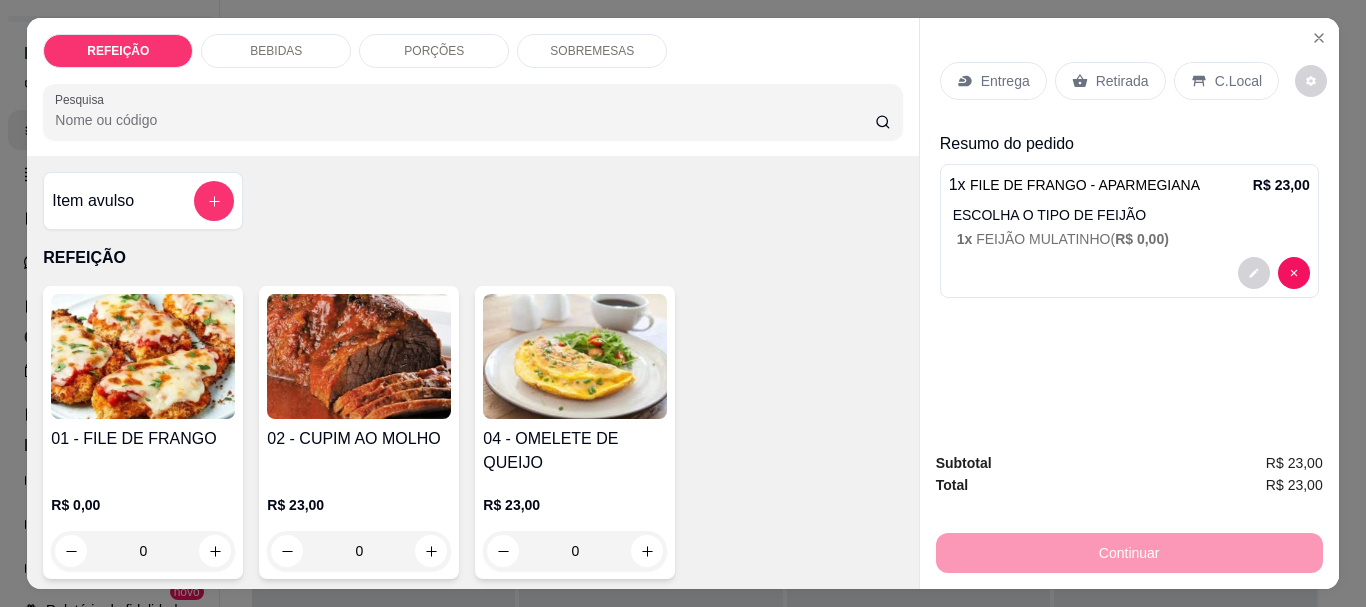 click on "Retirada" at bounding box center [1110, 81] 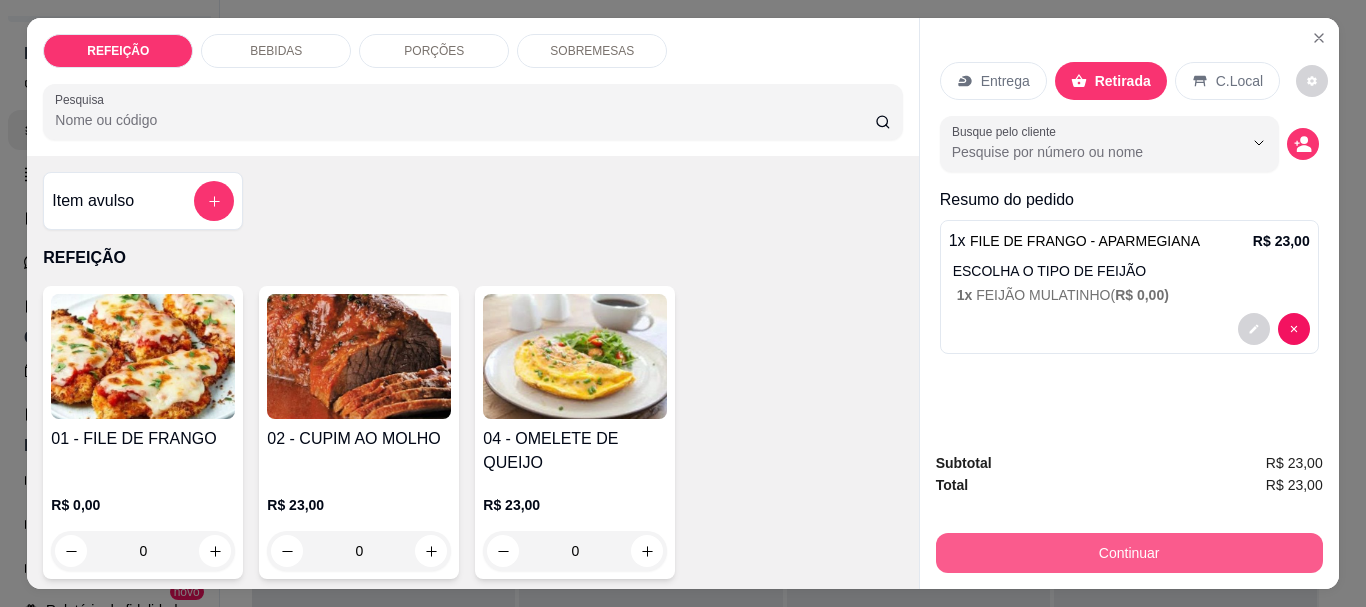 click on "Continuar" at bounding box center (1129, 553) 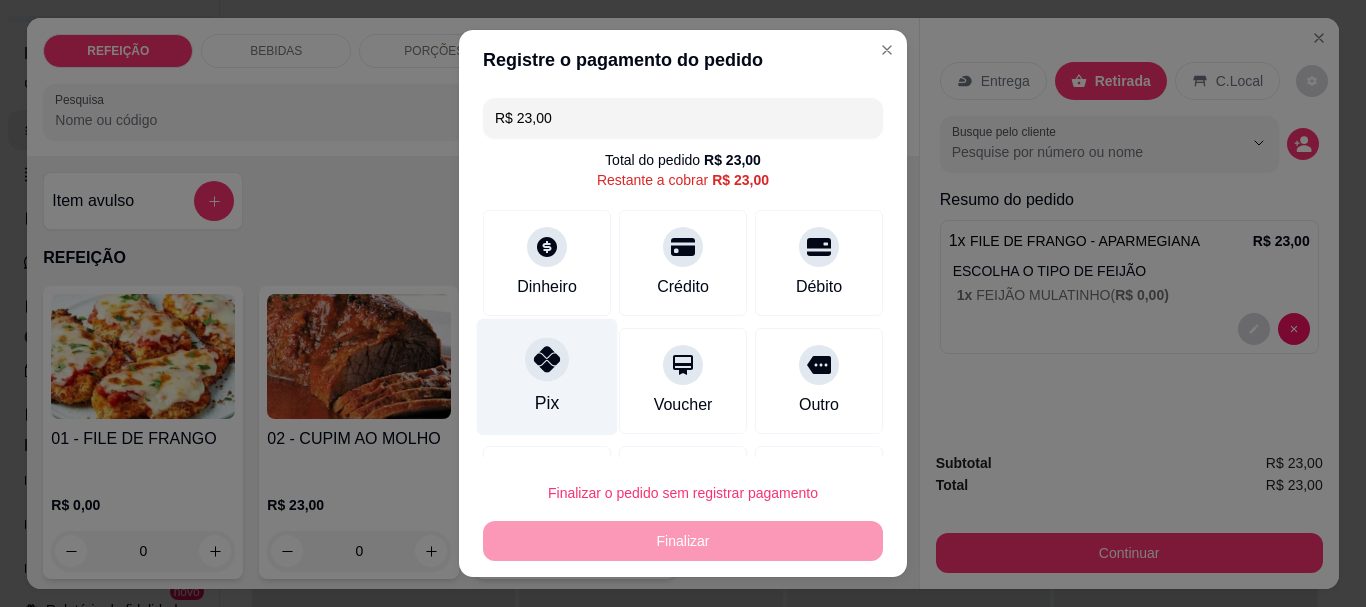click at bounding box center (547, 360) 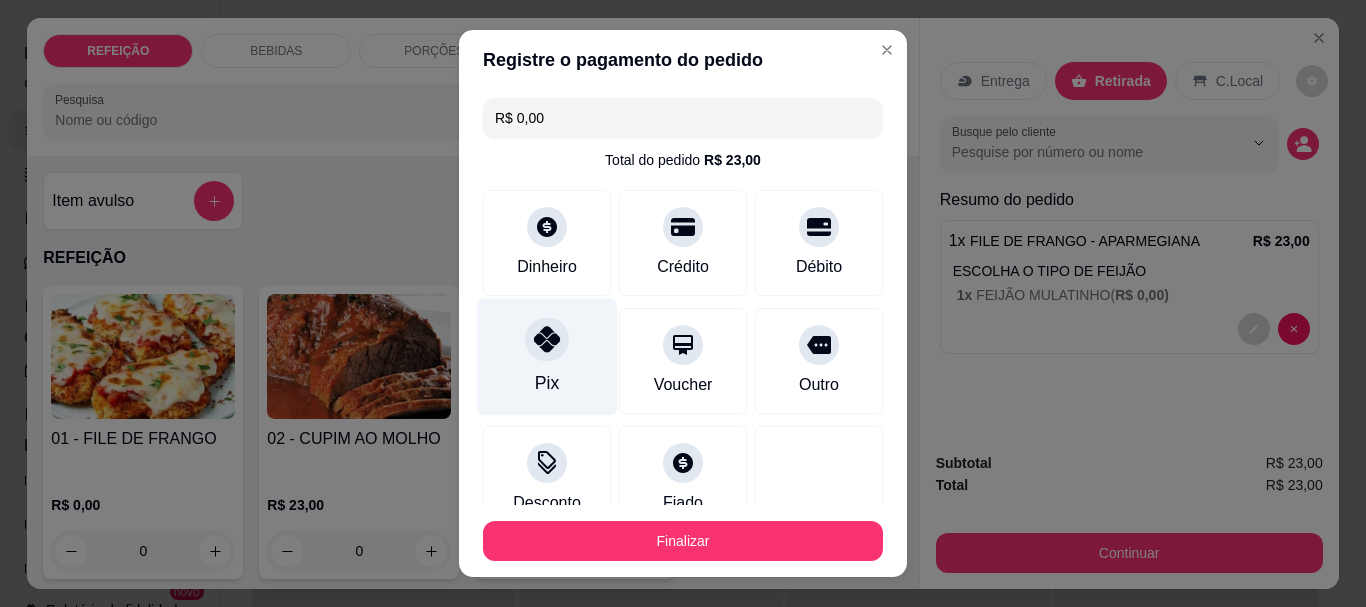 click on "Pix" at bounding box center (547, 357) 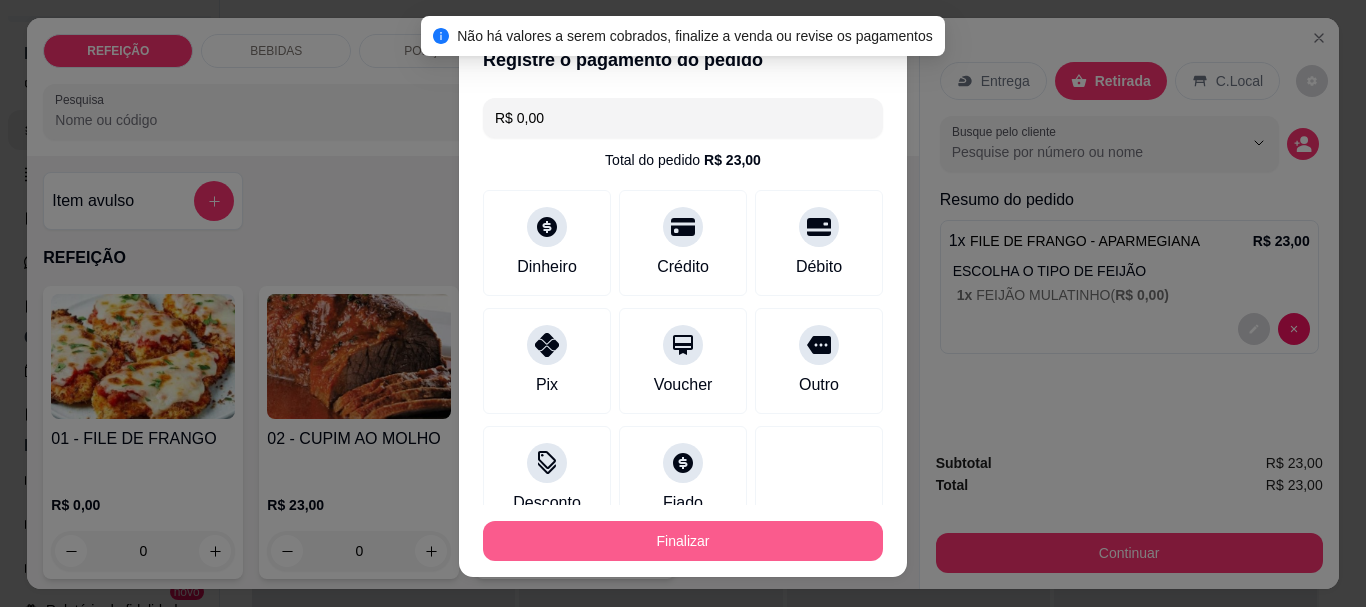 click on "Finalizar" at bounding box center (683, 541) 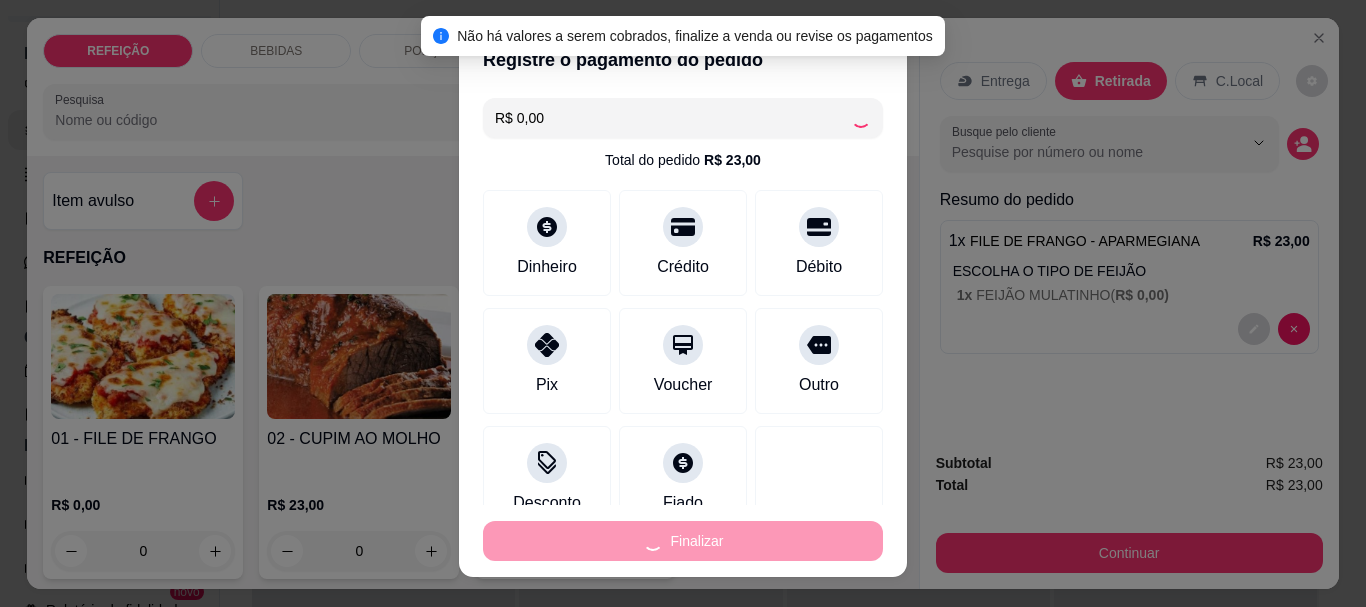 type on "-R$ 23,00" 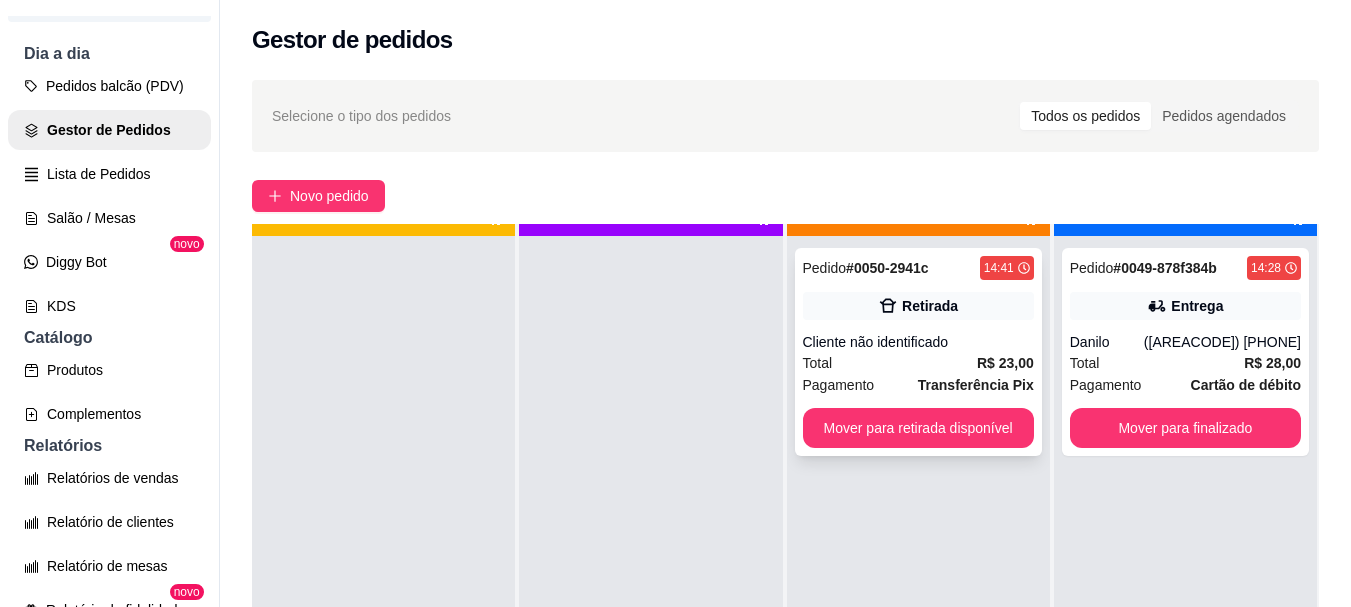 scroll, scrollTop: 56, scrollLeft: 0, axis: vertical 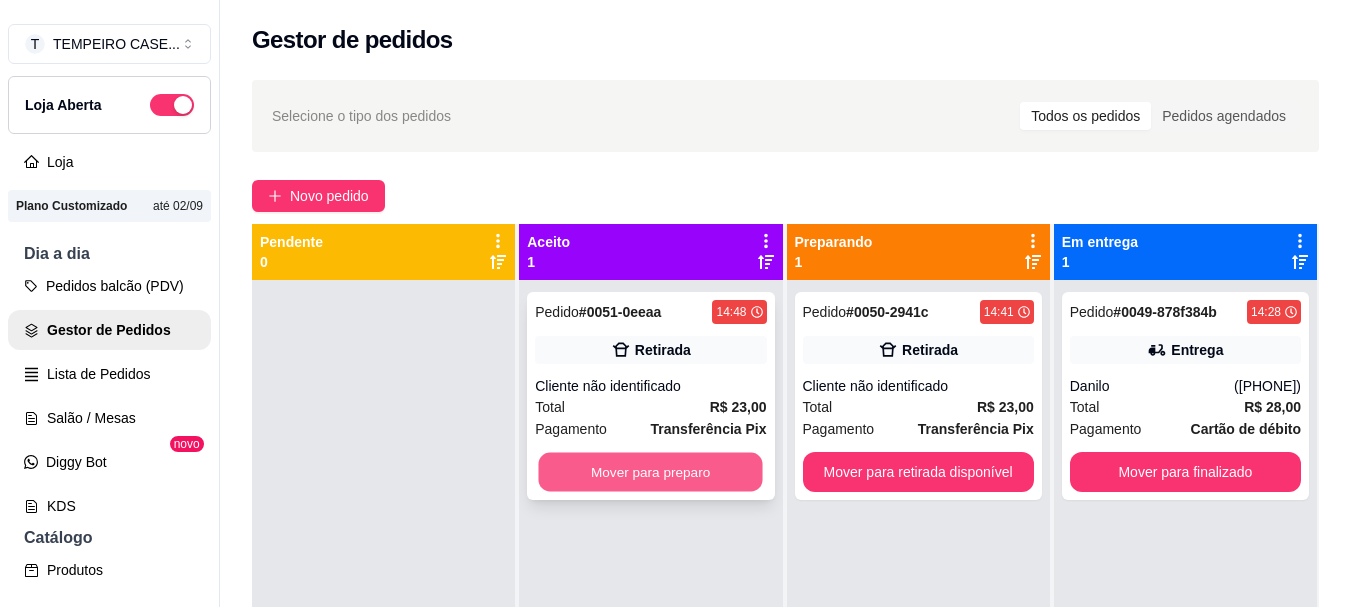 click on "Mover para preparo" at bounding box center (651, 472) 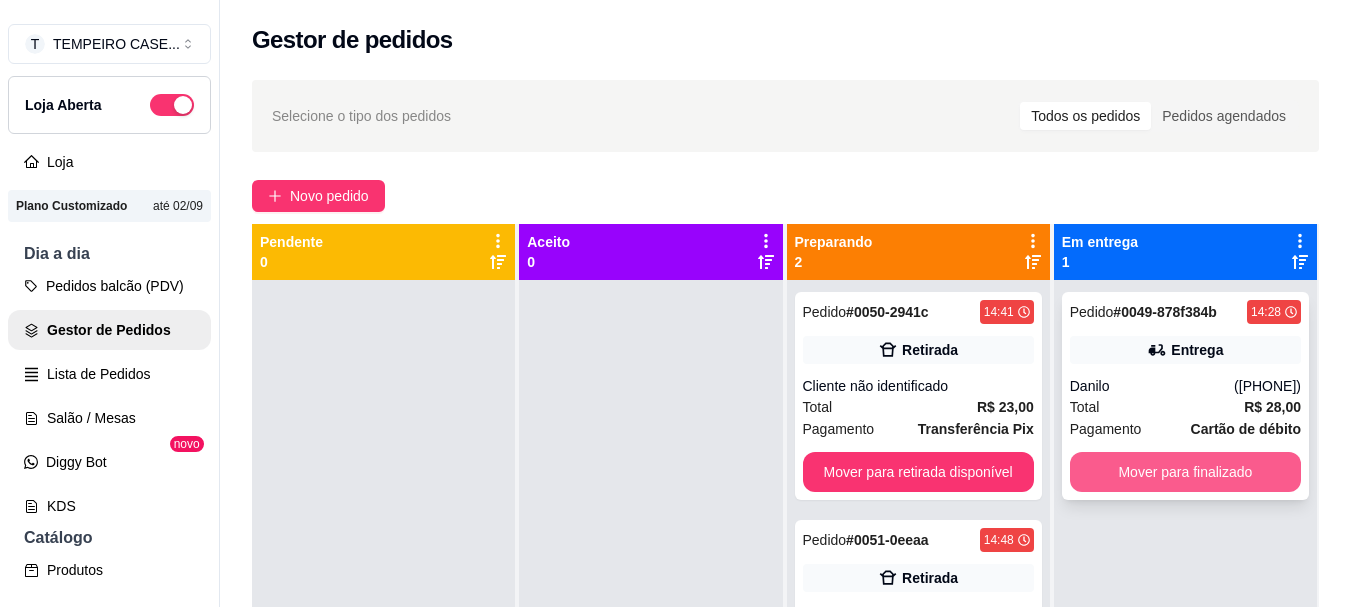 click on "Mover para finalizado" at bounding box center [1185, 472] 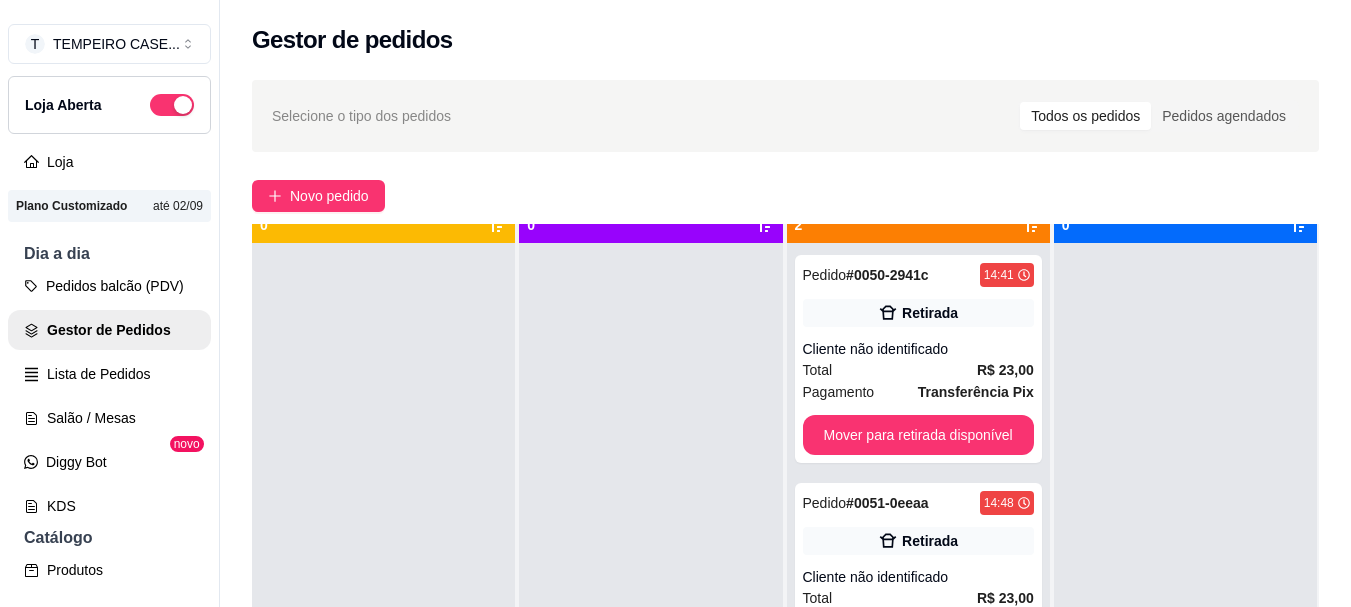 scroll, scrollTop: 56, scrollLeft: 0, axis: vertical 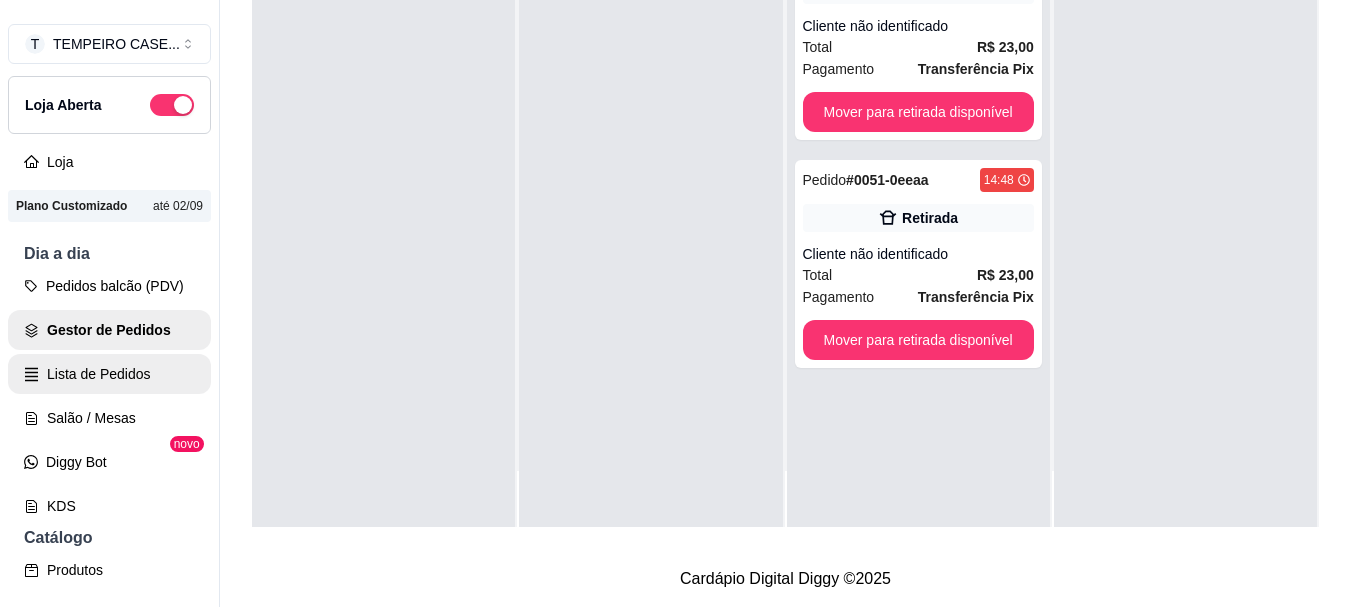 click on "Lista de Pedidos" at bounding box center (109, 374) 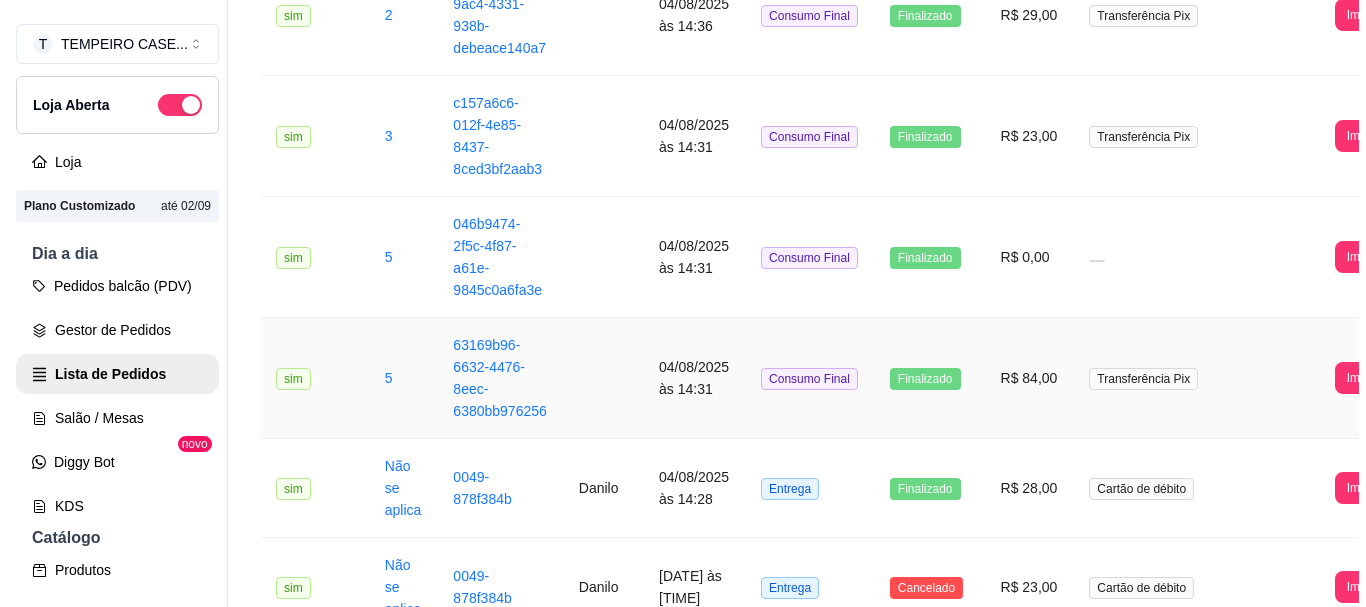 scroll, scrollTop: 0, scrollLeft: 0, axis: both 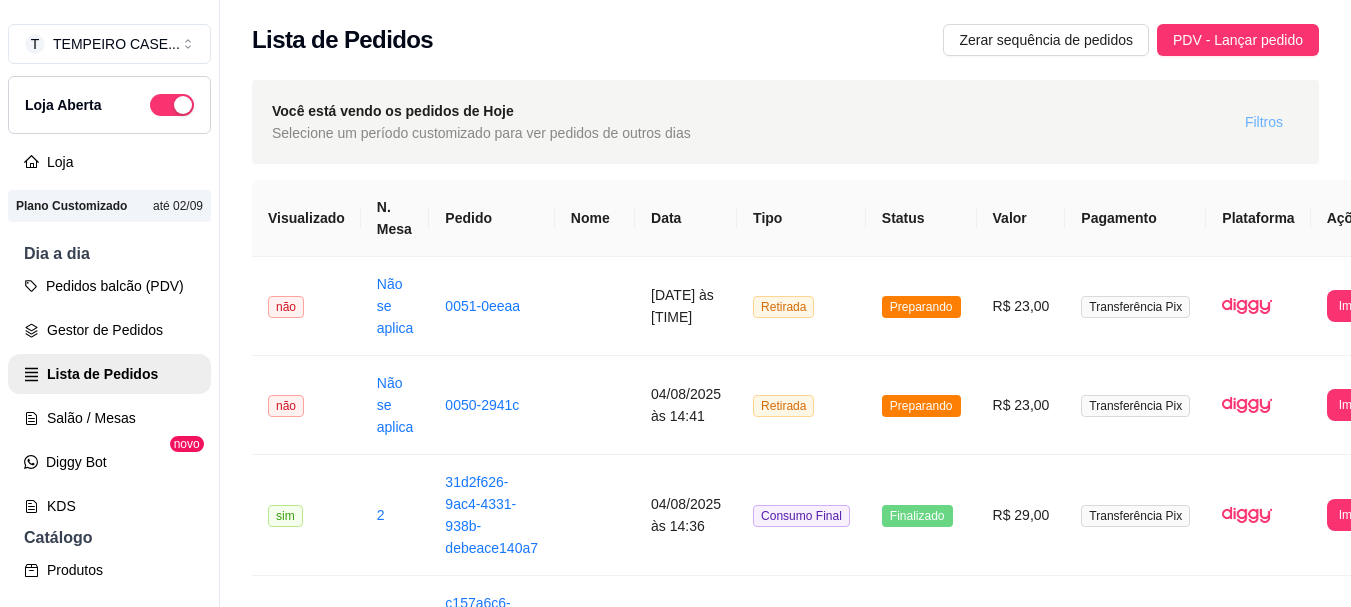 click on "Filtros" at bounding box center [1264, 122] 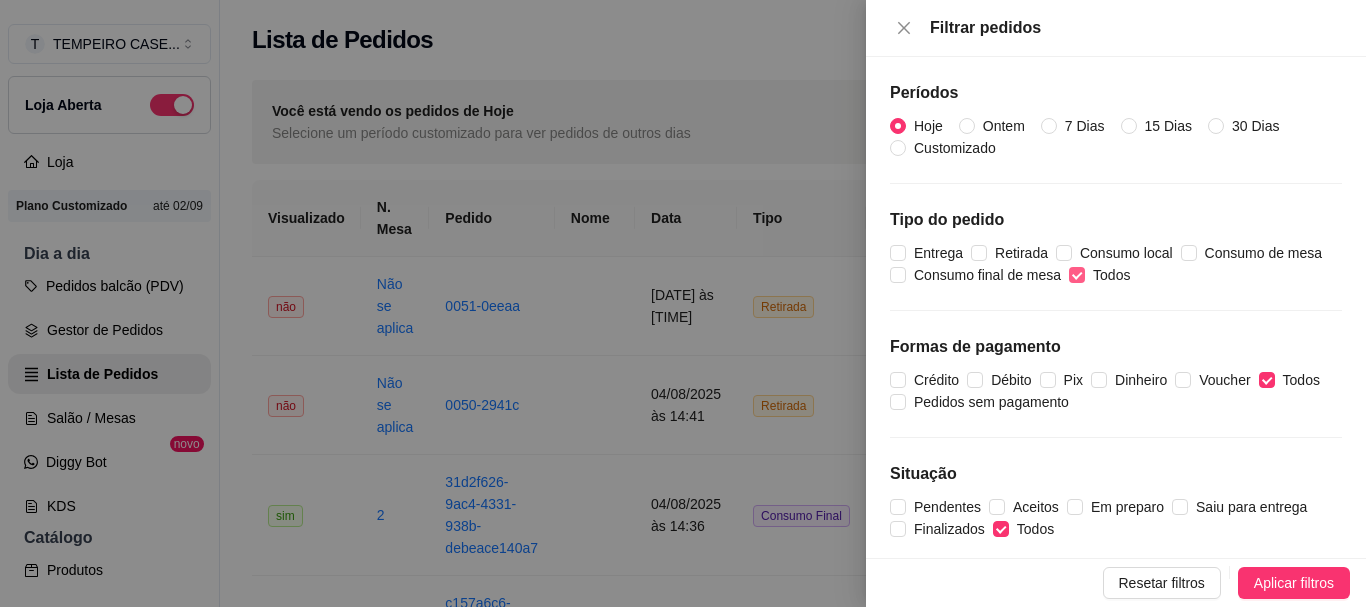 click on "Todos" at bounding box center (1077, 275) 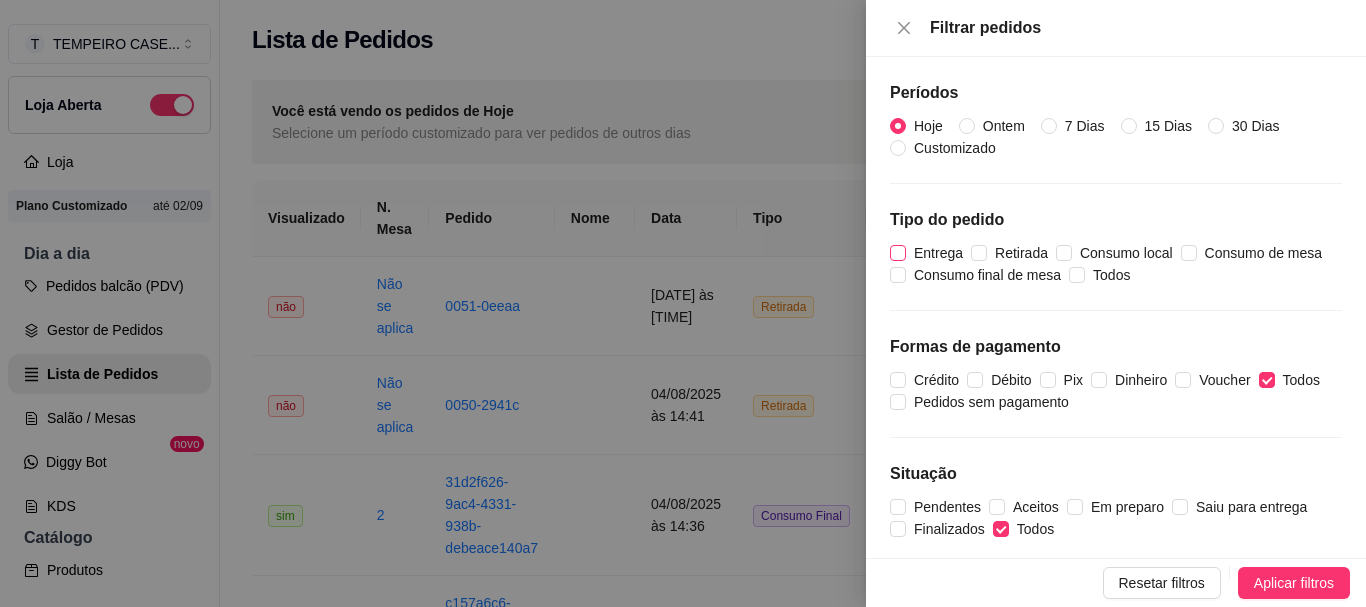 click on "Entrega" at bounding box center [938, 253] 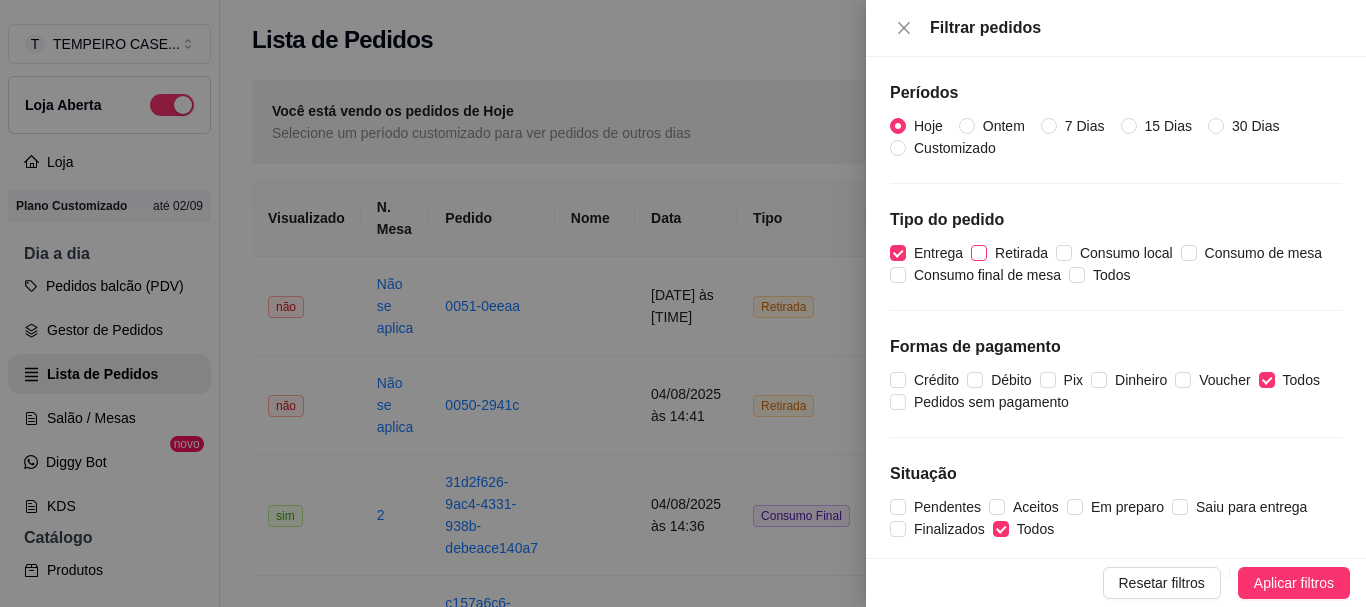 click on "Retirada" at bounding box center (979, 253) 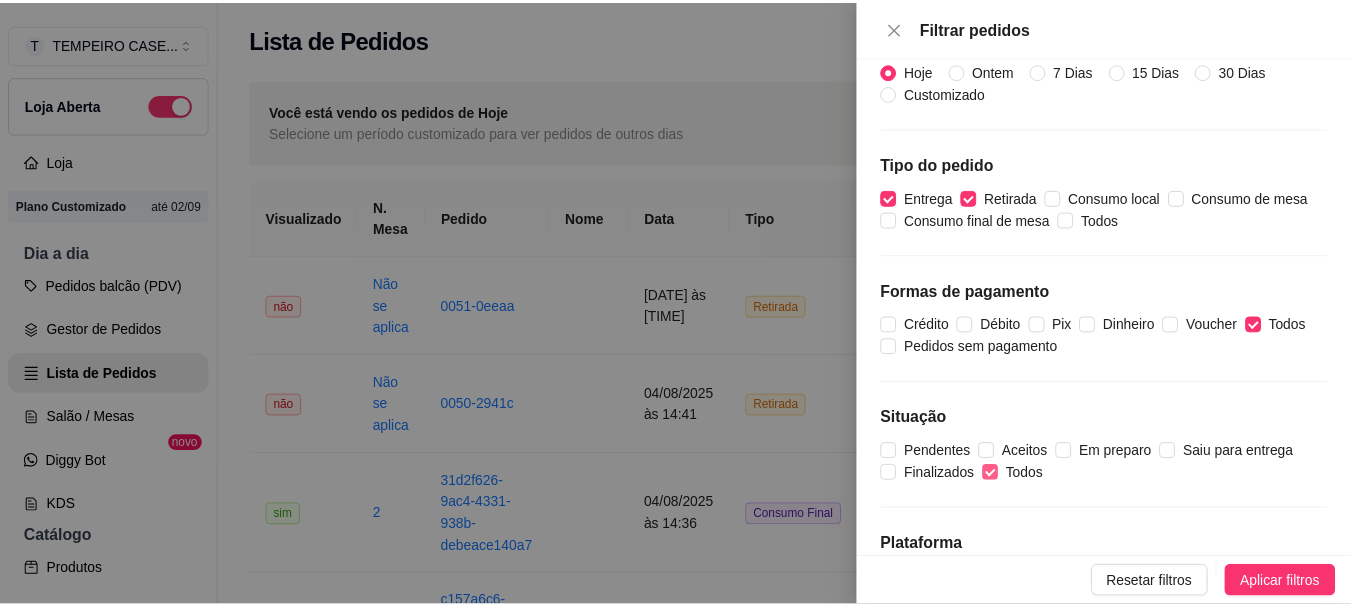 scroll, scrollTop: 111, scrollLeft: 0, axis: vertical 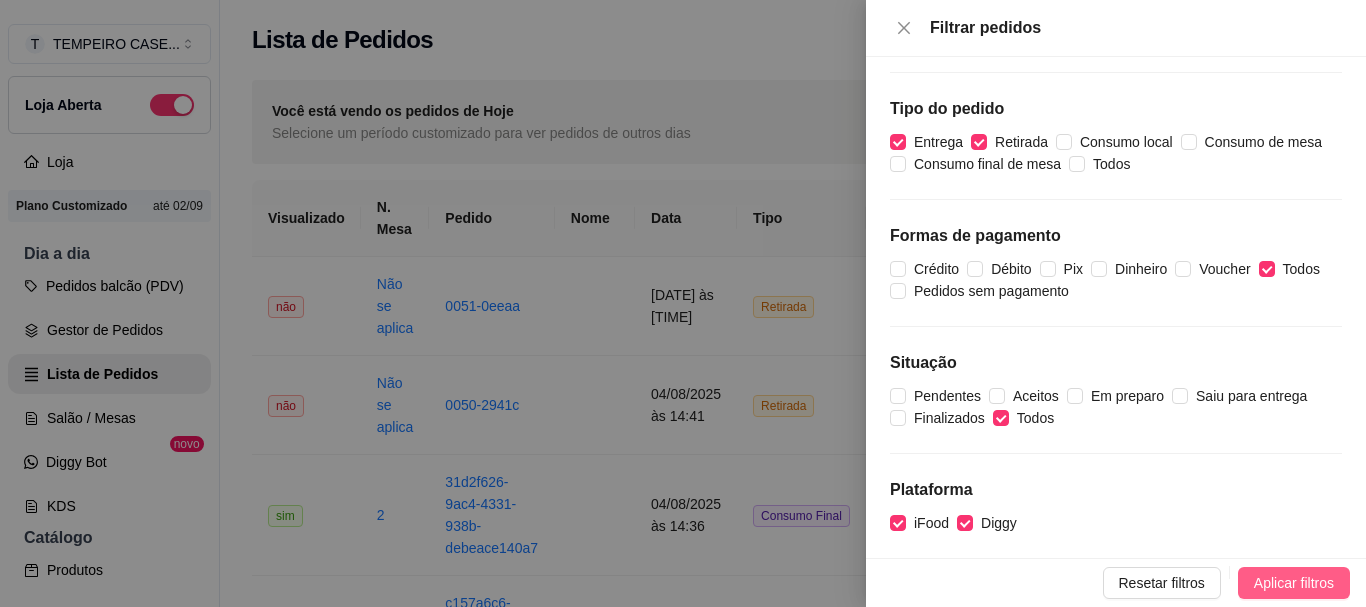 click on "Aplicar filtros" at bounding box center [1294, 583] 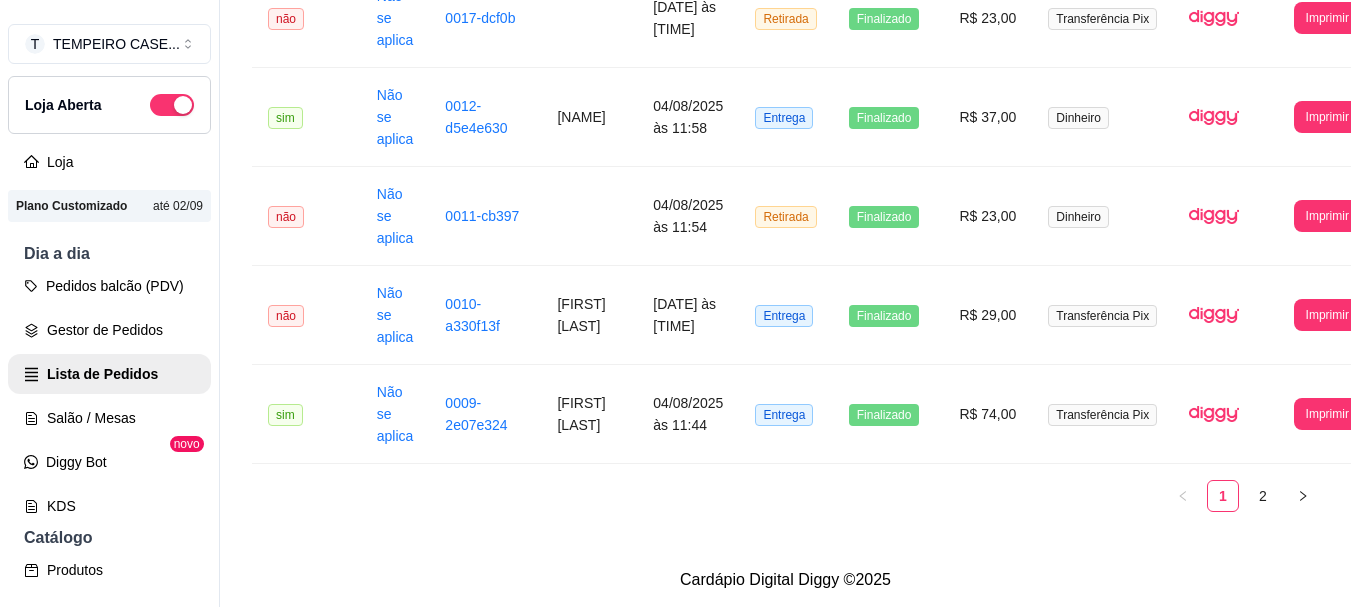 scroll, scrollTop: 2779, scrollLeft: 0, axis: vertical 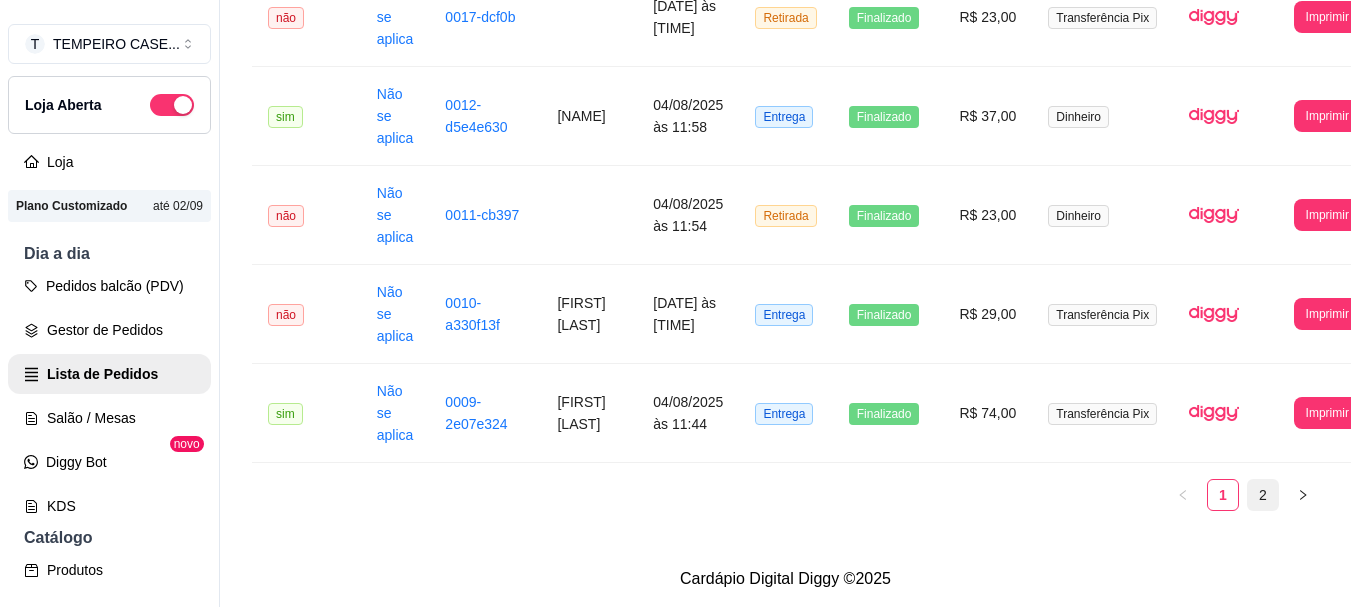 click on "2" at bounding box center [1263, 495] 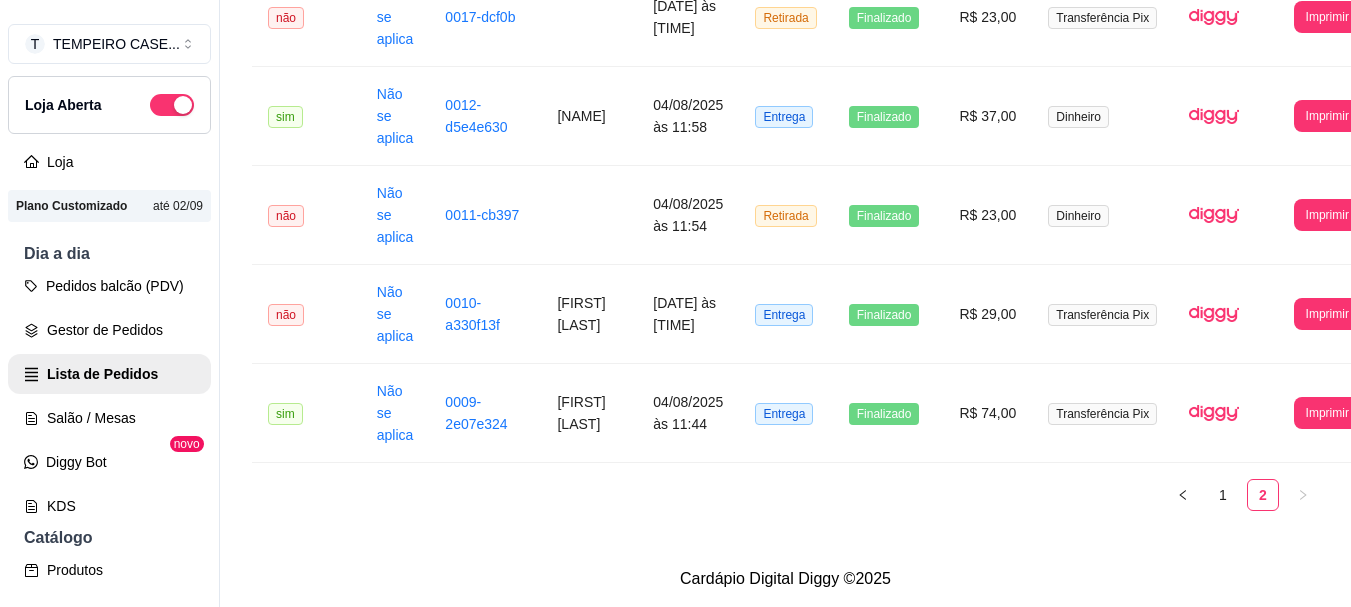 scroll, scrollTop: 601, scrollLeft: 0, axis: vertical 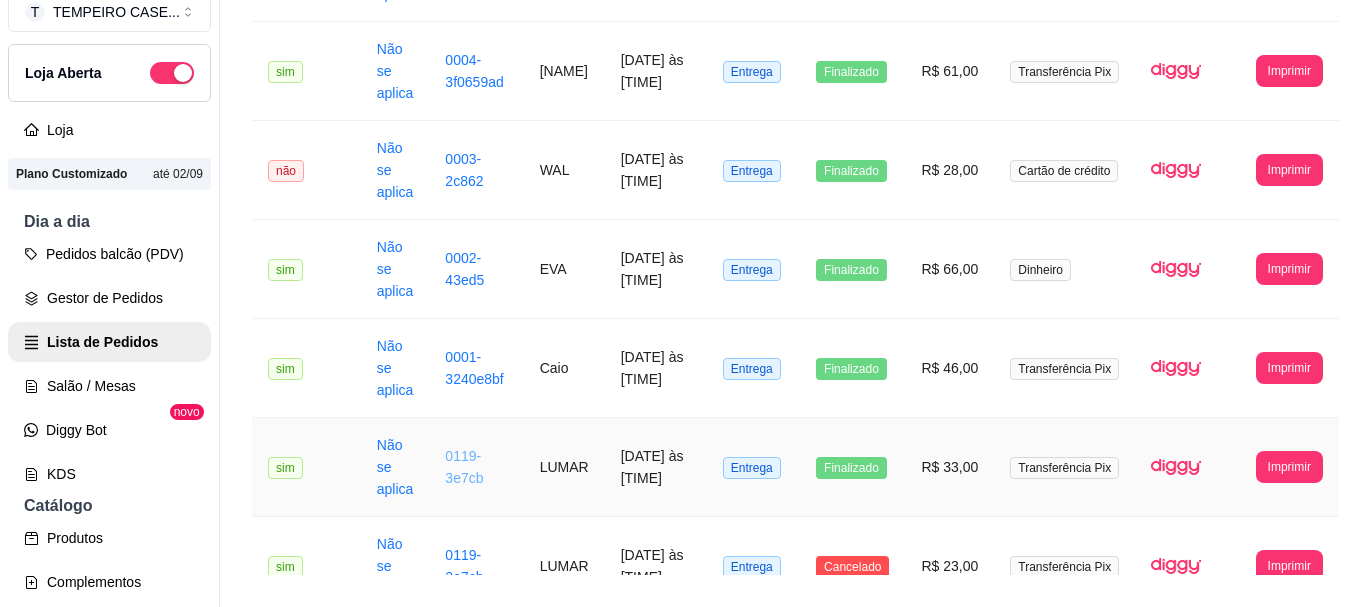 click on "0119-3e7cb" at bounding box center (464, 467) 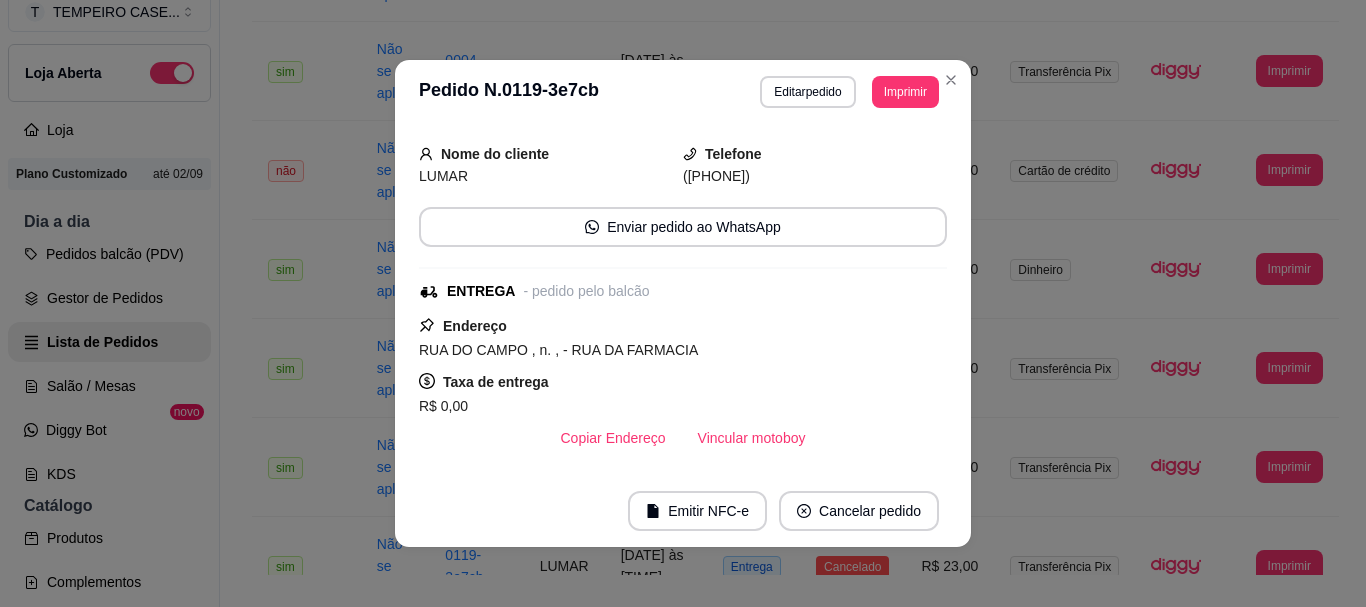 scroll, scrollTop: 480, scrollLeft: 0, axis: vertical 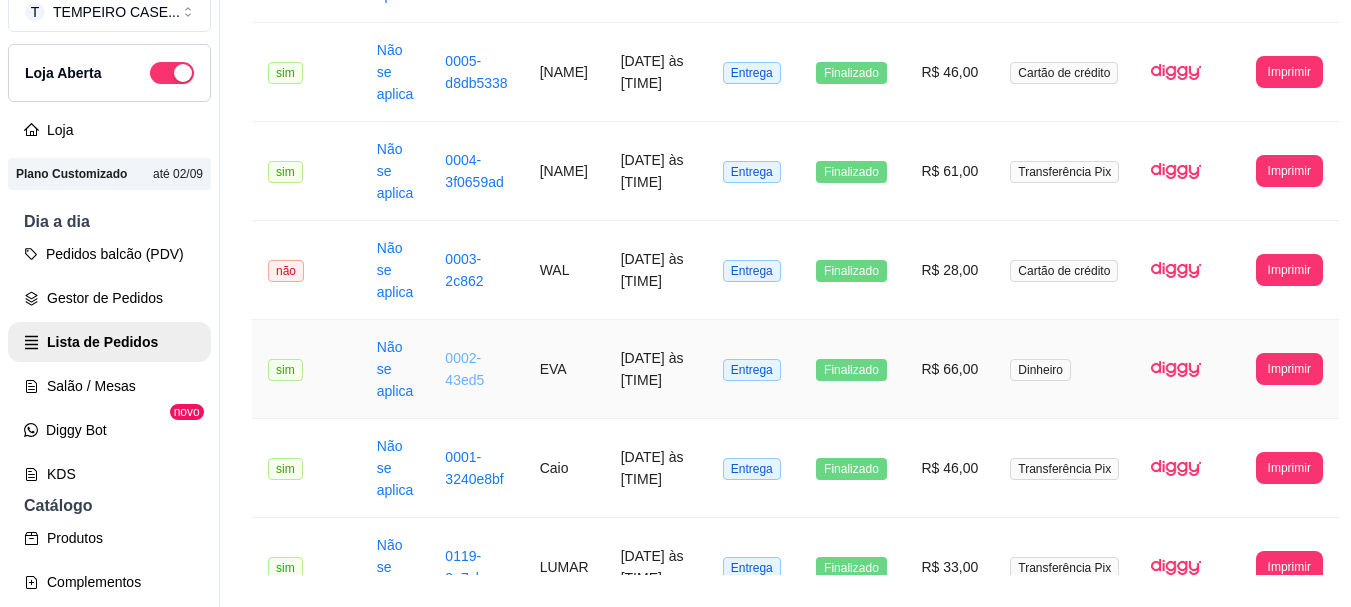click on "0002-43ed5" at bounding box center [464, 369] 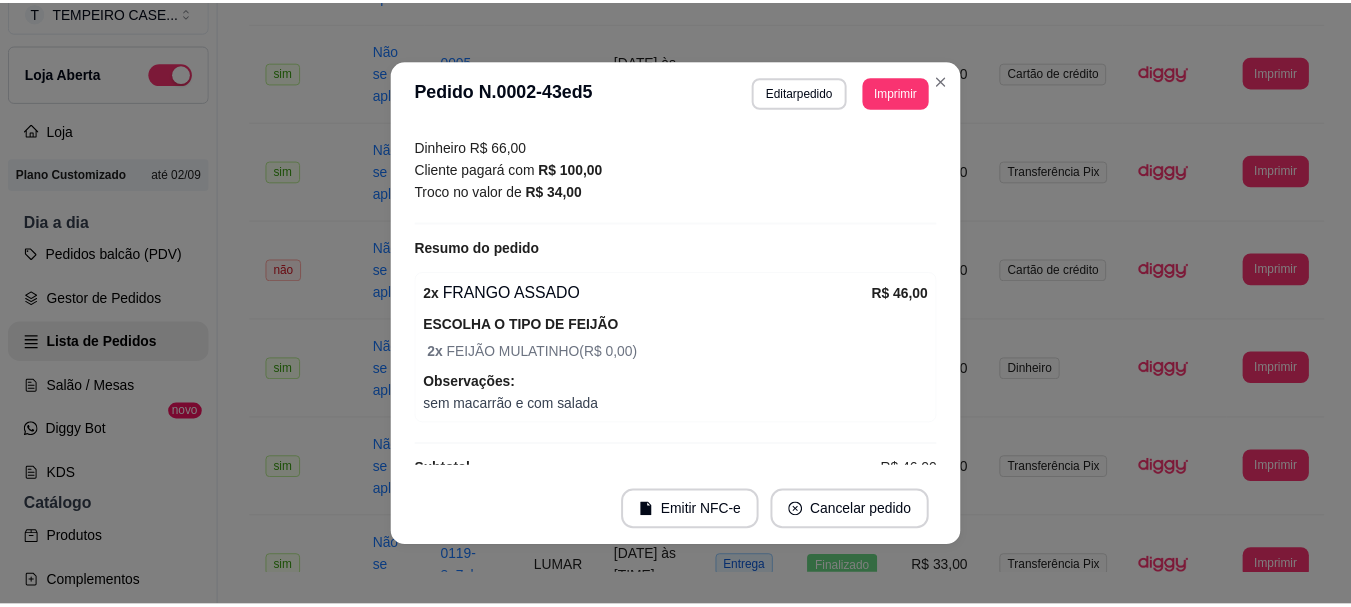 scroll, scrollTop: 490, scrollLeft: 0, axis: vertical 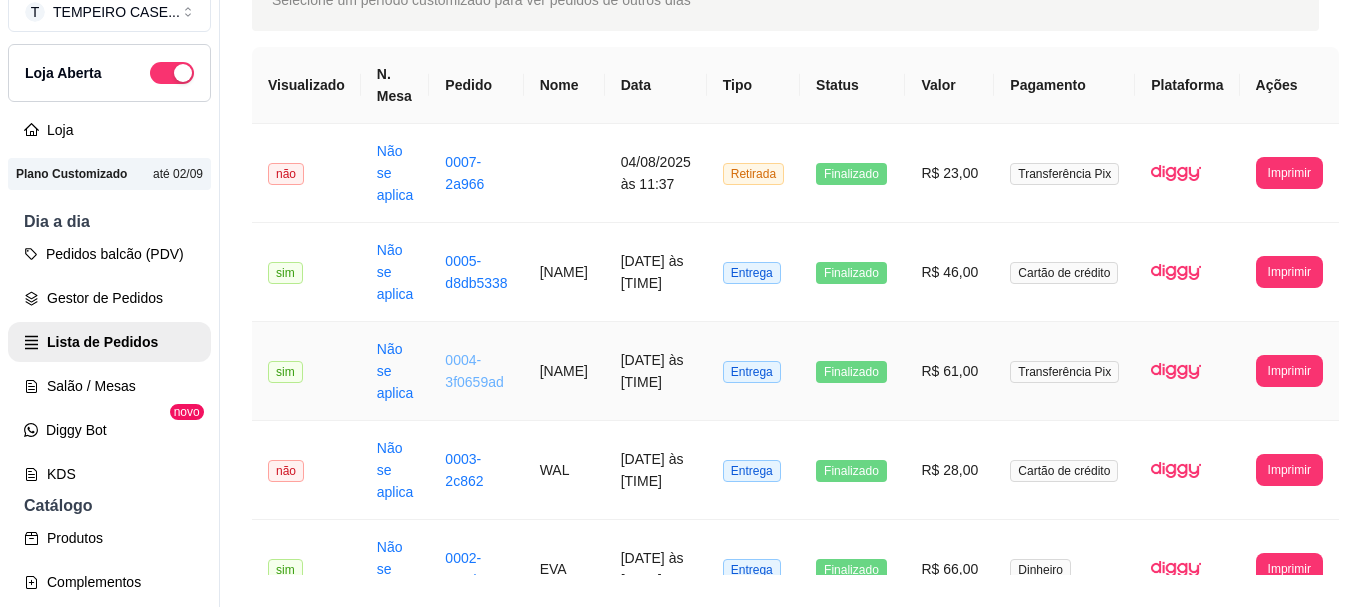 click on "0004-3f0659ad" at bounding box center (474, 371) 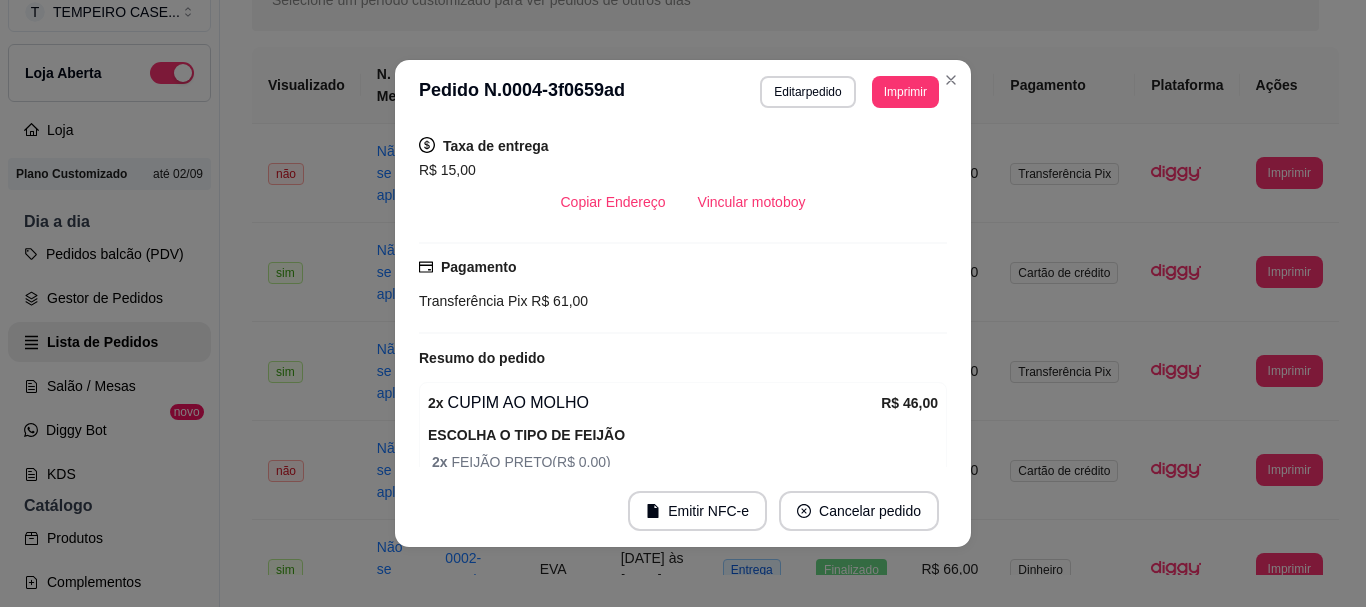 scroll, scrollTop: 478, scrollLeft: 0, axis: vertical 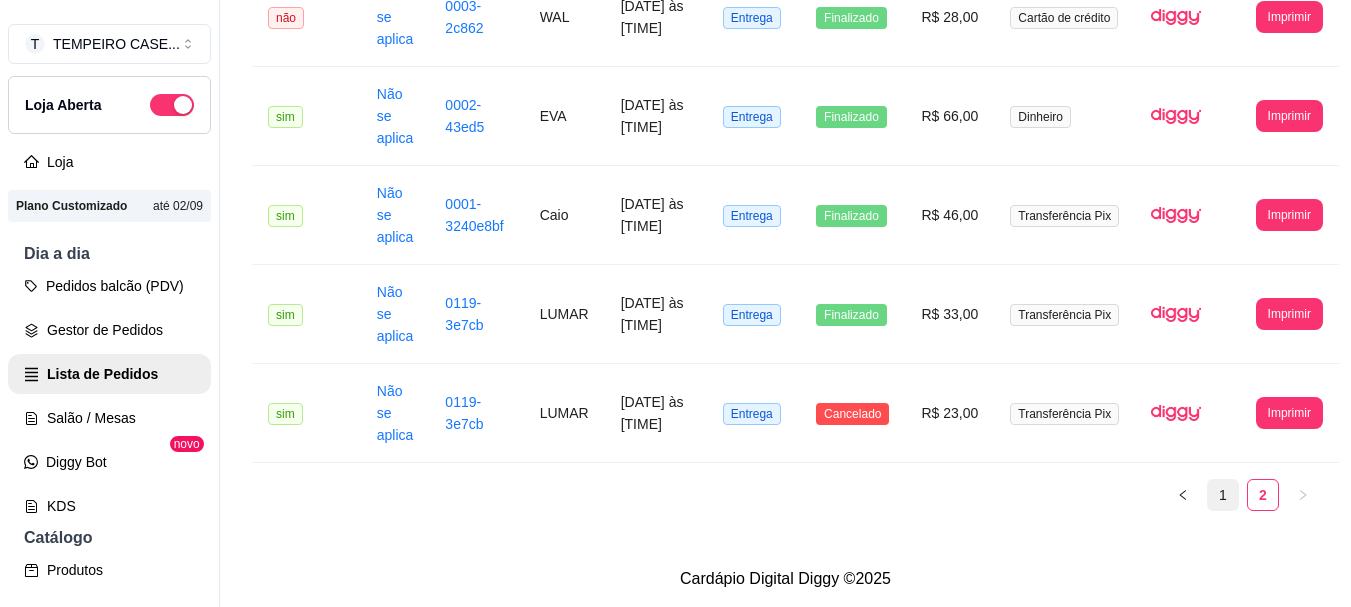 click on "1" at bounding box center (1223, 495) 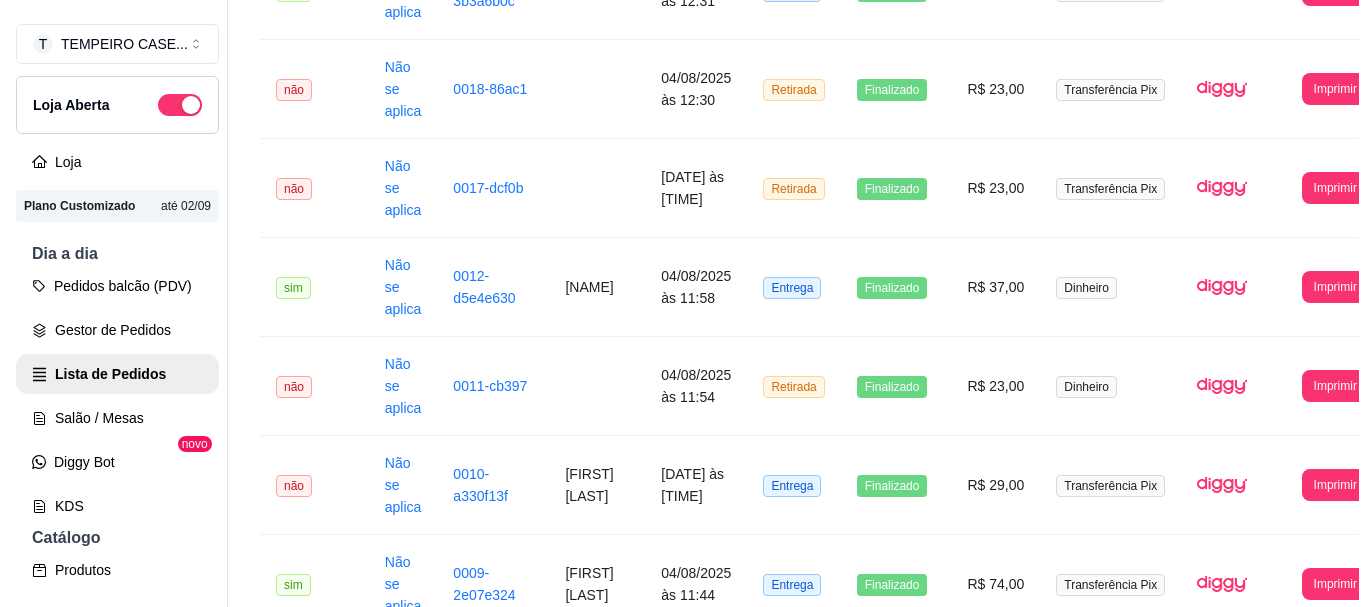 scroll, scrollTop: 2779, scrollLeft: 0, axis: vertical 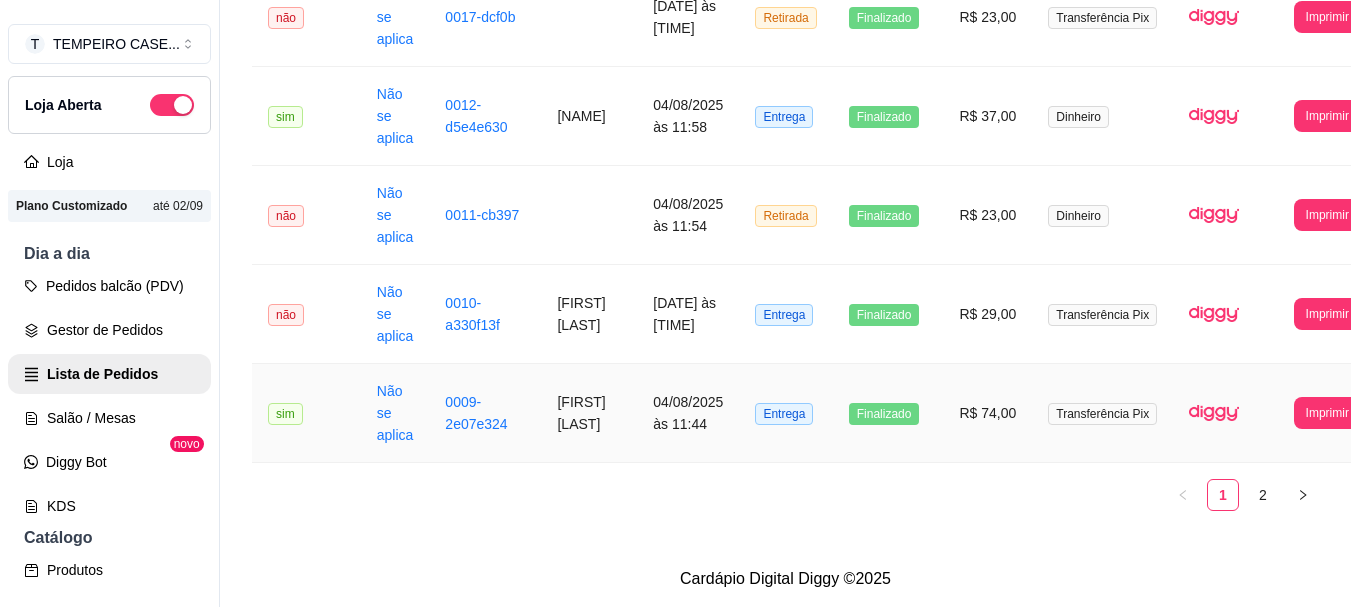 type 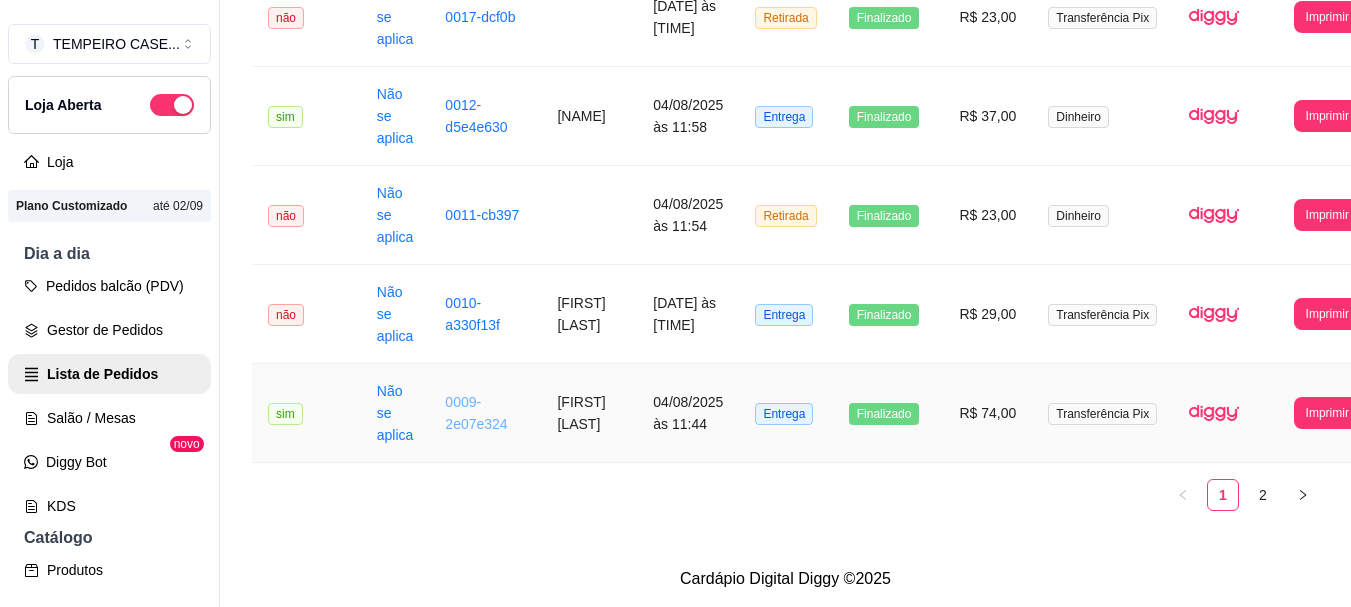 click on "0009-2e07e324" at bounding box center (476, 413) 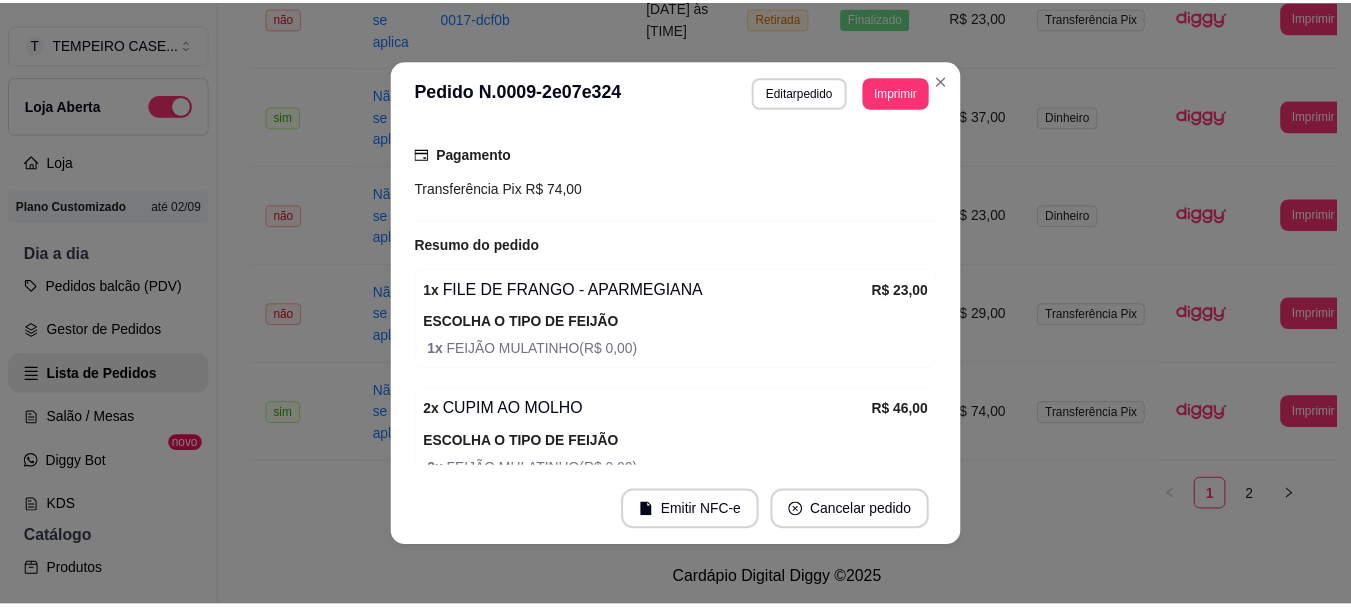 scroll, scrollTop: 598, scrollLeft: 0, axis: vertical 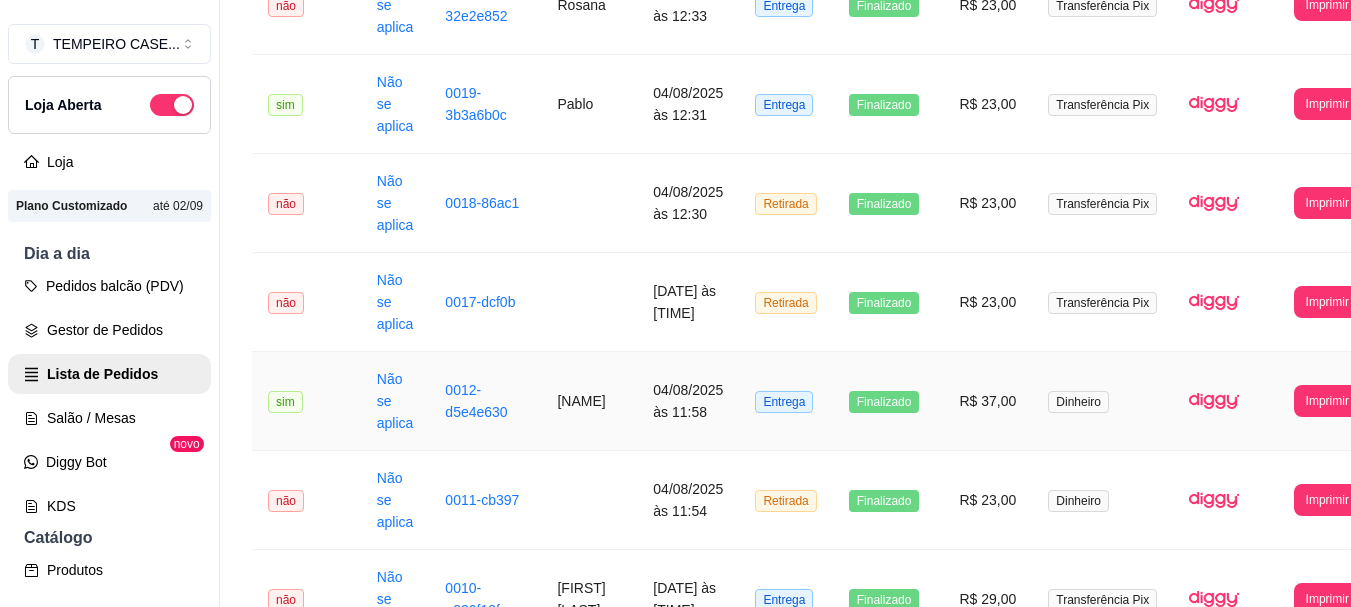 click on "0012-d5e4e630" at bounding box center (485, 401) 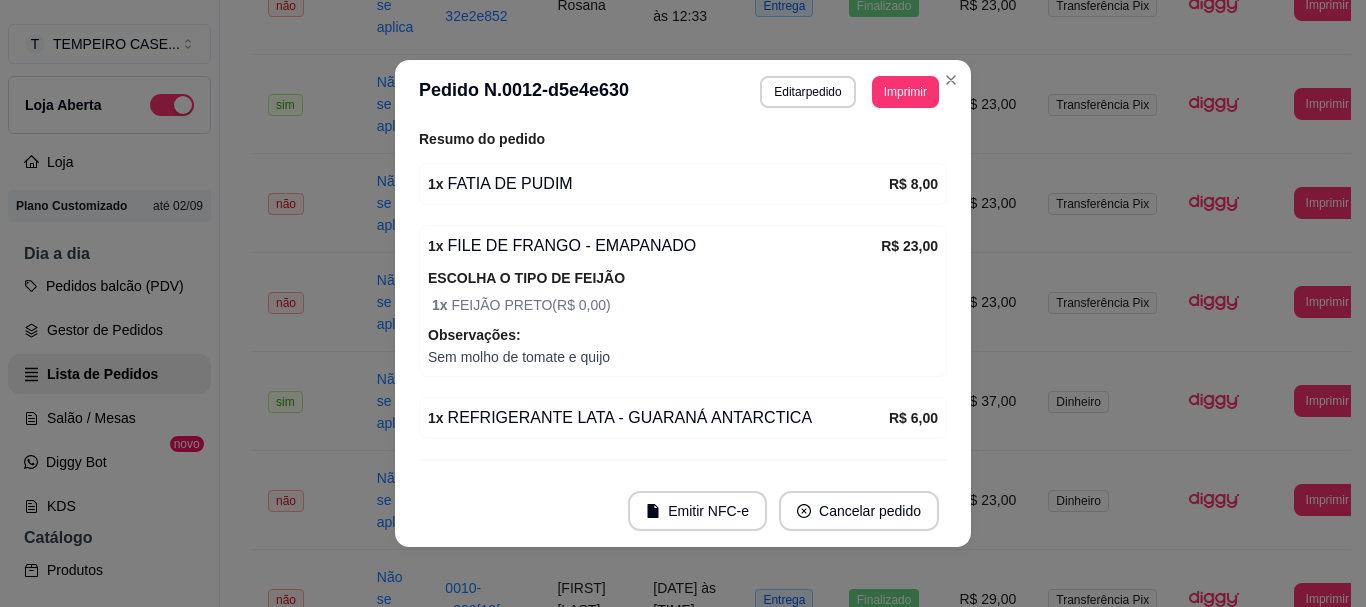 scroll, scrollTop: 574, scrollLeft: 0, axis: vertical 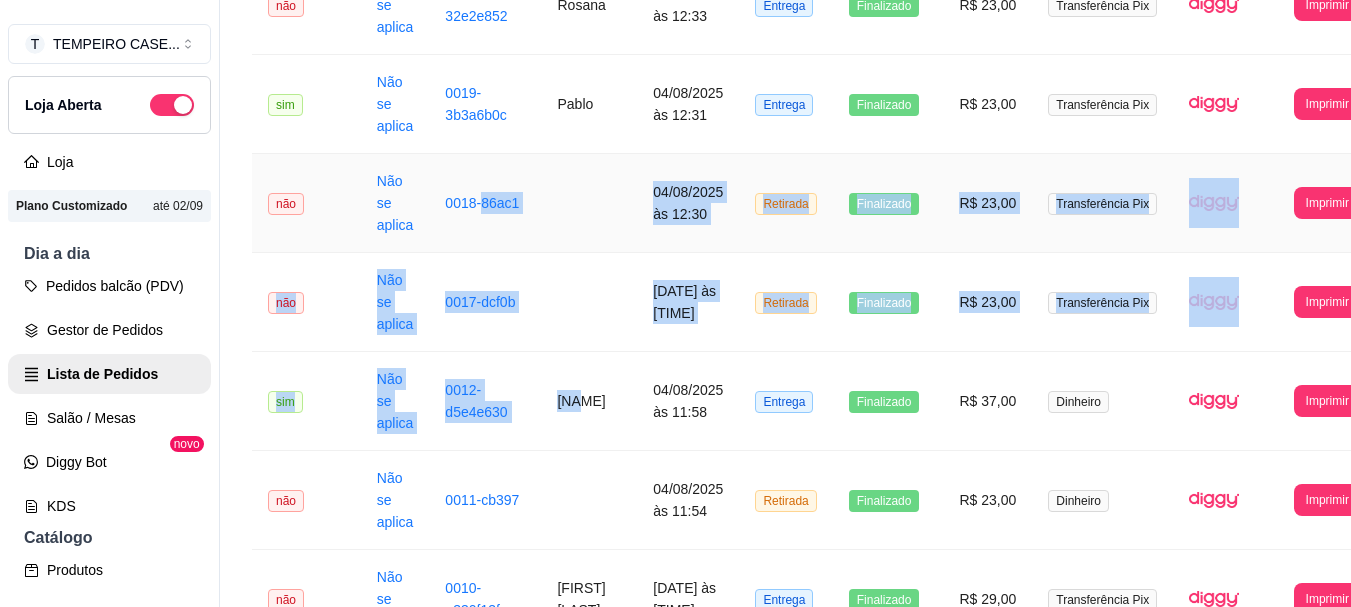 drag, startPoint x: 551, startPoint y: 405, endPoint x: 513, endPoint y: 184, distance: 224.24316 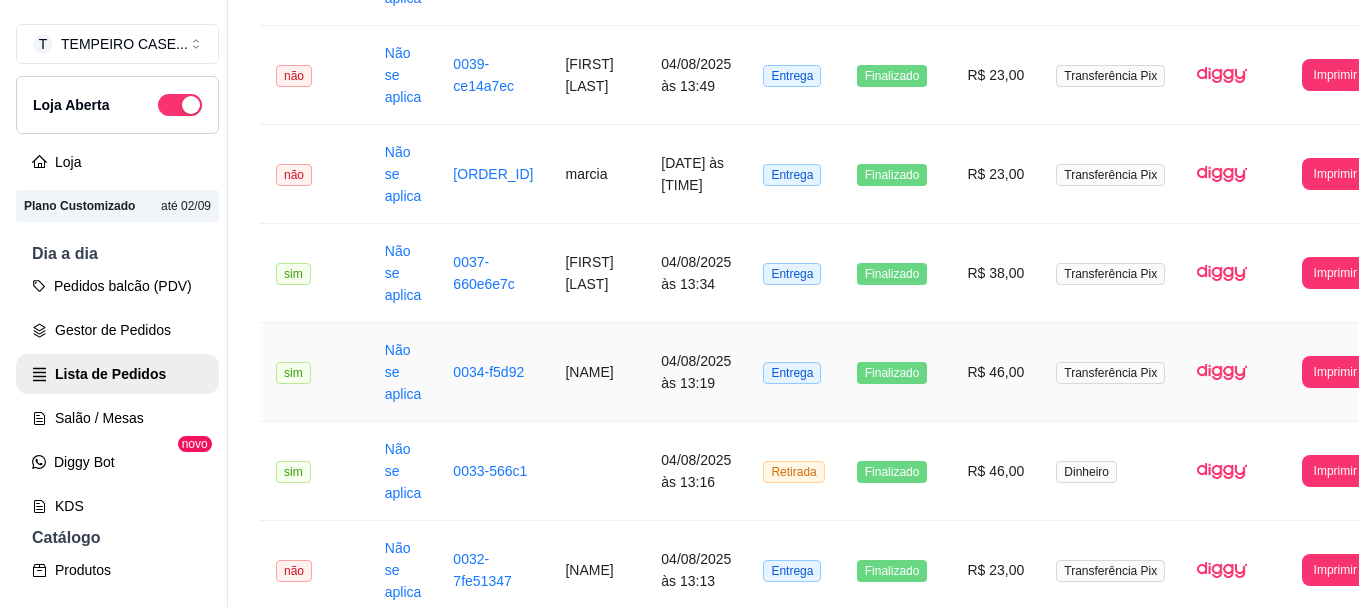 scroll, scrollTop: 779, scrollLeft: 0, axis: vertical 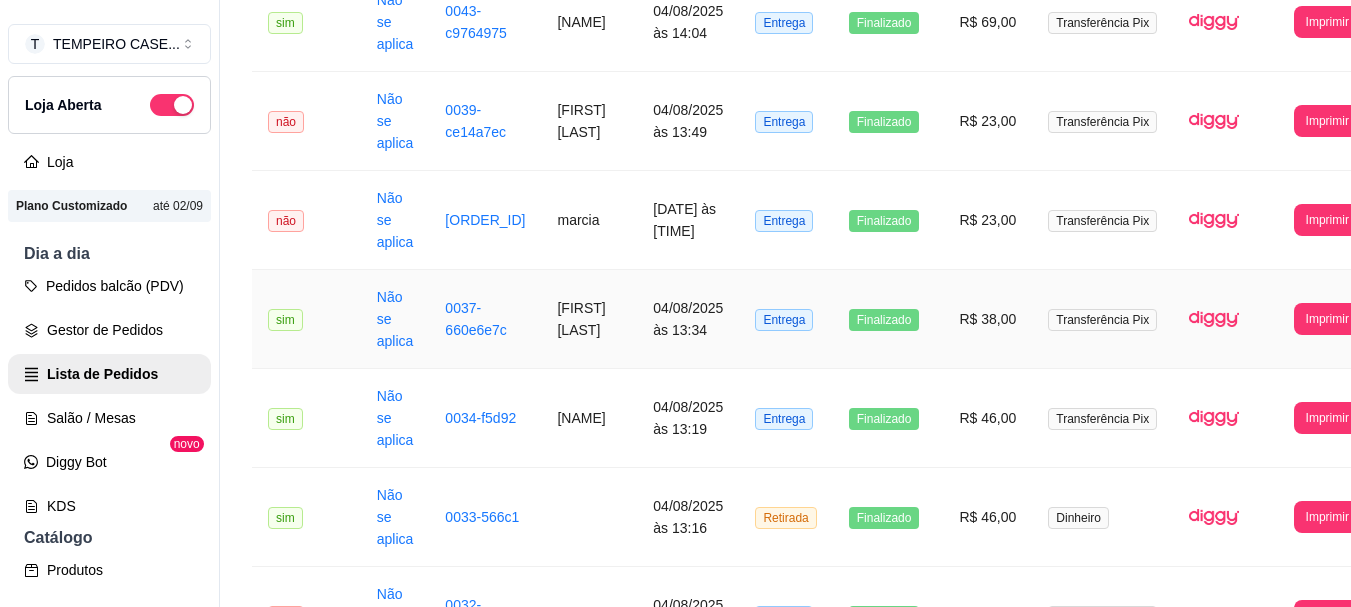 click on "0037-660e6e7c" at bounding box center (485, 319) 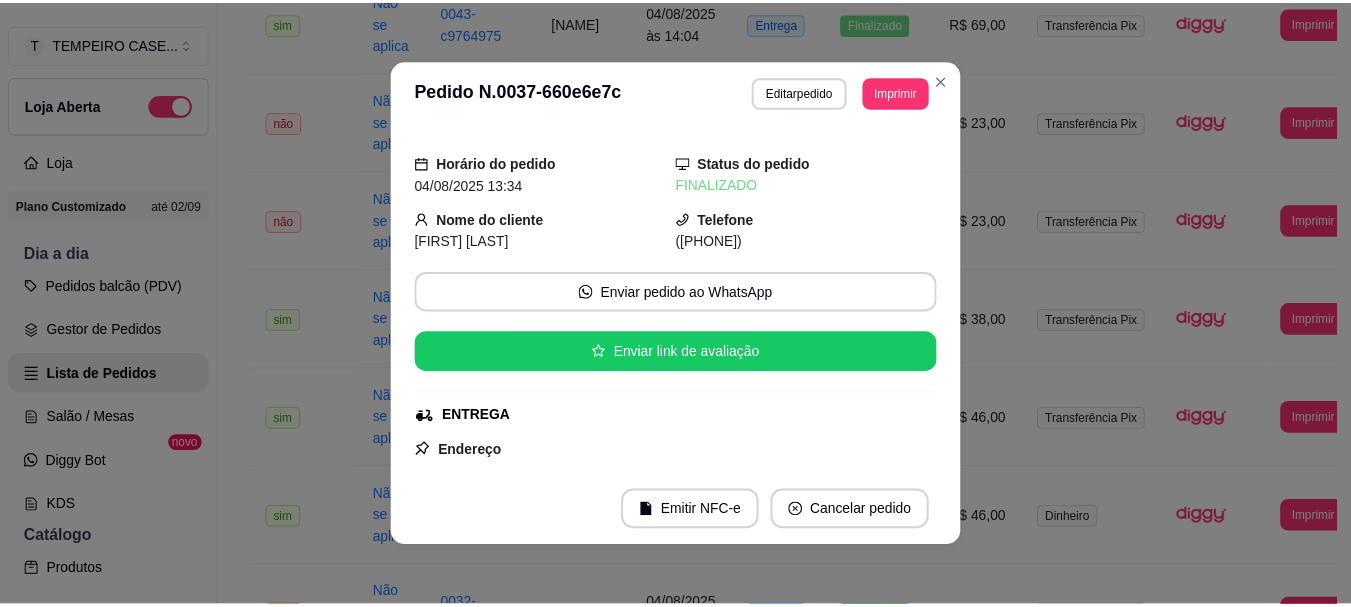 scroll, scrollTop: 540, scrollLeft: 0, axis: vertical 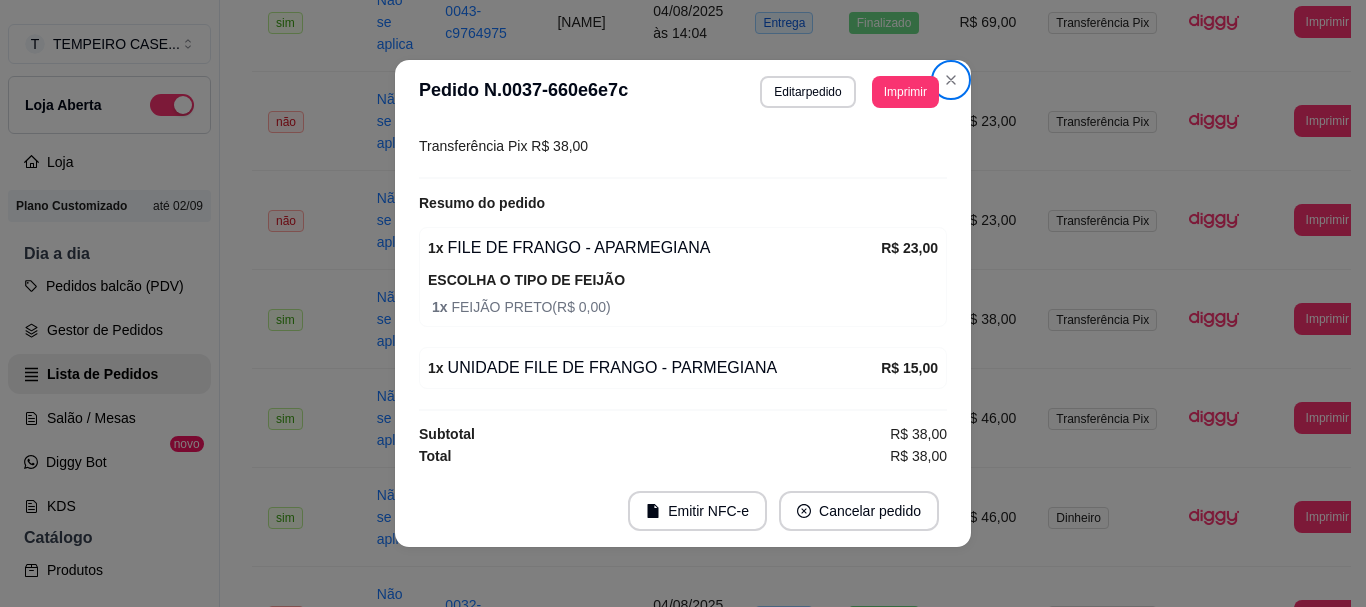 type 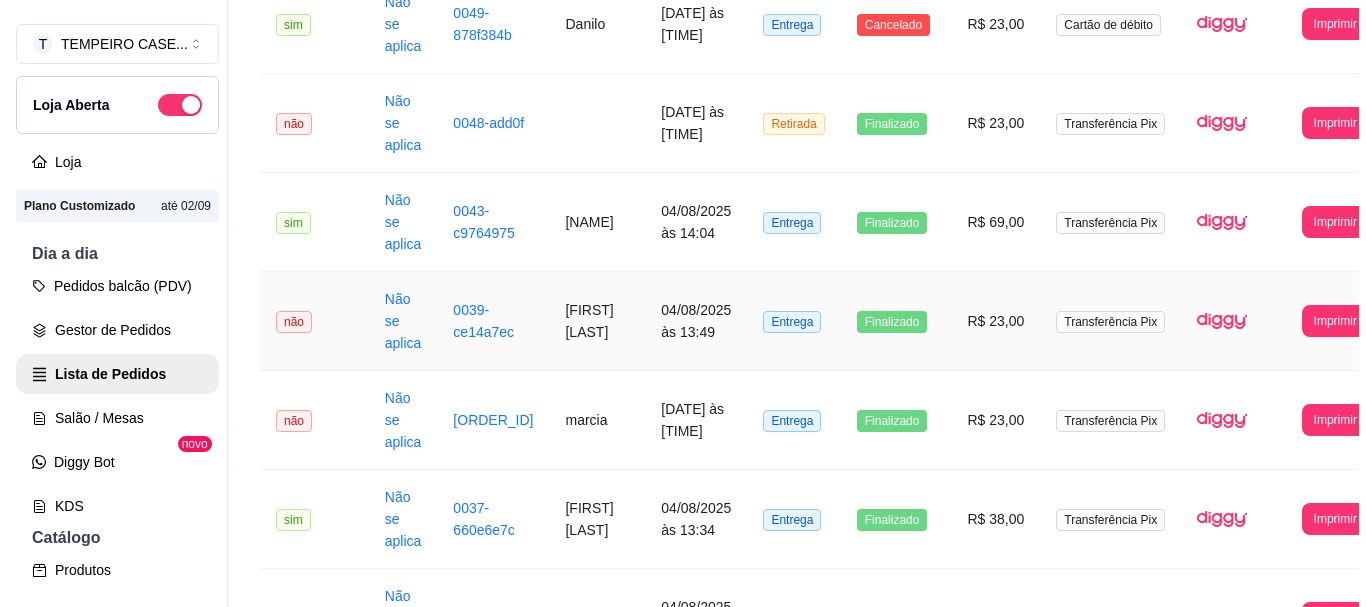 scroll, scrollTop: 479, scrollLeft: 0, axis: vertical 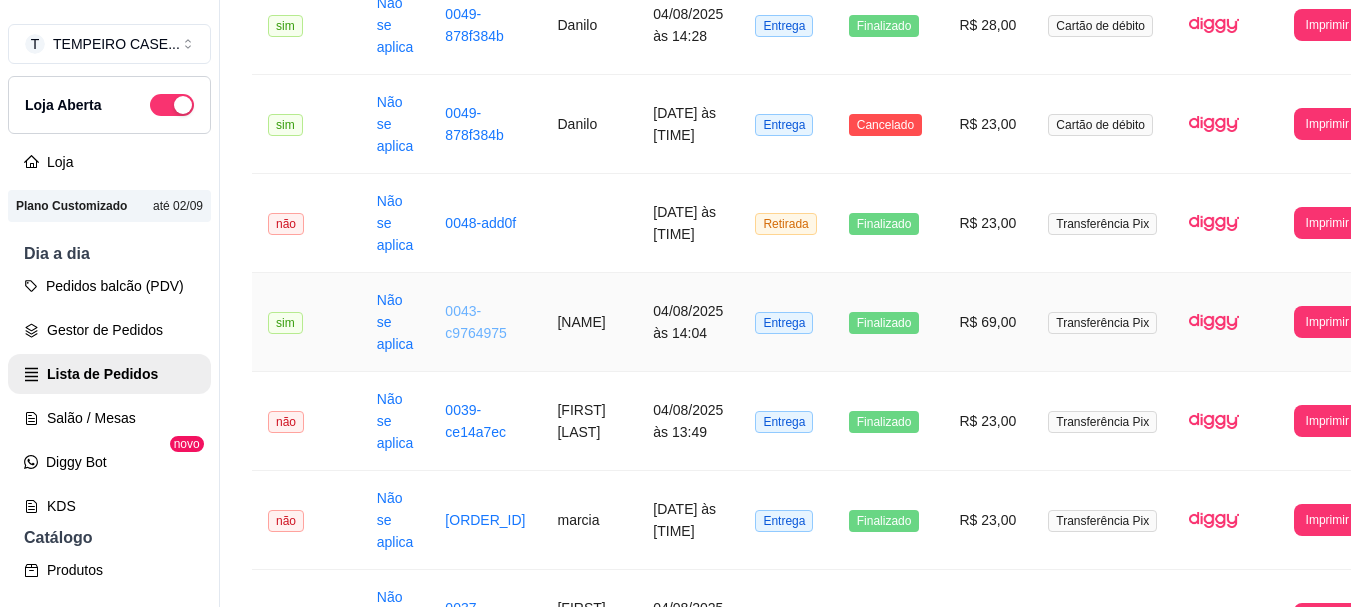 click on "0043-c9764975" at bounding box center (476, 322) 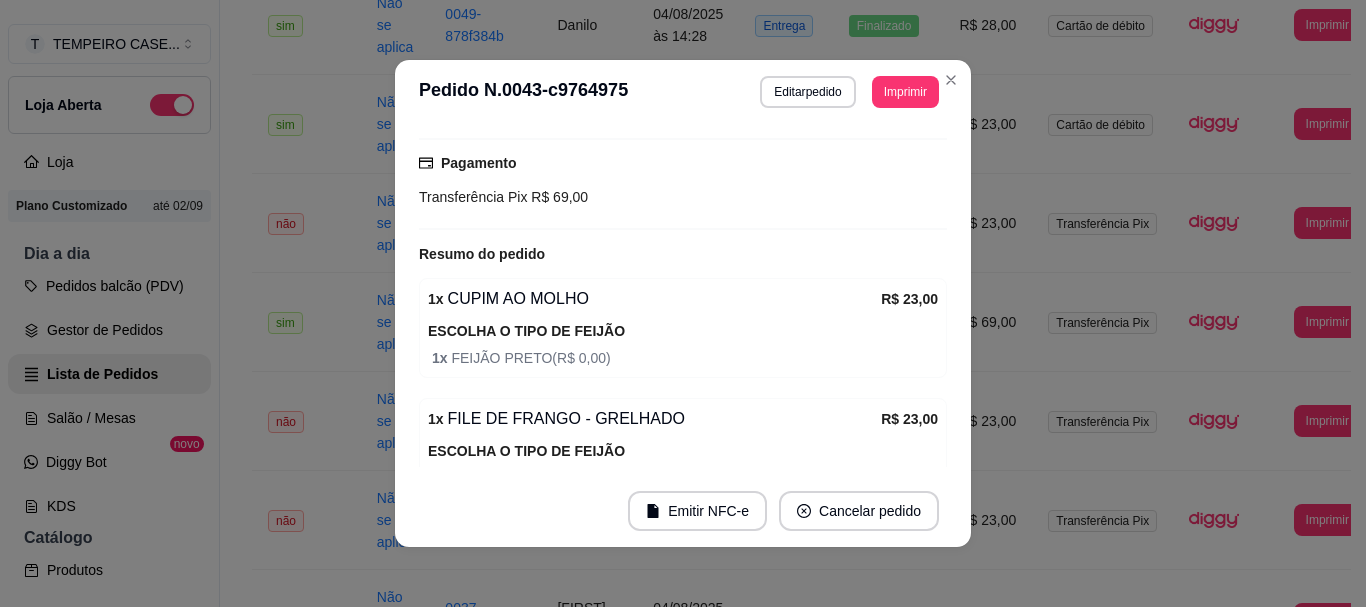 scroll, scrollTop: 494, scrollLeft: 0, axis: vertical 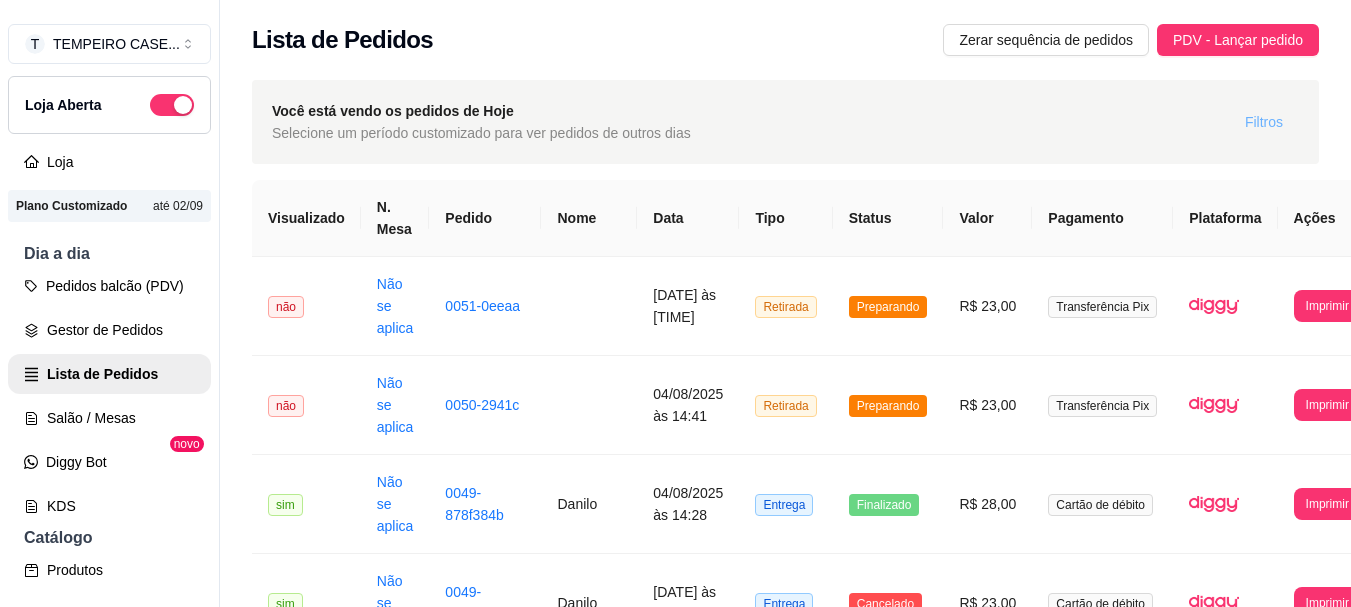 click on "Filtros" at bounding box center (1264, 122) 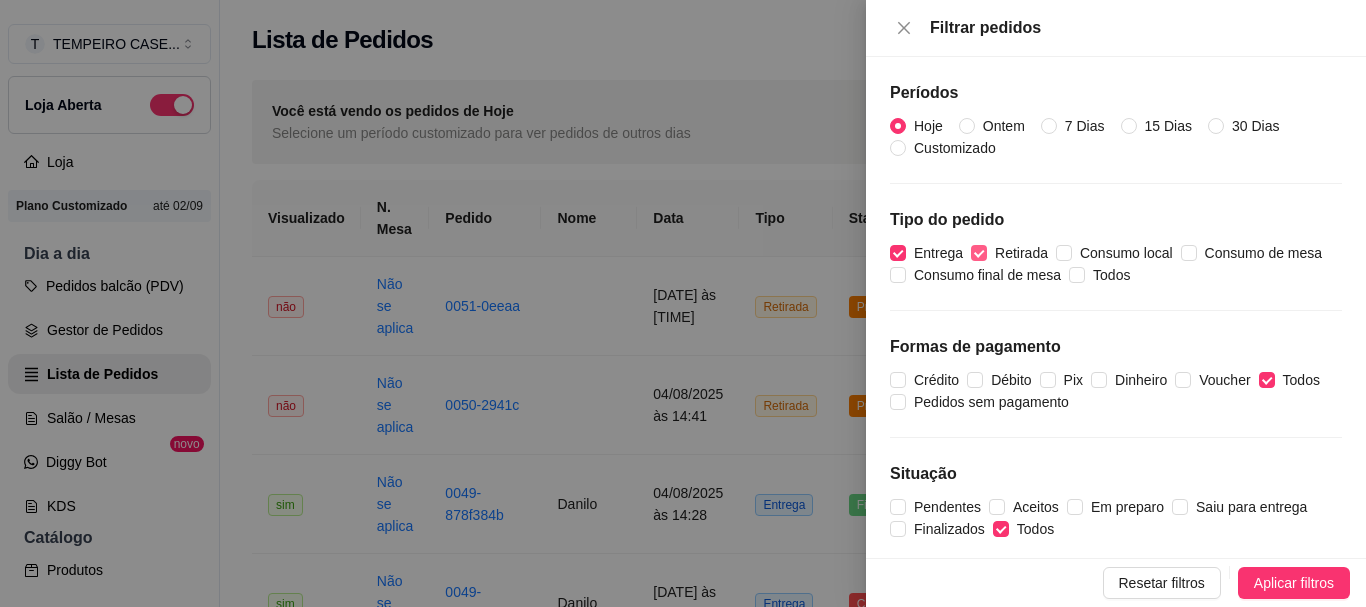click on "Retirada" at bounding box center (979, 253) 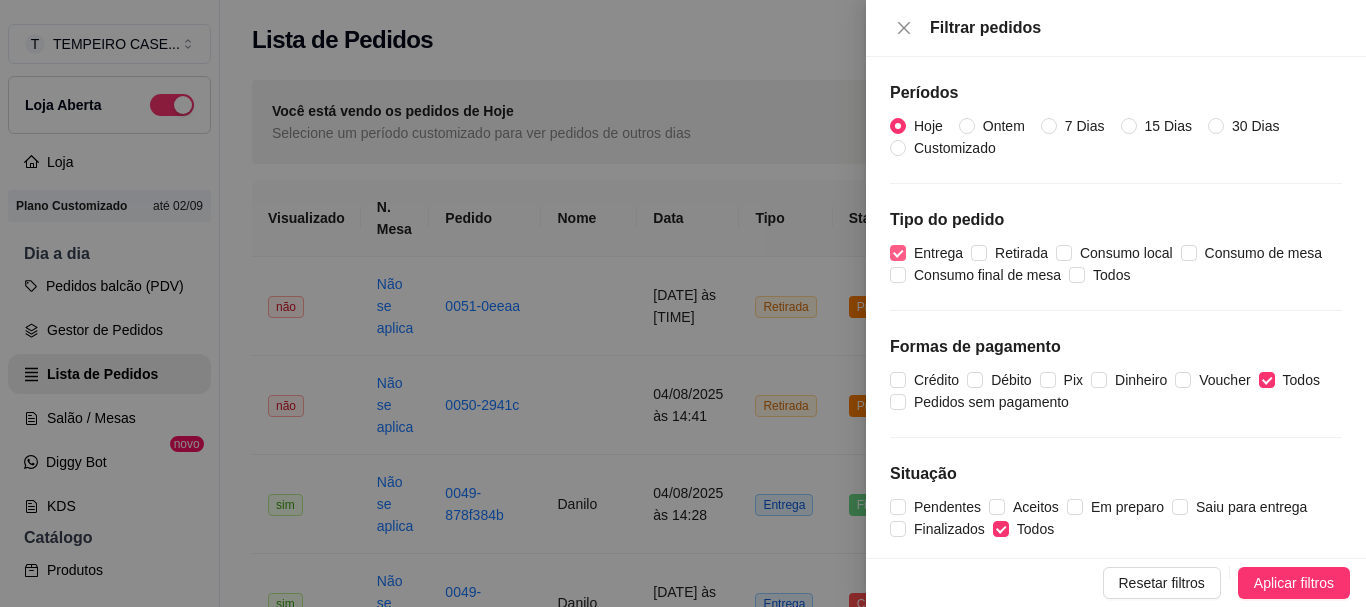 click on "Entrega" at bounding box center (898, 253) 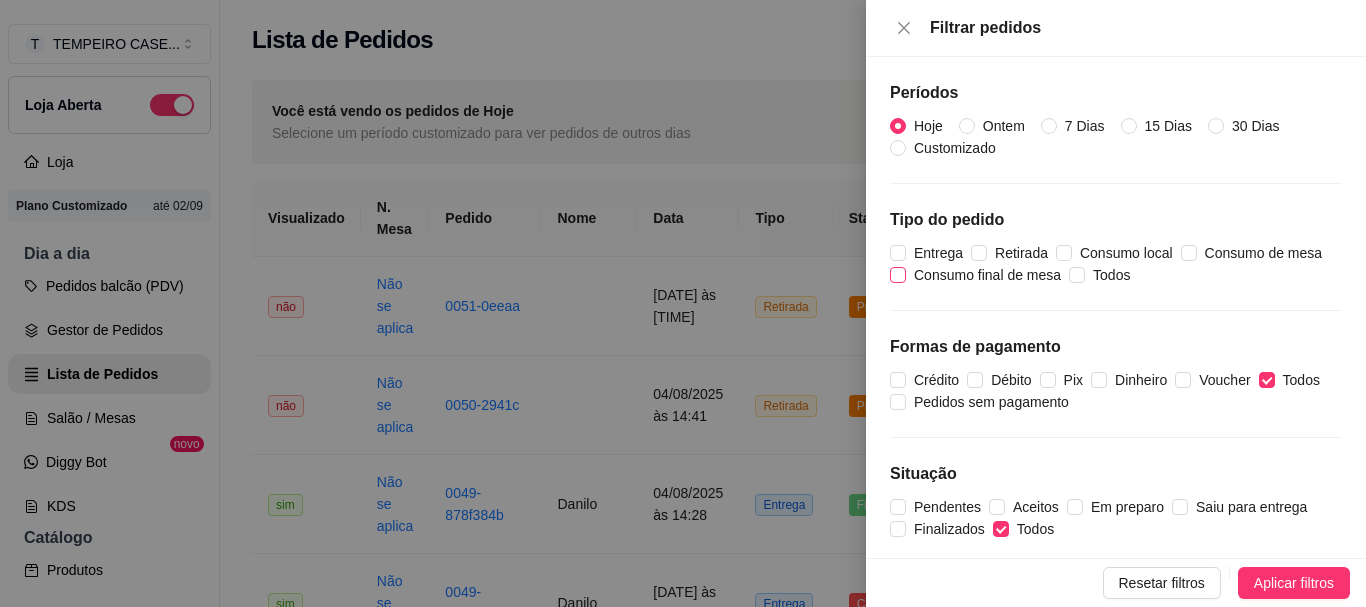 click on "Consumo final de mesa" at bounding box center (987, 275) 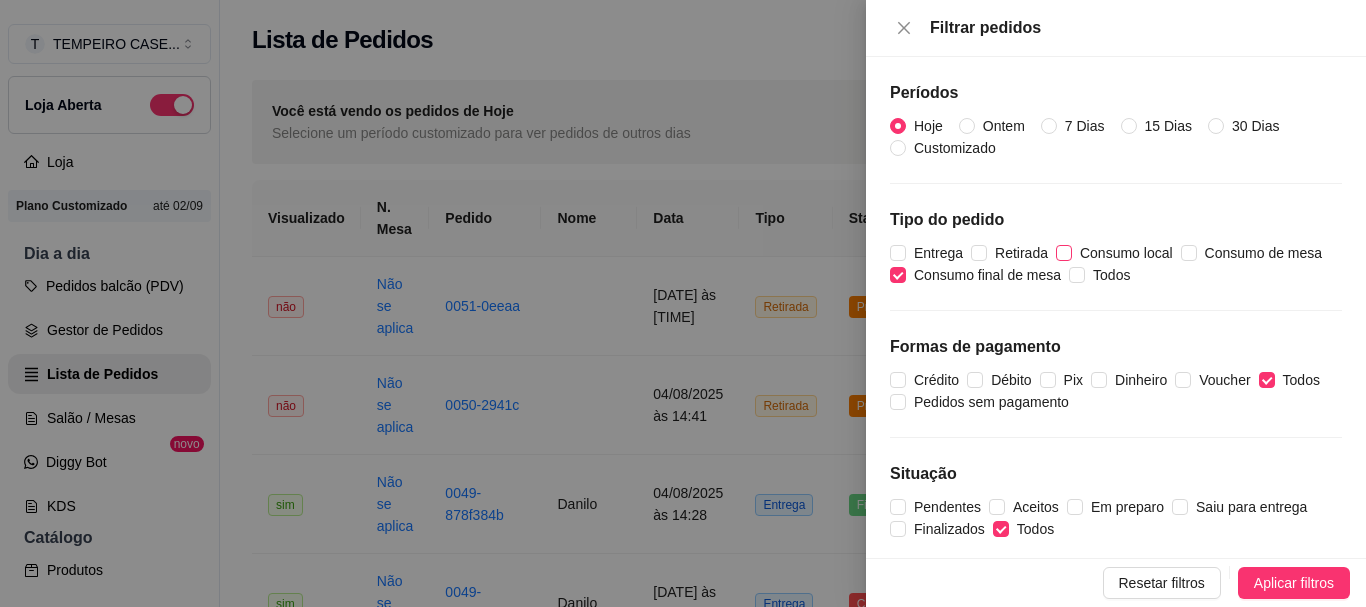 click on "Consumo local" at bounding box center [1126, 253] 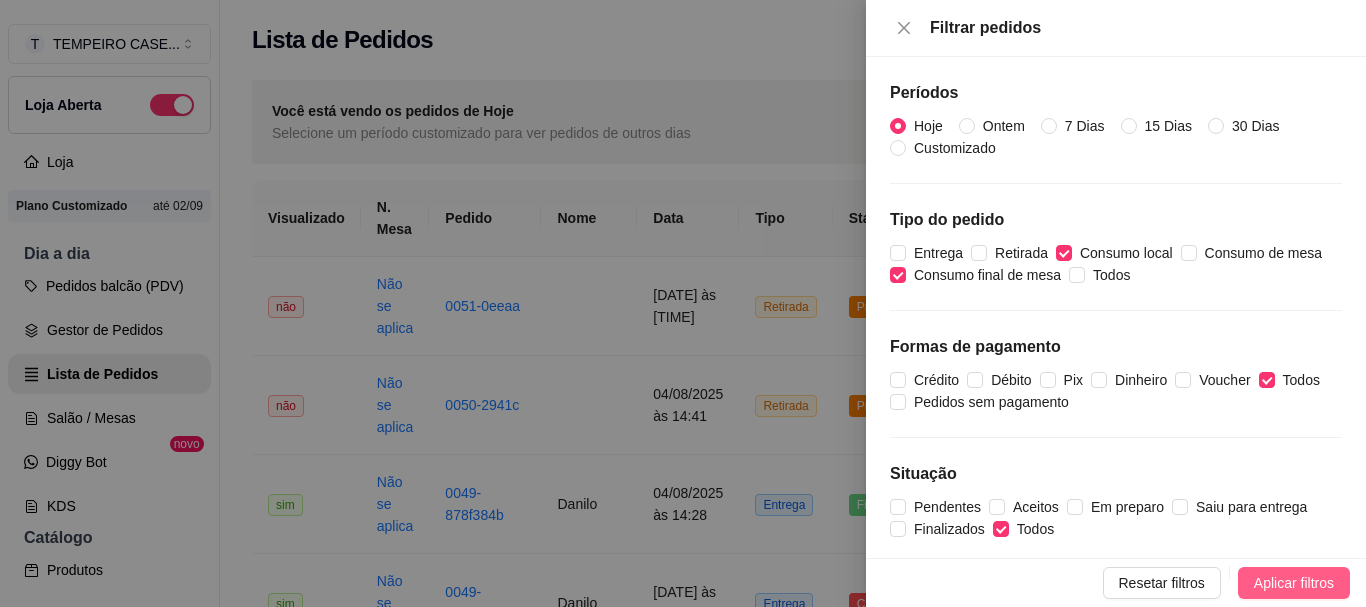 click on "Aplicar filtros" at bounding box center (1294, 583) 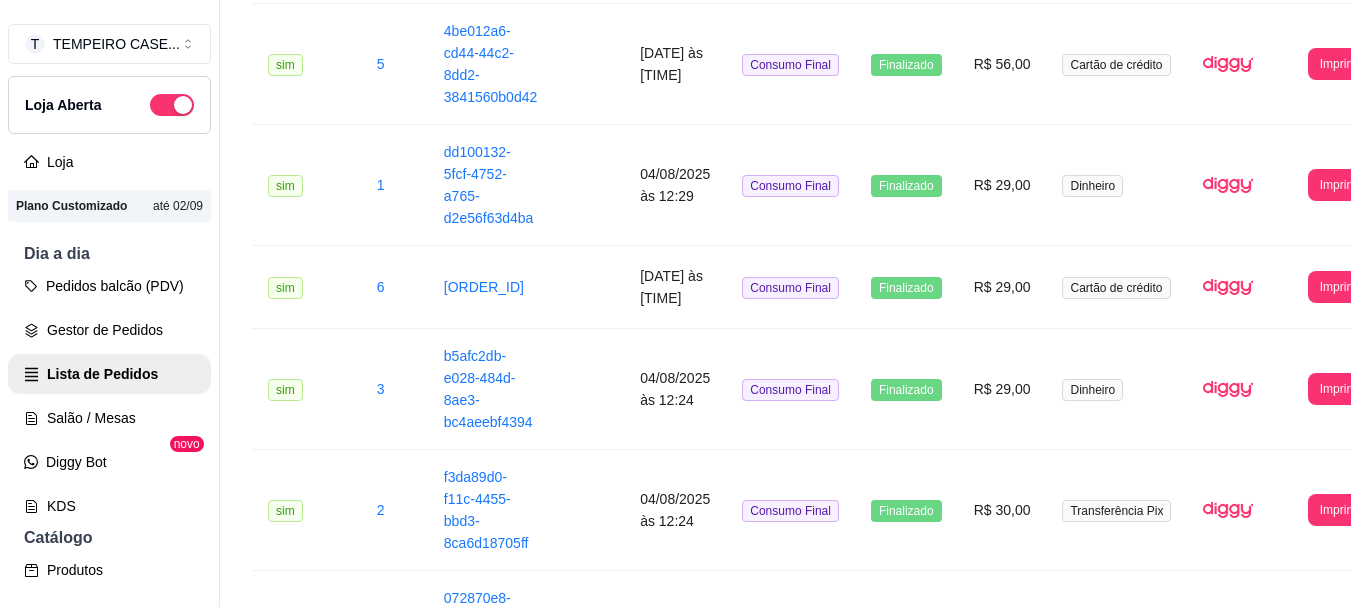 scroll, scrollTop: 1382, scrollLeft: 0, axis: vertical 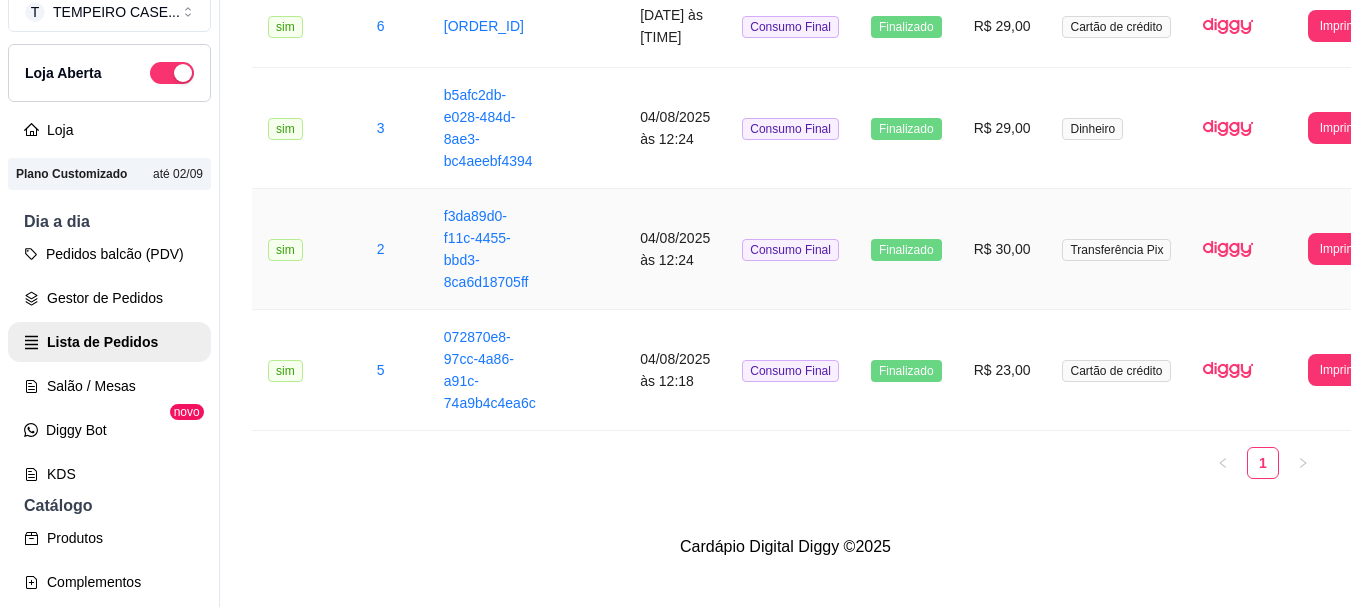 click at bounding box center (588, 249) 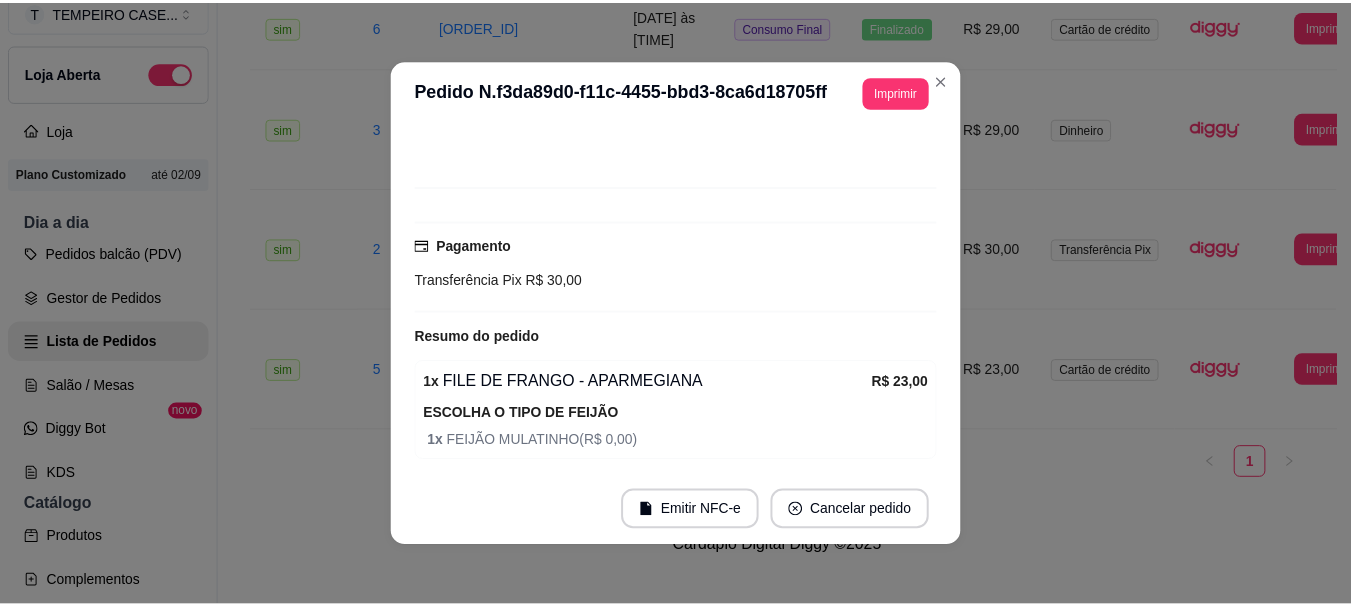 scroll, scrollTop: 240, scrollLeft: 0, axis: vertical 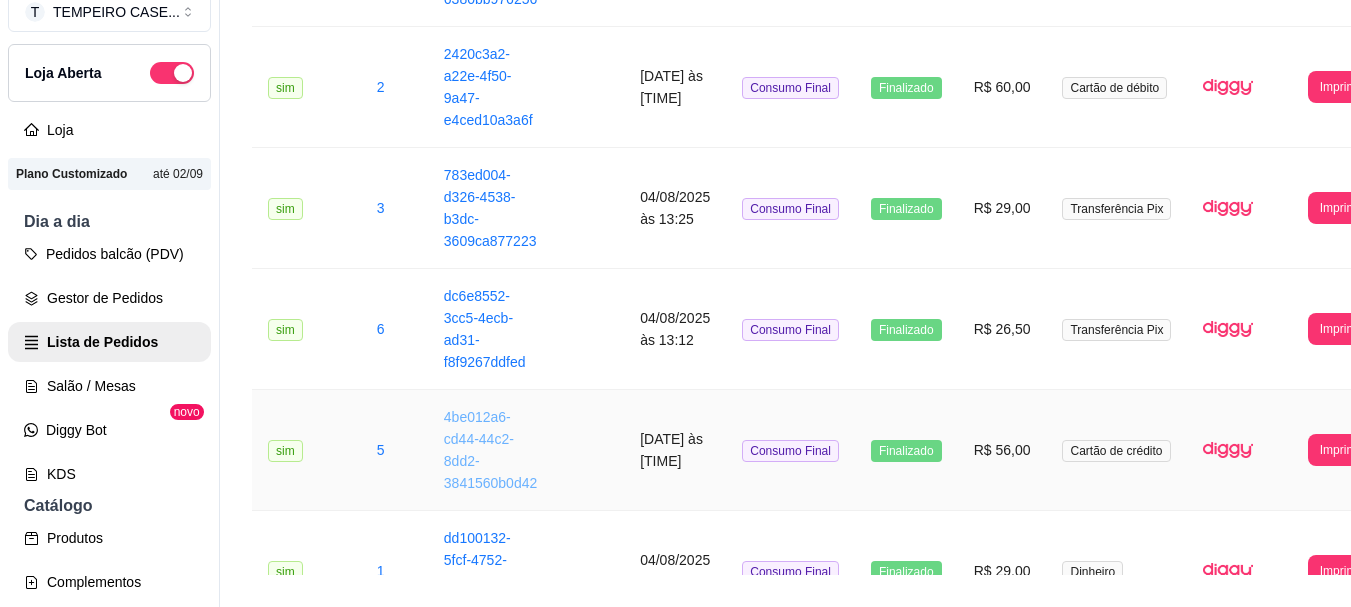 click on "4be012a6-cd44-44c2-8dd2-3841560b0d42" at bounding box center [490, 450] 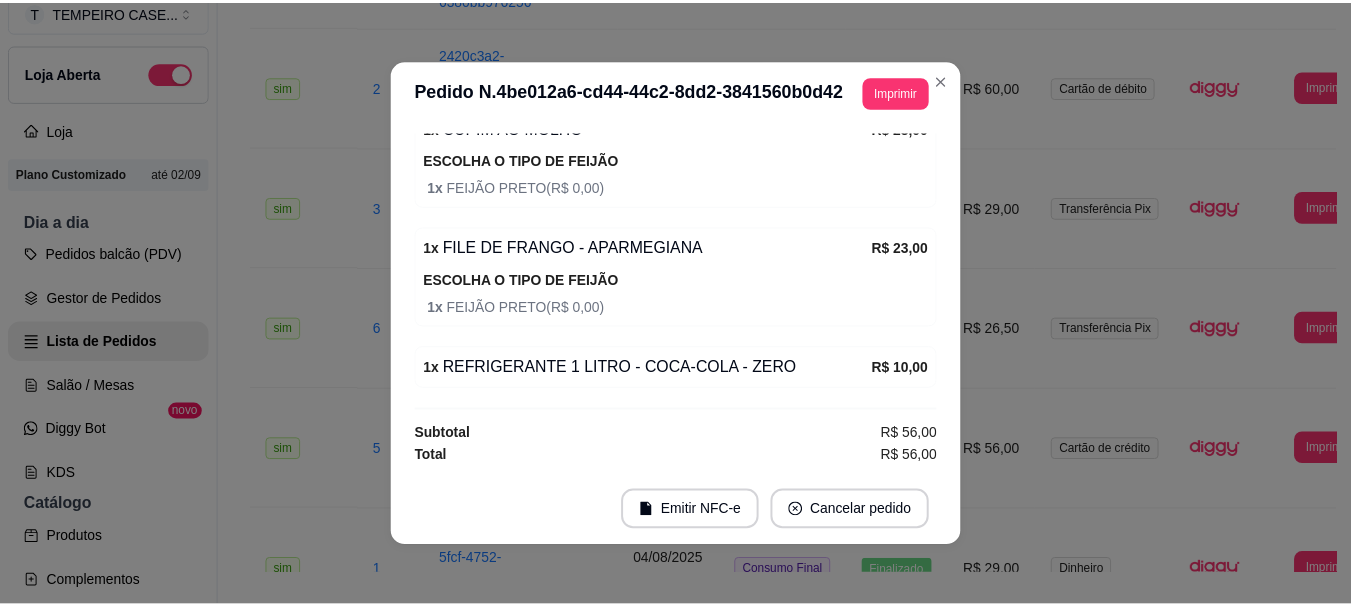 scroll, scrollTop: 260, scrollLeft: 0, axis: vertical 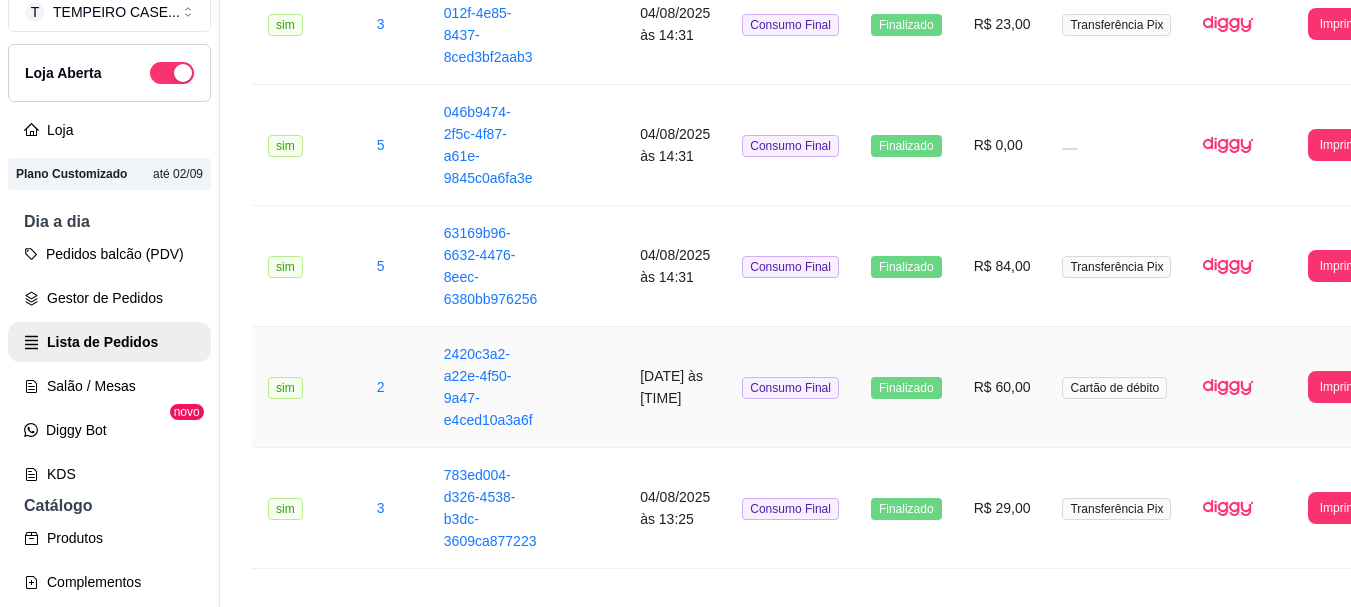 click on "2420c3a2-a22e-4f50-9a47-e4ced10a3a6f" at bounding box center [488, 387] 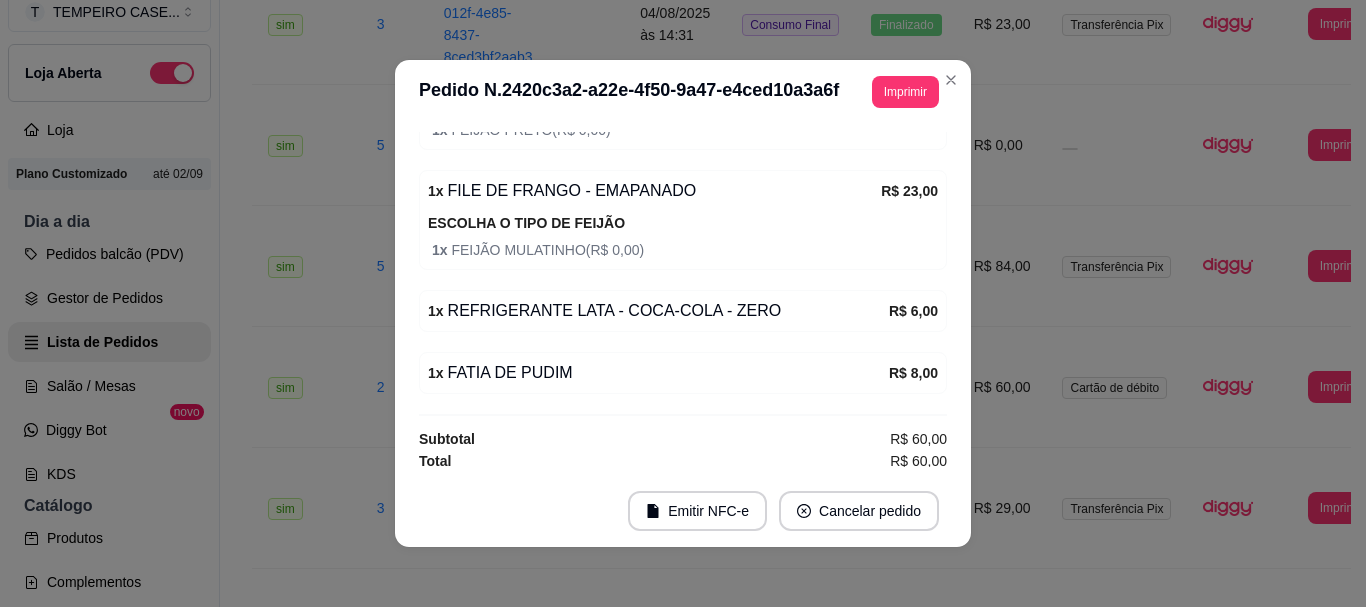 scroll, scrollTop: 422, scrollLeft: 0, axis: vertical 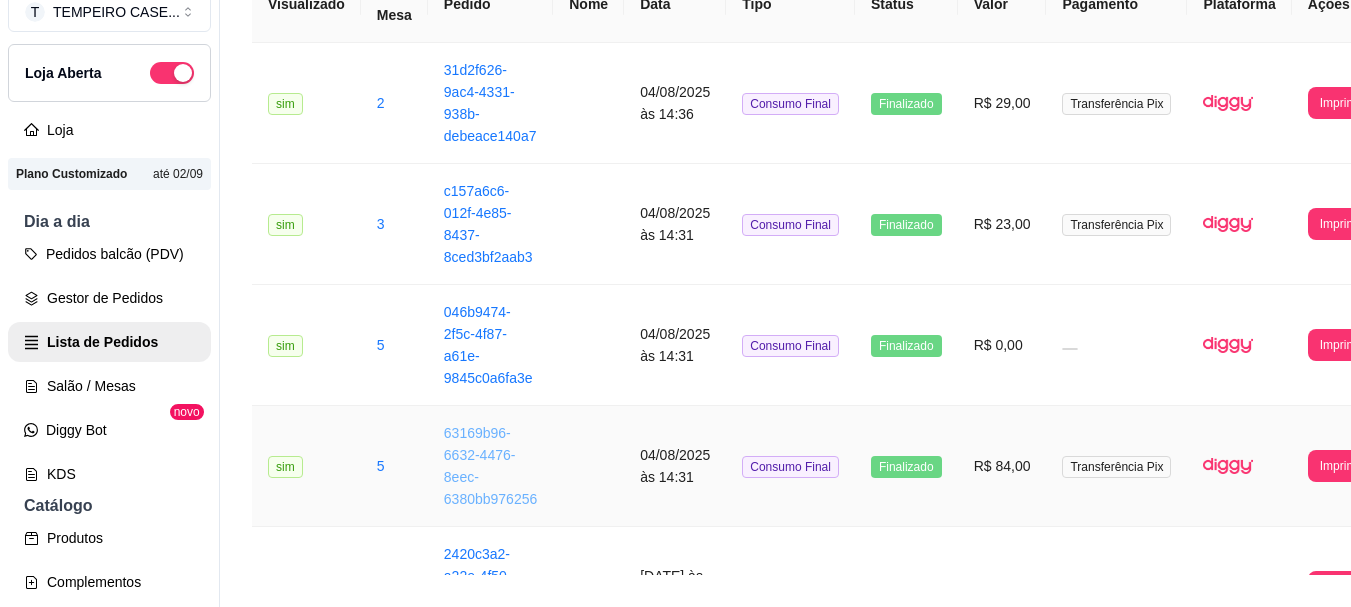 click on "63169b96-6632-4476-8eec-6380bb976256" at bounding box center (490, 466) 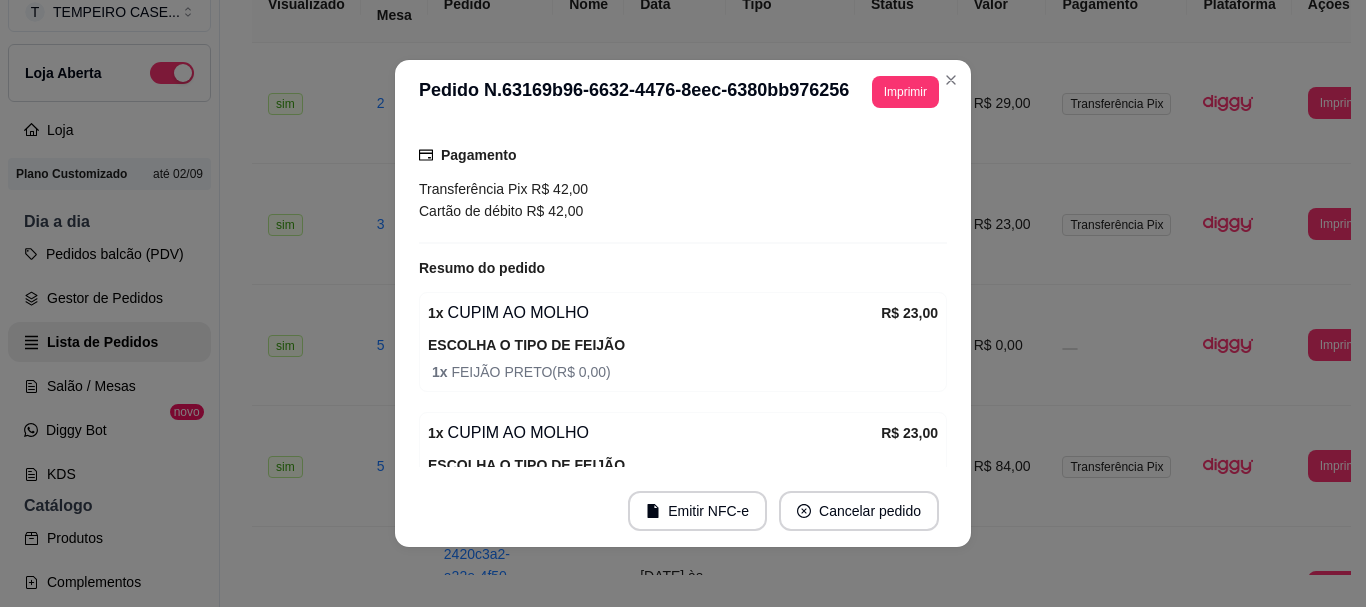 scroll, scrollTop: 164, scrollLeft: 0, axis: vertical 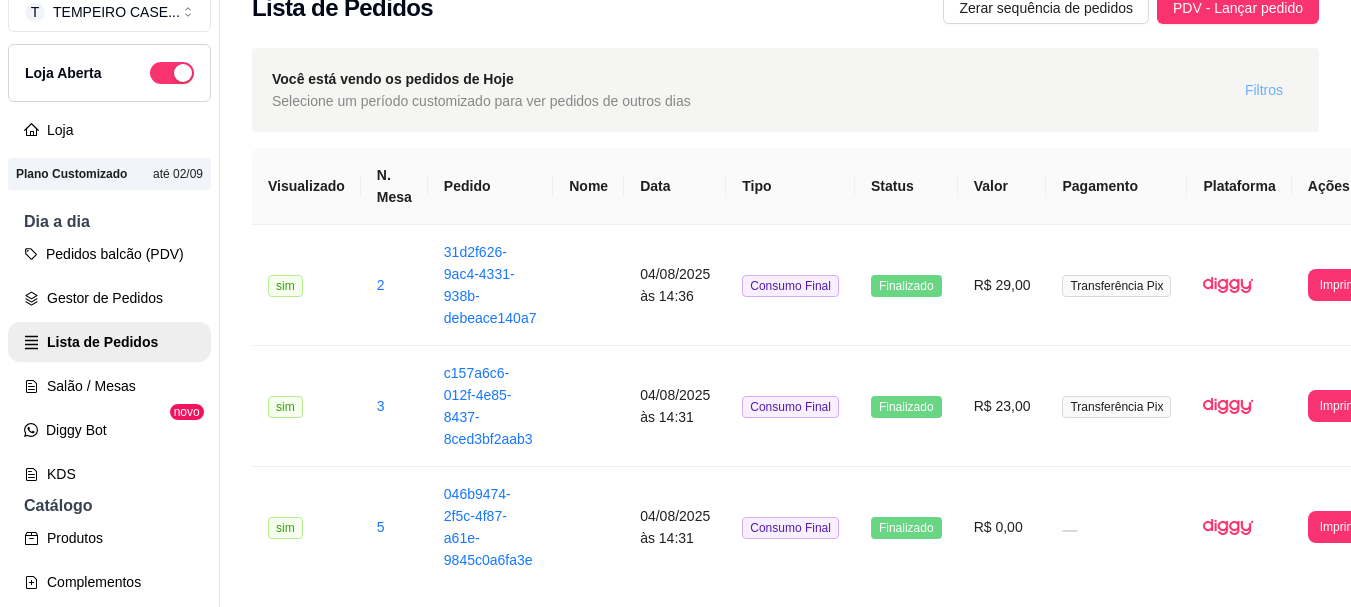 click on "Filtros" at bounding box center [1264, 90] 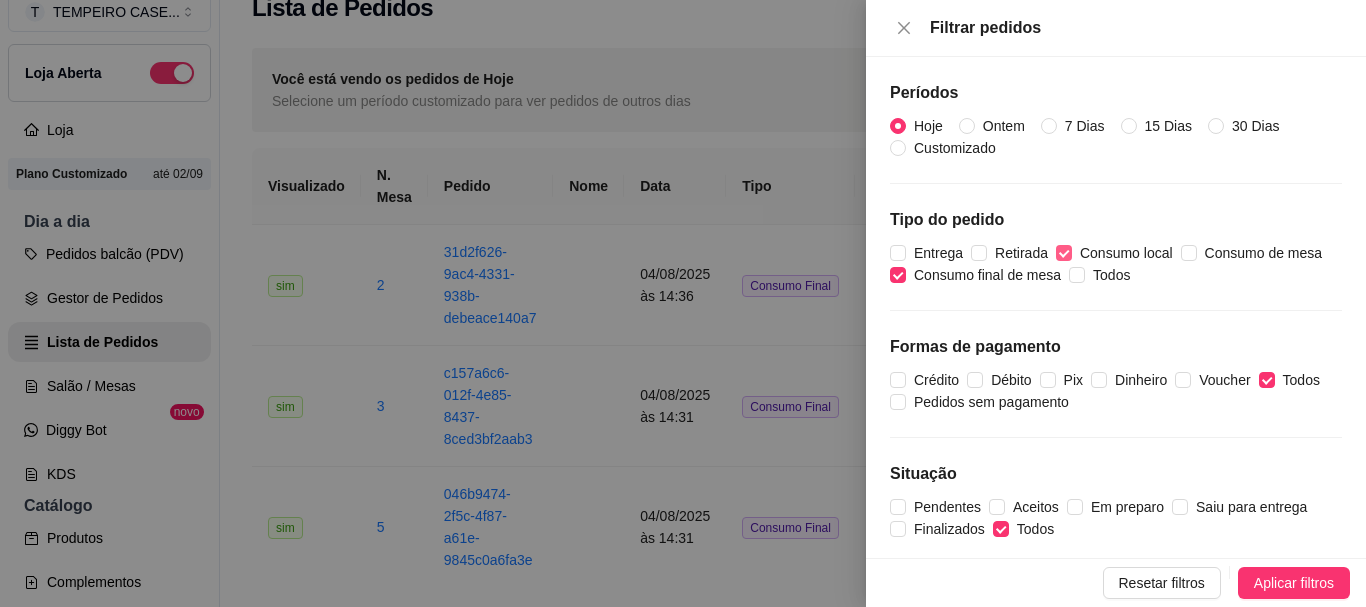 click on "Consumo local" at bounding box center [1064, 253] 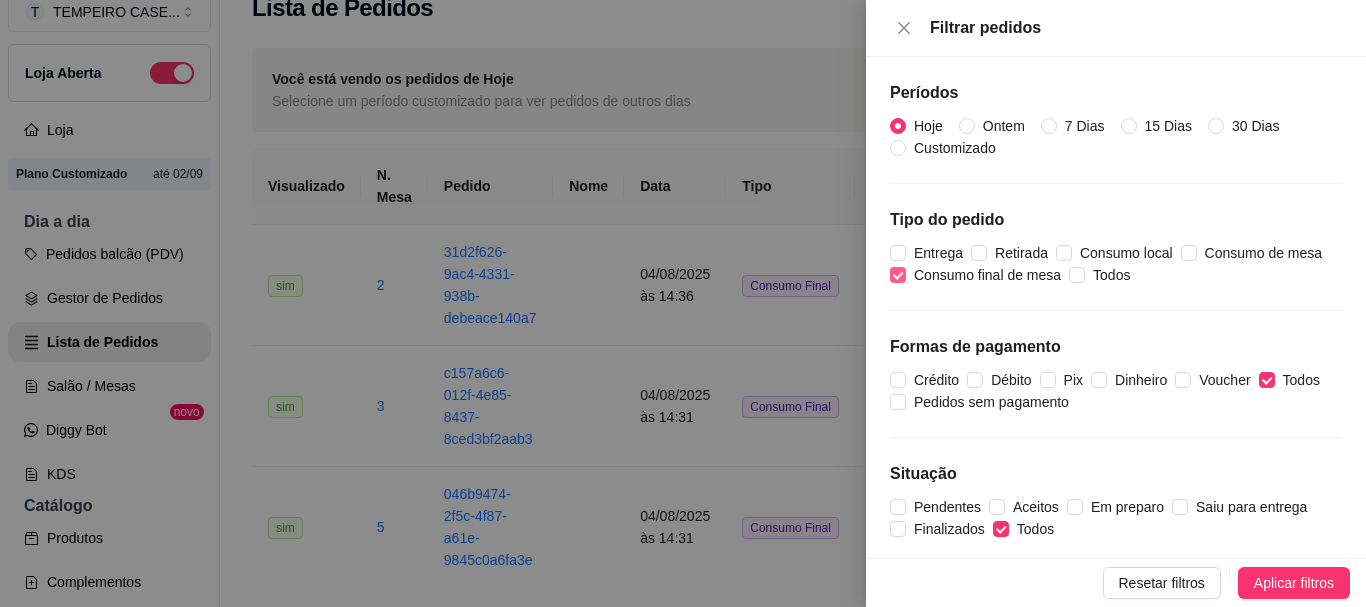 click on "Consumo final de mesa" at bounding box center [987, 275] 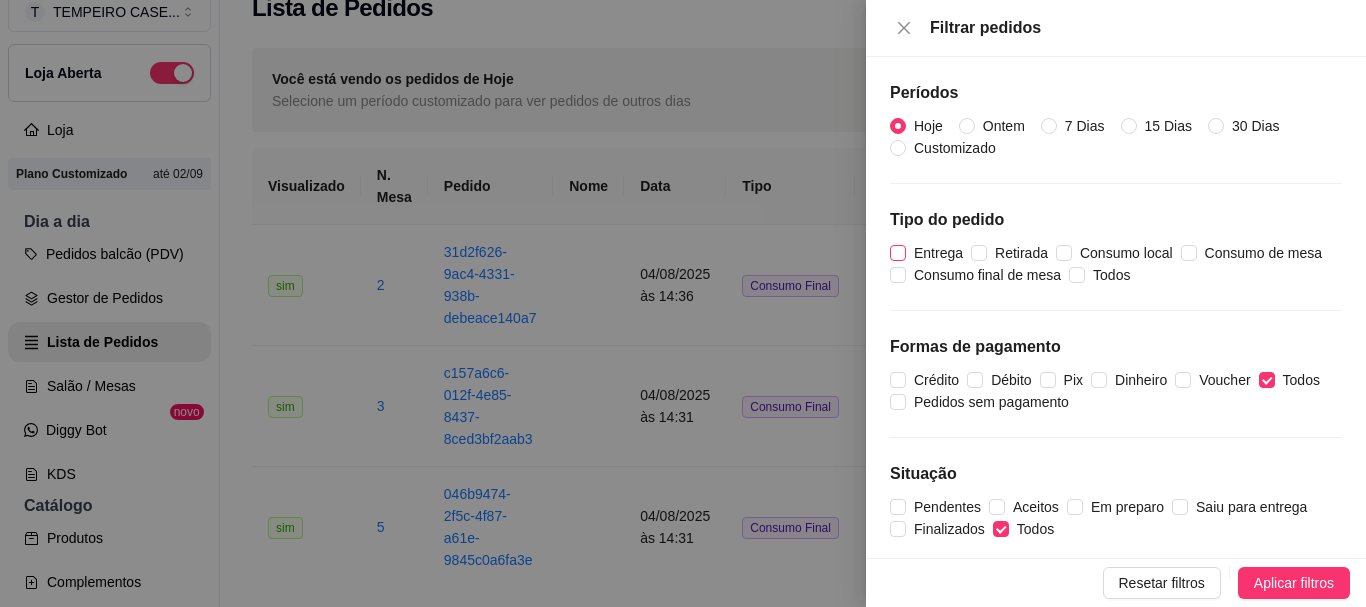 click on "Entrega" at bounding box center [938, 253] 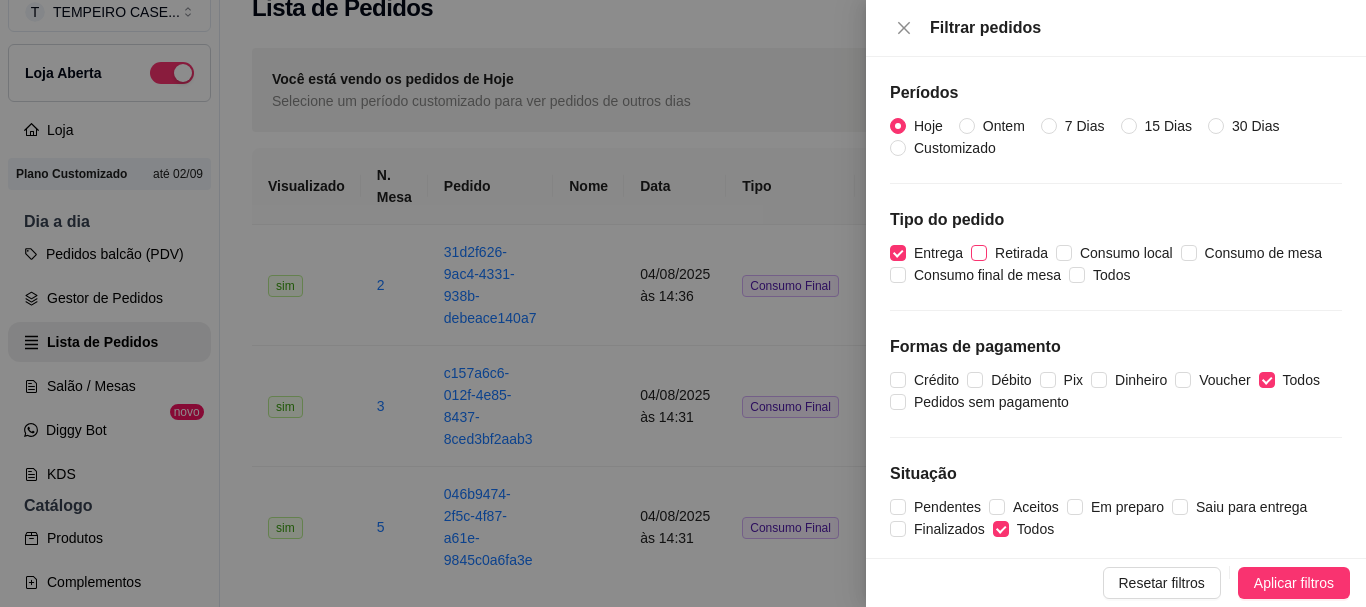 click on "Retirada" at bounding box center [1021, 253] 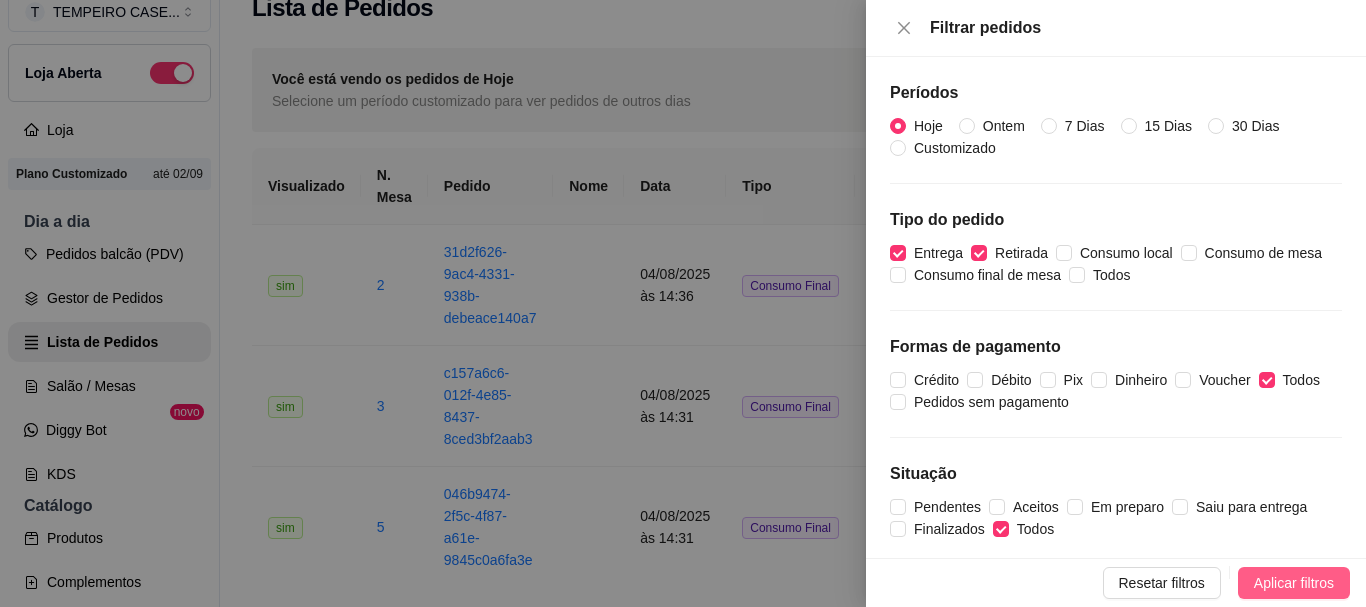 click on "Aplicar filtros" at bounding box center (1294, 583) 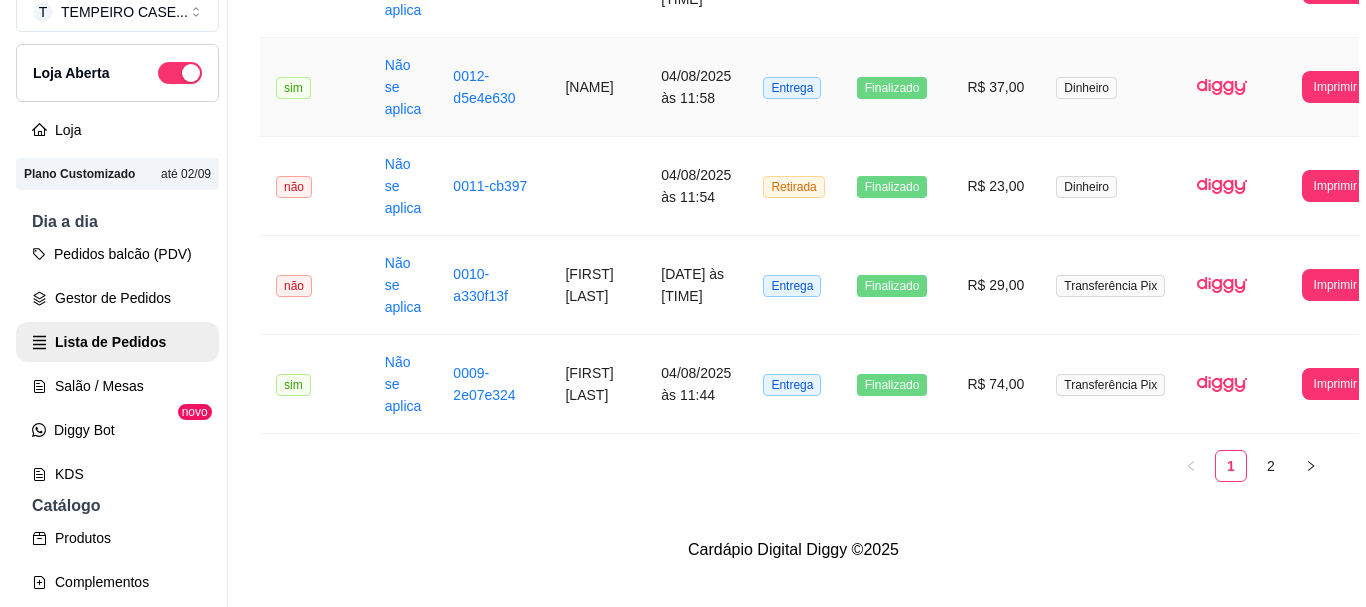 scroll, scrollTop: 2779, scrollLeft: 0, axis: vertical 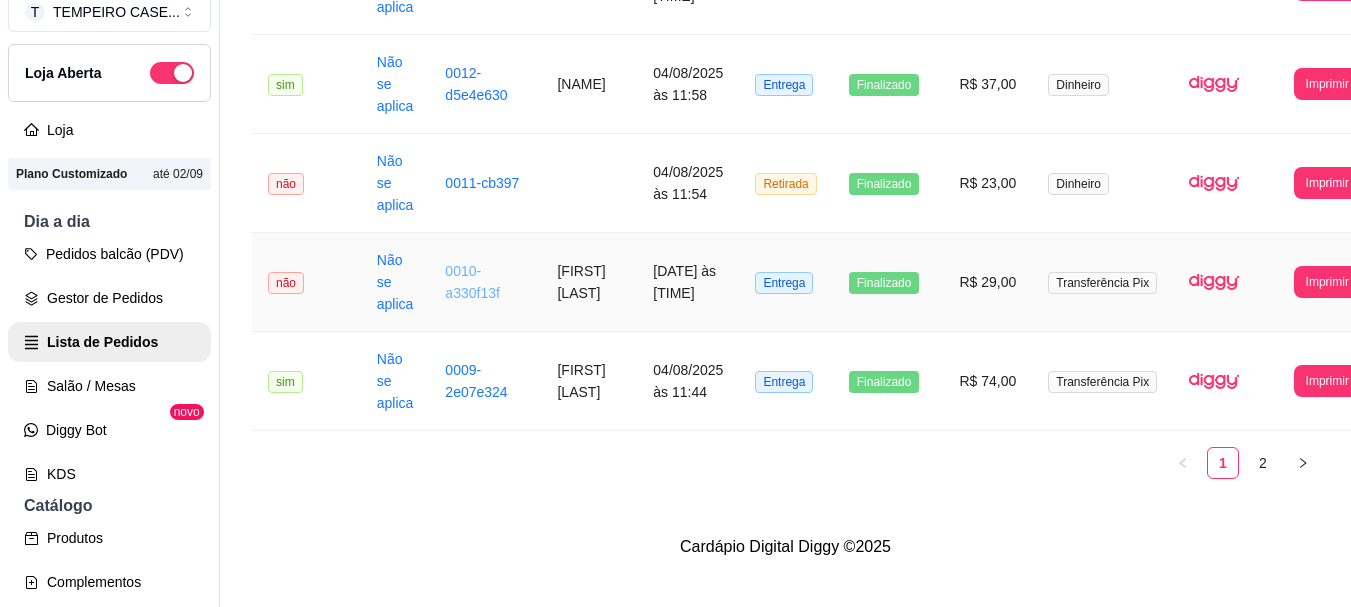 click on "0010-a330f13f" at bounding box center [472, 282] 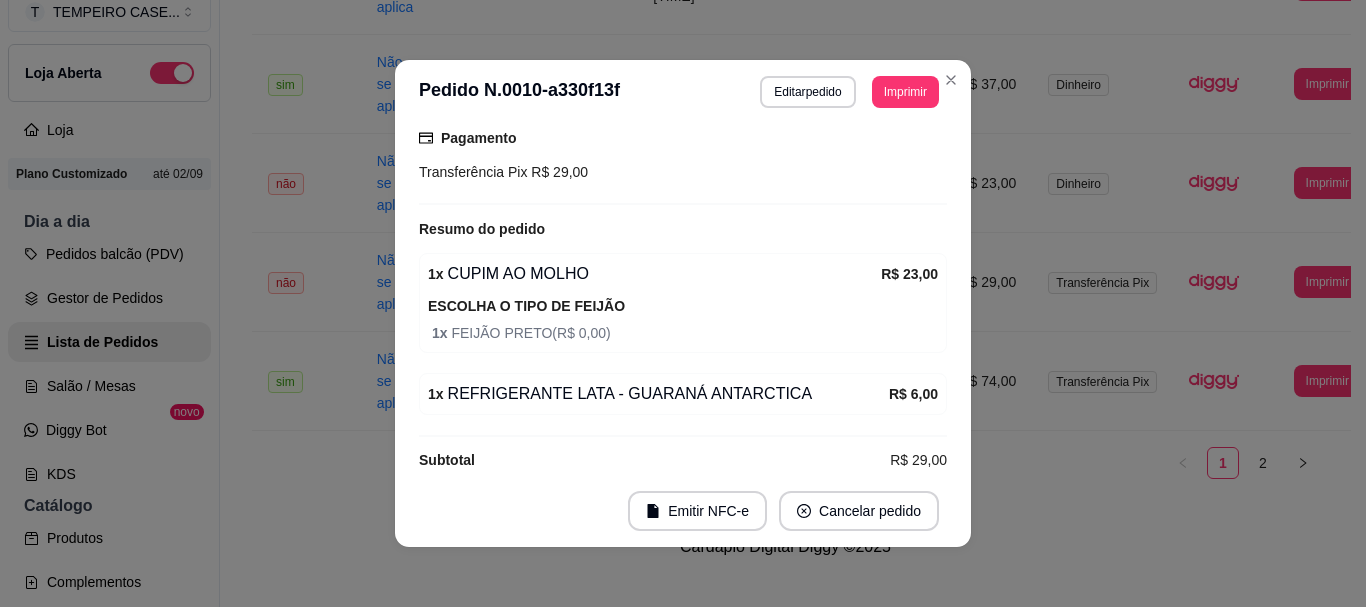scroll, scrollTop: 516, scrollLeft: 0, axis: vertical 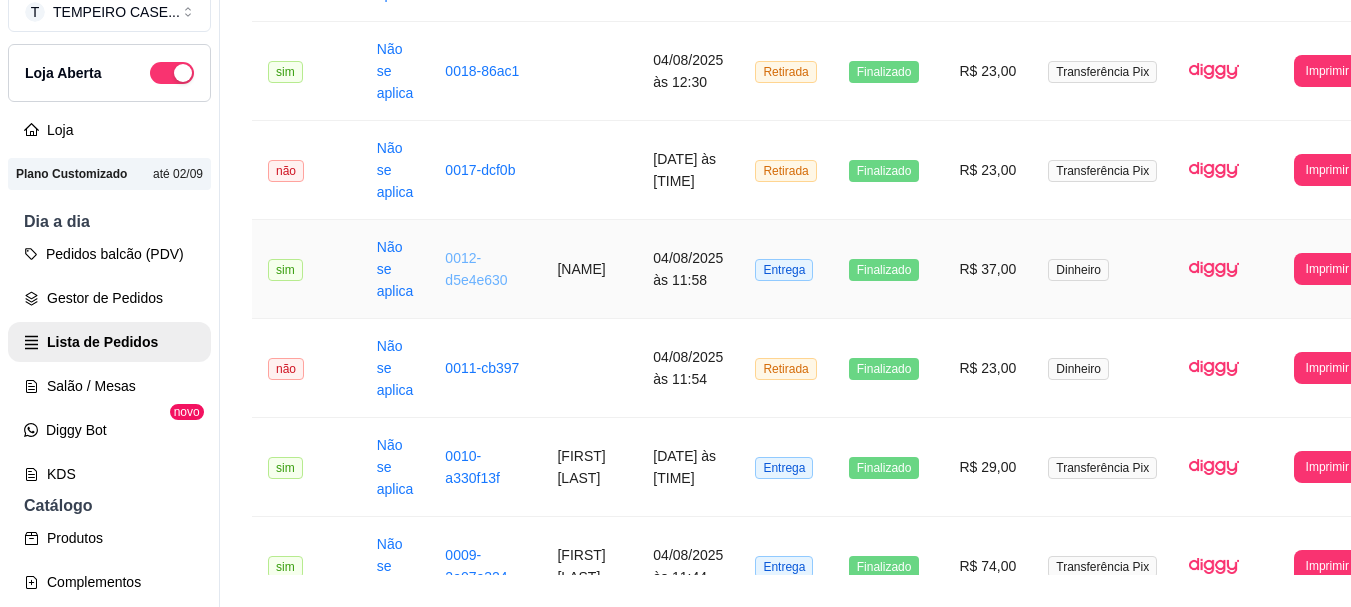 click on "0012-d5e4e630" at bounding box center [476, 269] 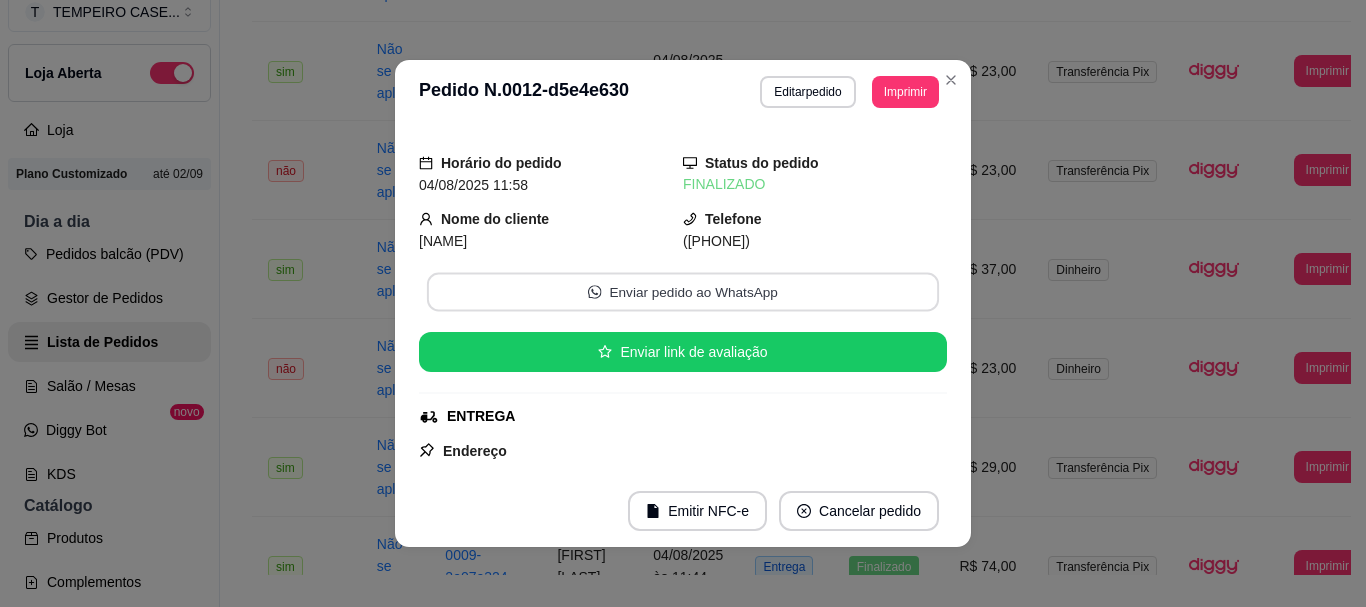 click on "Enviar pedido ao WhatsApp" at bounding box center [683, 292] 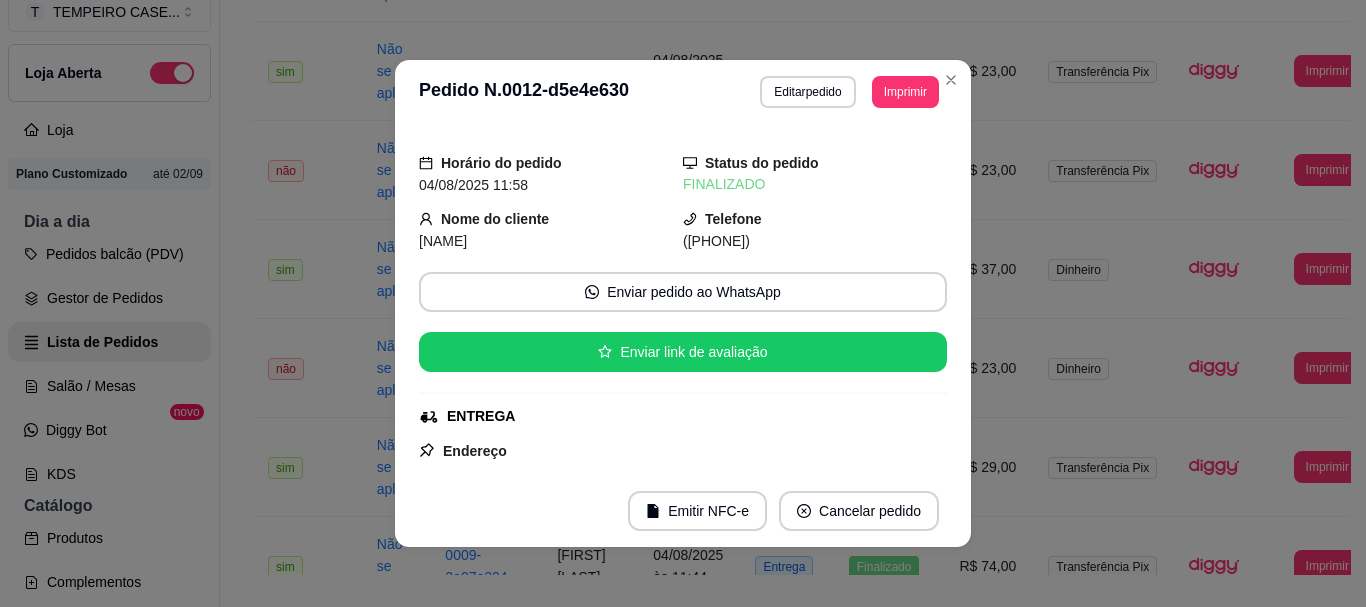 click on "Horário do pedido 04/08/2025 11:58 Status do pedido FINALIZADO Nome do cliente [FIRST]  Telefone ([PHONE]) Enviar pedido ao WhatsApp Enviar link de avaliação ENTREGA Endereço  [STREET], n. 3, MARACAIPE -  Casa  Taxa de entrega  R$ 0,00 Copiar Endereço Vincular motoboy Pagamento Dinheiro   R$ 37,00 Cliente pagará com   R$ 50,00 Troco no valor de   R$ 13,00 Resumo do pedido 1 x     FATIA DE PUDIM R$ 8,00 1 x     FILE DE FRANGO  - EMAPANADO R$ 23,00 ESCOLHA O TIPO DE FEIJÃO   1 x   FEIJÃO PRETO  ( R$ 0,00 ) 1 x     REFRIGERANTE LATA - GUARANÁ ANTARCTICA R$ 6,00 Subtotal R$ 37,00 Total R$ 37,00" at bounding box center [683, 299] 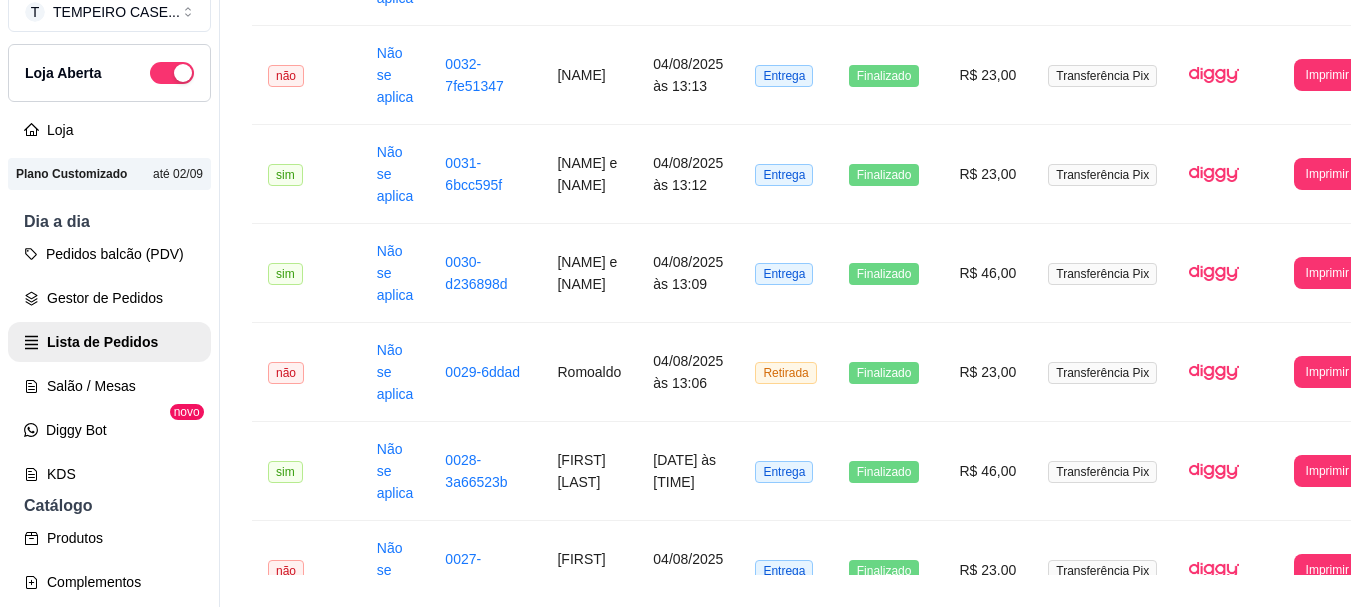 scroll, scrollTop: 1279, scrollLeft: 0, axis: vertical 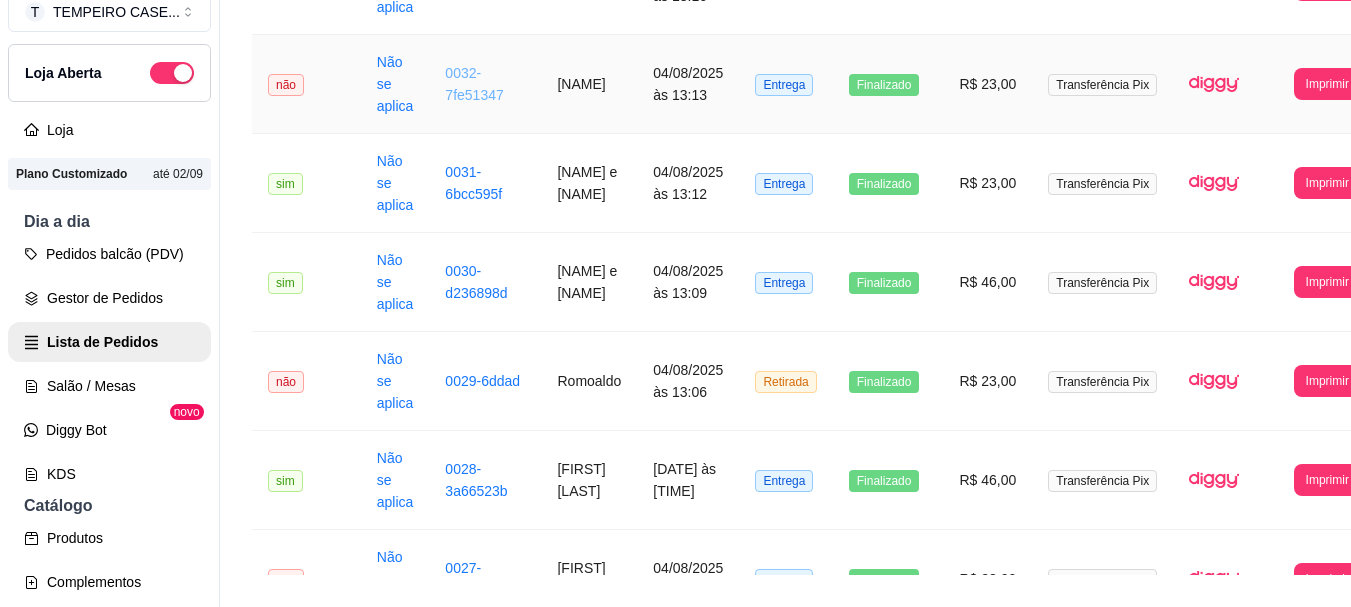 click on "0032-7fe51347" at bounding box center (474, 84) 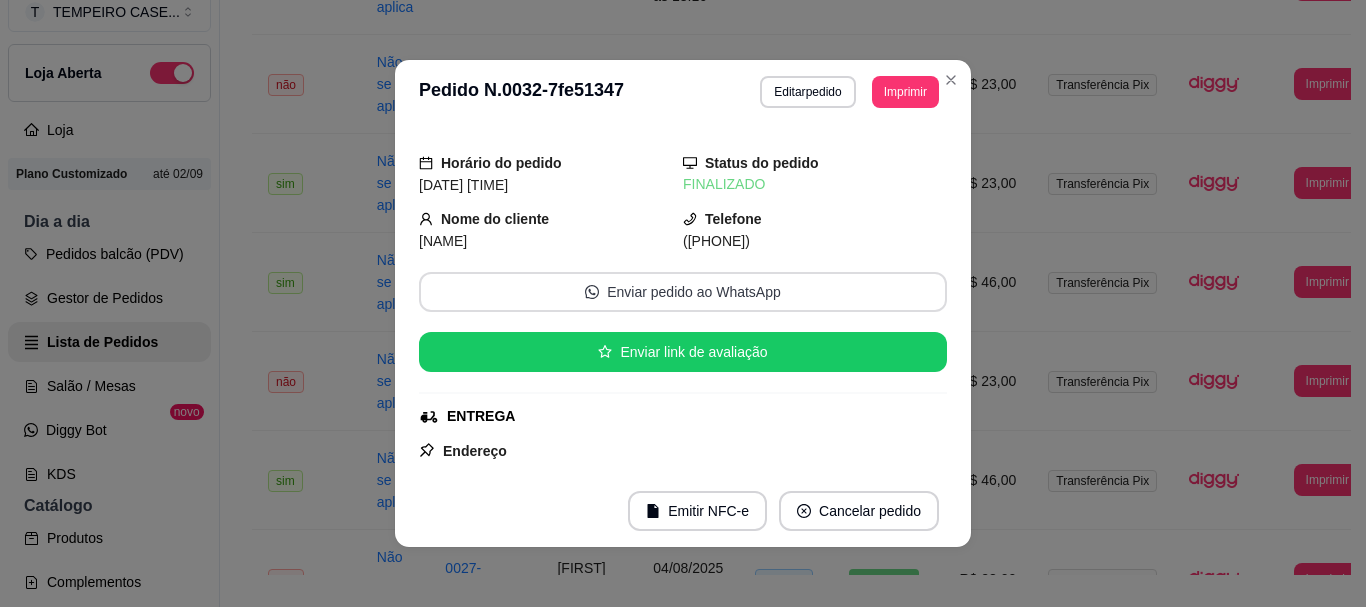 click on "Enviar pedido ao WhatsApp" at bounding box center (683, 292) 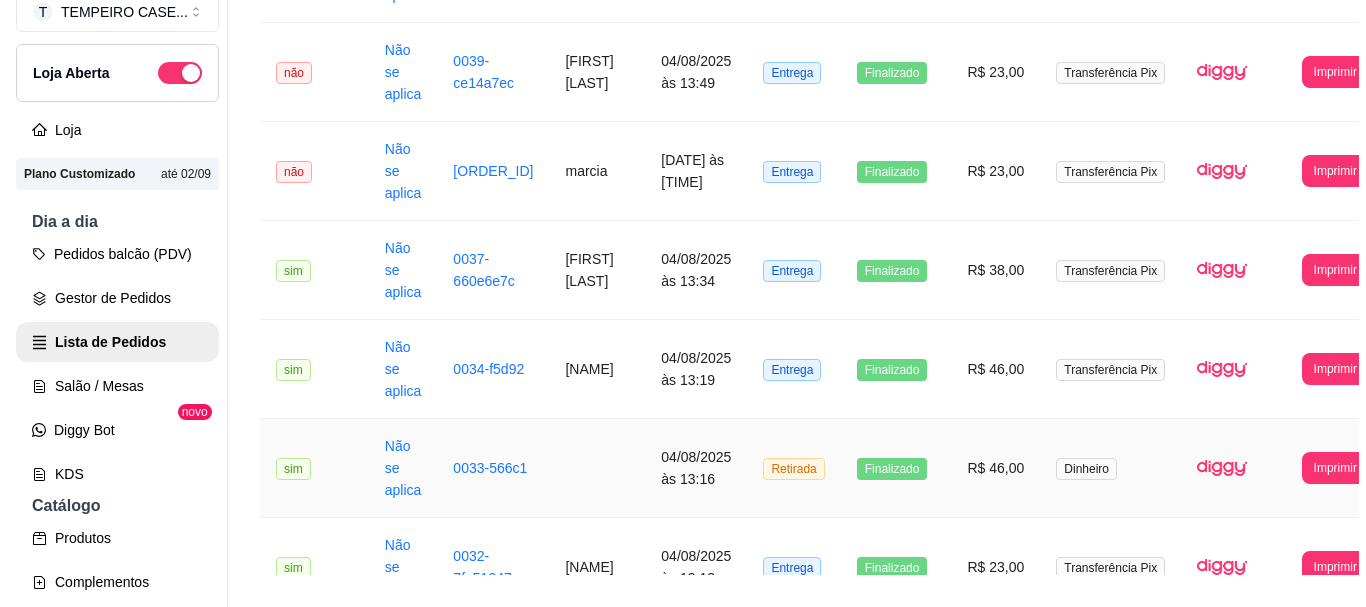 scroll, scrollTop: 779, scrollLeft: 0, axis: vertical 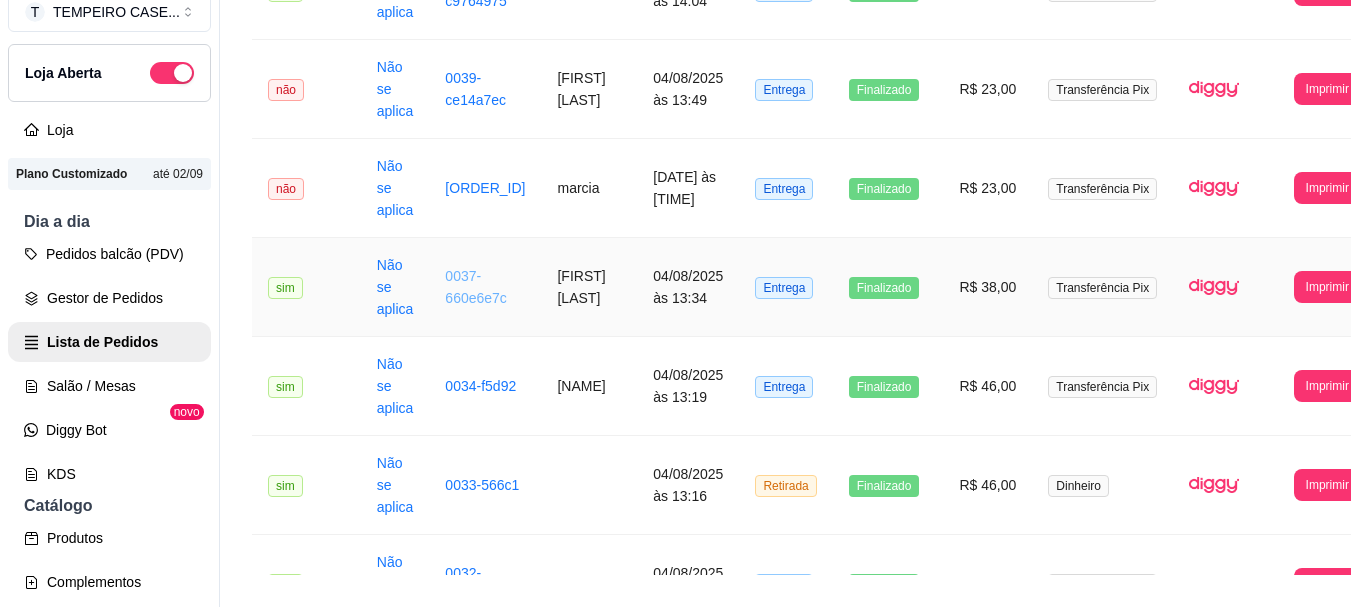 click on "0037-660e6e7c" at bounding box center [476, 287] 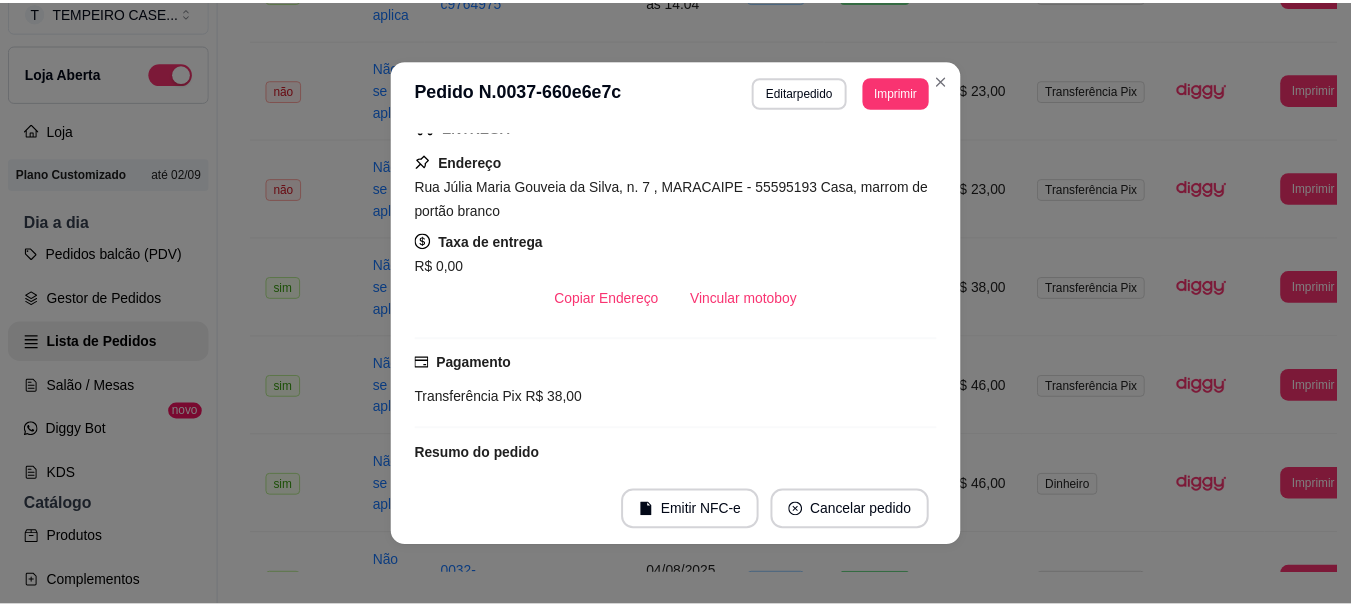 scroll, scrollTop: 240, scrollLeft: 0, axis: vertical 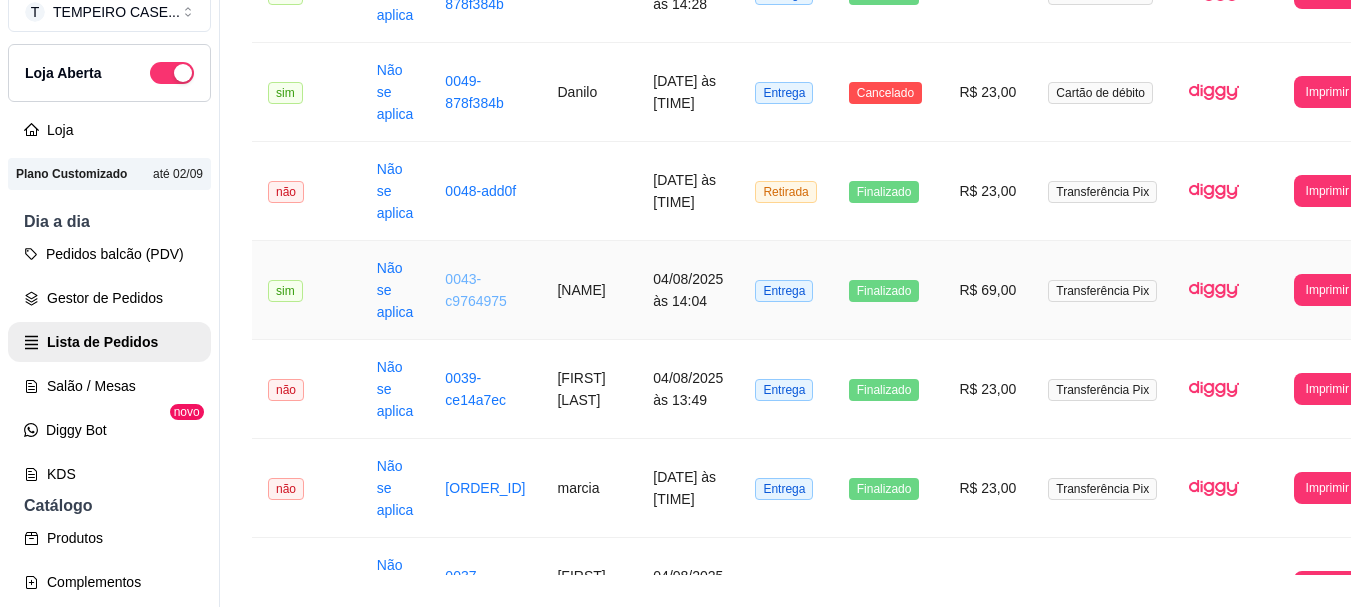 click on "0043-c9764975" at bounding box center [476, 290] 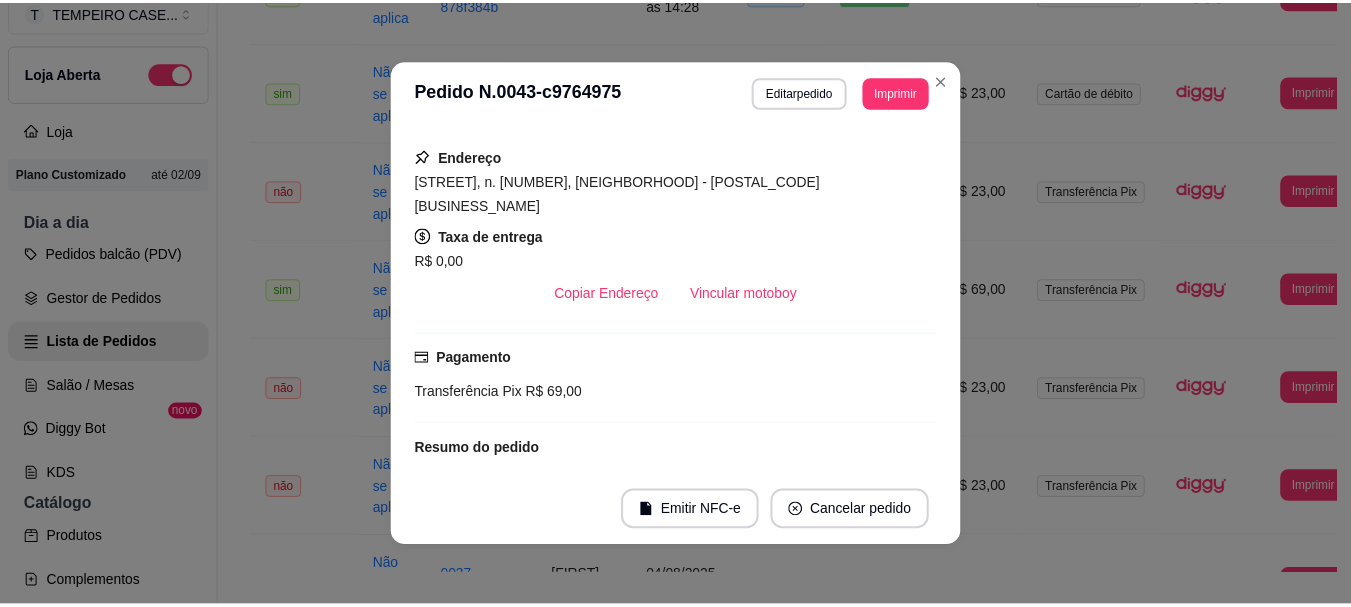 scroll, scrollTop: 194, scrollLeft: 0, axis: vertical 